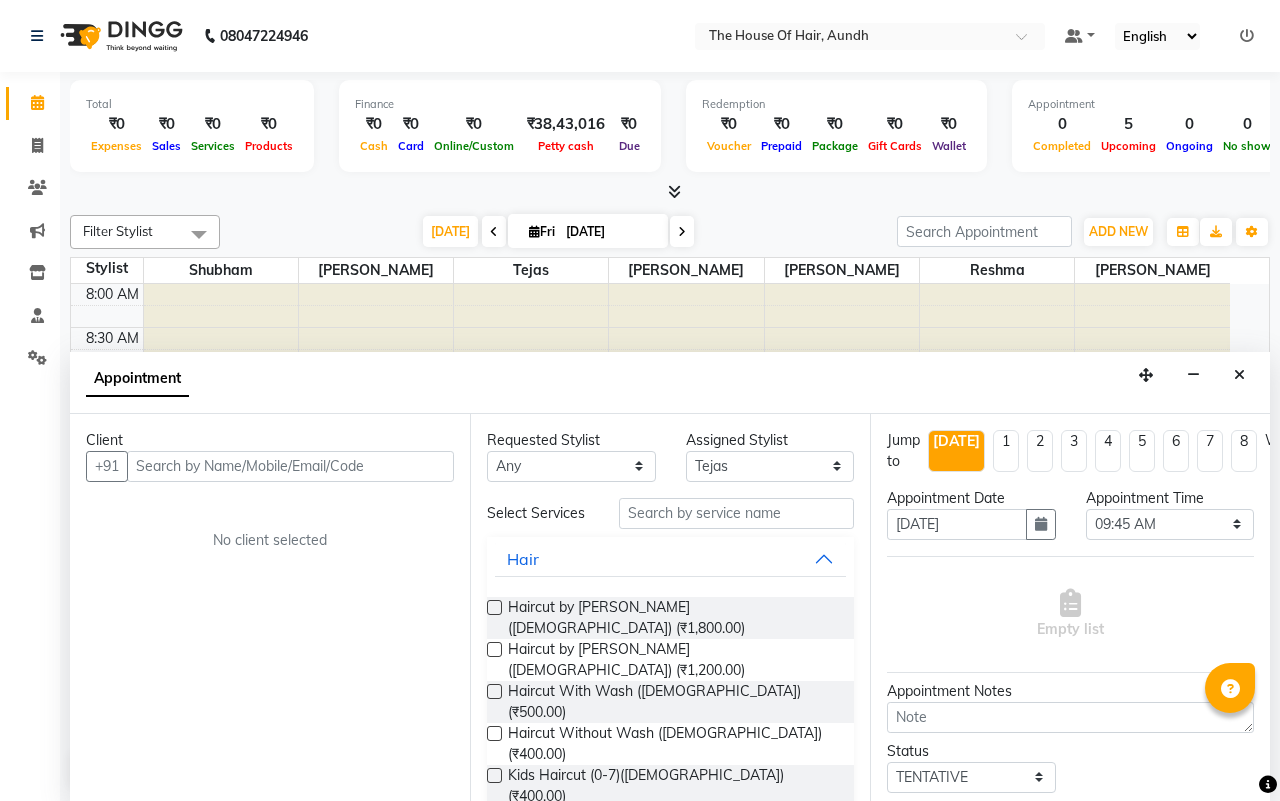 select on "6864" 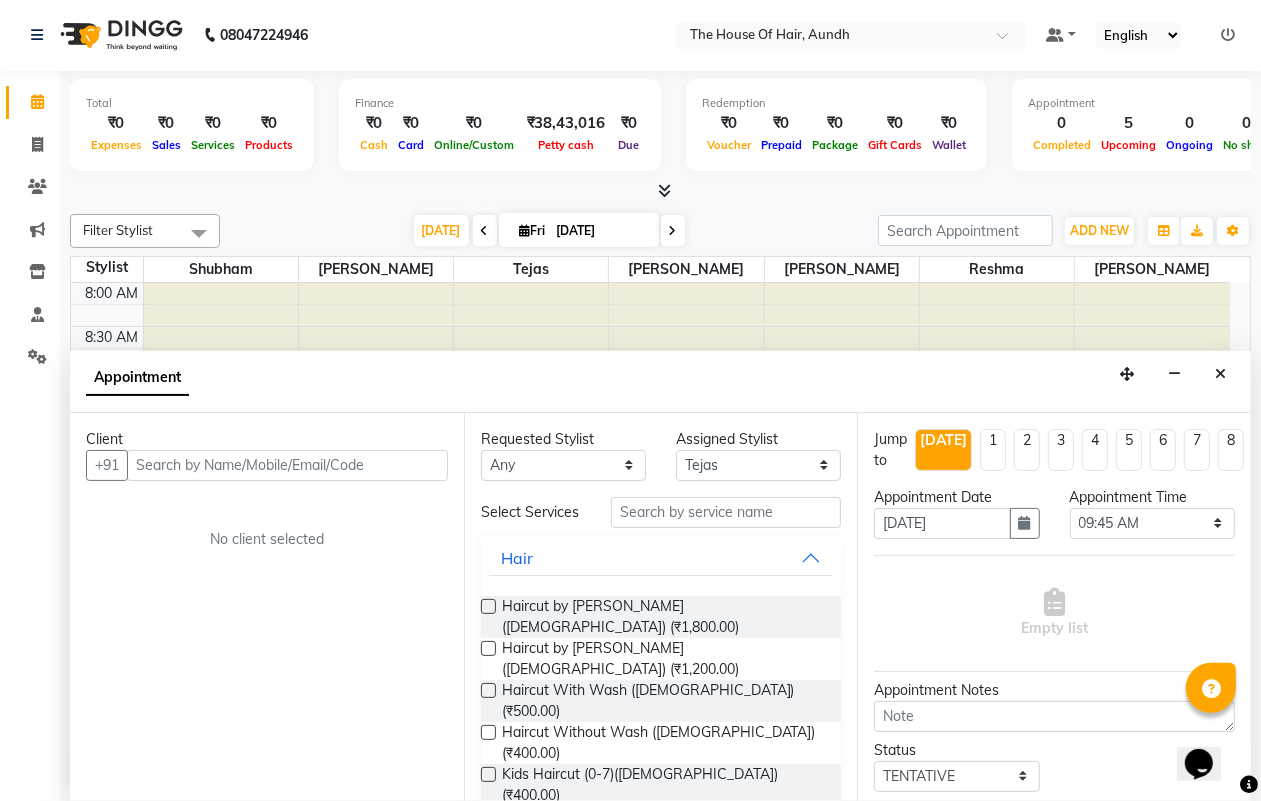 scroll, scrollTop: 1, scrollLeft: 0, axis: vertical 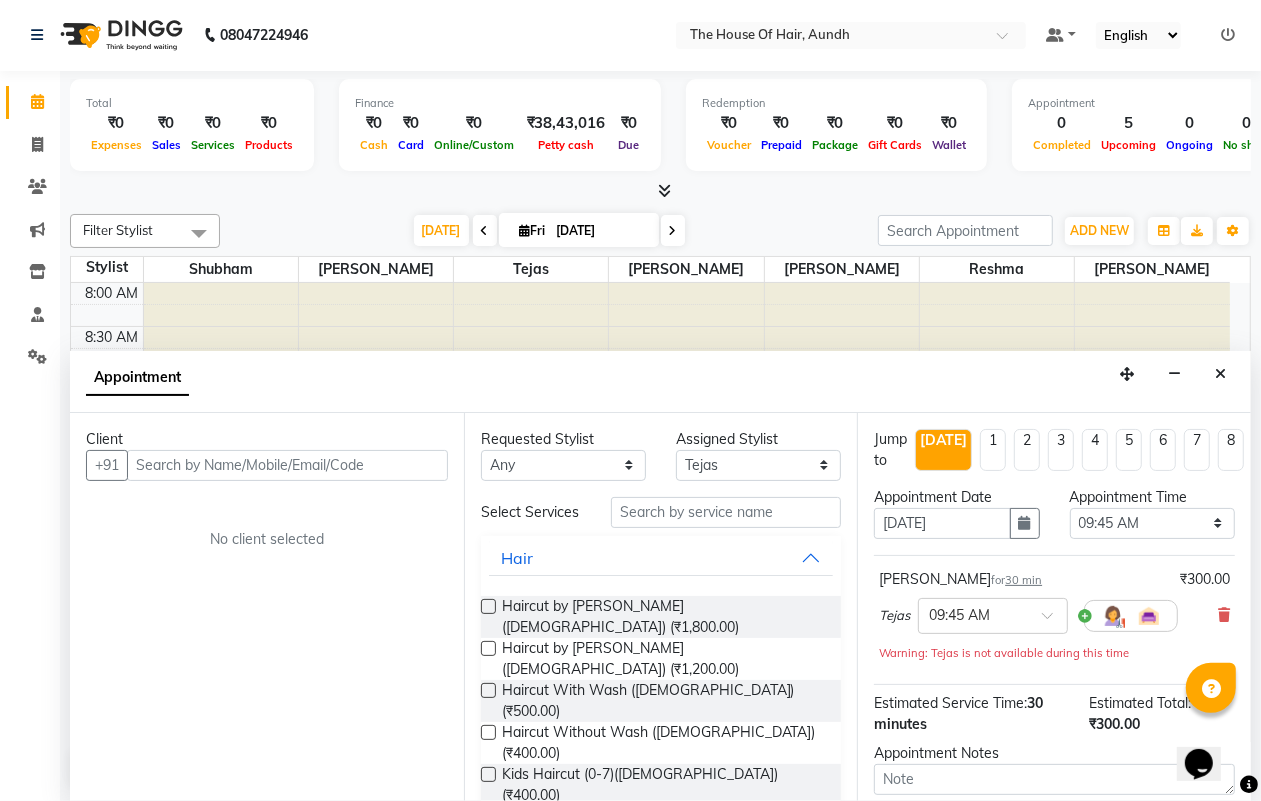 checkbox on "false" 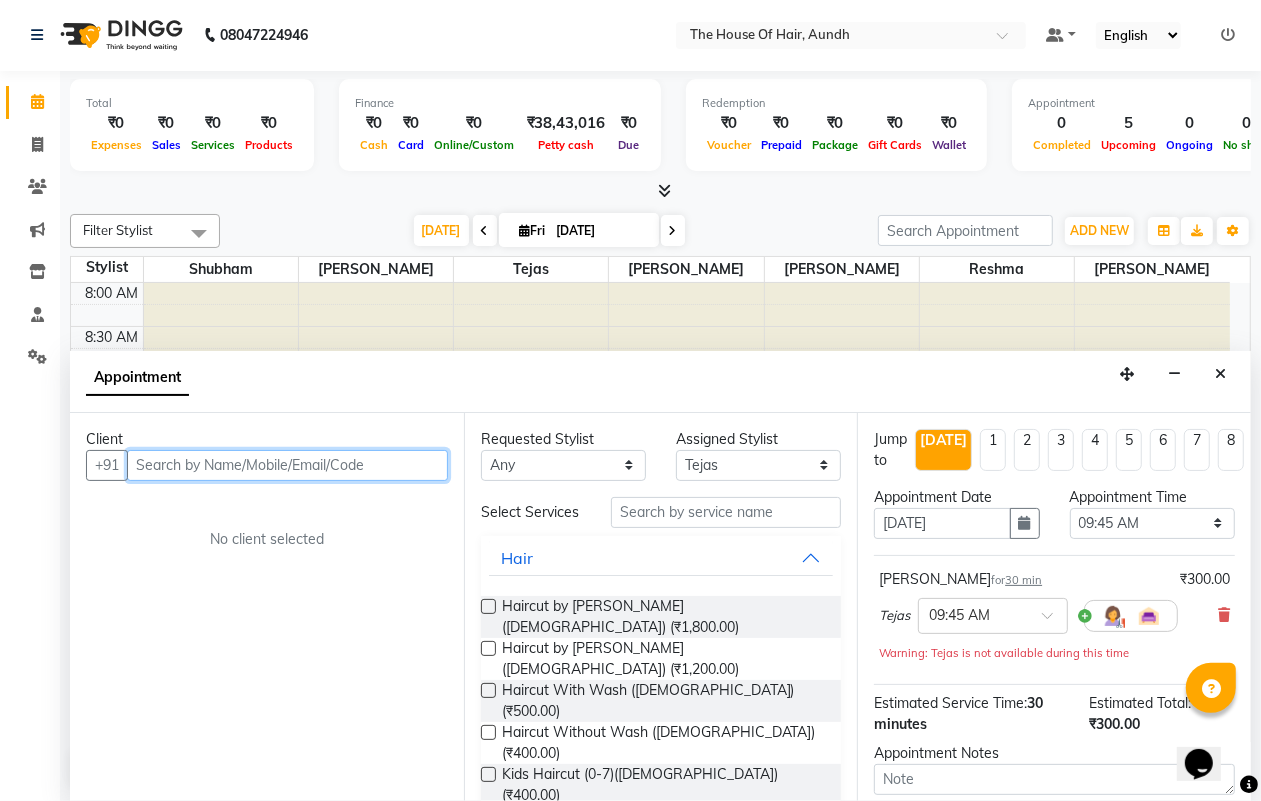 click at bounding box center (287, 465) 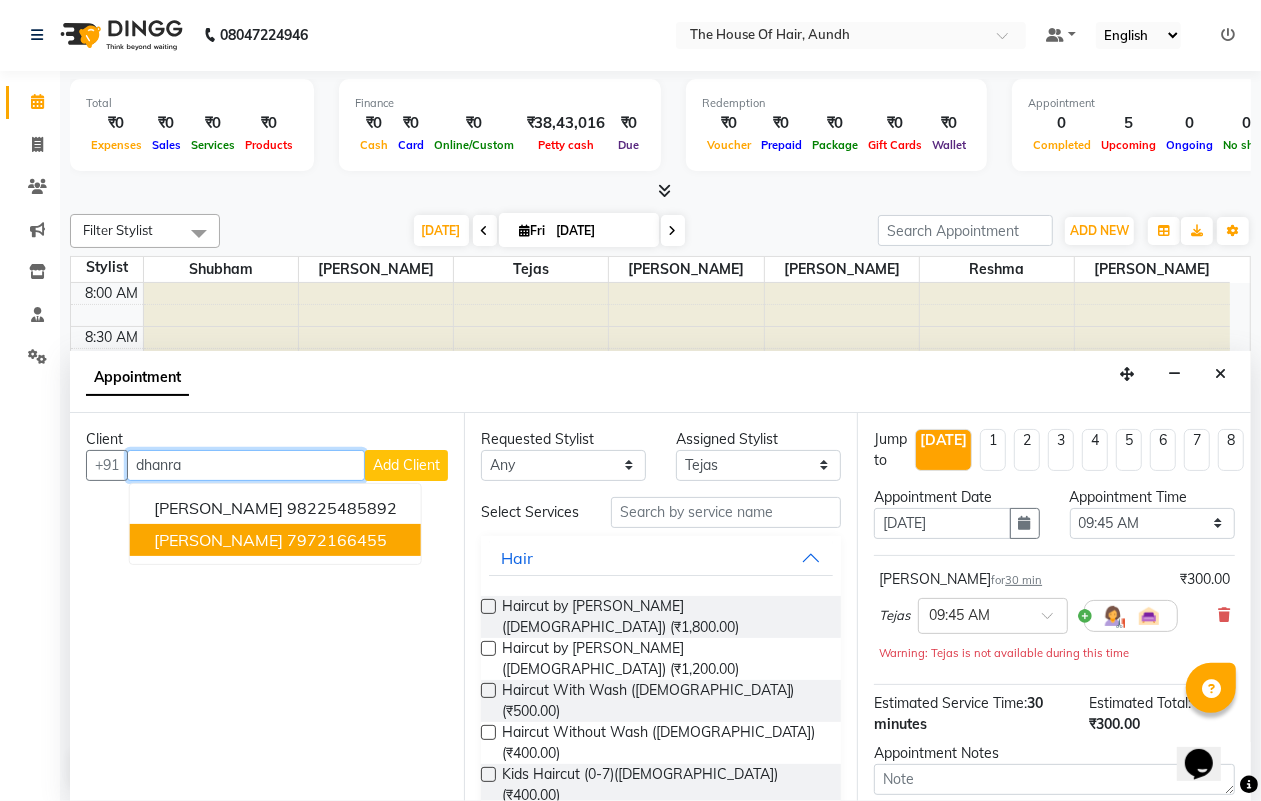 click on "7972166455" at bounding box center (337, 540) 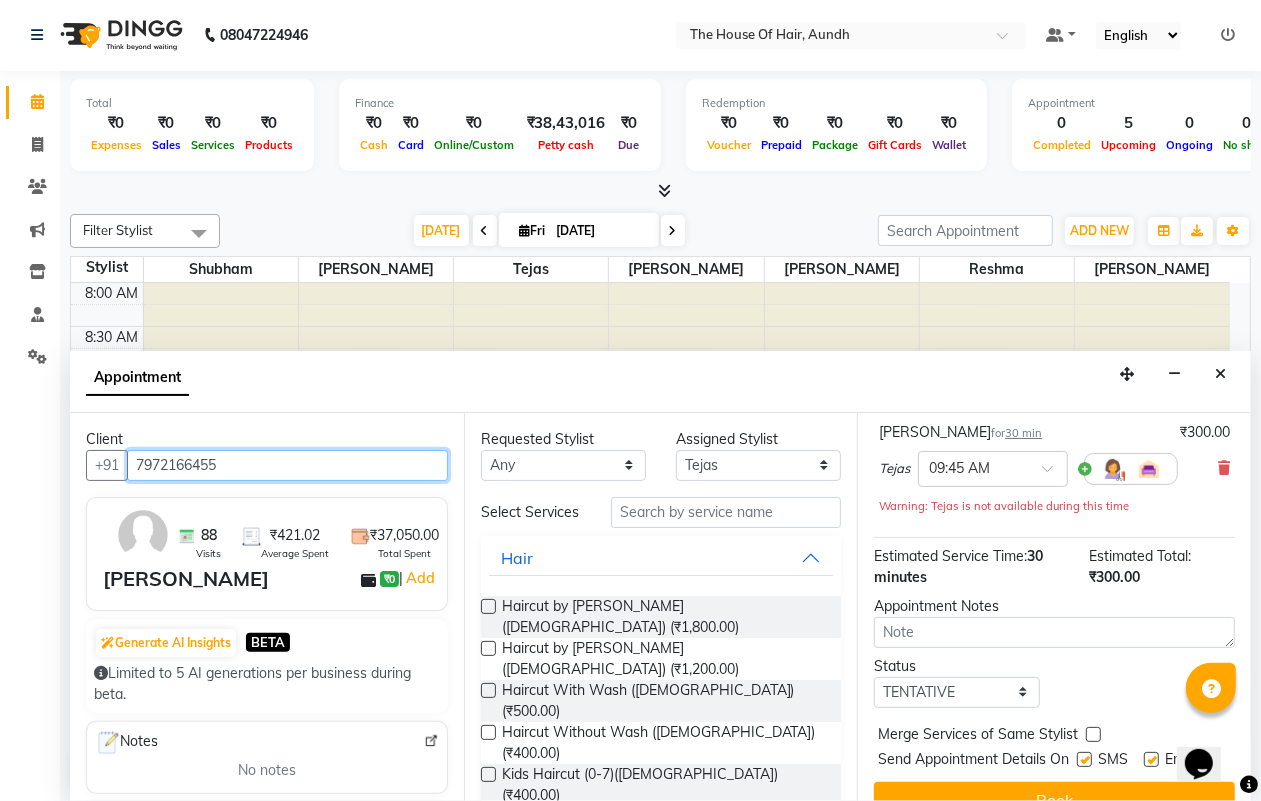 scroll, scrollTop: 216, scrollLeft: 0, axis: vertical 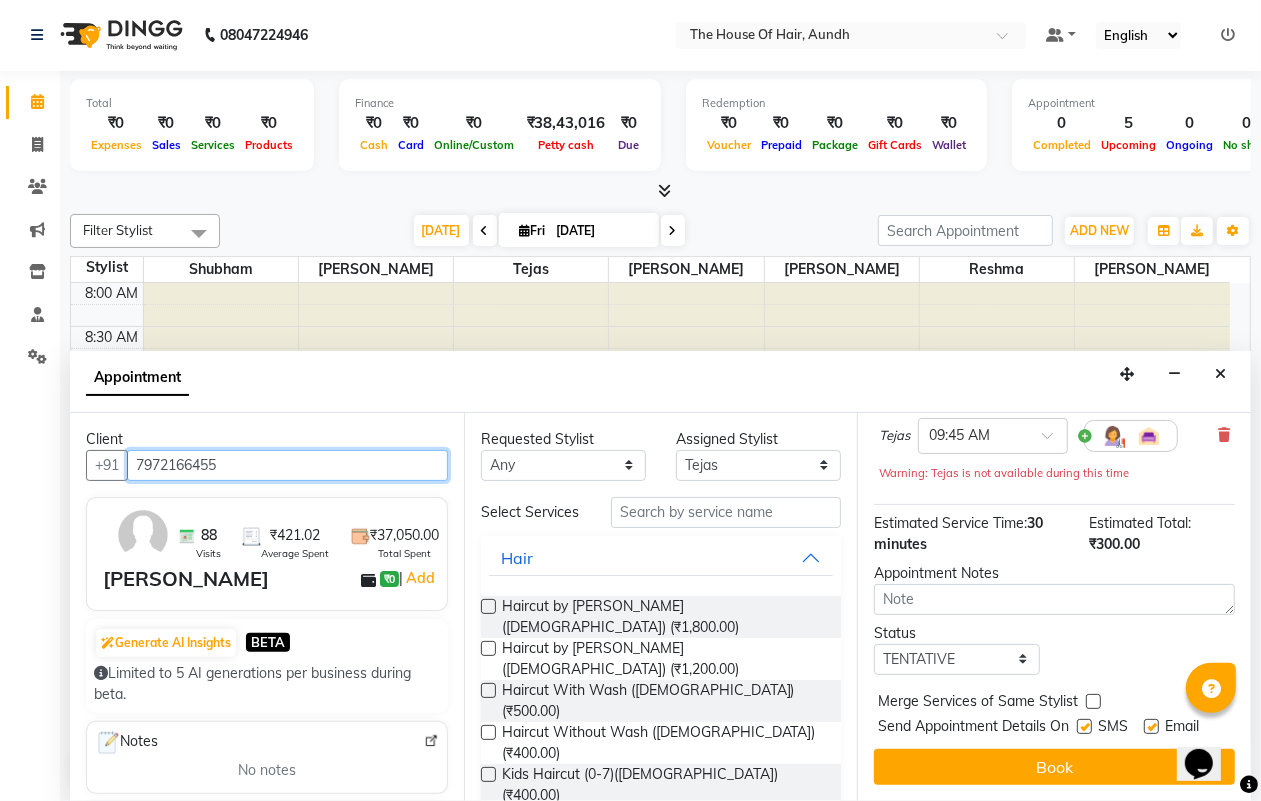 type on "7972166455" 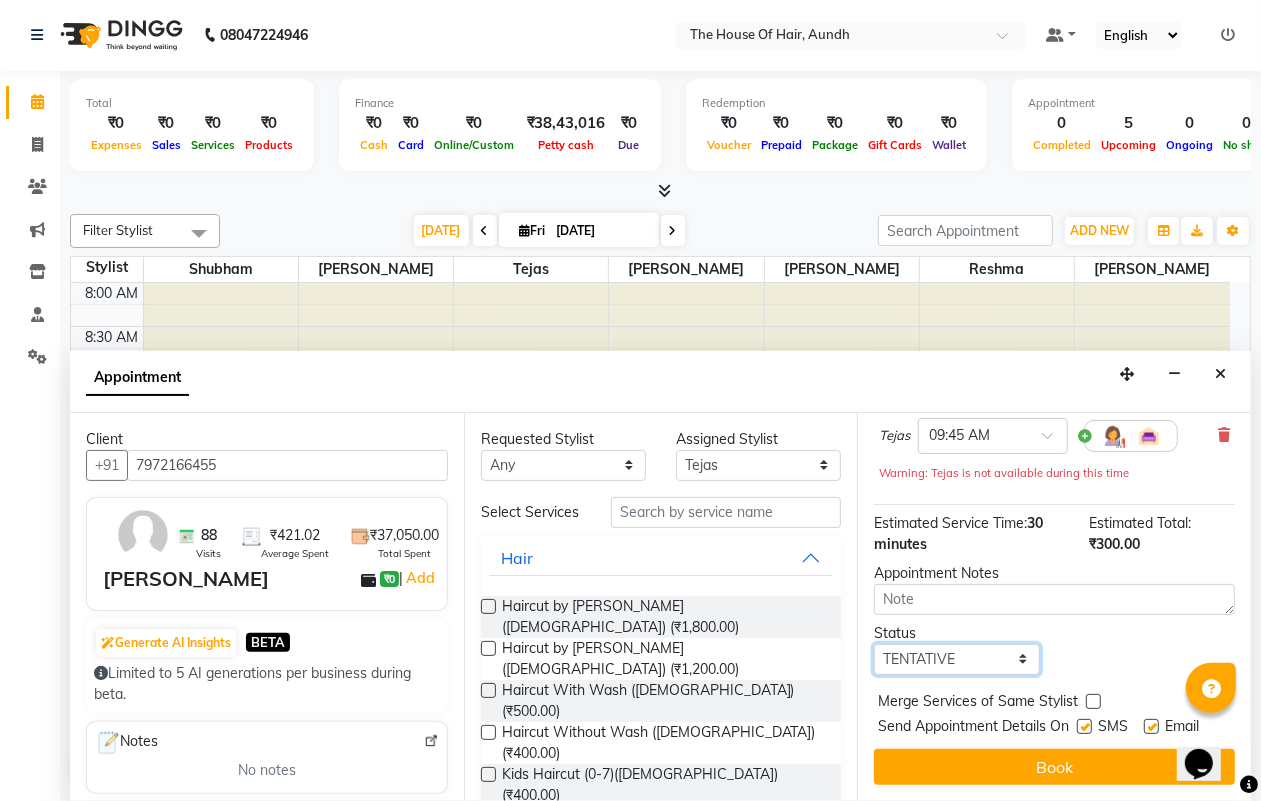 click on "Select TENTATIVE CONFIRM CHECK-IN UPCOMING" at bounding box center (956, 659) 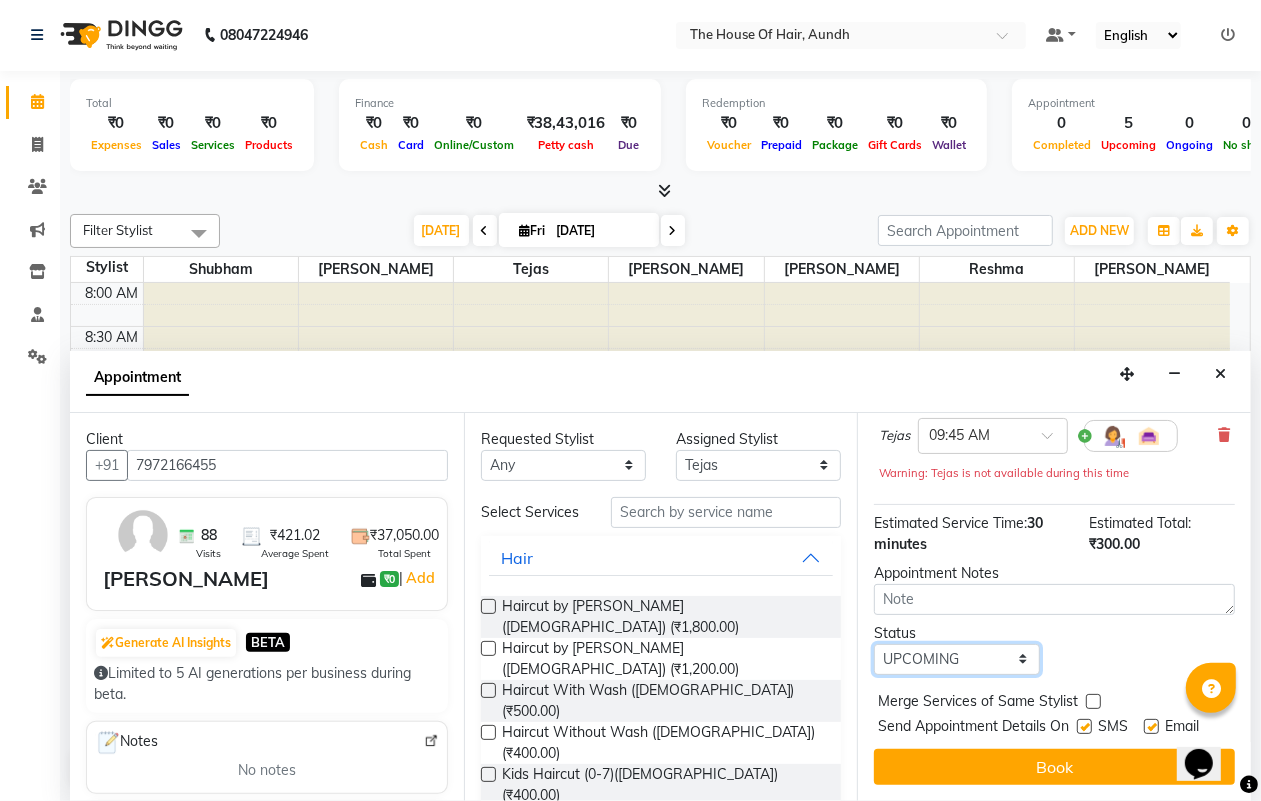 click on "Select TENTATIVE CONFIRM CHECK-IN UPCOMING" at bounding box center [956, 659] 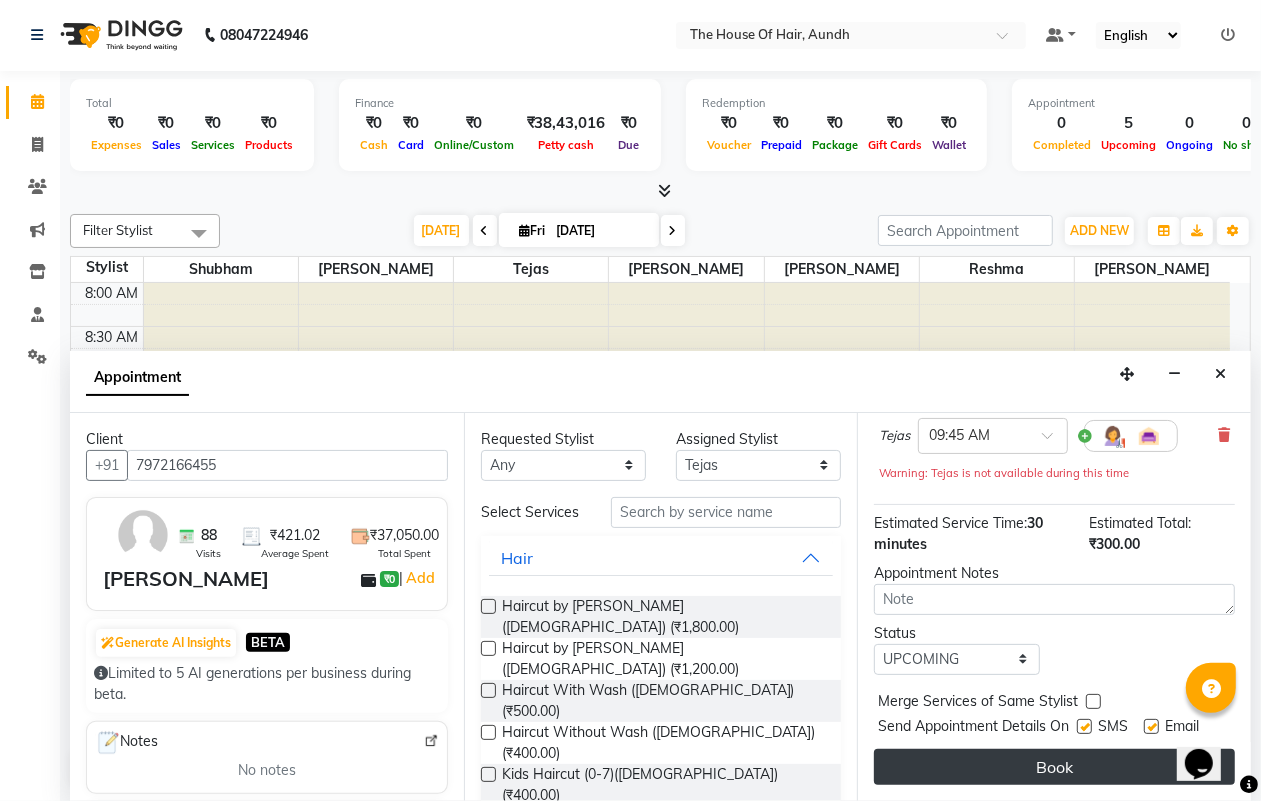click on "Book" at bounding box center [1054, 767] 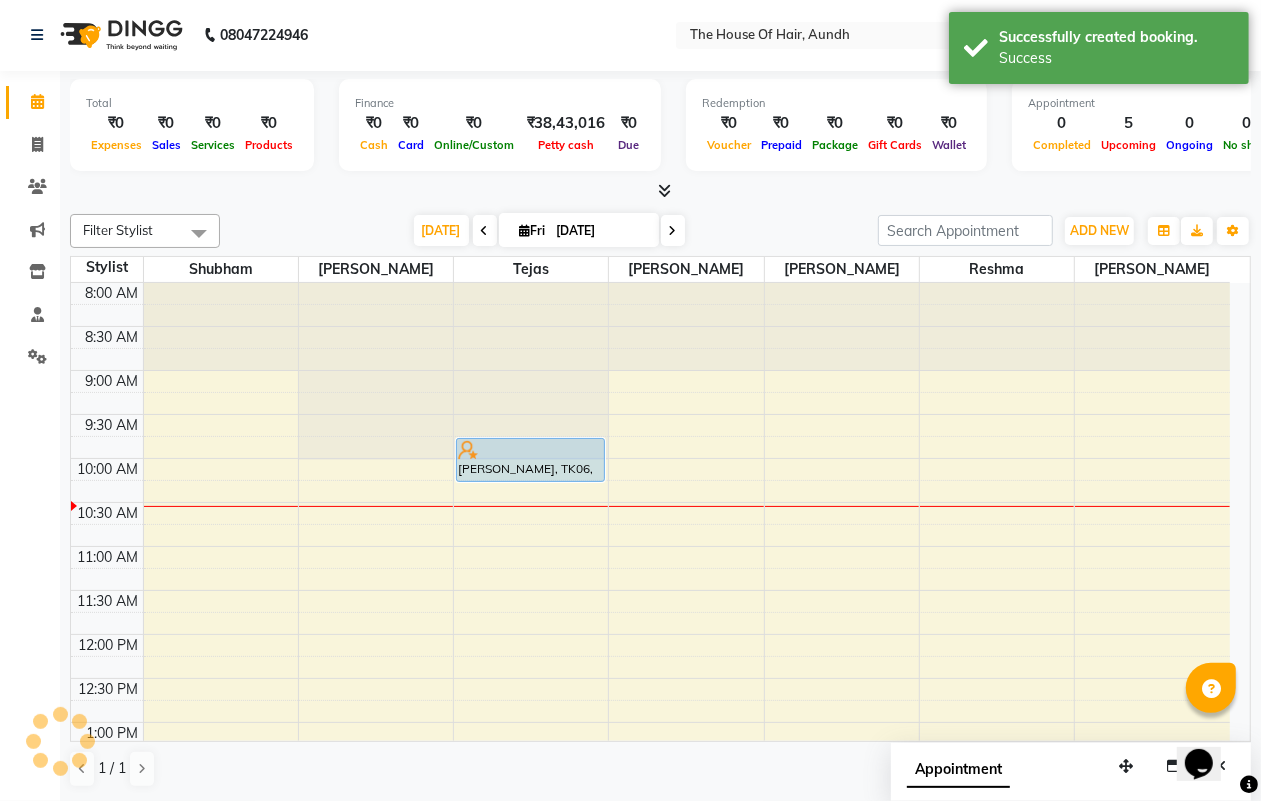 scroll, scrollTop: 0, scrollLeft: 0, axis: both 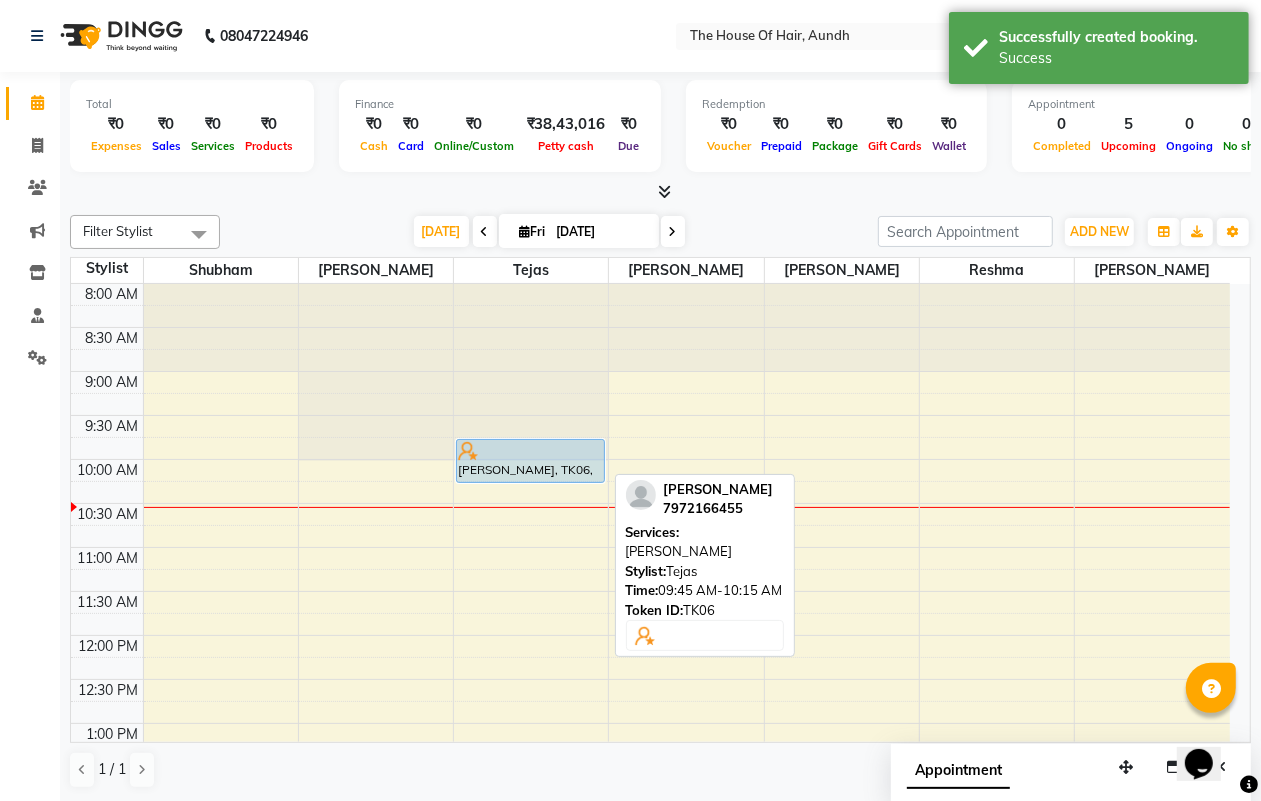 click at bounding box center [530, 451] 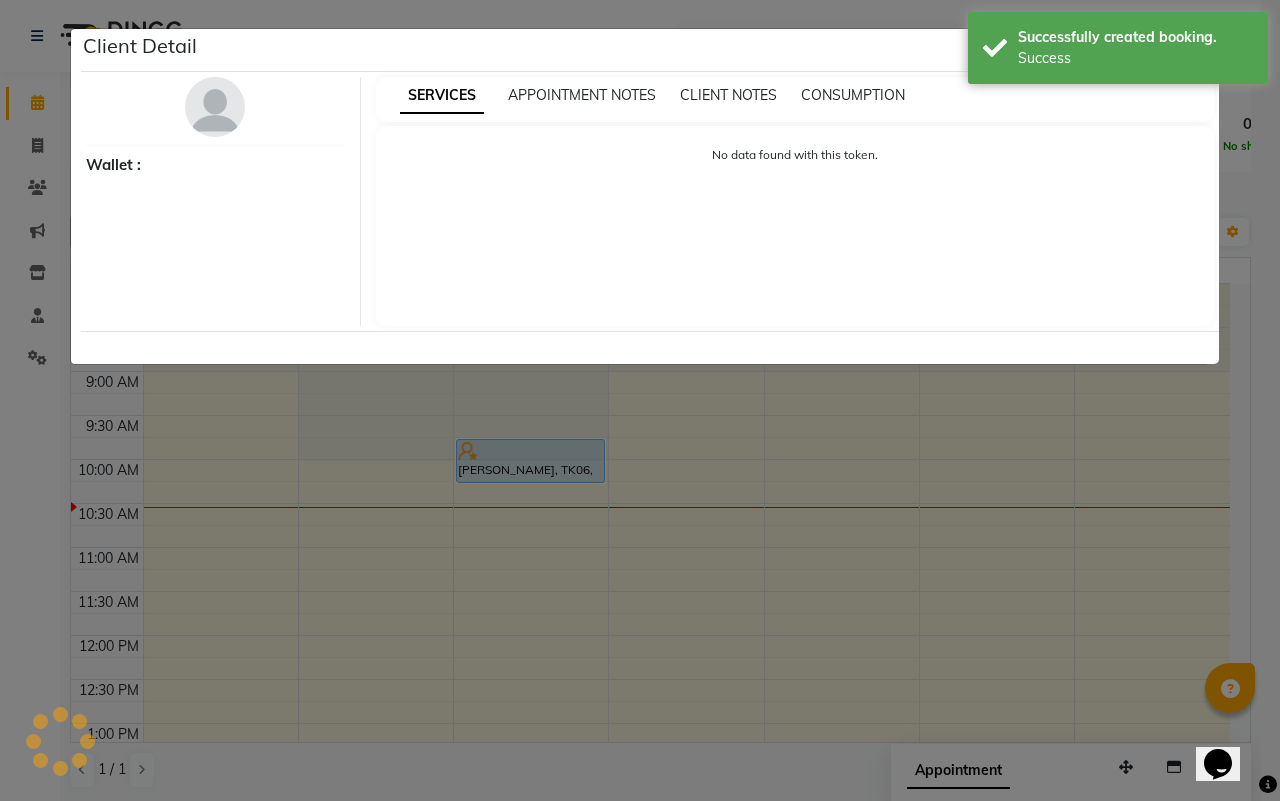 select on "5" 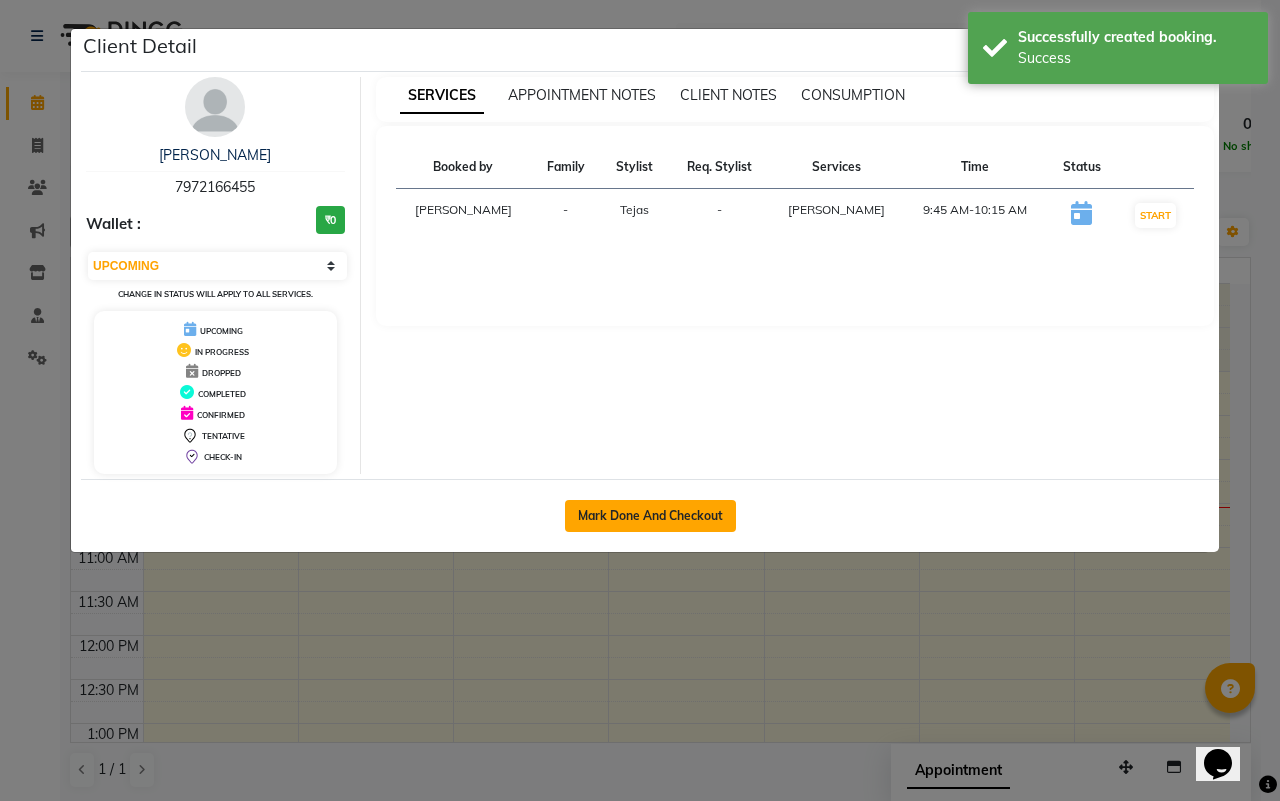 click on "Mark Done And Checkout" 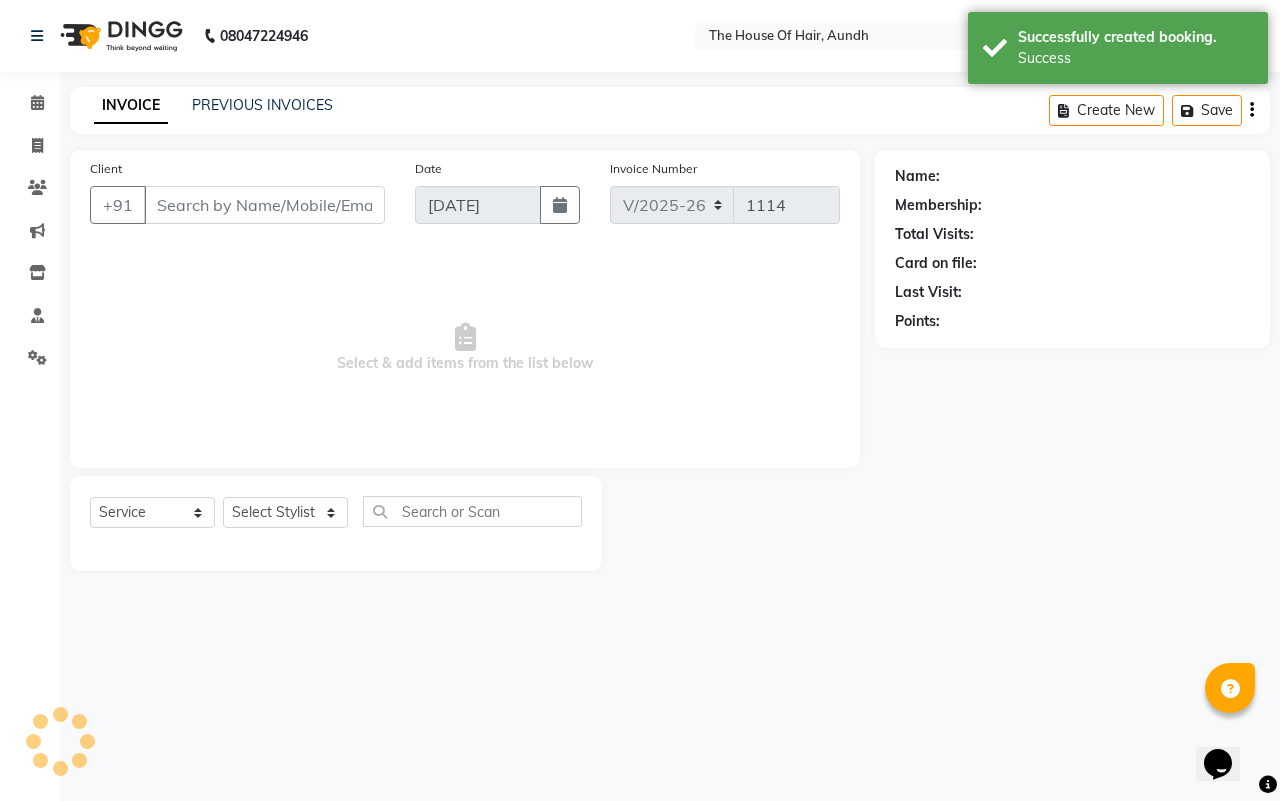 type on "7972166455" 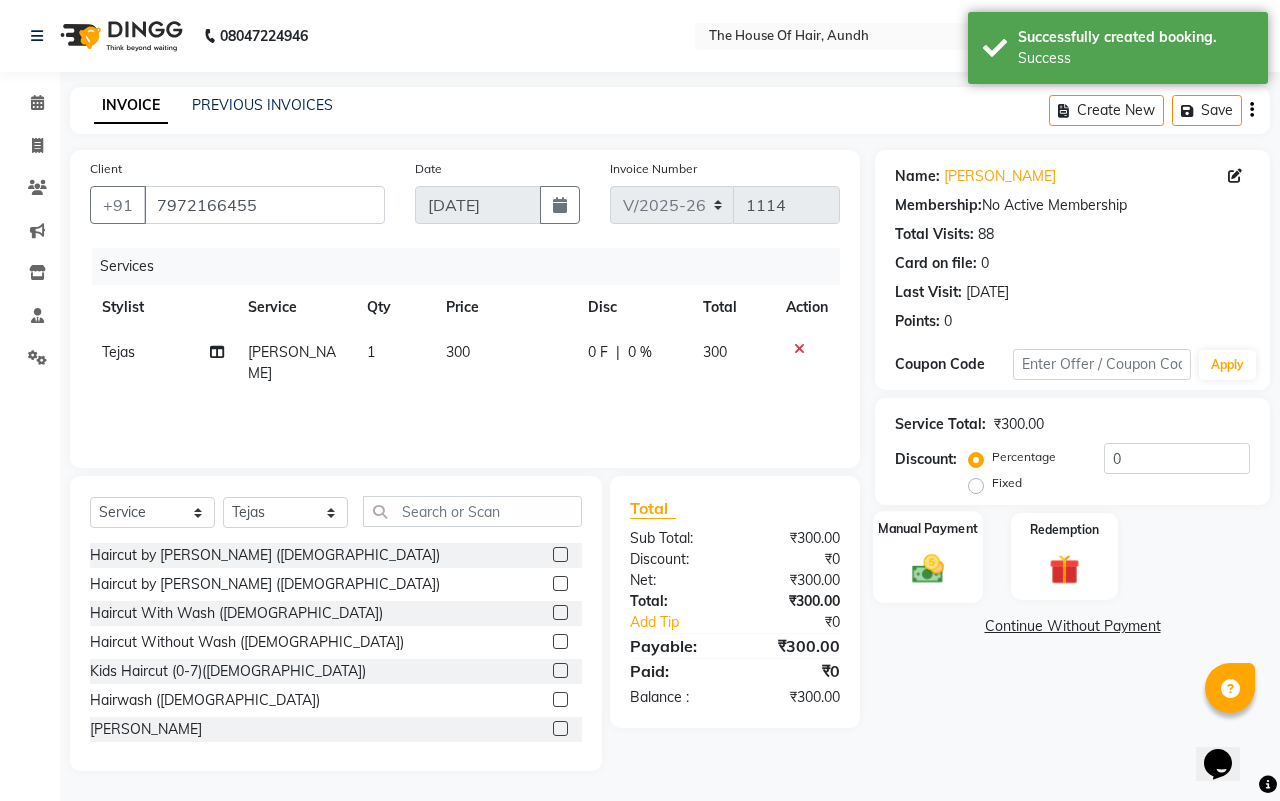 click 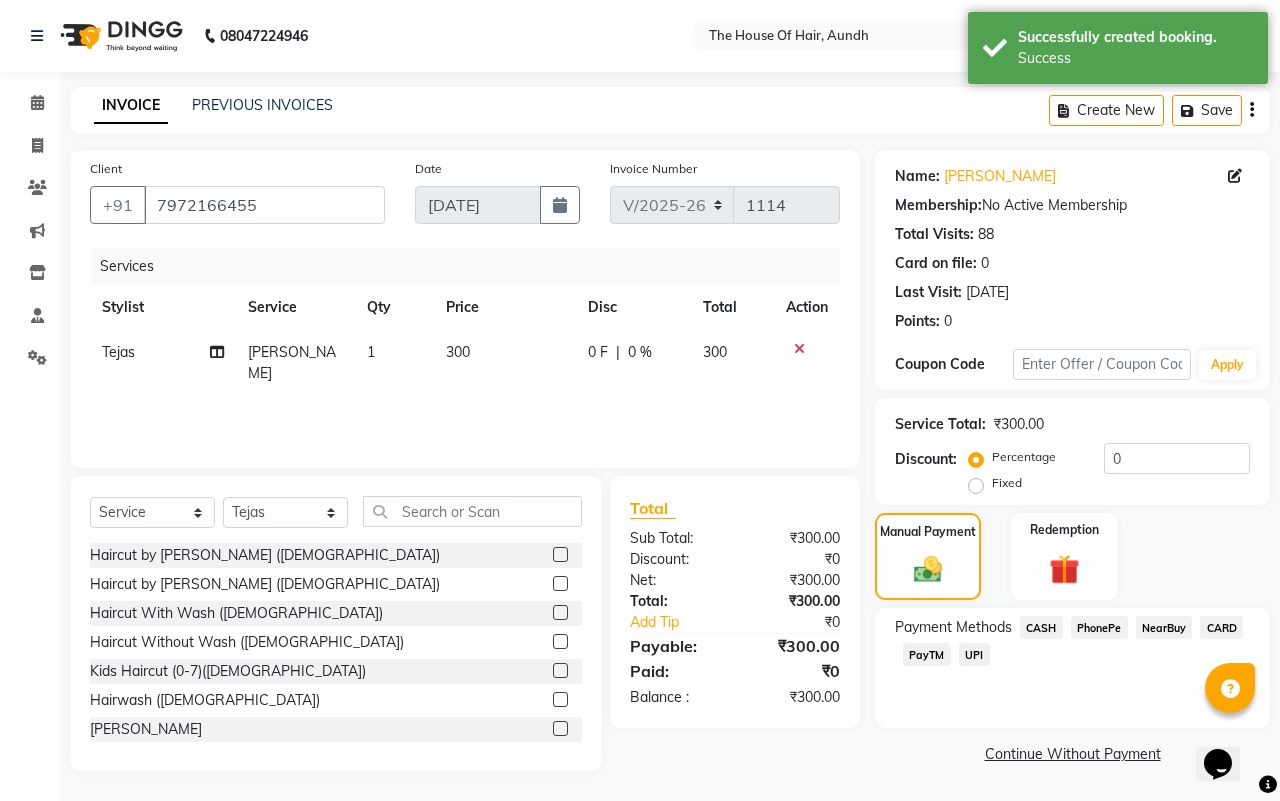 click on "UPI" 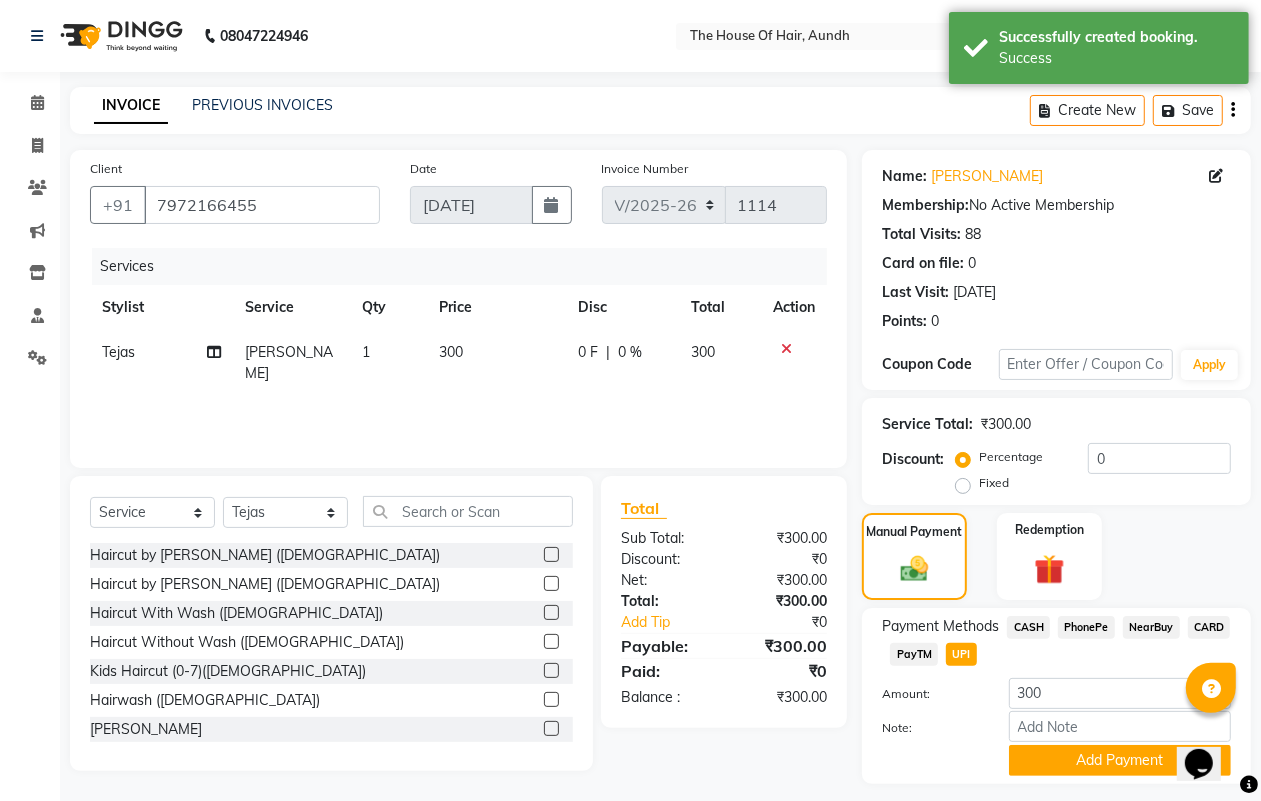 scroll, scrollTop: 52, scrollLeft: 0, axis: vertical 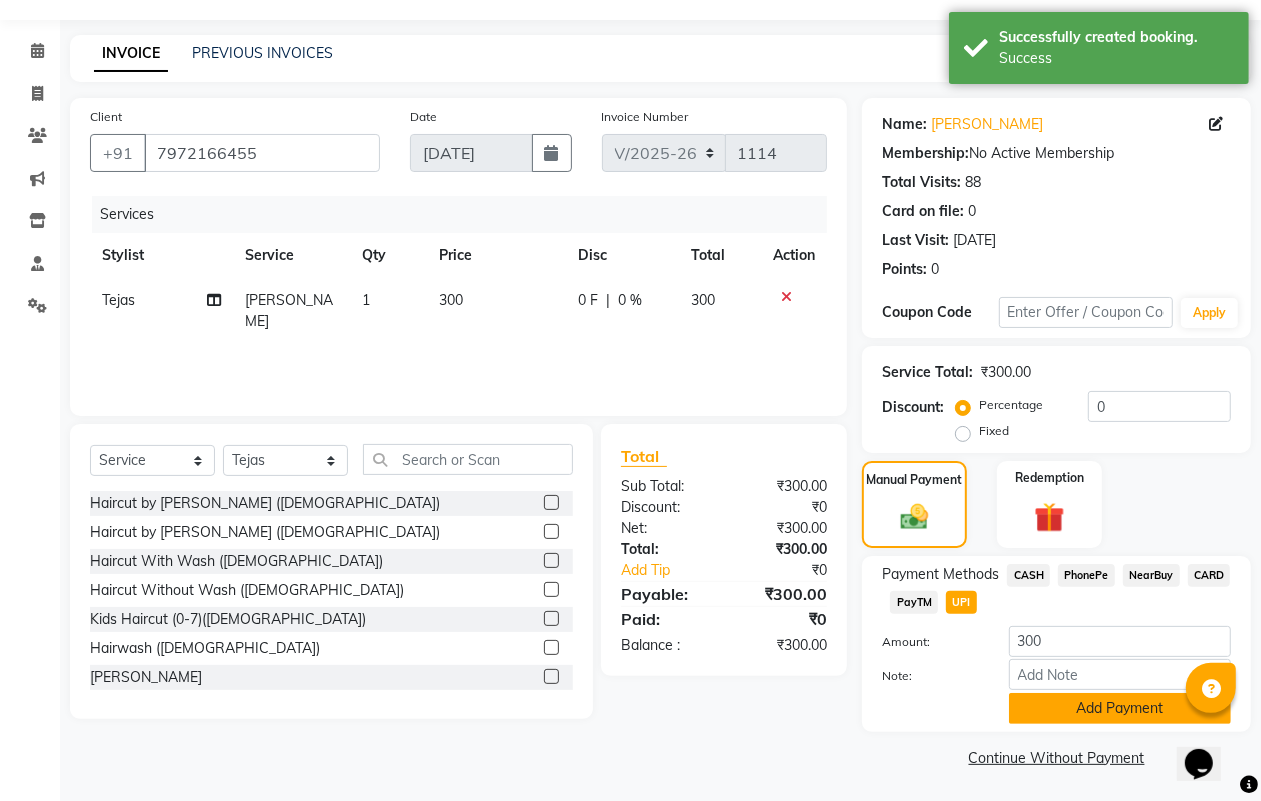 click on "Add Payment" 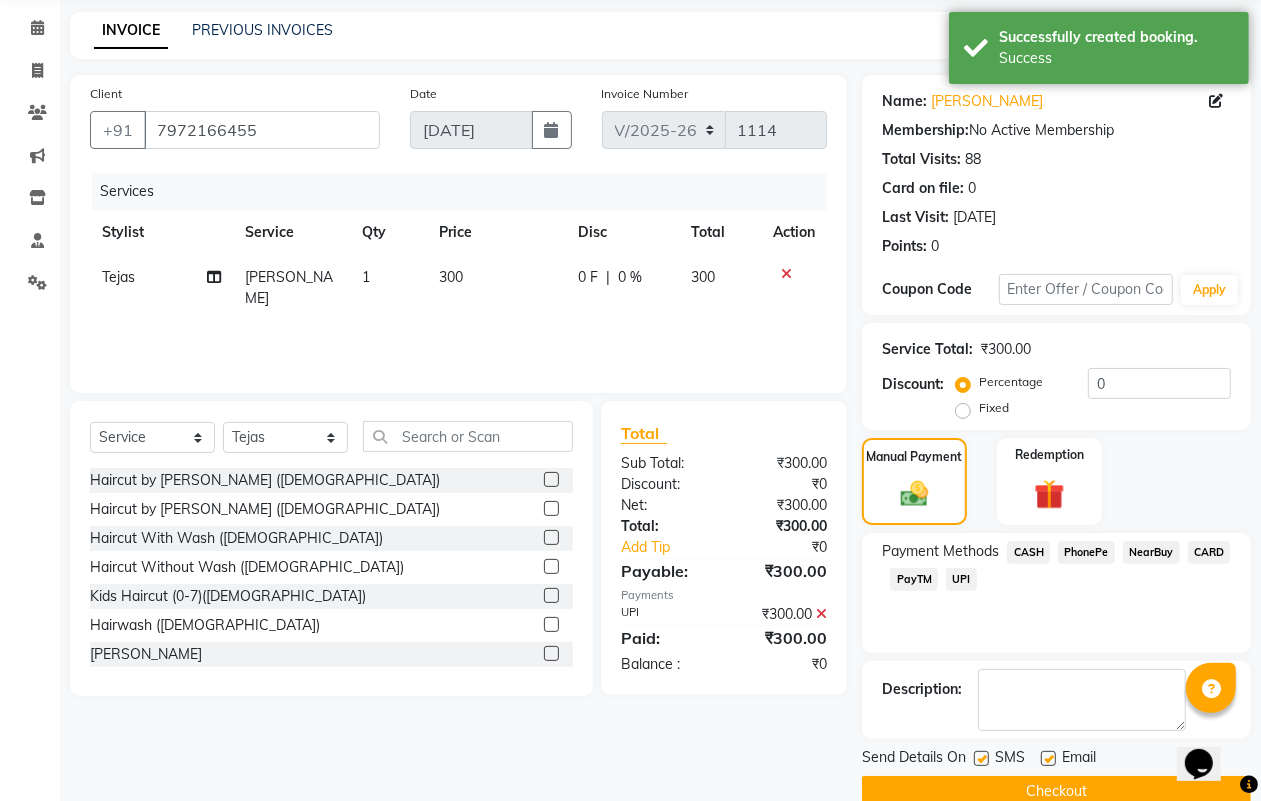 scroll, scrollTop: 111, scrollLeft: 0, axis: vertical 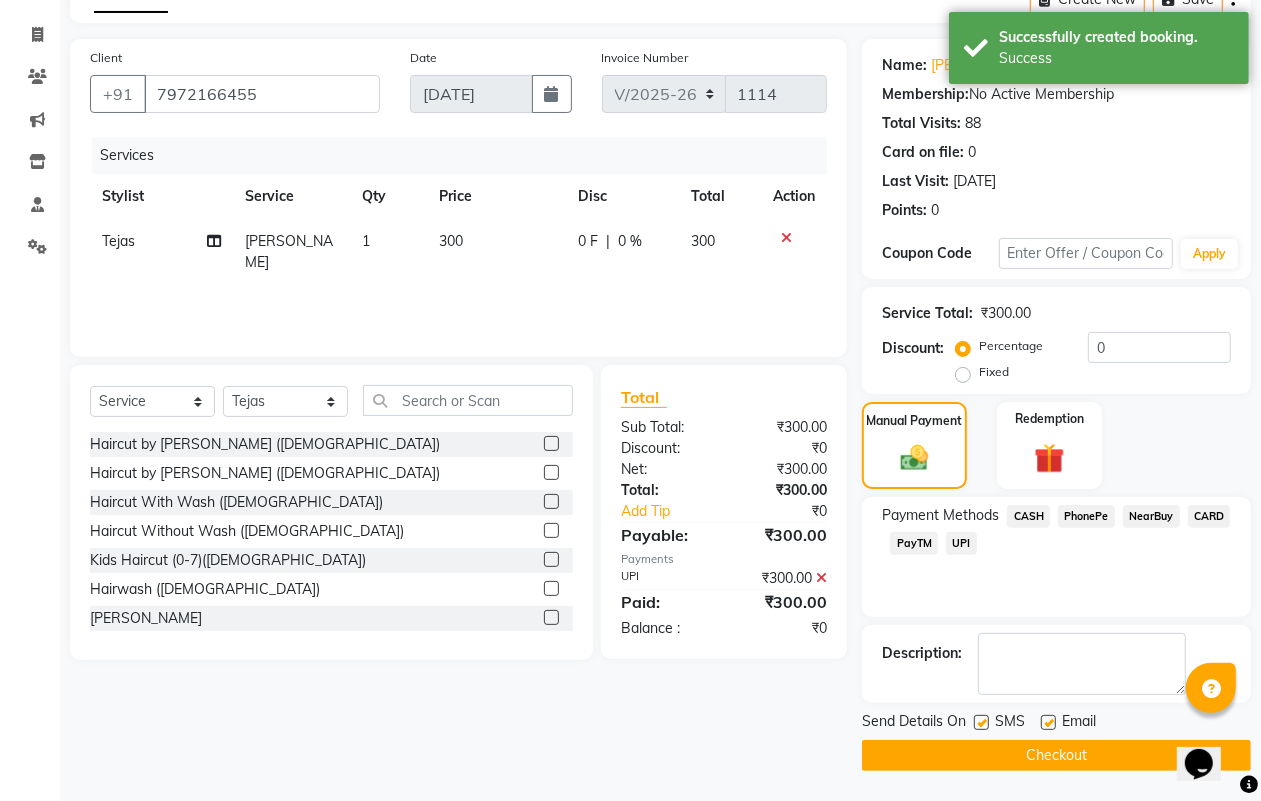 click on "Checkout" 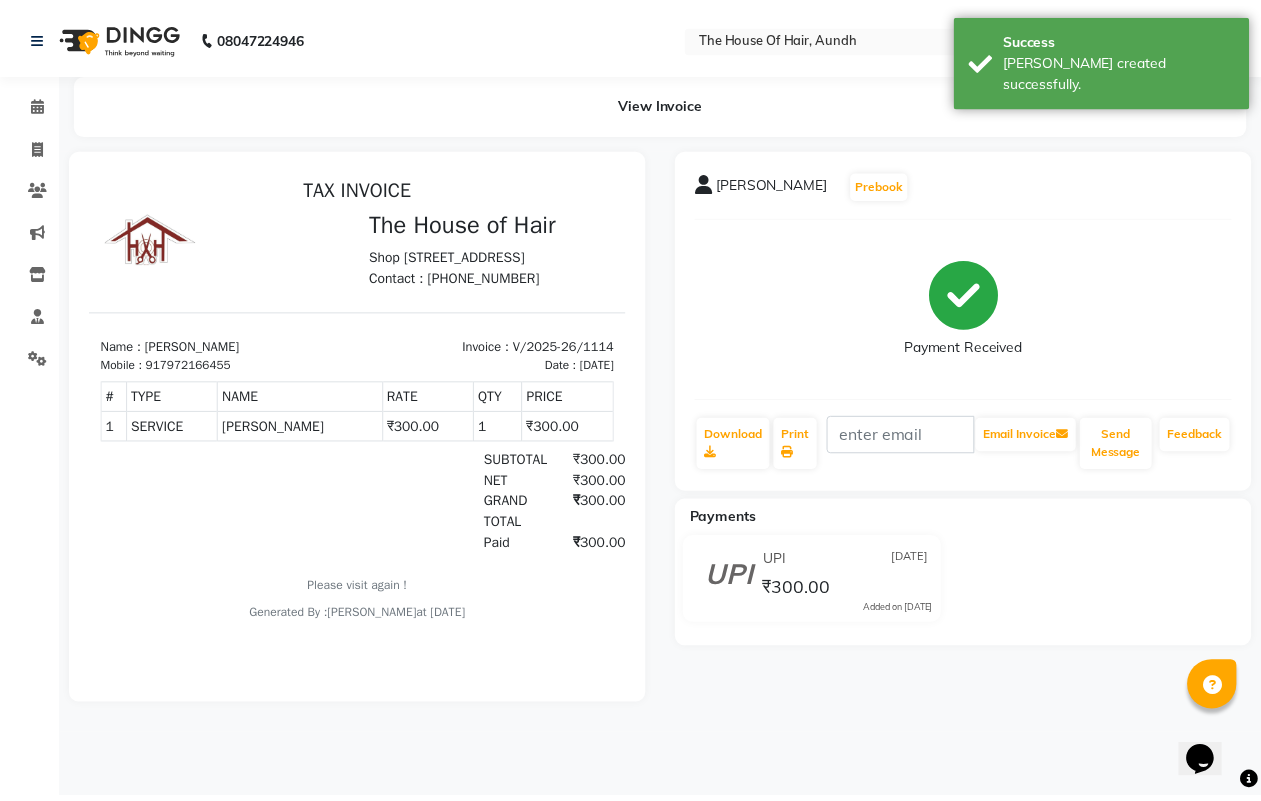 scroll, scrollTop: 0, scrollLeft: 0, axis: both 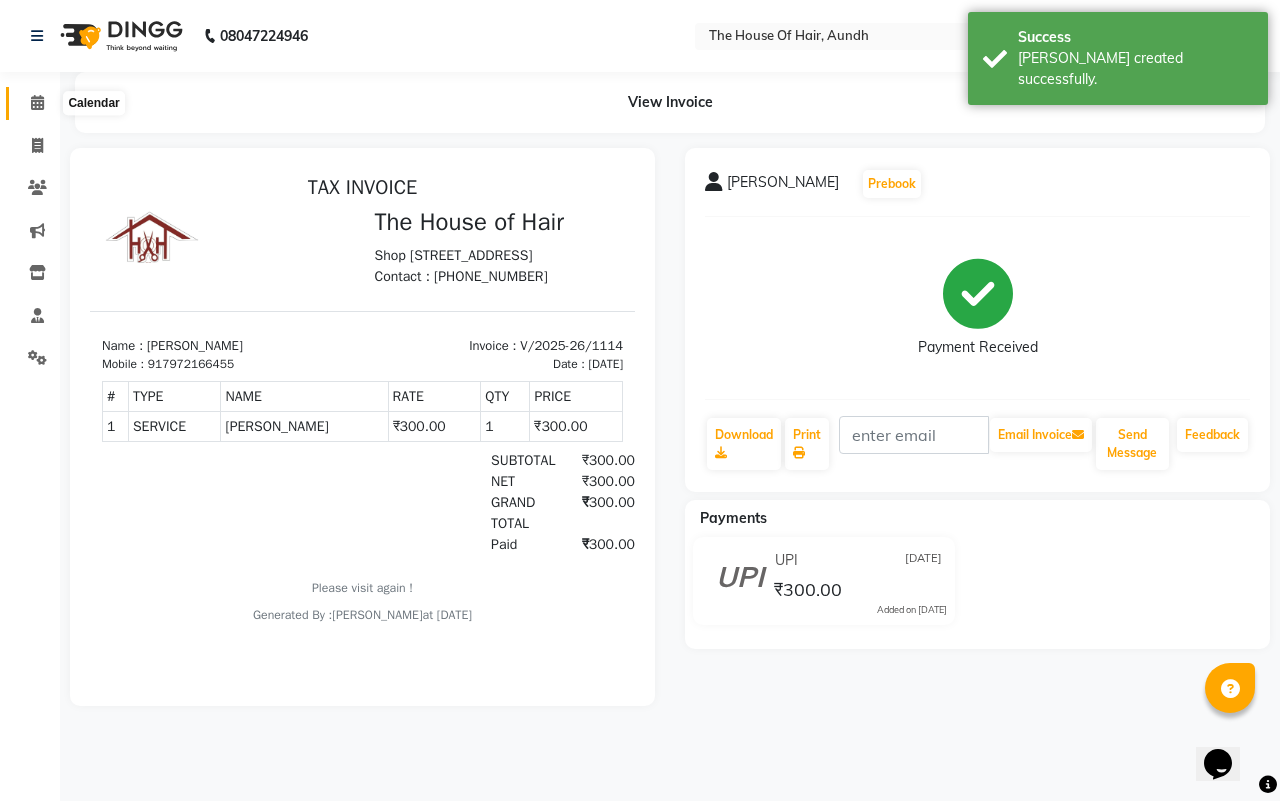 click 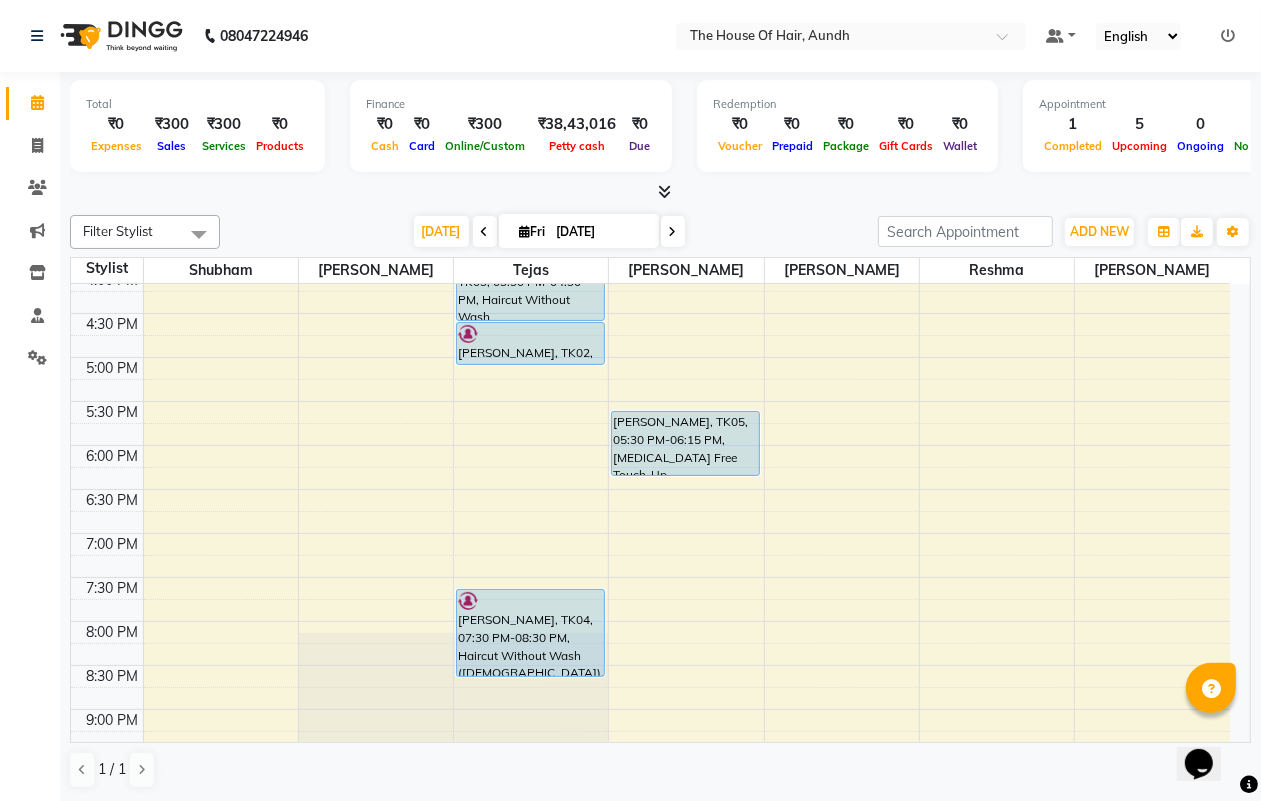 scroll, scrollTop: 750, scrollLeft: 0, axis: vertical 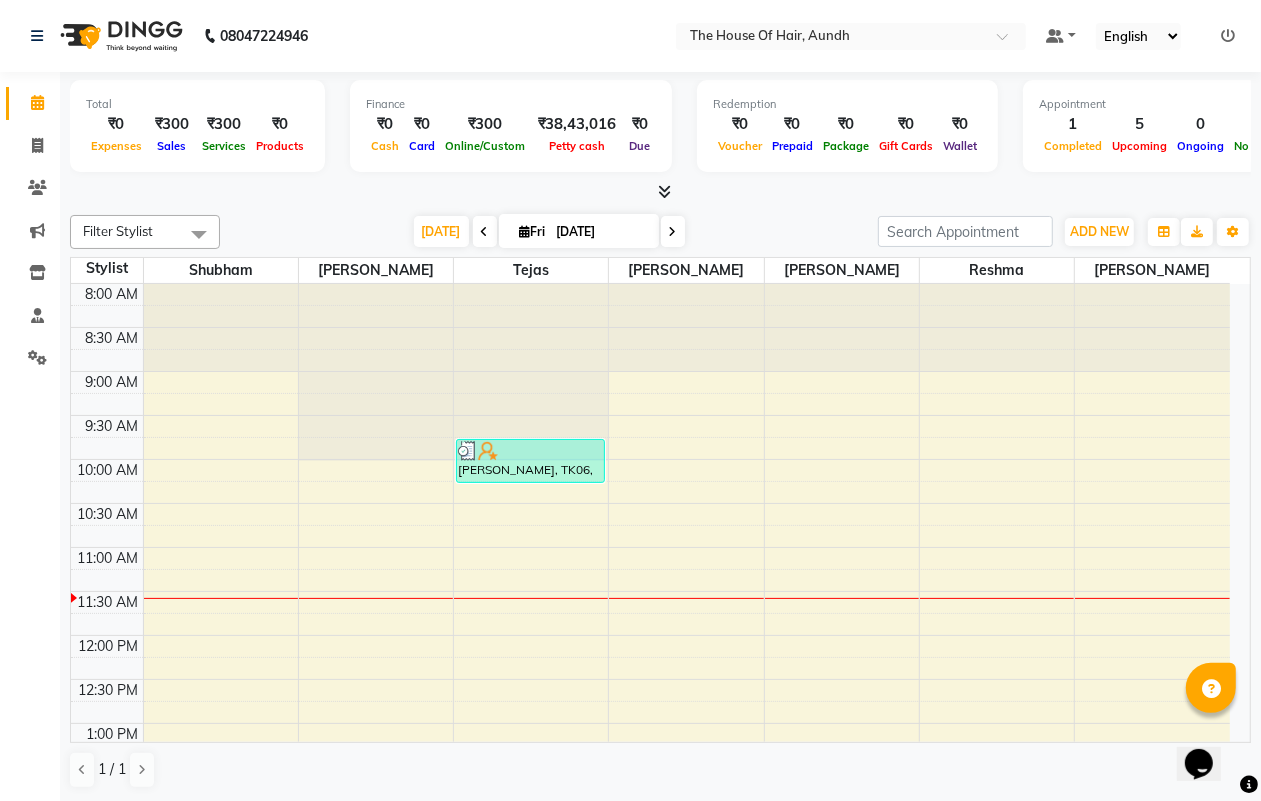 click on "8:00 AM 8:30 AM 9:00 AM 9:30 AM 10:00 AM 10:30 AM 11:00 AM 11:30 AM 12:00 PM 12:30 PM 1:00 PM 1:30 PM 2:00 PM 2:30 PM 3:00 PM 3:30 PM 4:00 PM 4:30 PM 5:00 PM 5:30 PM 6:00 PM 6:30 PM 7:00 PM 7:30 PM 8:00 PM 8:30 PM 9:00 PM 9:30 PM     [PERSON_NAME], TK06, 09:45 AM-10:15 AM, [PERSON_NAME]    [PERSON_NAME], TK01, 02:00 PM-02:30 PM, Haircut Without Wash ([DEMOGRAPHIC_DATA])     [PERSON_NAME] Mate, TK03, 03:30 PM-04:30 PM, Haircut Without Wash ([DEMOGRAPHIC_DATA]),[PERSON_NAME] PATIL, TK02, 04:30 PM-05:00 PM, [PERSON_NAME]     [PERSON_NAME], TK04, 07:30 PM-08:30 PM, Haircut Without Wash ([DEMOGRAPHIC_DATA]),[PERSON_NAME]    [PERSON_NAME], TK05, 05:30 PM-06:15 PM, [MEDICAL_DATA] Free Touch-Up ([DEMOGRAPHIC_DATA])" at bounding box center [650, 899] 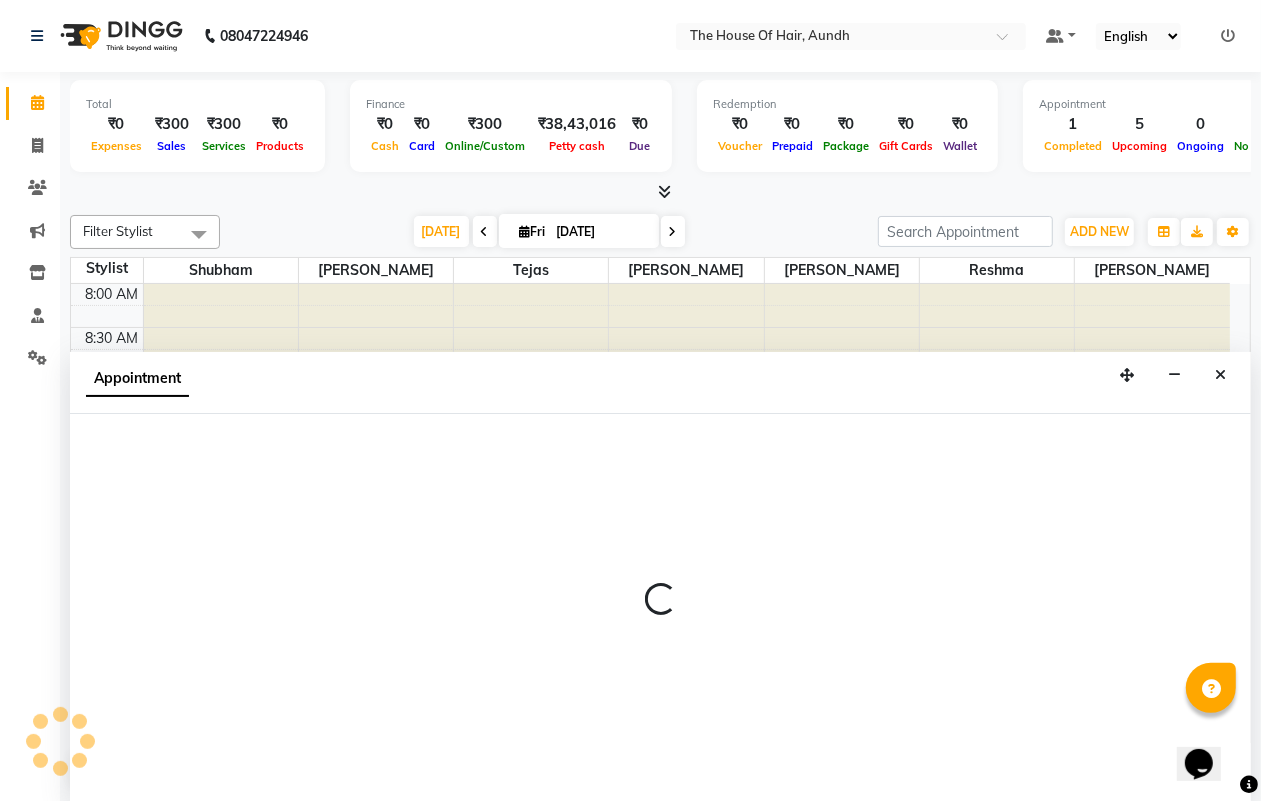 scroll, scrollTop: 1, scrollLeft: 0, axis: vertical 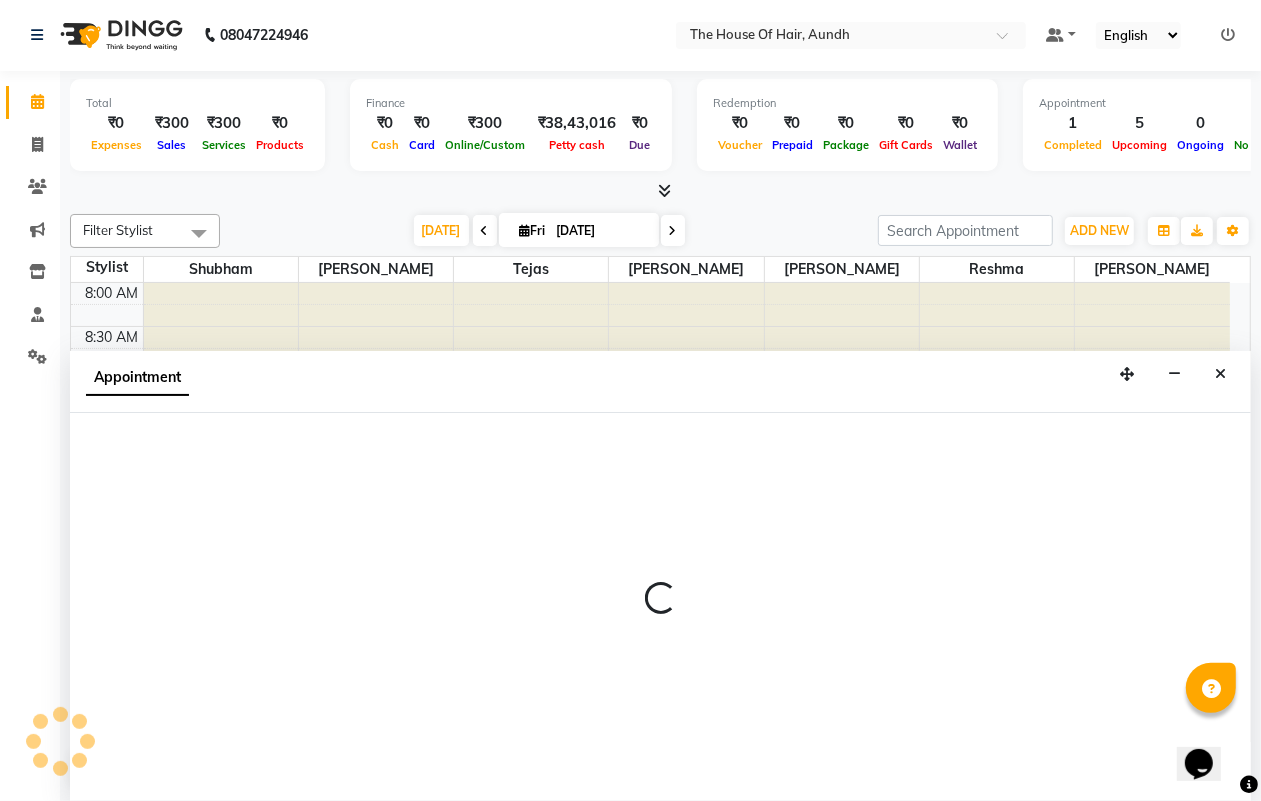 select on "32779" 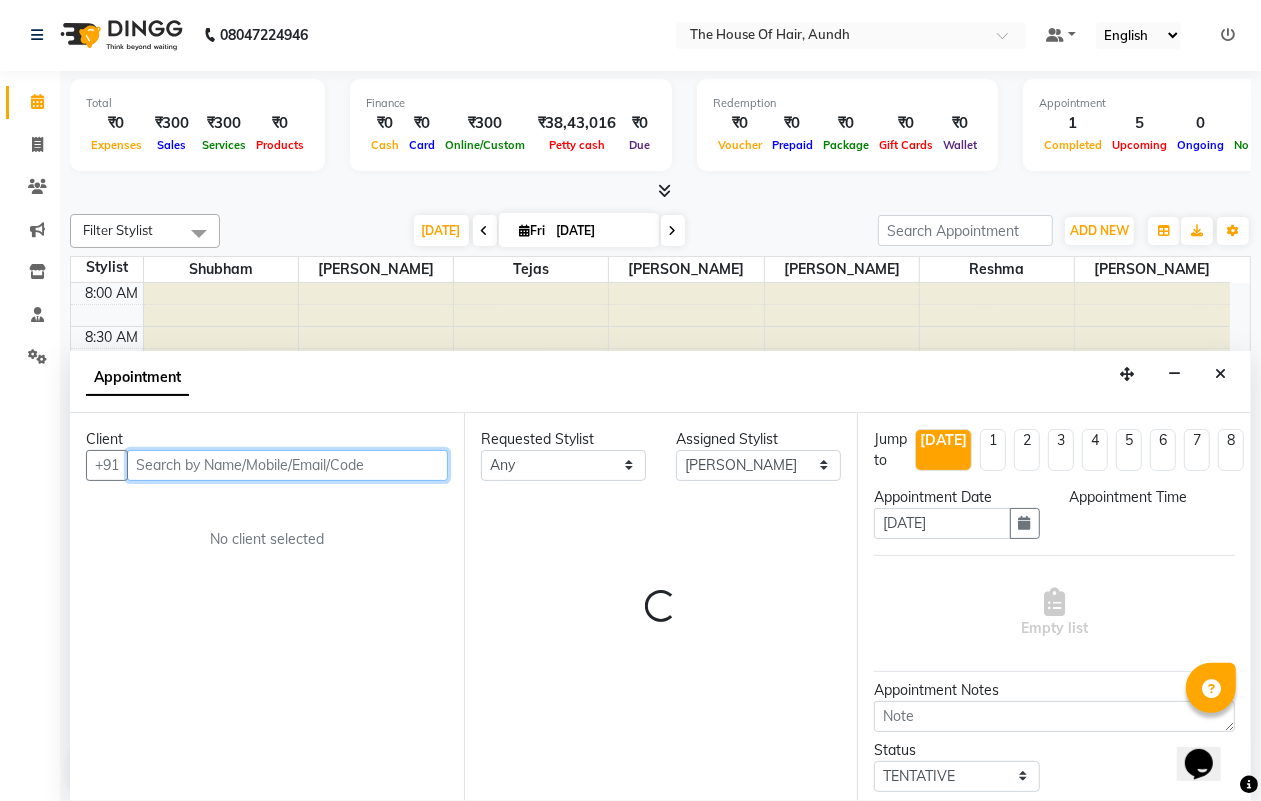 select on "690" 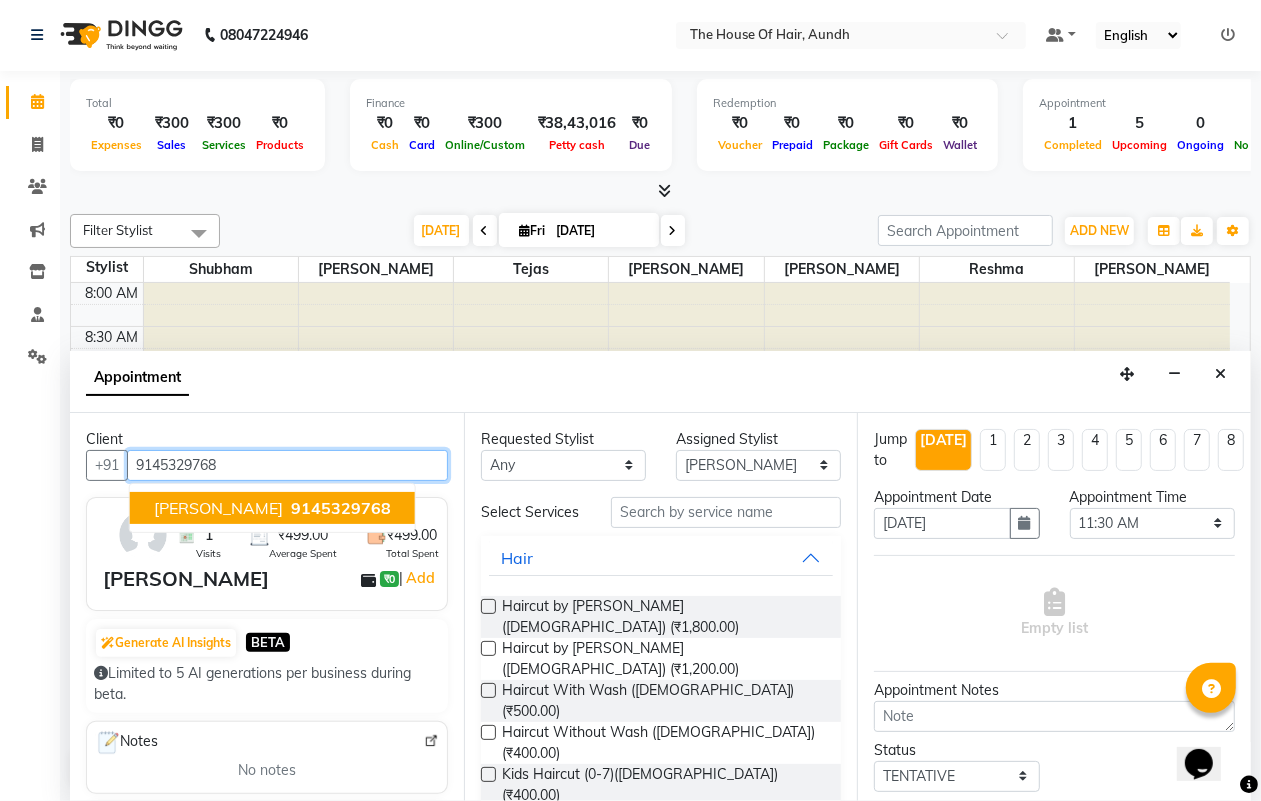 click on "[PERSON_NAME]" at bounding box center [218, 508] 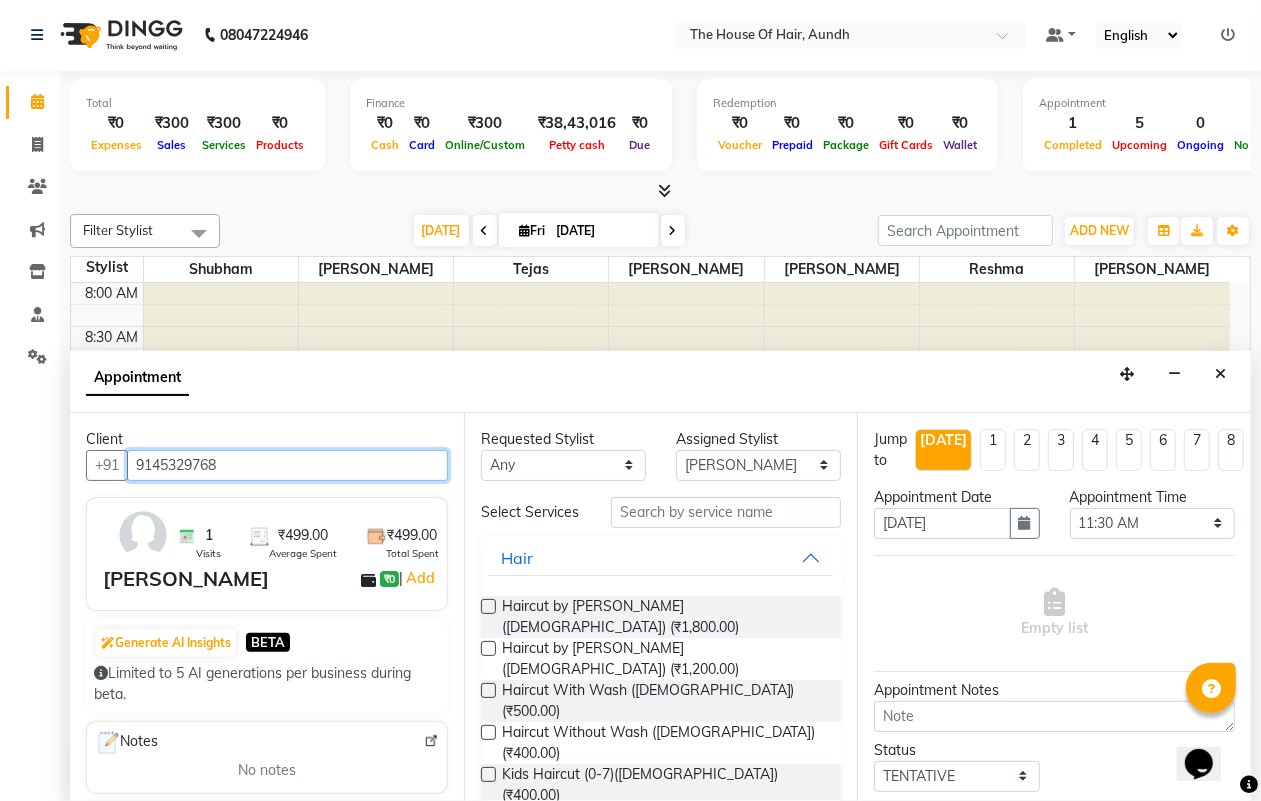 type on "9145329768" 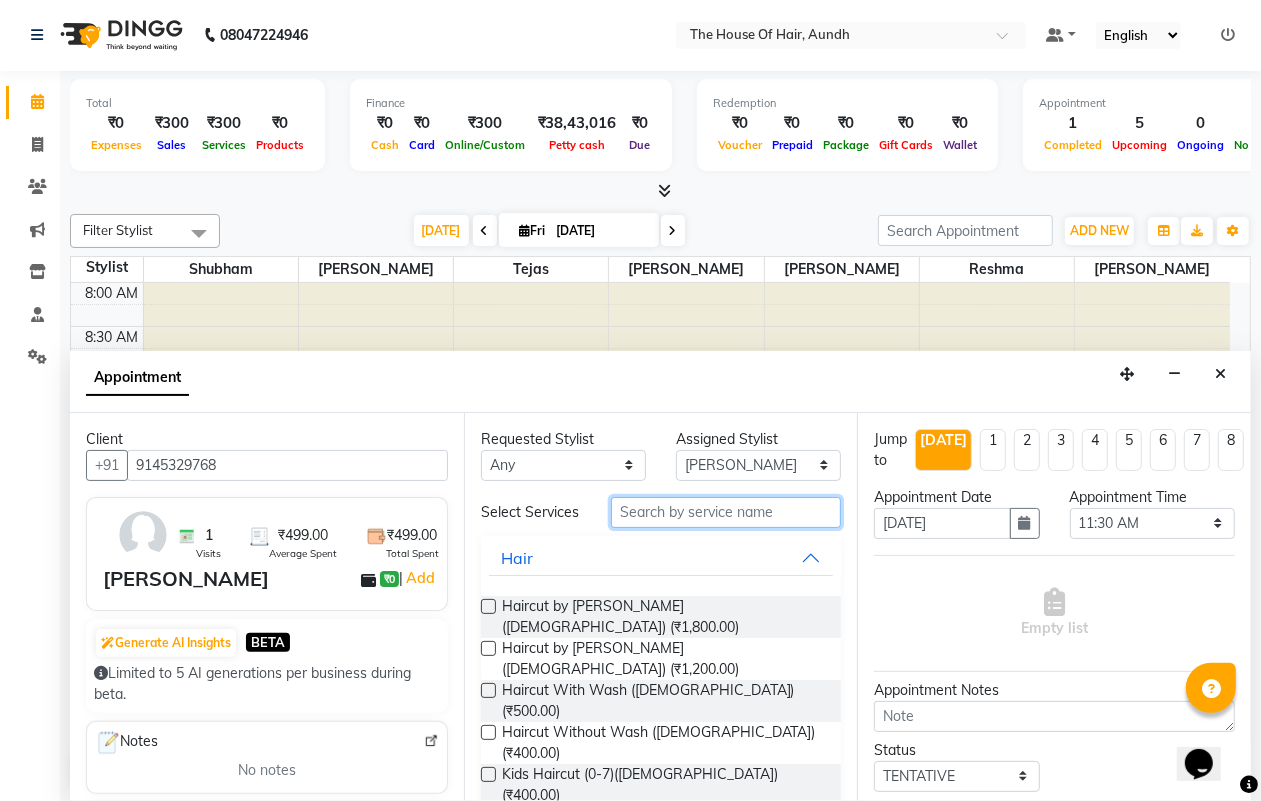 click at bounding box center (726, 512) 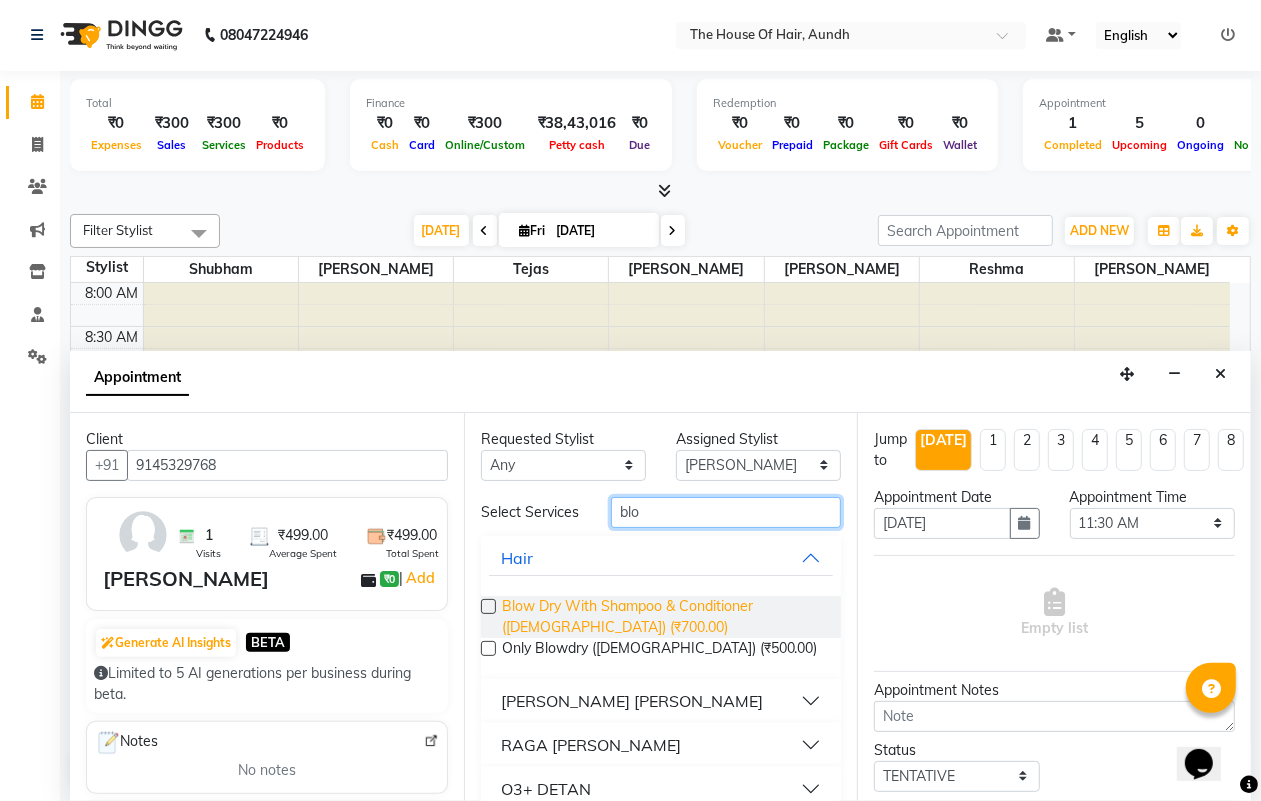 type on "blo" 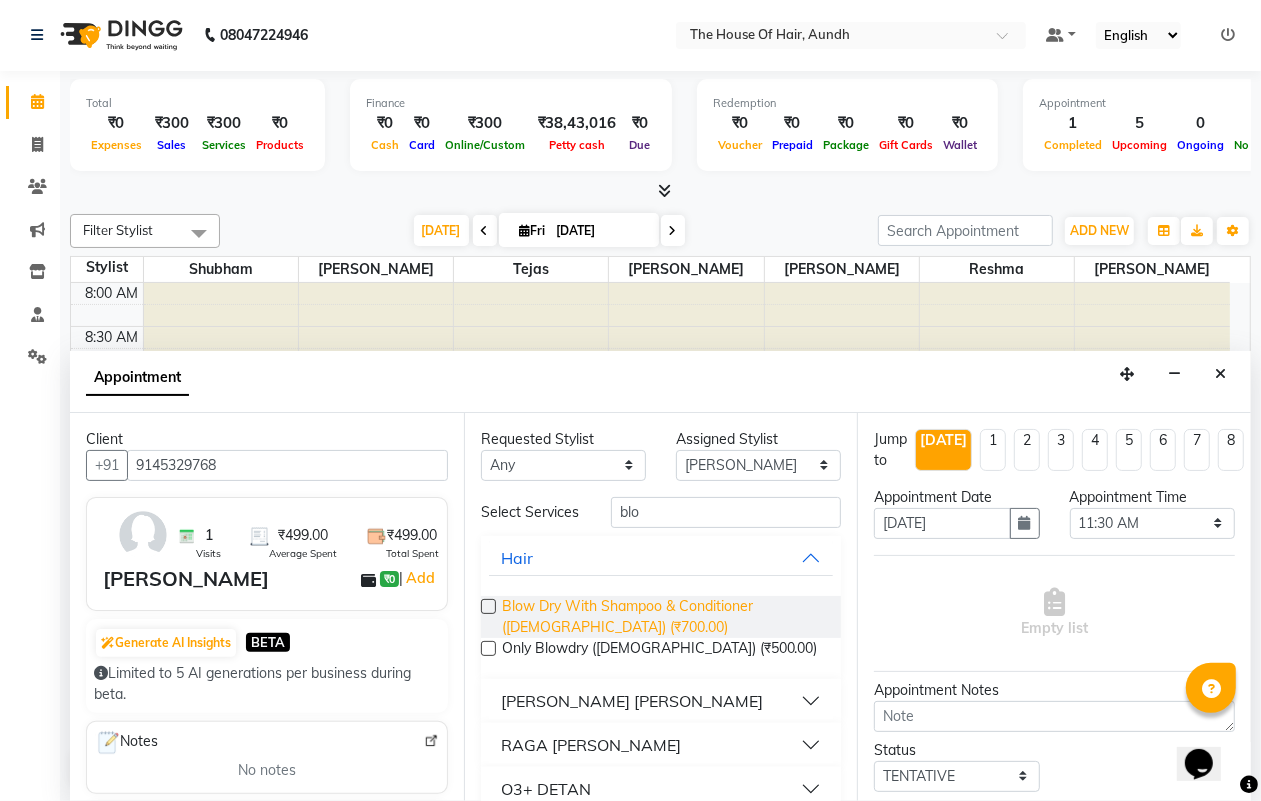 click on "Blow Dry With Shampoo & Conditioner ([DEMOGRAPHIC_DATA]) (₹700.00)" at bounding box center [664, 617] 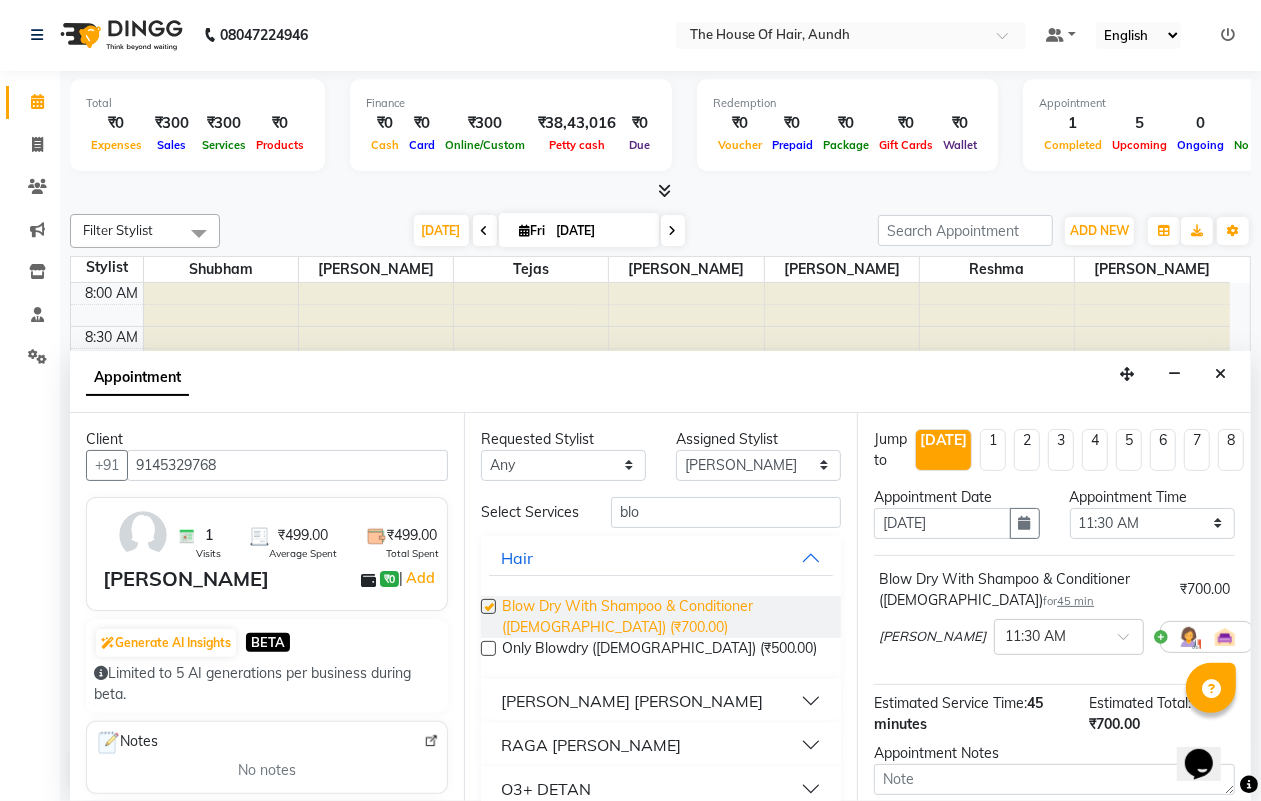 checkbox on "false" 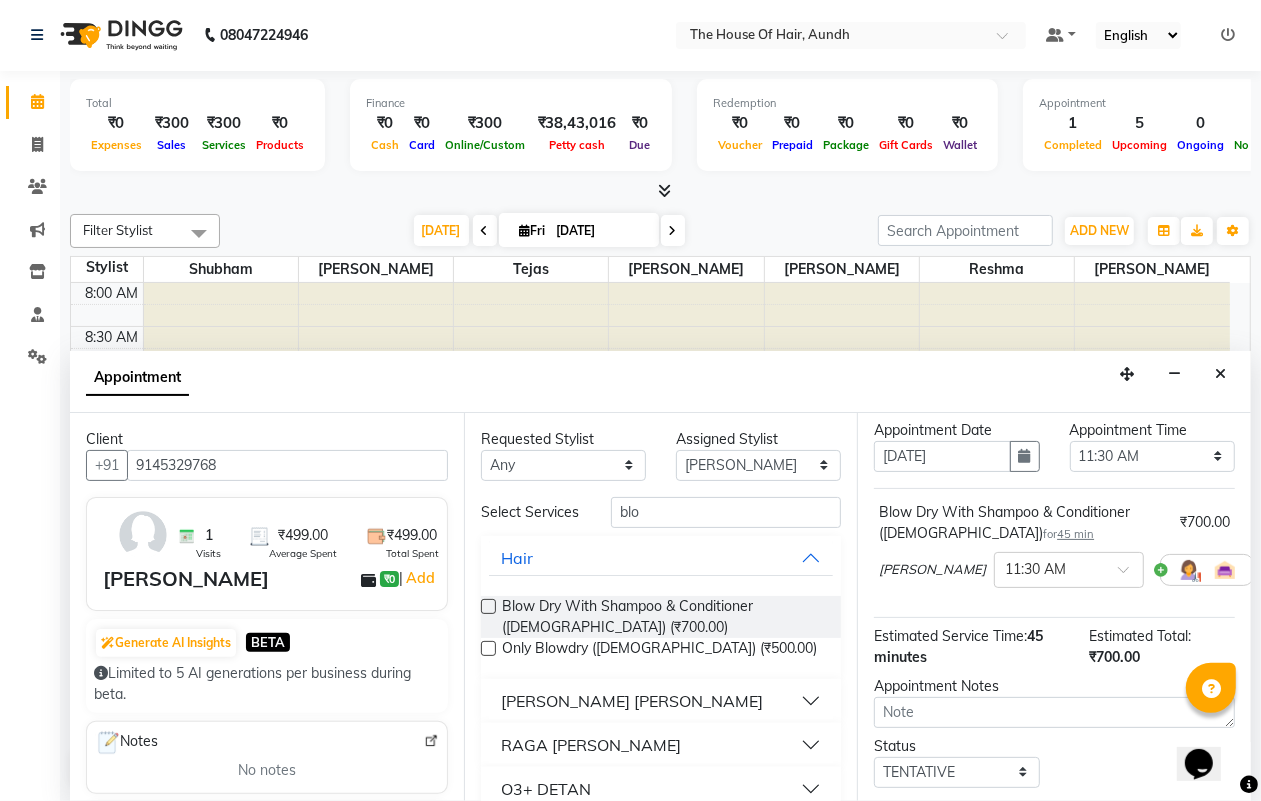 scroll, scrollTop: 125, scrollLeft: 0, axis: vertical 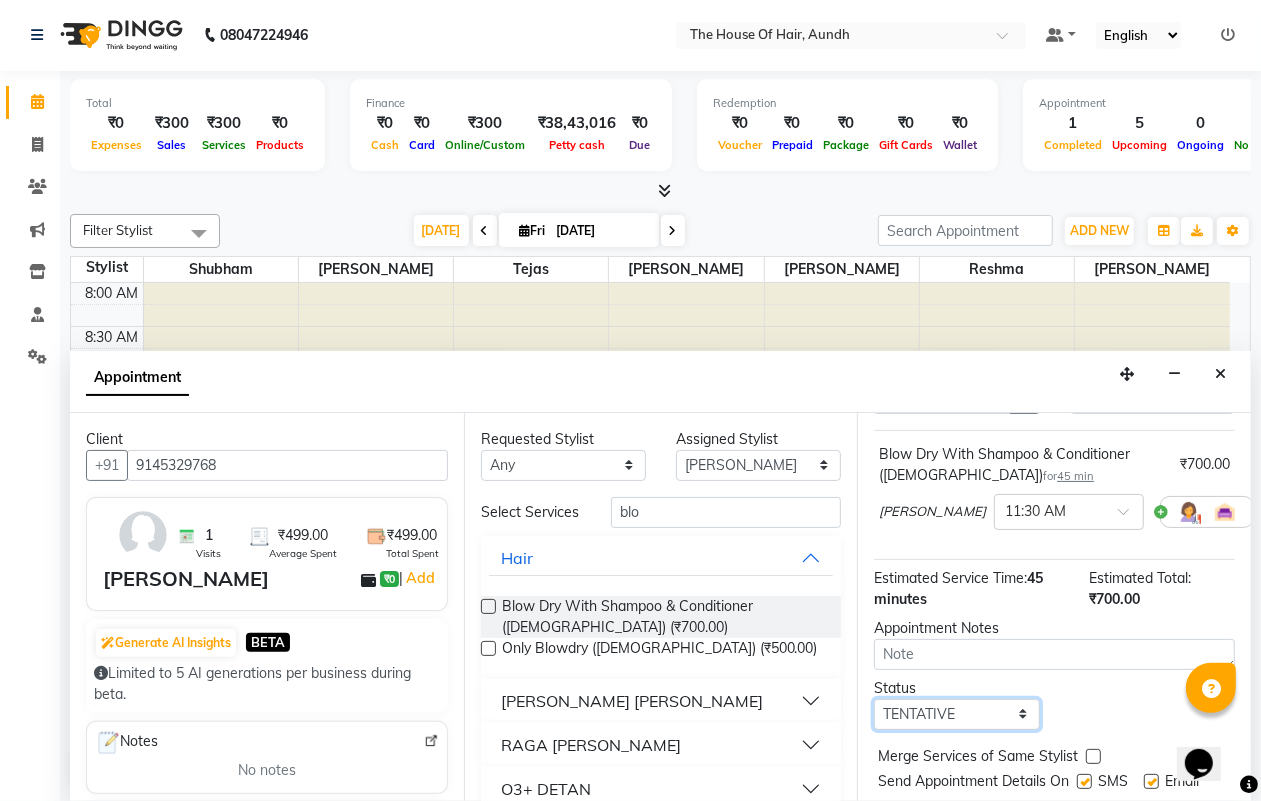 click on "Select TENTATIVE CONFIRM CHECK-IN UPCOMING" at bounding box center [956, 714] 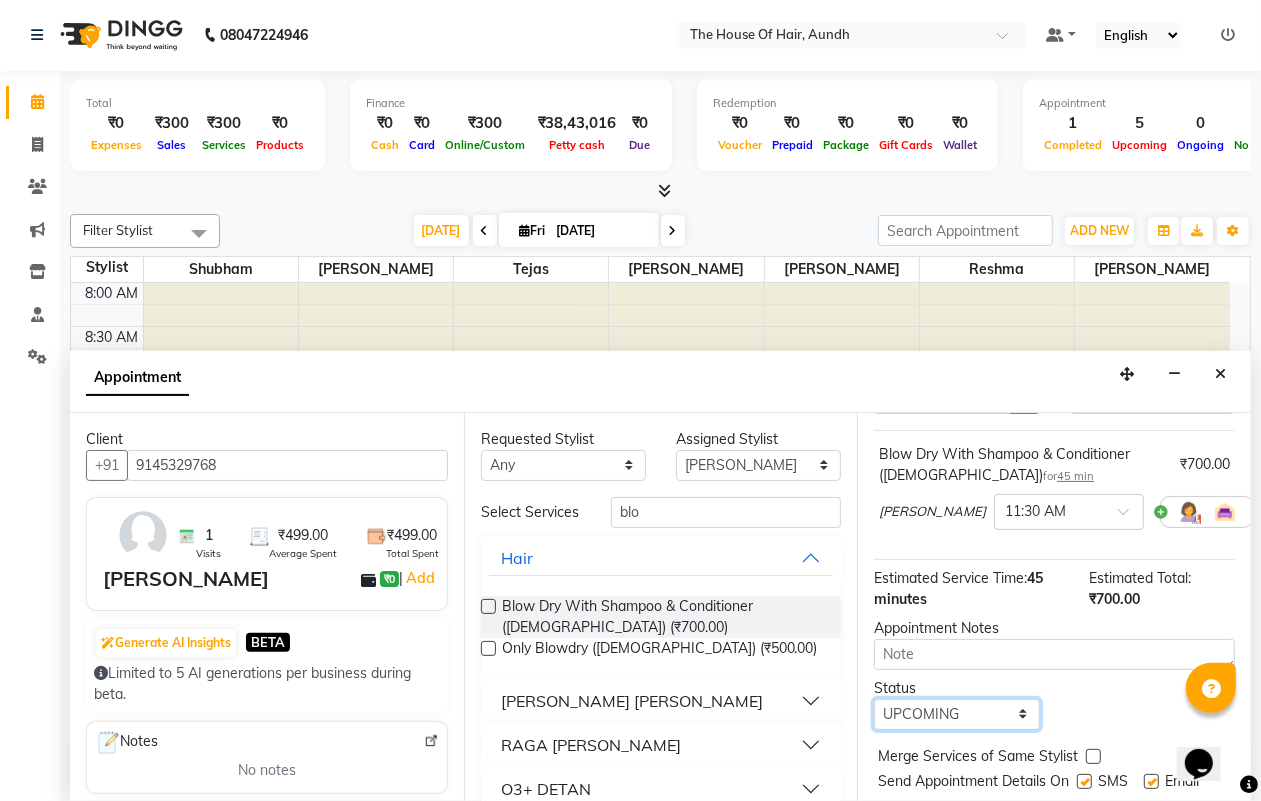 click on "Select TENTATIVE CONFIRM CHECK-IN UPCOMING" at bounding box center [956, 714] 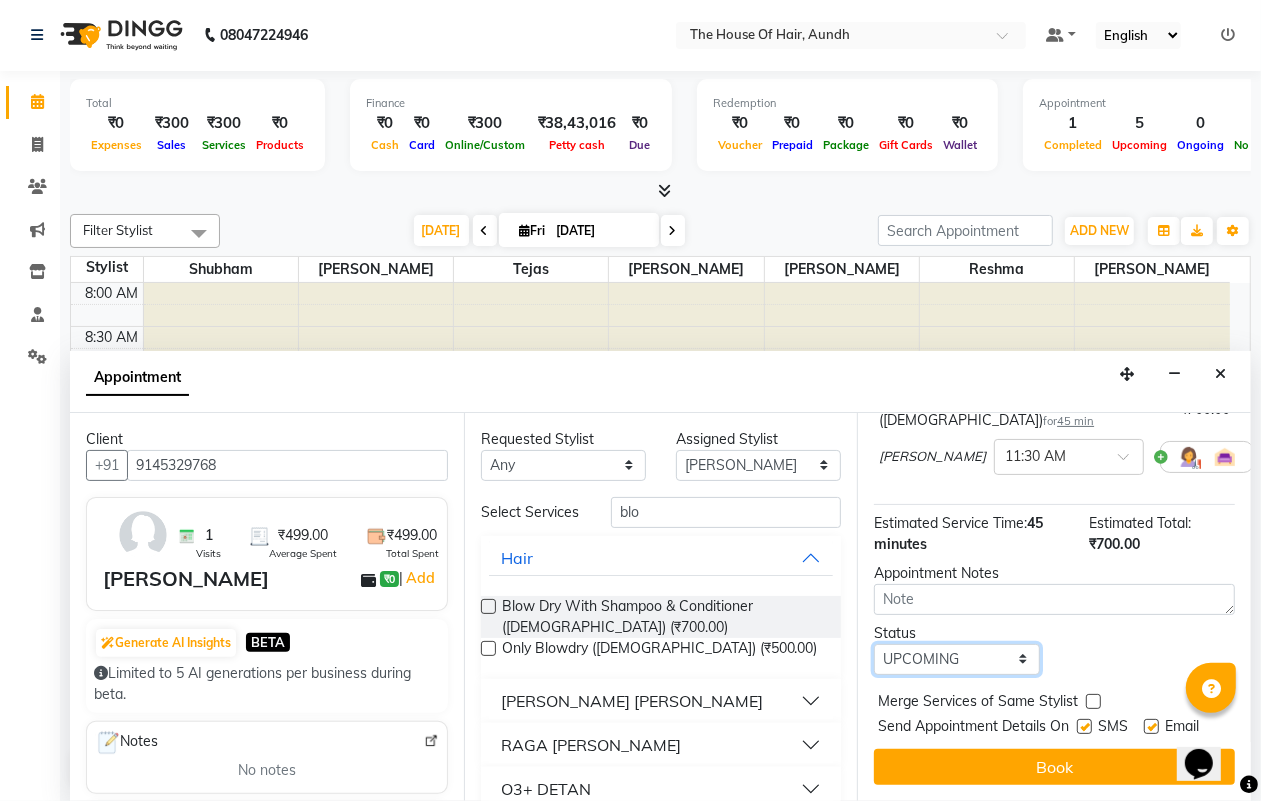 scroll, scrollTop: 220, scrollLeft: 0, axis: vertical 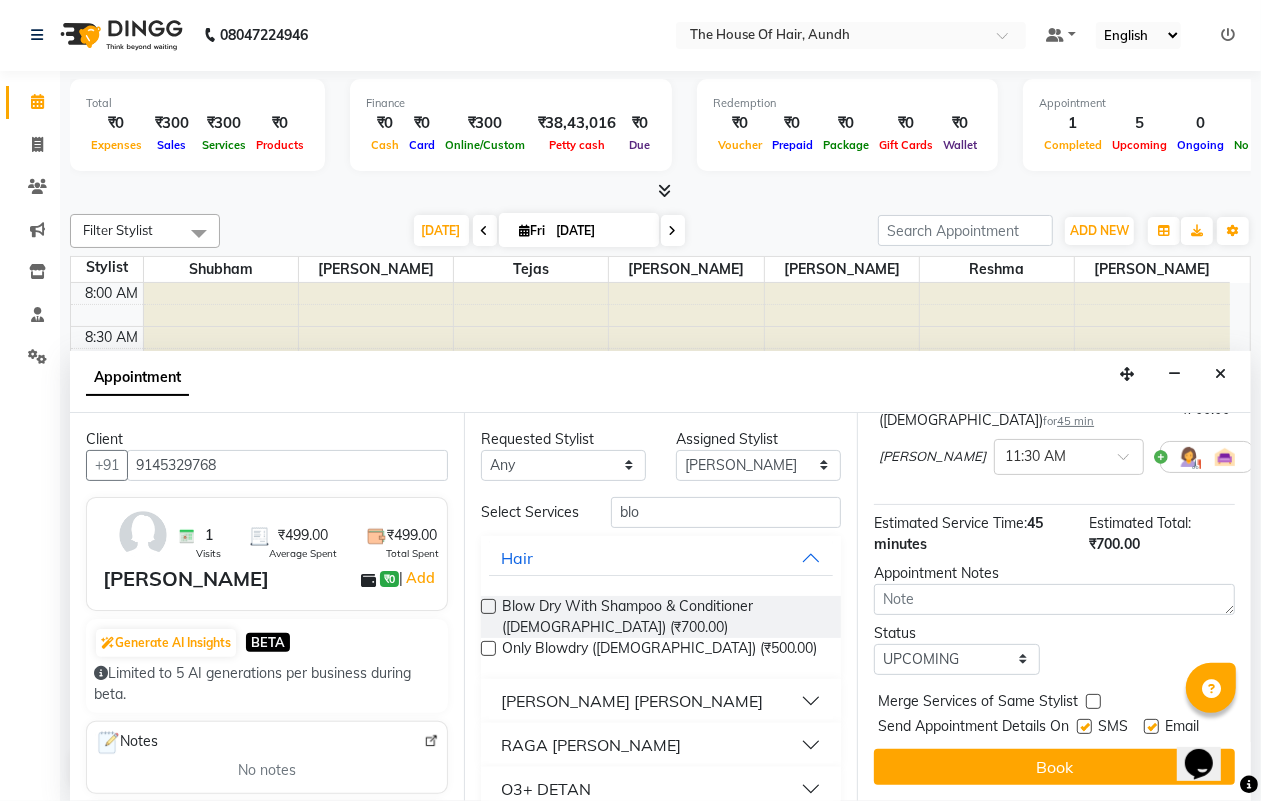 click at bounding box center (1093, 701) 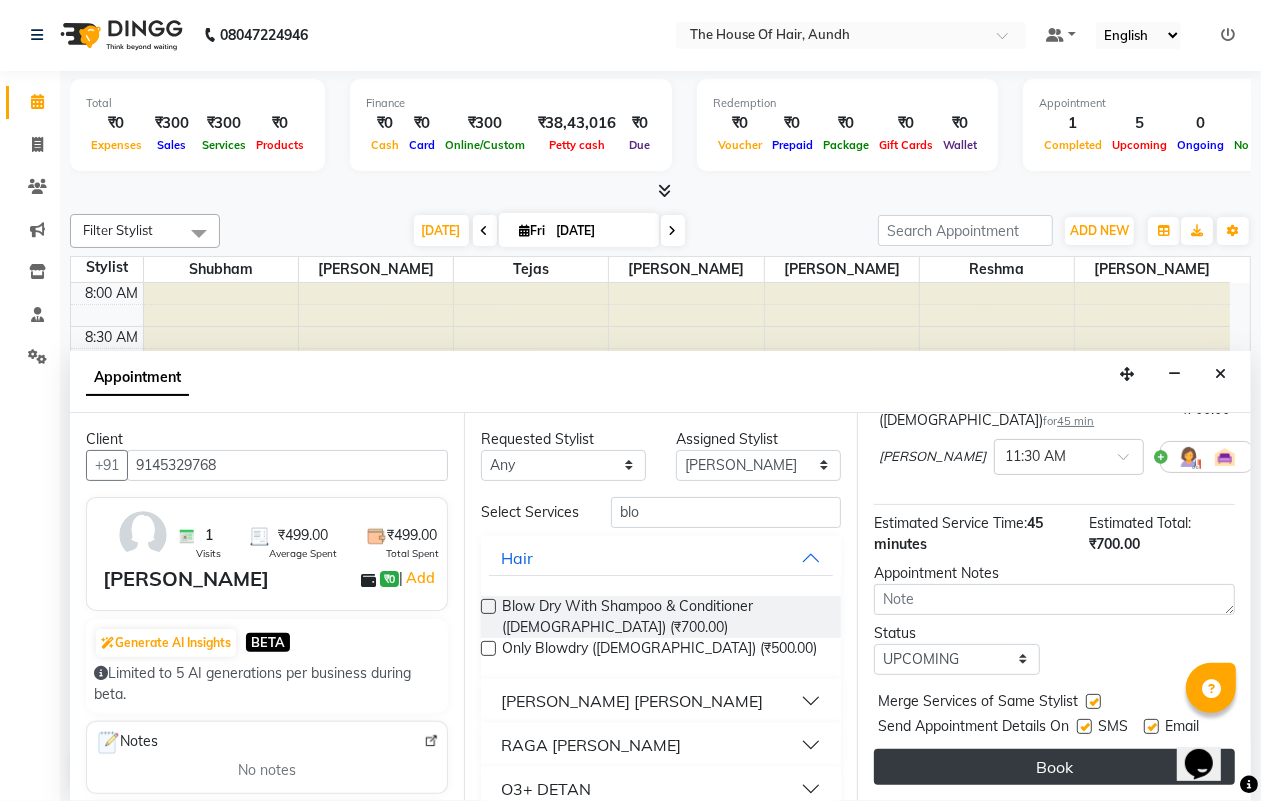 click on "Book" at bounding box center (1054, 767) 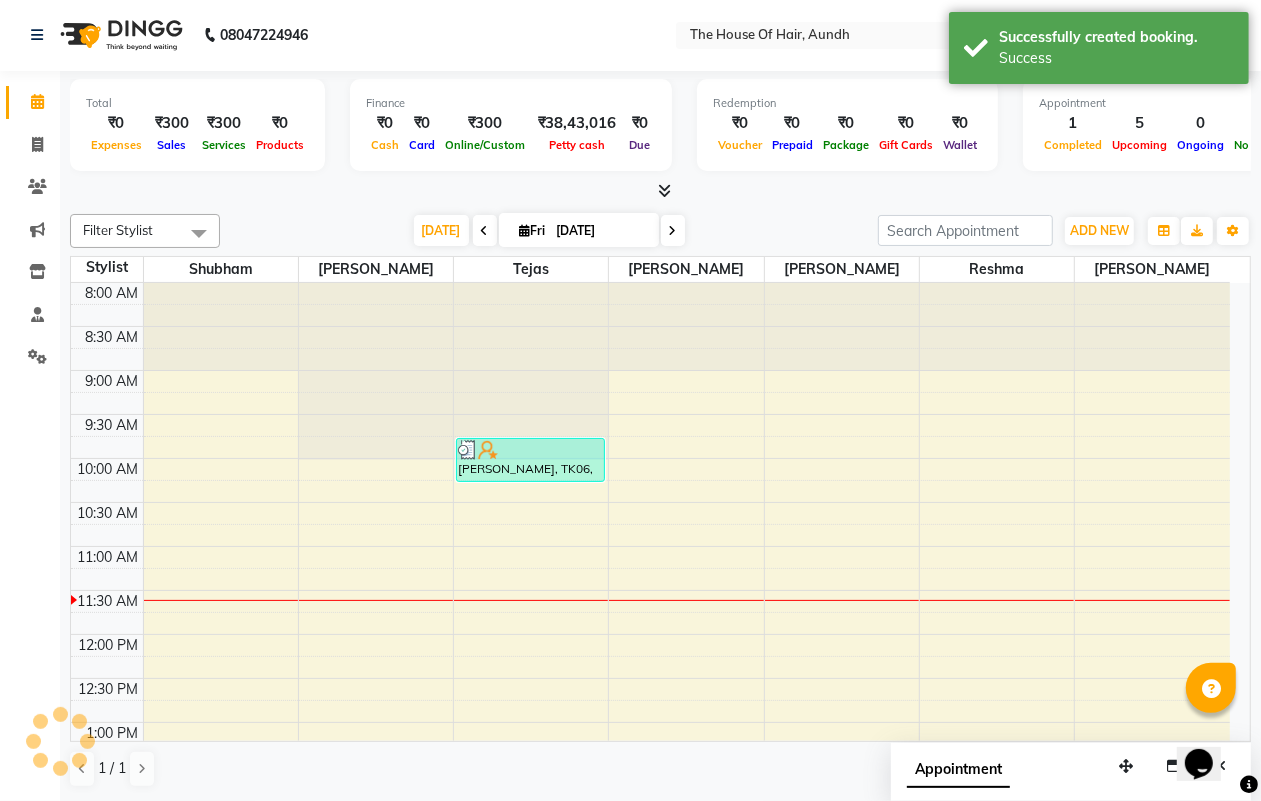 scroll, scrollTop: 0, scrollLeft: 0, axis: both 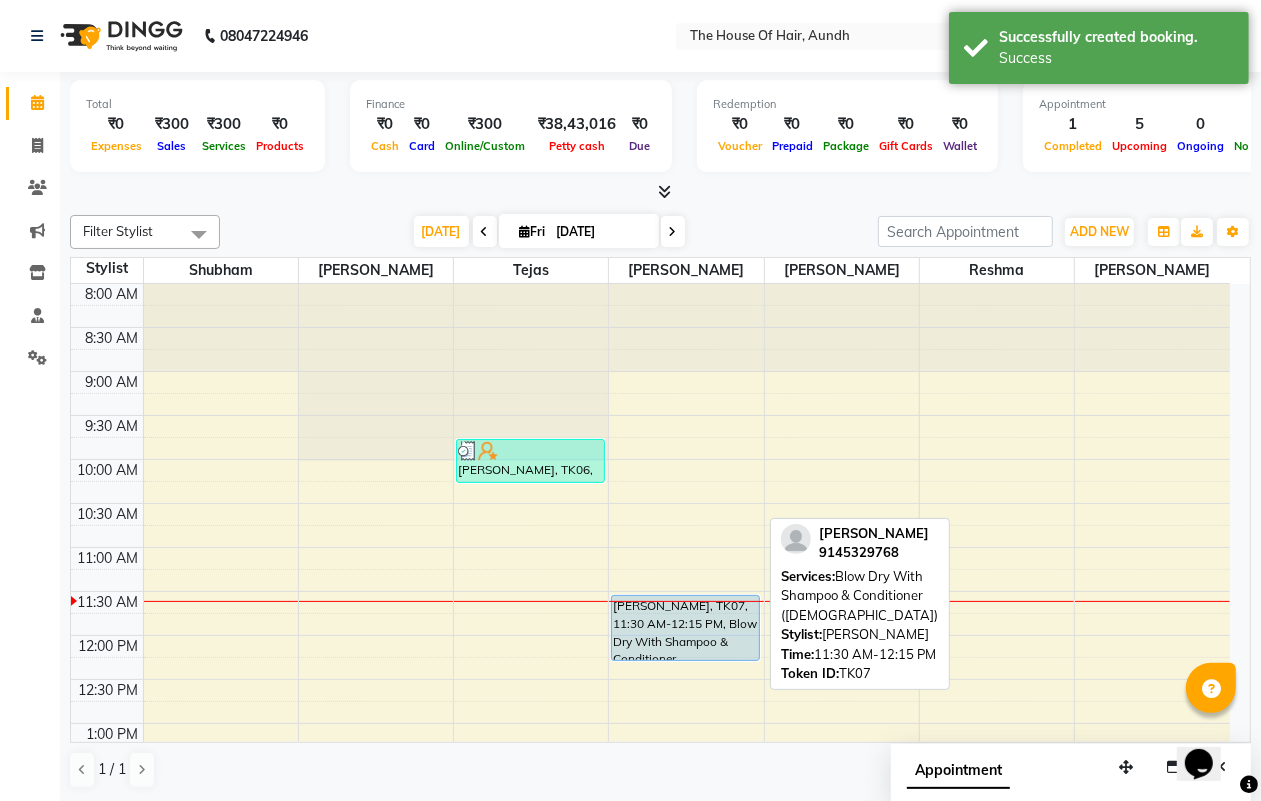 click on "[PERSON_NAME], TK07, 11:30 AM-12:15 PM, Blow Dry With Shampoo & Conditioner ([DEMOGRAPHIC_DATA])" at bounding box center (685, 628) 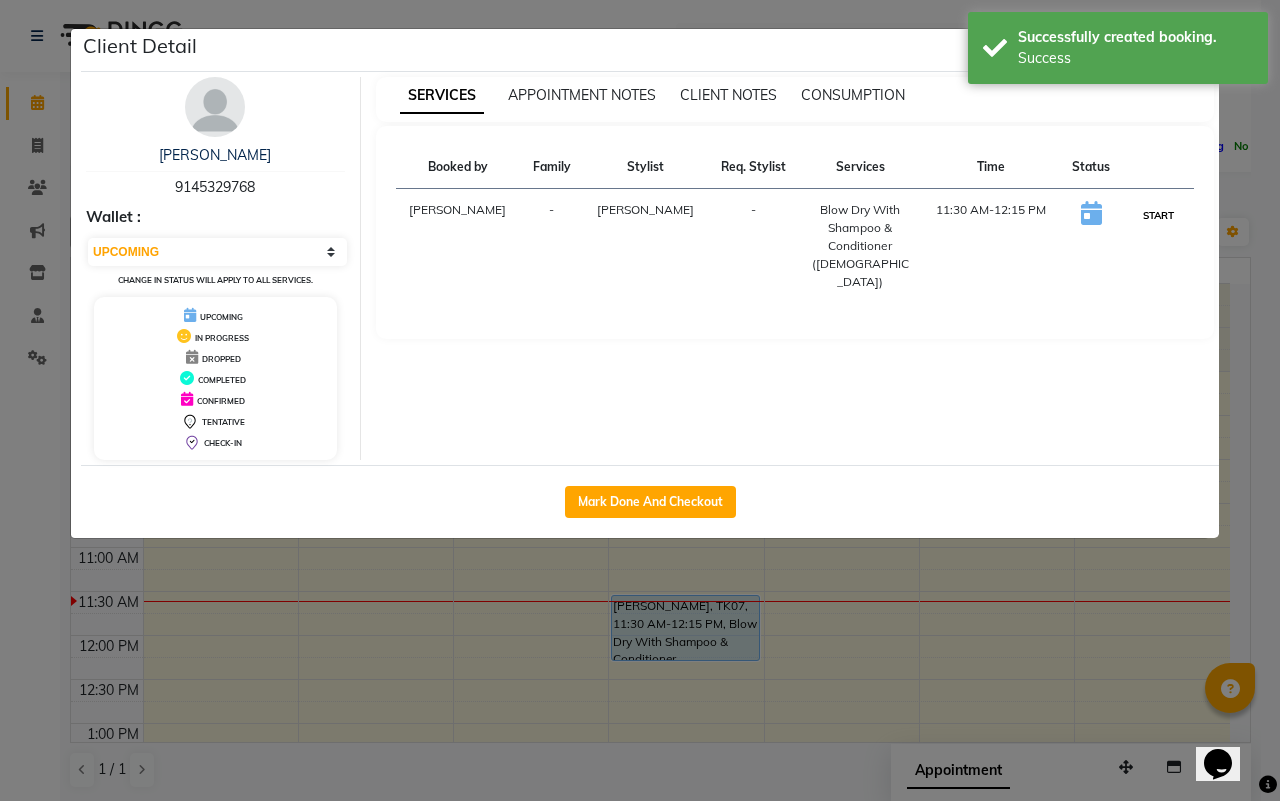 click on "START" at bounding box center (1158, 215) 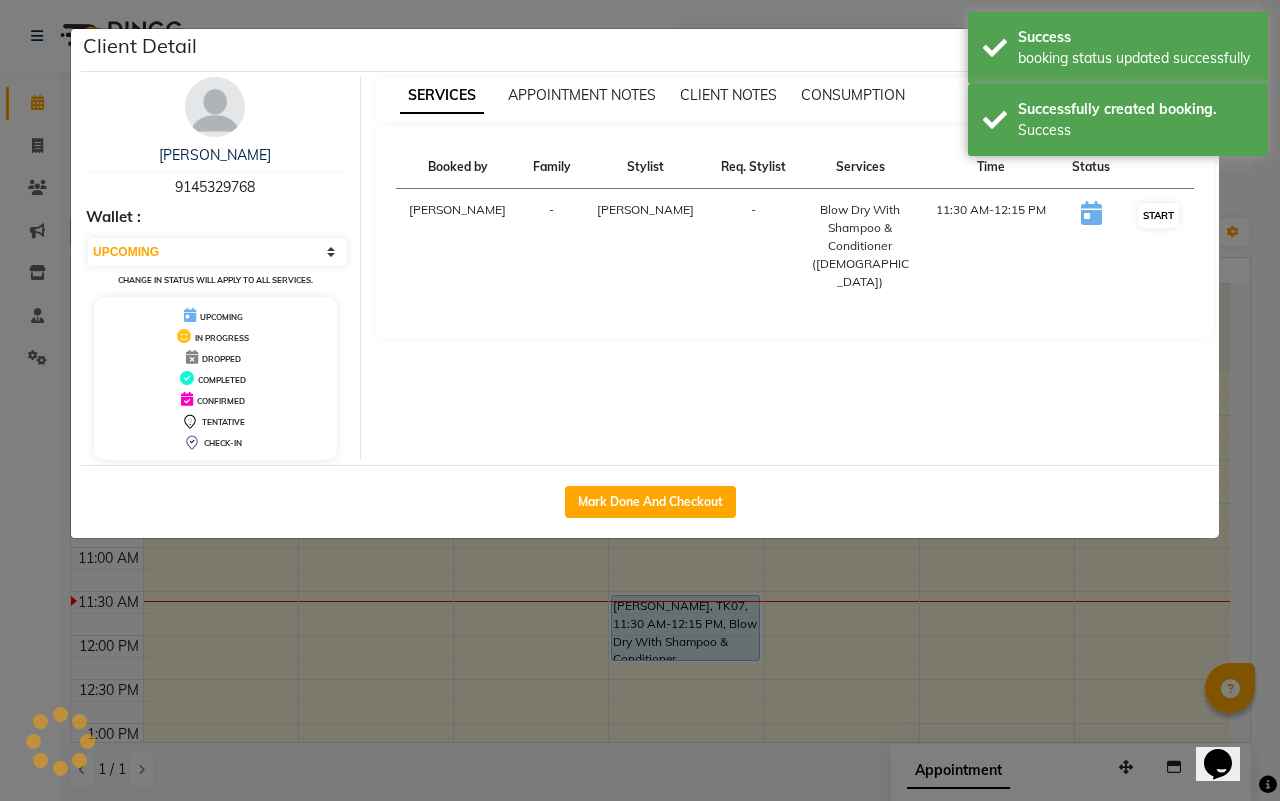 select on "1" 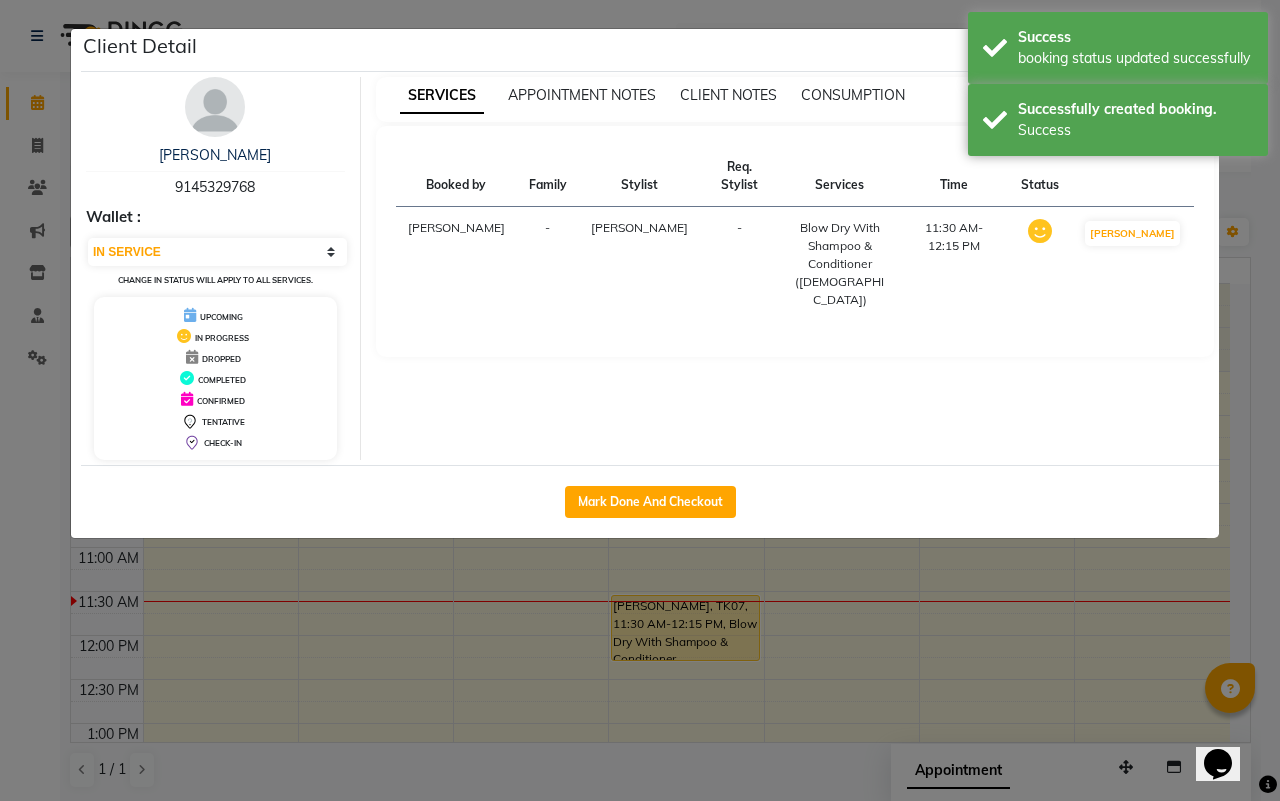 click on "Client Detail  [PERSON_NAME]   9145329768 Wallet : Select IN SERVICE CONFIRMED TENTATIVE CHECK IN MARK DONE DROPPED UPCOMING Change in status will apply to all services. UPCOMING IN PROGRESS DROPPED COMPLETED CONFIRMED TENTATIVE CHECK-IN SERVICES APPOINTMENT NOTES CLIENT NOTES CONSUMPTION Booked by Family Stylist Req. Stylist Services Time Status  [PERSON_NAME] -  Blow Dry With Shampoo & Conditioner ([DEMOGRAPHIC_DATA])   11:30 AM-12:15 PM   MARK DONE   Mark Done And Checkout" 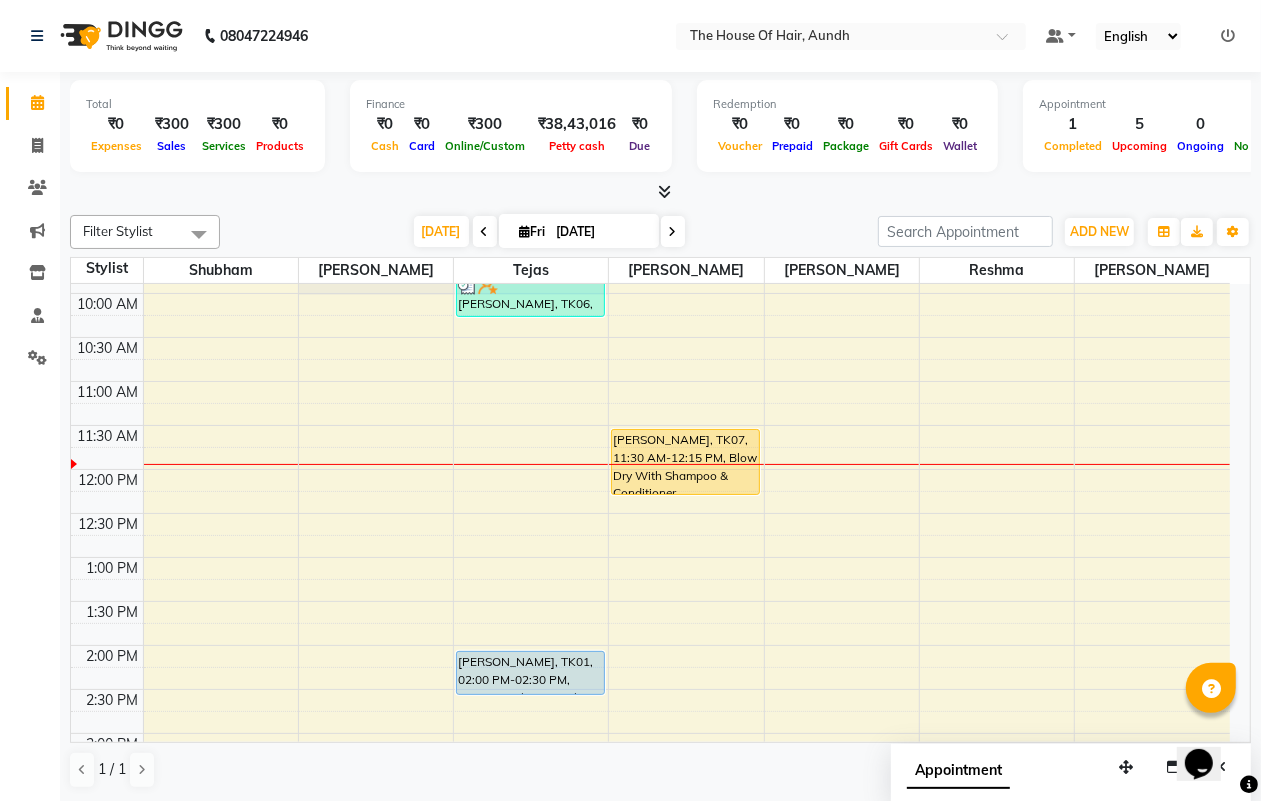 scroll, scrollTop: 162, scrollLeft: 0, axis: vertical 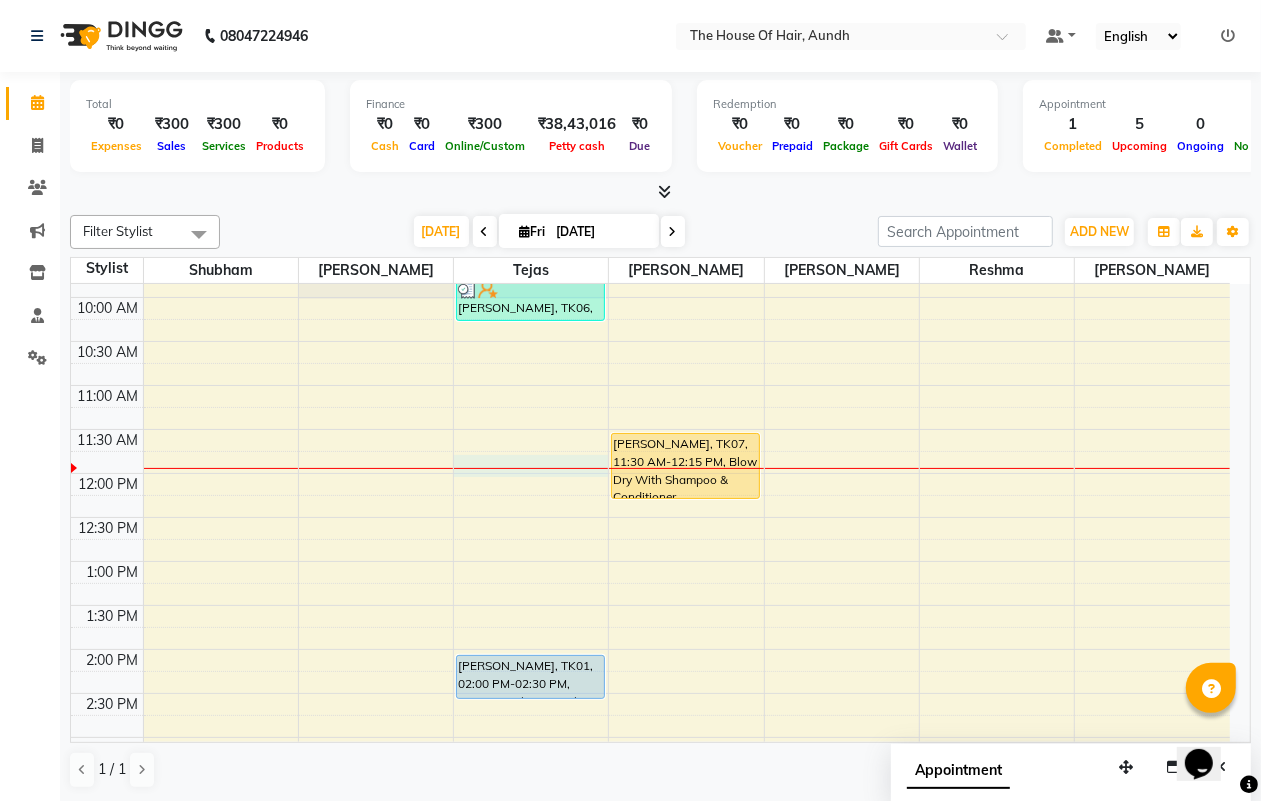 click on "8:00 AM 8:30 AM 9:00 AM 9:30 AM 10:00 AM 10:30 AM 11:00 AM 11:30 AM 12:00 PM 12:30 PM 1:00 PM 1:30 PM 2:00 PM 2:30 PM 3:00 PM 3:30 PM 4:00 PM 4:30 PM 5:00 PM 5:30 PM 6:00 PM 6:30 PM 7:00 PM 7:30 PM 8:00 PM 8:30 PM 9:00 PM 9:30 PM     [PERSON_NAME], TK06, 09:45 AM-10:15 AM, [PERSON_NAME]    [PERSON_NAME], TK01, 02:00 PM-02:30 PM, Haircut Without Wash ([DEMOGRAPHIC_DATA])     [PERSON_NAME] Mate, TK03, 03:30 PM-04:30 PM, Haircut Without Wash ([DEMOGRAPHIC_DATA]),[PERSON_NAME] PATIL, TK02, 04:30 PM-05:00 PM, [PERSON_NAME]     [PERSON_NAME], TK04, 07:30 PM-08:30 PM, Haircut Without Wash ([DEMOGRAPHIC_DATA]),[PERSON_NAME] [PERSON_NAME], TK07, 11:30 AM-12:15 PM, Blow Dry With Shampoo & Conditioner ([DEMOGRAPHIC_DATA])    [PERSON_NAME], TK05, 05:30 PM-06:15 PM, [MEDICAL_DATA] Free Touch-Up ([DEMOGRAPHIC_DATA])" at bounding box center (650, 737) 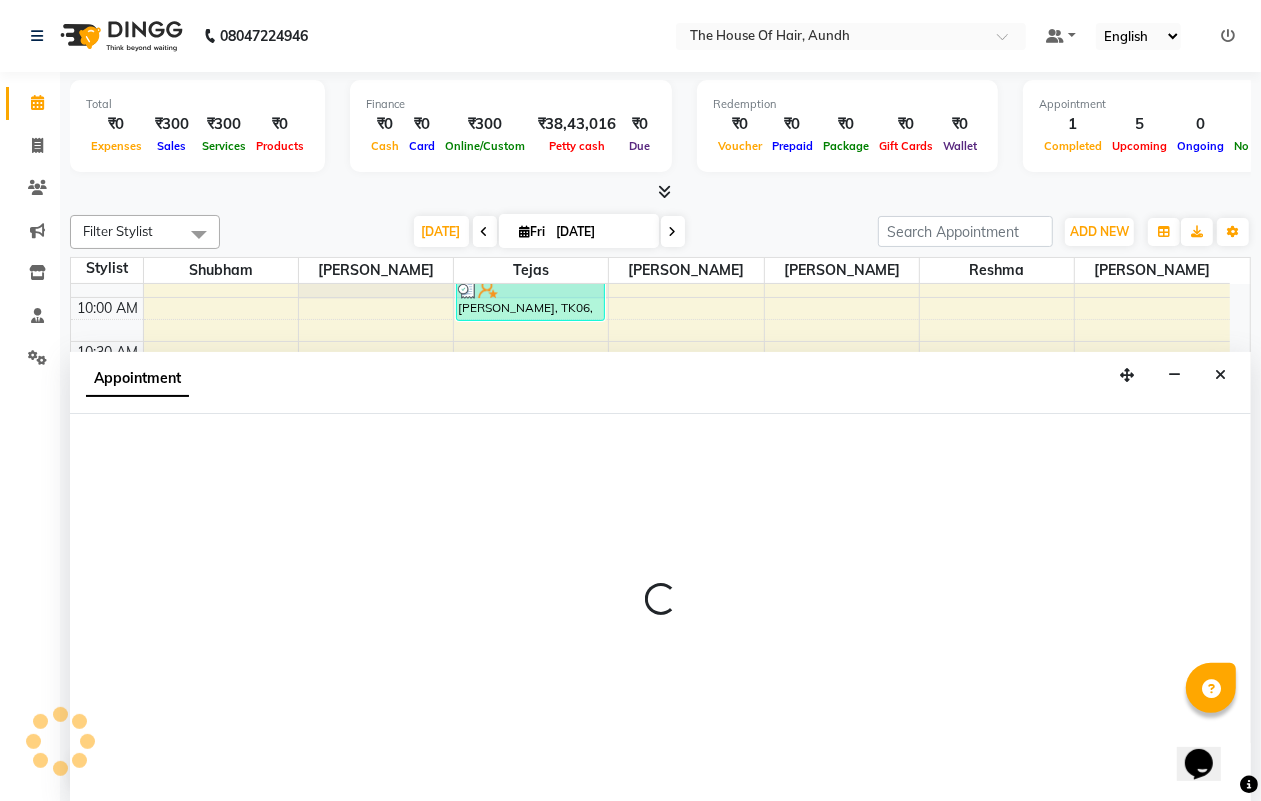 scroll, scrollTop: 1, scrollLeft: 0, axis: vertical 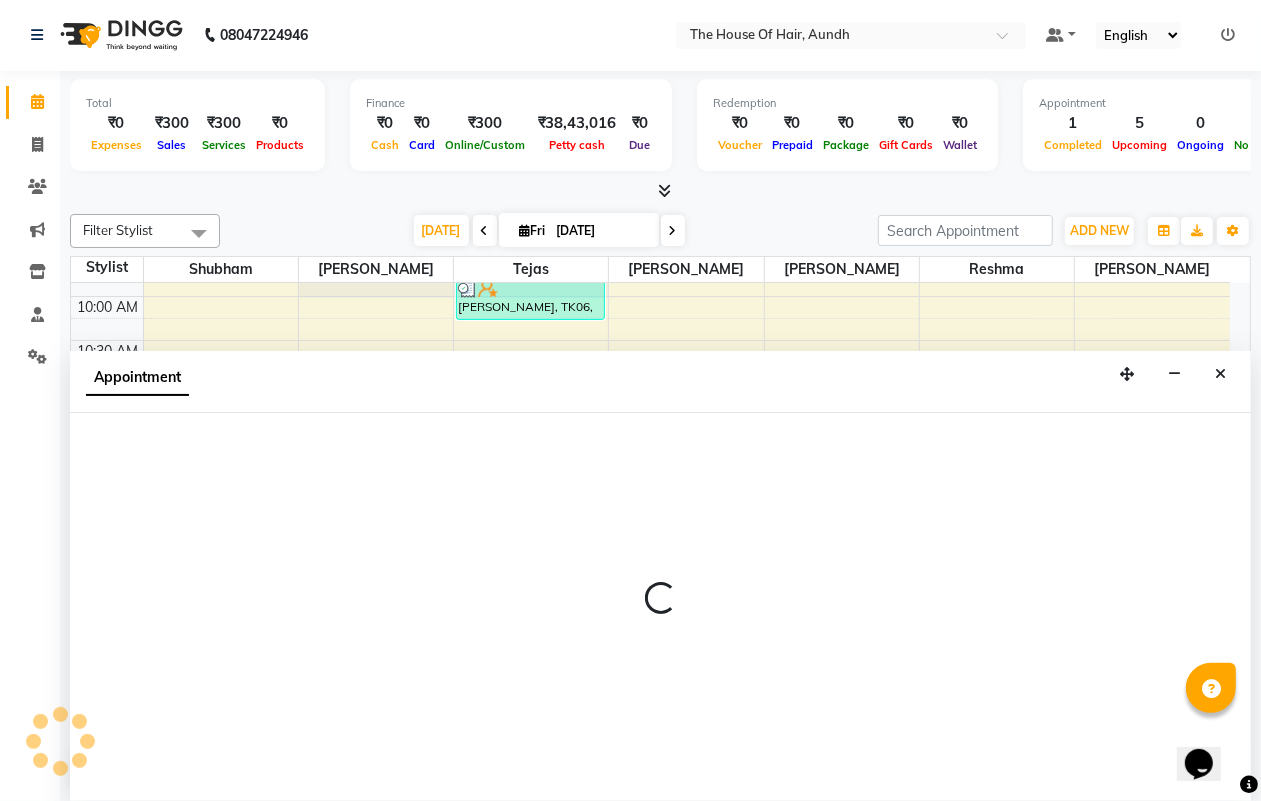 select on "6864" 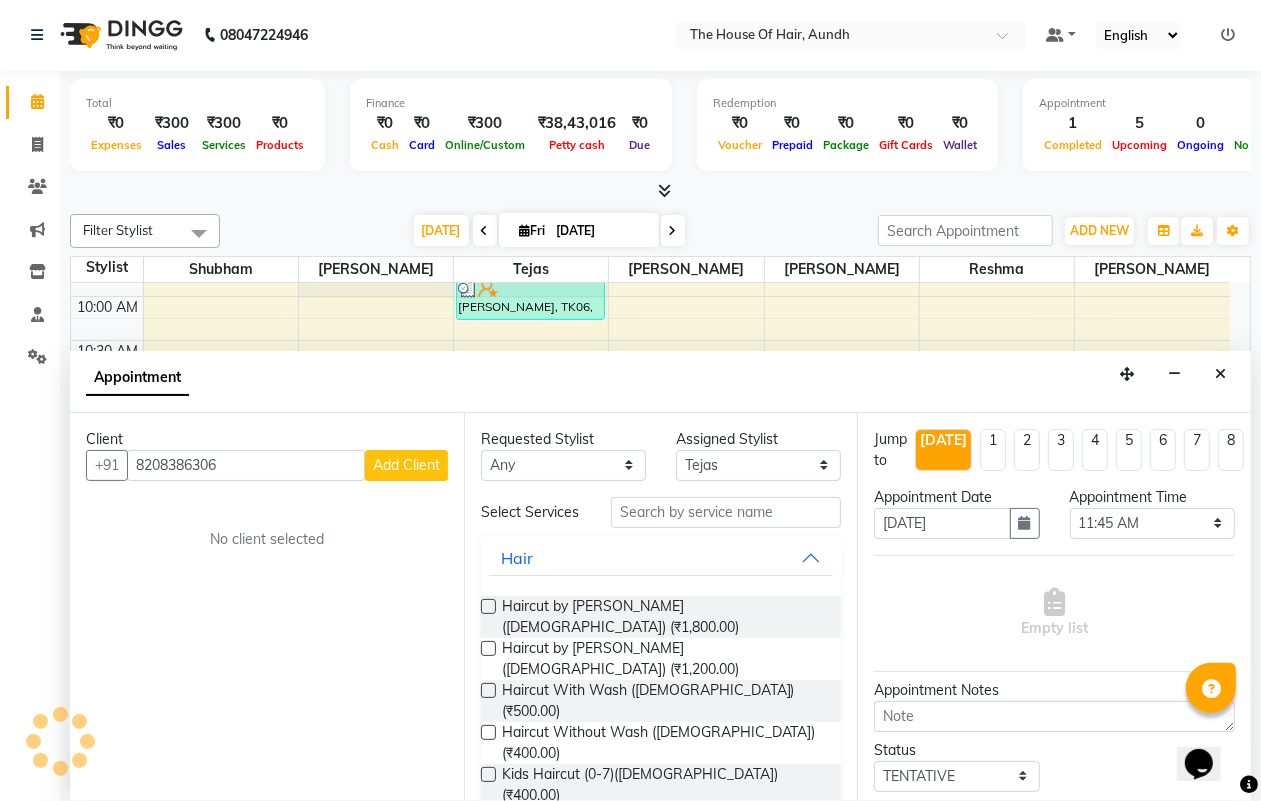 type on "8208386306" 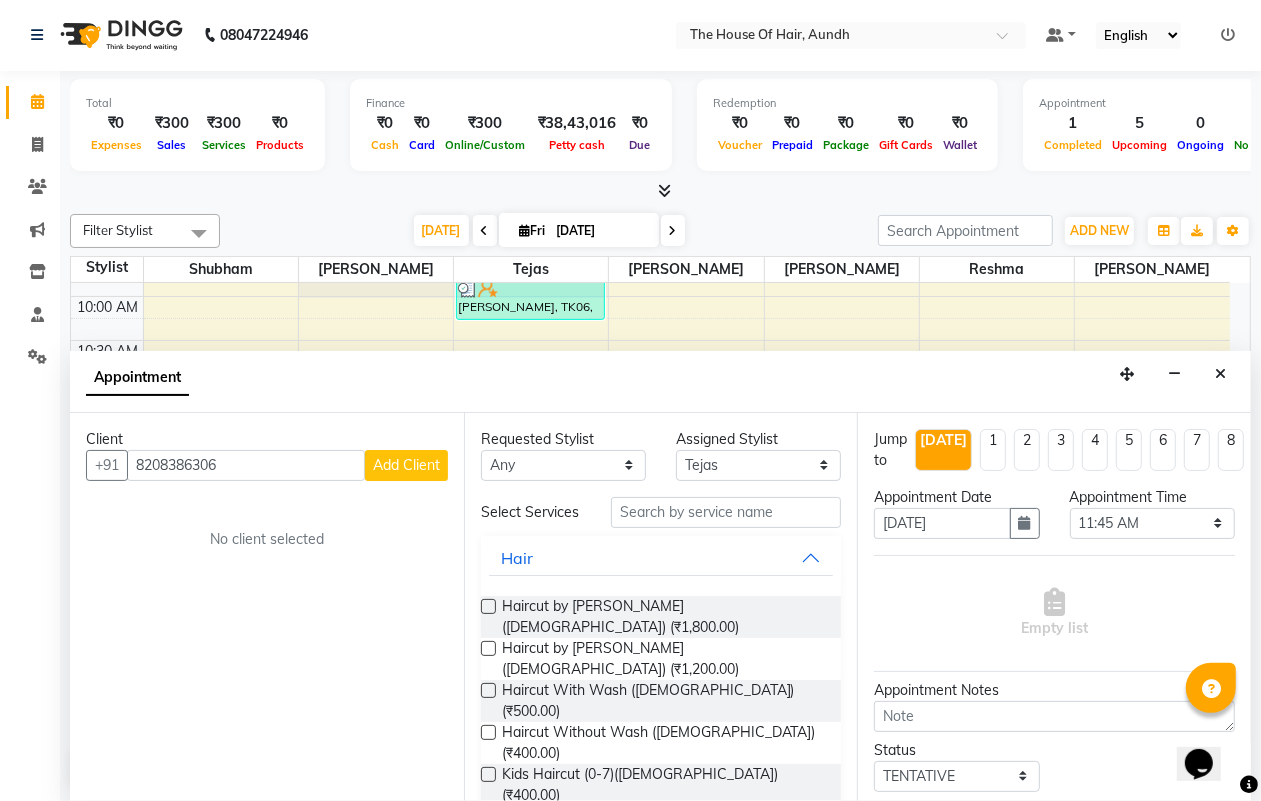 click on "Add Client" at bounding box center (406, 465) 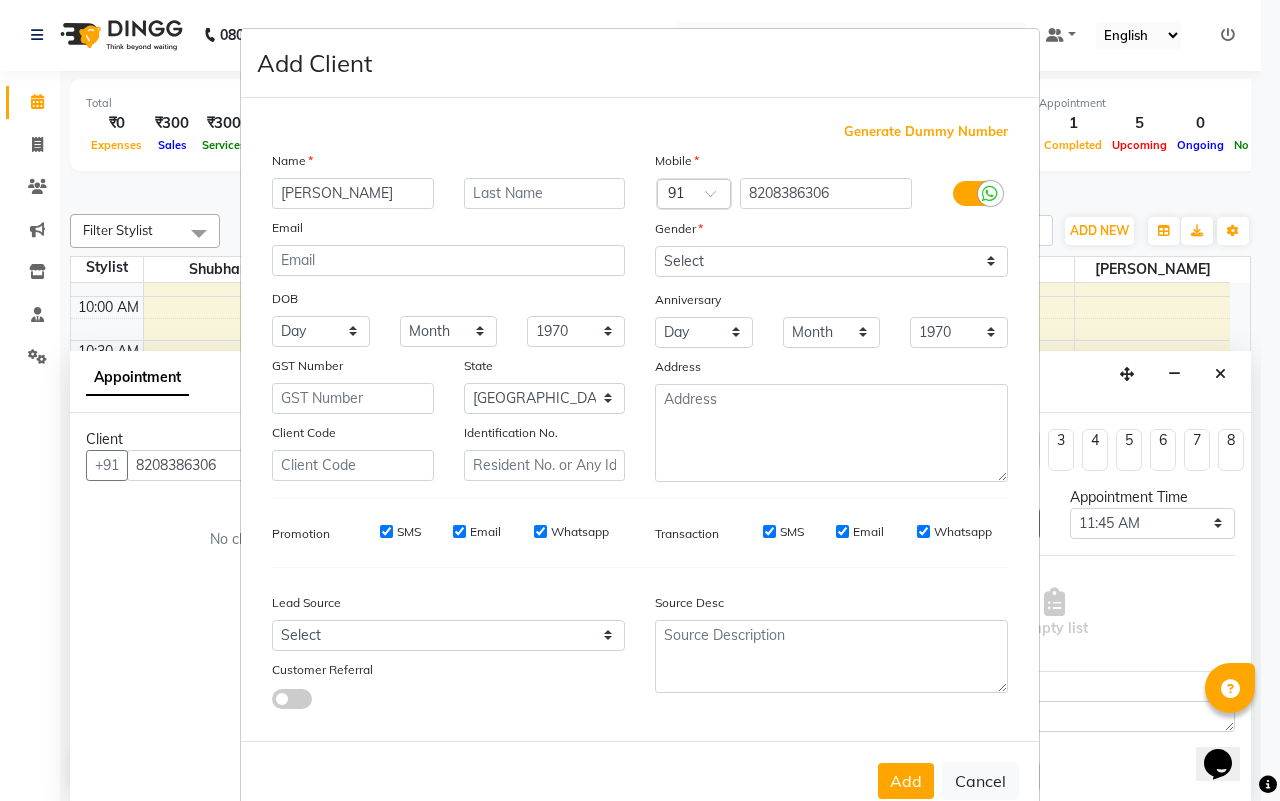 type on "[PERSON_NAME]" 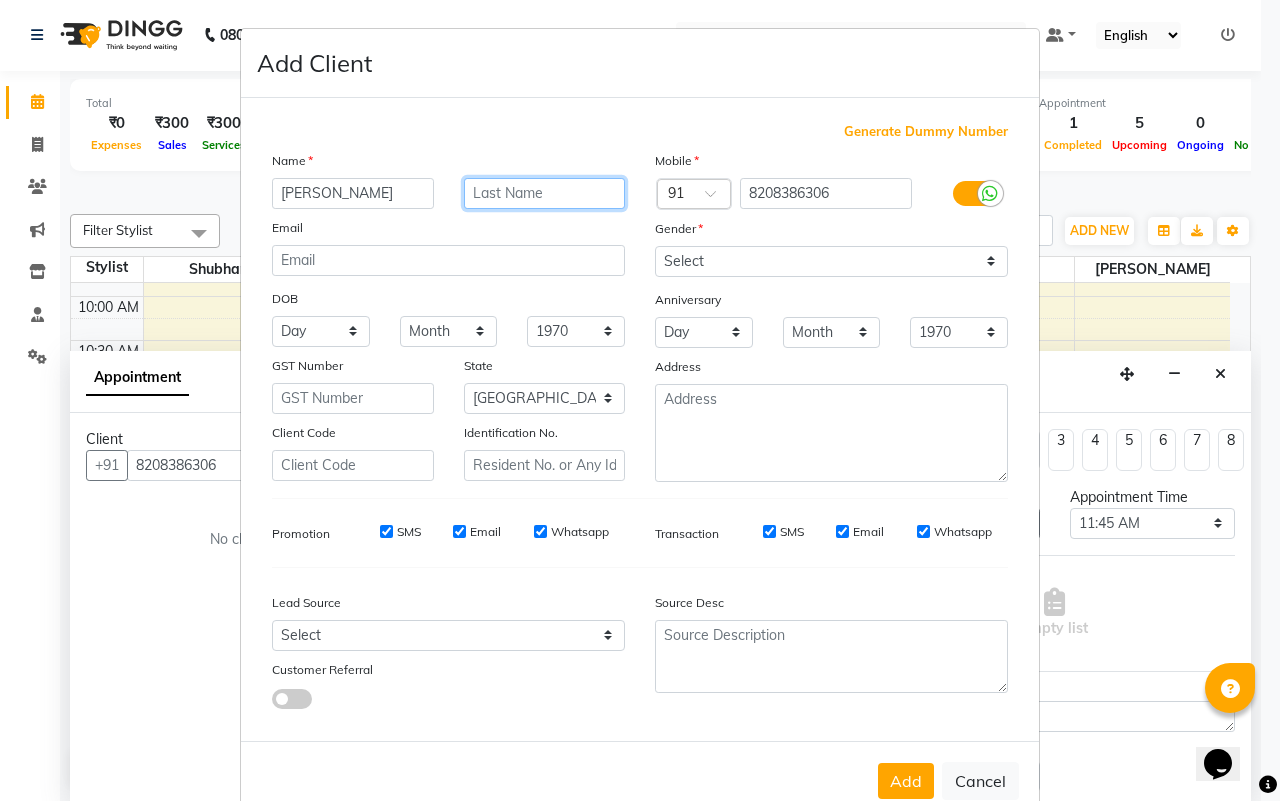 click at bounding box center (545, 193) 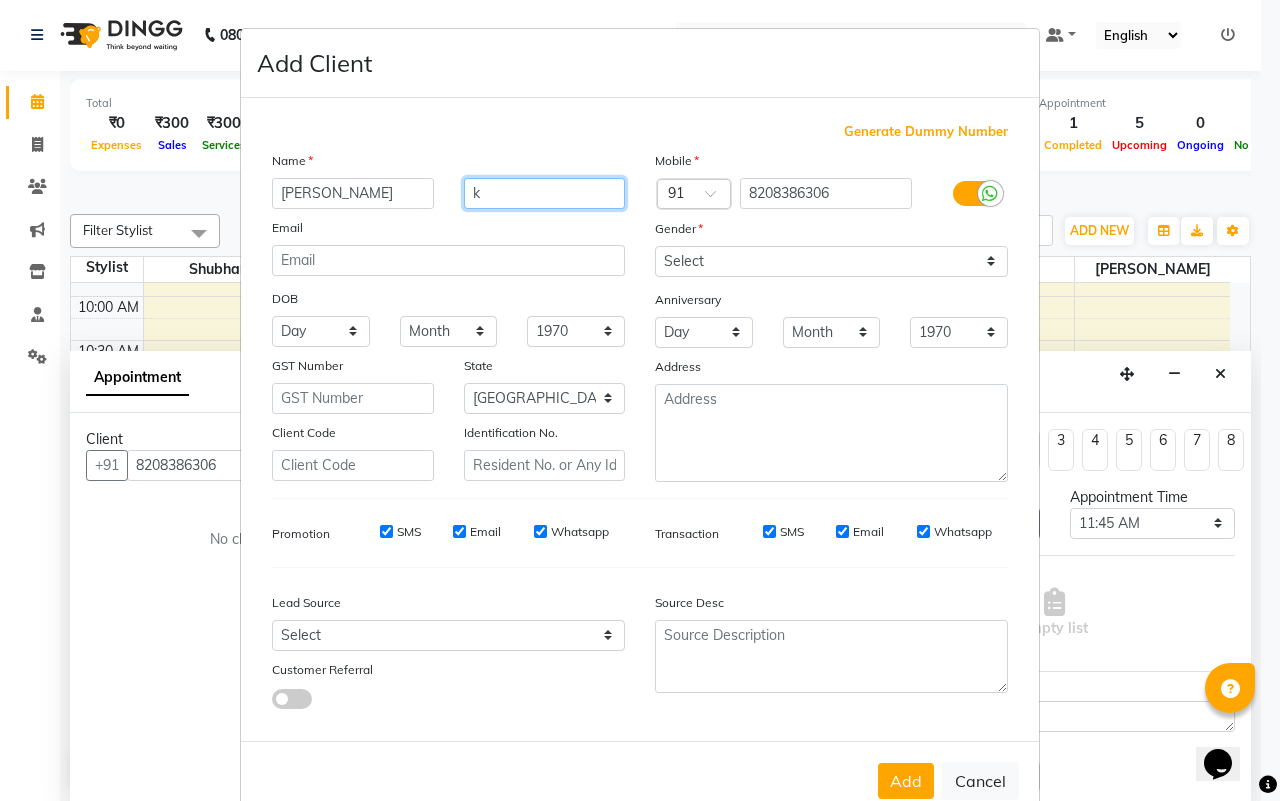 type on "k" 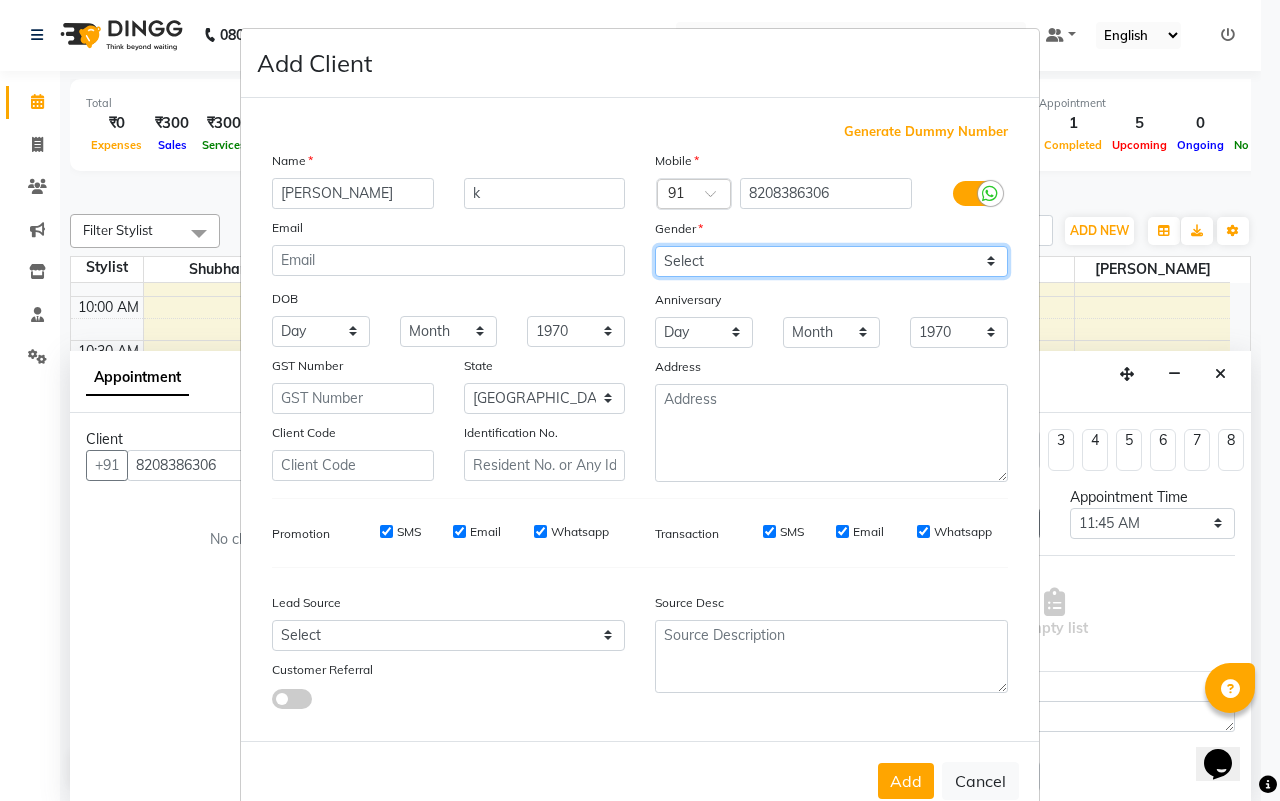 click on "Select [DEMOGRAPHIC_DATA] [DEMOGRAPHIC_DATA] Other Prefer Not To Say" at bounding box center (831, 261) 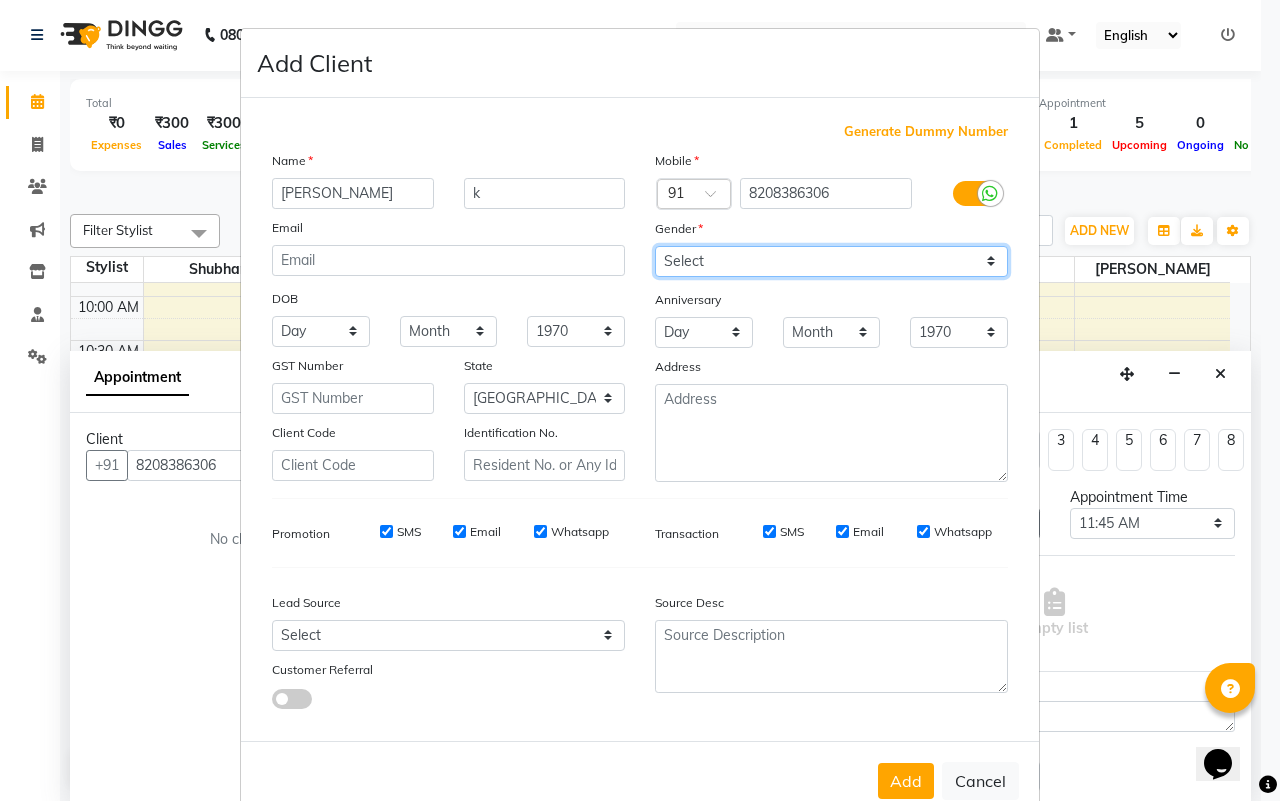 select on "[DEMOGRAPHIC_DATA]" 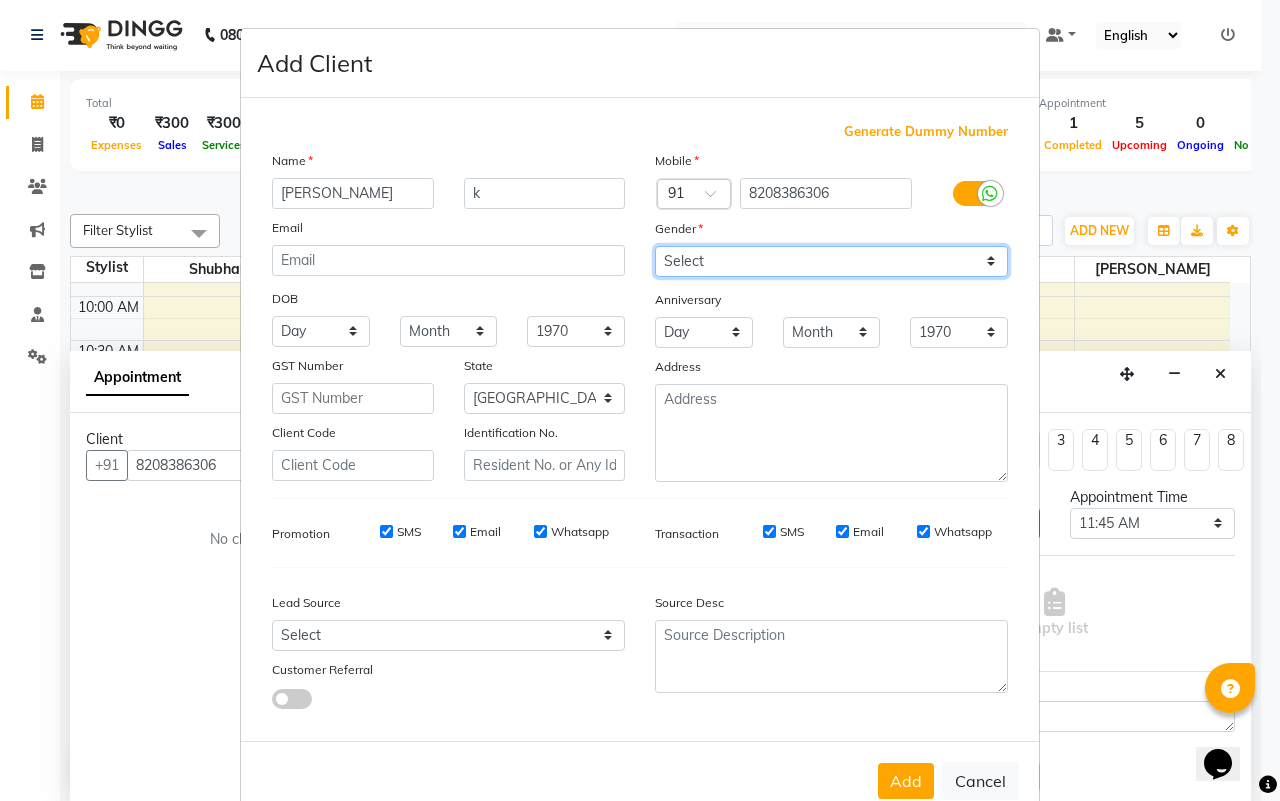 click on "Select [DEMOGRAPHIC_DATA] [DEMOGRAPHIC_DATA] Other Prefer Not To Say" at bounding box center [831, 261] 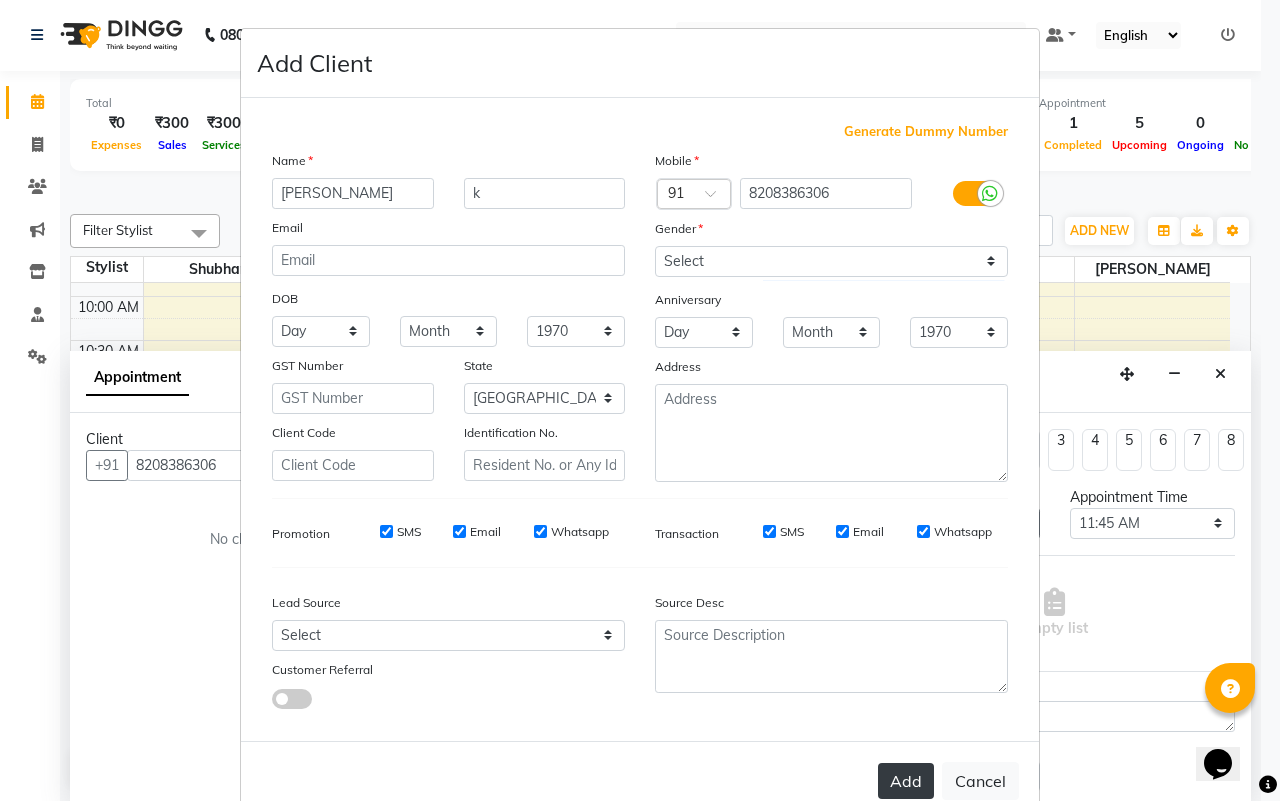 click on "Add" at bounding box center (906, 781) 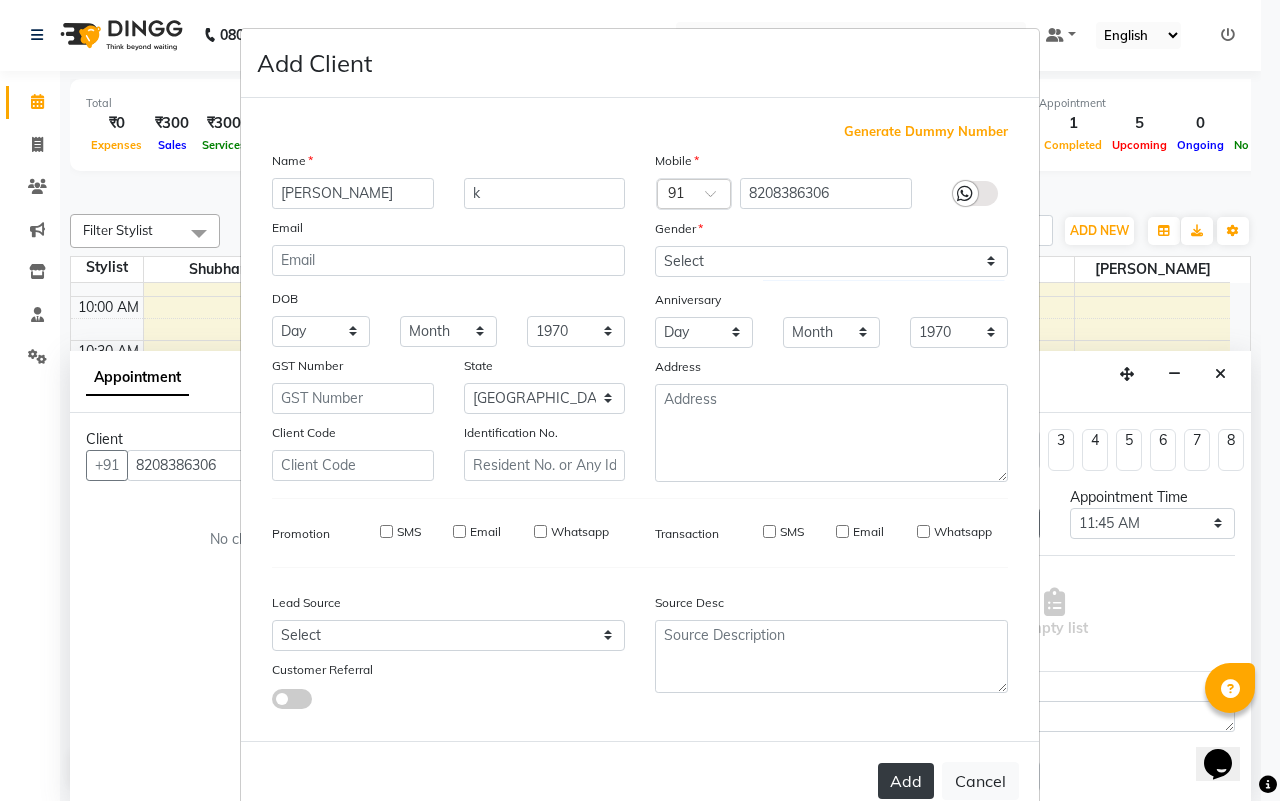 type 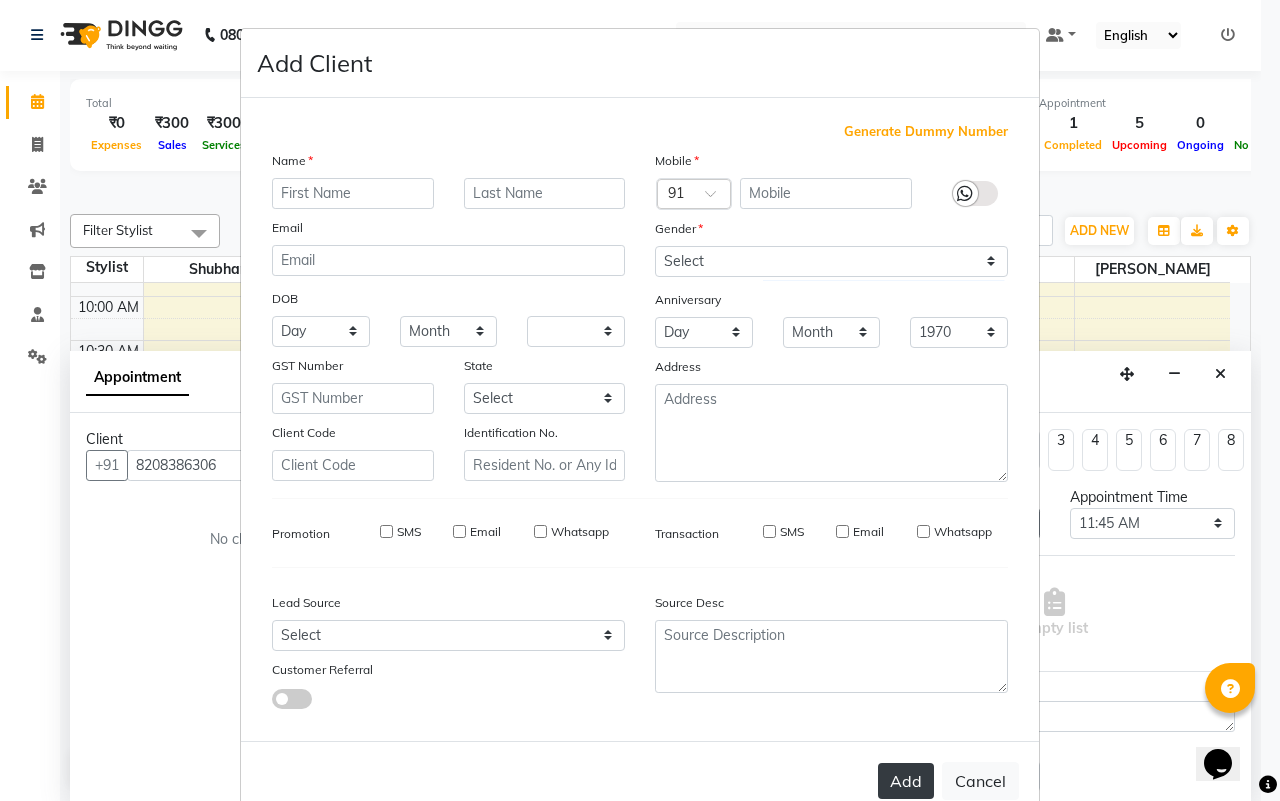 select 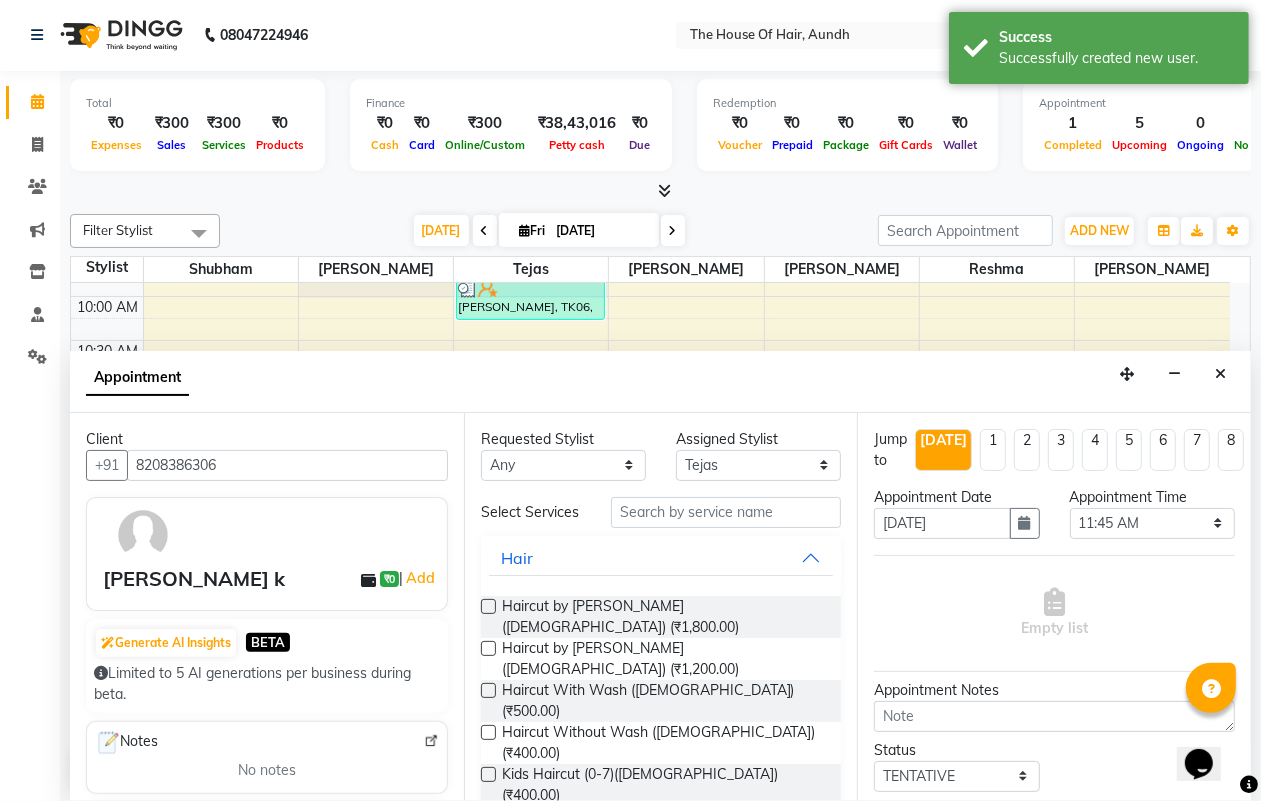 click on "[PERSON_NAME] (₹300.00)" at bounding box center (589, 843) 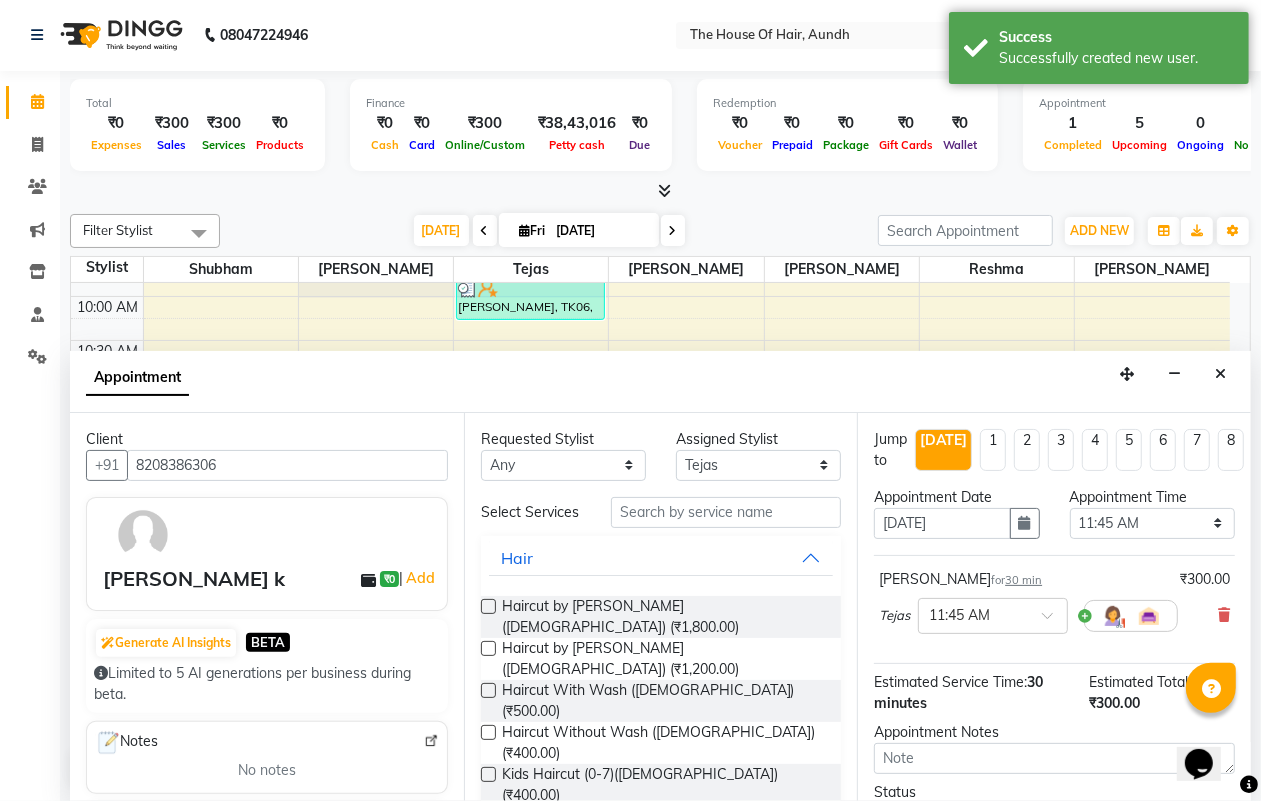 checkbox on "false" 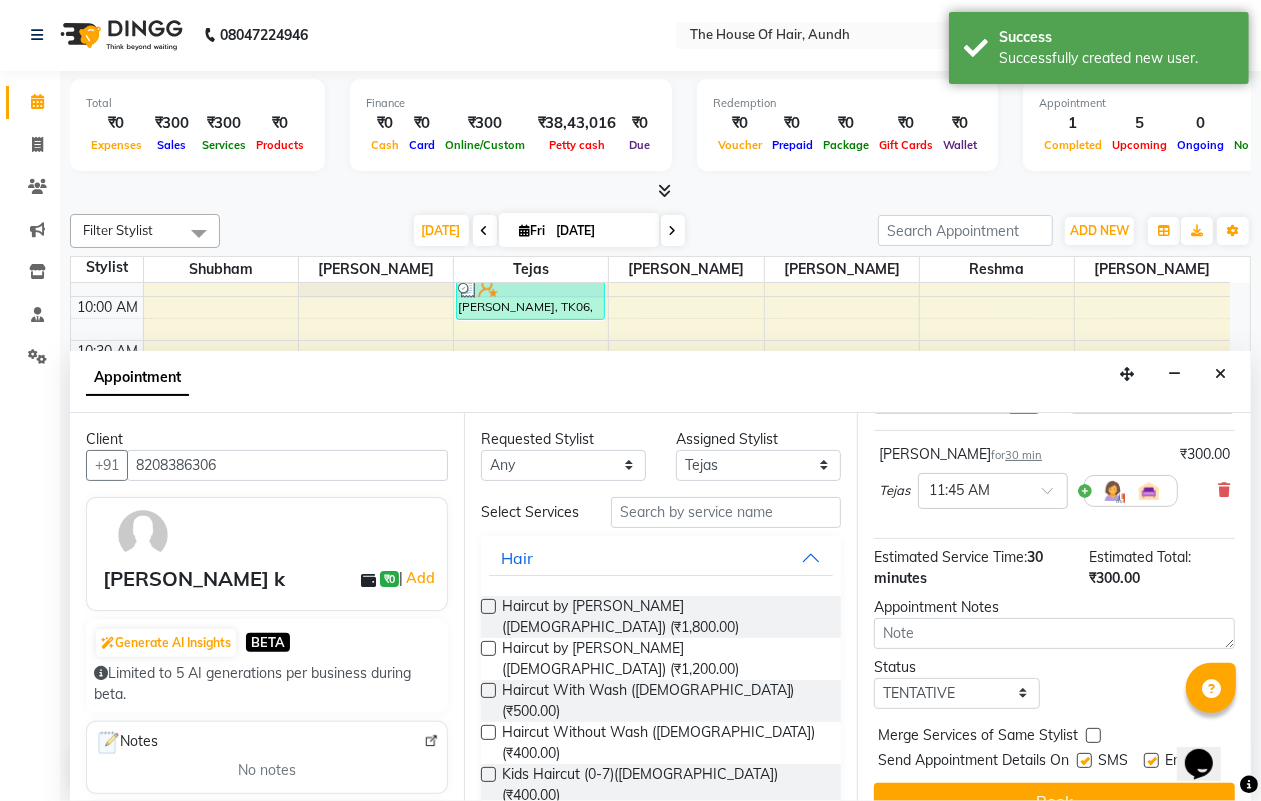 scroll, scrollTop: 0, scrollLeft: 0, axis: both 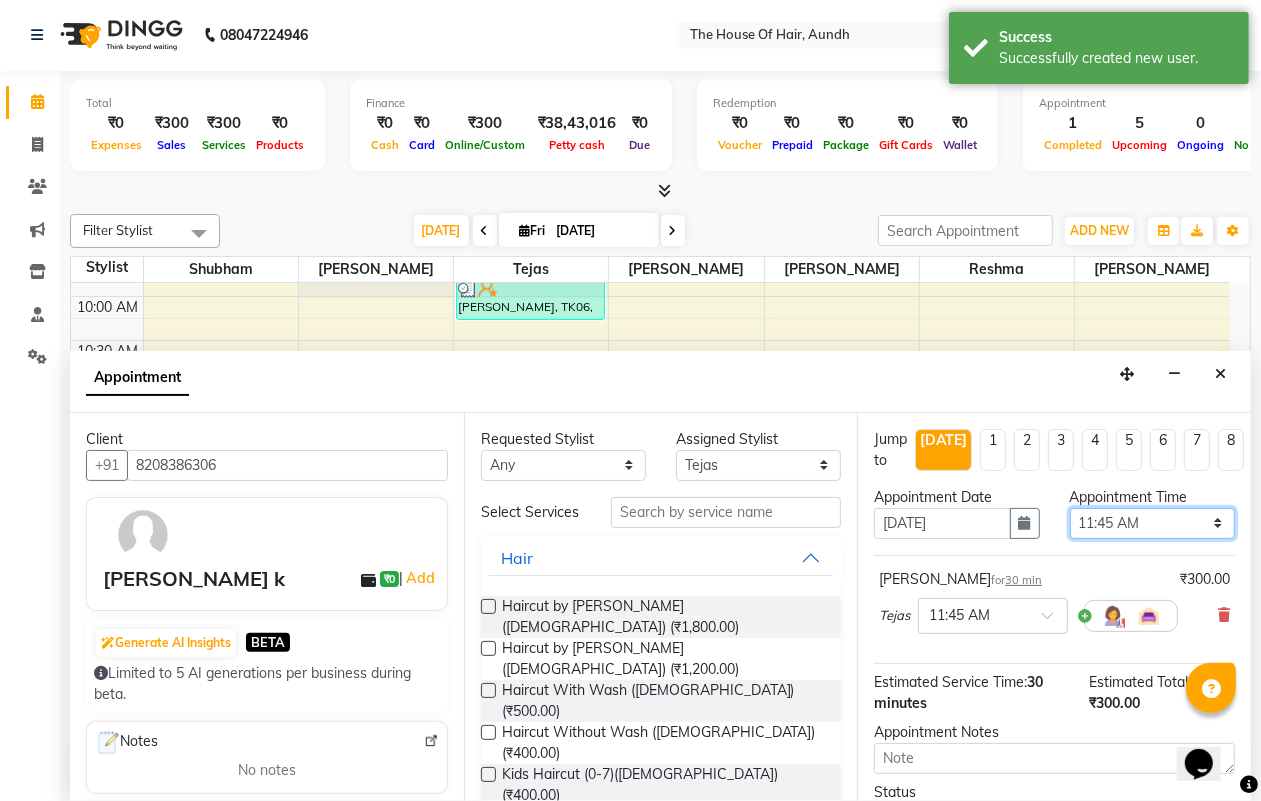 click on "Select 09:00 AM 09:15 AM 09:30 AM 09:45 AM 10:00 AM 10:15 AM 10:30 AM 10:45 AM 11:00 AM 11:15 AM 11:30 AM 11:45 AM 12:00 PM 12:15 PM 12:30 PM 12:45 PM 01:00 PM 01:15 PM 01:30 PM 01:45 PM 02:00 PM 02:15 PM 02:30 PM 02:45 PM 03:00 PM 03:15 PM 03:30 PM 03:45 PM 04:00 PM 04:15 PM 04:30 PM 04:45 PM 05:00 PM 05:15 PM 05:30 PM 05:45 PM 06:00 PM 06:15 PM 06:30 PM 06:45 PM 07:00 PM 07:15 PM 07:30 PM 07:45 PM 08:00 PM 08:15 PM 08:30 PM 08:45 PM 09:00 PM 09:15 PM 09:30 PM" at bounding box center (1152, 523) 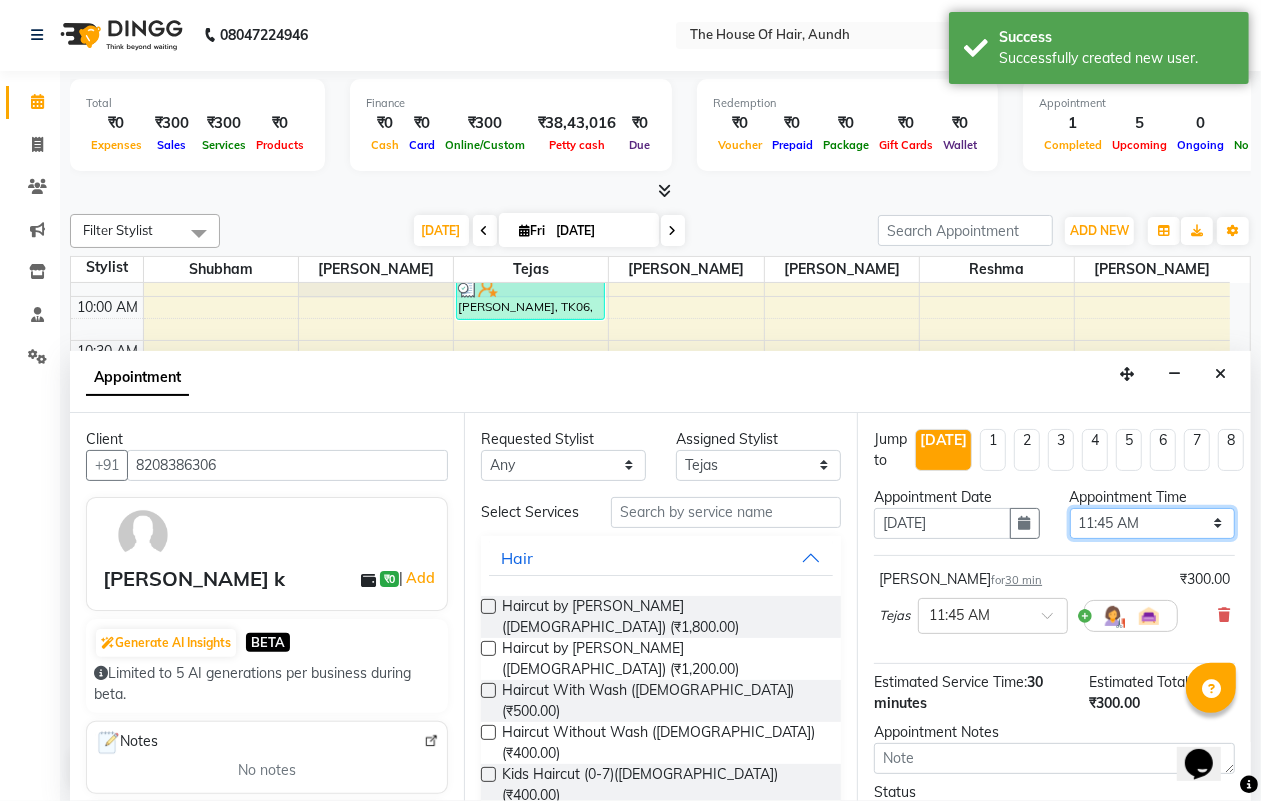 select on "720" 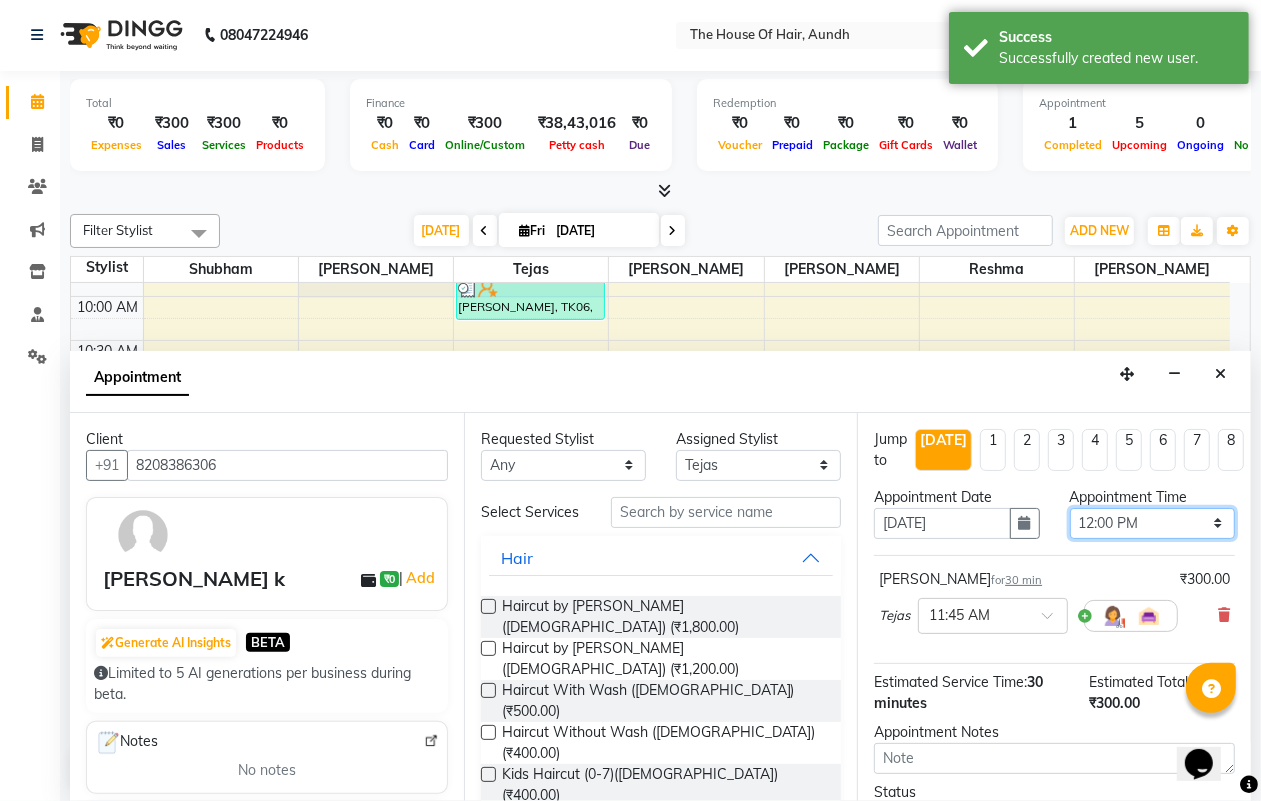 click on "Select 09:00 AM 09:15 AM 09:30 AM 09:45 AM 10:00 AM 10:15 AM 10:30 AM 10:45 AM 11:00 AM 11:15 AM 11:30 AM 11:45 AM 12:00 PM 12:15 PM 12:30 PM 12:45 PM 01:00 PM 01:15 PM 01:30 PM 01:45 PM 02:00 PM 02:15 PM 02:30 PM 02:45 PM 03:00 PM 03:15 PM 03:30 PM 03:45 PM 04:00 PM 04:15 PM 04:30 PM 04:45 PM 05:00 PM 05:15 PM 05:30 PM 05:45 PM 06:00 PM 06:15 PM 06:30 PM 06:45 PM 07:00 PM 07:15 PM 07:30 PM 07:45 PM 08:00 PM 08:15 PM 08:30 PM 08:45 PM 09:00 PM 09:15 PM 09:30 PM" at bounding box center [1152, 523] 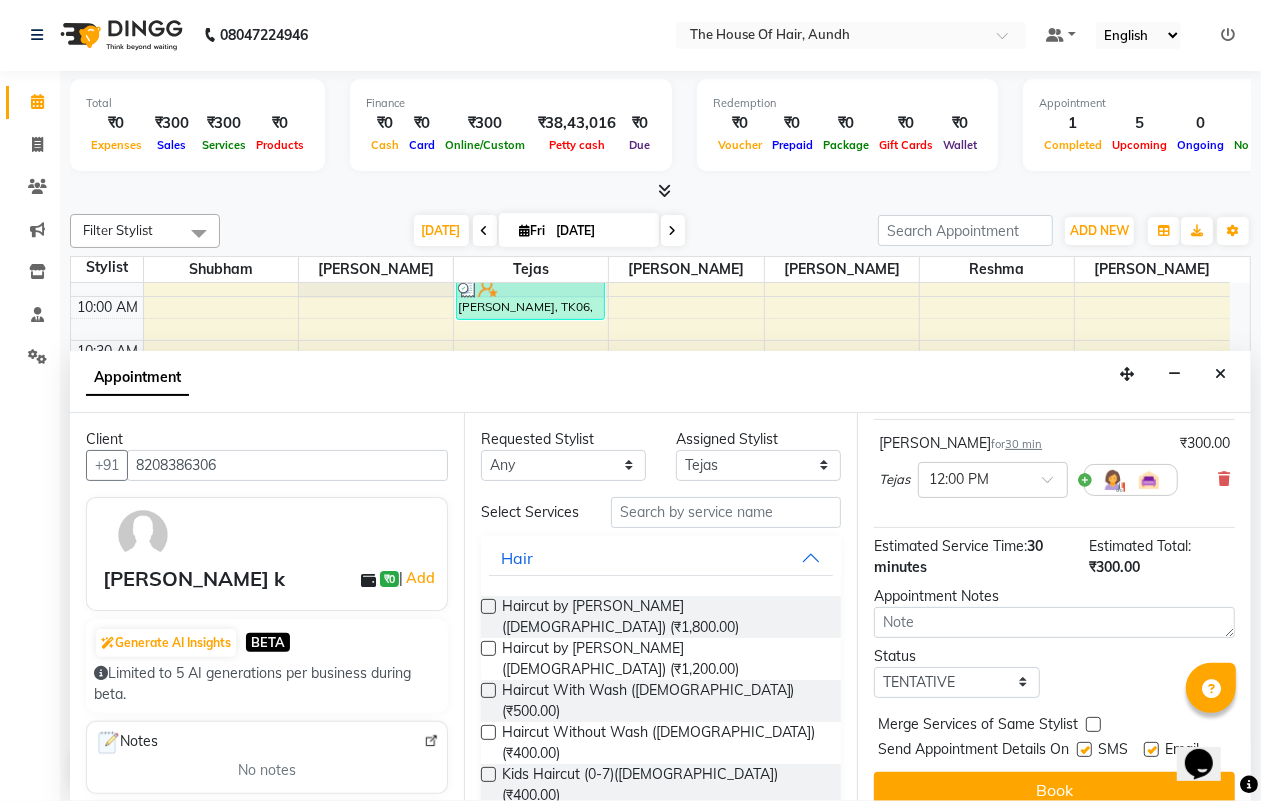 scroll, scrollTop: 195, scrollLeft: 0, axis: vertical 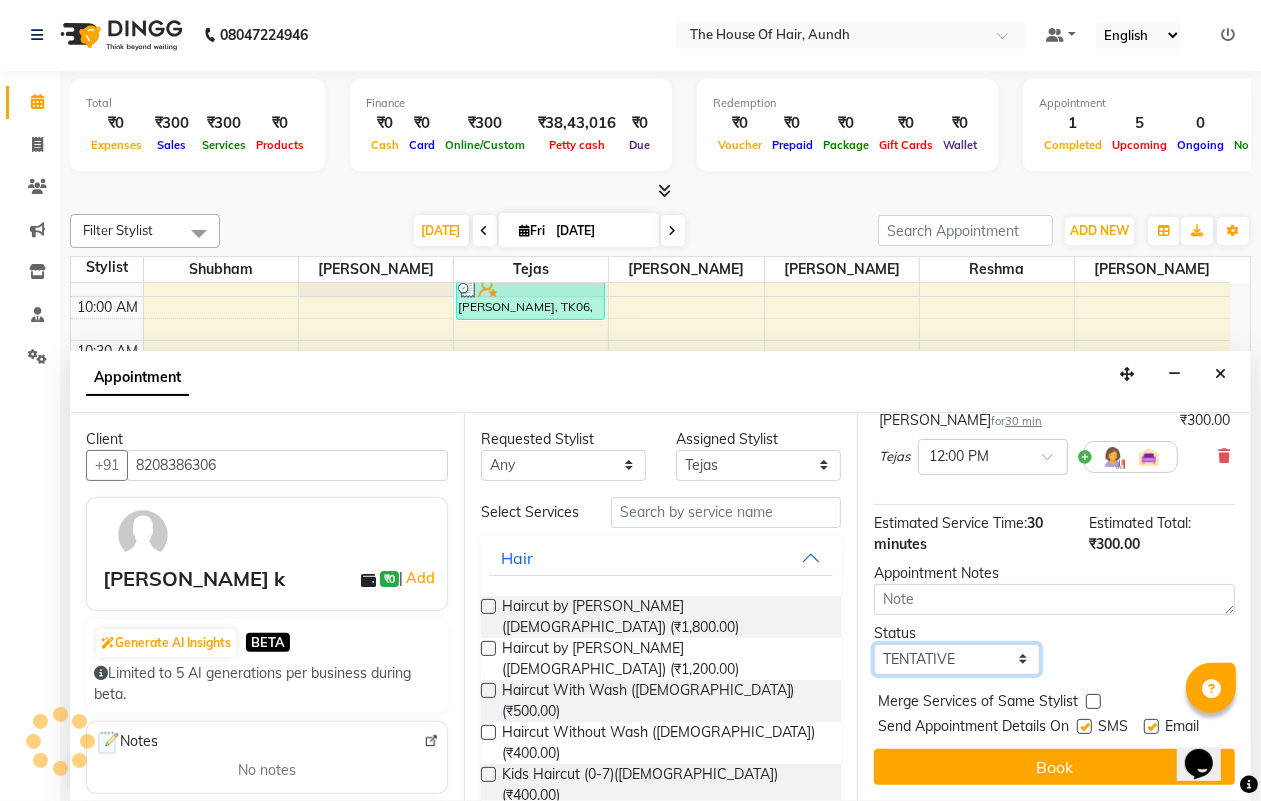 click on "Select TENTATIVE CONFIRM CHECK-IN UPCOMING" at bounding box center [956, 659] 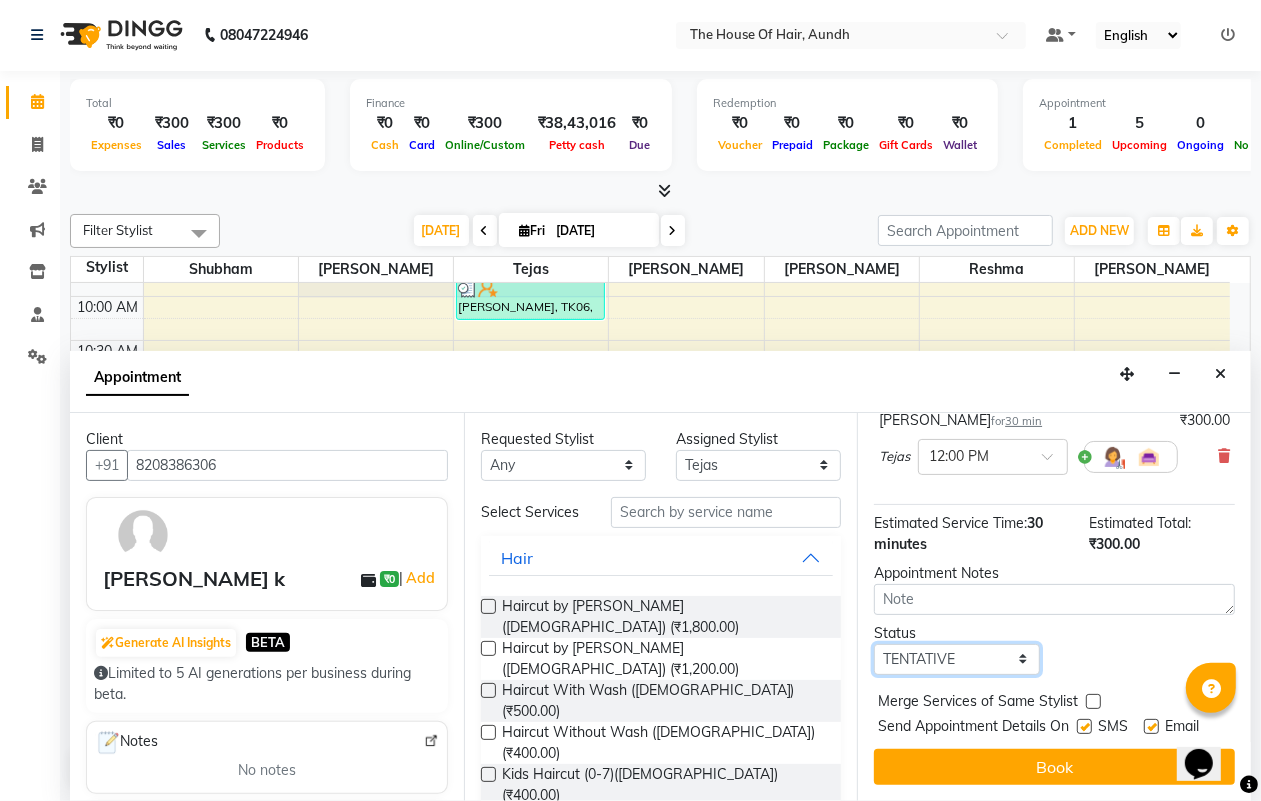 select on "upcoming" 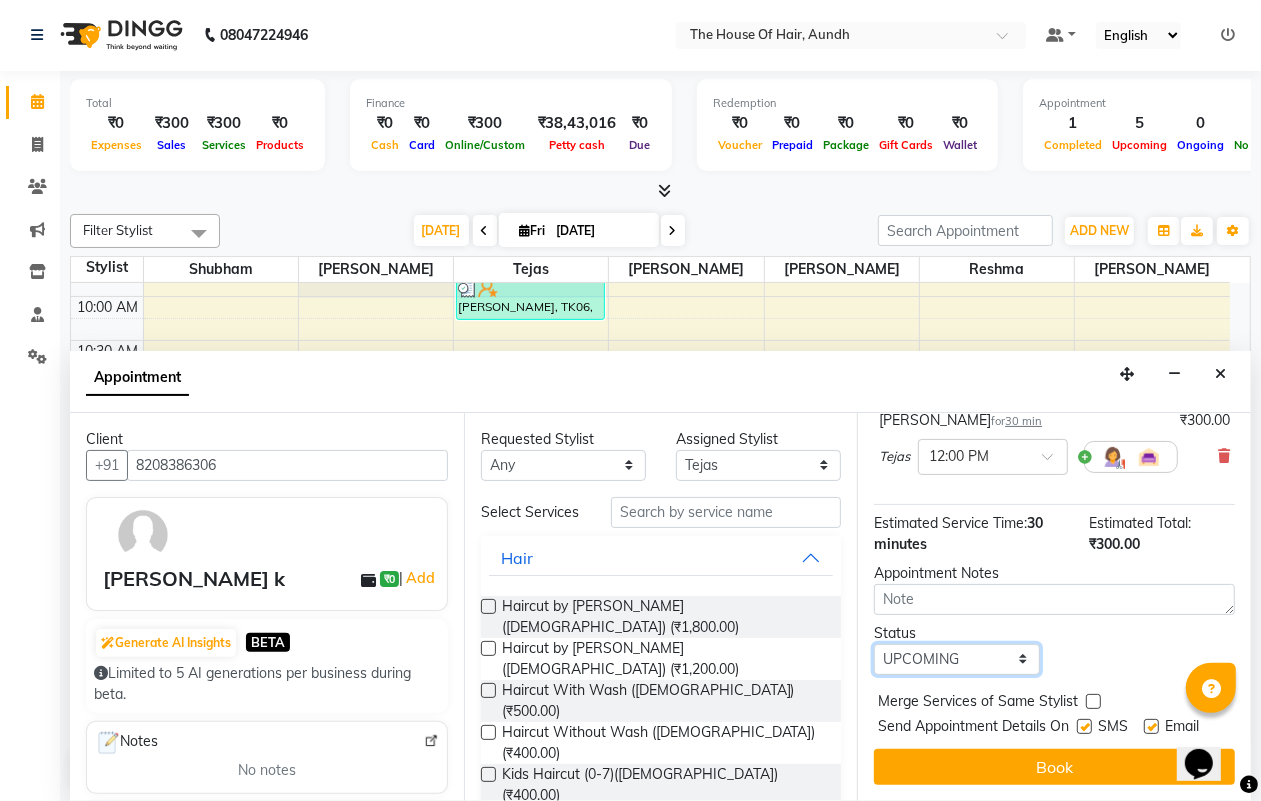 click on "Select TENTATIVE CONFIRM CHECK-IN UPCOMING" at bounding box center [956, 659] 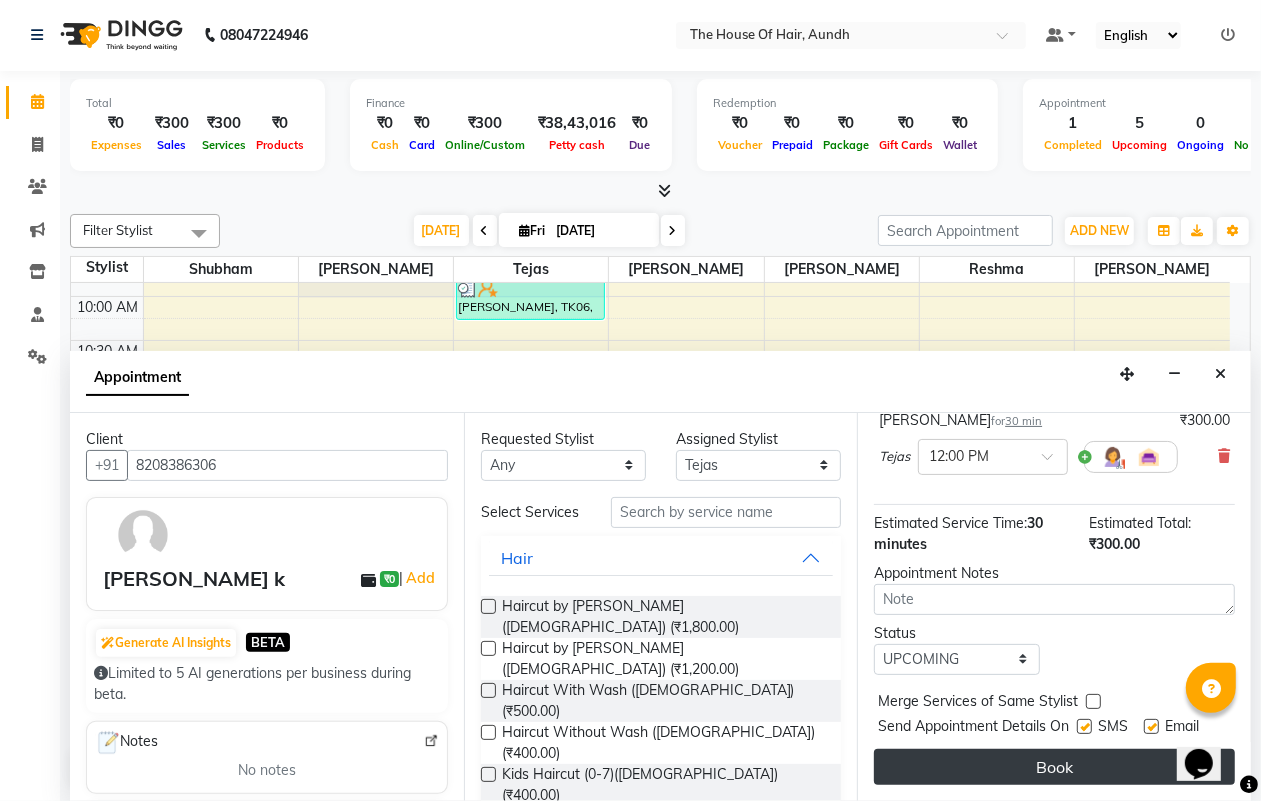 click on "Book" at bounding box center [1054, 767] 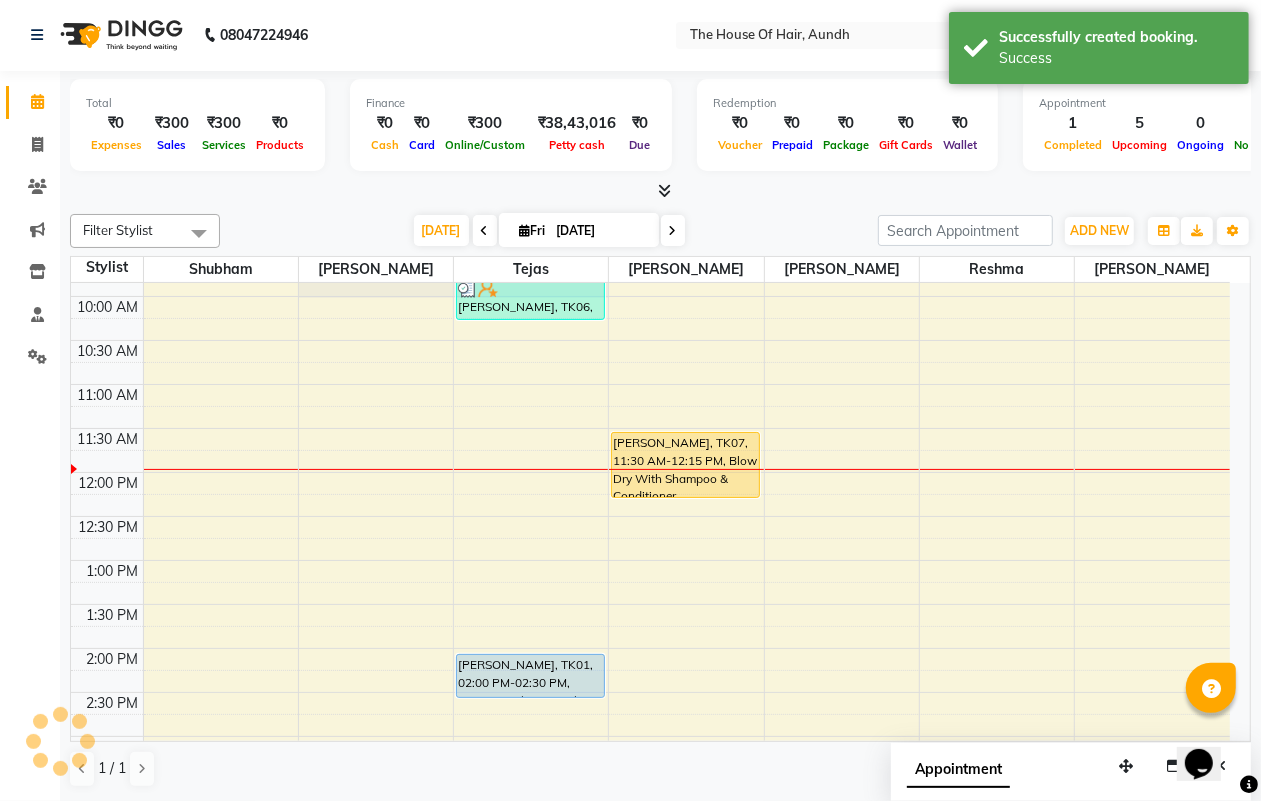 scroll, scrollTop: 0, scrollLeft: 0, axis: both 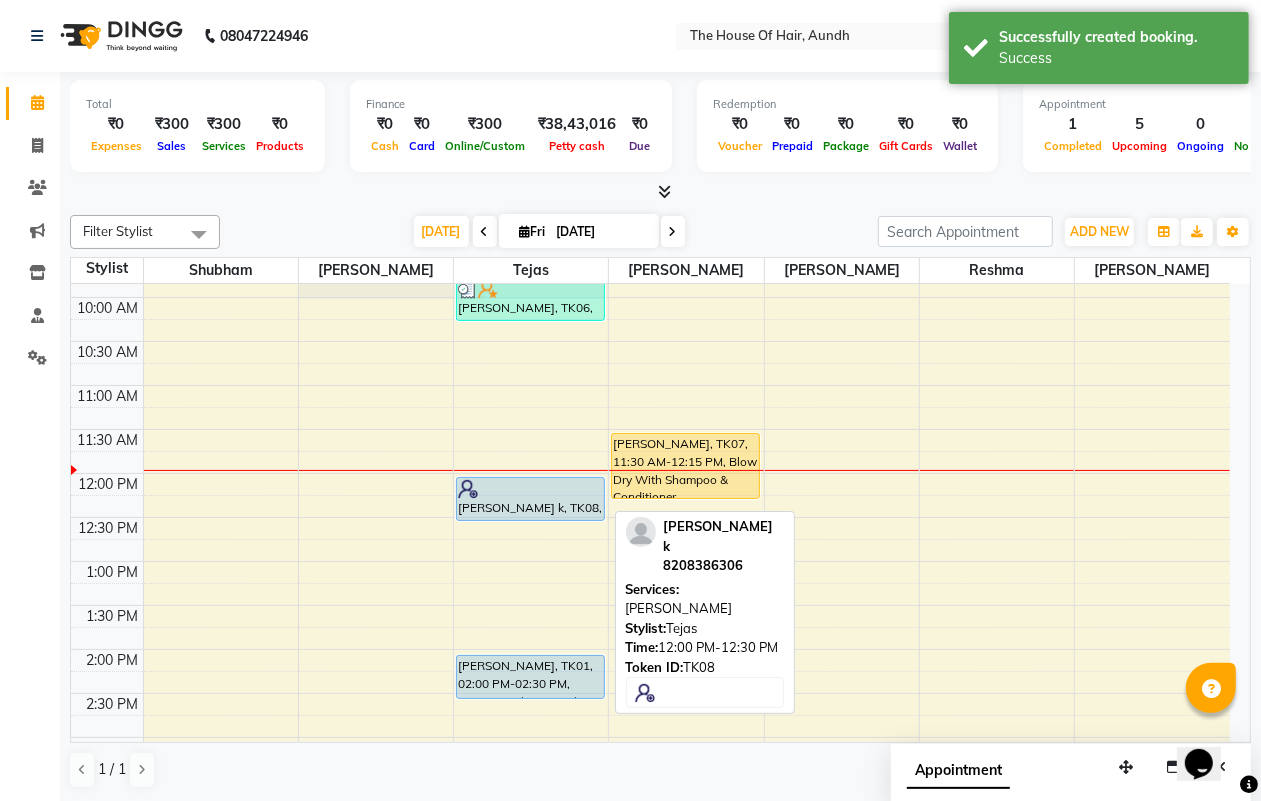 click at bounding box center (530, 489) 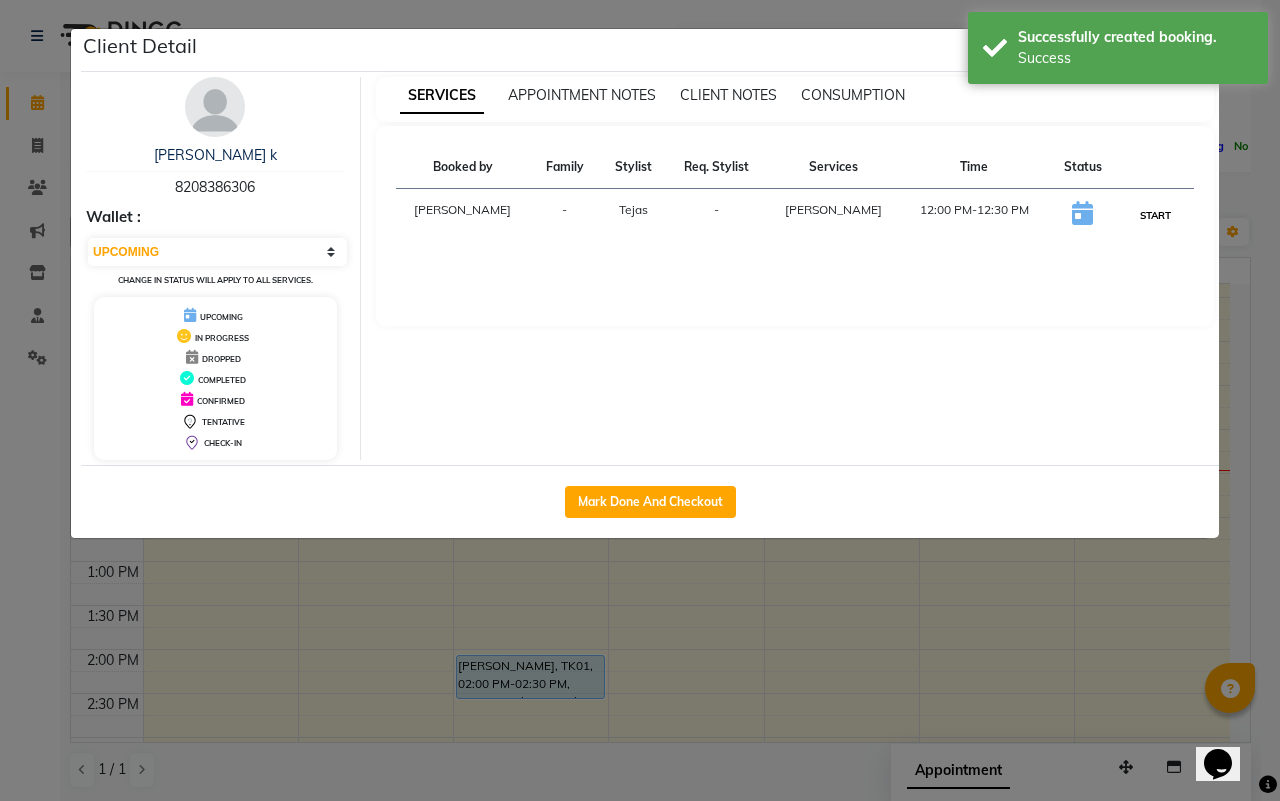 click on "START" at bounding box center [1155, 215] 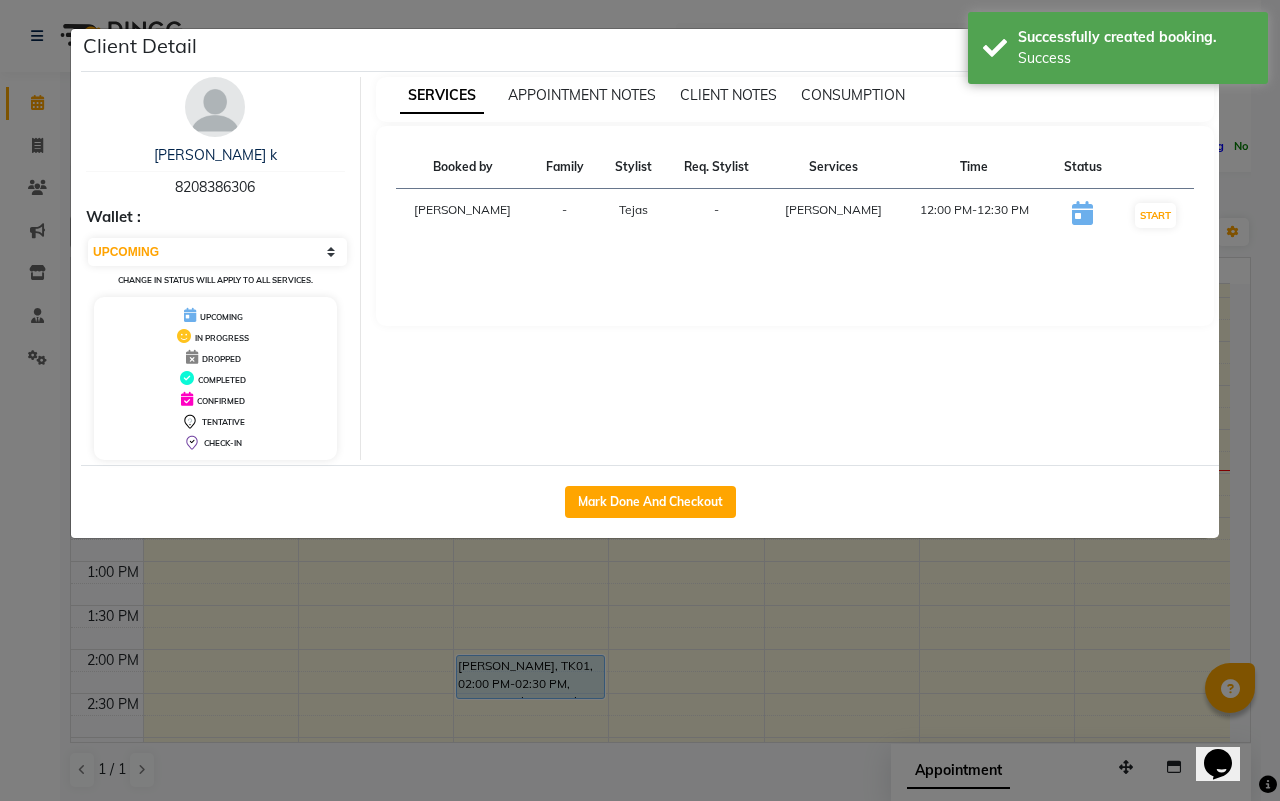 select on "1" 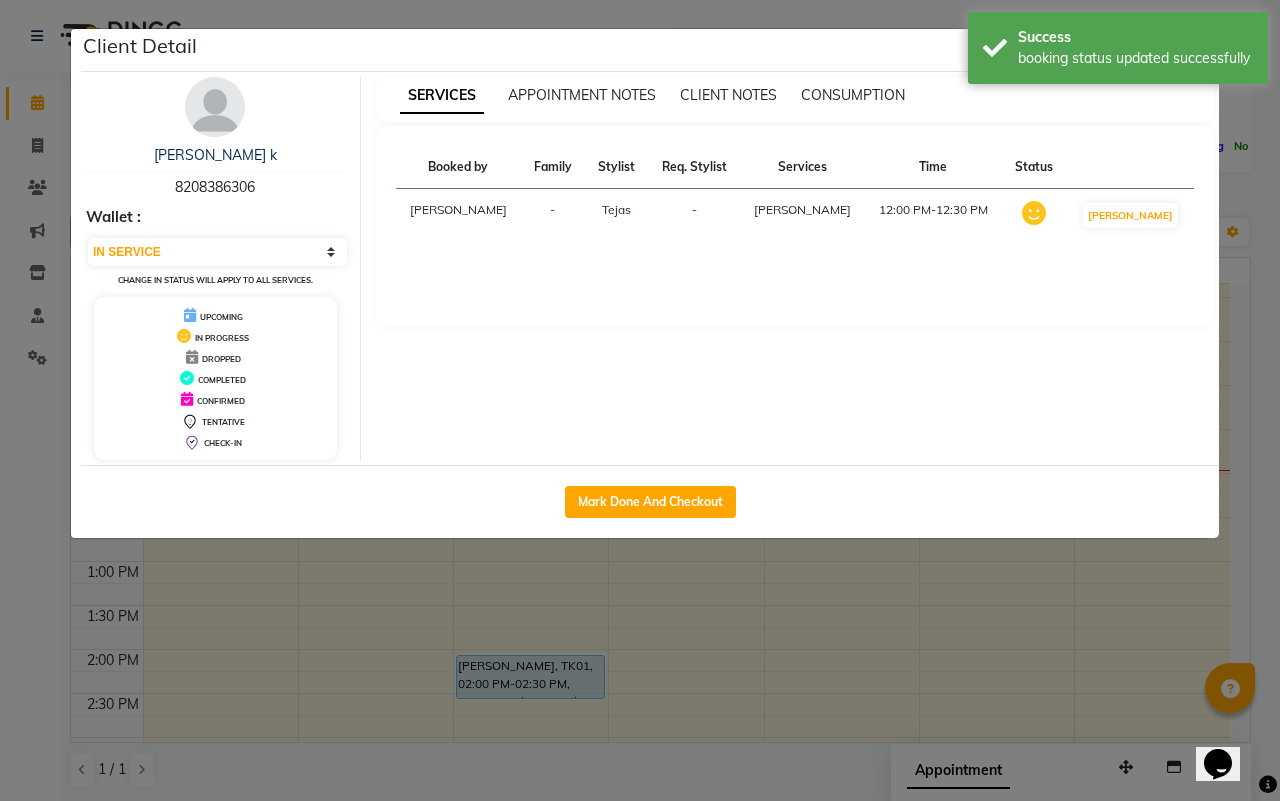 click on "Client Detail  [PERSON_NAME] k   8208386306 Wallet : Select IN SERVICE CONFIRMED TENTATIVE CHECK IN MARK DONE DROPPED UPCOMING Change in status will apply to all services. UPCOMING IN PROGRESS DROPPED COMPLETED CONFIRMED TENTATIVE CHECK-IN SERVICES APPOINTMENT NOTES CLIENT NOTES CONSUMPTION Booked by Family Stylist Req. Stylist Services Time Status  [PERSON_NAME] -  [PERSON_NAME]   12:00 PM-12:30 PM   MARK DONE   Mark Done And Checkout" 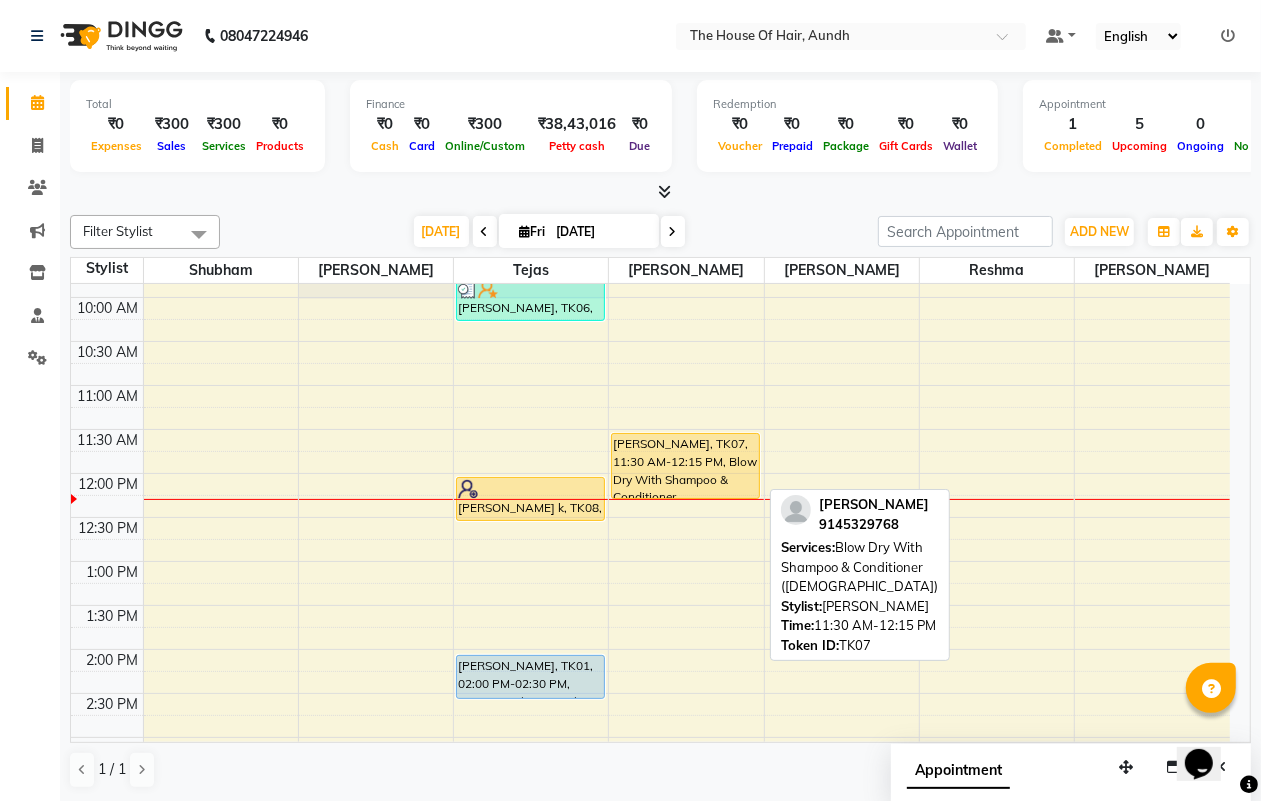 click on "[PERSON_NAME], TK07, 11:30 AM-12:15 PM, Blow Dry With Shampoo & Conditioner ([DEMOGRAPHIC_DATA])" at bounding box center (685, 466) 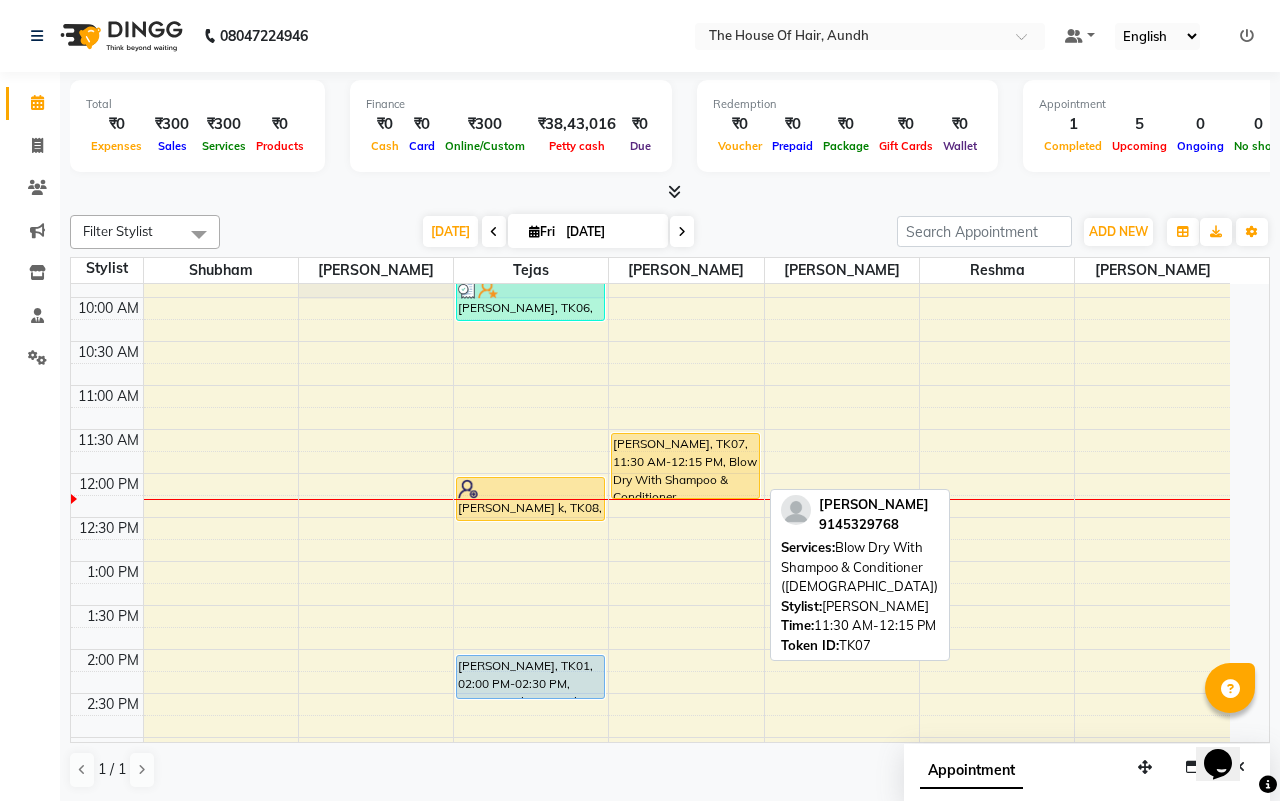 select on "1" 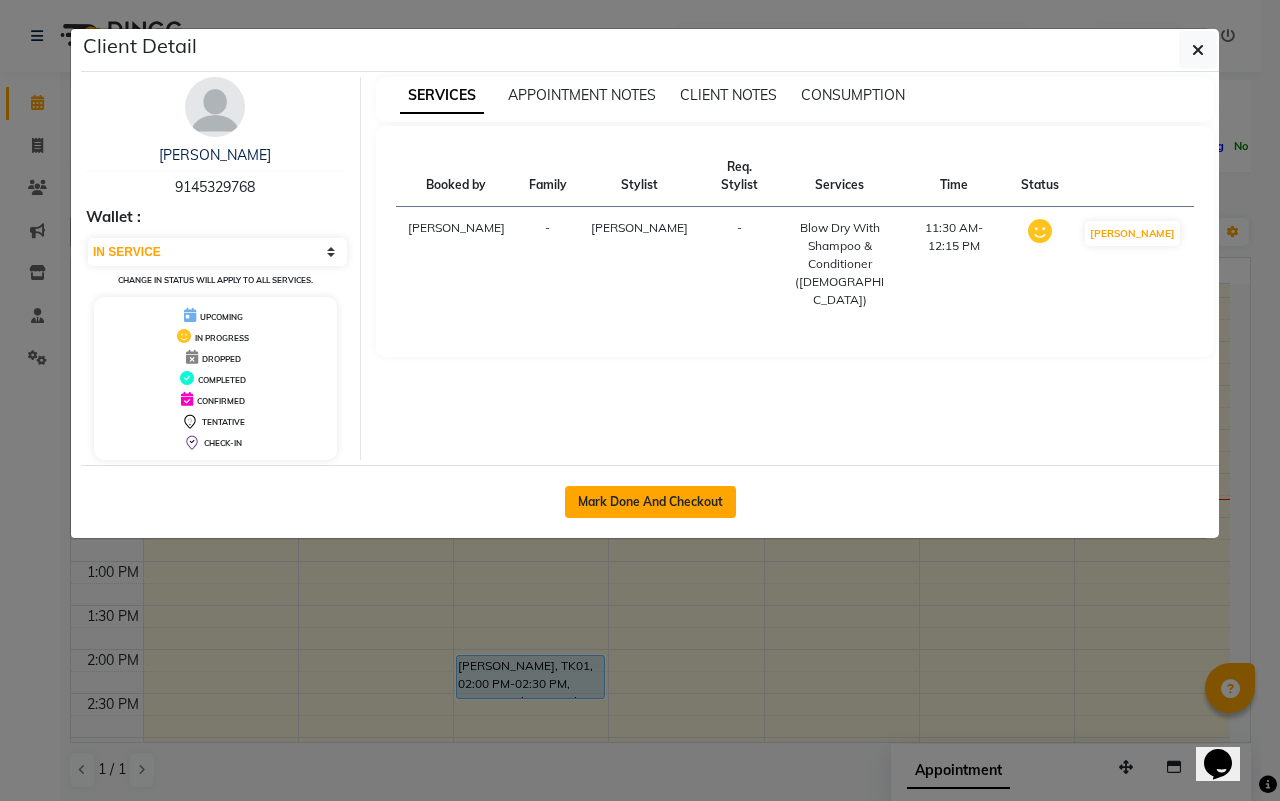 click on "Mark Done And Checkout" 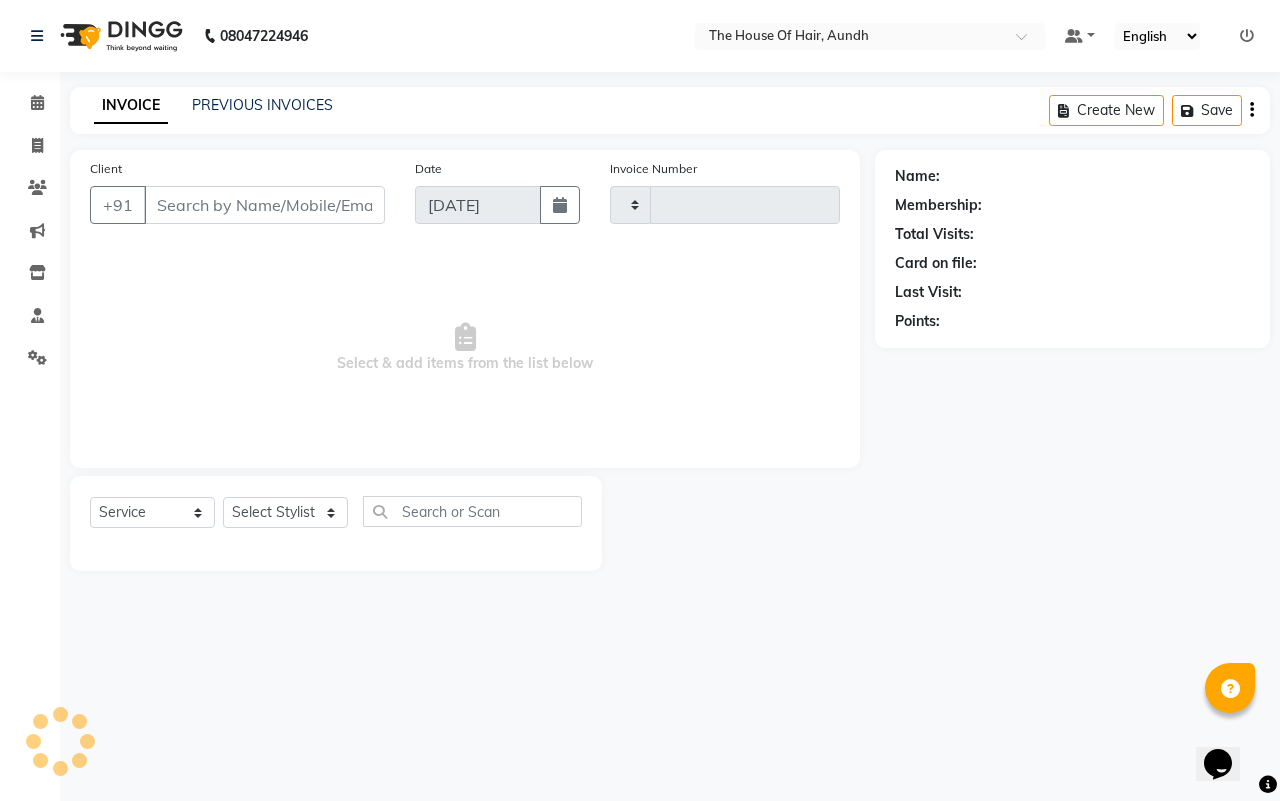 type on "1115" 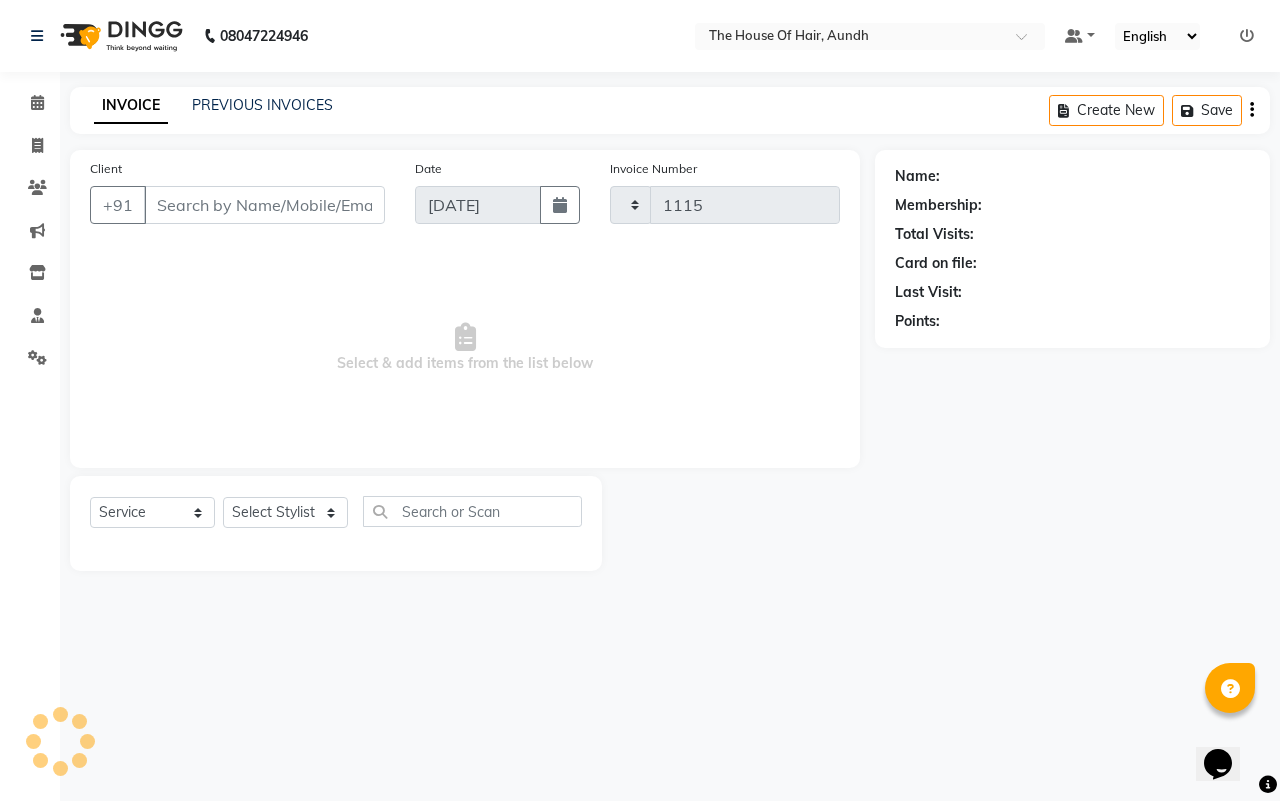 select on "26" 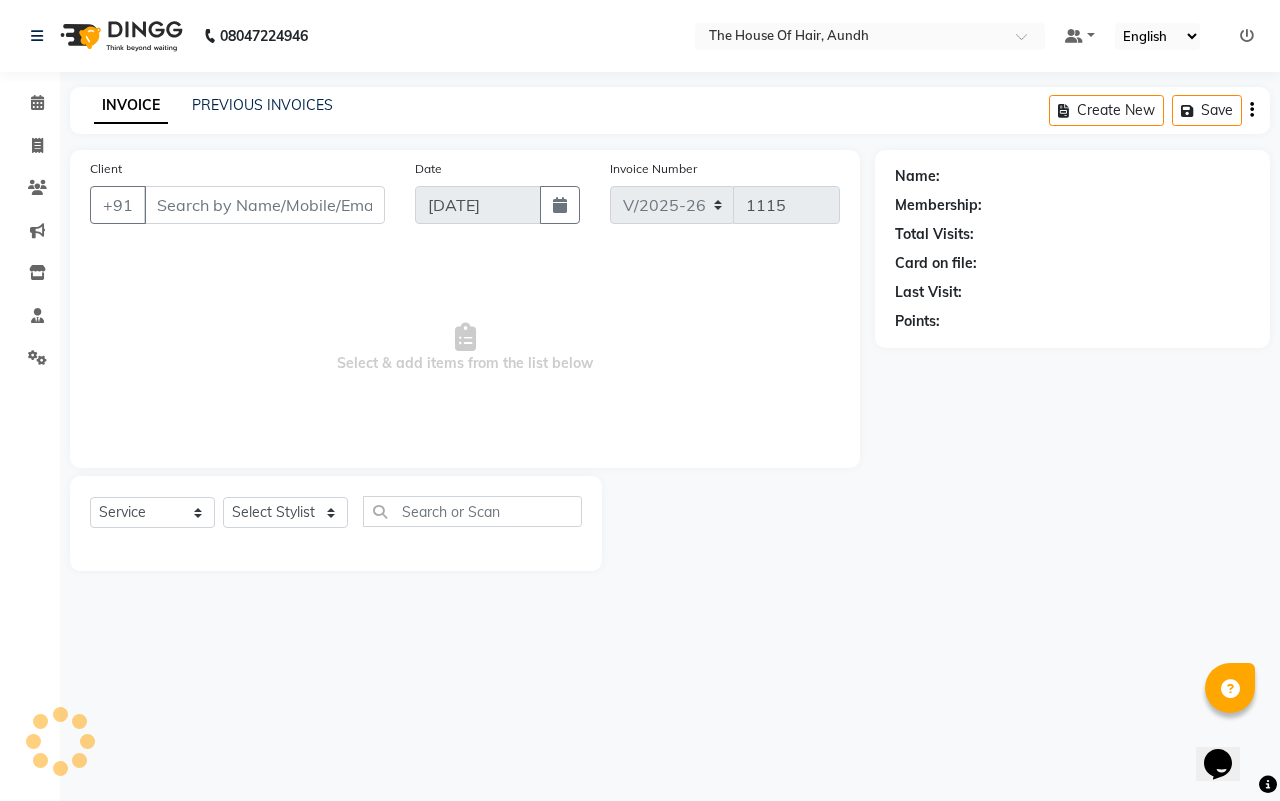 type on "9145329768" 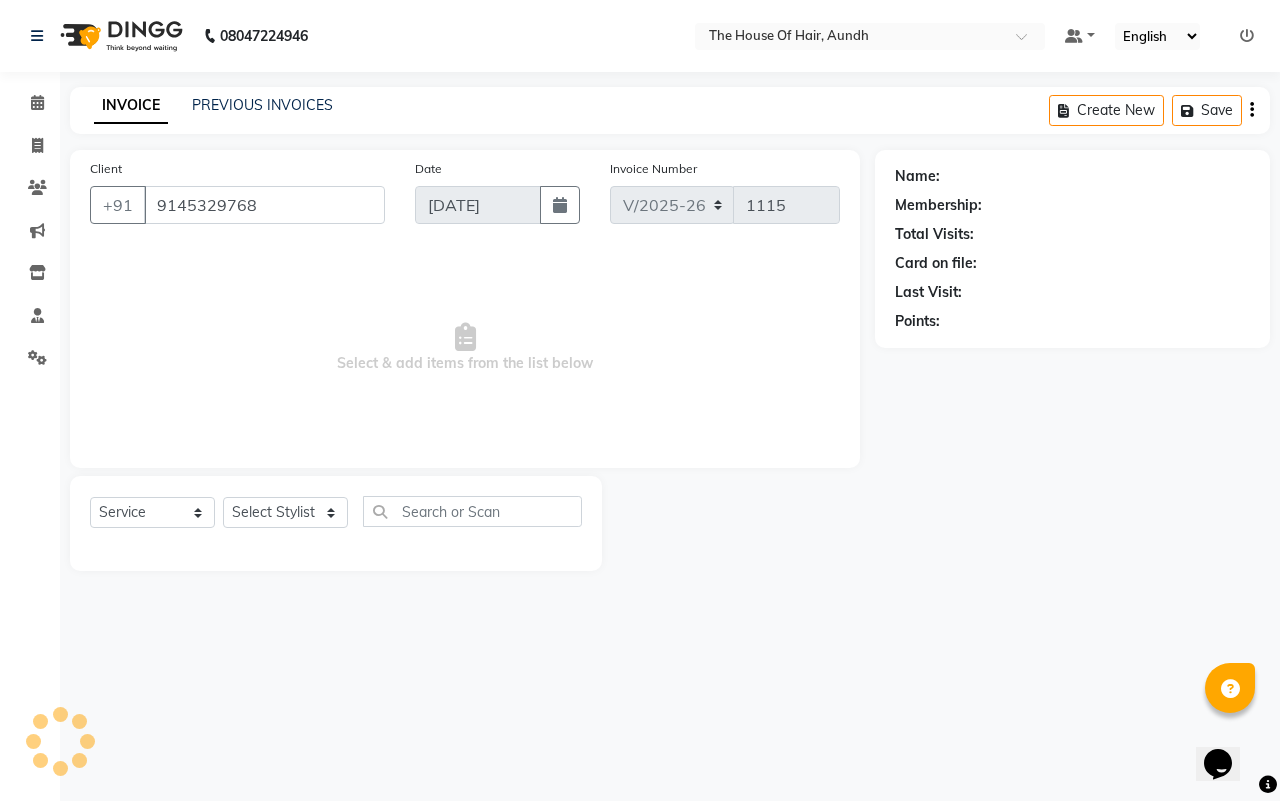 select on "32779" 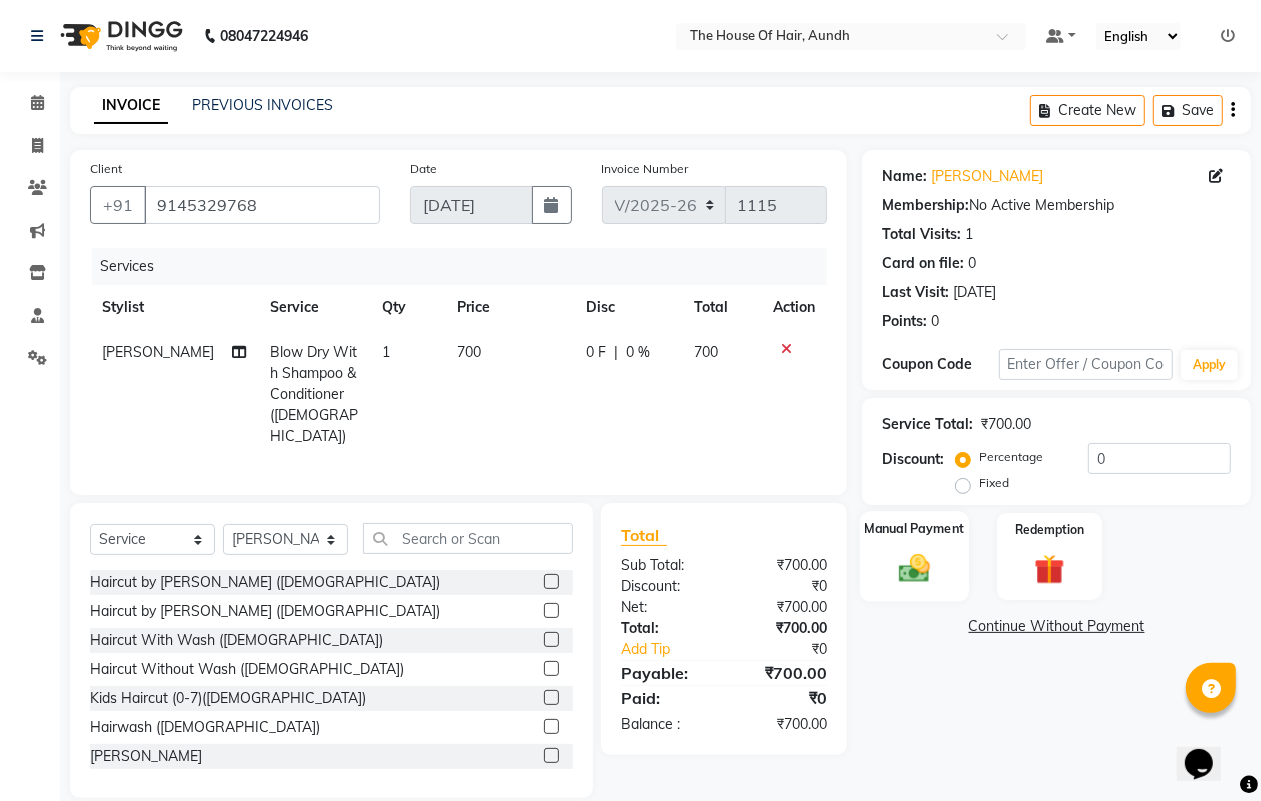 click 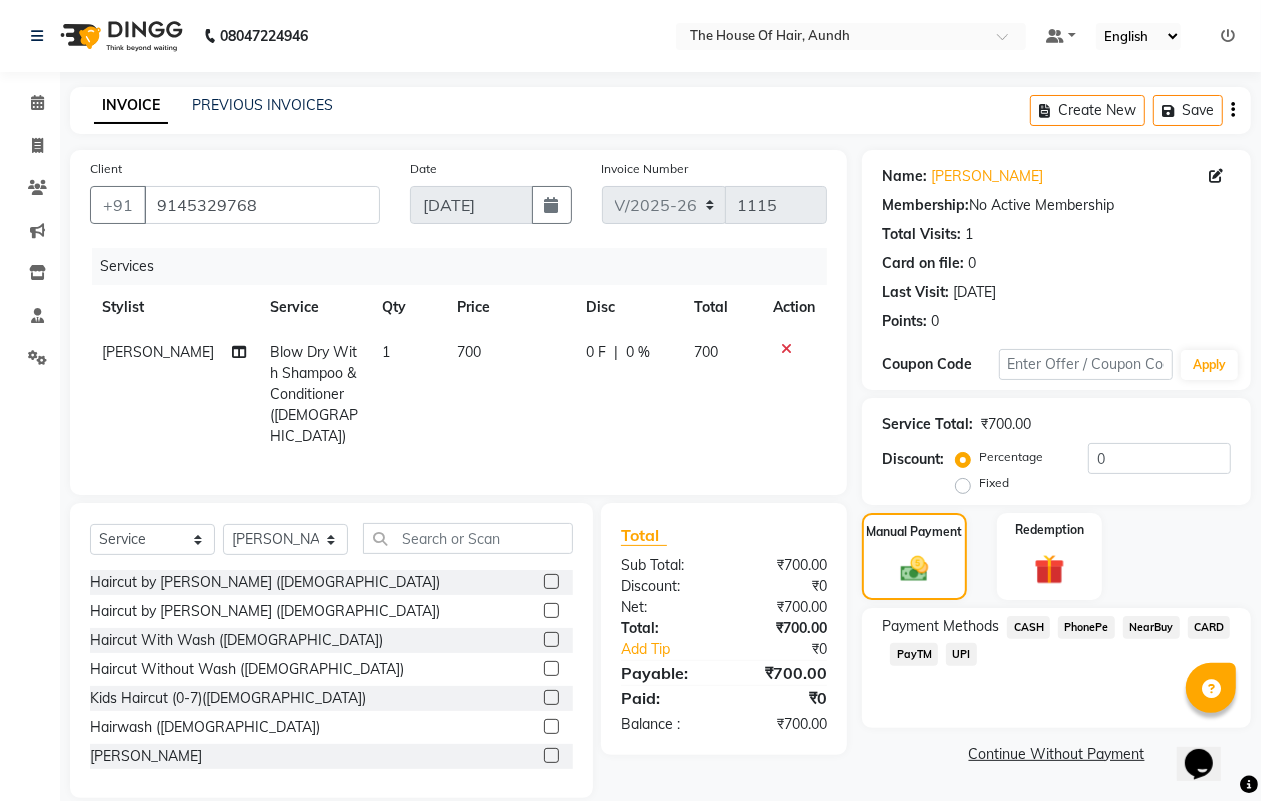 scroll, scrollTop: 23, scrollLeft: 0, axis: vertical 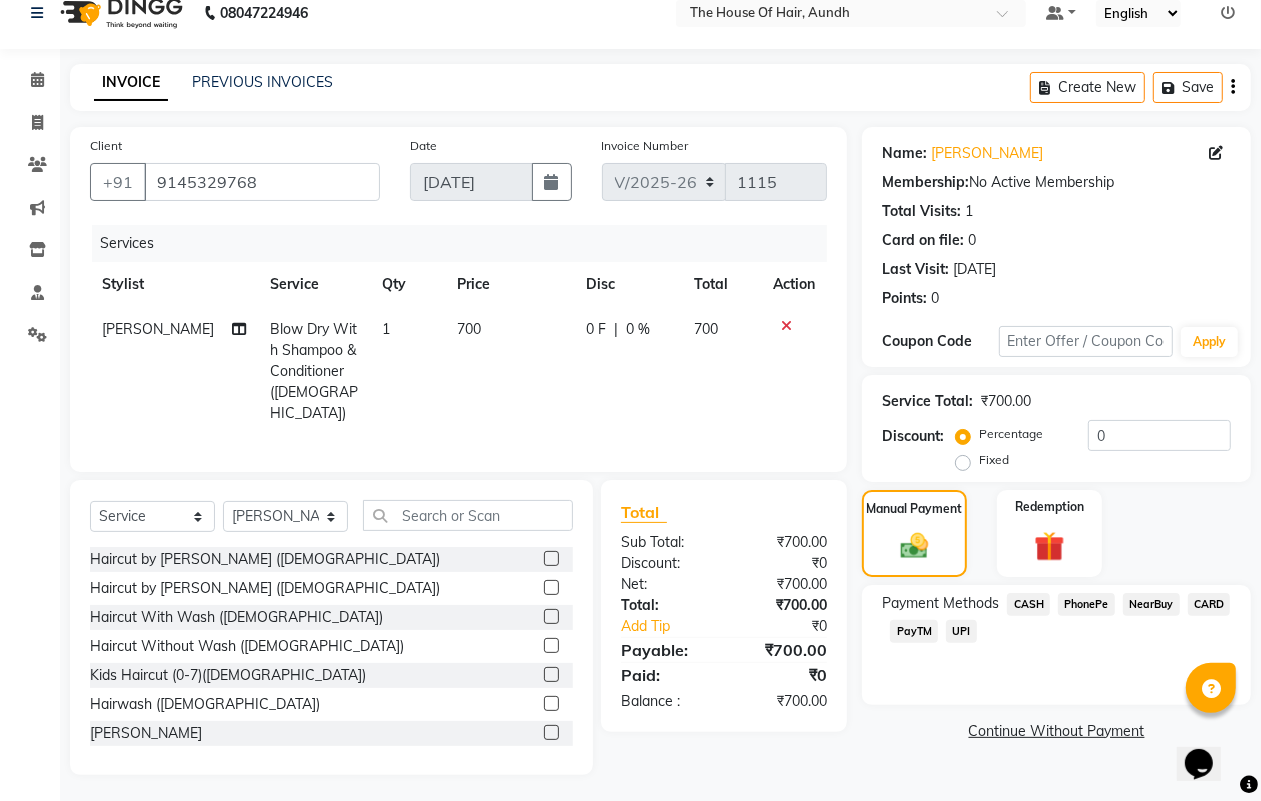 click on "UPI" 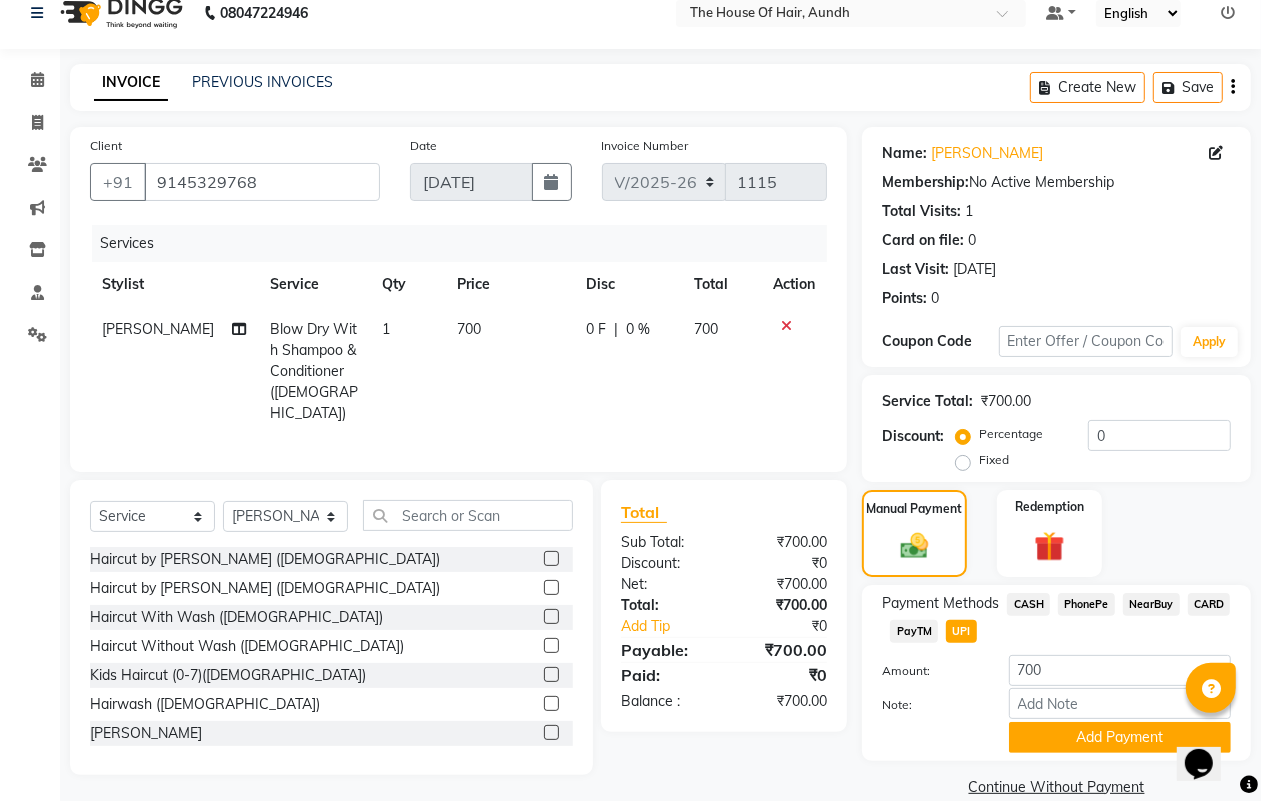 scroll, scrollTop: 52, scrollLeft: 0, axis: vertical 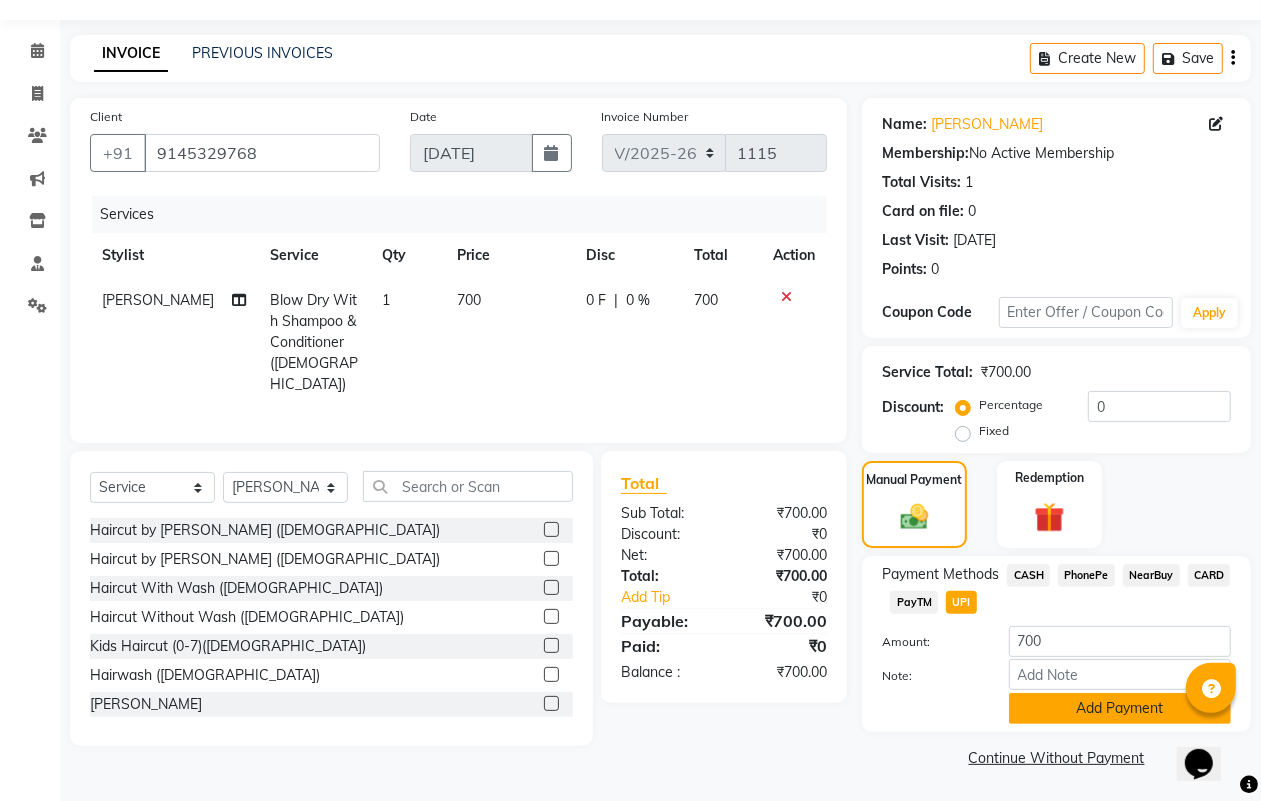 click on "Add Payment" 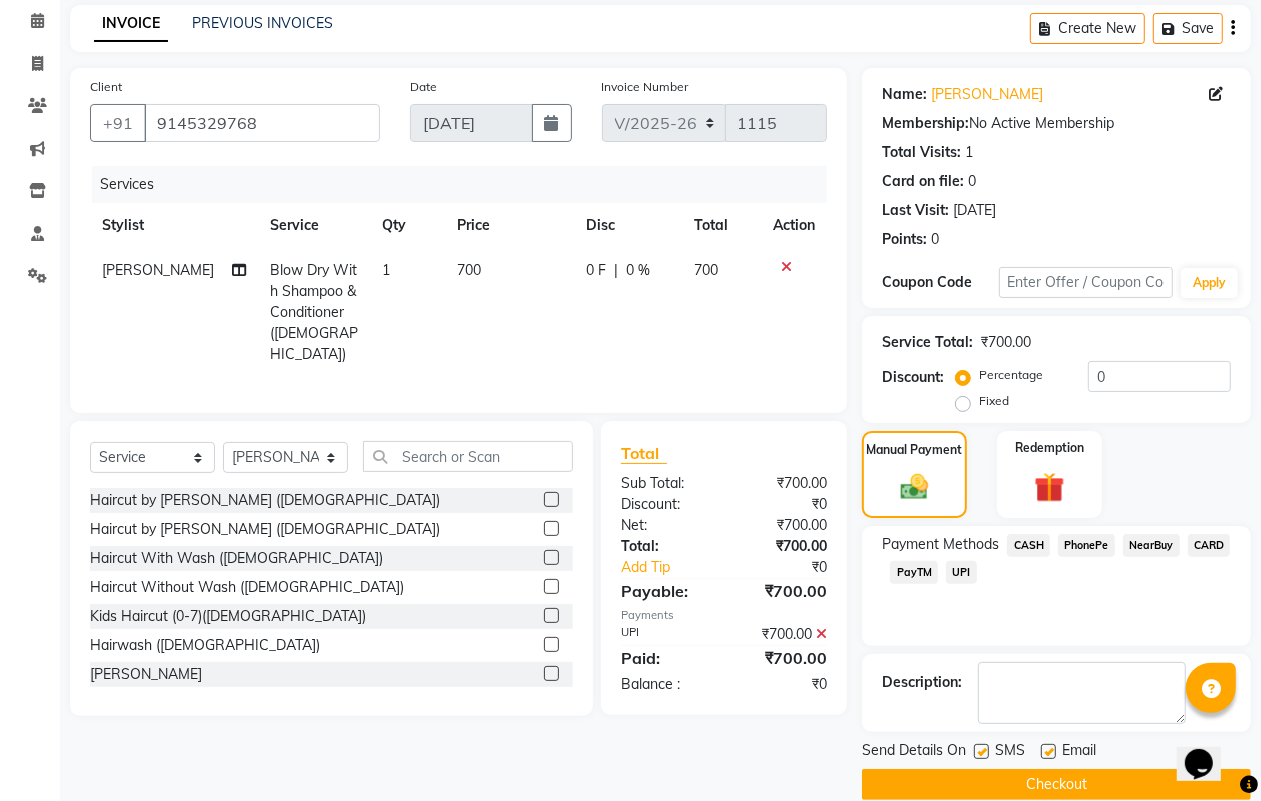 scroll, scrollTop: 111, scrollLeft: 0, axis: vertical 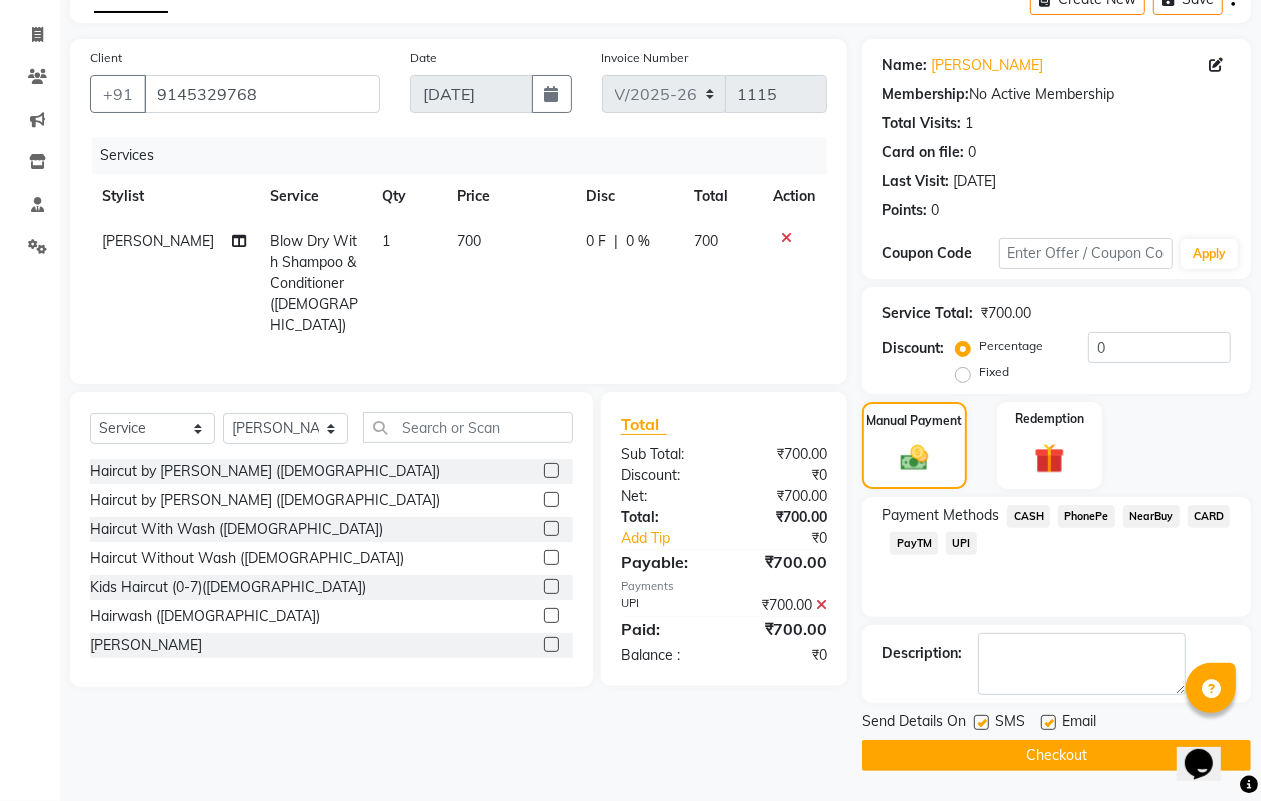 click on "Checkout" 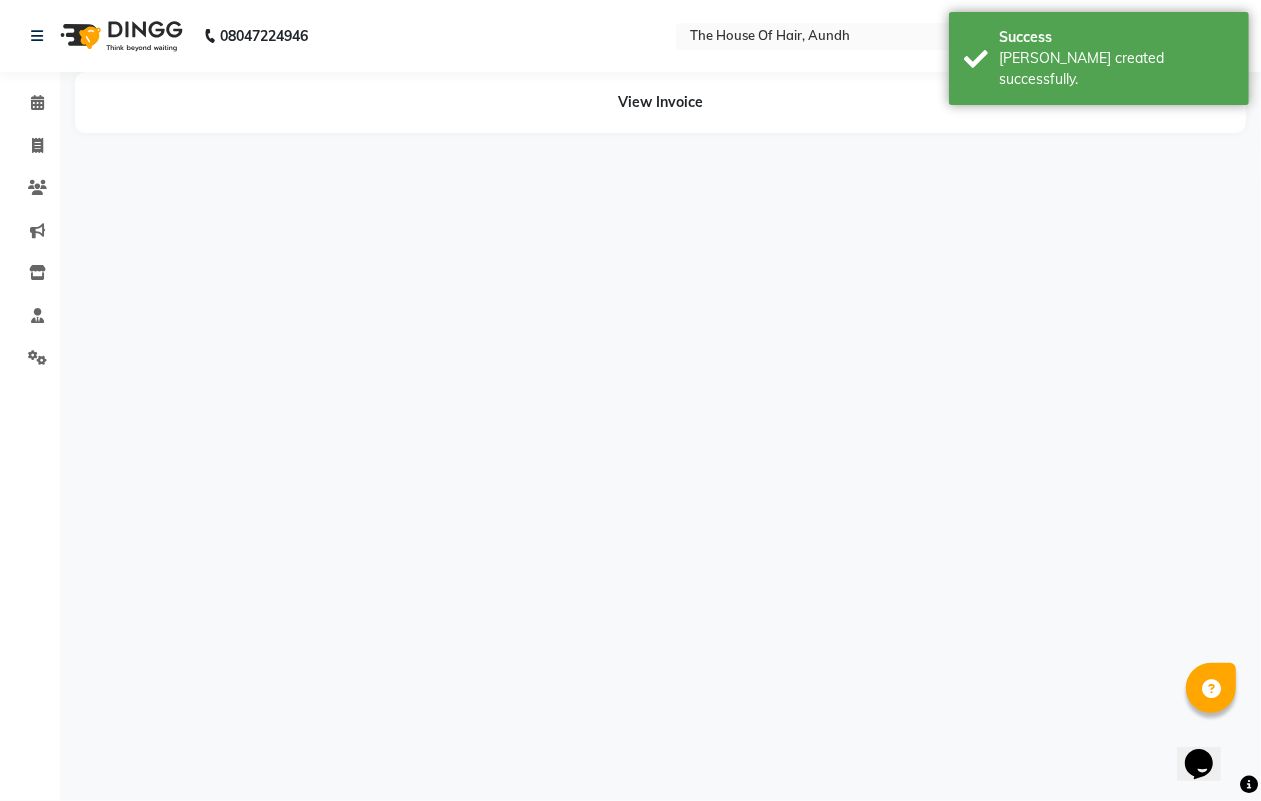 scroll, scrollTop: 0, scrollLeft: 0, axis: both 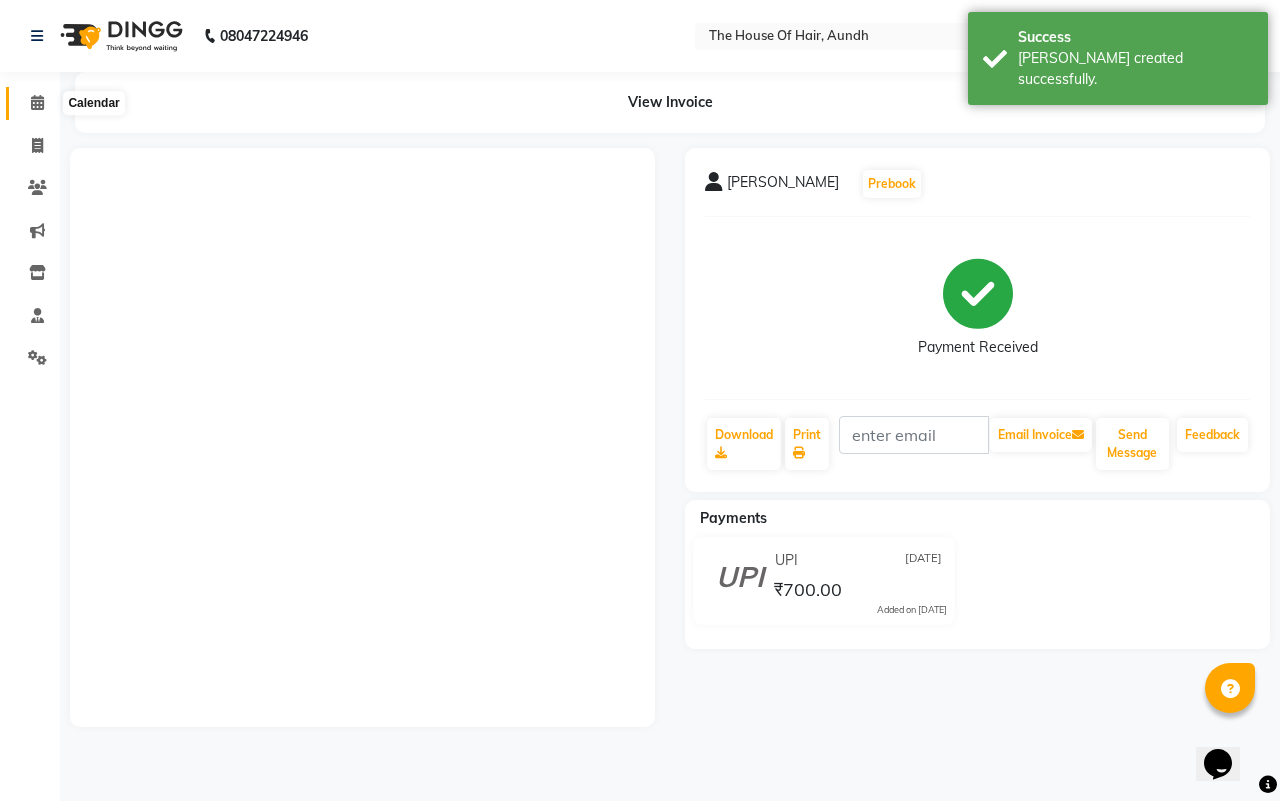 click 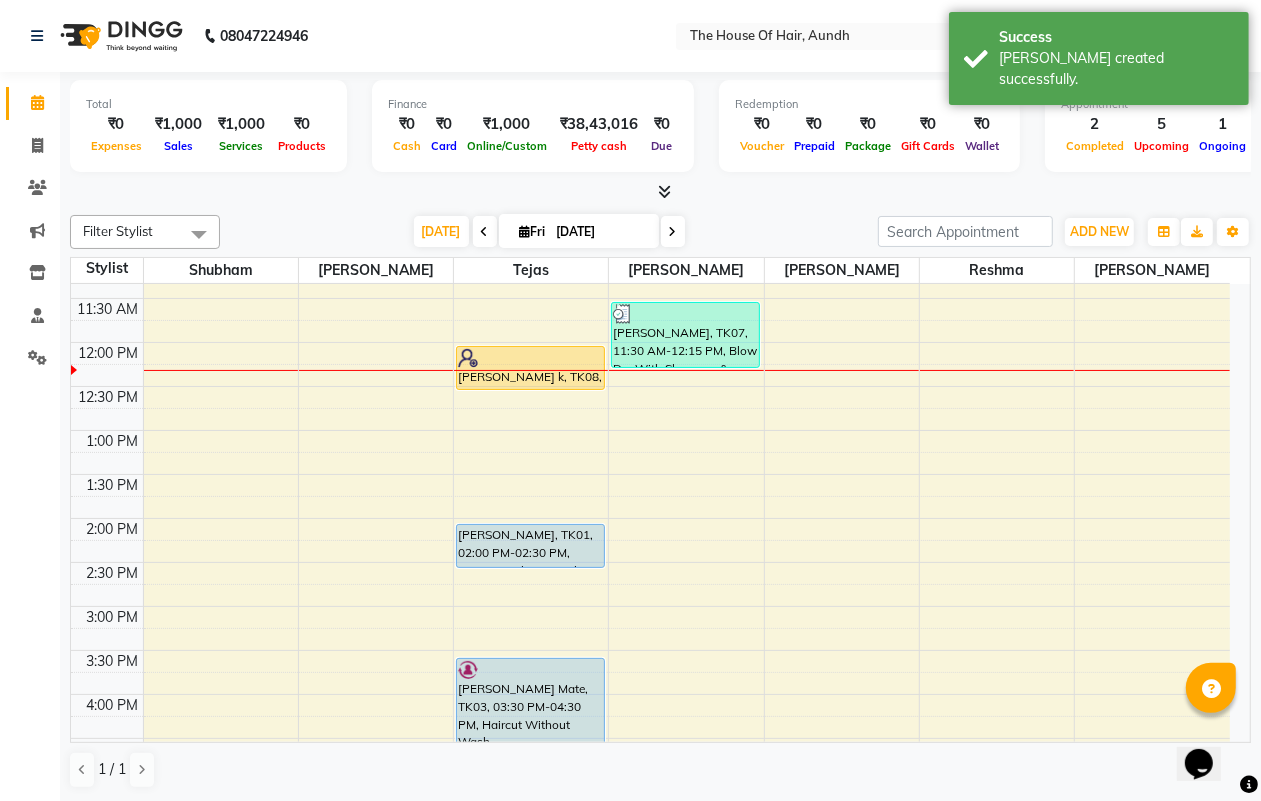 scroll, scrollTop: 232, scrollLeft: 0, axis: vertical 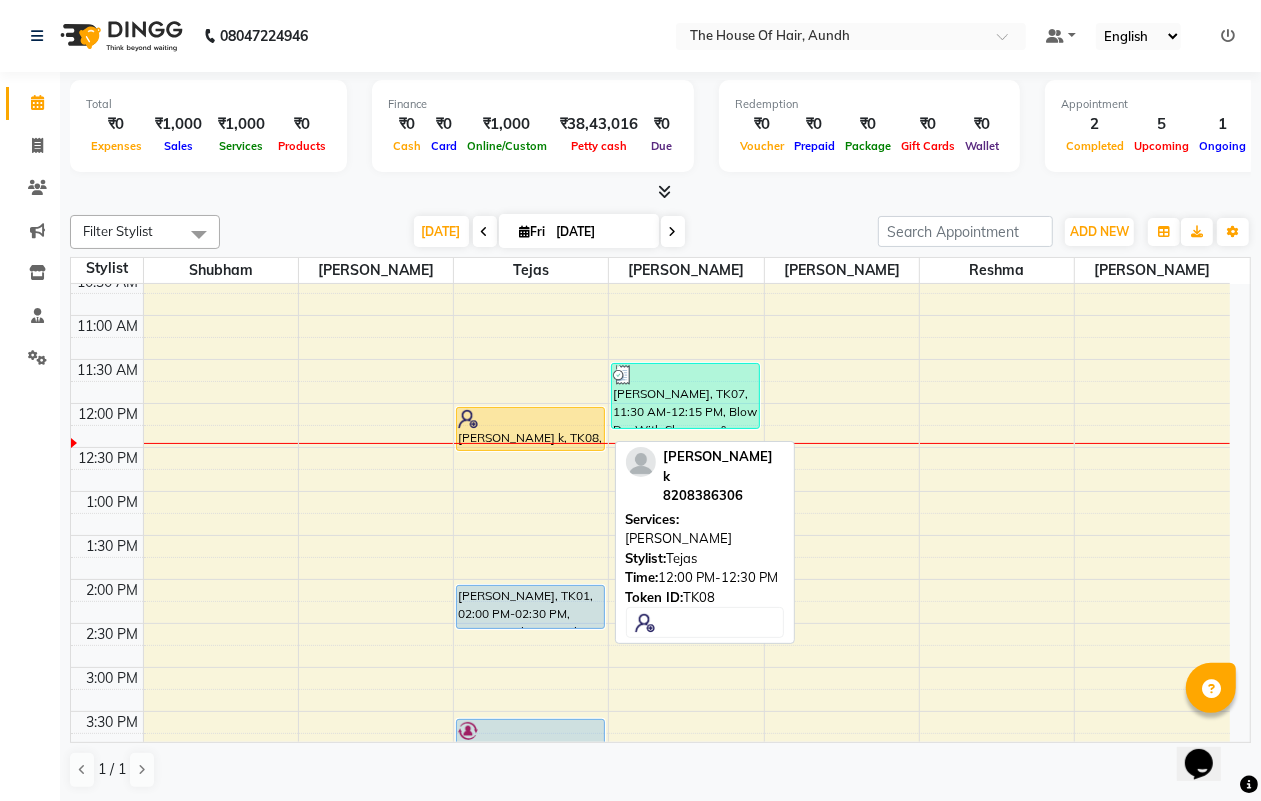 click at bounding box center (530, 419) 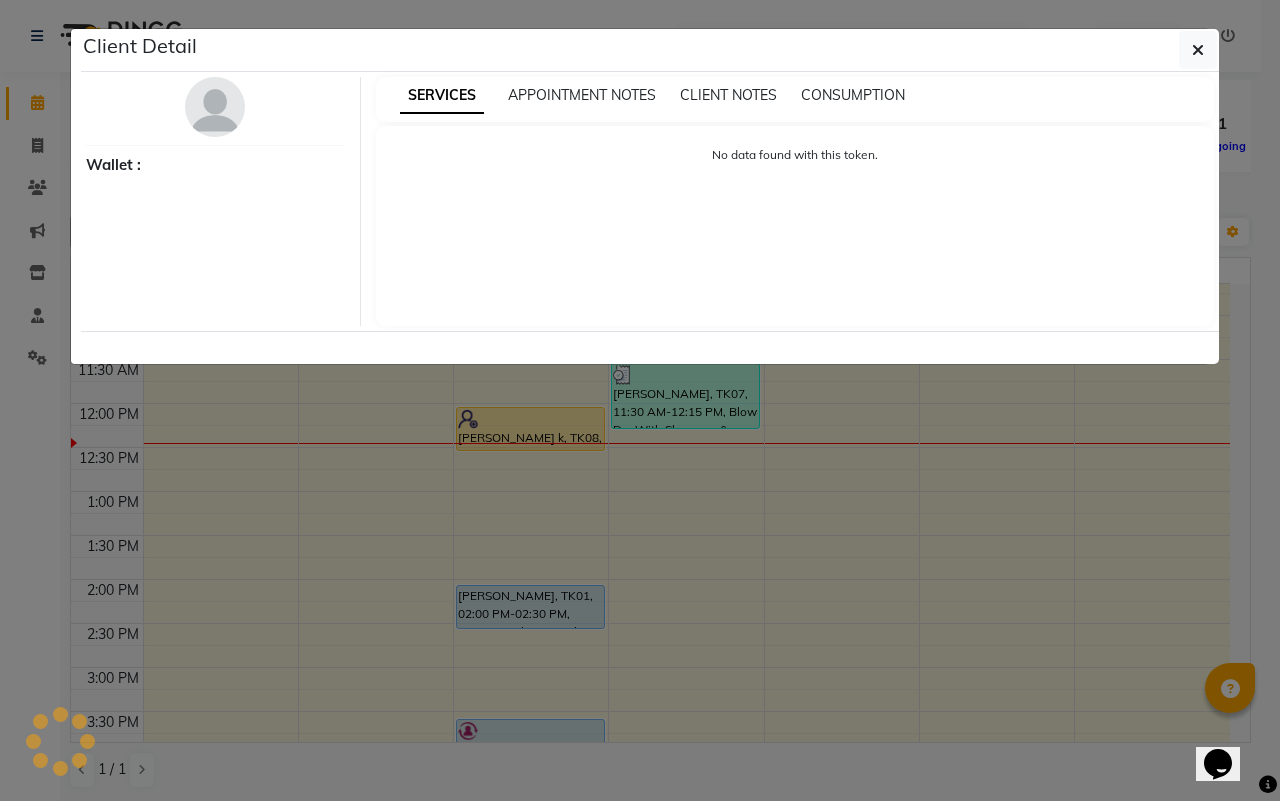 select on "1" 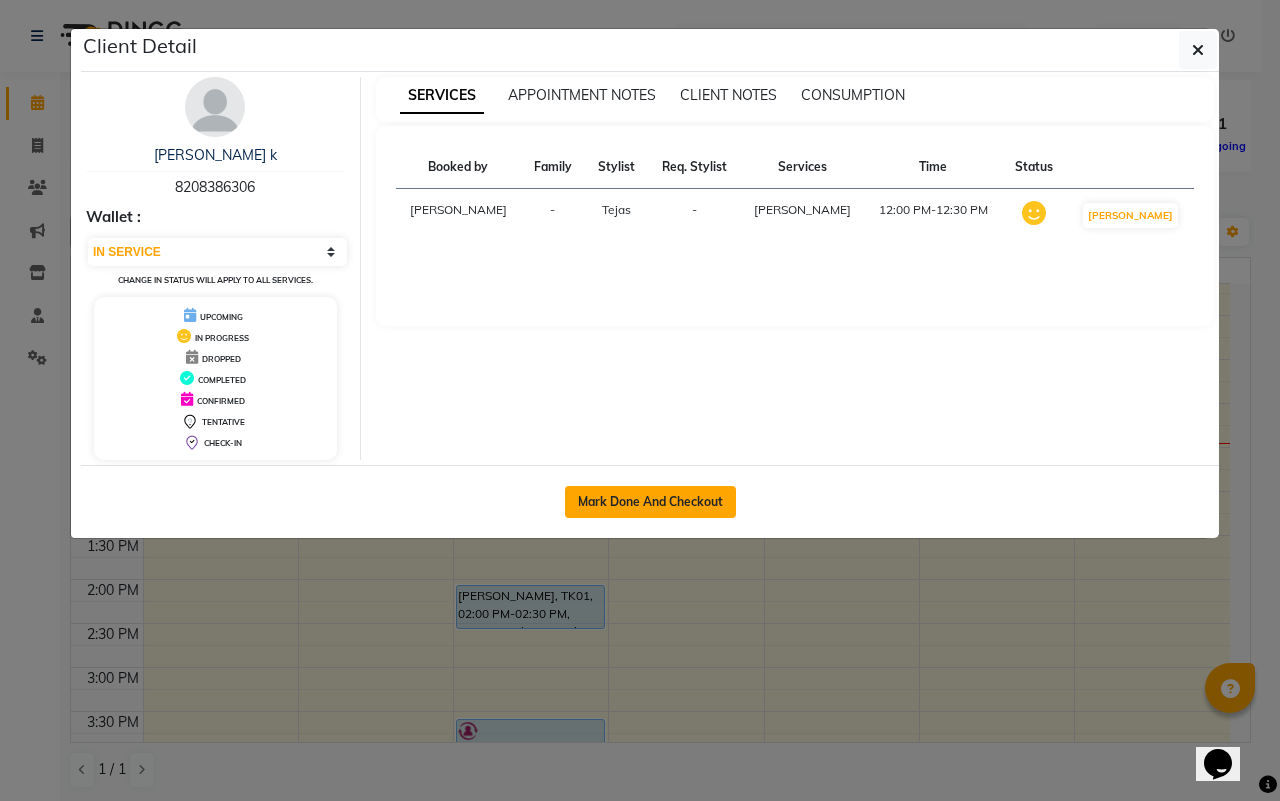 click on "Mark Done And Checkout" 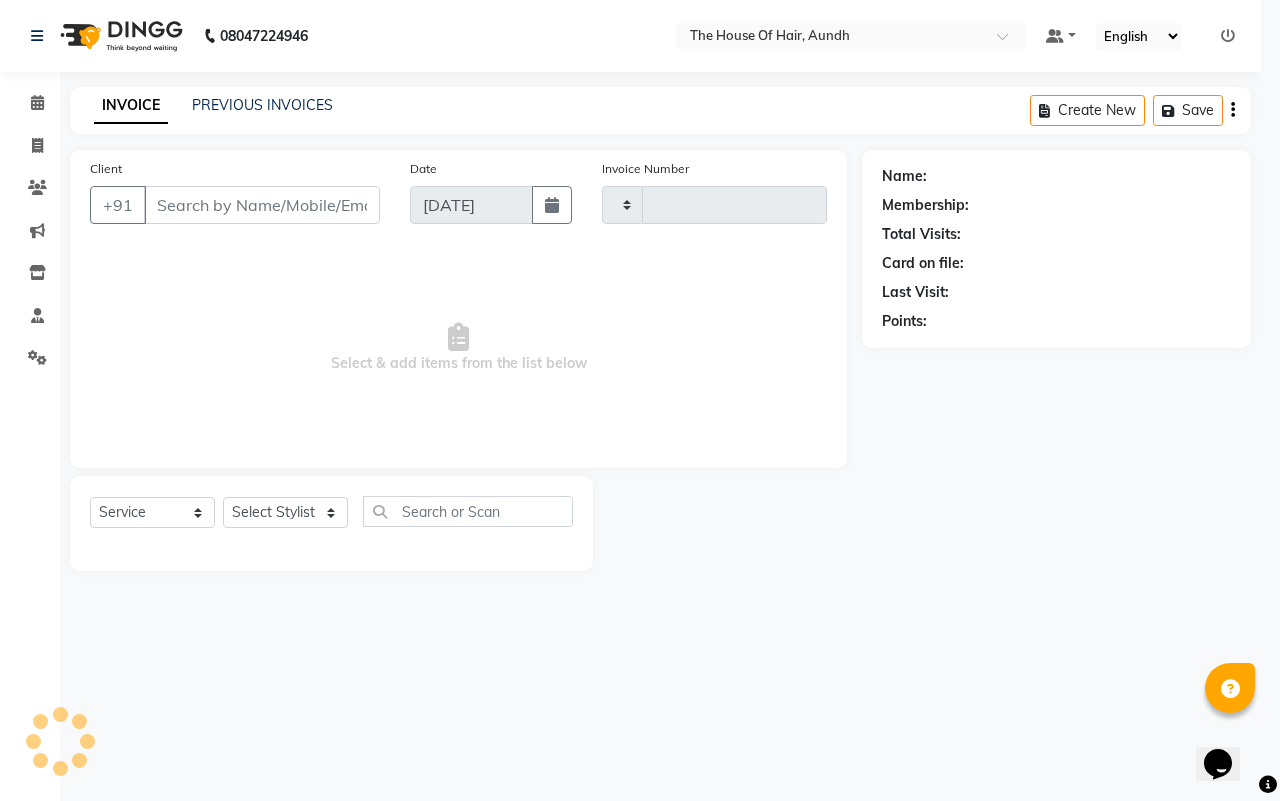 type on "1116" 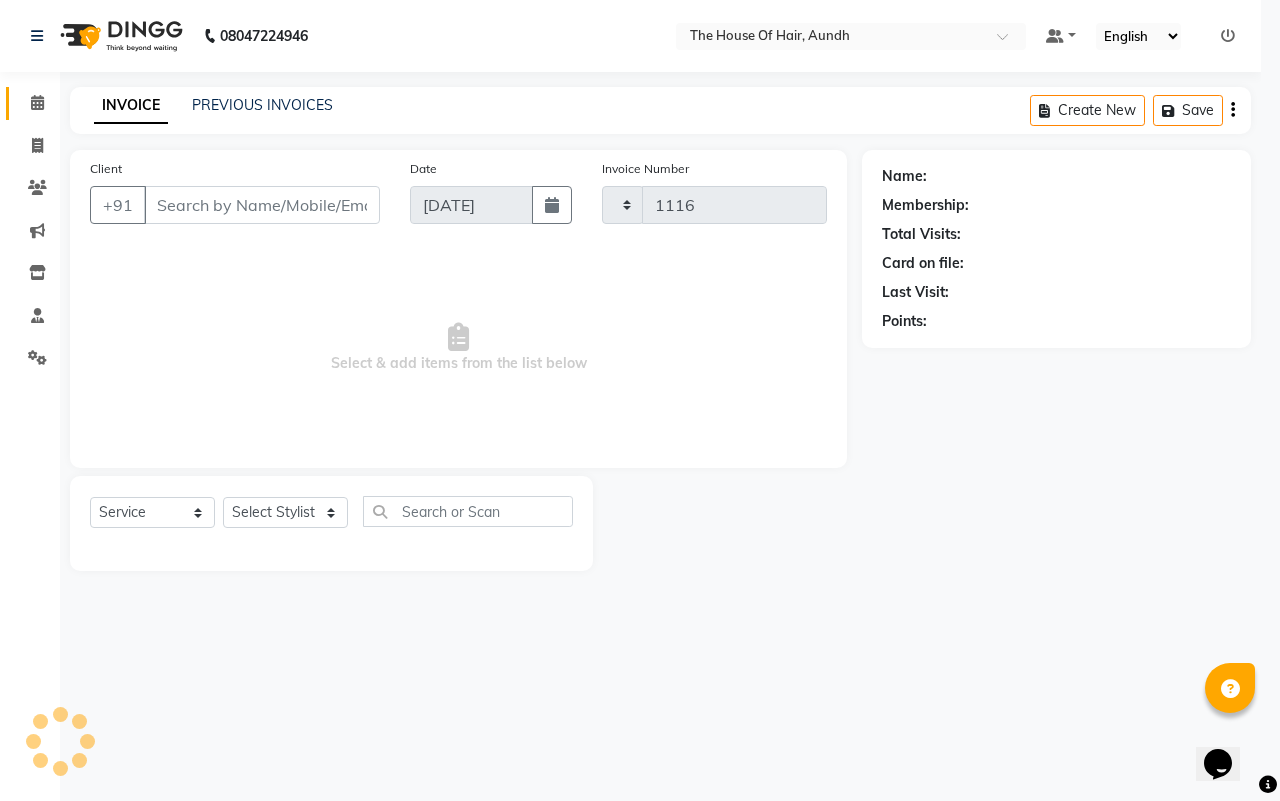 select on "26" 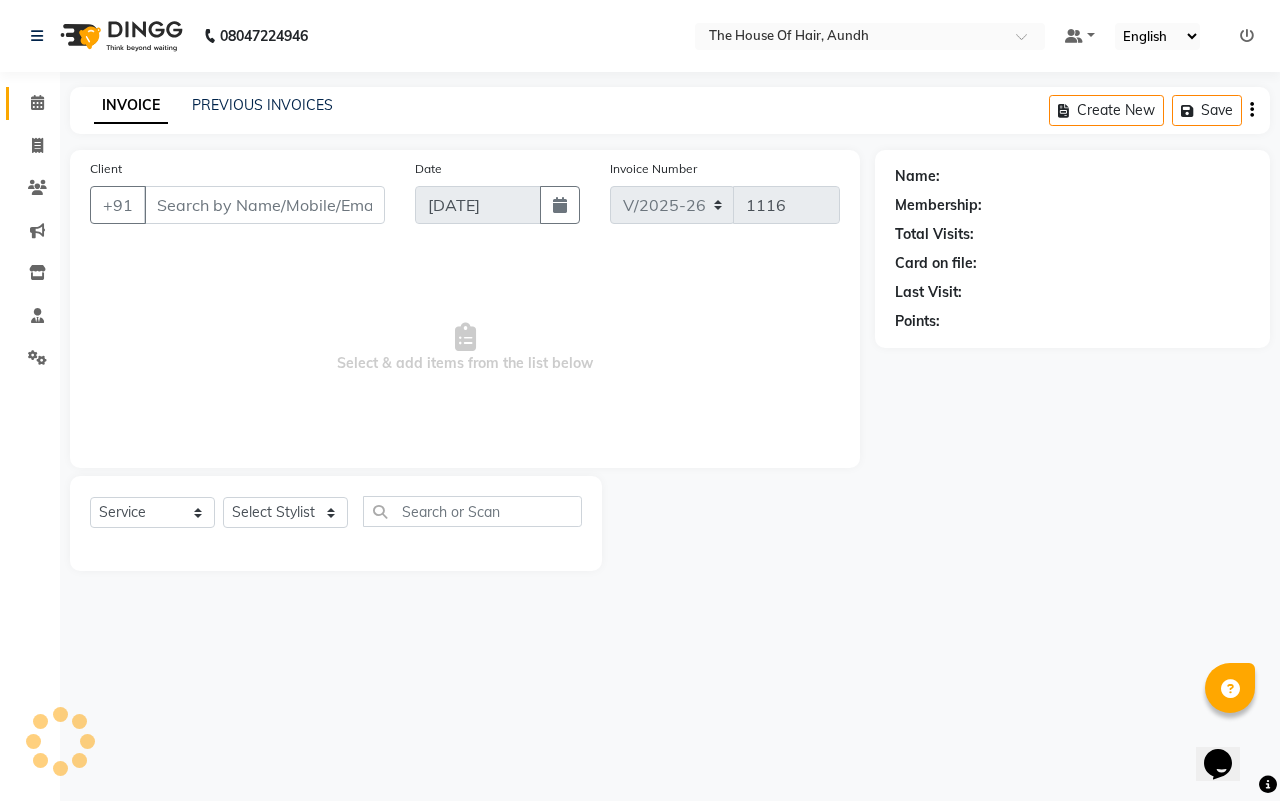 type on "8208386306" 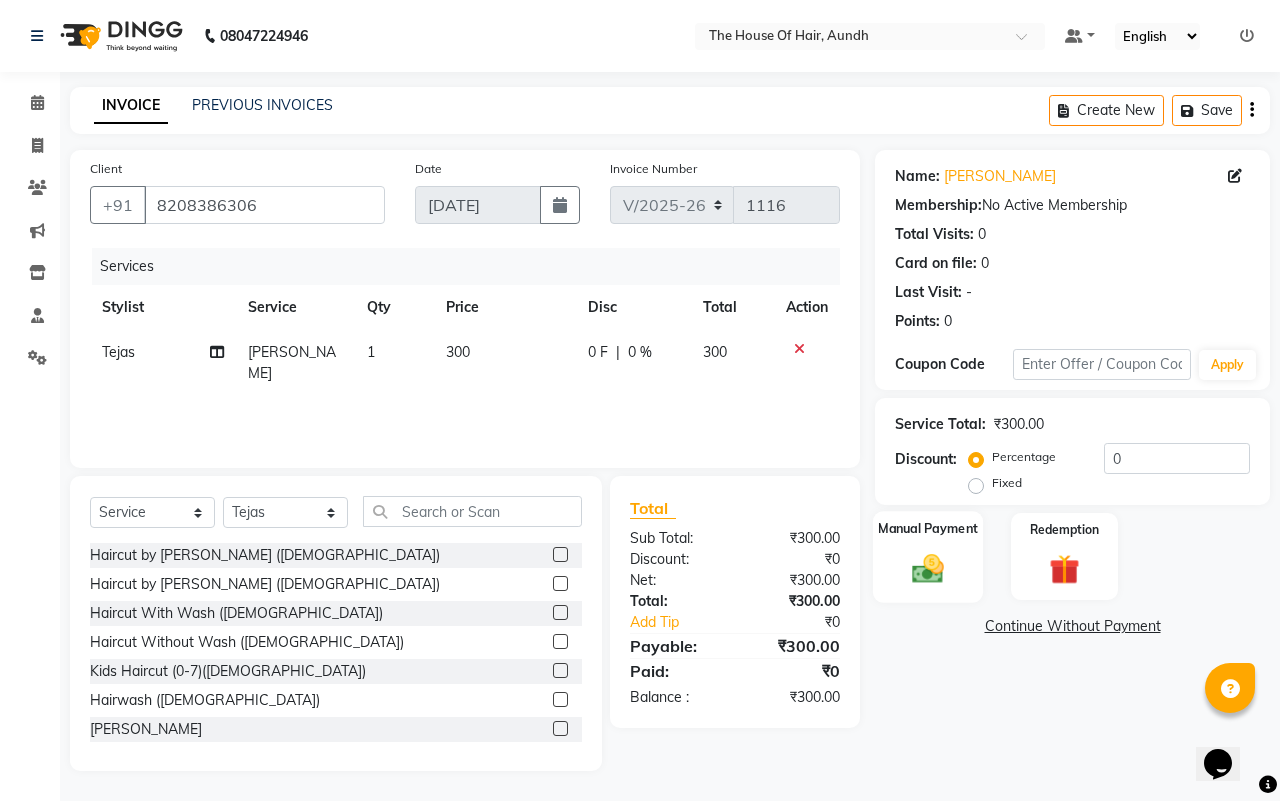 click 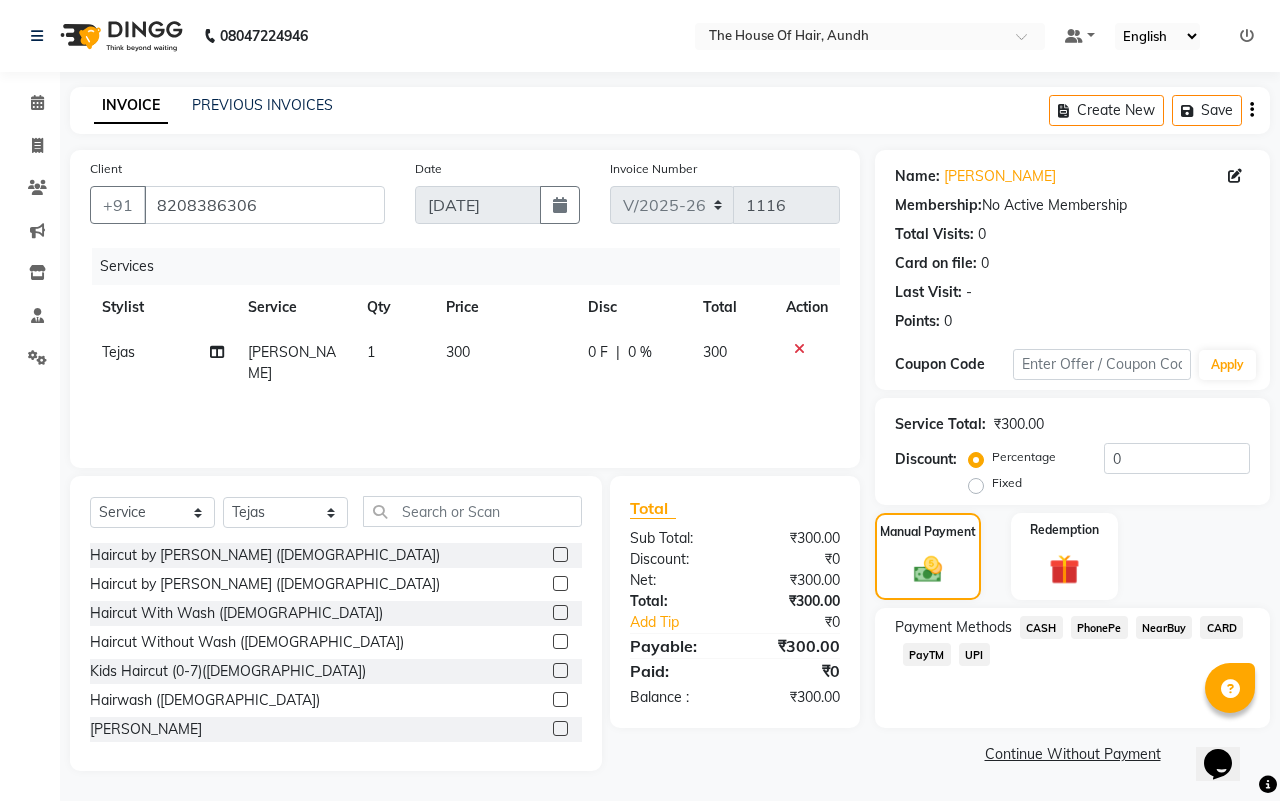 click on "CARD" 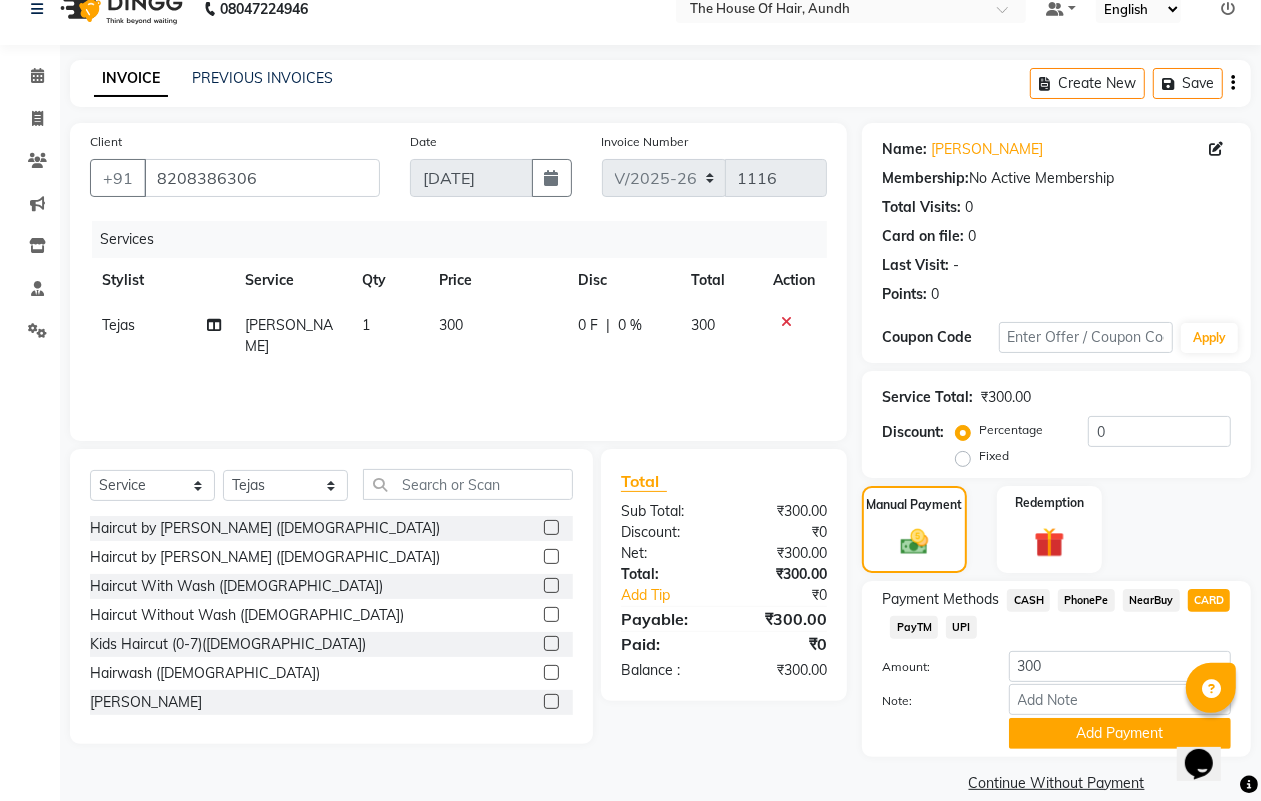 scroll, scrollTop: 52, scrollLeft: 0, axis: vertical 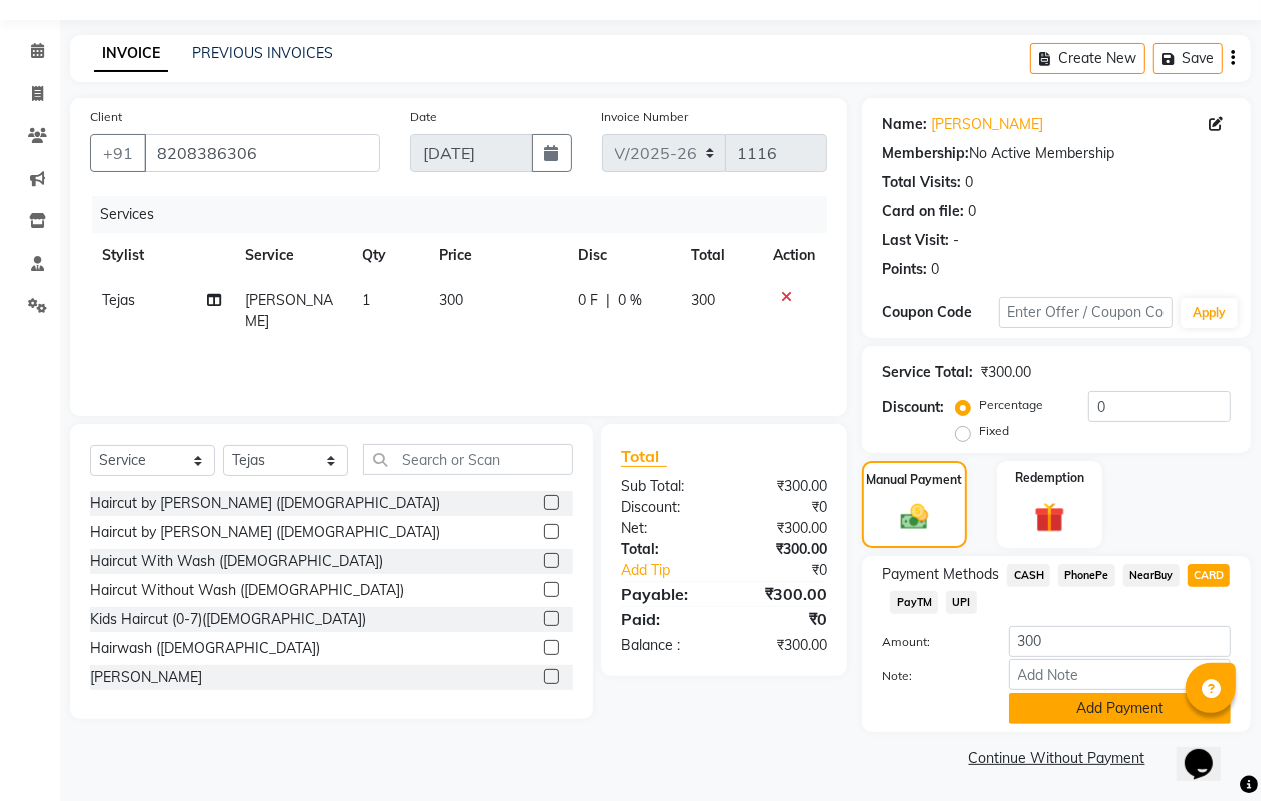 click on "Add Payment" 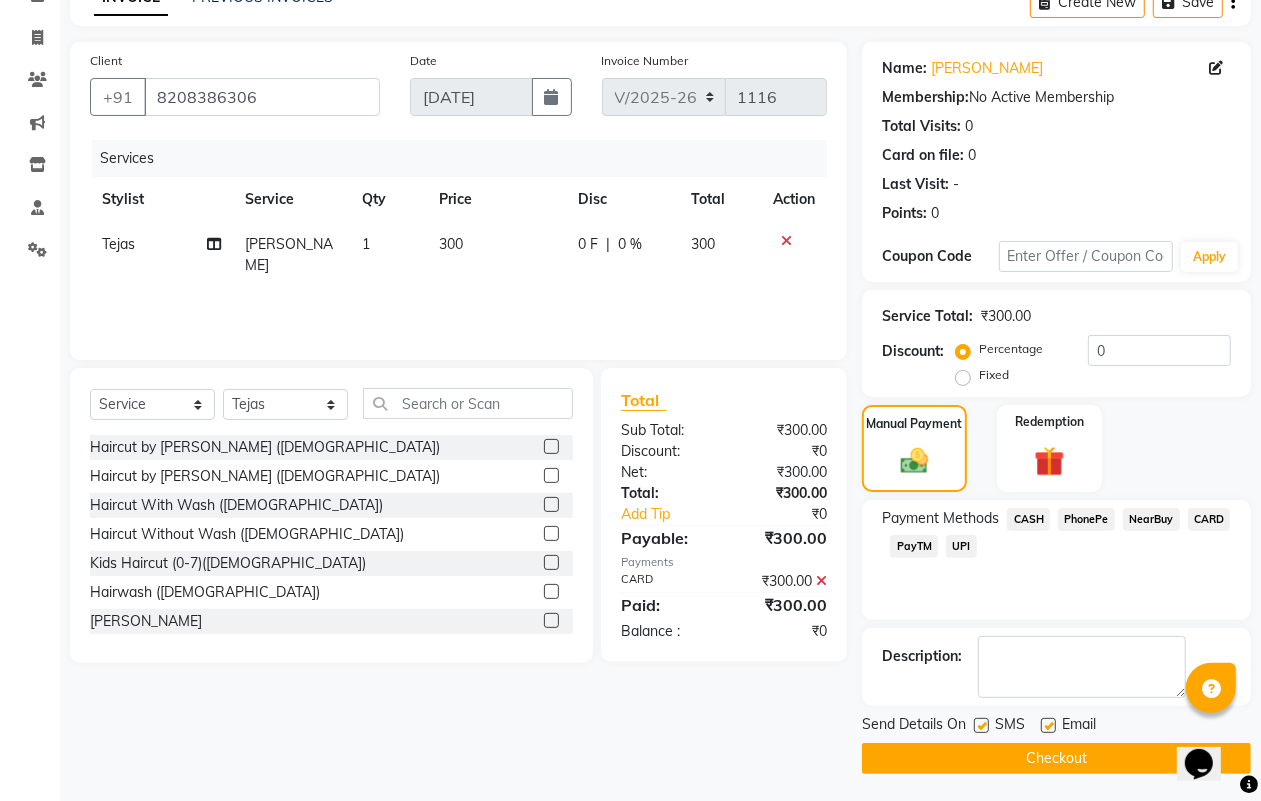 scroll, scrollTop: 111, scrollLeft: 0, axis: vertical 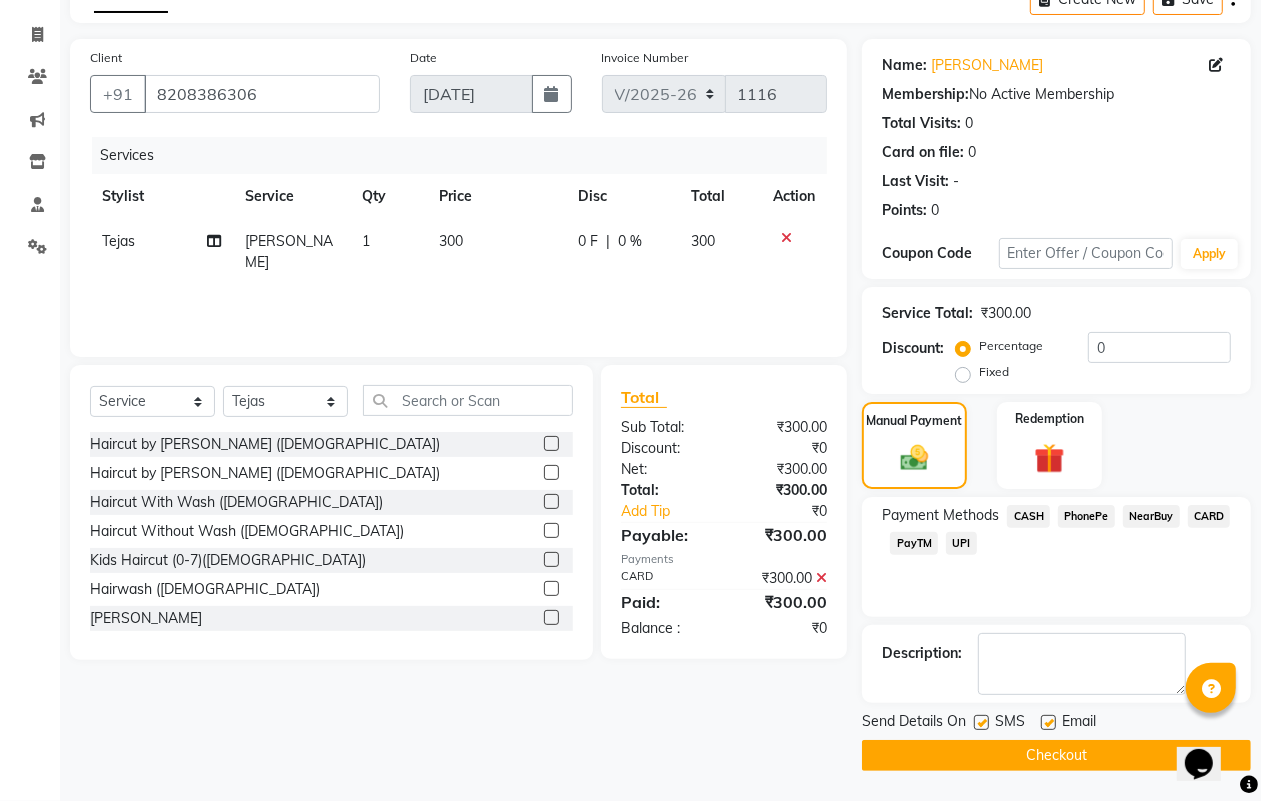 click on "Checkout" 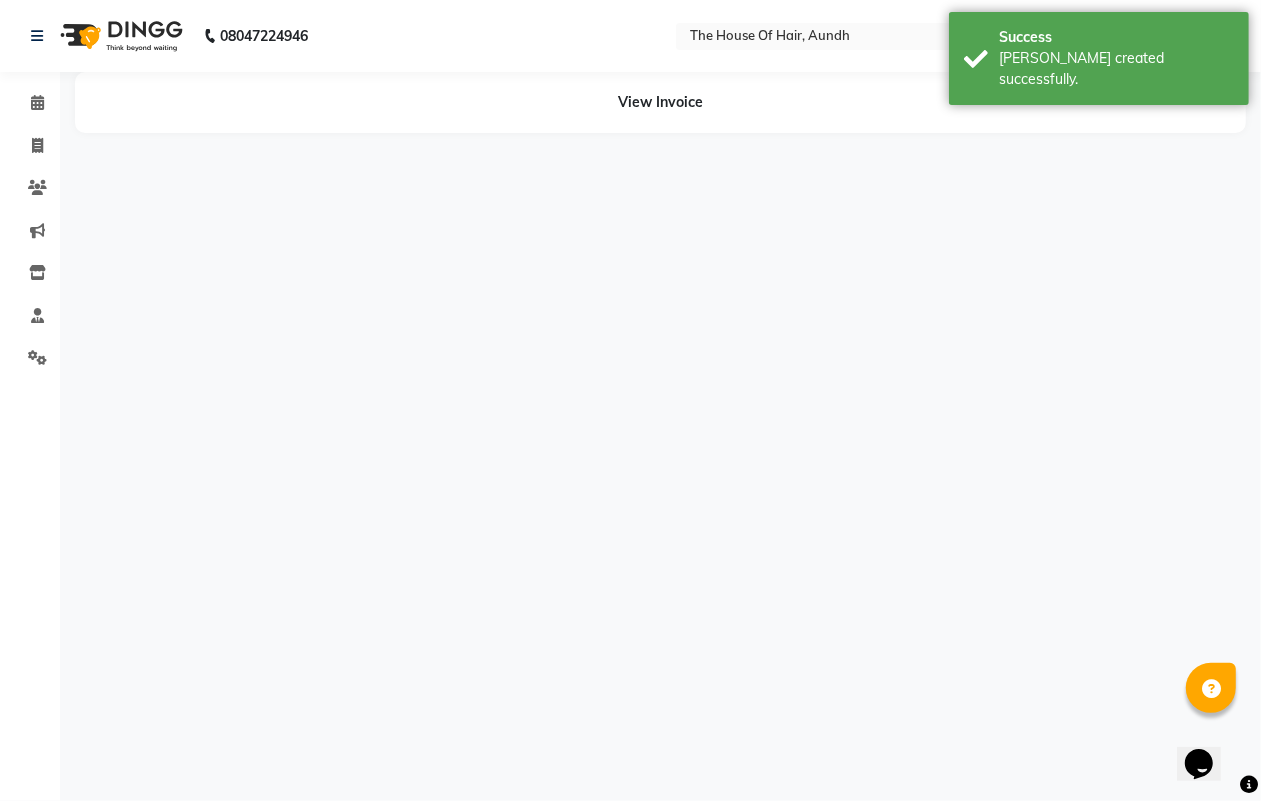scroll, scrollTop: 0, scrollLeft: 0, axis: both 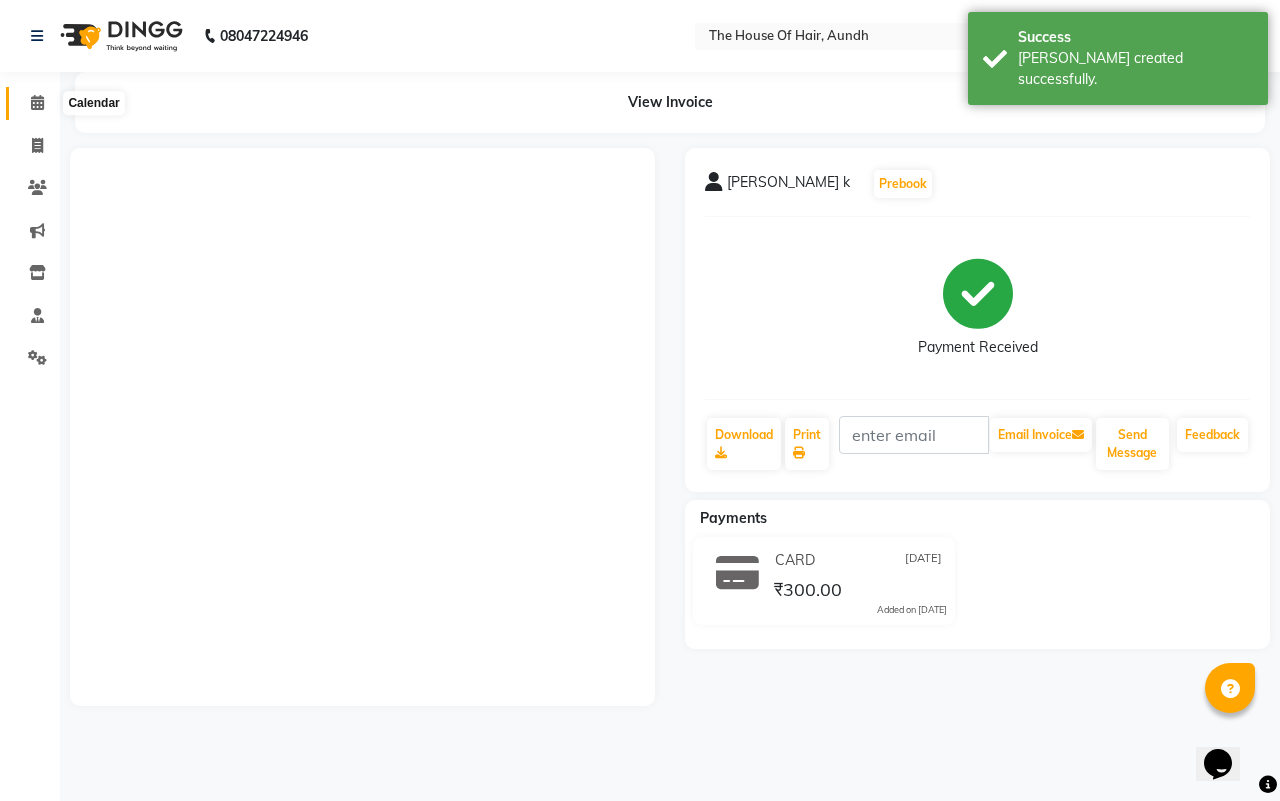 click 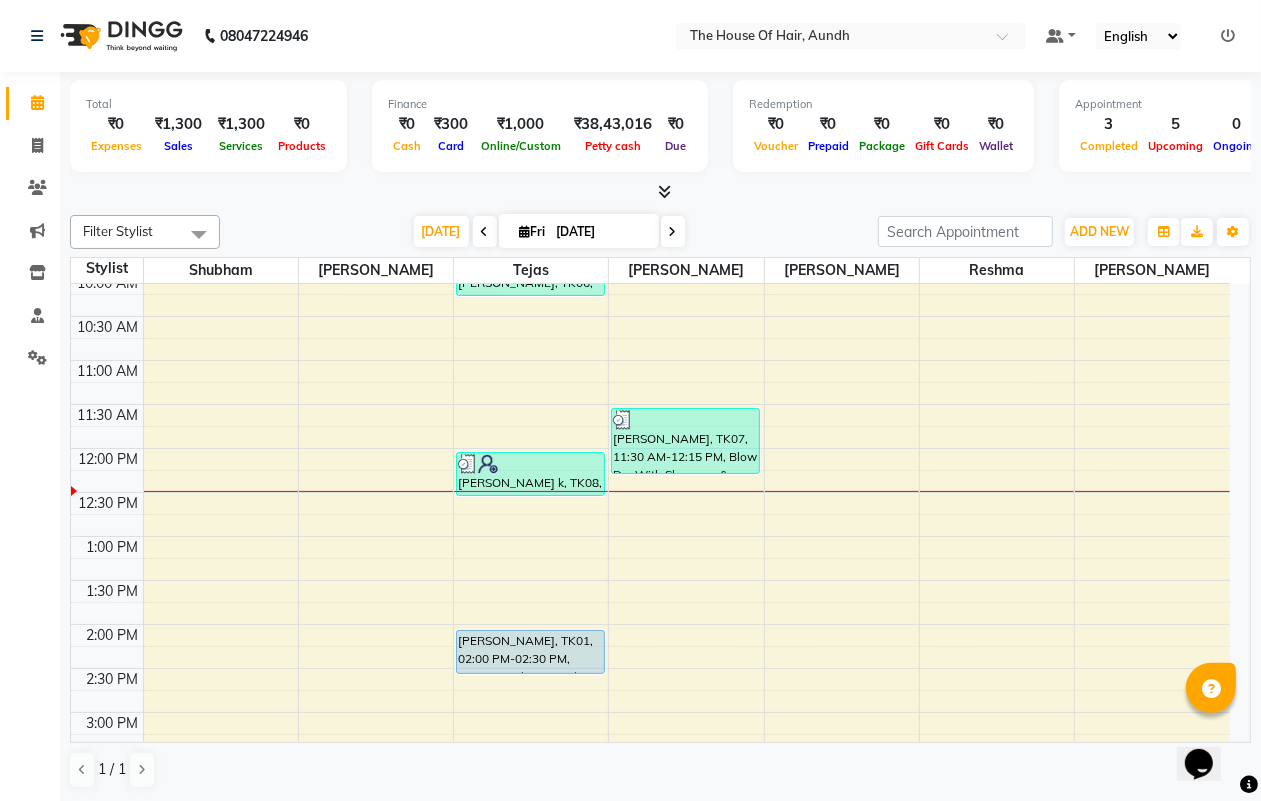 scroll, scrollTop: 250, scrollLeft: 0, axis: vertical 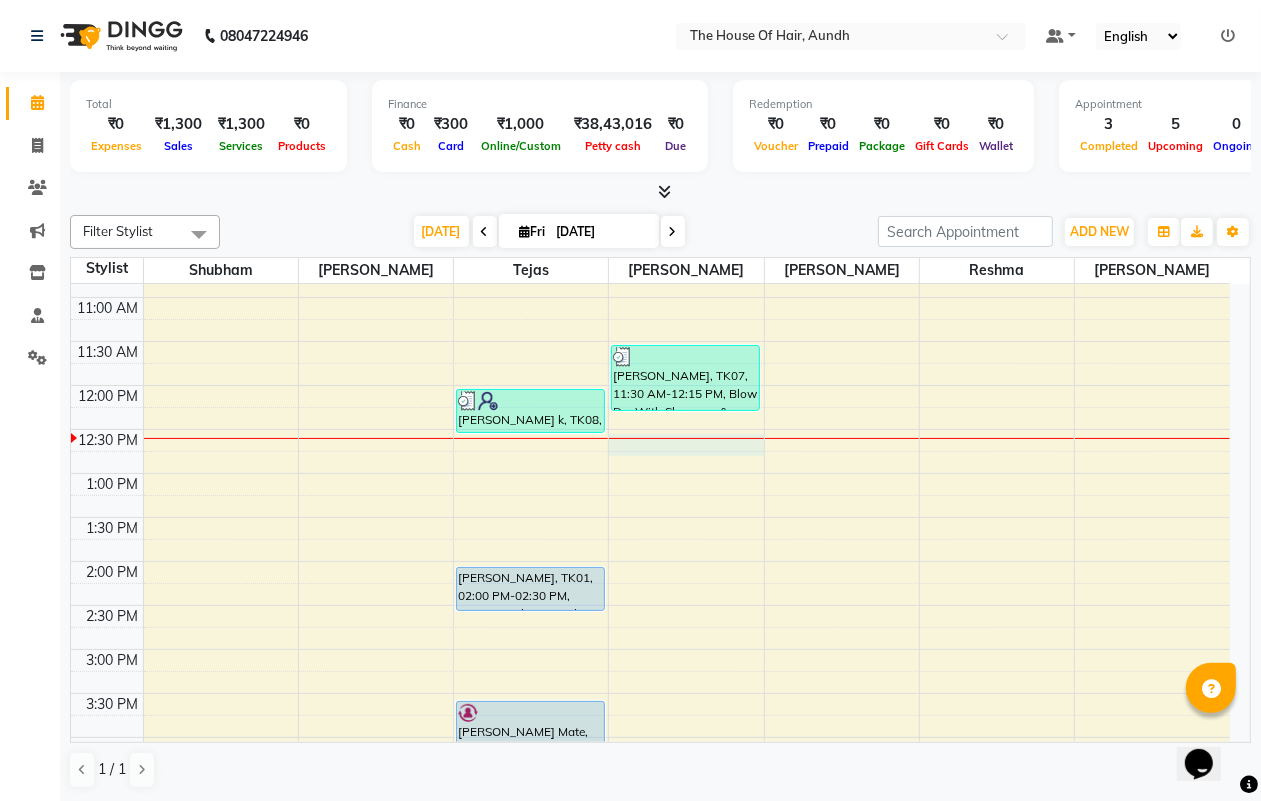 click on "8:00 AM 8:30 AM 9:00 AM 9:30 AM 10:00 AM 10:30 AM 11:00 AM 11:30 AM 12:00 PM 12:30 PM 1:00 PM 1:30 PM 2:00 PM 2:30 PM 3:00 PM 3:30 PM 4:00 PM 4:30 PM 5:00 PM 5:30 PM 6:00 PM 6:30 PM 7:00 PM 7:30 PM 8:00 PM 8:30 PM 9:00 PM 9:30 PM     [PERSON_NAME], TK06, 09:45 AM-10:15 AM, [PERSON_NAME] k, TK08, 12:00 PM-12:30 PM, [PERSON_NAME]    [PERSON_NAME], TK01, 02:00 PM-02:30 PM, Haircut Without Wash ([DEMOGRAPHIC_DATA])     [PERSON_NAME] Mate, TK03, 03:30 PM-04:30 PM, Haircut Without Wash ([DEMOGRAPHIC_DATA]),[PERSON_NAME] PATIL, TK02, 04:30 PM-05:00 PM, [PERSON_NAME]     [PERSON_NAME], TK04, 07:30 PM-08:30 PM, Haircut Without Wash ([DEMOGRAPHIC_DATA]),[PERSON_NAME] [PERSON_NAME], TK07, 11:30 AM-12:15 PM, Blow Dry With Shampoo & Conditioner ([DEMOGRAPHIC_DATA])    [PERSON_NAME], TK05, 05:30 PM-06:15 PM, [MEDICAL_DATA] Free Touch-Up ([DEMOGRAPHIC_DATA])" at bounding box center [650, 649] 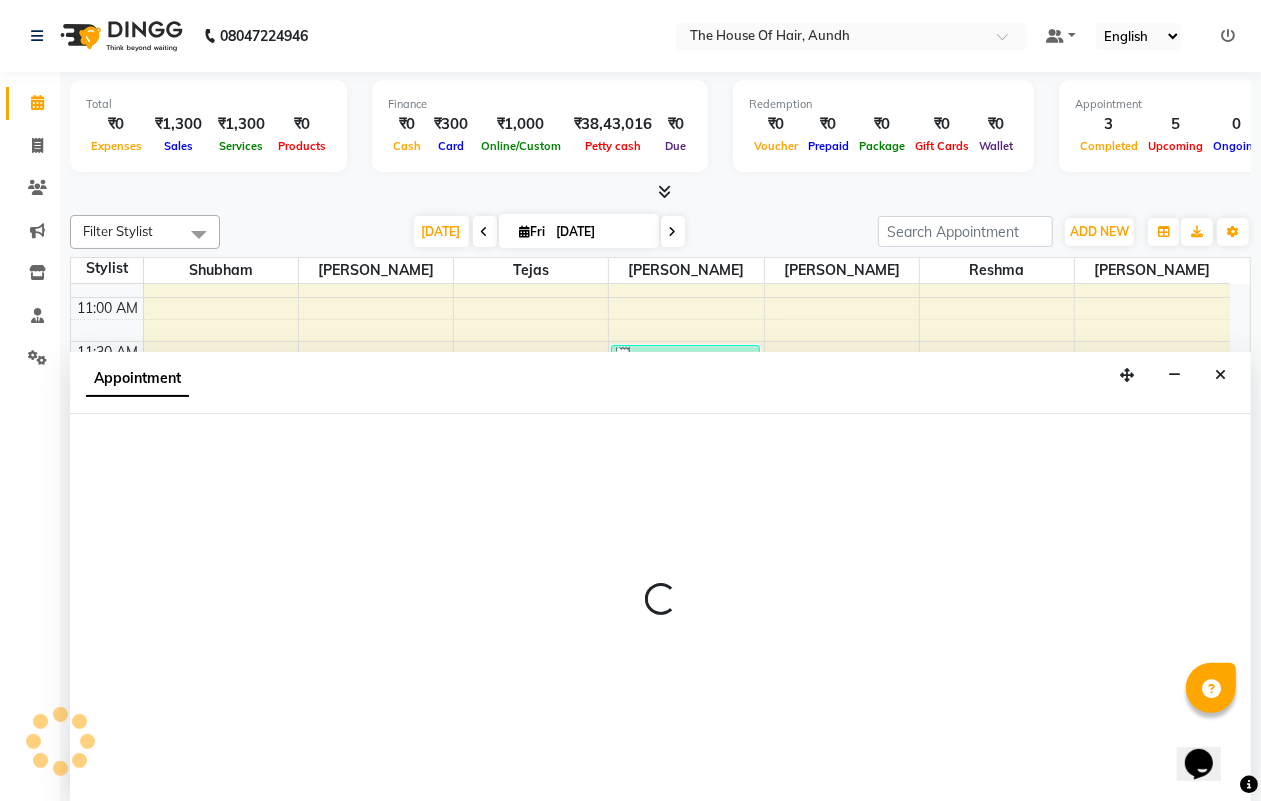 scroll, scrollTop: 1, scrollLeft: 0, axis: vertical 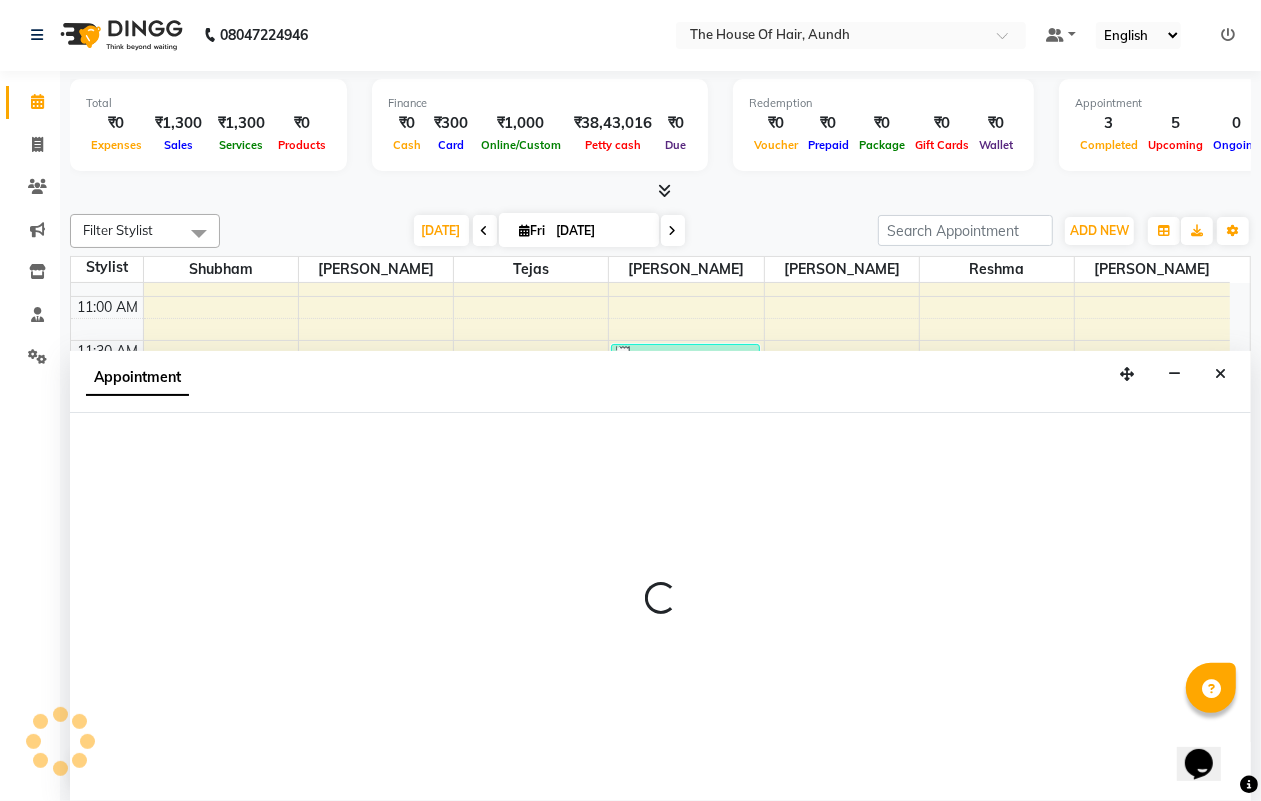 select on "32779" 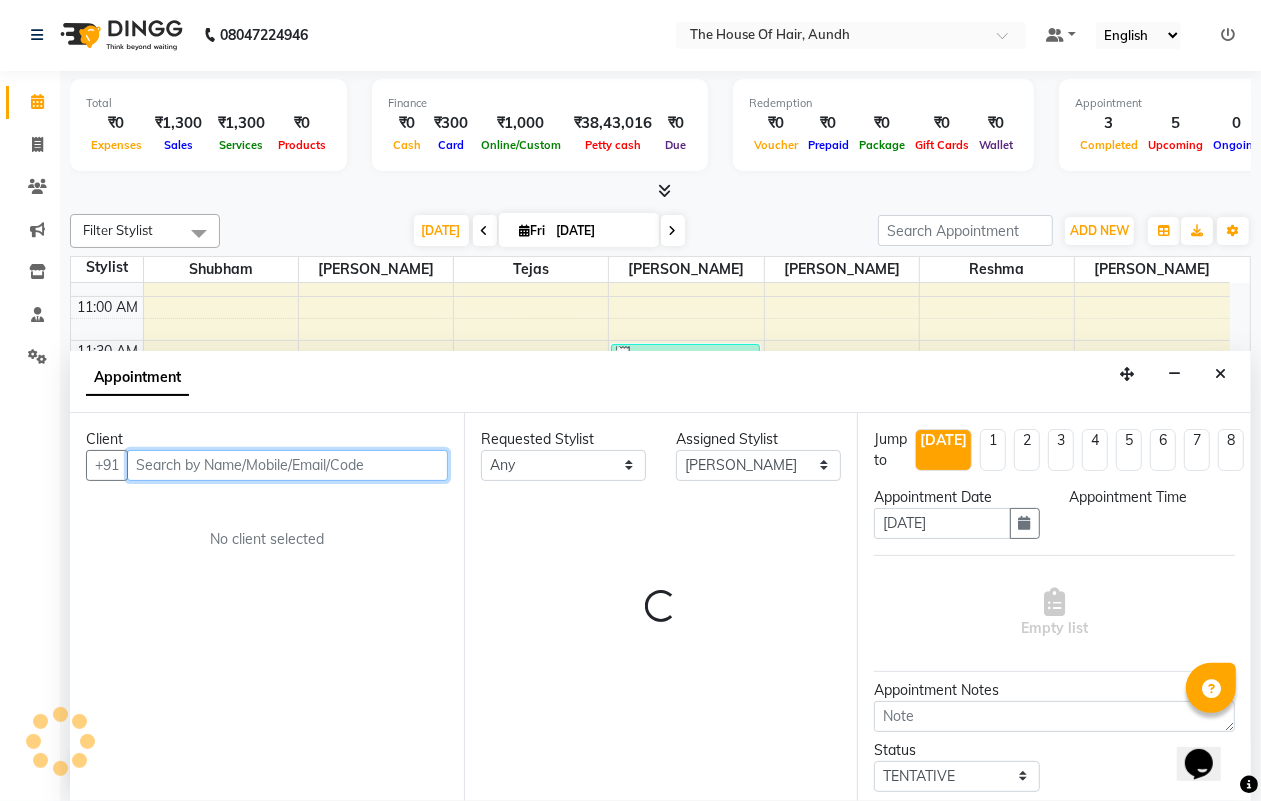 select on "750" 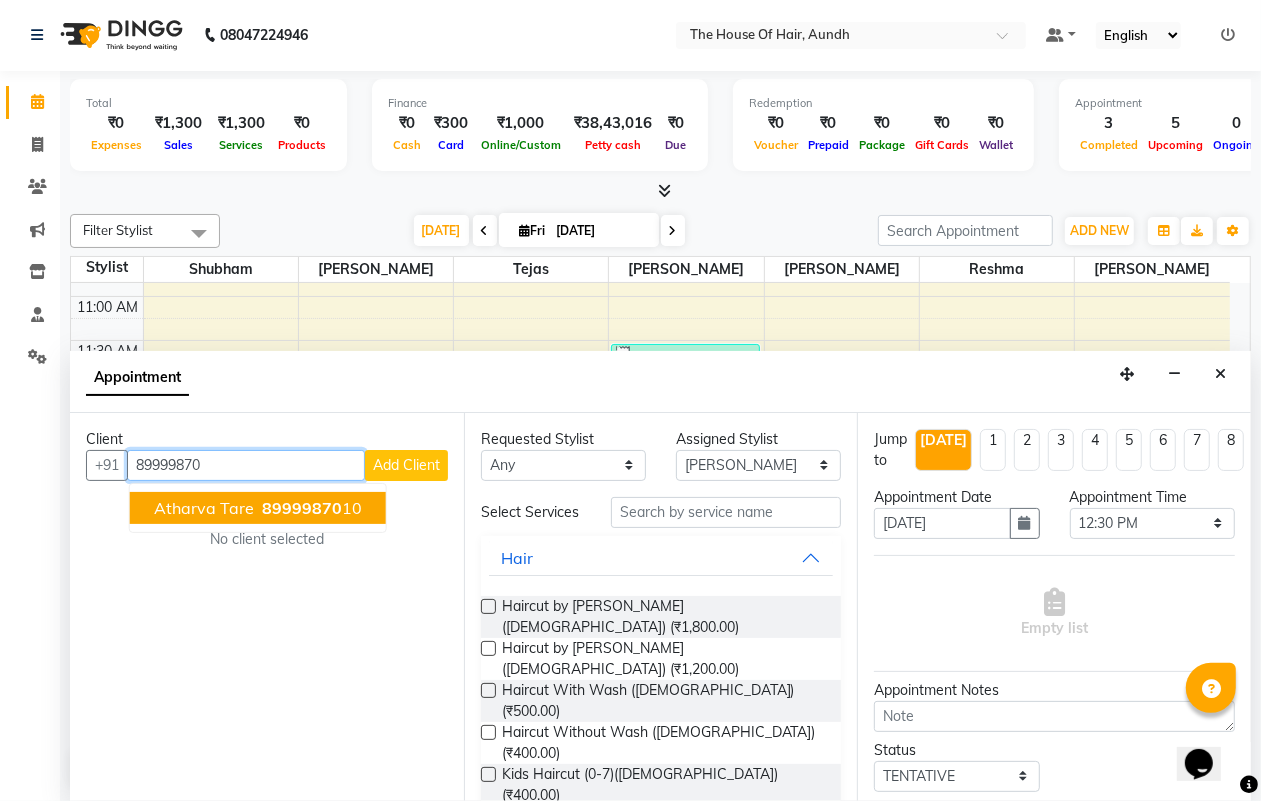 click on "89999870" at bounding box center [302, 508] 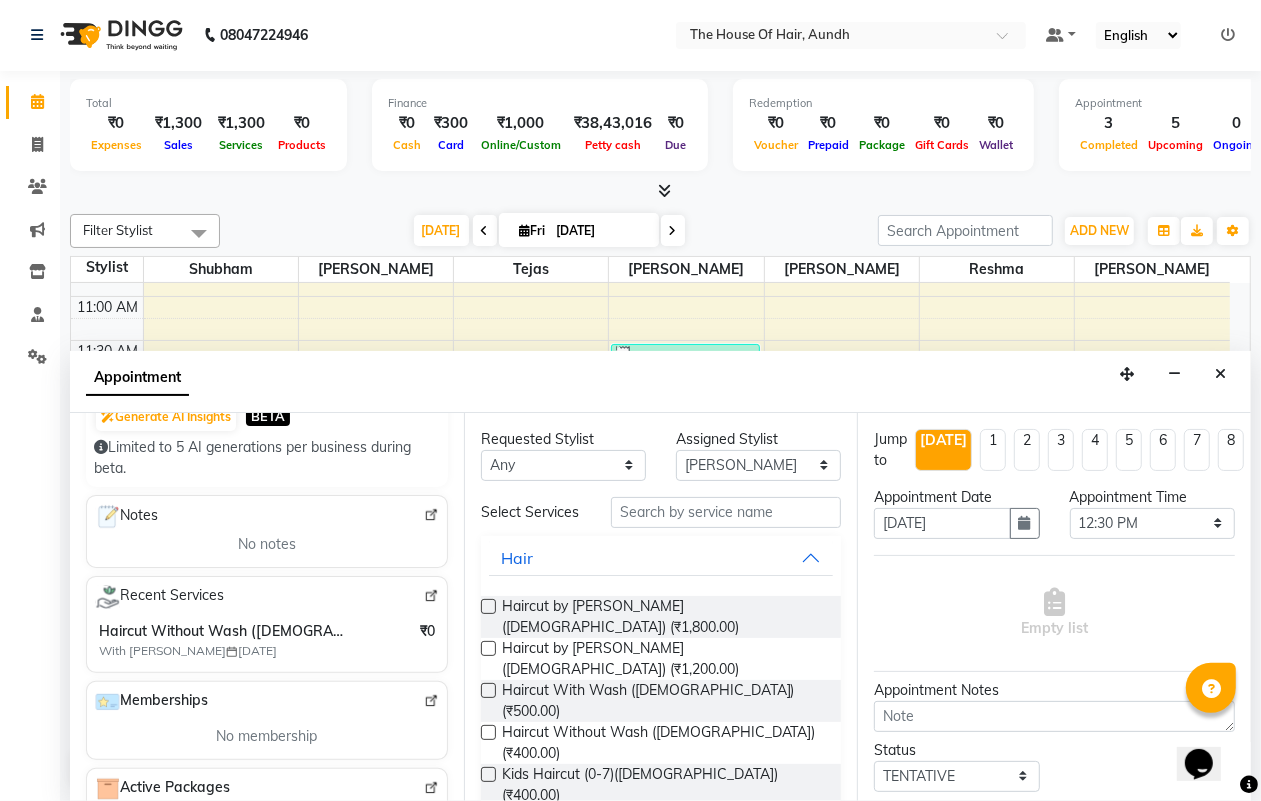 scroll, scrollTop: 250, scrollLeft: 0, axis: vertical 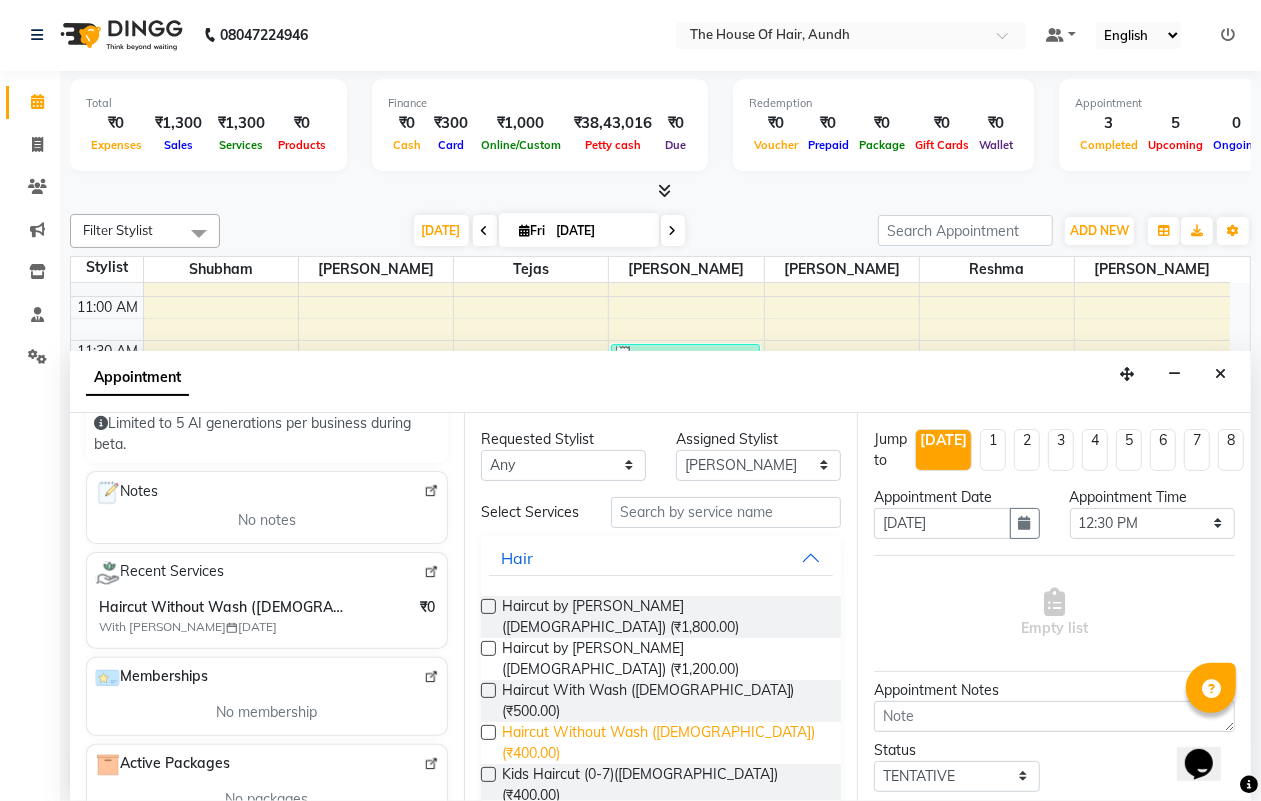 type on "8999987010" 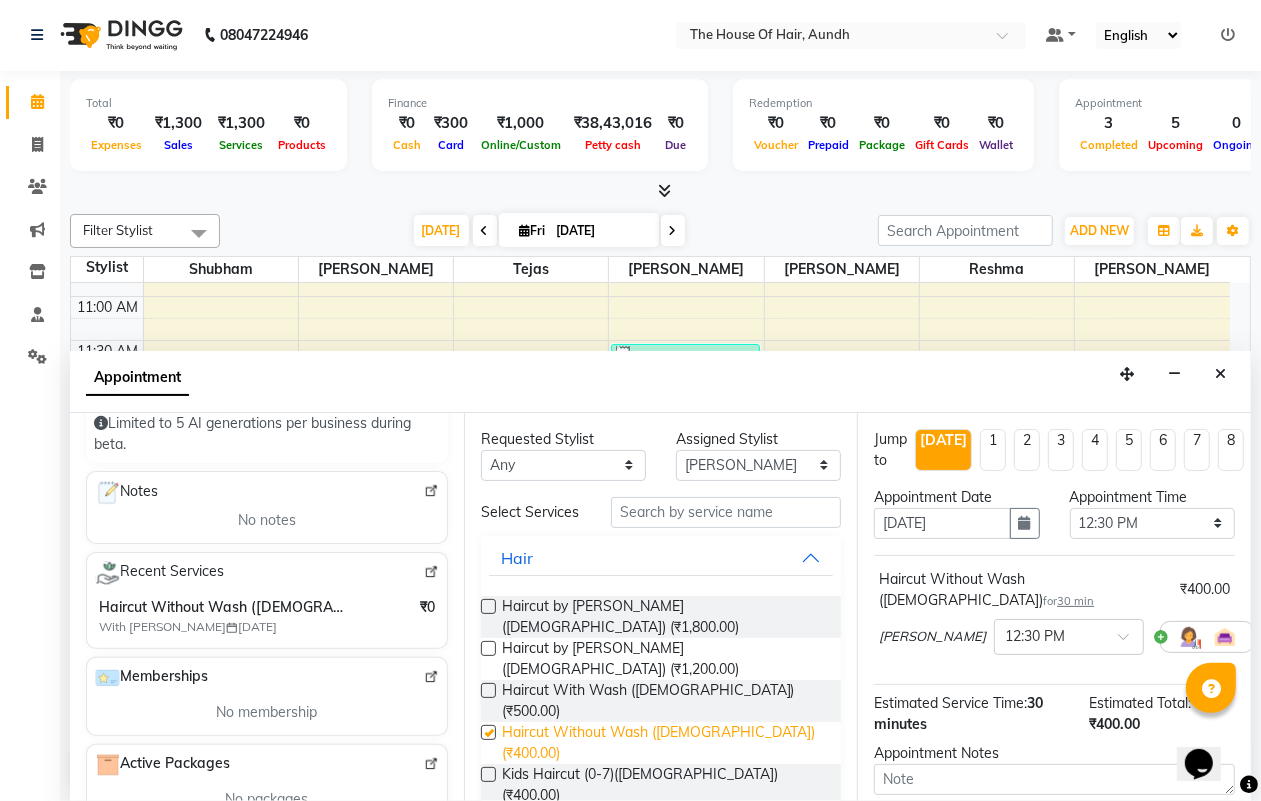 checkbox on "false" 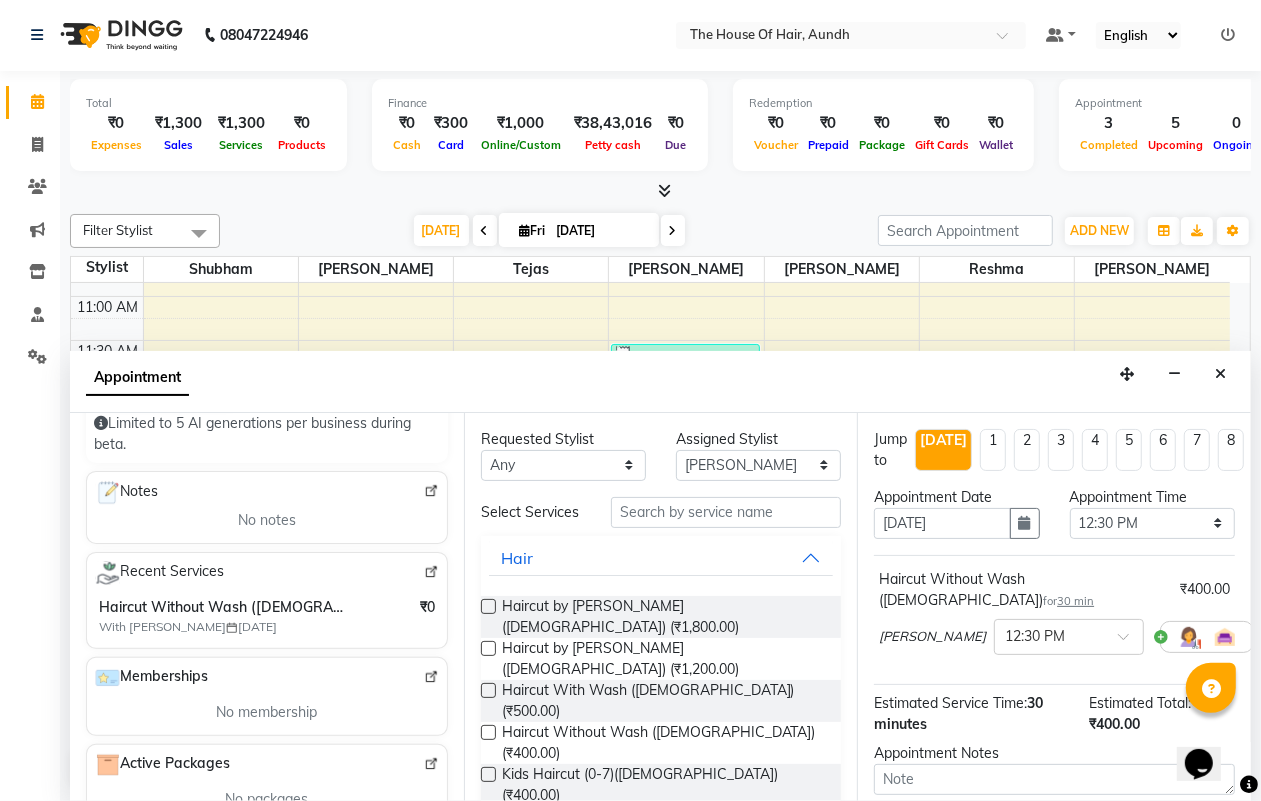 click on "[PERSON_NAME] (₹300.00)" at bounding box center [589, 843] 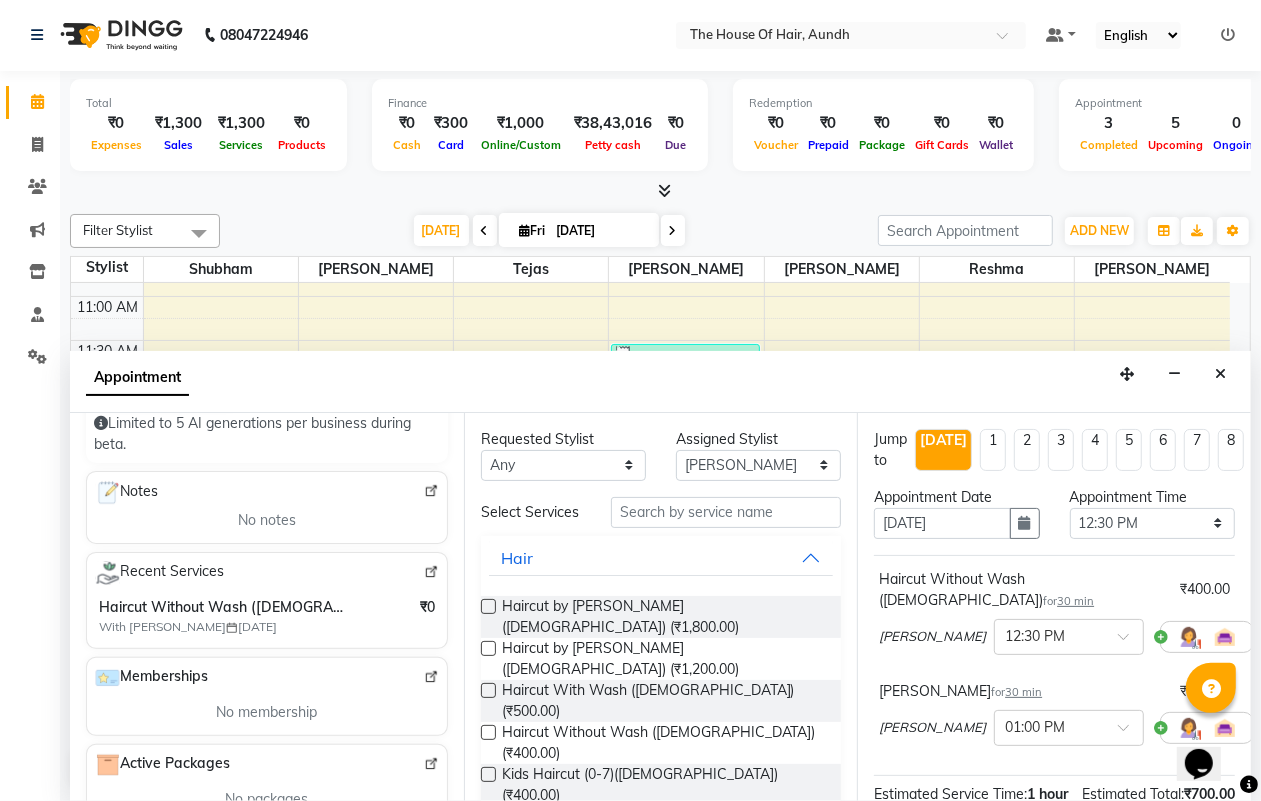 checkbox on "false" 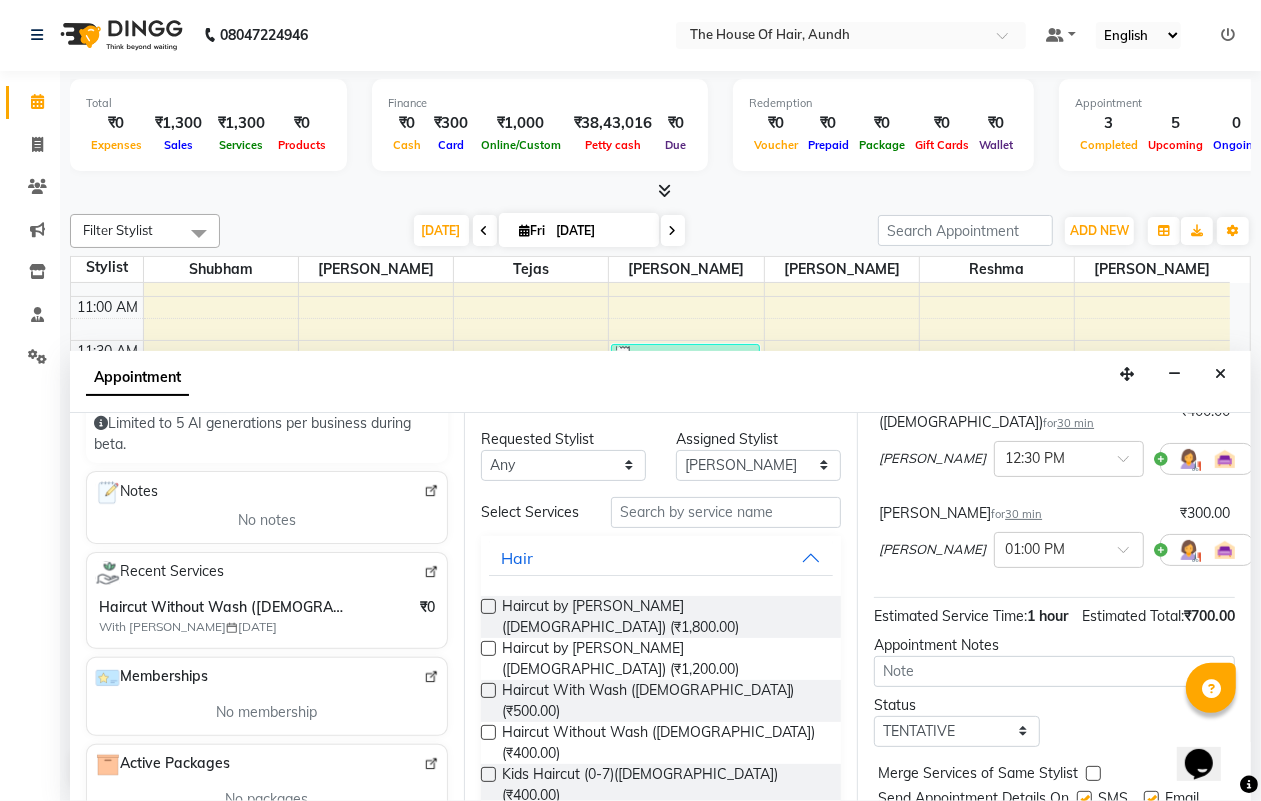 scroll, scrollTop: 250, scrollLeft: 0, axis: vertical 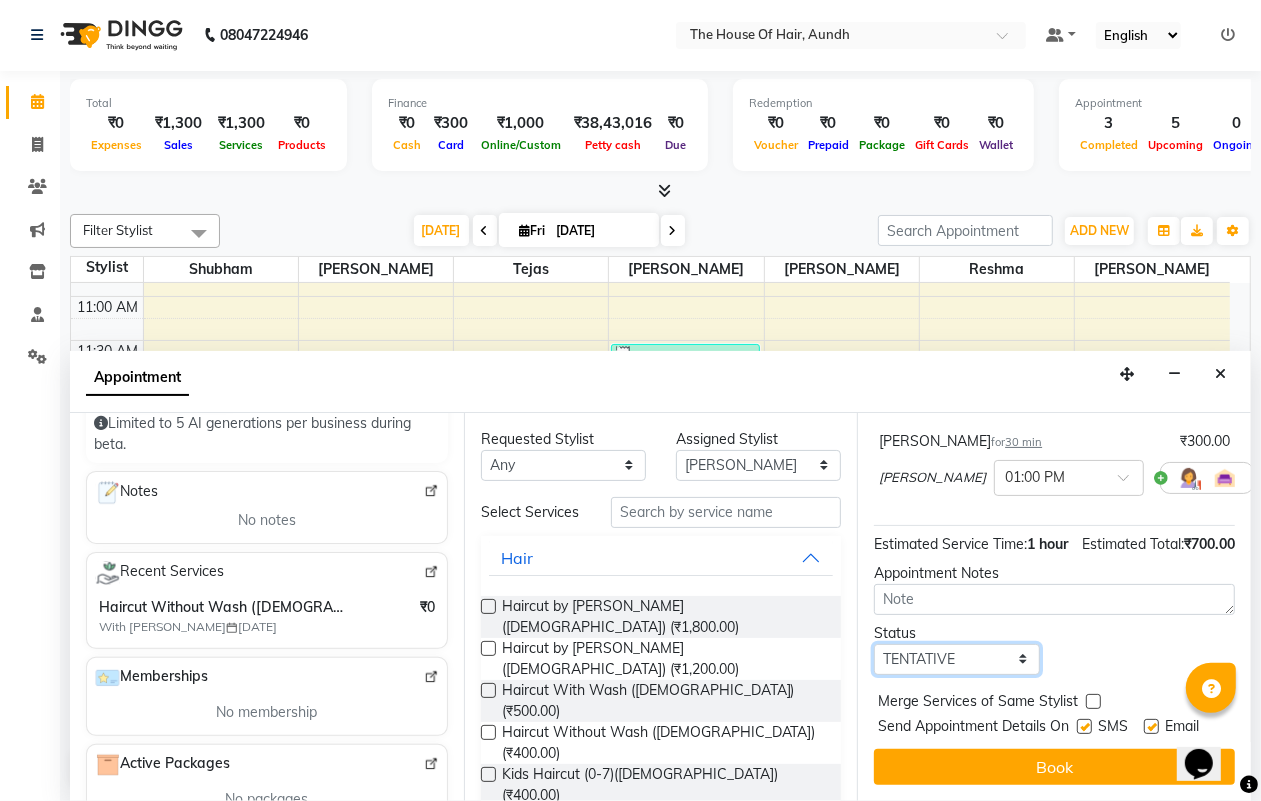 click on "Select TENTATIVE CONFIRM CHECK-IN UPCOMING" at bounding box center [956, 659] 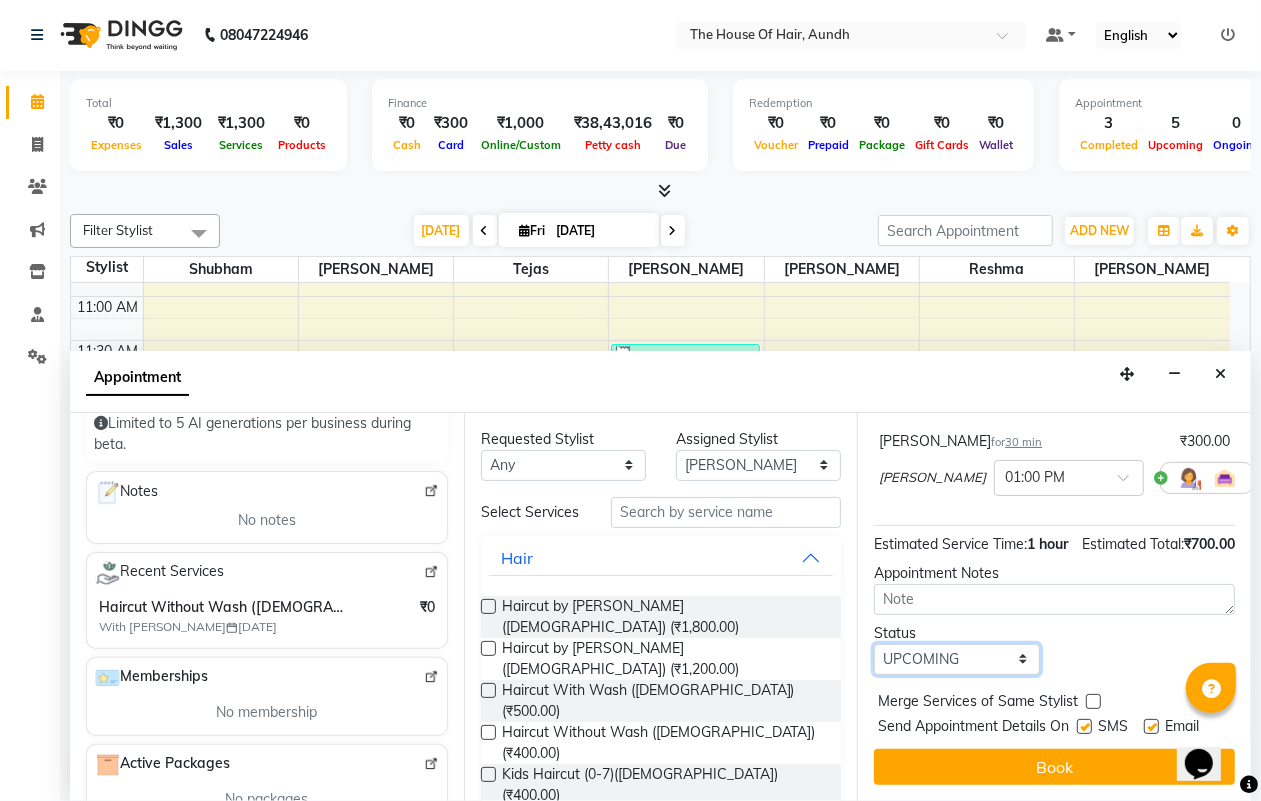 click on "Select TENTATIVE CONFIRM CHECK-IN UPCOMING" at bounding box center [956, 659] 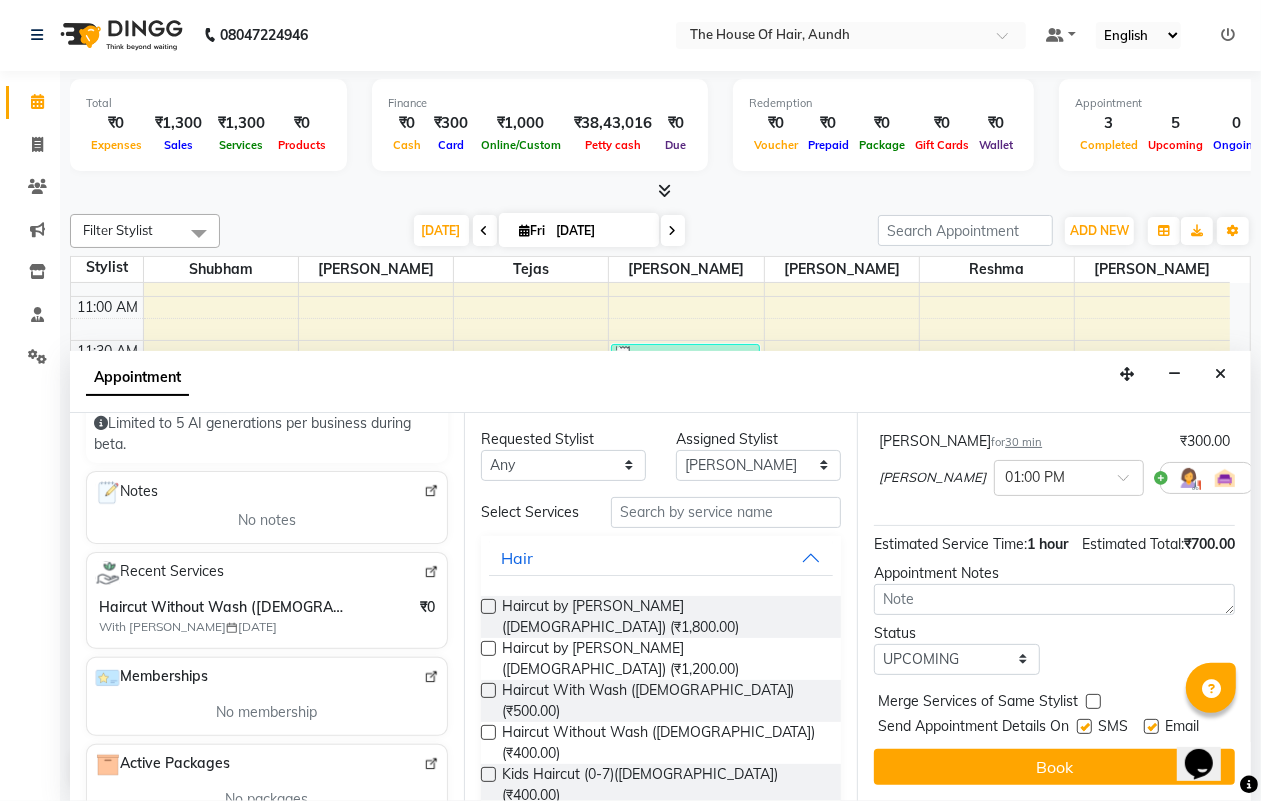 click at bounding box center [1093, 701] 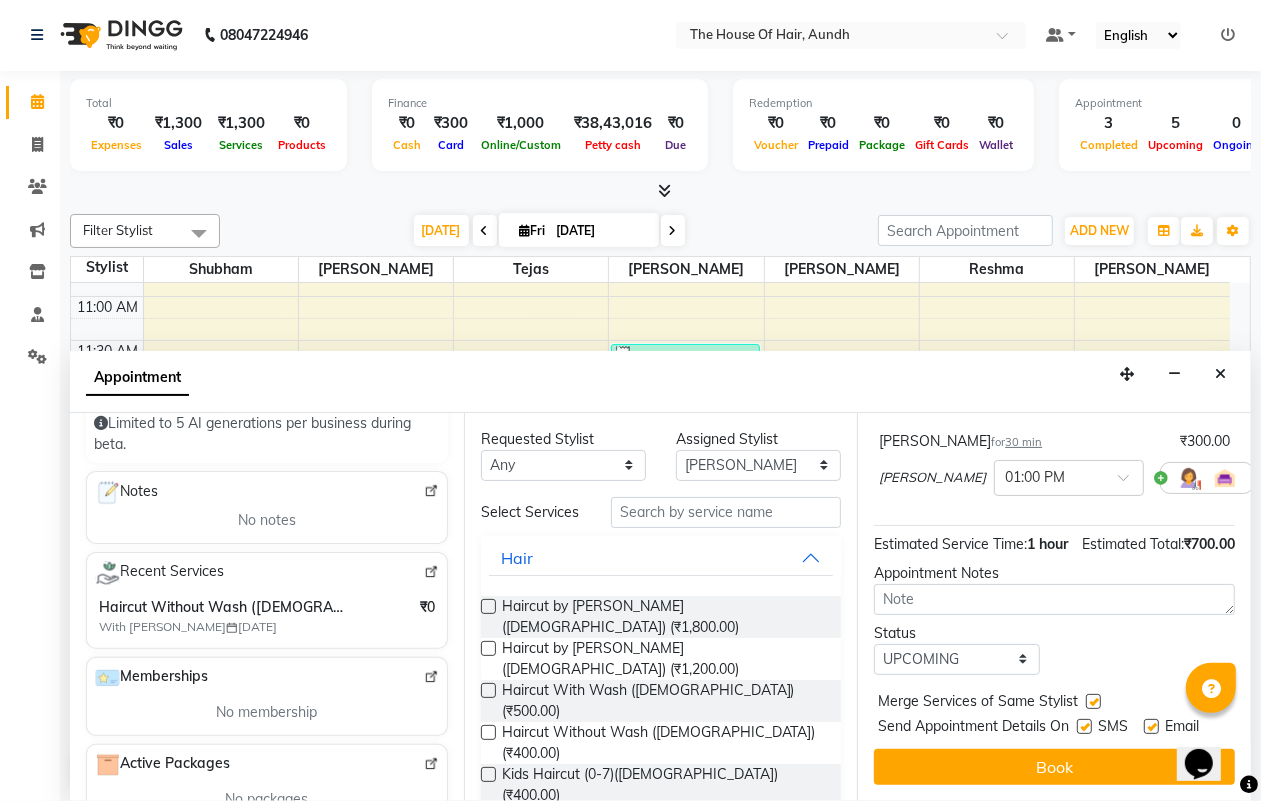 scroll, scrollTop: 292, scrollLeft: 0, axis: vertical 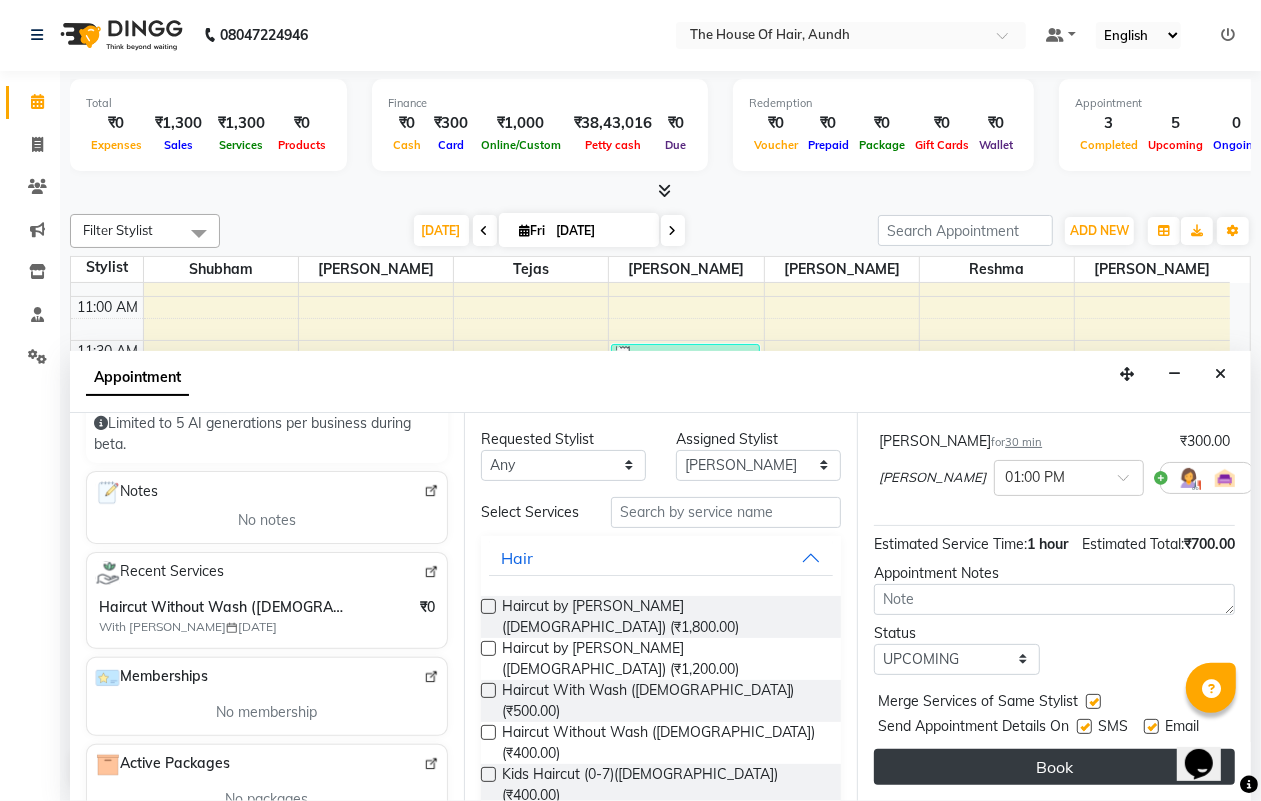 click on "Book" at bounding box center [1054, 767] 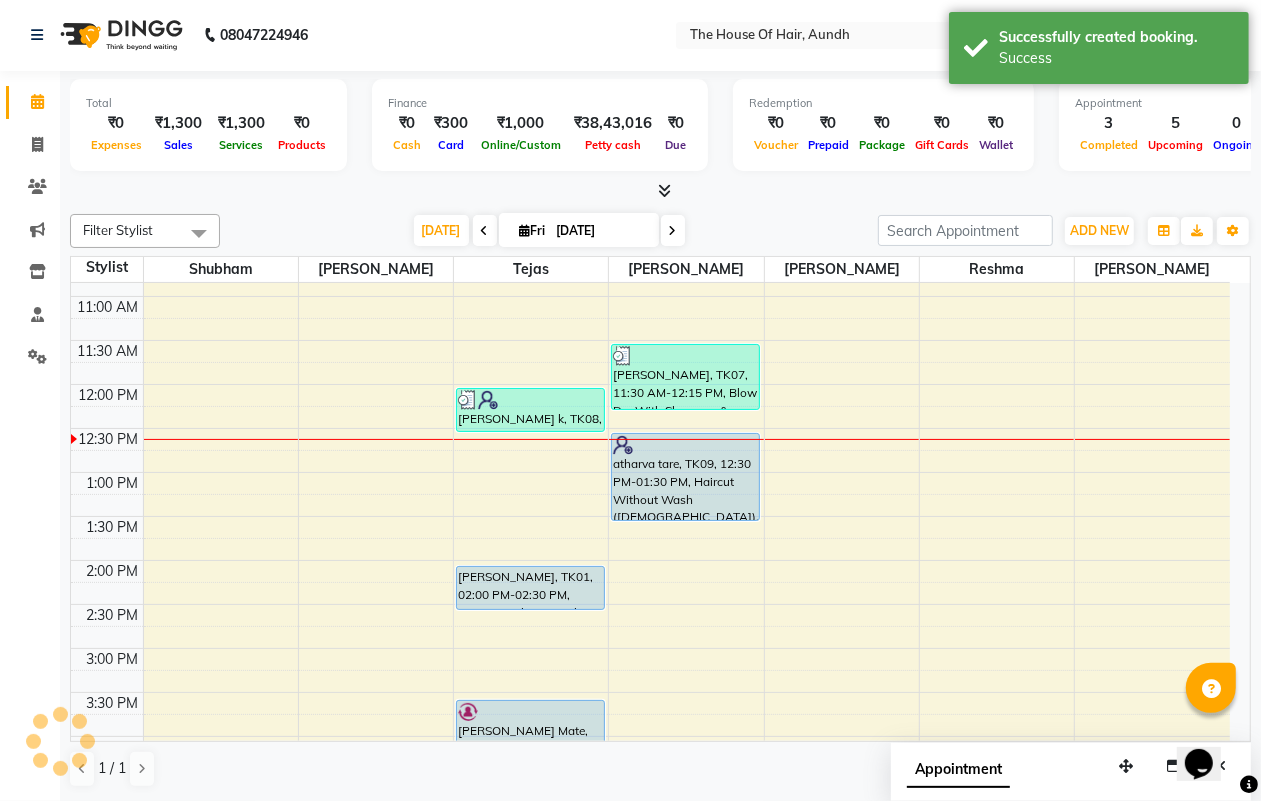 scroll, scrollTop: 0, scrollLeft: 0, axis: both 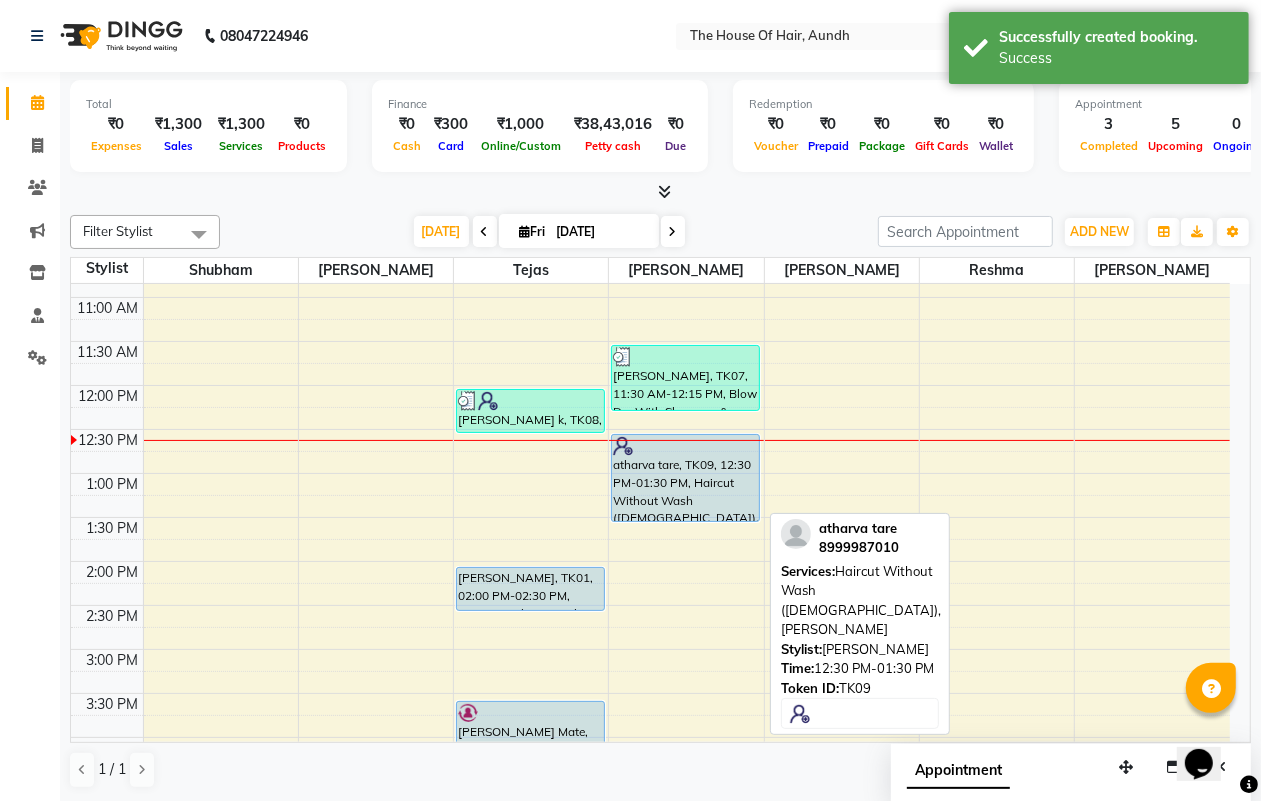 click on "atharva tare, TK09, 12:30 PM-01:30 PM, Haircut Without Wash ([DEMOGRAPHIC_DATA]),[PERSON_NAME]" at bounding box center (685, 478) 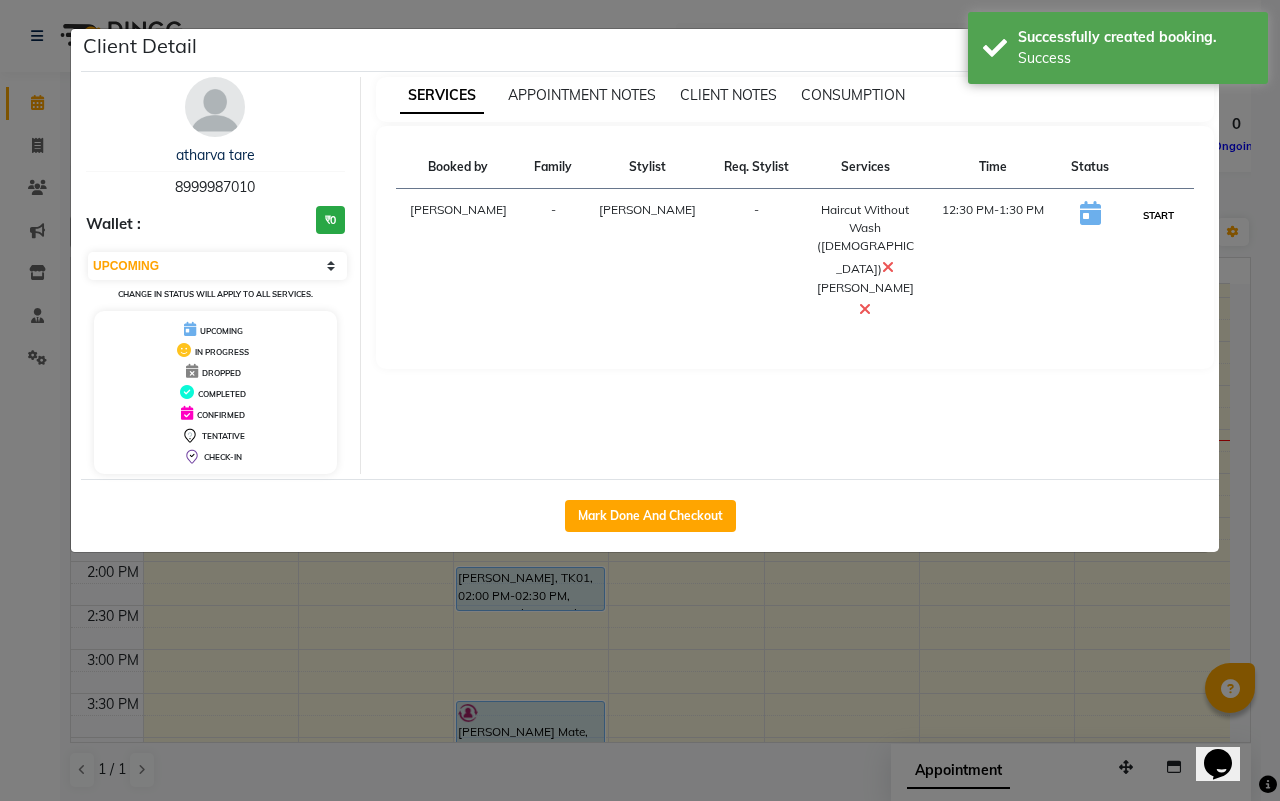 click on "START" at bounding box center [1158, 215] 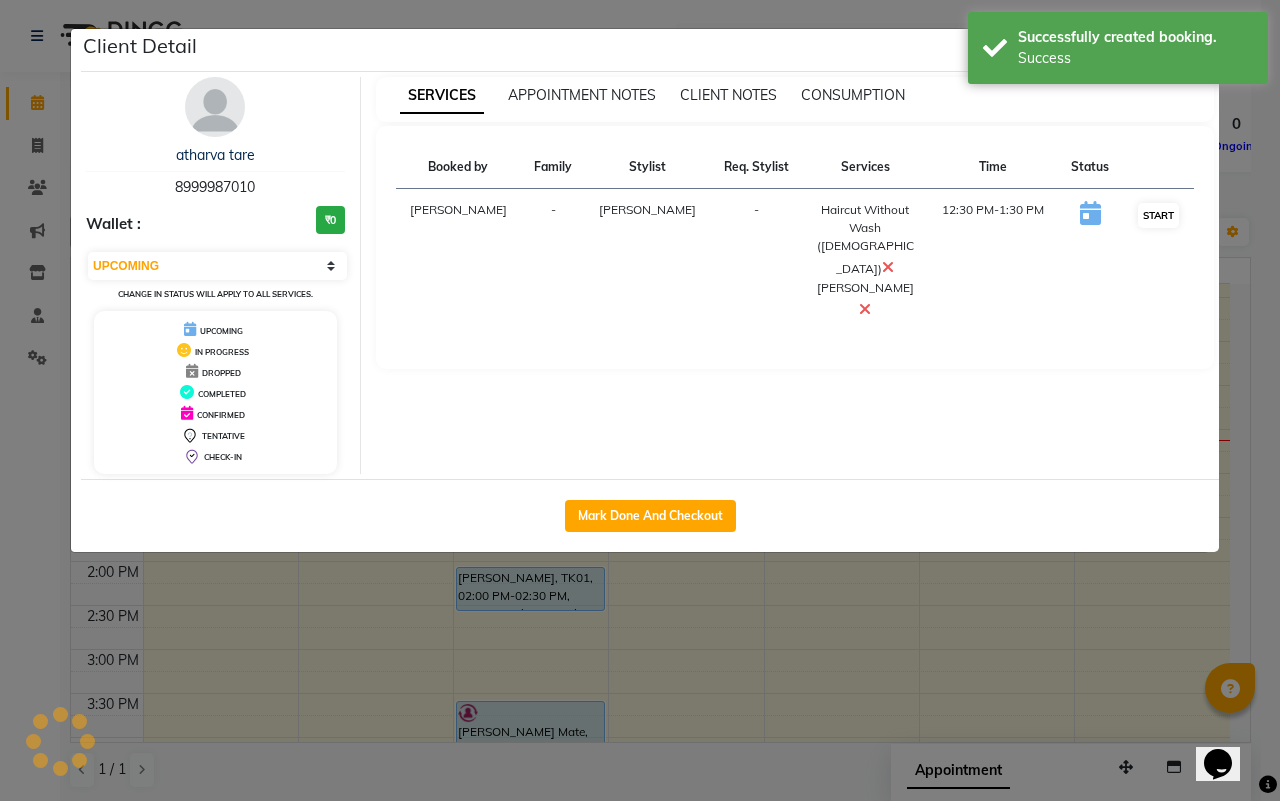 select on "1" 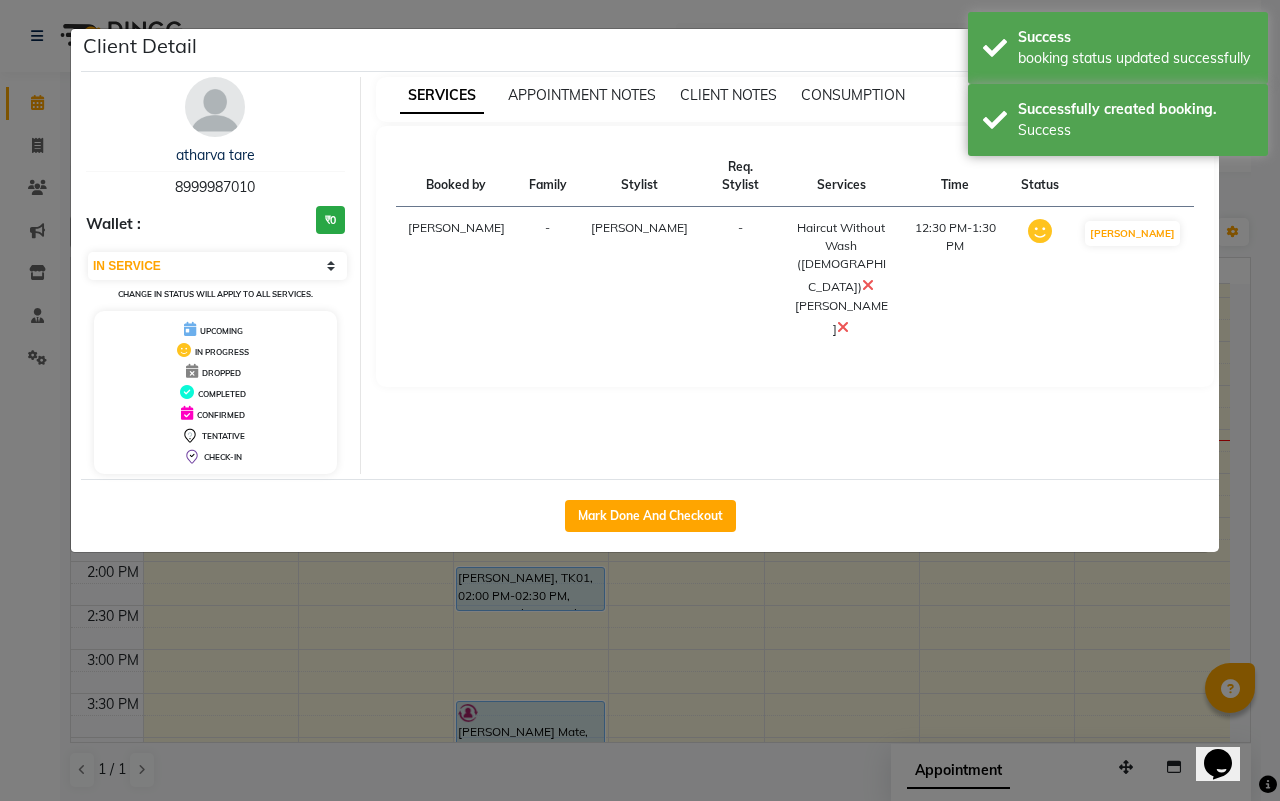 click on "Client Detail  atharva tare   8999987010 Wallet : ₹0 Select IN SERVICE CONFIRMED TENTATIVE CHECK IN MARK DONE DROPPED UPCOMING Change in status will apply to all services. UPCOMING IN PROGRESS DROPPED COMPLETED CONFIRMED TENTATIVE CHECK-IN SERVICES APPOINTMENT NOTES CLIENT NOTES CONSUMPTION Booked by Family Stylist Req. Stylist Services Time Status  [PERSON_NAME] -  Haircut Without Wash ([DEMOGRAPHIC_DATA])   [PERSON_NAME]   12:30 PM-1:30 PM   MARK DONE   Mark Done And Checkout" 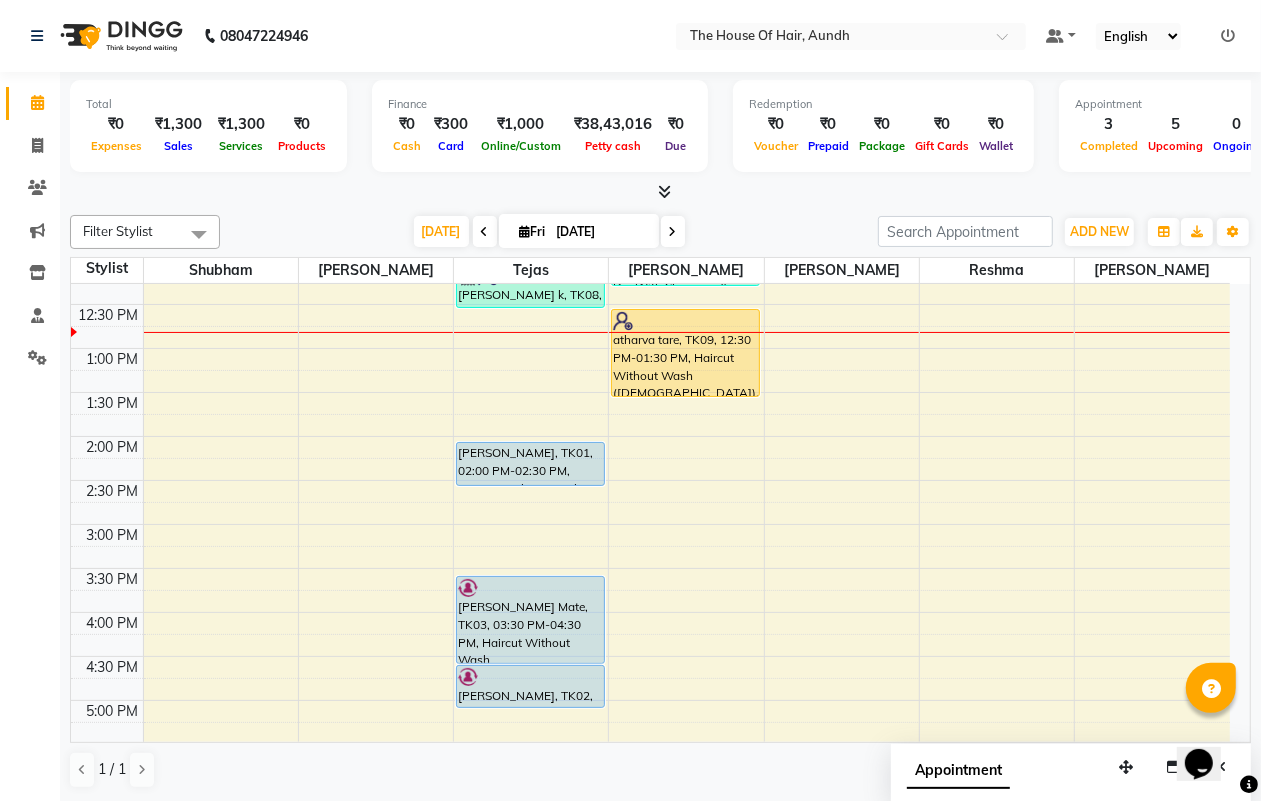 scroll, scrollTop: 250, scrollLeft: 0, axis: vertical 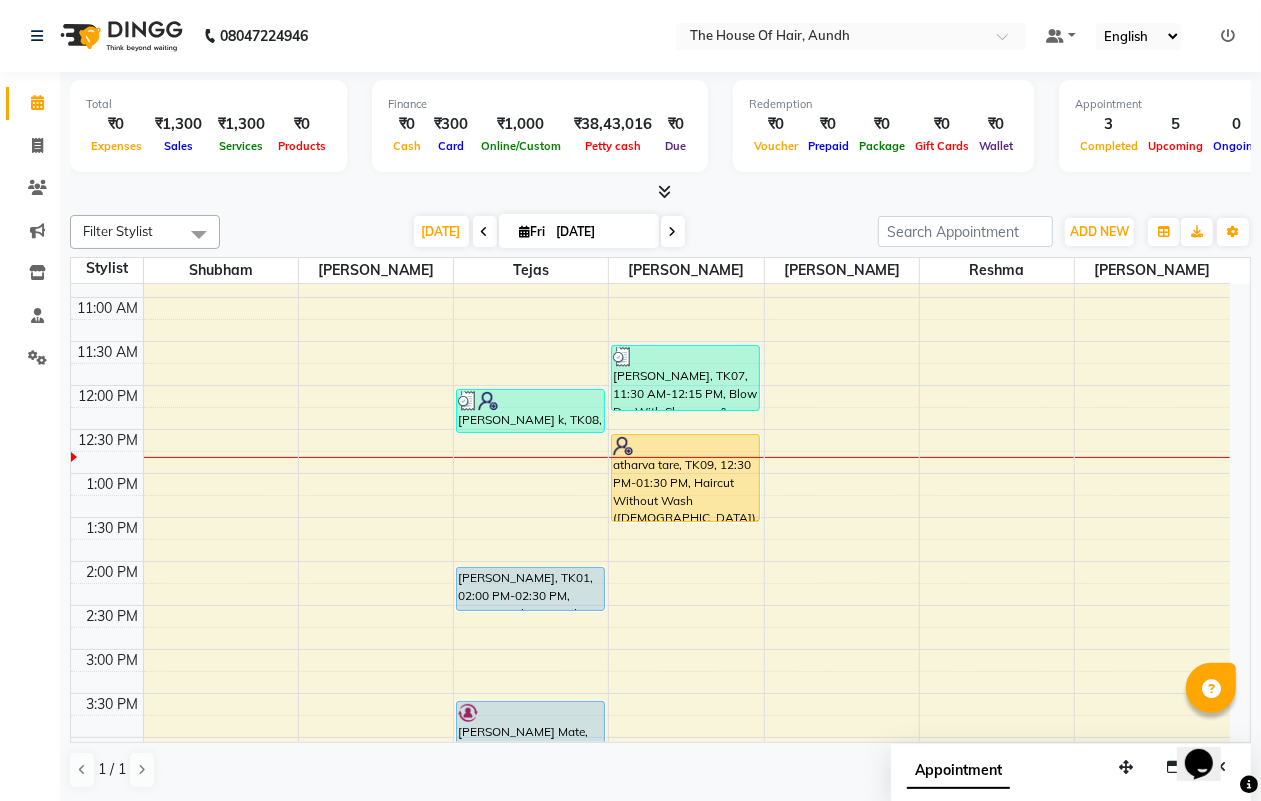 click on "8:00 AM 8:30 AM 9:00 AM 9:30 AM 10:00 AM 10:30 AM 11:00 AM 11:30 AM 12:00 PM 12:30 PM 1:00 PM 1:30 PM 2:00 PM 2:30 PM 3:00 PM 3:30 PM 4:00 PM 4:30 PM 5:00 PM 5:30 PM 6:00 PM 6:30 PM 7:00 PM 7:30 PM 8:00 PM 8:30 PM 9:00 PM 9:30 PM     [PERSON_NAME], TK06, 09:45 AM-10:15 AM, [PERSON_NAME] k, TK08, 12:00 PM-12:30 PM, [PERSON_NAME]    [PERSON_NAME], TK01, 02:00 PM-02:30 PM, Haircut Without Wash ([DEMOGRAPHIC_DATA])     [PERSON_NAME] Mate, TK03, 03:30 PM-04:30 PM, Haircut Without Wash ([DEMOGRAPHIC_DATA]),[PERSON_NAME] PATIL, TK02, 04:30 PM-05:00 PM, [PERSON_NAME]     [PERSON_NAME], TK04, 07:30 PM-08:30 PM, Haircut Without Wash ([DEMOGRAPHIC_DATA]),[PERSON_NAME] [PERSON_NAME], TK07, 11:30 AM-12:15 PM, Blow Dry With Shampoo & Conditioner ([DEMOGRAPHIC_DATA])     atharva tare, TK09, 12:30 PM-01:30 PM, Haircut Without Wash ([DEMOGRAPHIC_DATA]),[PERSON_NAME]    [PERSON_NAME], TK05, 05:30 PM-06:15 PM, [MEDICAL_DATA] Free Touch-Up ([DEMOGRAPHIC_DATA])" at bounding box center (650, 649) 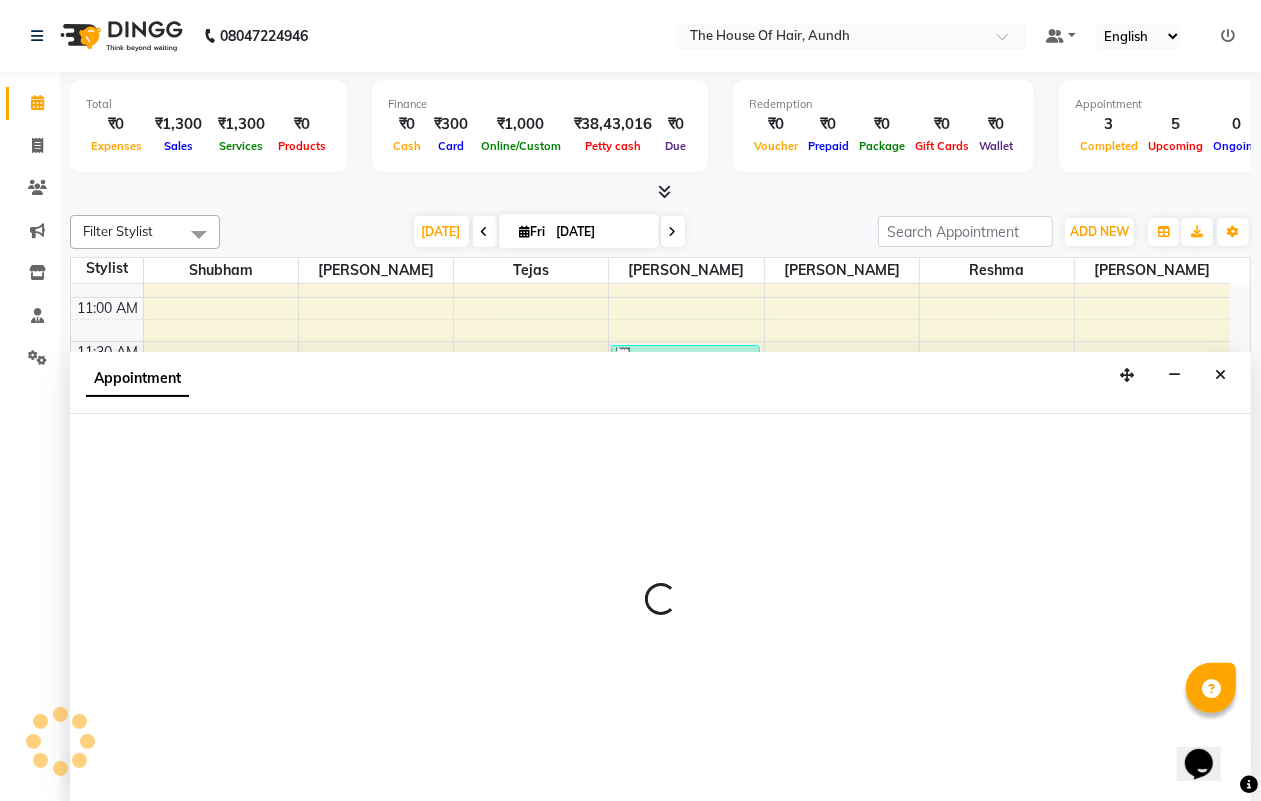 scroll, scrollTop: 1, scrollLeft: 0, axis: vertical 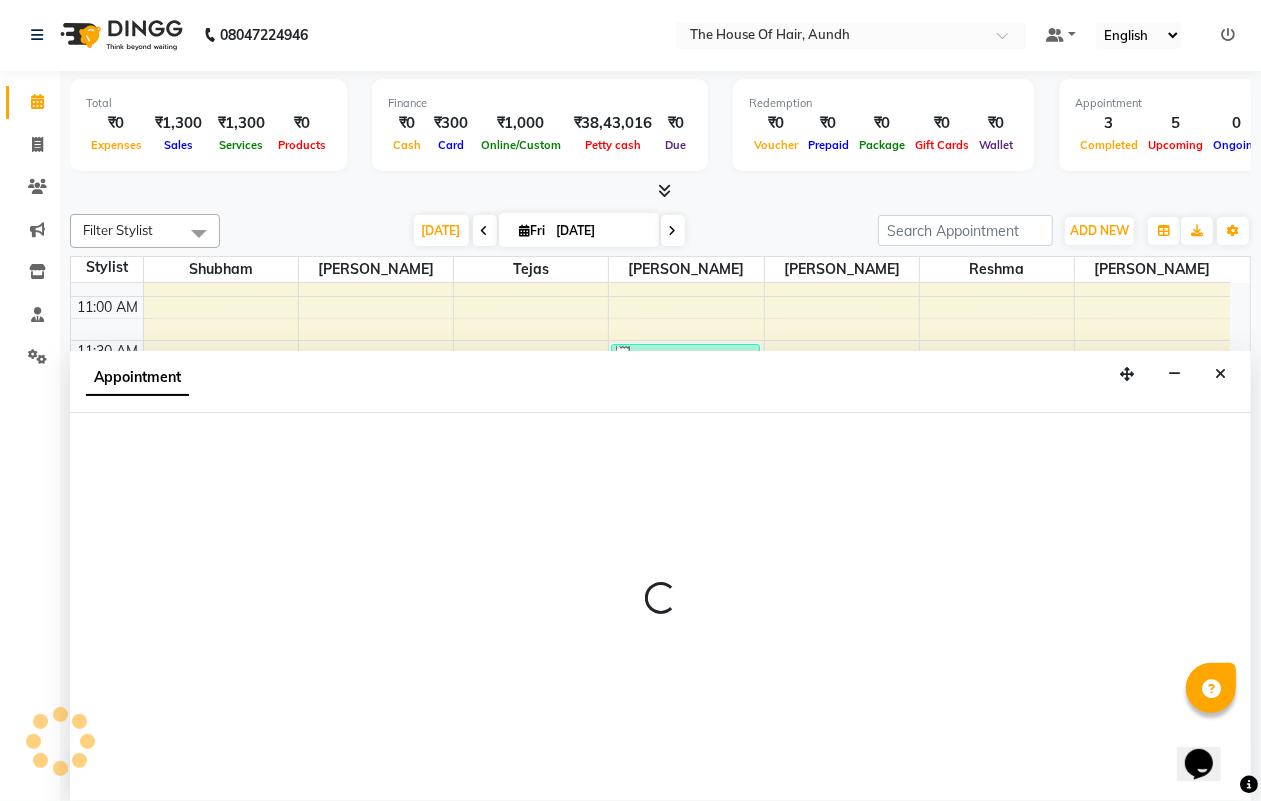 select on "6864" 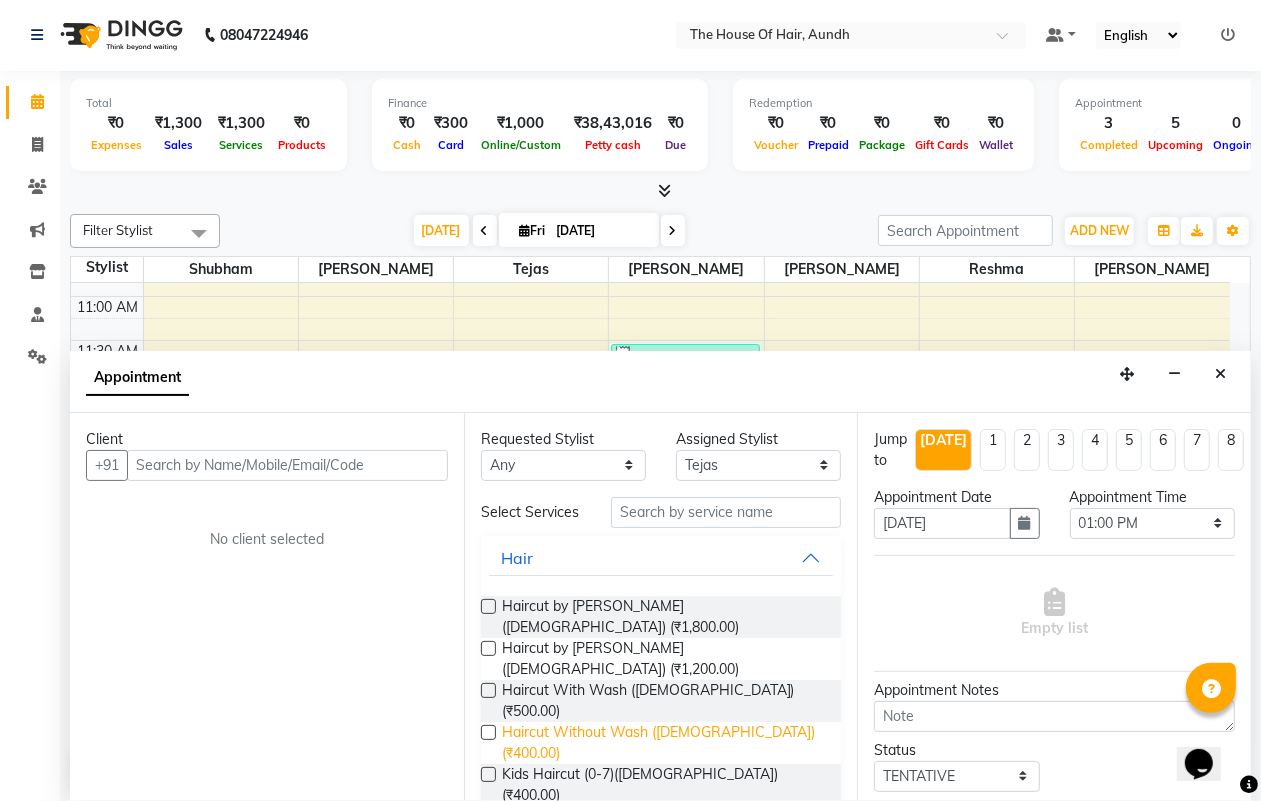 click on "Haircut Without Wash ([DEMOGRAPHIC_DATA]) (₹400.00)" at bounding box center [664, 743] 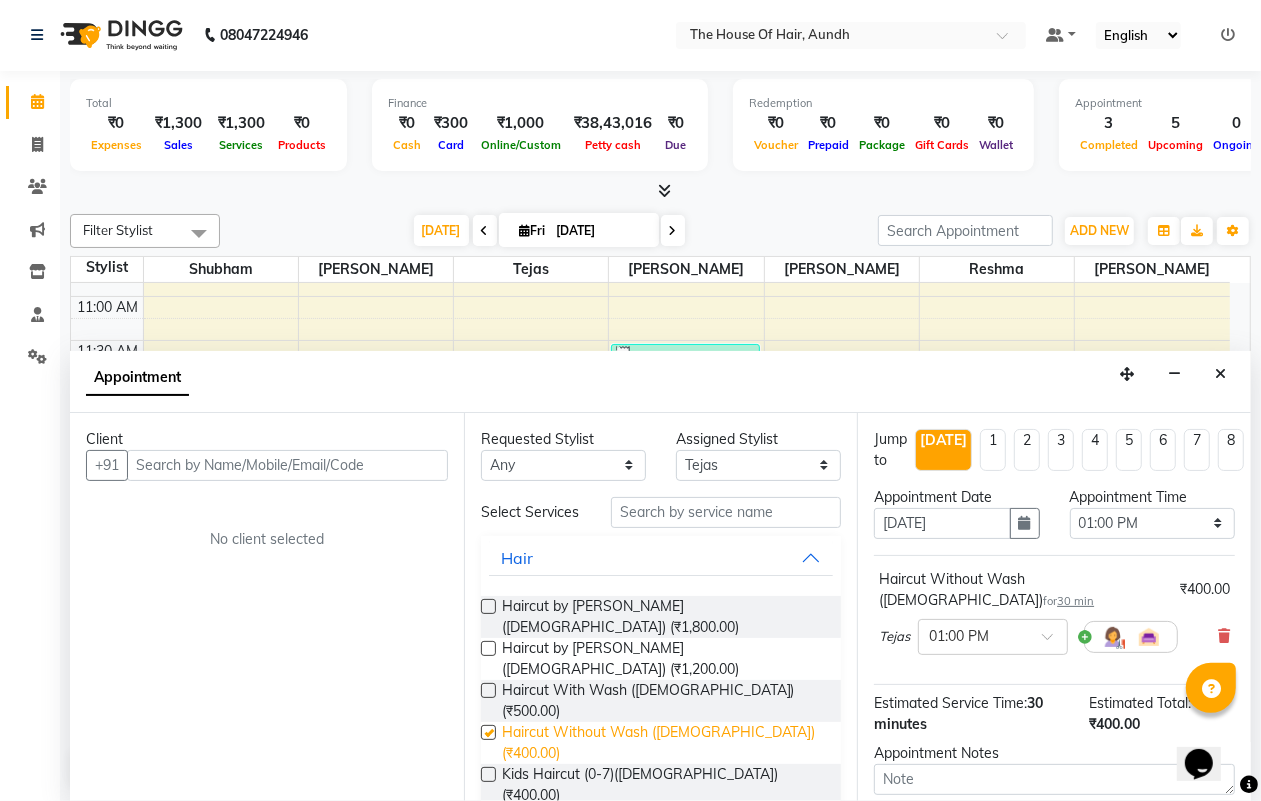 checkbox on "false" 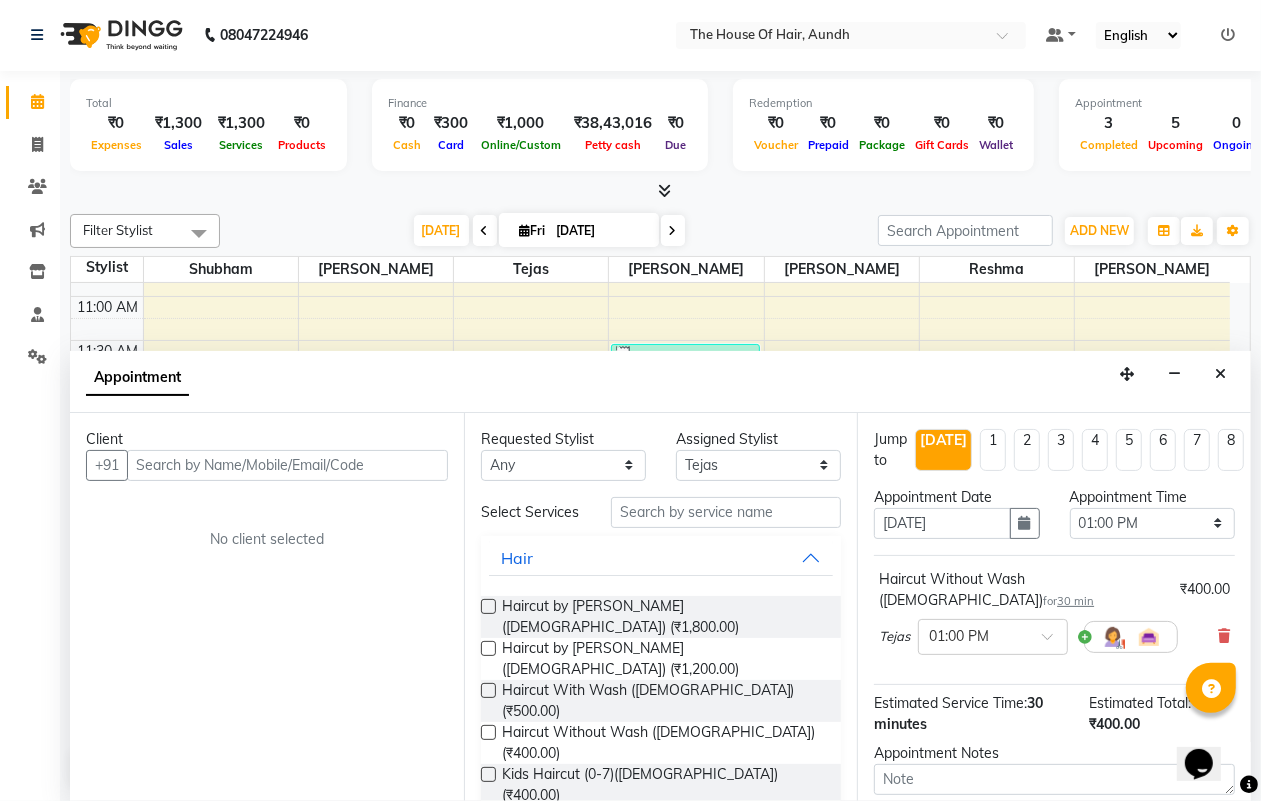 click on "Client" at bounding box center (267, 439) 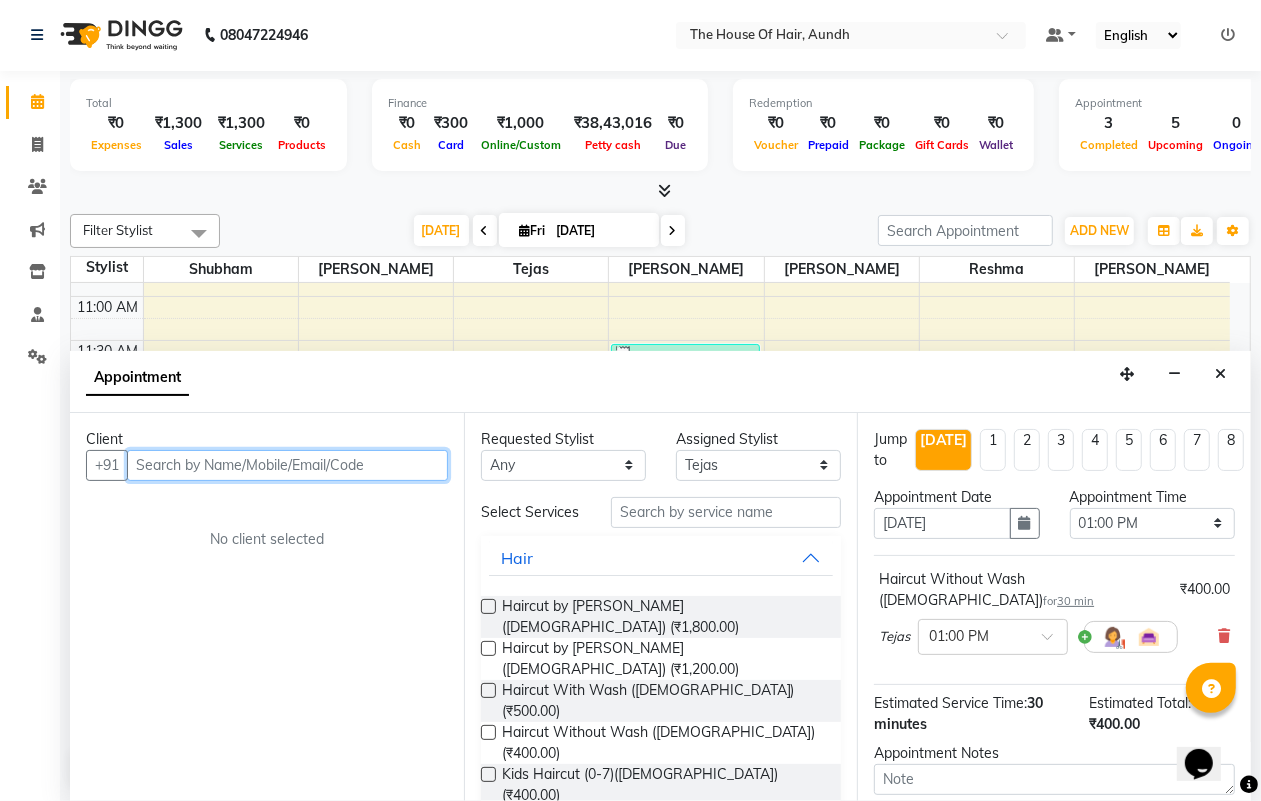 click at bounding box center (287, 465) 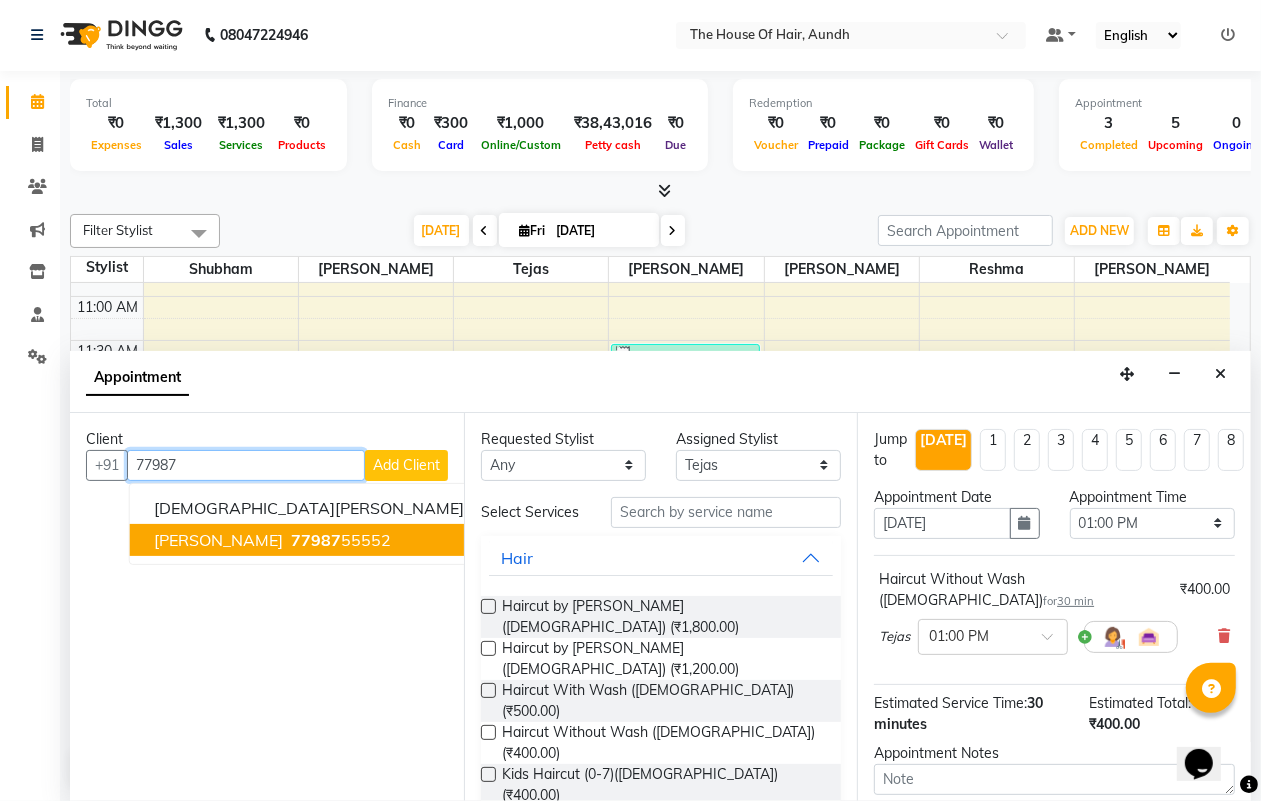 click on "[PERSON_NAME]" at bounding box center (218, 540) 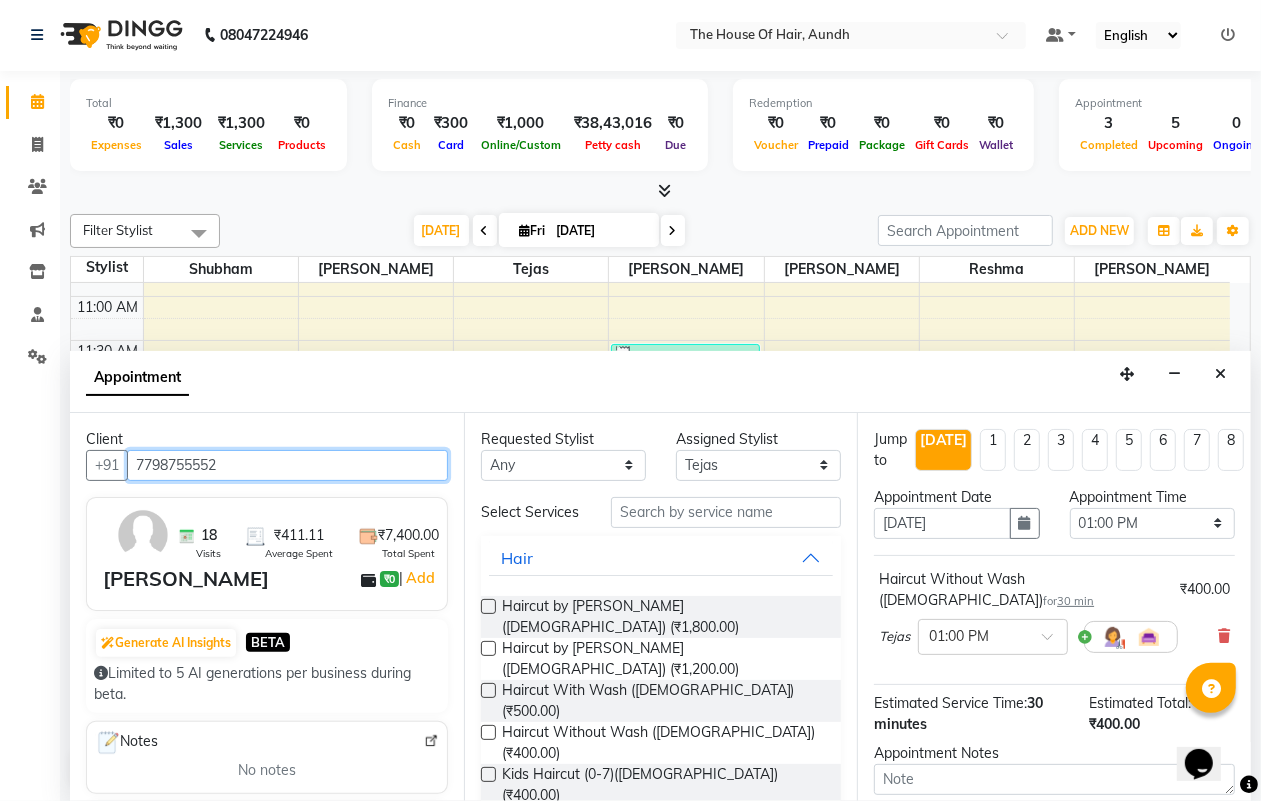 scroll, scrollTop: 125, scrollLeft: 0, axis: vertical 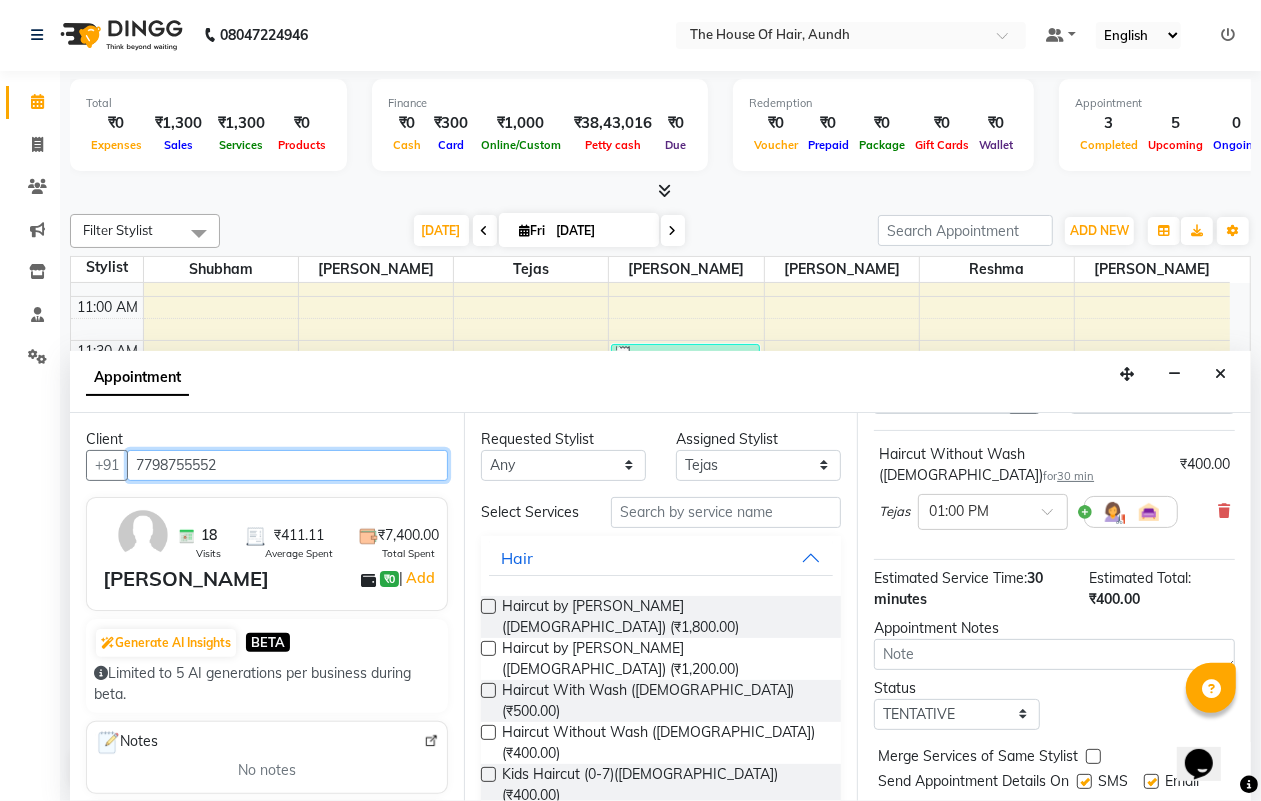 type on "7798755552" 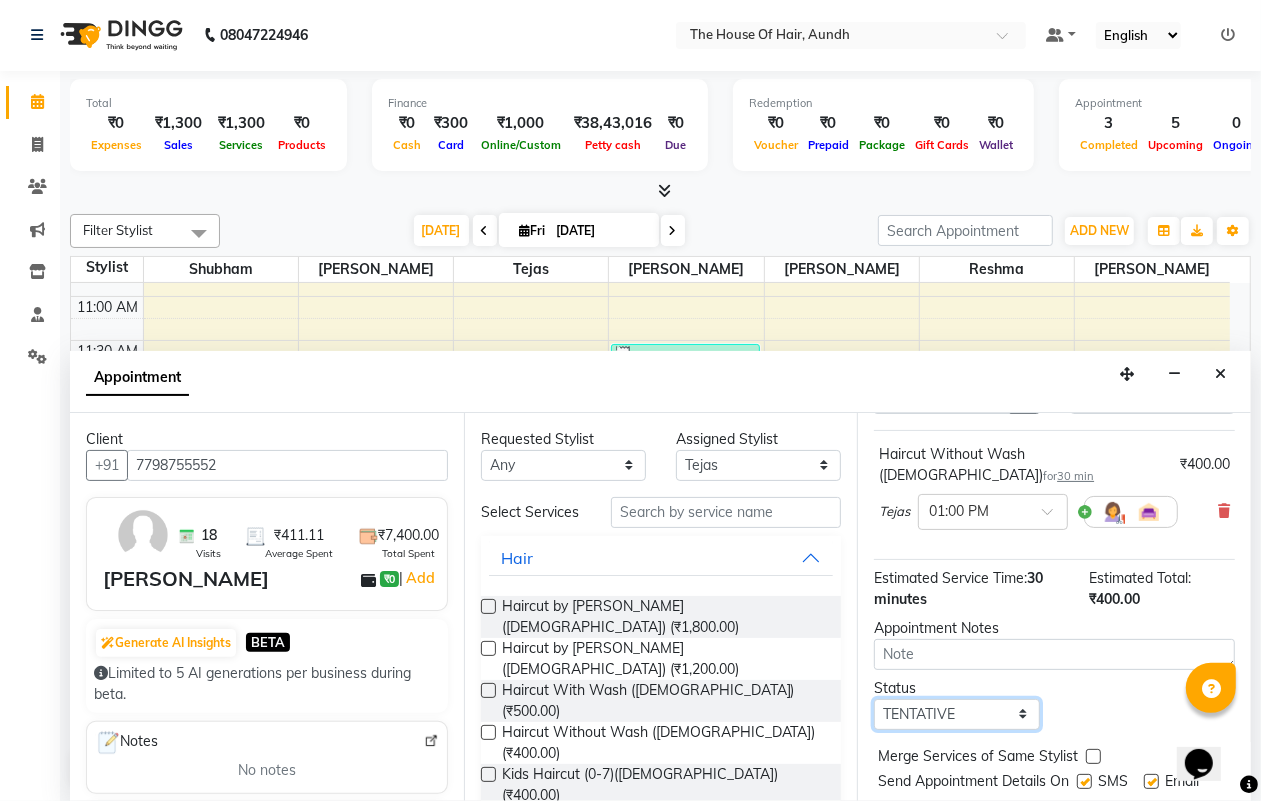 click on "Select TENTATIVE CONFIRM CHECK-IN UPCOMING" at bounding box center (956, 714) 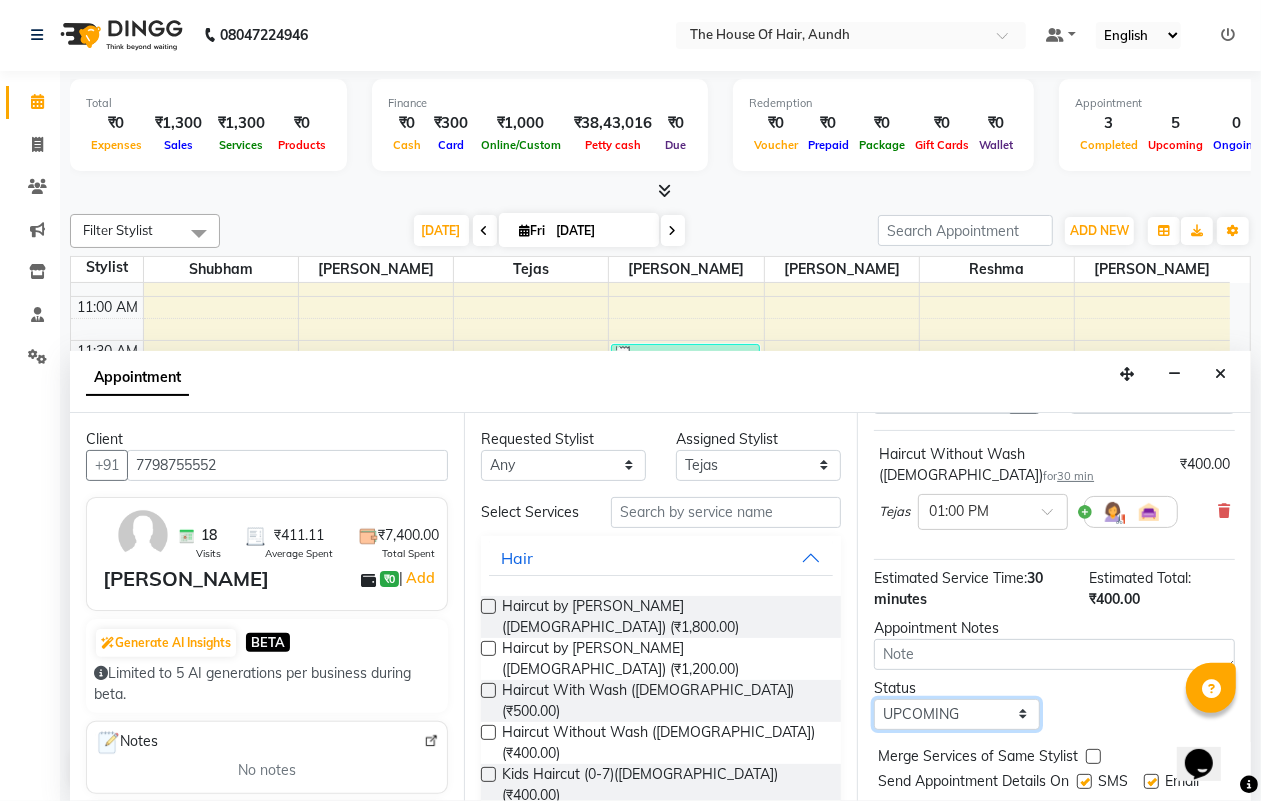 click on "Select TENTATIVE CONFIRM CHECK-IN UPCOMING" at bounding box center [956, 714] 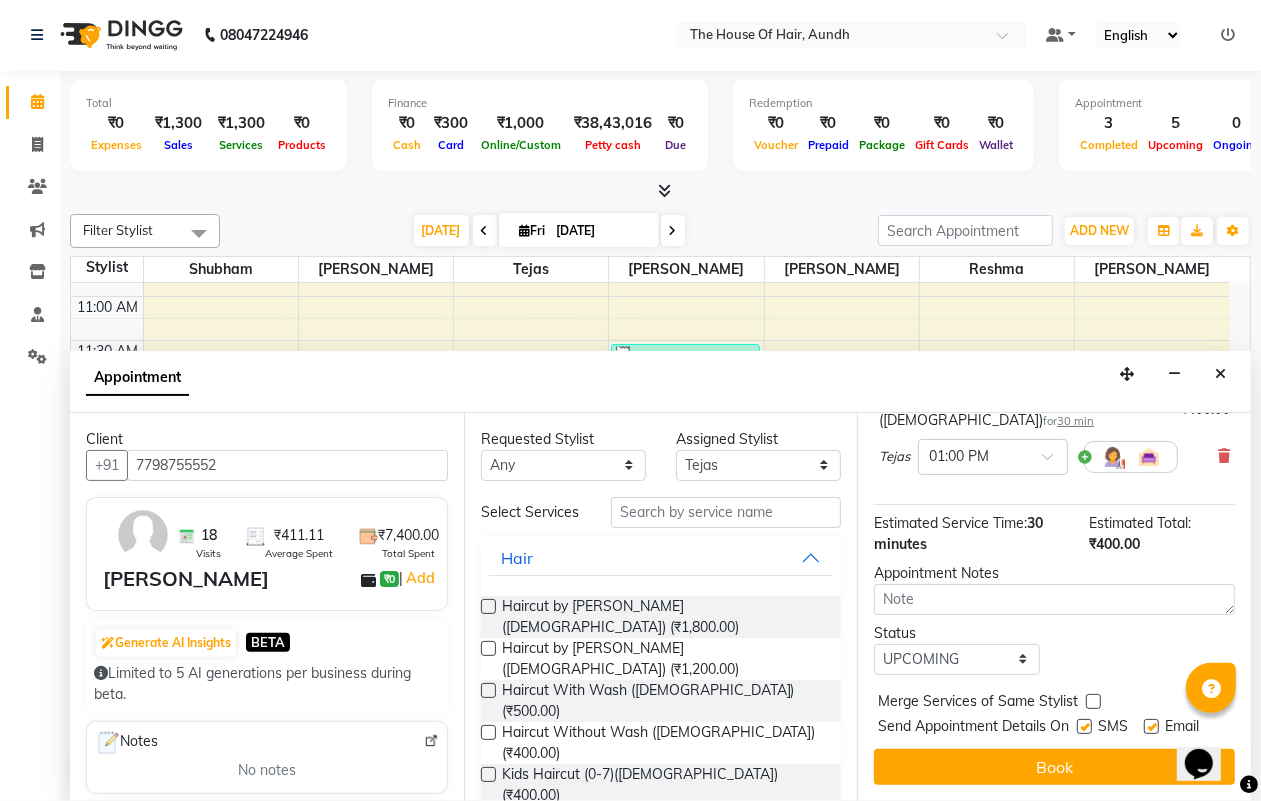 click at bounding box center (1093, 701) 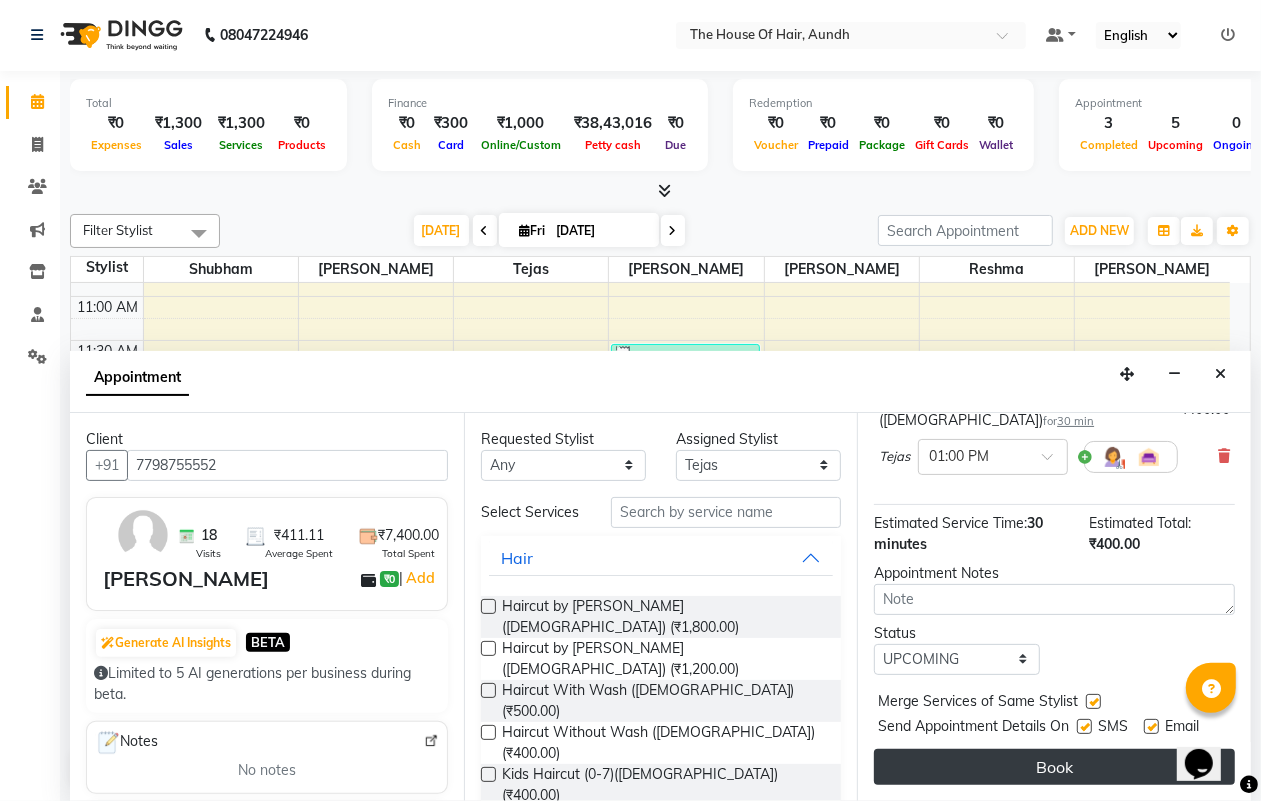 click on "Book" at bounding box center [1054, 767] 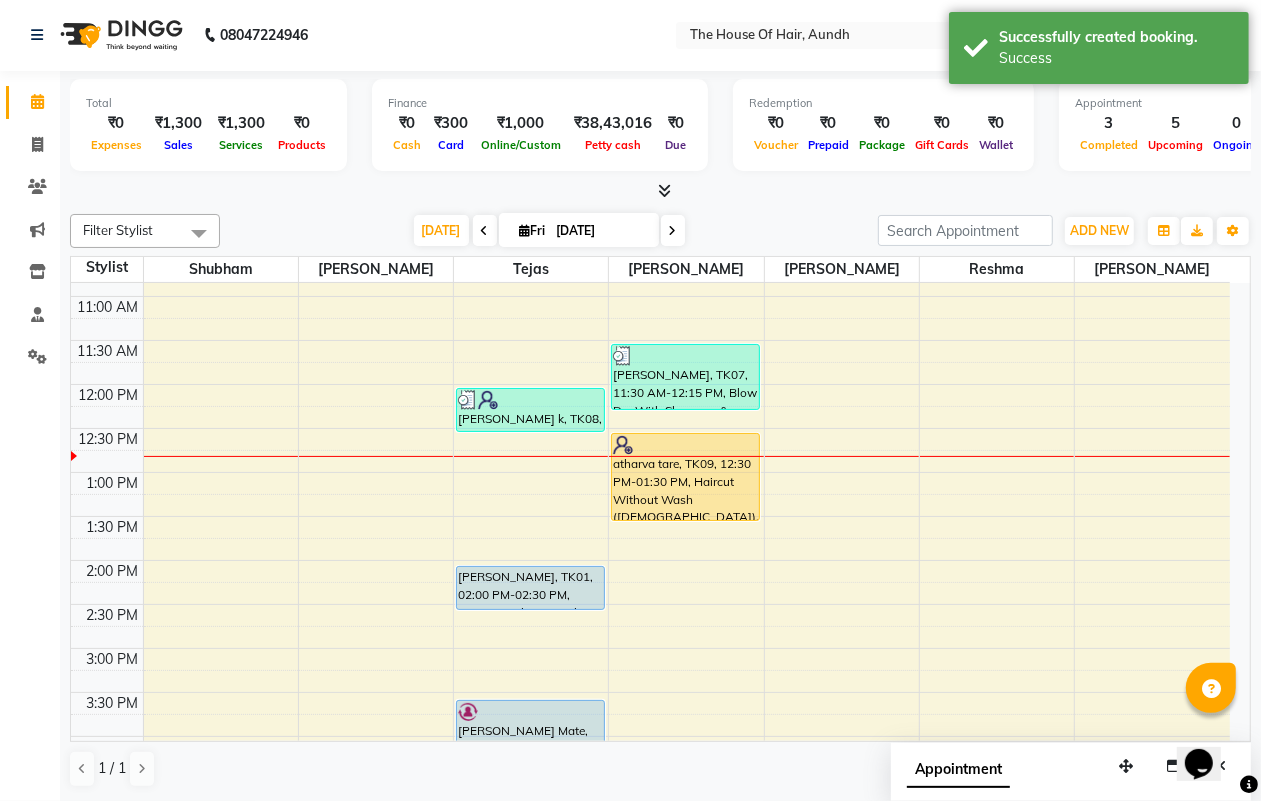 scroll, scrollTop: 0, scrollLeft: 0, axis: both 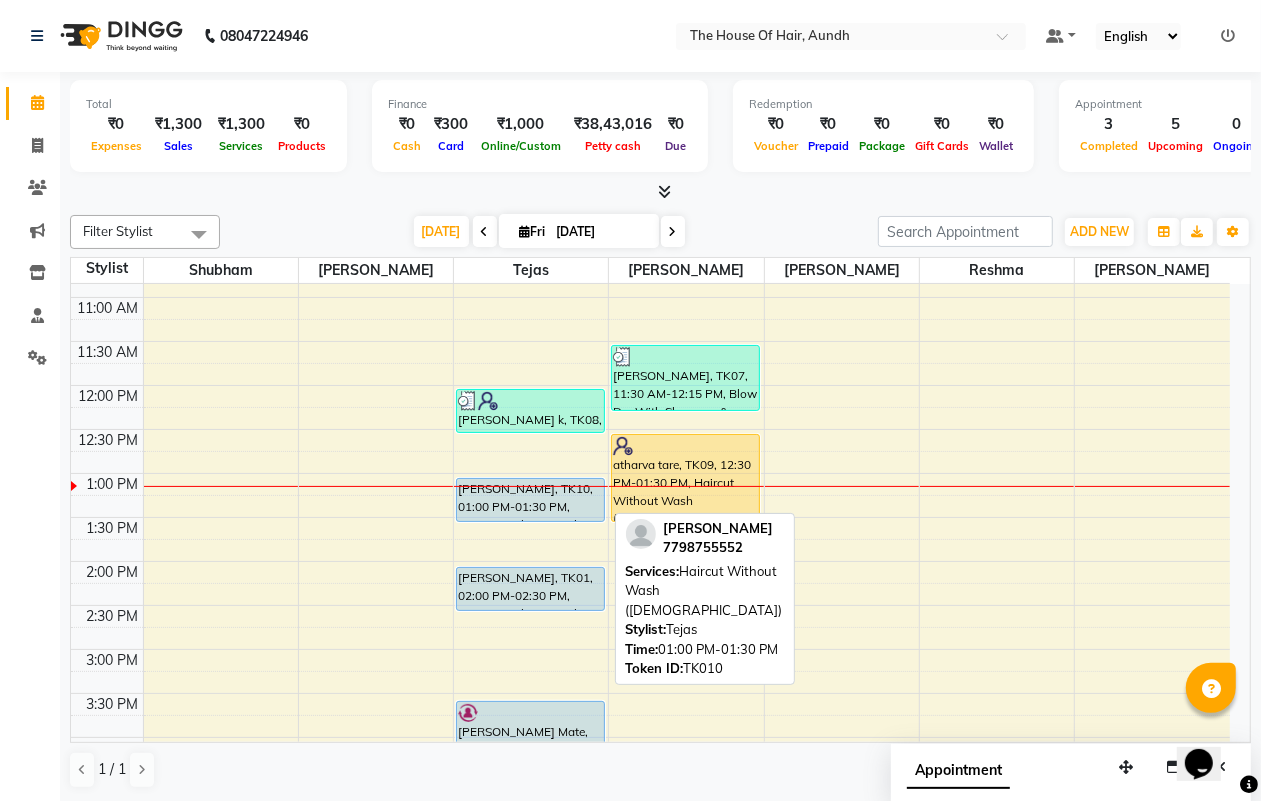 click on "[PERSON_NAME], TK10, 01:00 PM-01:30 PM, Haircut Without Wash ([DEMOGRAPHIC_DATA])" at bounding box center [530, 500] 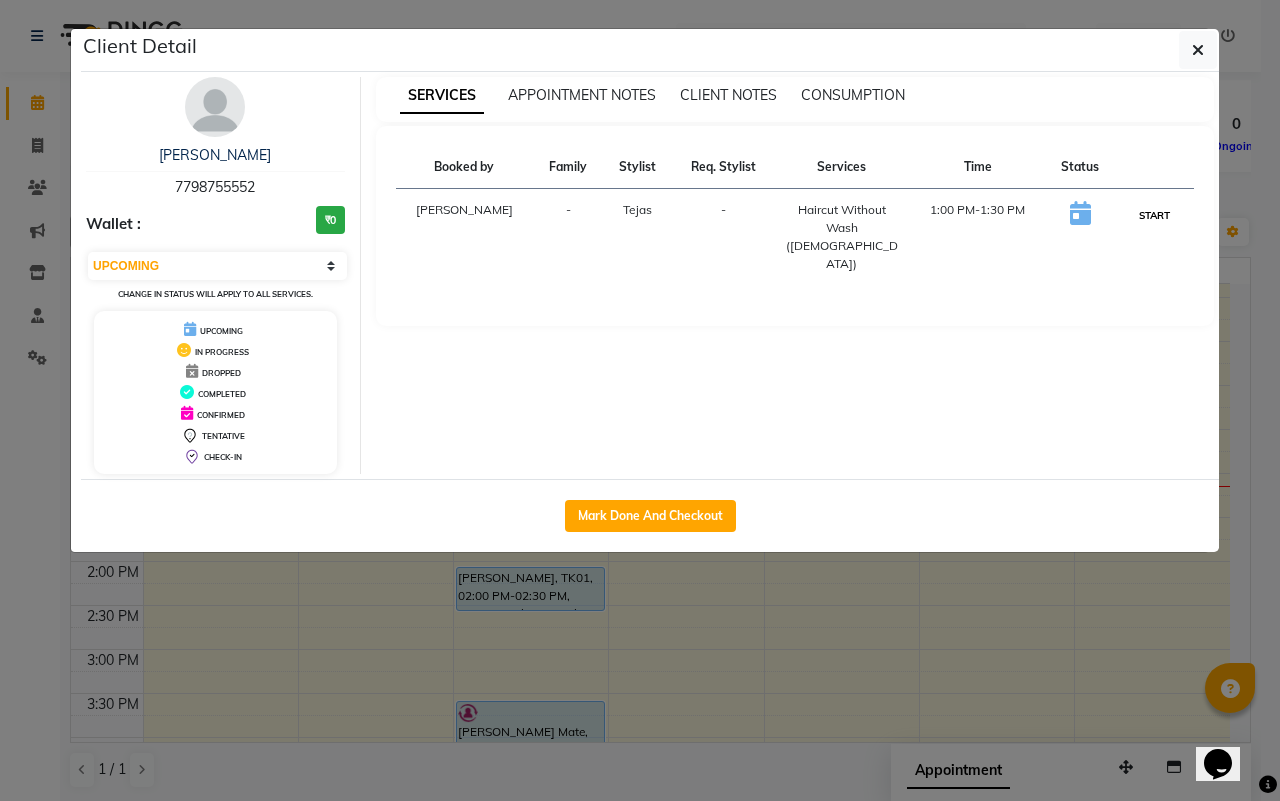 click on "START" at bounding box center (1154, 215) 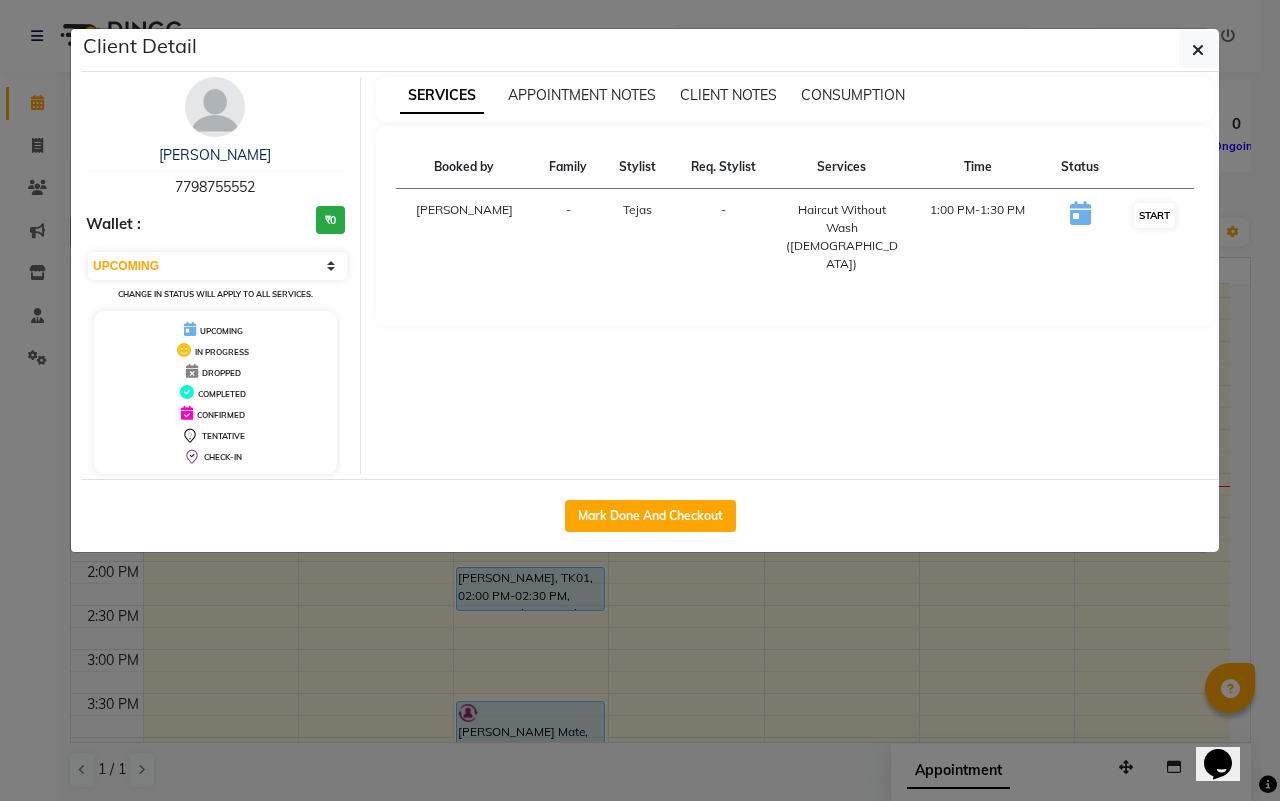 select on "1" 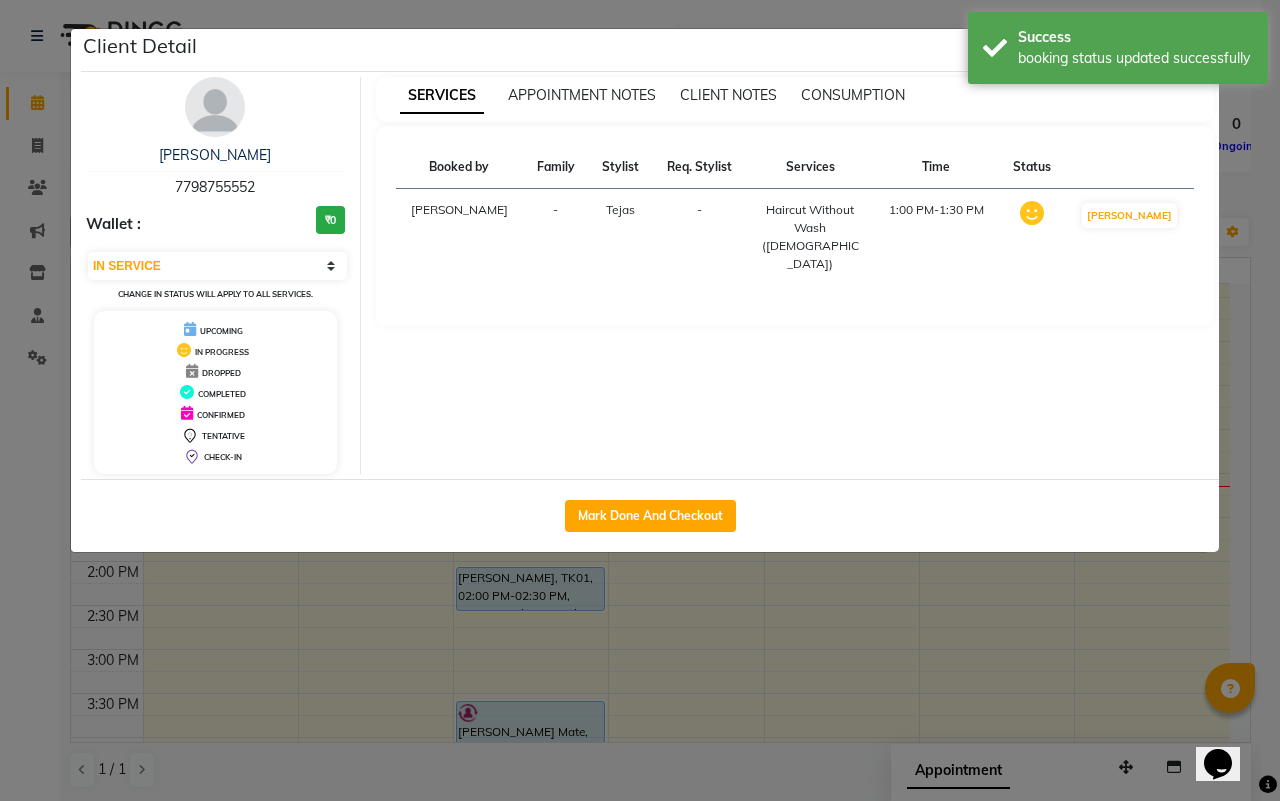 click on "Client Detail  [PERSON_NAME]   7798755552 Wallet : ₹0 Select IN SERVICE CONFIRMED TENTATIVE CHECK IN MARK DONE DROPPED UPCOMING Change in status will apply to all services. UPCOMING IN PROGRESS DROPPED COMPLETED CONFIRMED TENTATIVE CHECK-IN SERVICES APPOINTMENT NOTES CLIENT NOTES CONSUMPTION Booked by Family Stylist Req. Stylist Services Time Status  [PERSON_NAME] -  Haircut Without Wash ([DEMOGRAPHIC_DATA])   1:00 PM-1:30 PM   MARK DONE   Mark Done And Checkout" 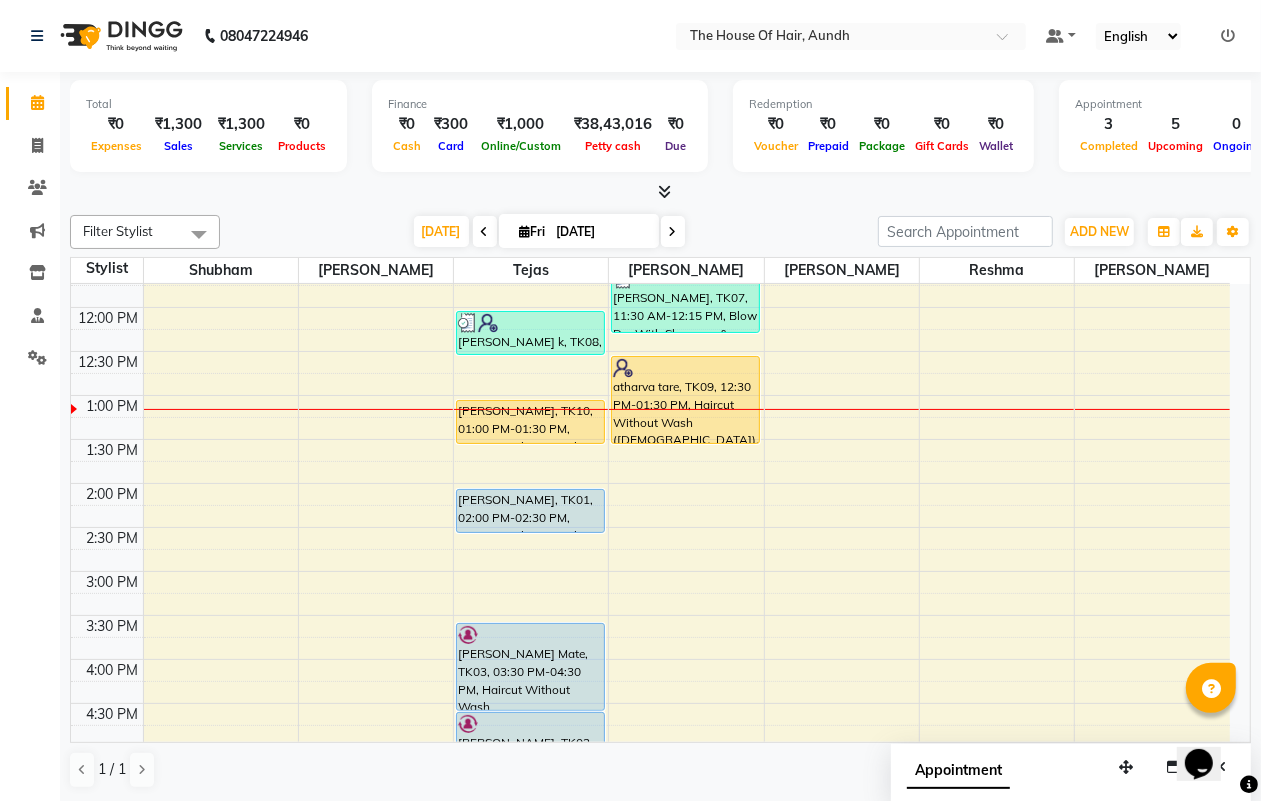 scroll, scrollTop: 375, scrollLeft: 0, axis: vertical 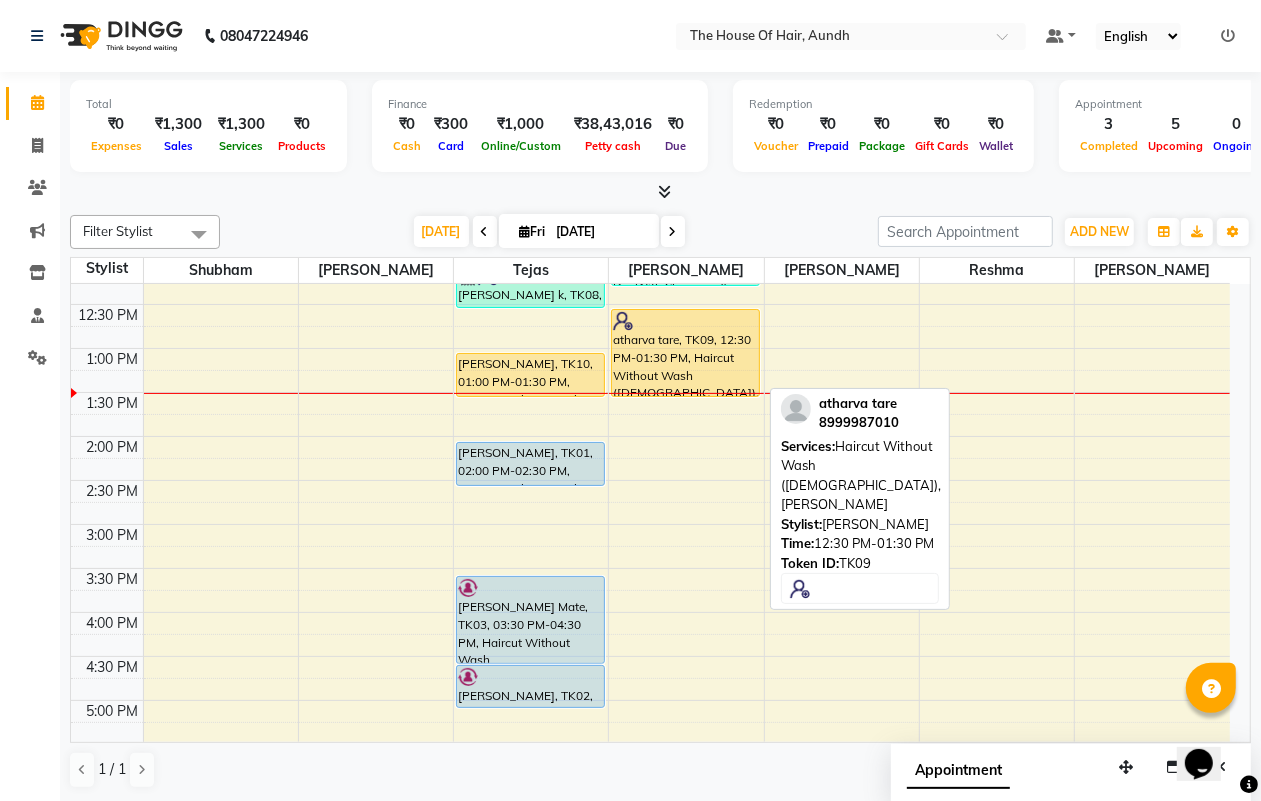 click on "atharva tare, TK09, 12:30 PM-01:30 PM, Haircut Without Wash ([DEMOGRAPHIC_DATA]),[PERSON_NAME]" at bounding box center [685, 353] 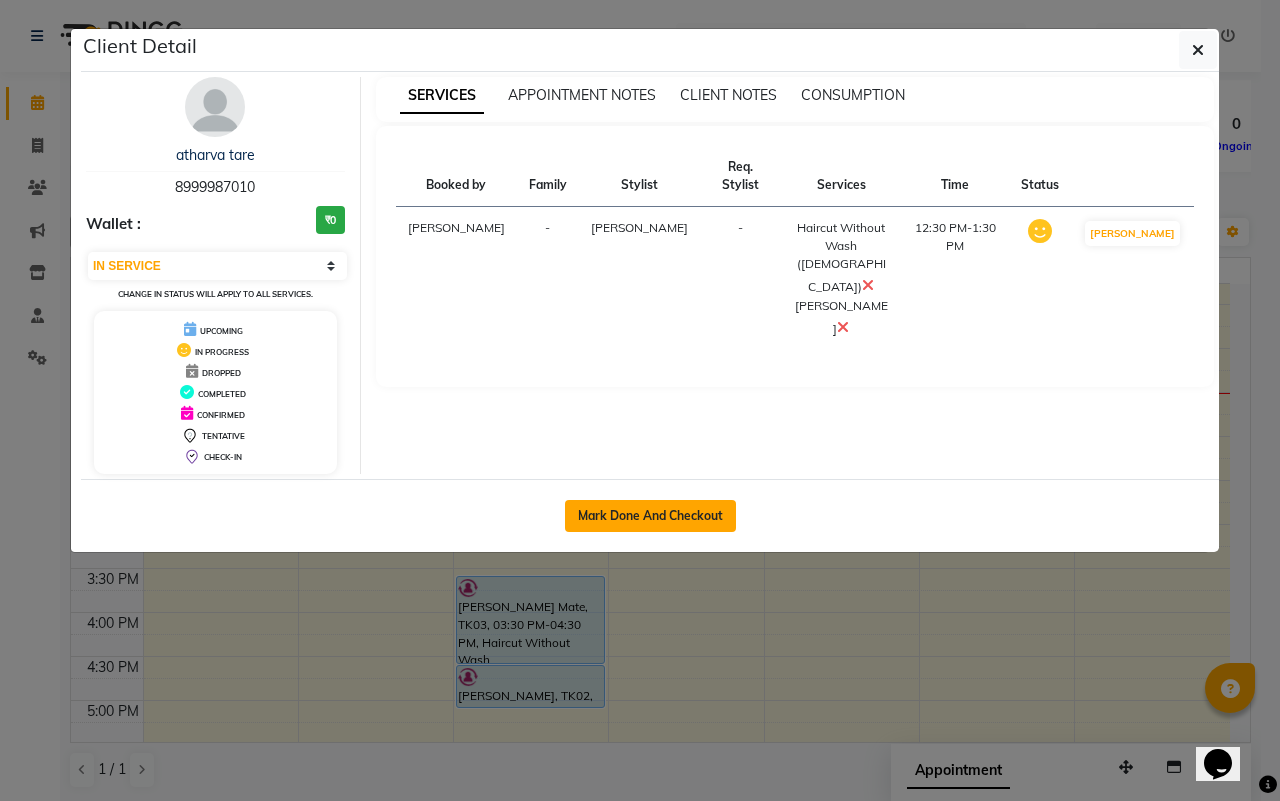 click on "Mark Done And Checkout" 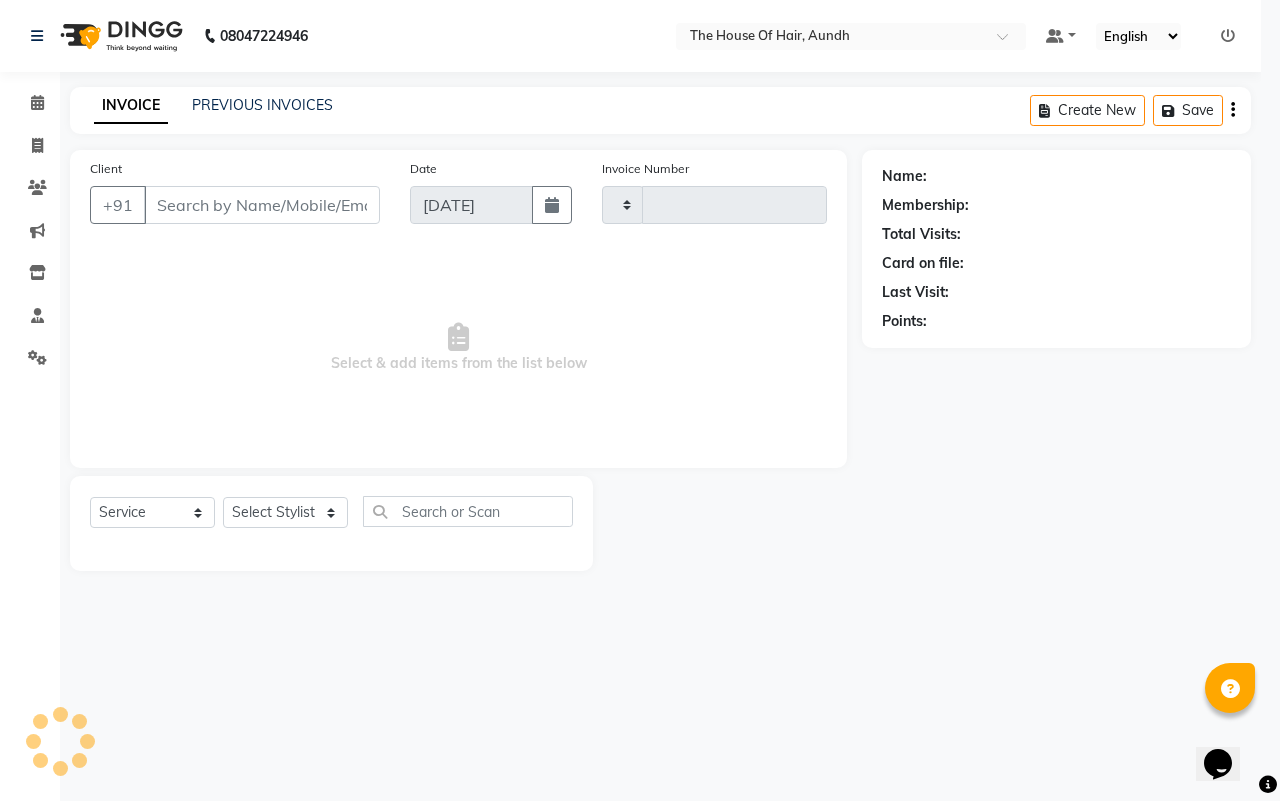 type on "1117" 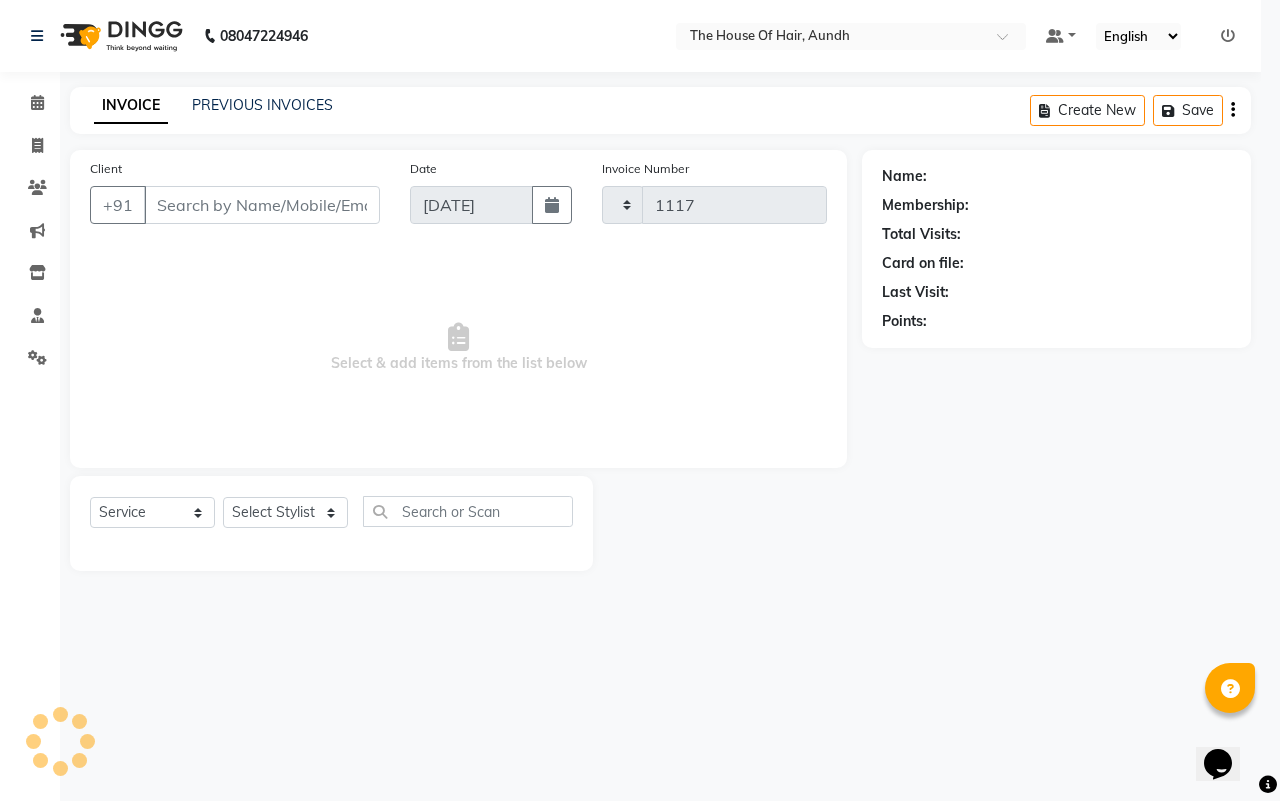 select on "26" 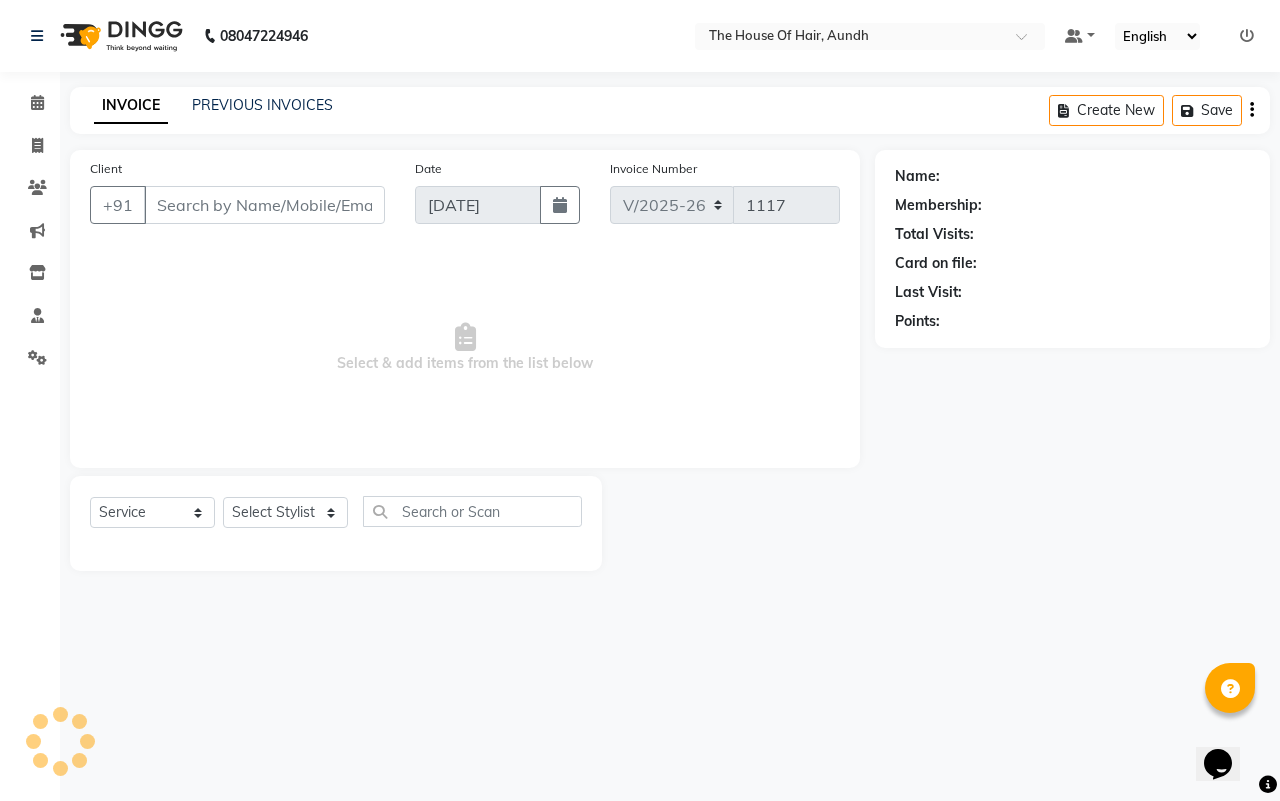 type on "8999987010" 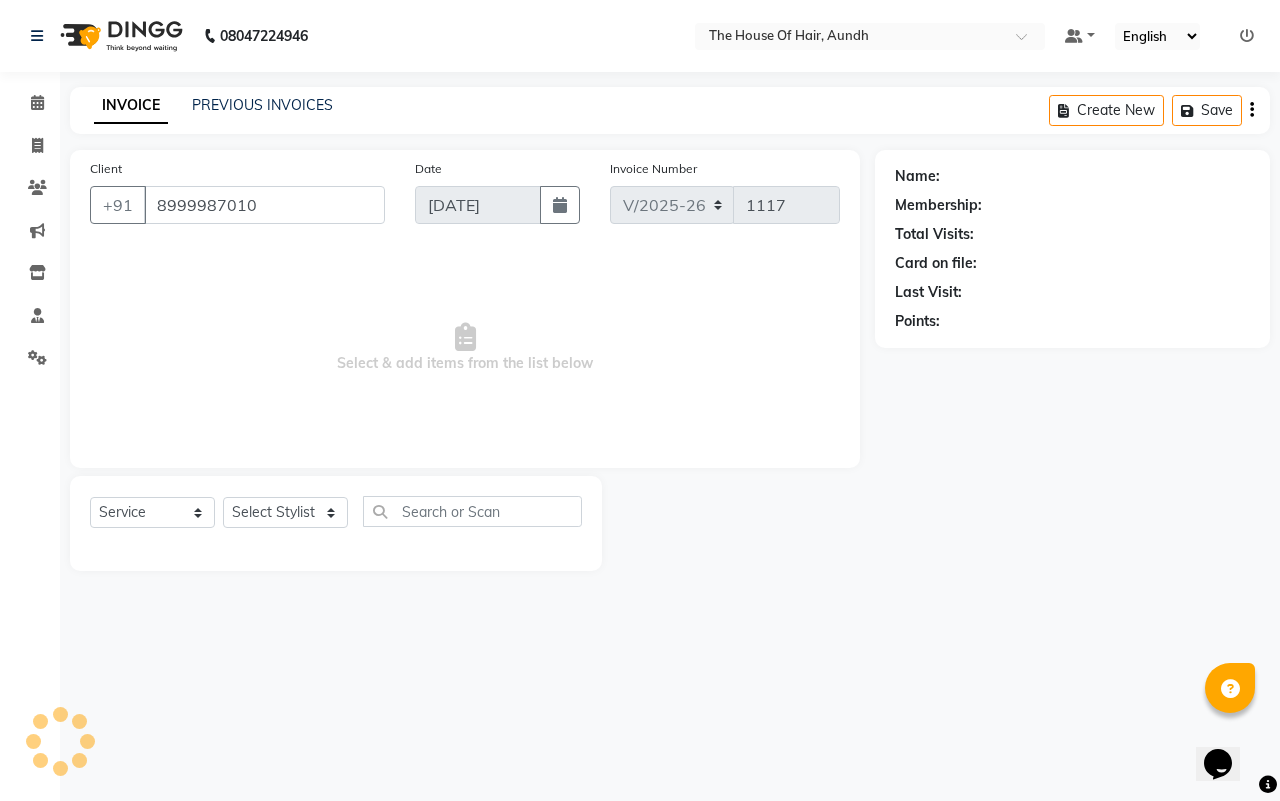 select on "32779" 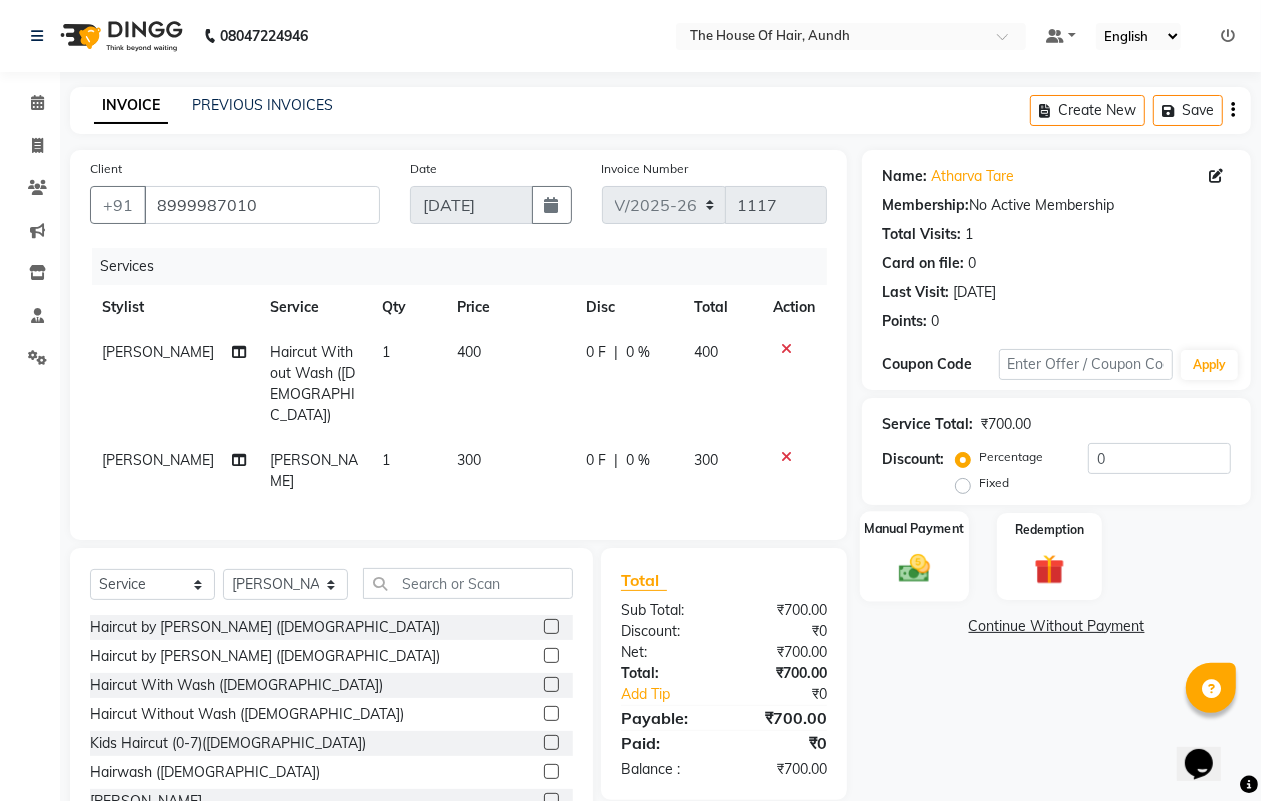 click 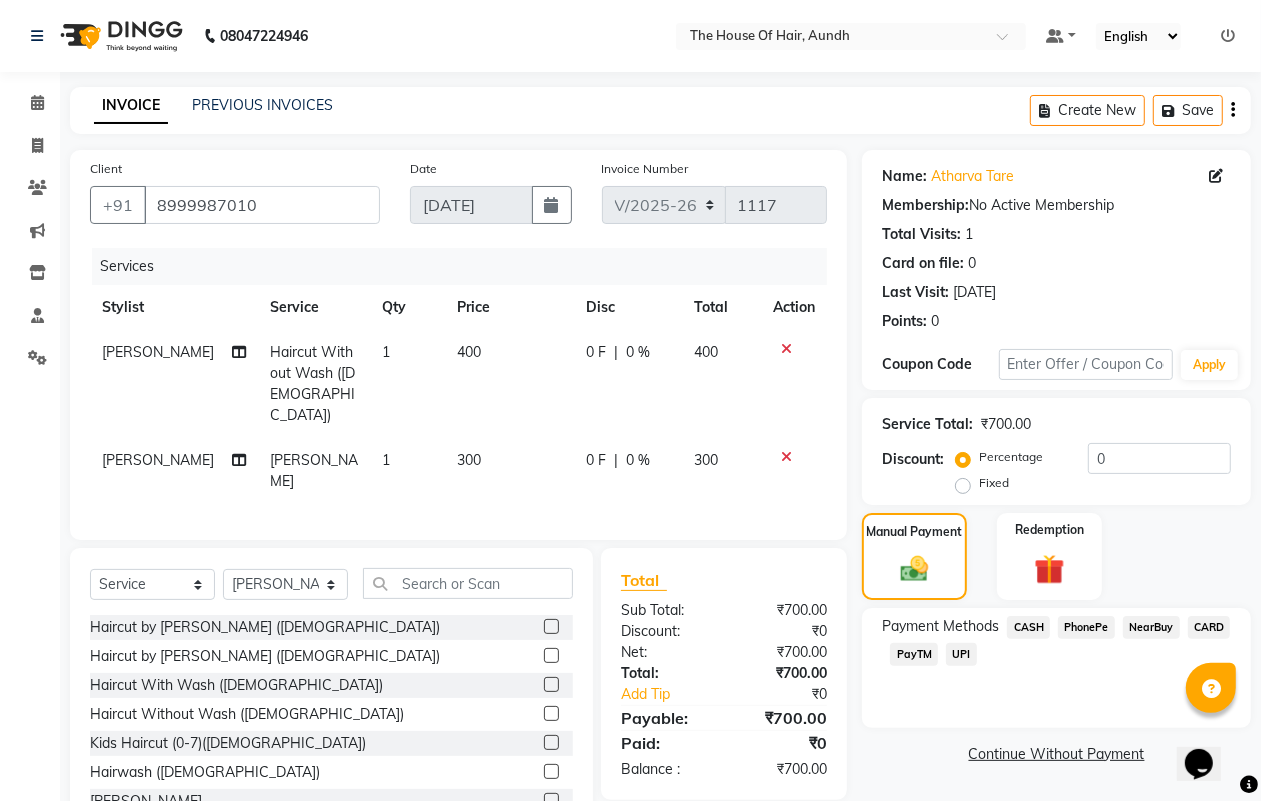 click on "UPI" 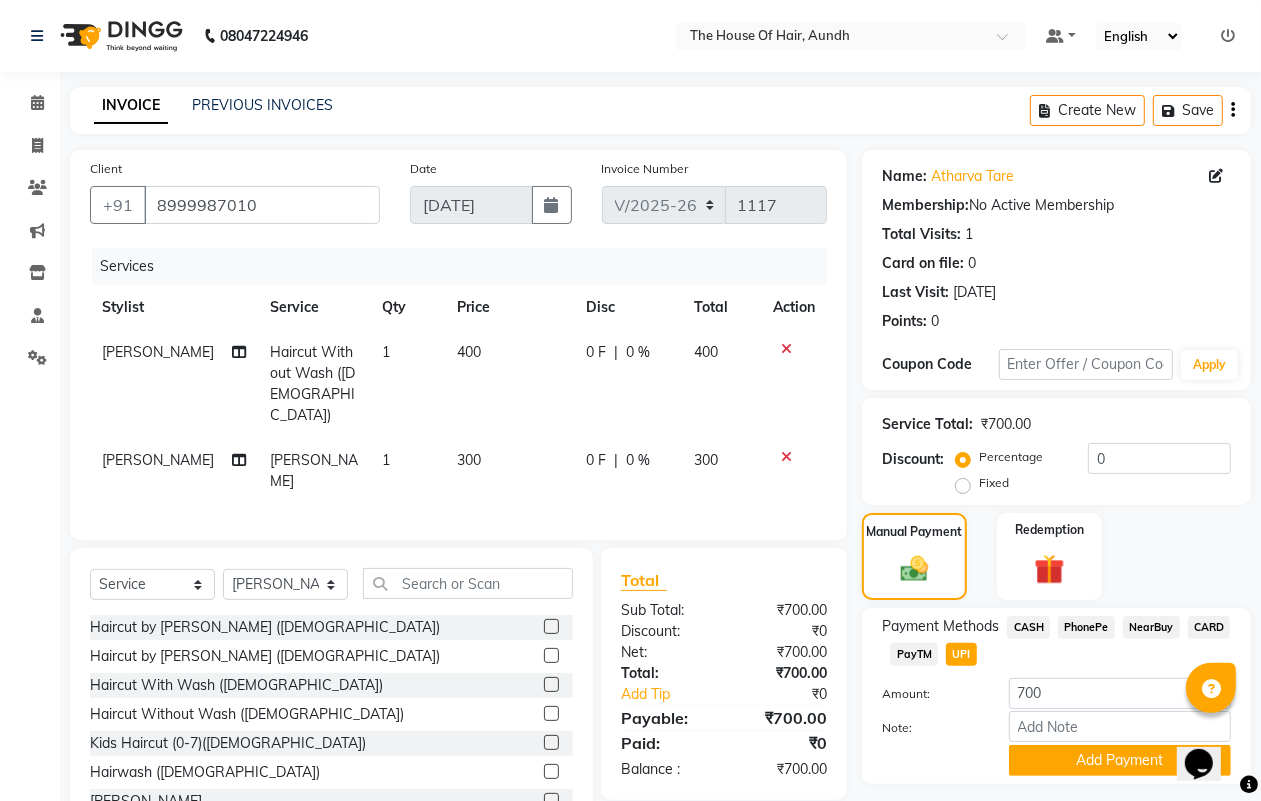 scroll, scrollTop: 52, scrollLeft: 0, axis: vertical 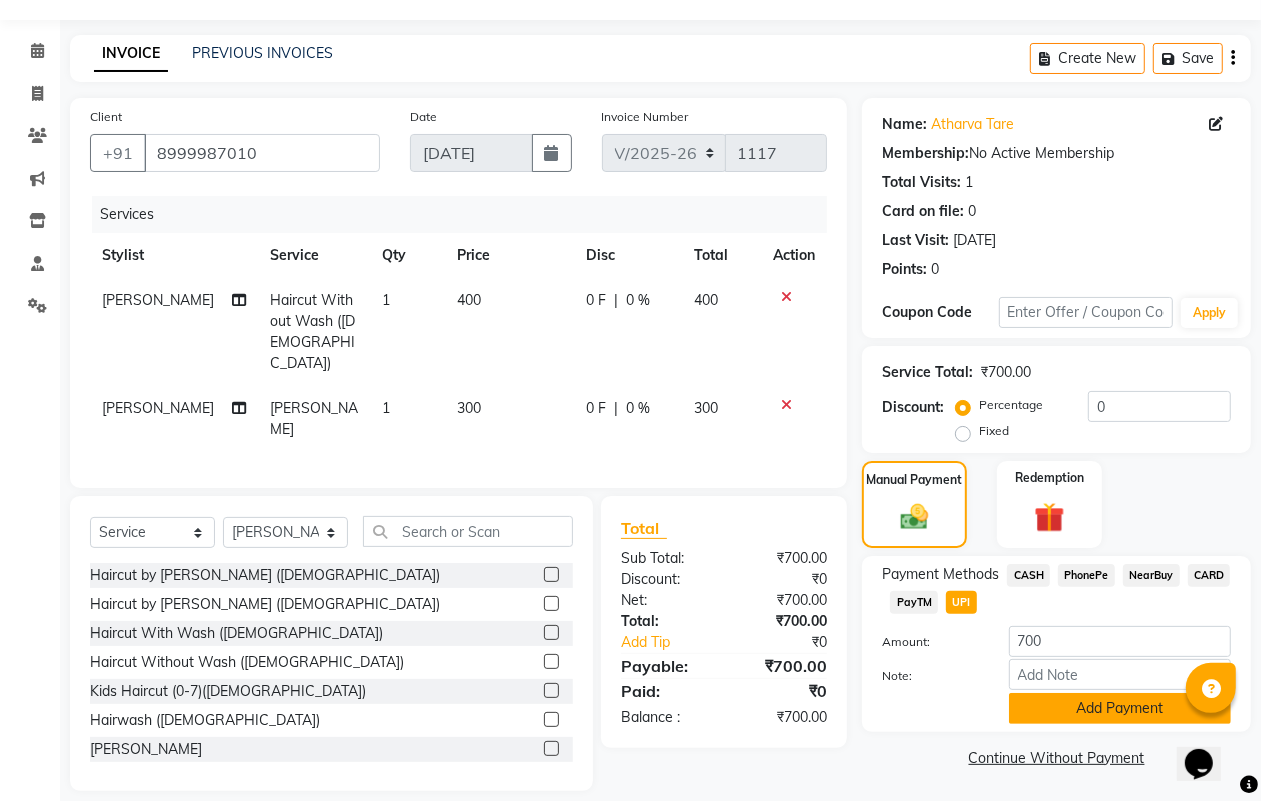 click on "Add Payment" 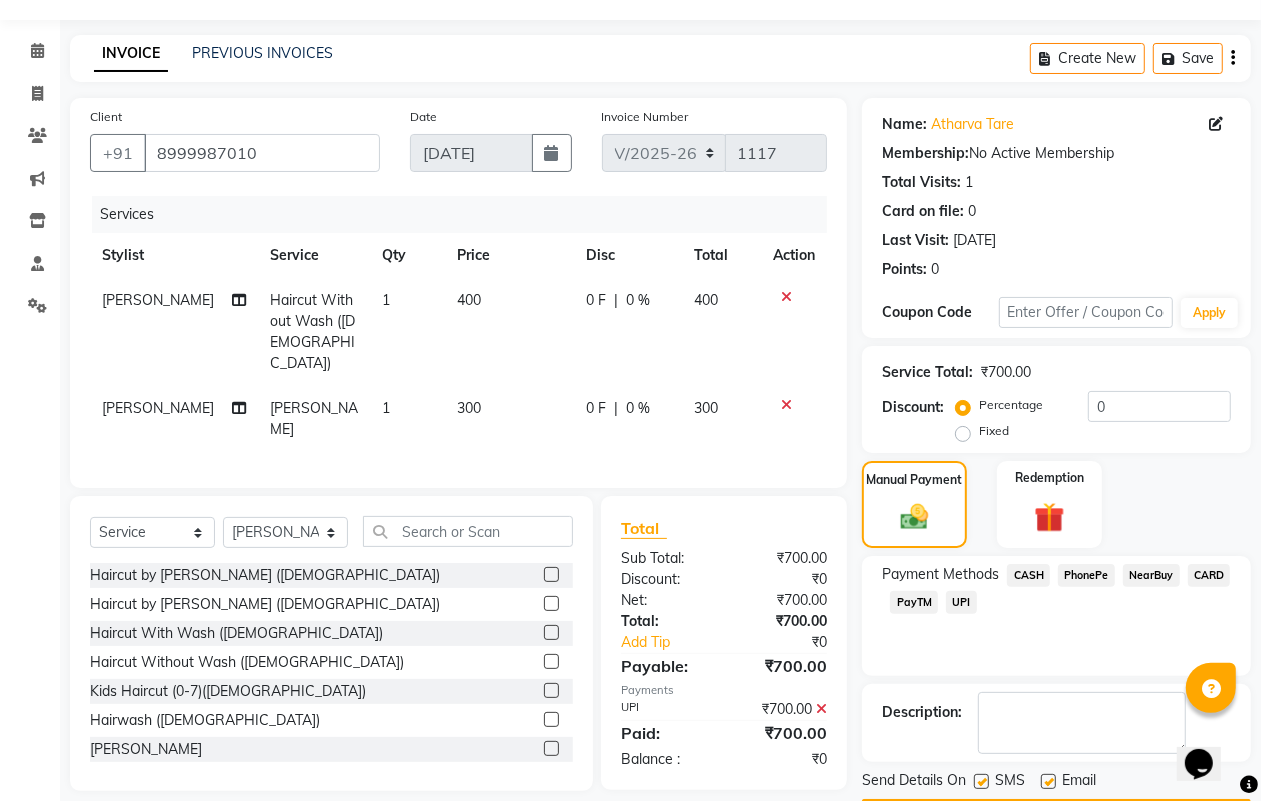 scroll, scrollTop: 111, scrollLeft: 0, axis: vertical 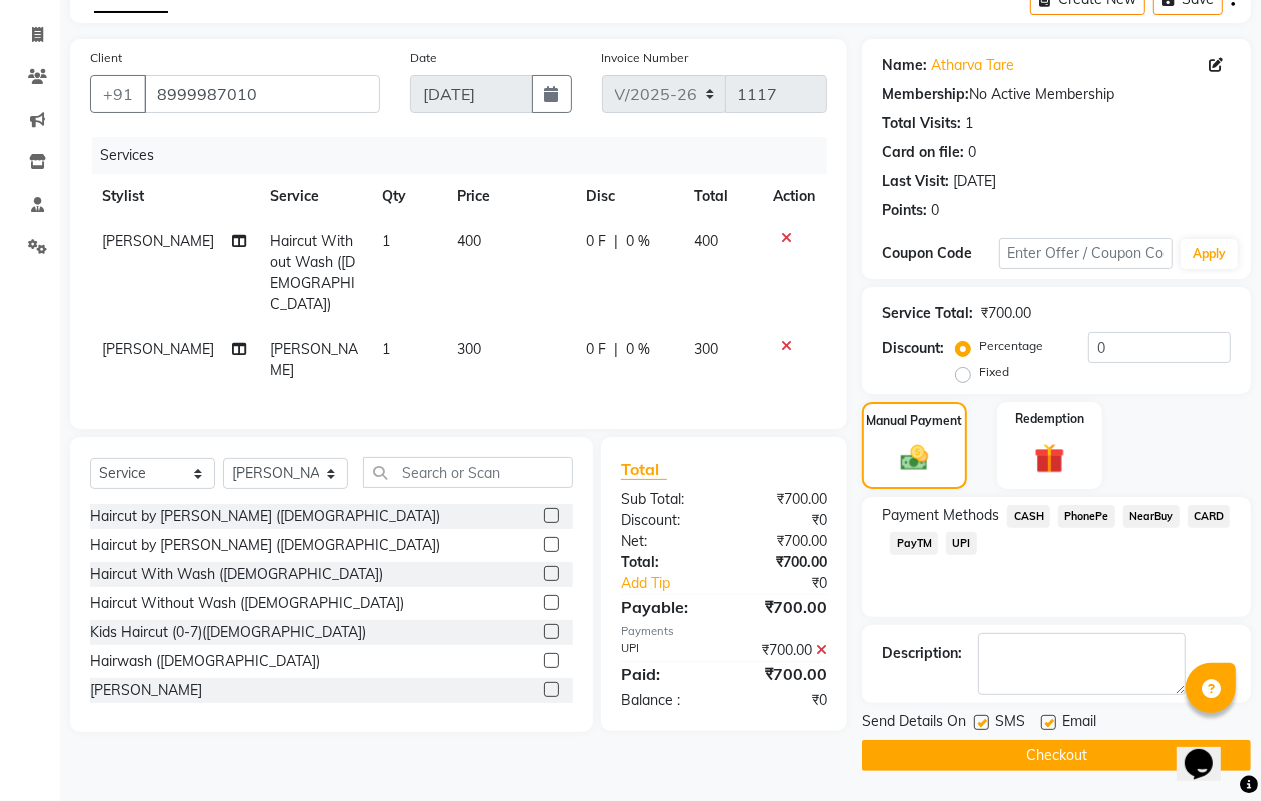 click on "Checkout" 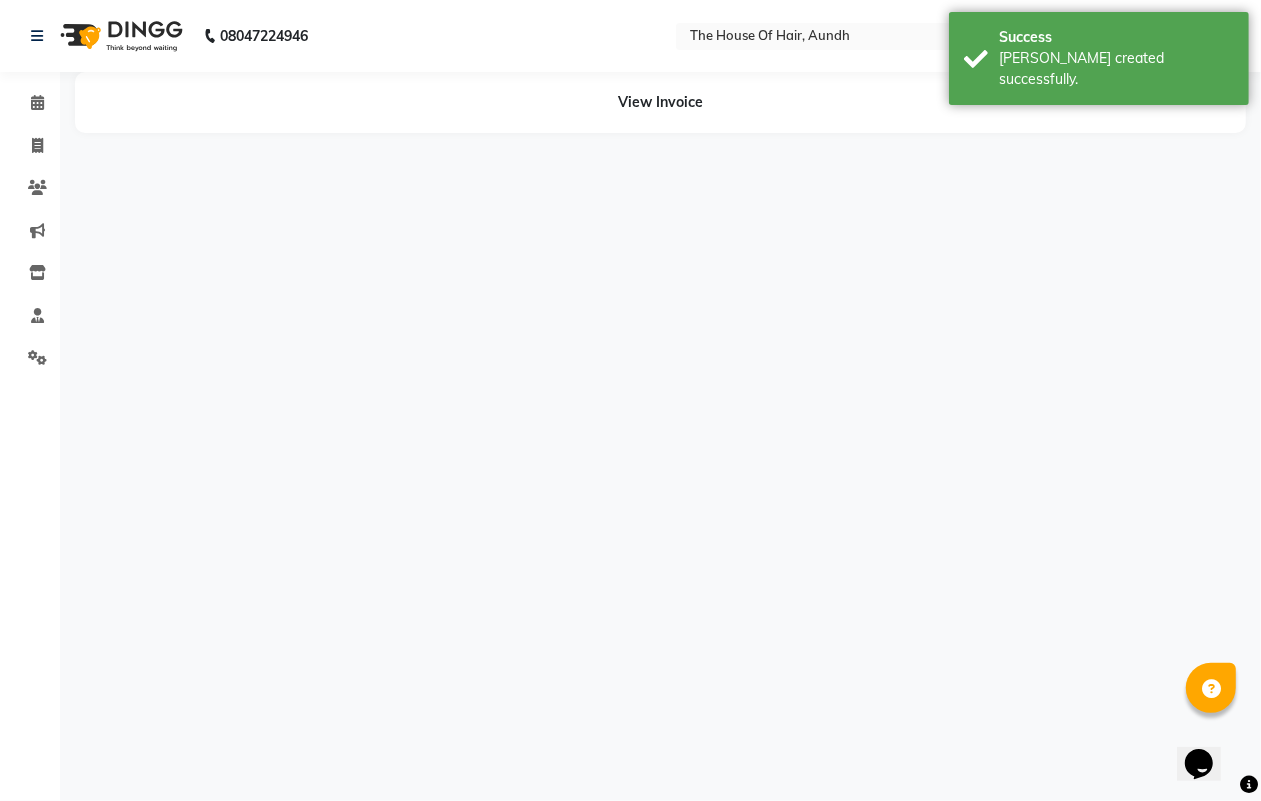 scroll, scrollTop: 0, scrollLeft: 0, axis: both 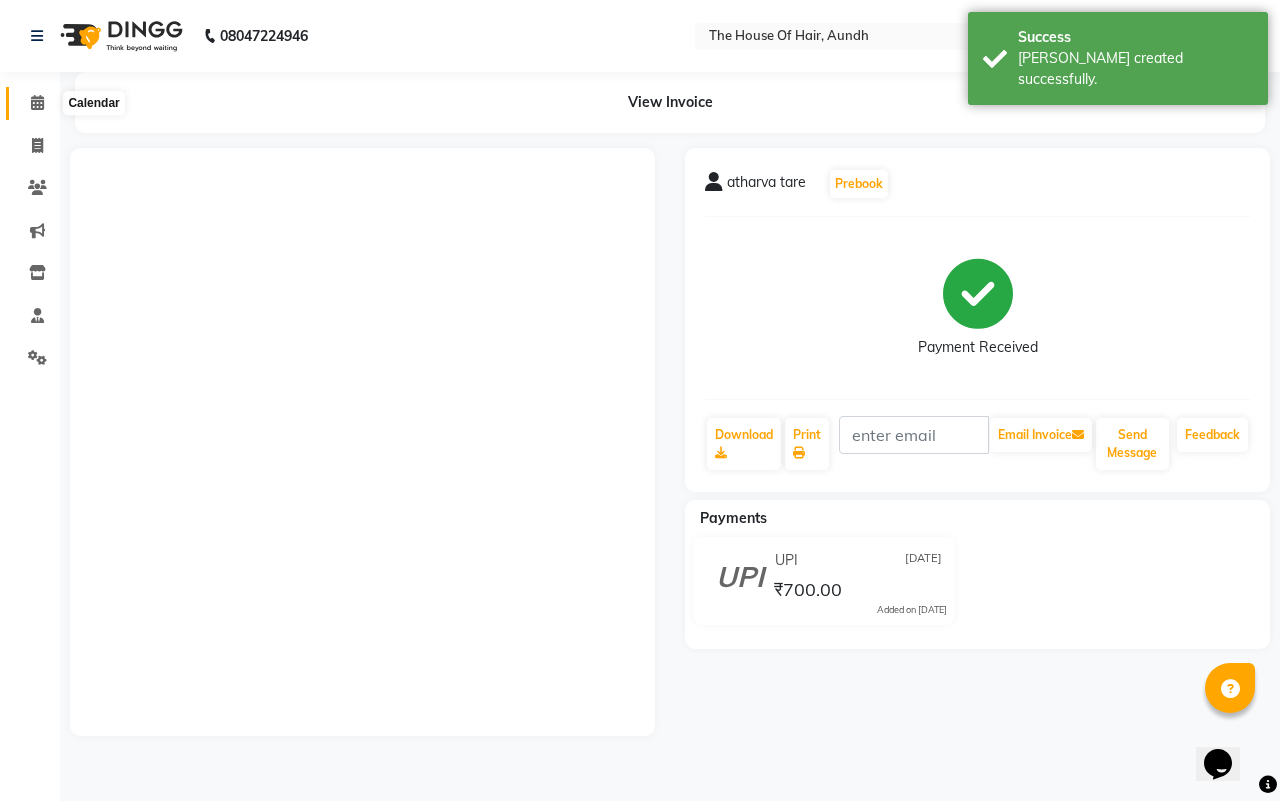 click 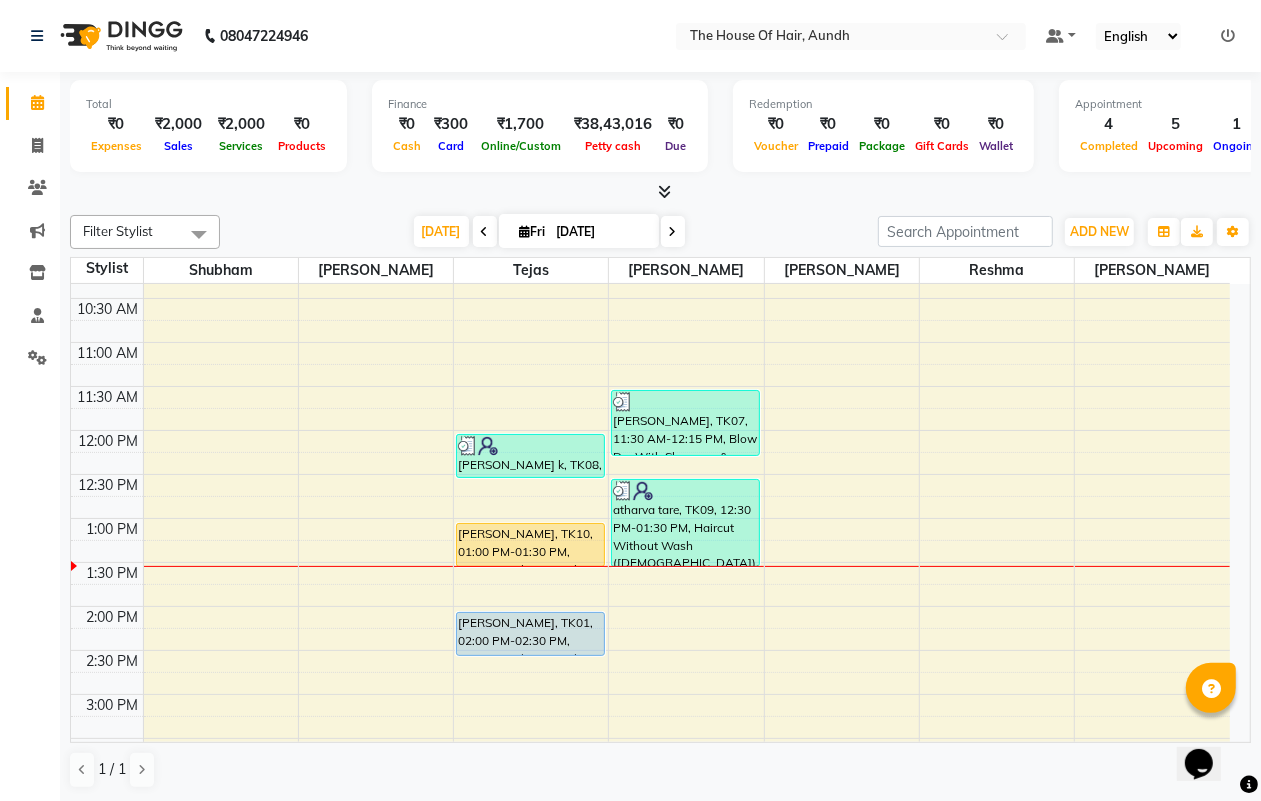scroll, scrollTop: 250, scrollLeft: 0, axis: vertical 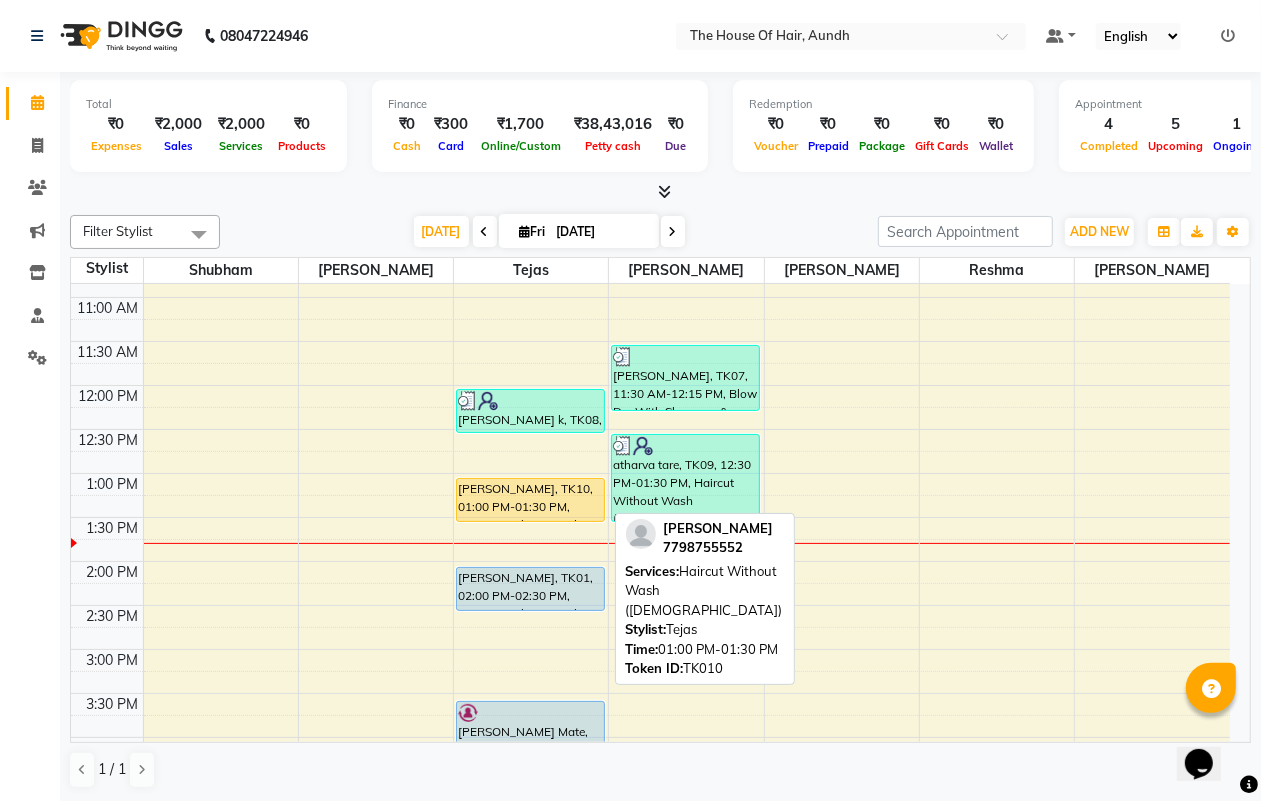 click on "[PERSON_NAME], TK10, 01:00 PM-01:30 PM, Haircut Without Wash ([DEMOGRAPHIC_DATA])" at bounding box center [530, 500] 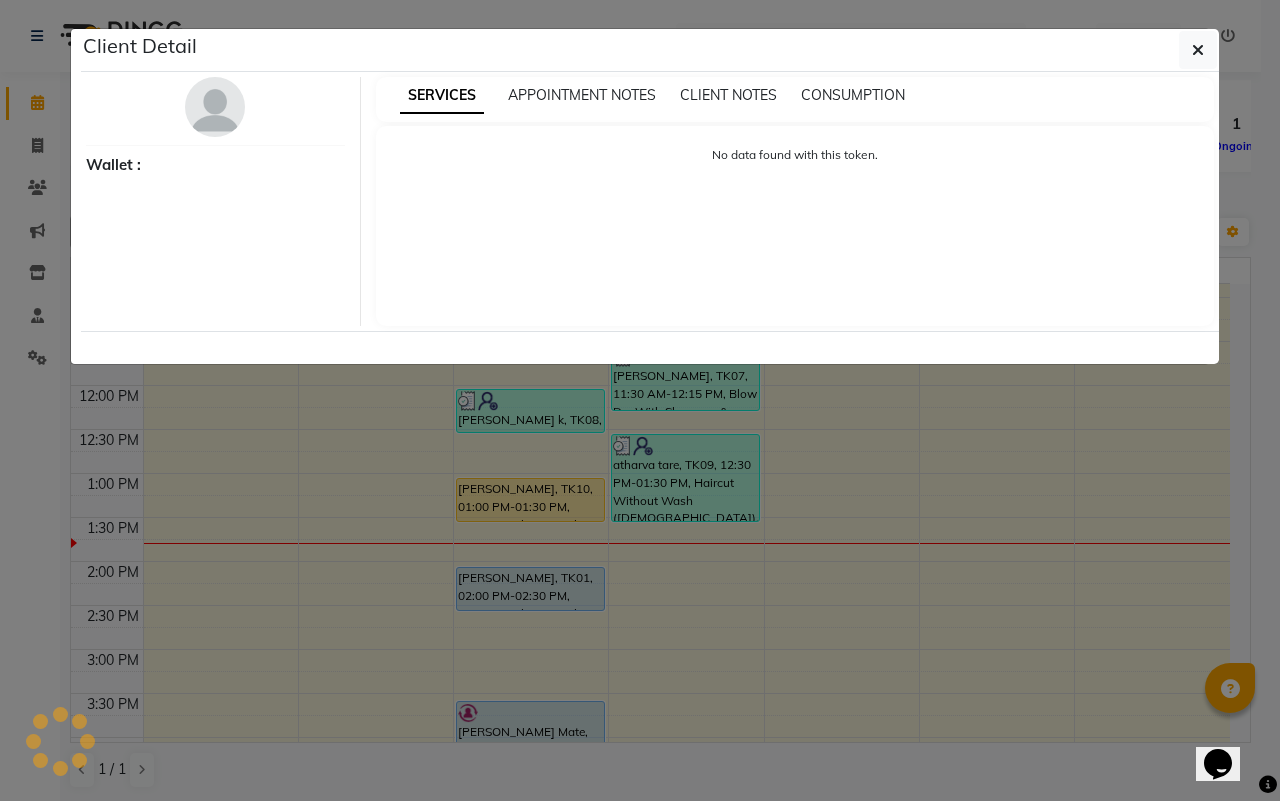 select on "1" 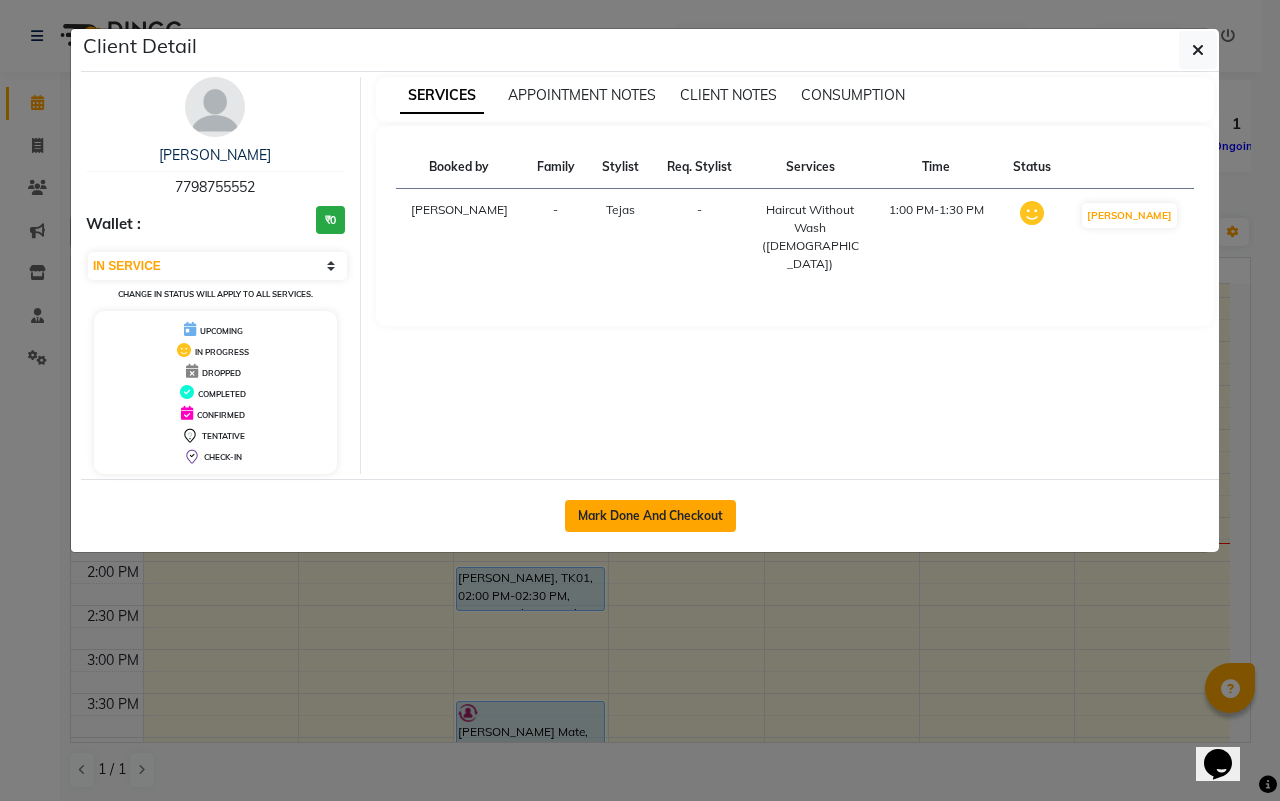 click on "Mark Done And Checkout" 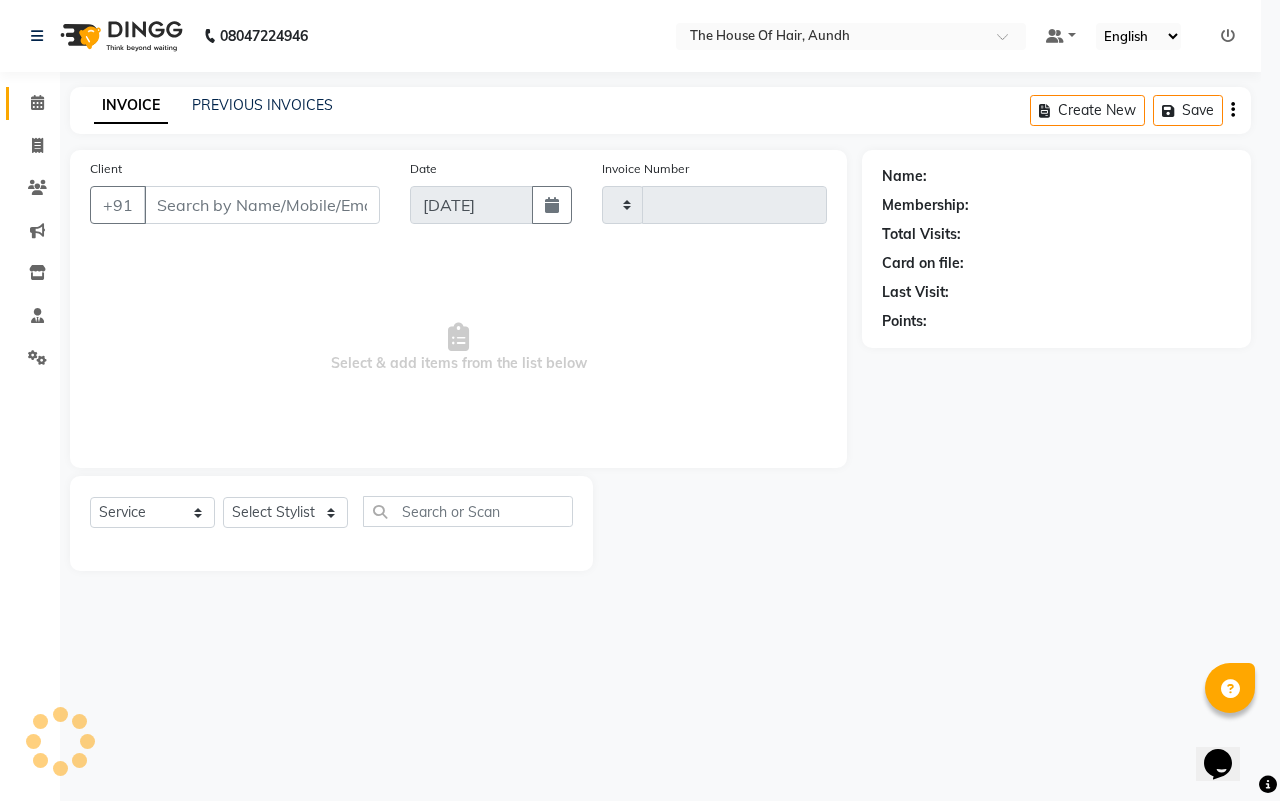 type on "1118" 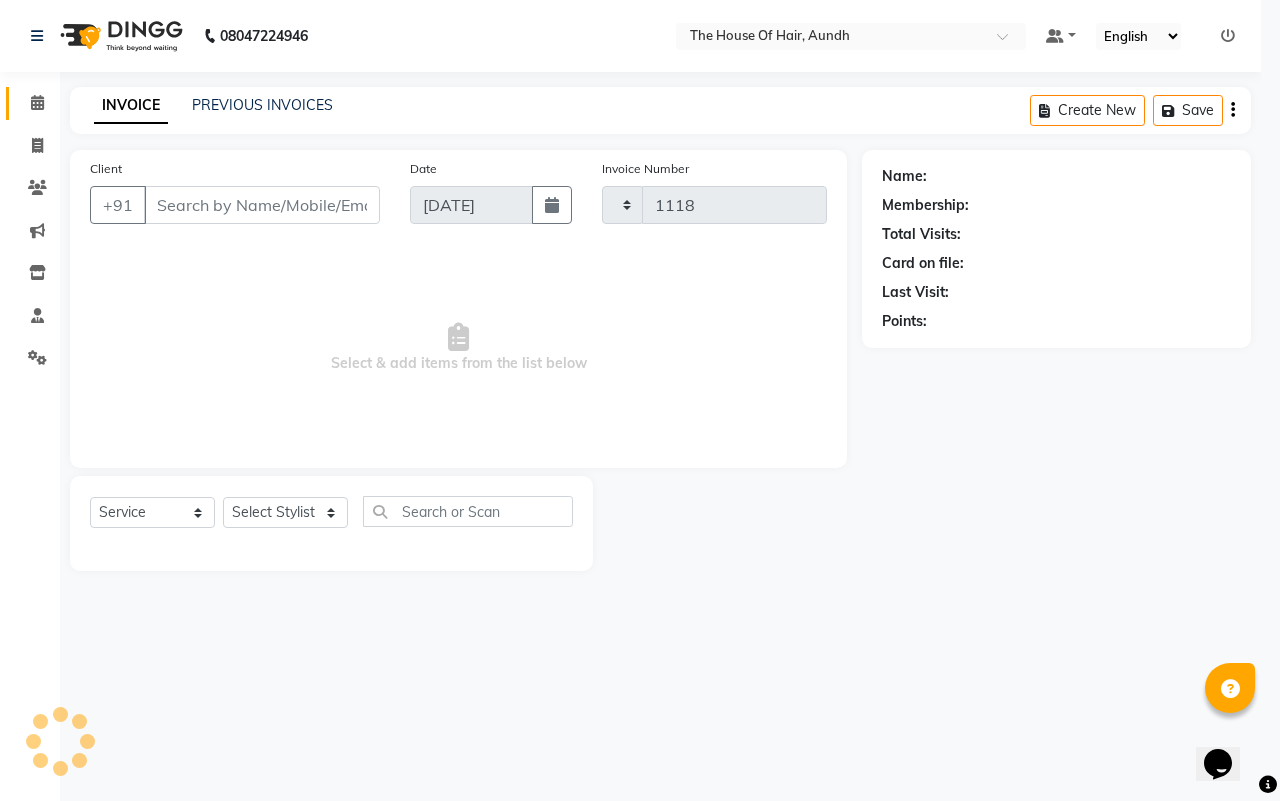 select on "26" 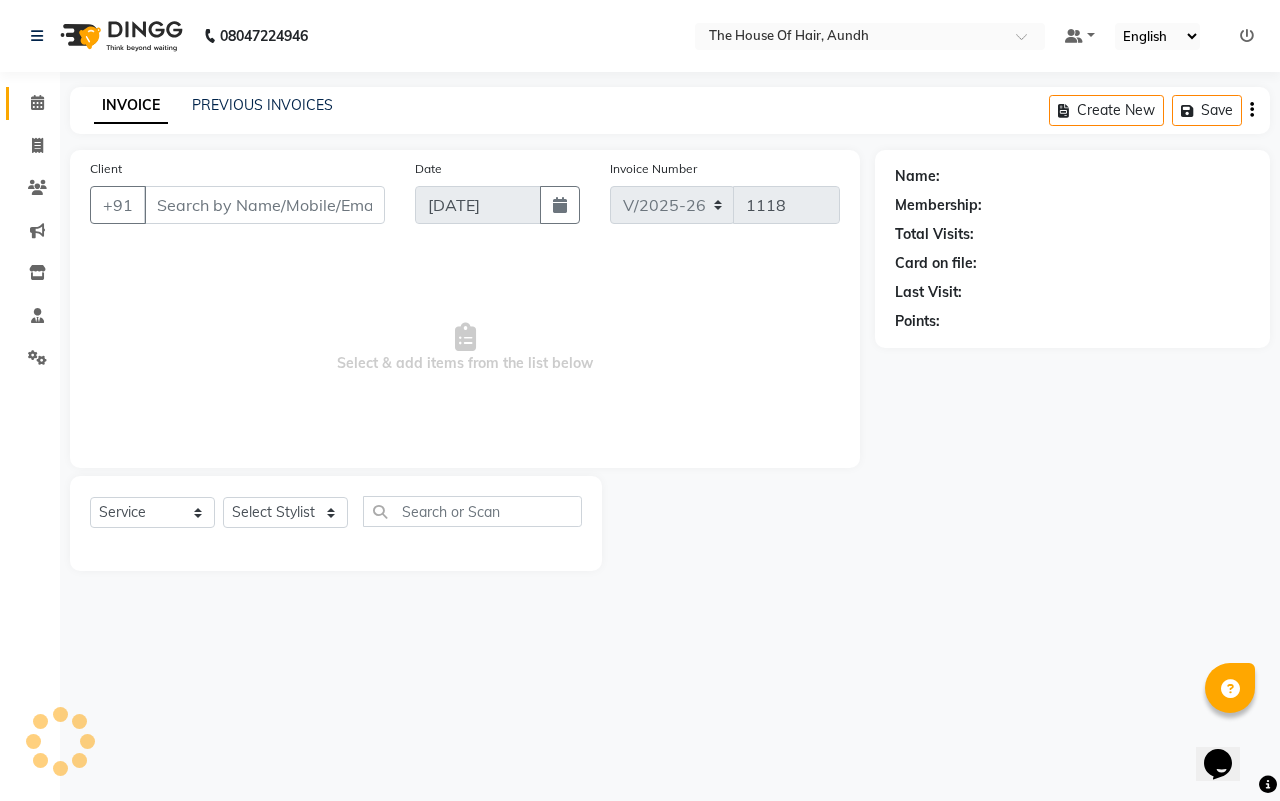 type on "7798755552" 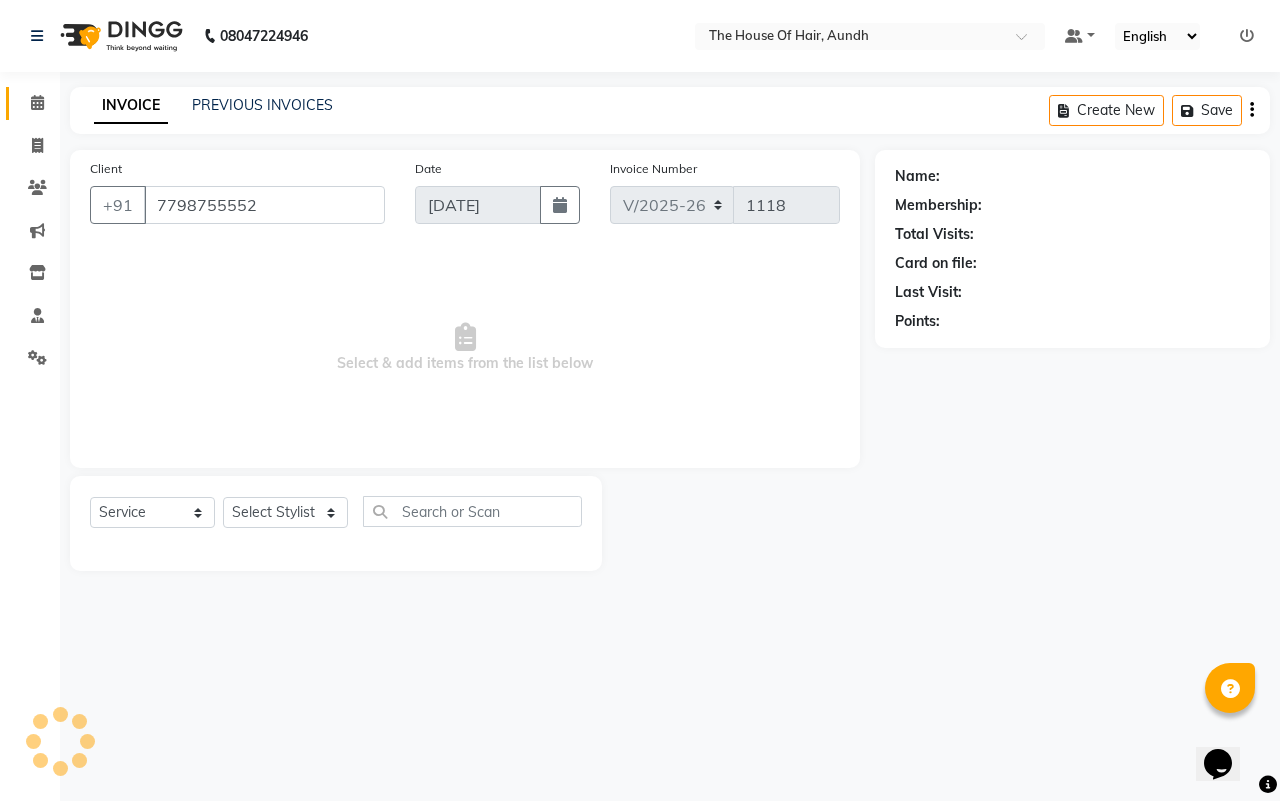select on "6864" 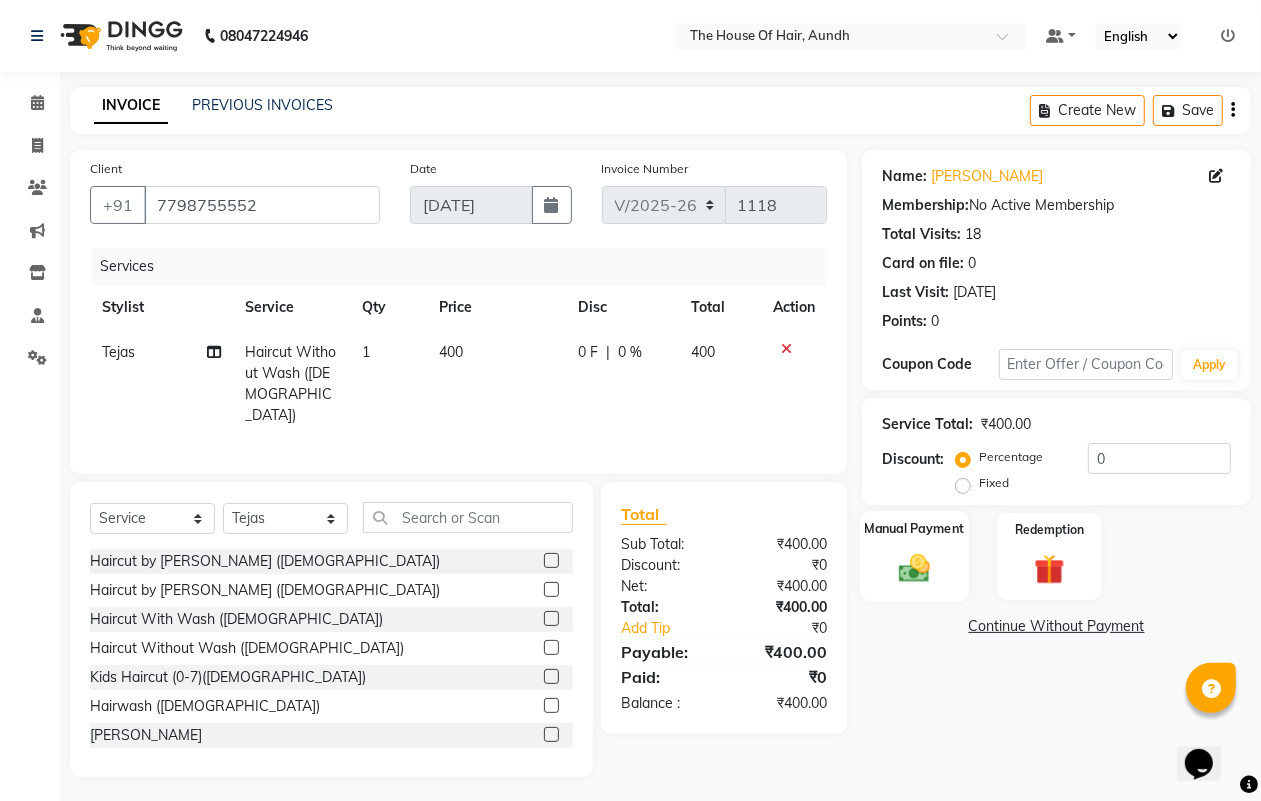 click on "Manual Payment" 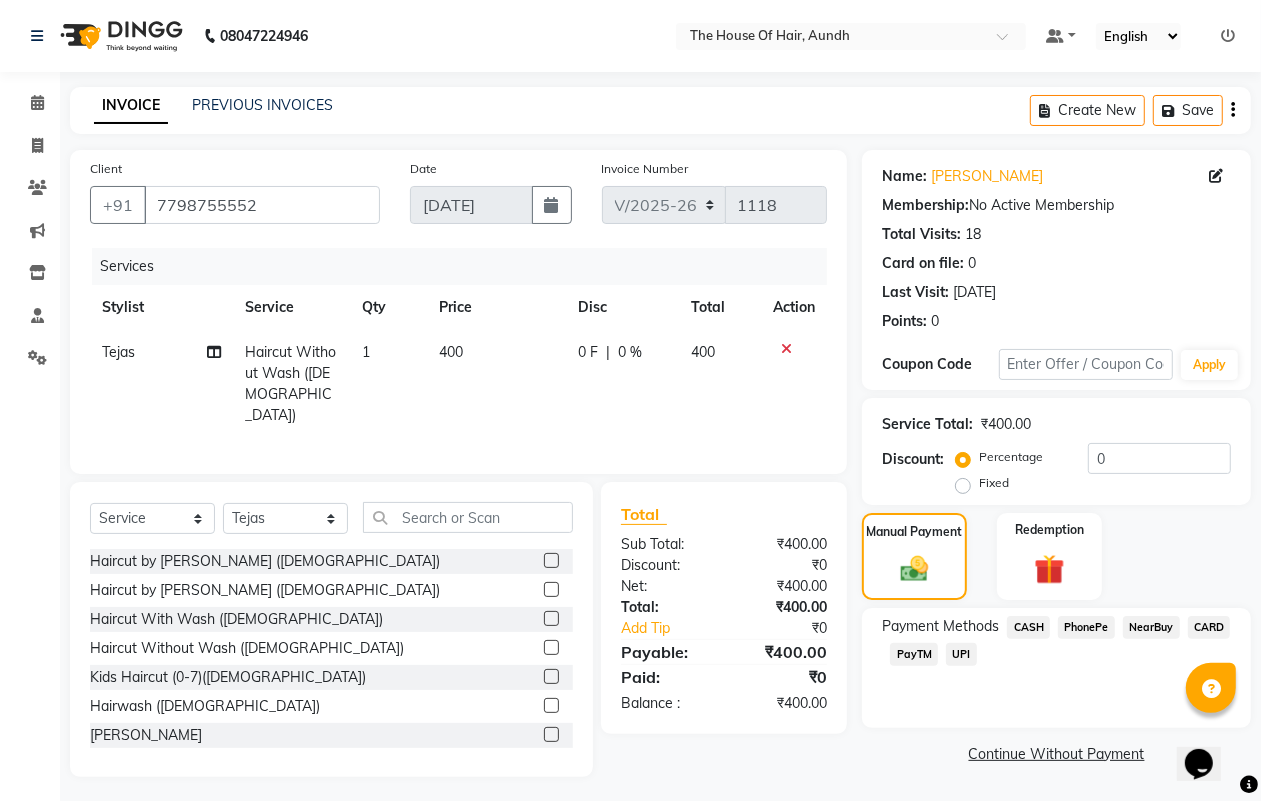 click on "CASH" 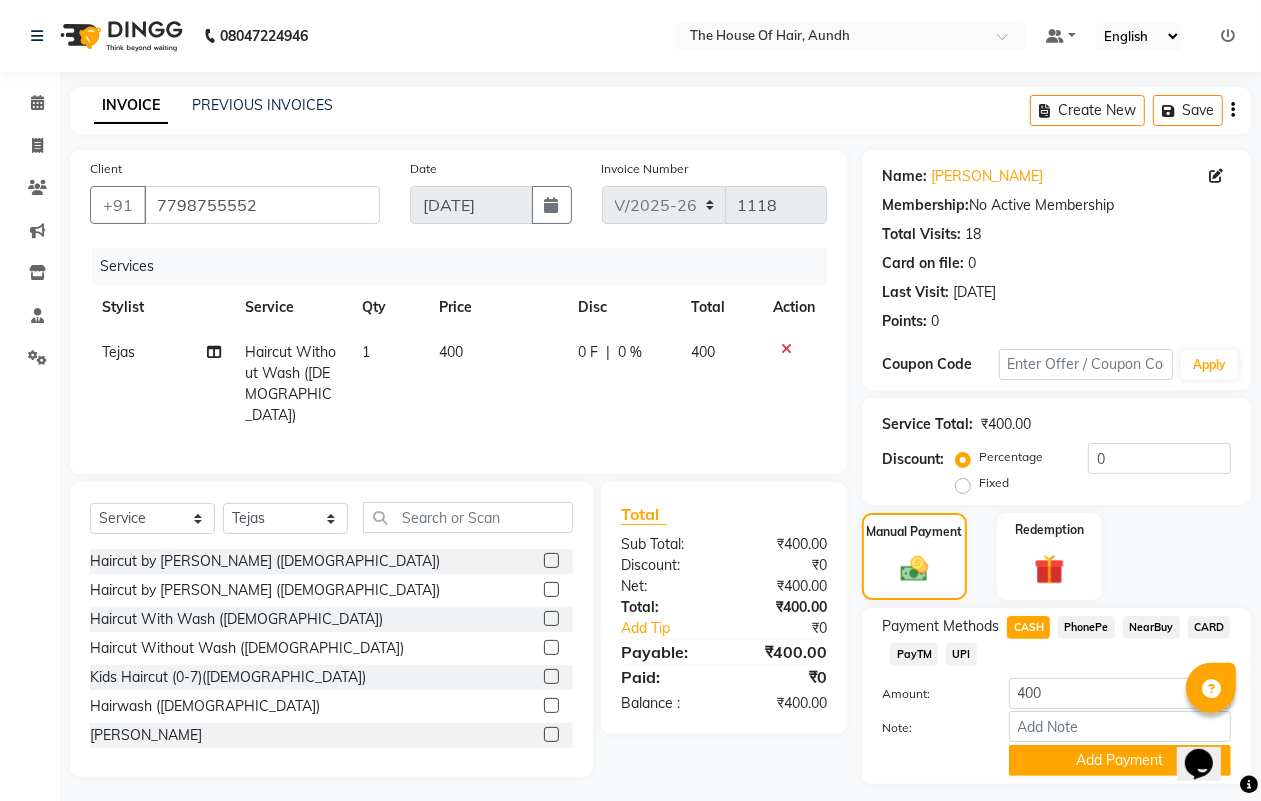 scroll, scrollTop: 52, scrollLeft: 0, axis: vertical 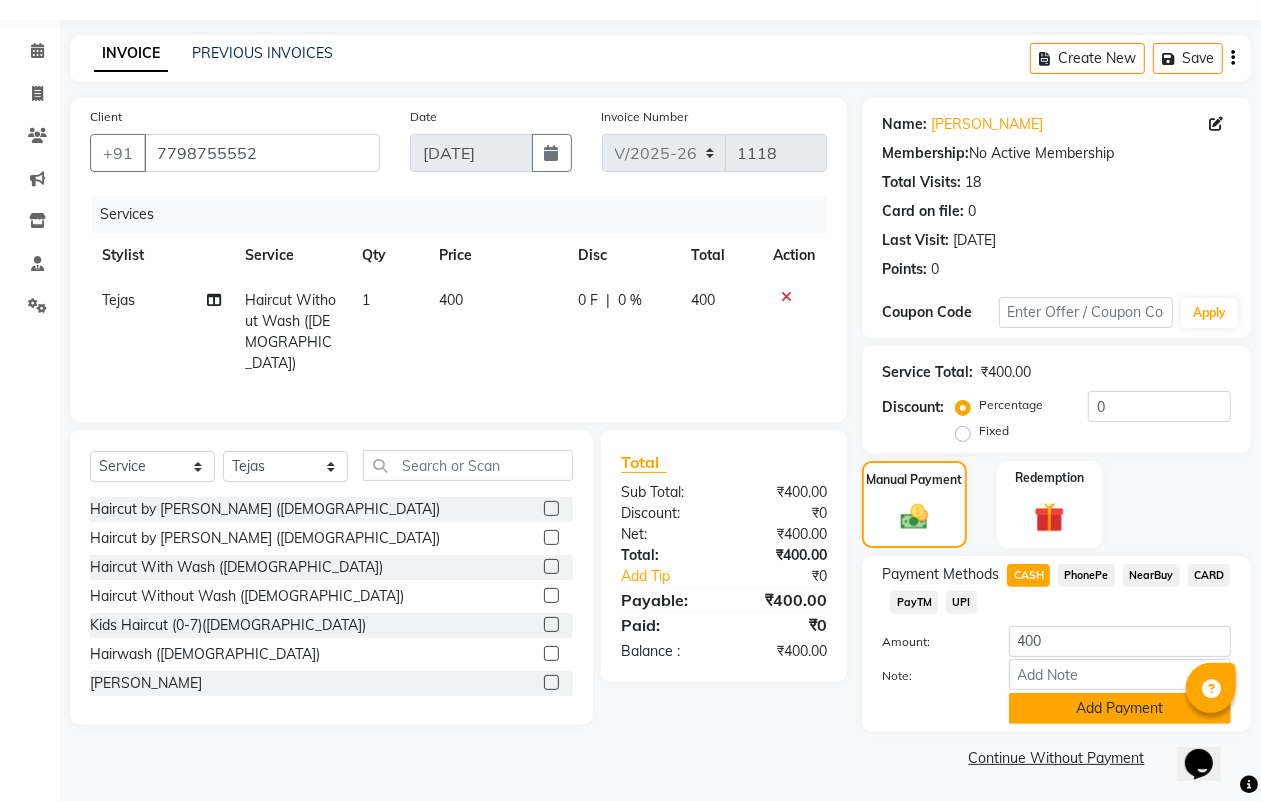 click on "Add Payment" 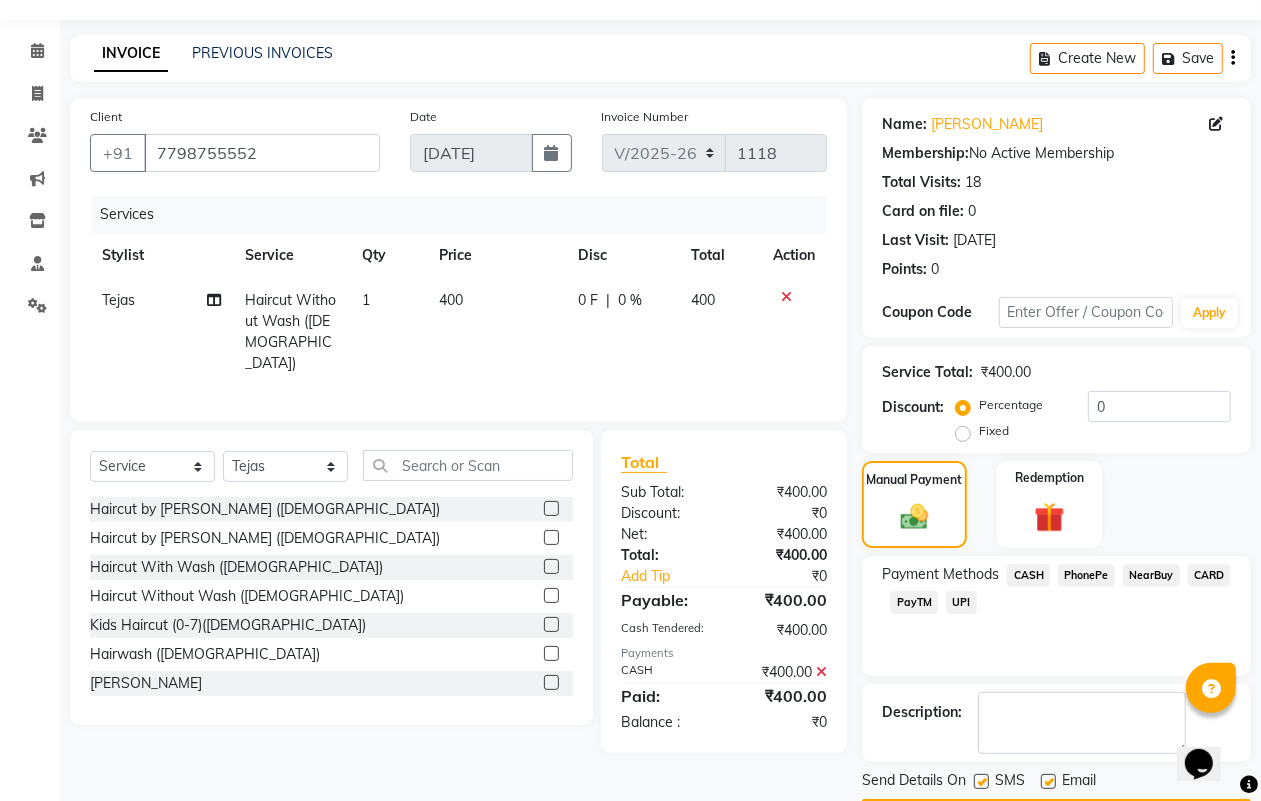 scroll, scrollTop: 111, scrollLeft: 0, axis: vertical 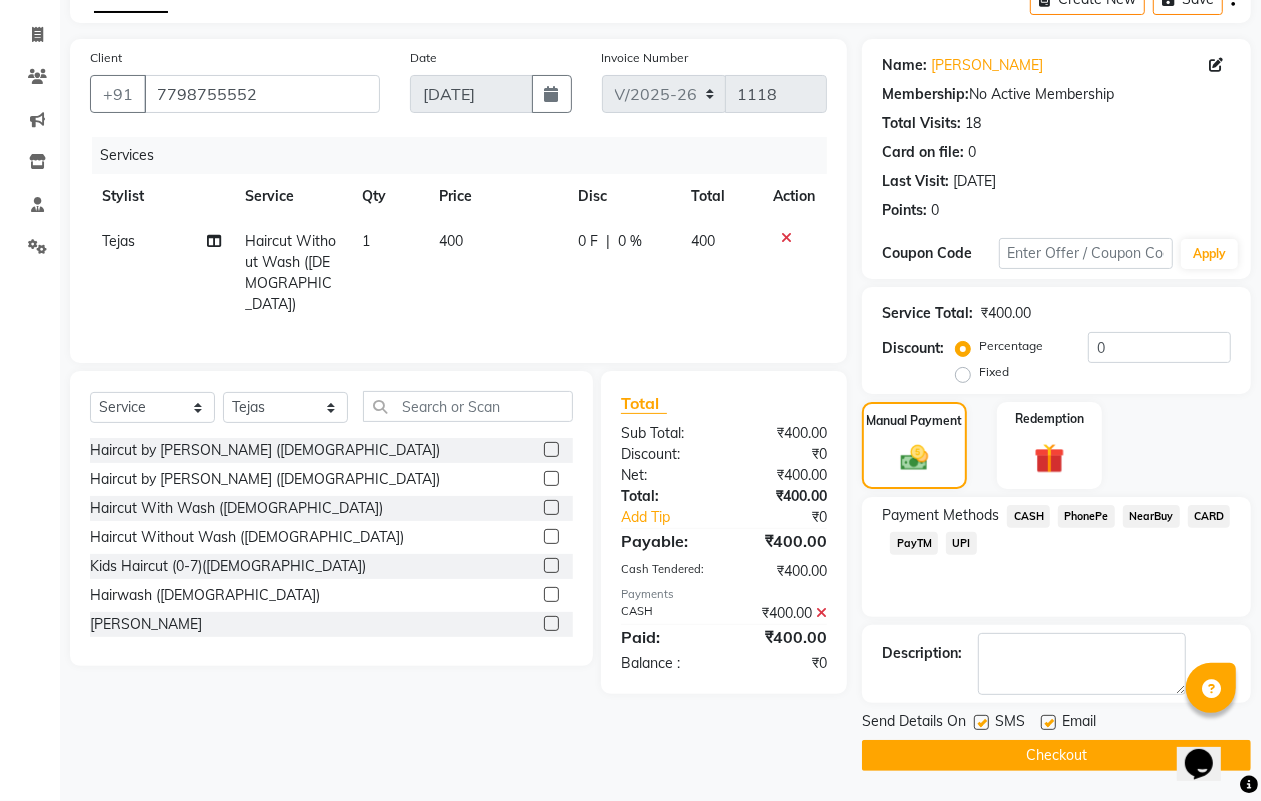 click on "Checkout" 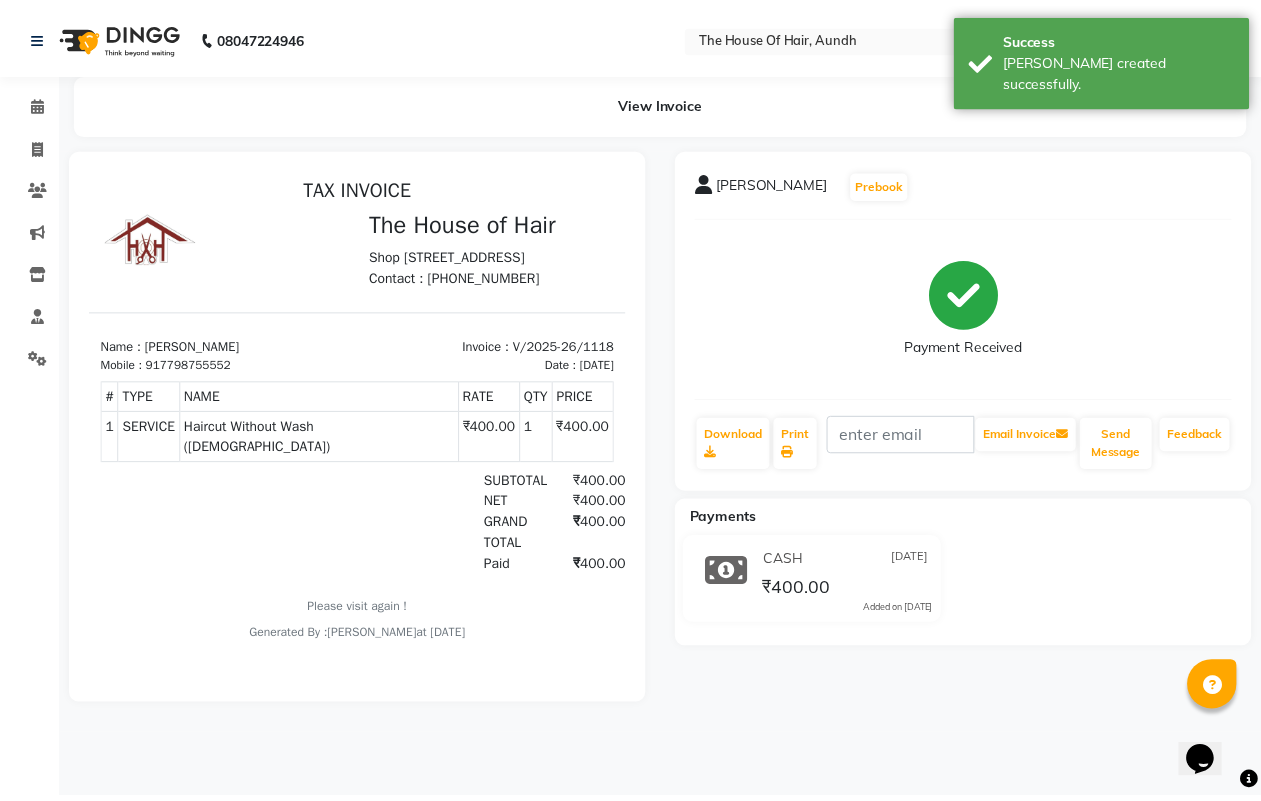 scroll, scrollTop: 0, scrollLeft: 0, axis: both 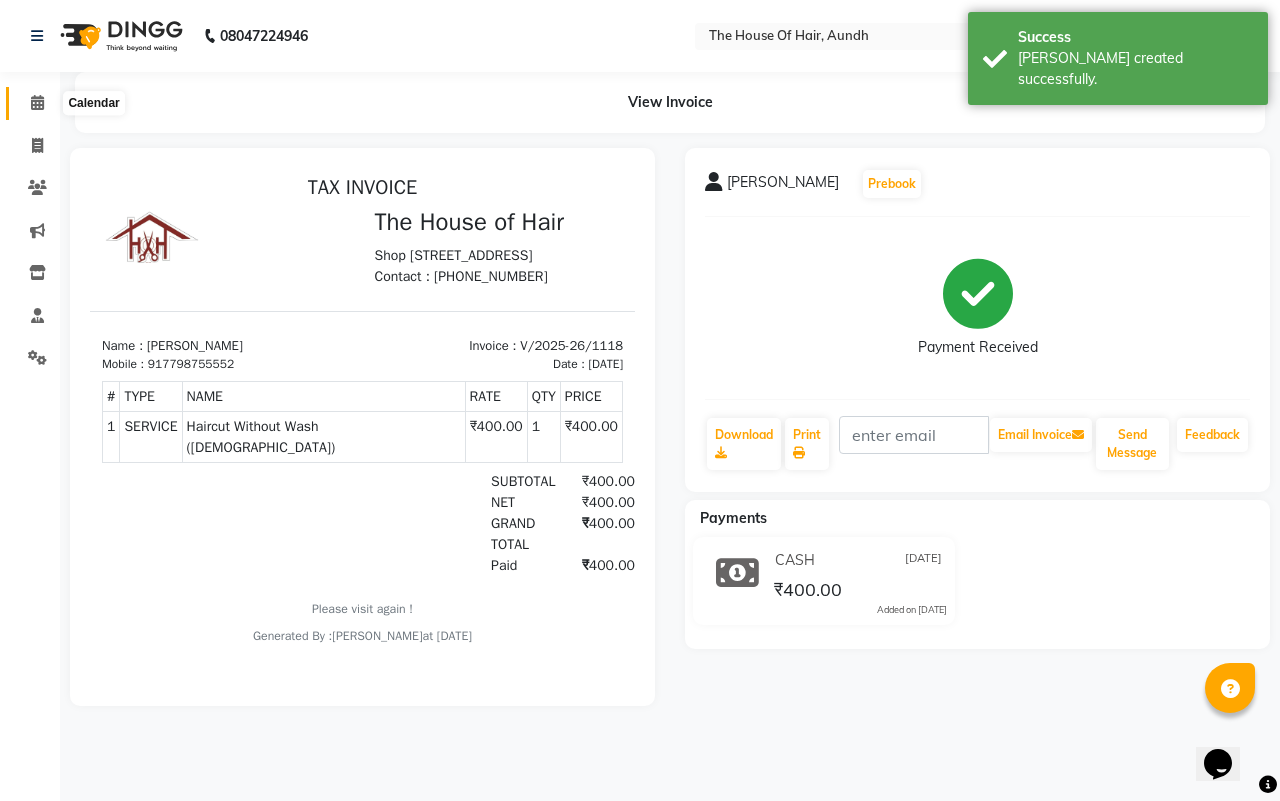 click 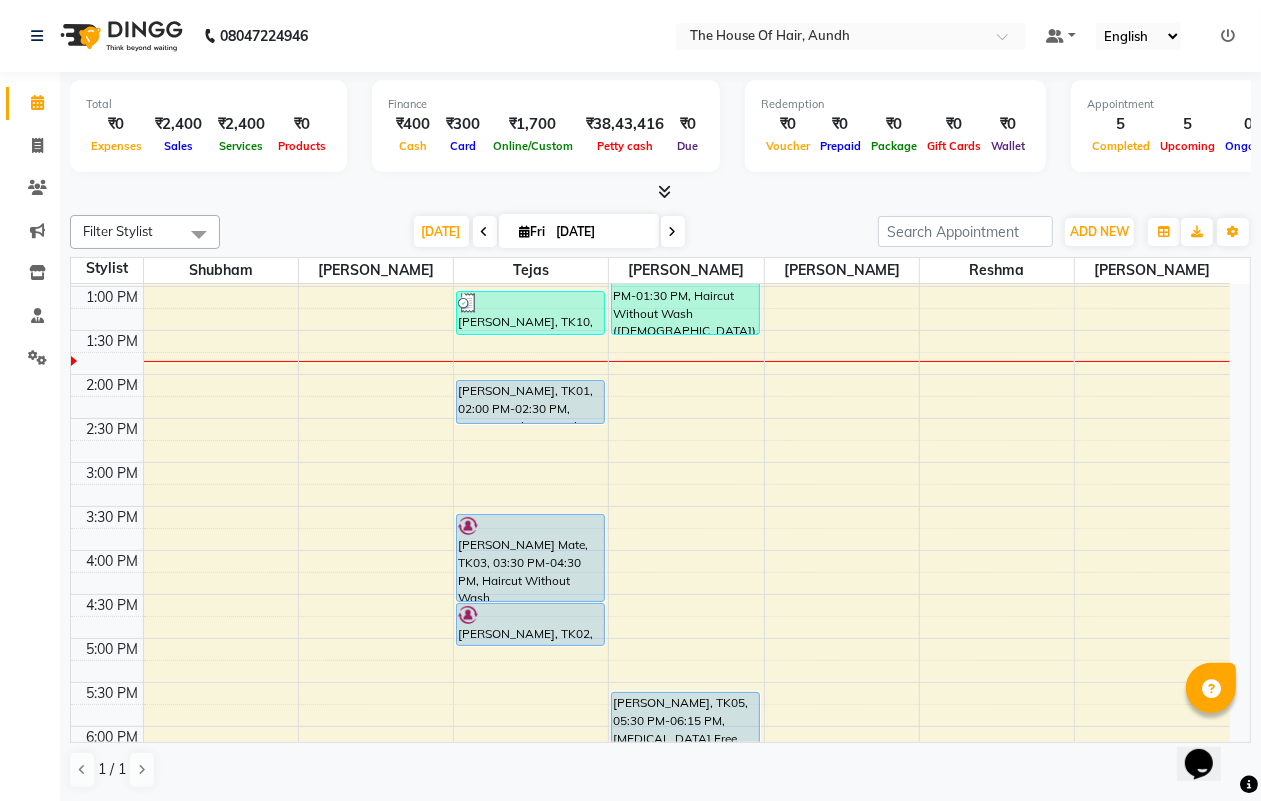 scroll, scrollTop: 500, scrollLeft: 0, axis: vertical 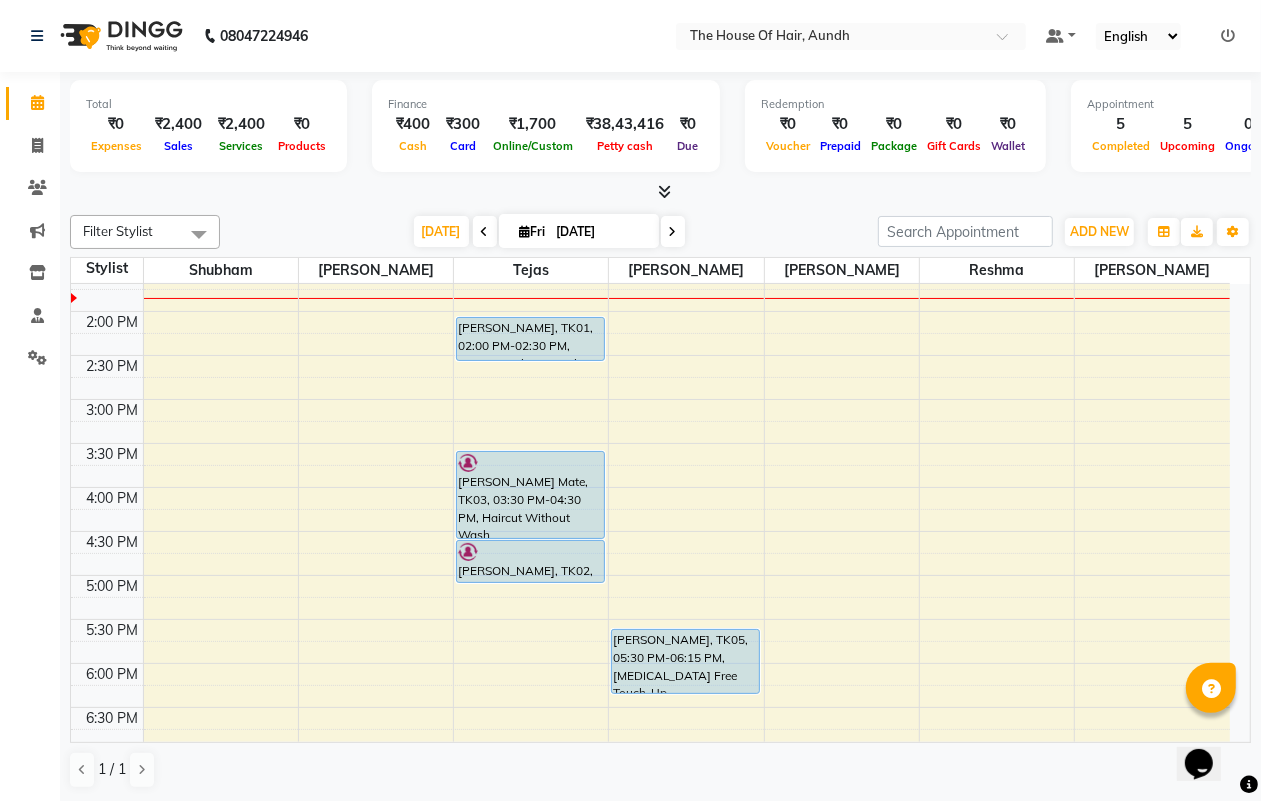 click on "8:00 AM 8:30 AM 9:00 AM 9:30 AM 10:00 AM 10:30 AM 11:00 AM 11:30 AM 12:00 PM 12:30 PM 1:00 PM 1:30 PM 2:00 PM 2:30 PM 3:00 PM 3:30 PM 4:00 PM 4:30 PM 5:00 PM 5:30 PM 6:00 PM 6:30 PM 7:00 PM 7:30 PM 8:00 PM 8:30 PM 9:00 PM 9:30 PM     [PERSON_NAME], TK06, 09:45 AM-10:15 AM, [PERSON_NAME] k, TK08, 12:00 PM-12:30 PM, [PERSON_NAME] [PERSON_NAME], TK10, 01:00 PM-01:30 PM, Haircut Without Wash ([DEMOGRAPHIC_DATA])    [PERSON_NAME], TK01, 02:00 PM-02:30 PM, Haircut Without Wash ([DEMOGRAPHIC_DATA])     [PERSON_NAME] Mate, TK03, 03:30 PM-04:30 PM, Haircut Without Wash ([DEMOGRAPHIC_DATA]),[PERSON_NAME] PATIL, TK02, 04:30 PM-05:00 PM, [PERSON_NAME]     [PERSON_NAME], TK04, 07:30 PM-08:30 PM, Haircut Without Wash ([DEMOGRAPHIC_DATA]),[PERSON_NAME] [PERSON_NAME], TK07, 11:30 AM-12:15 PM, Blow Dry With Shampoo & Conditioner ([DEMOGRAPHIC_DATA])     atharva tare, TK09, 12:30 PM-01:30 PM, Haircut Without Wash ([DEMOGRAPHIC_DATA]),[PERSON_NAME]    [PERSON_NAME], TK05, 05:30 PM-06:15 PM, [MEDICAL_DATA] Free Touch-Up ([DEMOGRAPHIC_DATA])" at bounding box center [650, 399] 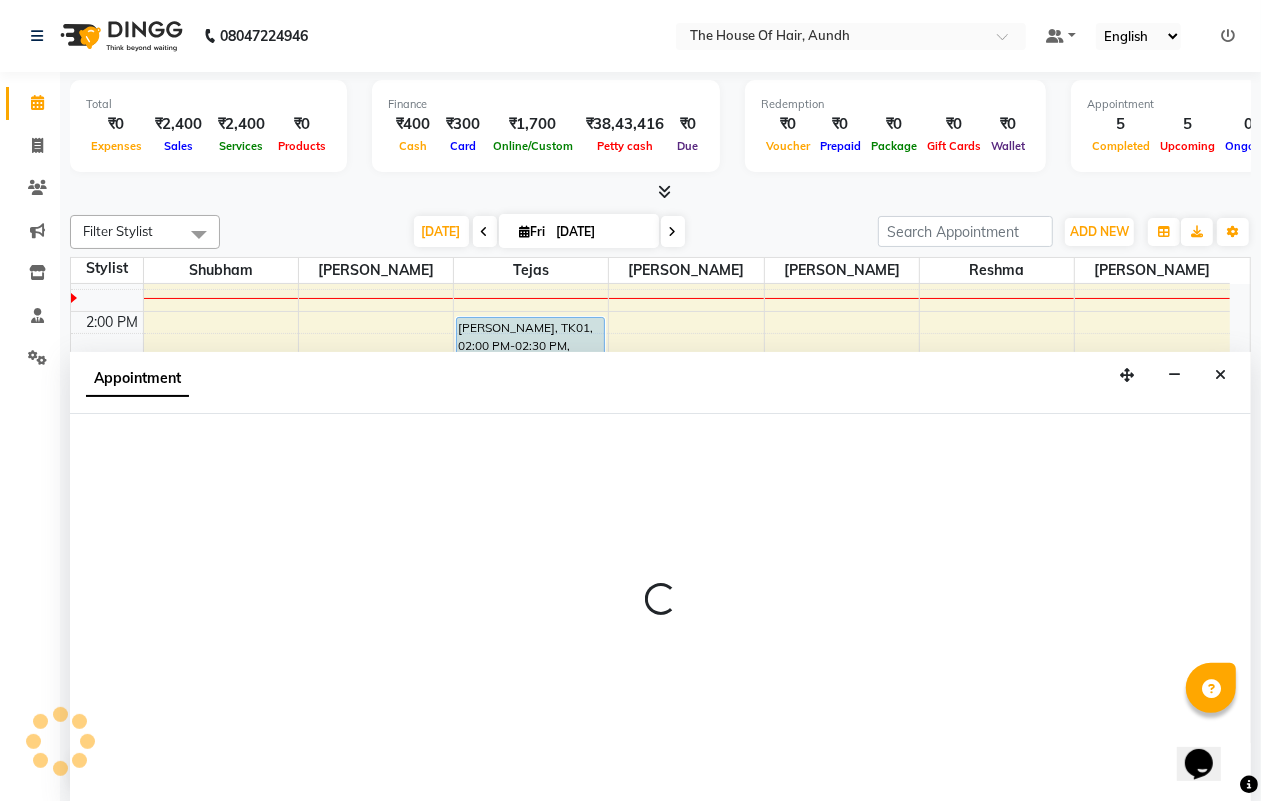 scroll, scrollTop: 1, scrollLeft: 0, axis: vertical 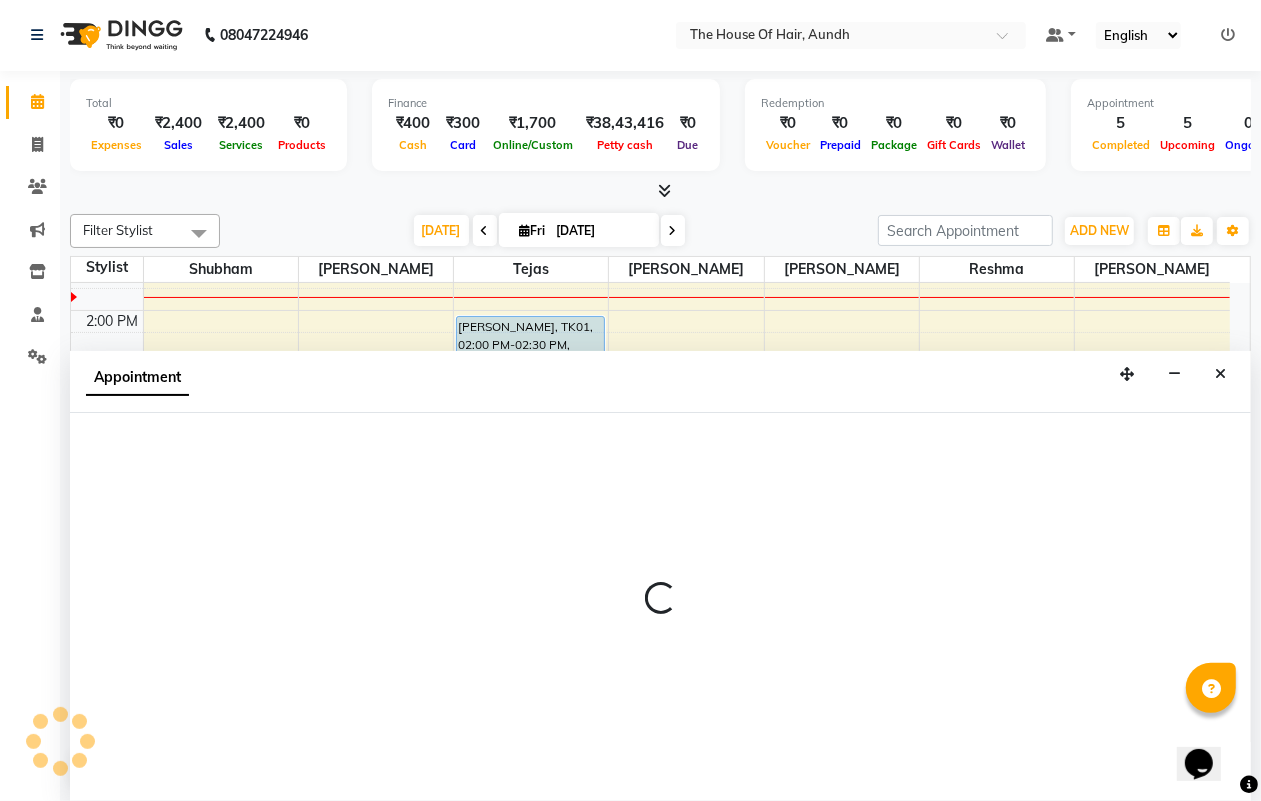 select on "32779" 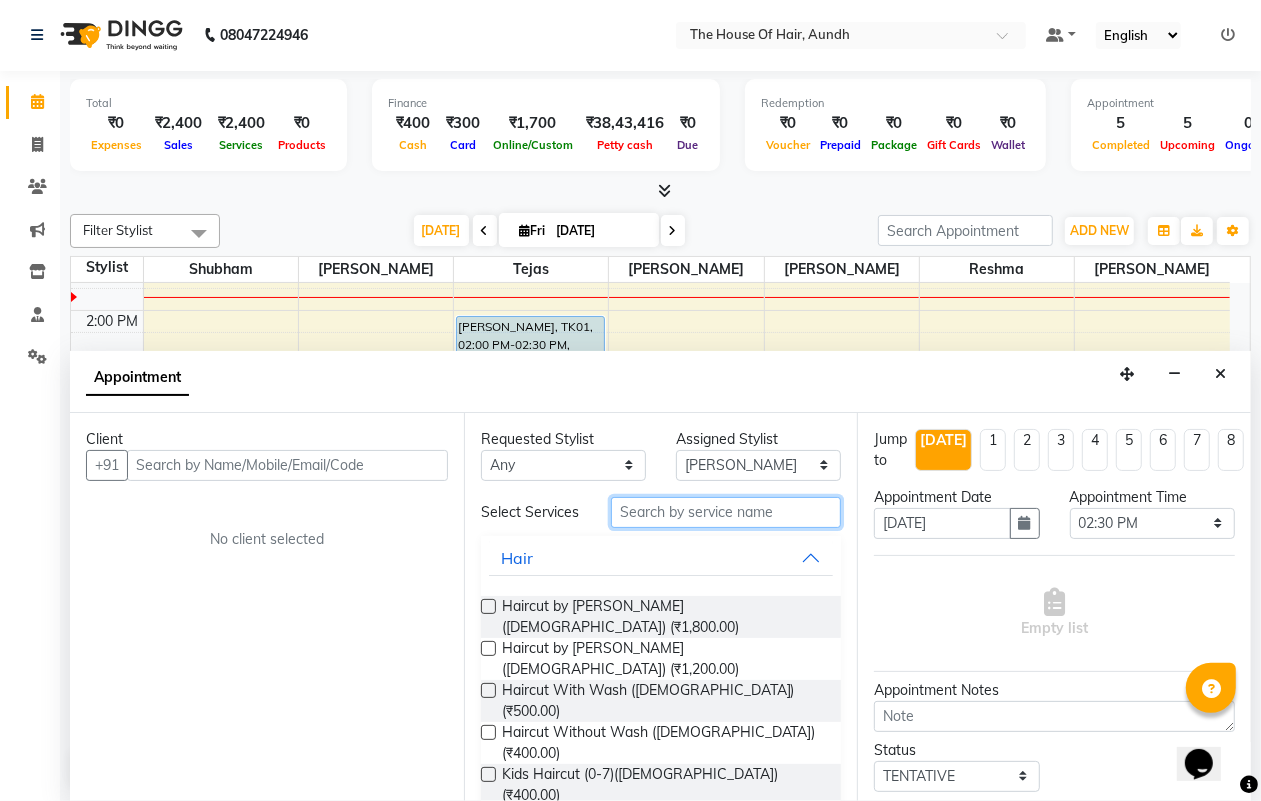 click at bounding box center [726, 512] 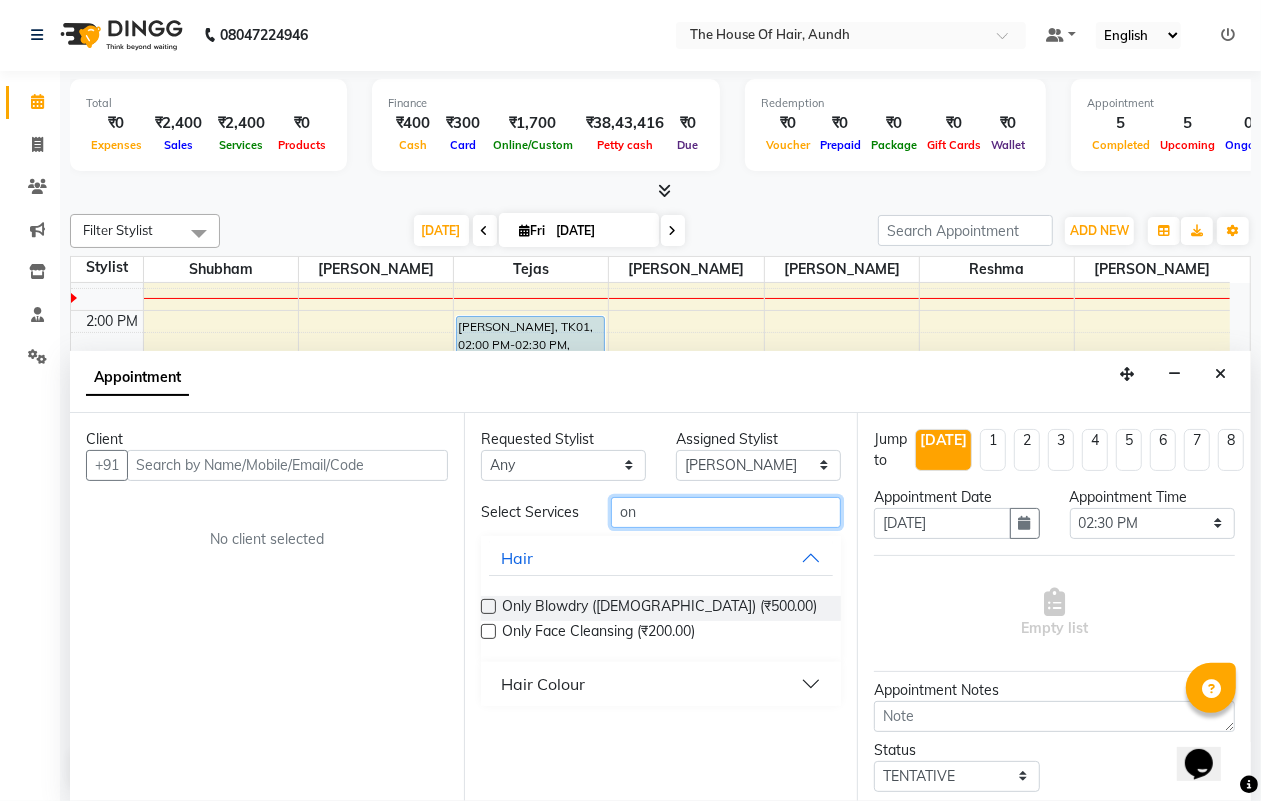 type on "o" 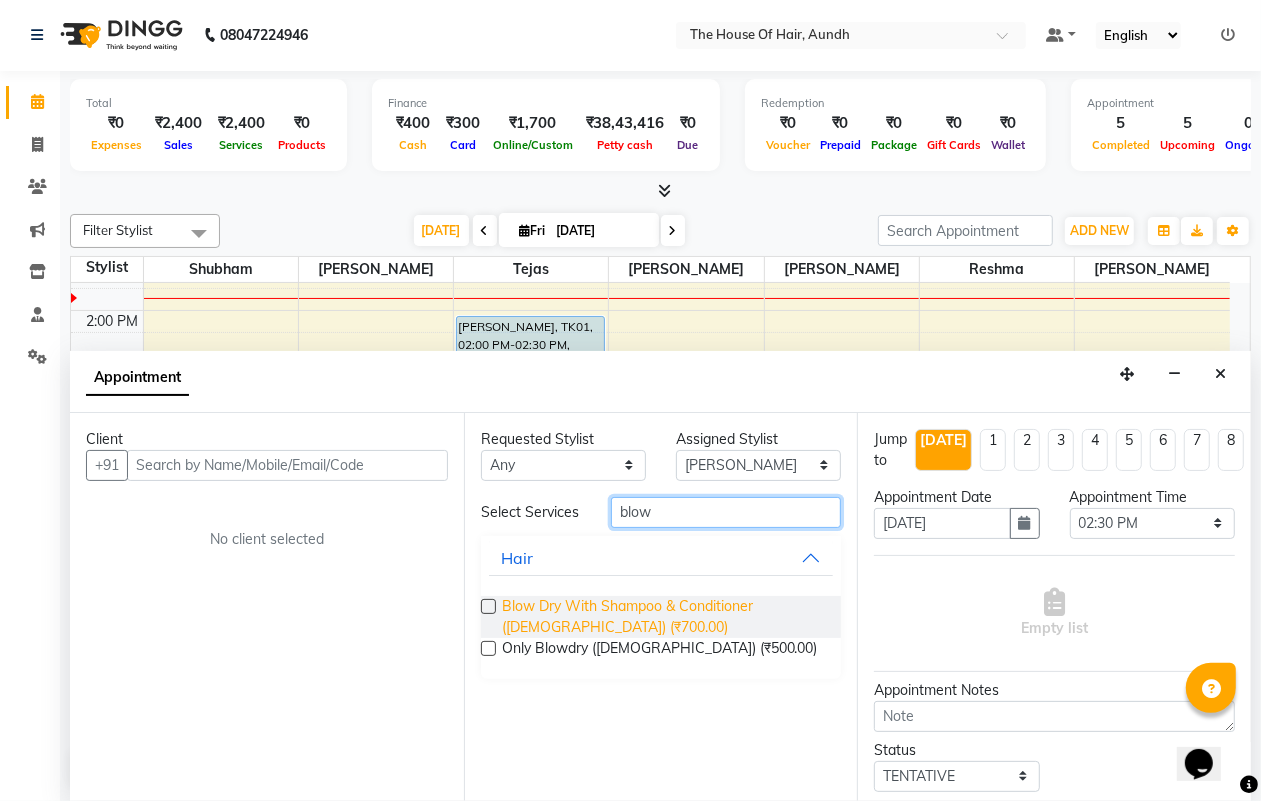 type on "blow" 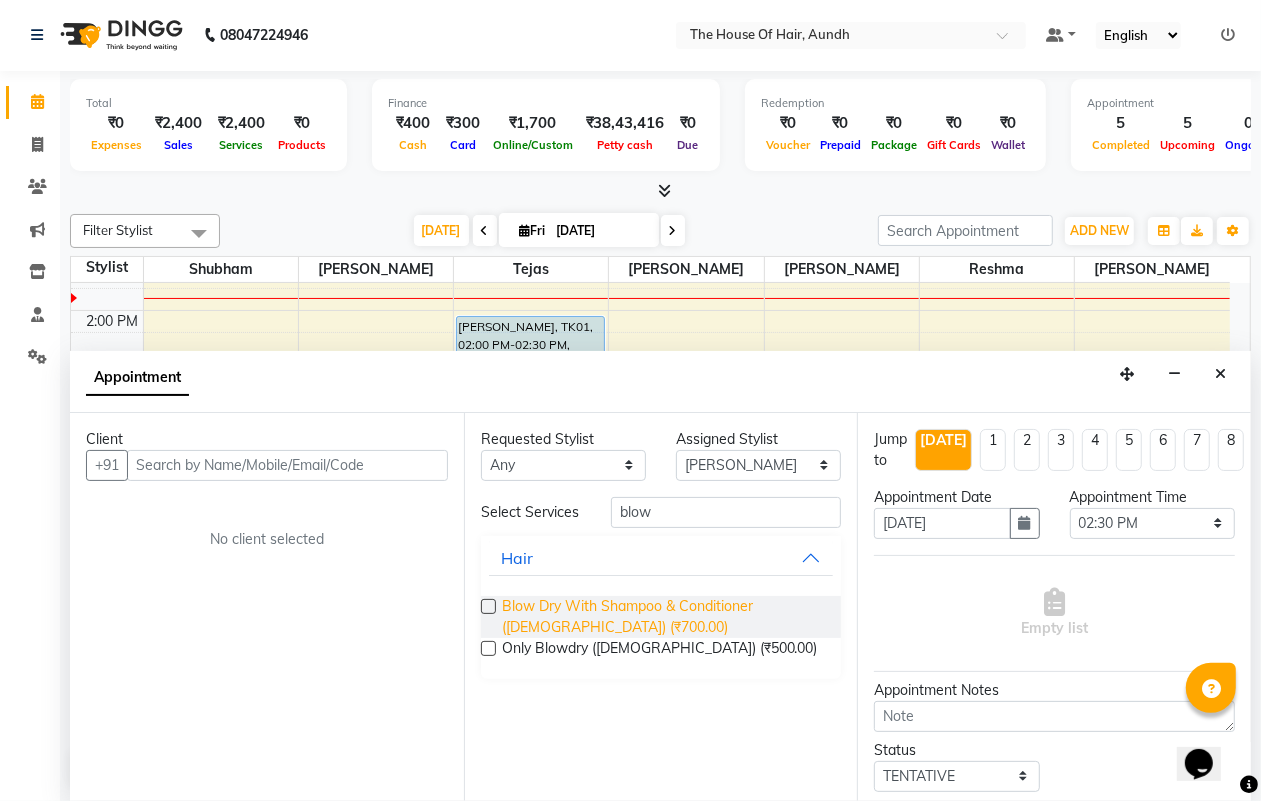 click on "Blow Dry With Shampoo & Conditioner ([DEMOGRAPHIC_DATA]) (₹700.00)" at bounding box center [664, 617] 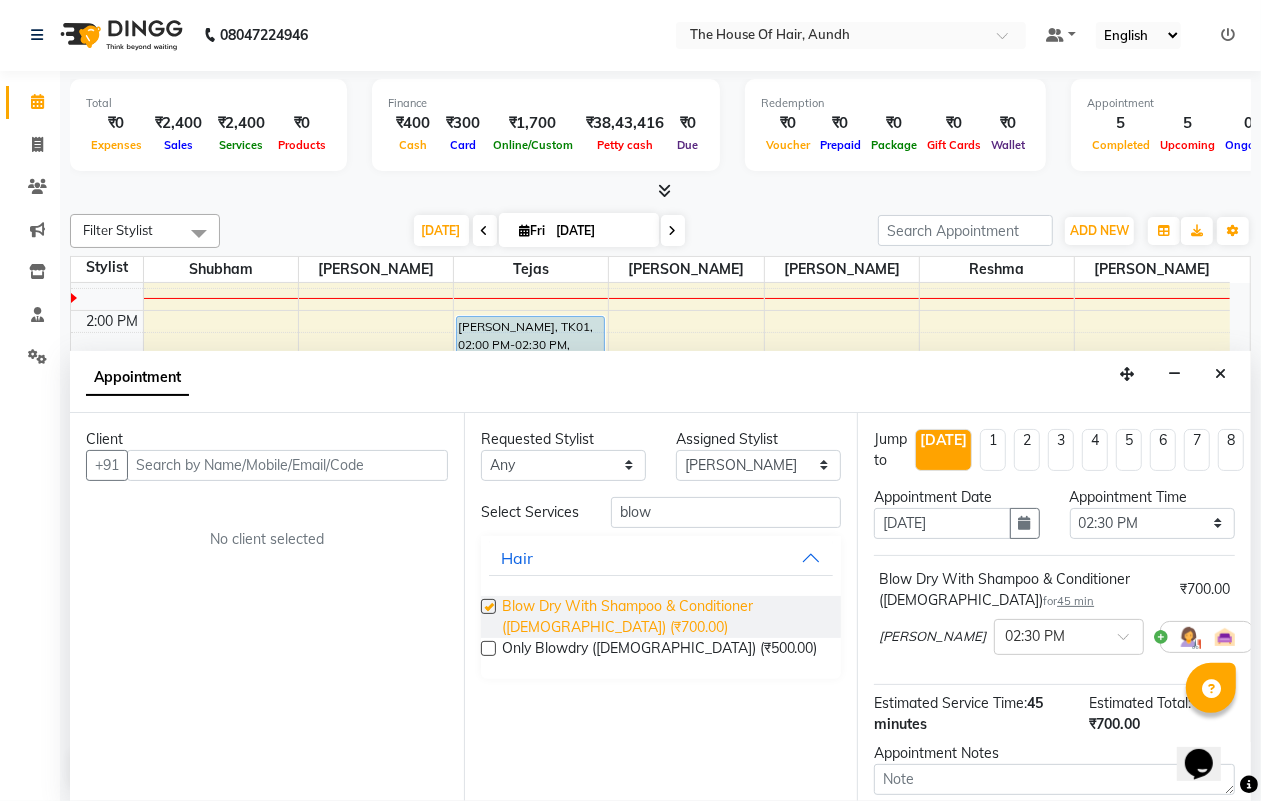 checkbox on "false" 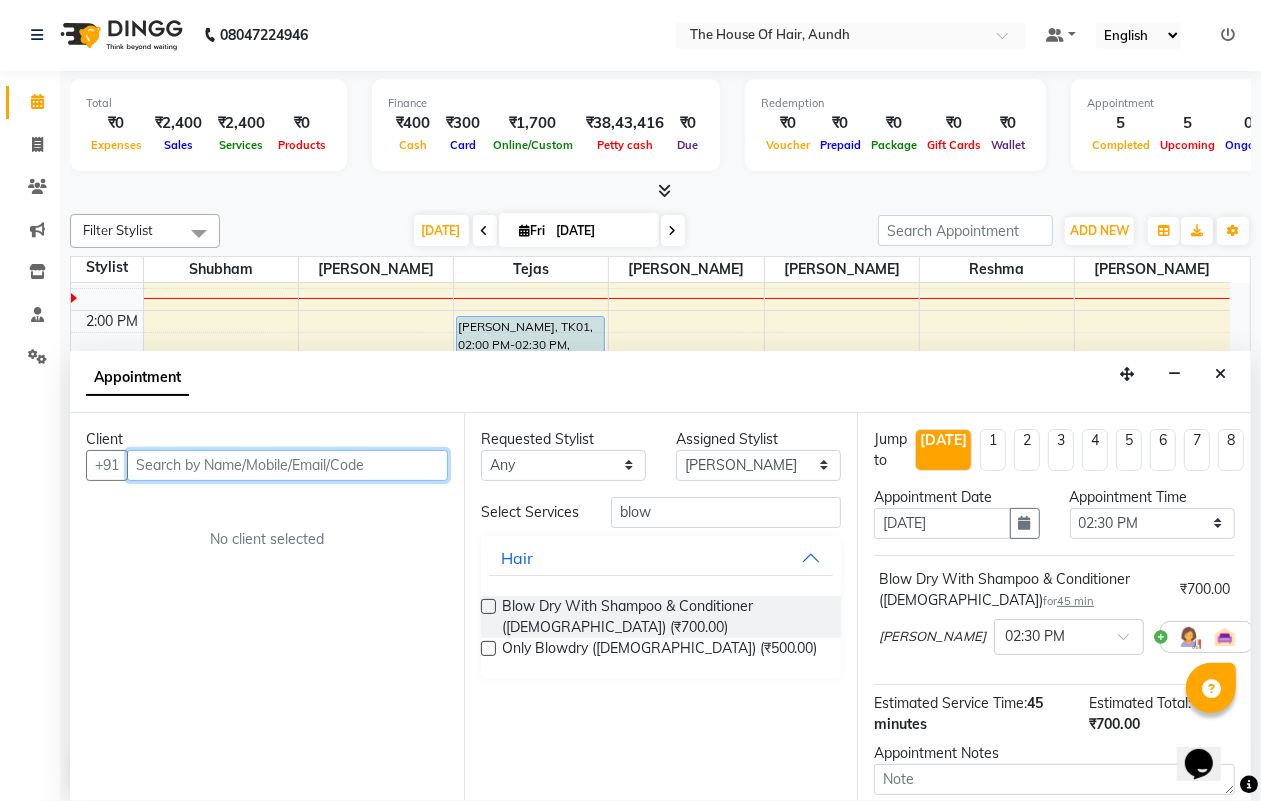 click at bounding box center [287, 465] 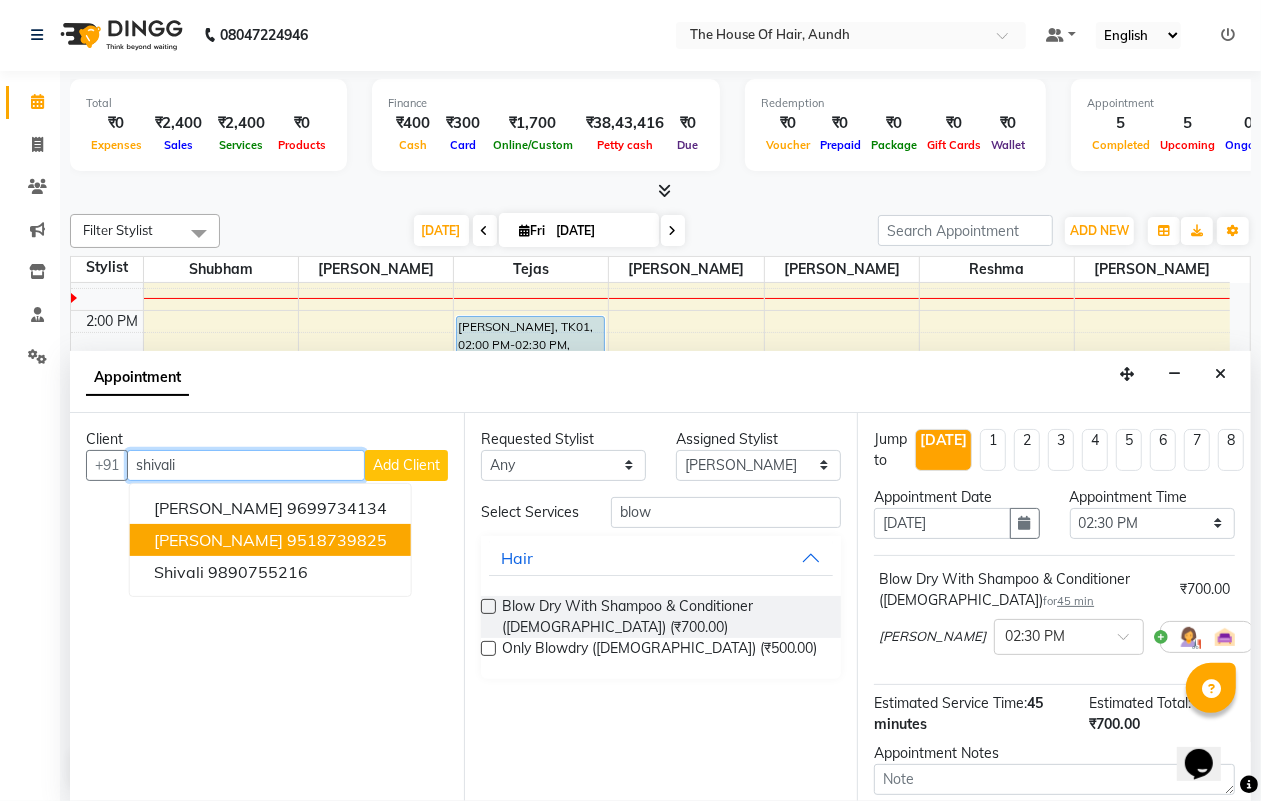 click on "9518739825" at bounding box center [337, 540] 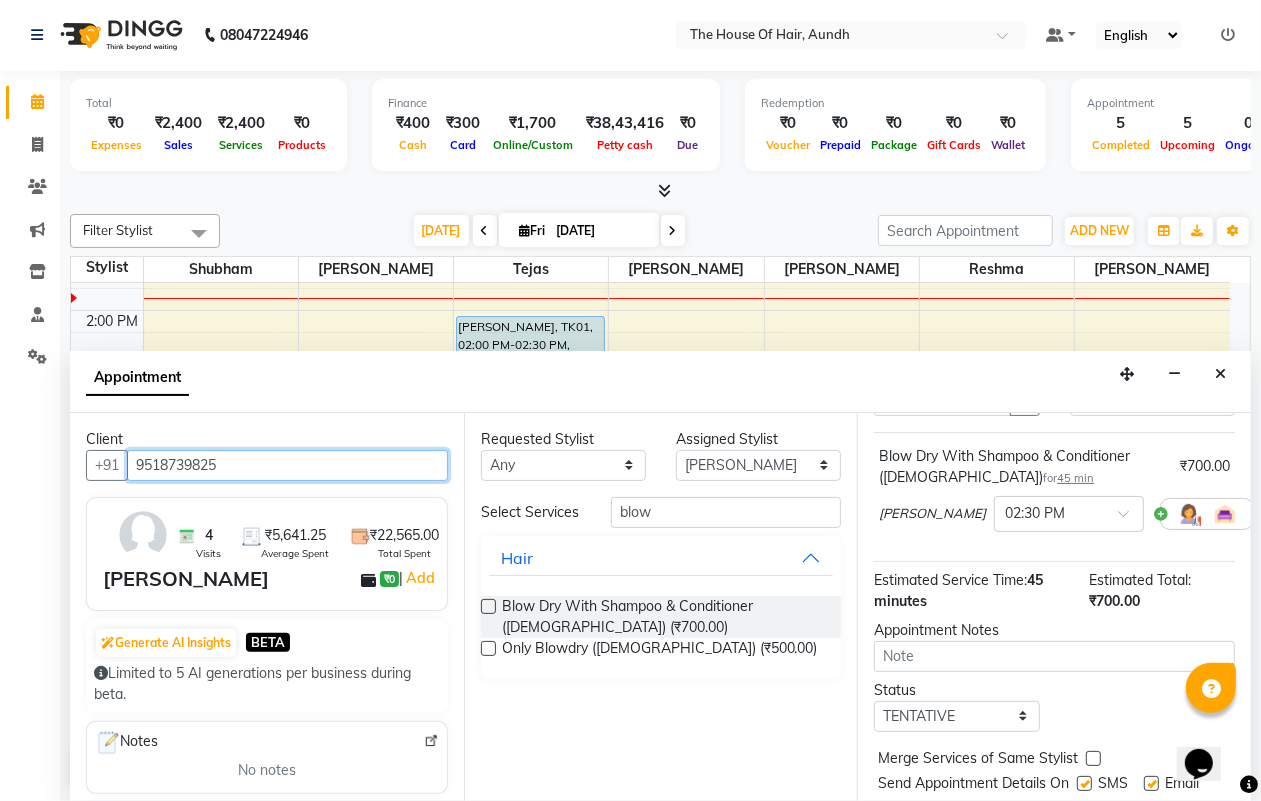 scroll, scrollTop: 125, scrollLeft: 0, axis: vertical 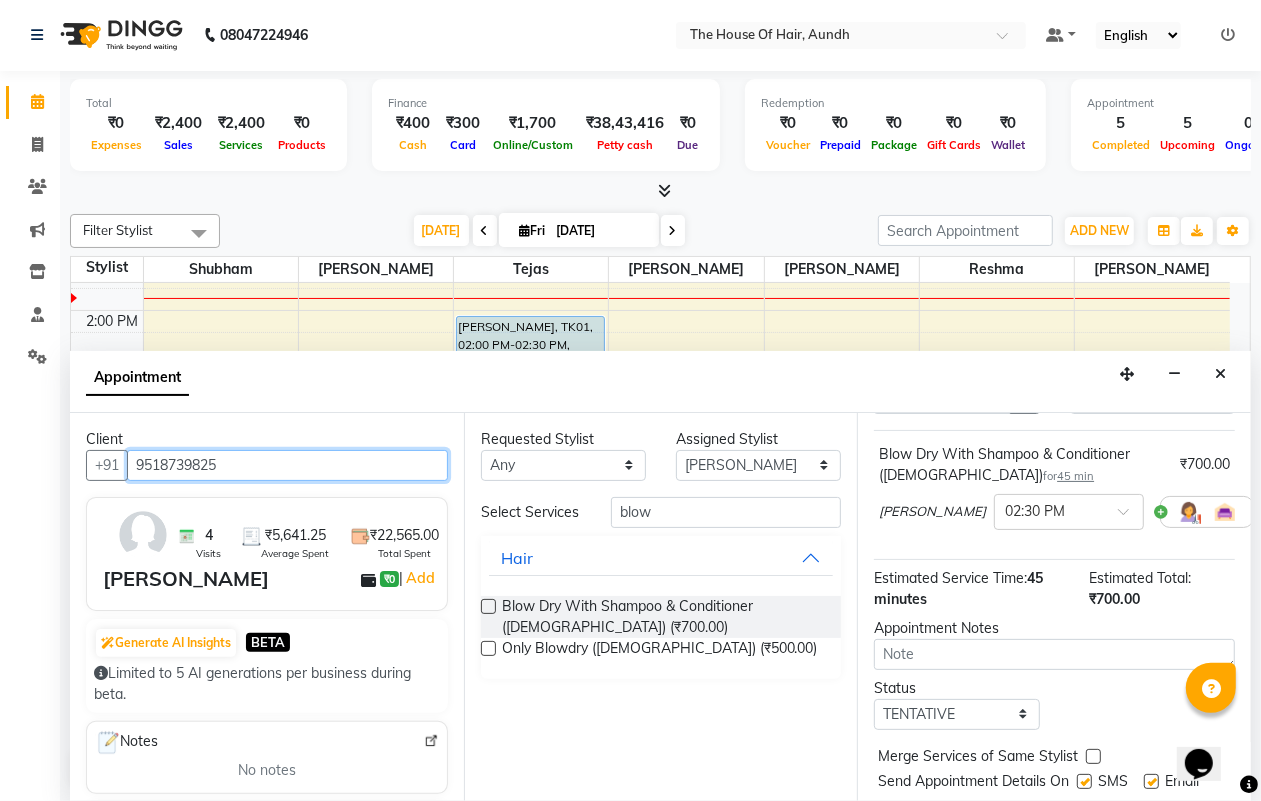 type on "9518739825" 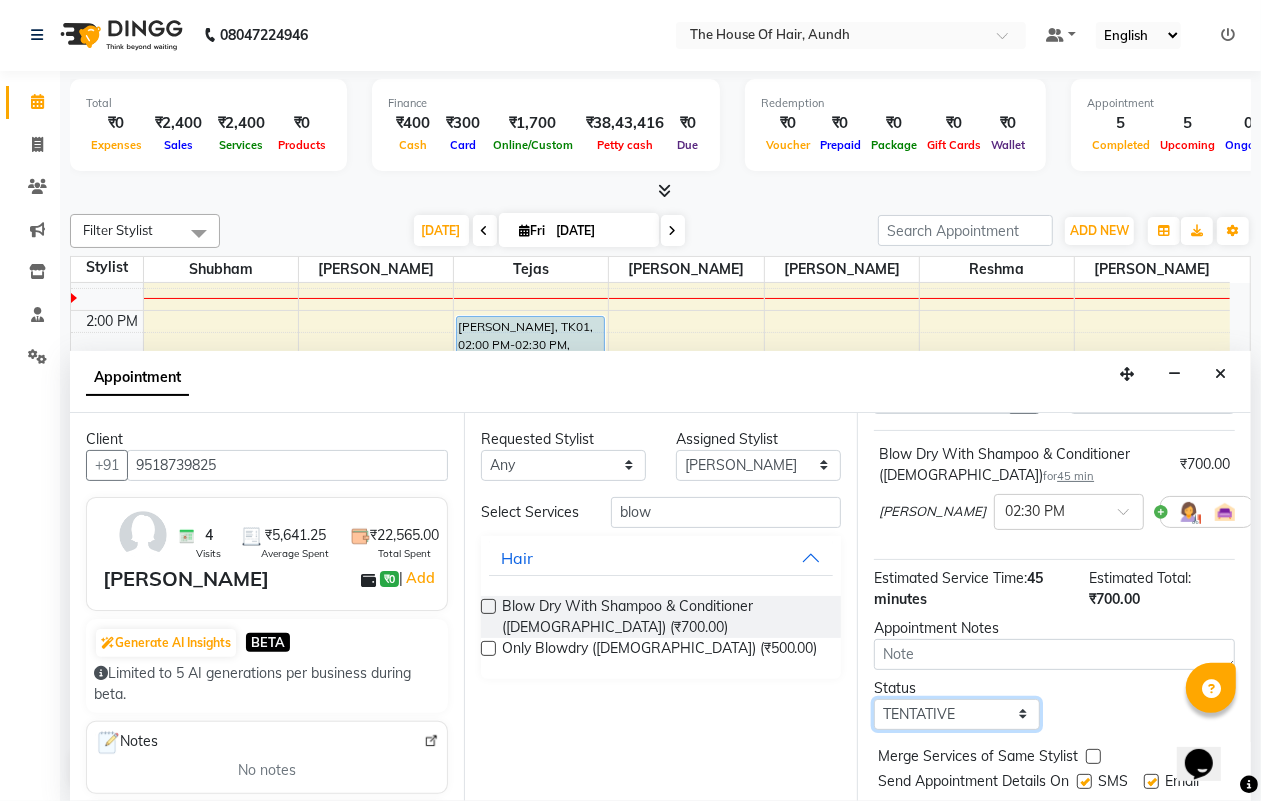 click on "Select TENTATIVE CONFIRM CHECK-IN UPCOMING" at bounding box center [956, 714] 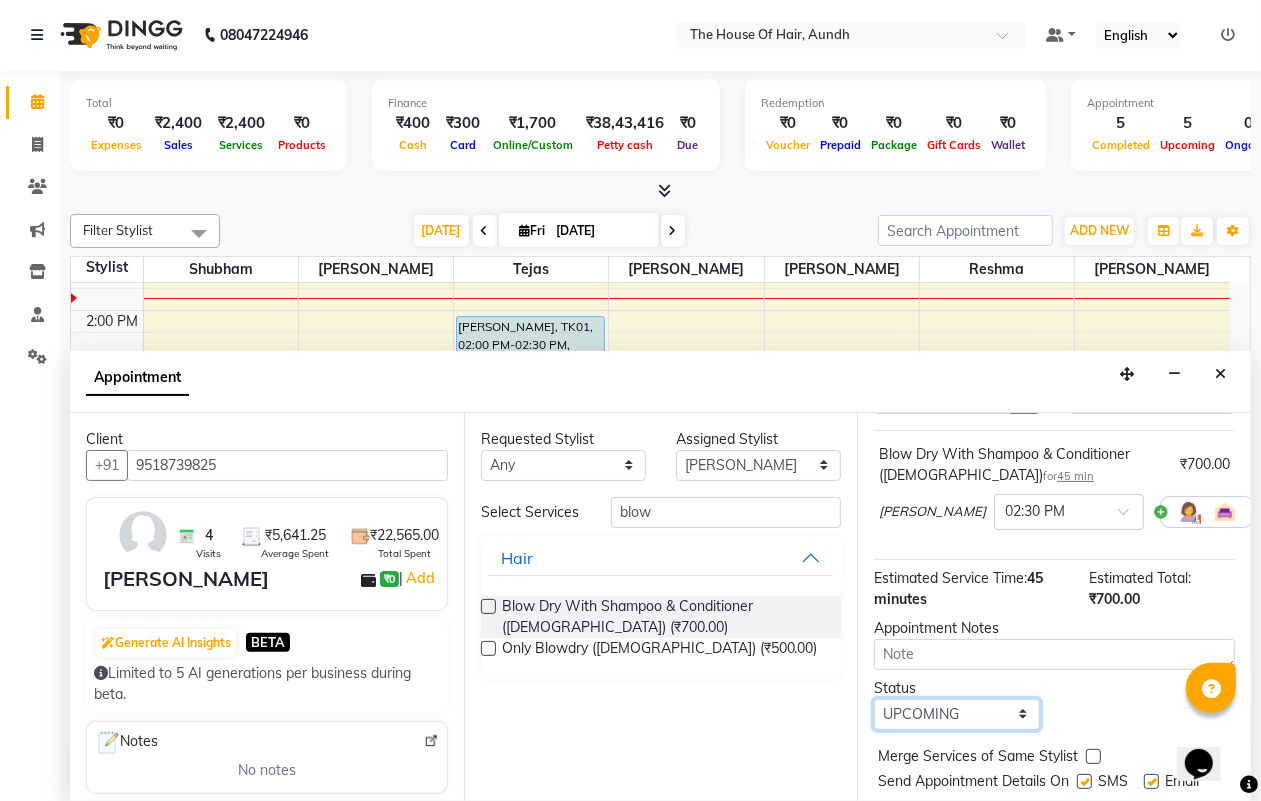 click on "Select TENTATIVE CONFIRM CHECK-IN UPCOMING" at bounding box center (956, 714) 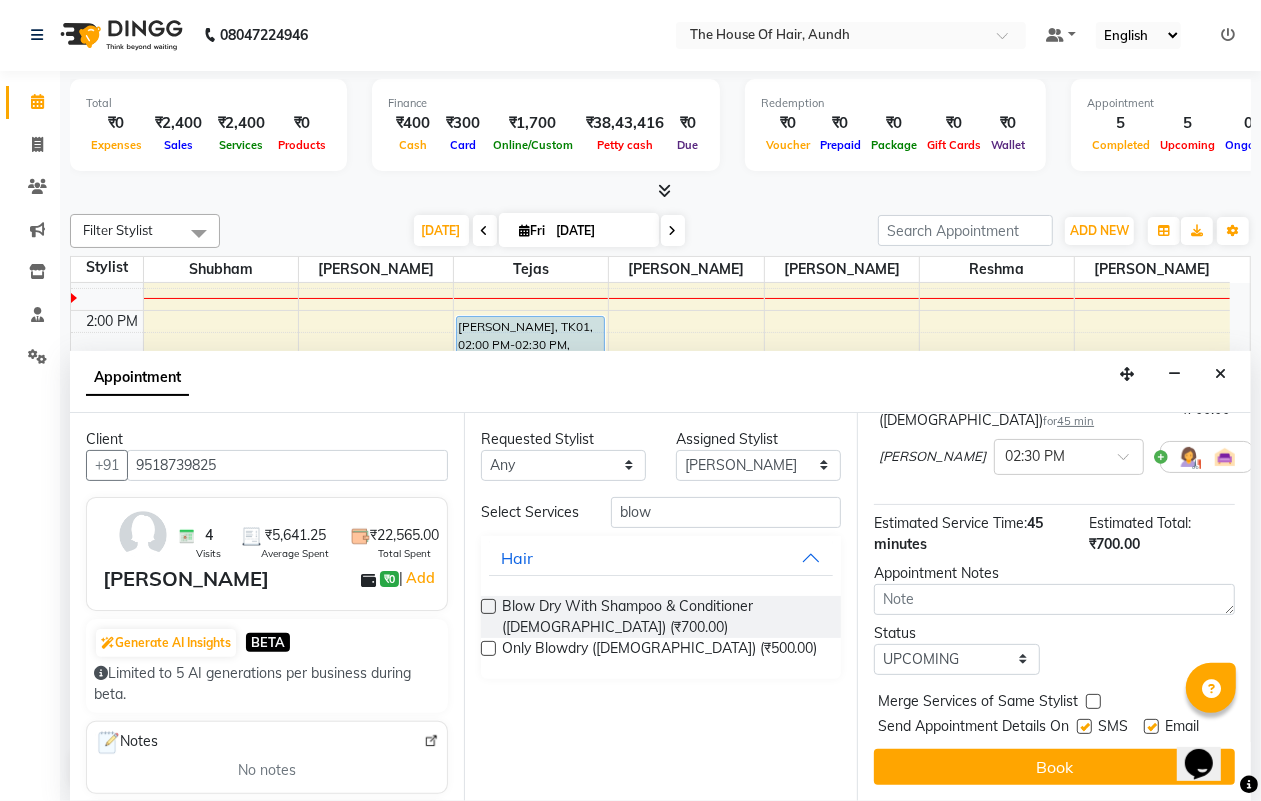 click at bounding box center (1093, 701) 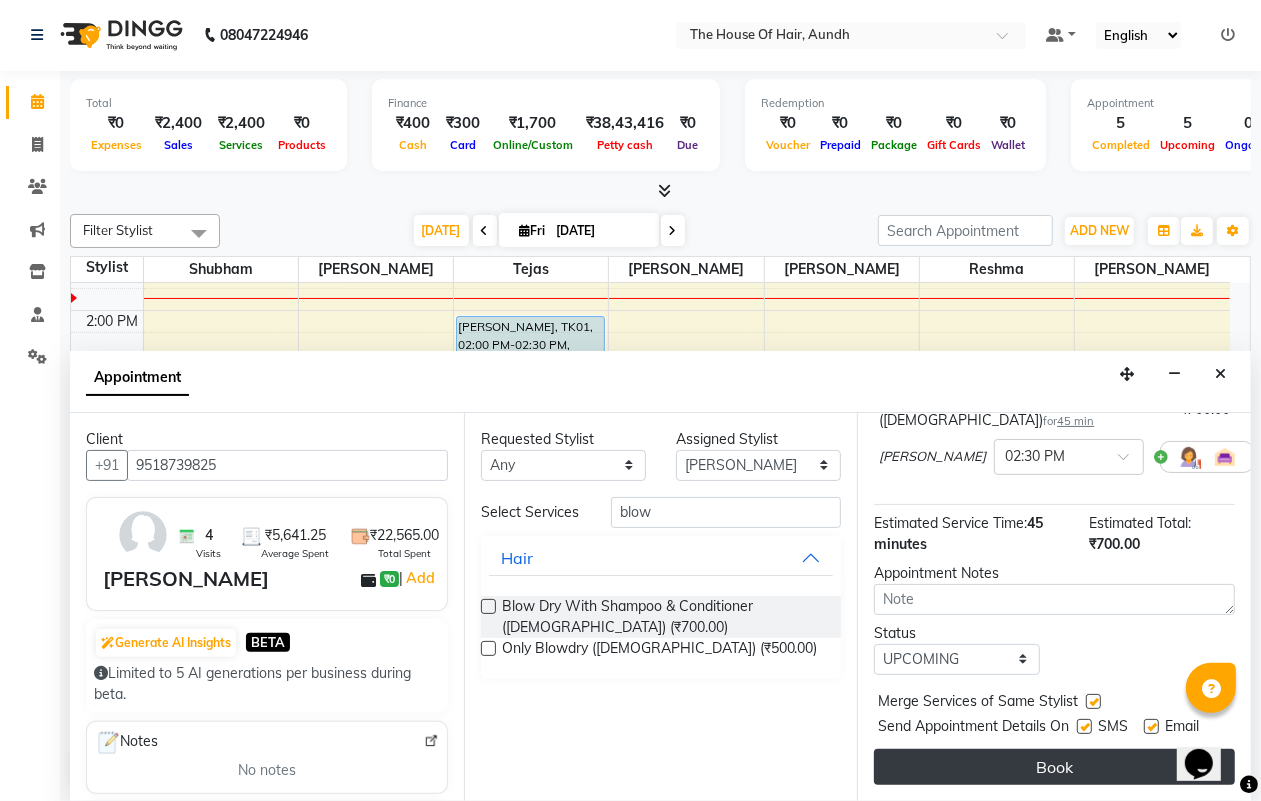 click on "Book" at bounding box center (1054, 767) 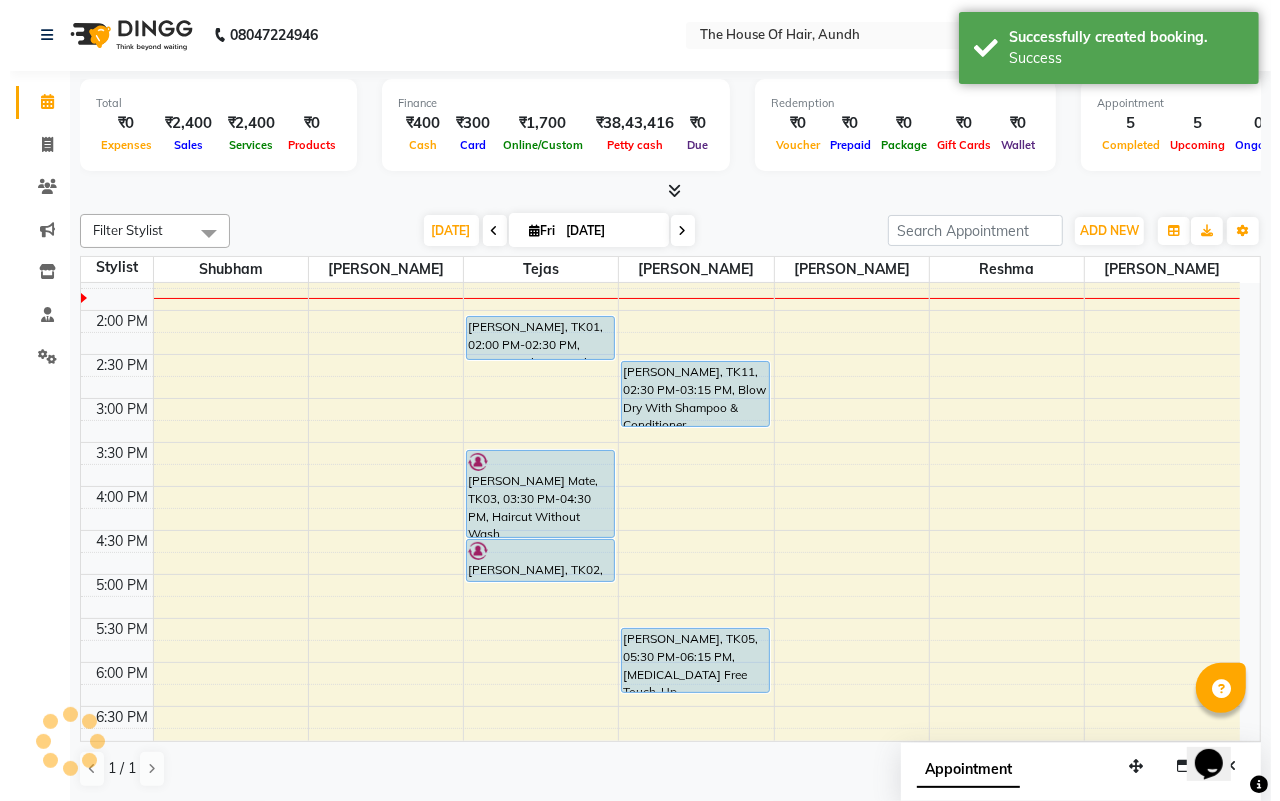 scroll, scrollTop: 0, scrollLeft: 0, axis: both 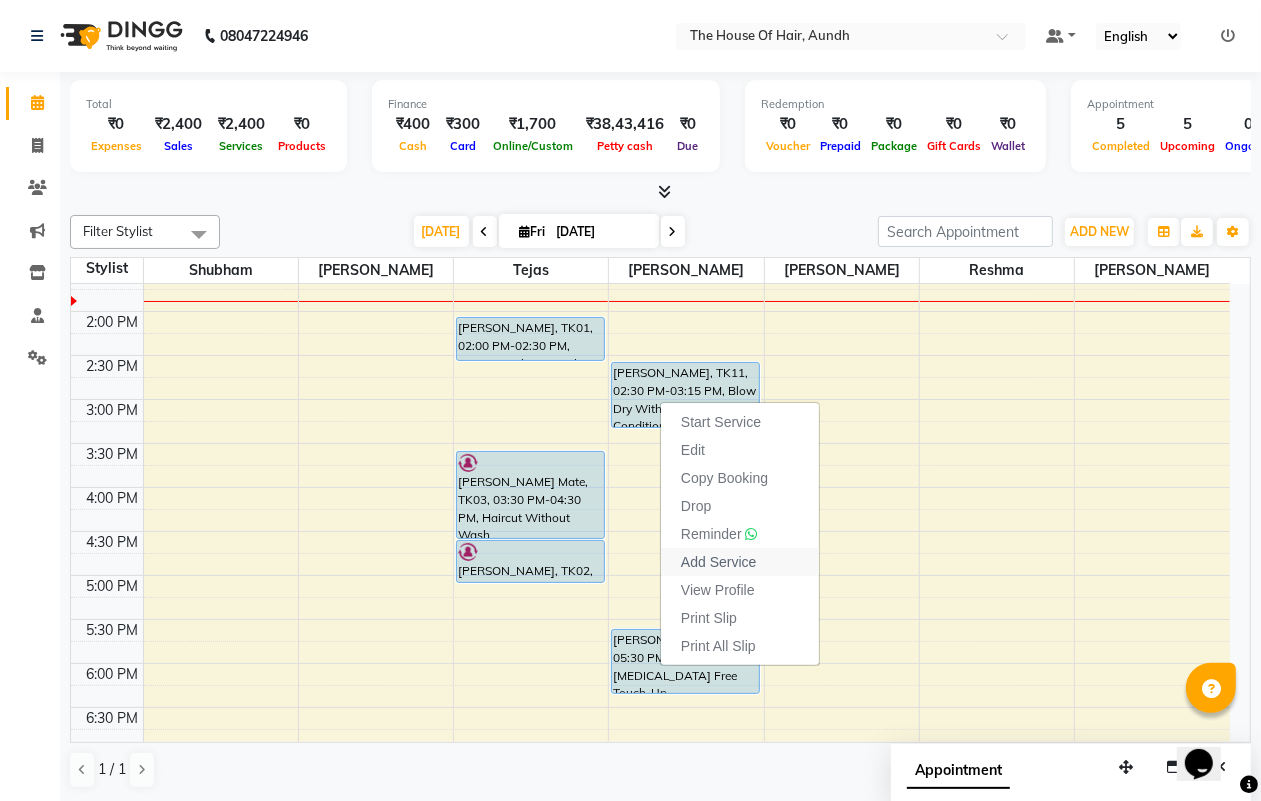 click on "Add Service" at bounding box center (718, 562) 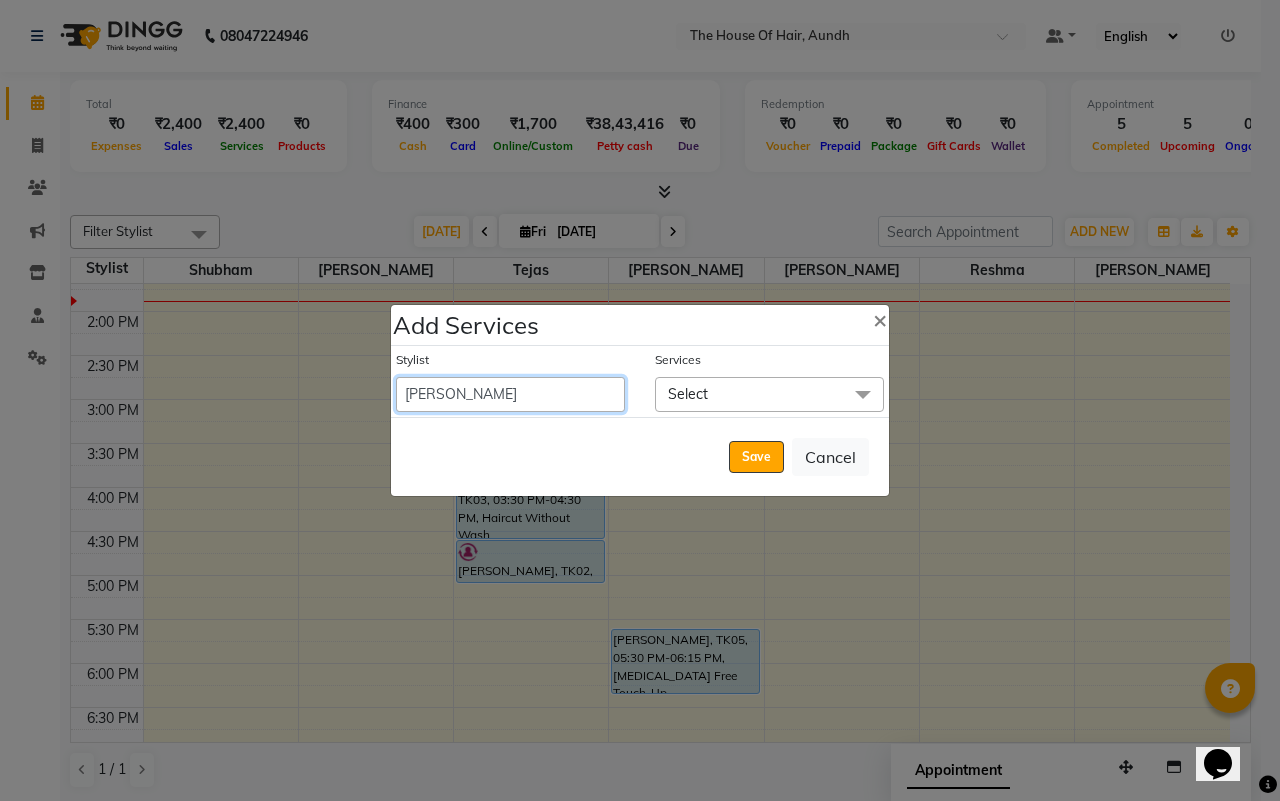 click on "[PERSON_NAME]    Reshma   [PERSON_NAME]   [PERSON_NAME]   [PERSON_NAME]   [PERSON_NAME]" at bounding box center (510, 394) 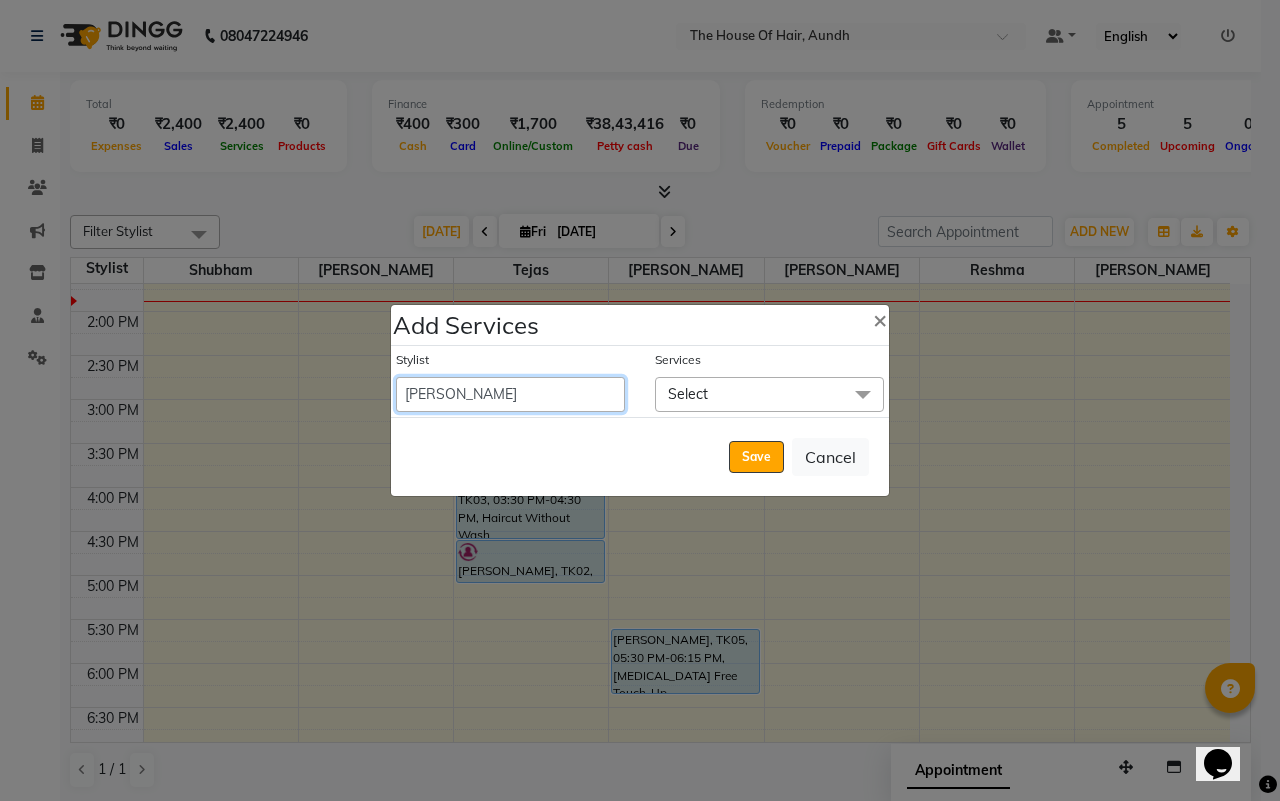 select on "26084" 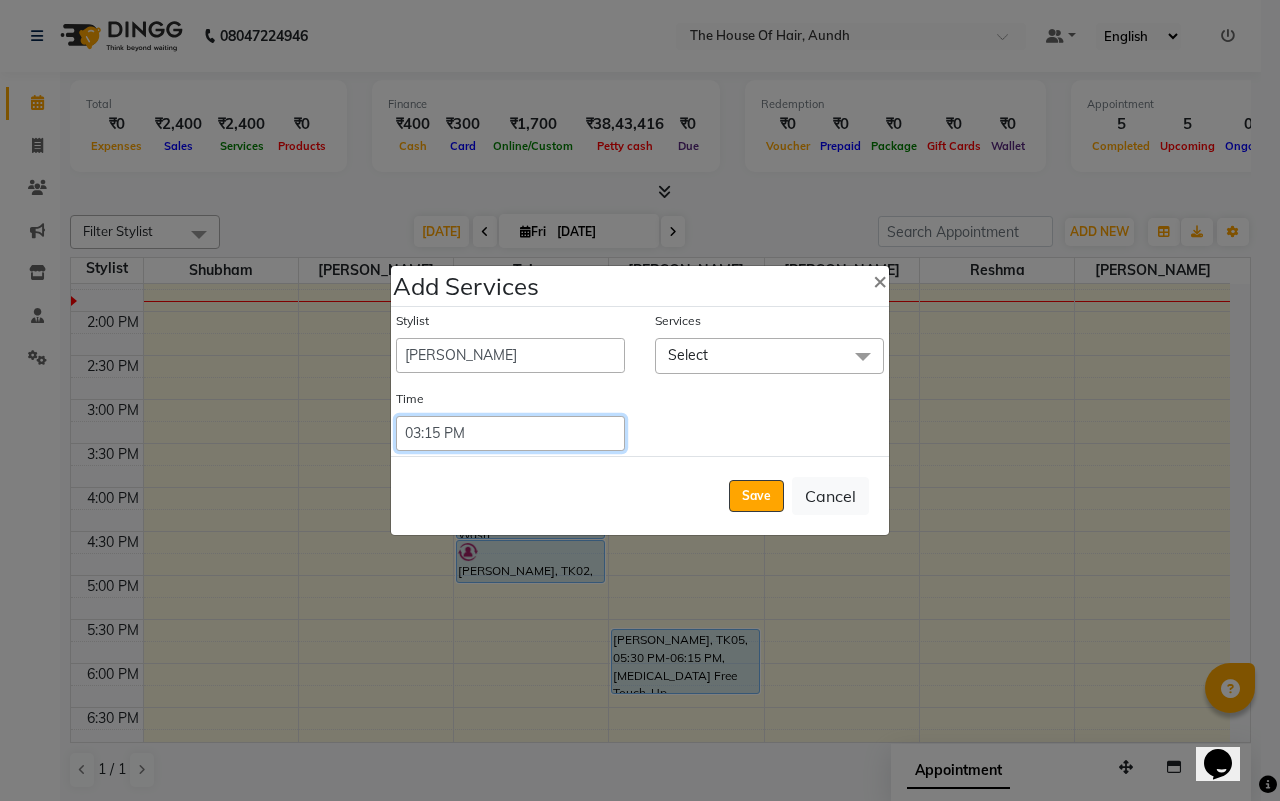 click on "Select 09:00 AM  09:15 AM  09:30 AM  09:45 AM  10:00 AM  10:15 AM  10:30 AM  10:45 AM  11:00 AM  11:15 AM  11:30 AM  11:45 AM  12:00 PM  12:15 PM  12:30 PM  12:45 PM  01:00 PM  01:15 PM  01:30 PM  01:45 PM  02:00 PM  02:15 PM  02:30 PM  02:45 PM  03:00 PM  03:15 PM  03:30 PM  03:45 PM  04:00 PM  04:15 PM  04:30 PM  04:45 PM  05:00 PM  05:15 PM  05:30 PM  05:45 PM  06:00 PM  06:15 PM  06:30 PM  06:45 PM  07:00 PM  07:15 PM  07:30 PM  07:45 PM  08:00 PM  08:15 PM  08:30 PM  08:45 PM  09:00 PM  09:15 PM  09:30 PM  09:45 PM  10:00 PM  10:15 PM  10:30 PM  10:45 PM  11:00 PM  11:15 PM  11:30 PM  11:45 PM  12:00 PM  12:15 PM  12:30 PM  12:45 PM" at bounding box center [510, 433] 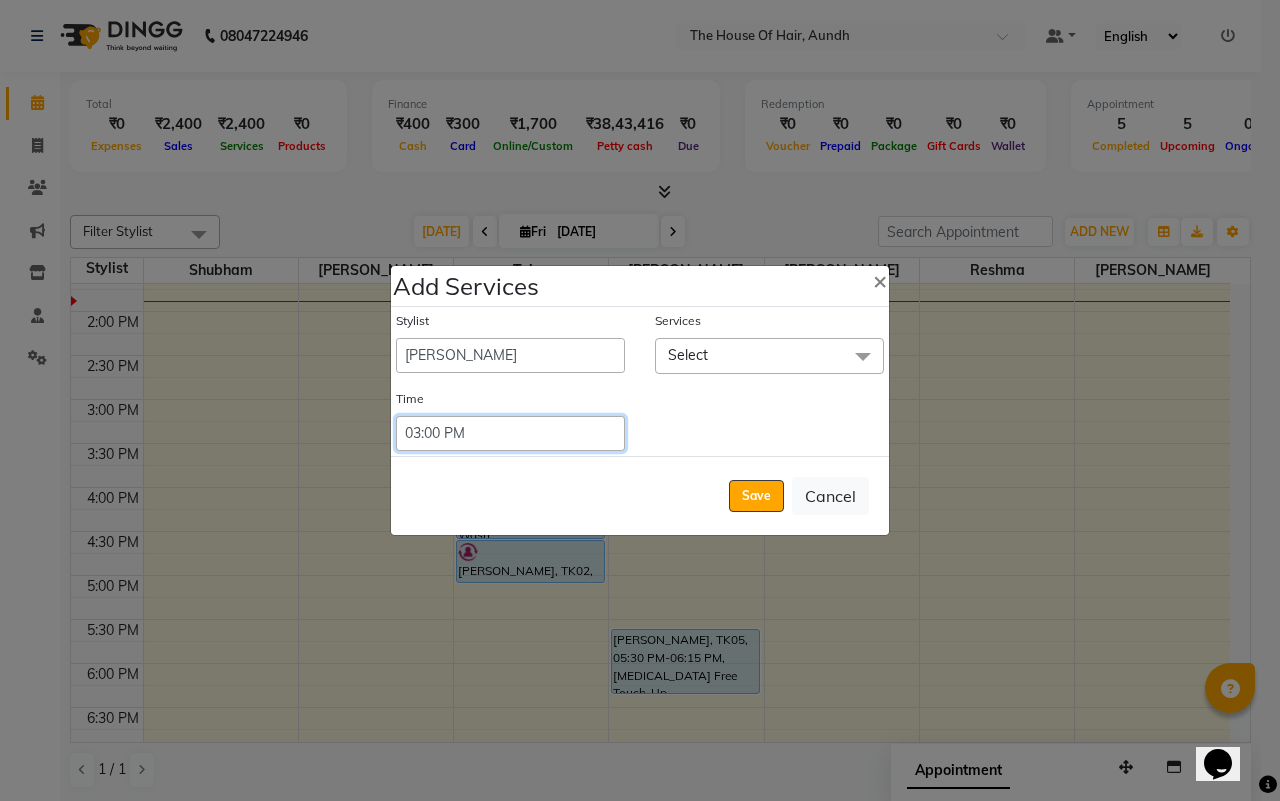 click on "Select 09:00 AM  09:15 AM  09:30 AM  09:45 AM  10:00 AM  10:15 AM  10:30 AM  10:45 AM  11:00 AM  11:15 AM  11:30 AM  11:45 AM  12:00 PM  12:15 PM  12:30 PM  12:45 PM  01:00 PM  01:15 PM  01:30 PM  01:45 PM  02:00 PM  02:15 PM  02:30 PM  02:45 PM  03:00 PM  03:15 PM  03:30 PM  03:45 PM  04:00 PM  04:15 PM  04:30 PM  04:45 PM  05:00 PM  05:15 PM  05:30 PM  05:45 PM  06:00 PM  06:15 PM  06:30 PM  06:45 PM  07:00 PM  07:15 PM  07:30 PM  07:45 PM  08:00 PM  08:15 PM  08:30 PM  08:45 PM  09:00 PM  09:15 PM  09:30 PM  09:45 PM  10:00 PM  10:15 PM  10:30 PM  10:45 PM  11:00 PM  11:15 PM  11:30 PM  11:45 PM  12:00 PM  12:15 PM  12:30 PM  12:45 PM" at bounding box center [510, 433] 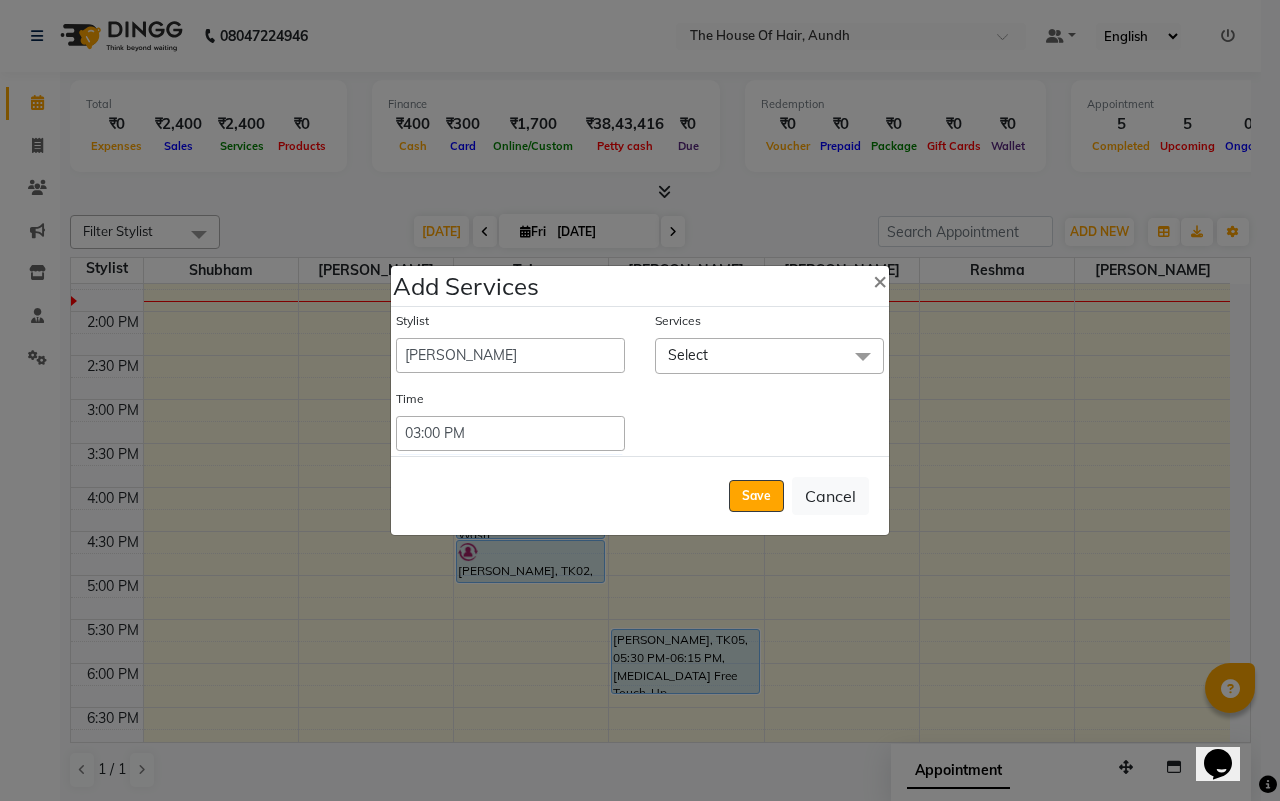 click on "Select" 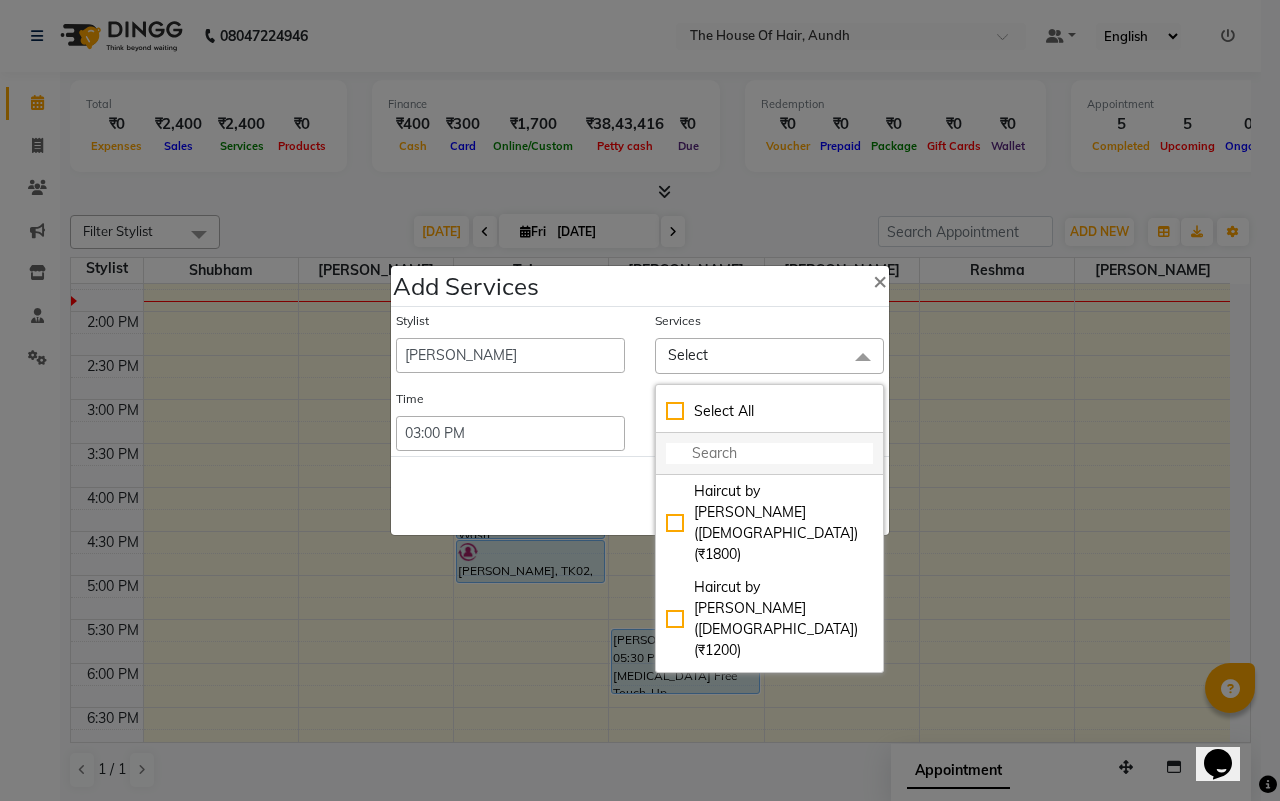 click 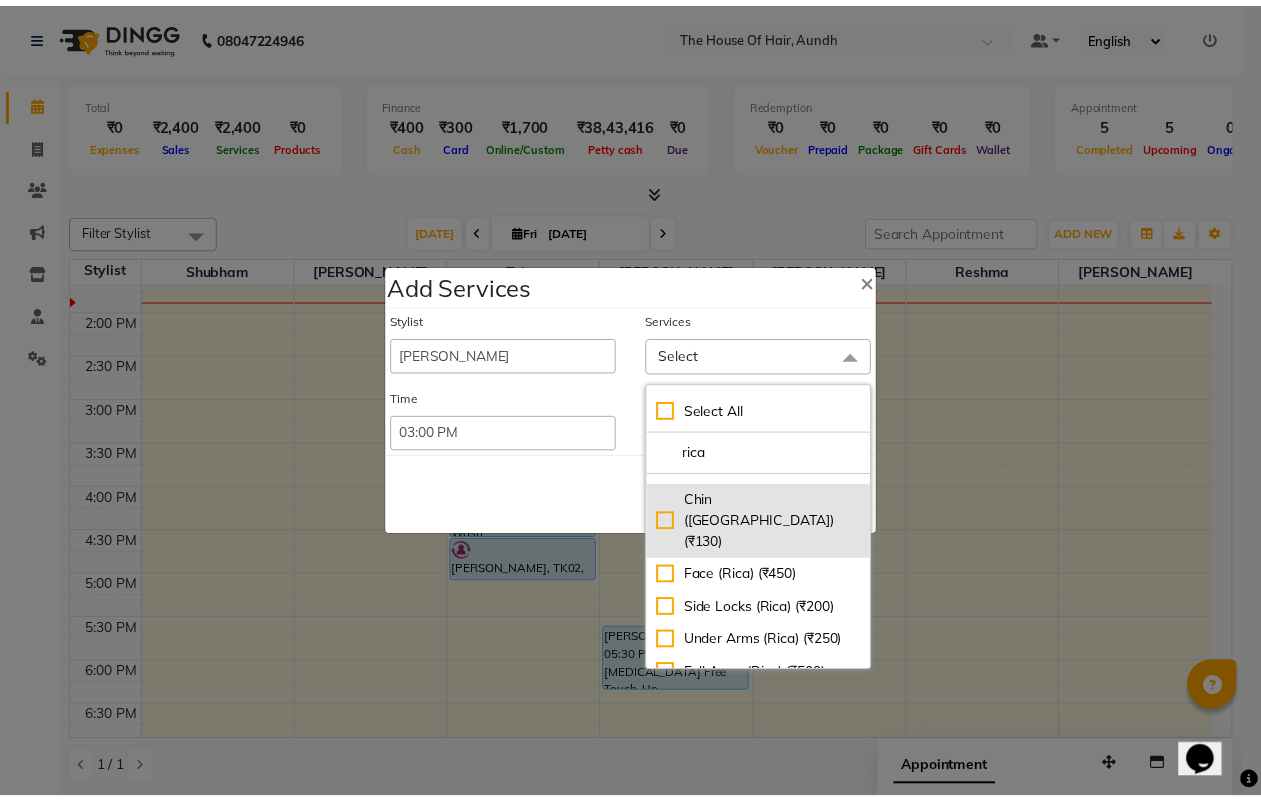 scroll, scrollTop: 125, scrollLeft: 0, axis: vertical 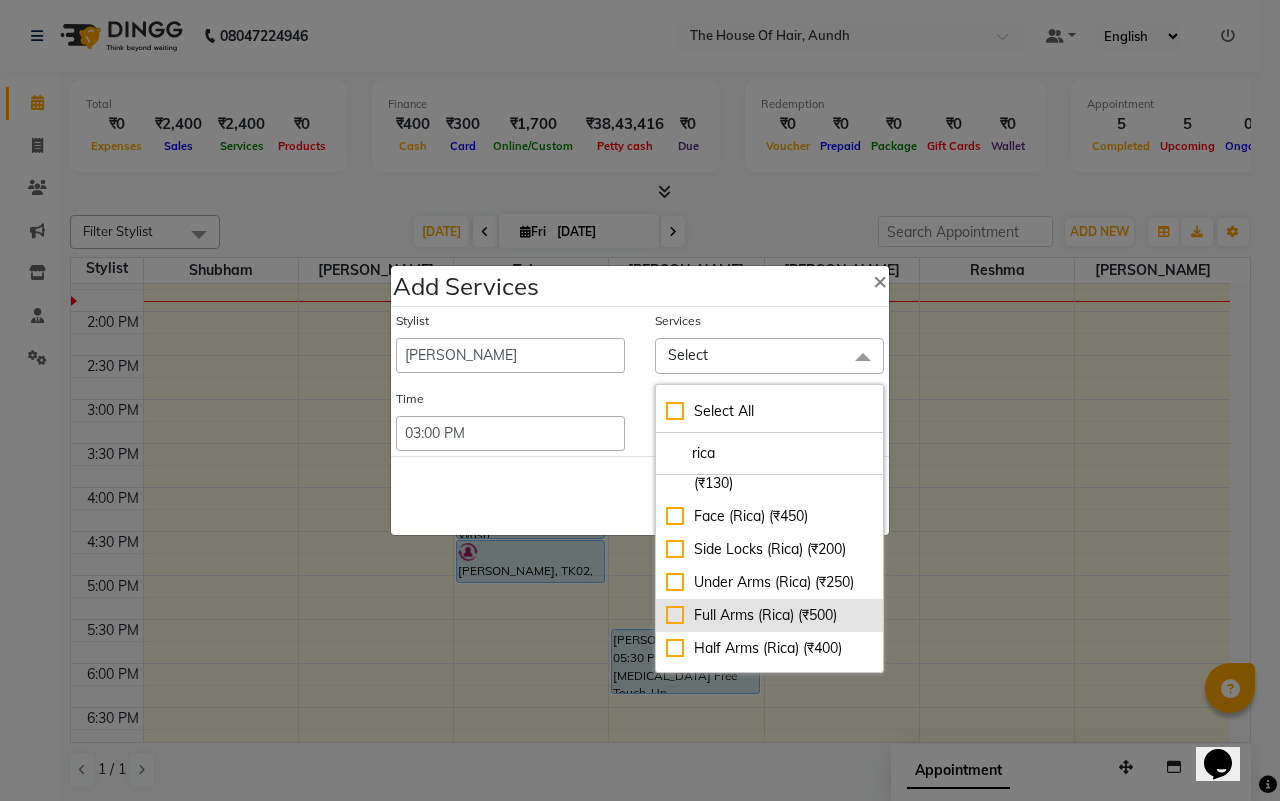 type on "rica" 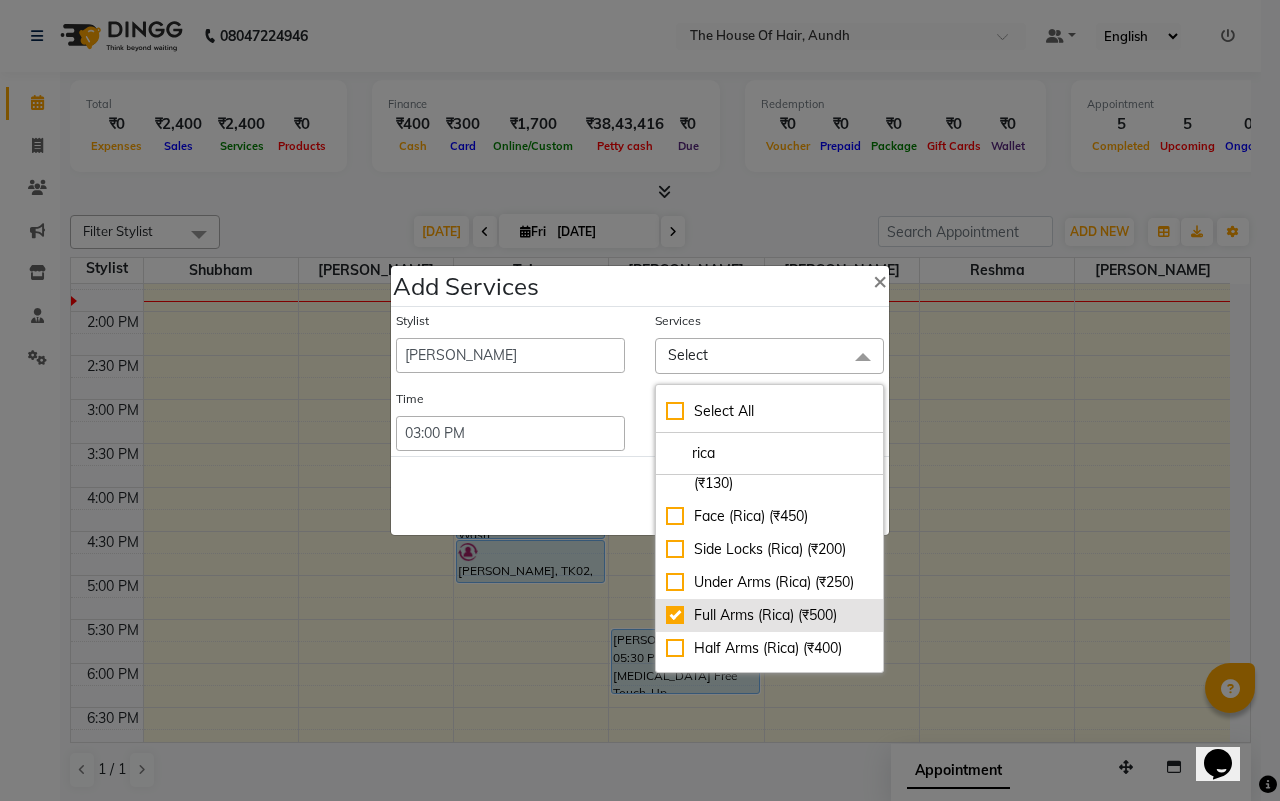 checkbox on "true" 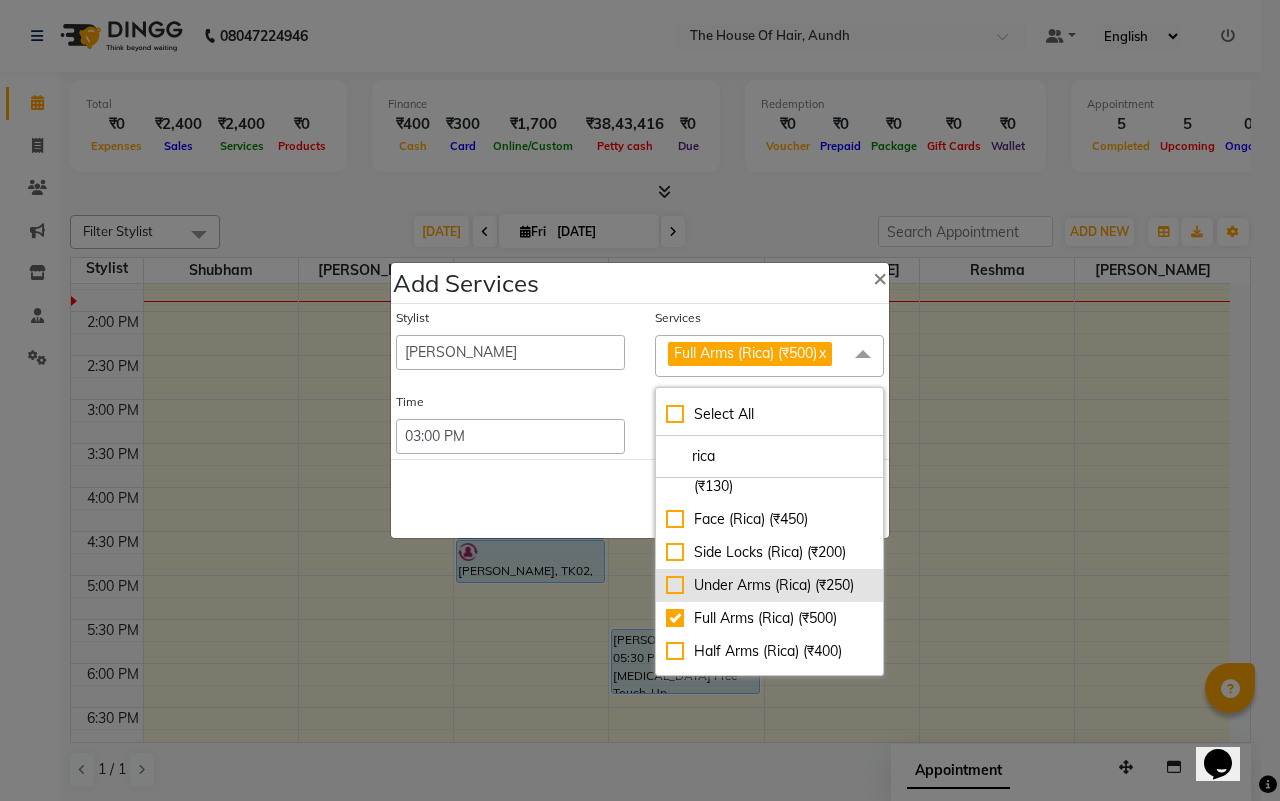 click on "Under Arms (Rica) (₹250)" 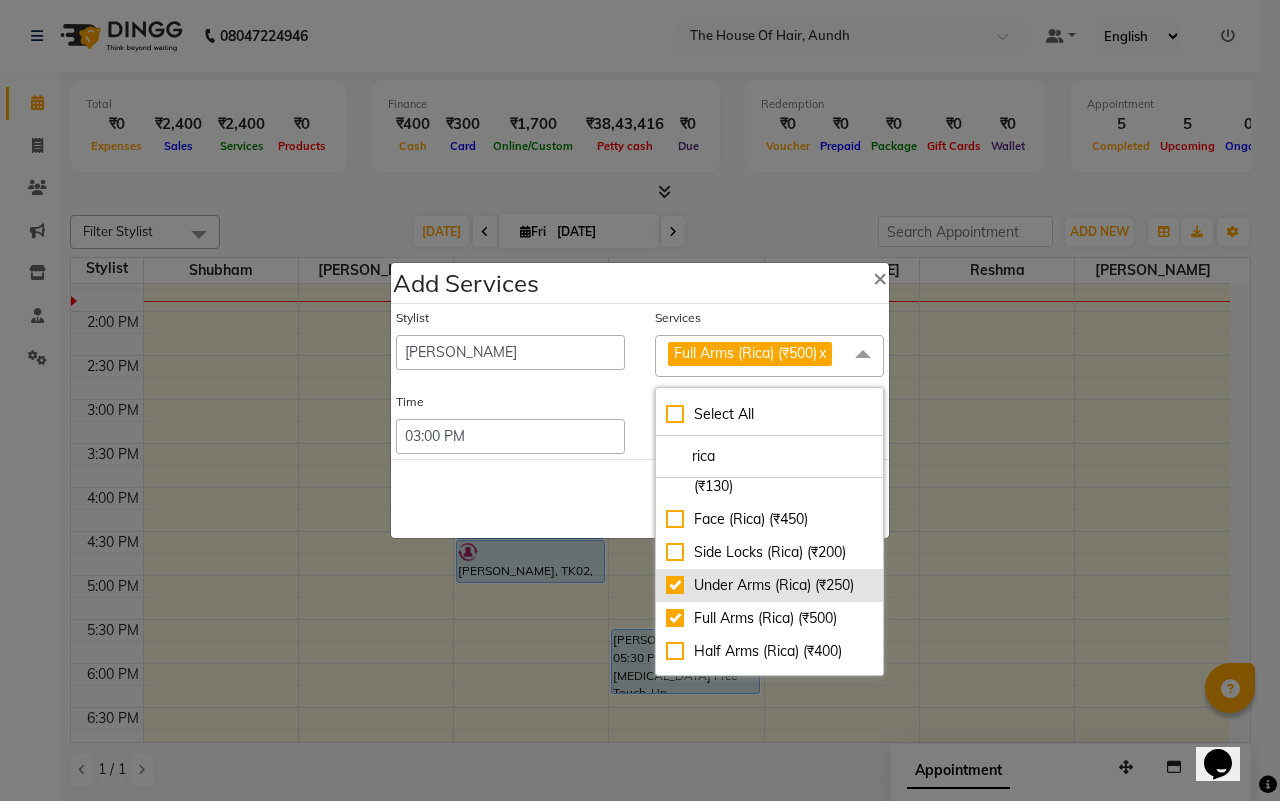 checkbox on "true" 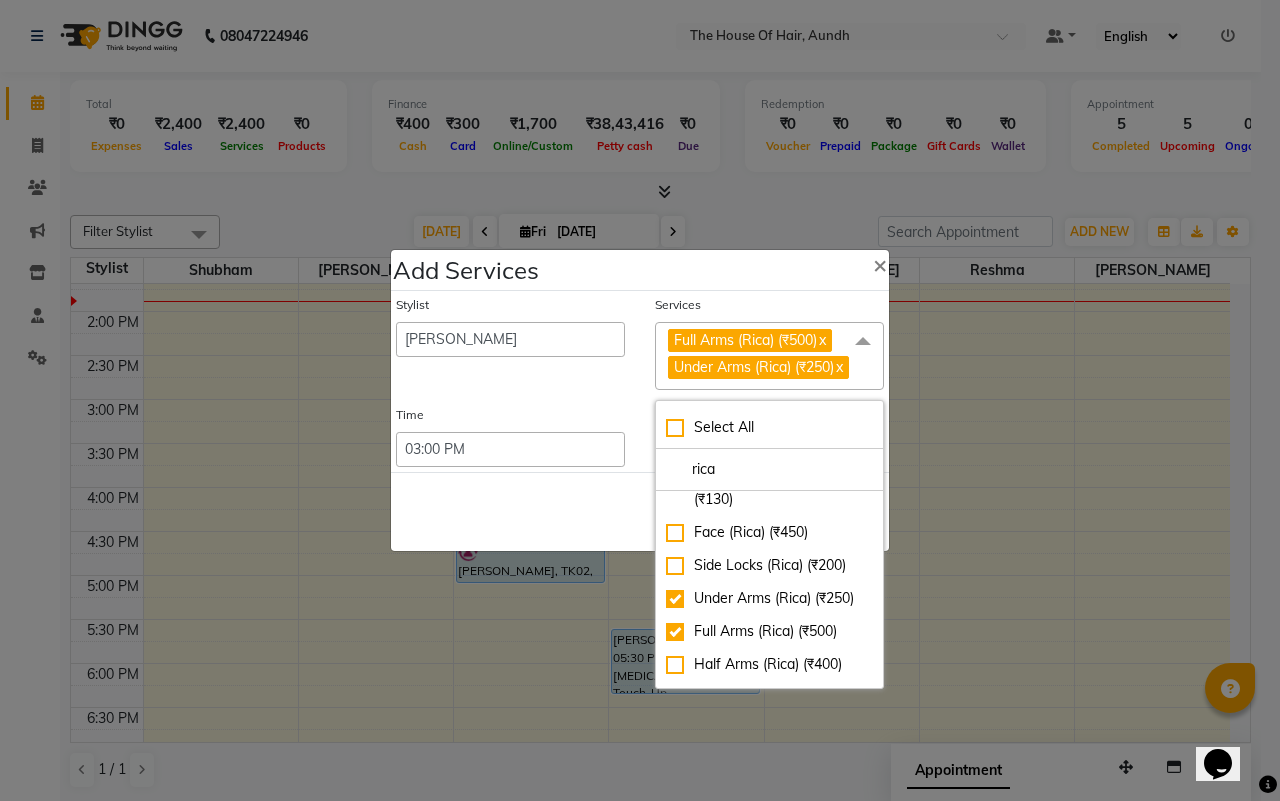 click on "Half Legs (Rica) (₹550)" 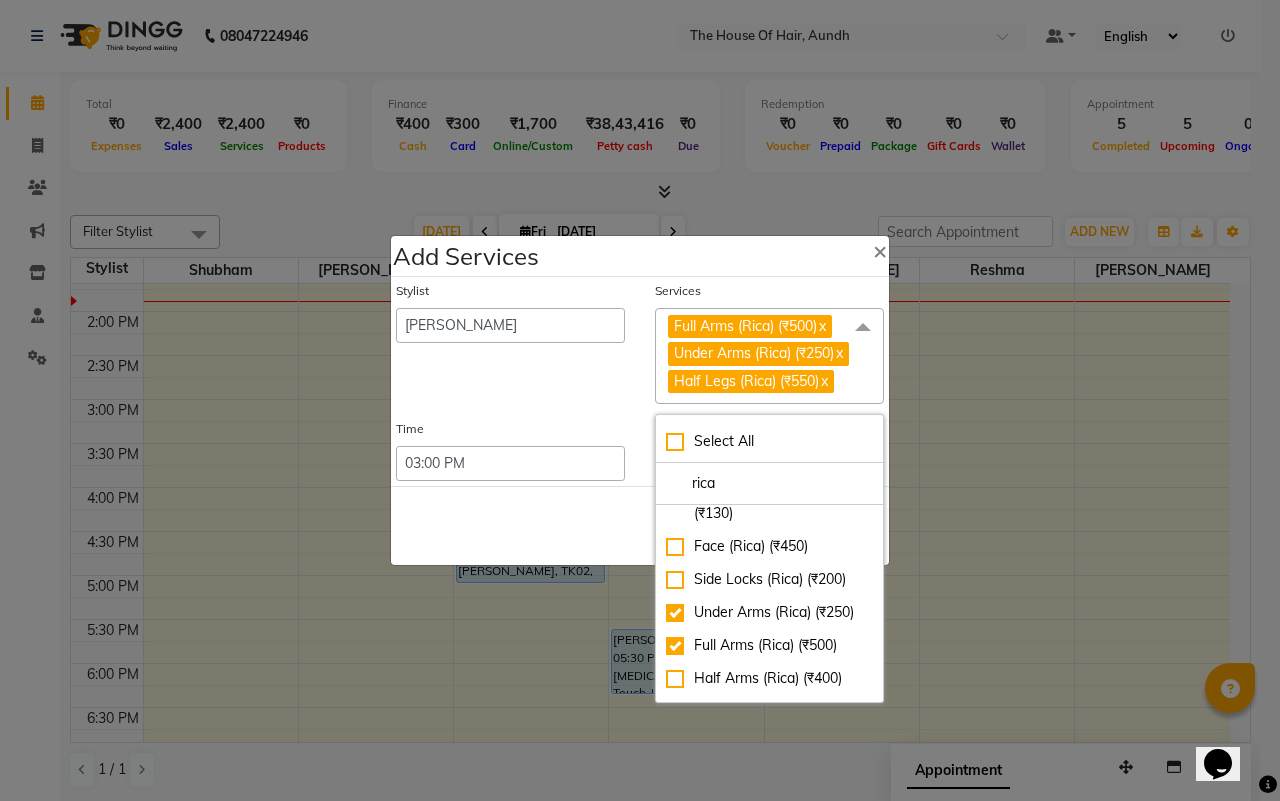 click on "Save   Cancel" 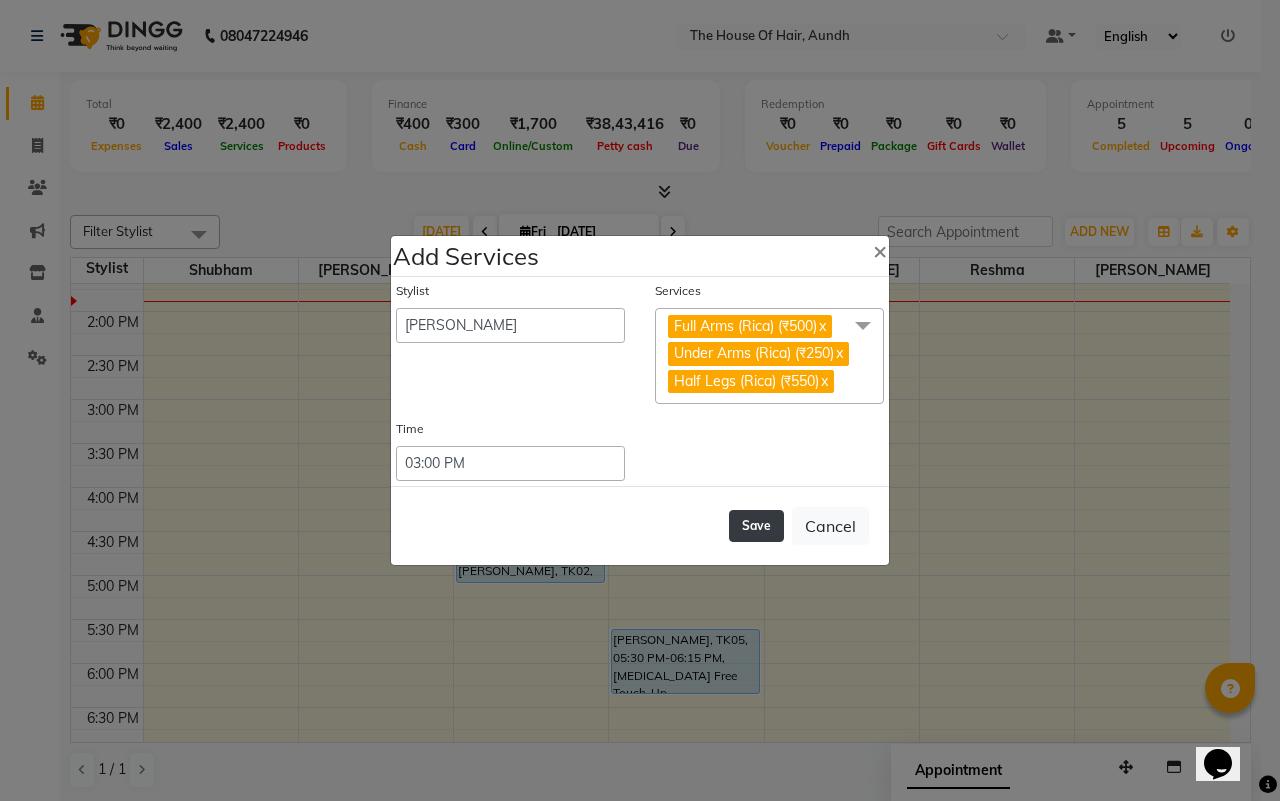 click on "Save" 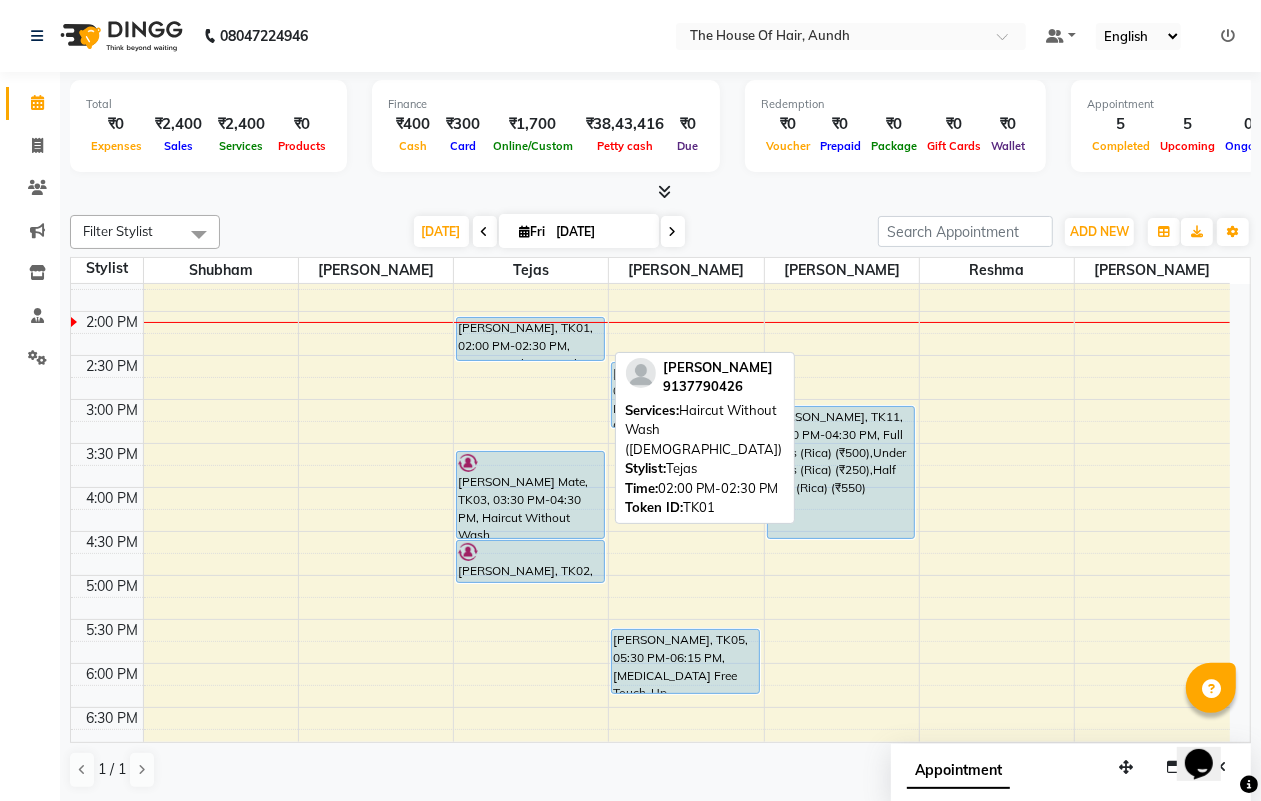 click on "[PERSON_NAME], TK01, 02:00 PM-02:30 PM, Haircut Without Wash ([DEMOGRAPHIC_DATA])" at bounding box center (530, 339) 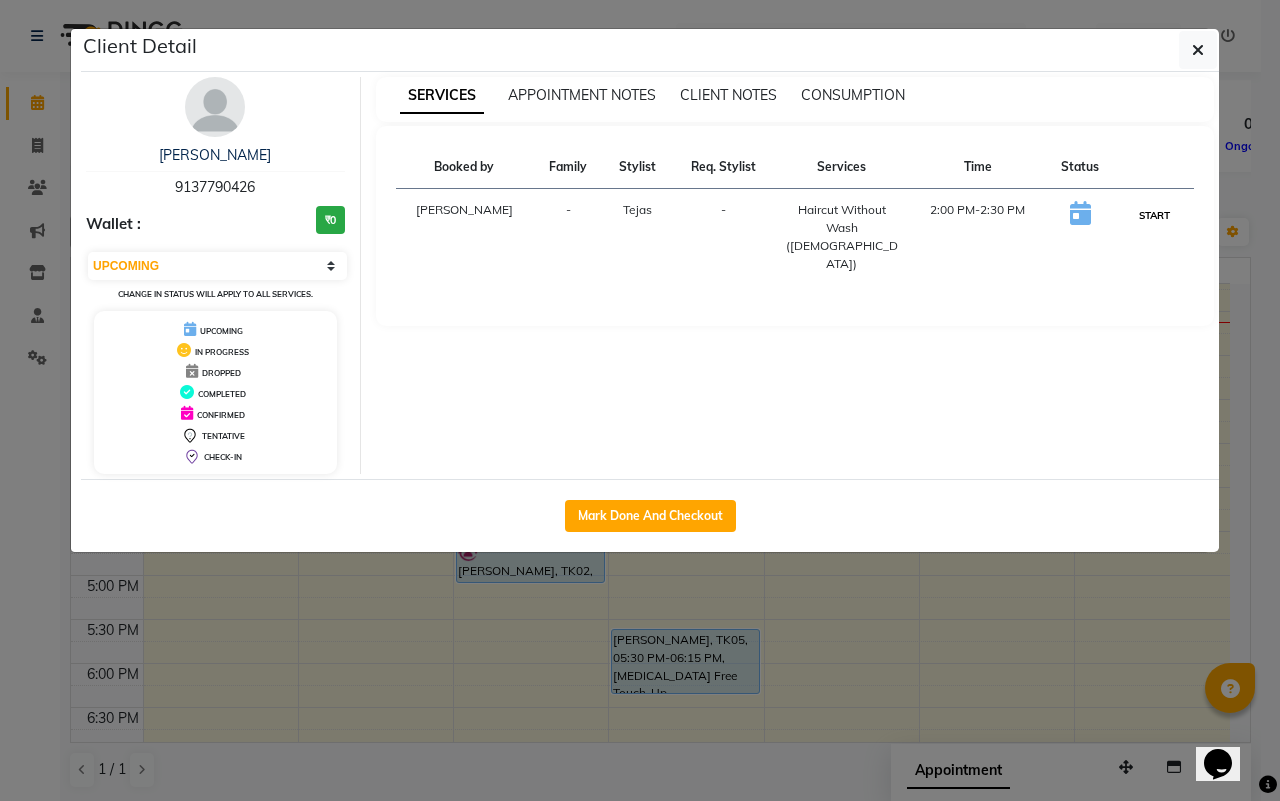 click on "START" at bounding box center (1154, 215) 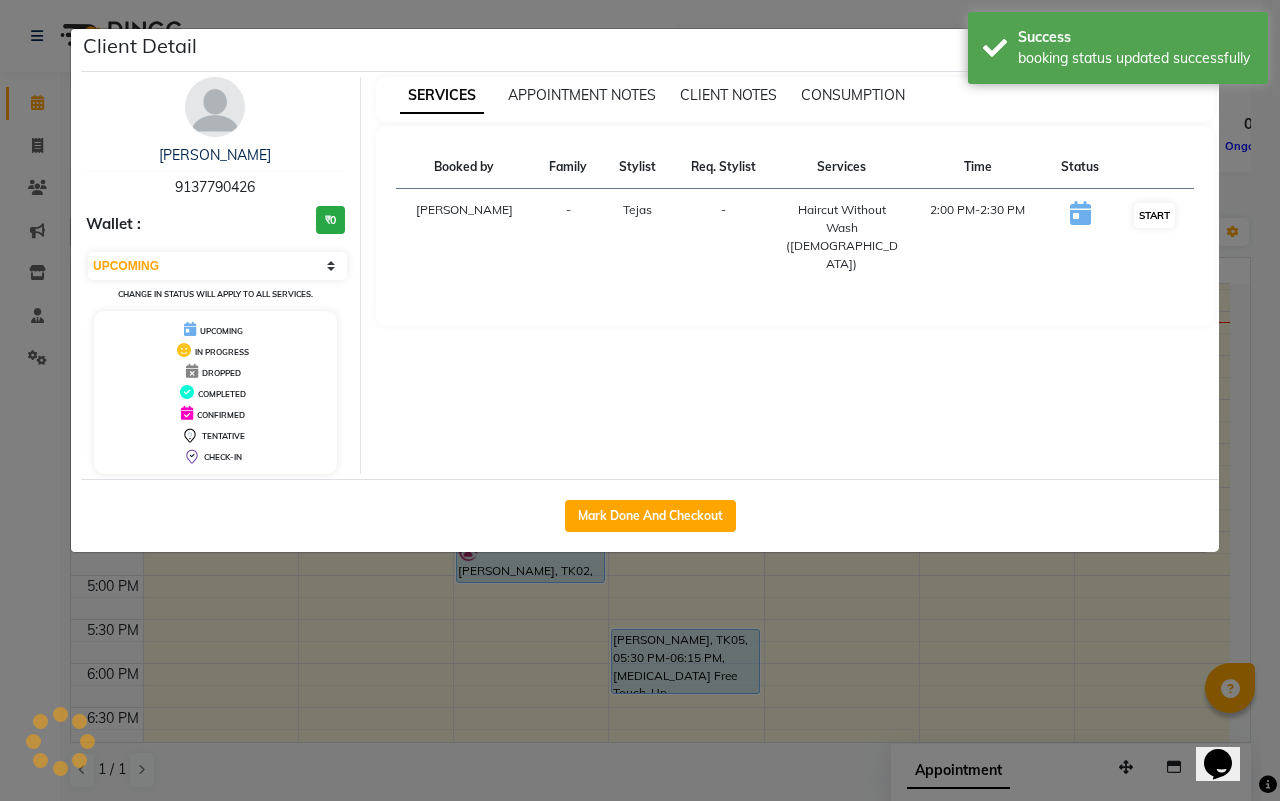 select on "1" 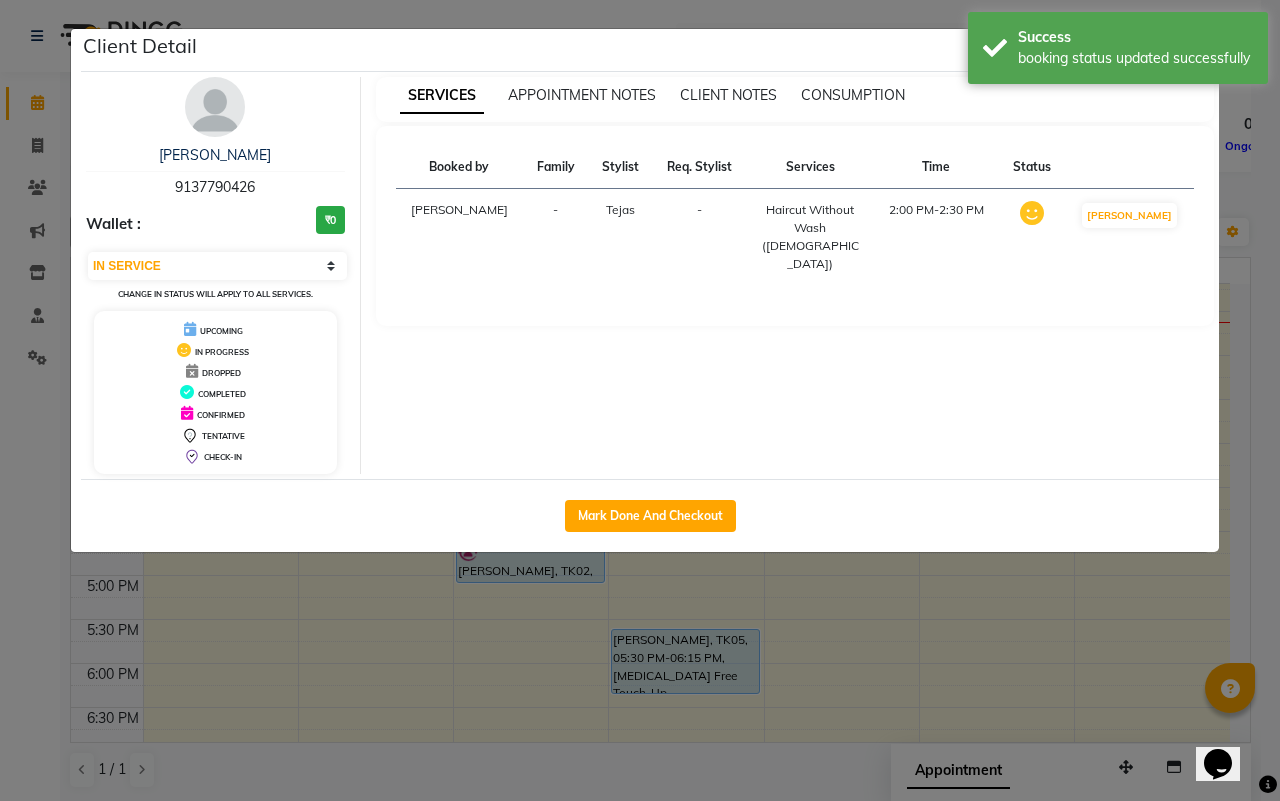 click on "Client Detail  [PERSON_NAME]    9137790426 Wallet : ₹0 Select IN SERVICE CONFIRMED TENTATIVE CHECK IN MARK DONE DROPPED UPCOMING Change in status will apply to all services. UPCOMING IN PROGRESS DROPPED COMPLETED CONFIRMED TENTATIVE CHECK-IN SERVICES APPOINTMENT NOTES CLIENT NOTES CONSUMPTION Booked by Family Stylist Req. Stylist Services Time Status  [PERSON_NAME] -  Haircut Without Wash ([DEMOGRAPHIC_DATA])   2:00 PM-2:30 PM   MARK DONE   Mark Done And Checkout" 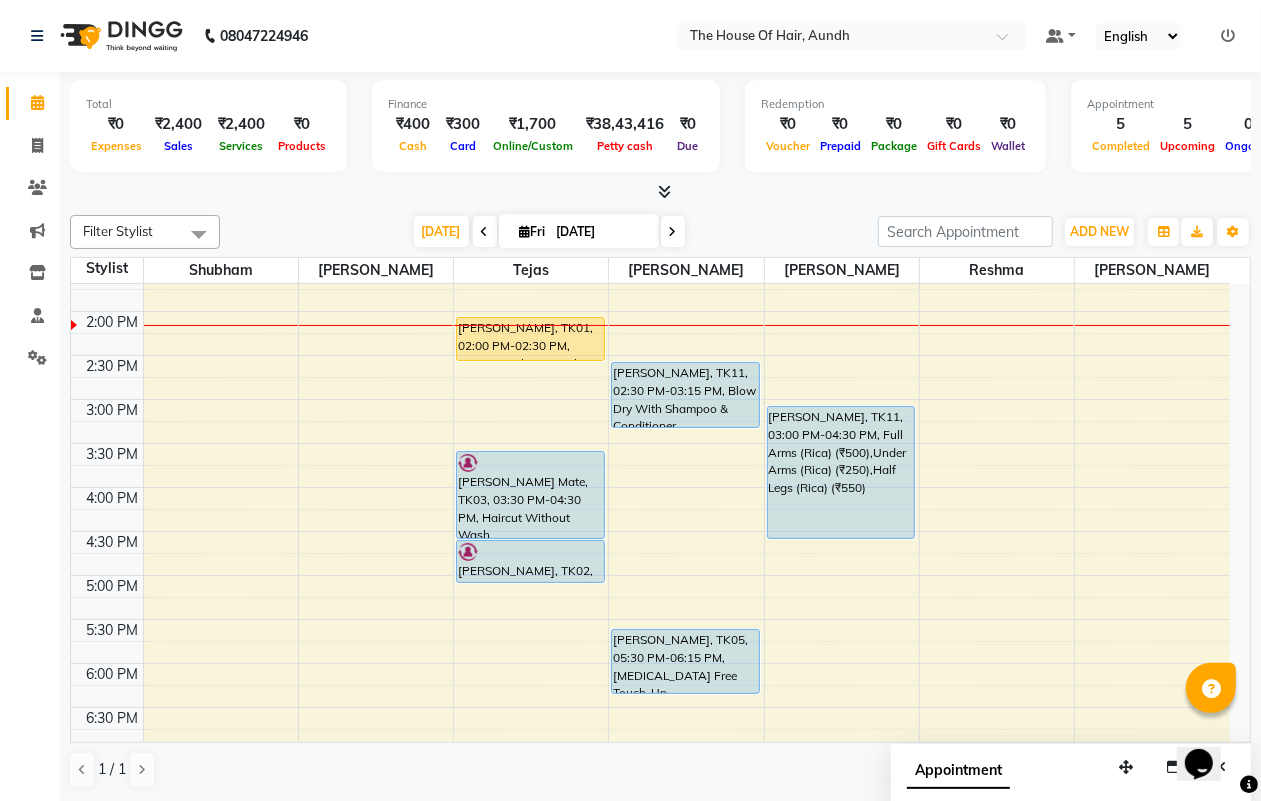 click on "8:00 AM 8:30 AM 9:00 AM 9:30 AM 10:00 AM 10:30 AM 11:00 AM 11:30 AM 12:00 PM 12:30 PM 1:00 PM 1:30 PM 2:00 PM 2:30 PM 3:00 PM 3:30 PM 4:00 PM 4:30 PM 5:00 PM 5:30 PM 6:00 PM 6:30 PM 7:00 PM 7:30 PM 8:00 PM 8:30 PM 9:00 PM 9:30 PM     [PERSON_NAME], TK06, 09:45 AM-10:15 AM, [PERSON_NAME] k, TK08, 12:00 PM-12:30 PM, [PERSON_NAME] [PERSON_NAME], TK10, 01:00 PM-01:30 PM, Haircut Without Wash ([DEMOGRAPHIC_DATA])    [PERSON_NAME], TK01, 02:00 PM-02:30 PM, Haircut Without Wash ([DEMOGRAPHIC_DATA])     [PERSON_NAME] Mate, TK03, 03:30 PM-04:30 PM, Haircut Without Wash ([DEMOGRAPHIC_DATA]),[PERSON_NAME] PATIL, TK02, 04:30 PM-05:00 PM, [PERSON_NAME]     [PERSON_NAME], TK04, 07:30 PM-08:30 PM, Haircut Without Wash ([DEMOGRAPHIC_DATA]),[PERSON_NAME] [PERSON_NAME], TK07, 11:30 AM-12:15 PM, Blow Dry With Shampoo & Conditioner ([DEMOGRAPHIC_DATA])     atharva tare, TK09, 12:30 PM-01:30 PM, Haircut Without Wash ([DEMOGRAPHIC_DATA]),[PERSON_NAME] [PERSON_NAME], TK11, 02:30 PM-03:15 PM, Blow Dry With Shampoo & Conditioner ([DEMOGRAPHIC_DATA])    [PERSON_NAME], TK05, 05:30 PM-06:15 PM, [MEDICAL_DATA] Free Touch-Up ([DEMOGRAPHIC_DATA])" at bounding box center [650, 399] 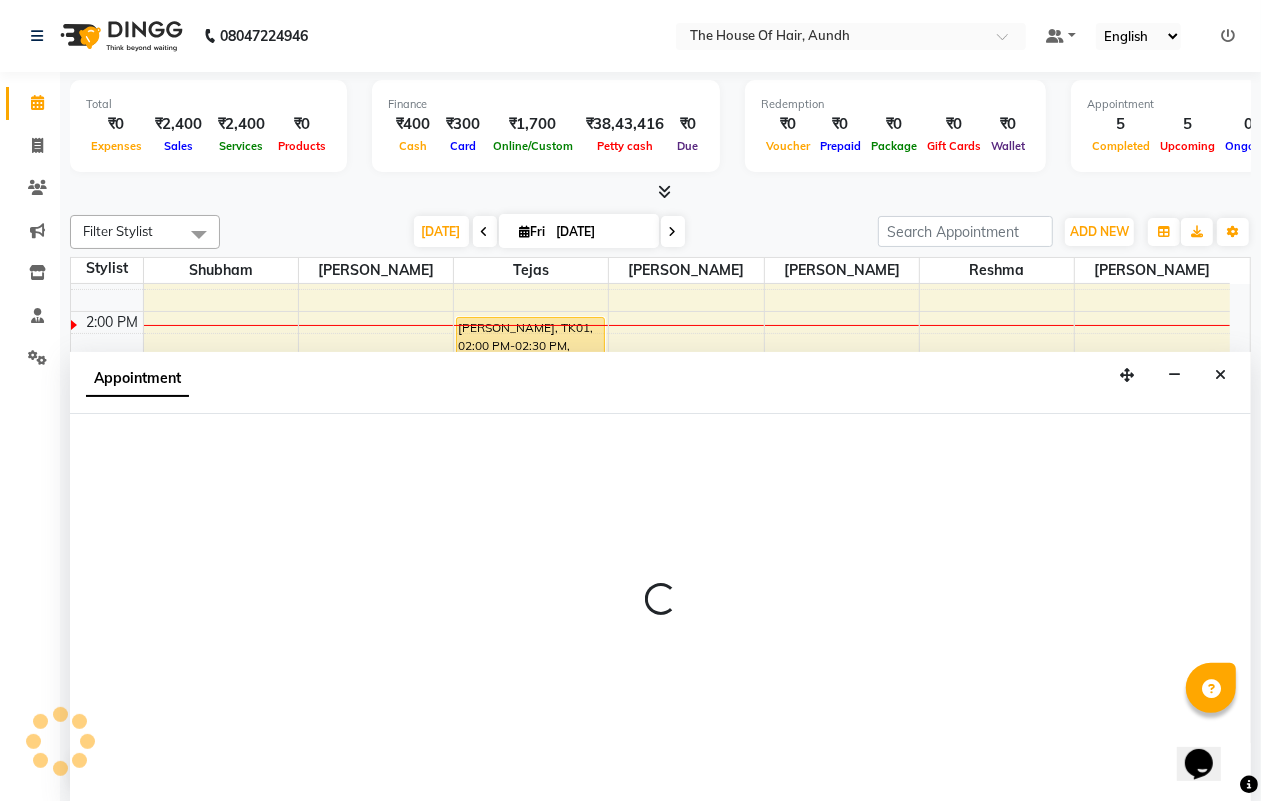 scroll, scrollTop: 1, scrollLeft: 0, axis: vertical 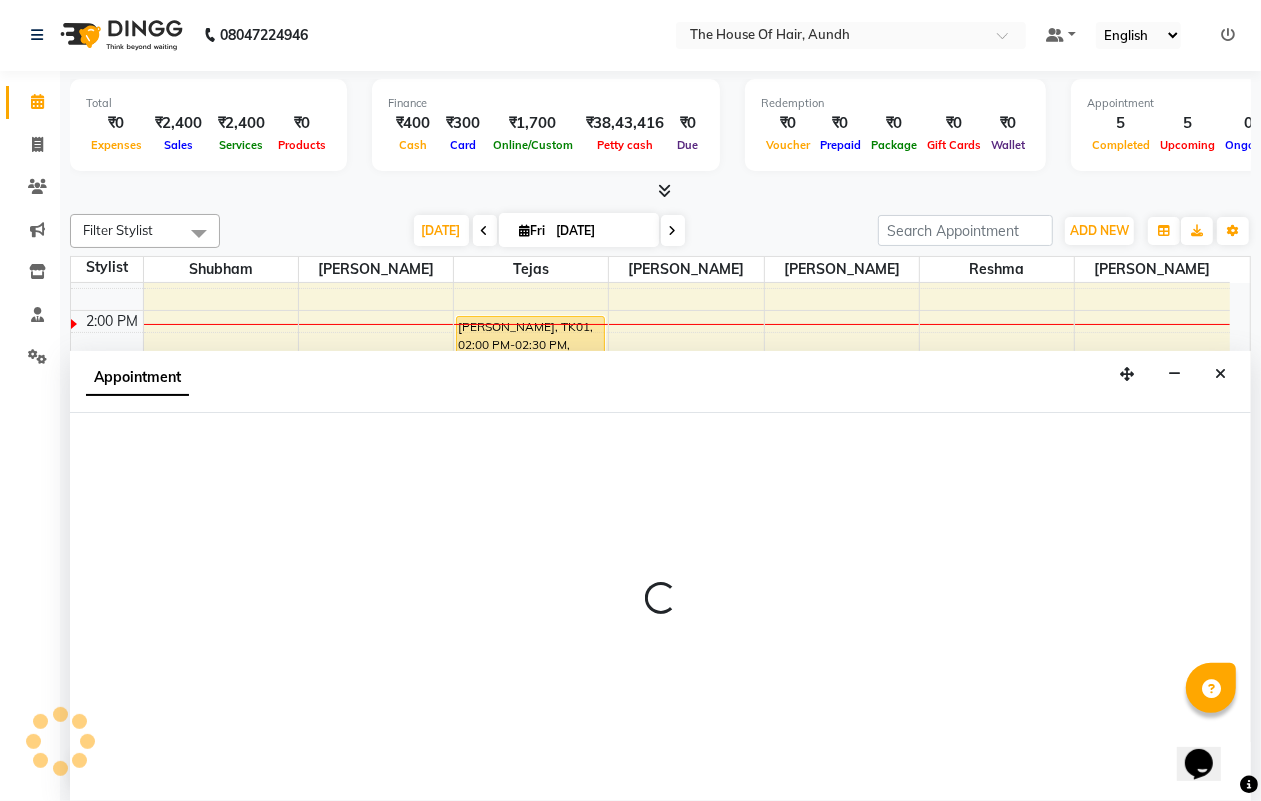select on "32779" 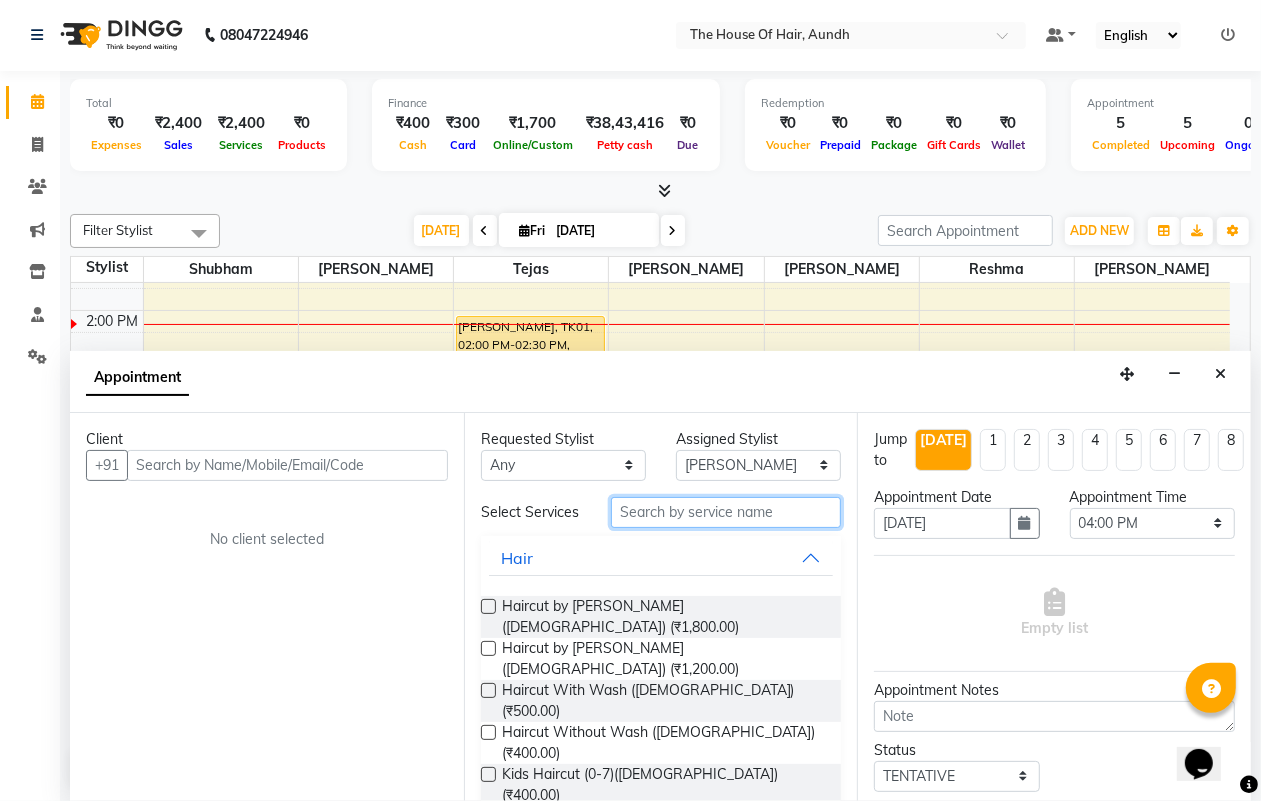 click at bounding box center [726, 512] 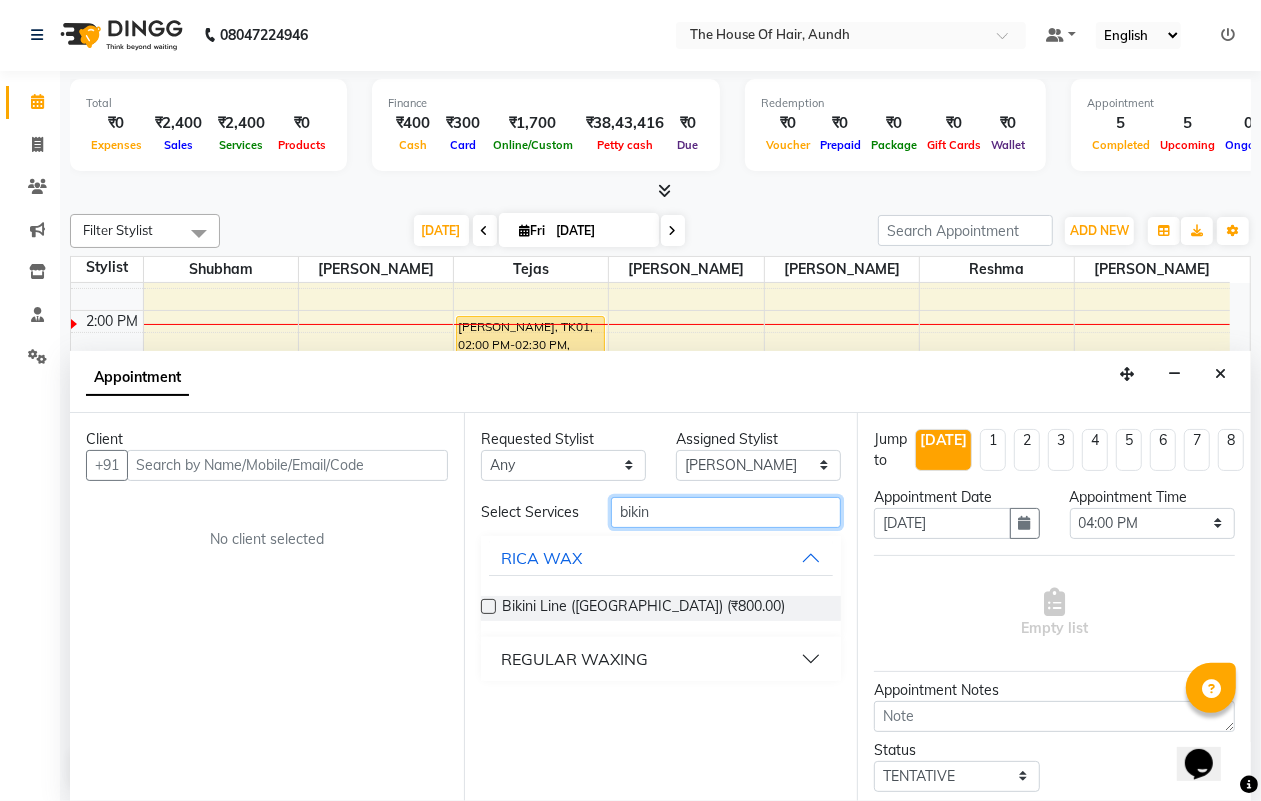 type on "bikini" 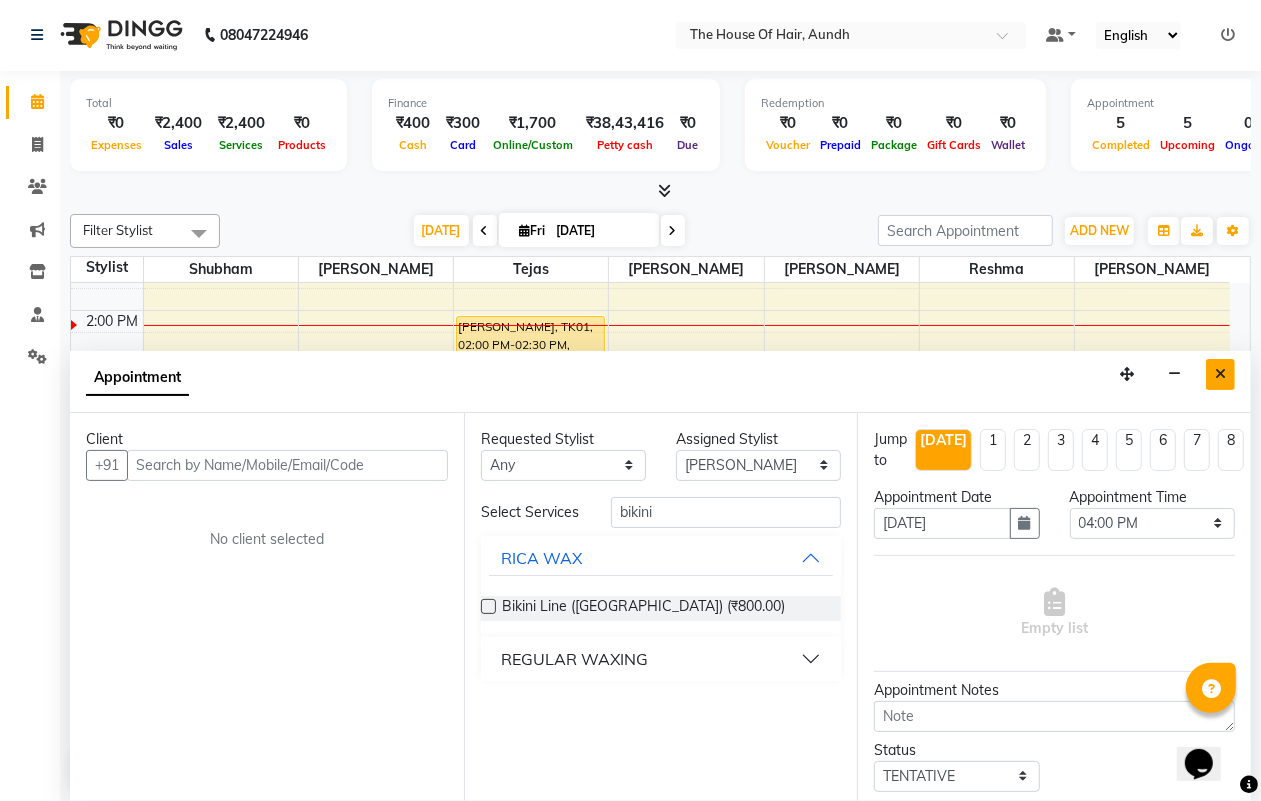 click at bounding box center [1220, 374] 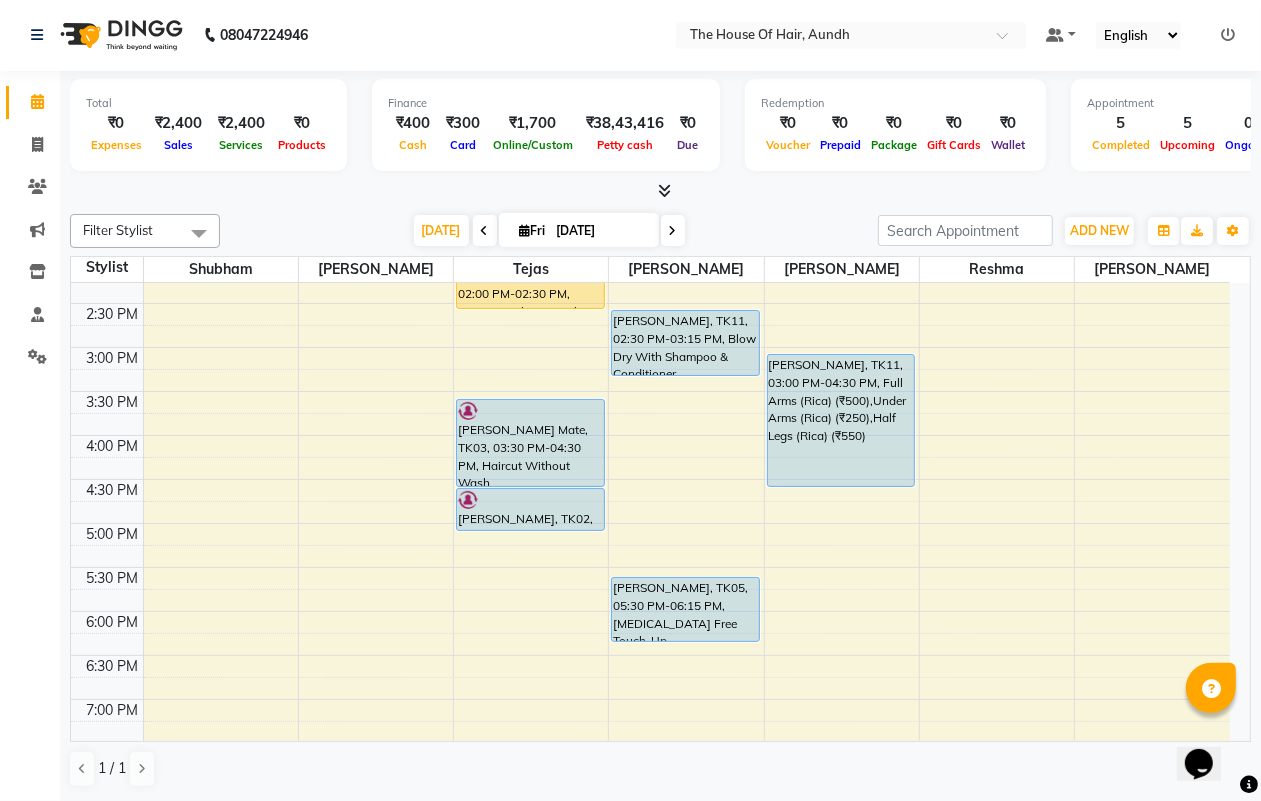 scroll, scrollTop: 500, scrollLeft: 0, axis: vertical 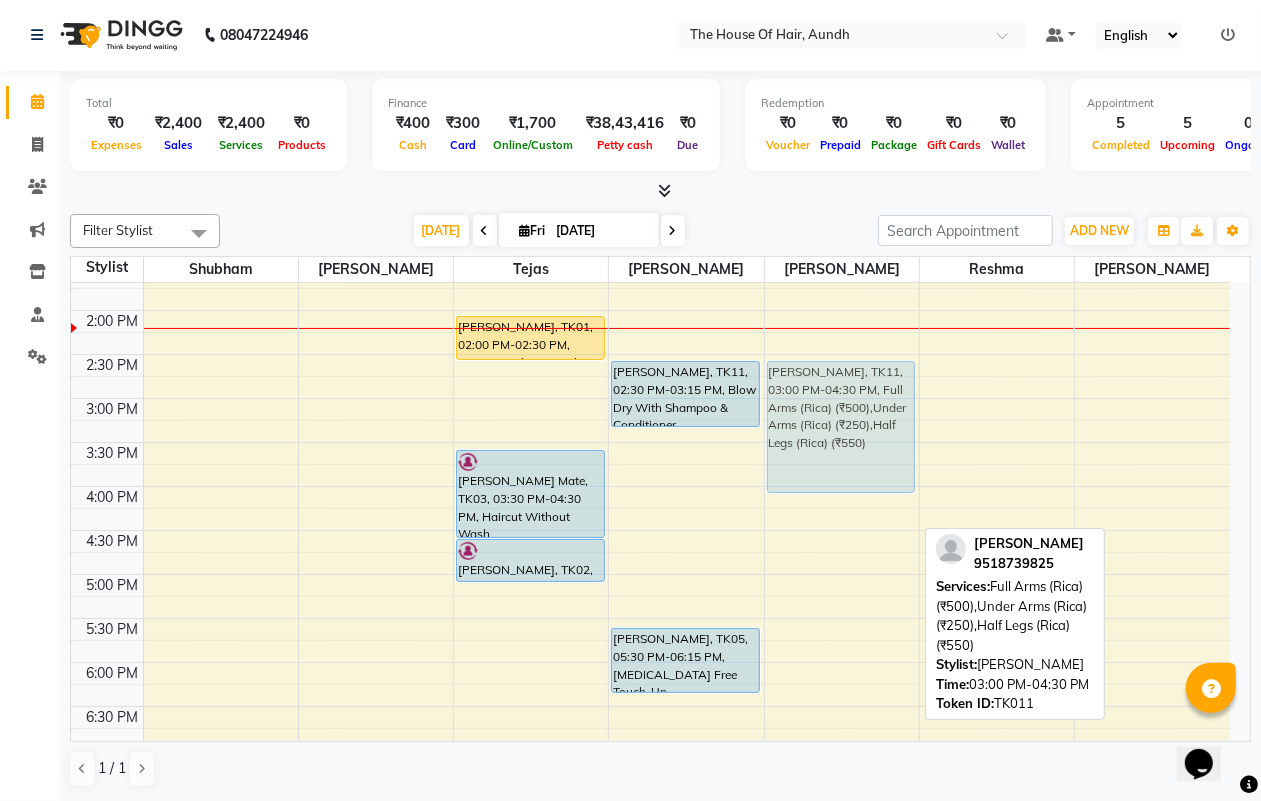 drag, startPoint x: 830, startPoint y: 451, endPoint x: 836, endPoint y: 406, distance: 45.39824 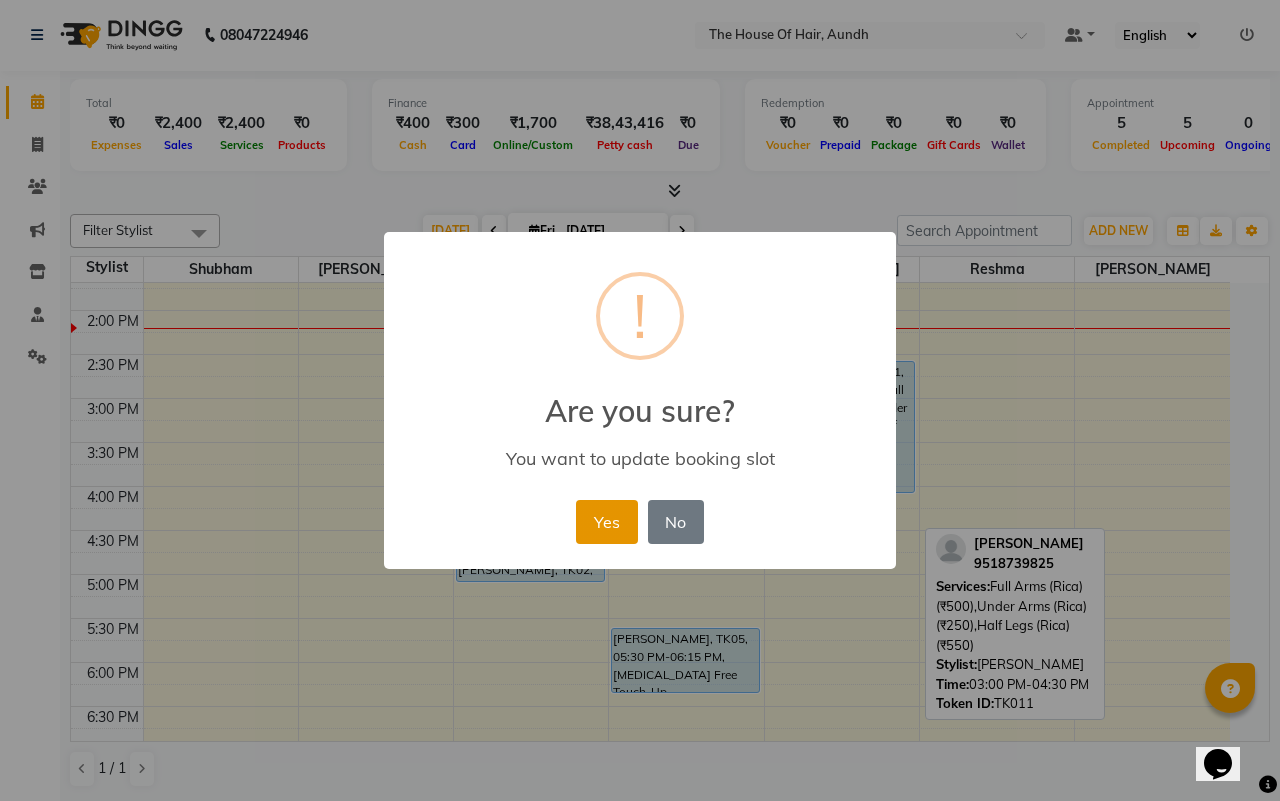 click on "Yes" at bounding box center [606, 522] 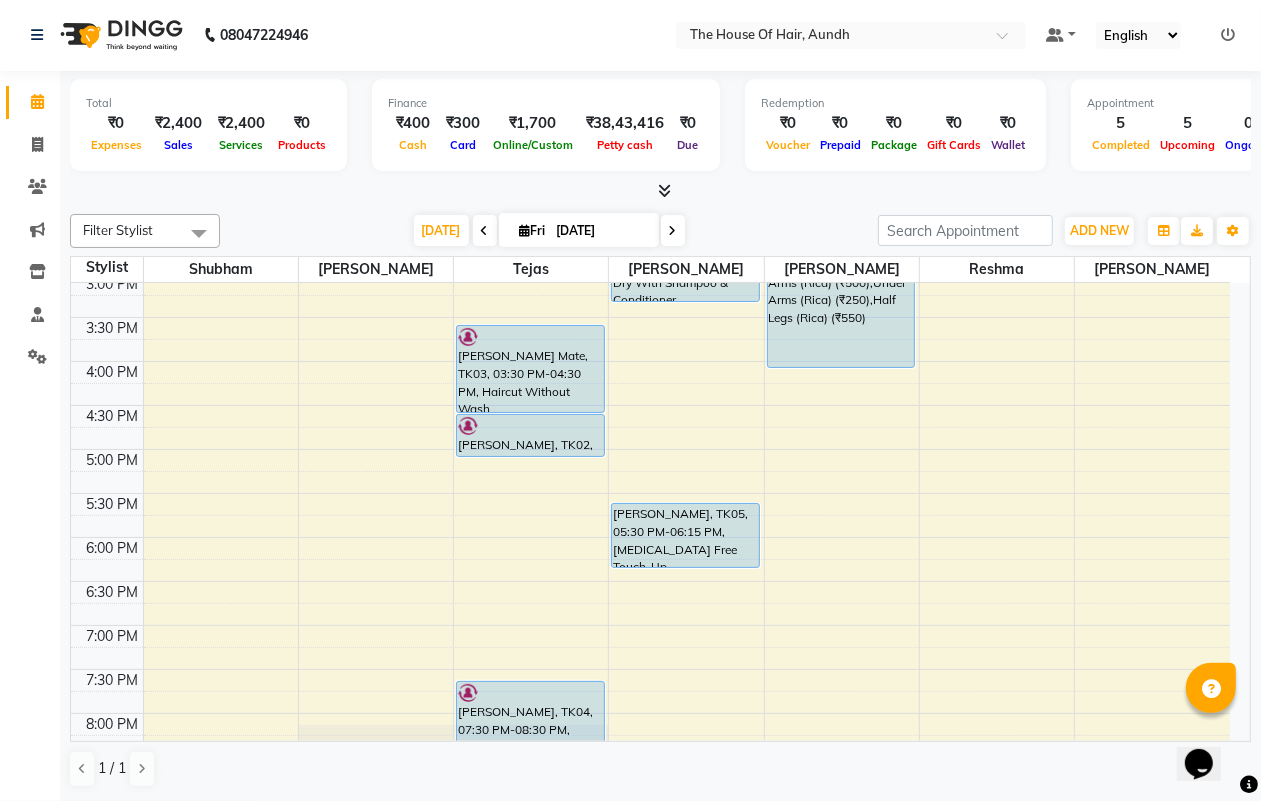 scroll, scrollTop: 500, scrollLeft: 0, axis: vertical 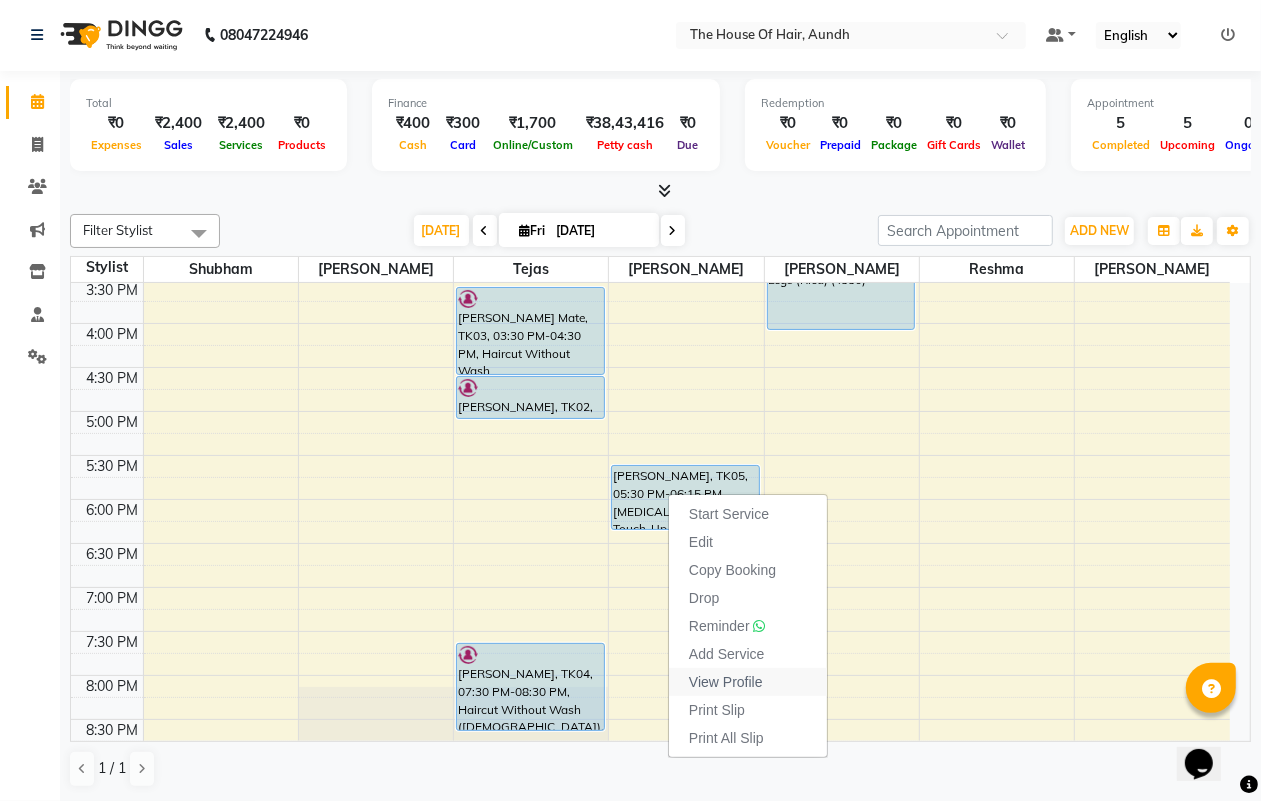 click on "View Profile" at bounding box center (726, 682) 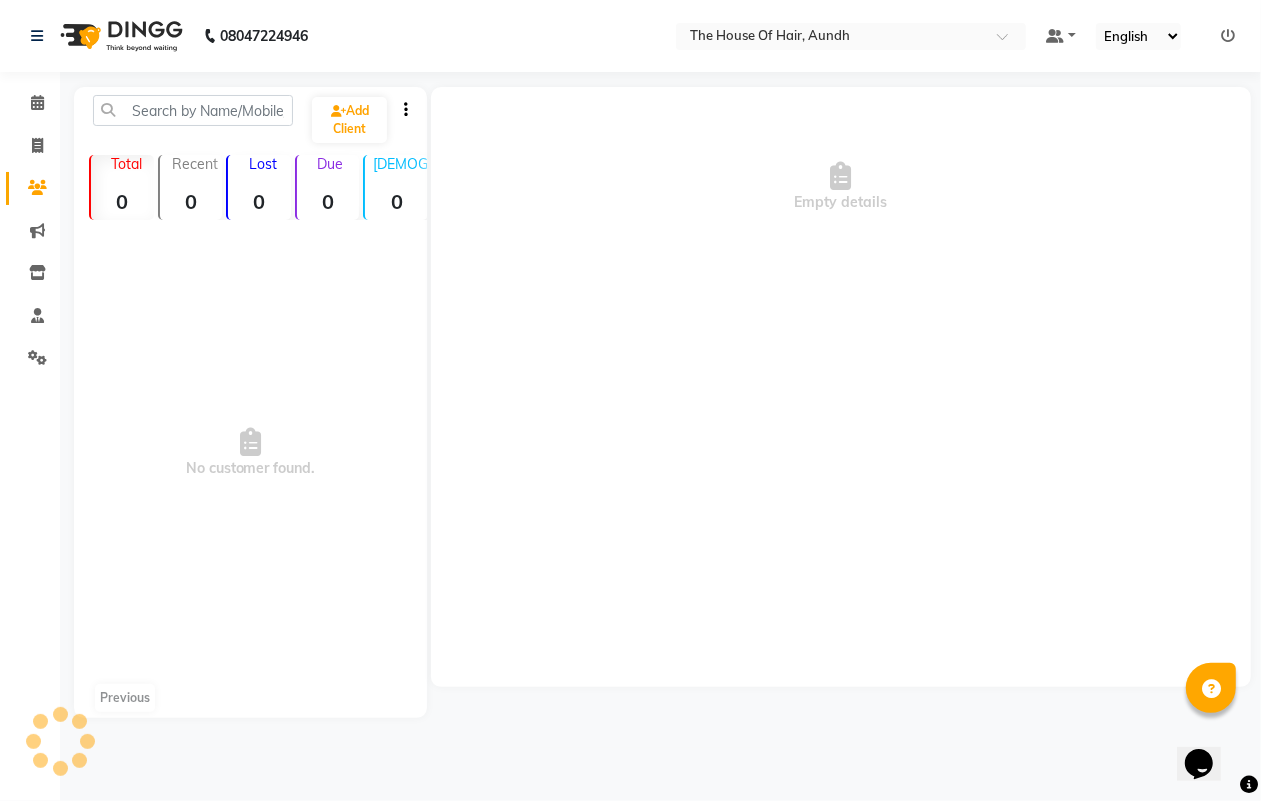 scroll, scrollTop: 0, scrollLeft: 0, axis: both 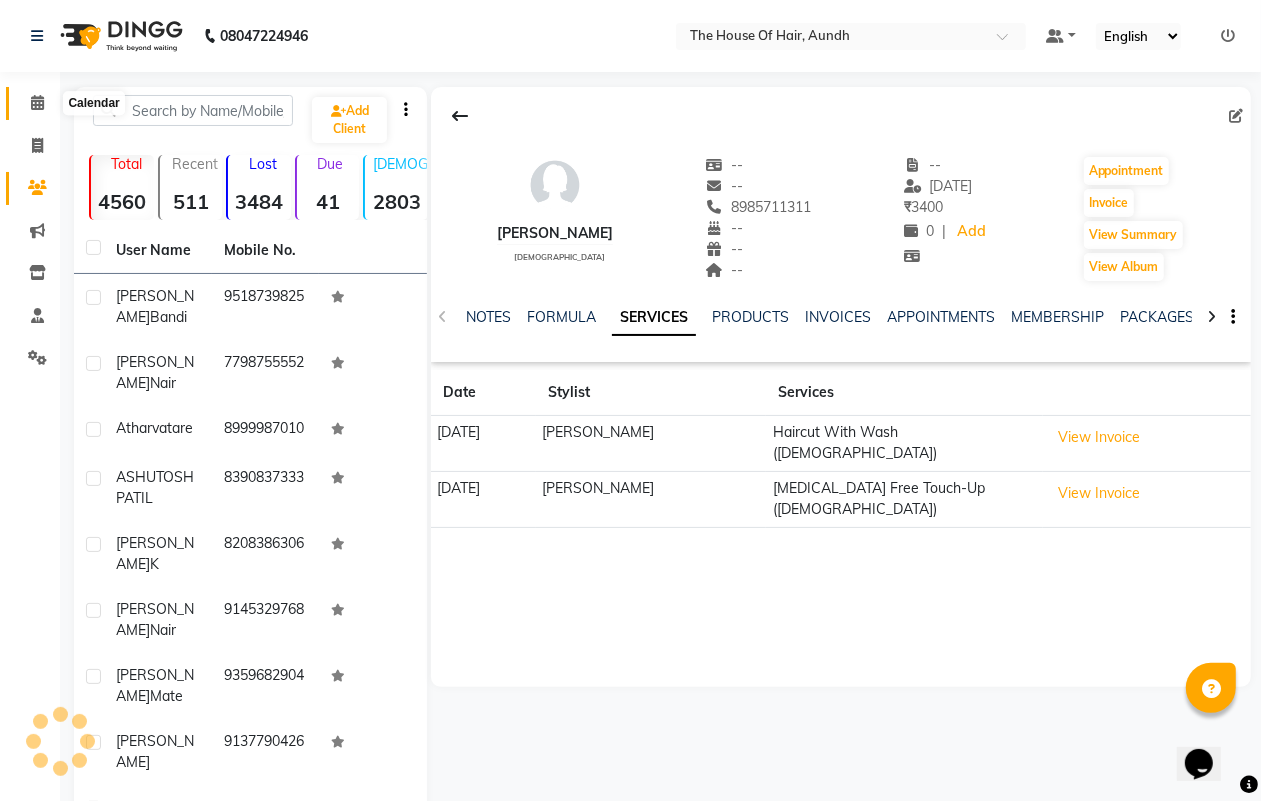 click 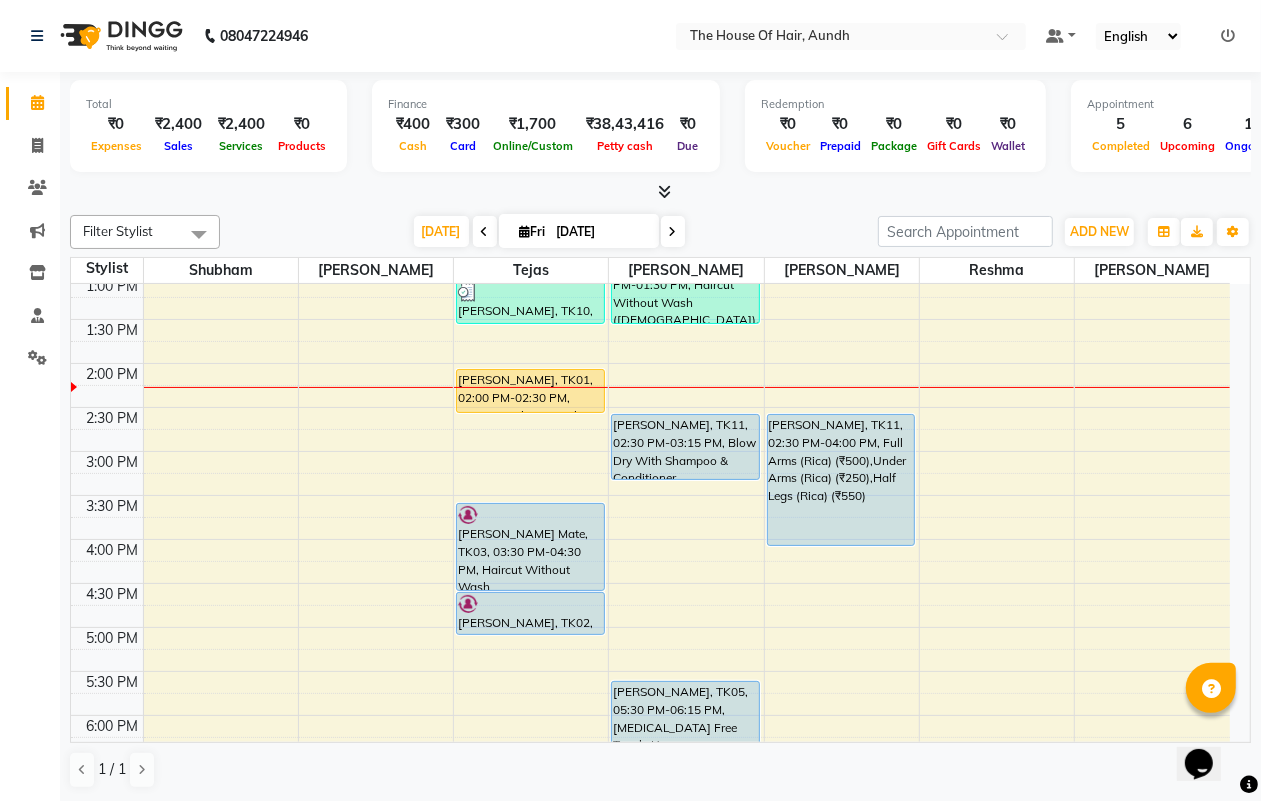 scroll, scrollTop: 500, scrollLeft: 0, axis: vertical 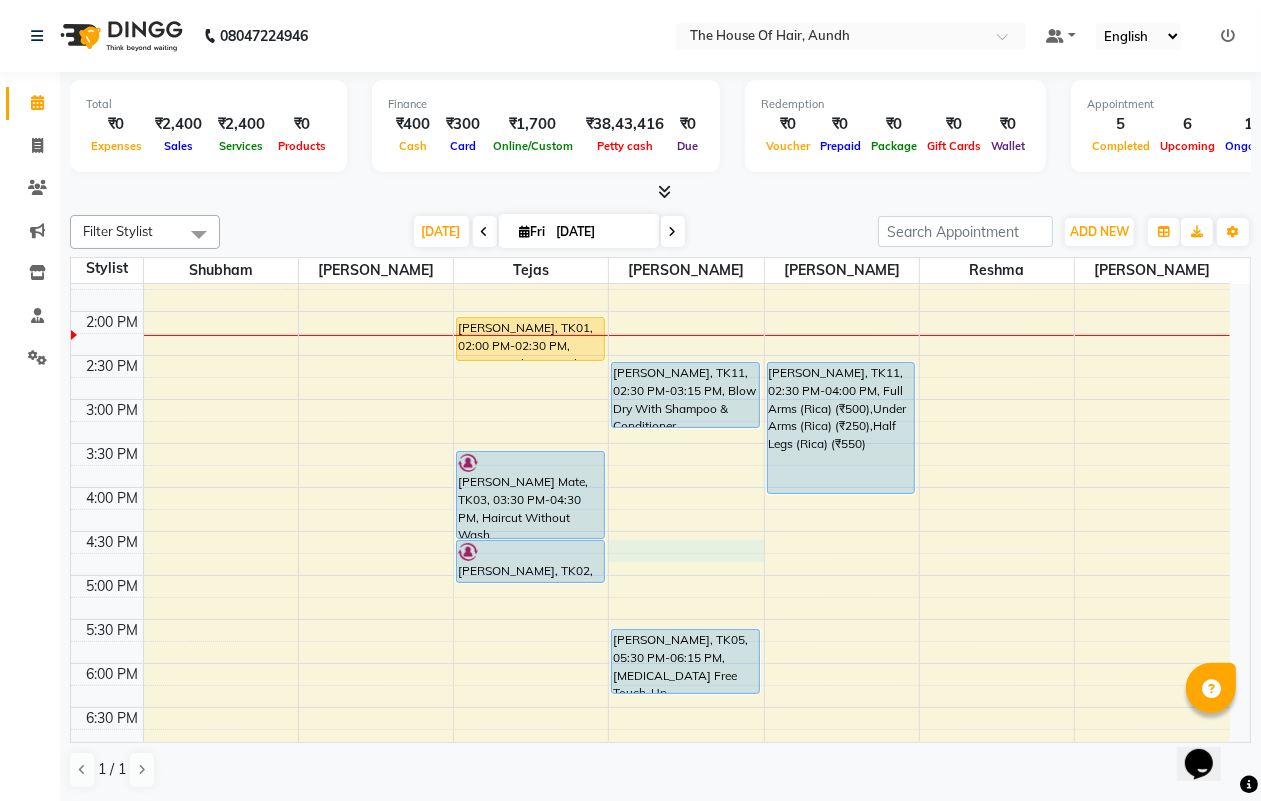 click on "8:00 AM 8:30 AM 9:00 AM 9:30 AM 10:00 AM 10:30 AM 11:00 AM 11:30 AM 12:00 PM 12:30 PM 1:00 PM 1:30 PM 2:00 PM 2:30 PM 3:00 PM 3:30 PM 4:00 PM 4:30 PM 5:00 PM 5:30 PM 6:00 PM 6:30 PM 7:00 PM 7:30 PM 8:00 PM 8:30 PM 9:00 PM 9:30 PM     [PERSON_NAME], TK06, 09:45 AM-10:15 AM, [PERSON_NAME] k, TK08, 12:00 PM-12:30 PM, [PERSON_NAME] [PERSON_NAME], TK10, 01:00 PM-01:30 PM, Haircut Without Wash ([DEMOGRAPHIC_DATA])    [PERSON_NAME], TK01, 02:00 PM-02:30 PM, Haircut Without Wash ([DEMOGRAPHIC_DATA])     [PERSON_NAME] Mate, TK03, 03:30 PM-04:30 PM, Haircut Without Wash ([DEMOGRAPHIC_DATA]),[PERSON_NAME] PATIL, TK02, 04:30 PM-05:00 PM, [PERSON_NAME]     [PERSON_NAME], TK04, 07:30 PM-08:30 PM, Haircut Without Wash ([DEMOGRAPHIC_DATA]),[PERSON_NAME] [PERSON_NAME], TK07, 11:30 AM-12:15 PM, Blow Dry With Shampoo & Conditioner ([DEMOGRAPHIC_DATA])     atharva tare, TK09, 12:30 PM-01:30 PM, Haircut Without Wash ([DEMOGRAPHIC_DATA]),[PERSON_NAME] [PERSON_NAME], TK11, 02:30 PM-03:15 PM, Blow Dry With Shampoo & Conditioner ([DEMOGRAPHIC_DATA])    [PERSON_NAME], TK05, 05:30 PM-06:15 PM, [MEDICAL_DATA] Free Touch-Up ([DEMOGRAPHIC_DATA])" at bounding box center [650, 399] 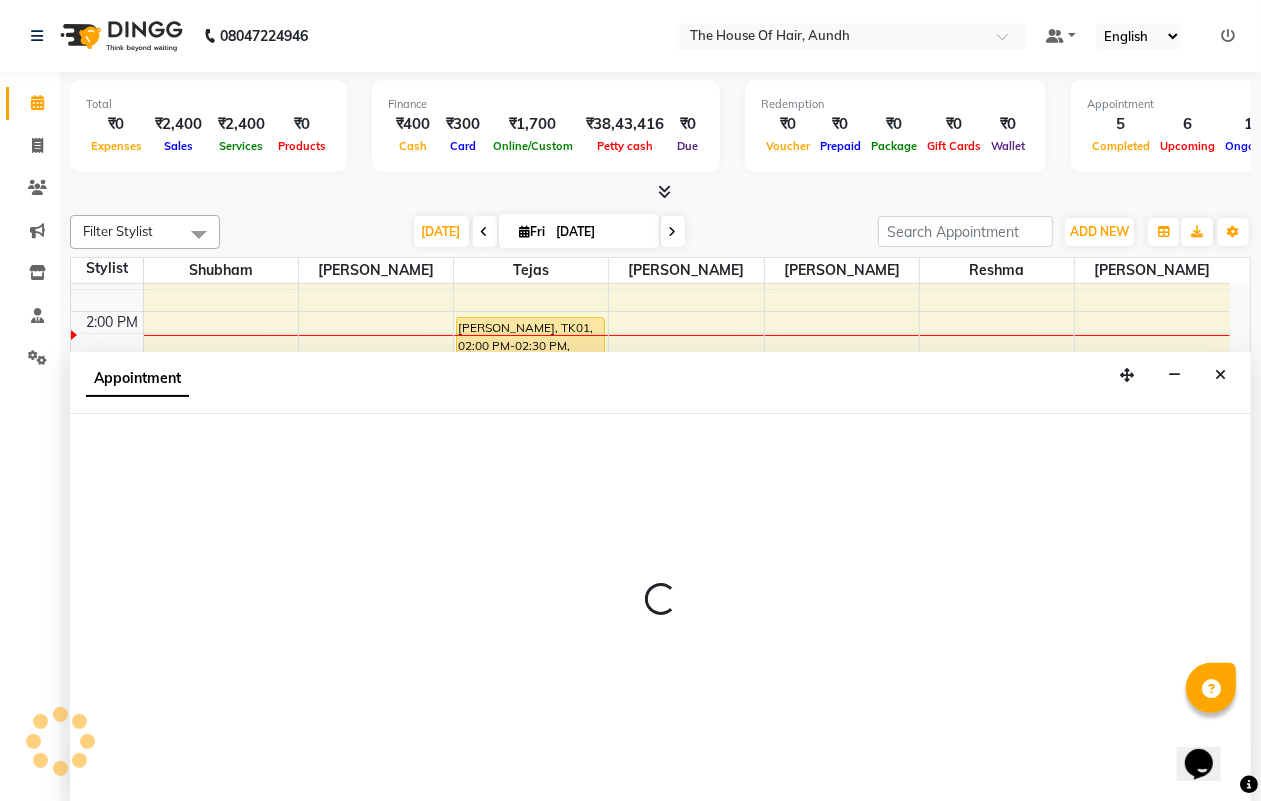 scroll, scrollTop: 1, scrollLeft: 0, axis: vertical 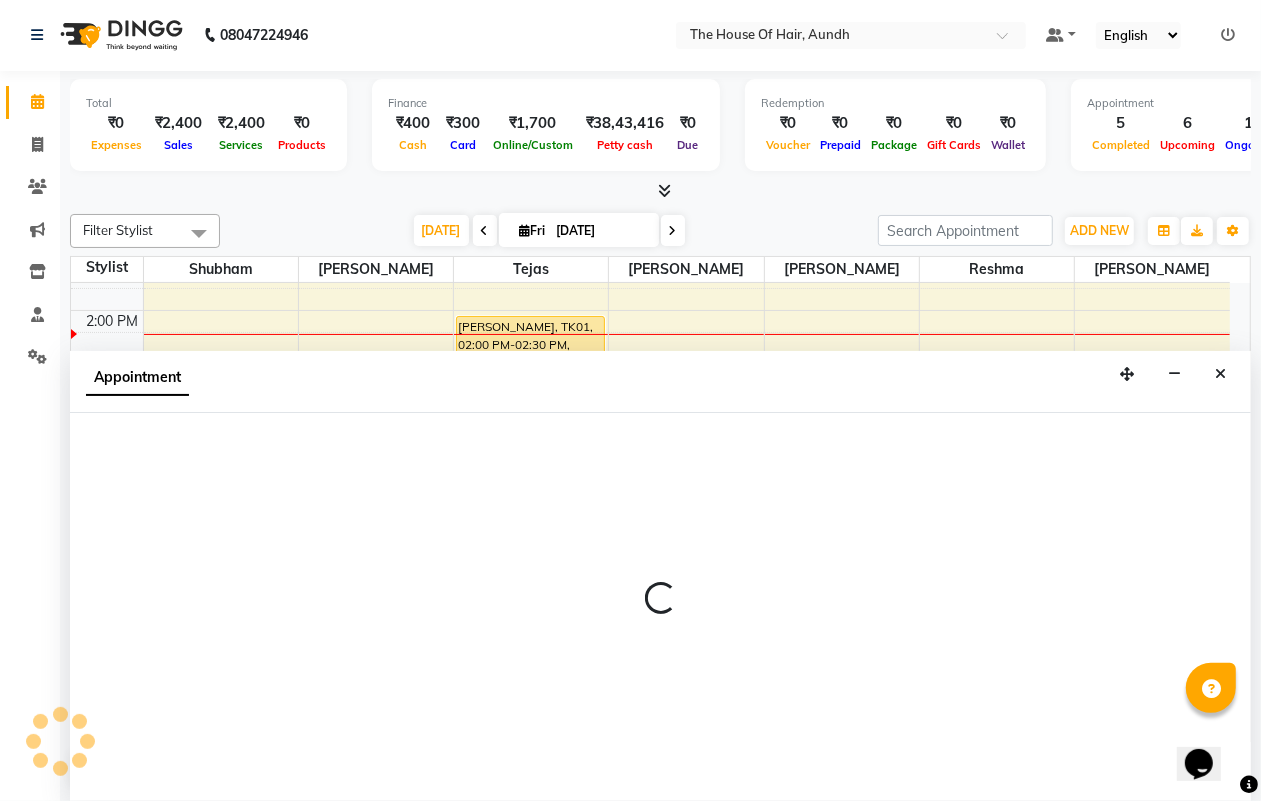 select on "32779" 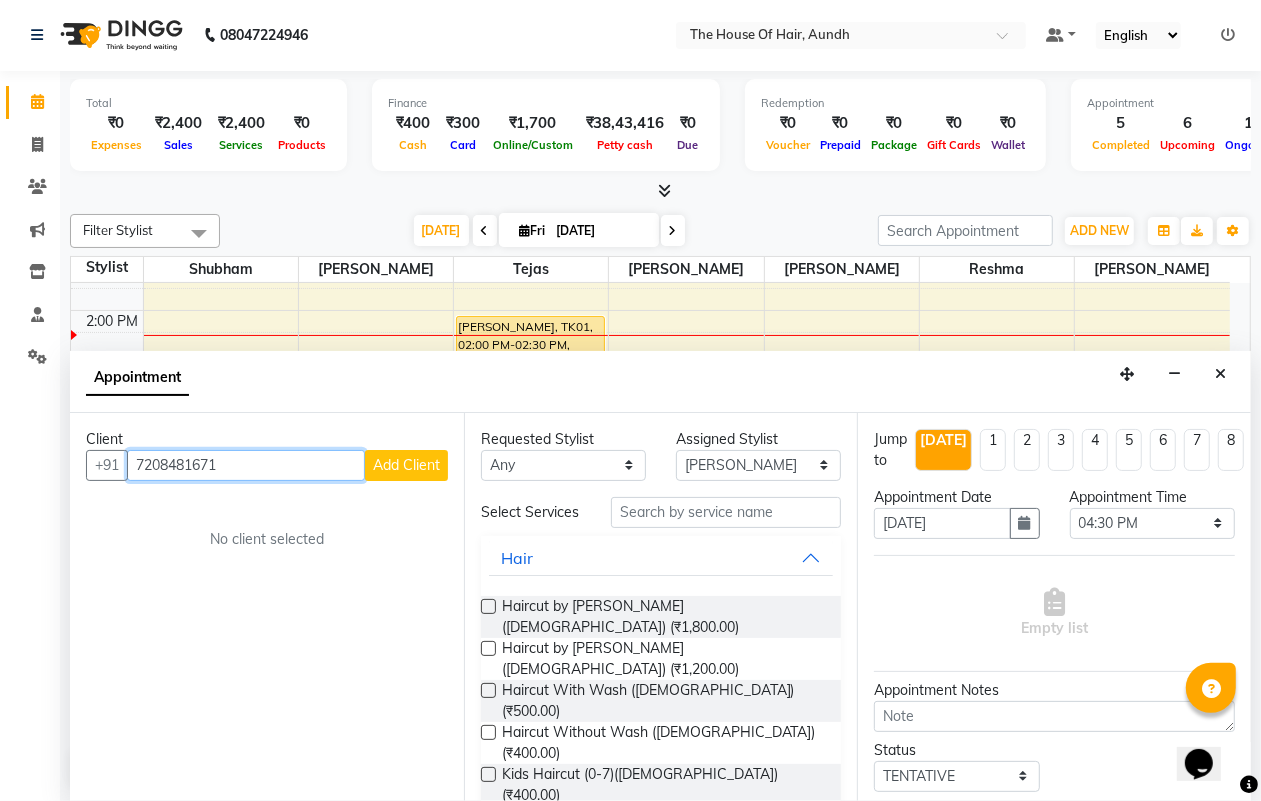 type on "7208481671" 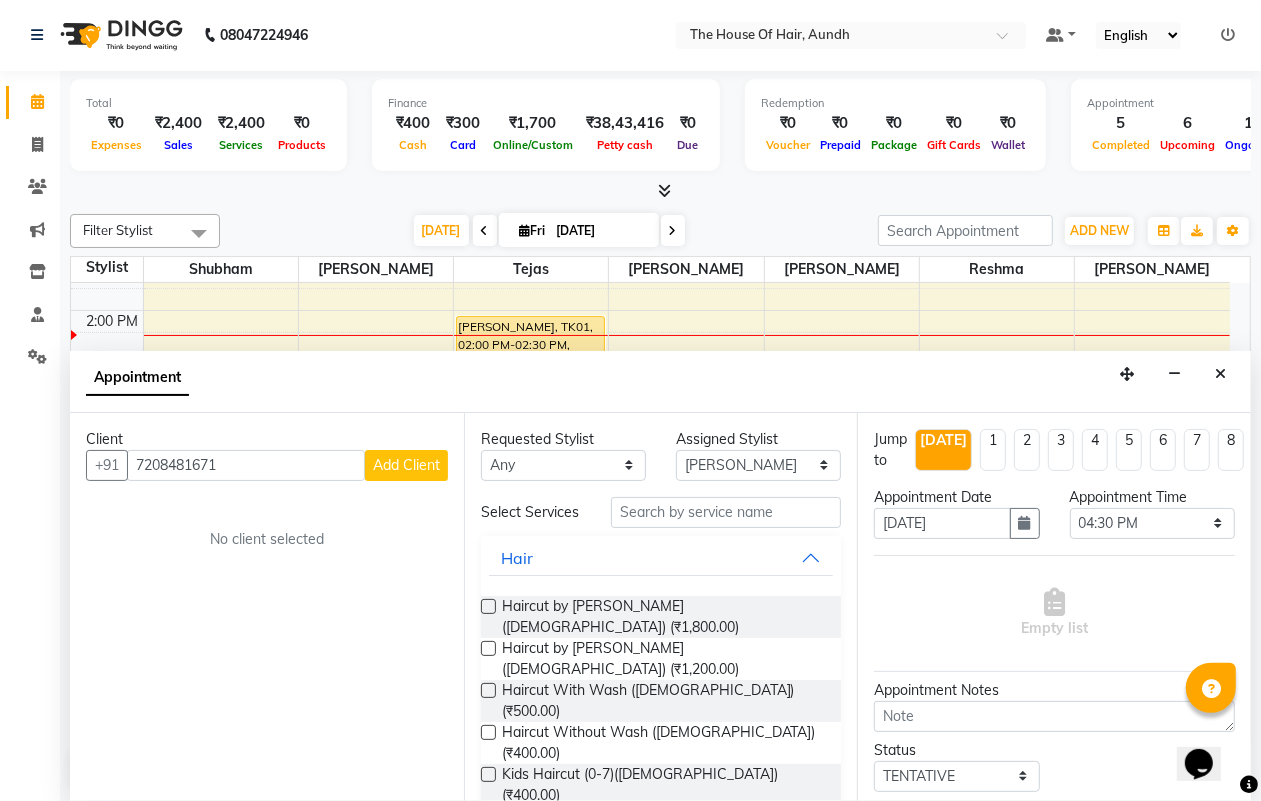 click on "Add Client" at bounding box center [406, 465] 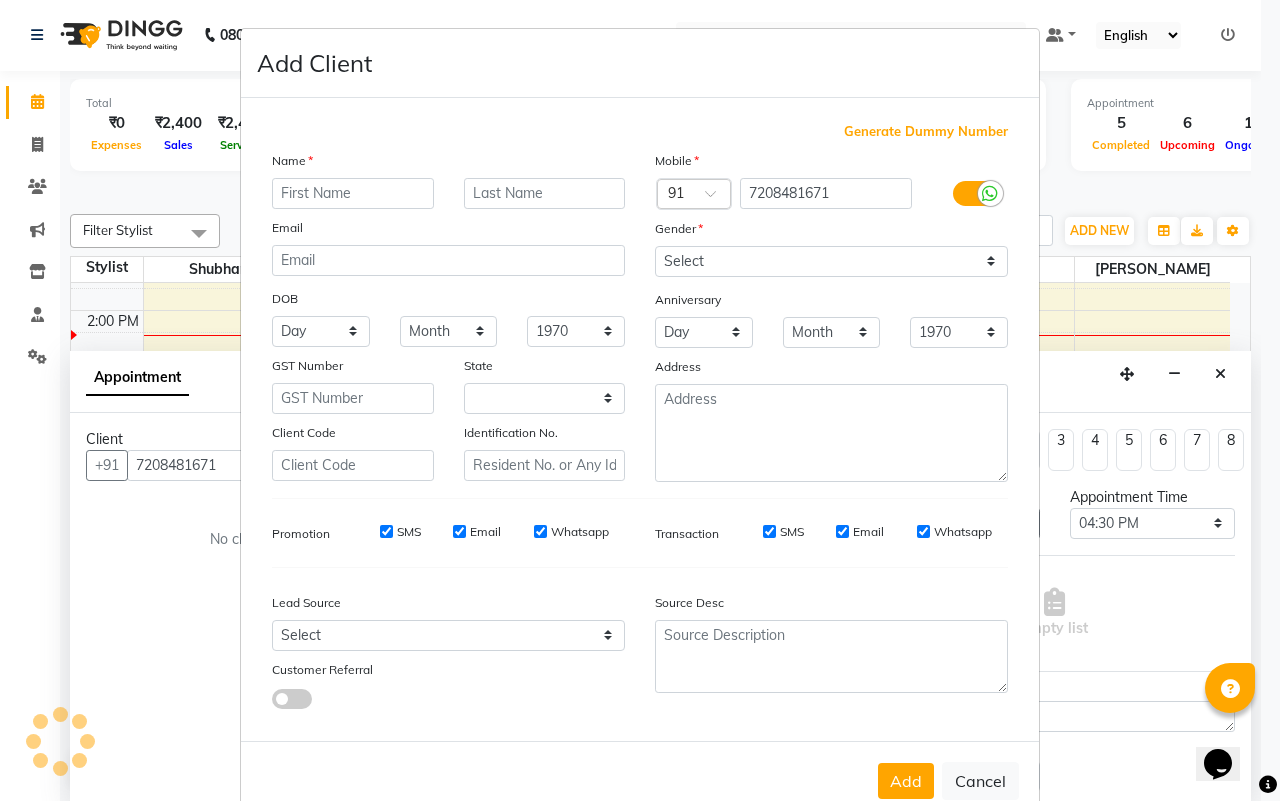 select on "22" 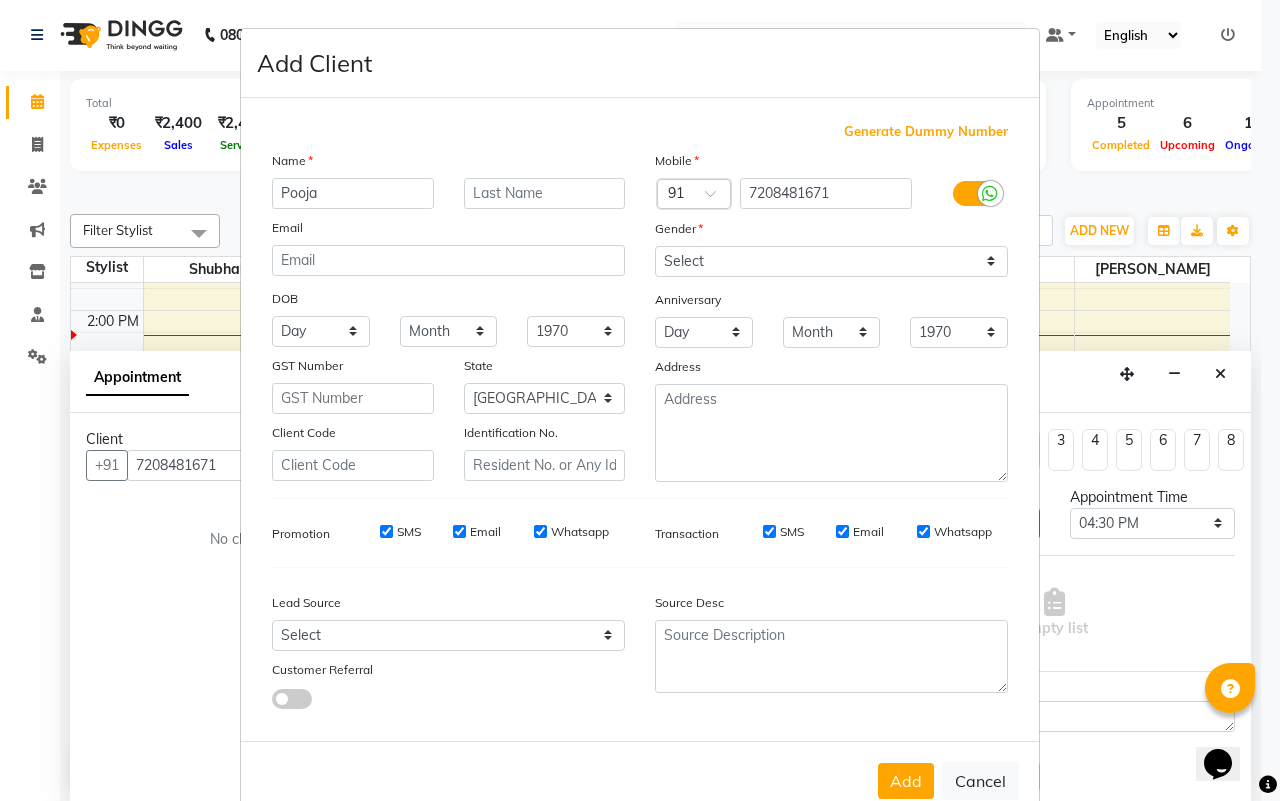 type on "Pooja" 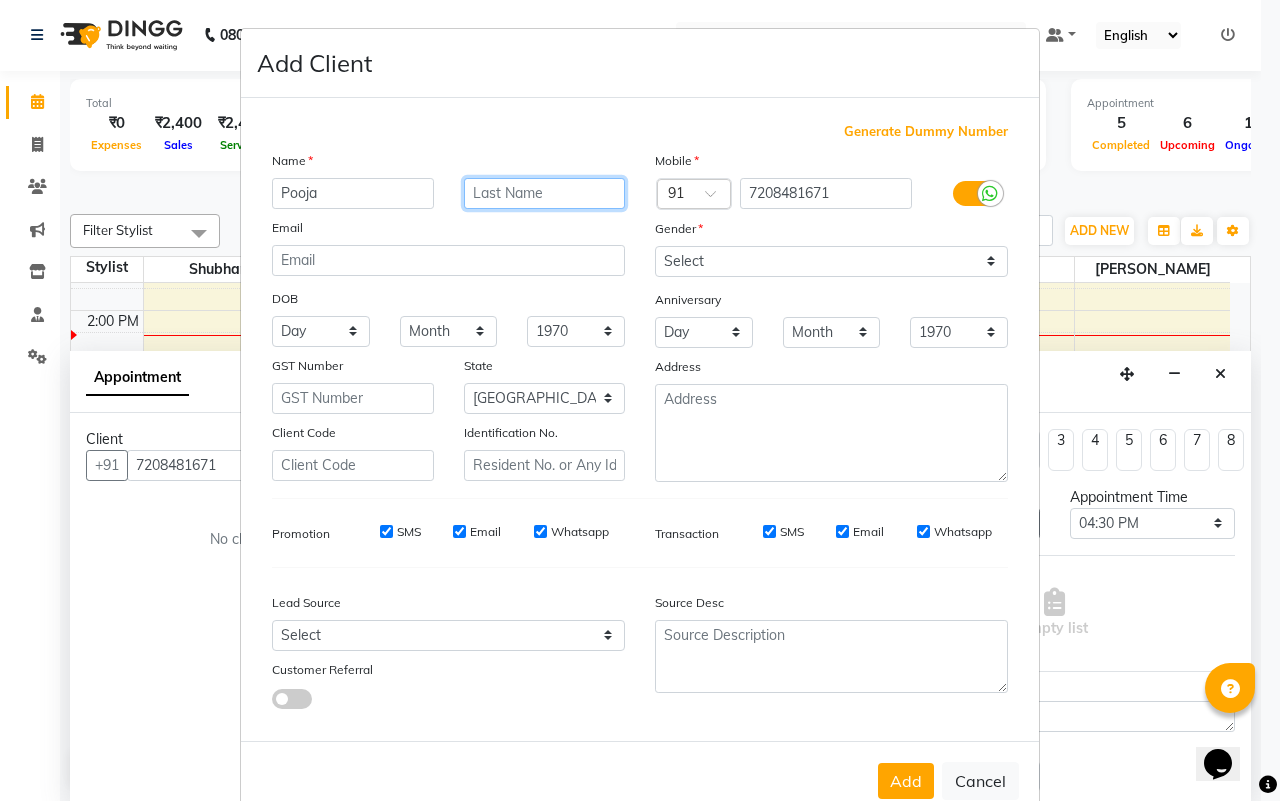 click at bounding box center (545, 193) 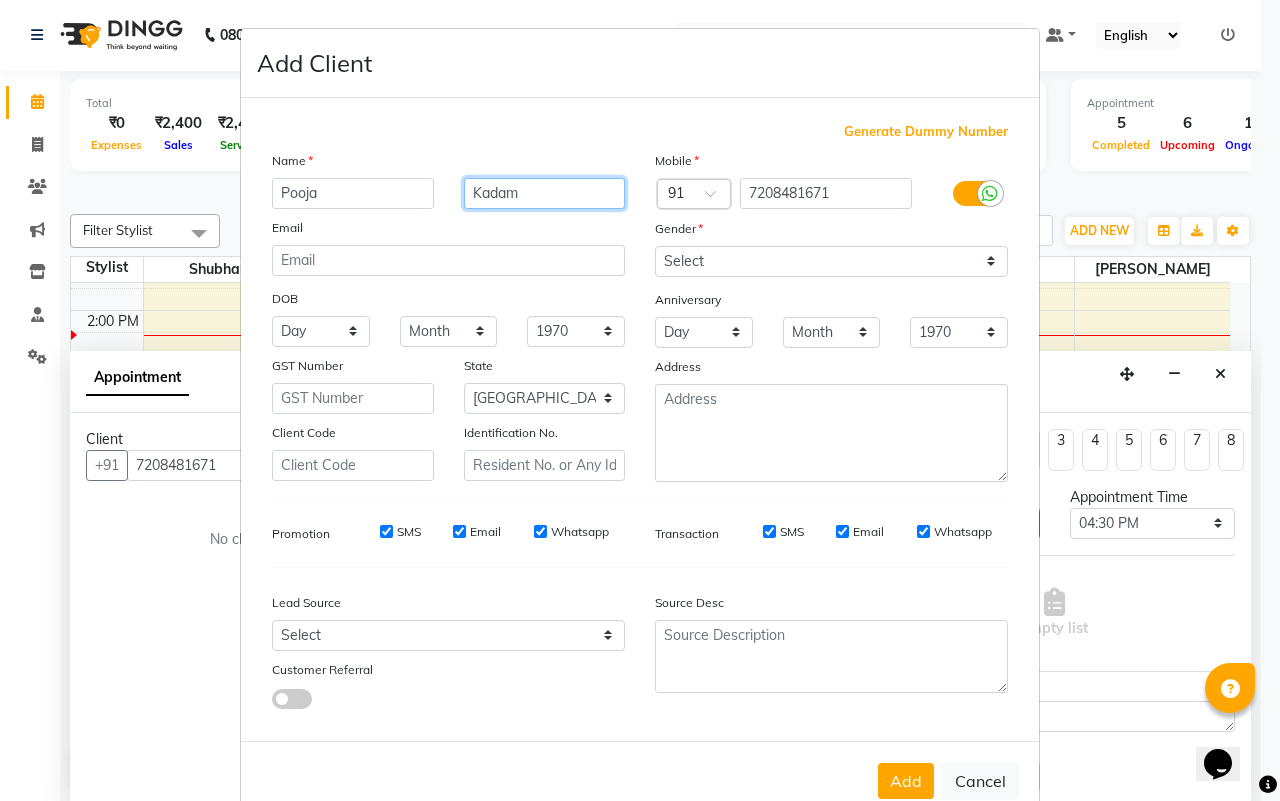 type on "Kadam" 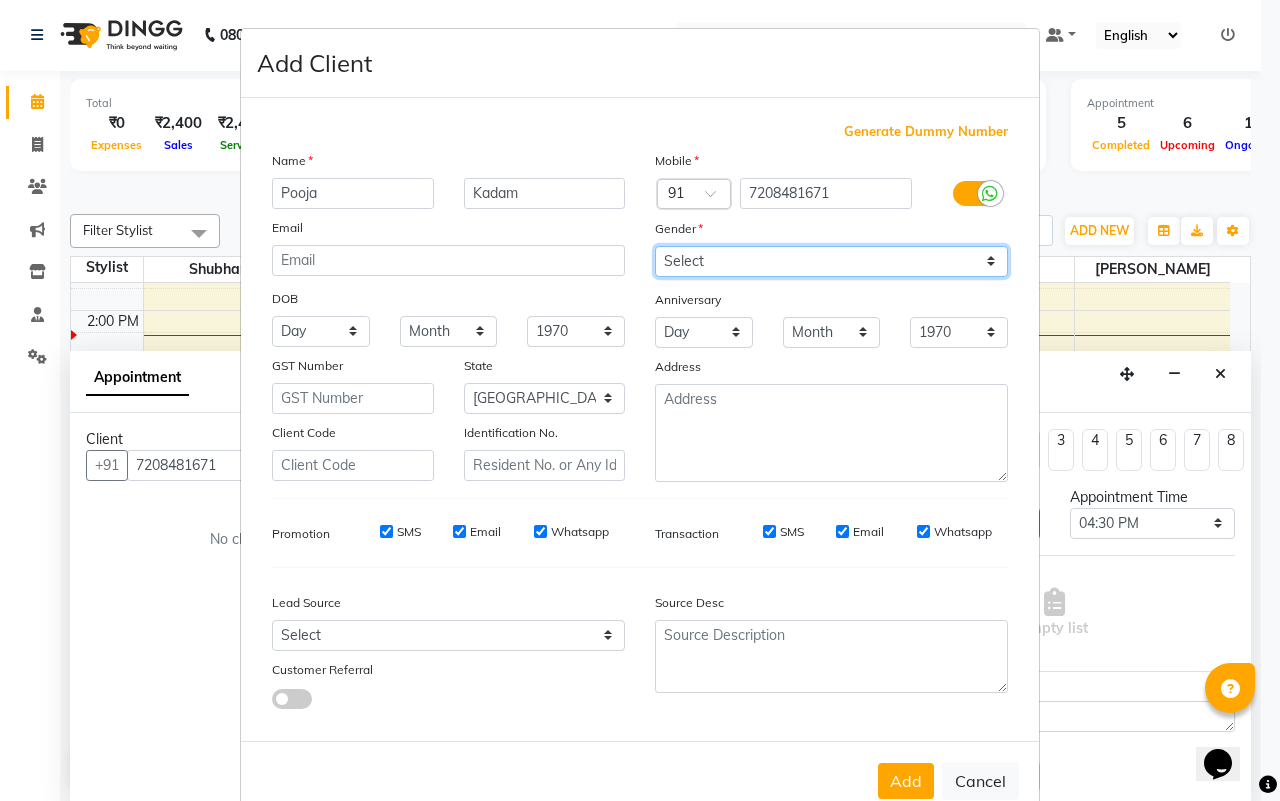 click on "Select [DEMOGRAPHIC_DATA] [DEMOGRAPHIC_DATA] Other Prefer Not To Say" at bounding box center (831, 261) 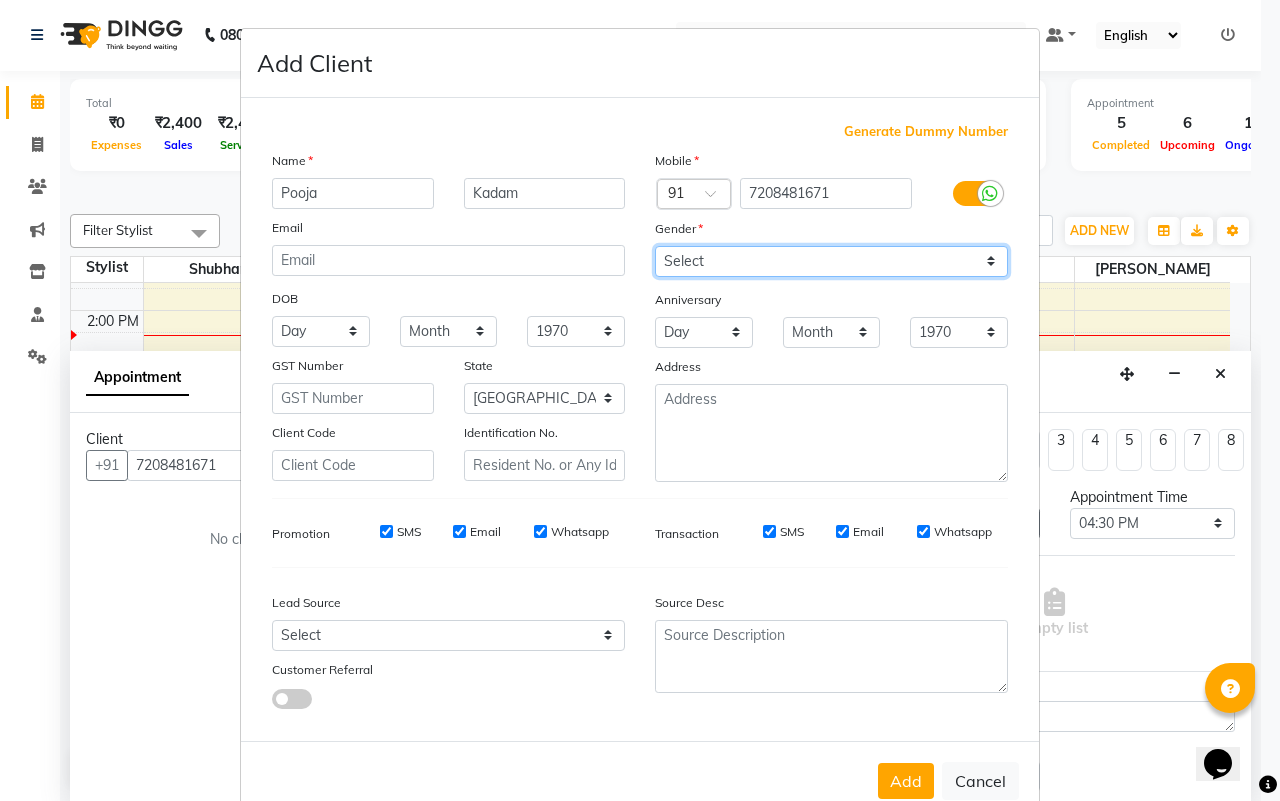 select on "[DEMOGRAPHIC_DATA]" 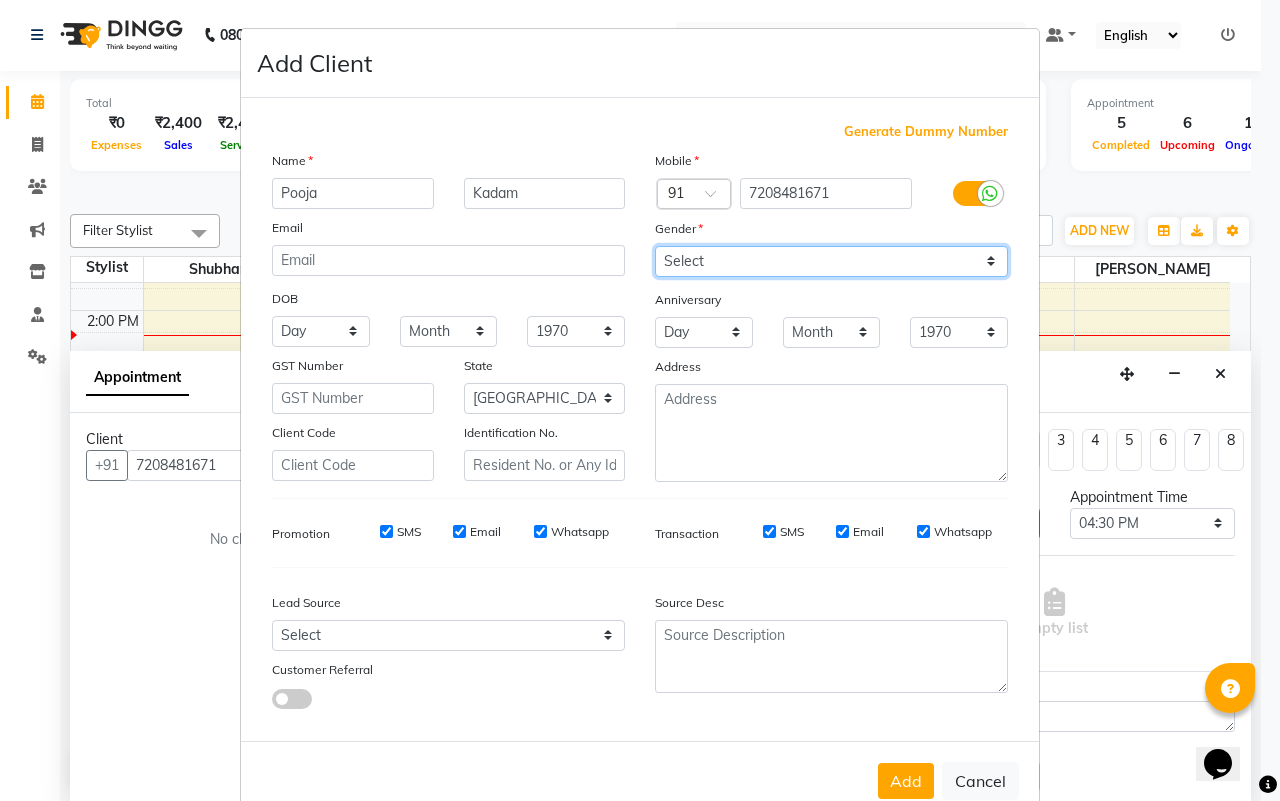 click on "Select [DEMOGRAPHIC_DATA] [DEMOGRAPHIC_DATA] Other Prefer Not To Say" at bounding box center [831, 261] 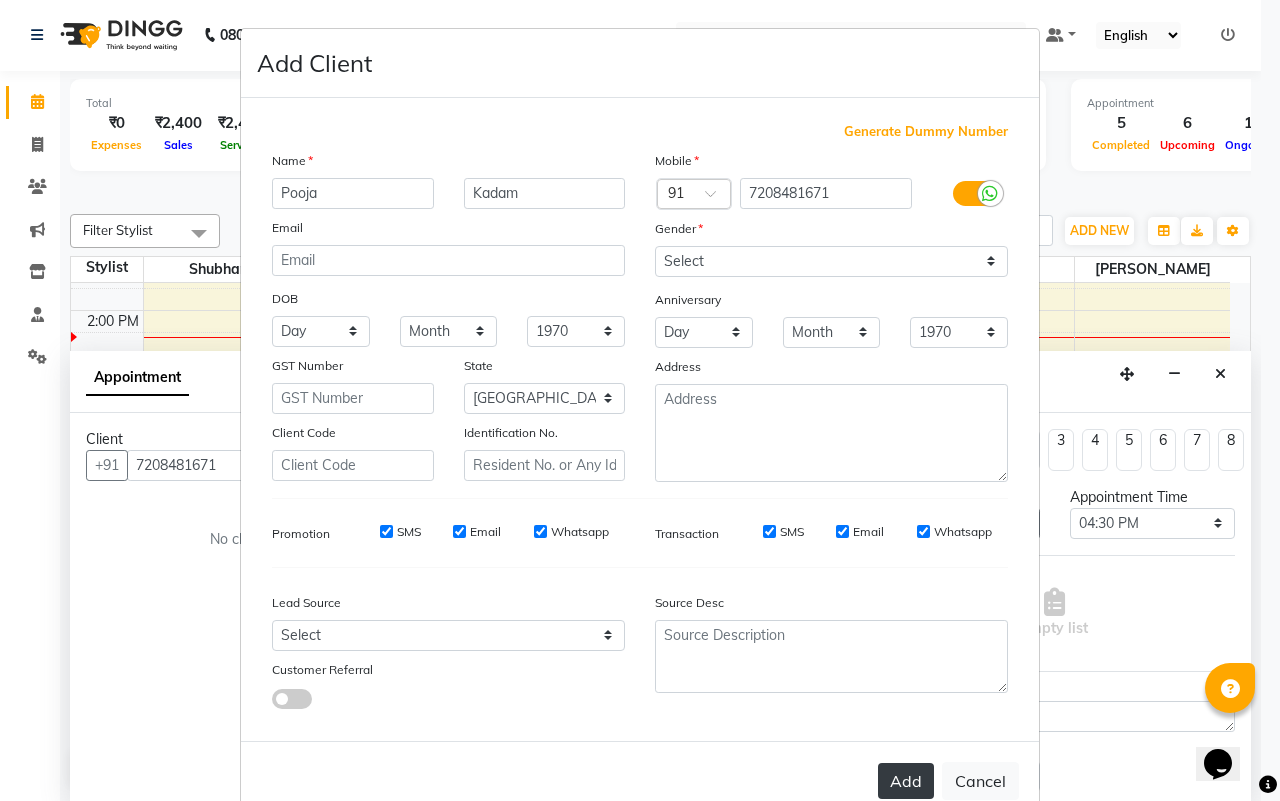 click on "Add" at bounding box center (906, 781) 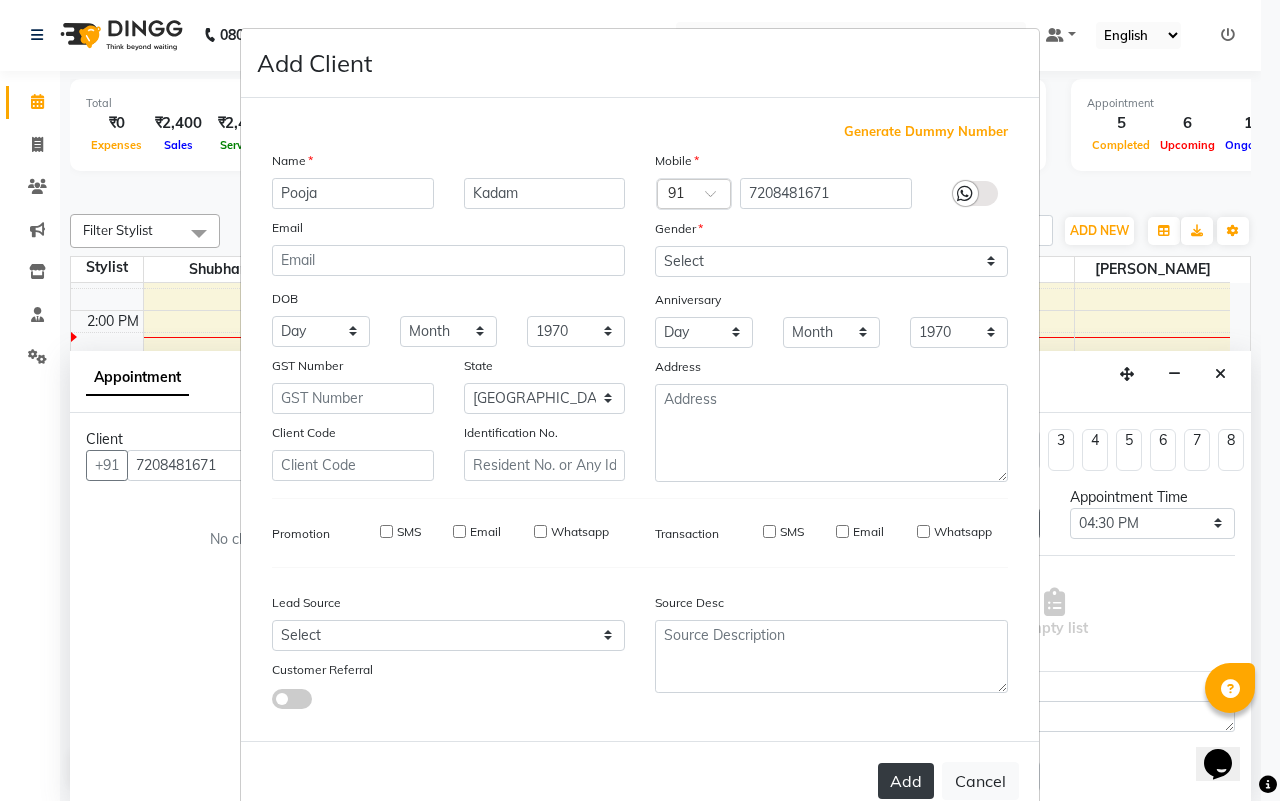 type 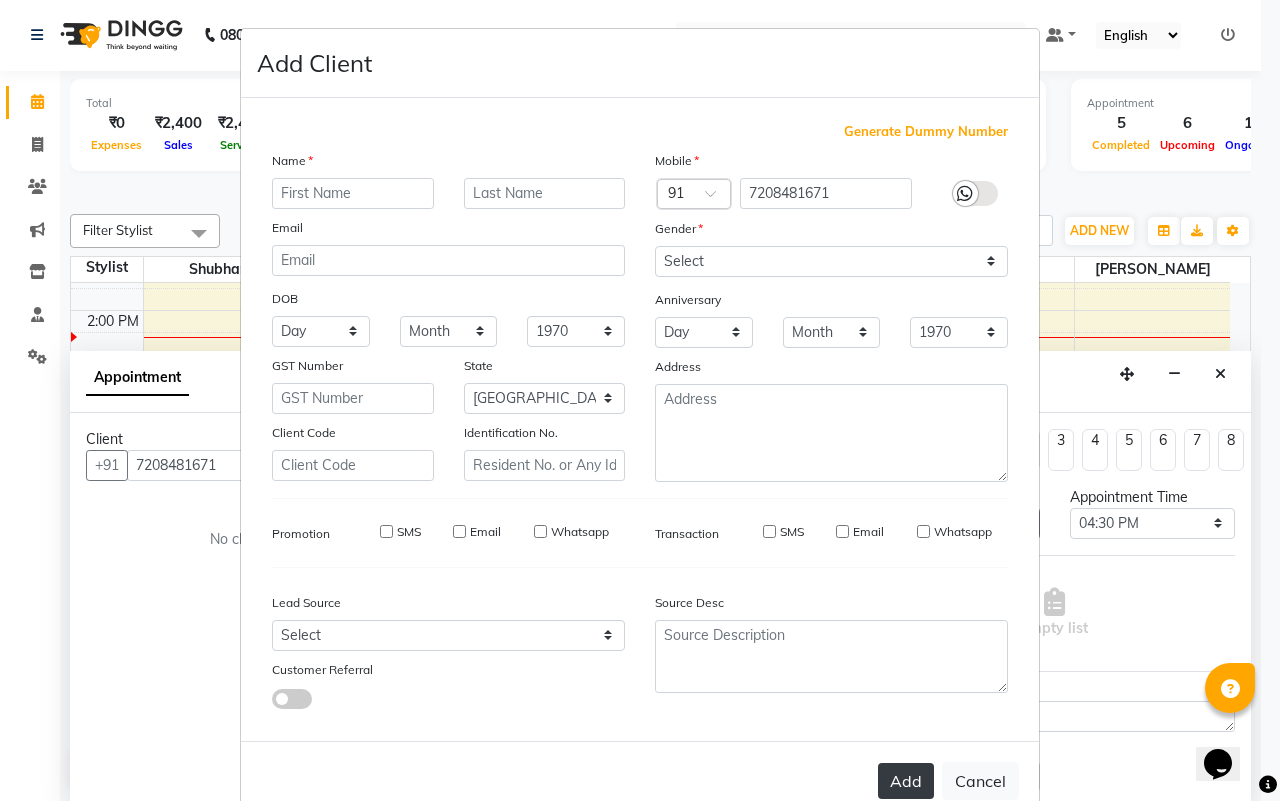 select 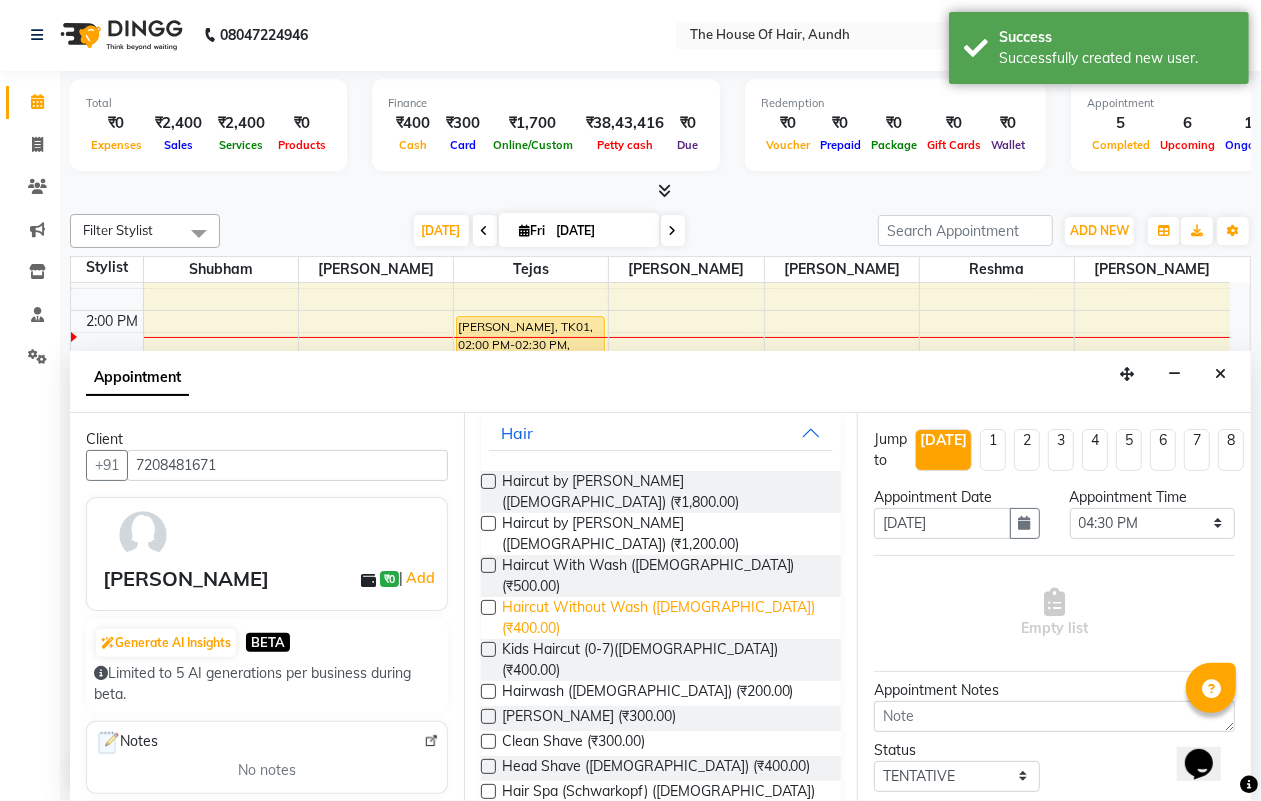scroll, scrollTop: 250, scrollLeft: 0, axis: vertical 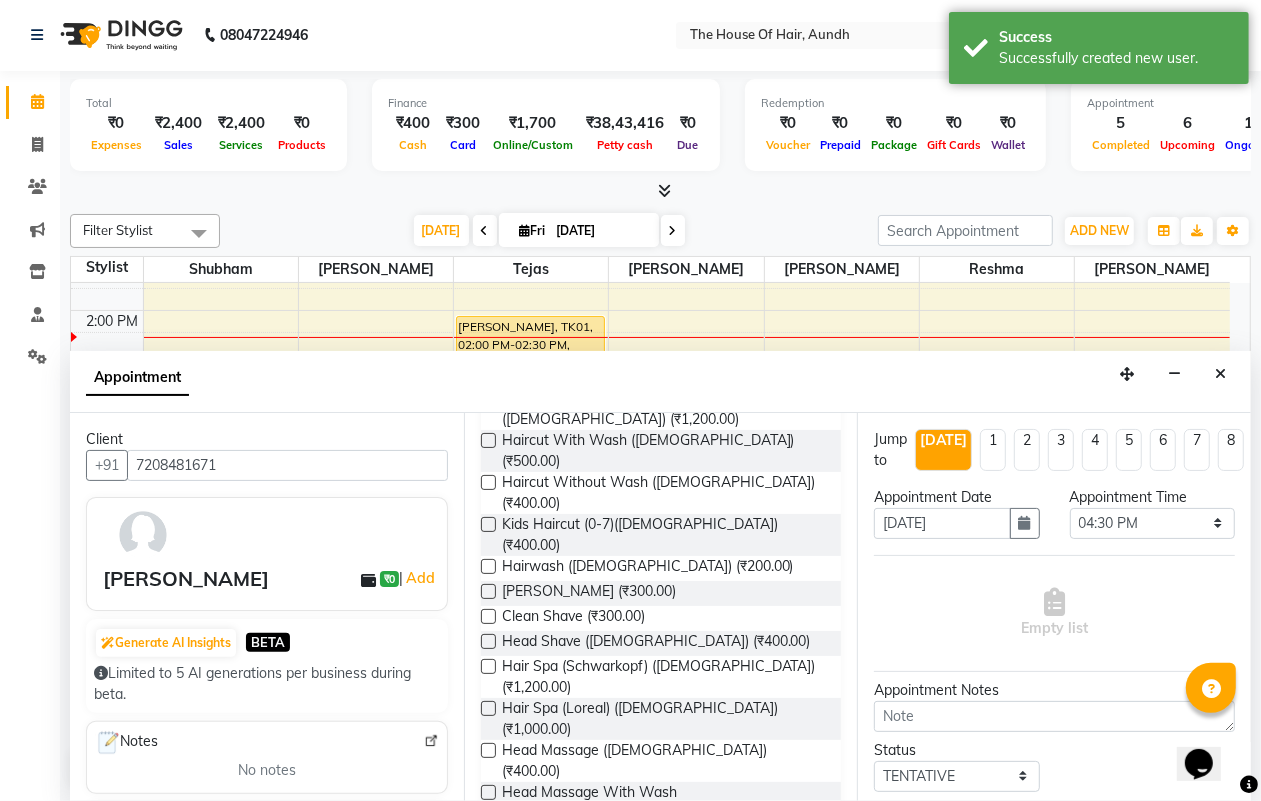 click on "Haircut With Wash ([DEMOGRAPHIC_DATA]) (₹900.00)" at bounding box center [664, 870] 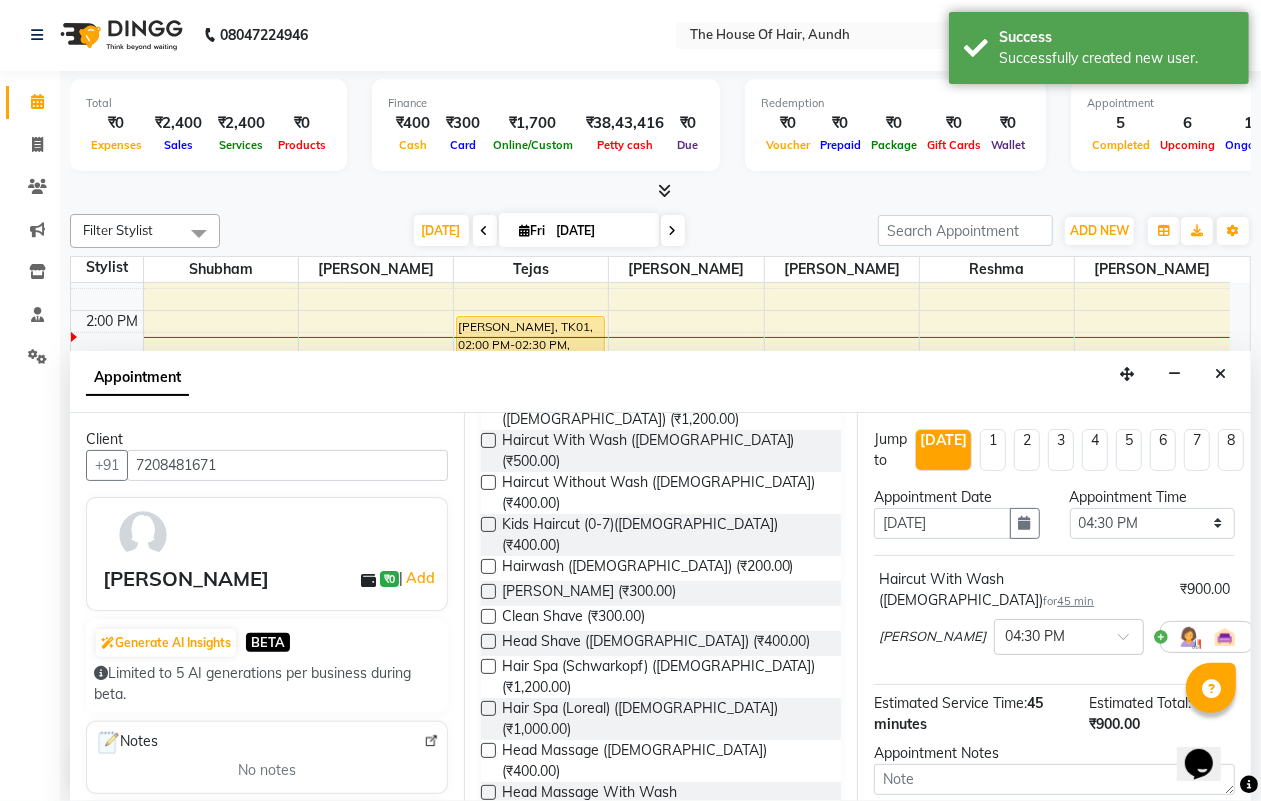 checkbox on "false" 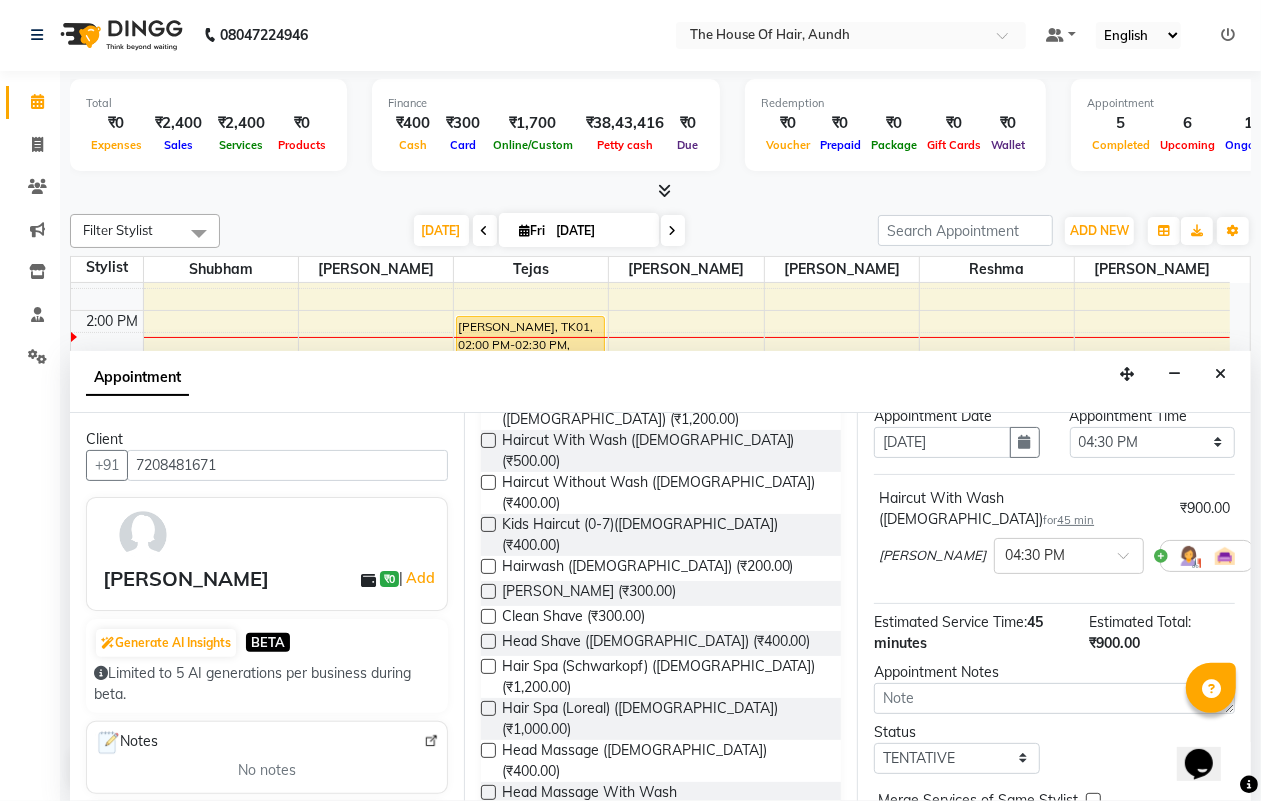 scroll, scrollTop: 125, scrollLeft: 0, axis: vertical 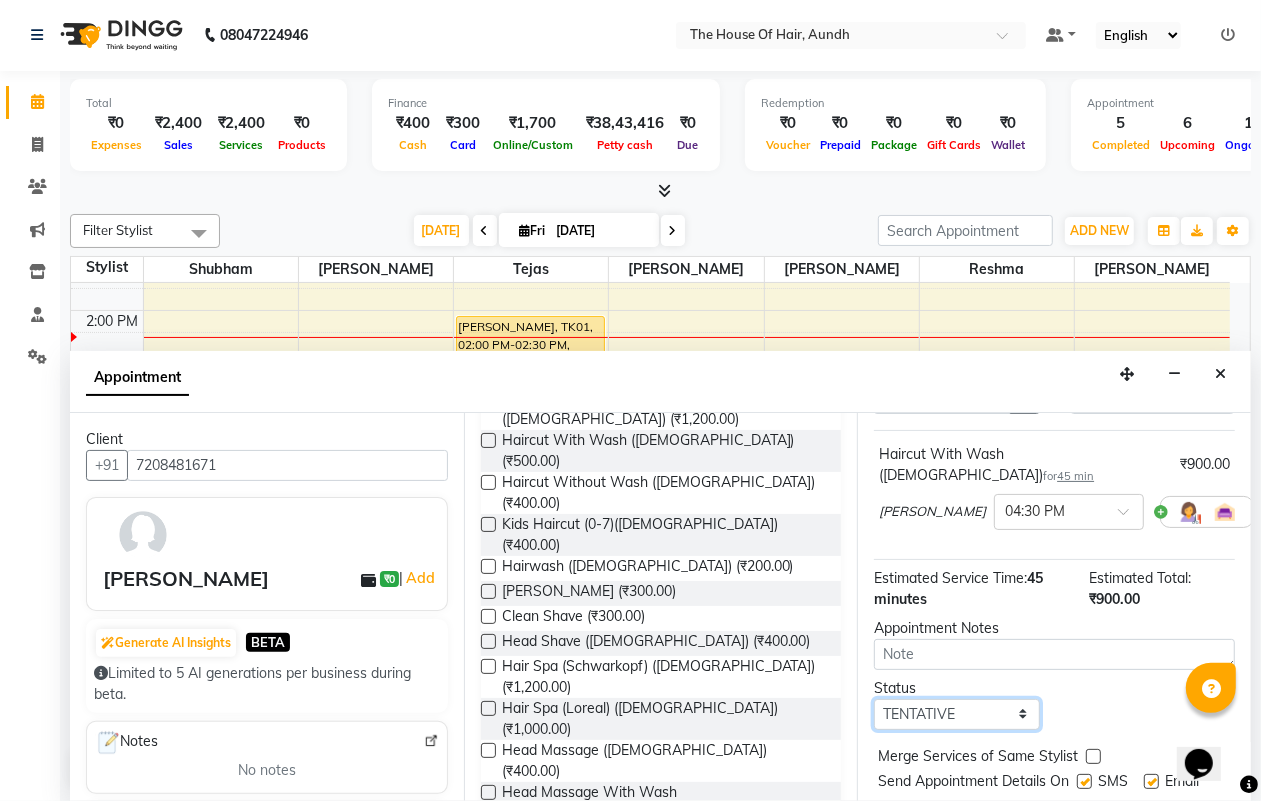 click on "Select TENTATIVE CONFIRM CHECK-IN UPCOMING" at bounding box center [956, 714] 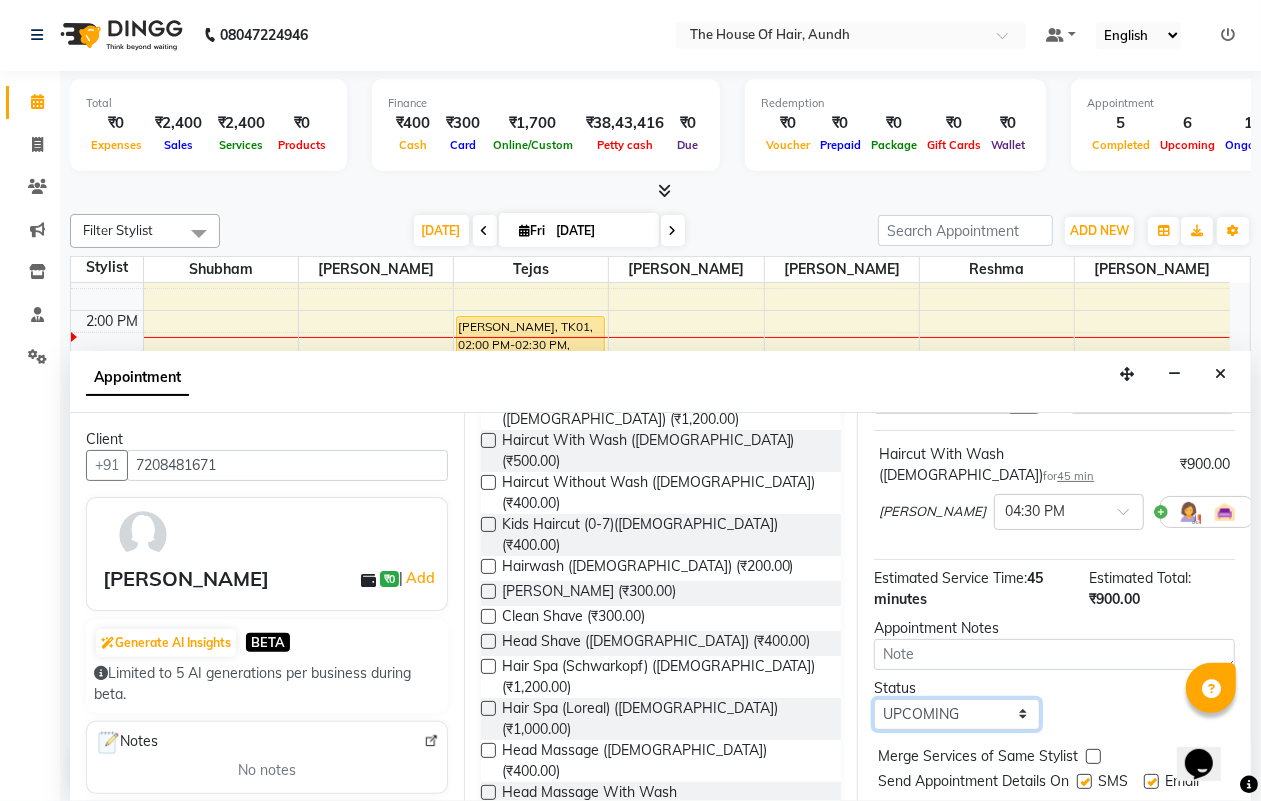 click on "Select TENTATIVE CONFIRM CHECK-IN UPCOMING" at bounding box center [956, 714] 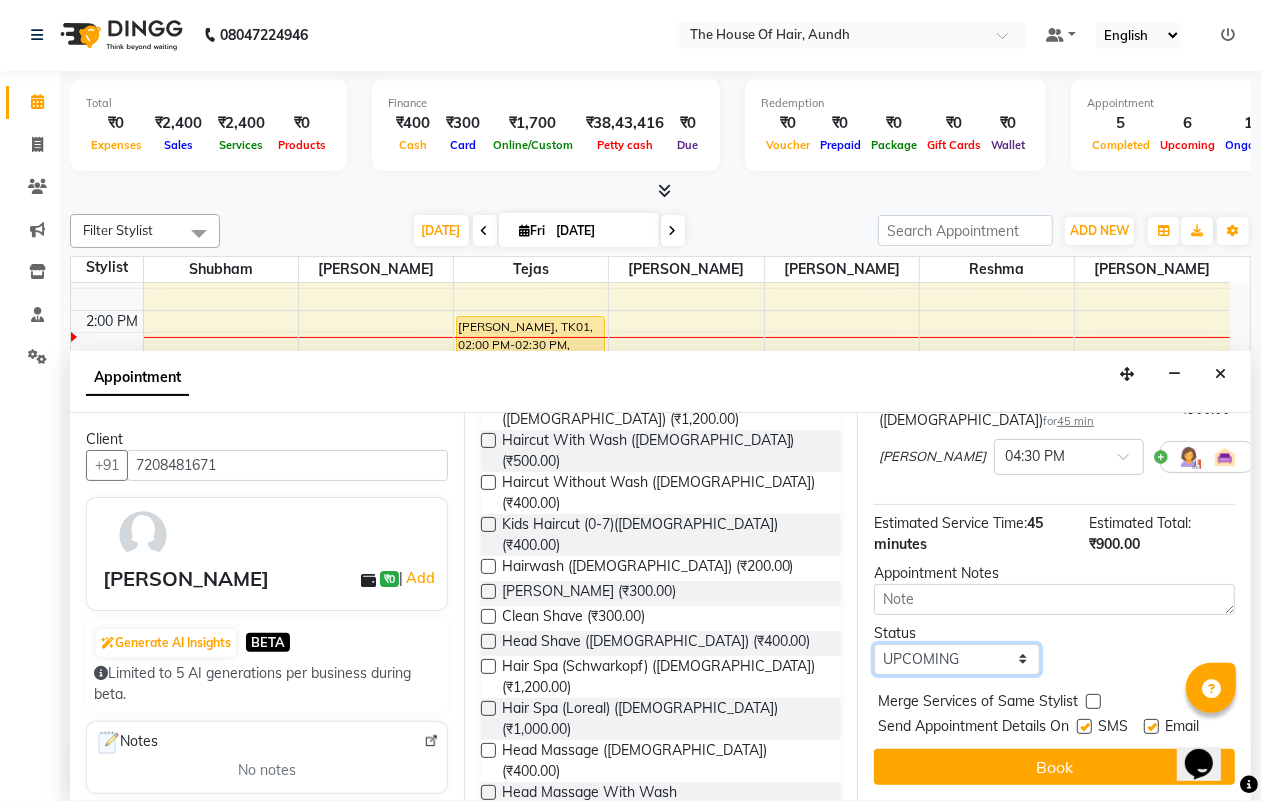 scroll, scrollTop: 198, scrollLeft: 0, axis: vertical 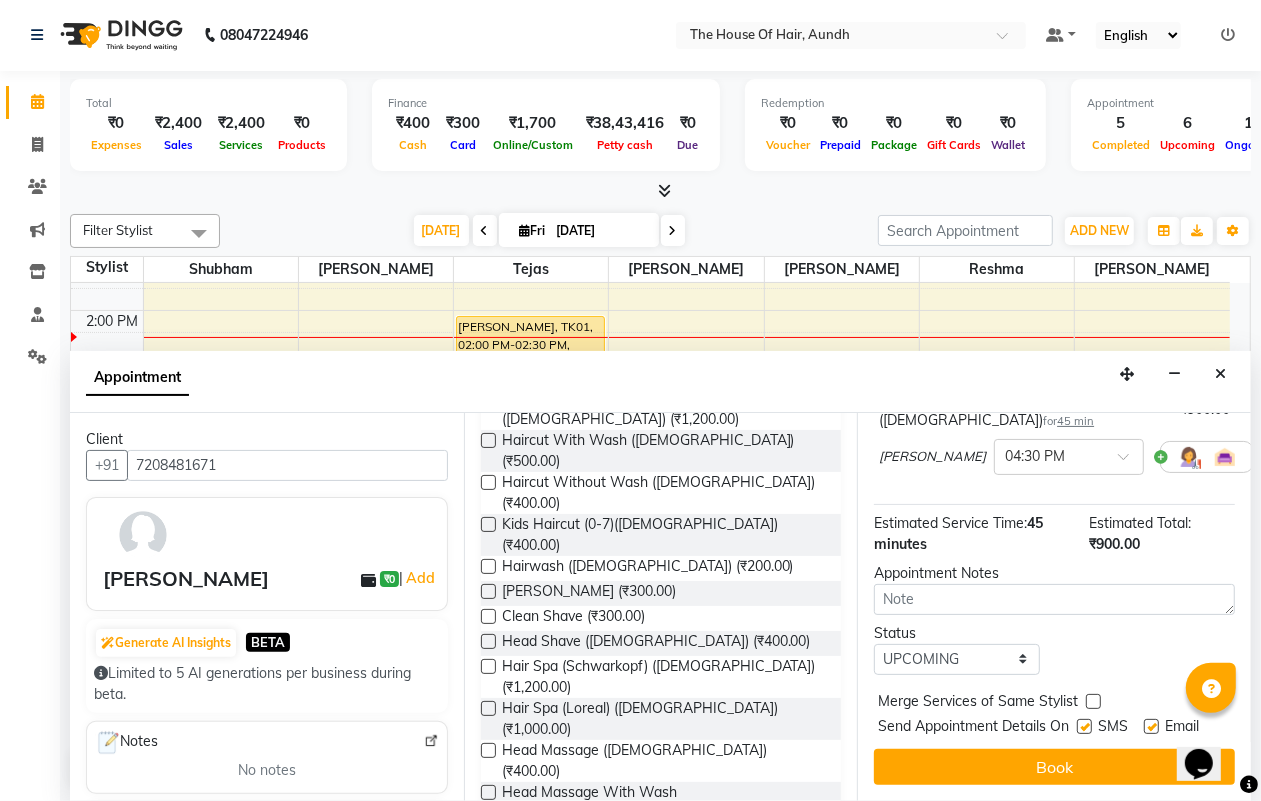 click at bounding box center (1093, 701) 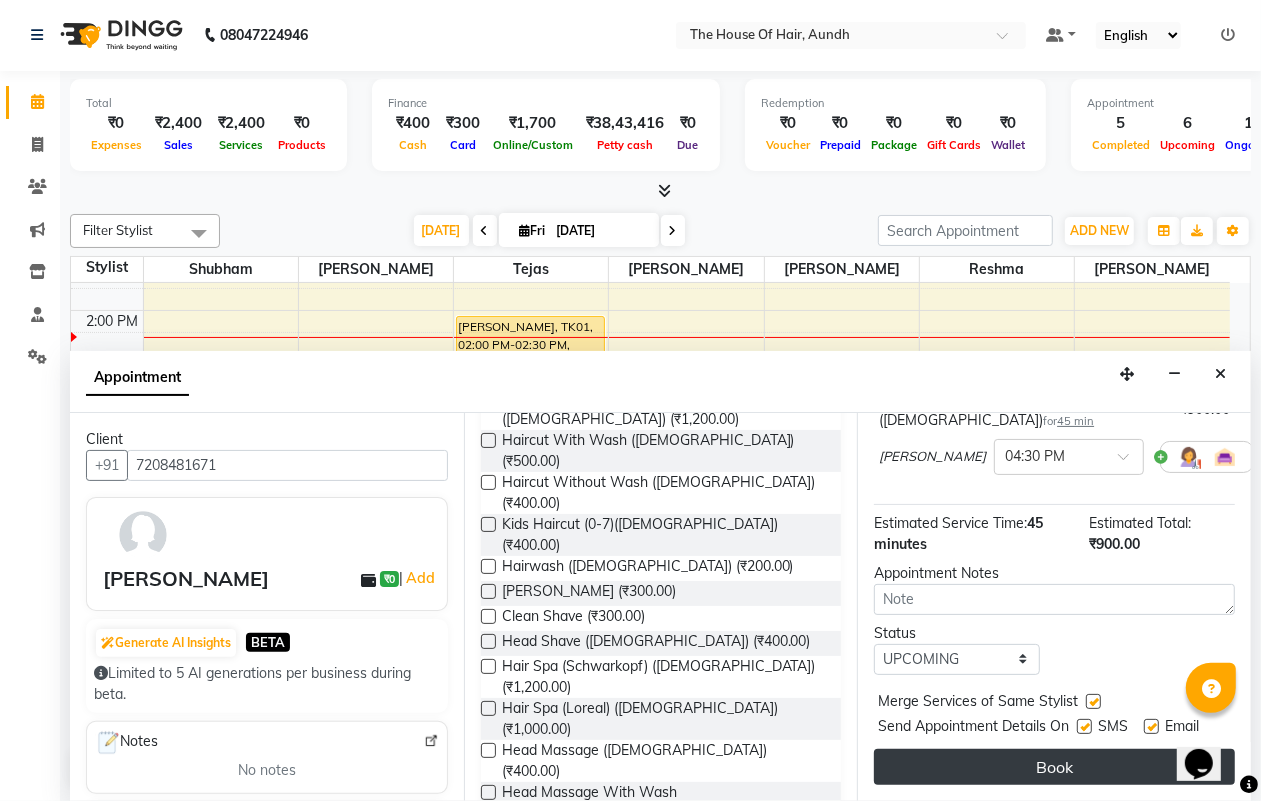 click on "Book" at bounding box center (1054, 767) 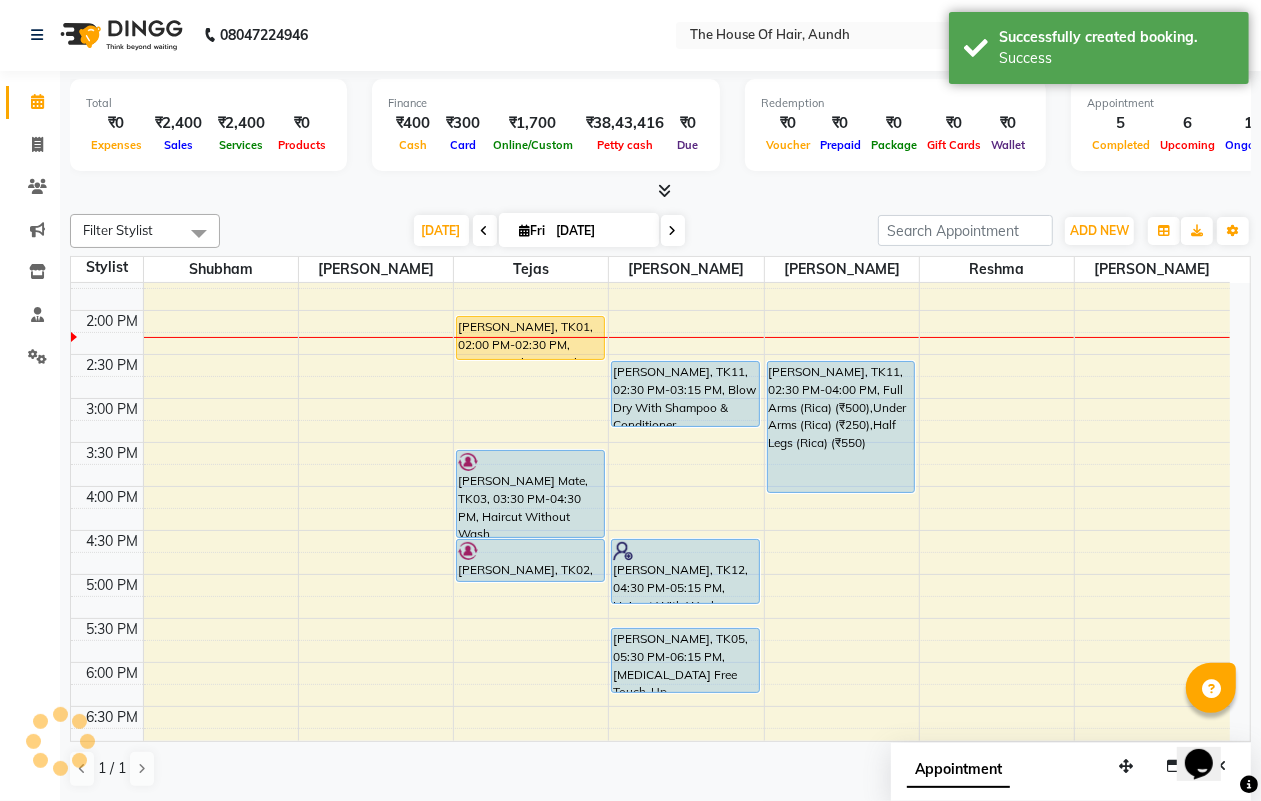 scroll, scrollTop: 0, scrollLeft: 0, axis: both 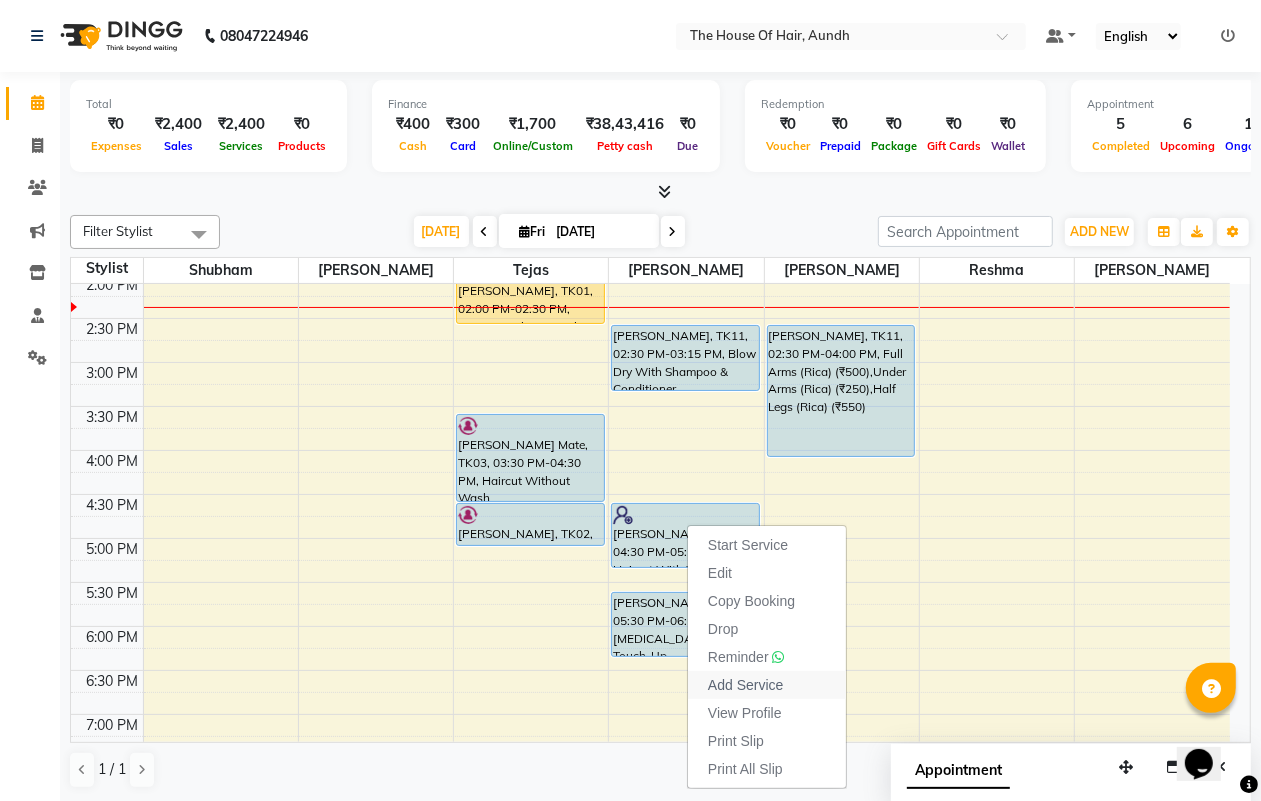 click on "Add Service" at bounding box center (745, 685) 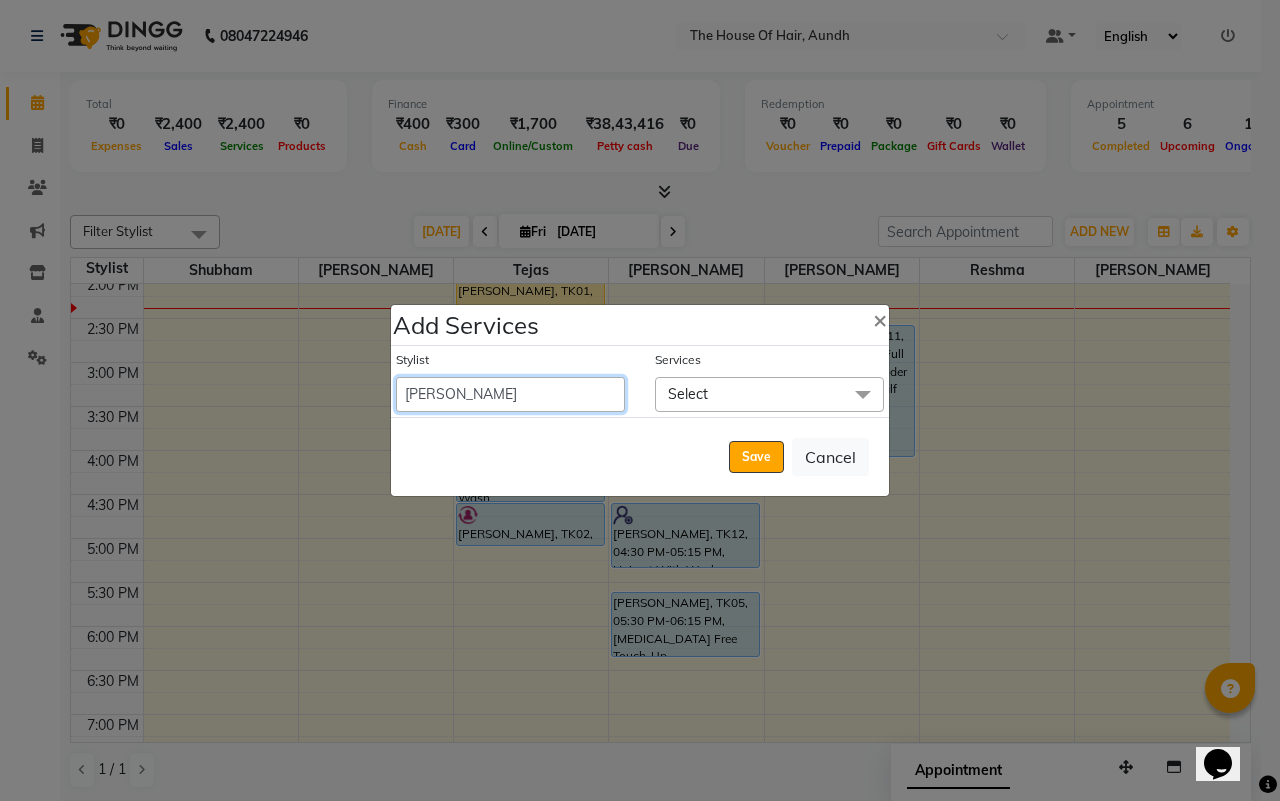 click on "[PERSON_NAME]    Reshma   [PERSON_NAME]   [PERSON_NAME]   [PERSON_NAME]   [PERSON_NAME]" at bounding box center [510, 394] 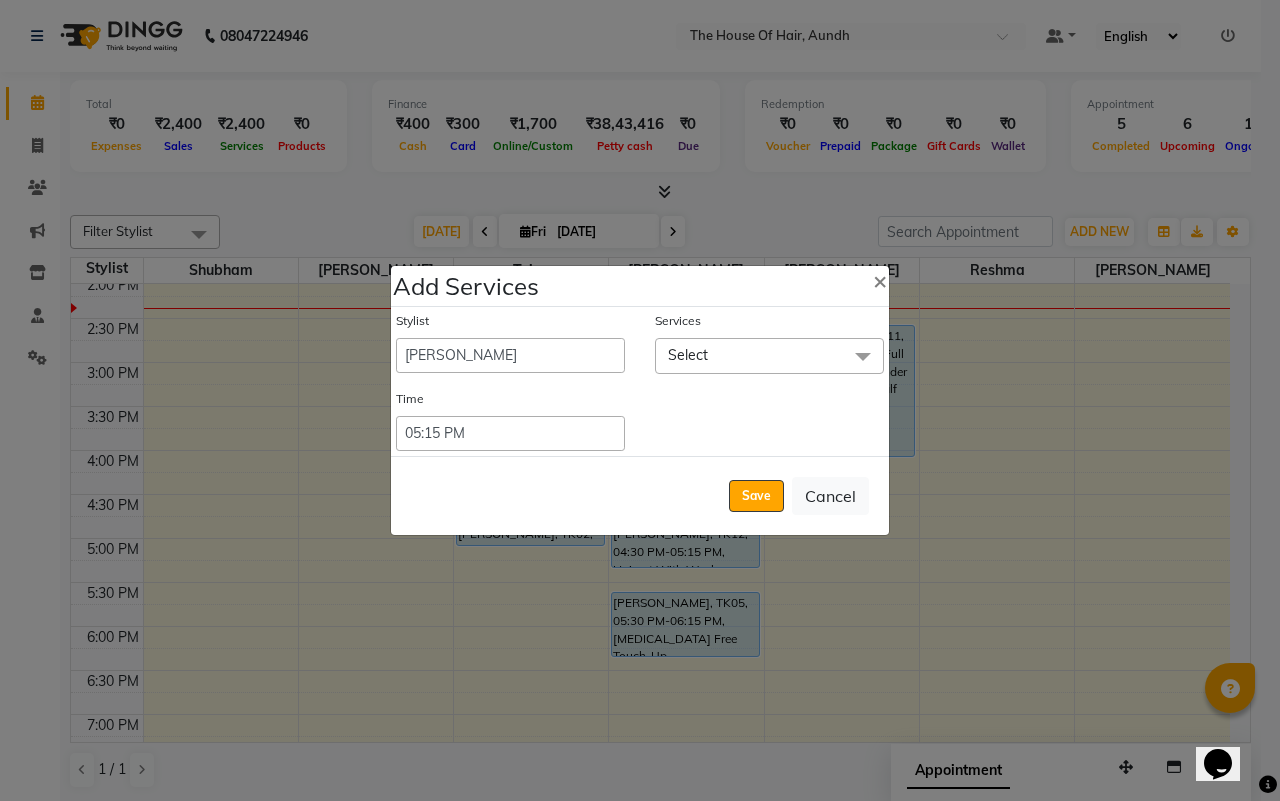 click on "Select" 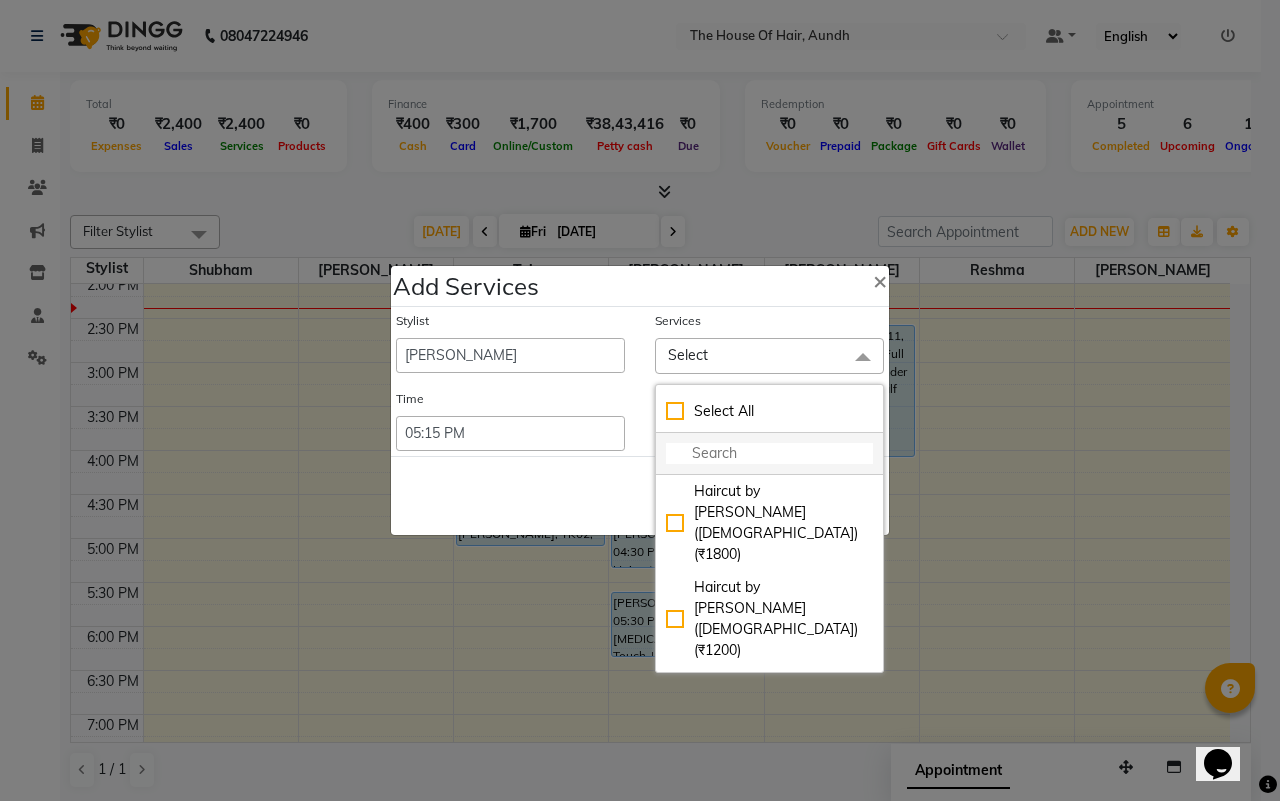 click 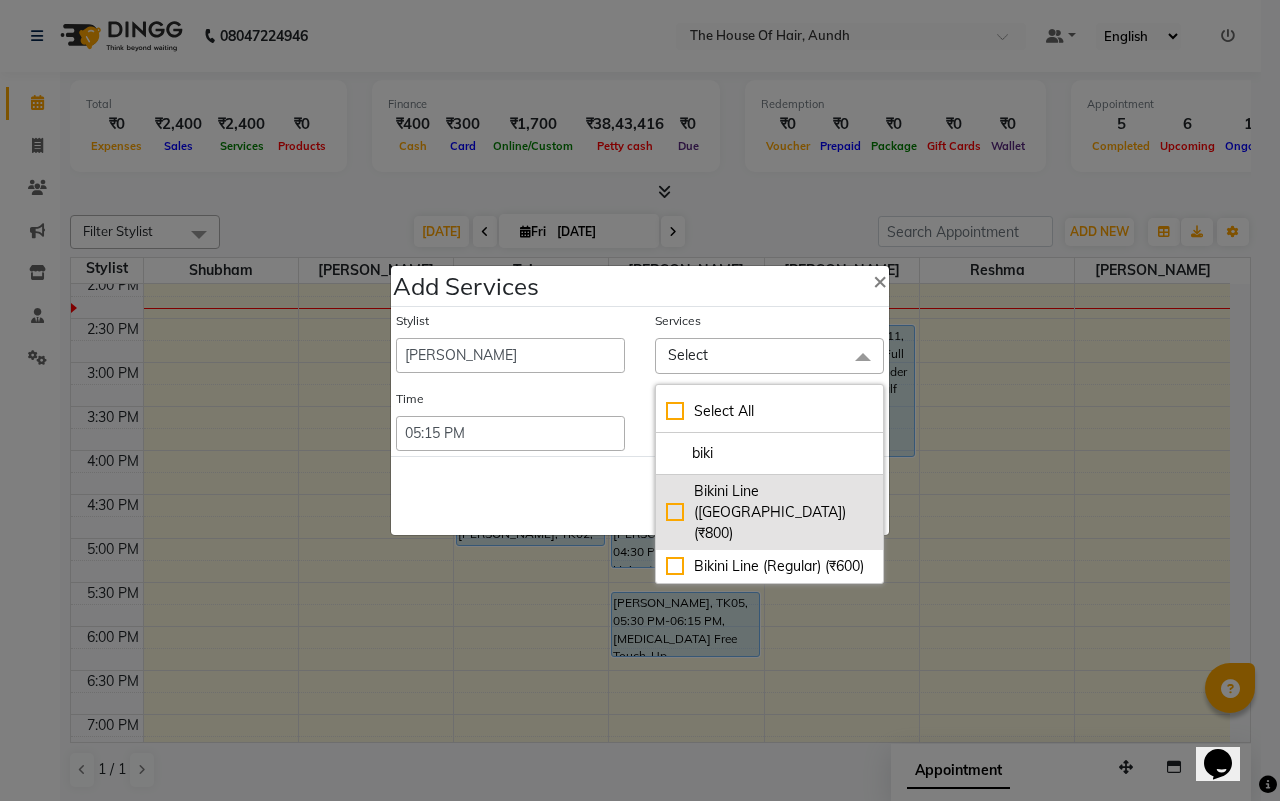 type on "biki" 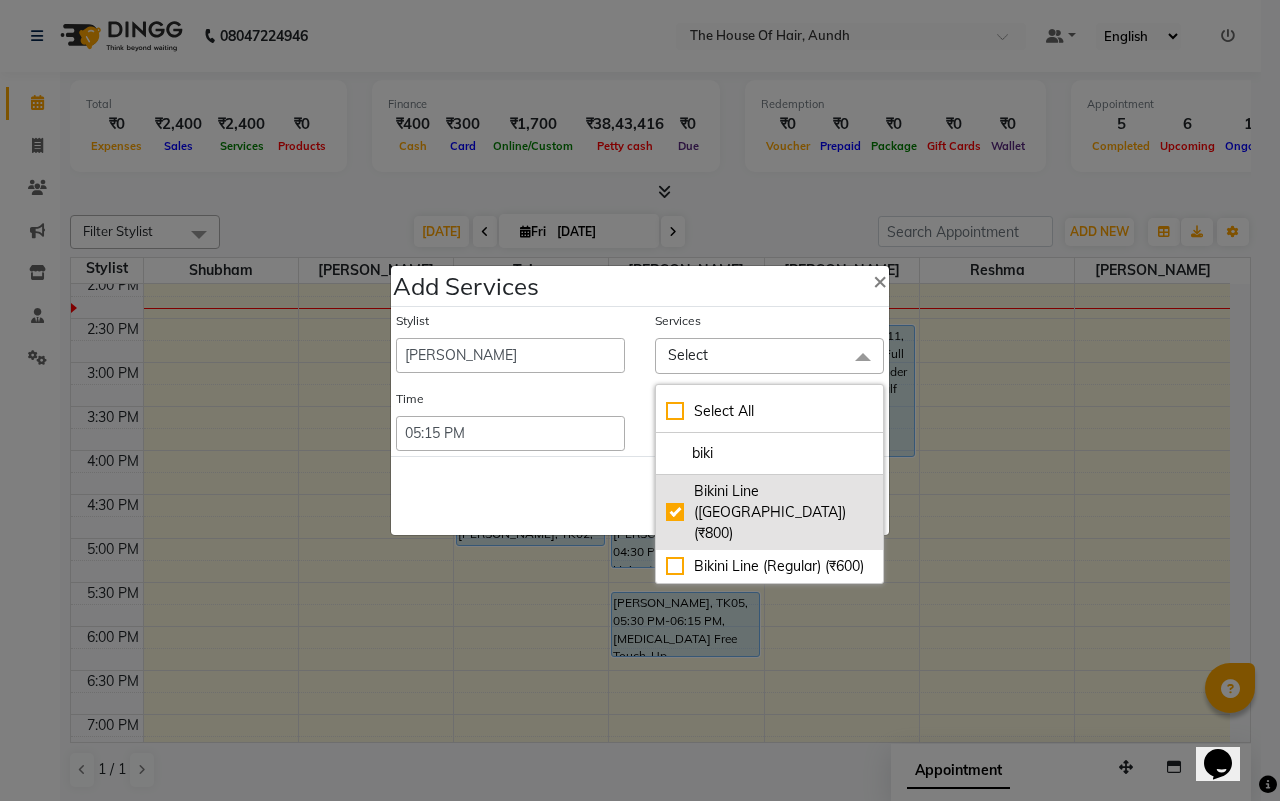 checkbox on "true" 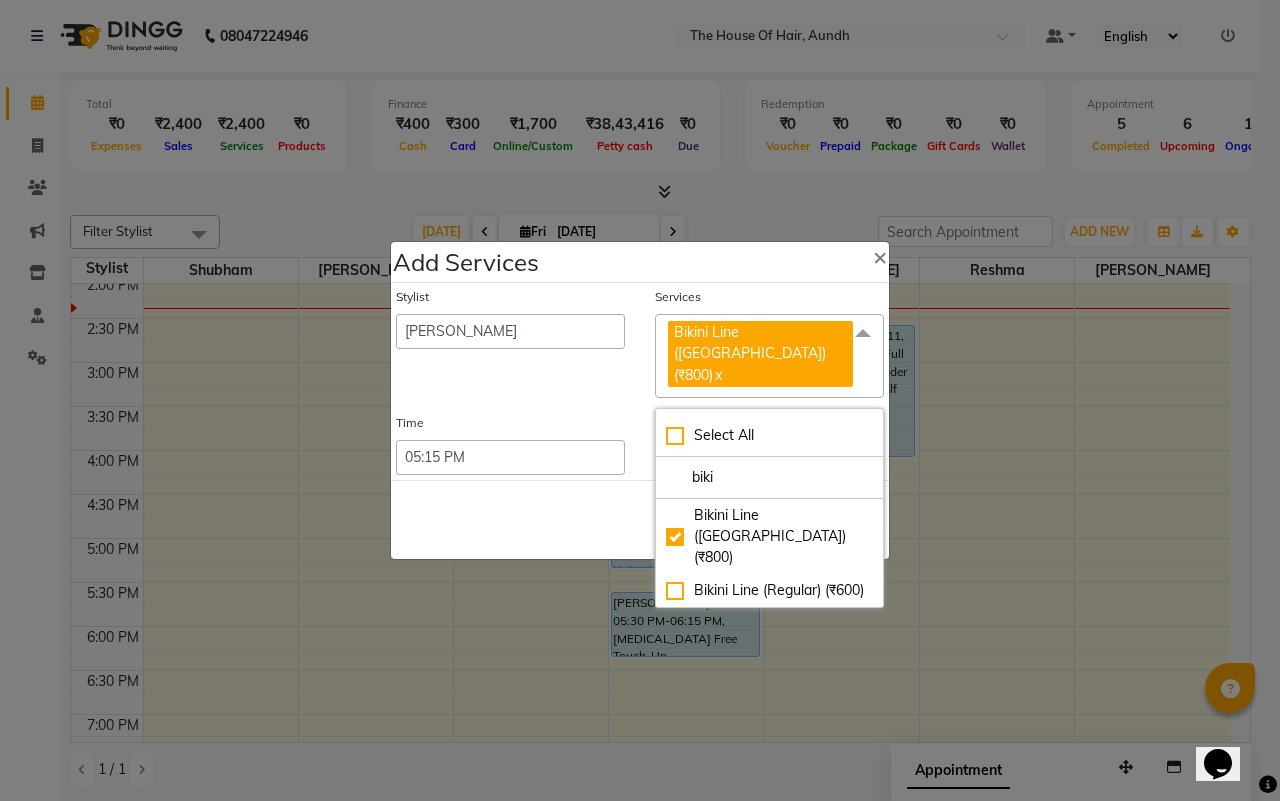click on "Save   Cancel" 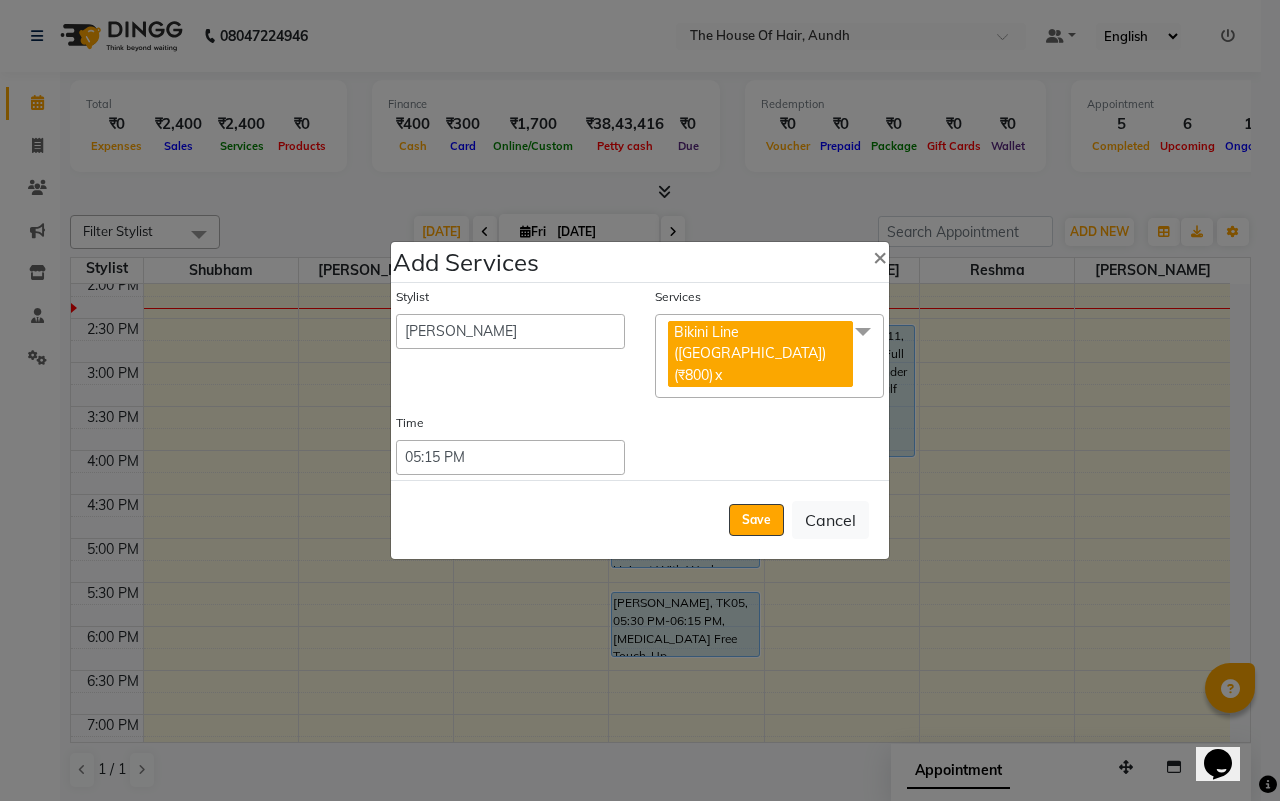 click 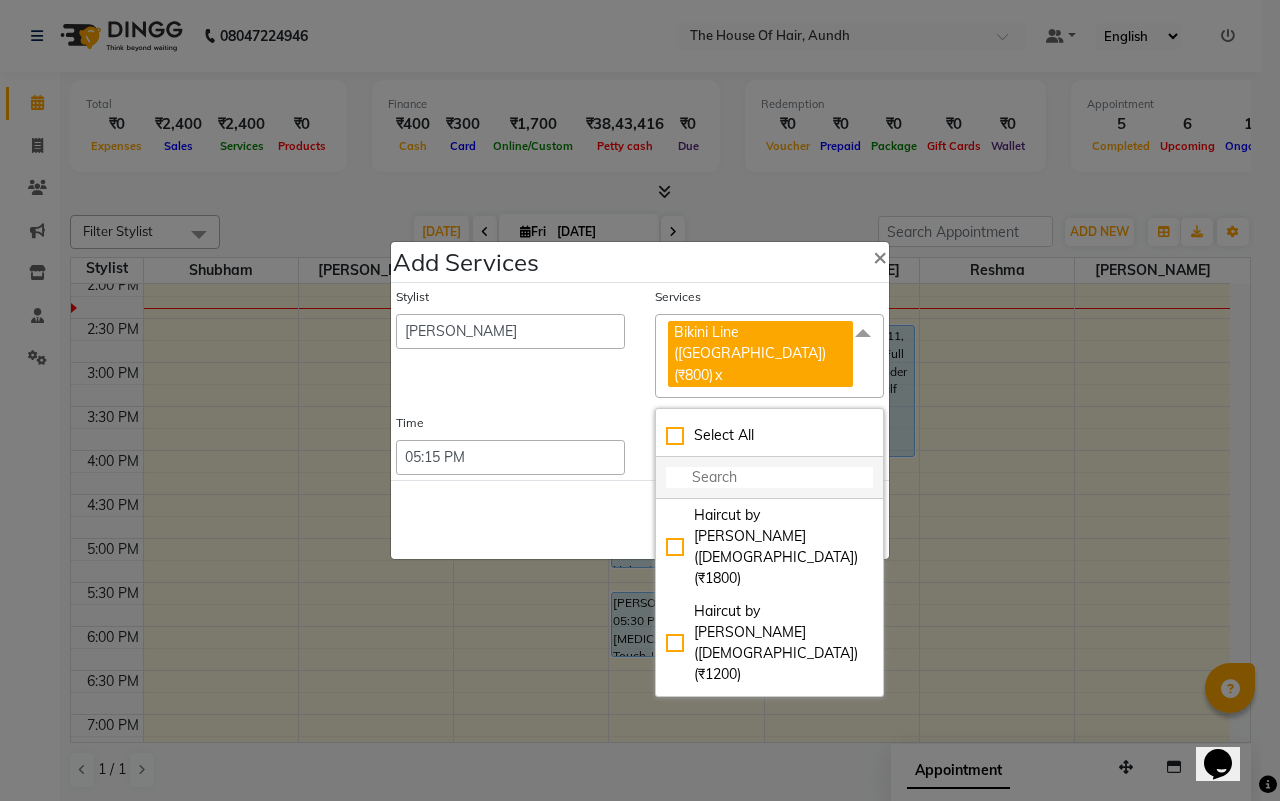 click 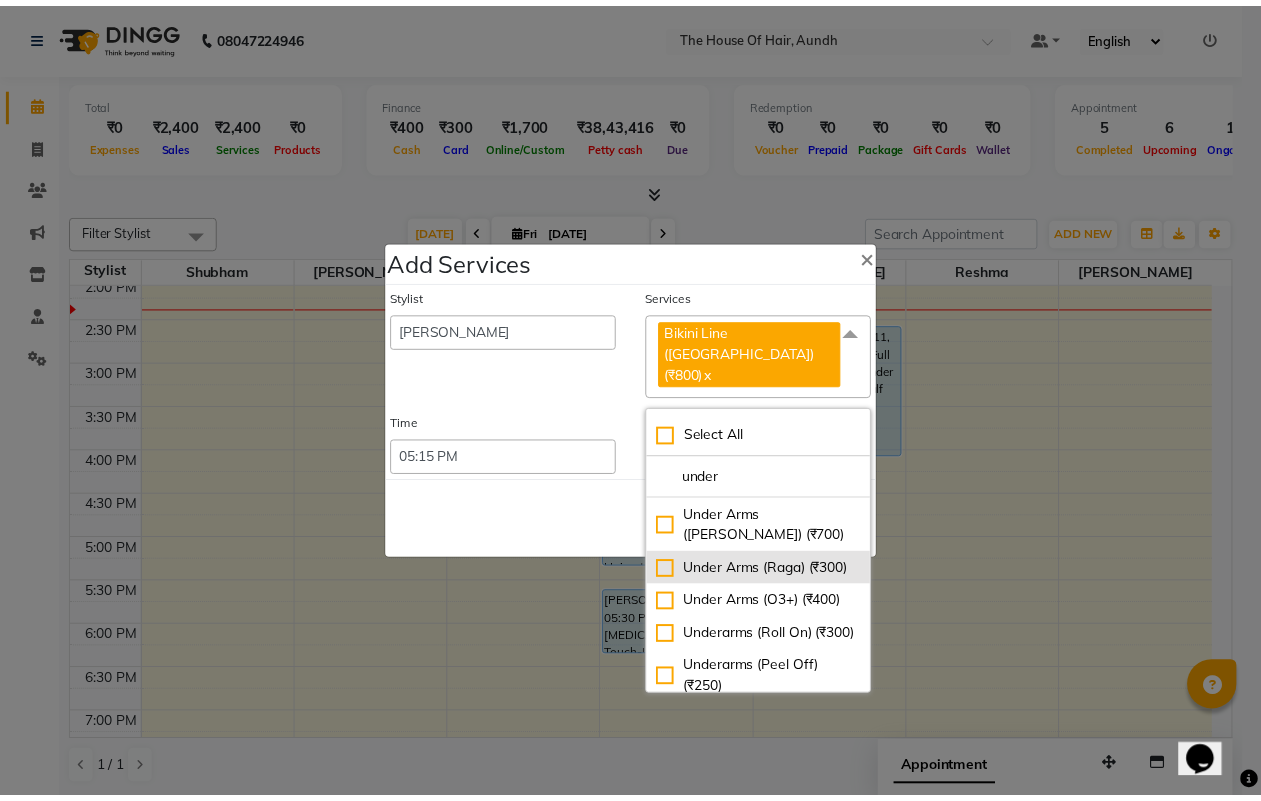 scroll, scrollTop: 125, scrollLeft: 0, axis: vertical 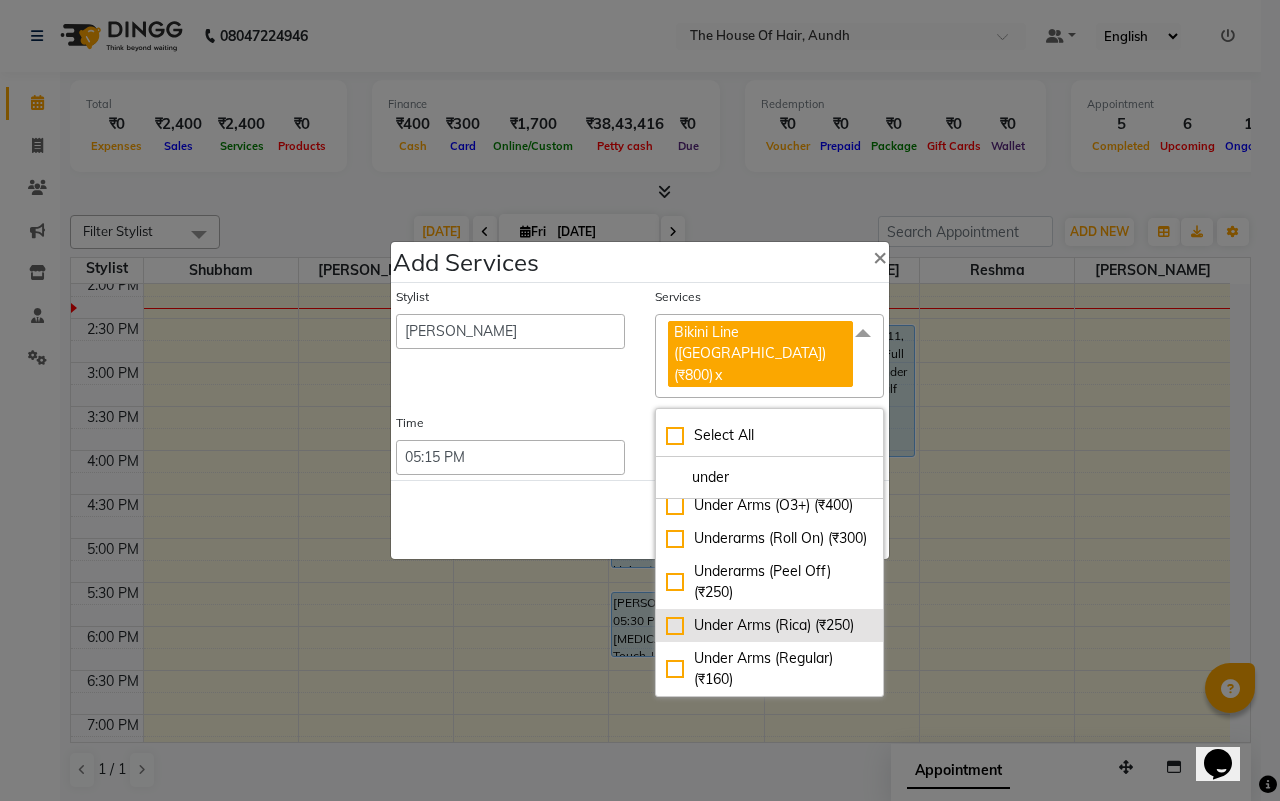 type on "under" 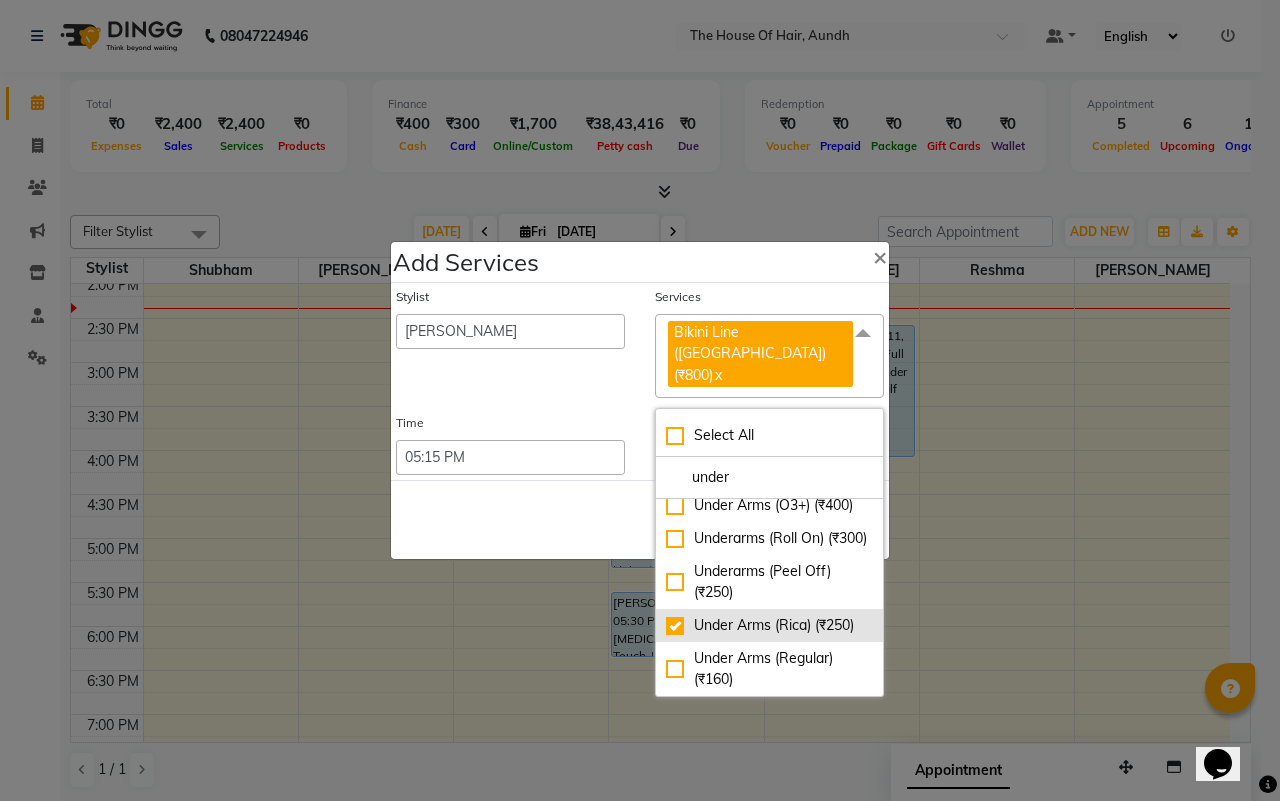 checkbox on "true" 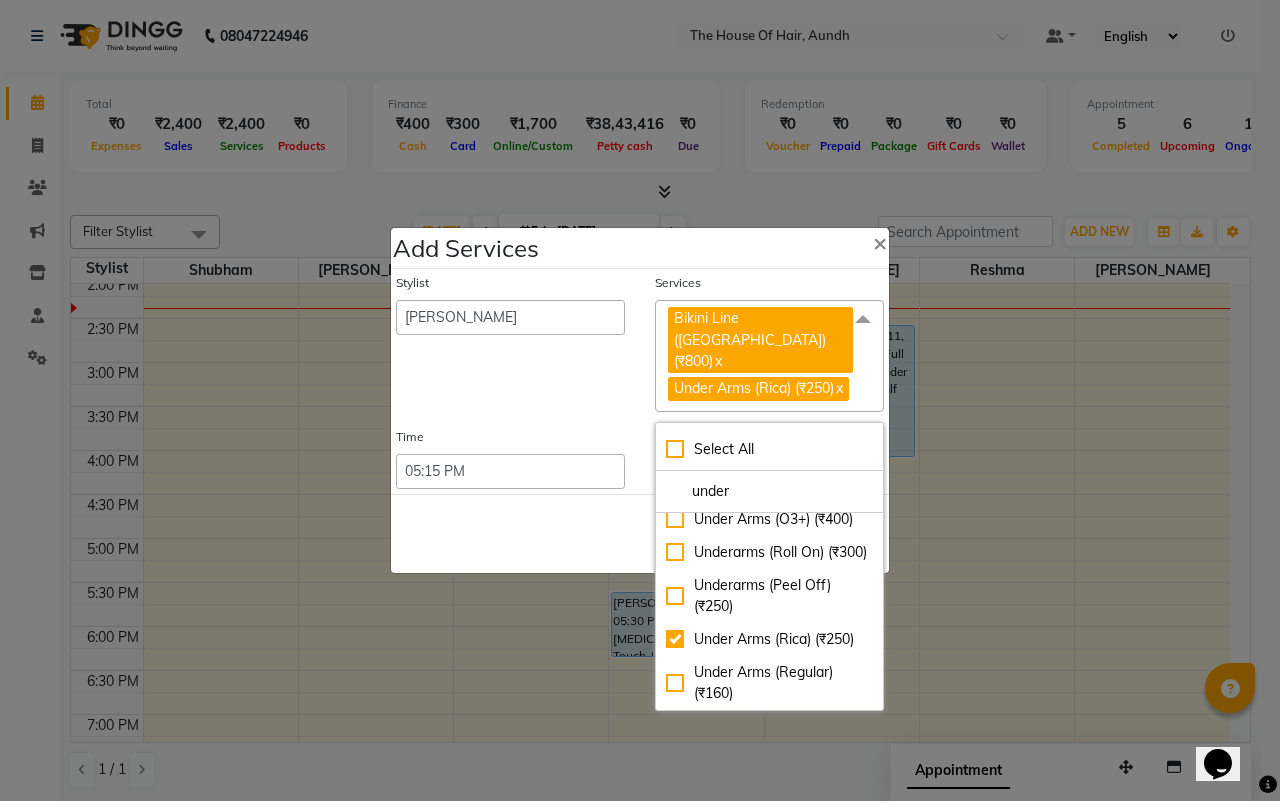 click on "Save   Cancel" 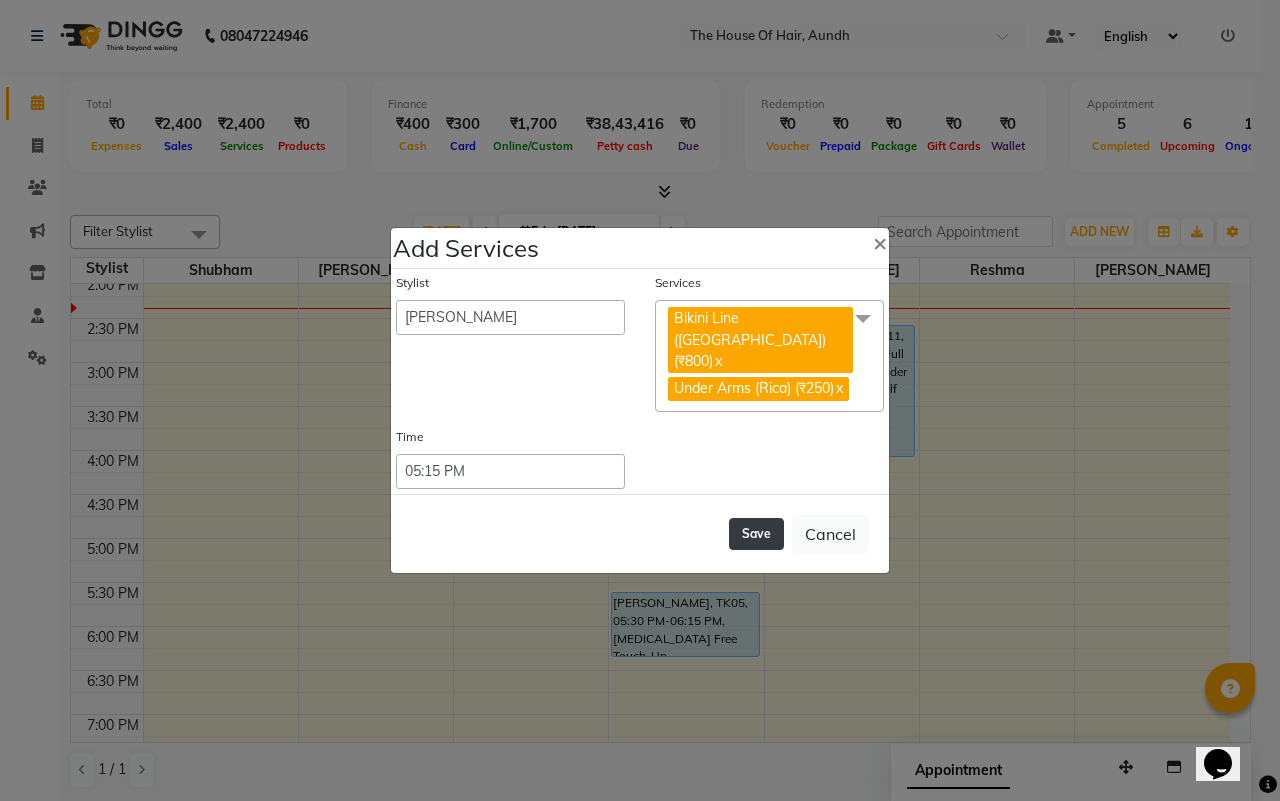 click on "Save" 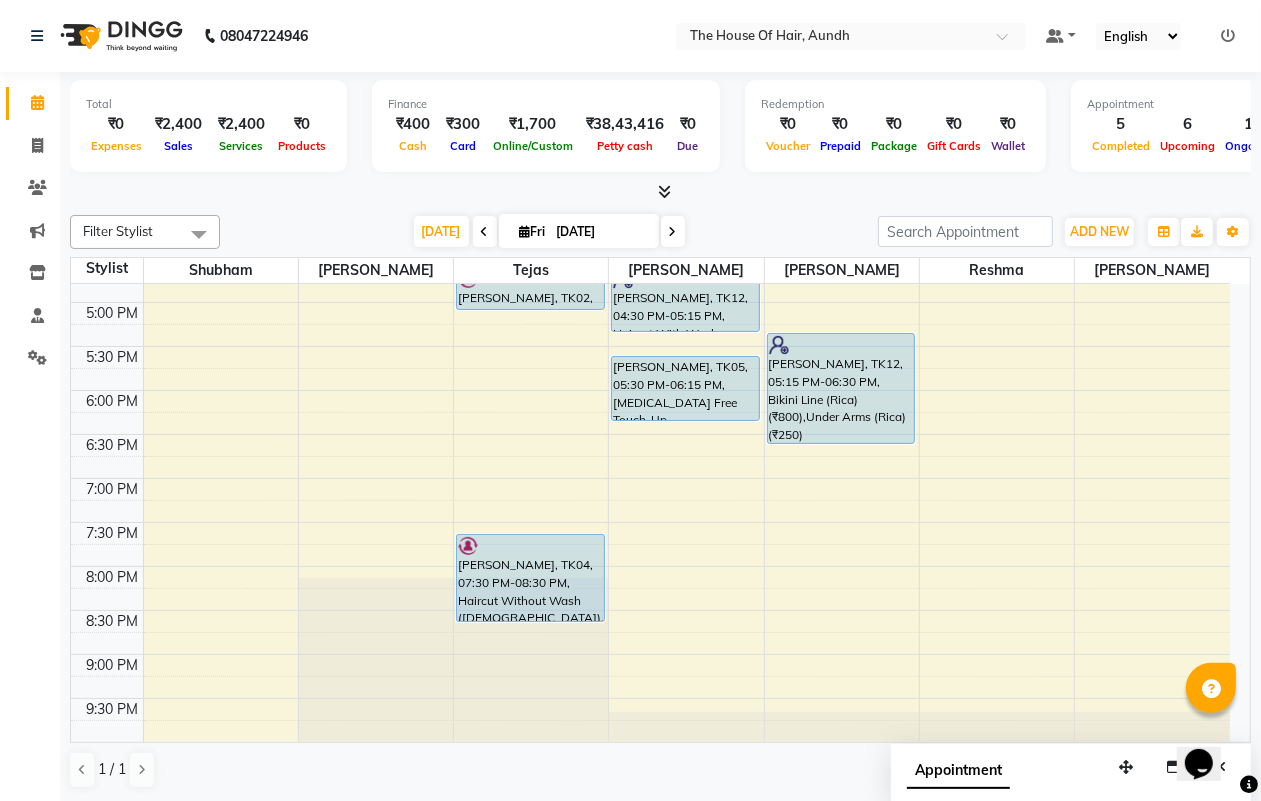 scroll, scrollTop: 787, scrollLeft: 0, axis: vertical 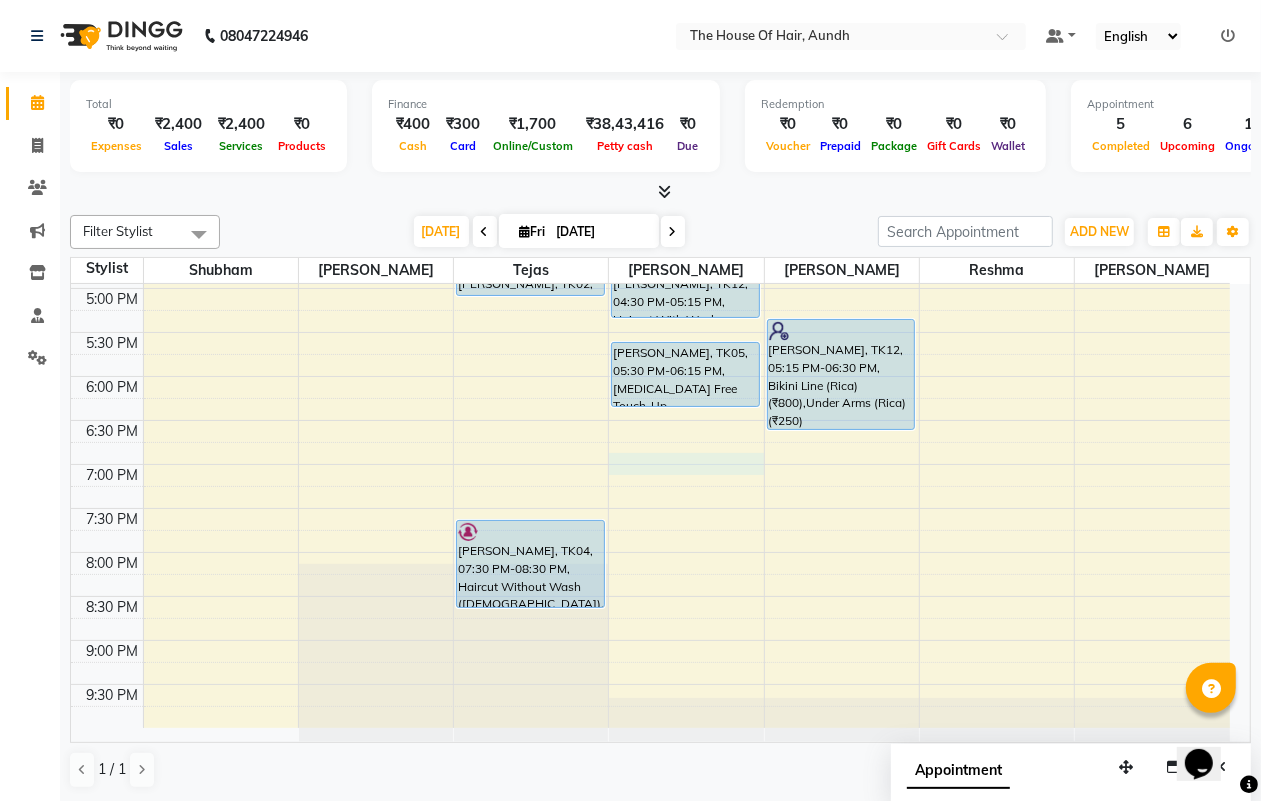 click on "8:00 AM 8:30 AM 9:00 AM 9:30 AM 10:00 AM 10:30 AM 11:00 AM 11:30 AM 12:00 PM 12:30 PM 1:00 PM 1:30 PM 2:00 PM 2:30 PM 3:00 PM 3:30 PM 4:00 PM 4:30 PM 5:00 PM 5:30 PM 6:00 PM 6:30 PM 7:00 PM 7:30 PM 8:00 PM 8:30 PM 9:00 PM 9:30 PM     [PERSON_NAME], TK06, 09:45 AM-10:15 AM, [PERSON_NAME] k, TK08, 12:00 PM-12:30 PM, [PERSON_NAME] [PERSON_NAME], TK10, 01:00 PM-01:30 PM, Haircut Without Wash ([DEMOGRAPHIC_DATA])    [PERSON_NAME], TK01, 02:00 PM-02:30 PM, Haircut Without Wash ([DEMOGRAPHIC_DATA])     [PERSON_NAME] Mate, TK03, 03:30 PM-04:30 PM, Haircut Without Wash ([DEMOGRAPHIC_DATA]),[PERSON_NAME] PATIL, TK02, 04:30 PM-05:00 PM, [PERSON_NAME]     [PERSON_NAME], TK04, 07:30 PM-08:30 PM, Haircut Without Wash ([DEMOGRAPHIC_DATA]),[PERSON_NAME] [PERSON_NAME], TK07, 11:30 AM-12:15 PM, Blow Dry With Shampoo & Conditioner ([DEMOGRAPHIC_DATA])     atharva tare, TK09, 12:30 PM-01:30 PM, Haircut Without Wash ([DEMOGRAPHIC_DATA]),[PERSON_NAME] [PERSON_NAME], TK11, 02:30 PM-03:15 PM, Blow Dry With Shampoo & Conditioner ([DEMOGRAPHIC_DATA])     Pooja Kadam, TK12, 04:30 PM-05:15 PM, Haircut With Wash ([DEMOGRAPHIC_DATA])" at bounding box center (650, 112) 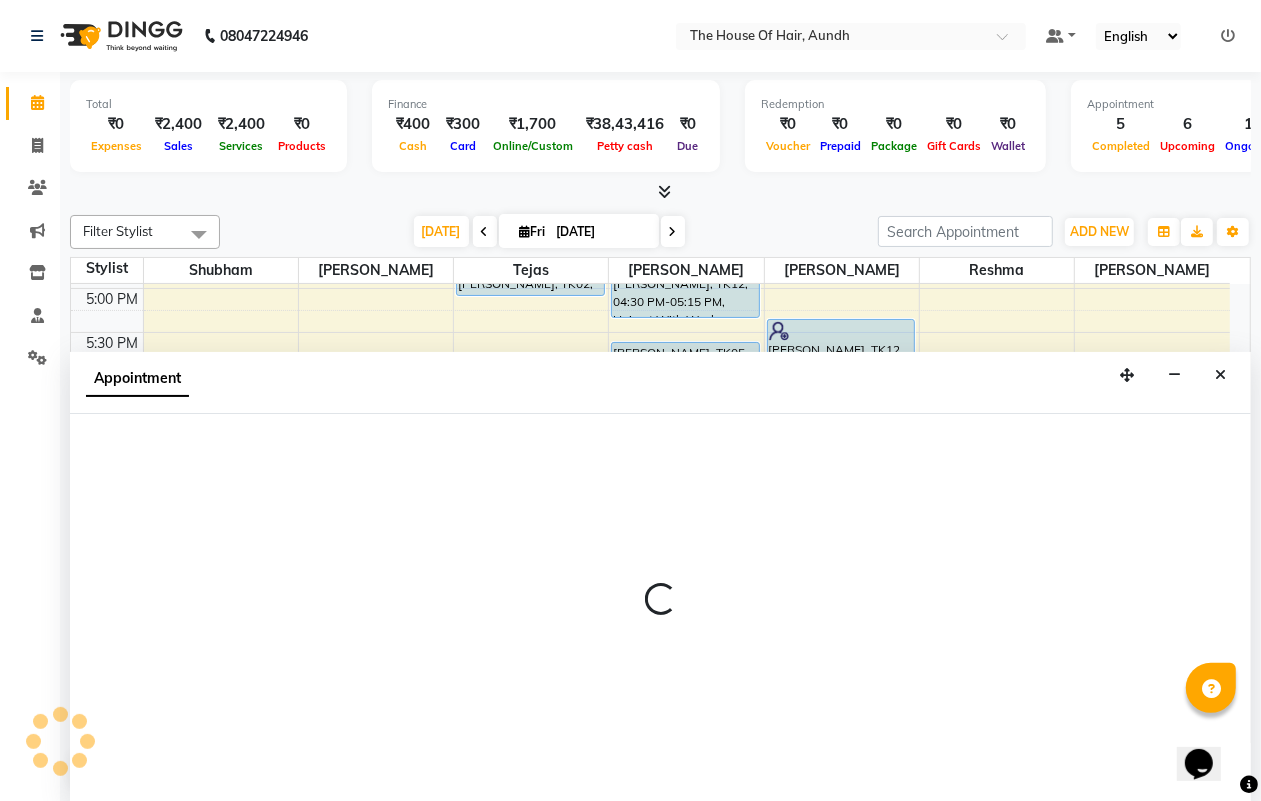 scroll, scrollTop: 1, scrollLeft: 0, axis: vertical 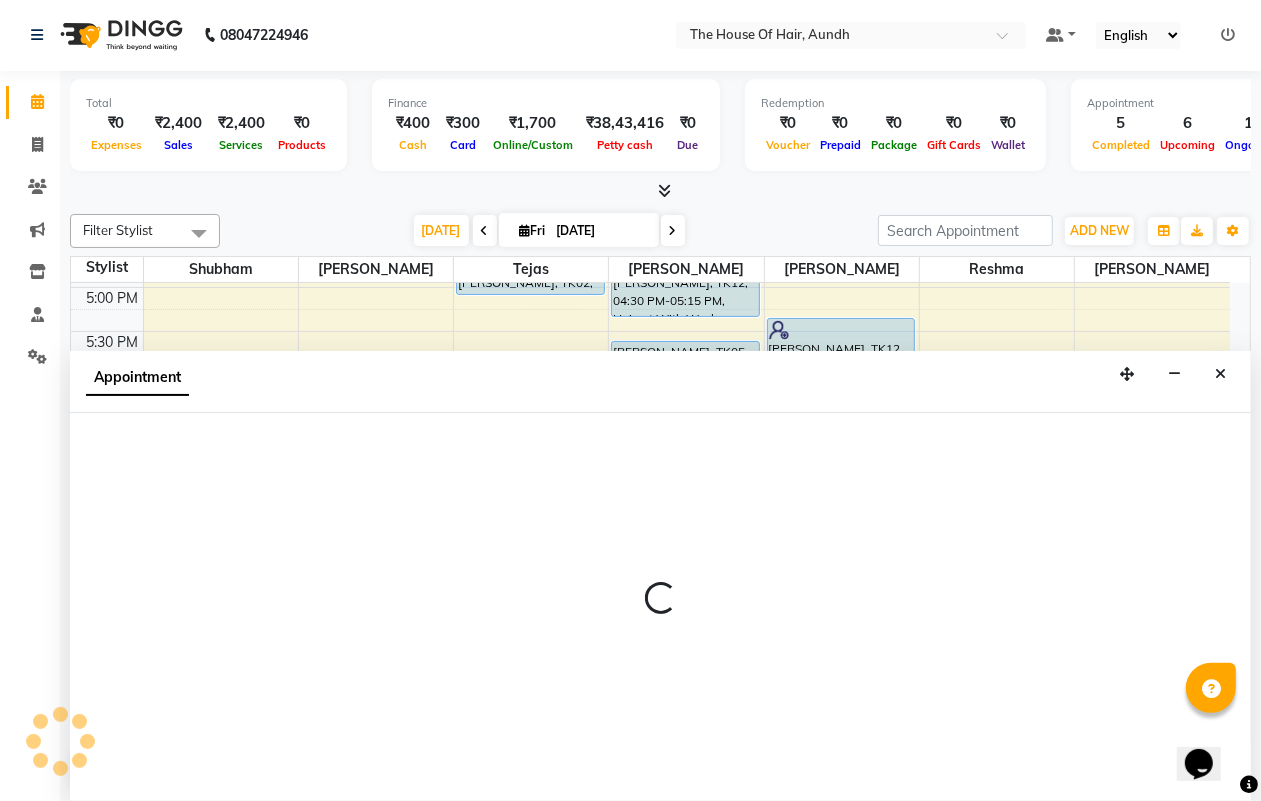 select on "32779" 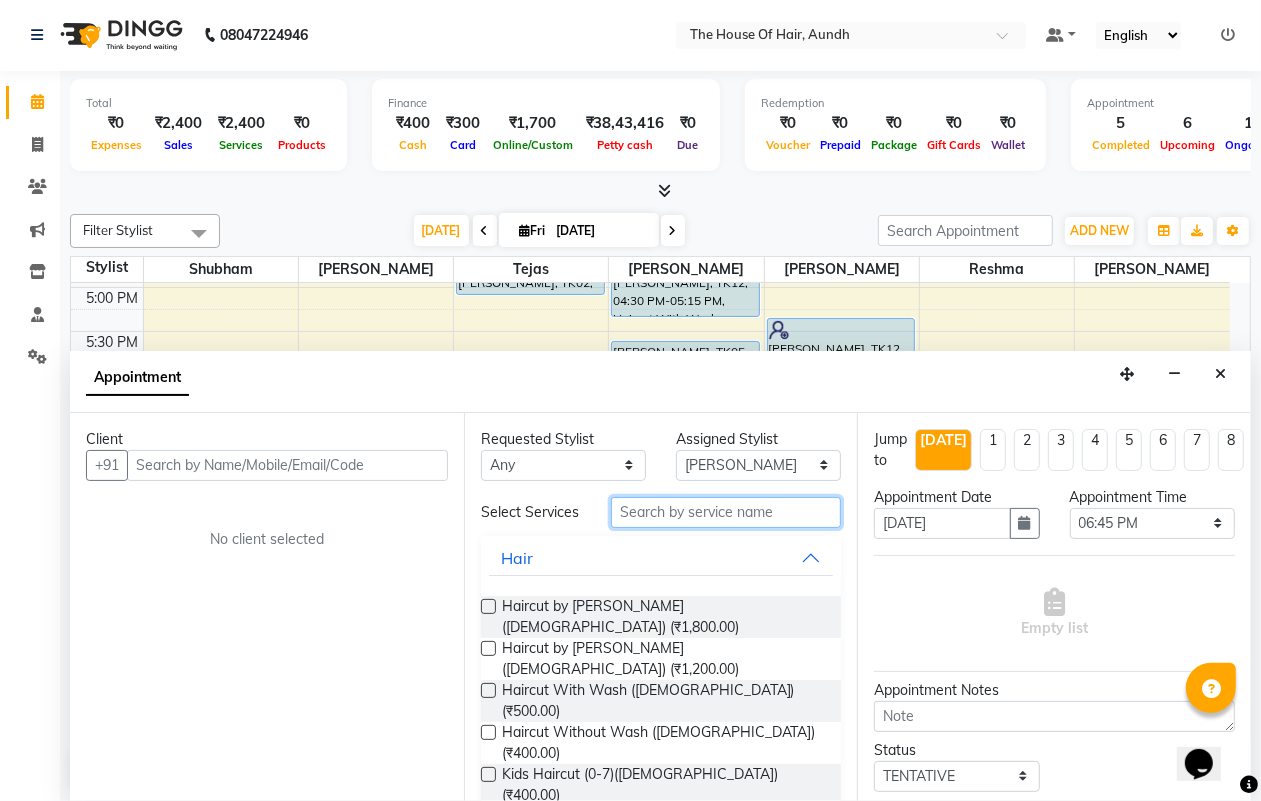 click at bounding box center (726, 512) 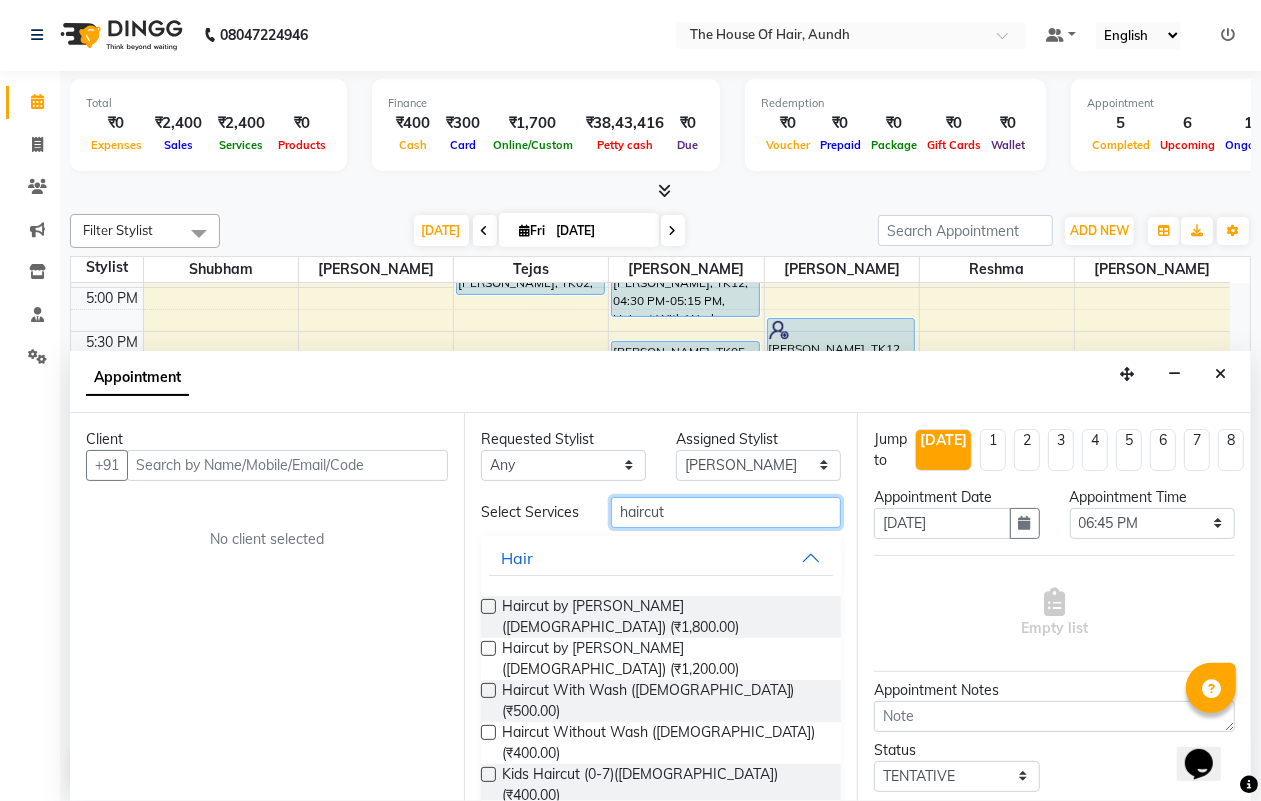type on "haircut" 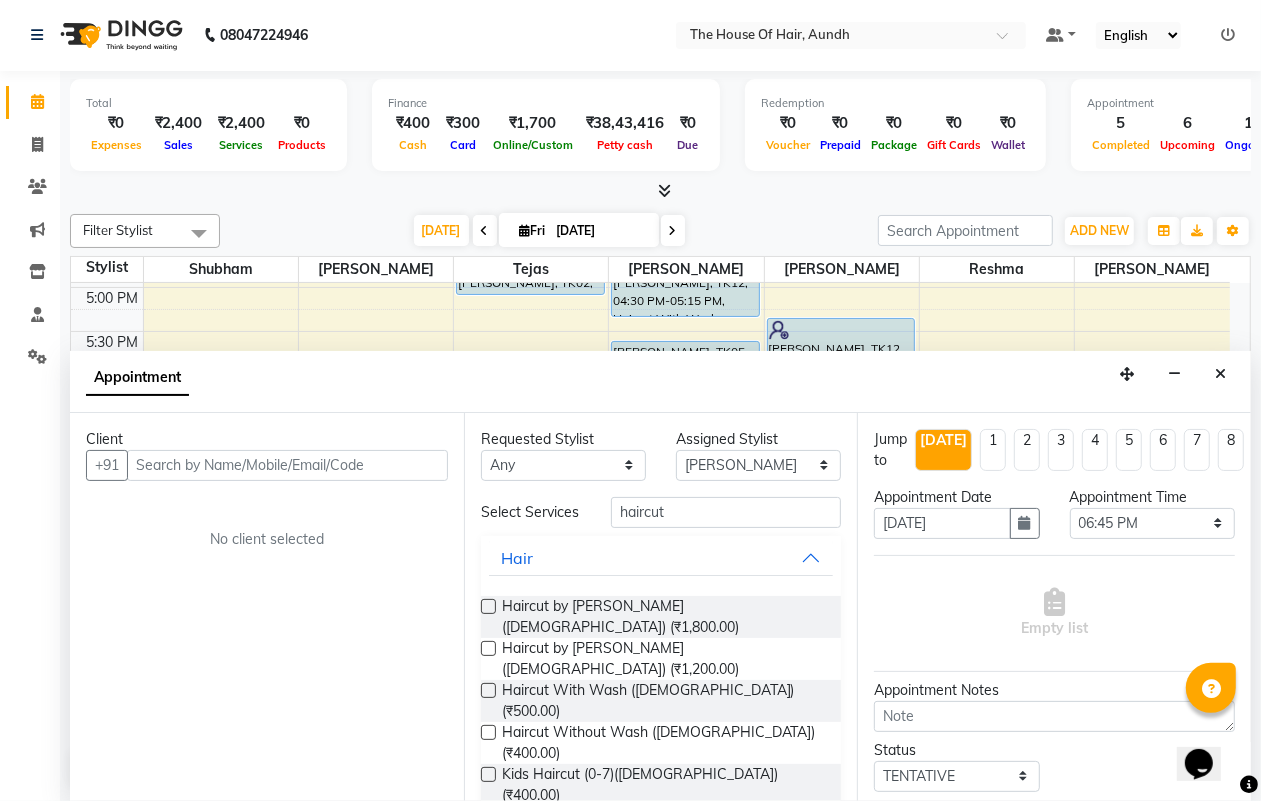 click on "Haircut With Wash ([DEMOGRAPHIC_DATA]) (₹900.00)" at bounding box center (664, 827) 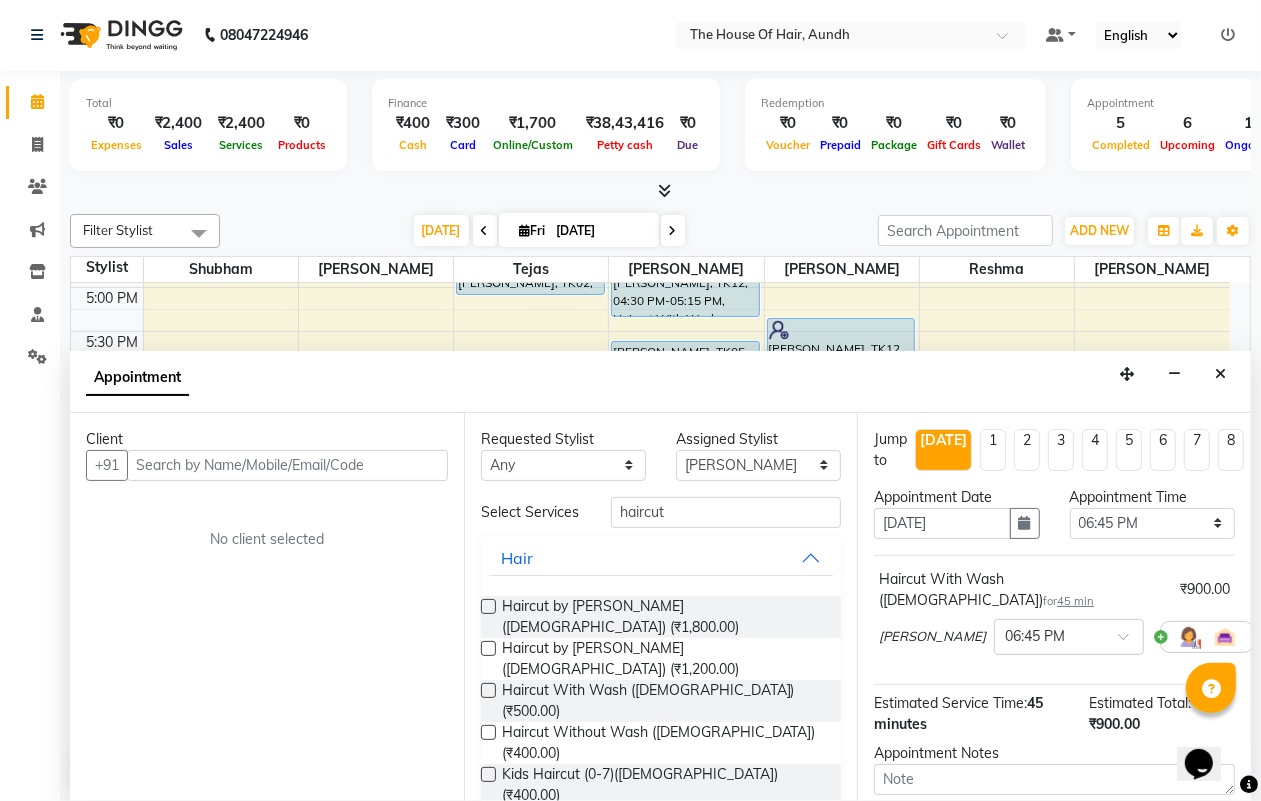 checkbox on "false" 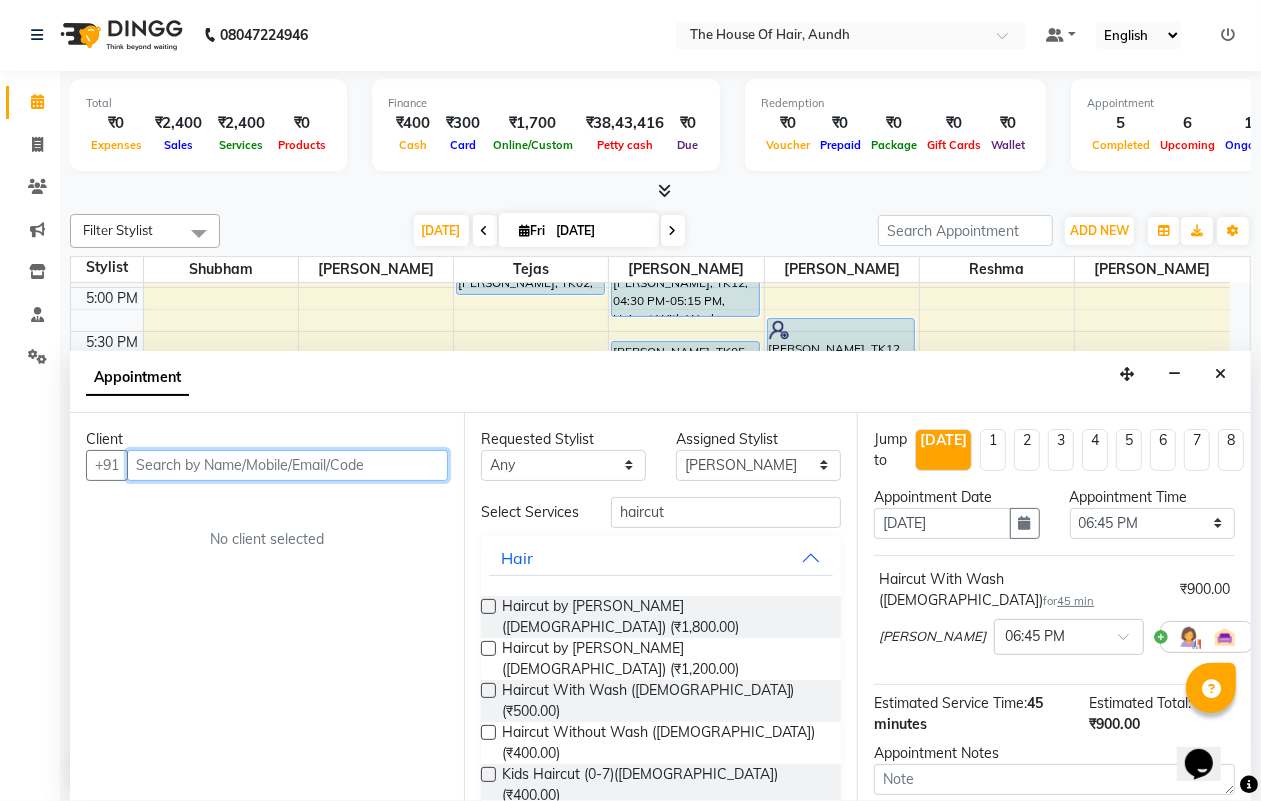 click at bounding box center [287, 465] 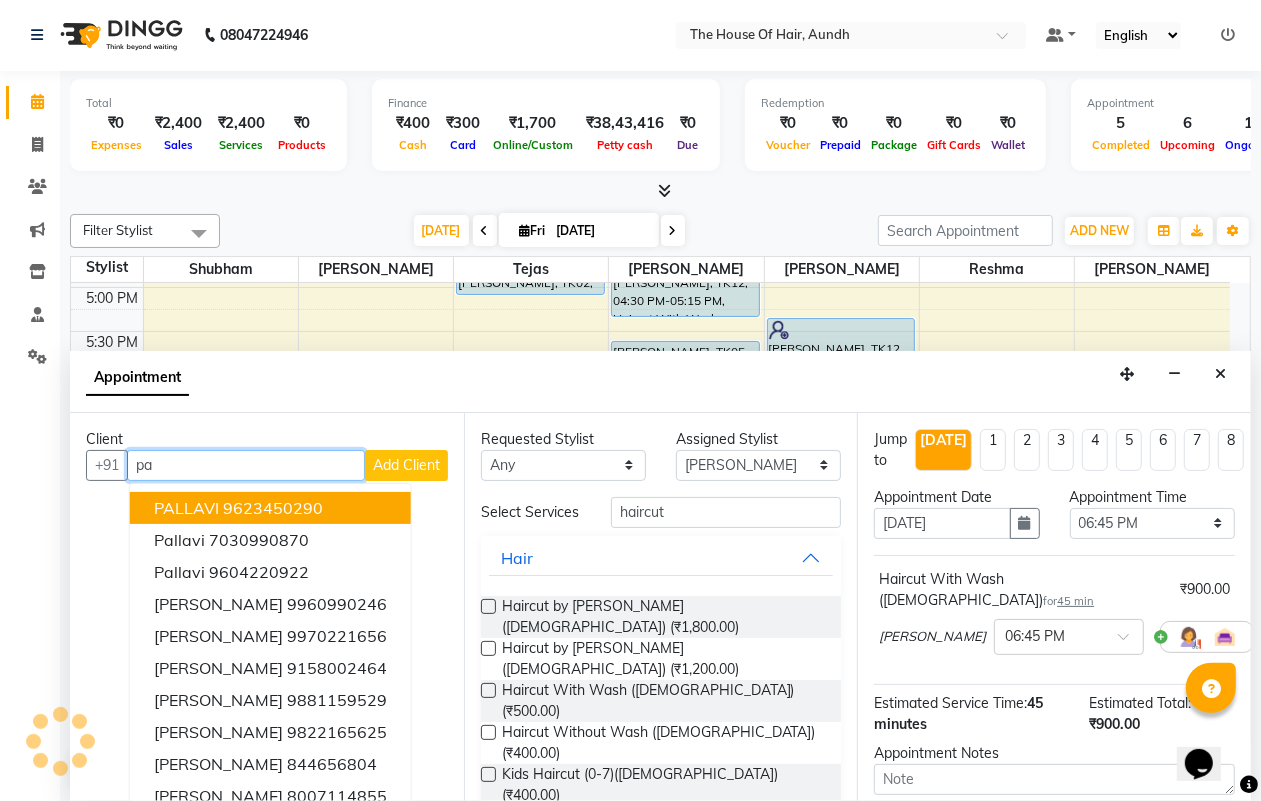 type on "p" 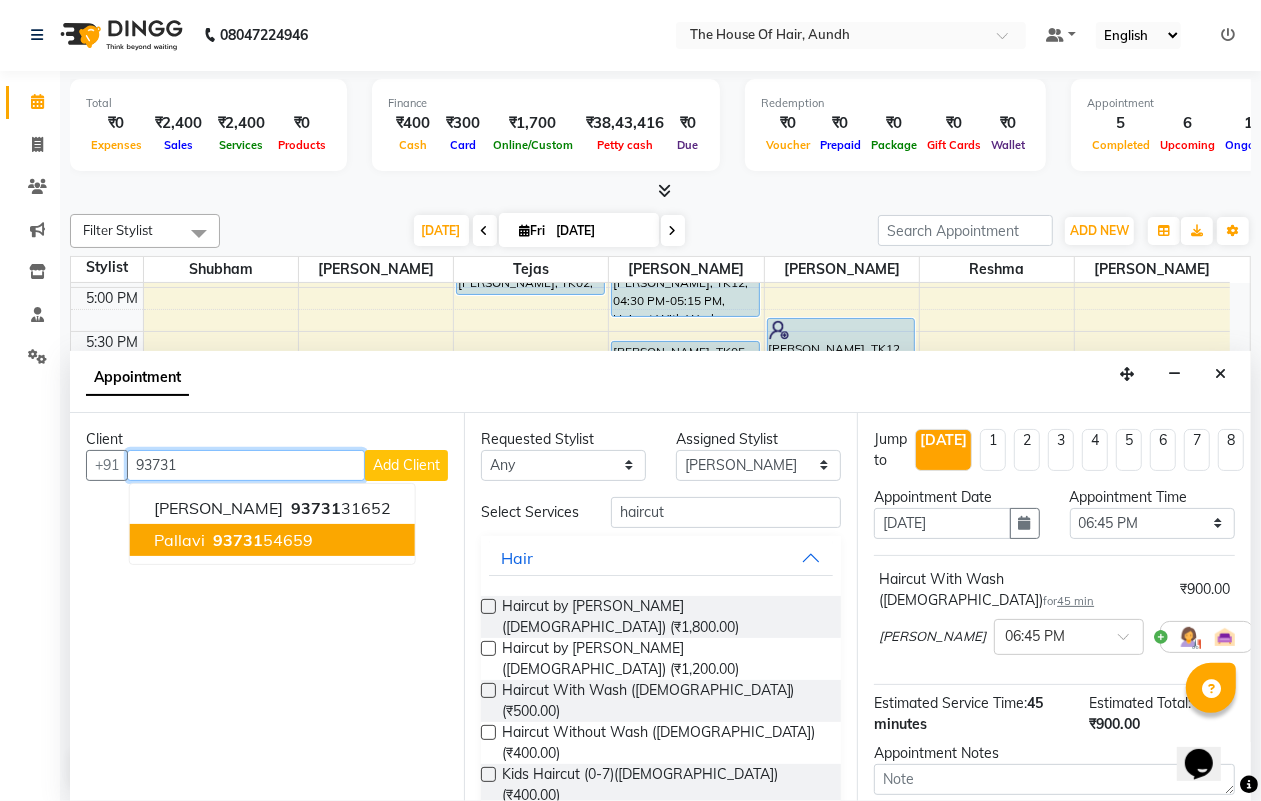 click on "93731 54659" at bounding box center [261, 540] 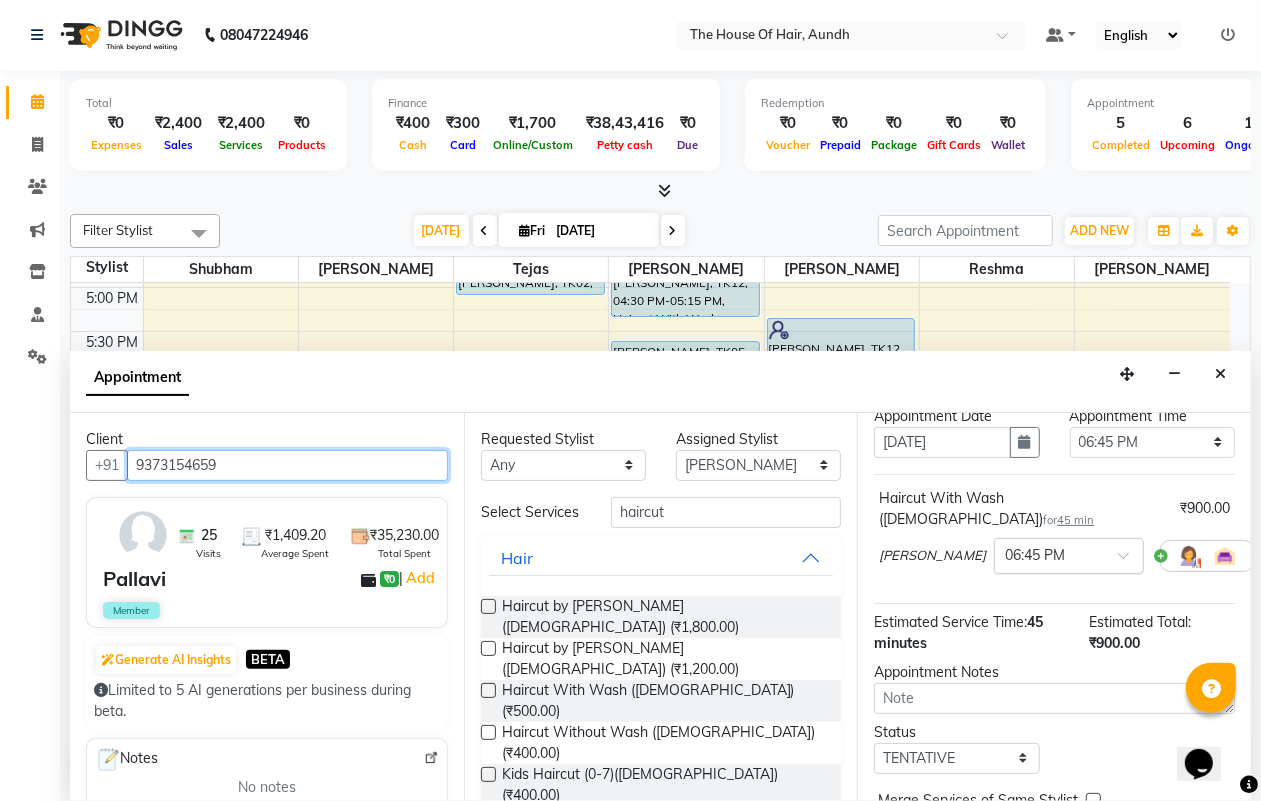 scroll, scrollTop: 125, scrollLeft: 0, axis: vertical 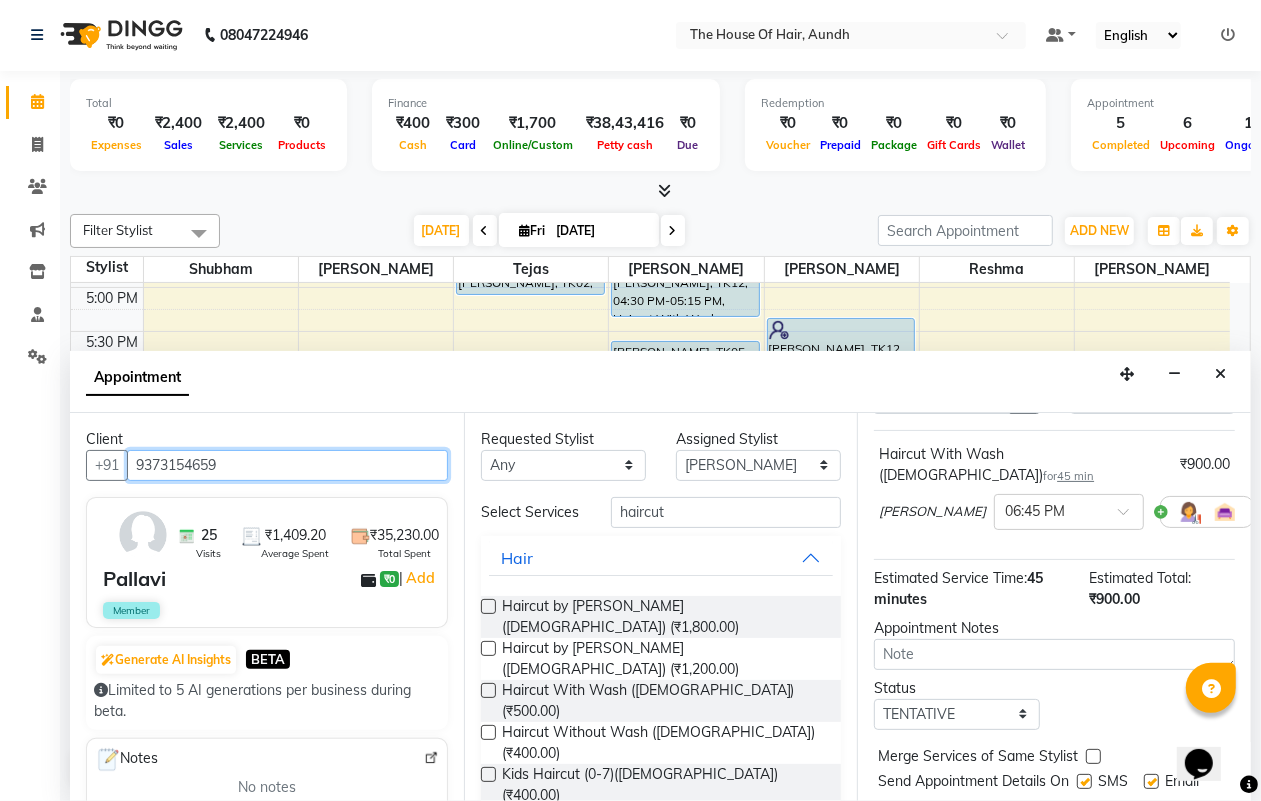 type on "9373154659" 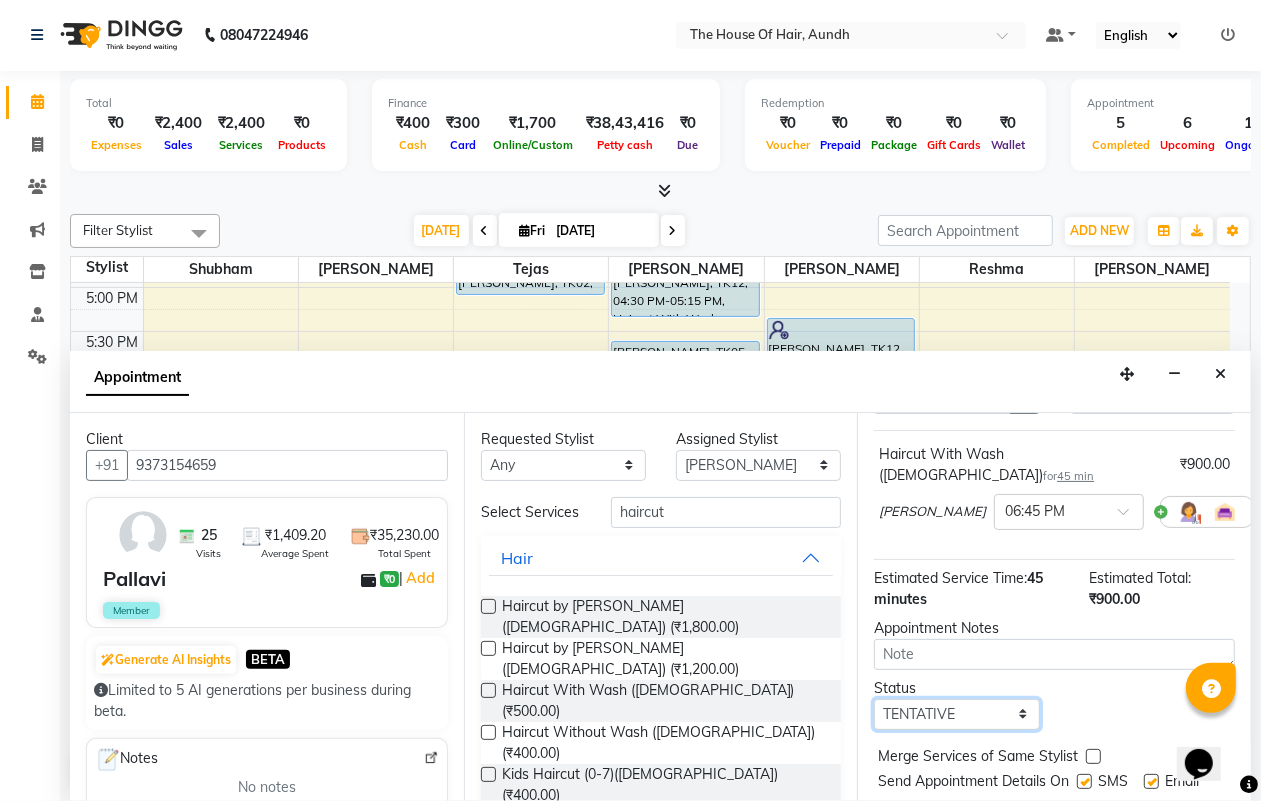 click on "Select TENTATIVE CONFIRM CHECK-IN UPCOMING" at bounding box center [956, 714] 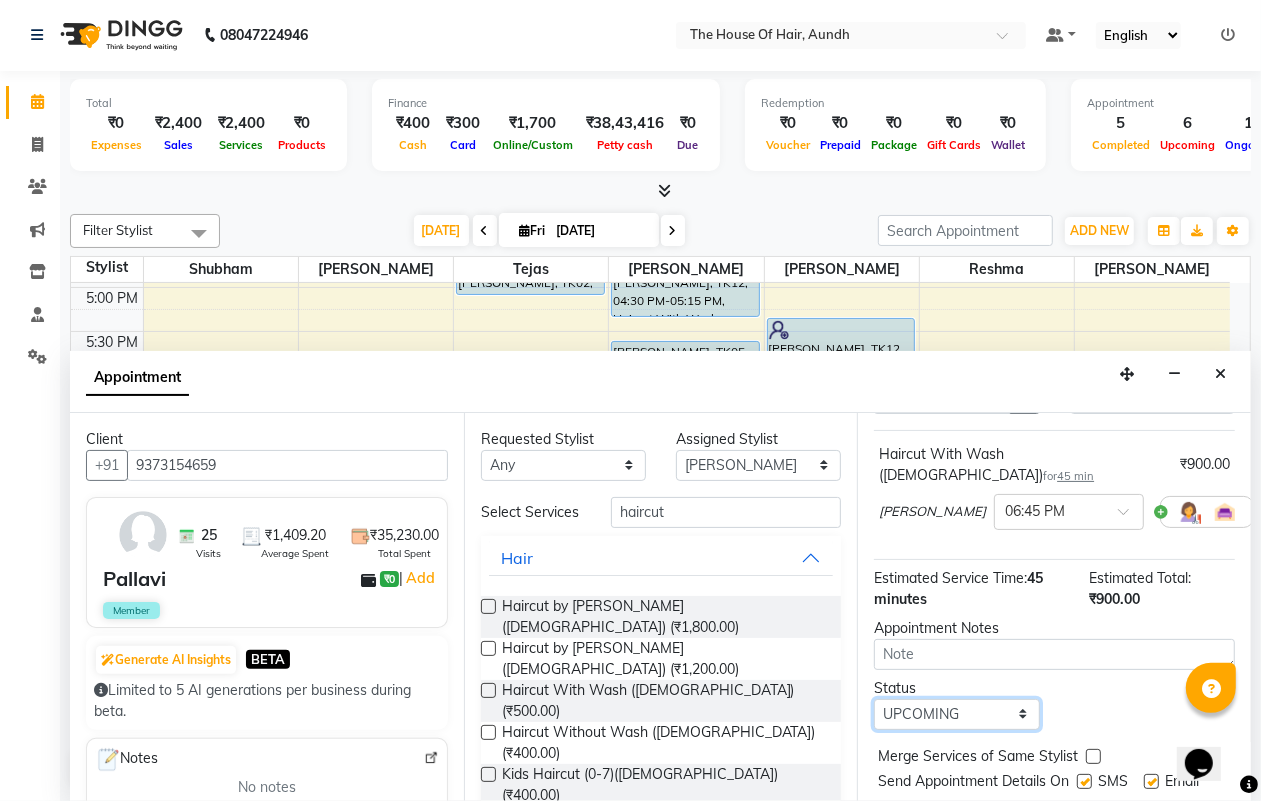 click on "Select TENTATIVE CONFIRM CHECK-IN UPCOMING" at bounding box center [956, 714] 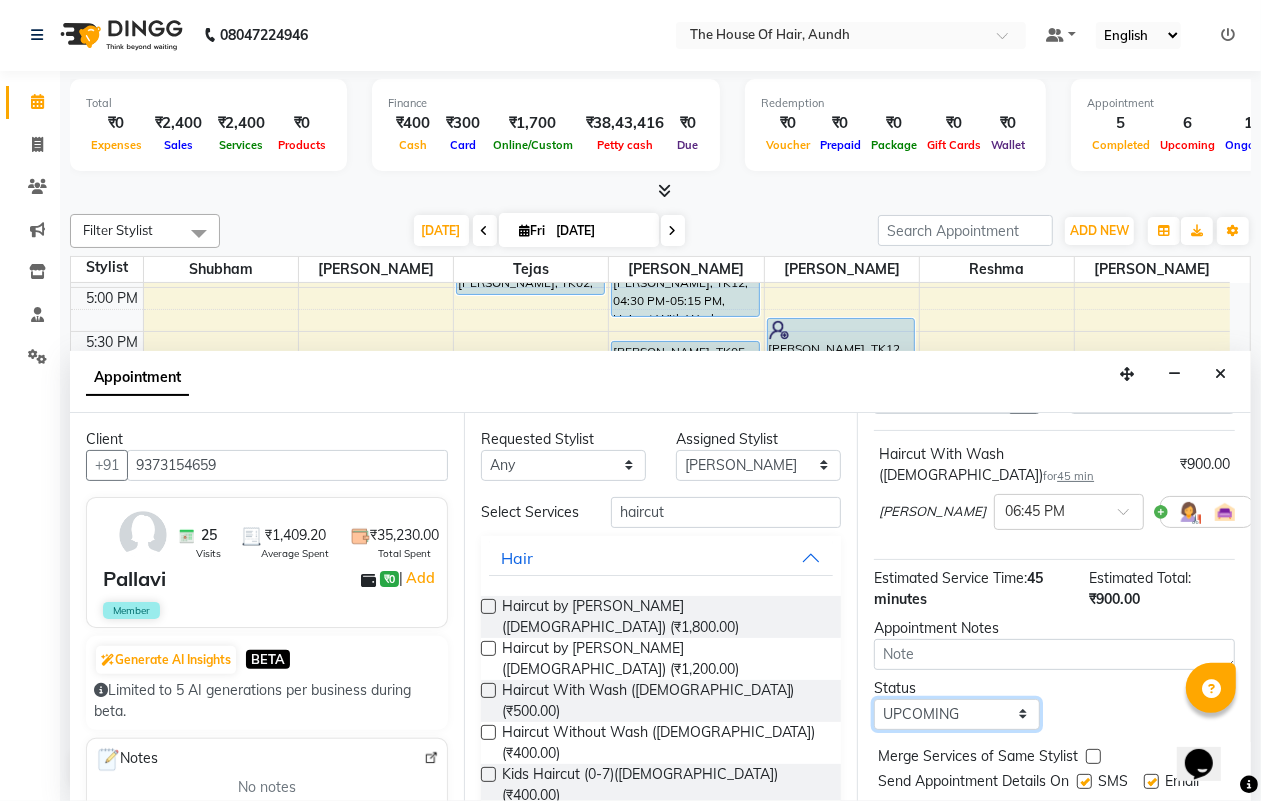 scroll, scrollTop: 198, scrollLeft: 0, axis: vertical 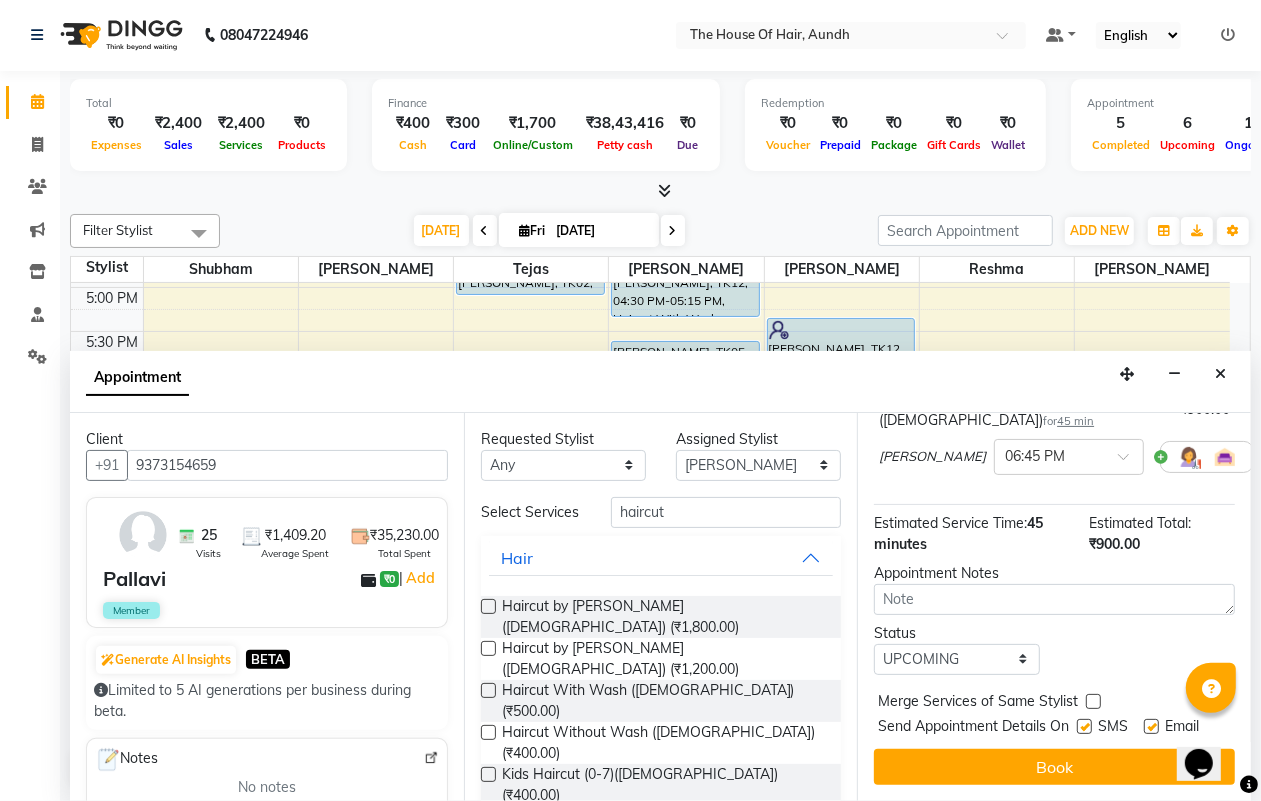 click at bounding box center [1093, 701] 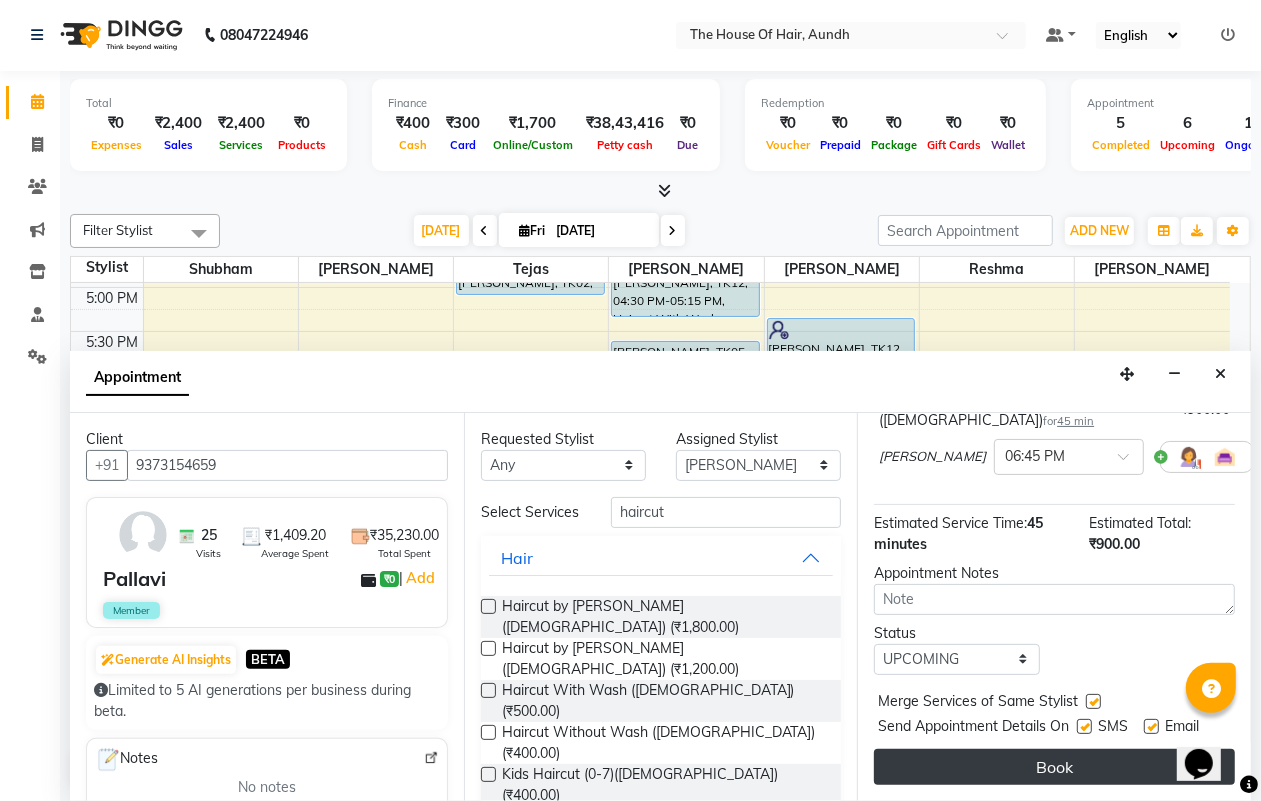 click on "Book" at bounding box center [1054, 767] 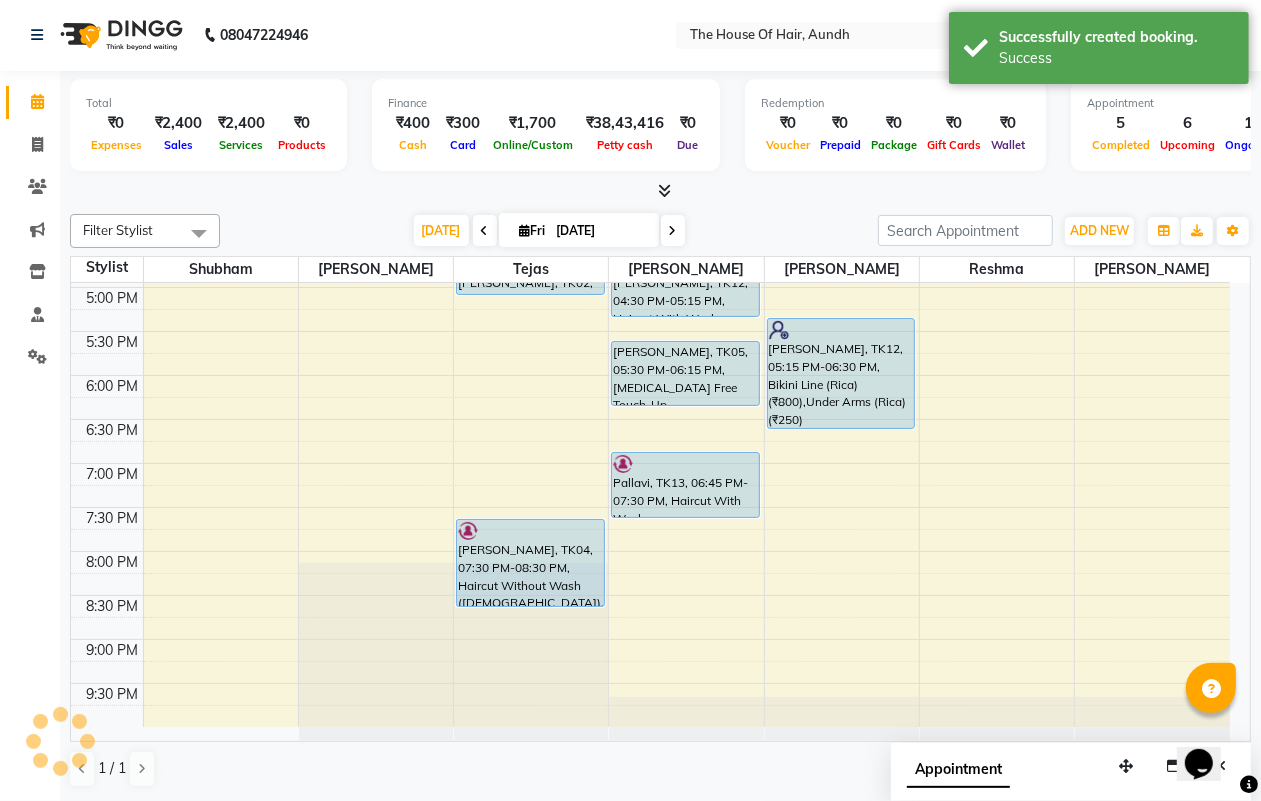 scroll, scrollTop: 0, scrollLeft: 0, axis: both 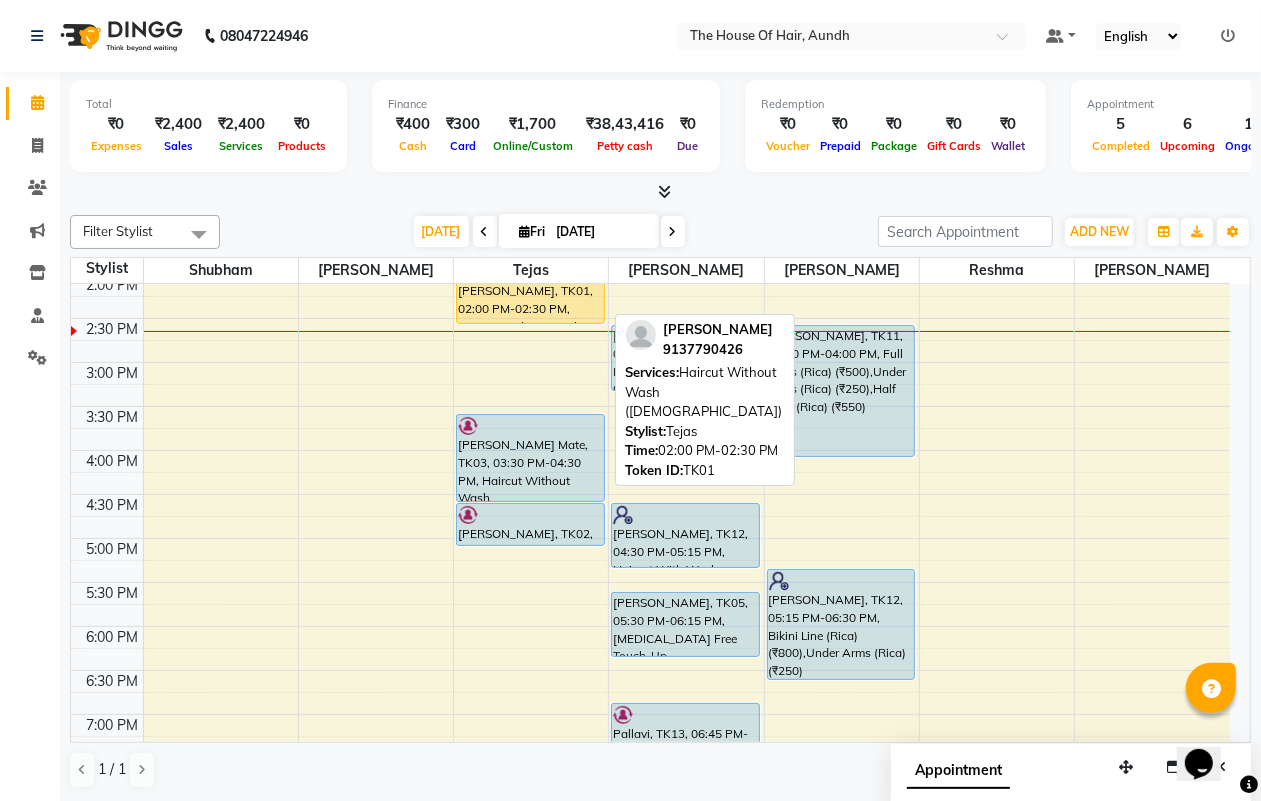 click on "[PERSON_NAME], TK01, 02:00 PM-02:30 PM, Haircut Without Wash ([DEMOGRAPHIC_DATA])" at bounding box center [530, 302] 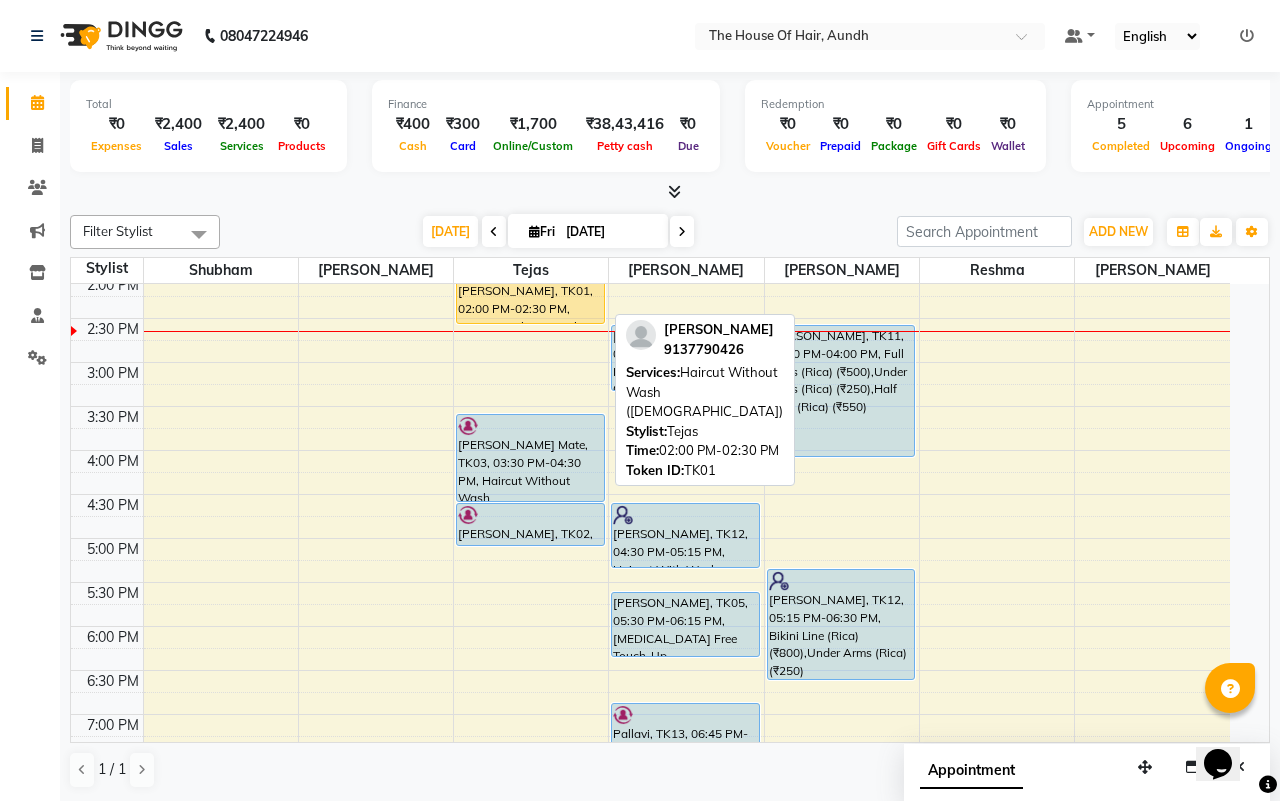 select on "1" 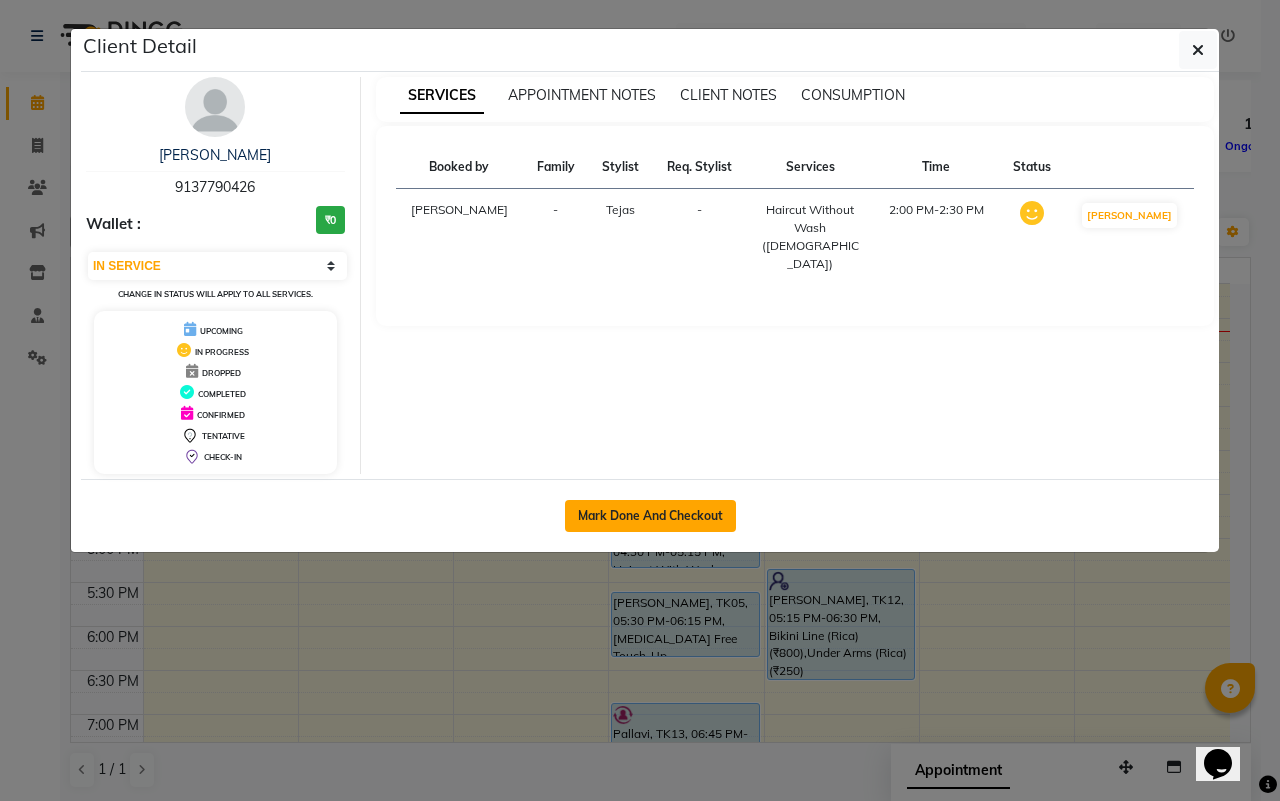 click on "Mark Done And Checkout" 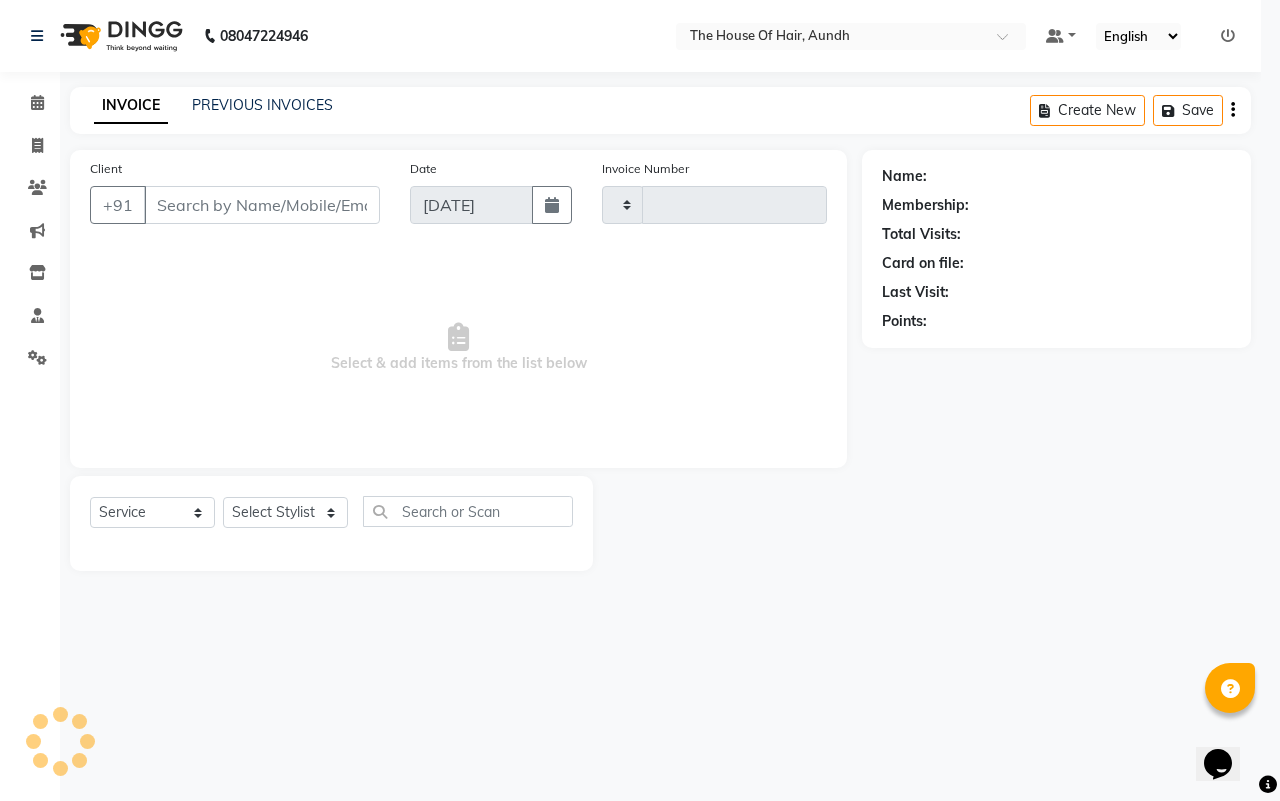 type on "1119" 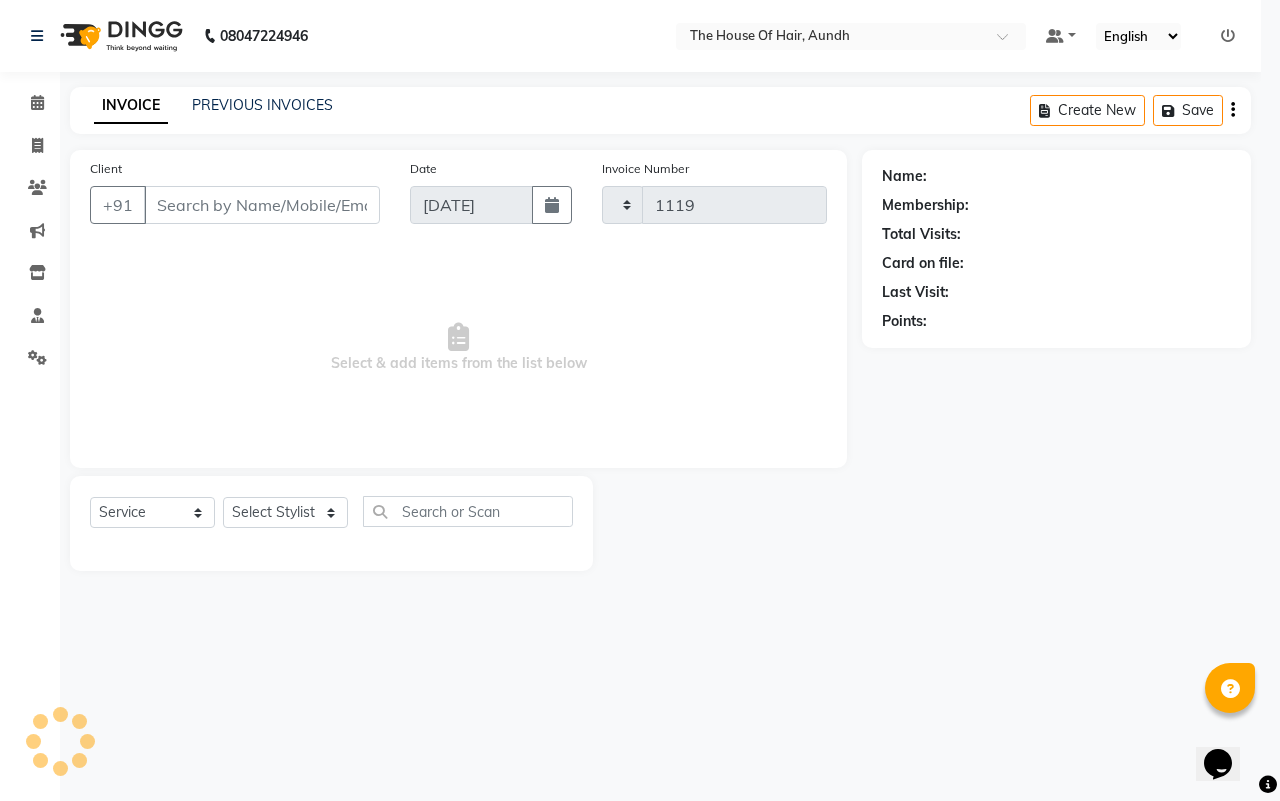 select on "26" 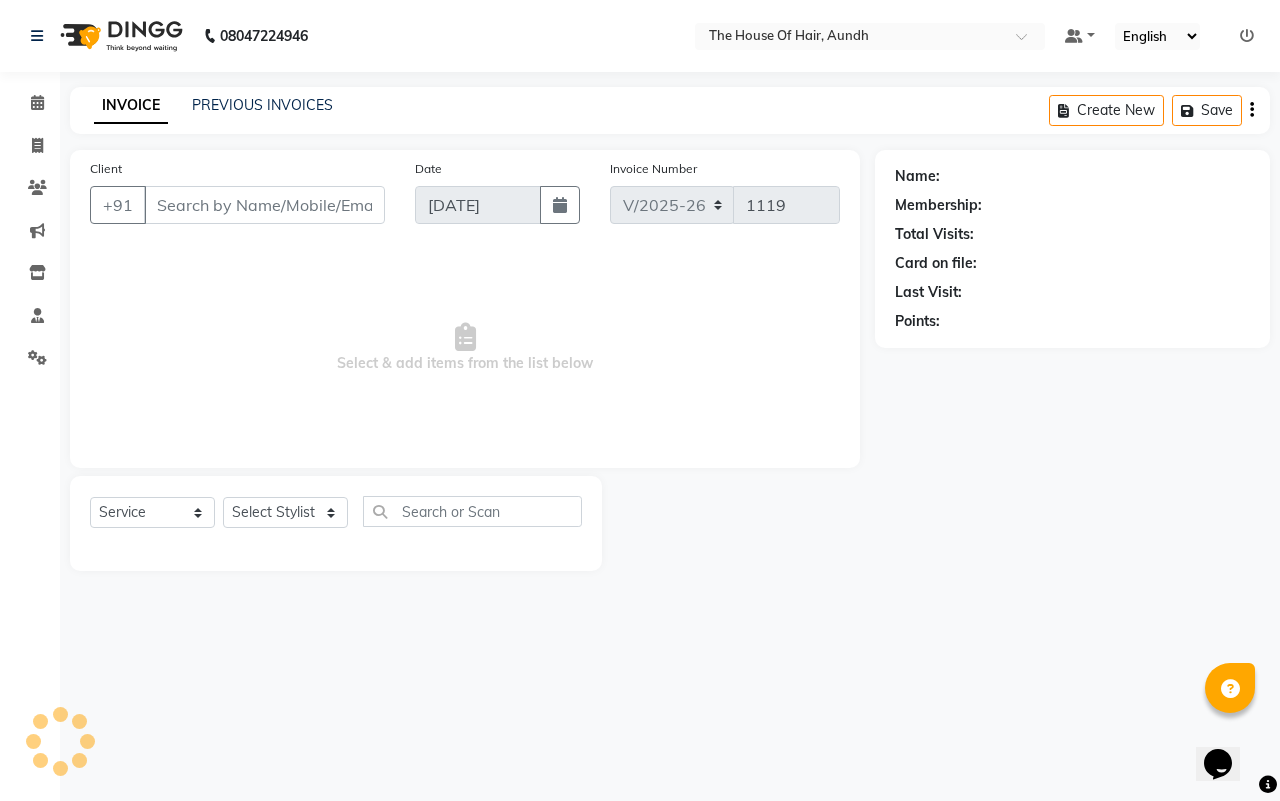 type on "9137790426" 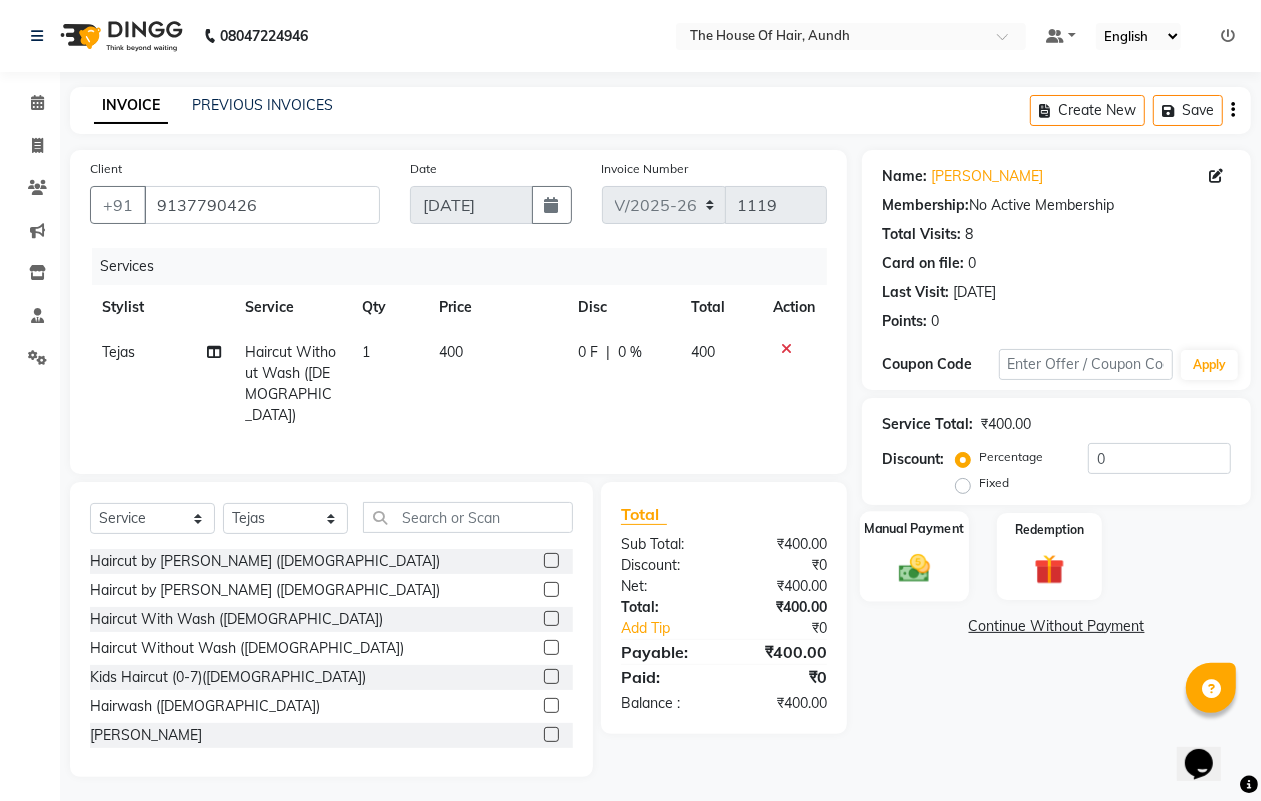 click 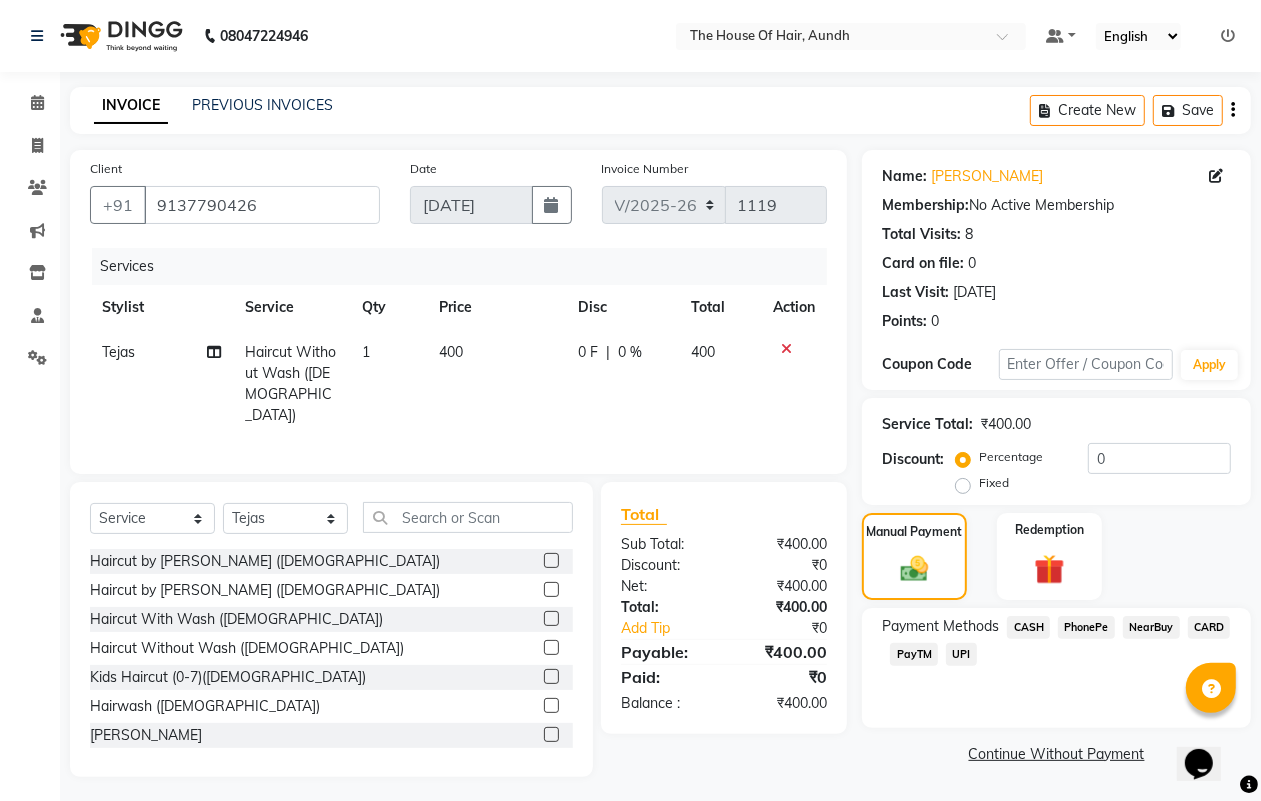 click on "CASH" 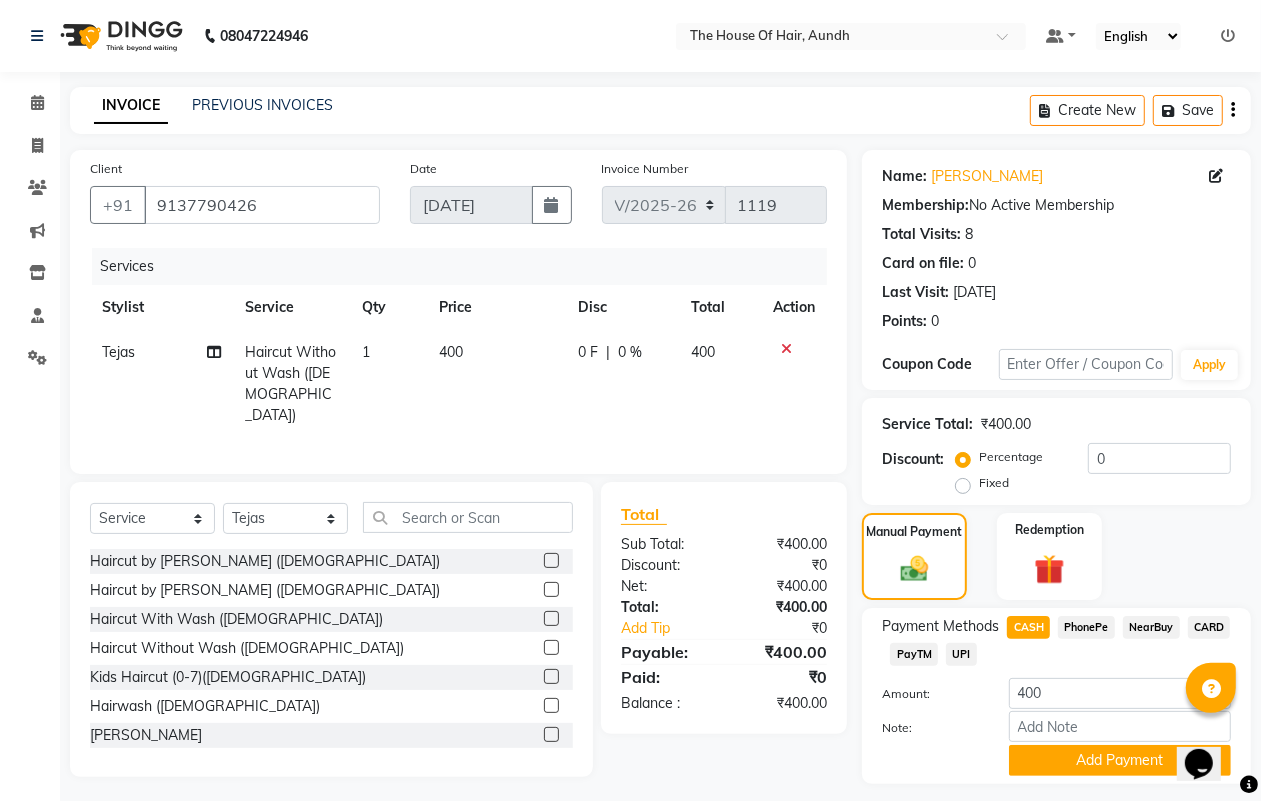 scroll, scrollTop: 52, scrollLeft: 0, axis: vertical 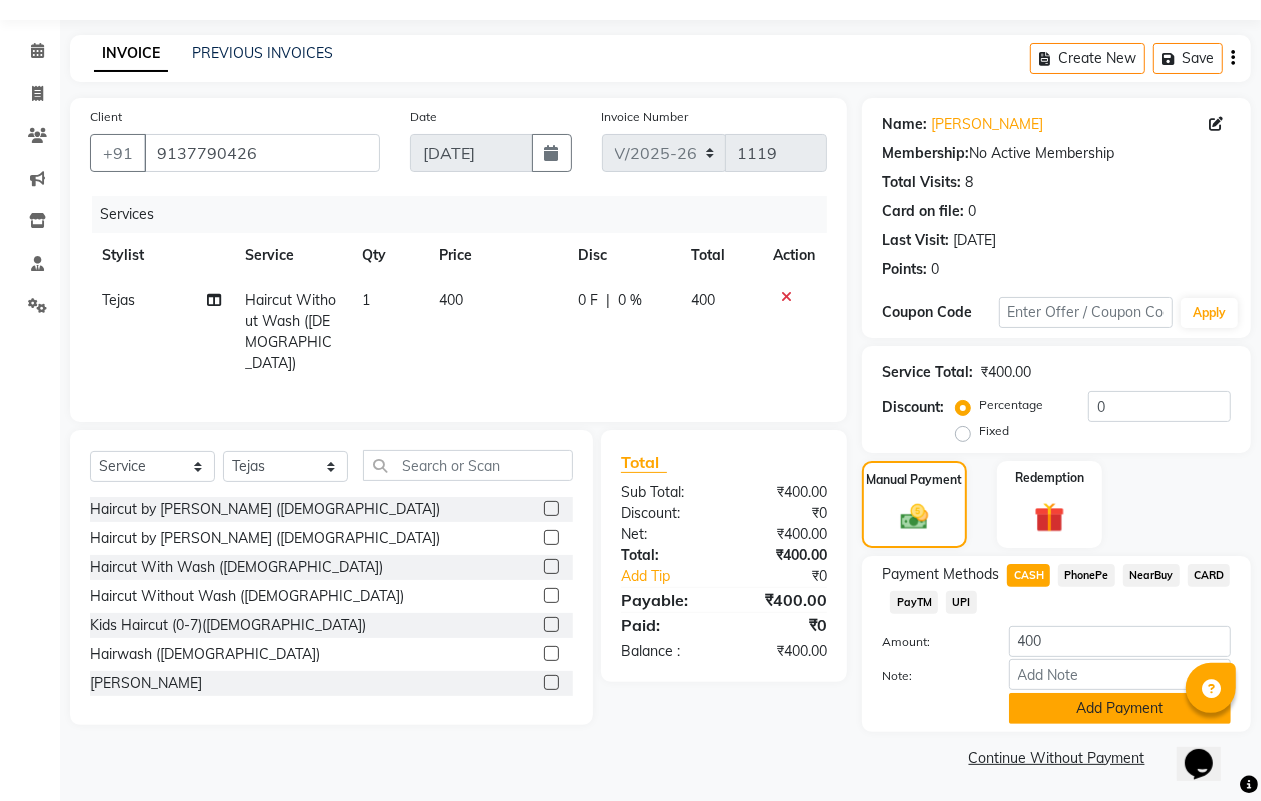 click on "Add Payment" 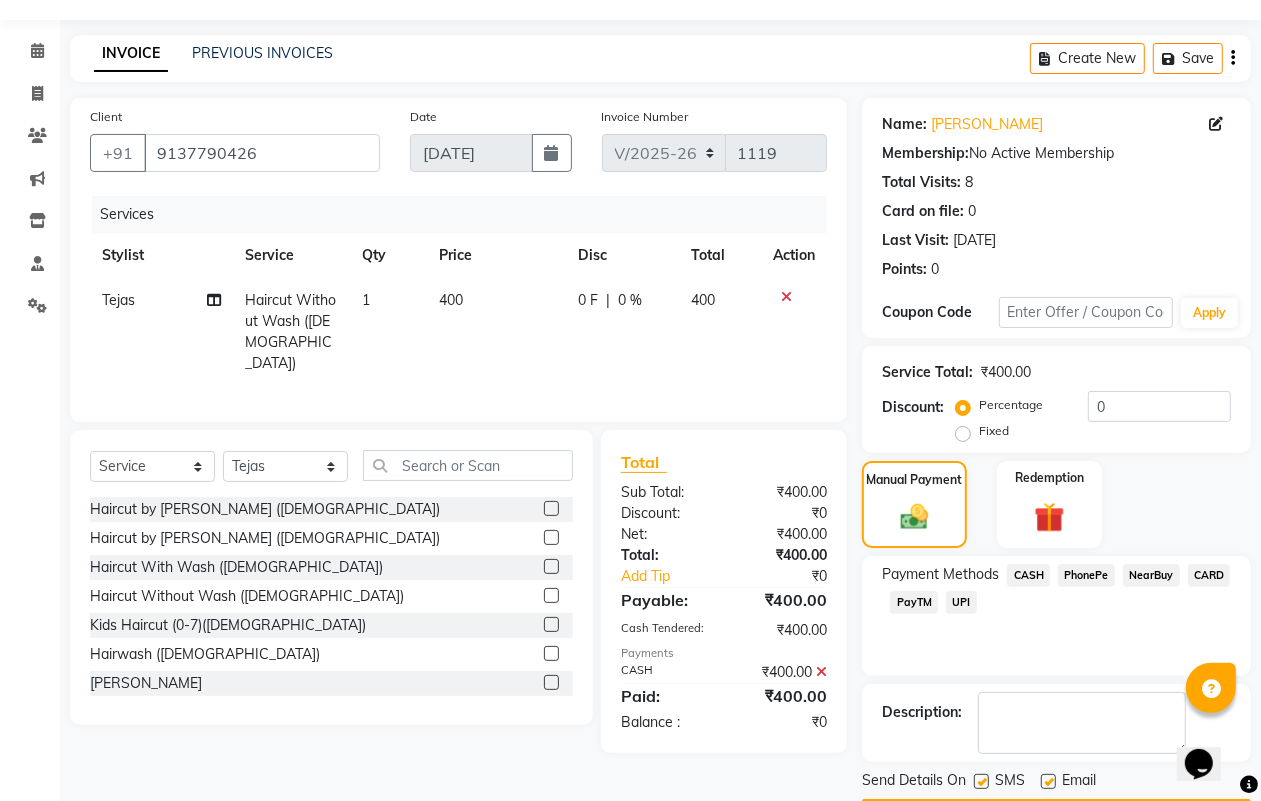 scroll, scrollTop: 111, scrollLeft: 0, axis: vertical 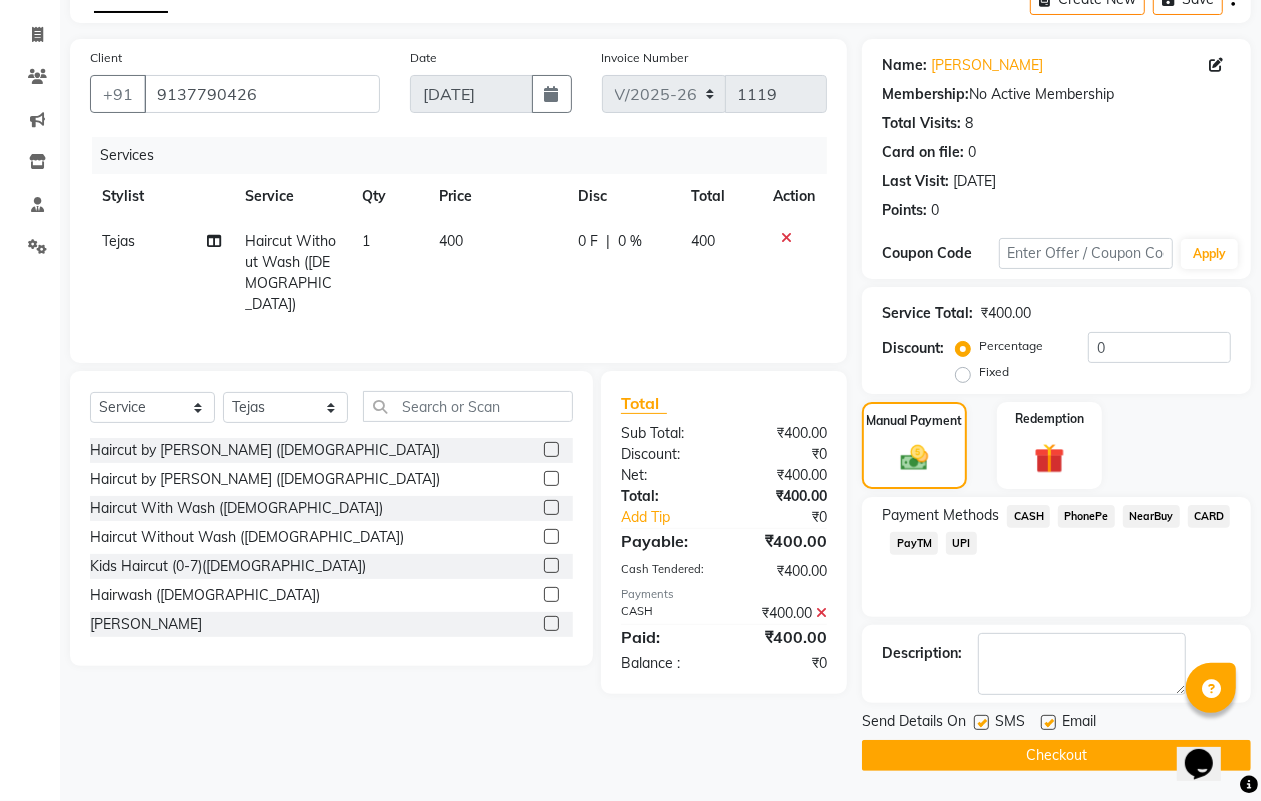 click on "Checkout" 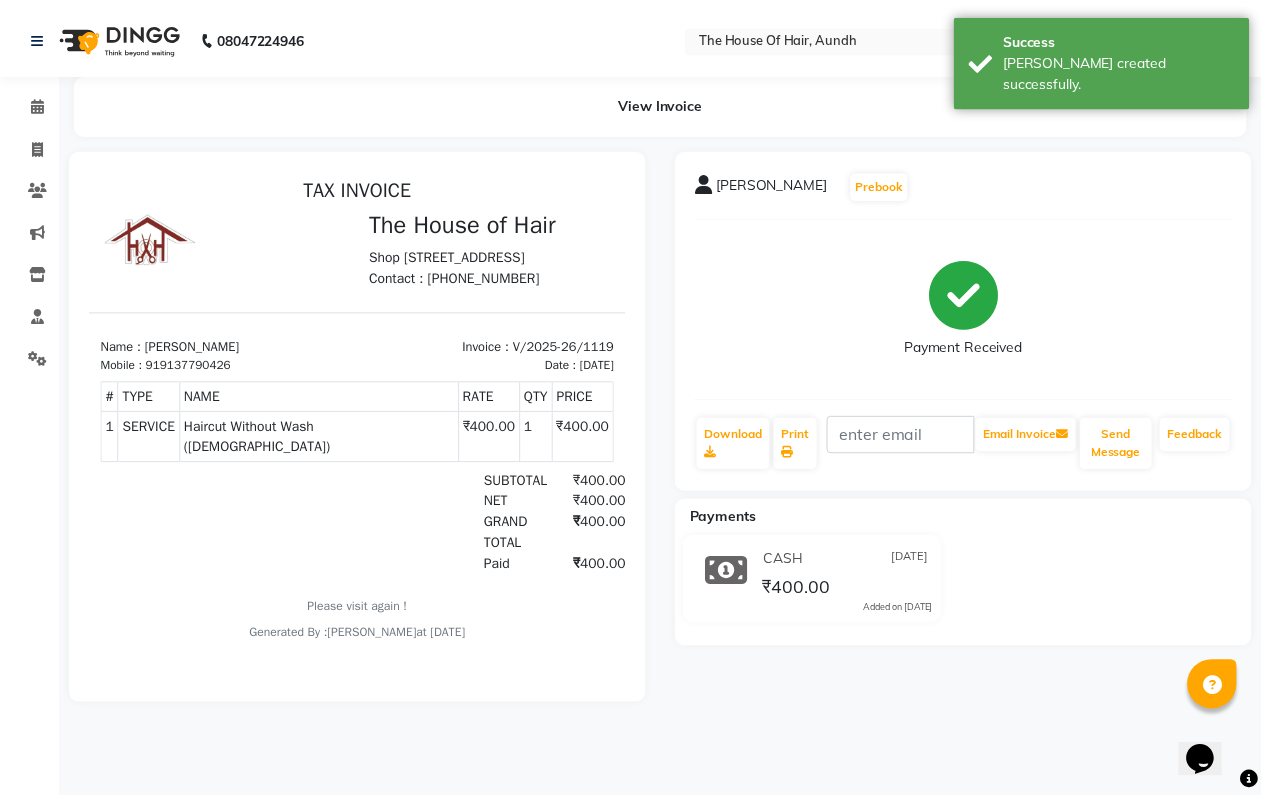 scroll, scrollTop: 0, scrollLeft: 0, axis: both 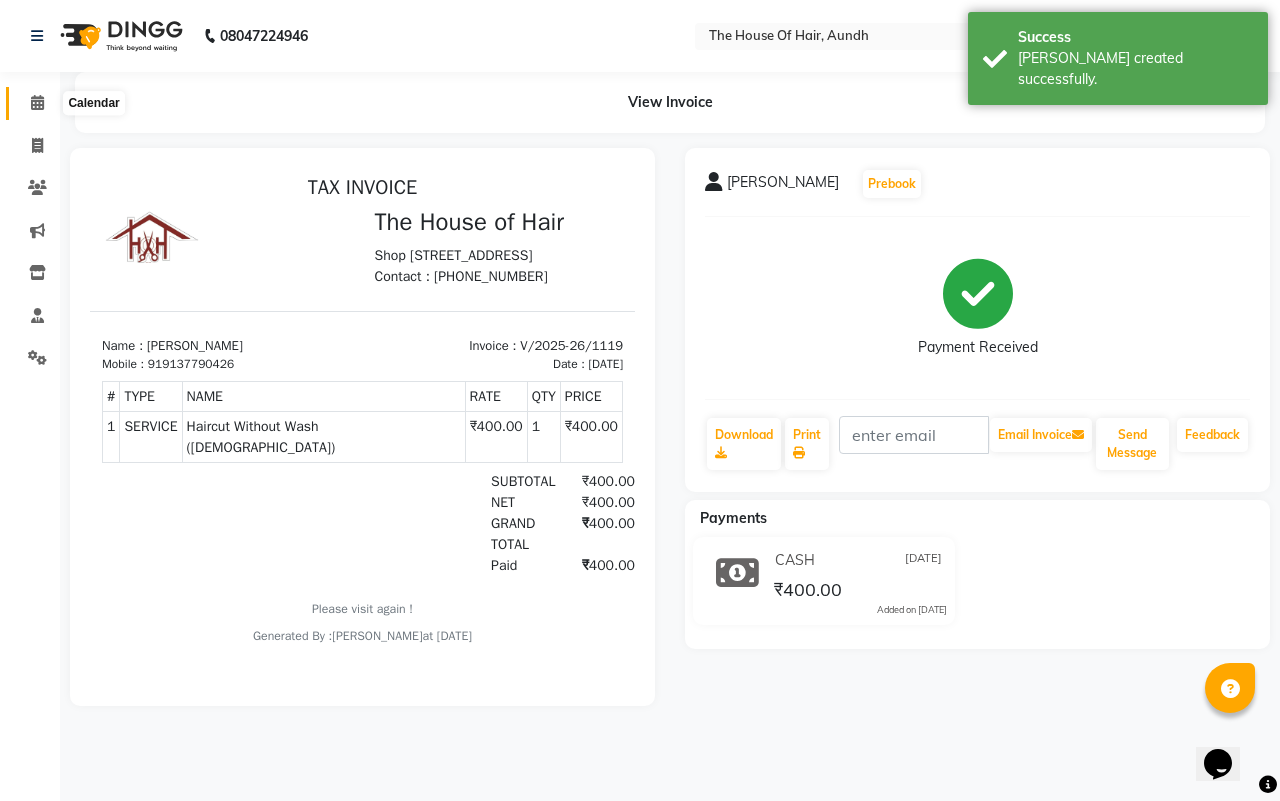 click 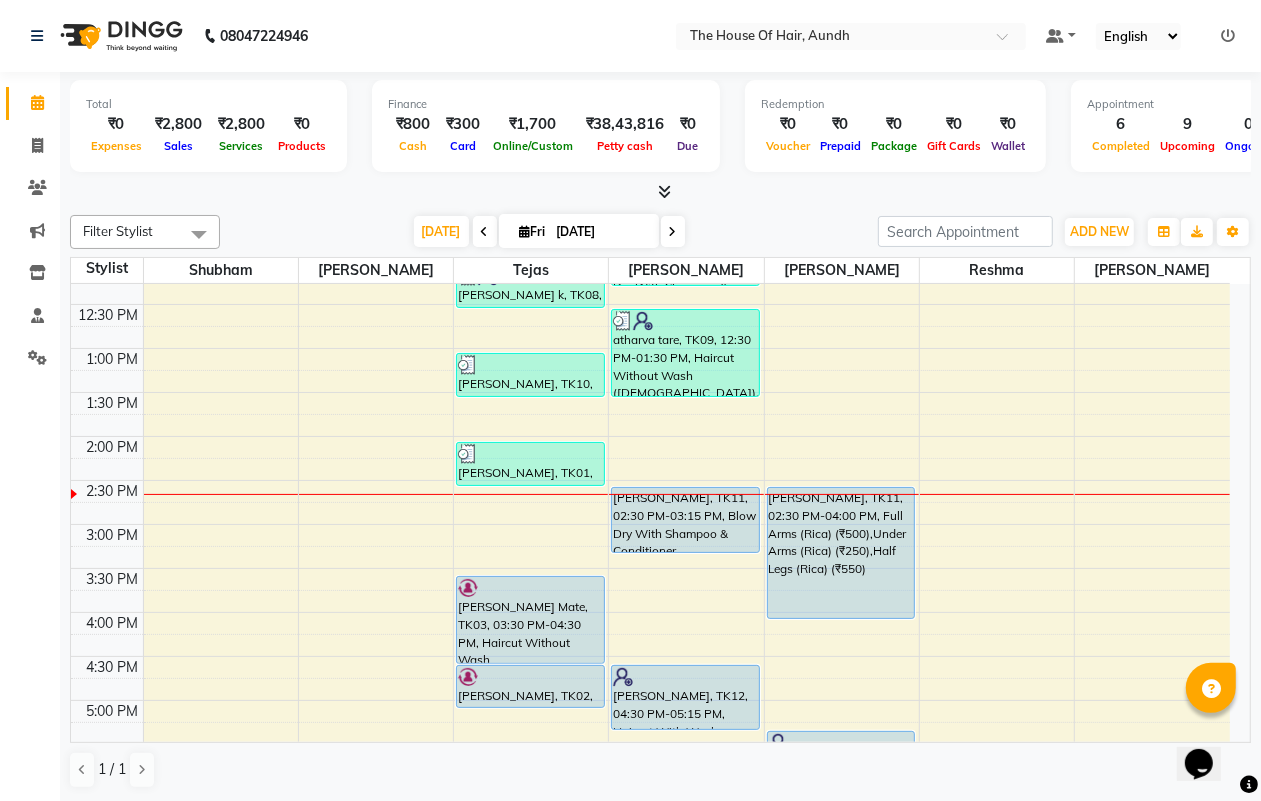 scroll, scrollTop: 500, scrollLeft: 0, axis: vertical 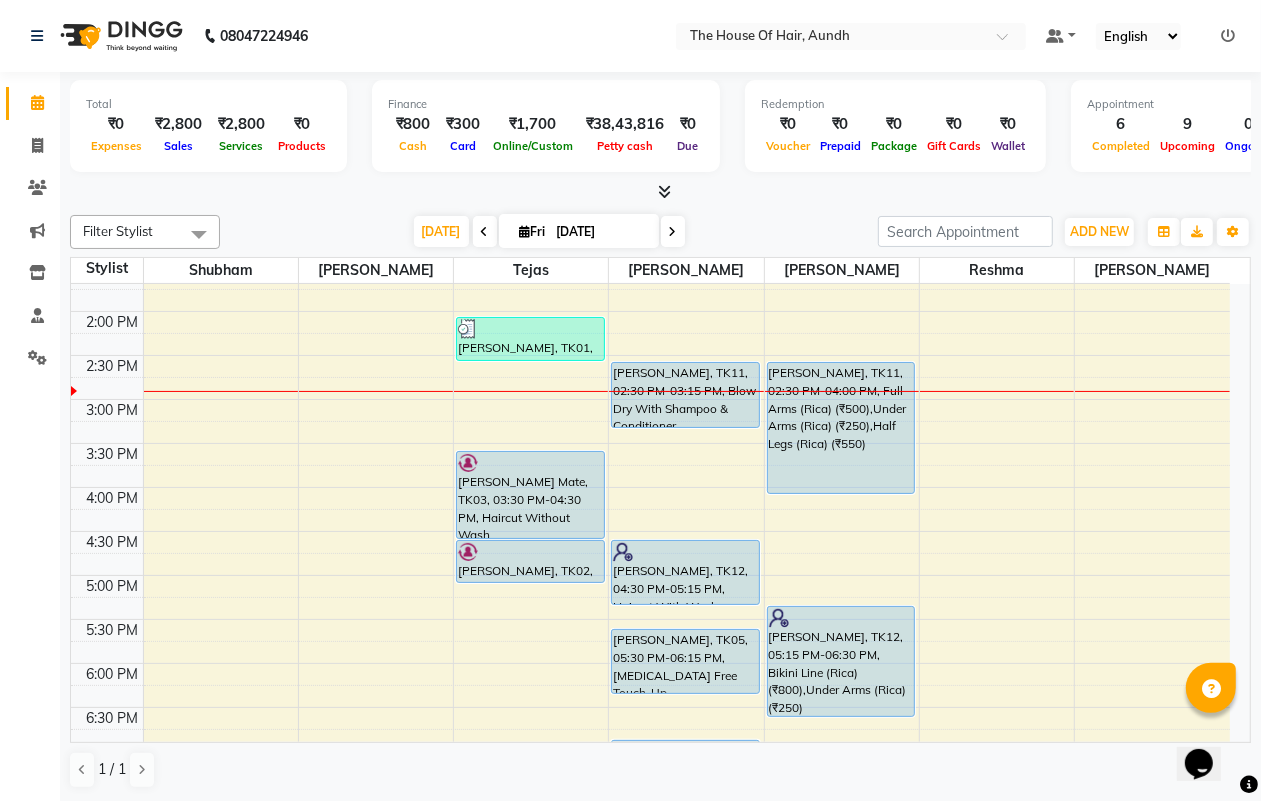 click on "8:00 AM 8:30 AM 9:00 AM 9:30 AM 10:00 AM 10:30 AM 11:00 AM 11:30 AM 12:00 PM 12:30 PM 1:00 PM 1:30 PM 2:00 PM 2:30 PM 3:00 PM 3:30 PM 4:00 PM 4:30 PM 5:00 PM 5:30 PM 6:00 PM 6:30 PM 7:00 PM 7:30 PM 8:00 PM 8:30 PM 9:00 PM 9:30 PM     [PERSON_NAME], TK06, 09:45 AM-10:15 AM, [PERSON_NAME] k, TK08, 12:00 PM-12:30 PM, [PERSON_NAME] [PERSON_NAME], TK10, 01:00 PM-01:30 PM, Haircut Without Wash ([DEMOGRAPHIC_DATA])     [PERSON_NAME], TK01, 02:00 PM-02:30 PM, Haircut Without Wash ([DEMOGRAPHIC_DATA])     [PERSON_NAME] Mate, TK03, 03:30 PM-04:30 PM, Haircut Without Wash ([DEMOGRAPHIC_DATA]),[PERSON_NAME] PATIL, TK02, 04:30 PM-05:00 PM, [PERSON_NAME]     [PERSON_NAME], TK04, 07:30 PM-08:30 PM, Haircut Without Wash ([DEMOGRAPHIC_DATA]),[PERSON_NAME] [PERSON_NAME], TK07, 11:30 AM-12:15 PM, Blow Dry With Shampoo & Conditioner ([DEMOGRAPHIC_DATA])     atharva tare, TK09, 12:30 PM-01:30 PM, Haircut Without Wash ([DEMOGRAPHIC_DATA]),[PERSON_NAME] [PERSON_NAME], TK11, 02:30 PM-03:15 PM, Blow Dry With Shampoo & Conditioner ([DEMOGRAPHIC_DATA])     Pooja Kadam, TK12, 04:30 PM-05:15 PM, Haircut With Wash ([DEMOGRAPHIC_DATA])" at bounding box center [650, 399] 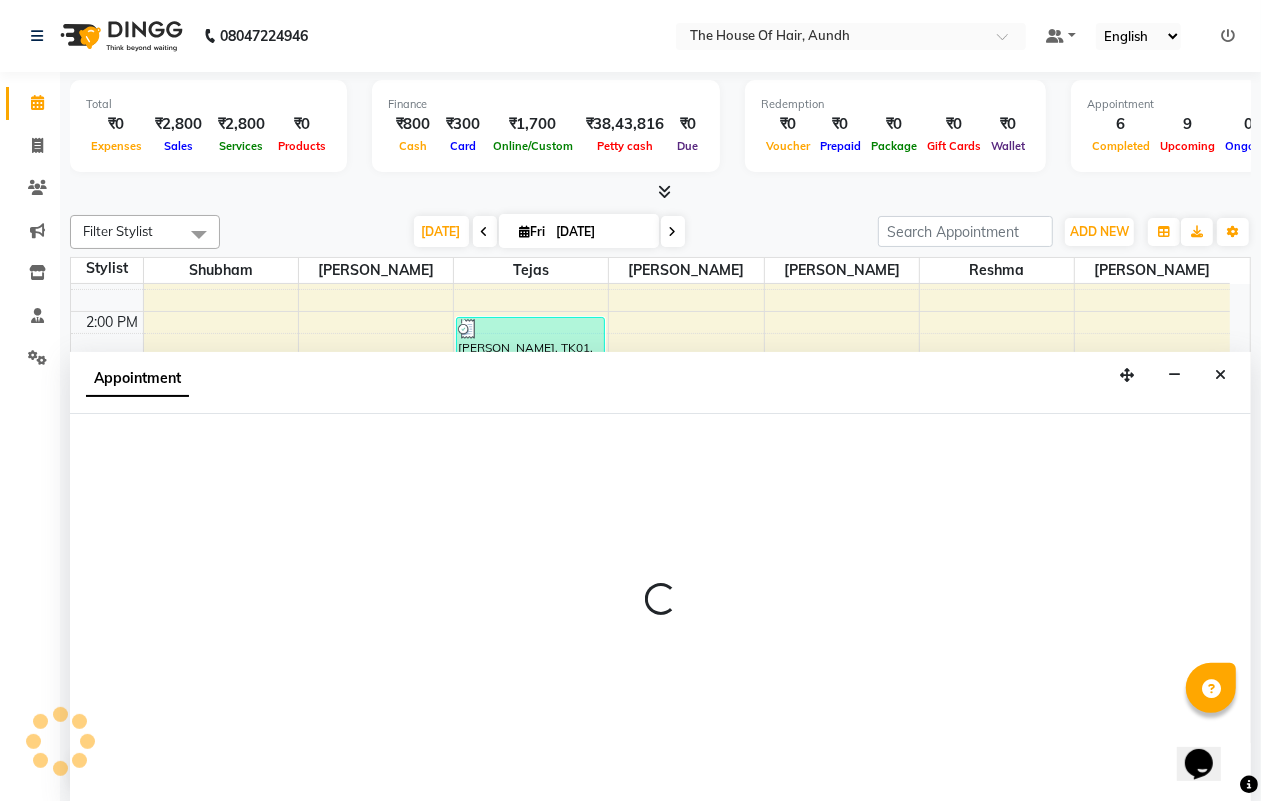 scroll, scrollTop: 1, scrollLeft: 0, axis: vertical 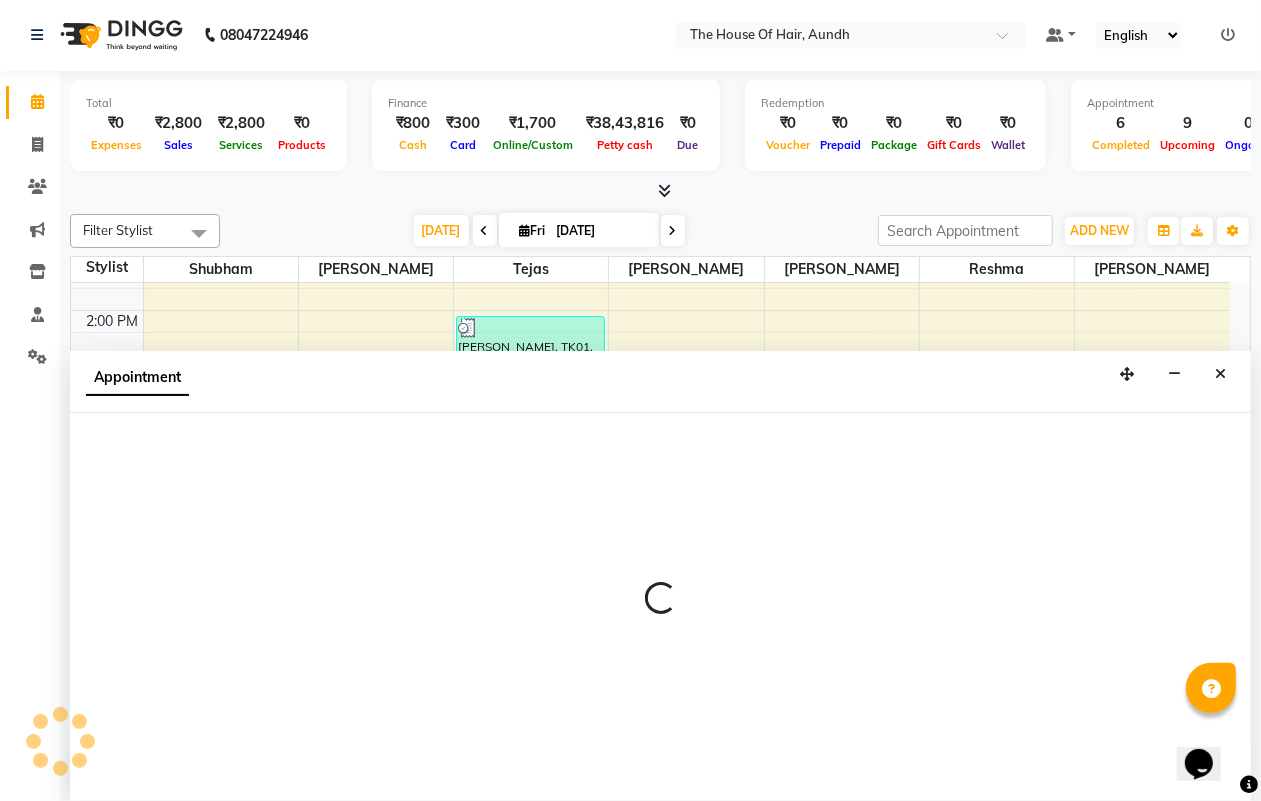 select on "26196" 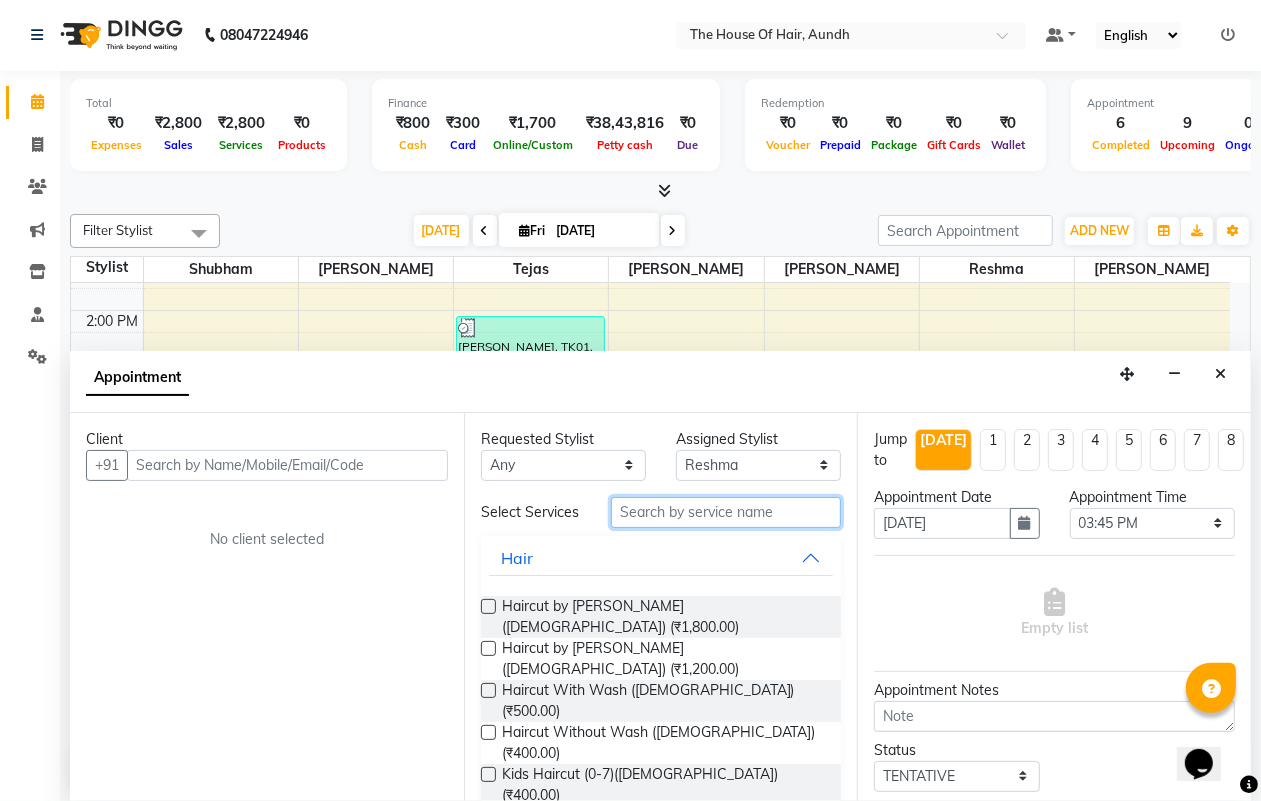 click at bounding box center [726, 512] 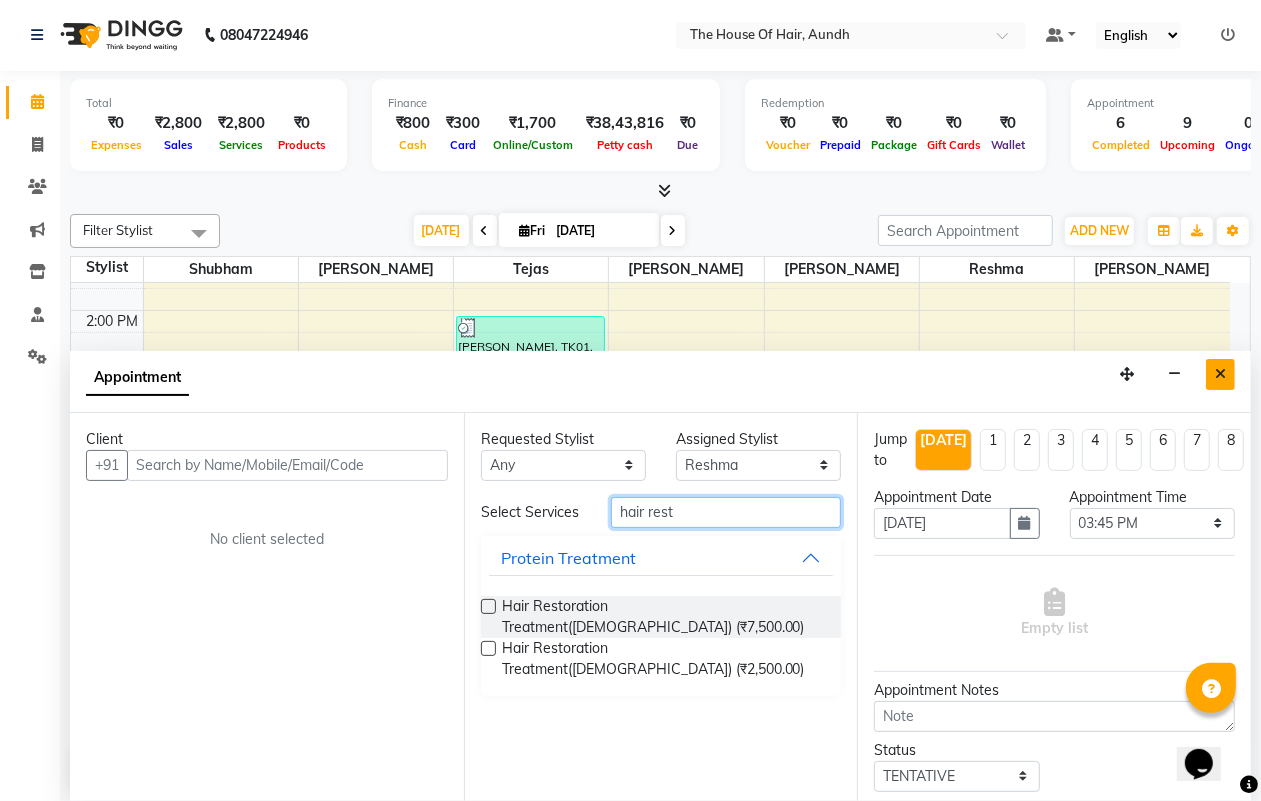 type on "hair rest" 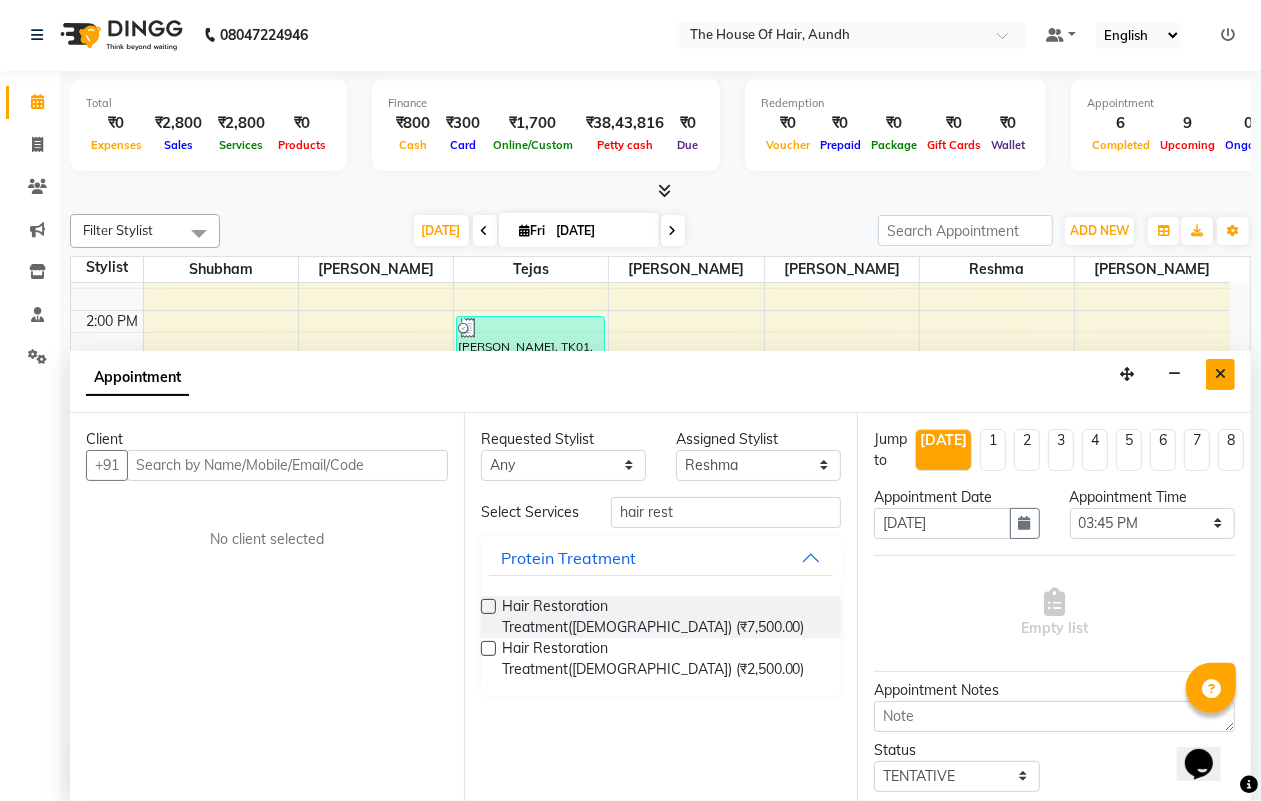 click at bounding box center (1220, 374) 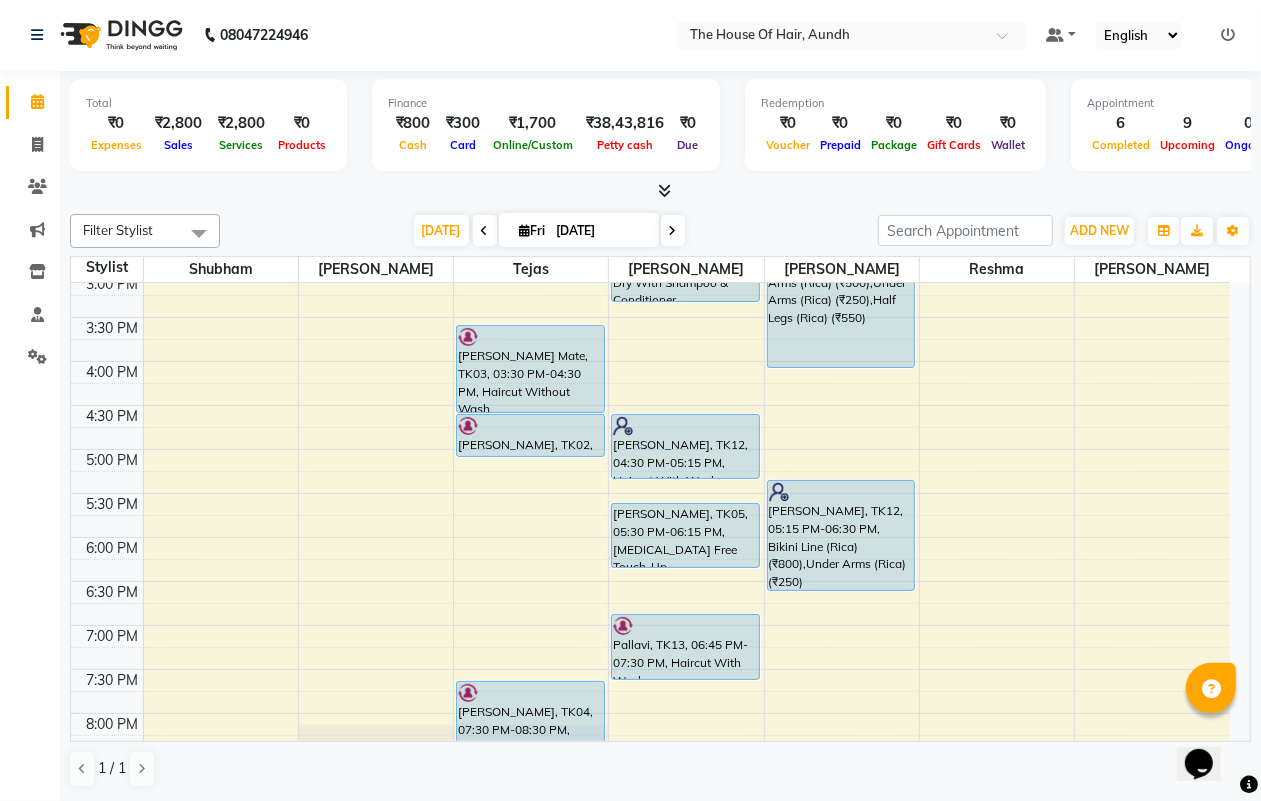scroll, scrollTop: 500, scrollLeft: 0, axis: vertical 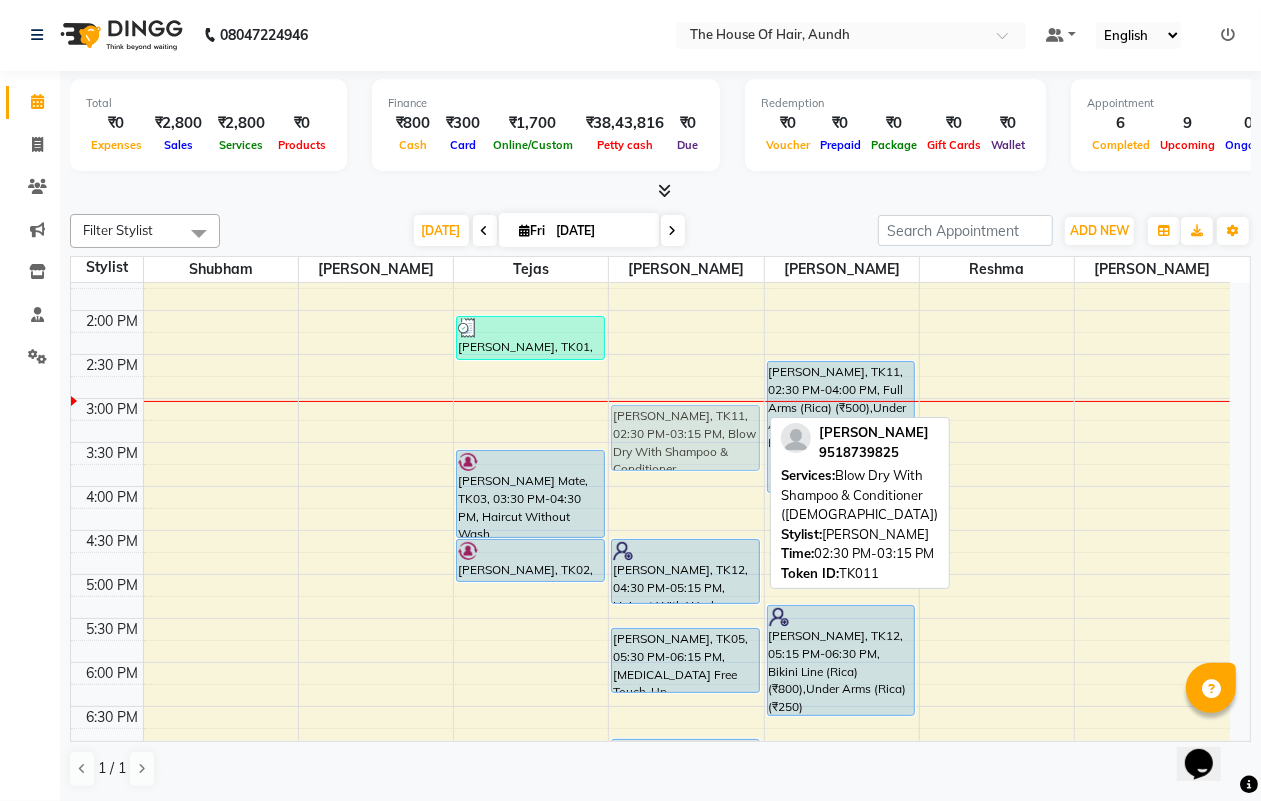drag, startPoint x: 677, startPoint y: 372, endPoint x: 677, endPoint y: 408, distance: 36 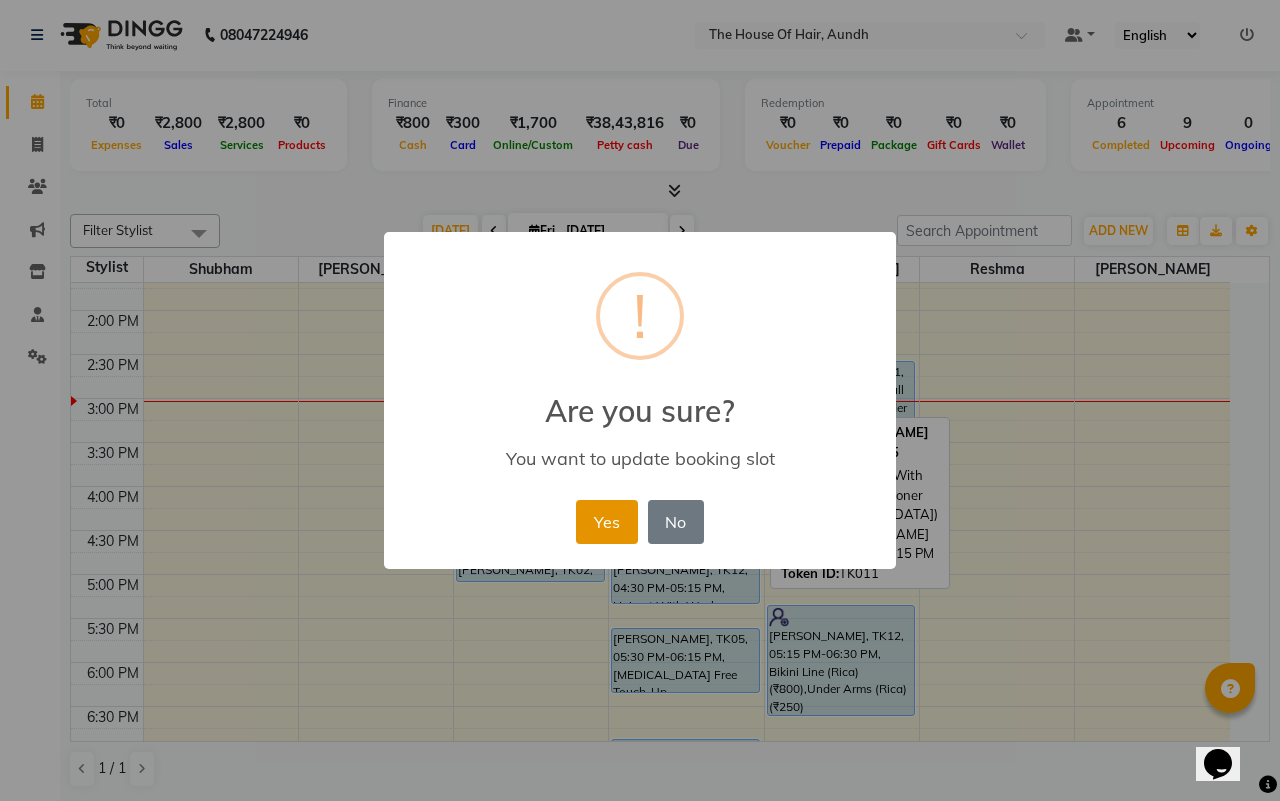 click on "Yes" at bounding box center (606, 522) 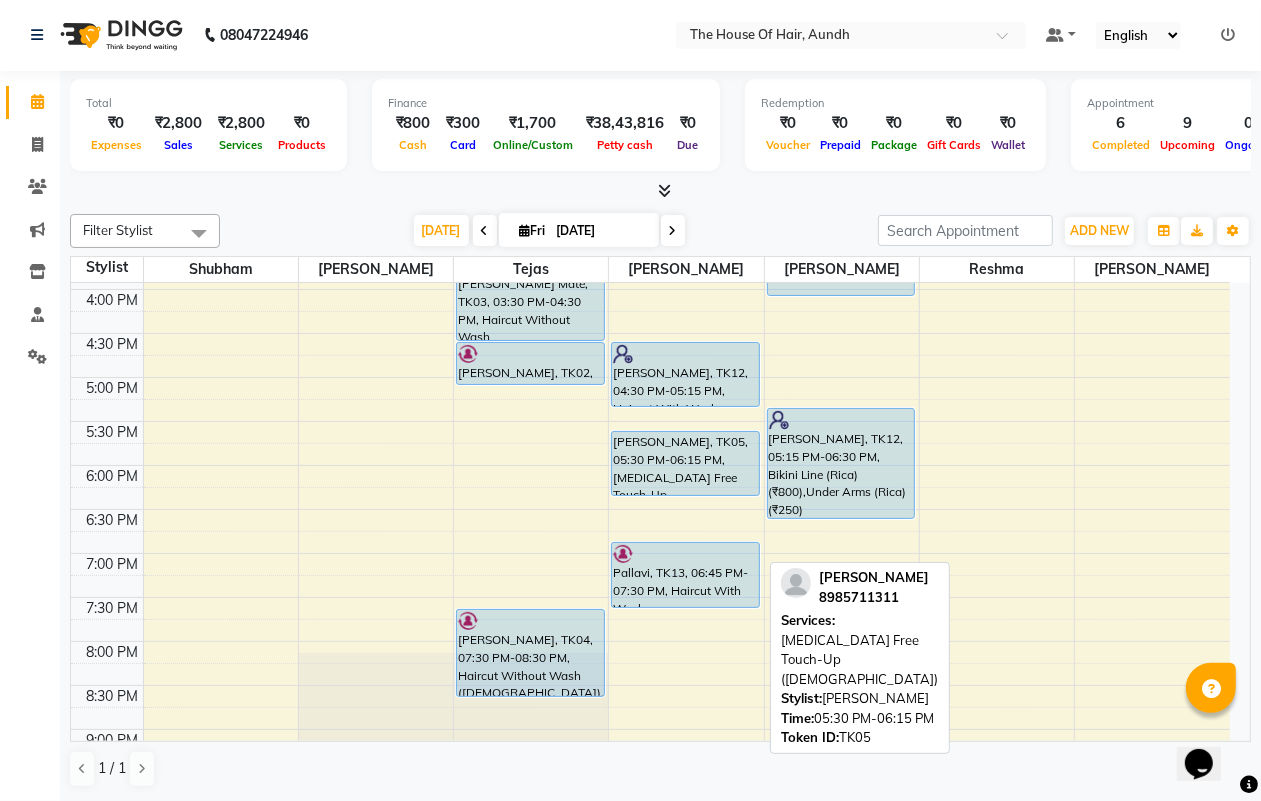 scroll, scrollTop: 750, scrollLeft: 0, axis: vertical 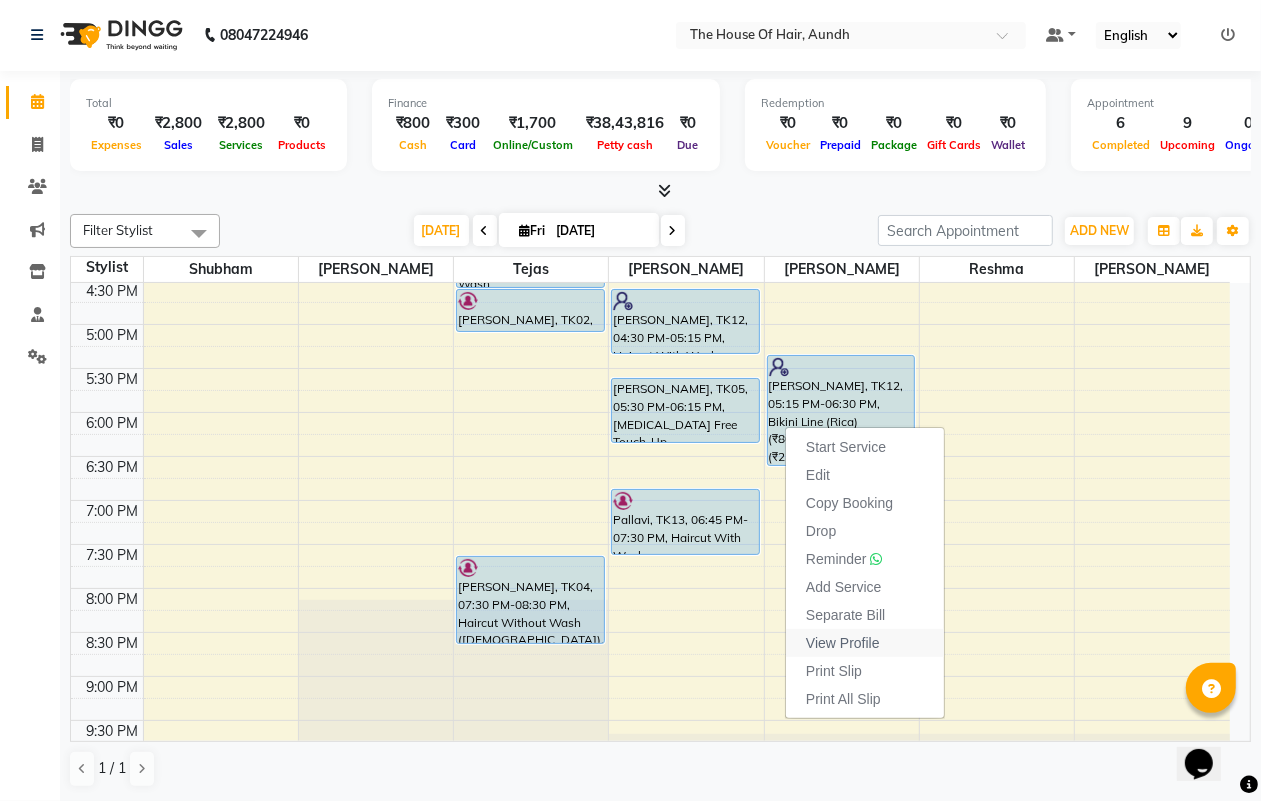 click on "View Profile" at bounding box center (843, 643) 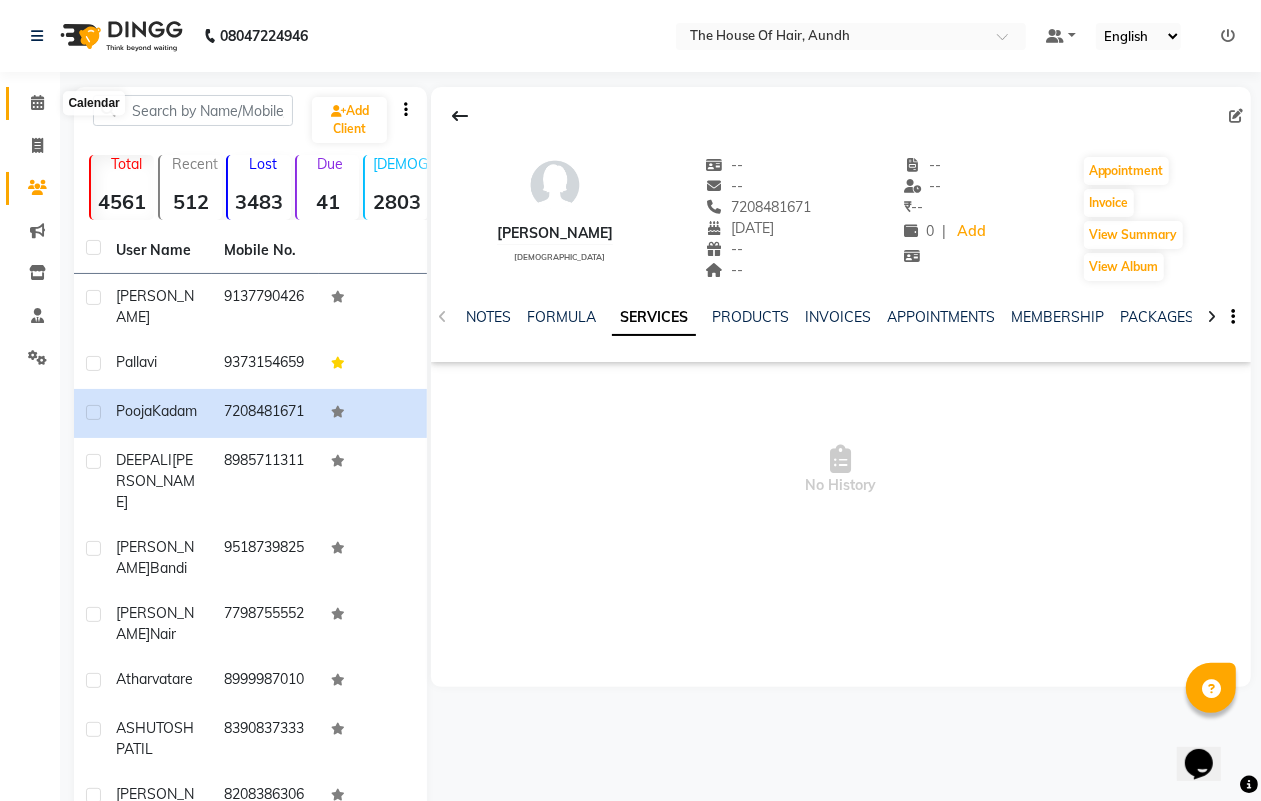 click 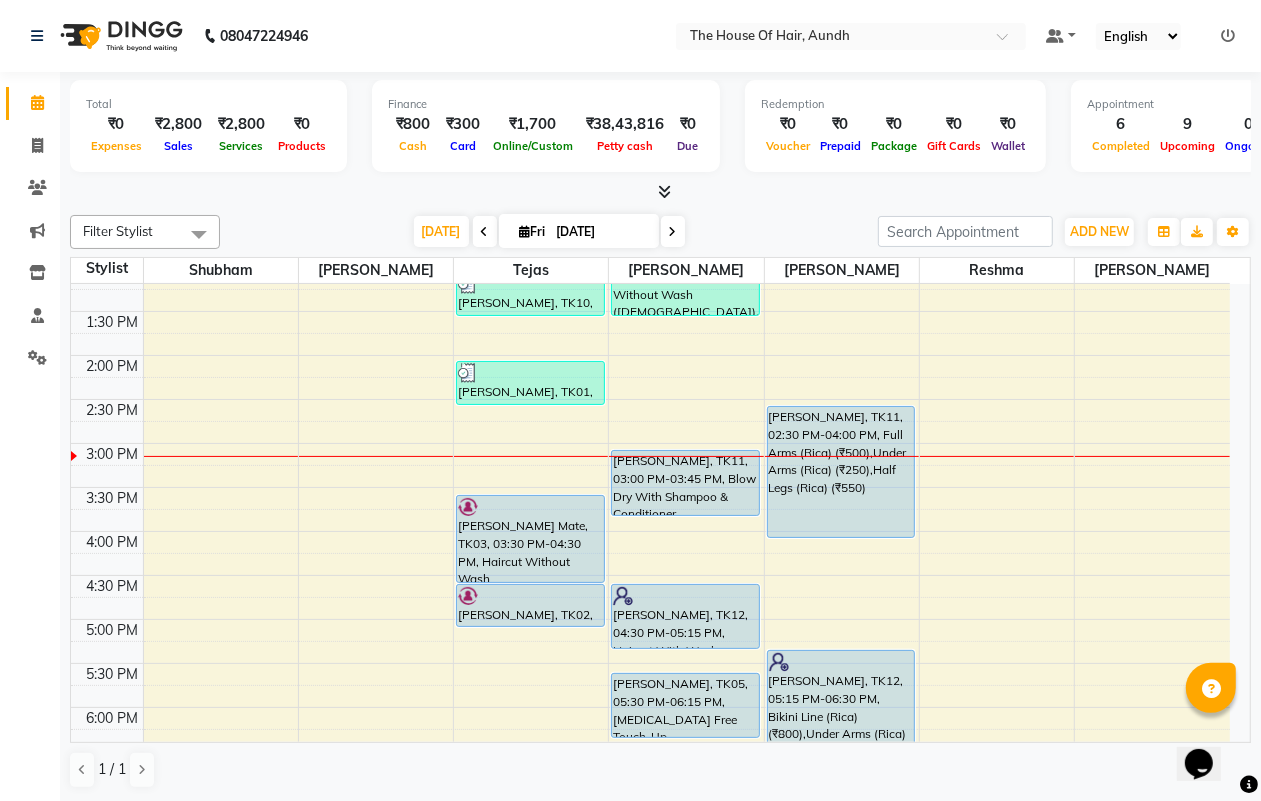 scroll, scrollTop: 500, scrollLeft: 0, axis: vertical 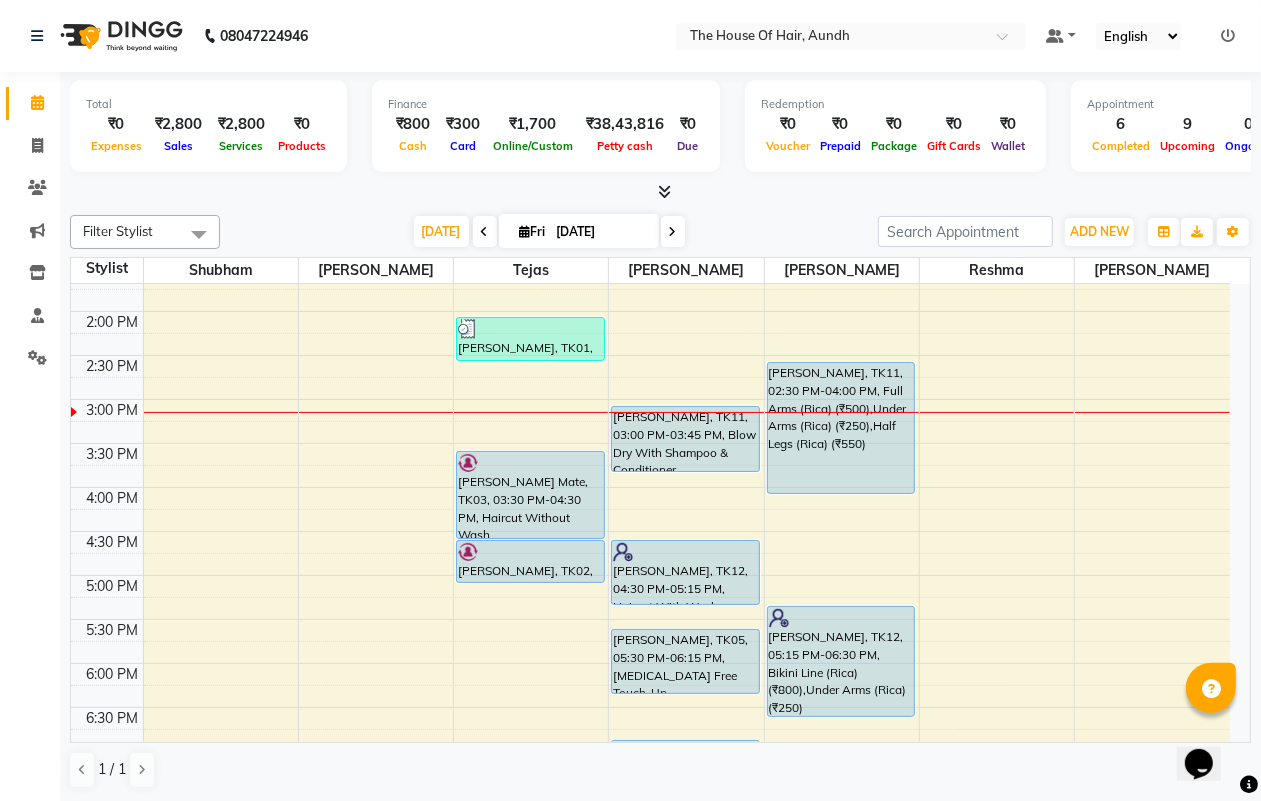 click at bounding box center (525, 231) 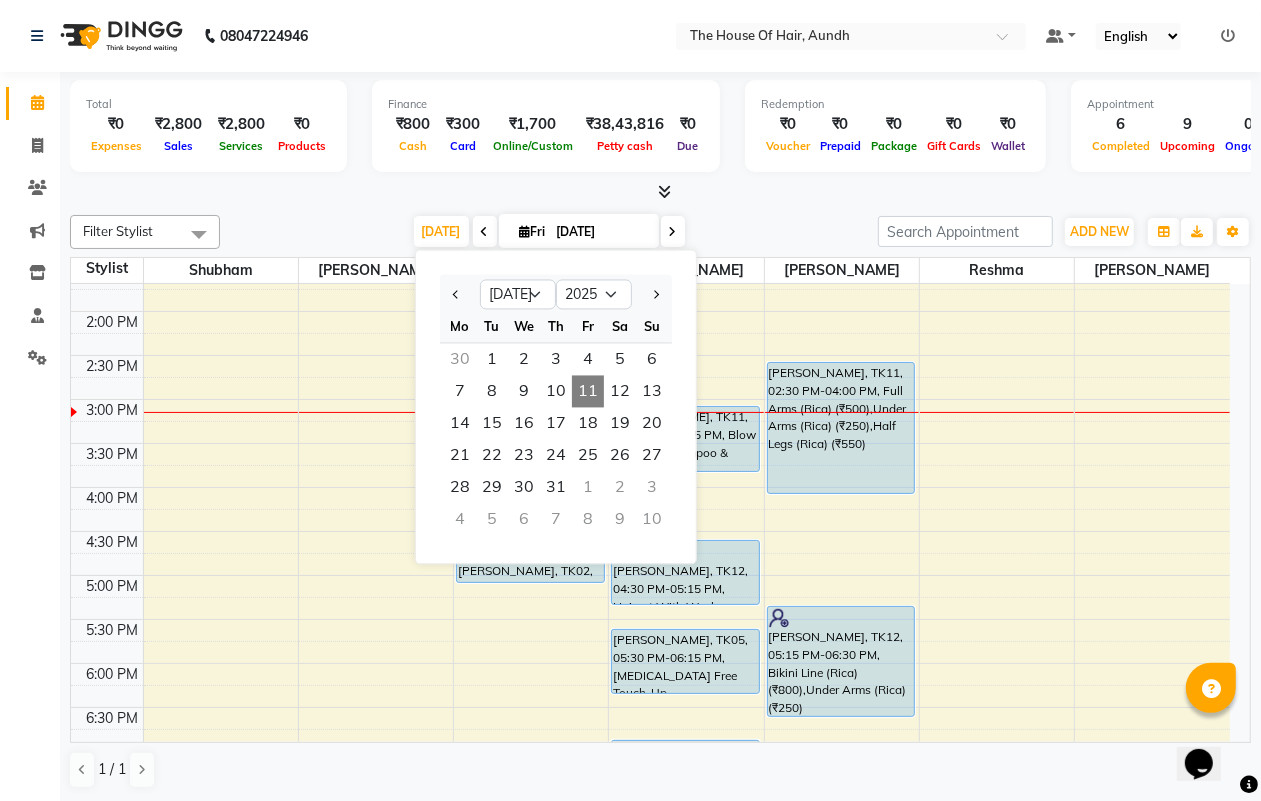 click on "Calendar  Invoice  Clients  Marketing  Inventory  Staff  Settings Completed InProgress Upcoming Dropped Tentative Check-In Confirm Bookings Segments Page Builder" 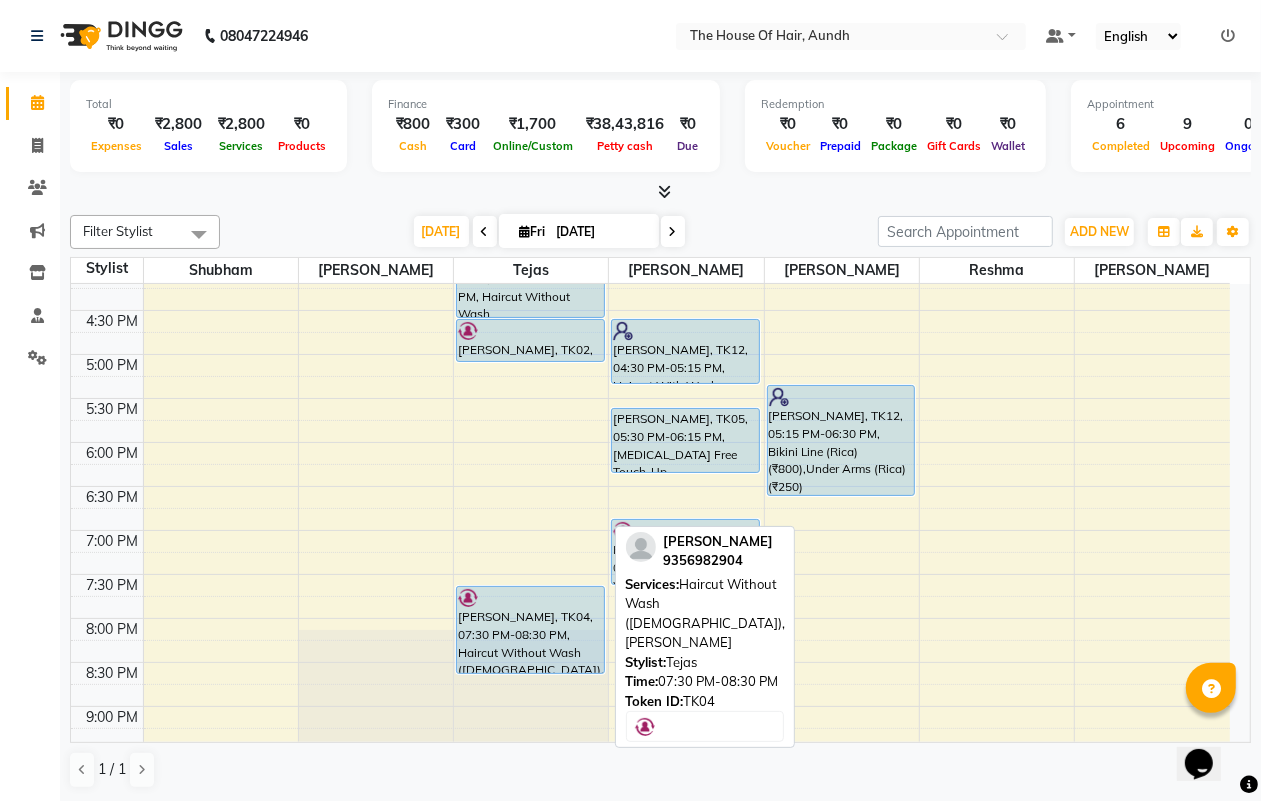 scroll, scrollTop: 662, scrollLeft: 0, axis: vertical 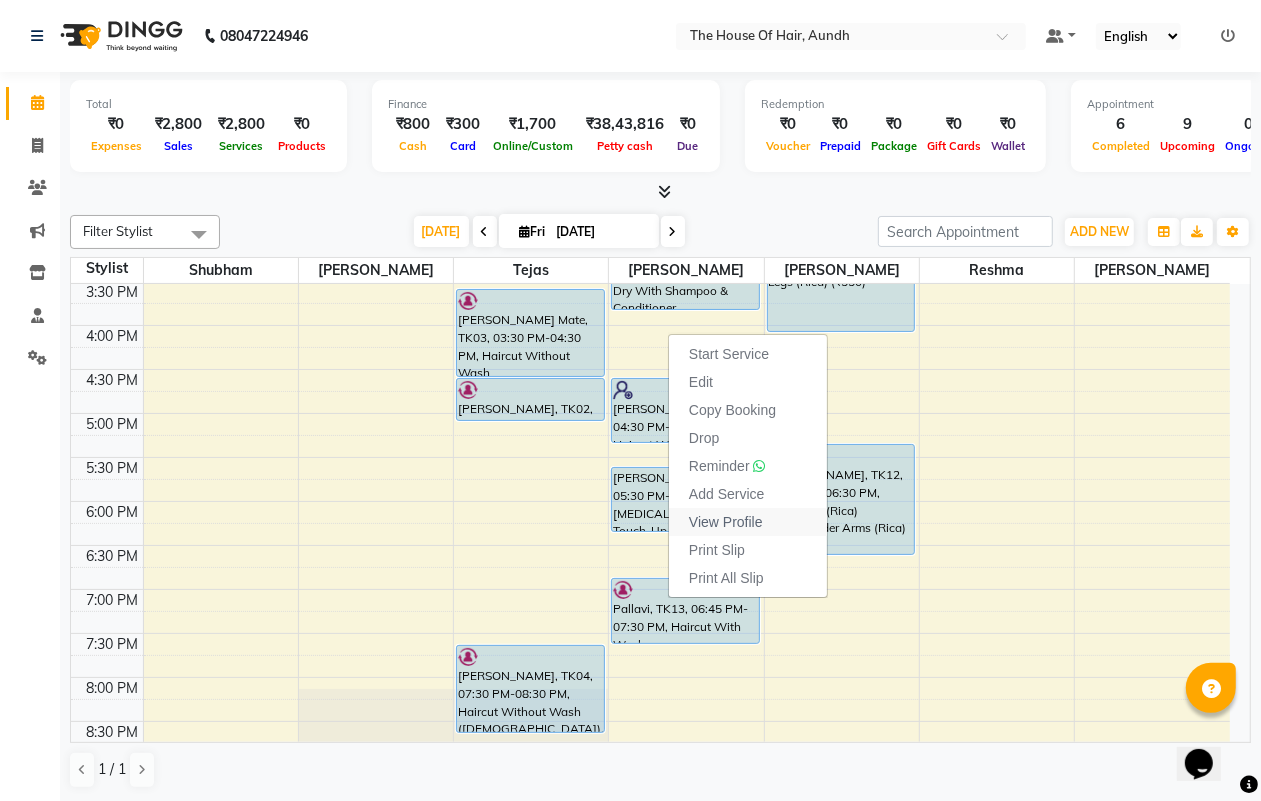 click on "View Profile" at bounding box center [726, 522] 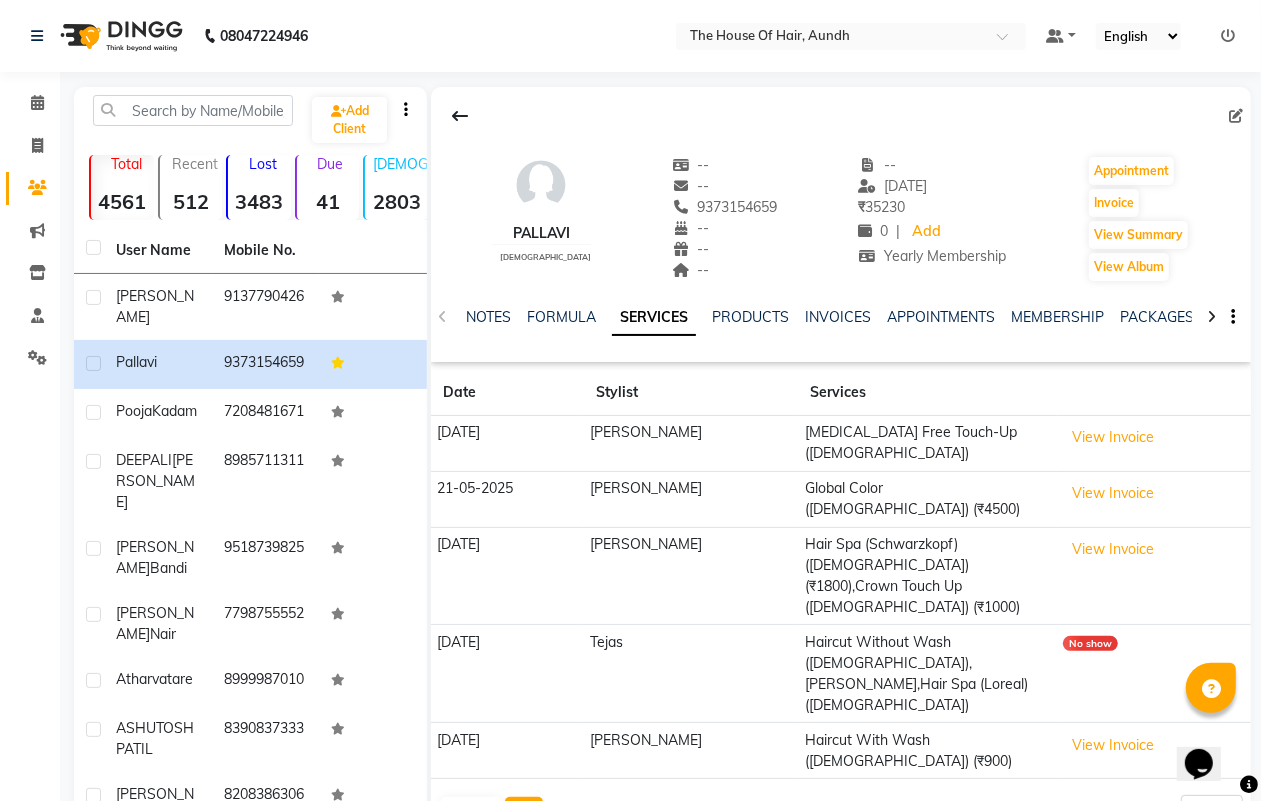 click on "Next" 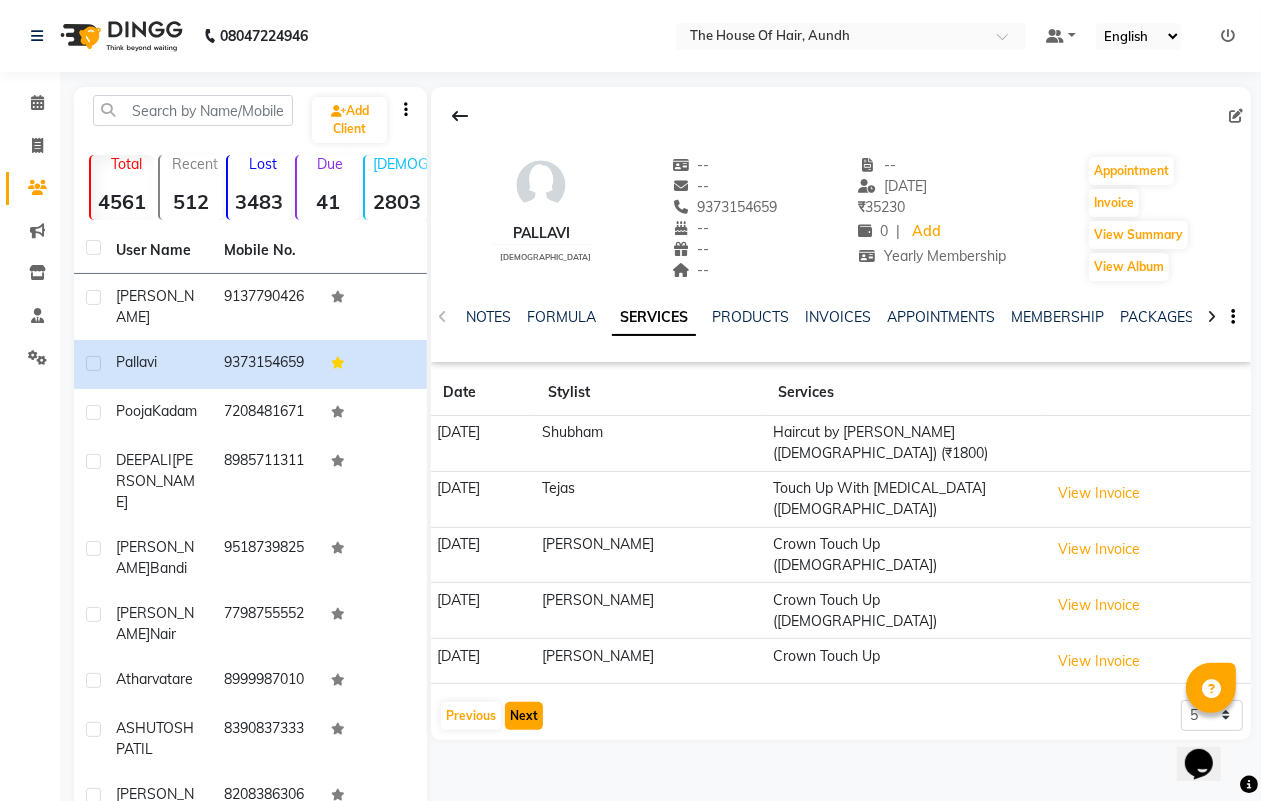 click on "Next" 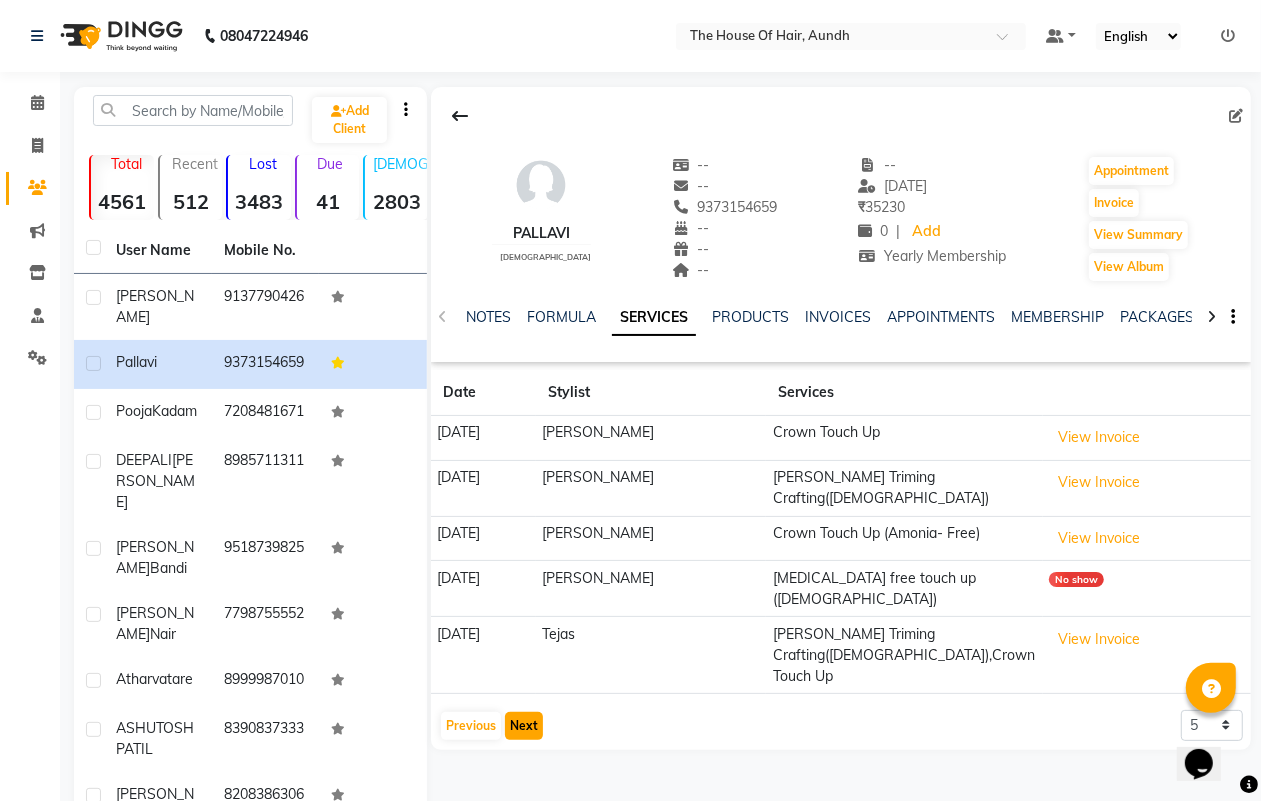 click on "Next" 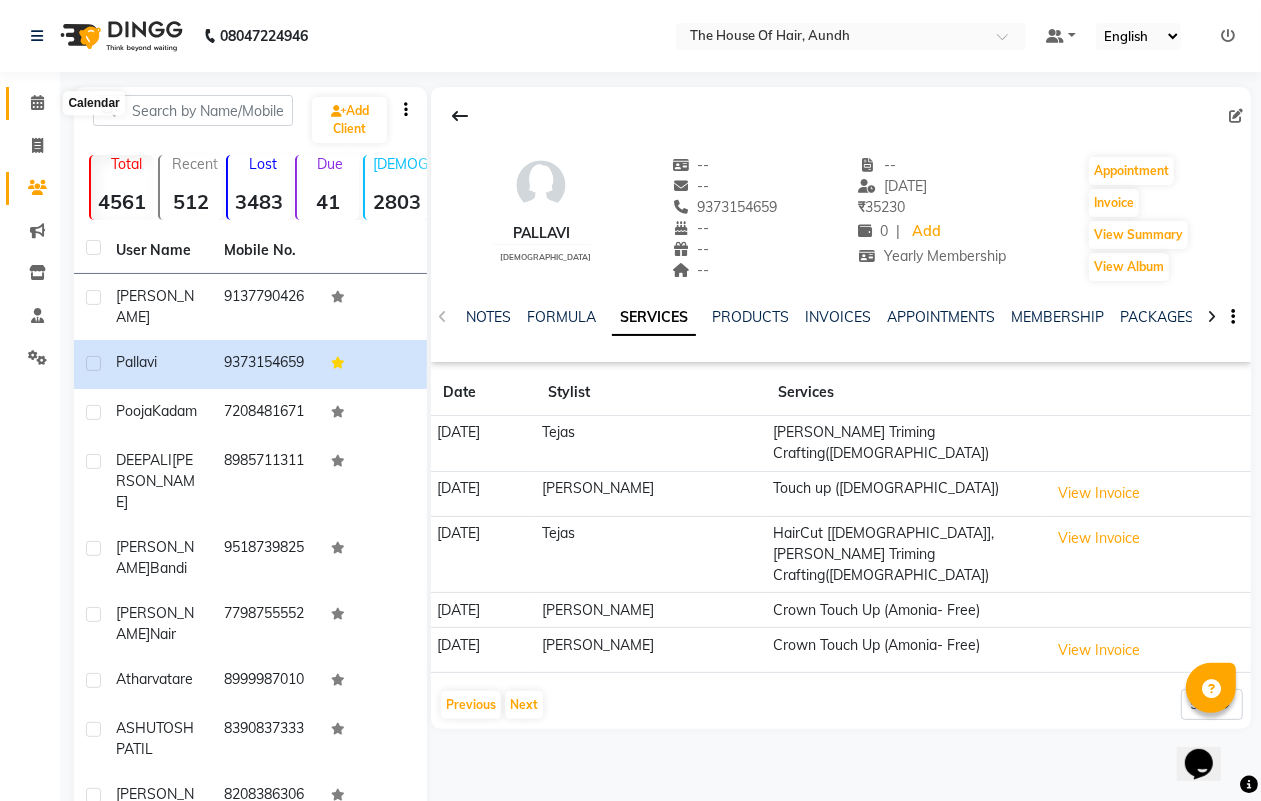 click 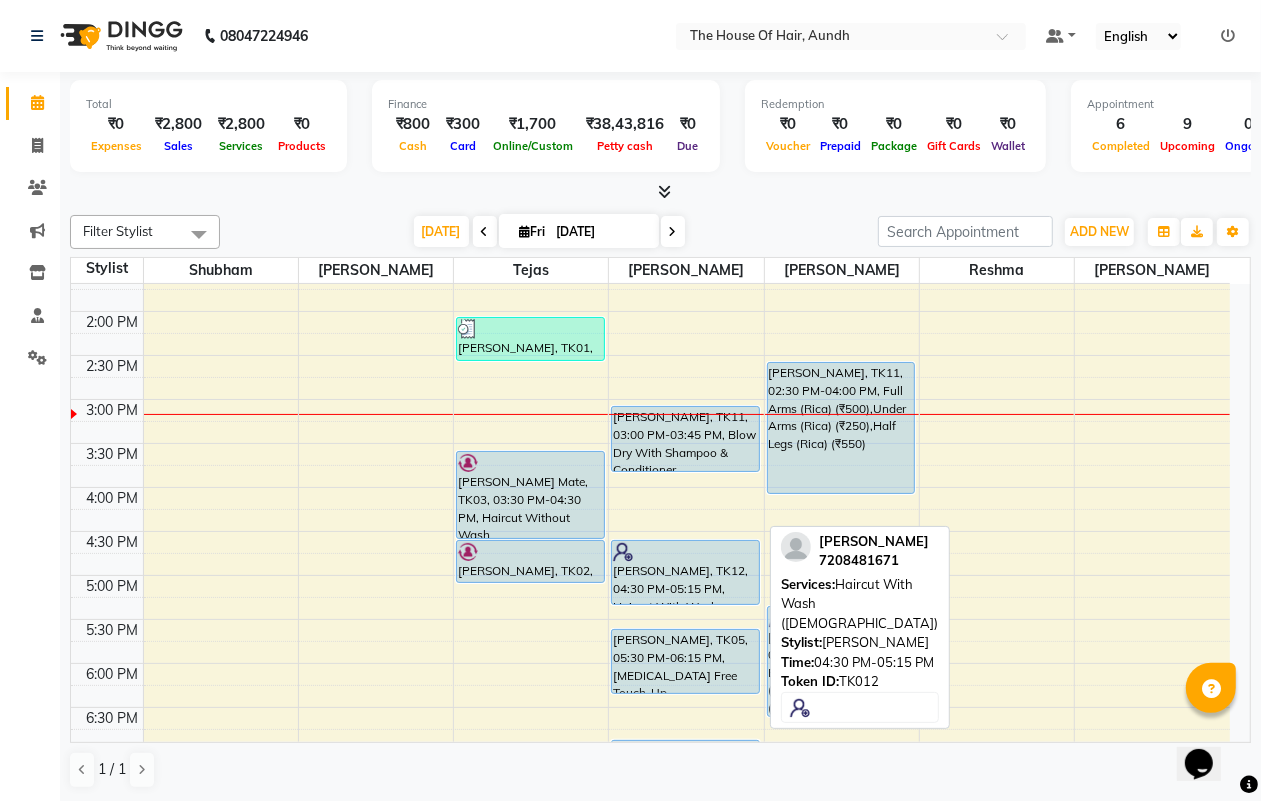 scroll, scrollTop: 625, scrollLeft: 0, axis: vertical 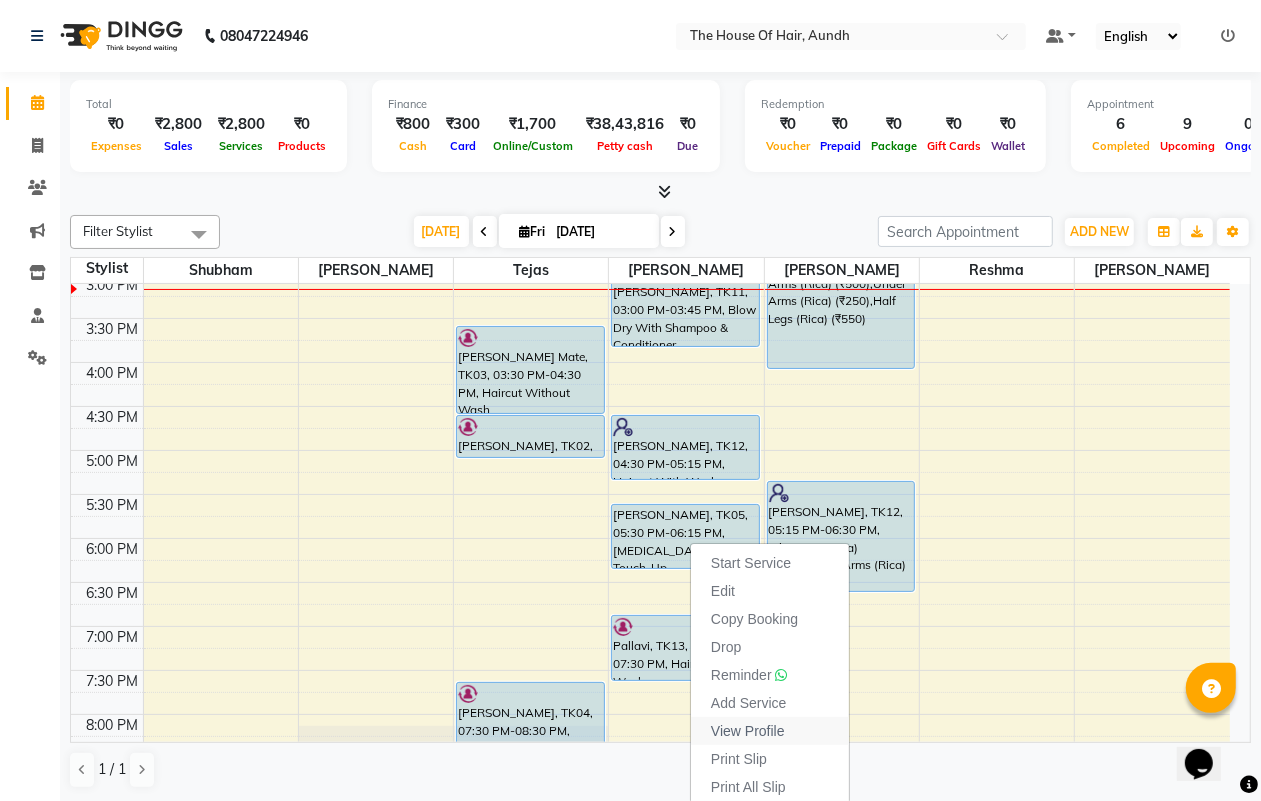 click on "View Profile" at bounding box center [748, 731] 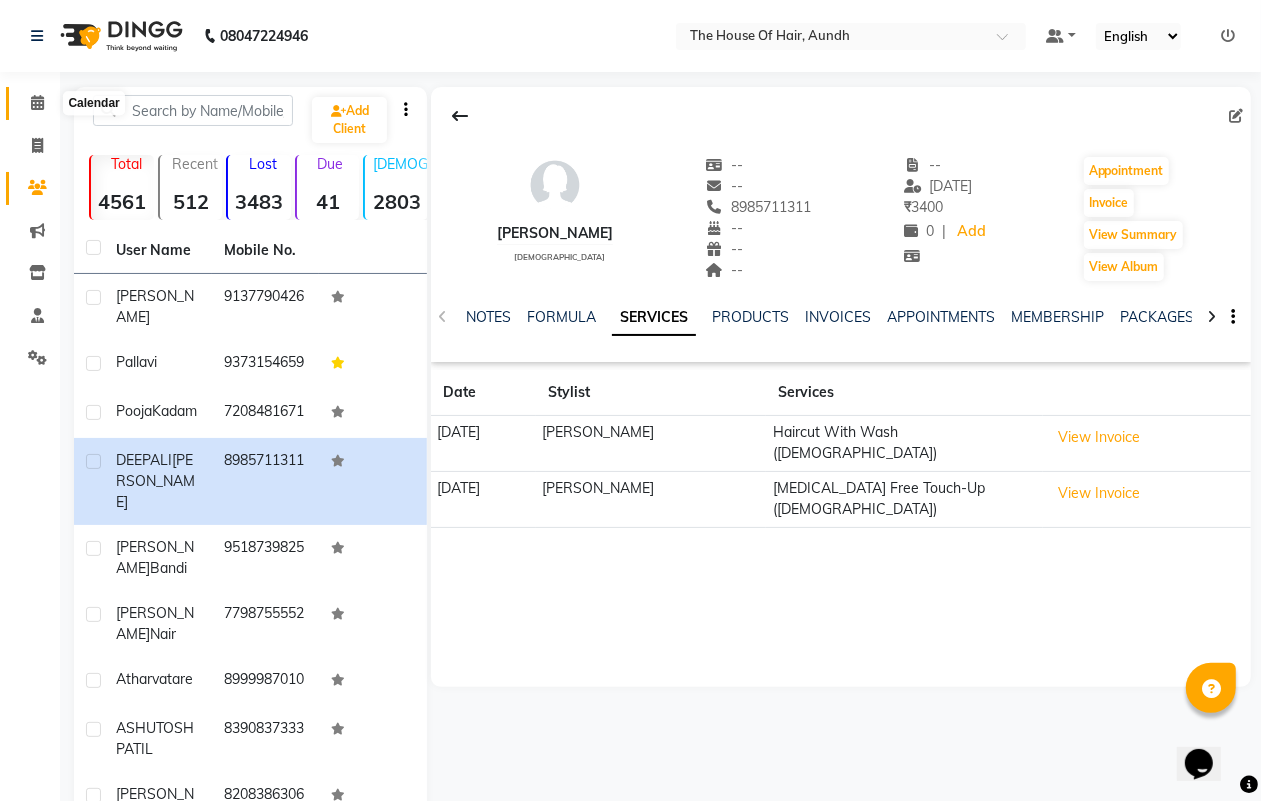 click 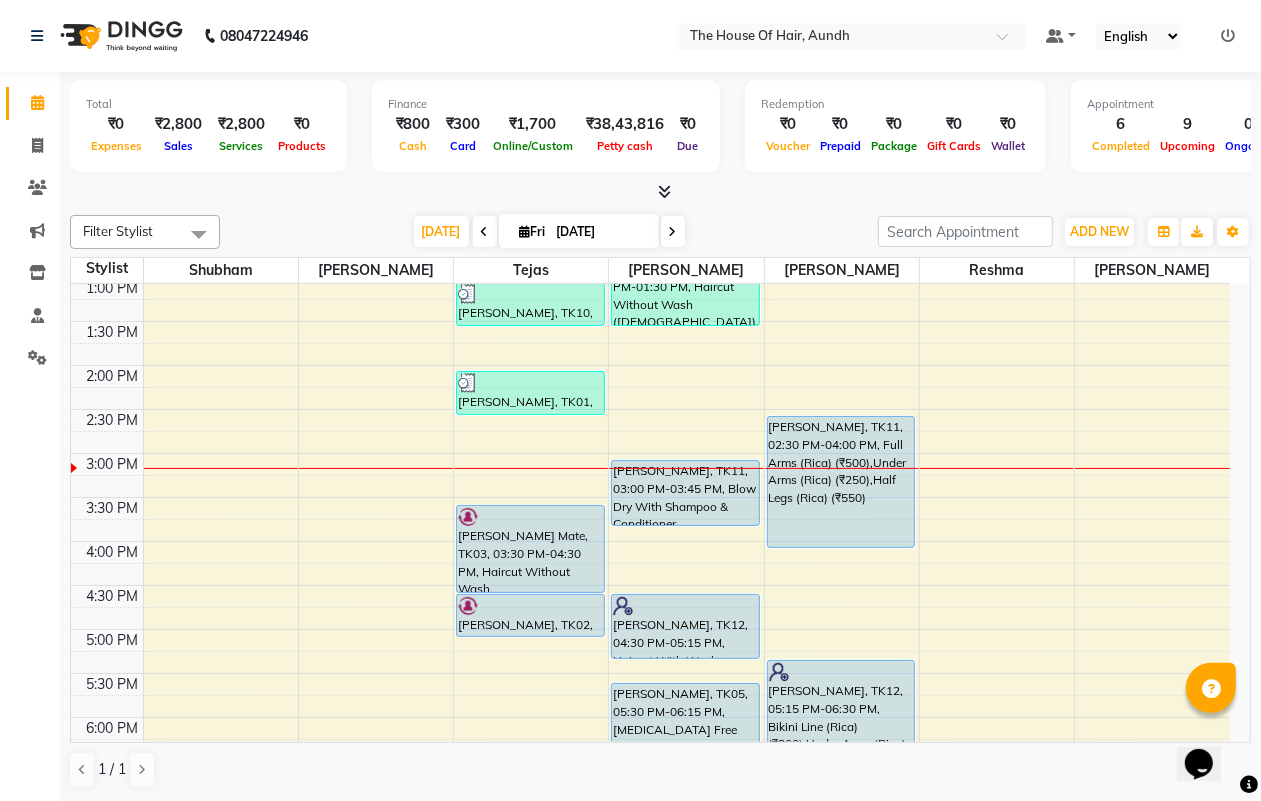 scroll, scrollTop: 500, scrollLeft: 0, axis: vertical 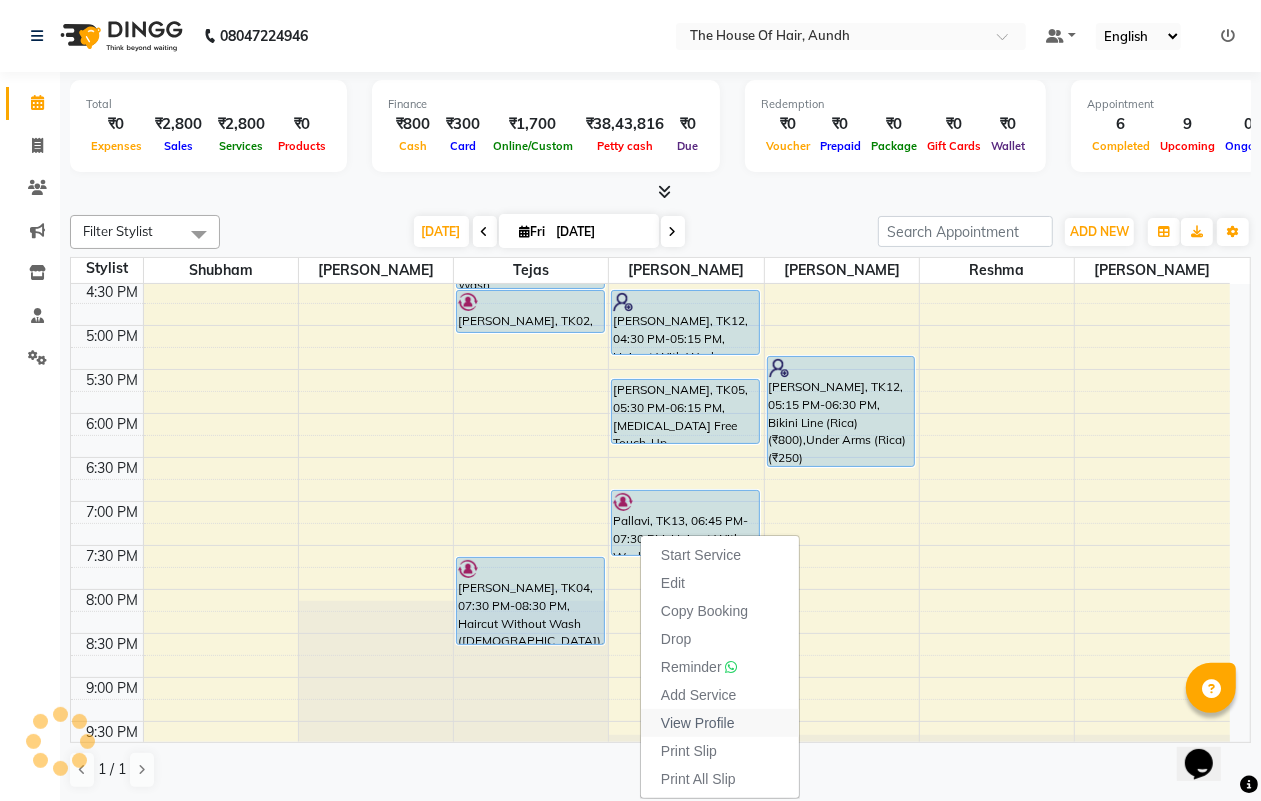 click on "View Profile" at bounding box center (698, 723) 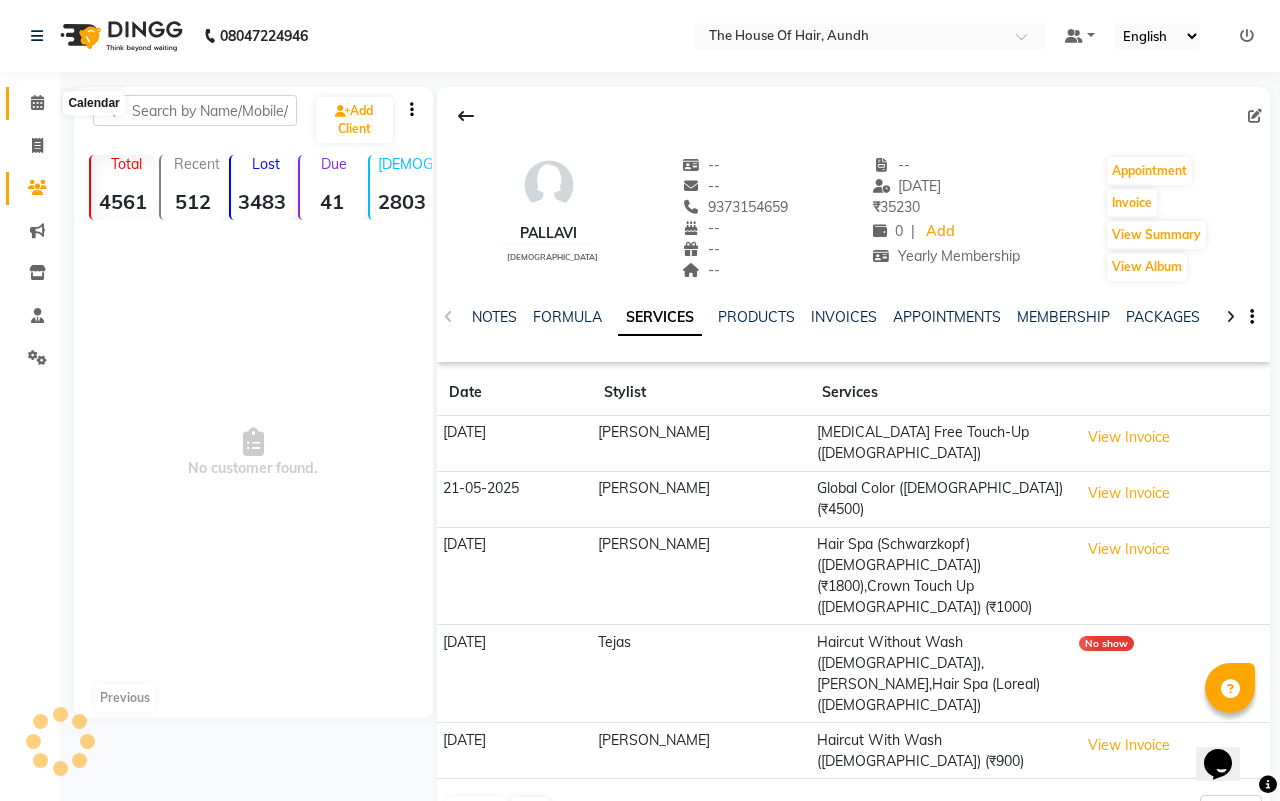 click 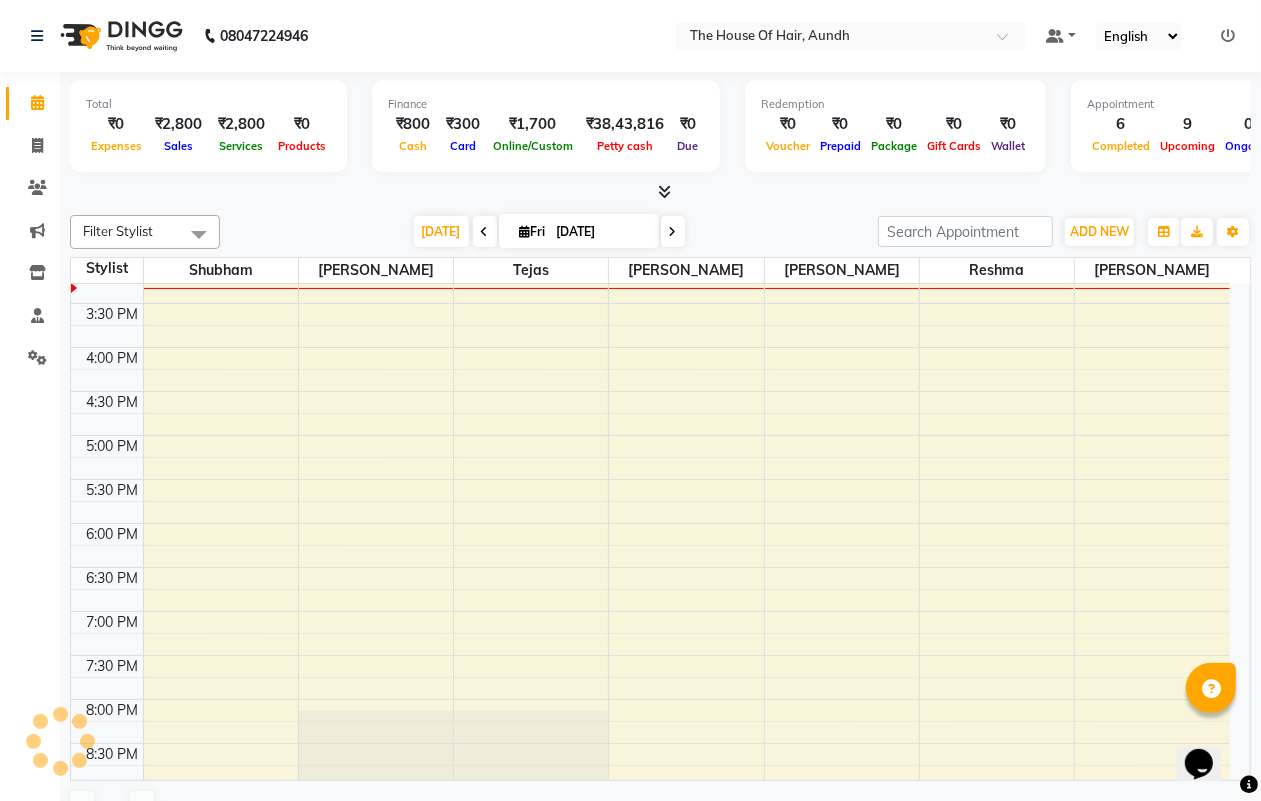 scroll, scrollTop: 750, scrollLeft: 0, axis: vertical 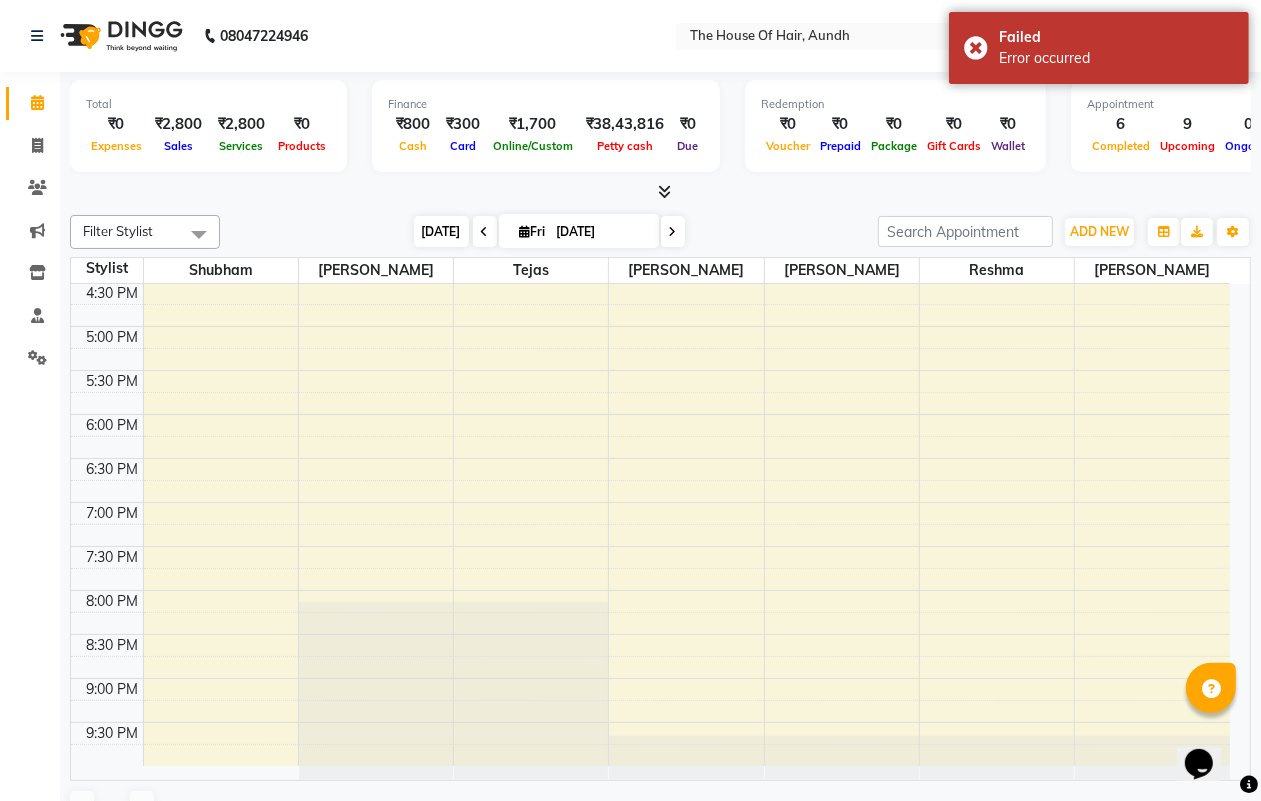 click on "[DATE]" at bounding box center (441, 231) 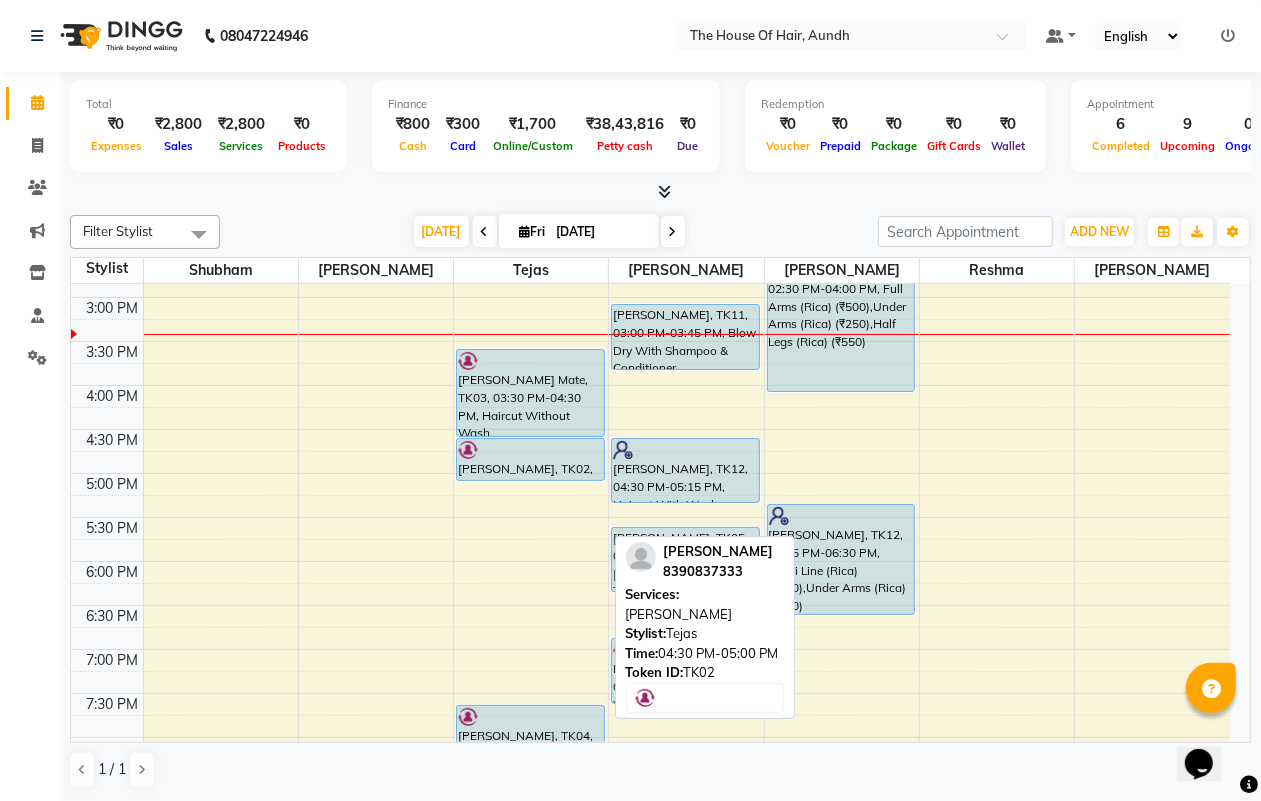 scroll, scrollTop: 662, scrollLeft: 0, axis: vertical 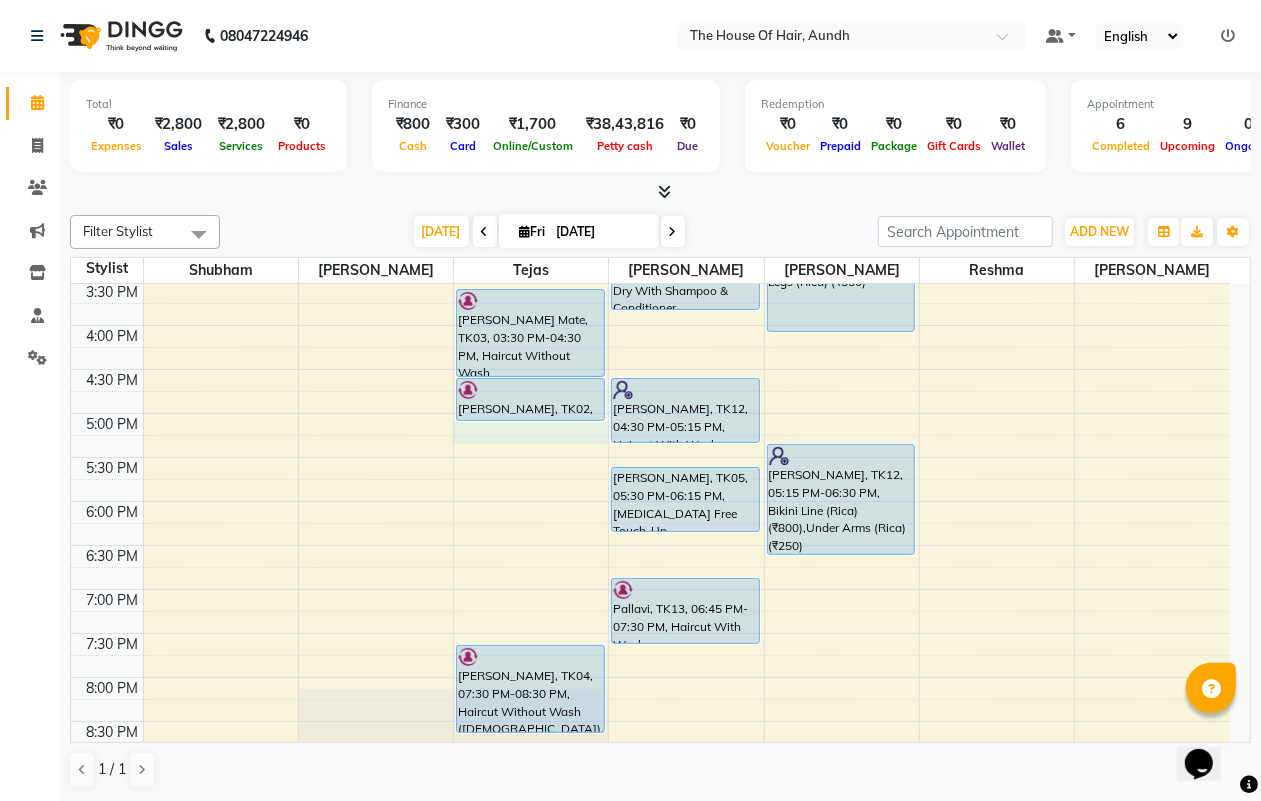 click on "8:00 AM 8:30 AM 9:00 AM 9:30 AM 10:00 AM 10:30 AM 11:00 AM 11:30 AM 12:00 PM 12:30 PM 1:00 PM 1:30 PM 2:00 PM 2:30 PM 3:00 PM 3:30 PM 4:00 PM 4:30 PM 5:00 PM 5:30 PM 6:00 PM 6:30 PM 7:00 PM 7:30 PM 8:00 PM 8:30 PM 9:00 PM 9:30 PM     [PERSON_NAME], TK06, 09:45 AM-10:15 AM, [PERSON_NAME] k, TK08, 12:00 PM-12:30 PM, [PERSON_NAME] [PERSON_NAME], TK10, 01:00 PM-01:30 PM, Haircut Without Wash ([DEMOGRAPHIC_DATA])     [PERSON_NAME], TK01, 02:00 PM-02:30 PM, Haircut Without Wash ([DEMOGRAPHIC_DATA])     [PERSON_NAME] Mate, TK03, 03:30 PM-04:30 PM, Haircut Without Wash ([DEMOGRAPHIC_DATA]),[PERSON_NAME] PATIL, TK02, 04:30 PM-05:00 PM, [PERSON_NAME]     [PERSON_NAME], TK04, 07:30 PM-08:30 PM, Haircut Without Wash ([DEMOGRAPHIC_DATA]),[PERSON_NAME] [PERSON_NAME], TK07, 11:30 AM-12:15 PM, Blow Dry With Shampoo & Conditioner ([DEMOGRAPHIC_DATA])     atharva tare, TK09, 12:30 PM-01:30 PM, Haircut Without Wash ([DEMOGRAPHIC_DATA]),[PERSON_NAME] [PERSON_NAME], TK11, 03:00 PM-03:45 PM, Blow Dry With Shampoo & Conditioner ([DEMOGRAPHIC_DATA])     Pooja Kadam, TK12, 04:30 PM-05:15 PM, Haircut With Wash ([DEMOGRAPHIC_DATA])" at bounding box center (650, 237) 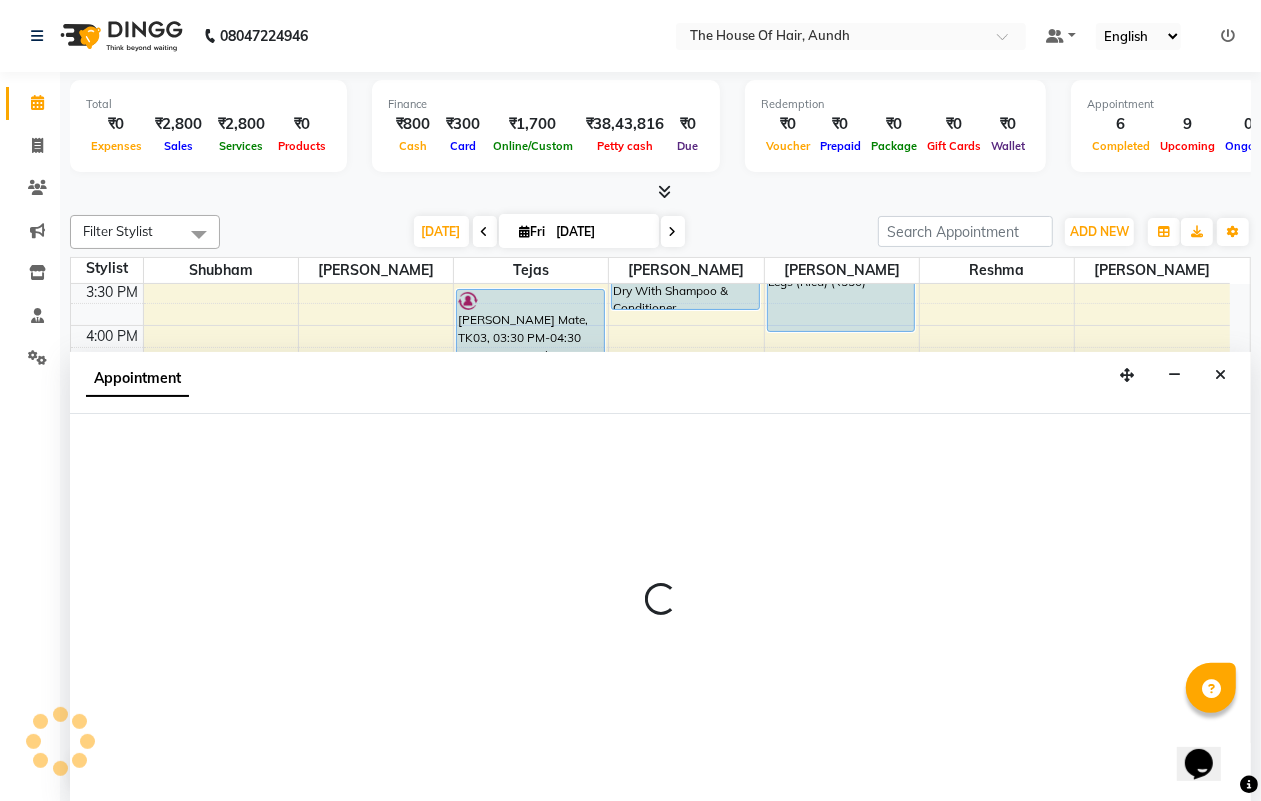 scroll, scrollTop: 1, scrollLeft: 0, axis: vertical 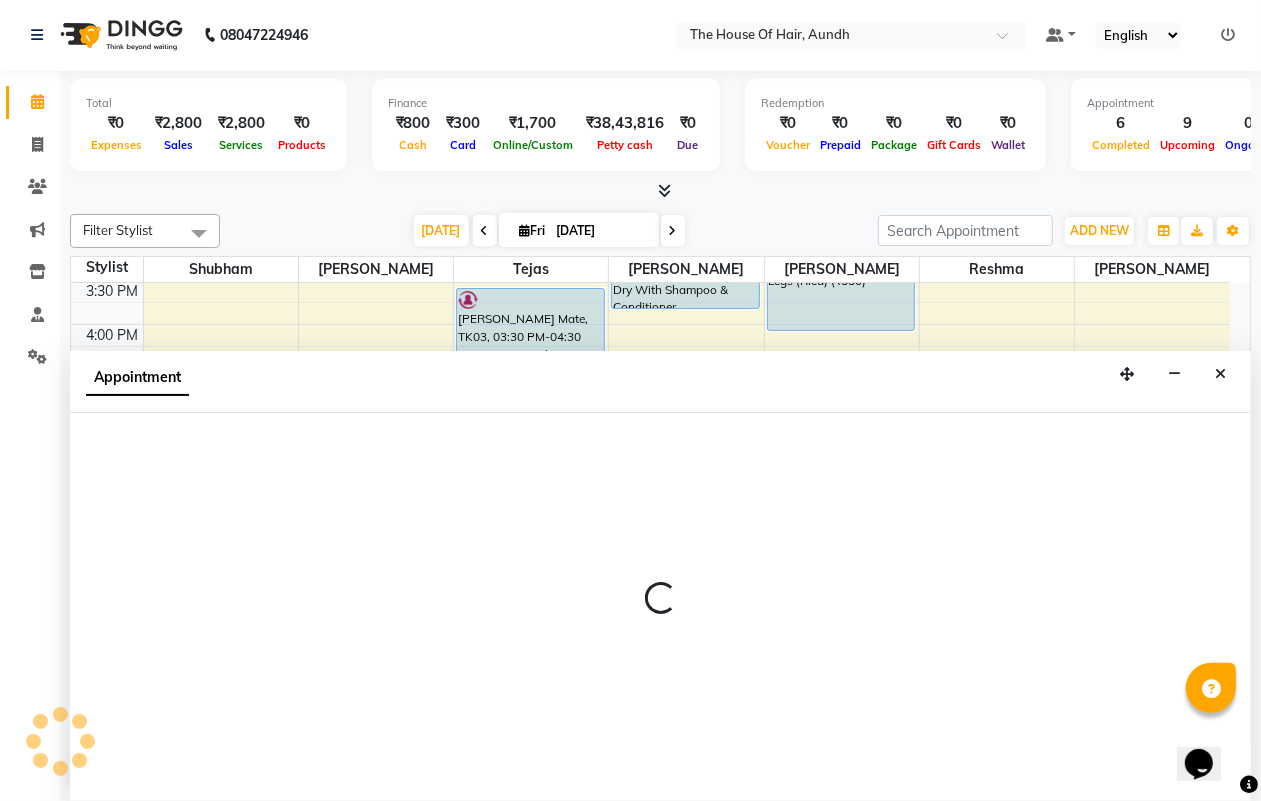 select on "6864" 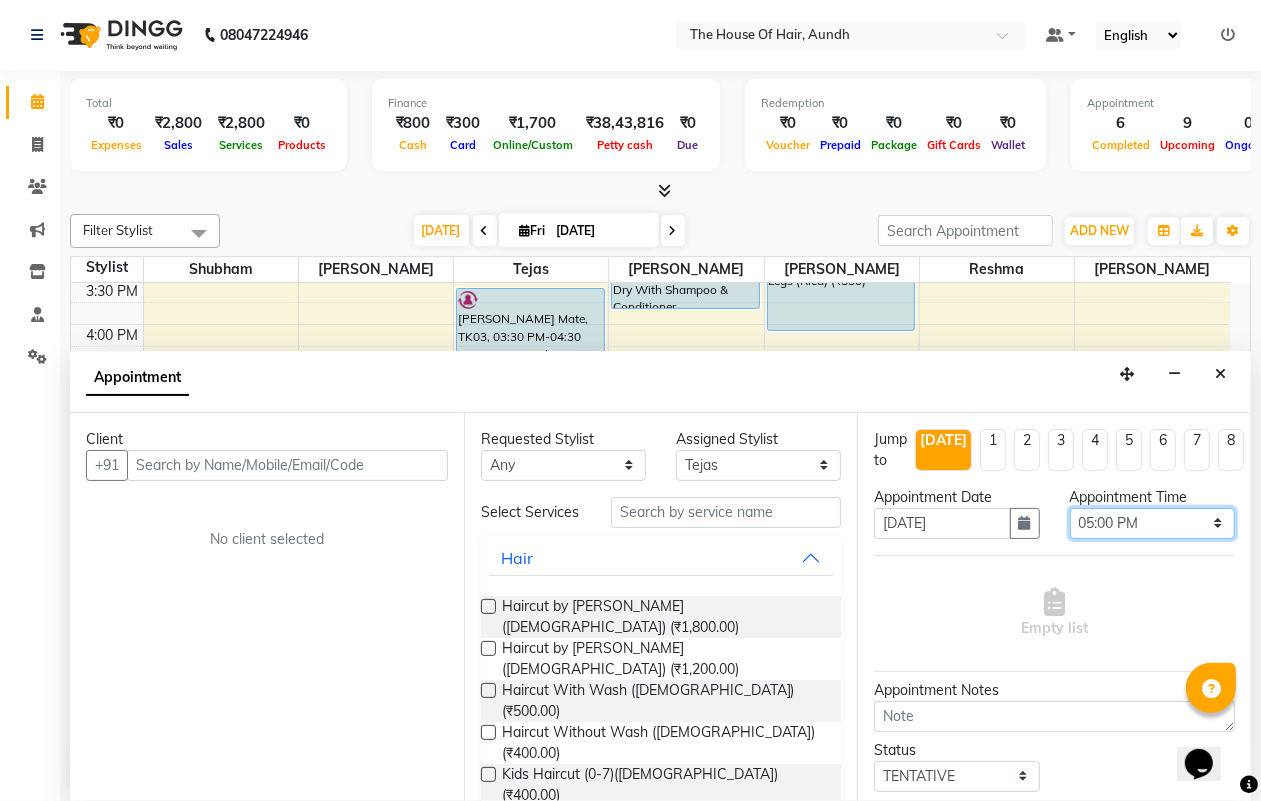 click on "Select 09:00 AM 09:15 AM 09:30 AM 09:45 AM 10:00 AM 10:15 AM 10:30 AM 10:45 AM 11:00 AM 11:15 AM 11:30 AM 11:45 AM 12:00 PM 12:15 PM 12:30 PM 12:45 PM 01:00 PM 01:15 PM 01:30 PM 01:45 PM 02:00 PM 02:15 PM 02:30 PM 02:45 PM 03:00 PM 03:15 PM 03:30 PM 03:45 PM 04:00 PM 04:15 PM 04:30 PM 04:45 PM 05:00 PM 05:15 PM 05:30 PM 05:45 PM 06:00 PM 06:15 PM 06:30 PM 06:45 PM 07:00 PM 07:15 PM 07:30 PM 07:45 PM 08:00 PM 08:15 PM 08:30 PM 08:45 PM 09:00 PM 09:15 PM 09:30 PM" at bounding box center [1152, 523] 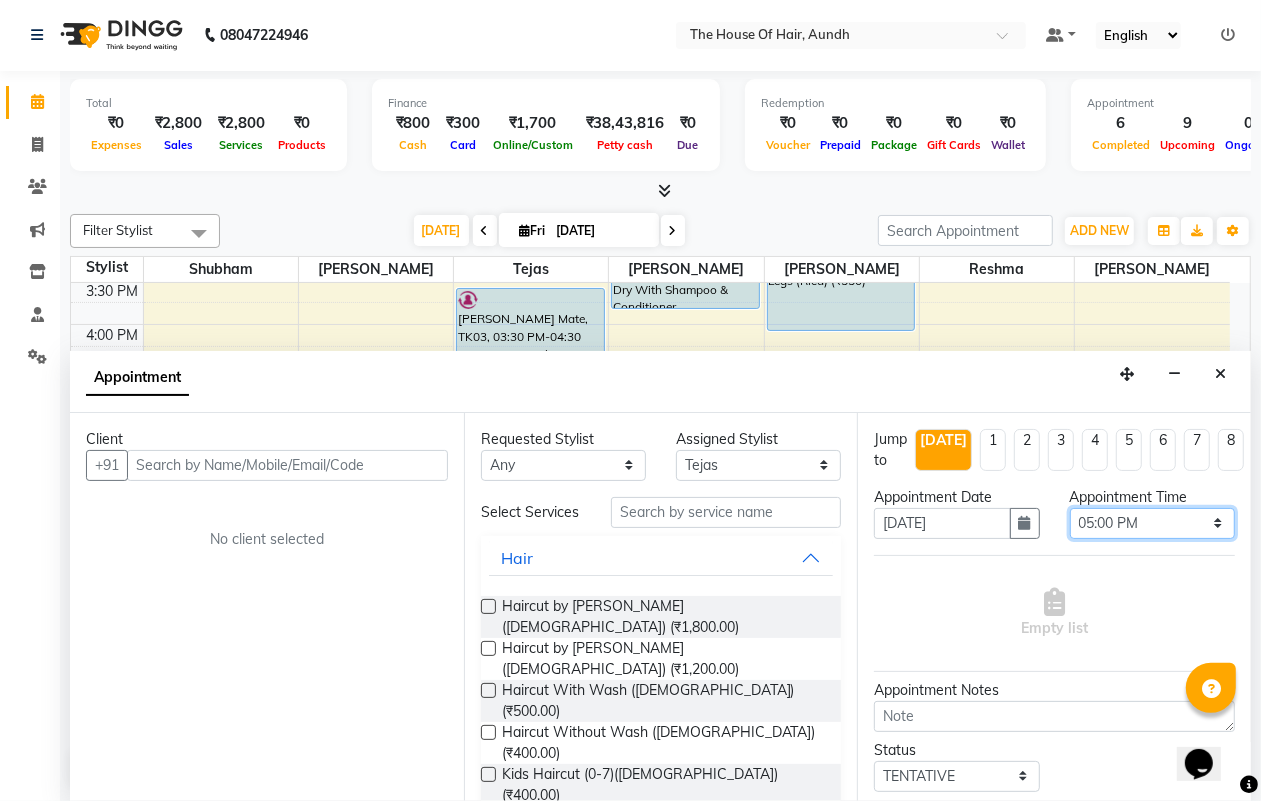 select on "1035" 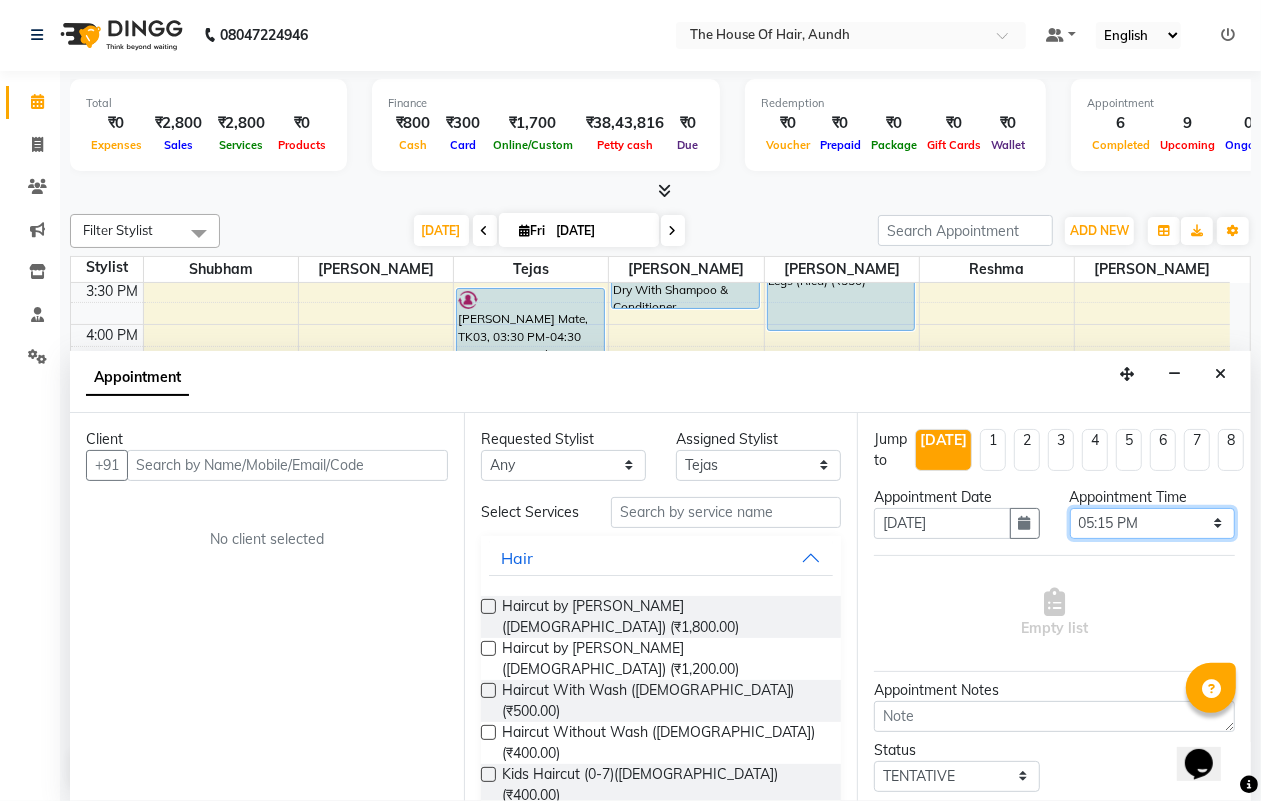 click on "Select 09:00 AM 09:15 AM 09:30 AM 09:45 AM 10:00 AM 10:15 AM 10:30 AM 10:45 AM 11:00 AM 11:15 AM 11:30 AM 11:45 AM 12:00 PM 12:15 PM 12:30 PM 12:45 PM 01:00 PM 01:15 PM 01:30 PM 01:45 PM 02:00 PM 02:15 PM 02:30 PM 02:45 PM 03:00 PM 03:15 PM 03:30 PM 03:45 PM 04:00 PM 04:15 PM 04:30 PM 04:45 PM 05:00 PM 05:15 PM 05:30 PM 05:45 PM 06:00 PM 06:15 PM 06:30 PM 06:45 PM 07:00 PM 07:15 PM 07:30 PM 07:45 PM 08:00 PM 08:15 PM 08:30 PM 08:45 PM 09:00 PM 09:15 PM 09:30 PM" at bounding box center (1152, 523) 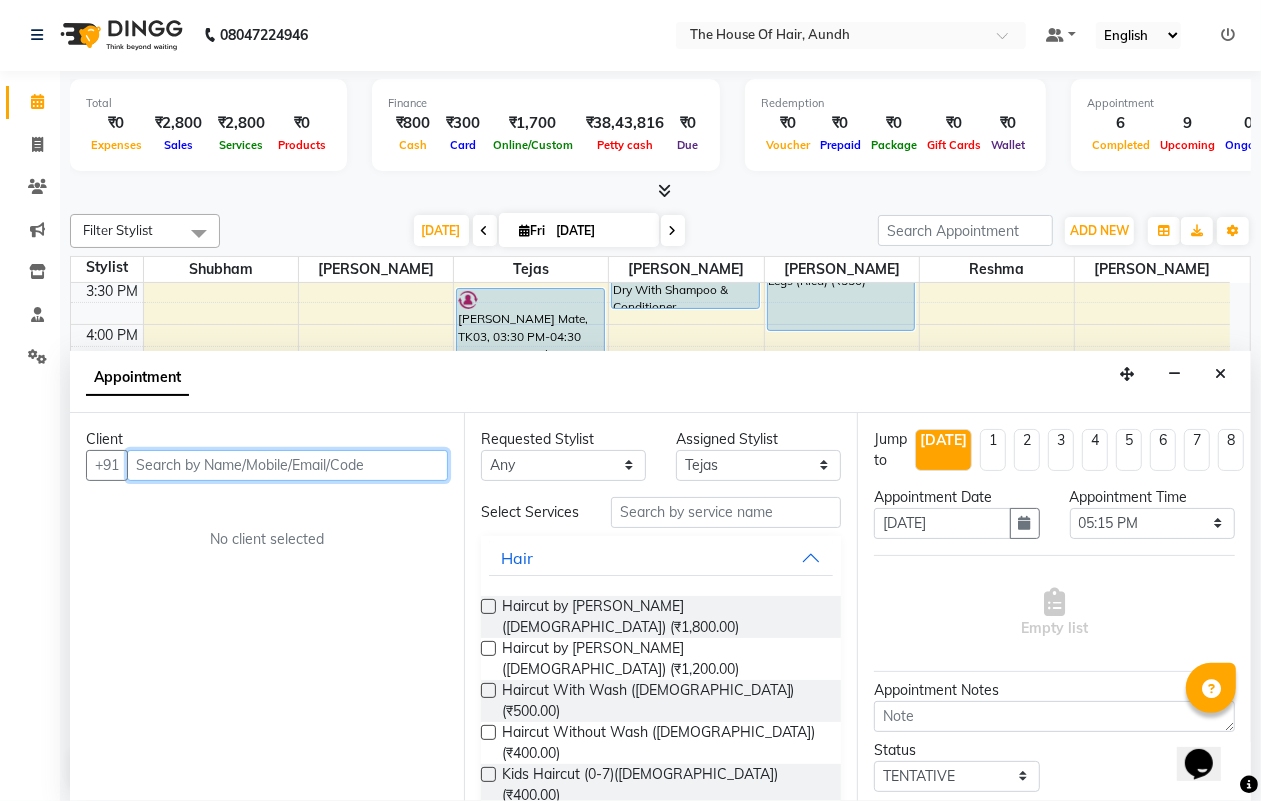 click at bounding box center [287, 465] 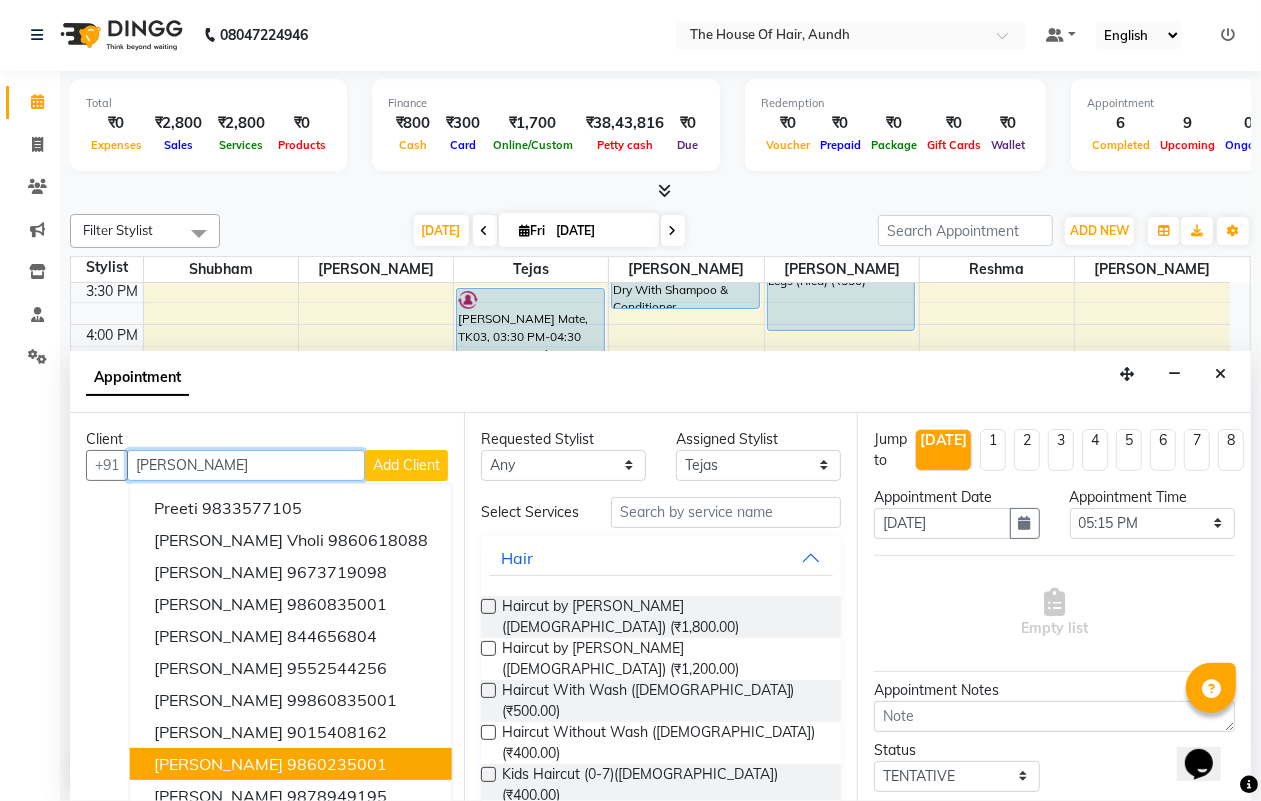 click on "9860235001" at bounding box center [337, 764] 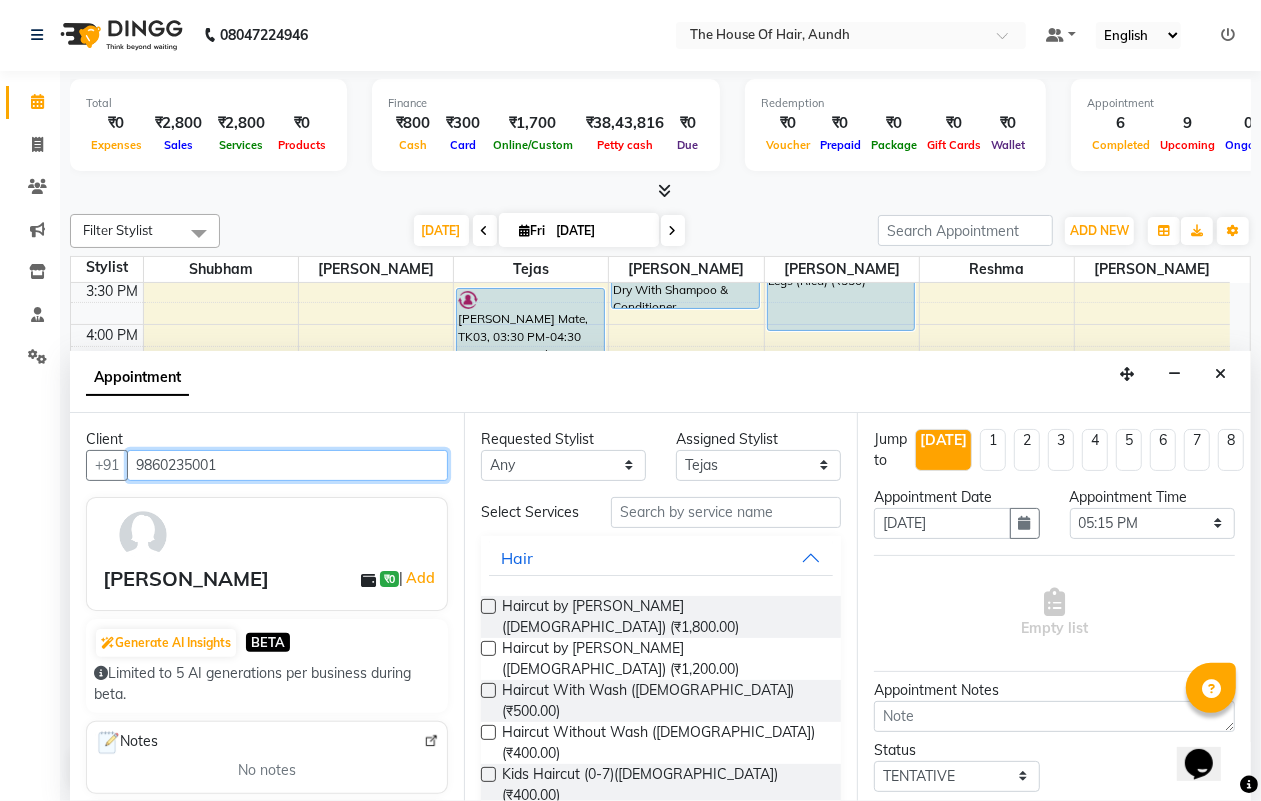 type on "9860235001" 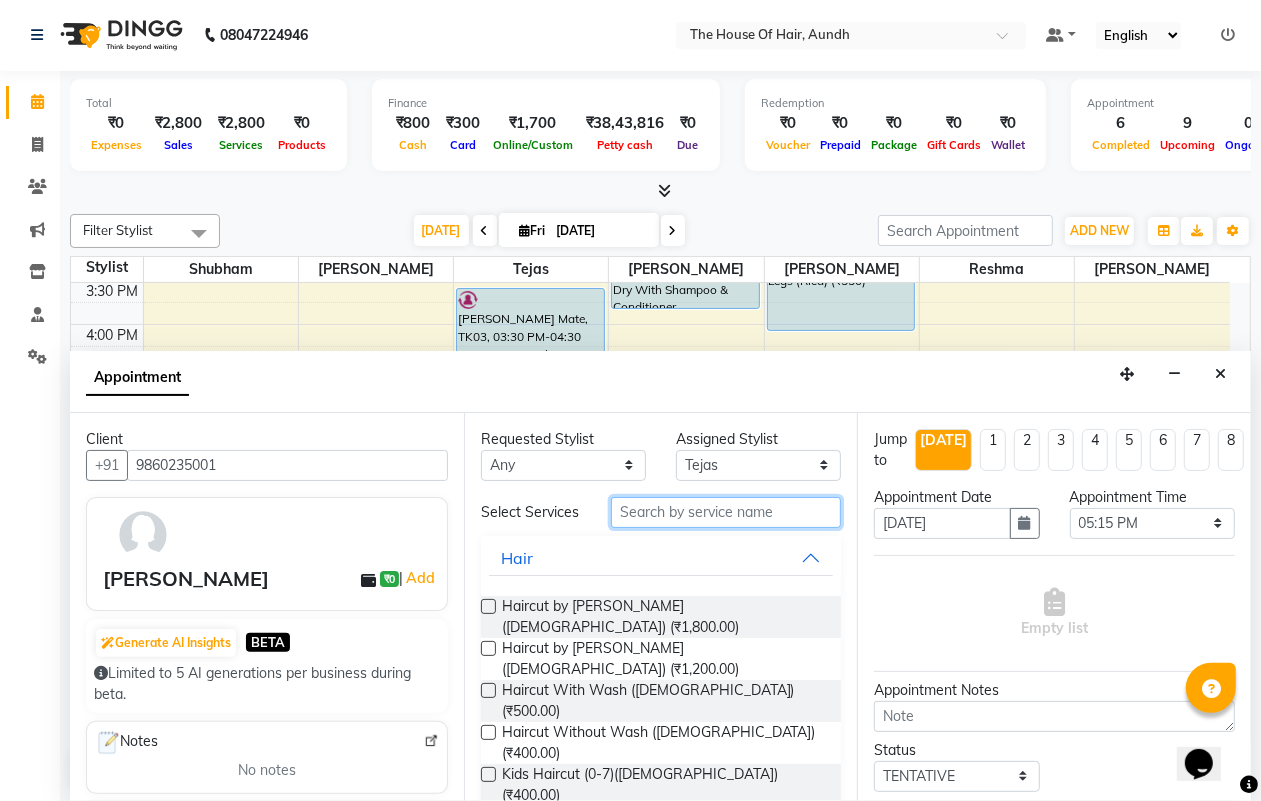 click at bounding box center [726, 512] 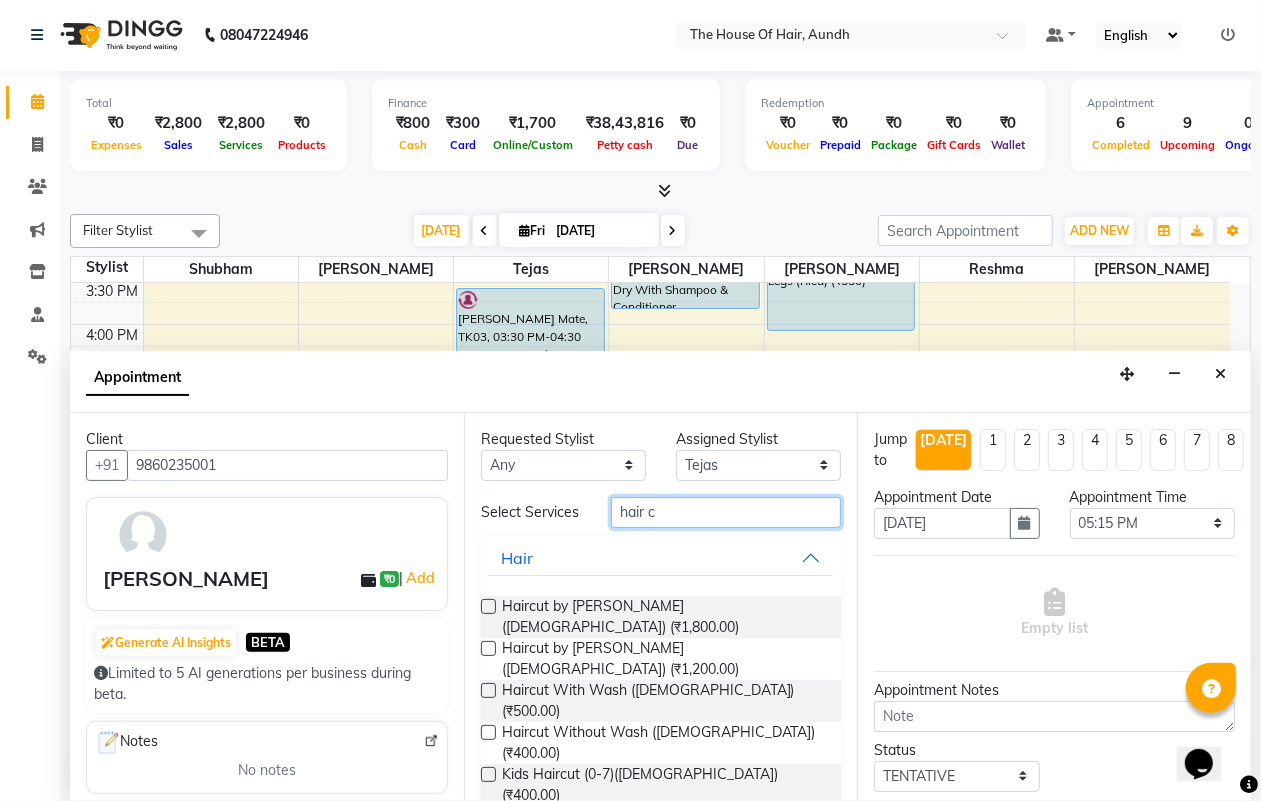 scroll, scrollTop: 62, scrollLeft: 0, axis: vertical 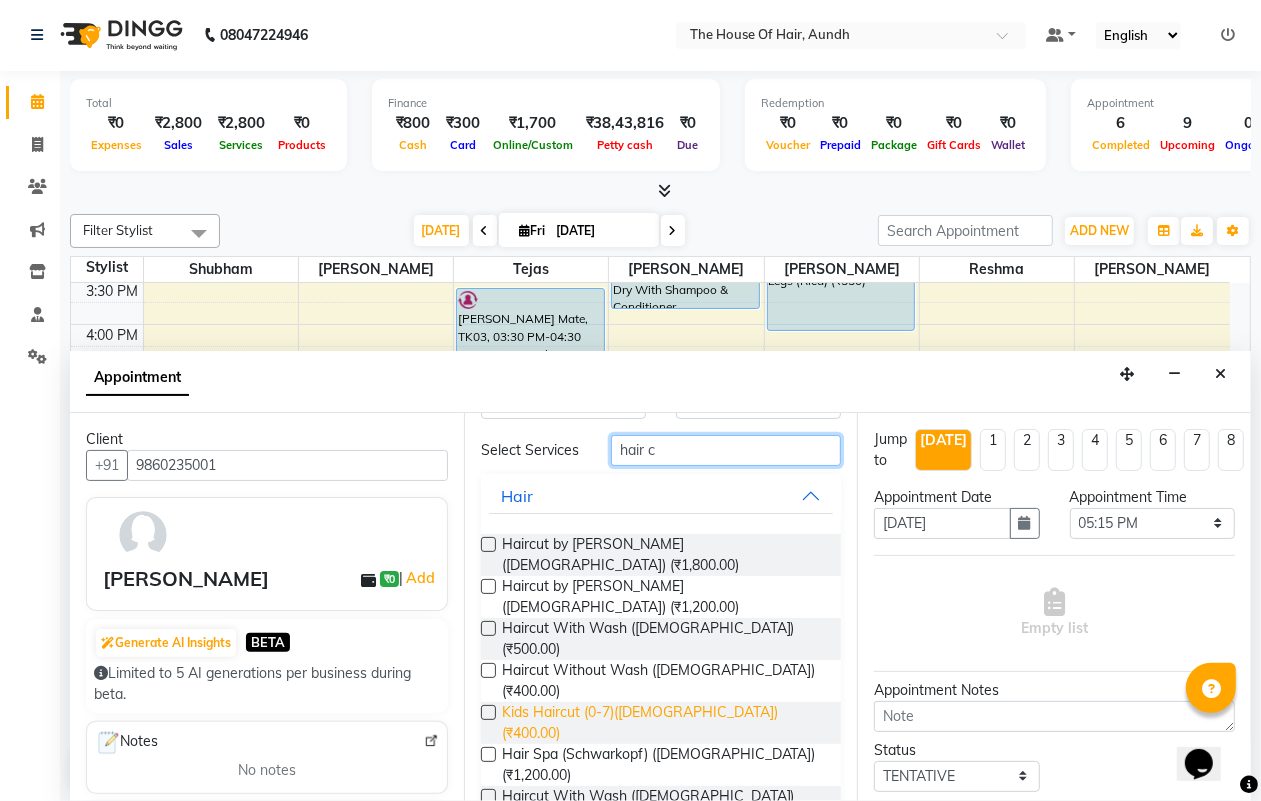 type on "hair c" 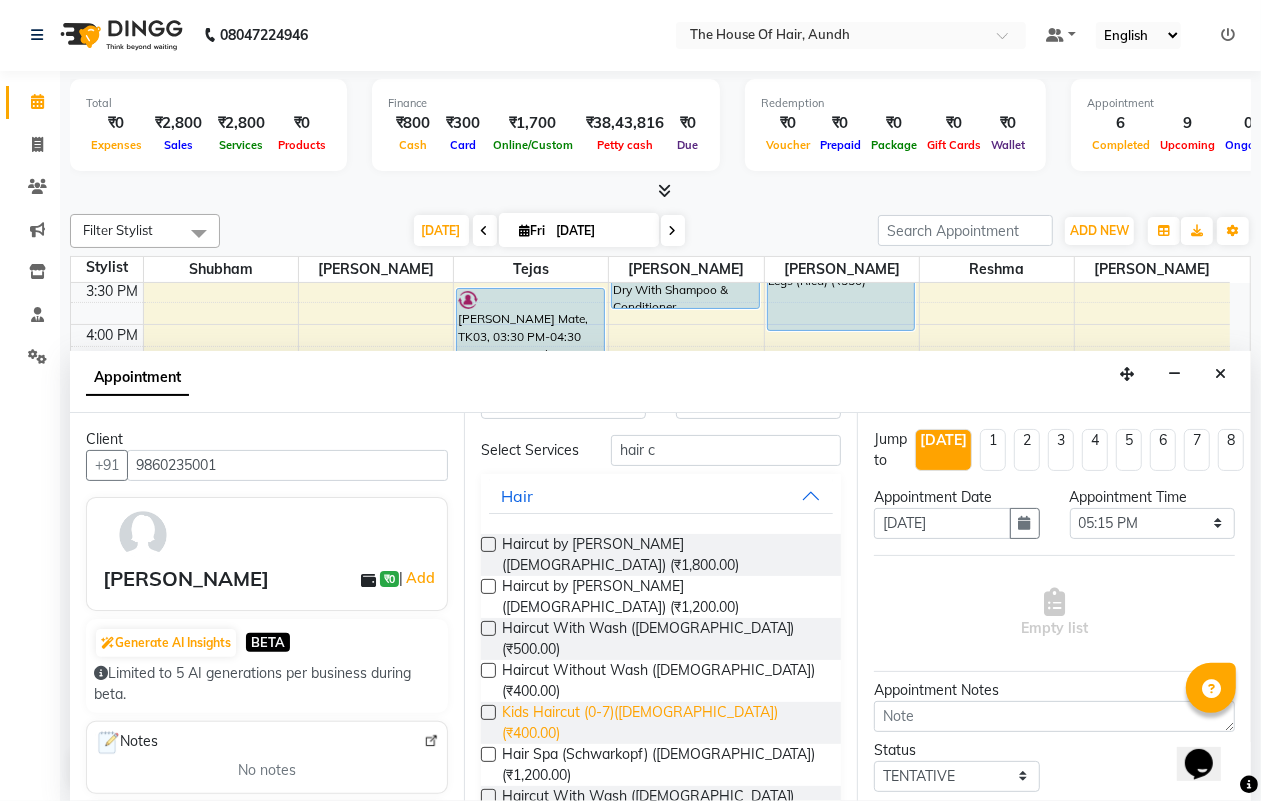 click on "Kids Haircut (0-7)([DEMOGRAPHIC_DATA]) (₹400.00)" at bounding box center (664, 723) 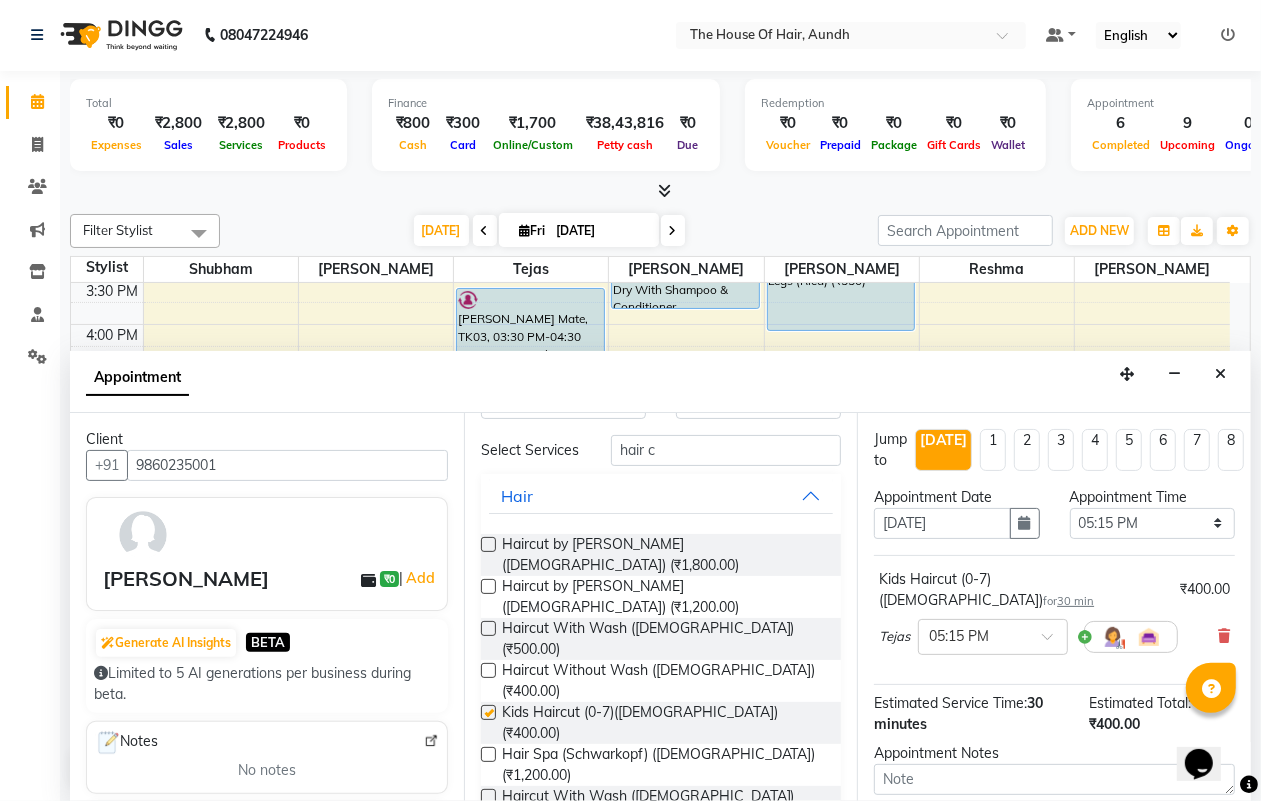 checkbox on "false" 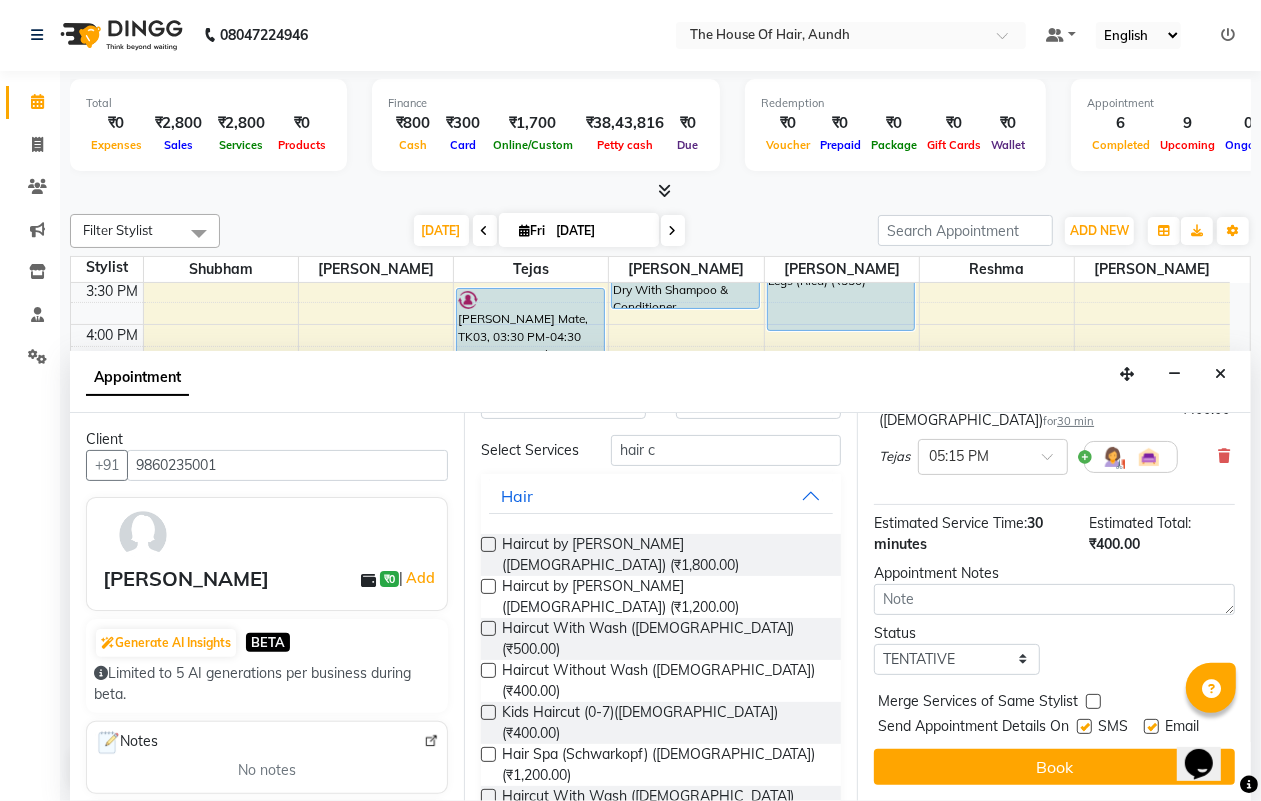 scroll, scrollTop: 195, scrollLeft: 0, axis: vertical 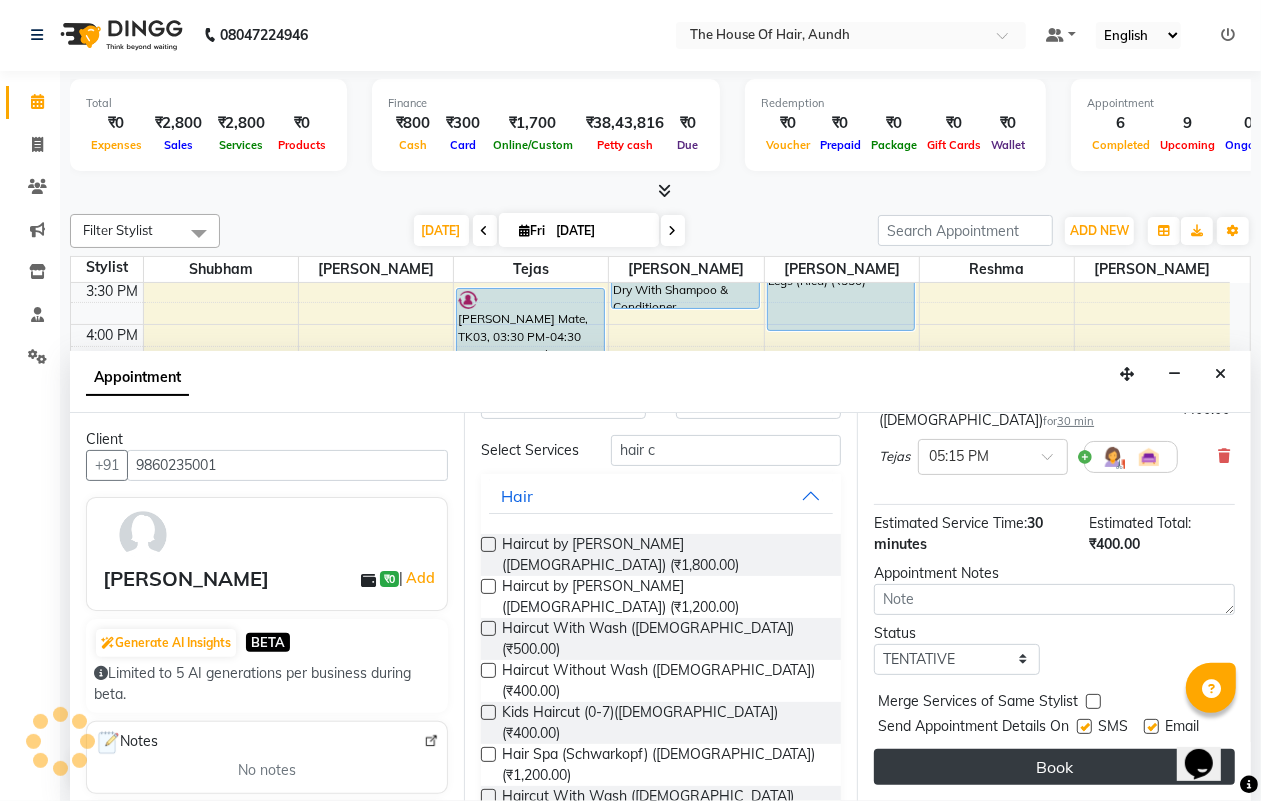 click on "Book" at bounding box center (1054, 767) 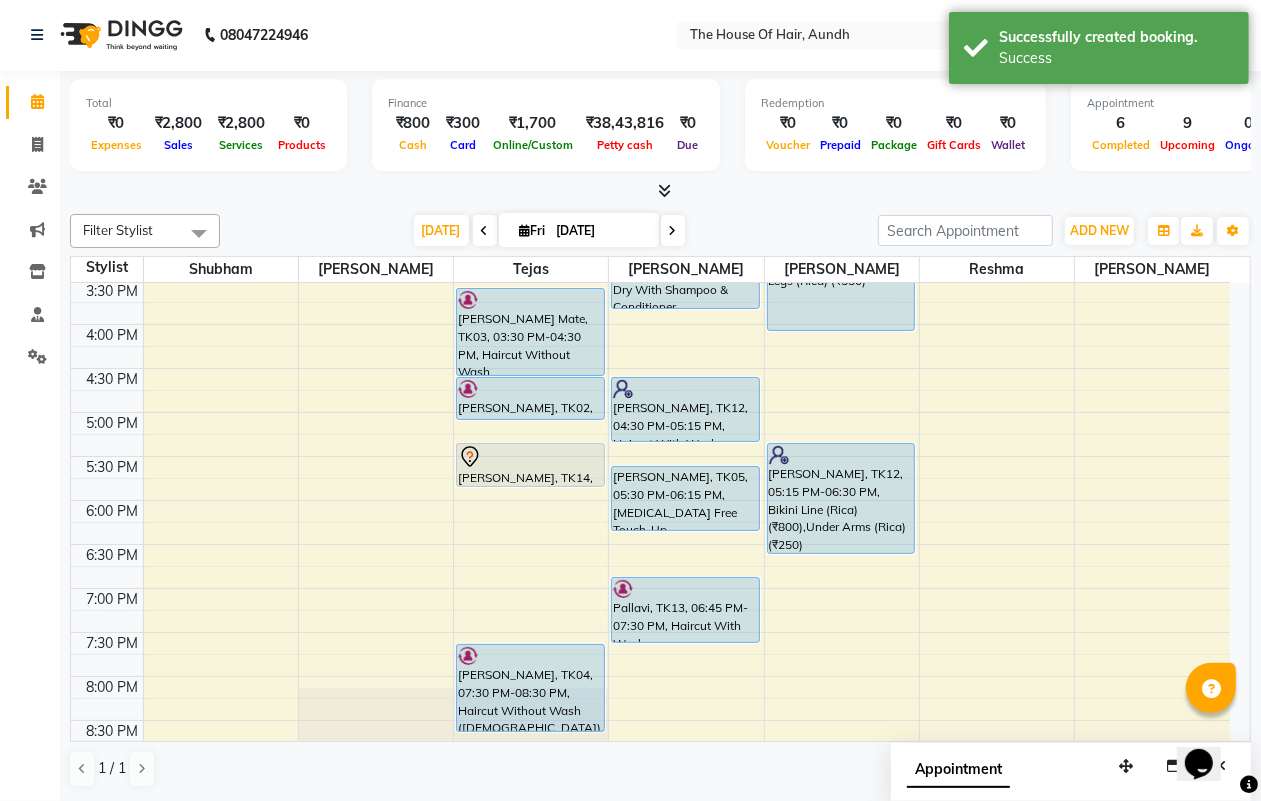 scroll, scrollTop: 0, scrollLeft: 0, axis: both 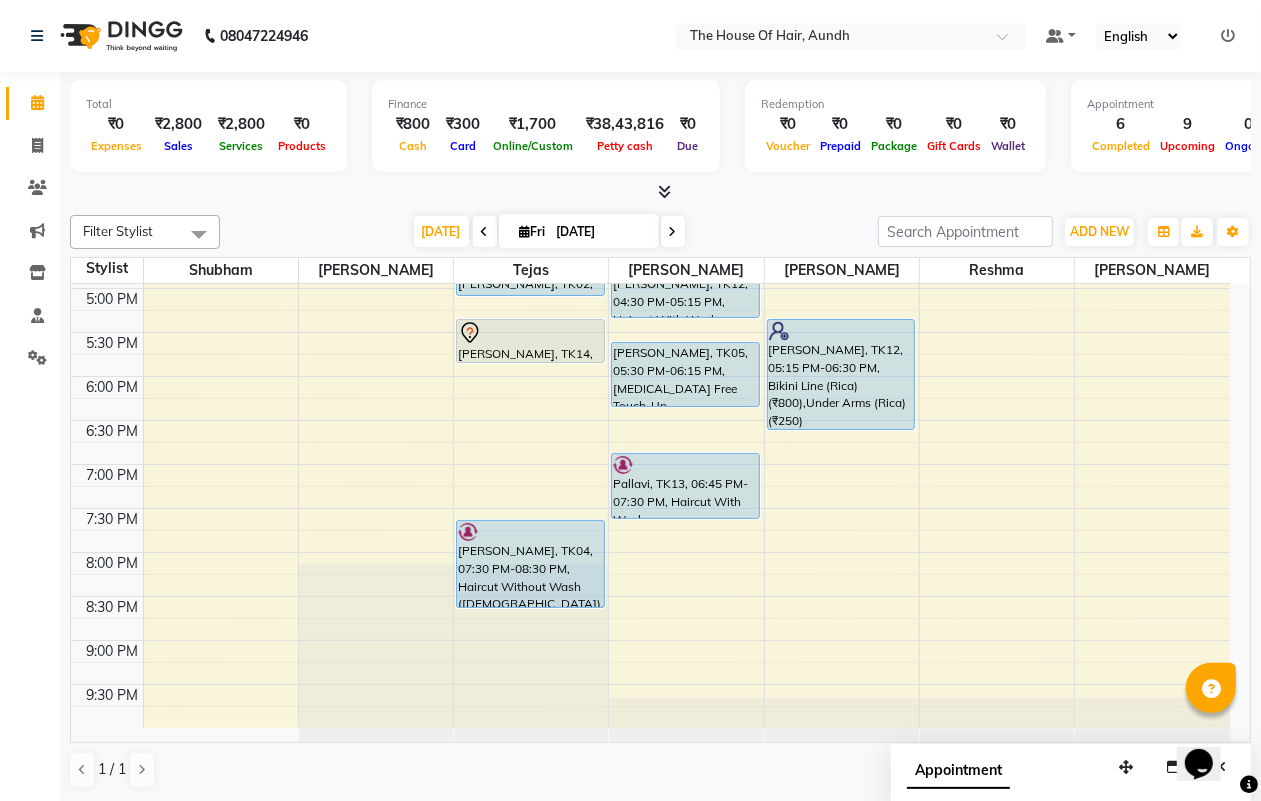 click at bounding box center [673, 232] 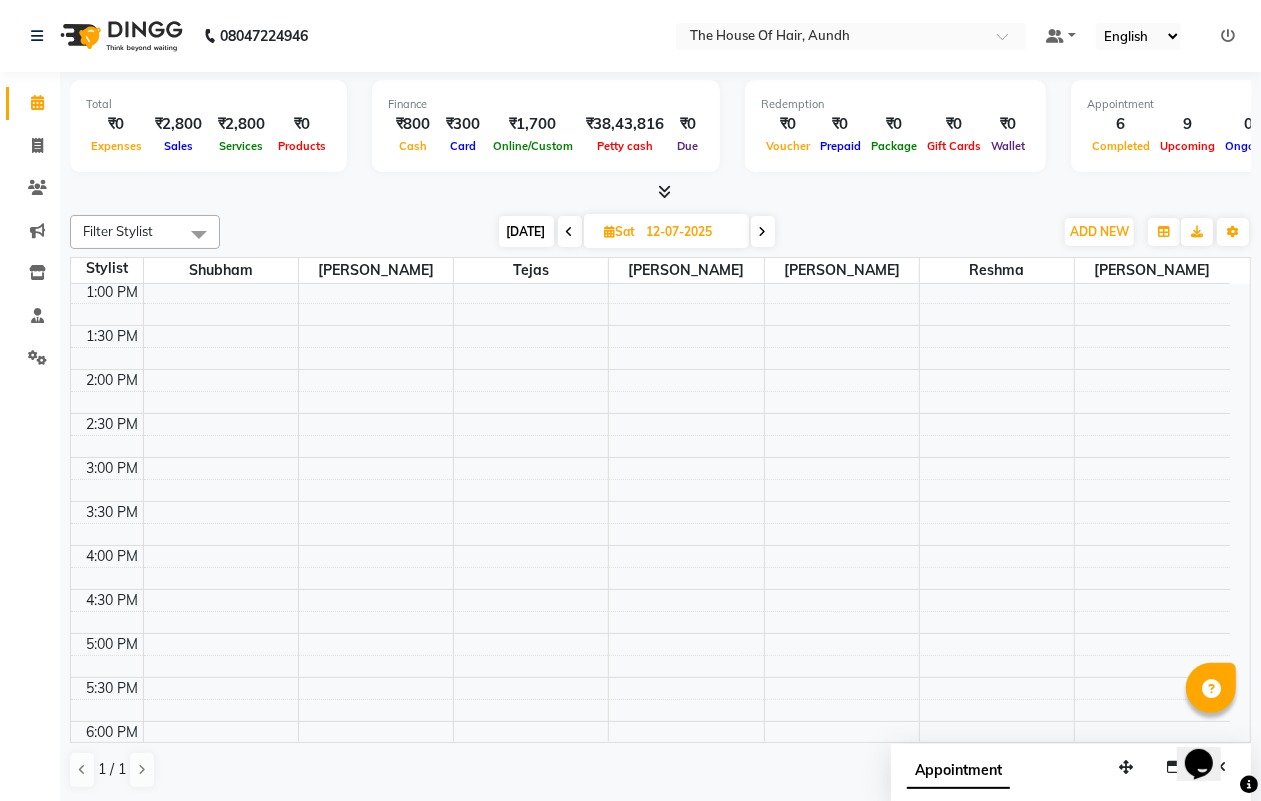 scroll, scrollTop: 500, scrollLeft: 0, axis: vertical 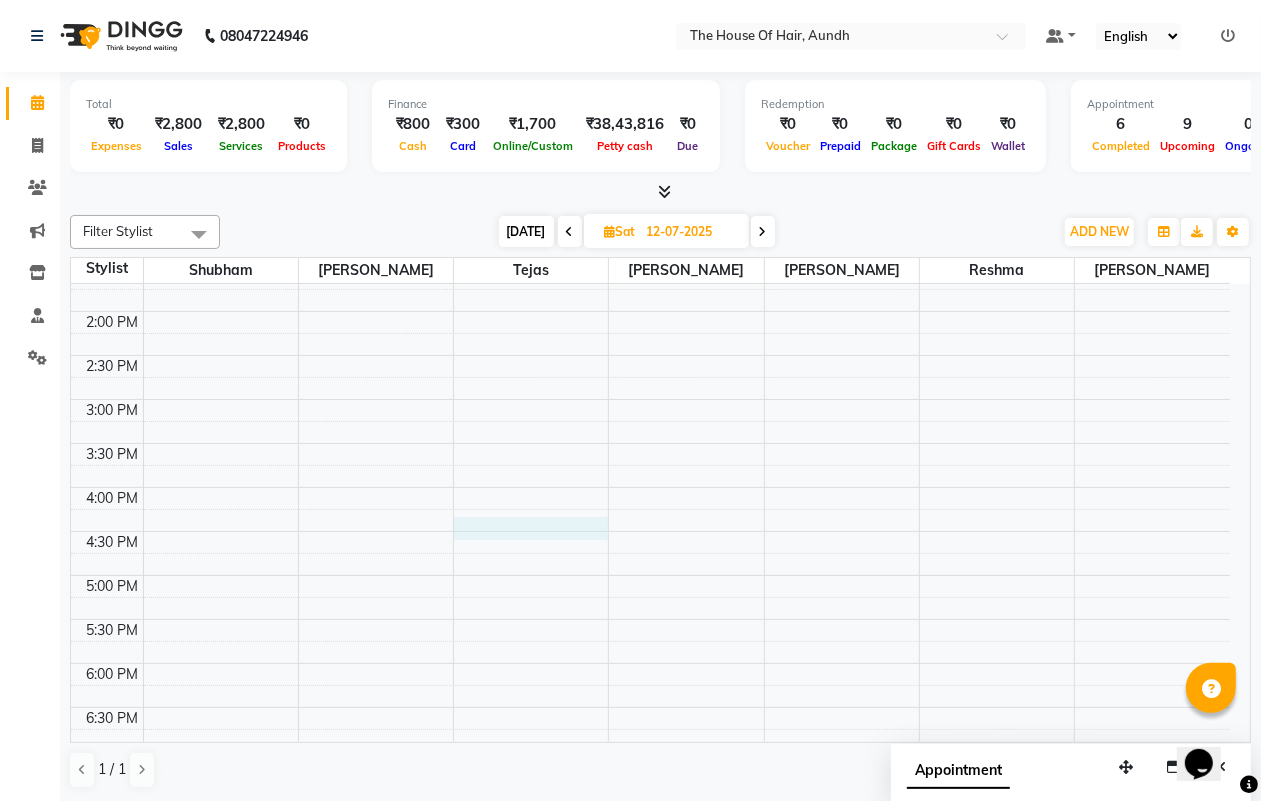 click on "8:00 AM 8:30 AM 9:00 AM 9:30 AM 10:00 AM 10:30 AM 11:00 AM 11:30 AM 12:00 PM 12:30 PM 1:00 PM 1:30 PM 2:00 PM 2:30 PM 3:00 PM 3:30 PM 4:00 PM 4:30 PM 5:00 PM 5:30 PM 6:00 PM 6:30 PM 7:00 PM 7:30 PM 8:00 PM 8:30 PM 9:00 PM 9:30 PM" at bounding box center [650, 399] 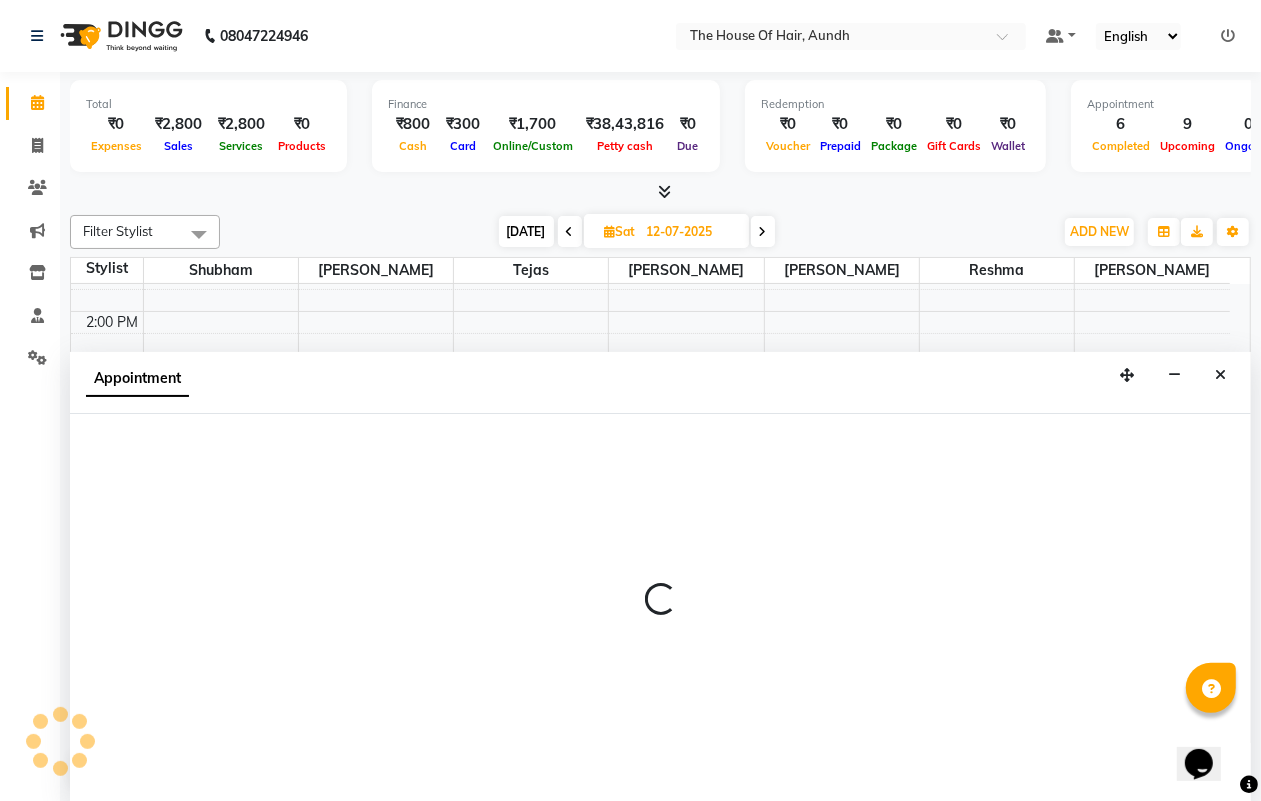 scroll, scrollTop: 1, scrollLeft: 0, axis: vertical 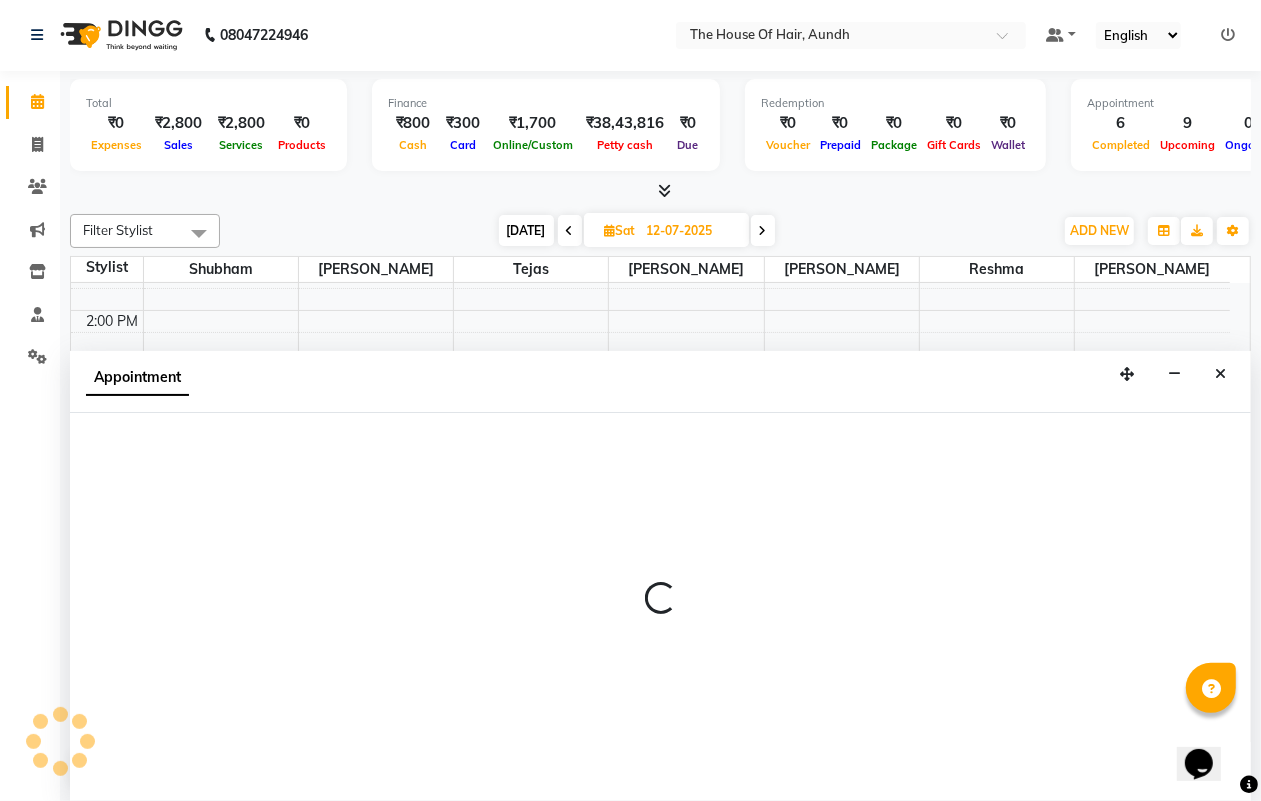select on "6864" 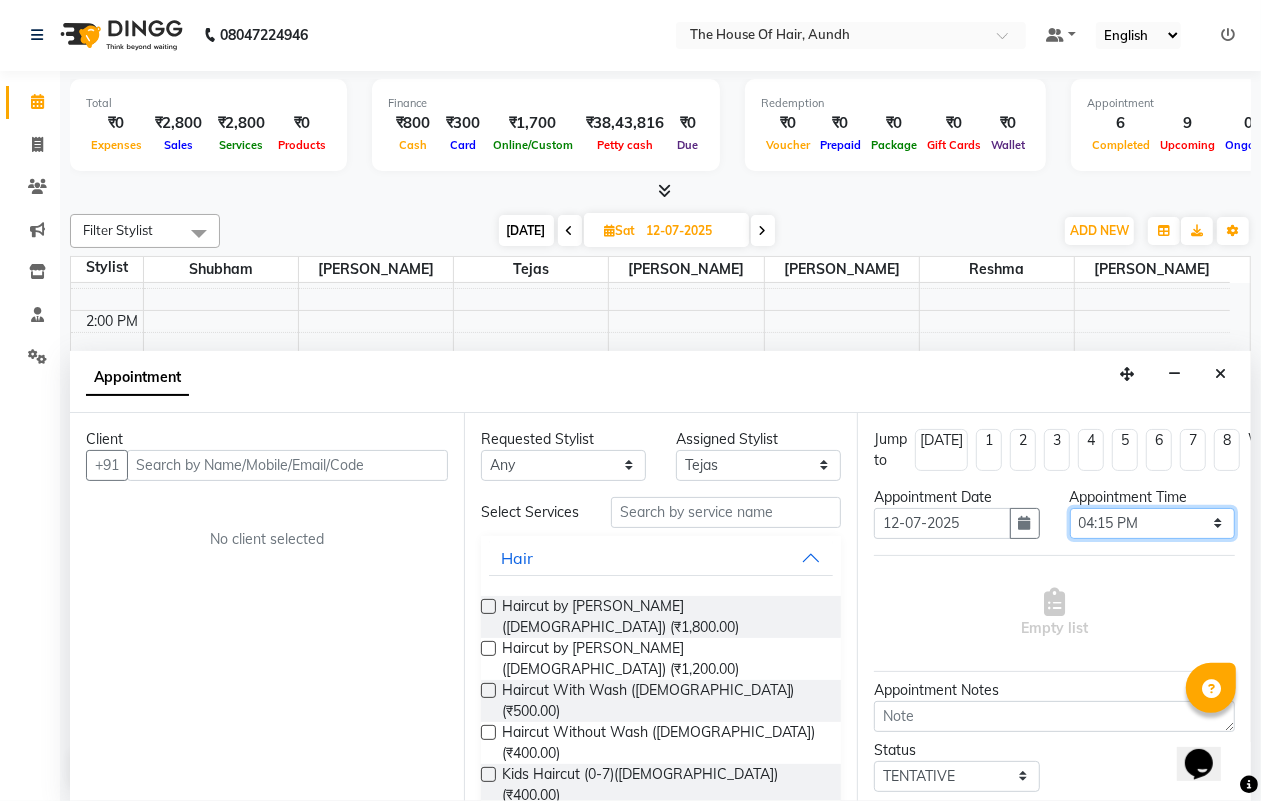 click on "Select 09:00 AM 09:15 AM 09:30 AM 09:45 AM 10:00 AM 10:15 AM 10:30 AM 10:45 AM 11:00 AM 11:15 AM 11:30 AM 11:45 AM 12:00 PM 12:15 PM 12:30 PM 12:45 PM 01:00 PM 01:15 PM 01:30 PM 01:45 PM 02:00 PM 02:15 PM 02:30 PM 02:45 PM 03:00 PM 03:15 PM 03:30 PM 03:45 PM 04:00 PM 04:15 PM 04:30 PM 04:45 PM 05:00 PM 05:15 PM 05:30 PM 05:45 PM 06:00 PM 06:15 PM 06:30 PM 06:45 PM 07:00 PM 07:15 PM 07:30 PM 07:45 PM 08:00 PM 08:15 PM 08:30 PM 08:45 PM 09:00 PM 09:15 PM 09:30 PM" at bounding box center [1152, 523] 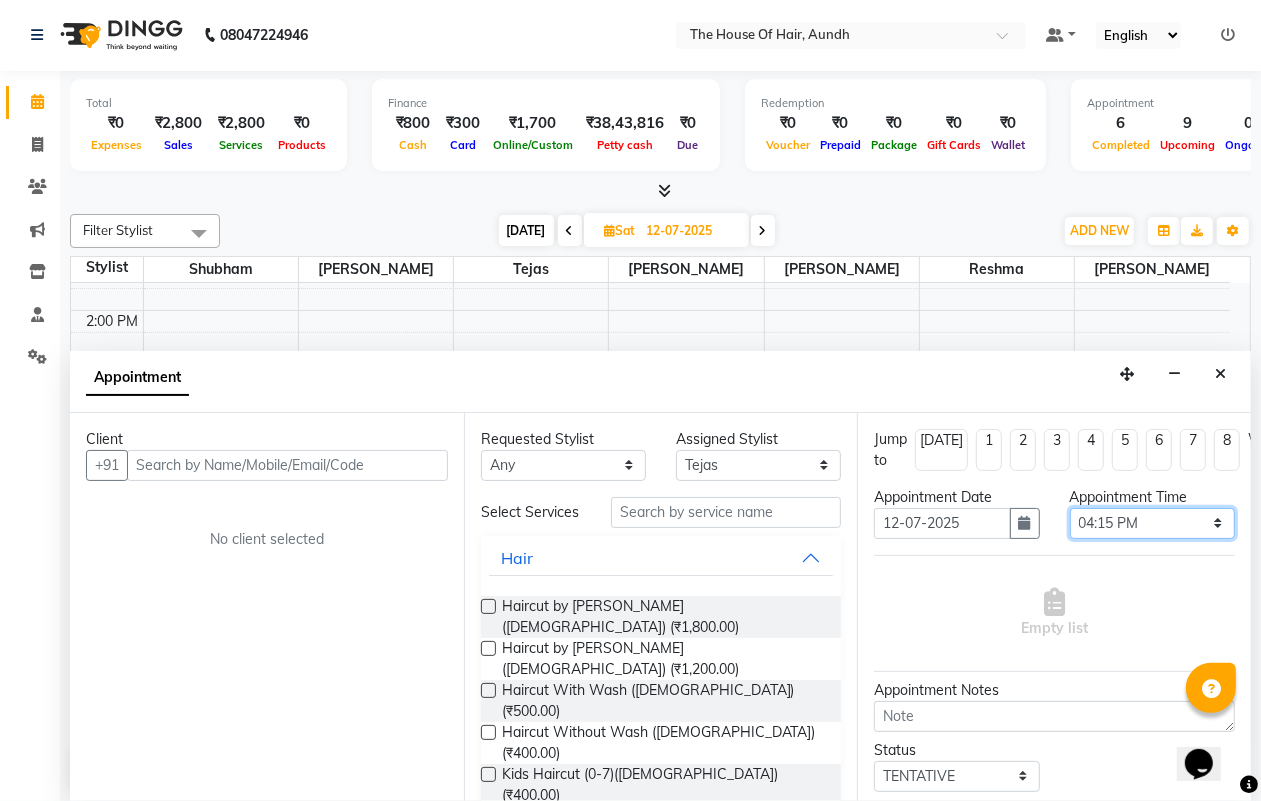 select on "960" 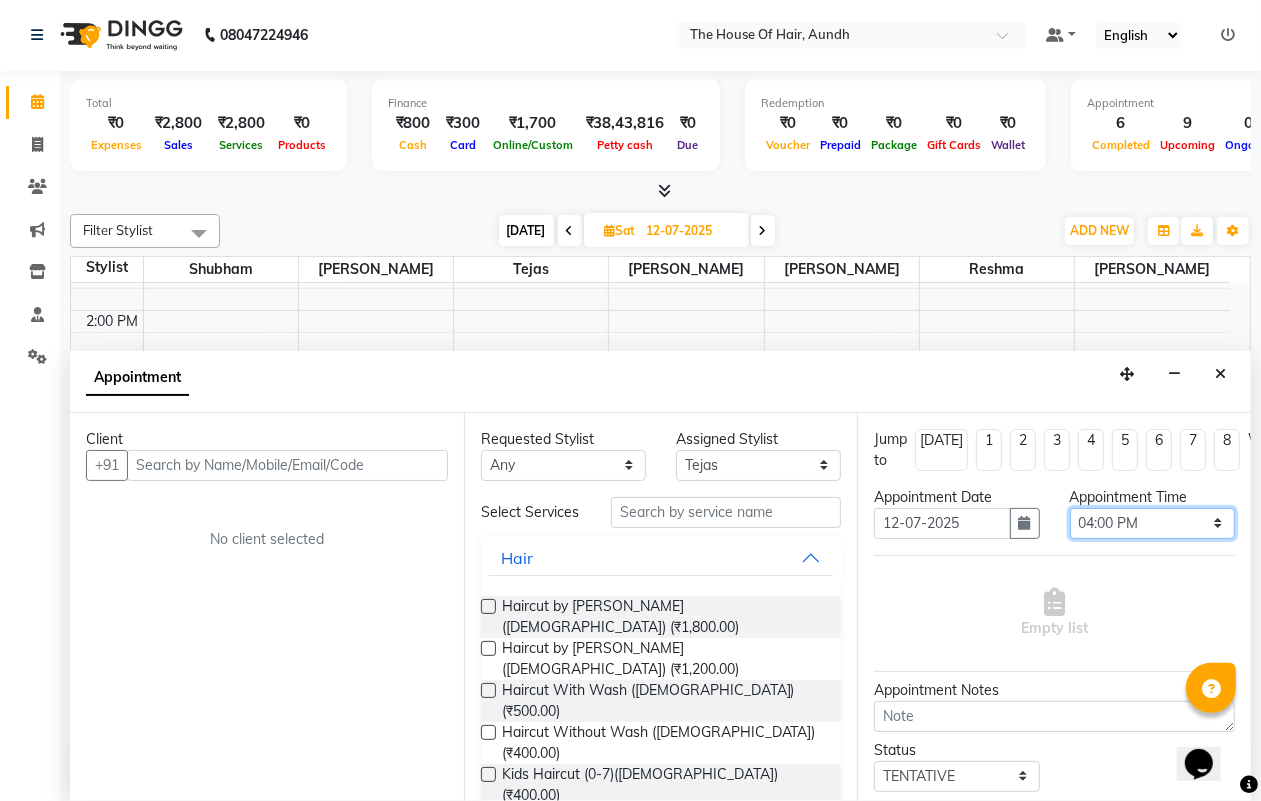 click on "Select 09:00 AM 09:15 AM 09:30 AM 09:45 AM 10:00 AM 10:15 AM 10:30 AM 10:45 AM 11:00 AM 11:15 AM 11:30 AM 11:45 AM 12:00 PM 12:15 PM 12:30 PM 12:45 PM 01:00 PM 01:15 PM 01:30 PM 01:45 PM 02:00 PM 02:15 PM 02:30 PM 02:45 PM 03:00 PM 03:15 PM 03:30 PM 03:45 PM 04:00 PM 04:15 PM 04:30 PM 04:45 PM 05:00 PM 05:15 PM 05:30 PM 05:45 PM 06:00 PM 06:15 PM 06:30 PM 06:45 PM 07:00 PM 07:15 PM 07:30 PM 07:45 PM 08:00 PM 08:15 PM 08:30 PM 08:45 PM 09:00 PM 09:15 PM 09:30 PM" at bounding box center (1152, 523) 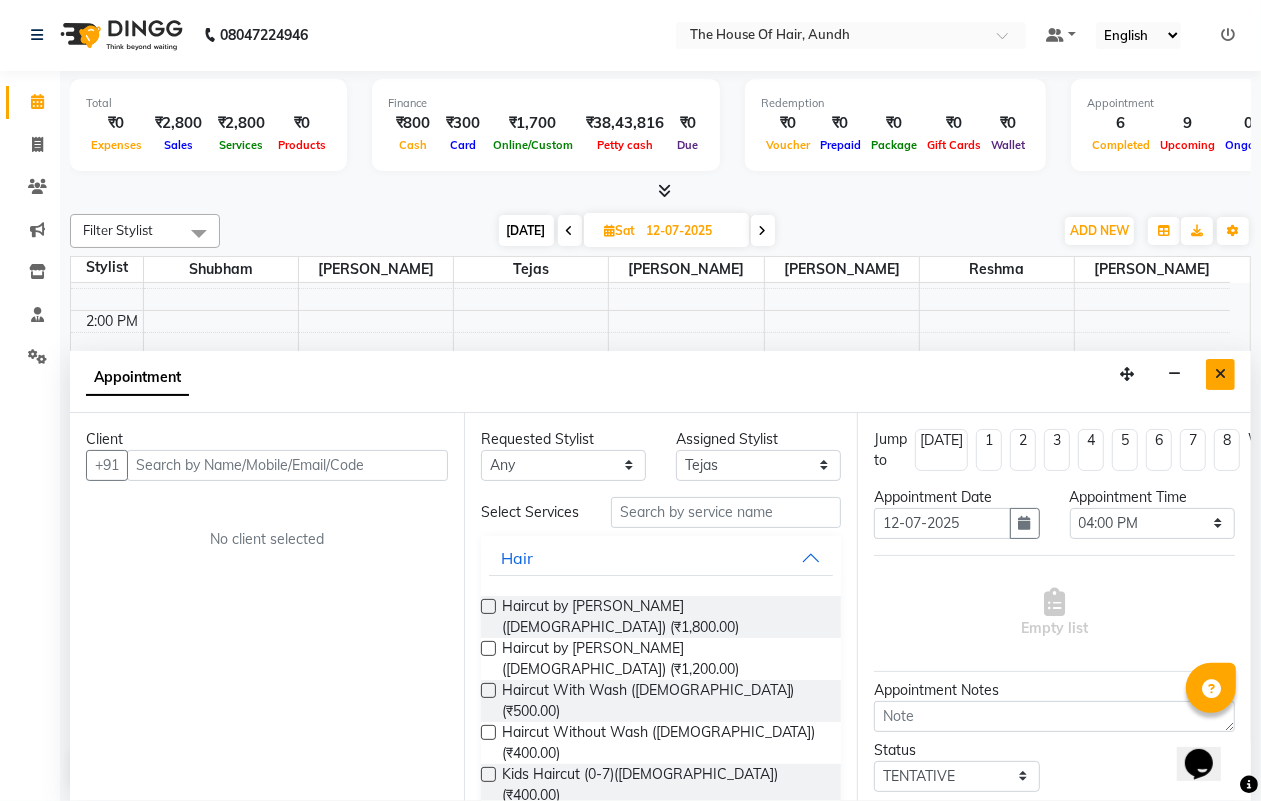 click at bounding box center (1220, 374) 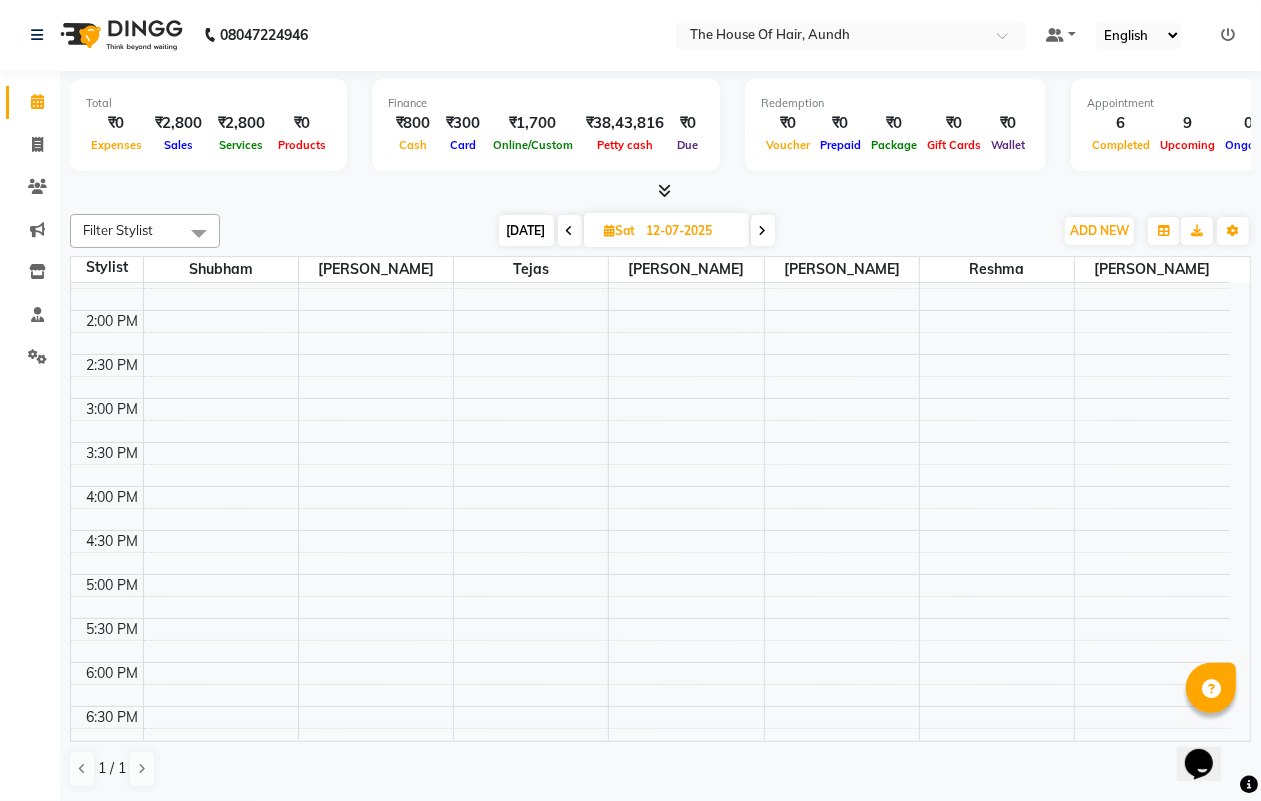 drag, startPoint x: 523, startPoint y: 220, endPoint x: 523, endPoint y: 231, distance: 11 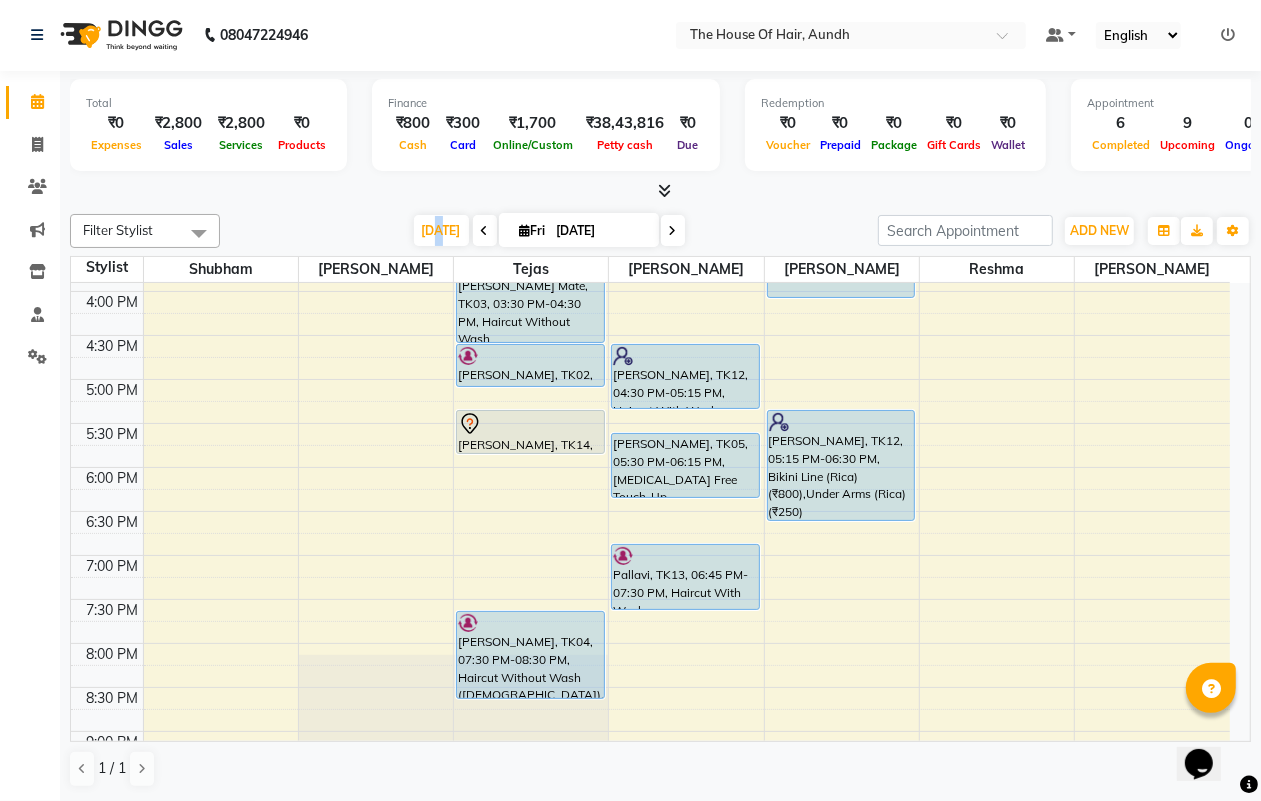 scroll, scrollTop: 748, scrollLeft: 0, axis: vertical 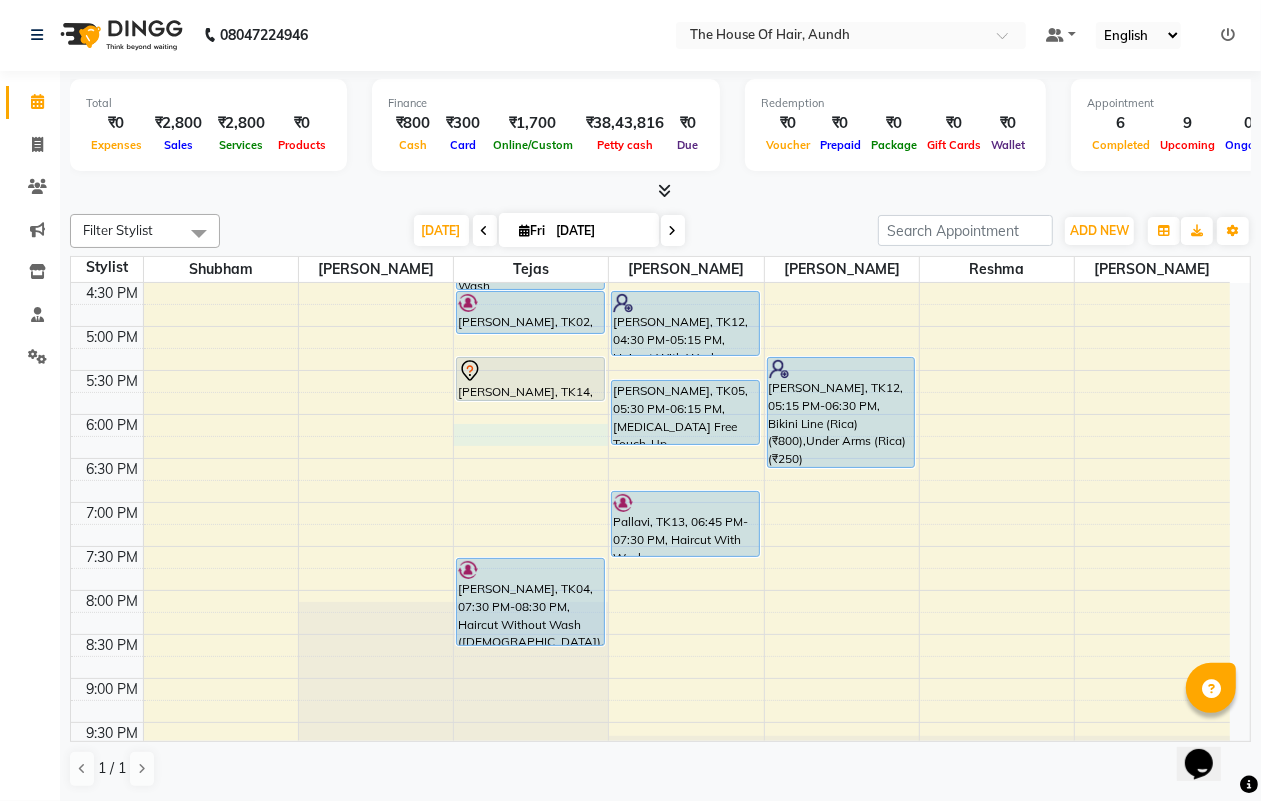 click on "8:00 AM 8:30 AM 9:00 AM 9:30 AM 10:00 AM 10:30 AM 11:00 AM 11:30 AM 12:00 PM 12:30 PM 1:00 PM 1:30 PM 2:00 PM 2:30 PM 3:00 PM 3:30 PM 4:00 PM 4:30 PM 5:00 PM 5:30 PM 6:00 PM 6:30 PM 7:00 PM 7:30 PM 8:00 PM 8:30 PM 9:00 PM 9:30 PM     [PERSON_NAME], TK06, 09:45 AM-10:15 AM, [PERSON_NAME] k, TK08, 12:00 PM-12:30 PM, [PERSON_NAME] [PERSON_NAME], TK10, 01:00 PM-01:30 PM, Haircut Without Wash ([DEMOGRAPHIC_DATA])     [PERSON_NAME], TK01, 02:00 PM-02:30 PM, Haircut Without Wash ([DEMOGRAPHIC_DATA])     [PERSON_NAME] Mate, TK03, 03:30 PM-04:30 PM, Haircut Without Wash ([DEMOGRAPHIC_DATA]),[PERSON_NAME] PATIL, TK02, 04:30 PM-05:00 PM, [PERSON_NAME] Agarwal, TK14, 05:15 PM-05:45 PM, Kids Haircut (0-7)([DEMOGRAPHIC_DATA])     [PERSON_NAME], TK04, 07:30 PM-08:30 PM, Haircut Without Wash ([DEMOGRAPHIC_DATA]),[PERSON_NAME] [PERSON_NAME], TK07, 11:30 AM-12:15 PM, Blow Dry With Shampoo & Conditioner ([DEMOGRAPHIC_DATA])     atharva tare, TK09, 12:30 PM-01:30 PM, Haircut Without Wash ([DEMOGRAPHIC_DATA]),[PERSON_NAME] [PERSON_NAME], TK11, 03:00 PM-03:45 PM, Blow Dry With Shampoo & Conditioner ([DEMOGRAPHIC_DATA])" at bounding box center [650, 150] 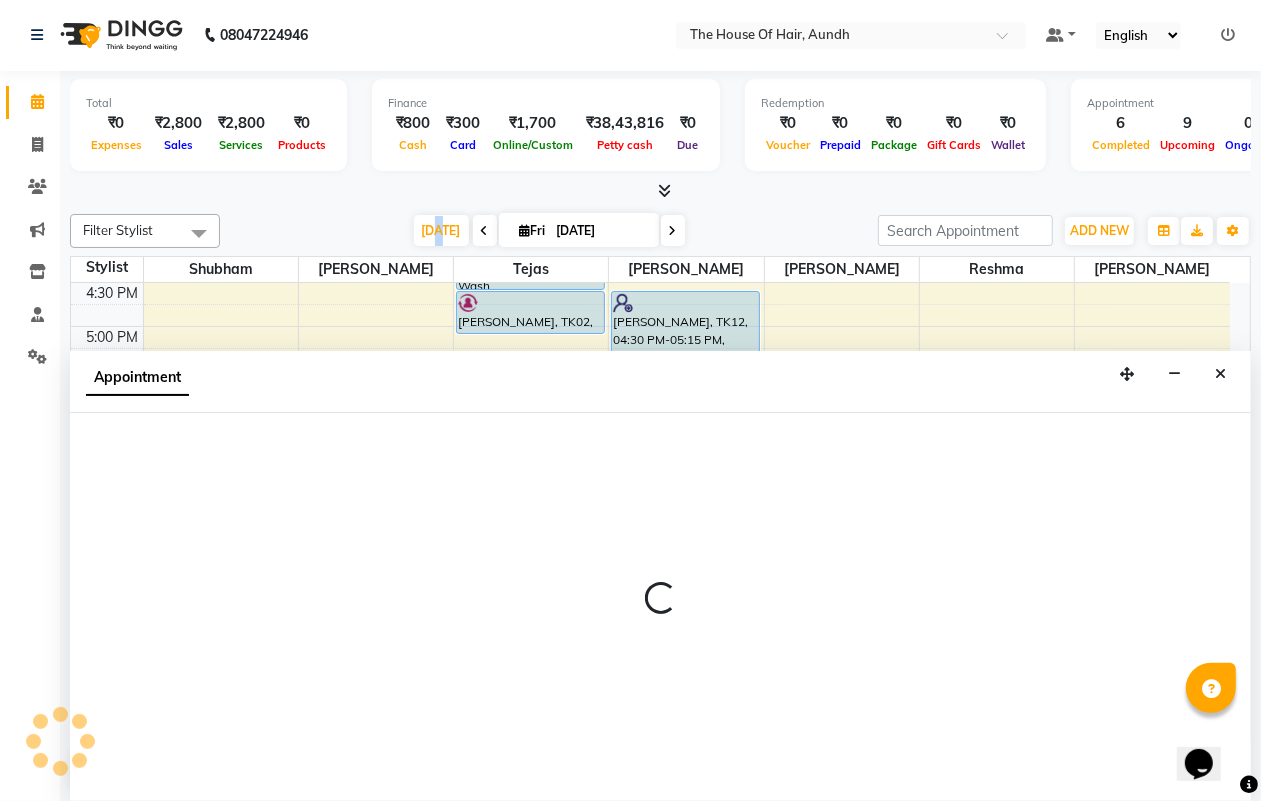 select on "6864" 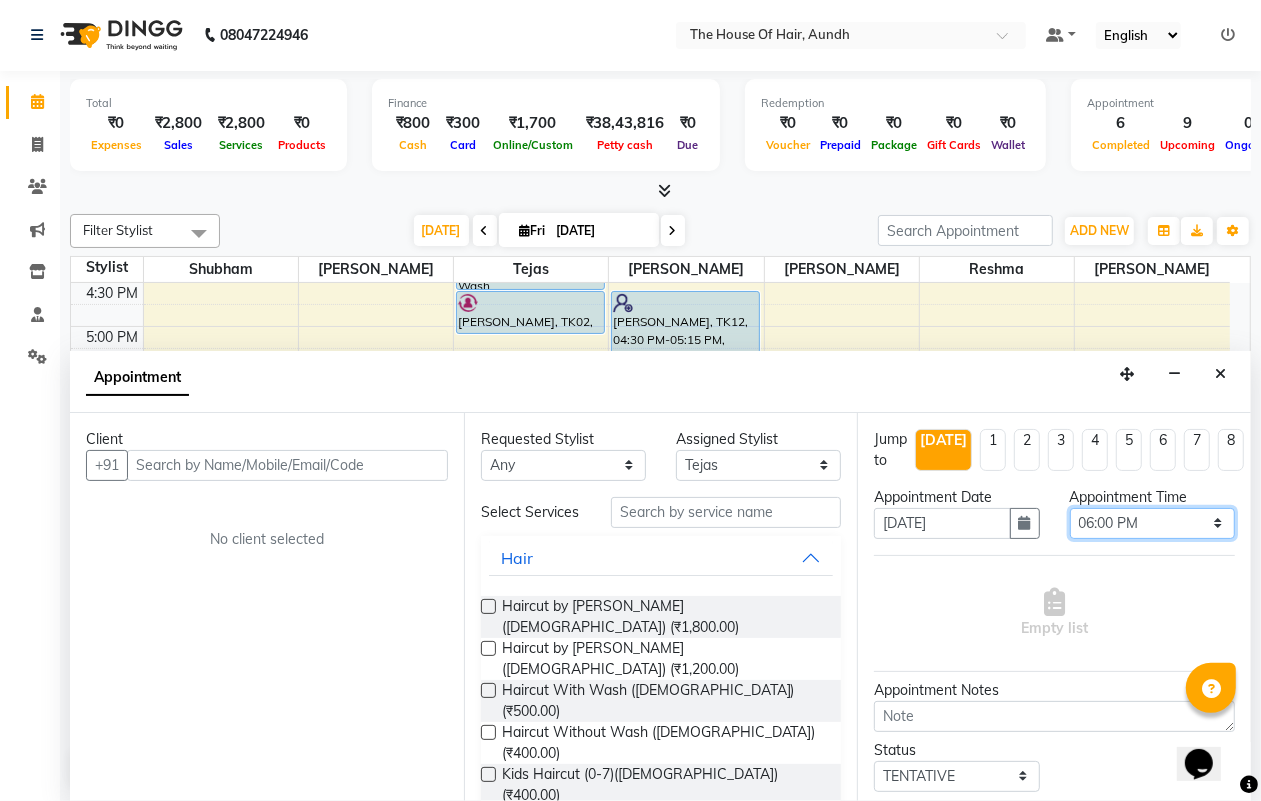 click on "Select 09:00 AM 09:15 AM 09:30 AM 09:45 AM 10:00 AM 10:15 AM 10:30 AM 10:45 AM 11:00 AM 11:15 AM 11:30 AM 11:45 AM 12:00 PM 12:15 PM 12:30 PM 12:45 PM 01:00 PM 01:15 PM 01:30 PM 01:45 PM 02:00 PM 02:15 PM 02:30 PM 02:45 PM 03:00 PM 03:15 PM 03:30 PM 03:45 PM 04:00 PM 04:15 PM 04:30 PM 04:45 PM 05:00 PM 05:15 PM 05:30 PM 05:45 PM 06:00 PM 06:15 PM 06:30 PM 06:45 PM 07:00 PM 07:15 PM 07:30 PM 07:45 PM 08:00 PM 08:15 PM 08:30 PM 08:45 PM 09:00 PM 09:15 PM 09:30 PM" at bounding box center (1152, 523) 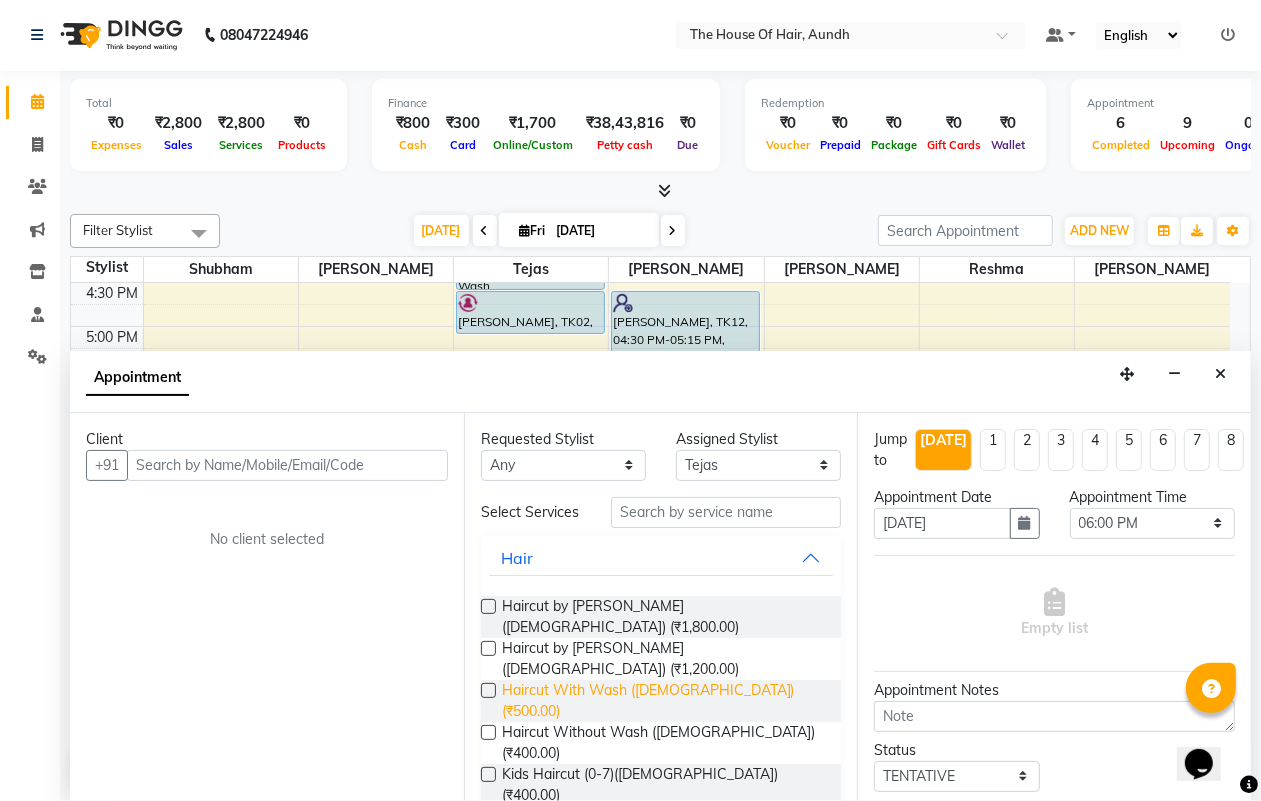 click on "Haircut With Wash ([DEMOGRAPHIC_DATA]) (₹500.00)" at bounding box center [664, 701] 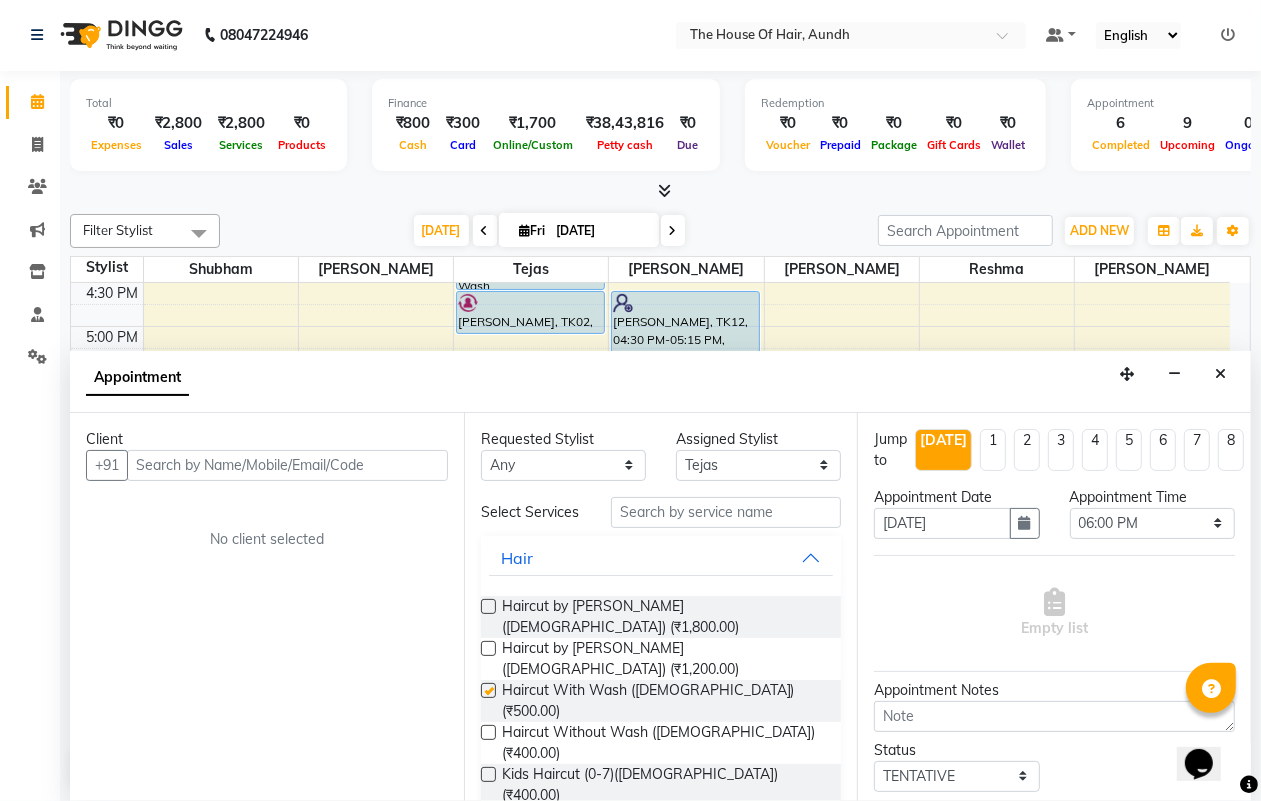 checkbox on "false" 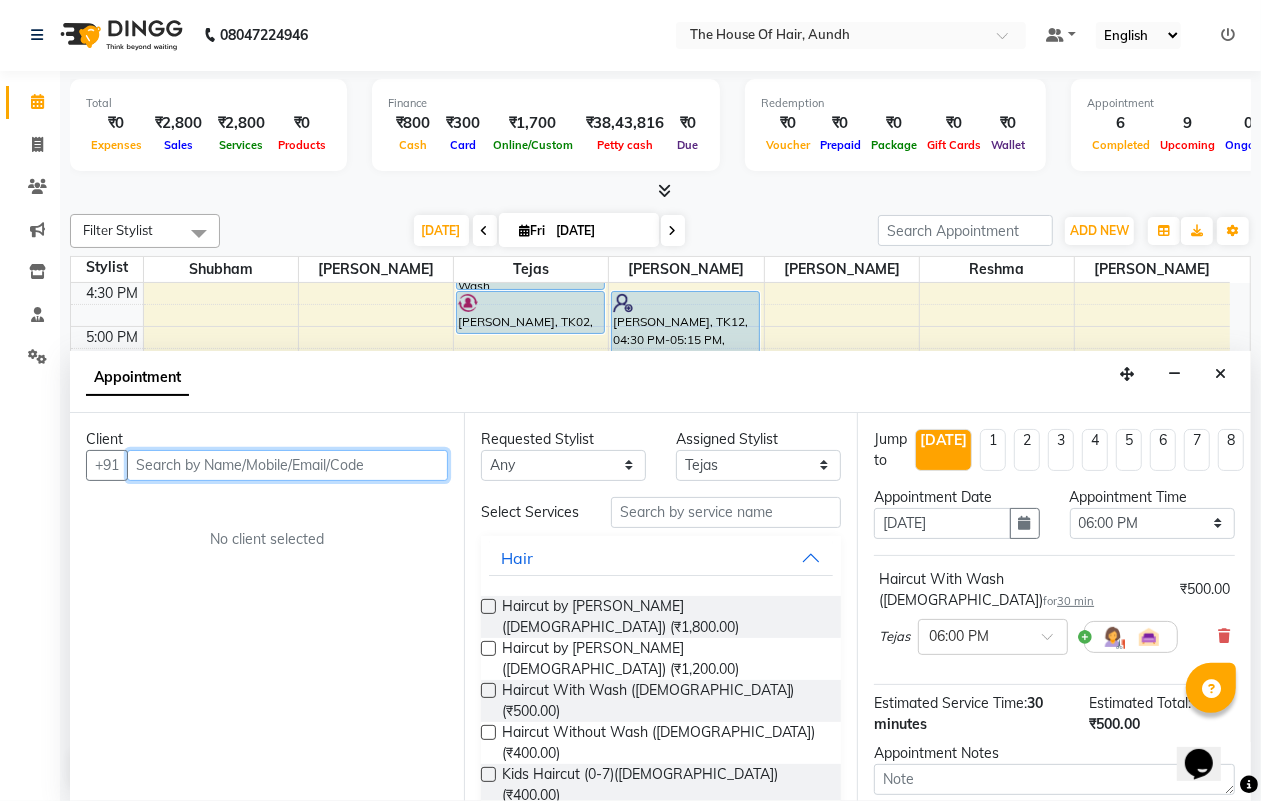 click at bounding box center [287, 465] 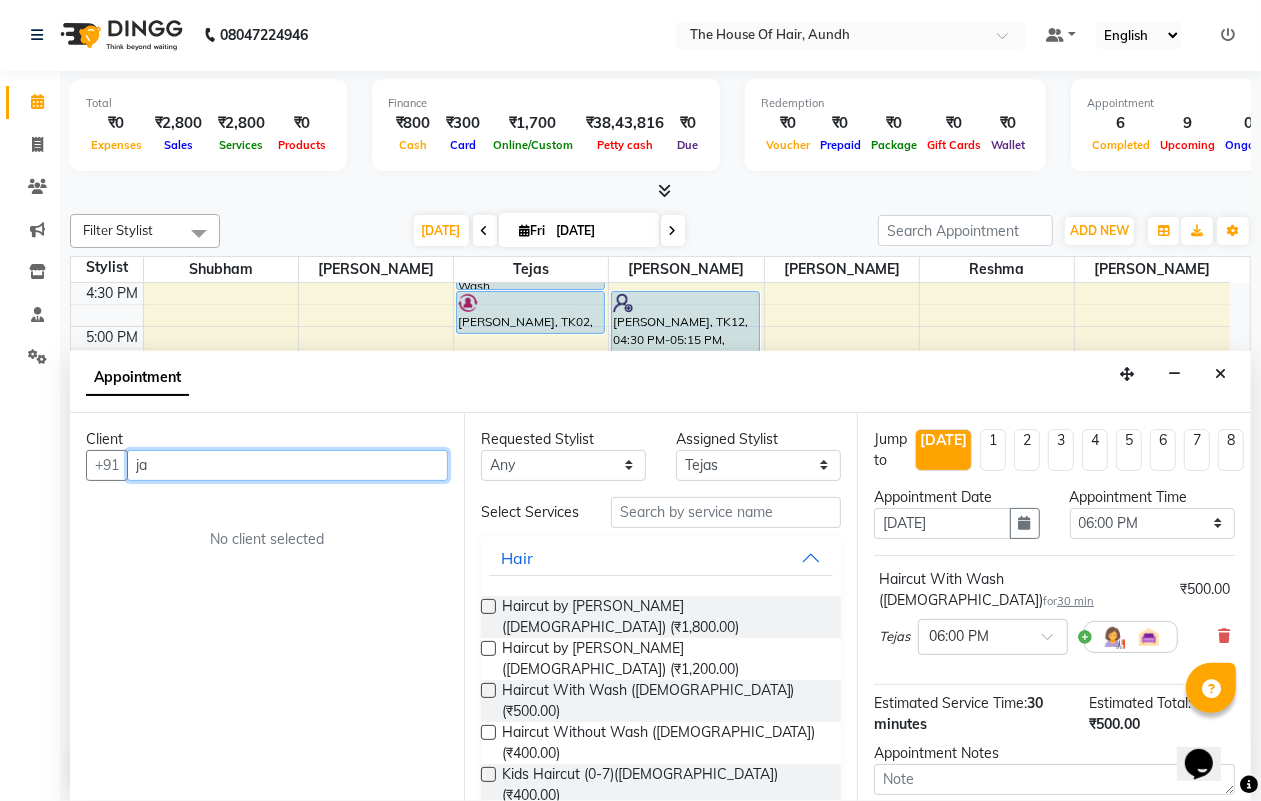 type on "j" 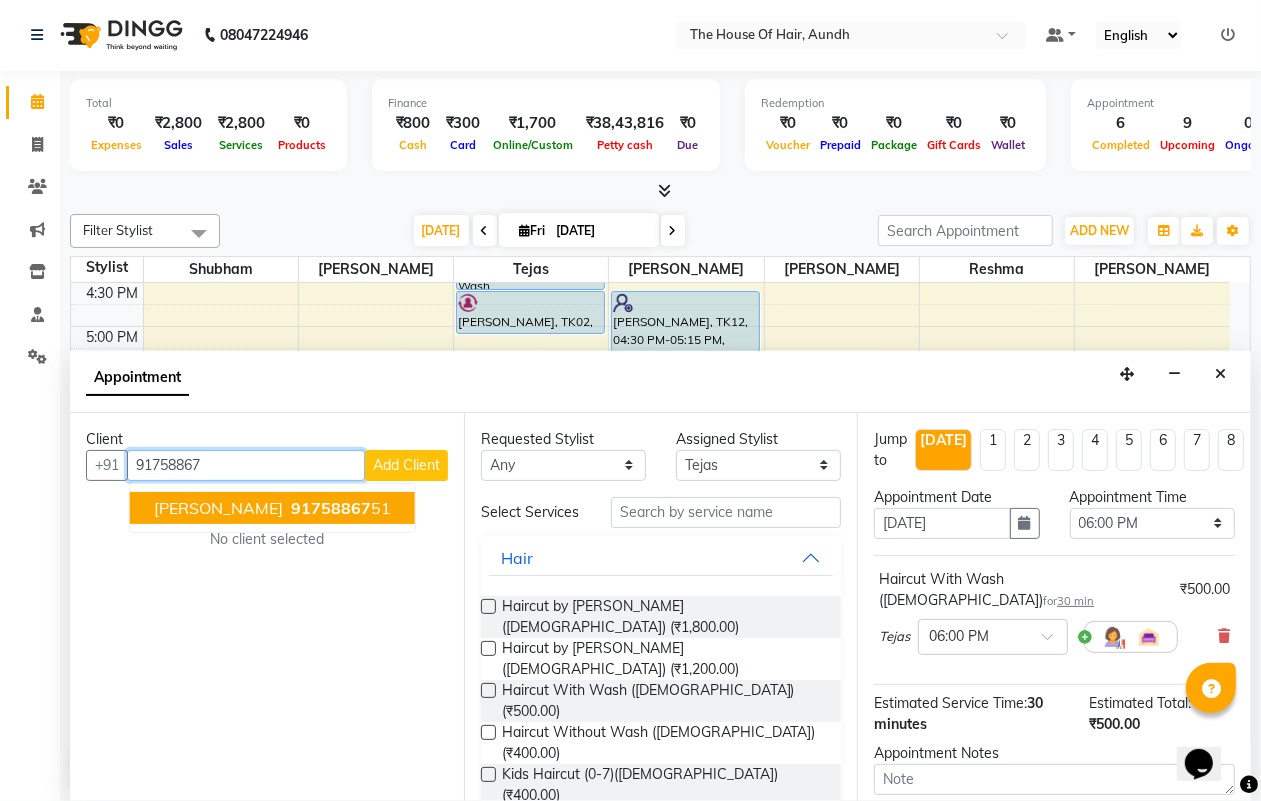 click on "[PERSON_NAME]" at bounding box center [218, 508] 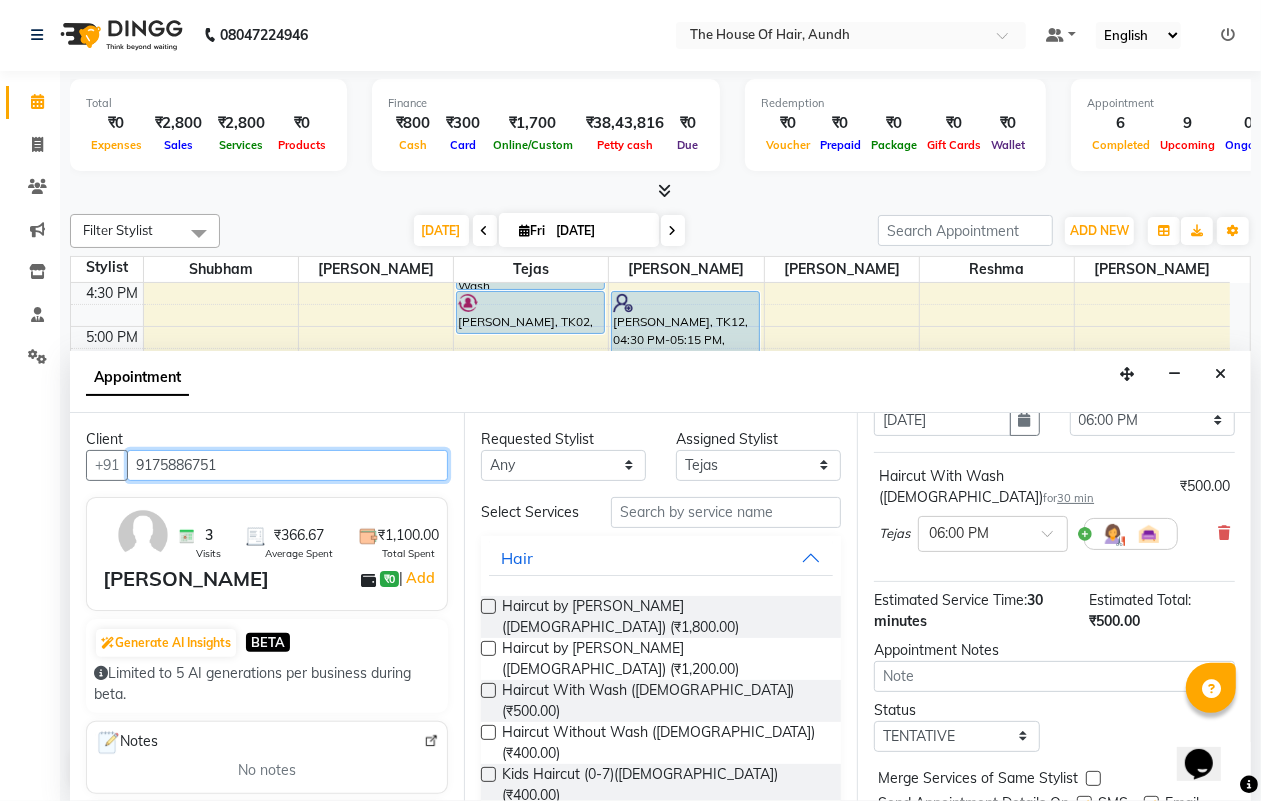scroll, scrollTop: 195, scrollLeft: 0, axis: vertical 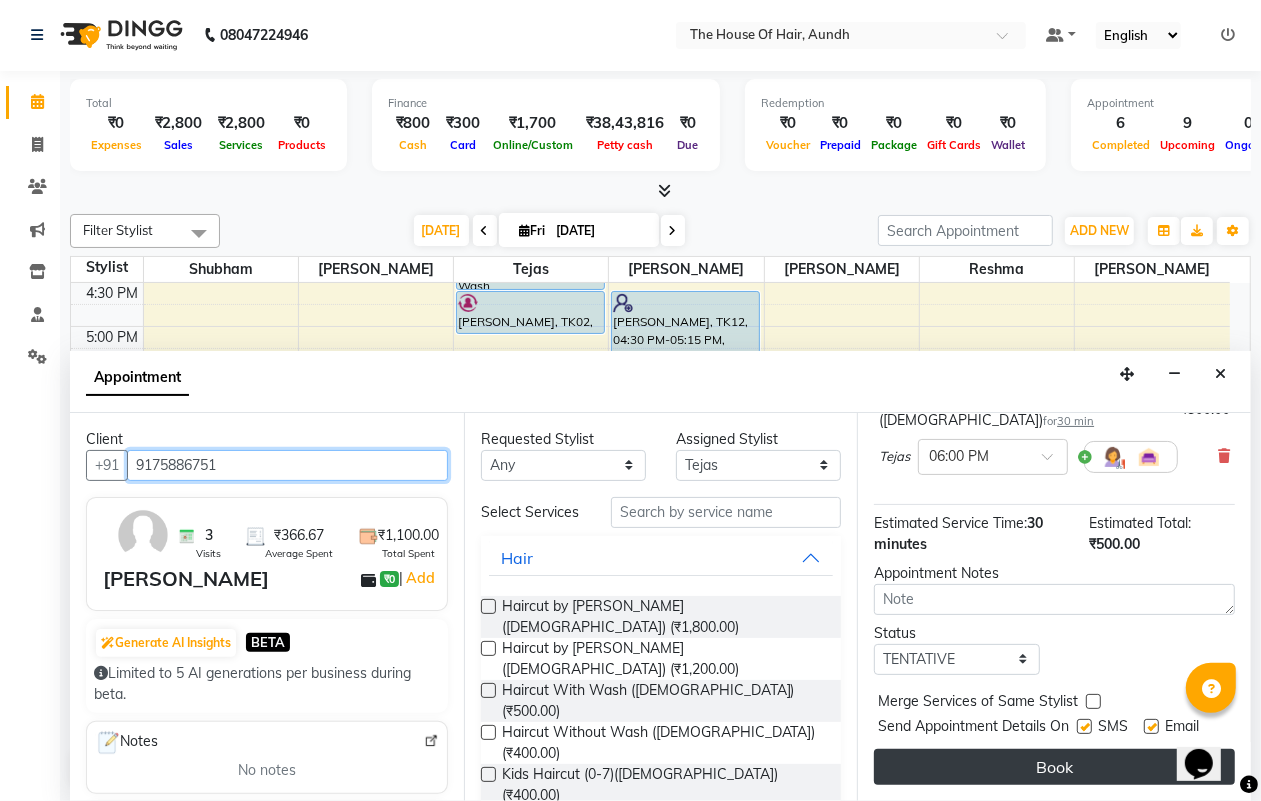 type on "9175886751" 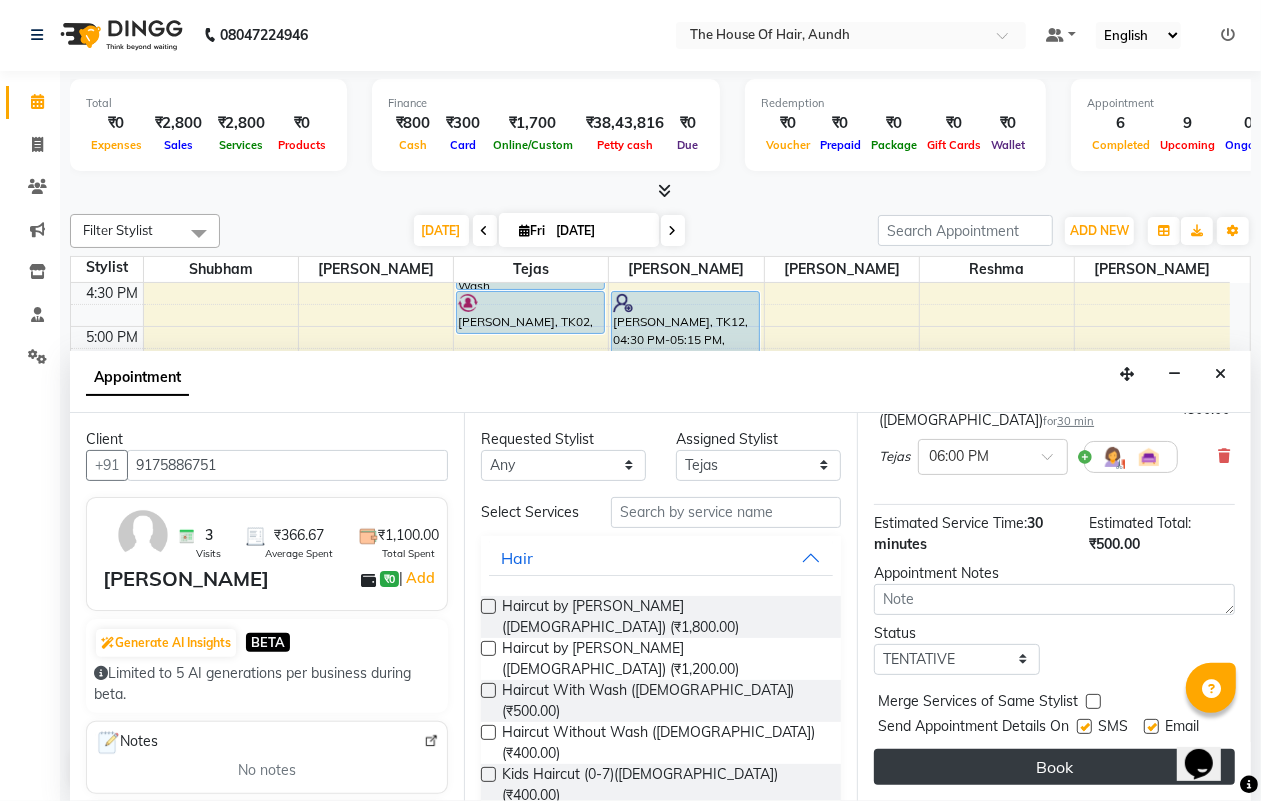 click on "Book" at bounding box center [1054, 767] 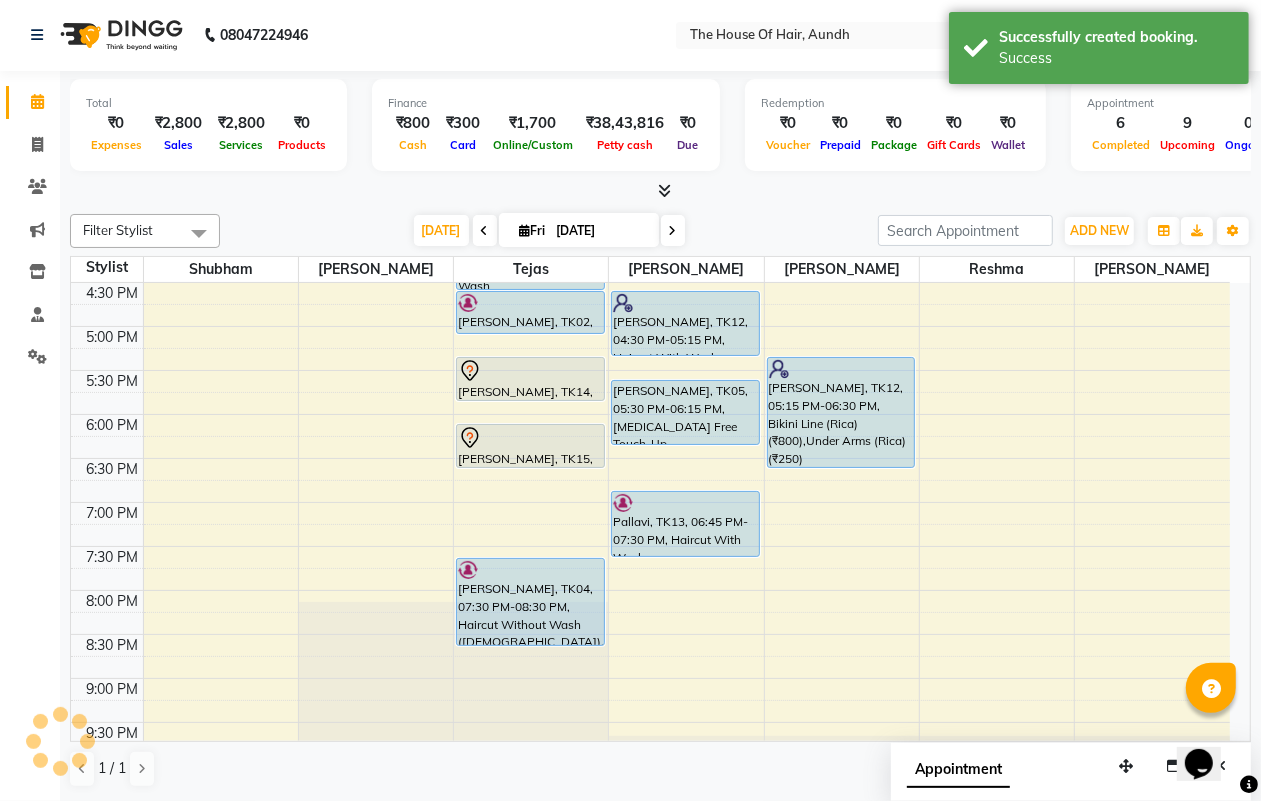 scroll, scrollTop: 0, scrollLeft: 0, axis: both 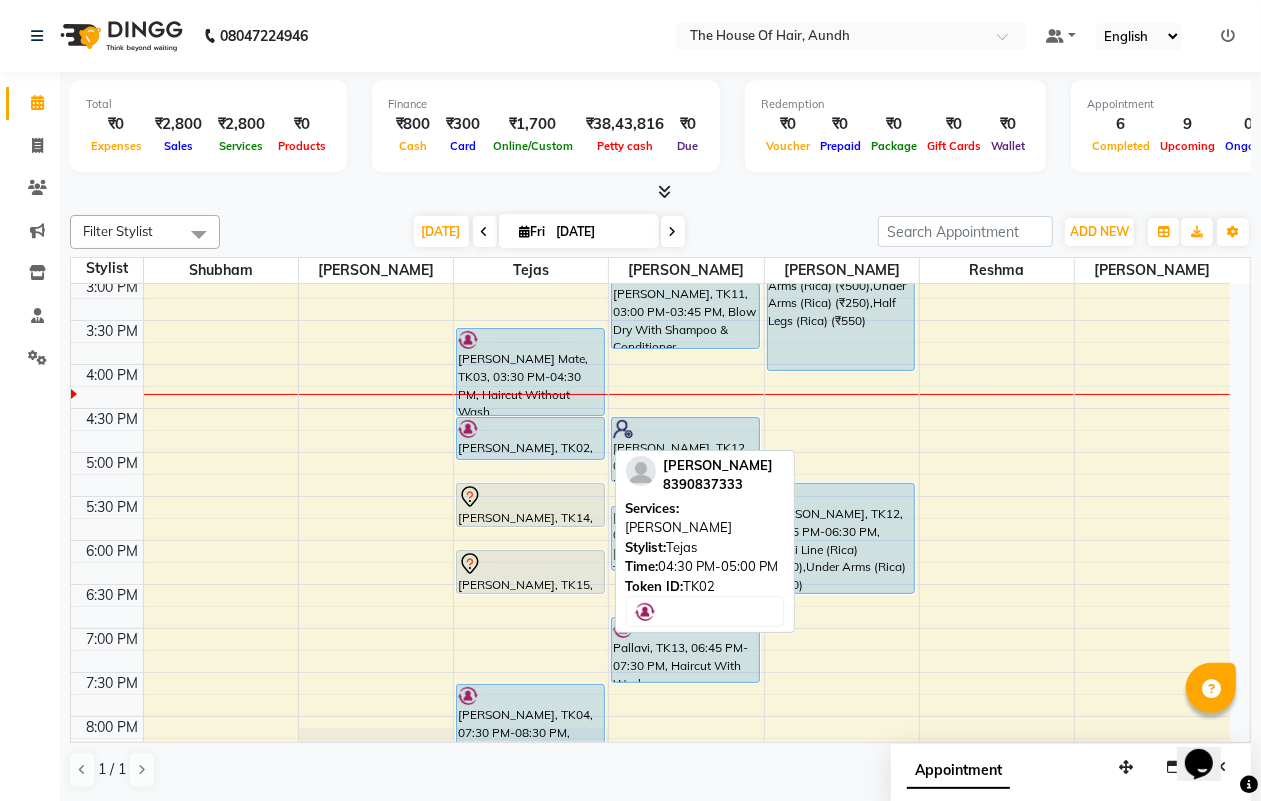 click at bounding box center [530, 429] 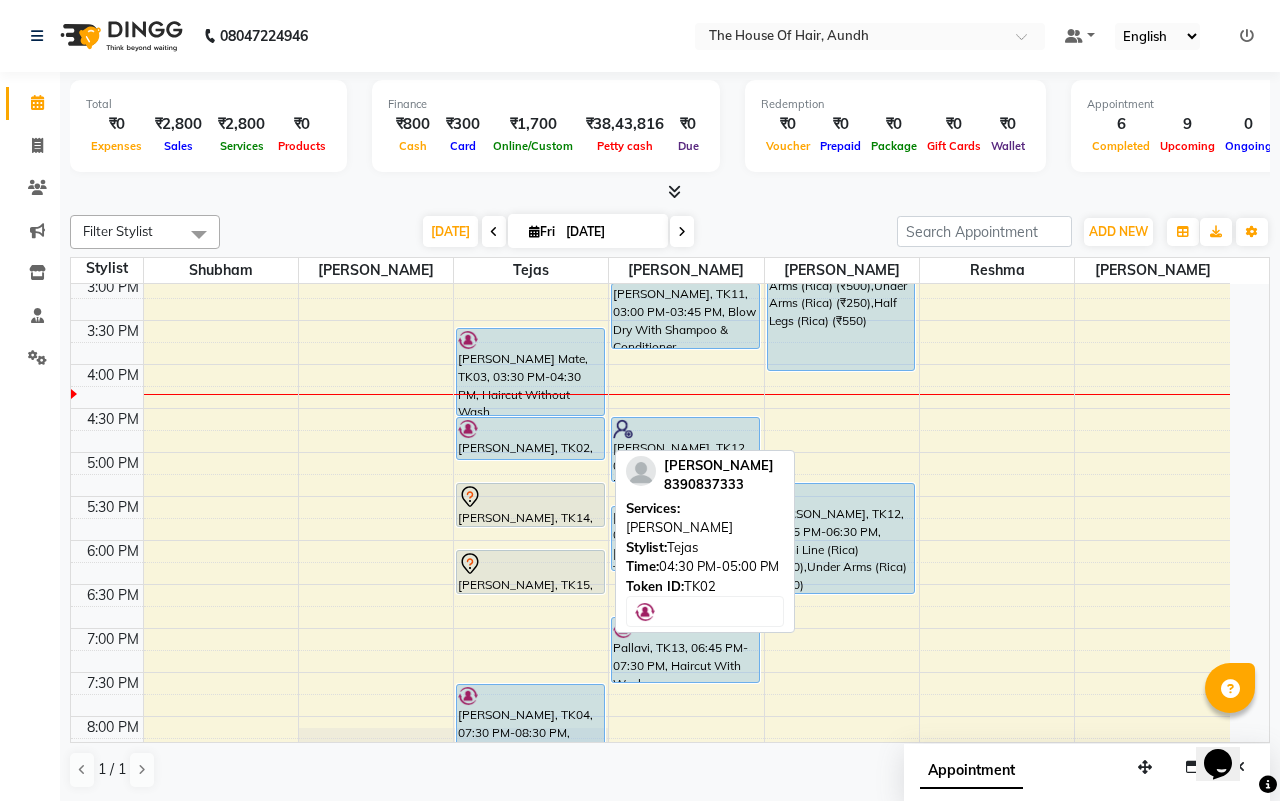 select on "5" 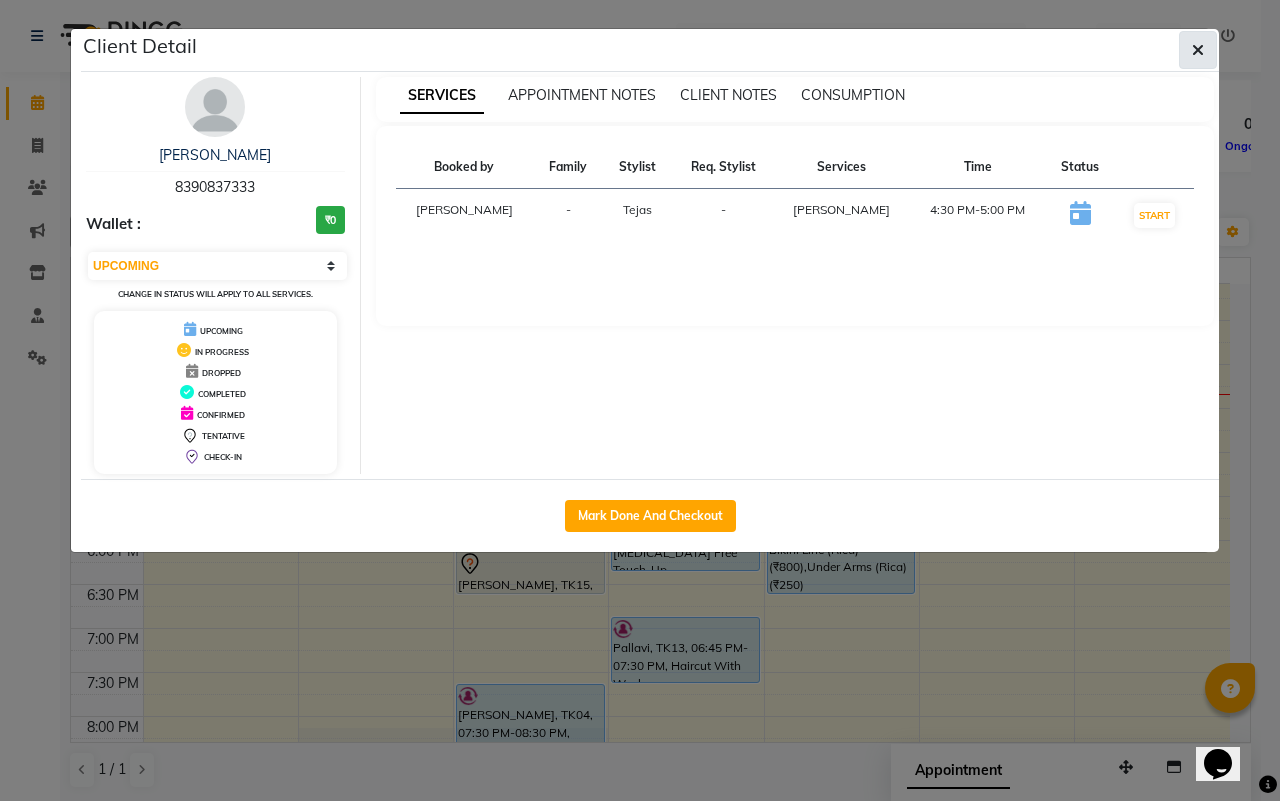 click 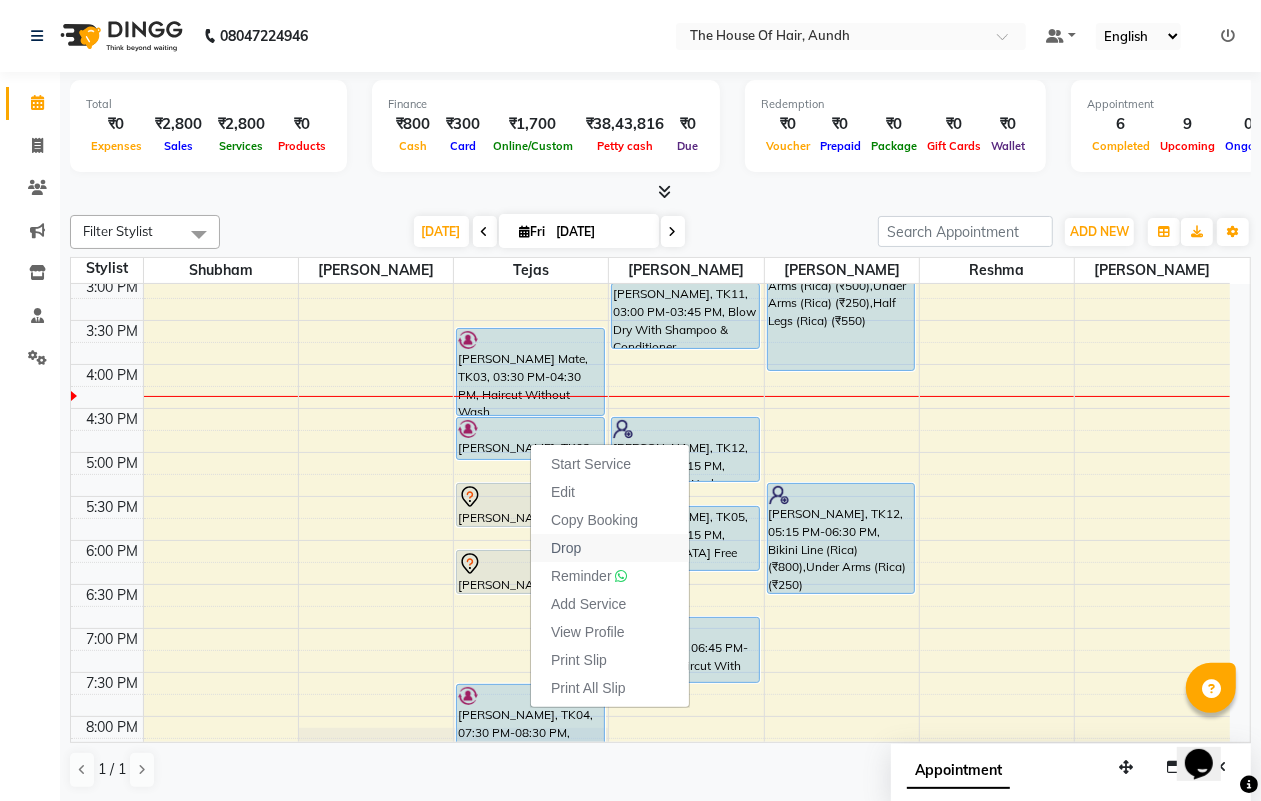 click on "Drop" at bounding box center [566, 548] 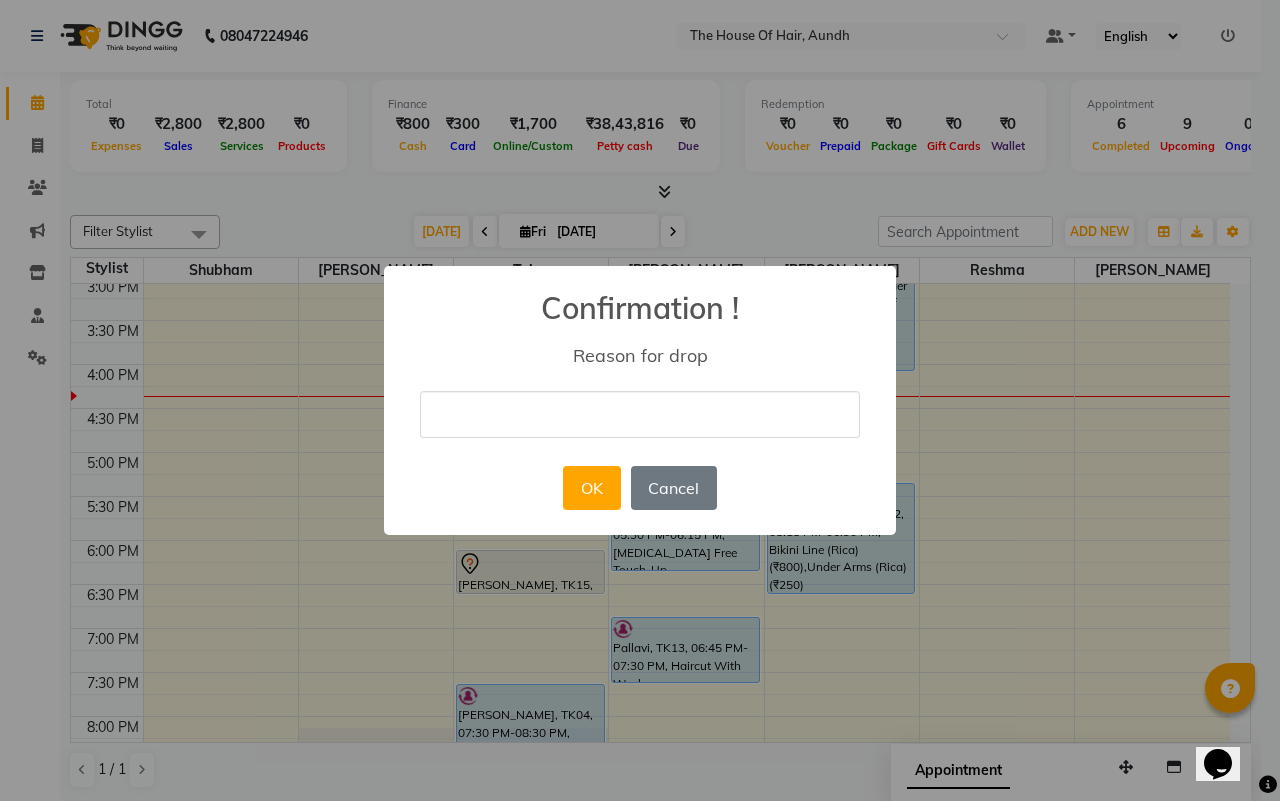 click at bounding box center (640, 414) 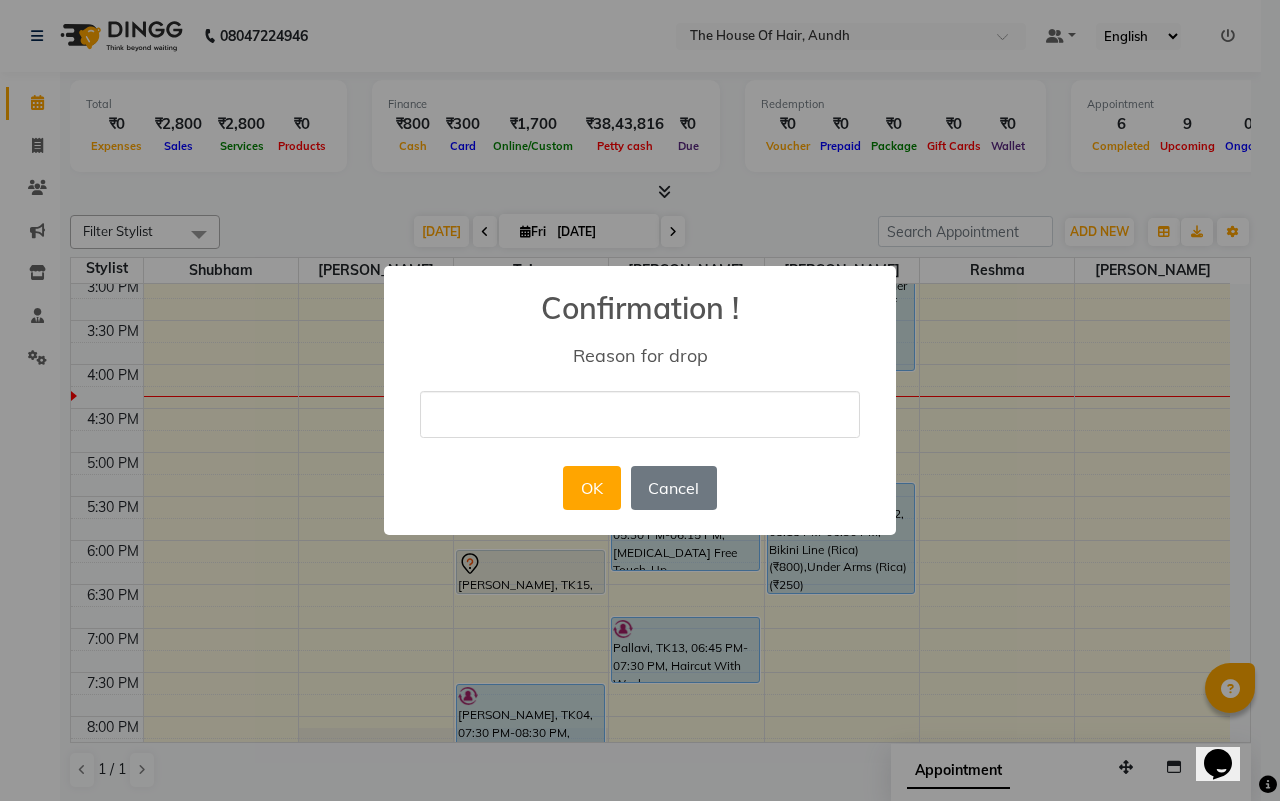 click on "× Confirmation ! Reason for drop OK No Cancel" at bounding box center [640, 400] 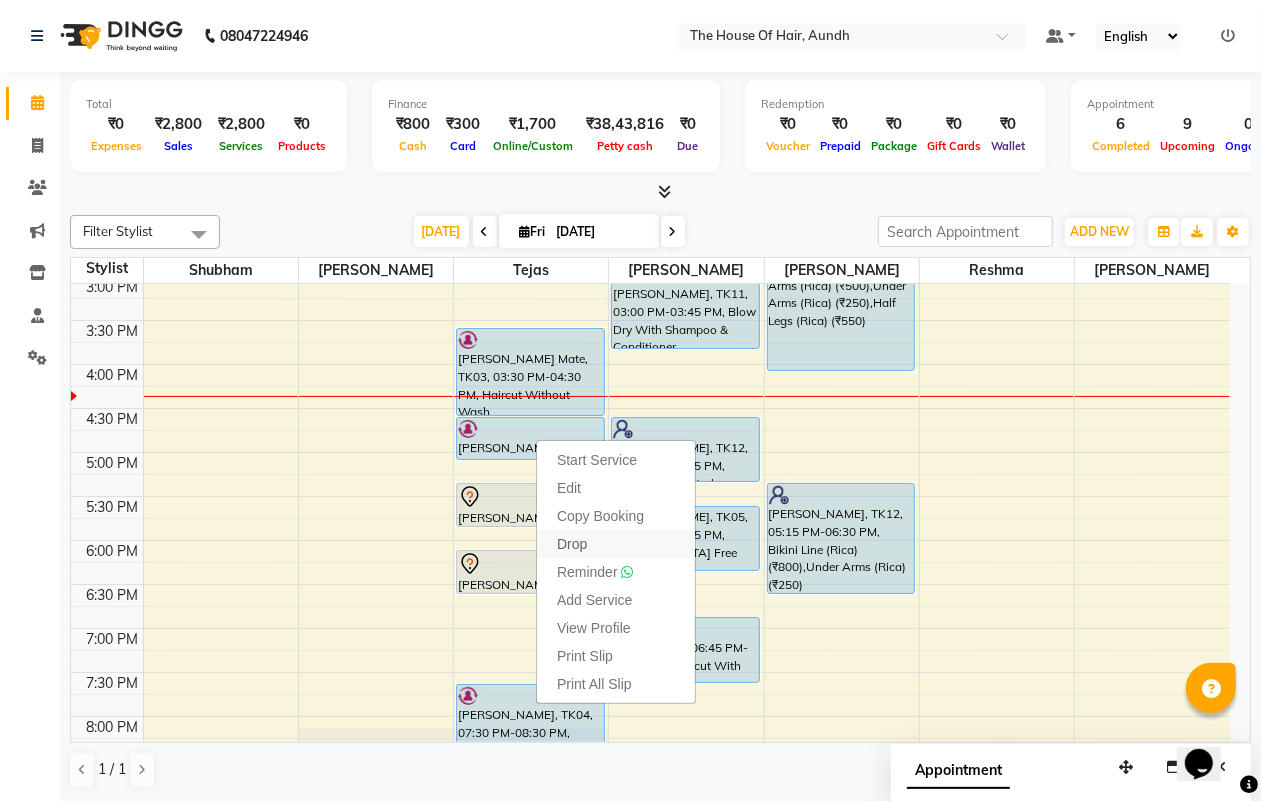 click on "Drop" at bounding box center [572, 544] 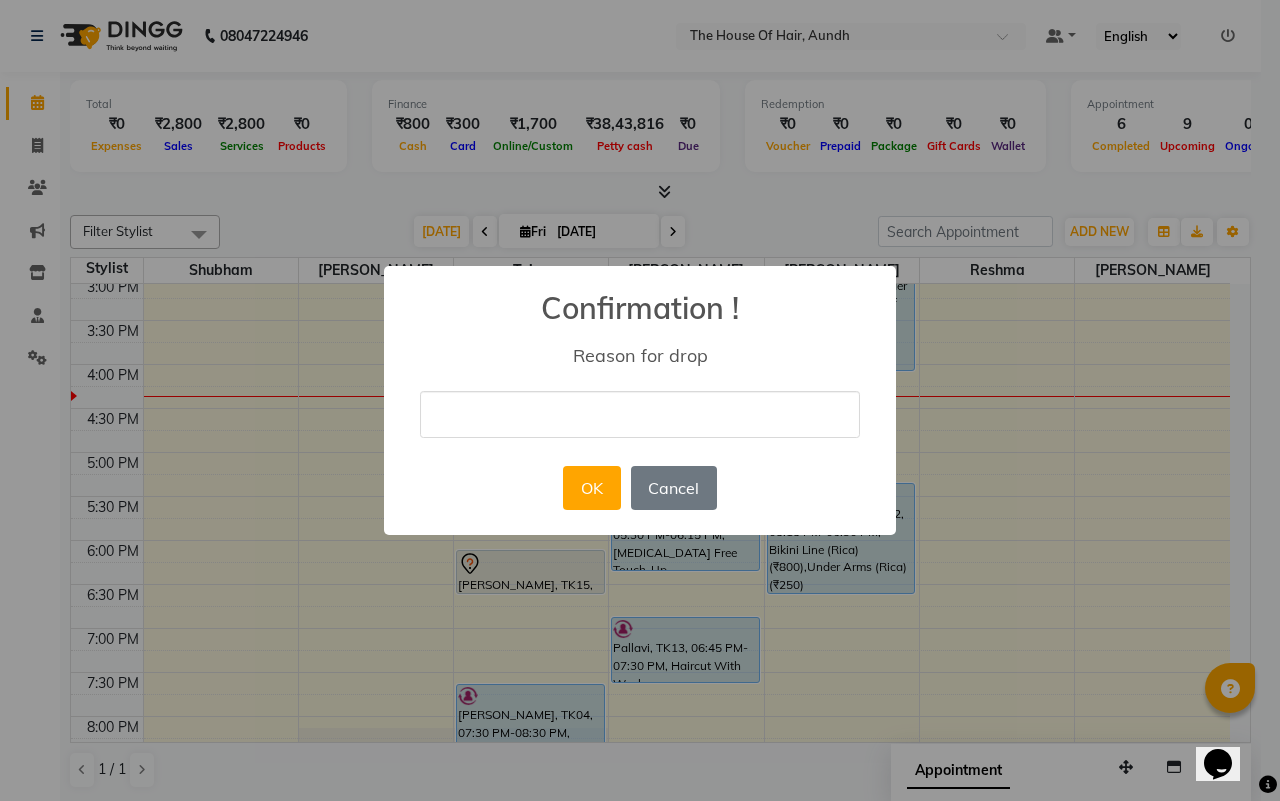 click at bounding box center [640, 414] 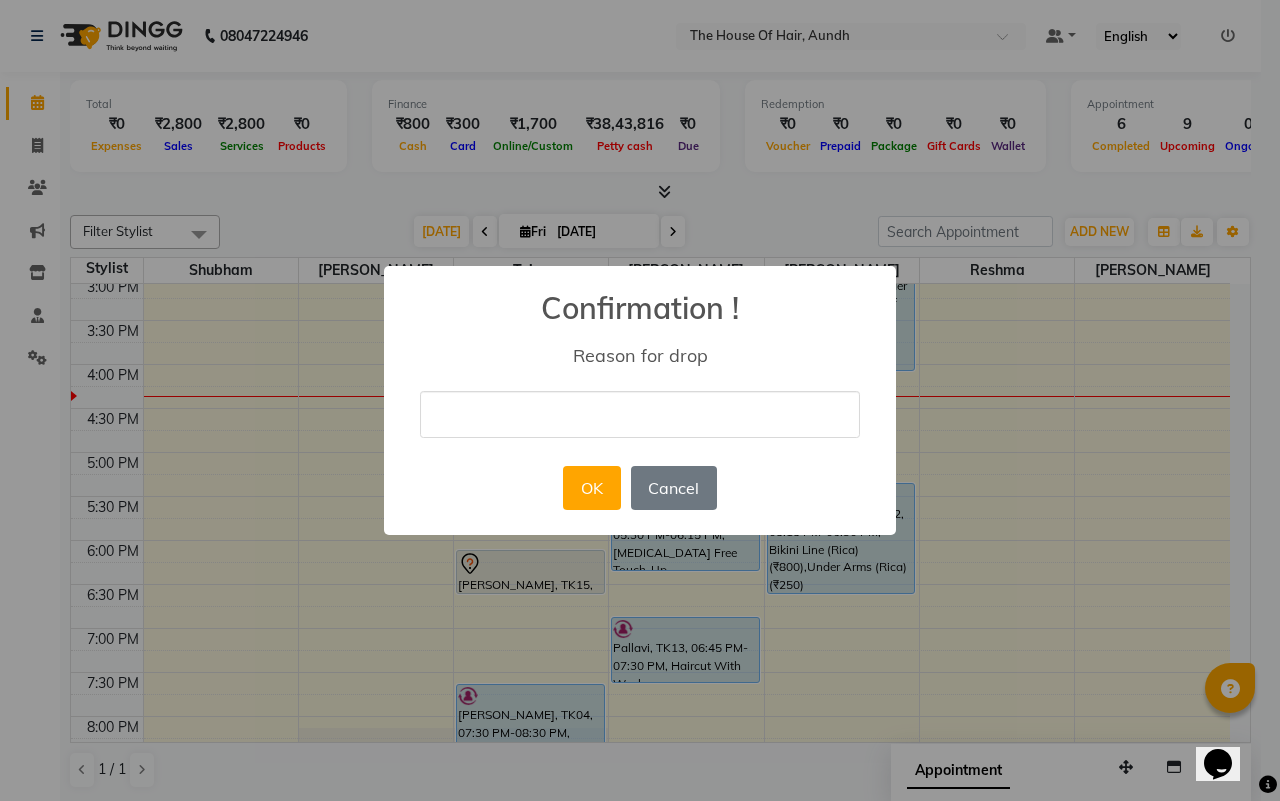 type on "not coming" 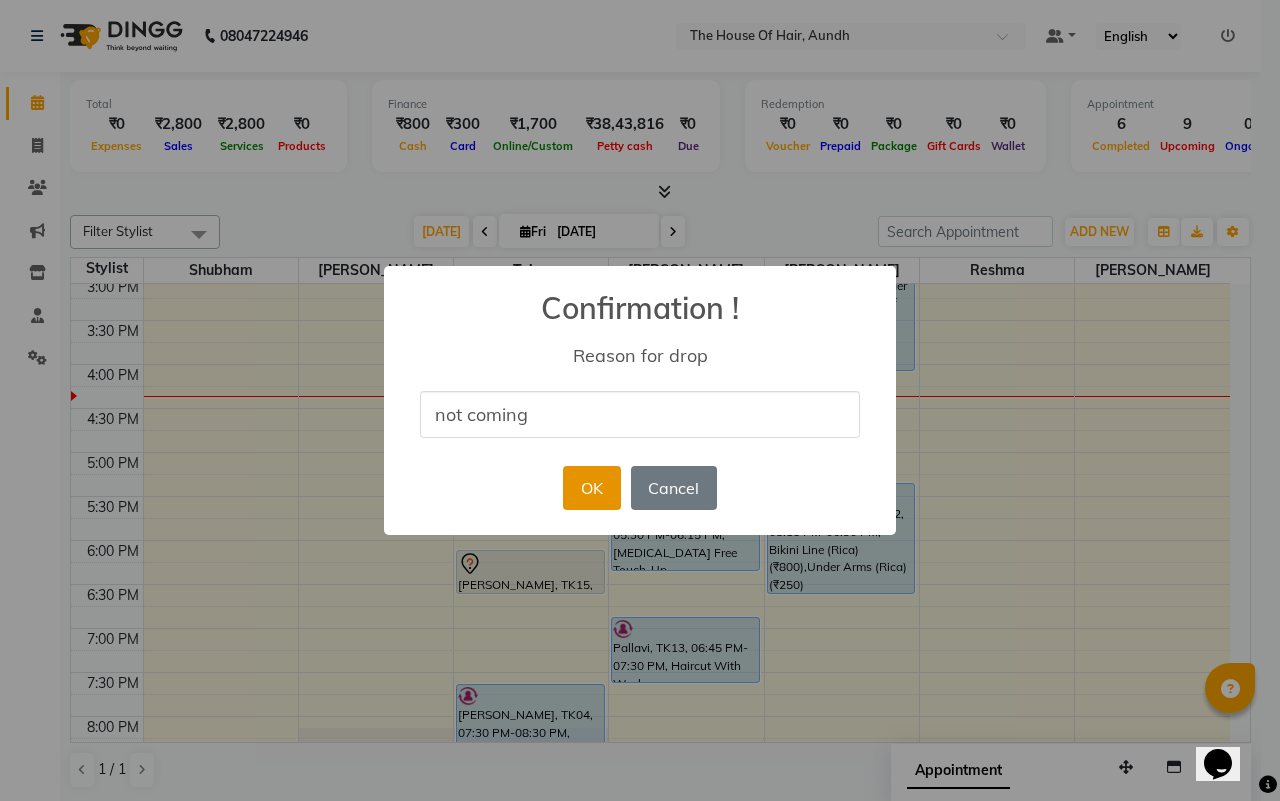 click on "OK" at bounding box center [591, 488] 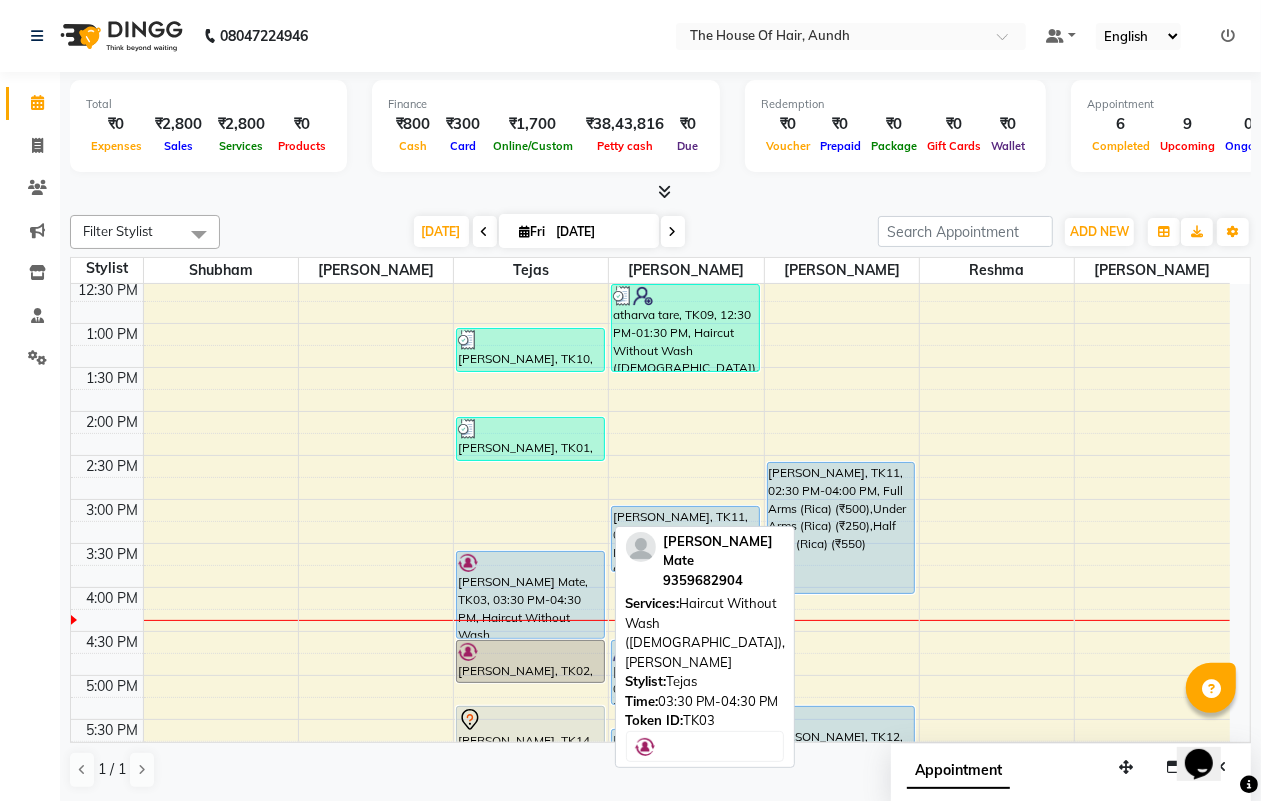 scroll, scrollTop: 373, scrollLeft: 0, axis: vertical 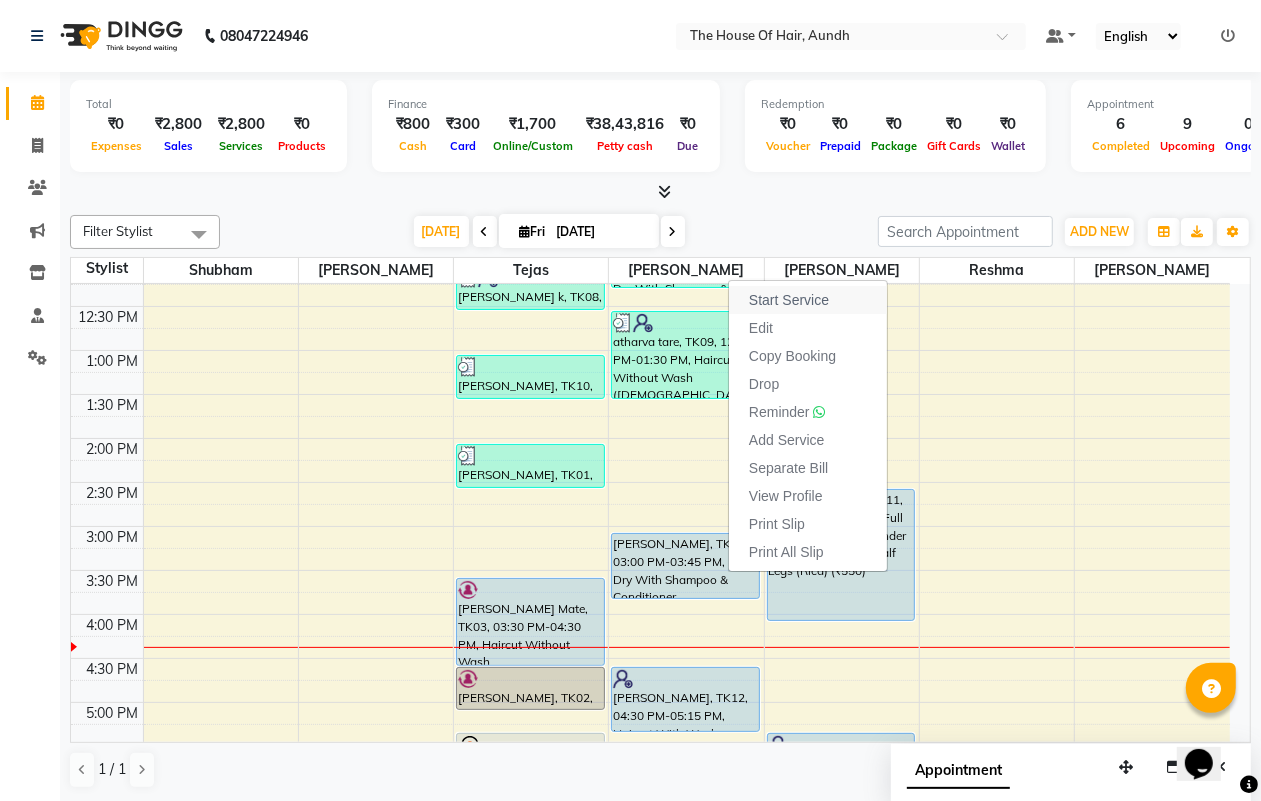 click on "Start Service" at bounding box center [789, 300] 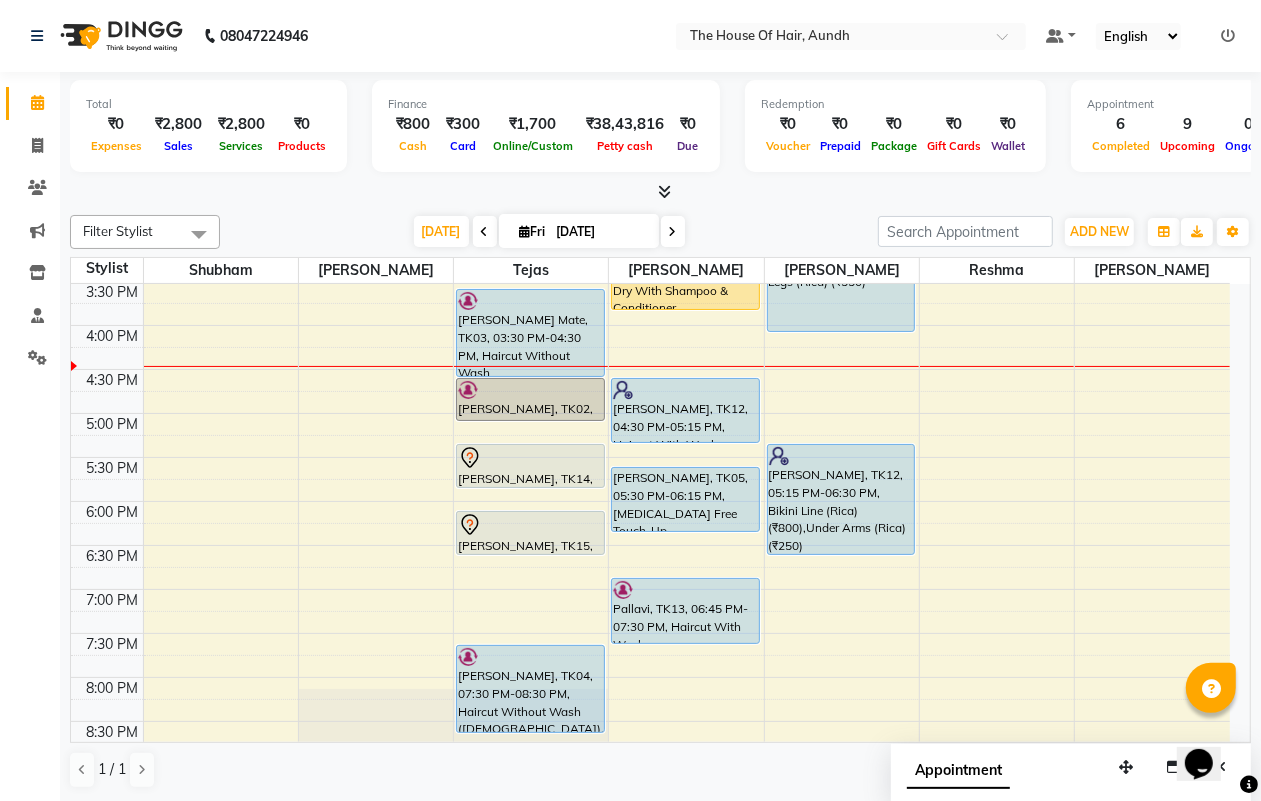 scroll, scrollTop: 537, scrollLeft: 0, axis: vertical 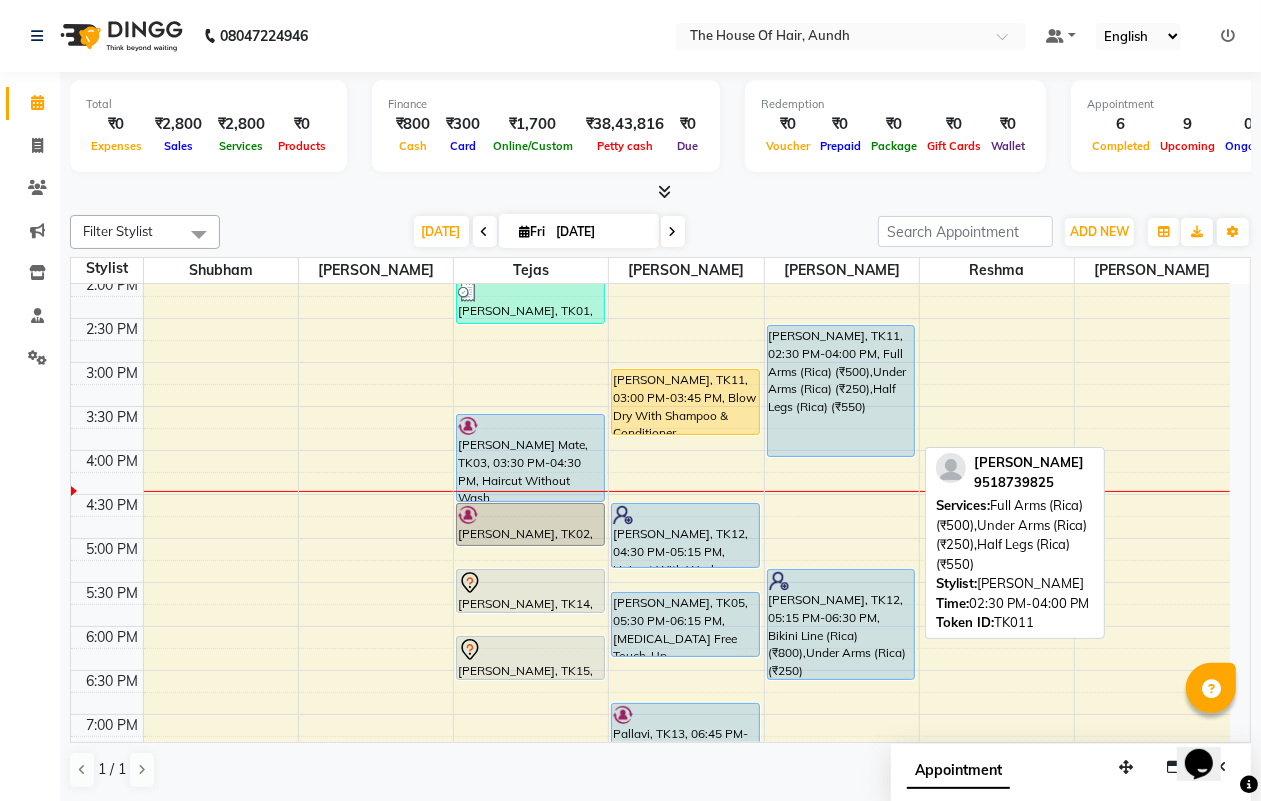 click on "[PERSON_NAME], TK11, 02:30 PM-04:00 PM, Full Arms (Rica) (₹500),Under Arms (Rica) (₹250),Half Legs (Rica) (₹550)" at bounding box center [841, 391] 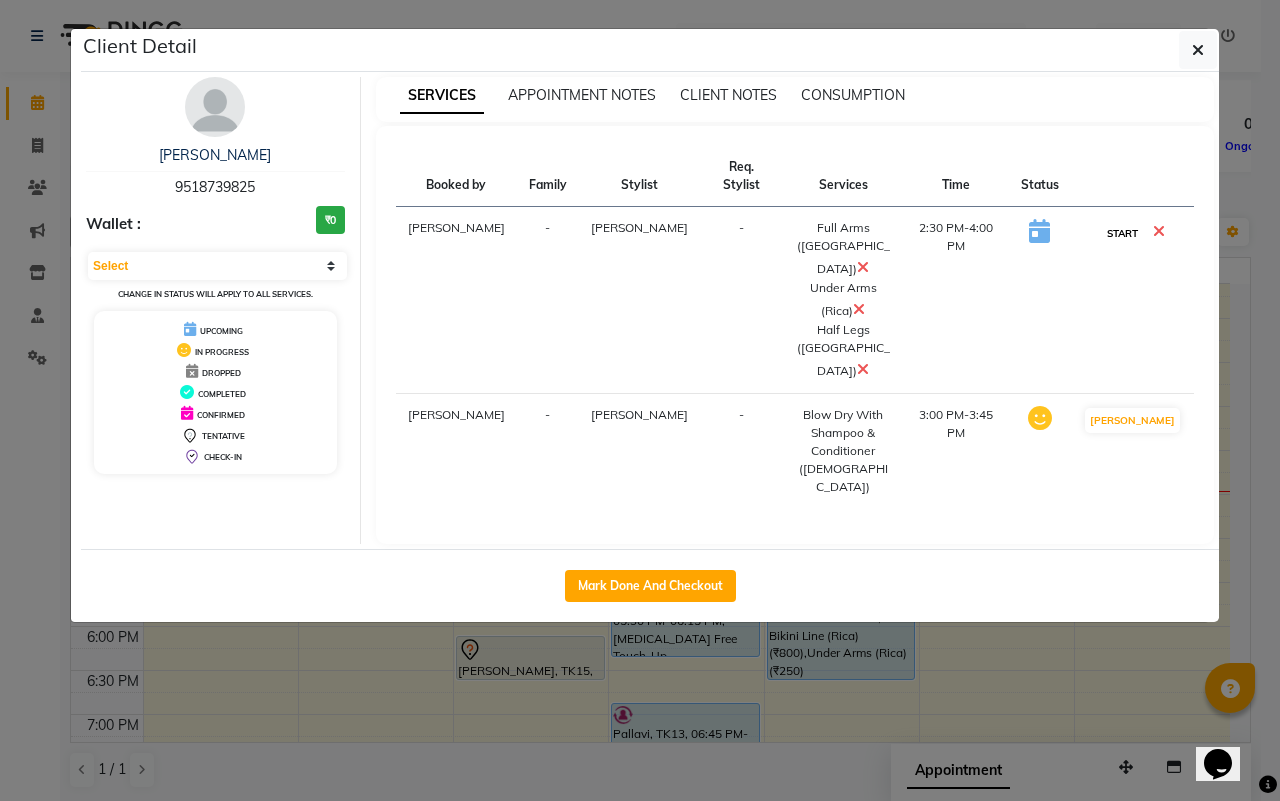 click on "START" at bounding box center (1122, 233) 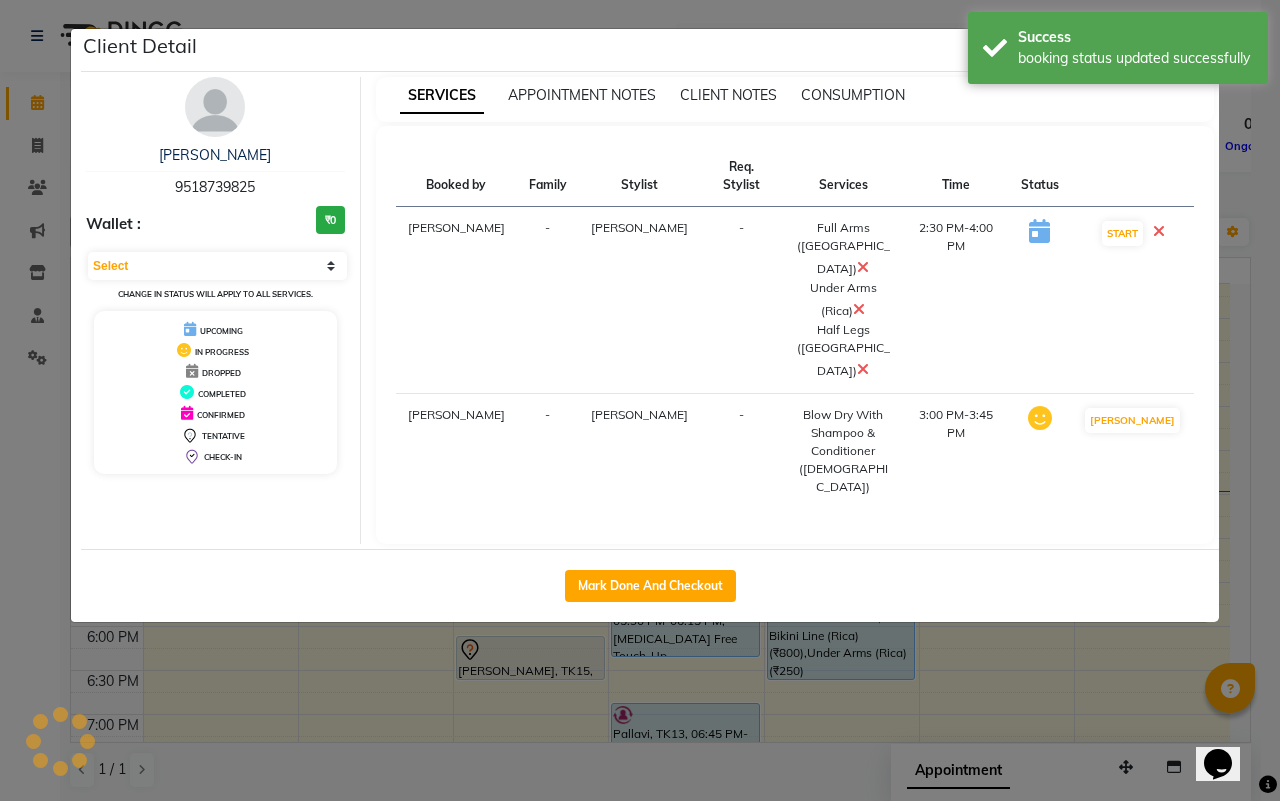 select on "1" 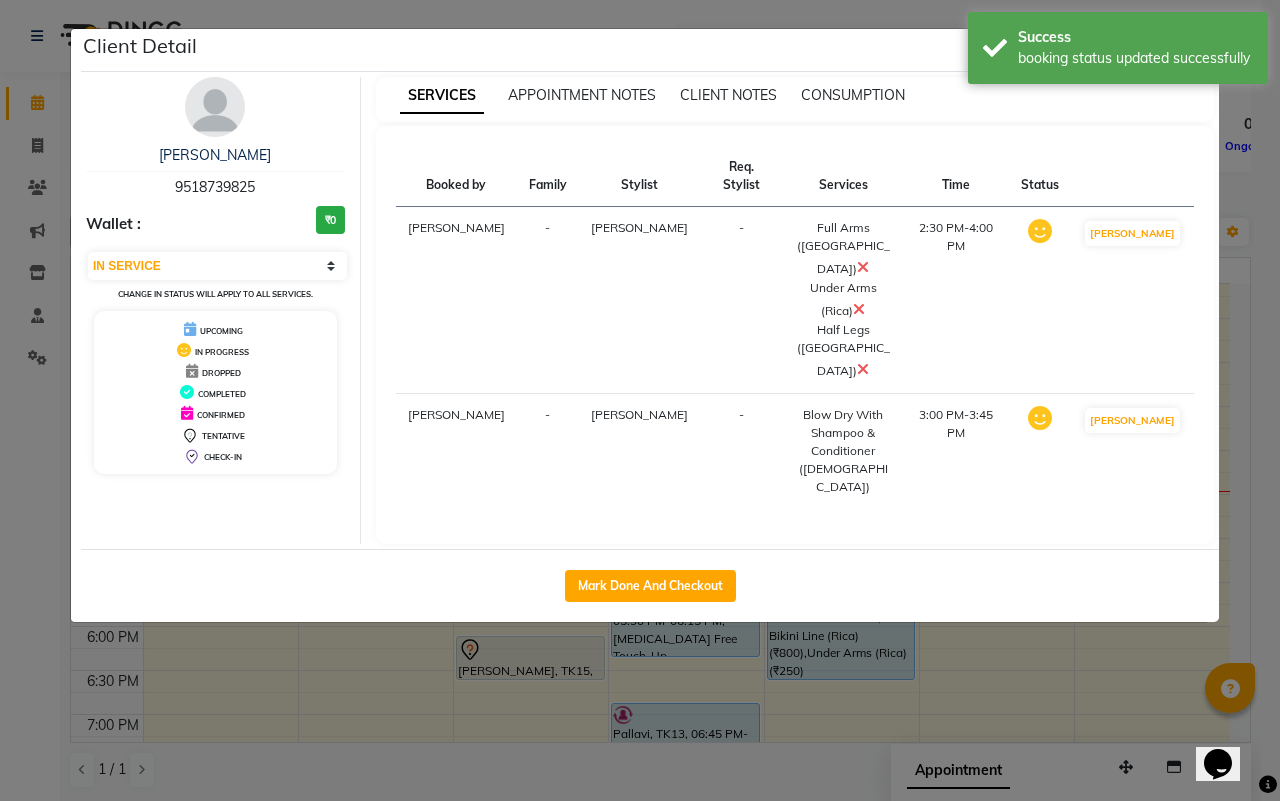 click on "Client Detail  [PERSON_NAME]   9518739825 Wallet : ₹0 Select IN SERVICE CONFIRMED TENTATIVE CHECK IN MARK DONE DROPPED UPCOMING Change in status will apply to all services. UPCOMING IN PROGRESS DROPPED COMPLETED CONFIRMED TENTATIVE CHECK-IN SERVICES APPOINTMENT NOTES CLIENT NOTES CONSUMPTION Booked by Family Stylist Req. Stylist Services Time Status  [PERSON_NAME] -  Full Arms (Rica)   Under Arms (Rica)   Half Legs ([GEOGRAPHIC_DATA])   2:30 PM-4:00 PM   MARK DONE   [PERSON_NAME] -  Blow Dry With Shampoo & Conditioner ([DEMOGRAPHIC_DATA])   3:00 PM-3:45 PM   MARK DONE   Mark Done And Checkout" 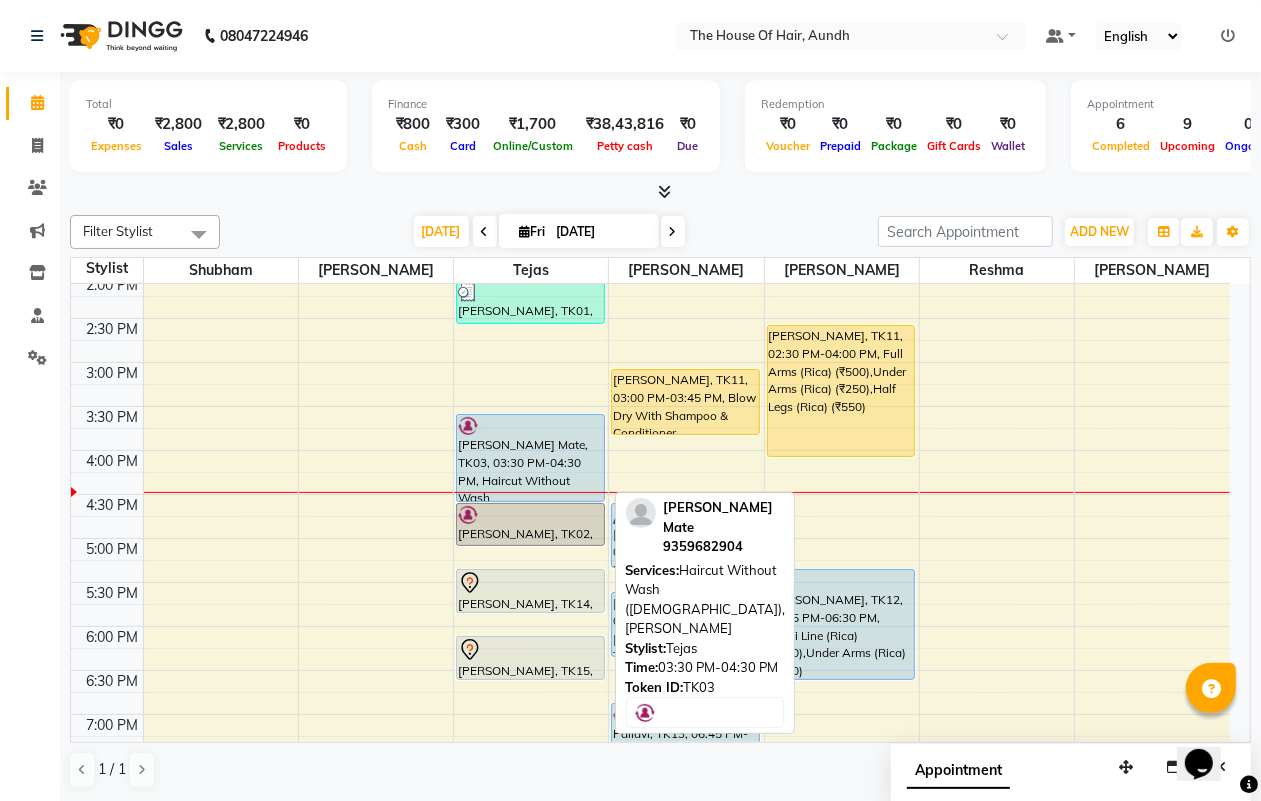 click on "[PERSON_NAME] Mate, TK03, 03:30 PM-04:30 PM, Haircut Without Wash ([DEMOGRAPHIC_DATA]),[PERSON_NAME]" at bounding box center [530, 458] 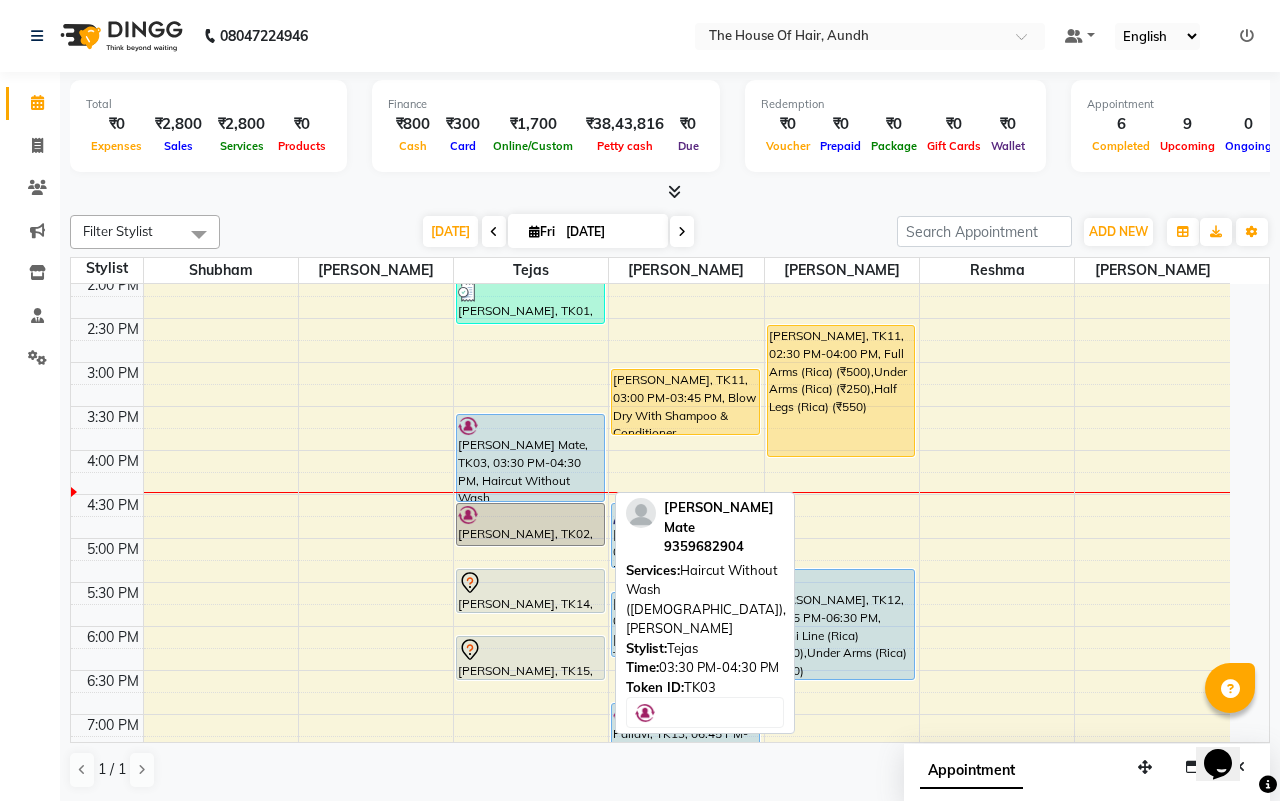 select on "5" 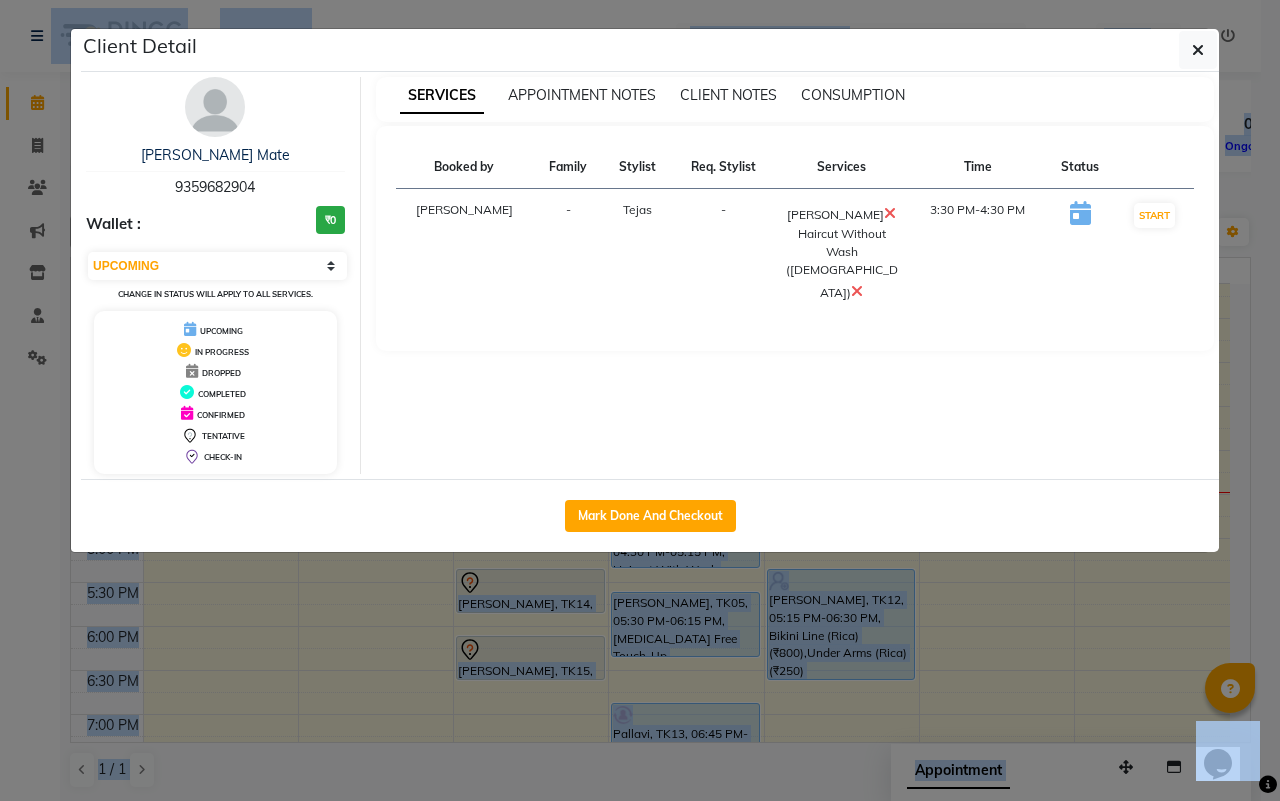 click on "Mark Done And Checkout" 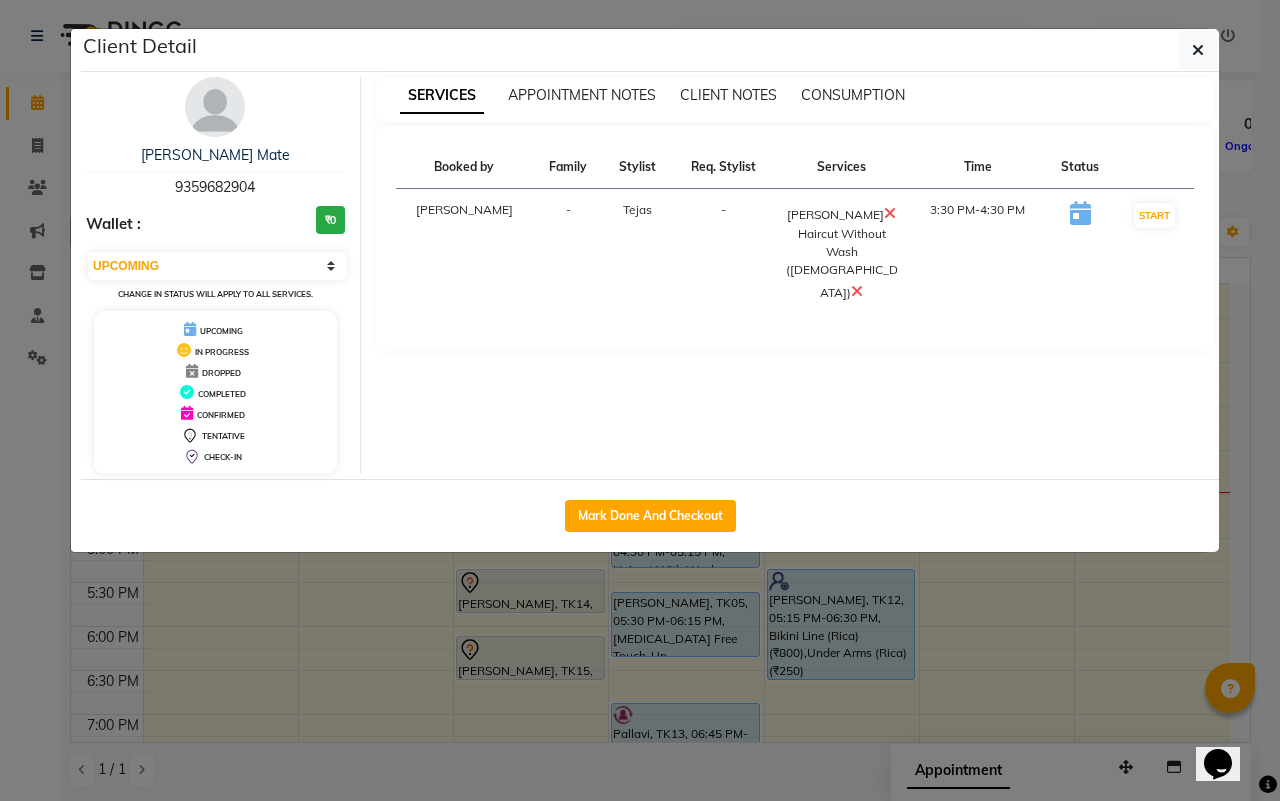 click on "Client Detail  [PERSON_NAME] Mate   9359682904 Wallet : ₹0 Select IN SERVICE CONFIRMED TENTATIVE CHECK IN MARK DONE DROPPED UPCOMING Change in status will apply to all services. UPCOMING IN PROGRESS DROPPED COMPLETED CONFIRMED TENTATIVE CHECK-IN SERVICES APPOINTMENT NOTES CLIENT NOTES CONSUMPTION Booked by Family Stylist Req. Stylist Services Time Status  [PERSON_NAME] -  [PERSON_NAME]   Haircut Without Wash ([DEMOGRAPHIC_DATA])   3:30 PM-4:30 PM   START   Mark Done And Checkout" 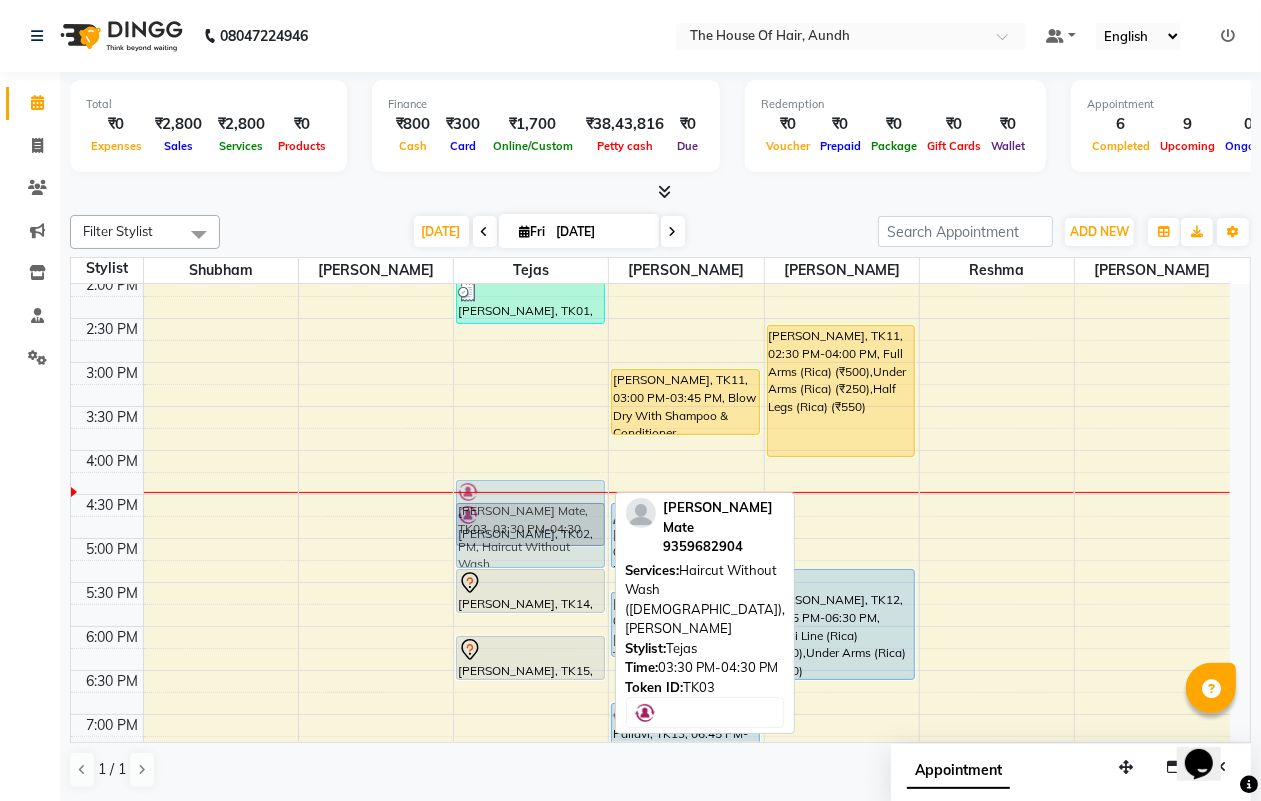 drag, startPoint x: 528, startPoint y: 493, endPoint x: 511, endPoint y: 556, distance: 65.25335 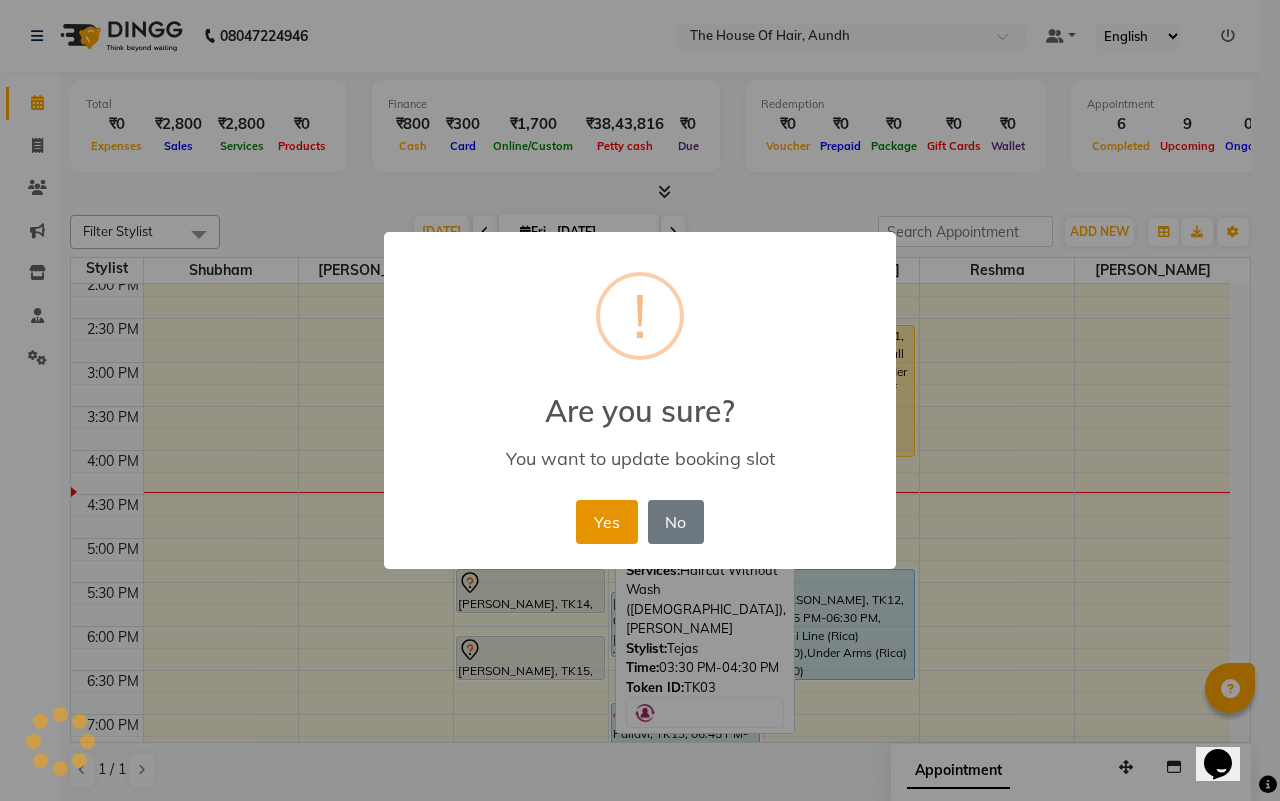 click on "Yes" at bounding box center (606, 522) 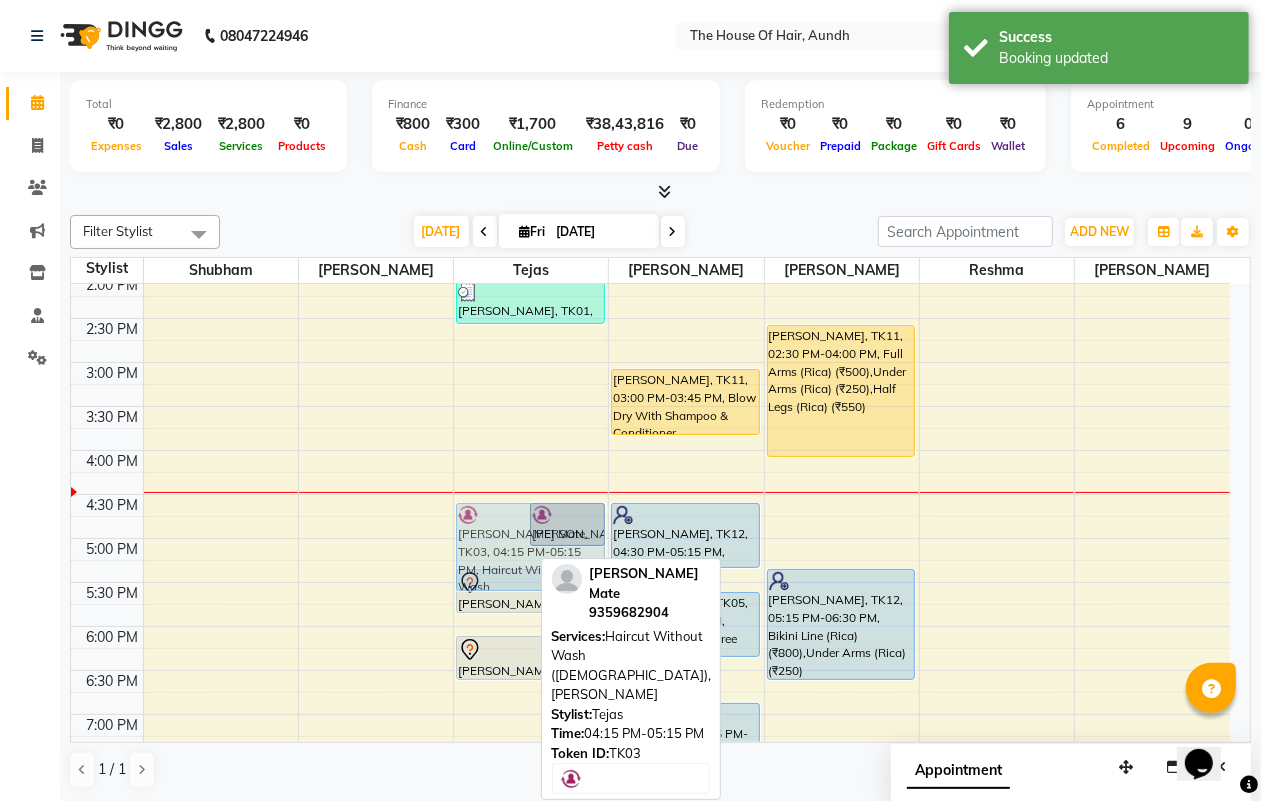 click on "[PERSON_NAME] Mate, TK03, 04:15 PM-05:15 PM, Haircut Without Wash ([DEMOGRAPHIC_DATA]),[PERSON_NAME] PATIL, TK02, 04:30 PM-05:00 PM, [PERSON_NAME] Dhabbe, TK06, 09:45 AM-10:15 AM, [PERSON_NAME] k, TK08, 12:00 PM-12:30 PM, [PERSON_NAME] [PERSON_NAME], TK10, 01:00 PM-01:30 PM, Haircut Without Wash ([DEMOGRAPHIC_DATA])     [PERSON_NAME], TK01, 02:00 PM-02:30 PM, Haircut Without Wash ([DEMOGRAPHIC_DATA])             [PERSON_NAME], TK14, 05:15 PM-05:45 PM, Kids Haircut (0-7)([DEMOGRAPHIC_DATA])             Karan Jaisi, TK15, 06:00 PM-06:30 PM, Haircut With Wash ([DEMOGRAPHIC_DATA])     [PERSON_NAME], TK04, 07:30 PM-08:30 PM, Haircut Without Wash ([DEMOGRAPHIC_DATA]),[PERSON_NAME] Mate, TK03, 04:15 PM-05:15 PM, Haircut Without Wash ([DEMOGRAPHIC_DATA]),[PERSON_NAME]" at bounding box center (531, 362) 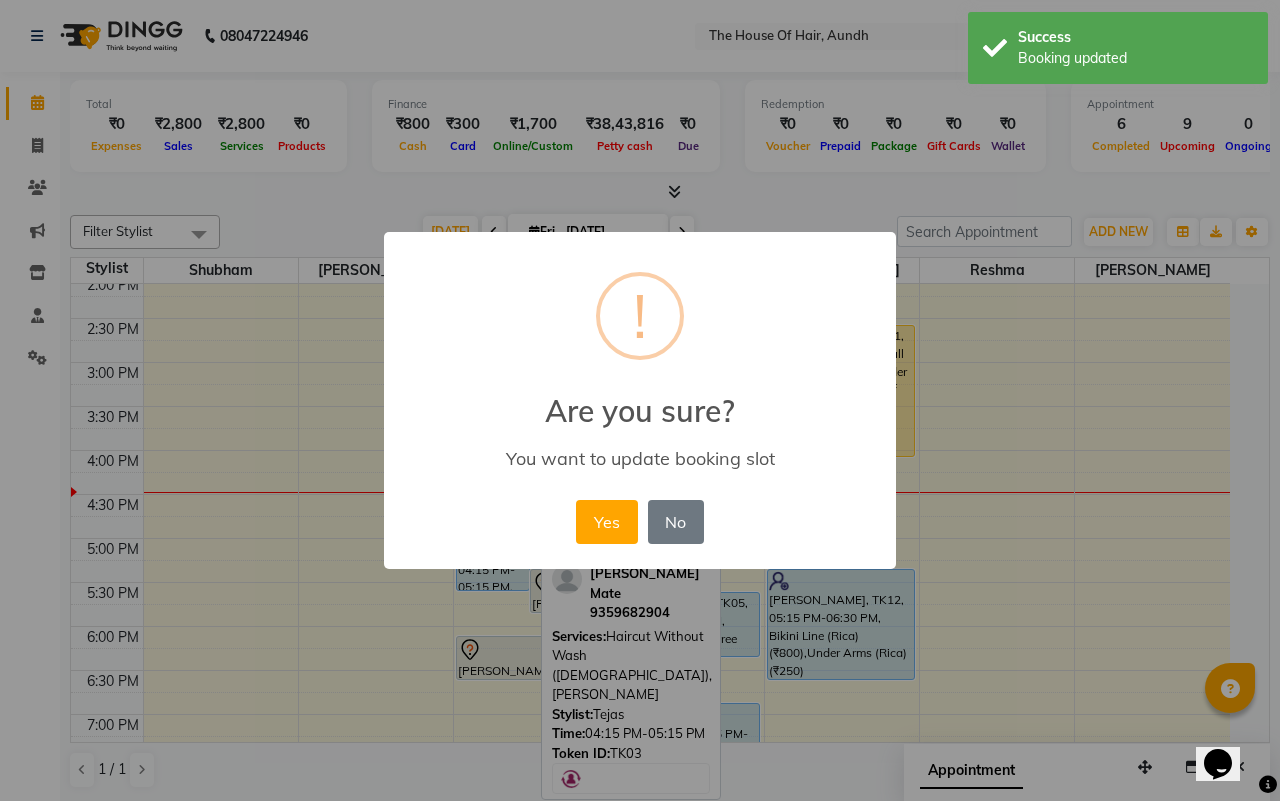 click on "× ! Are you sure? You want to update booking slot Yes No No" at bounding box center [640, 401] 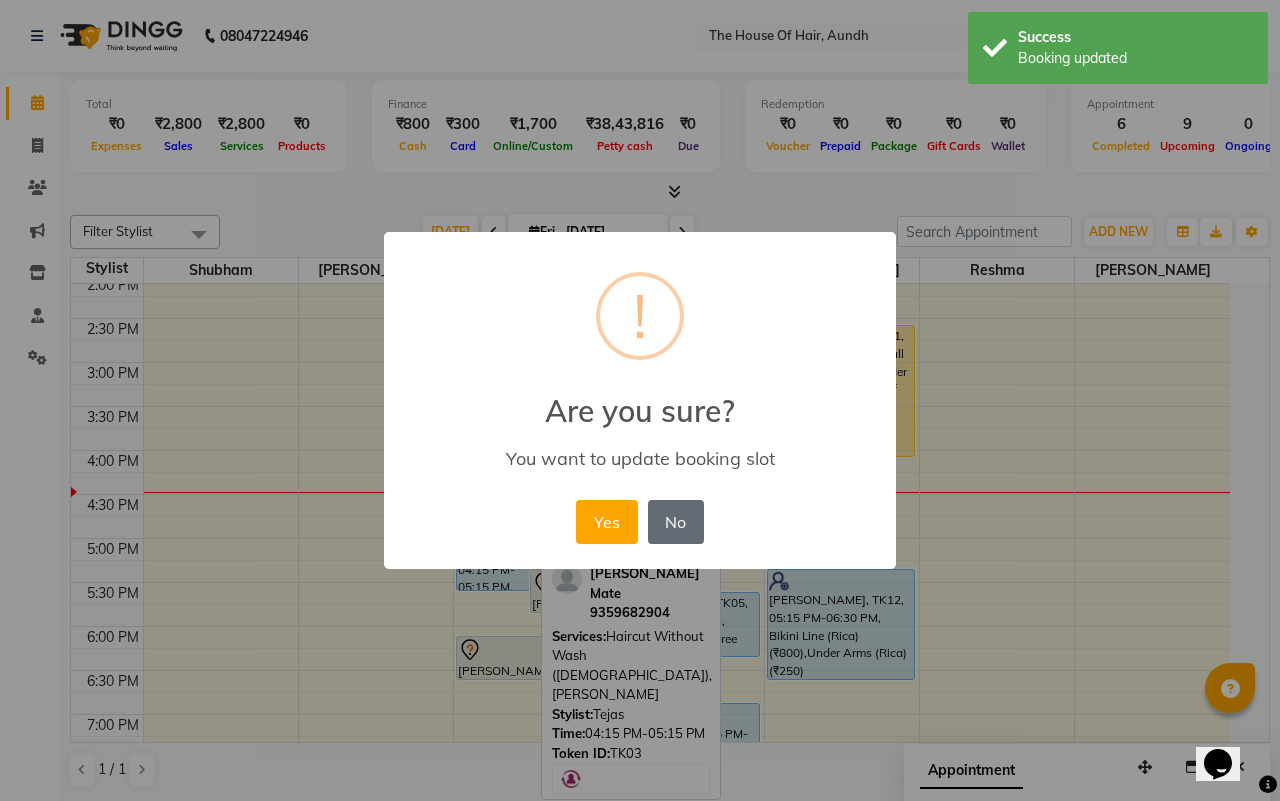 click on "No" at bounding box center [676, 522] 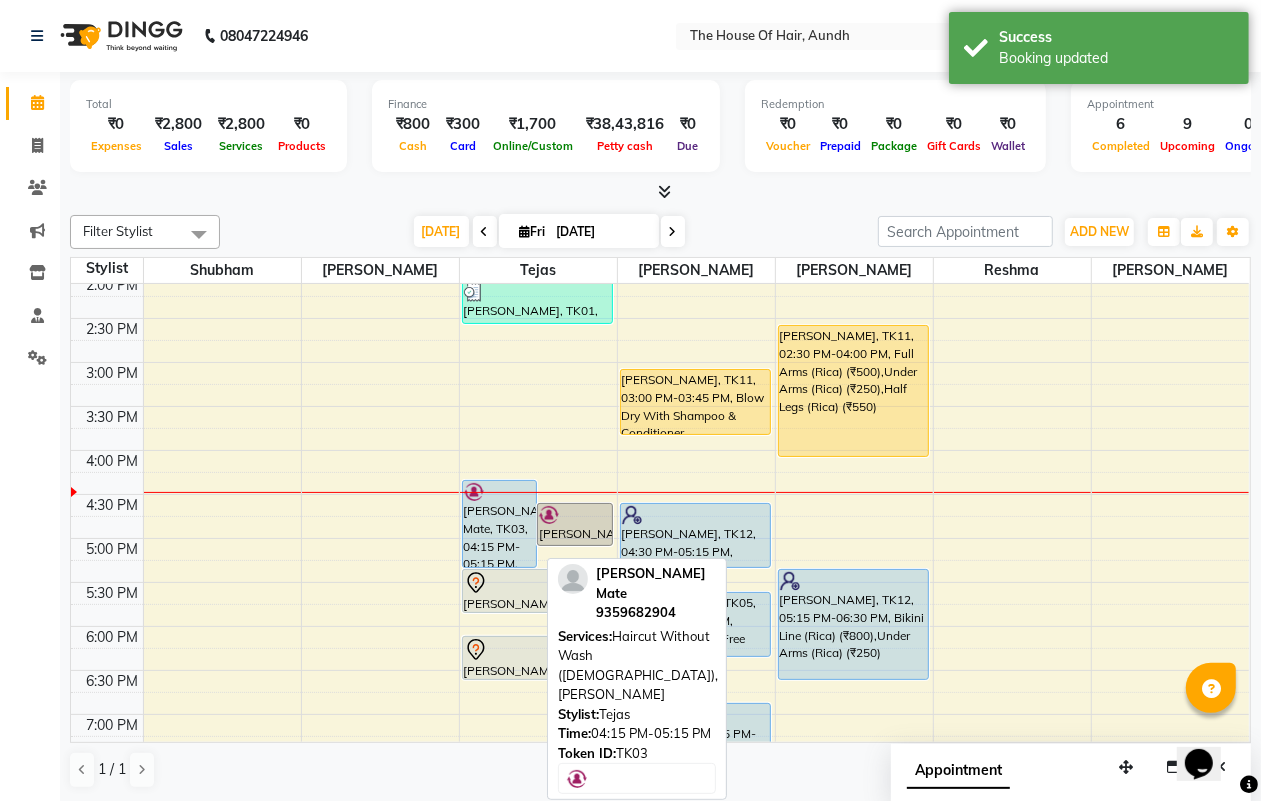 click on "[PERSON_NAME] Mate, TK03, 04:15 PM-05:15 PM, Haircut Without Wash ([DEMOGRAPHIC_DATA]),[PERSON_NAME]" at bounding box center [500, 524] 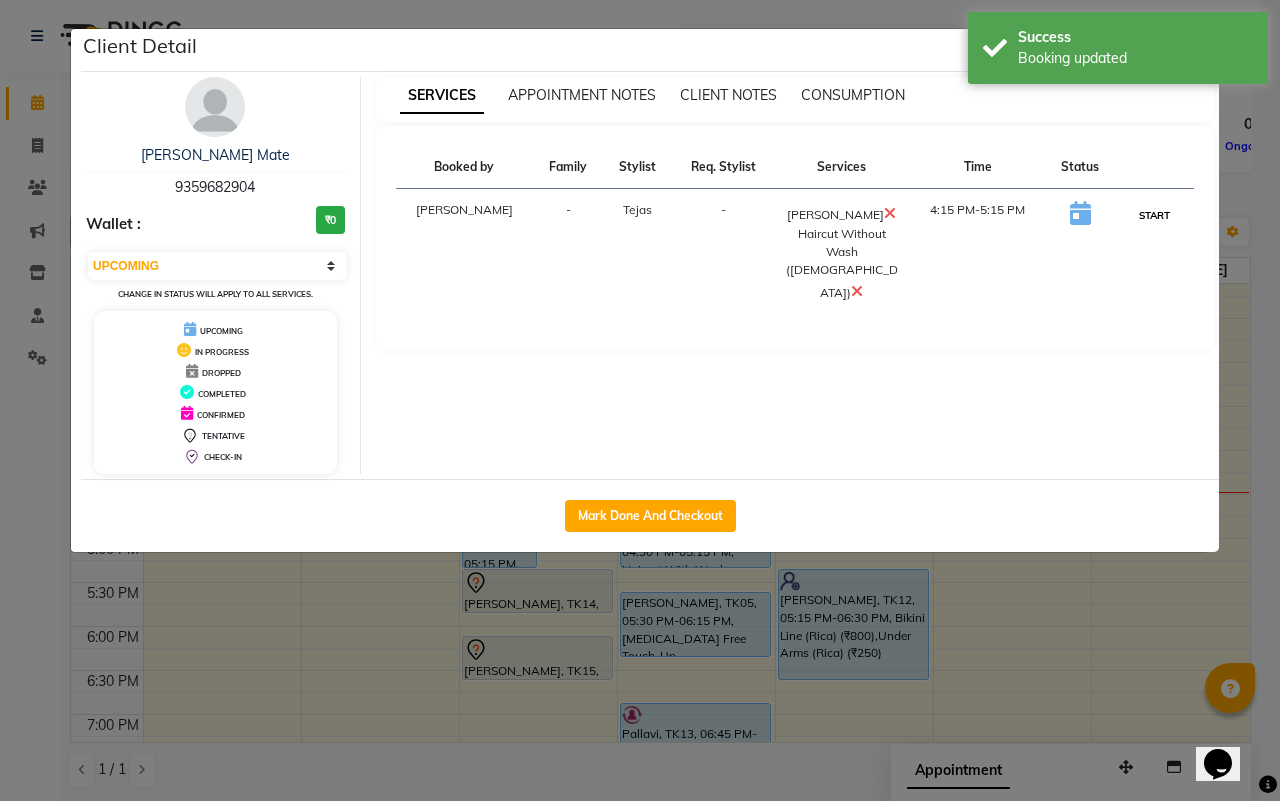 click on "START" at bounding box center [1154, 215] 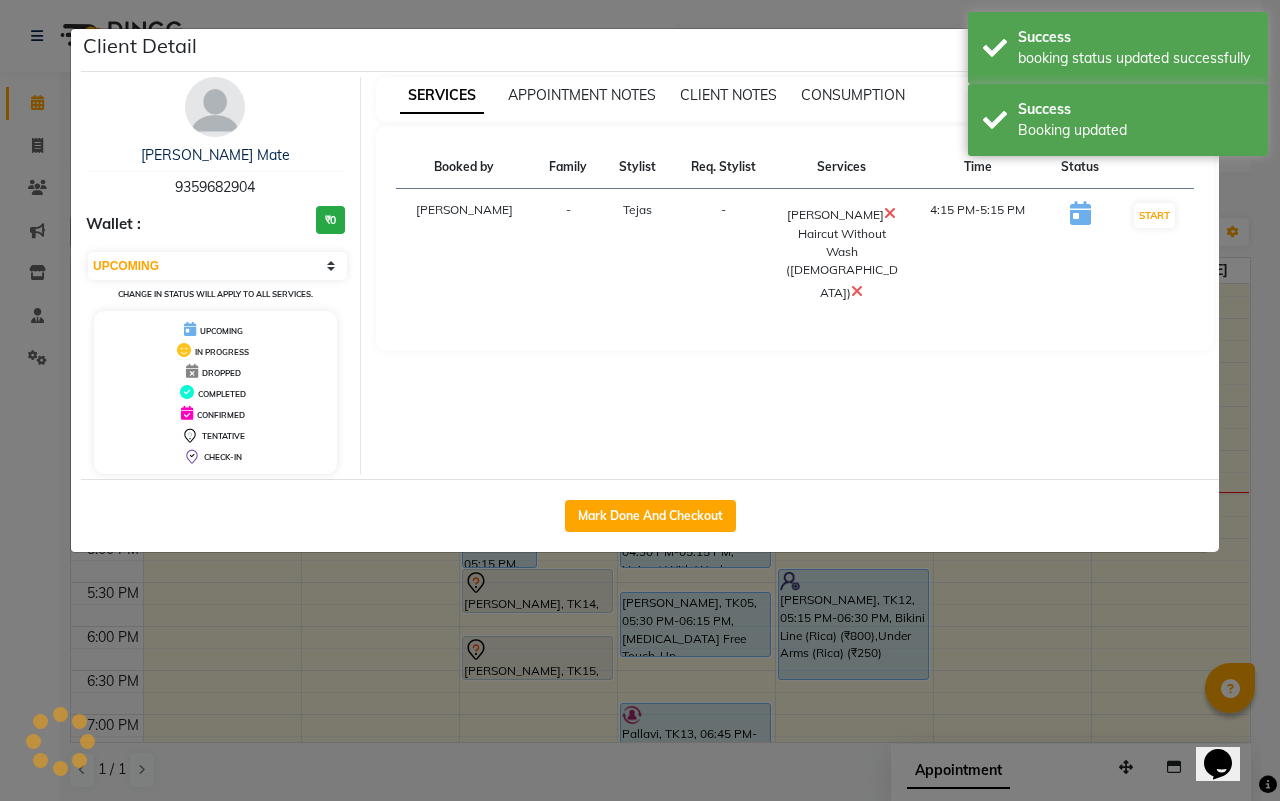 select on "1" 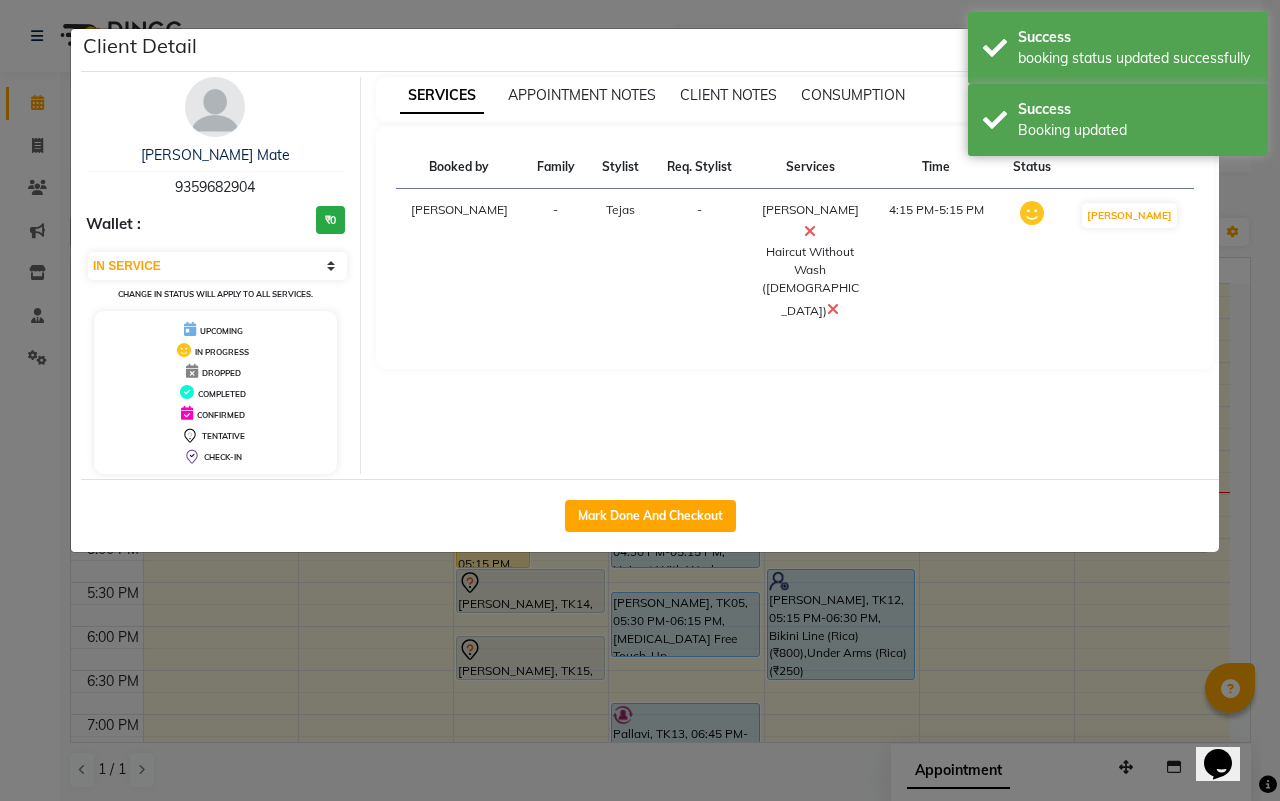 click on "Client Detail  [PERSON_NAME] Mate   9359682904 Wallet : ₹0 Select IN SERVICE CONFIRMED TENTATIVE CHECK IN MARK DONE DROPPED UPCOMING Change in status will apply to all services. UPCOMING IN PROGRESS DROPPED COMPLETED CONFIRMED TENTATIVE CHECK-IN SERVICES APPOINTMENT NOTES CLIENT NOTES CONSUMPTION Booked by Family Stylist Req. Stylist Services Time Status  [PERSON_NAME] -  [PERSON_NAME]   Haircut Without Wash ([DEMOGRAPHIC_DATA])   4:15 PM-5:15 PM   MARK DONE   Mark Done And Checkout" 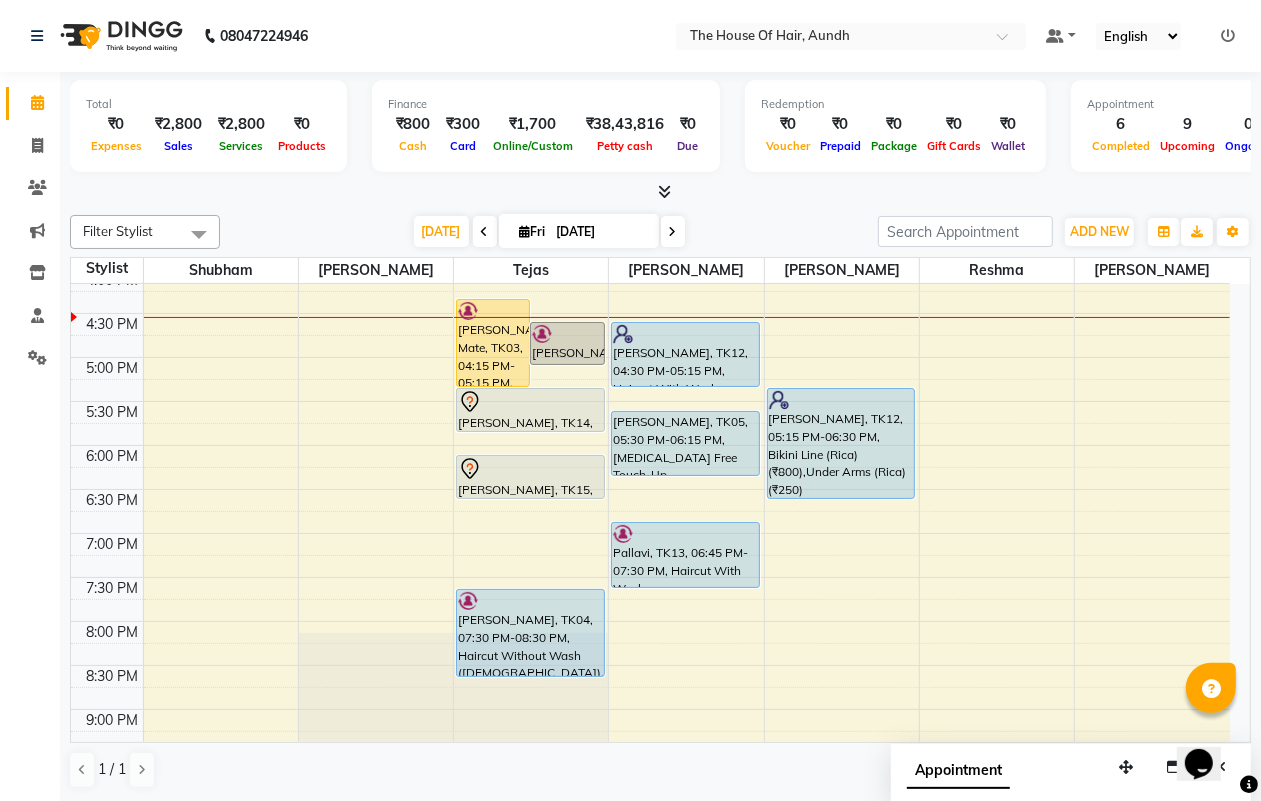 scroll, scrollTop: 662, scrollLeft: 0, axis: vertical 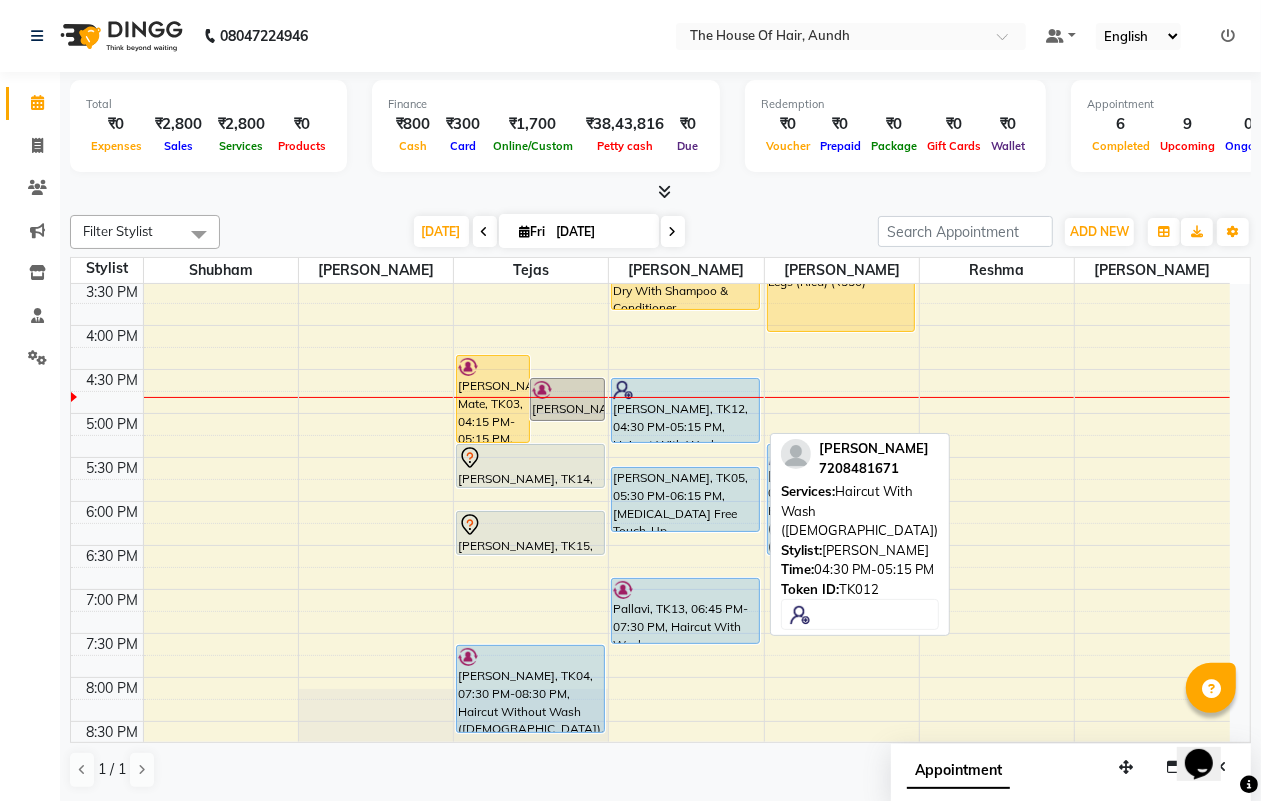click on "[PERSON_NAME], TK12, 04:30 PM-05:15 PM, Haircut With Wash ([DEMOGRAPHIC_DATA])" at bounding box center [685, 410] 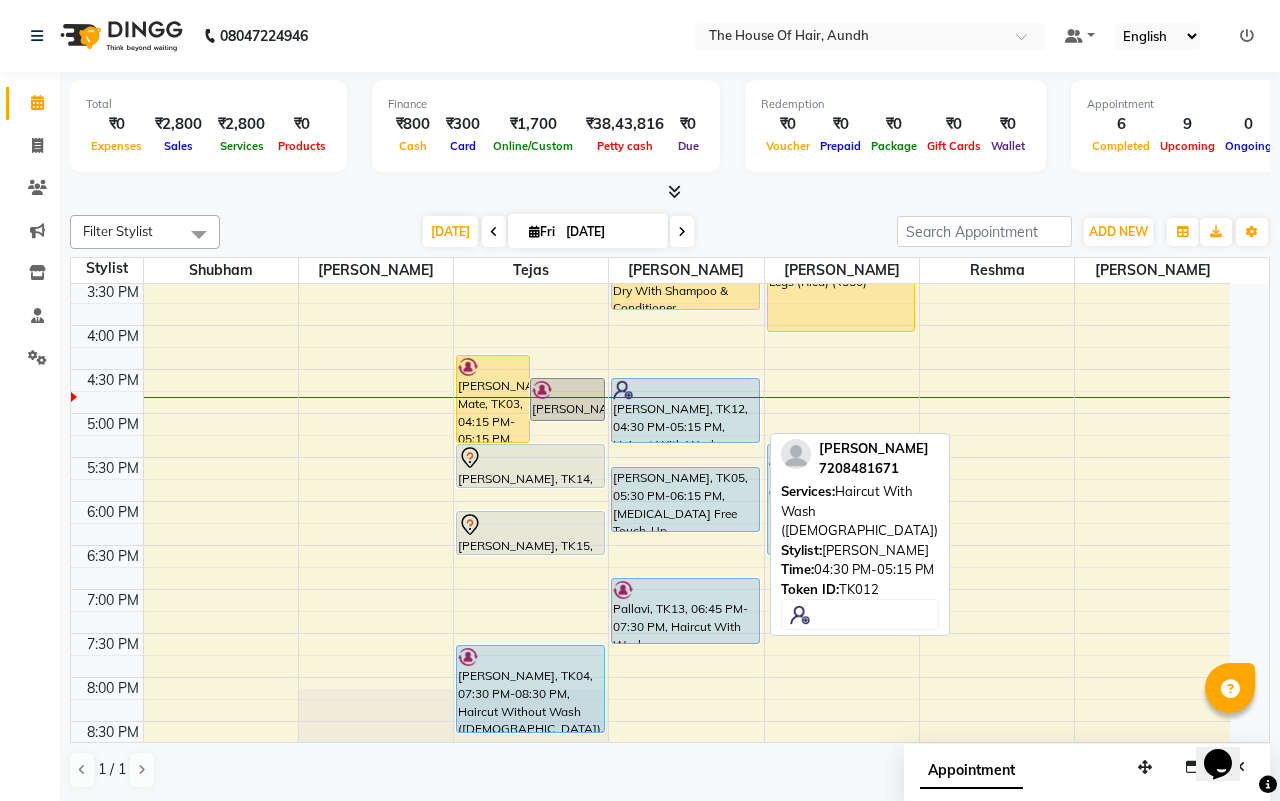 select on "5" 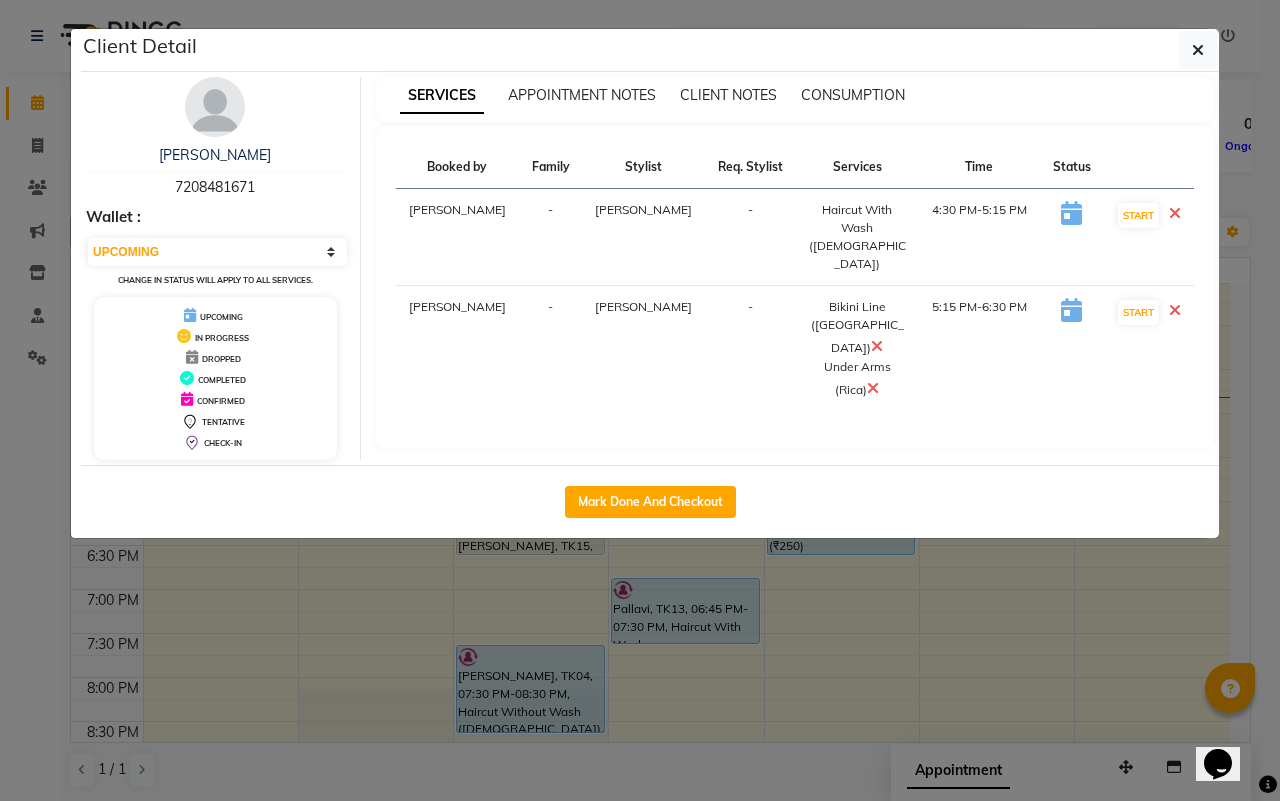 click at bounding box center (873, 388) 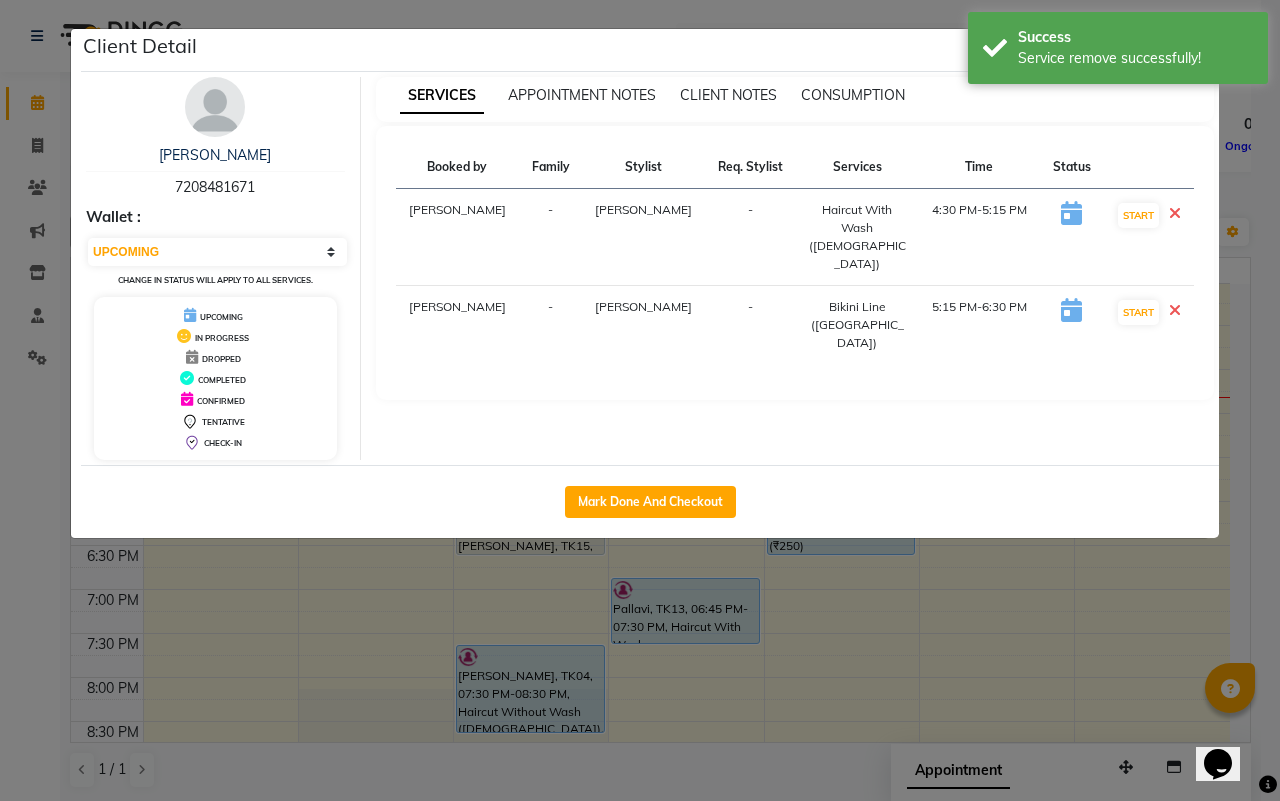click at bounding box center [1175, 310] 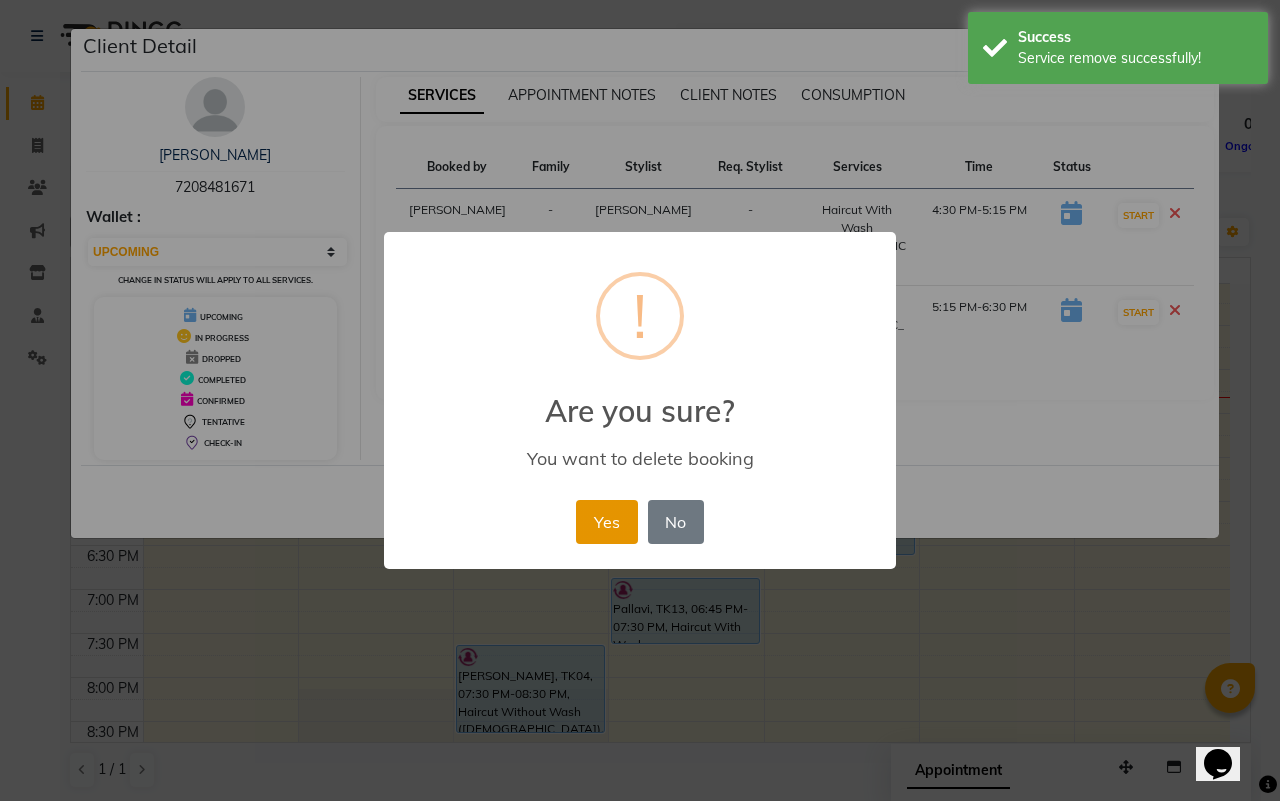 click on "Yes" at bounding box center [606, 522] 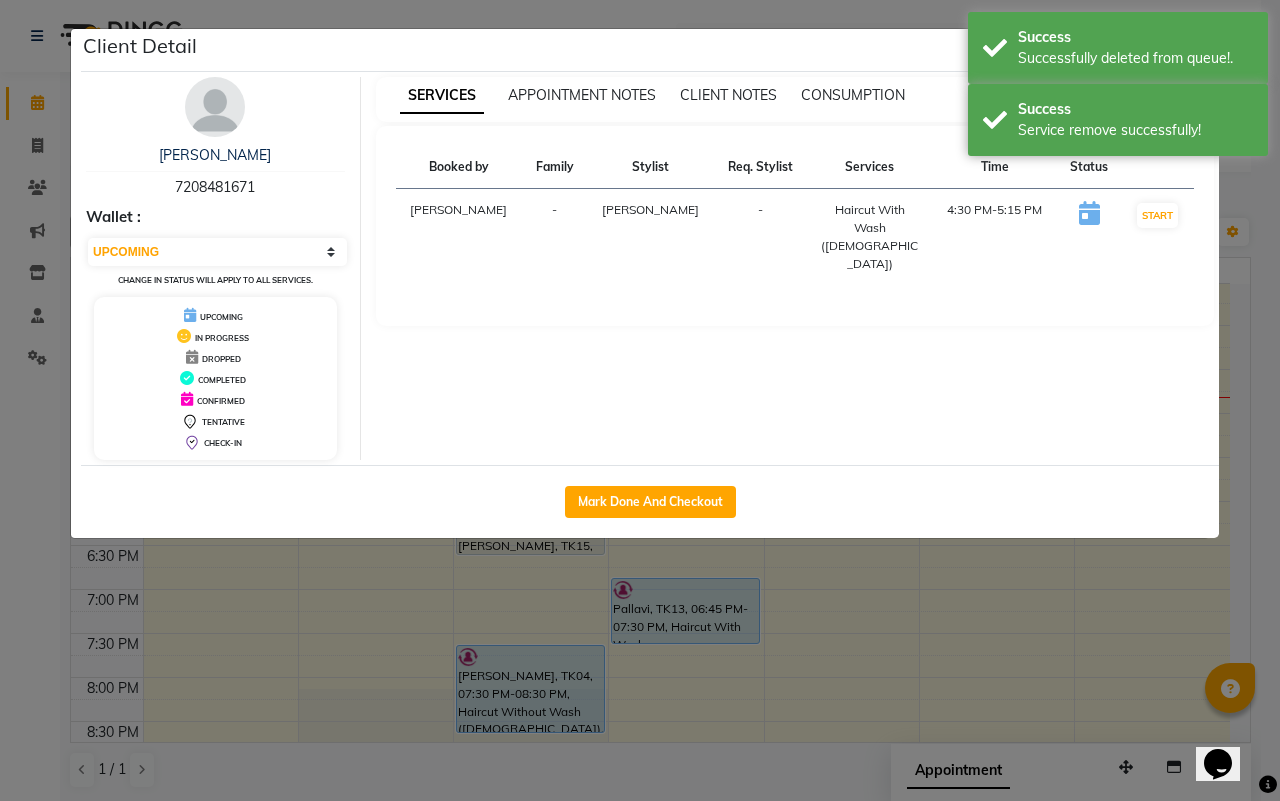 click on "Client Detail  Pooja Kadam   7208481671 Wallet : Select IN SERVICE CONFIRMED TENTATIVE CHECK IN MARK DONE DROPPED UPCOMING Change in status will apply to all services. UPCOMING IN PROGRESS DROPPED COMPLETED CONFIRMED TENTATIVE CHECK-IN SERVICES APPOINTMENT NOTES CLIENT NOTES CONSUMPTION Booked by Family Stylist Req. Stylist Services Time Status  [PERSON_NAME] -  Haircut With Wash ([DEMOGRAPHIC_DATA])   4:30 PM-5:15 PM   START   Mark Done And Checkout" 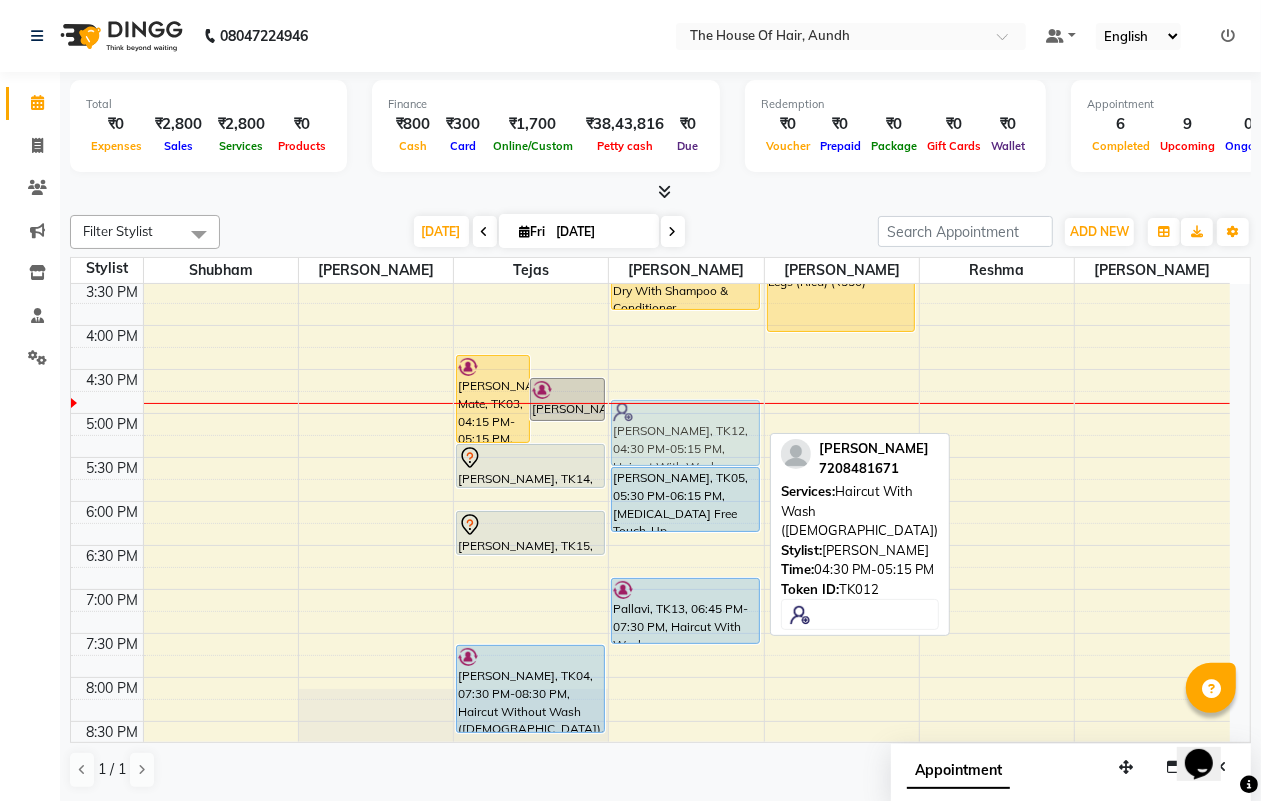 drag, startPoint x: 677, startPoint y: 413, endPoint x: 676, endPoint y: 430, distance: 17.029387 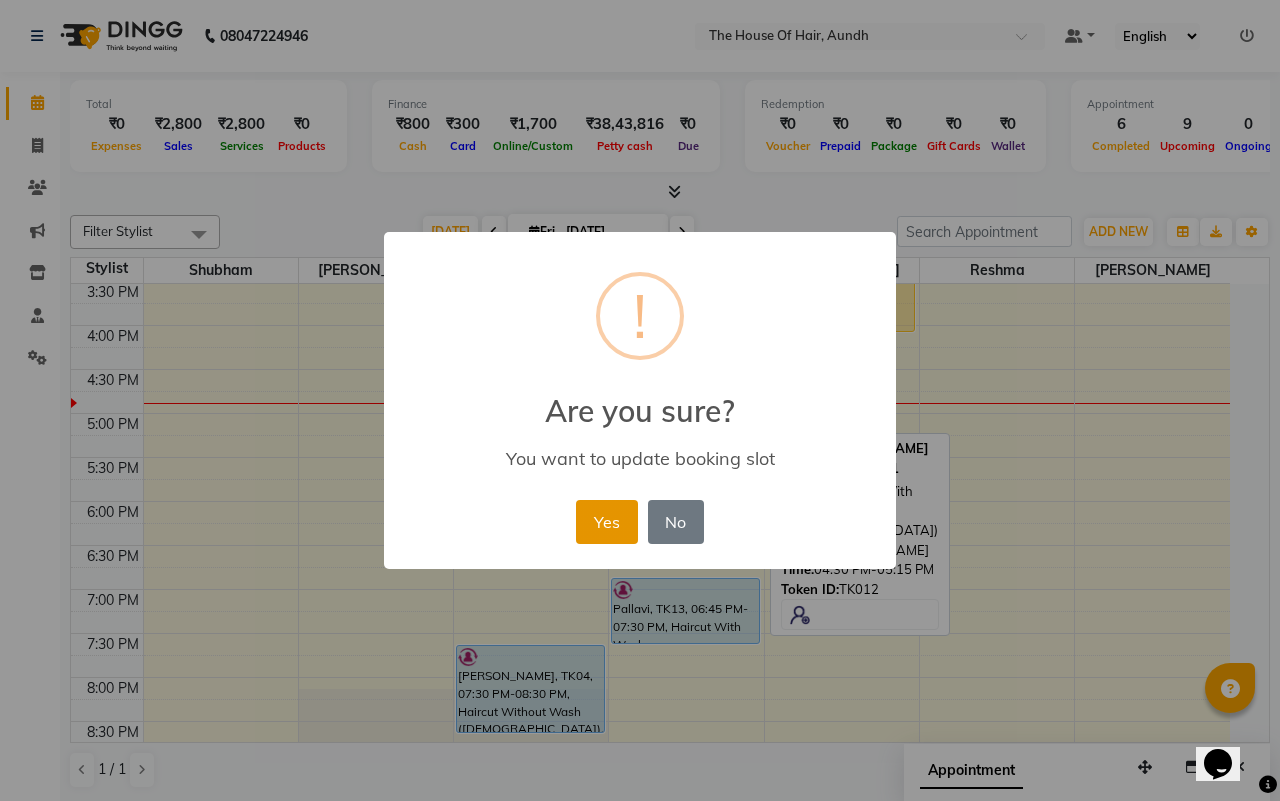 click on "Yes" at bounding box center [606, 522] 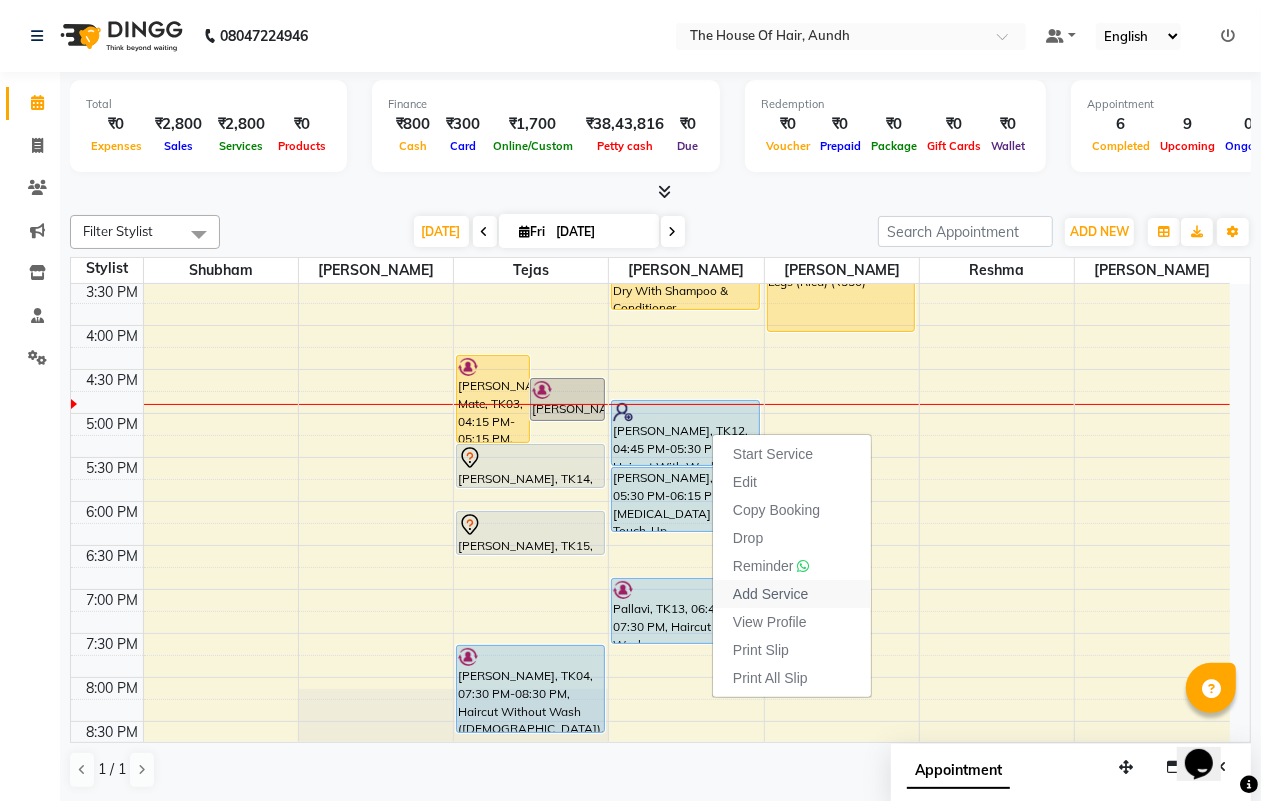 click on "Add Service" at bounding box center [770, 594] 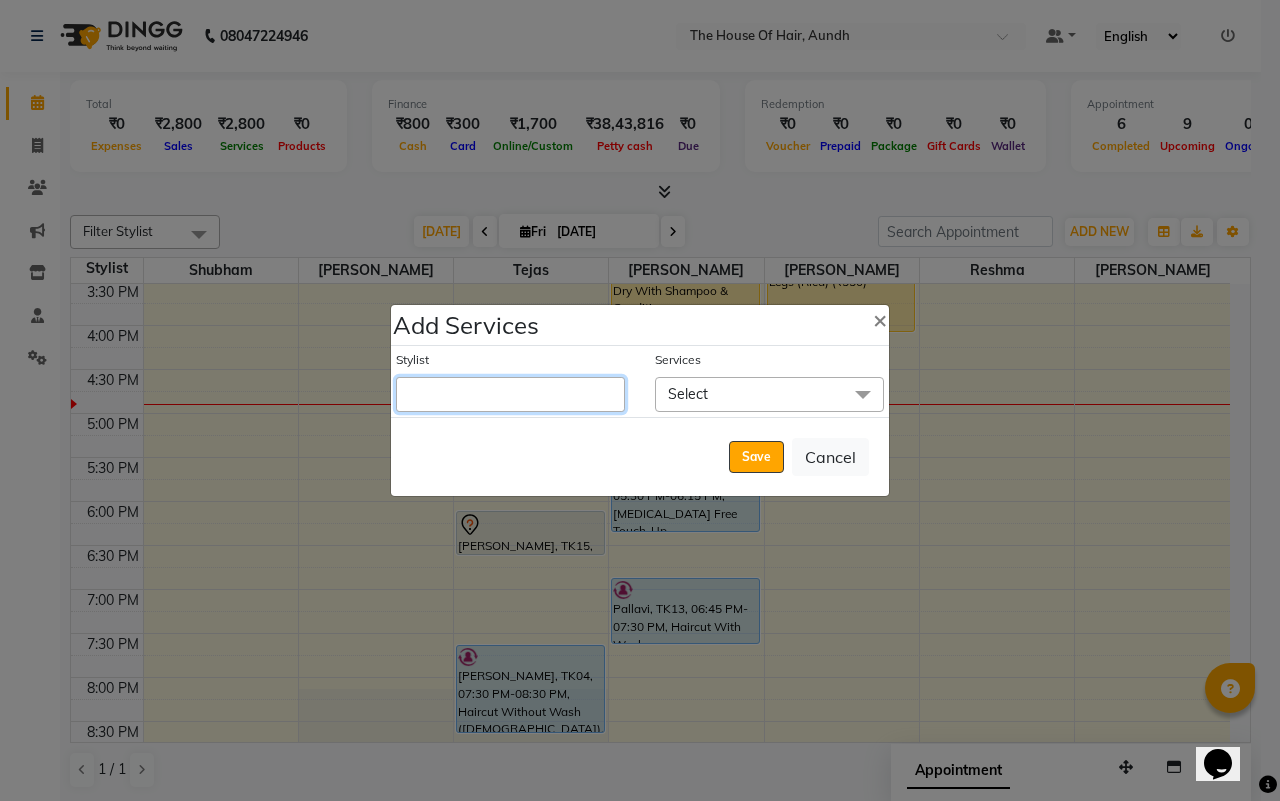 click on "Stylist" at bounding box center [510, 394] 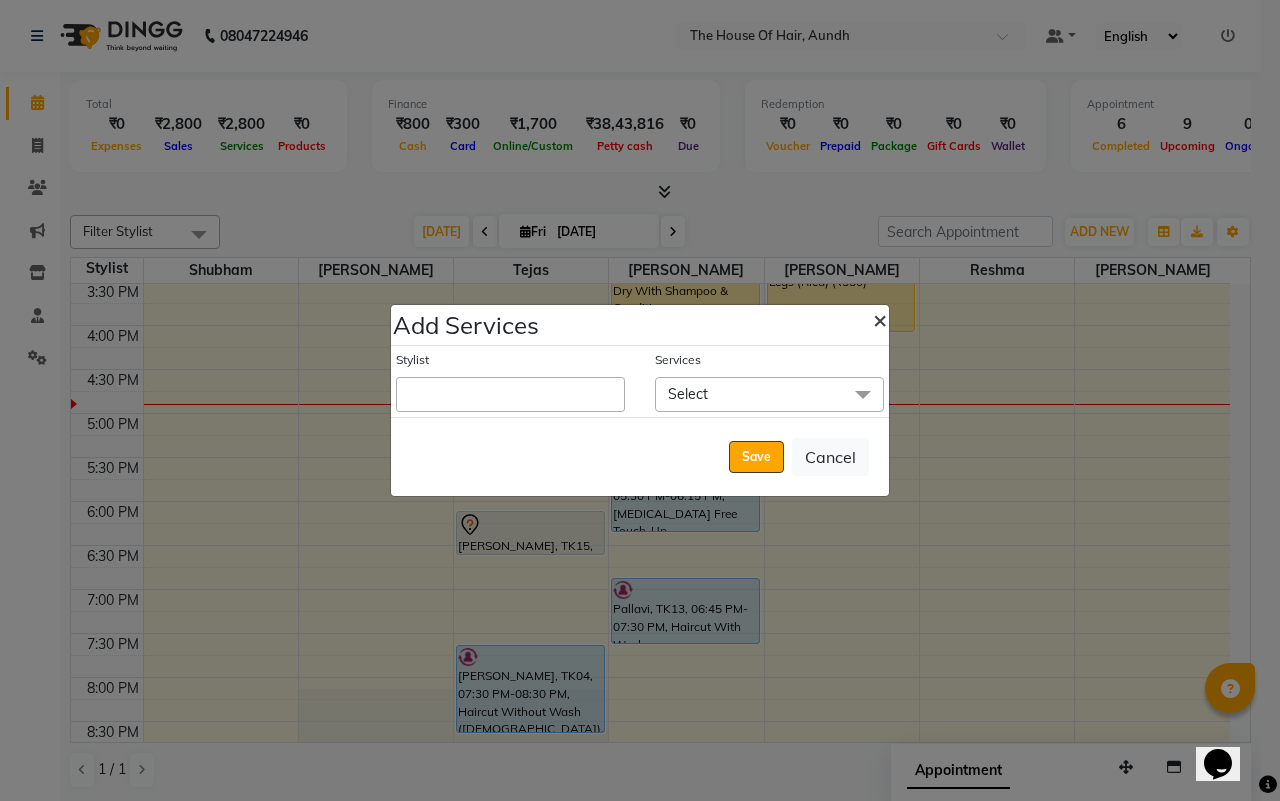 click on "×" 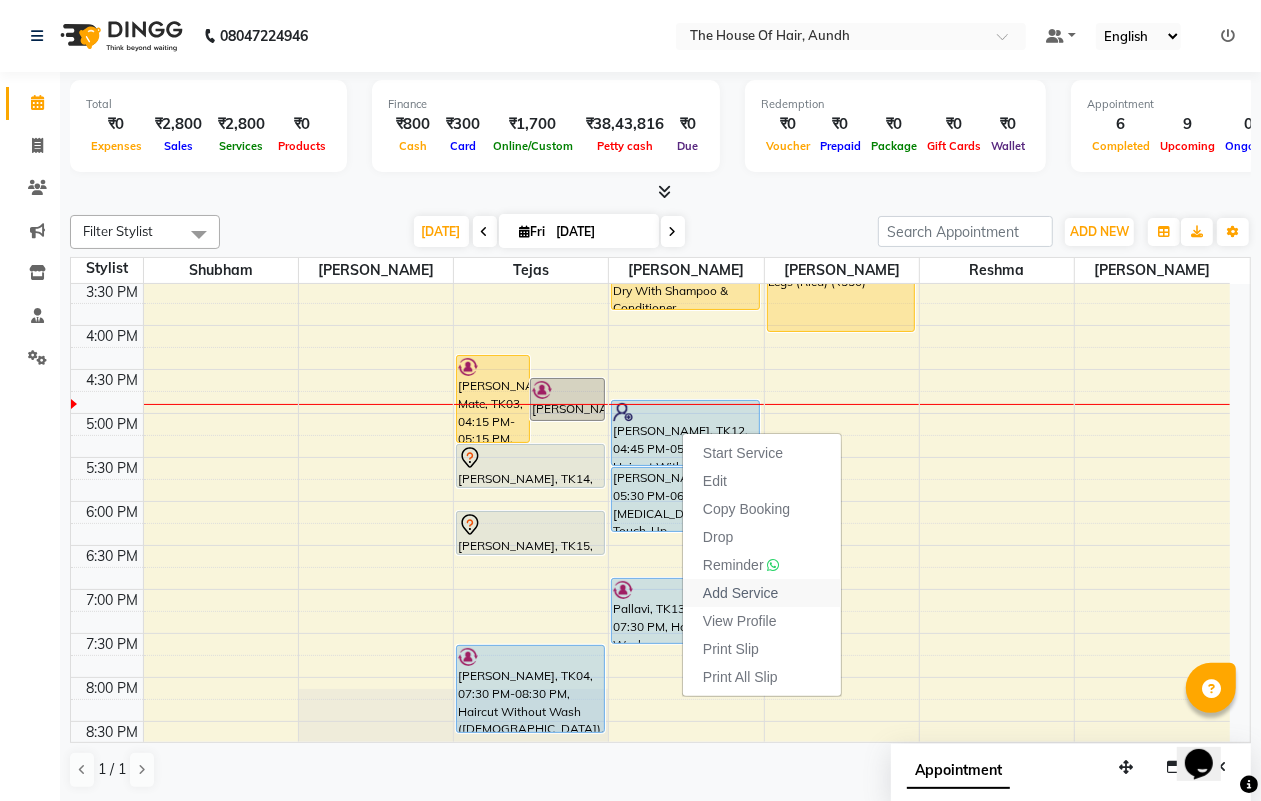 click on "Add Service" at bounding box center (740, 593) 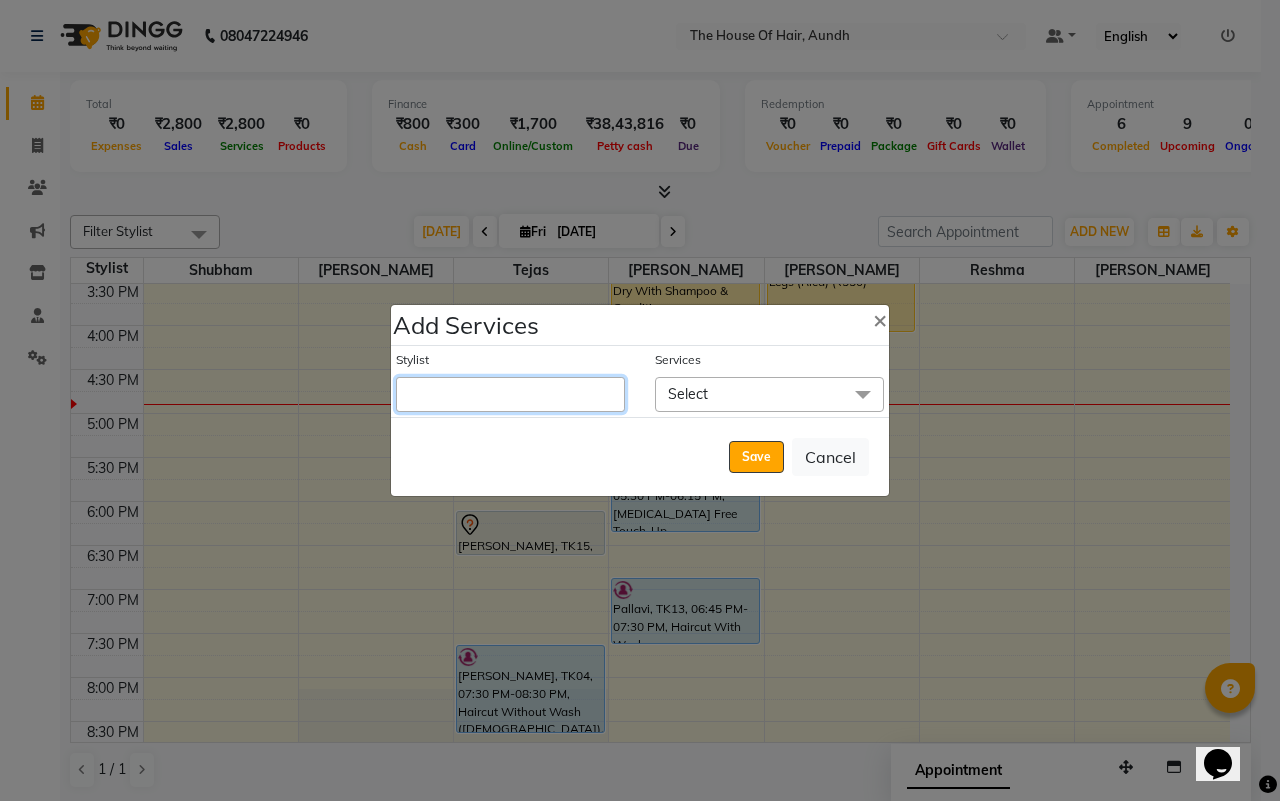 click on "Stylist" at bounding box center (510, 394) 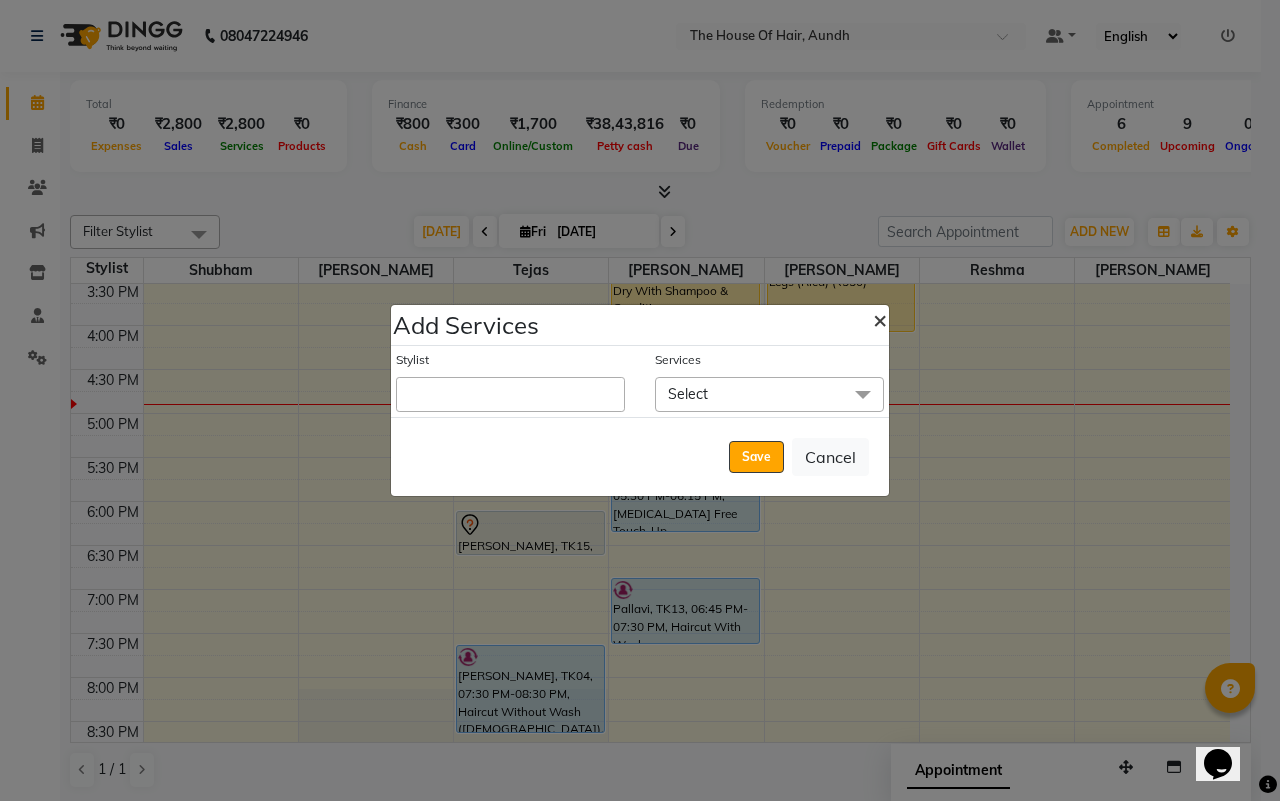 click on "×" 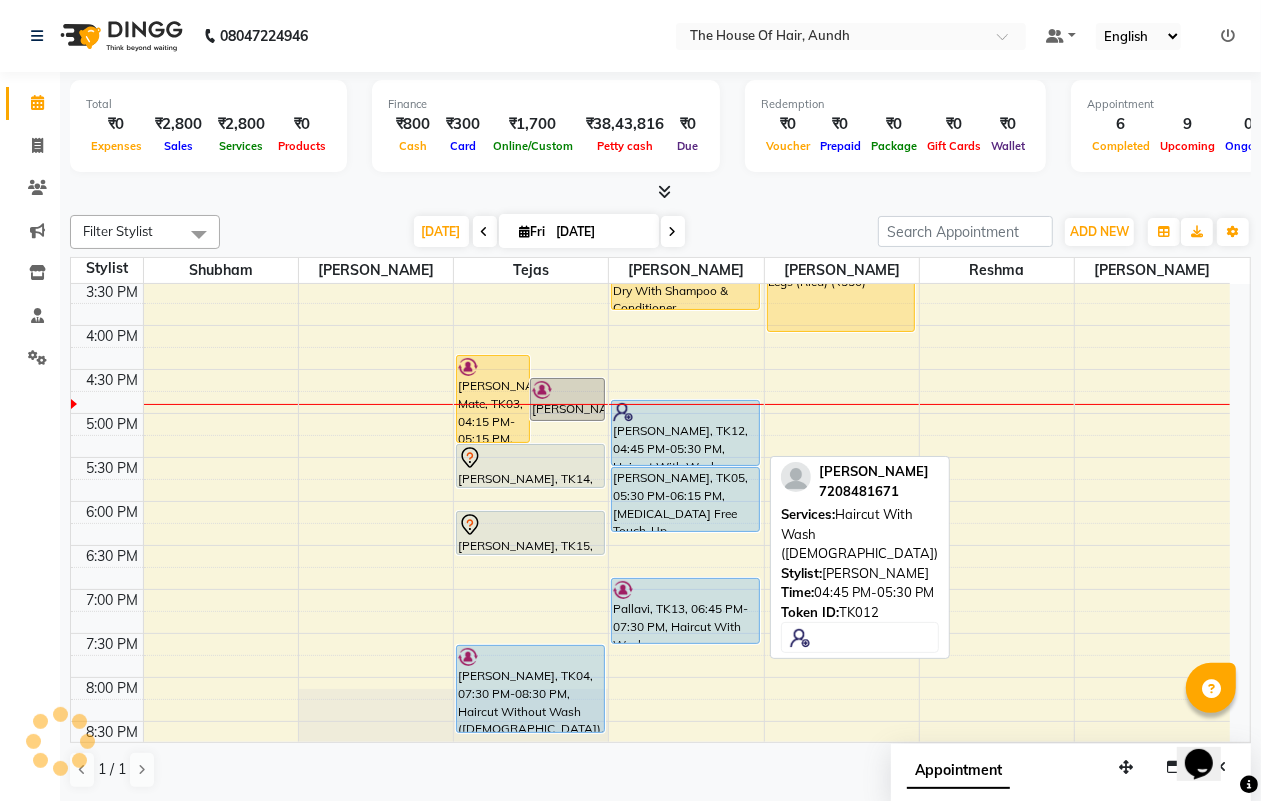 click on "[PERSON_NAME], TK12, 04:45 PM-05:30 PM, Haircut With Wash ([DEMOGRAPHIC_DATA])" at bounding box center [685, 433] 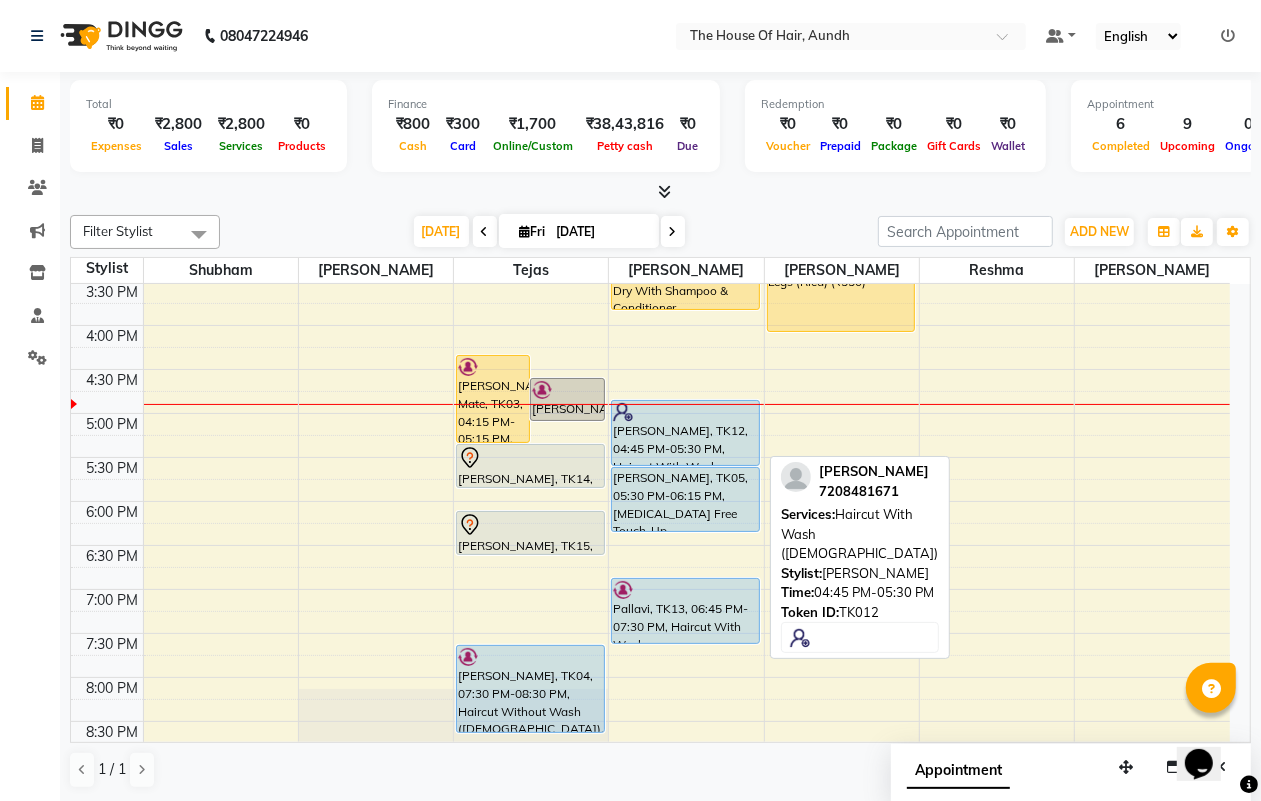 click on "[PERSON_NAME], TK12, 04:45 PM-05:30 PM, Haircut With Wash ([DEMOGRAPHIC_DATA])" at bounding box center [685, 433] 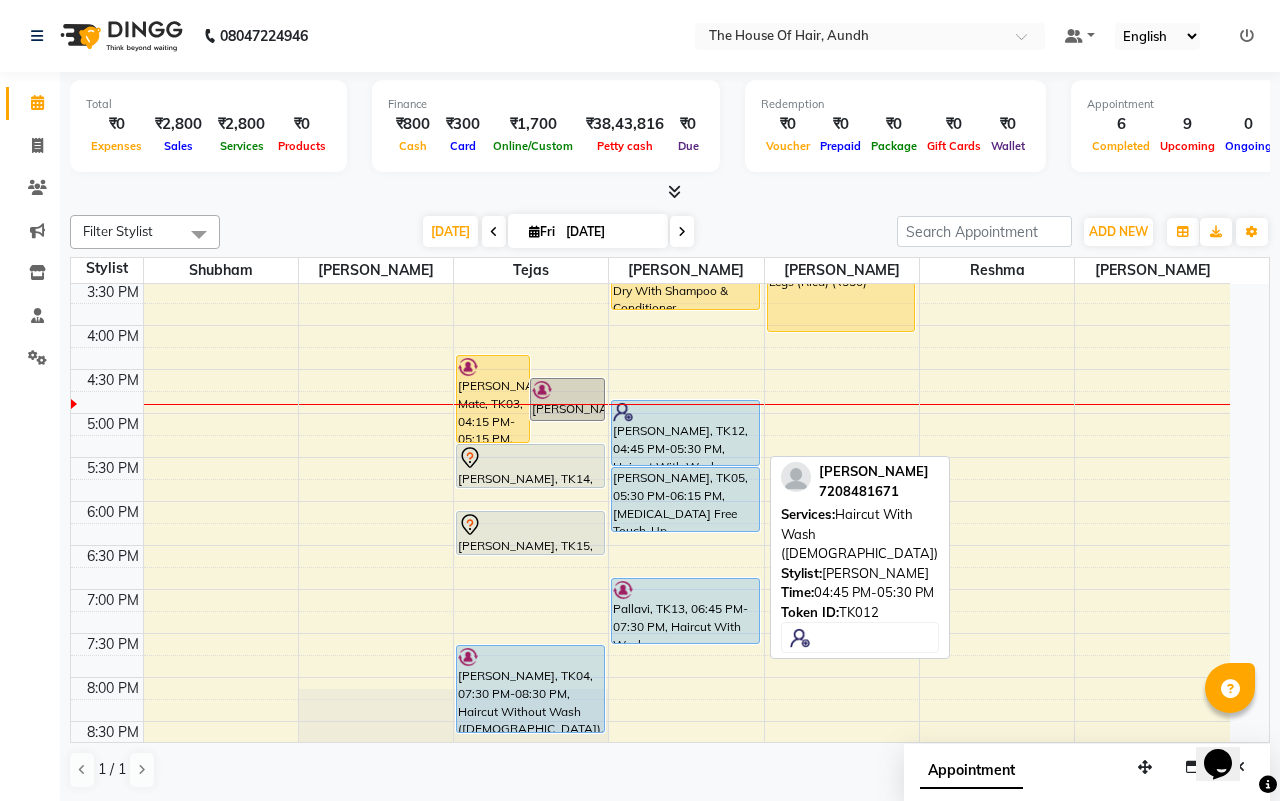 select on "5" 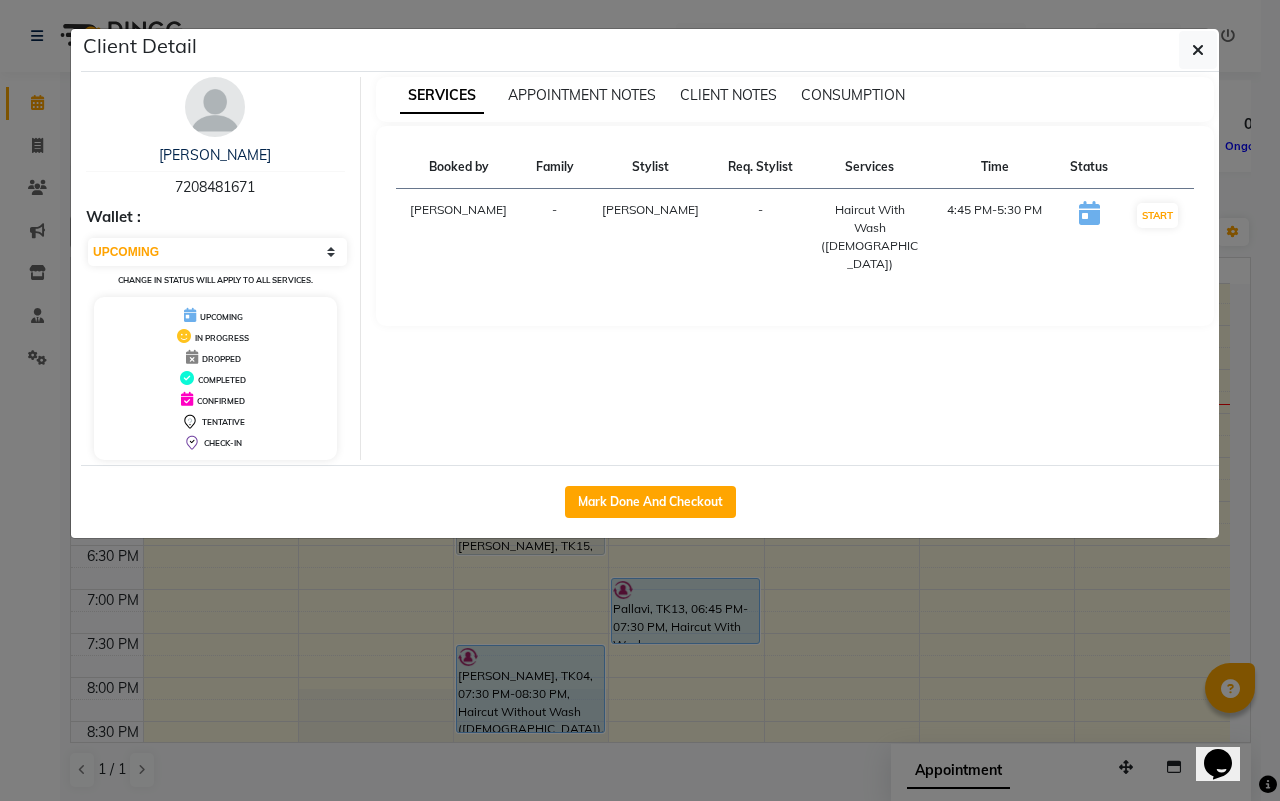 click on "Client Detail  Pooja Kadam   7208481671 Wallet : Select IN SERVICE CONFIRMED TENTATIVE CHECK IN MARK DONE DROPPED UPCOMING Change in status will apply to all services. UPCOMING IN PROGRESS DROPPED COMPLETED CONFIRMED TENTATIVE CHECK-IN SERVICES APPOINTMENT NOTES CLIENT NOTES CONSUMPTION Booked by Family Stylist Req. Stylist Services Time Status  [PERSON_NAME] -  Haircut With Wash ([DEMOGRAPHIC_DATA])   4:45 PM-5:30 PM   START   Mark Done And Checkout" 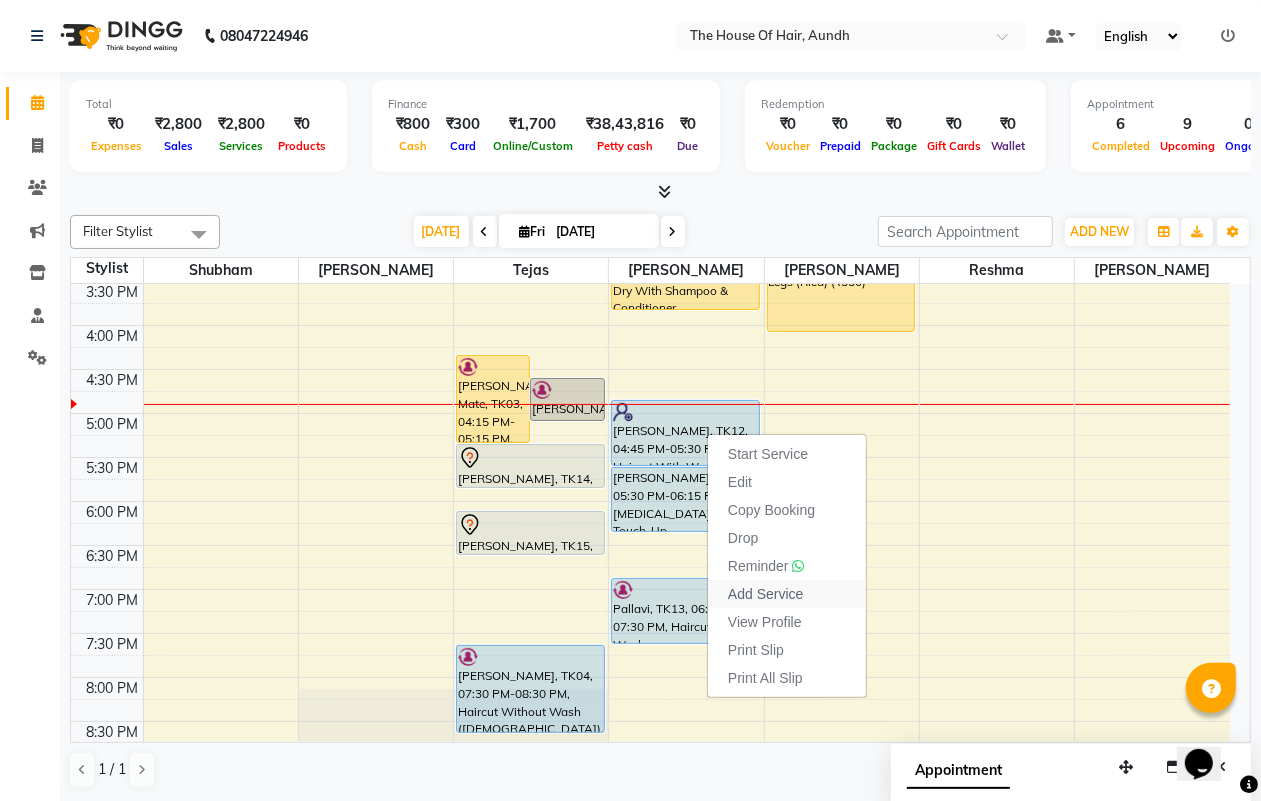 click on "Add Service" at bounding box center [765, 594] 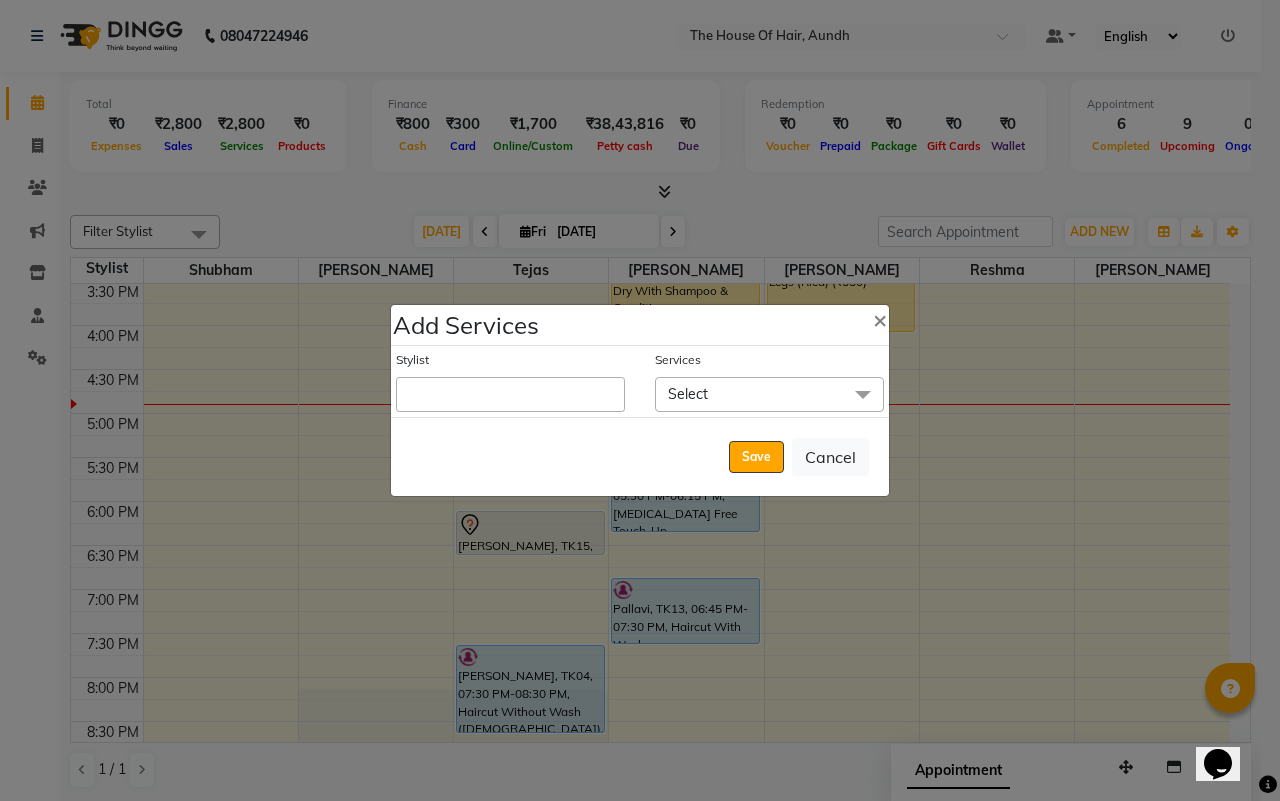 click on "Select" 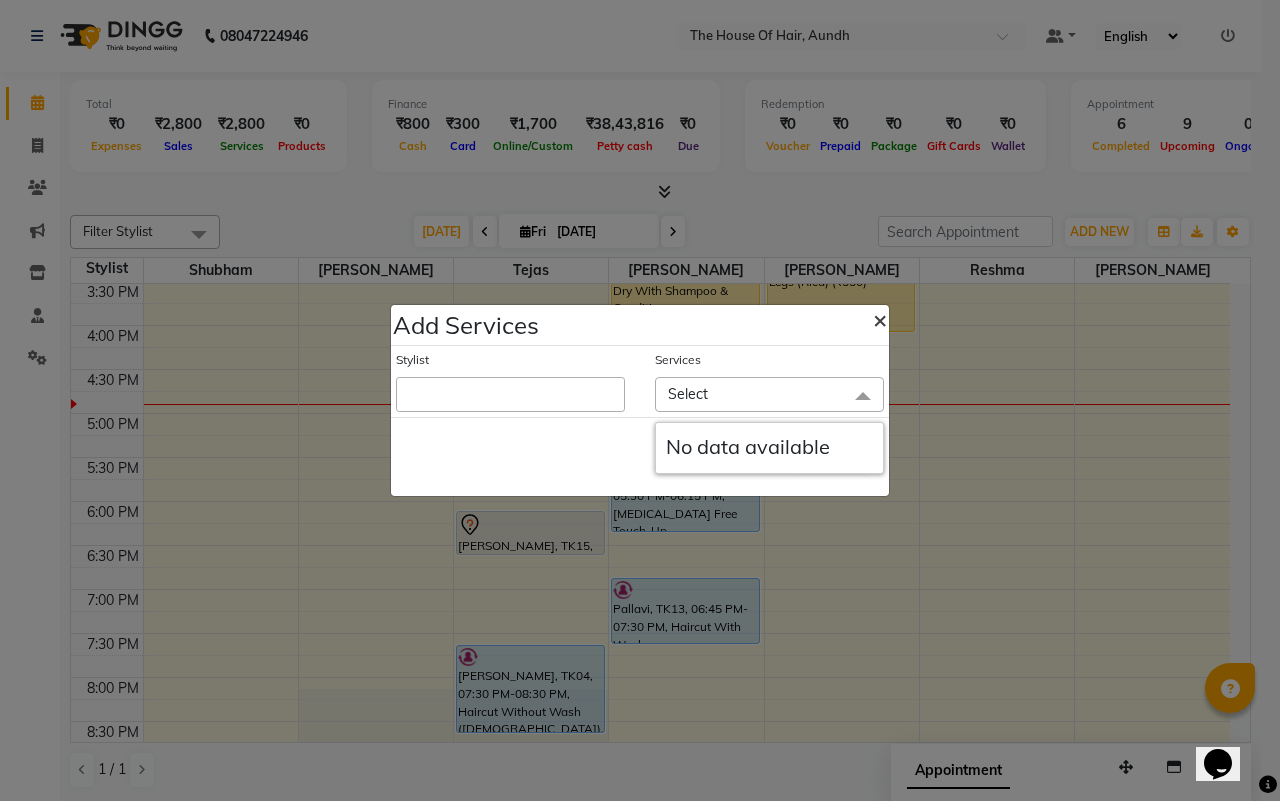 click on "×" 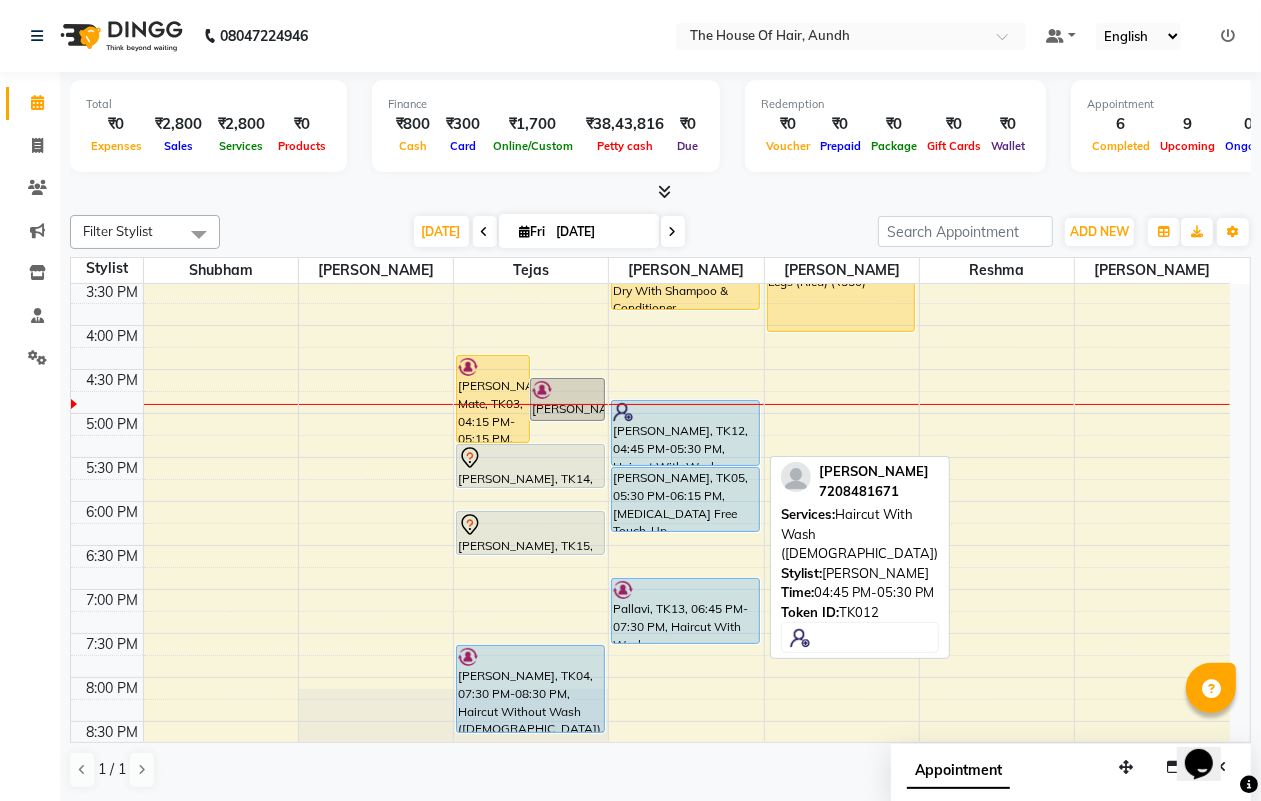 click on "[PERSON_NAME], TK12, 04:45 PM-05:30 PM, Haircut With Wash ([DEMOGRAPHIC_DATA])" at bounding box center (685, 433) 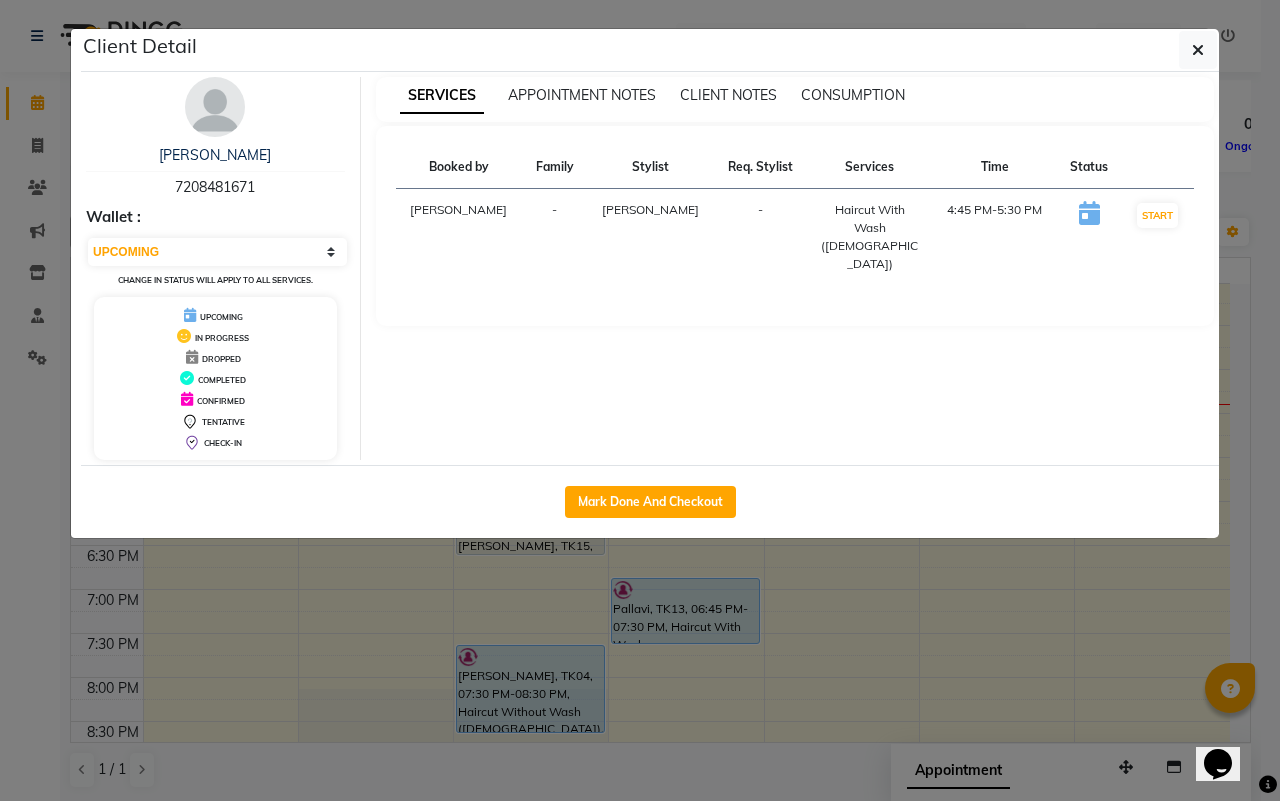 drag, startPoint x: 882, startPoint y: 621, endPoint x: 838, endPoint y: 593, distance: 52.153618 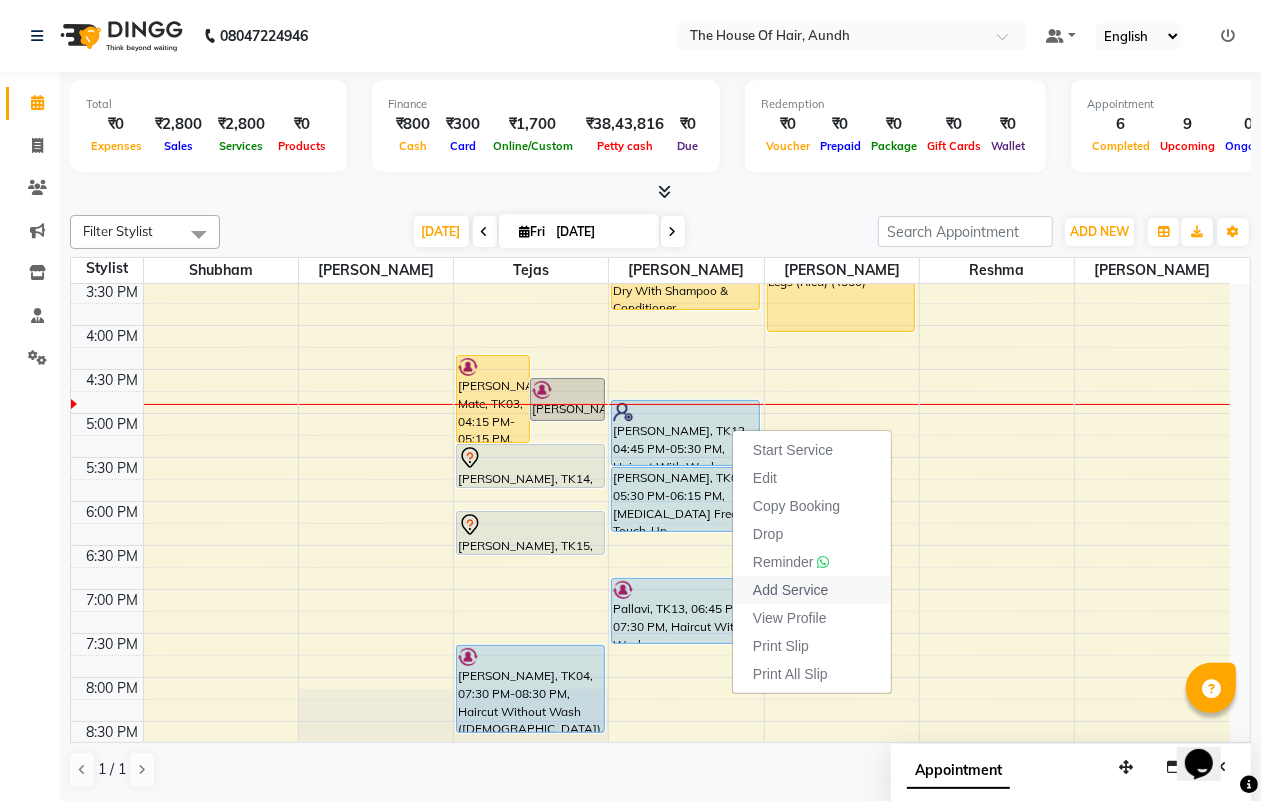 click on "Add Service" at bounding box center [790, 590] 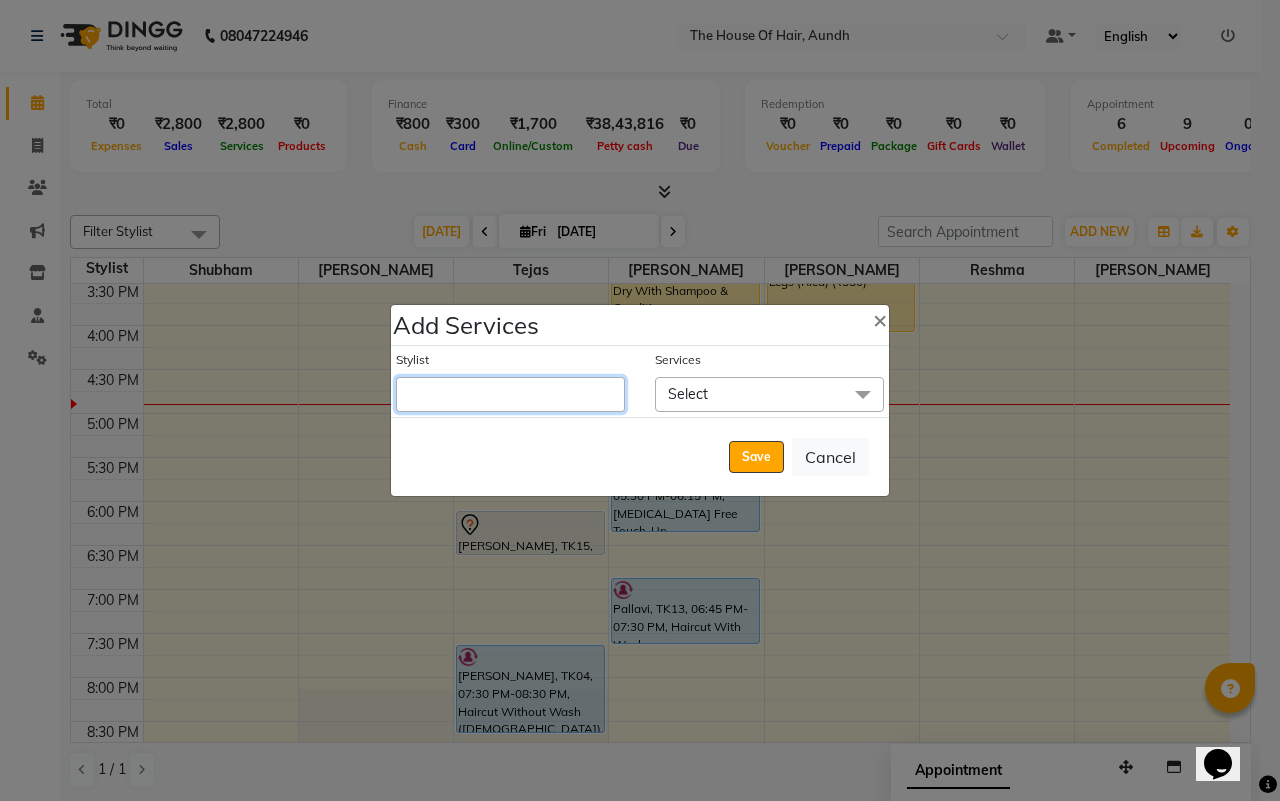 click on "Stylist" at bounding box center [510, 394] 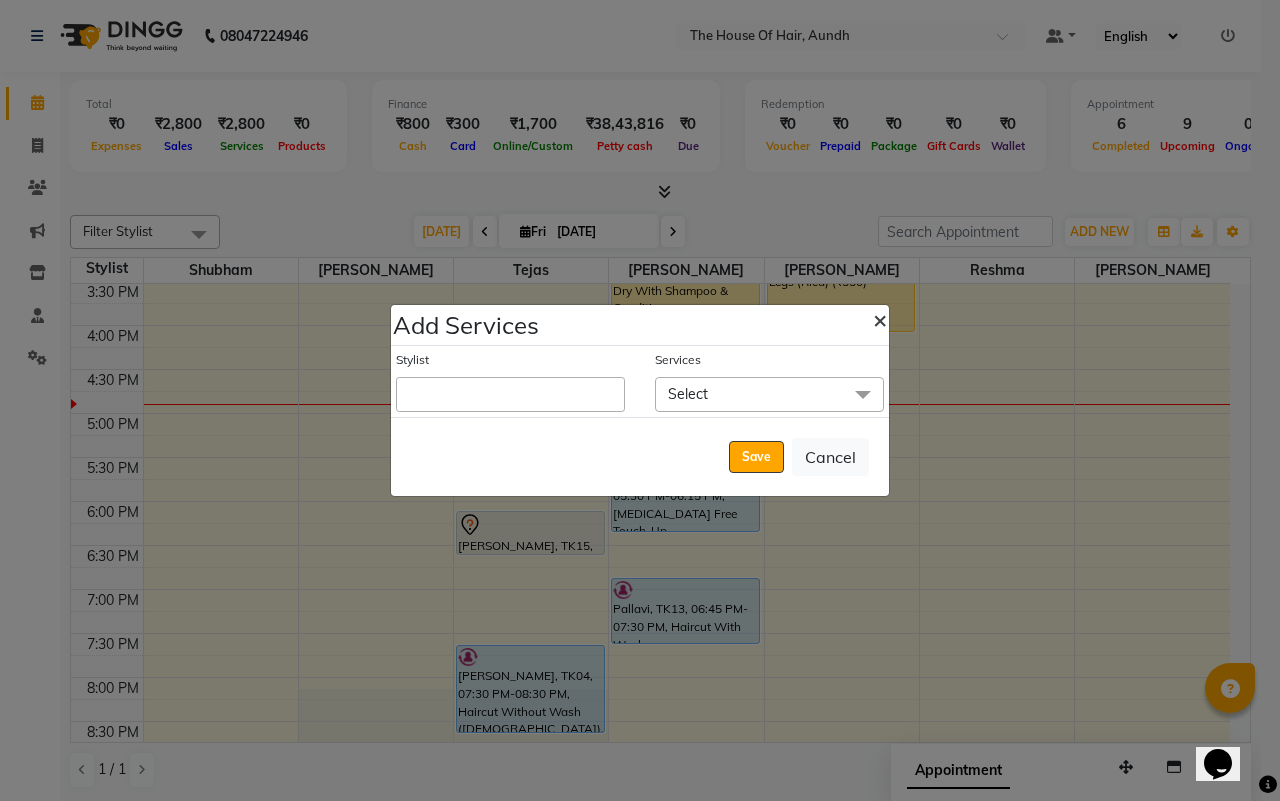 click on "×" 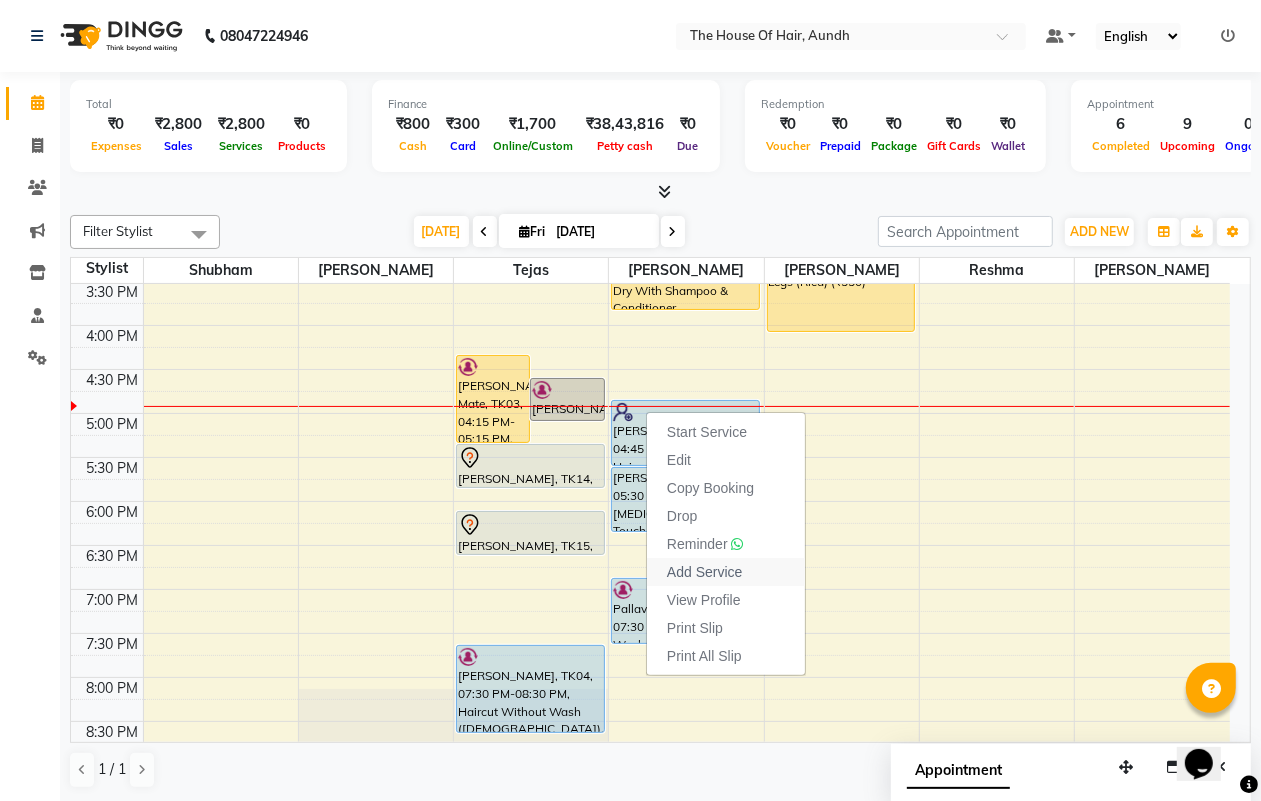 click on "Add Service" at bounding box center (704, 572) 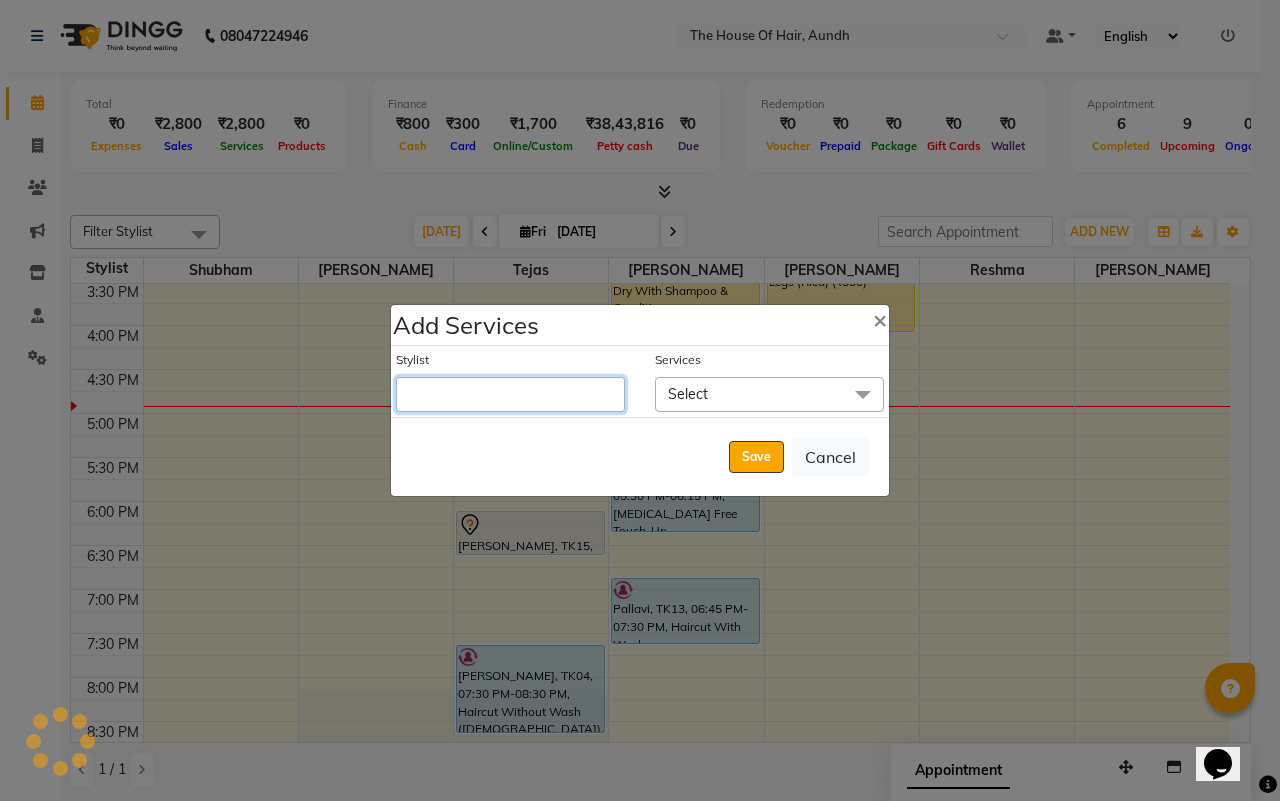 click on "Stylist" at bounding box center (510, 394) 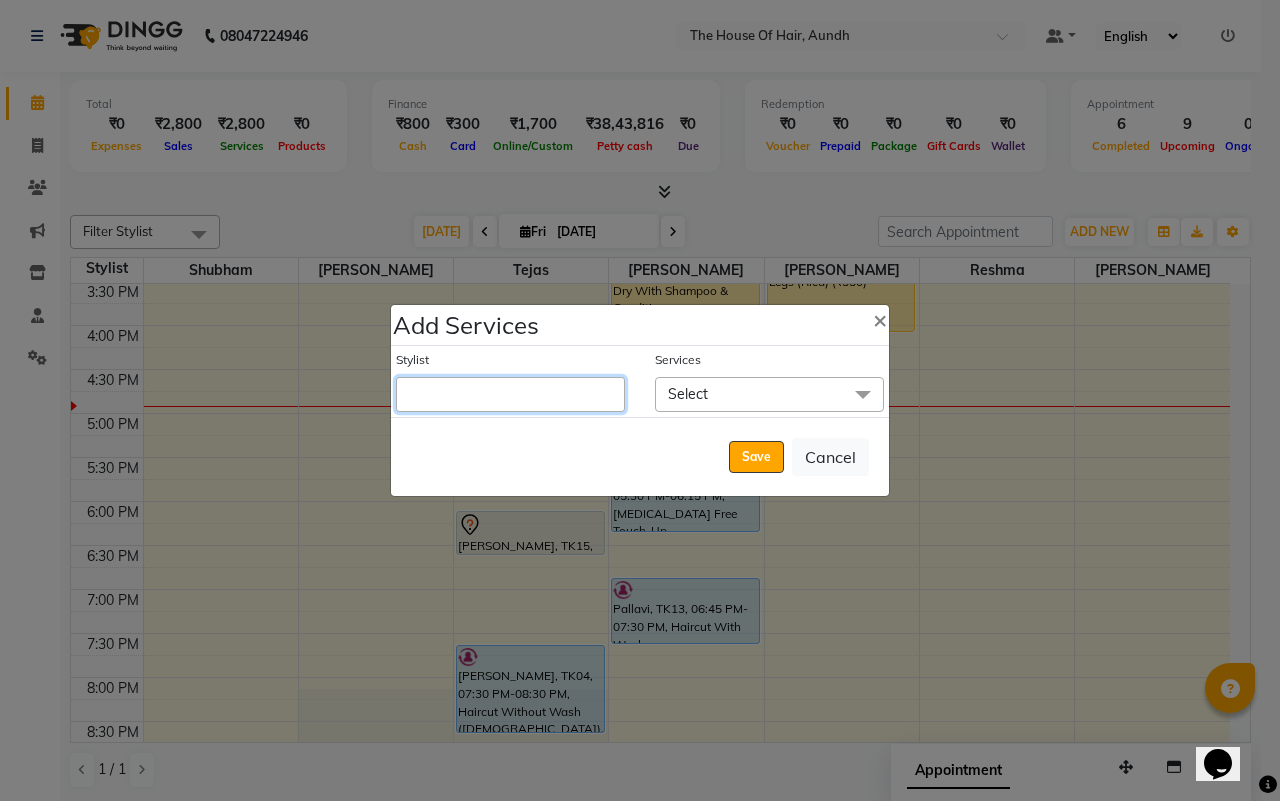 click on "Stylist" at bounding box center (510, 394) 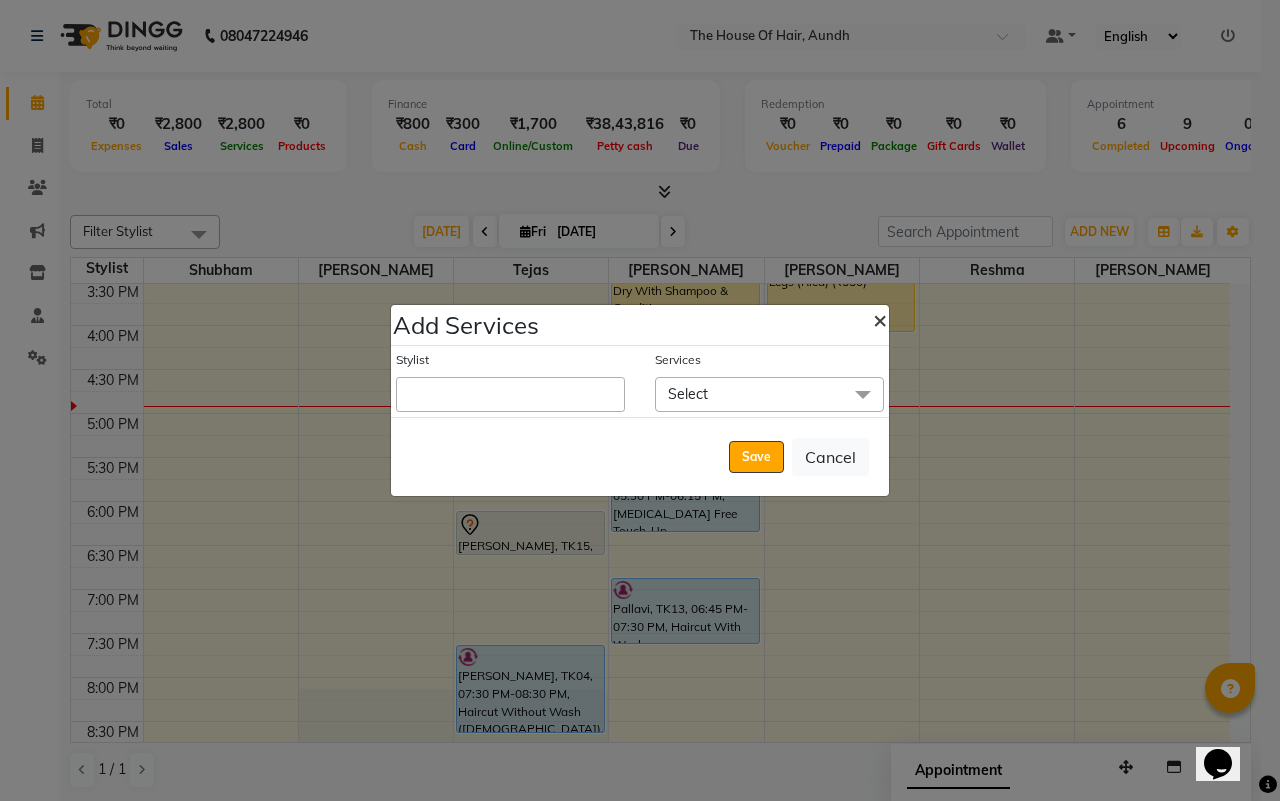 drag, startPoint x: 881, startPoint y: 313, endPoint x: 911, endPoint y: 347, distance: 45.343136 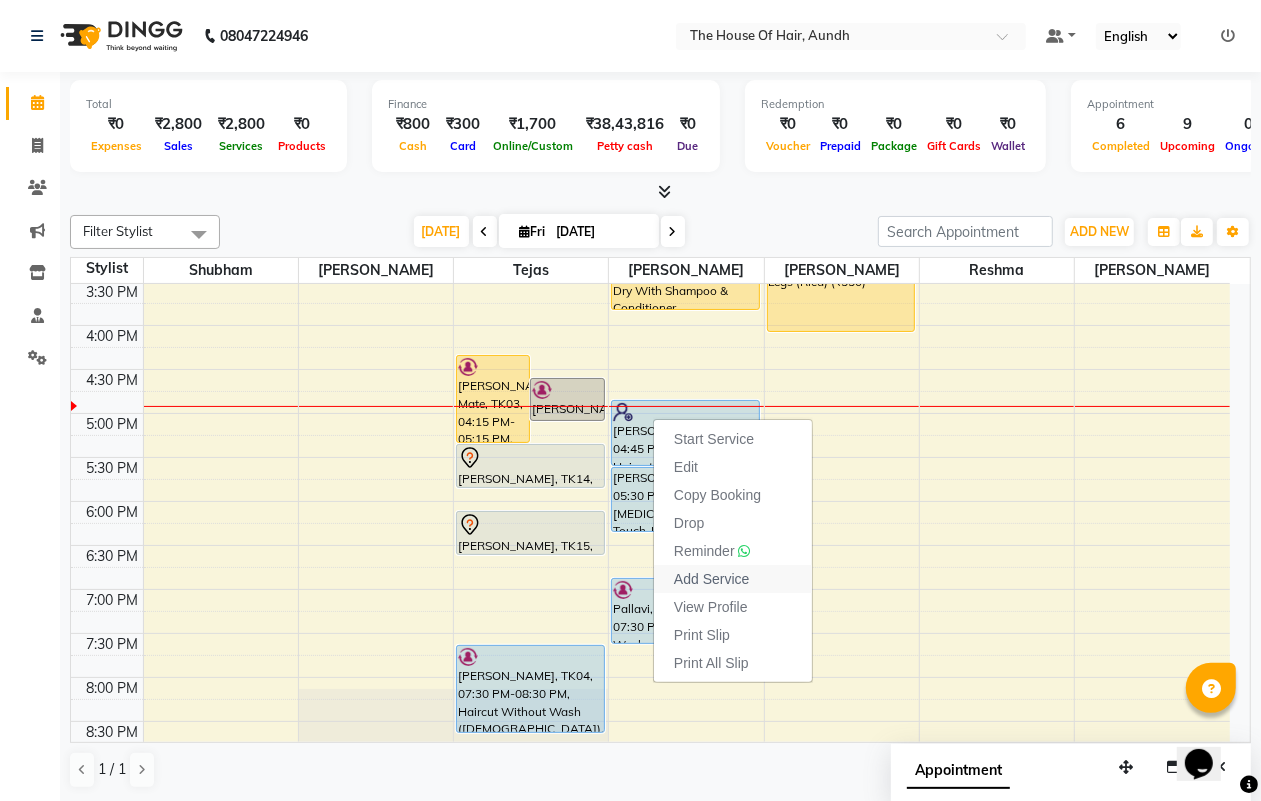 click on "Add Service" at bounding box center [711, 579] 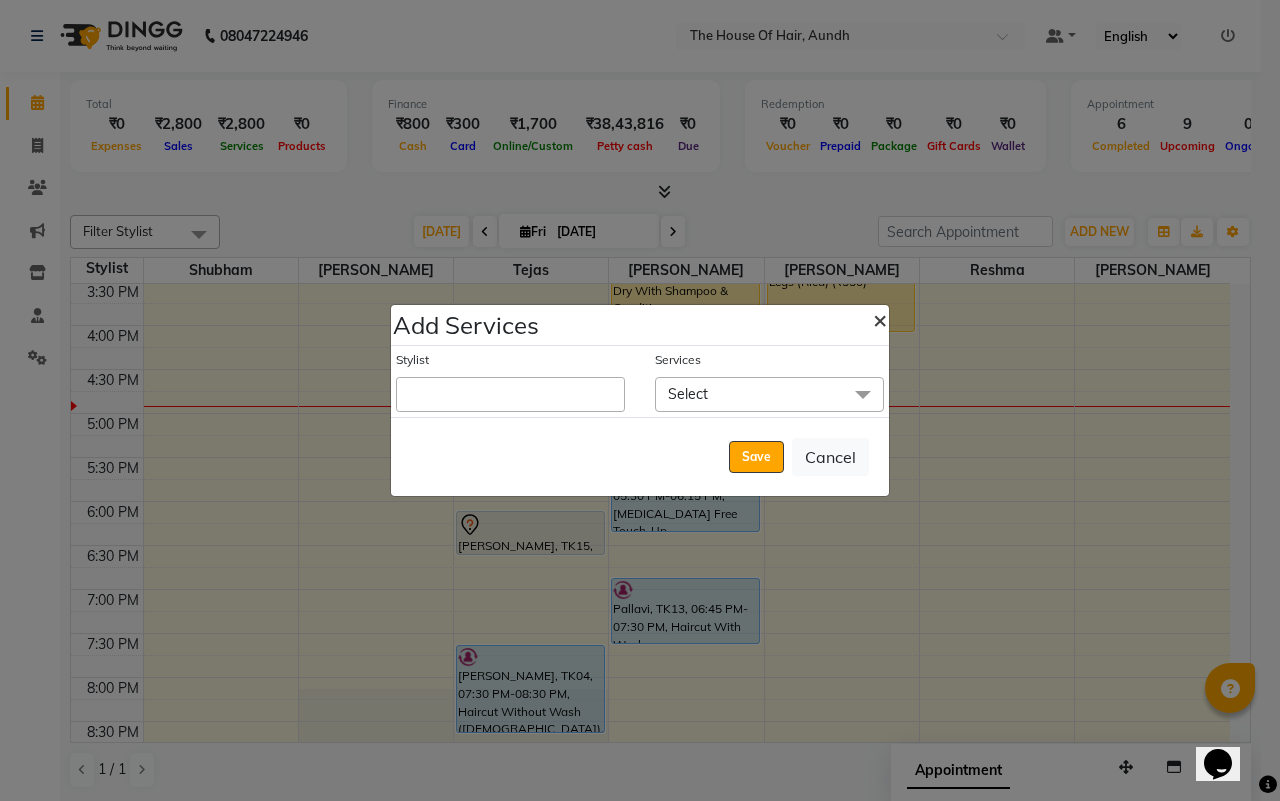 click on "×" 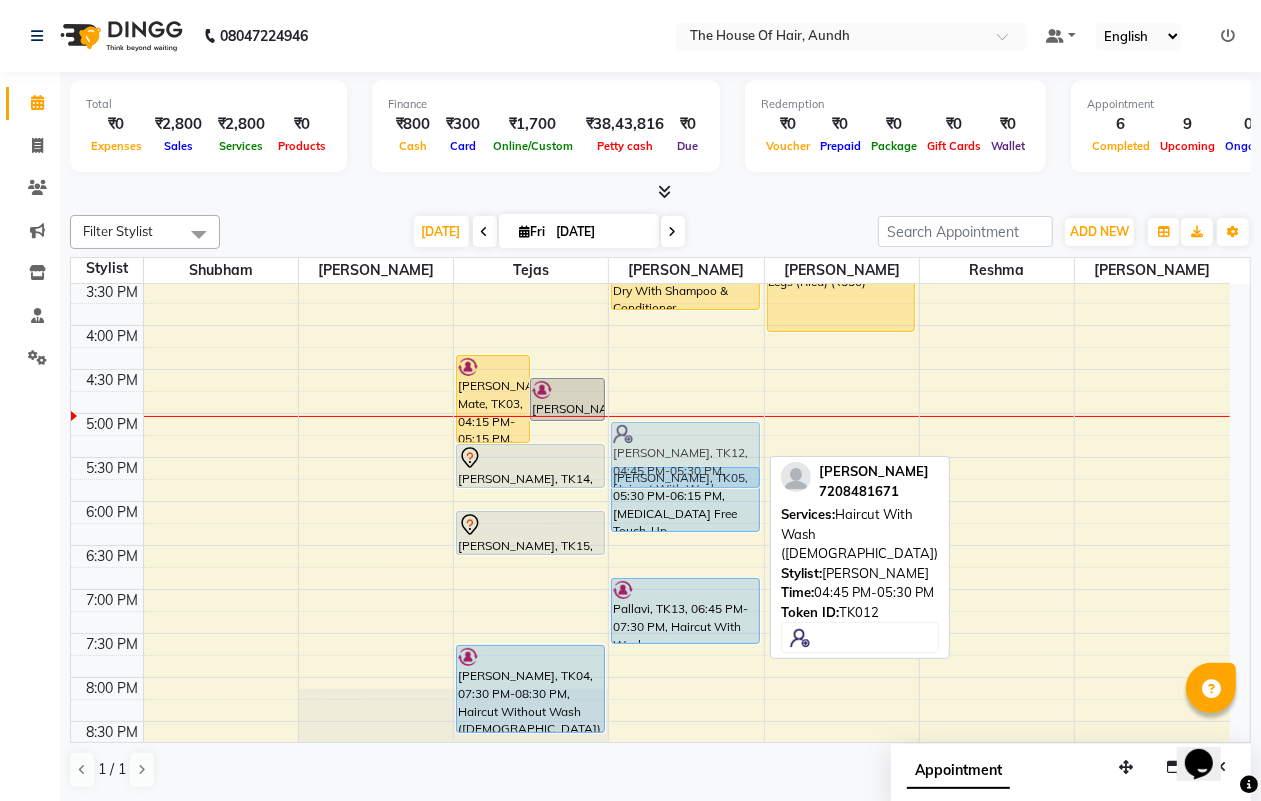 drag, startPoint x: 686, startPoint y: 430, endPoint x: 681, endPoint y: 447, distance: 17.720045 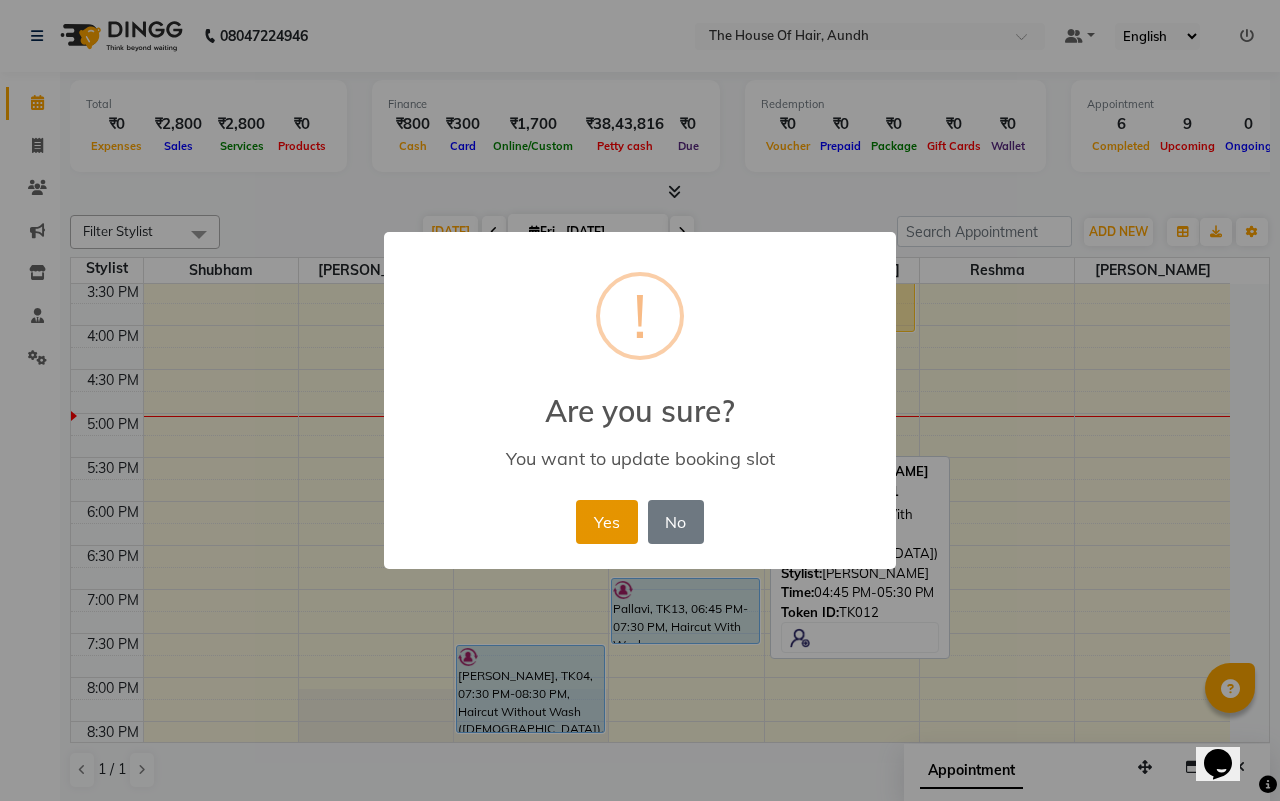 click on "Yes" at bounding box center [606, 522] 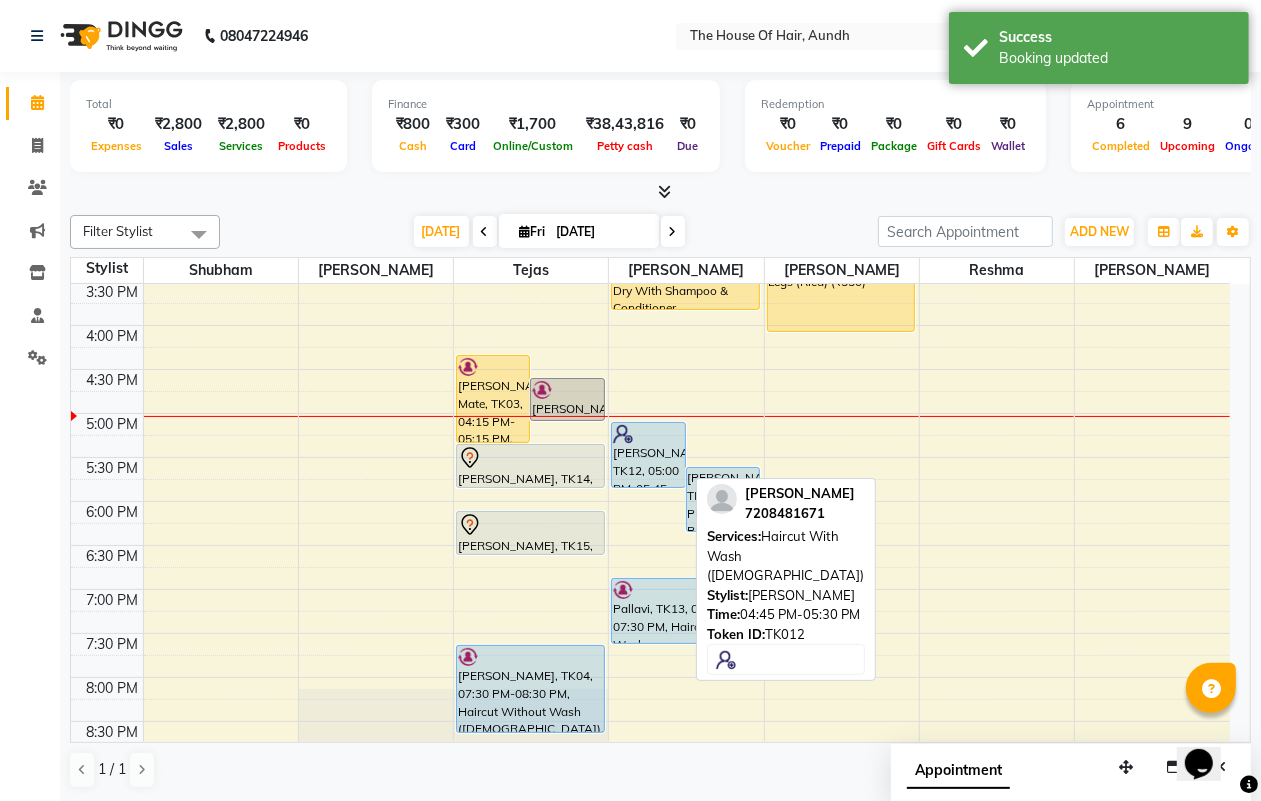 click on "[PERSON_NAME], TK12, 05:00 PM-05:45 PM, Haircut With Wash ([DEMOGRAPHIC_DATA])" at bounding box center (648, 455) 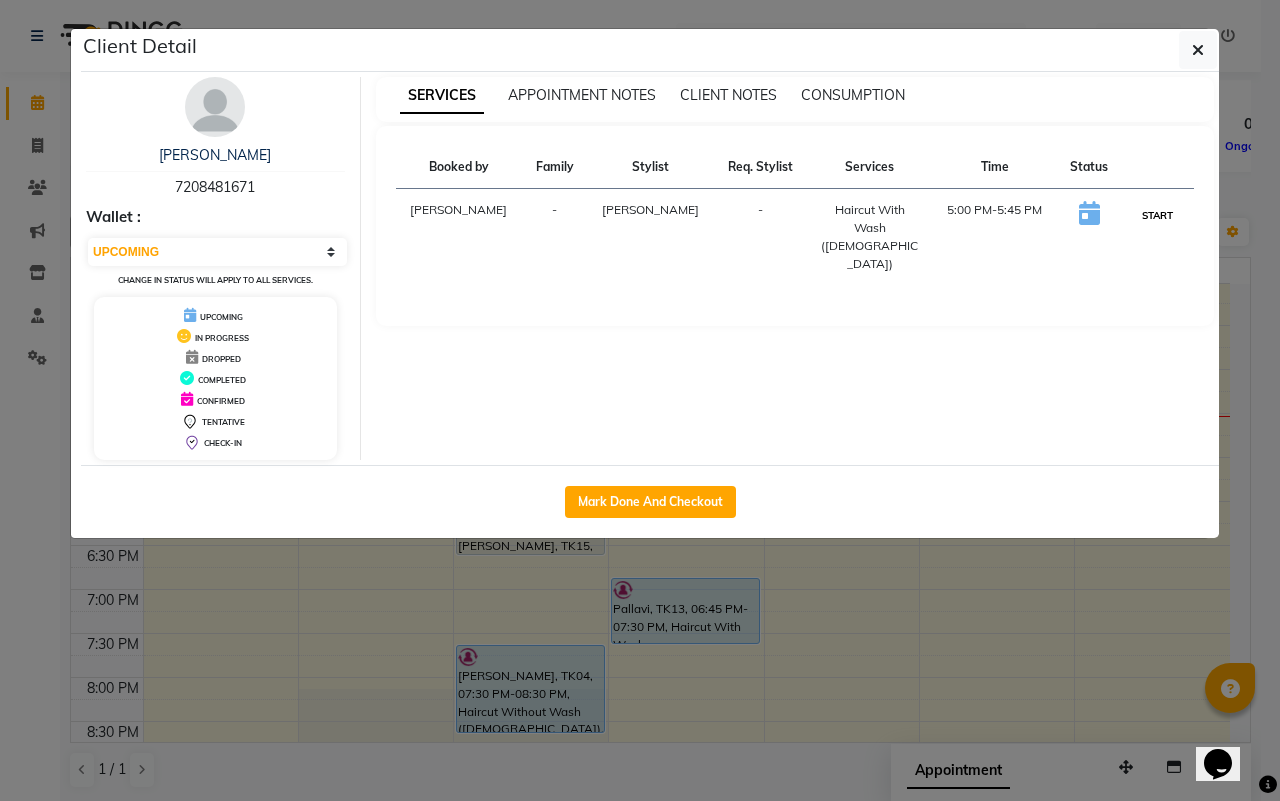 click on "START" at bounding box center (1157, 215) 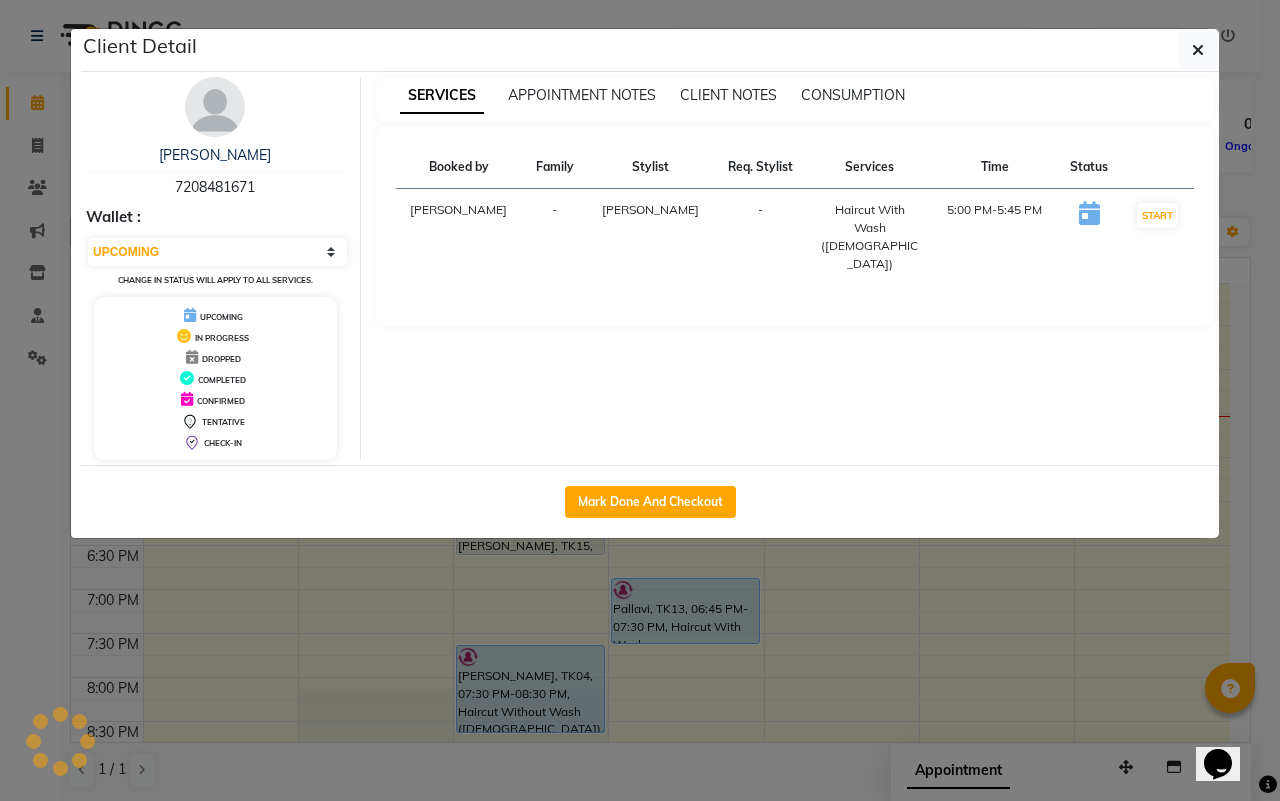 select on "1" 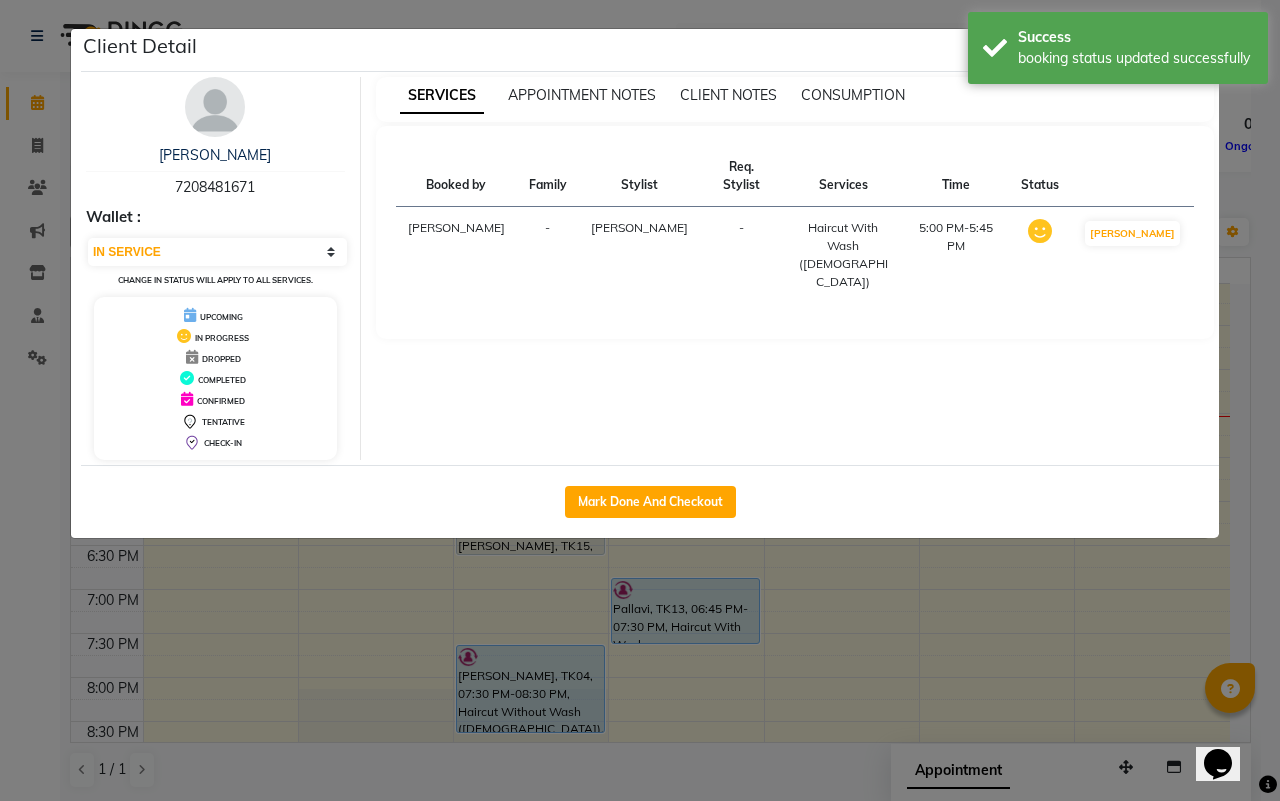 click on "Client Detail  Pooja Kadam   7208481671 Wallet : Select IN SERVICE CONFIRMED TENTATIVE CHECK IN MARK DONE DROPPED UPCOMING Change in status will apply to all services. UPCOMING IN PROGRESS DROPPED COMPLETED CONFIRMED TENTATIVE CHECK-IN SERVICES APPOINTMENT NOTES CLIENT NOTES CONSUMPTION Booked by Family Stylist Req. Stylist Services Time Status  [PERSON_NAME] -  Haircut With Wash ([DEMOGRAPHIC_DATA])   5:00 PM-5:45 PM   MARK DONE   Mark Done And Checkout" 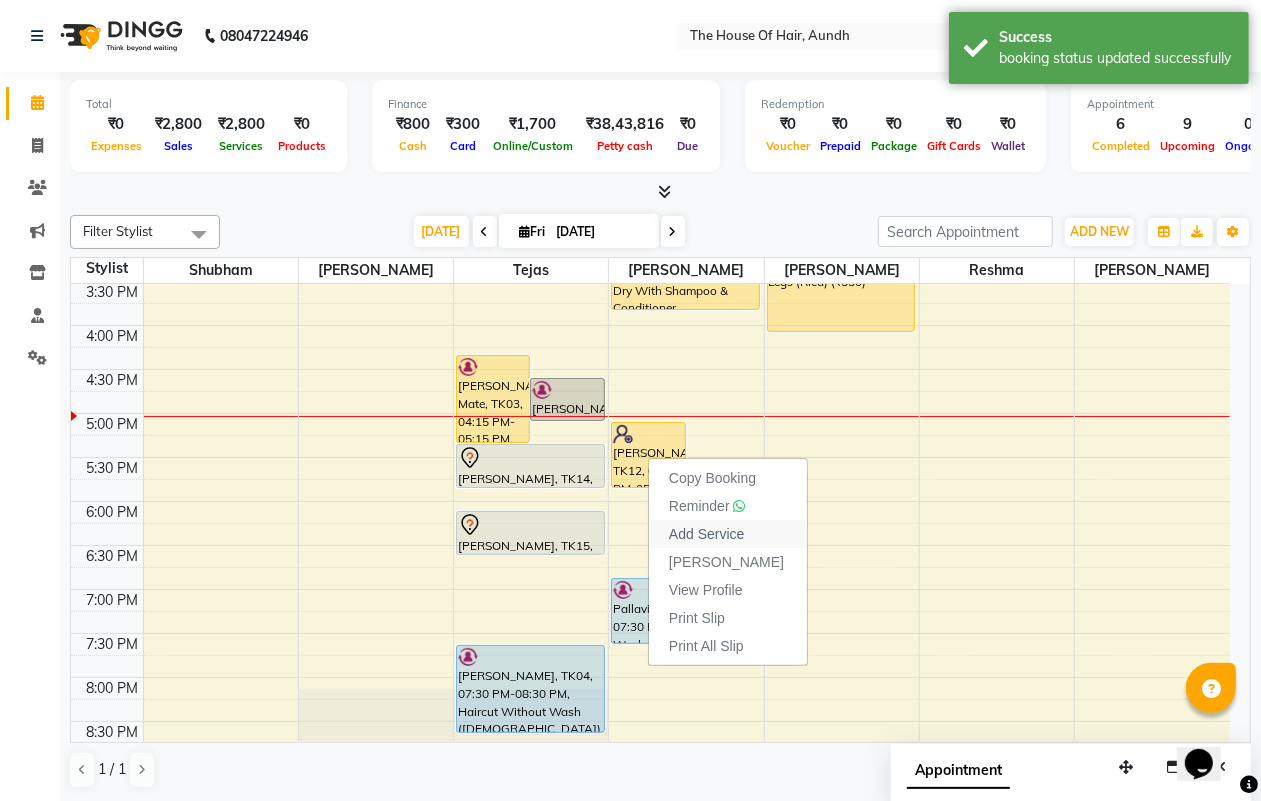 click on "Add Service" at bounding box center (706, 534) 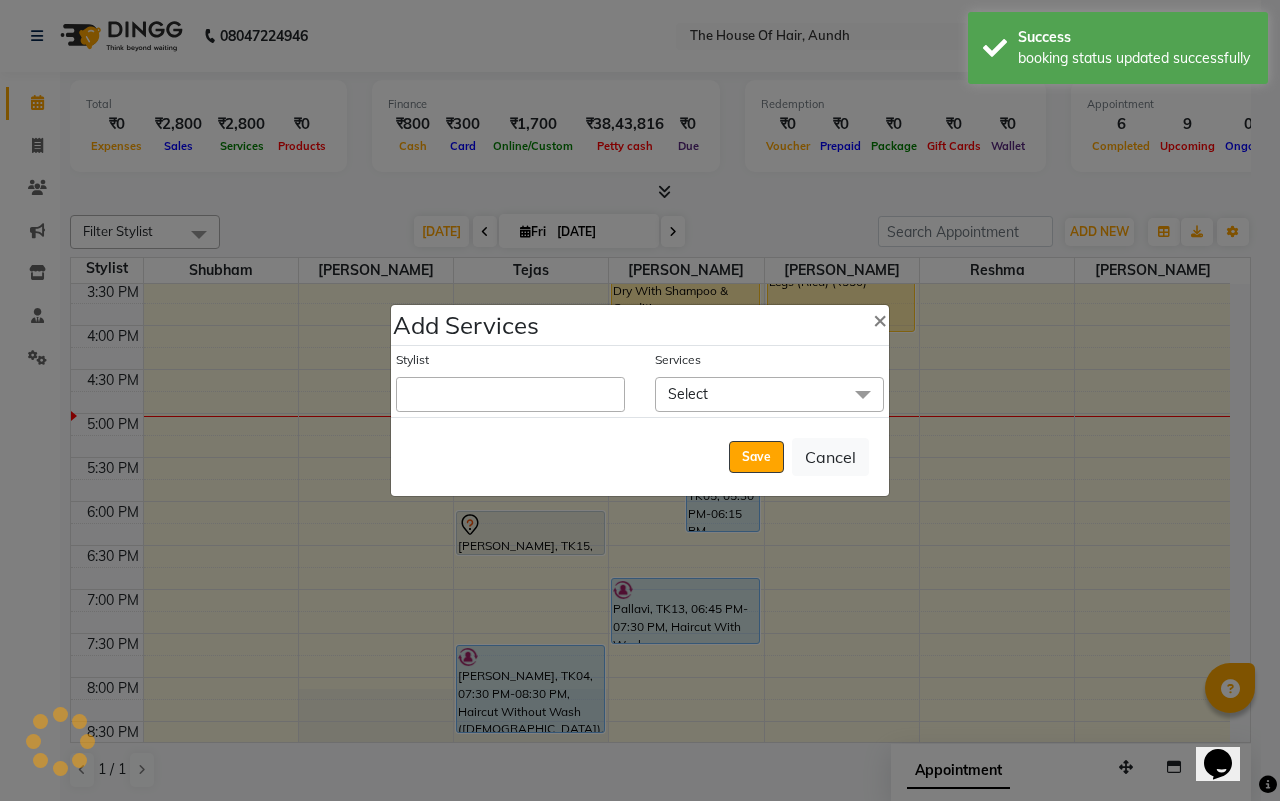 click on "Select" 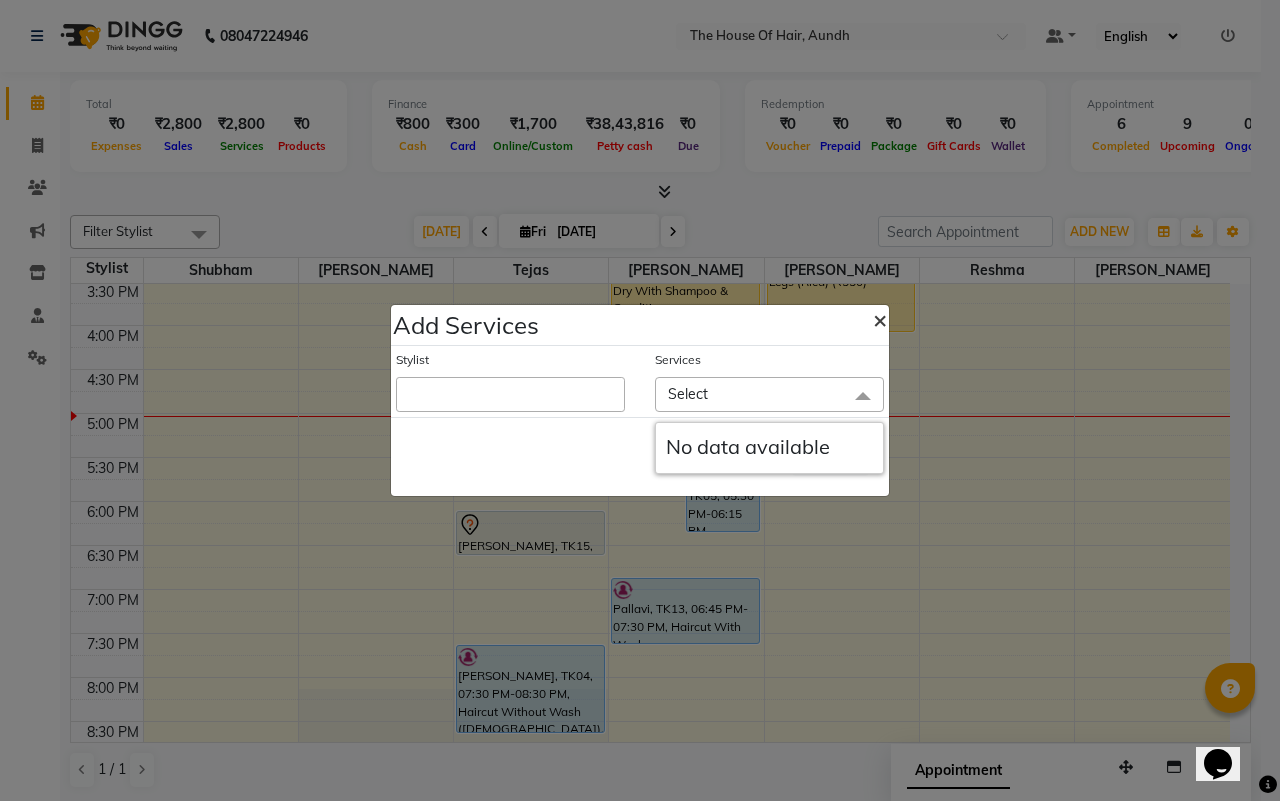 click on "×" 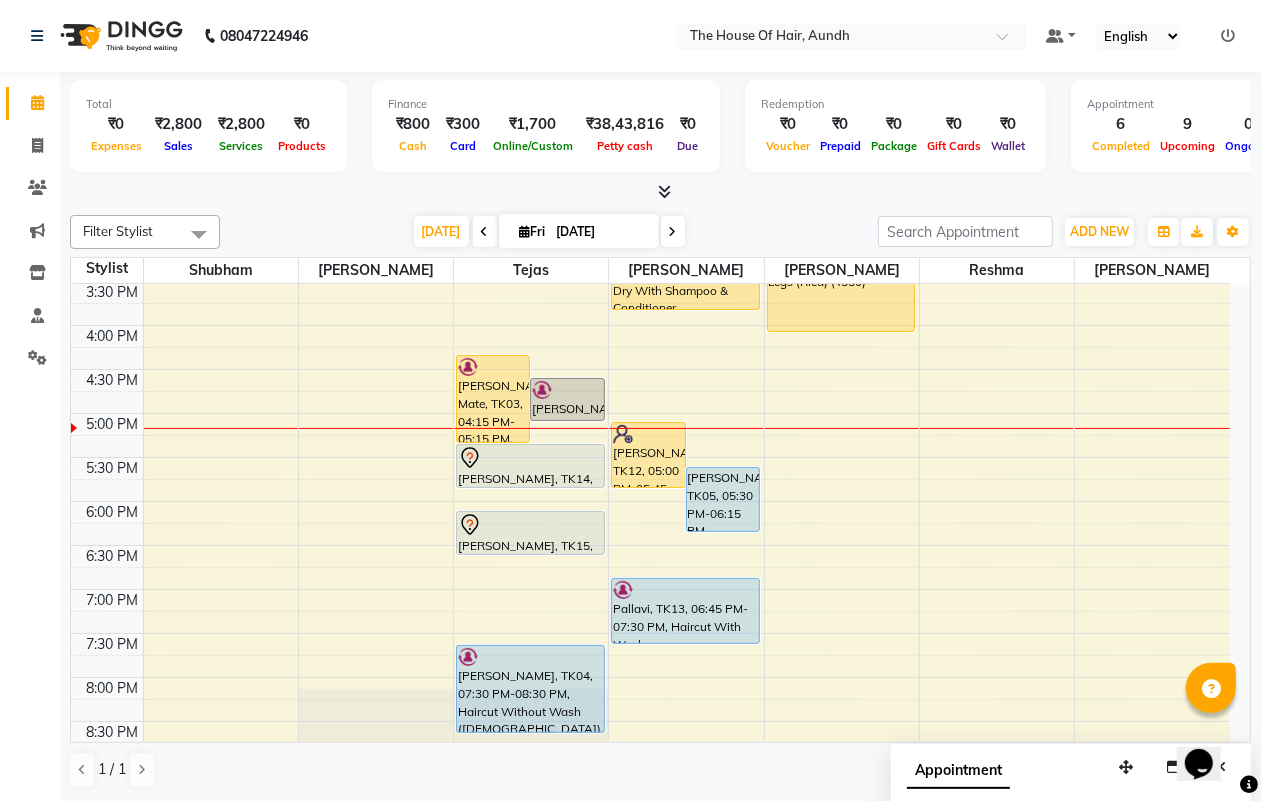 click on "8:00 AM 8:30 AM 9:00 AM 9:30 AM 10:00 AM 10:30 AM 11:00 AM 11:30 AM 12:00 PM 12:30 PM 1:00 PM 1:30 PM 2:00 PM 2:30 PM 3:00 PM 3:30 PM 4:00 PM 4:30 PM 5:00 PM 5:30 PM 6:00 PM 6:30 PM 7:00 PM 7:30 PM 8:00 PM 8:30 PM 9:00 PM 9:30 PM     [PERSON_NAME] Mate, TK03, 04:15 PM-05:15 PM, Haircut Without Wash ([DEMOGRAPHIC_DATA]),[PERSON_NAME] PATIL, TK02, 04:30 PM-05:00 PM, [PERSON_NAME] Dhabbe, TK06, 09:45 AM-10:15 AM, [PERSON_NAME] k, TK08, 12:00 PM-12:30 PM, [PERSON_NAME] [PERSON_NAME], TK10, 01:00 PM-01:30 PM, Haircut Without Wash ([DEMOGRAPHIC_DATA])     [PERSON_NAME], TK01, 02:00 PM-02:30 PM, Haircut Without Wash ([DEMOGRAPHIC_DATA])             [PERSON_NAME], TK14, 05:15 PM-05:45 PM, Kids Haircut (0-7)([DEMOGRAPHIC_DATA])             Karan Jaisi, TK15, 06:00 PM-06:30 PM, Haircut With Wash ([DEMOGRAPHIC_DATA])     [PERSON_NAME], TK04, 07:30 PM-08:30 PM, Haircut Without Wash ([DEMOGRAPHIC_DATA]),[PERSON_NAME]     Pooja Kadam, TK12, 05:00 PM-05:45 PM, Haircut With Wash ([DEMOGRAPHIC_DATA])    [PERSON_NAME], TK05, 05:30 PM-06:15 PM, [MEDICAL_DATA] Free Touch-Up ([DEMOGRAPHIC_DATA])" at bounding box center [650, 237] 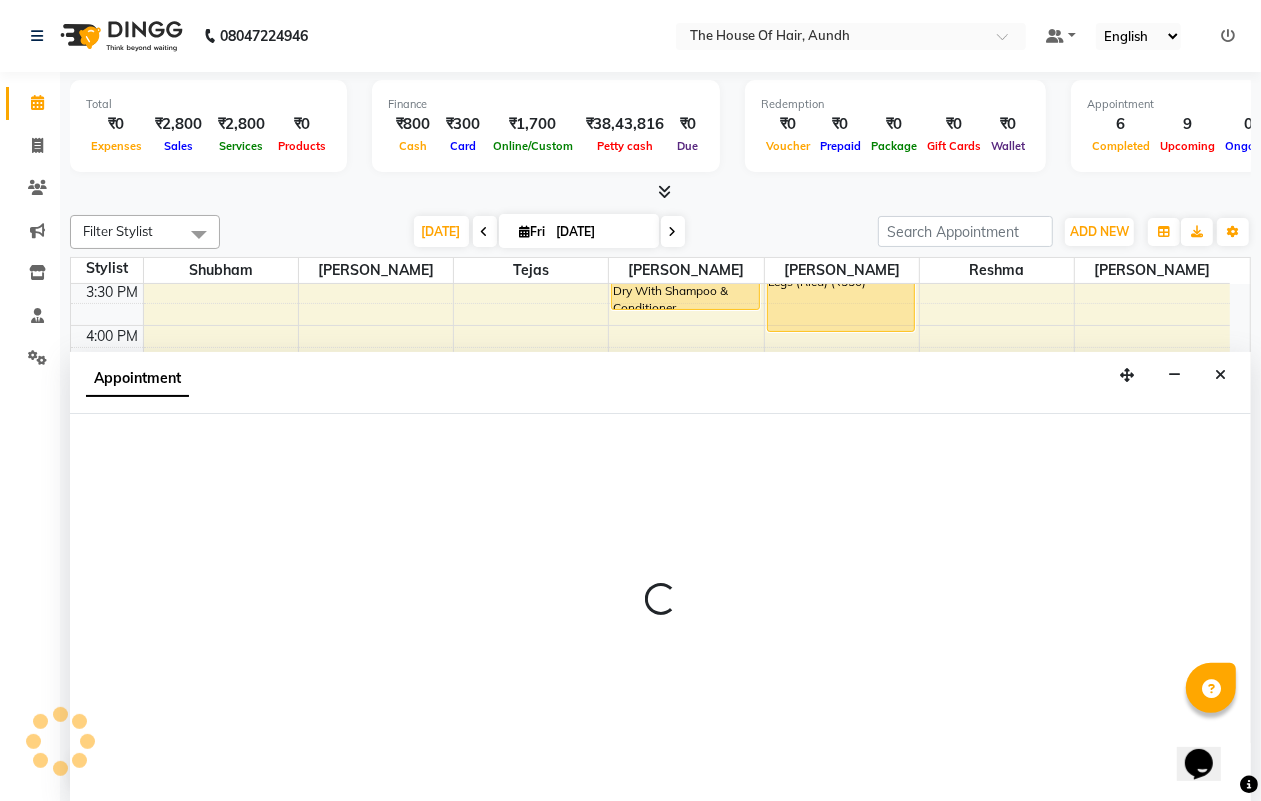 scroll, scrollTop: 1, scrollLeft: 0, axis: vertical 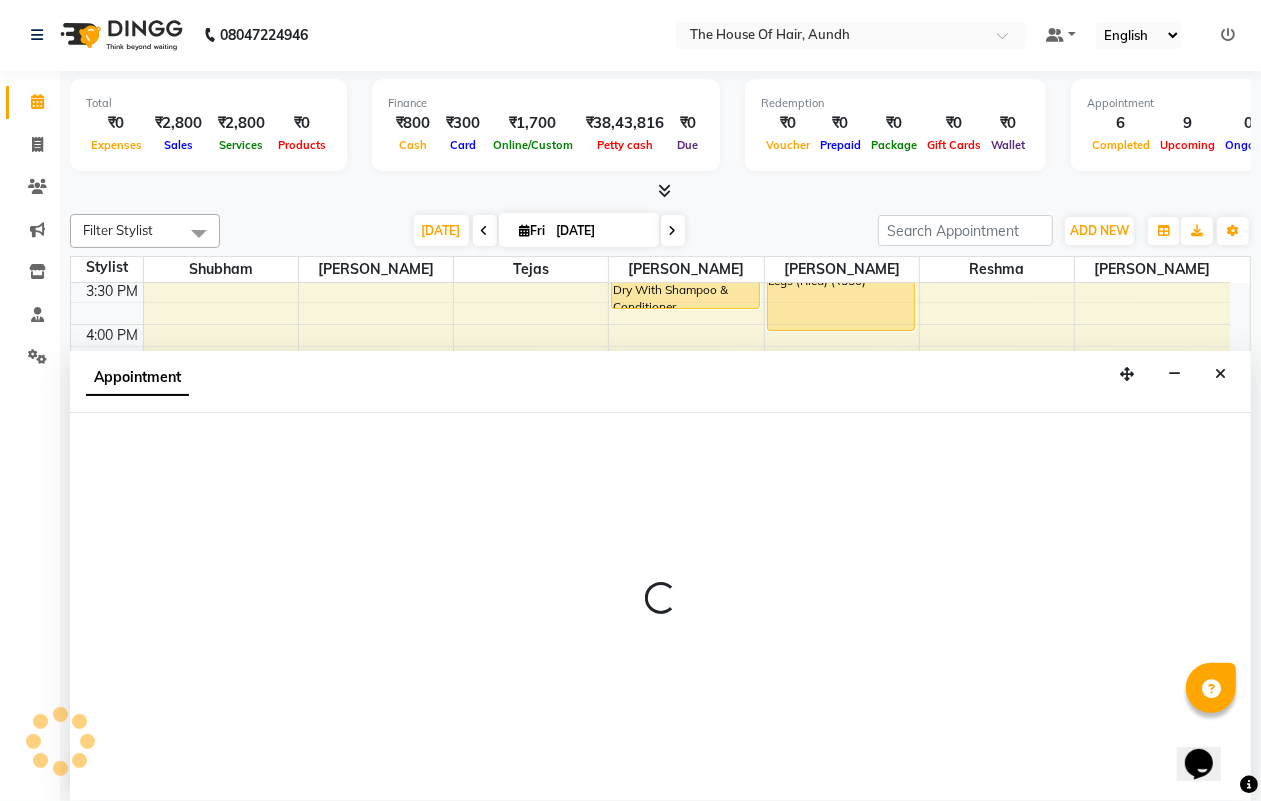 select on "57809" 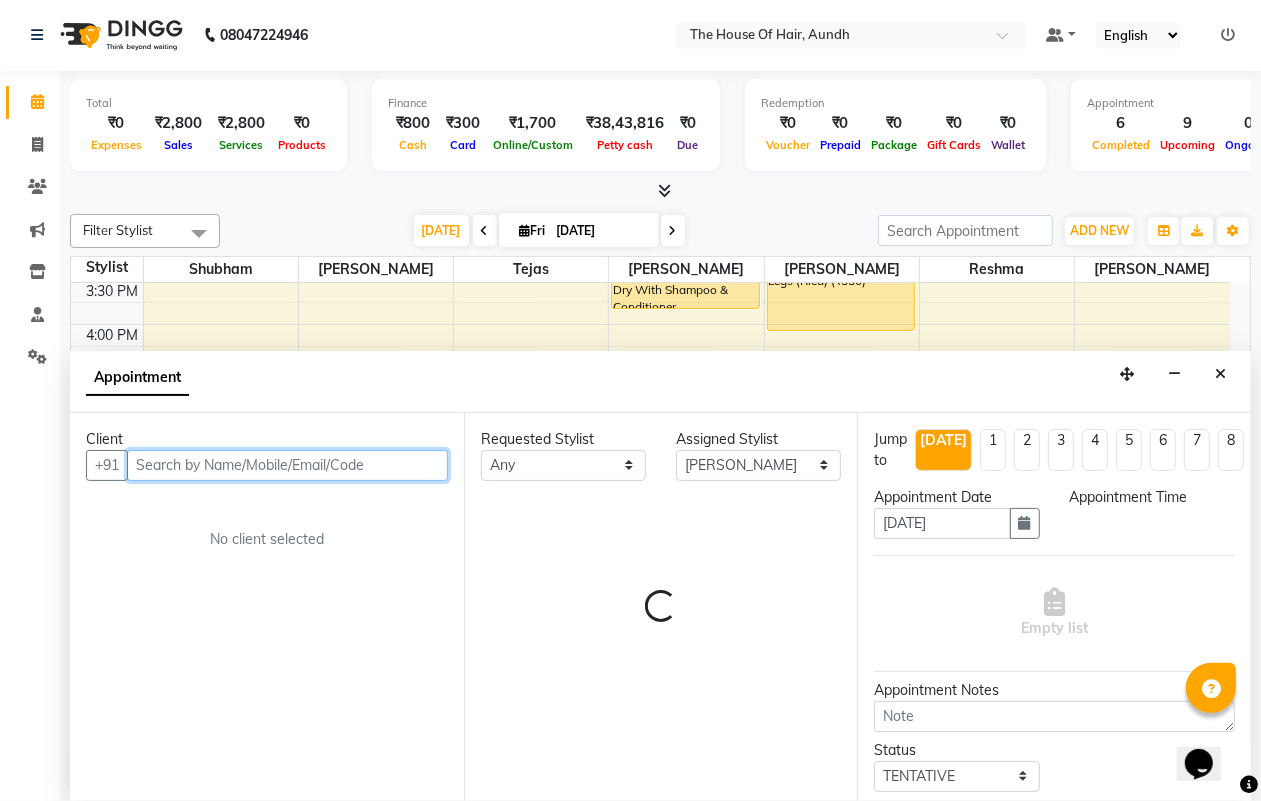 select on "1035" 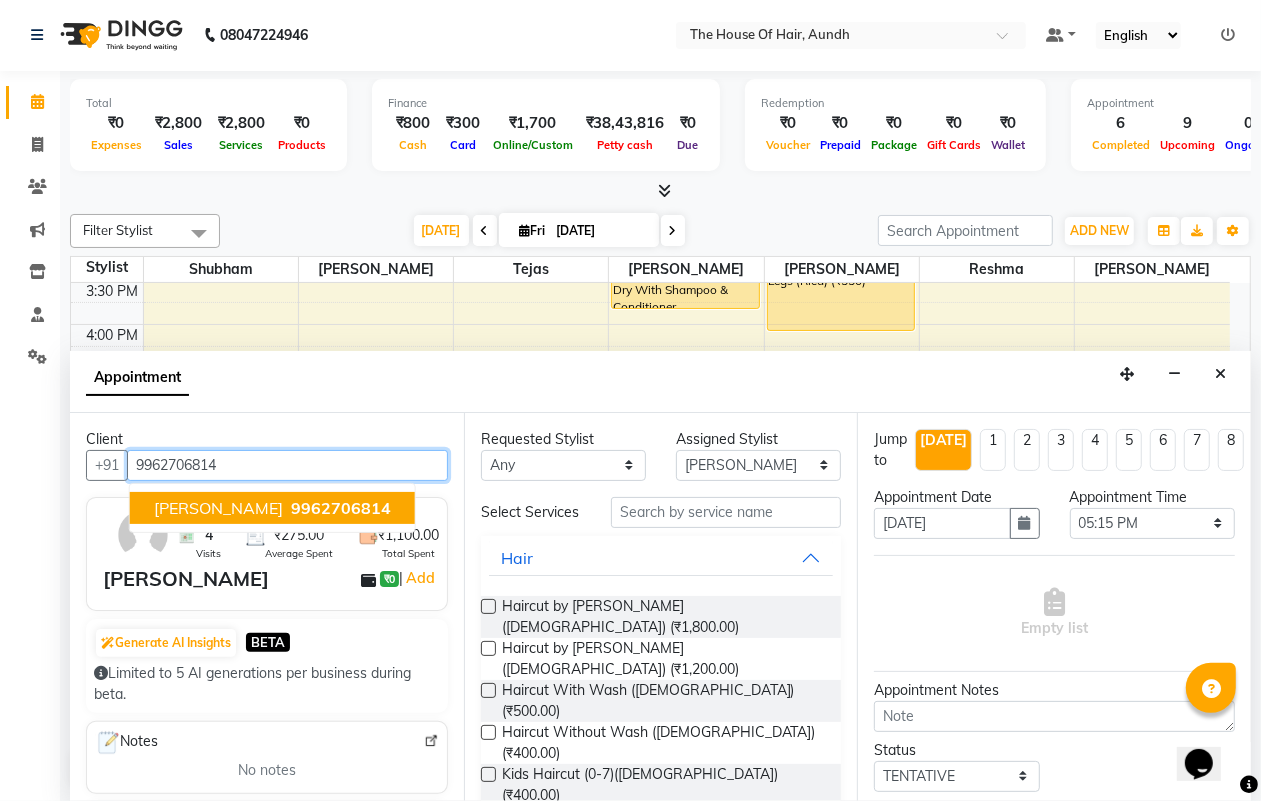 click on "[PERSON_NAME]" at bounding box center [218, 508] 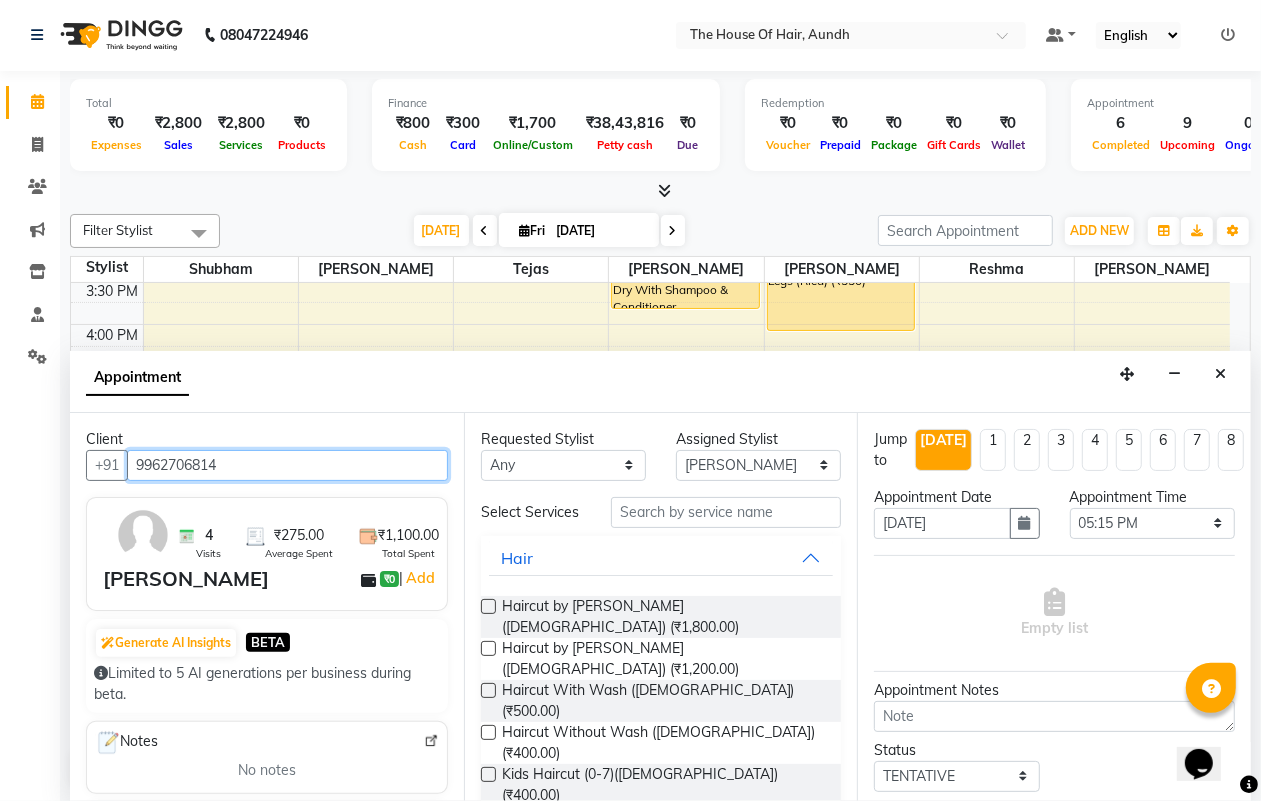 type on "9962706814" 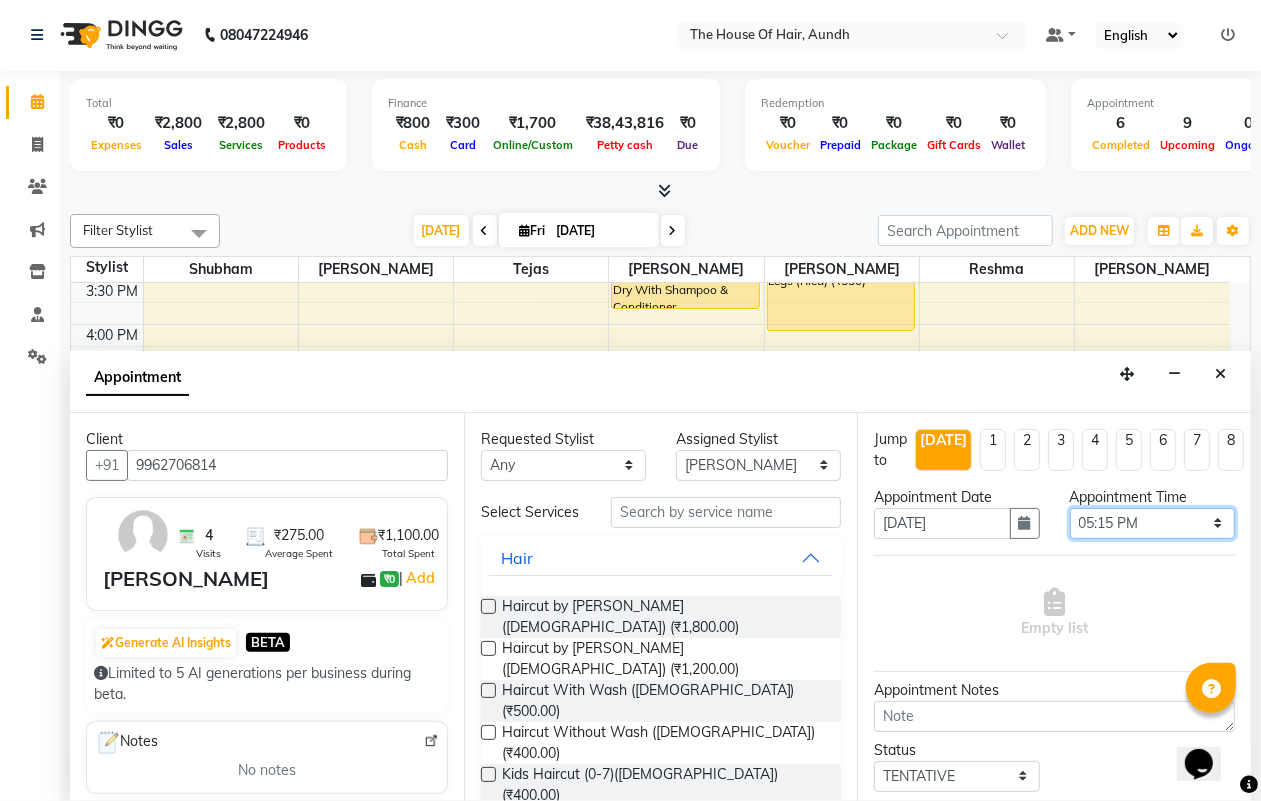 click on "Select 09:00 AM 09:15 AM 09:30 AM 09:45 AM 10:00 AM 10:15 AM 10:30 AM 10:45 AM 11:00 AM 11:15 AM 11:30 AM 11:45 AM 12:00 PM 12:15 PM 12:30 PM 12:45 PM 01:00 PM 01:15 PM 01:30 PM 01:45 PM 02:00 PM 02:15 PM 02:30 PM 02:45 PM 03:00 PM 03:15 PM 03:30 PM 03:45 PM 04:00 PM 04:15 PM 04:30 PM 04:45 PM 05:00 PM 05:15 PM 05:30 PM 05:45 PM 06:00 PM 06:15 PM 06:30 PM 06:45 PM 07:00 PM 07:15 PM 07:30 PM 07:45 PM 08:00 PM 08:15 PM 08:30 PM 08:45 PM 09:00 PM 09:15 PM 09:30 PM" at bounding box center [1152, 523] 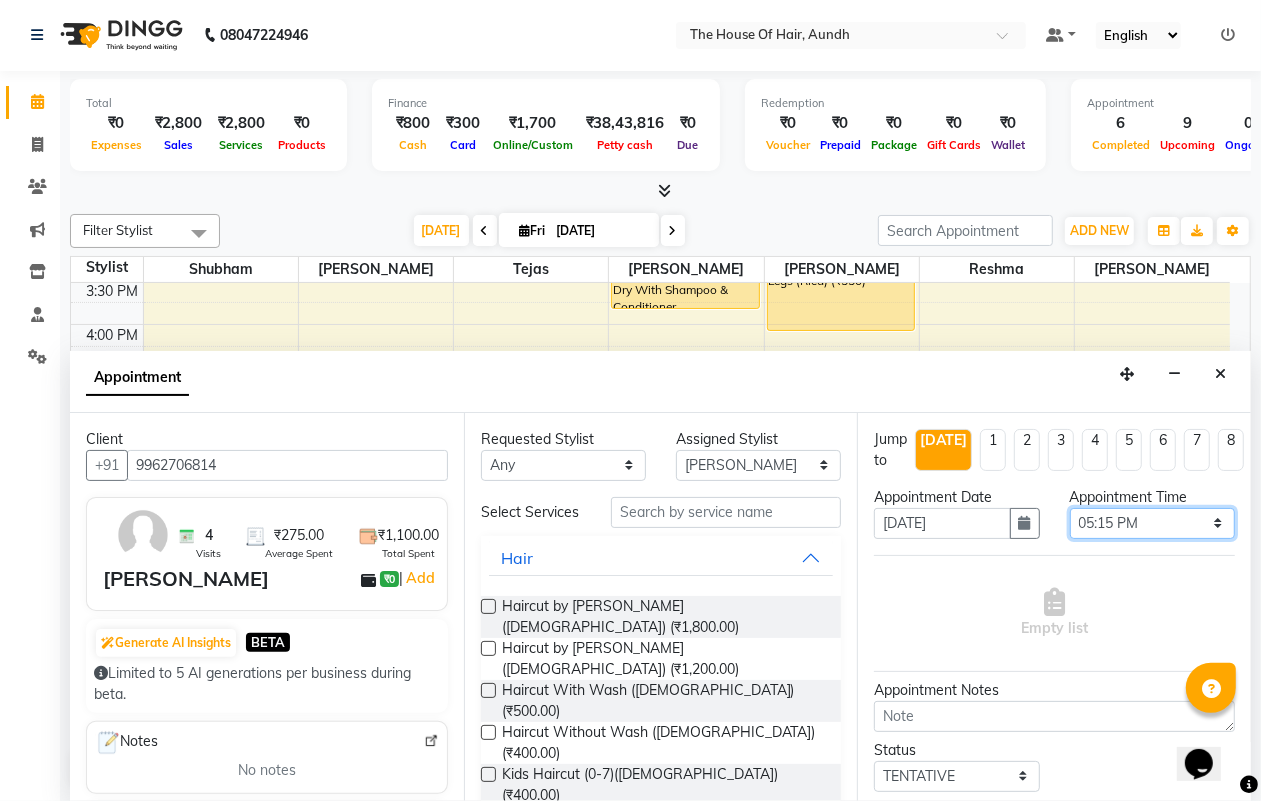 select on "1065" 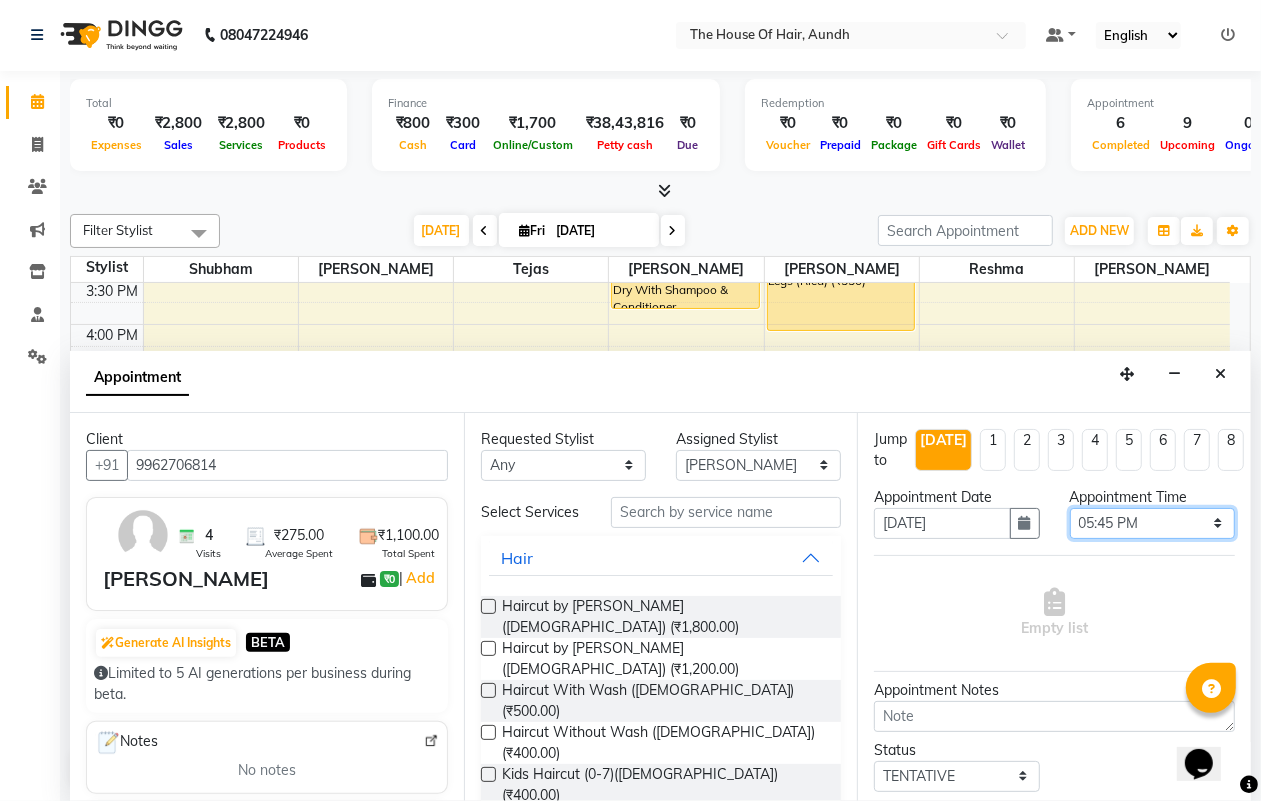 click on "Select 09:00 AM 09:15 AM 09:30 AM 09:45 AM 10:00 AM 10:15 AM 10:30 AM 10:45 AM 11:00 AM 11:15 AM 11:30 AM 11:45 AM 12:00 PM 12:15 PM 12:30 PM 12:45 PM 01:00 PM 01:15 PM 01:30 PM 01:45 PM 02:00 PM 02:15 PM 02:30 PM 02:45 PM 03:00 PM 03:15 PM 03:30 PM 03:45 PM 04:00 PM 04:15 PM 04:30 PM 04:45 PM 05:00 PM 05:15 PM 05:30 PM 05:45 PM 06:00 PM 06:15 PM 06:30 PM 06:45 PM 07:00 PM 07:15 PM 07:30 PM 07:45 PM 08:00 PM 08:15 PM 08:30 PM 08:45 PM 09:00 PM 09:15 PM 09:30 PM" at bounding box center [1152, 523] 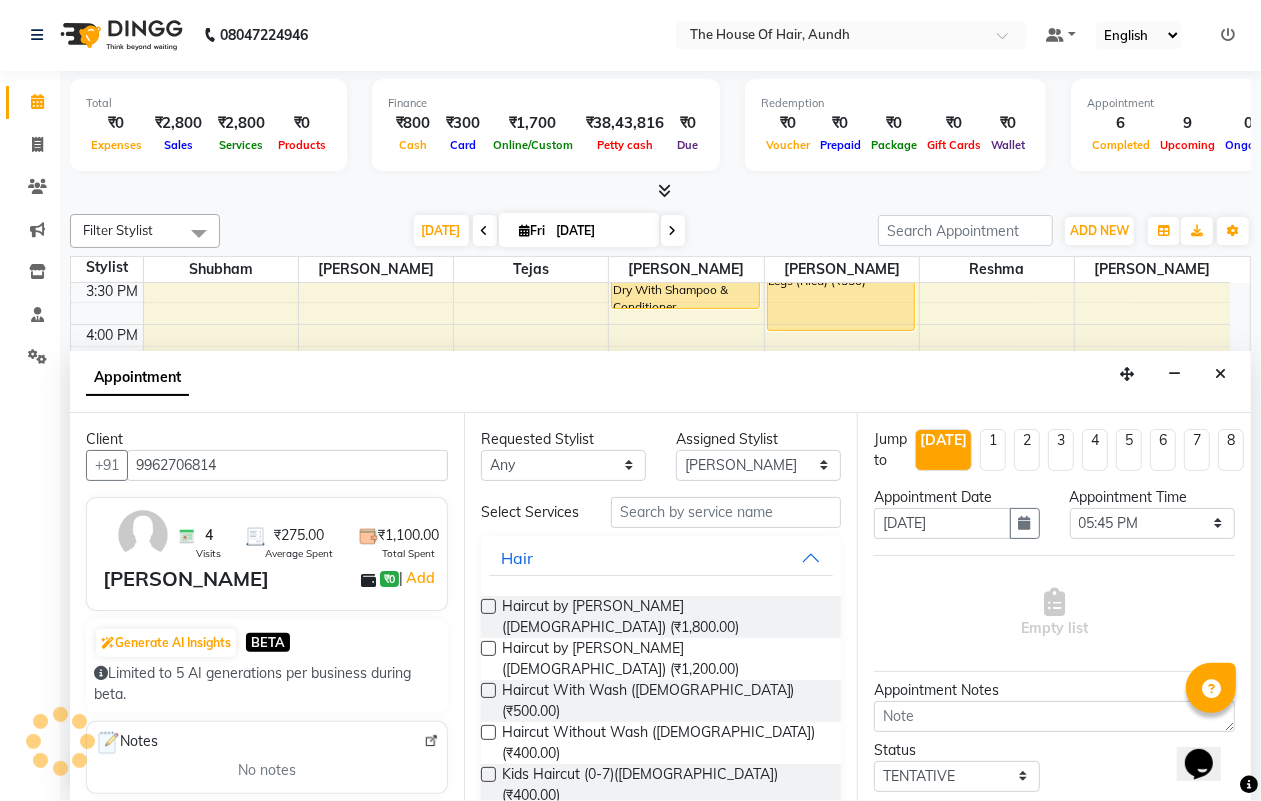 click on "[PERSON_NAME] (₹300.00)" at bounding box center (589, 843) 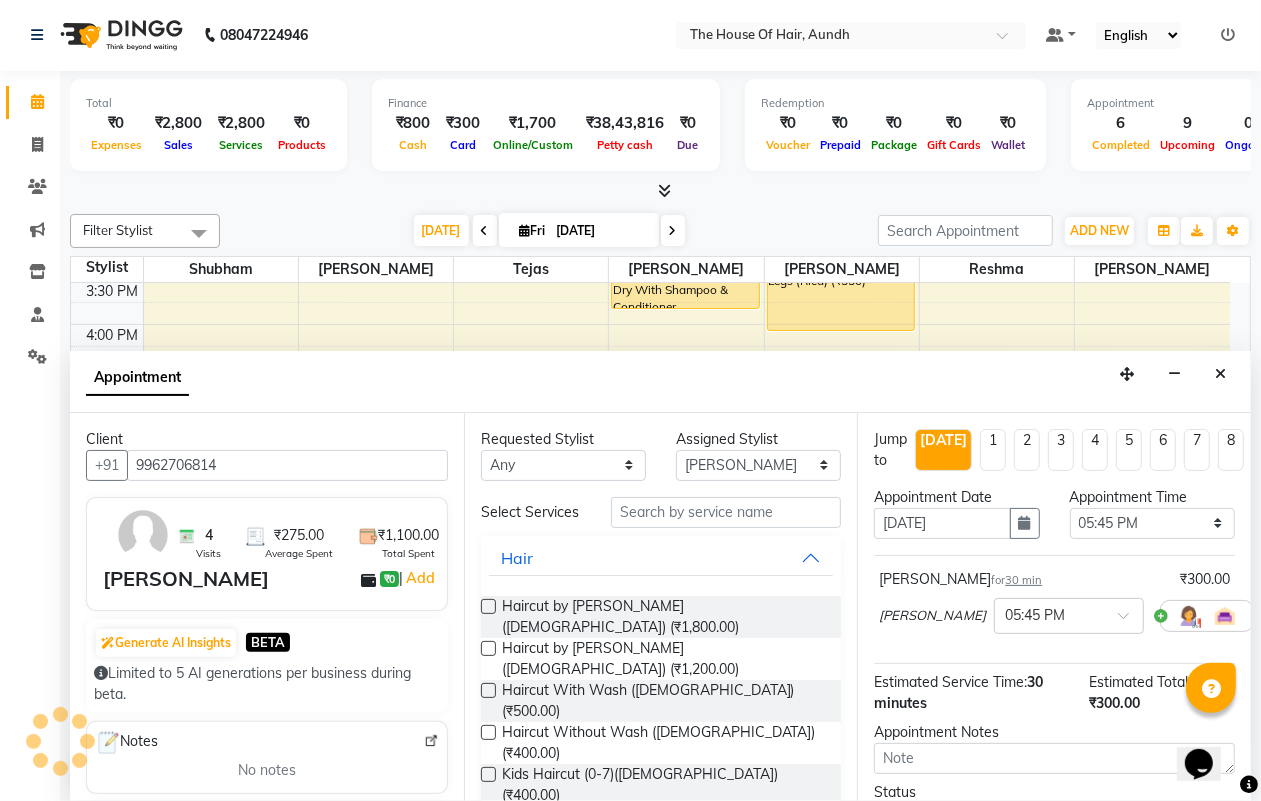 checkbox on "false" 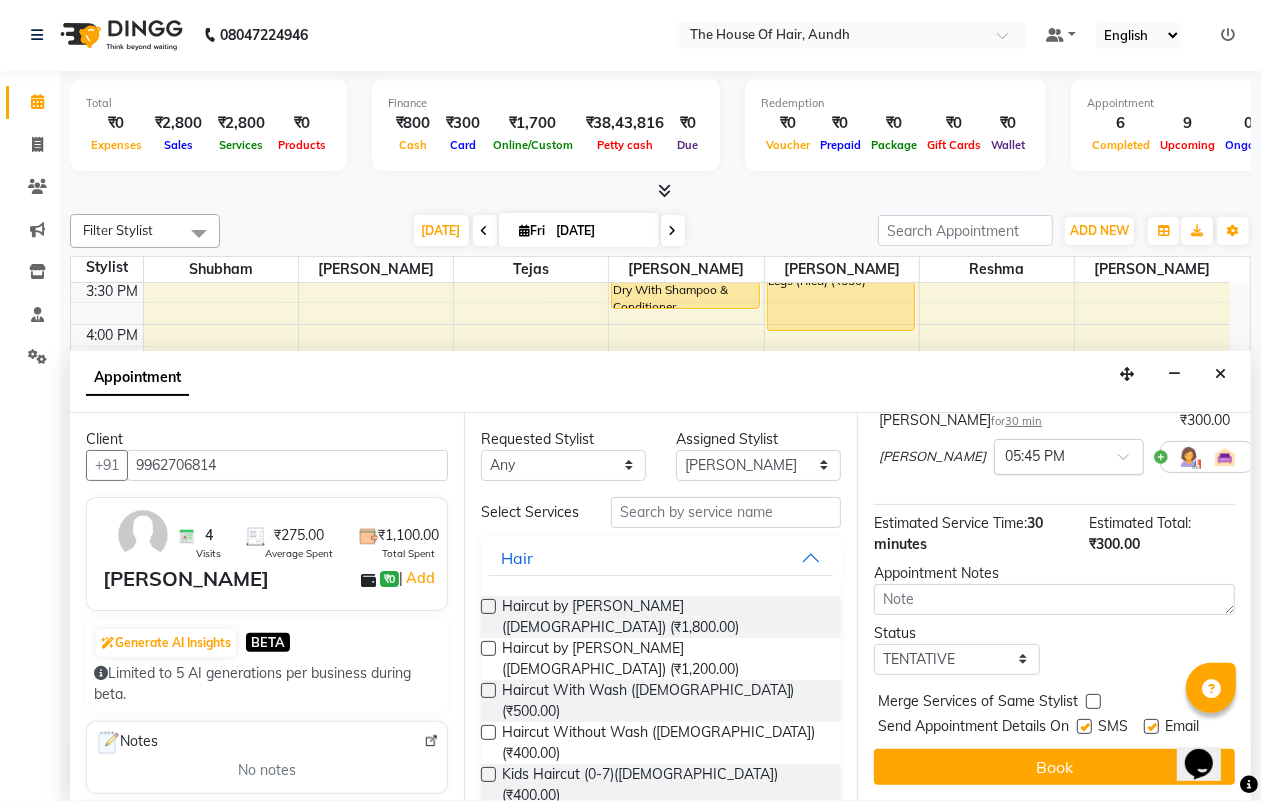 scroll, scrollTop: 195, scrollLeft: 0, axis: vertical 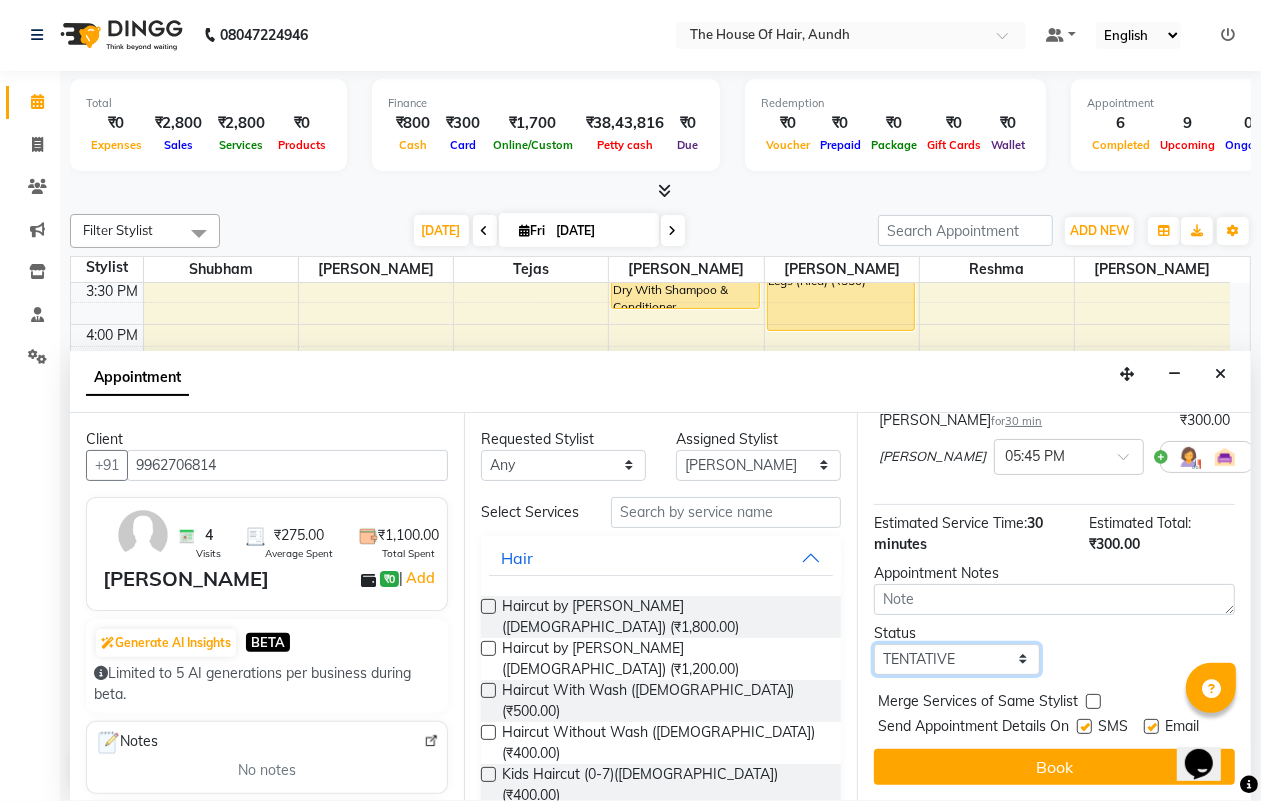 click on "Select TENTATIVE CONFIRM CHECK-IN UPCOMING" at bounding box center [956, 659] 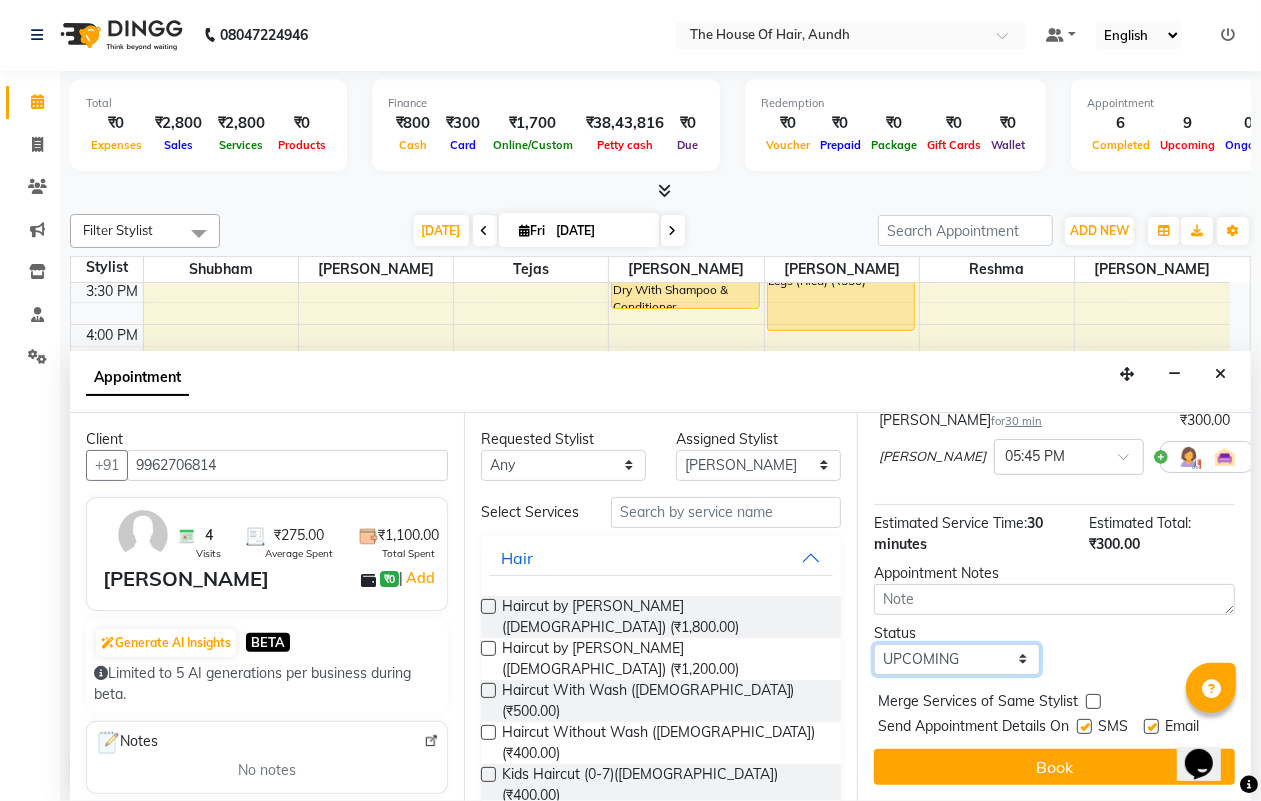 click on "Select TENTATIVE CONFIRM CHECK-IN UPCOMING" at bounding box center (956, 659) 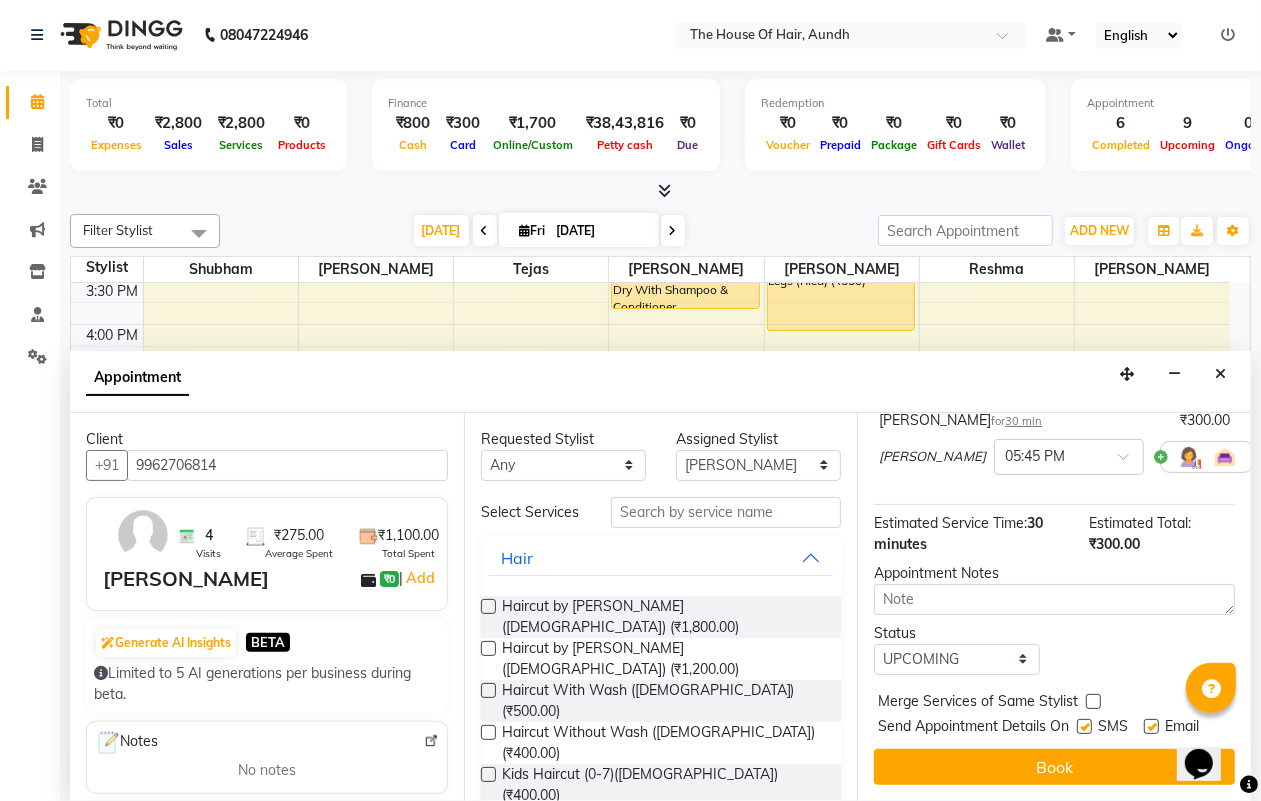 click at bounding box center (1093, 701) 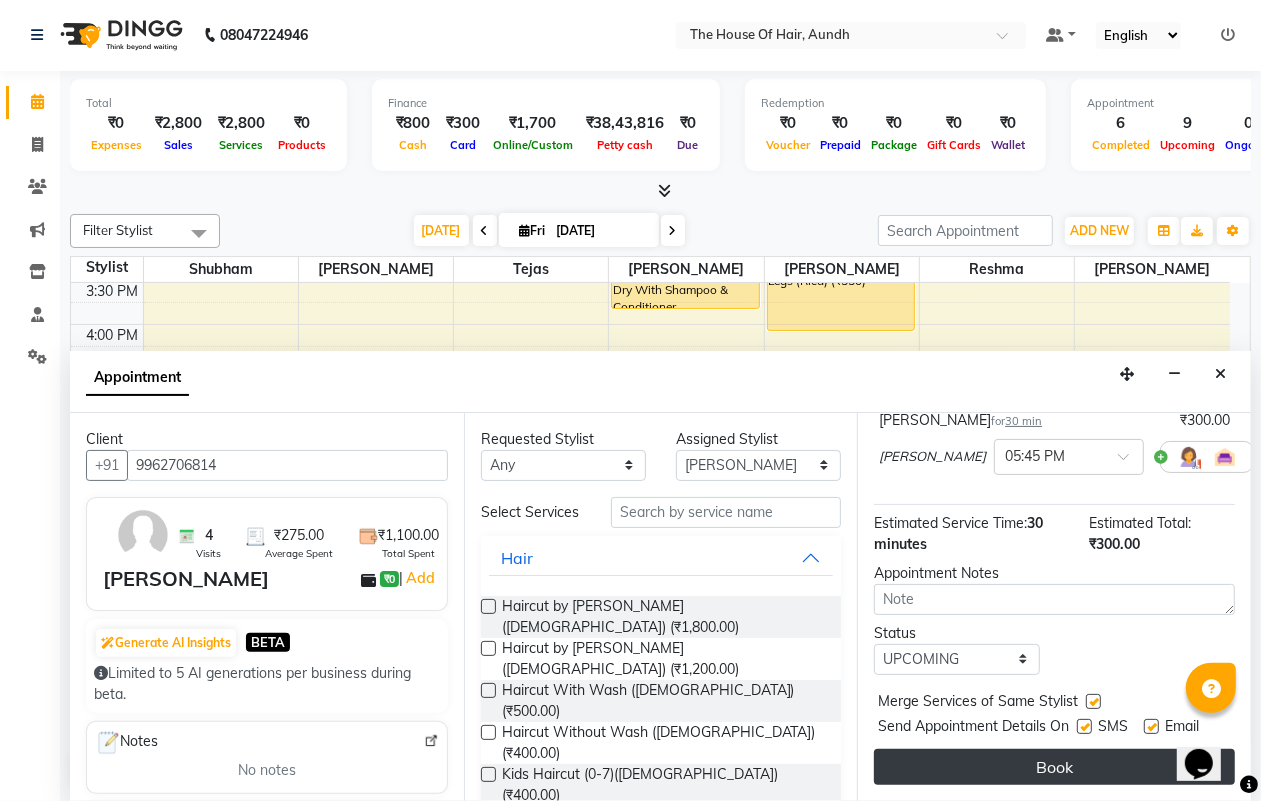 click on "Book" at bounding box center (1054, 767) 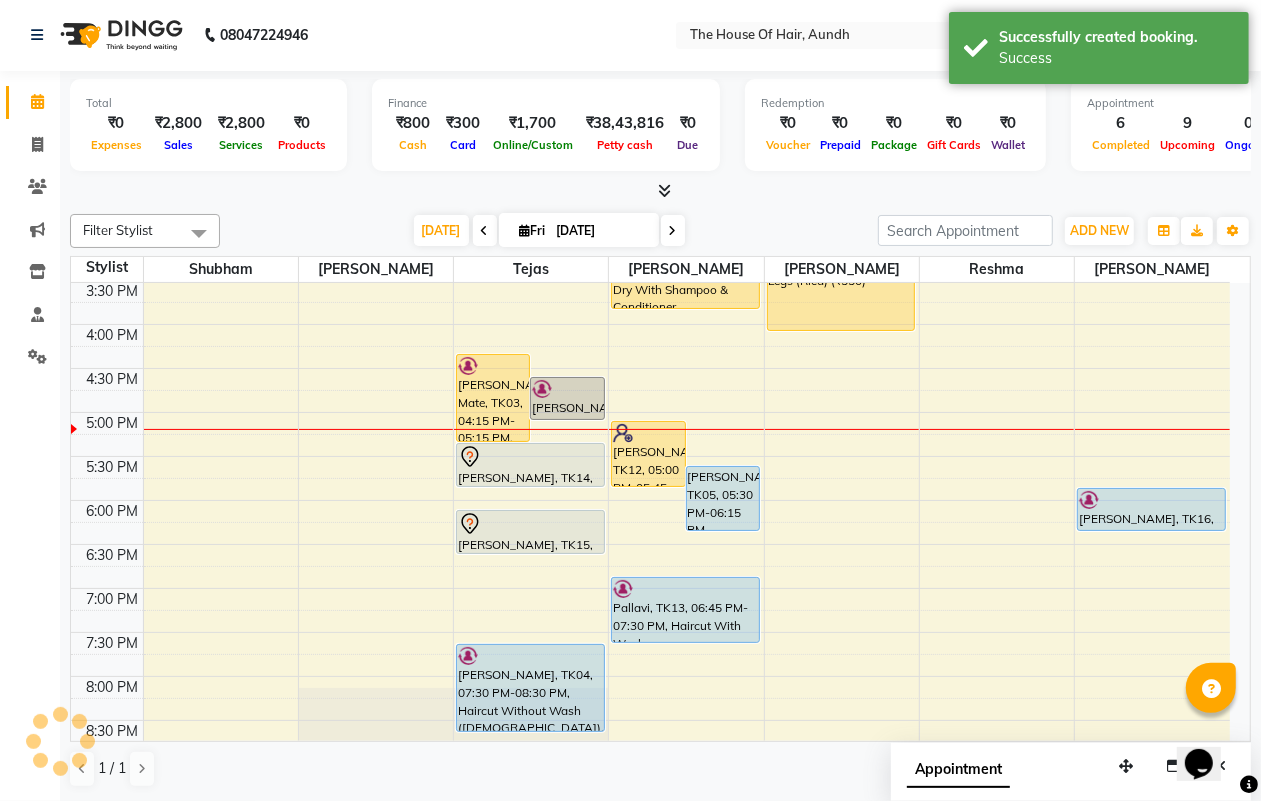 scroll, scrollTop: 0, scrollLeft: 0, axis: both 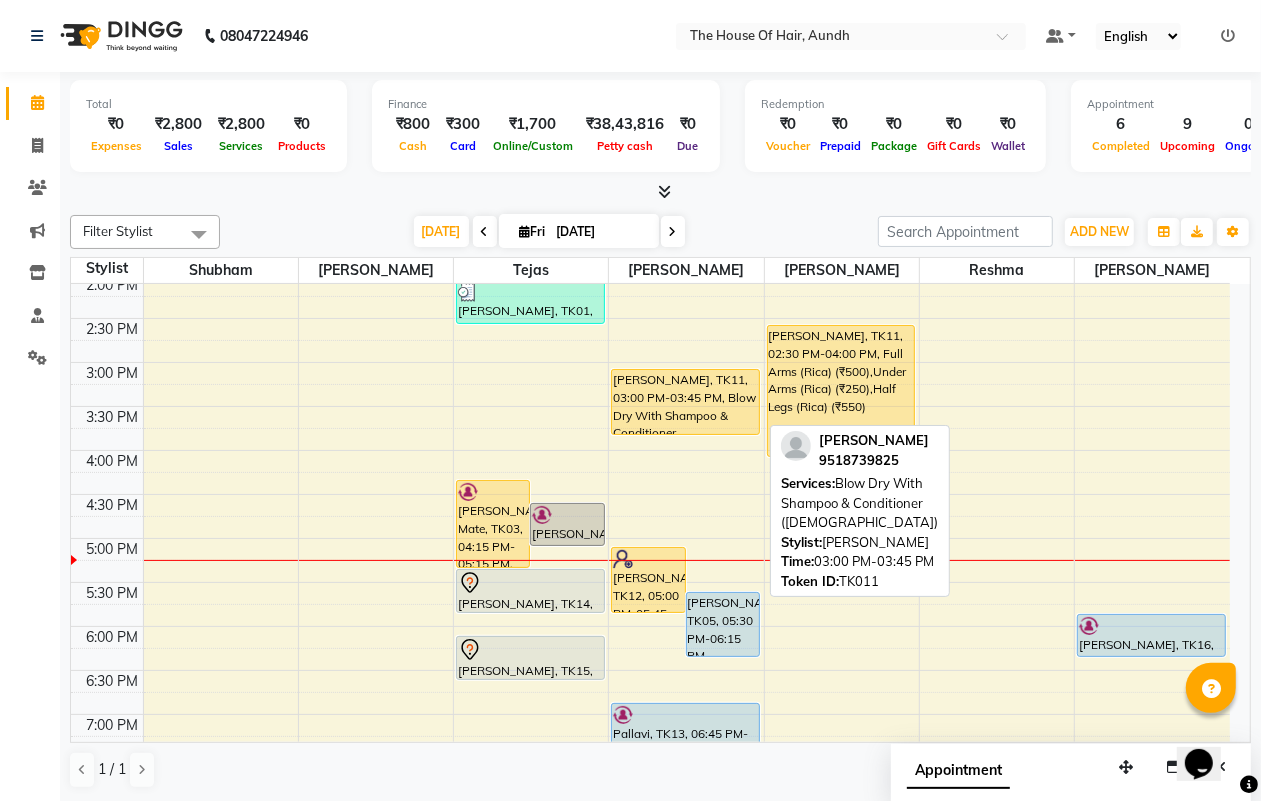 click on "[PERSON_NAME], TK11, 03:00 PM-03:45 PM, Blow Dry With Shampoo & Conditioner ([DEMOGRAPHIC_DATA])" at bounding box center [685, 402] 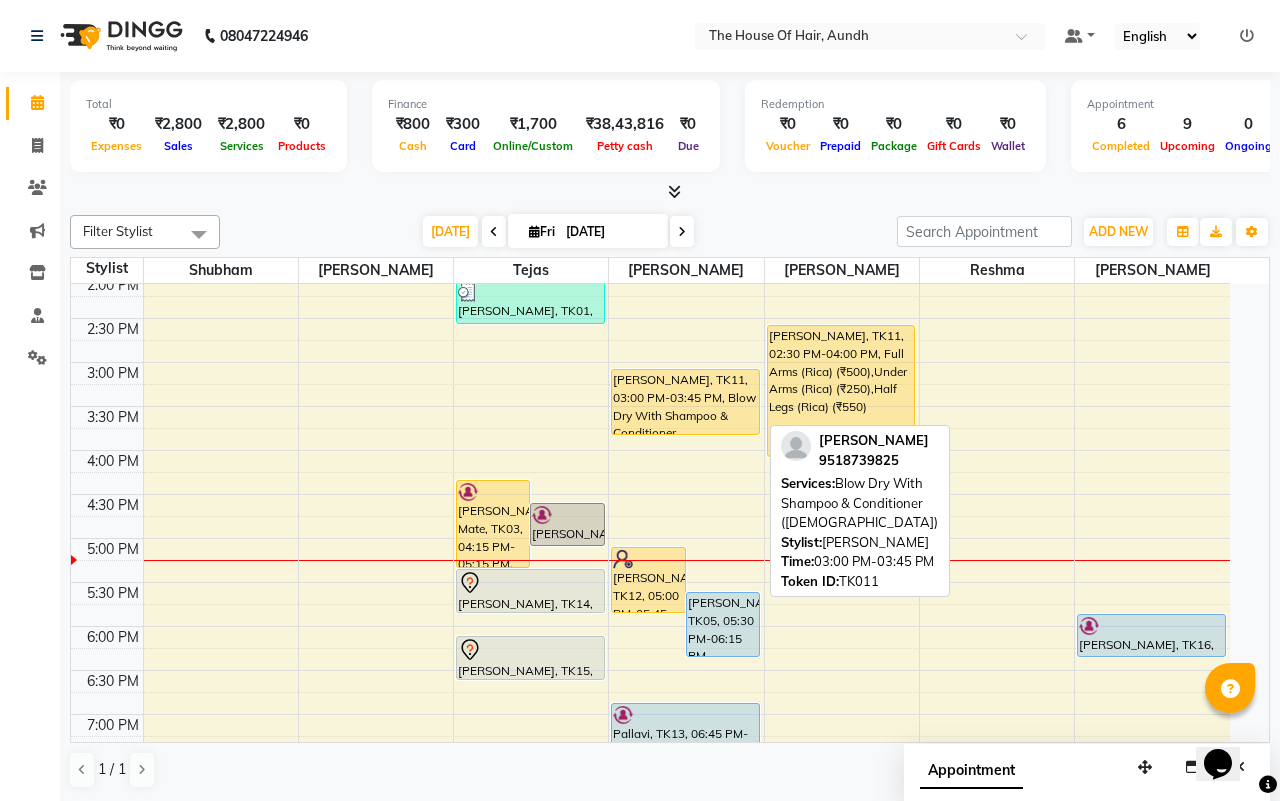 select on "1" 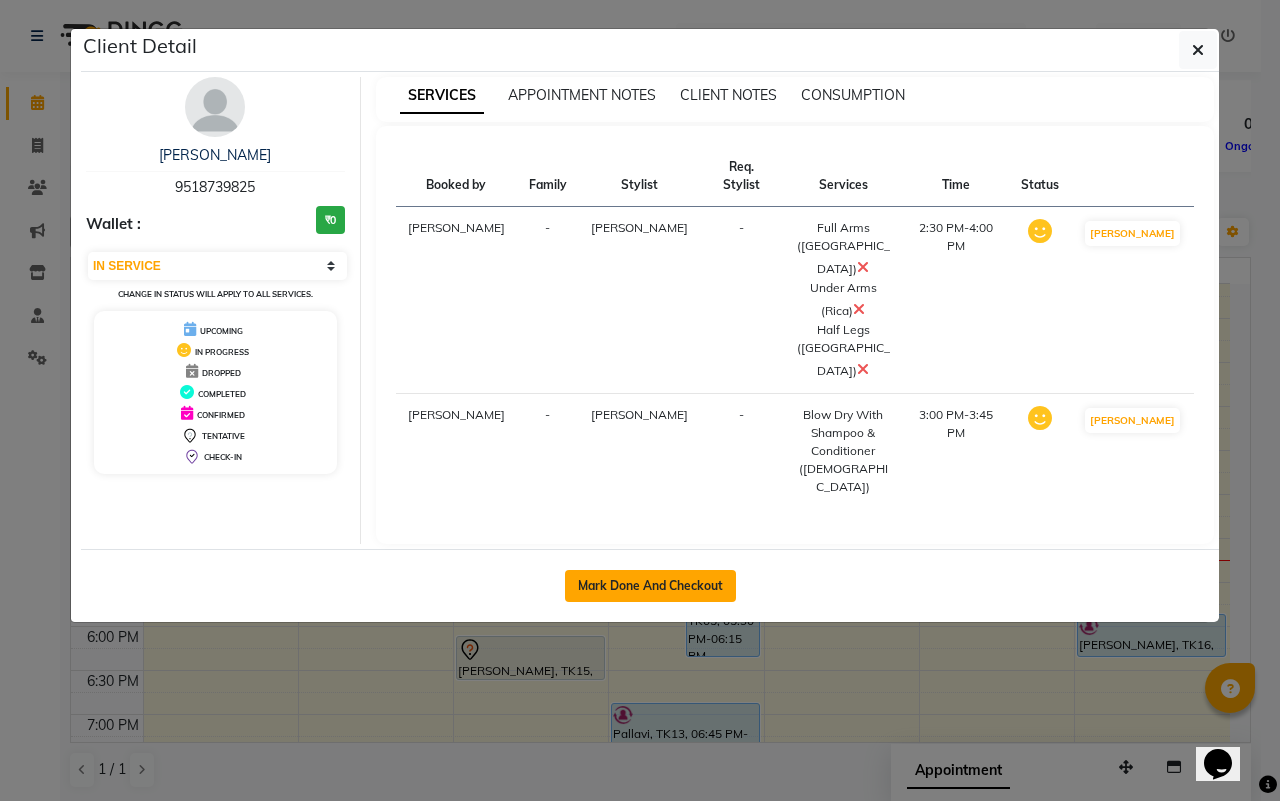 click on "Mark Done And Checkout" 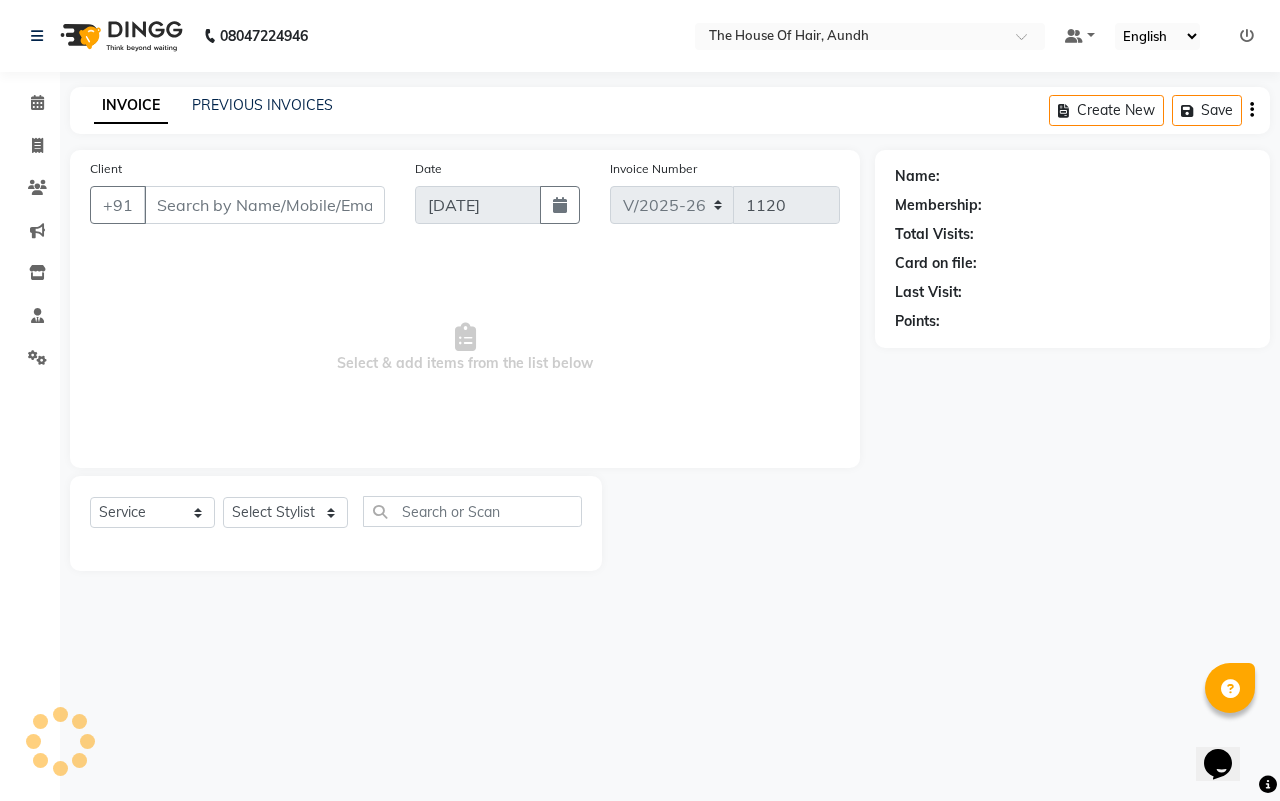 type 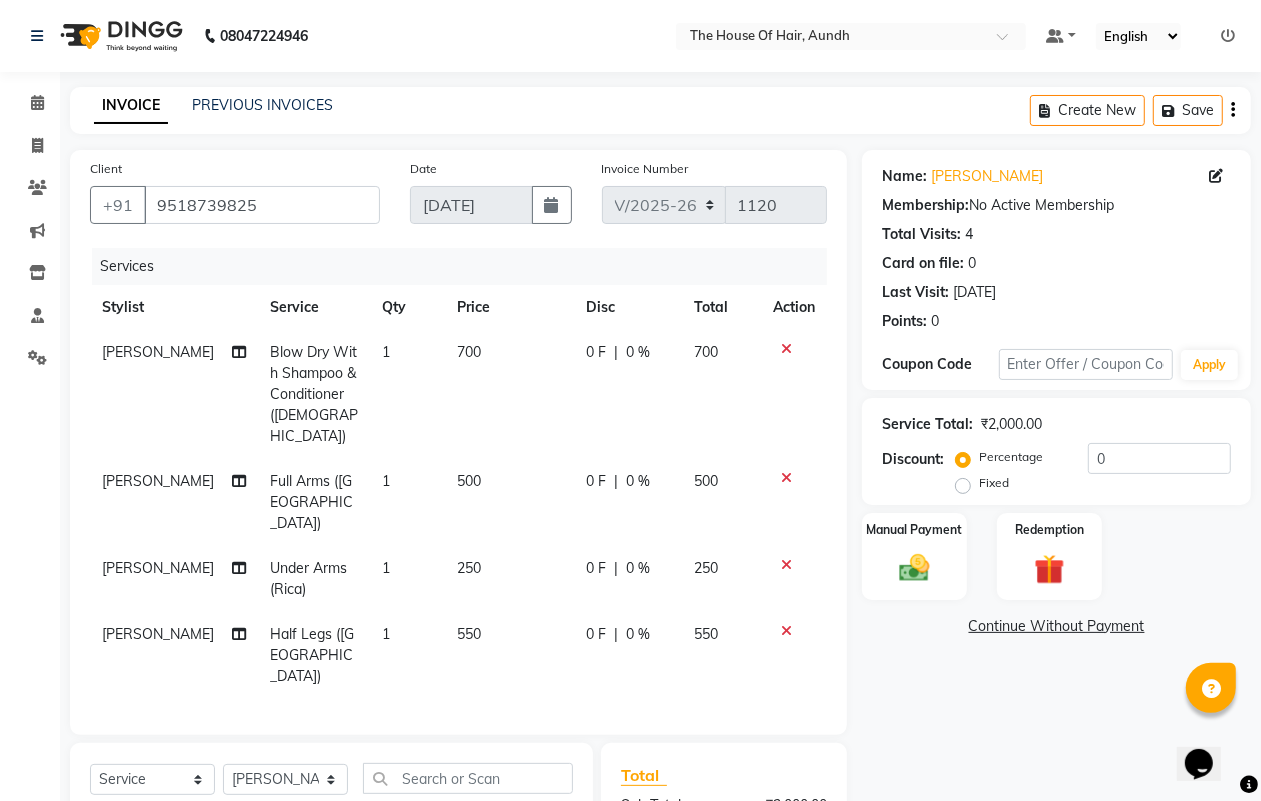 click on "Blow Dry With Shampoo & Conditioner ([DEMOGRAPHIC_DATA])" 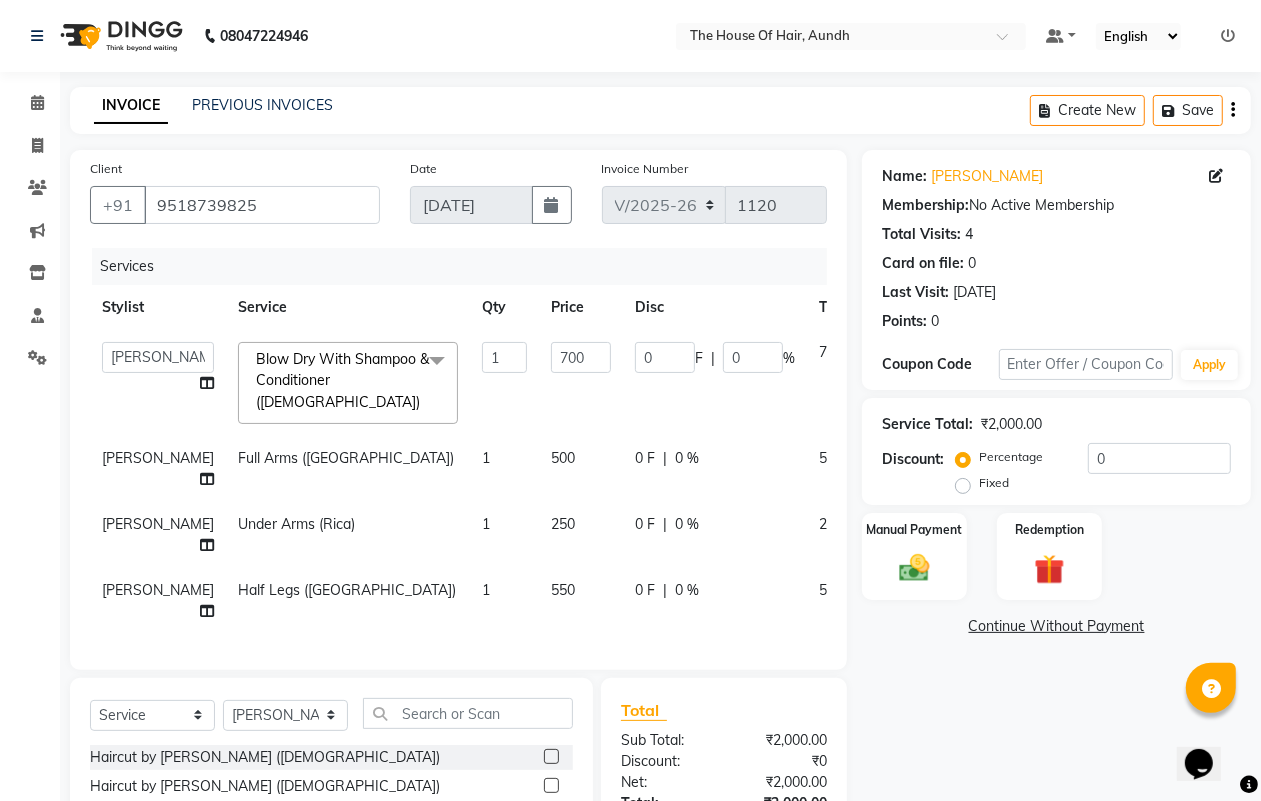 click 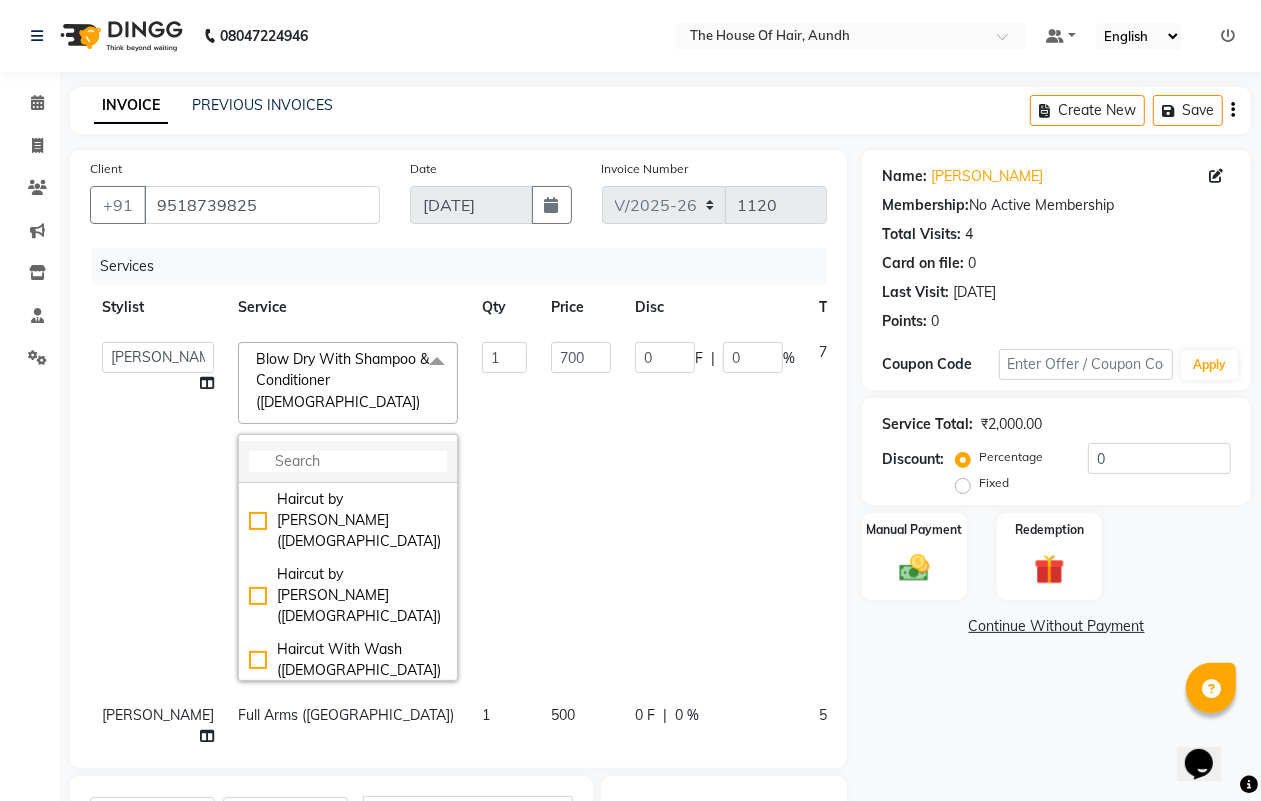 click 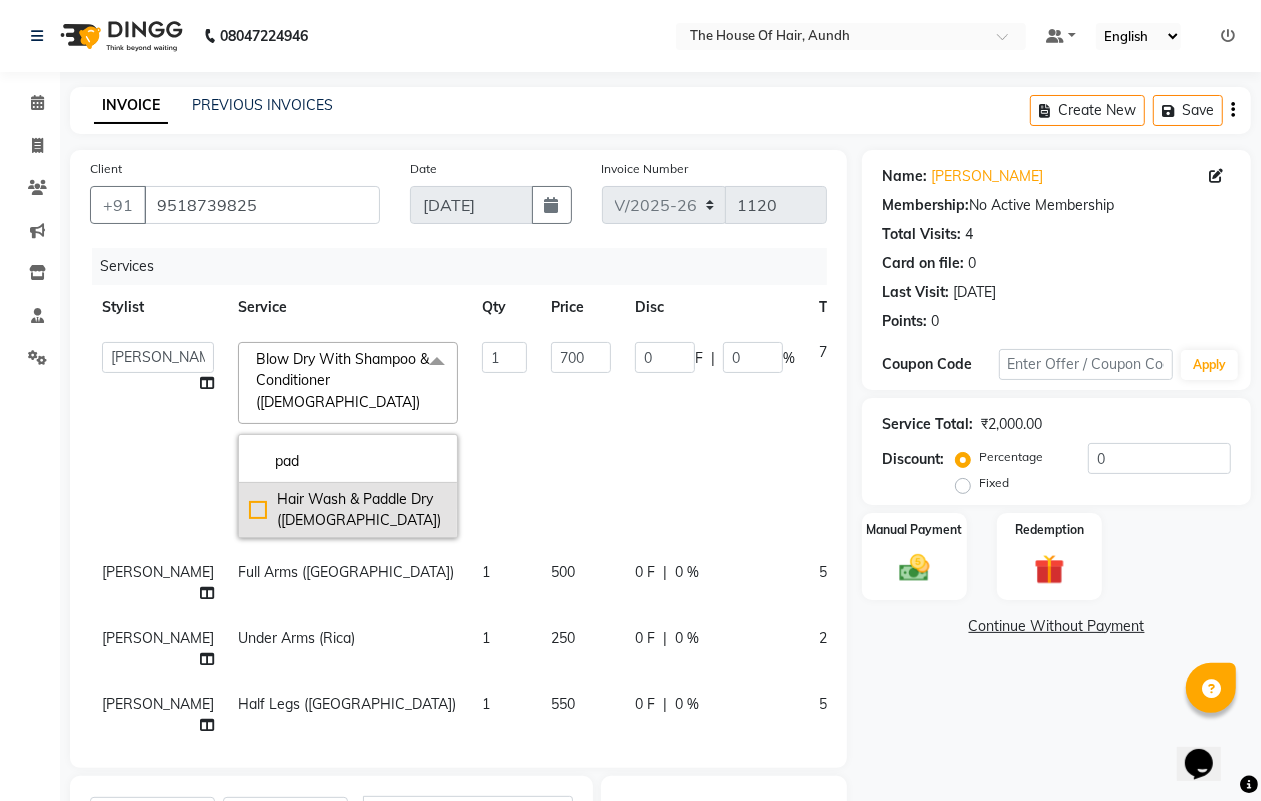 click on "Hair Wash & Paddle Dry ([DEMOGRAPHIC_DATA])" 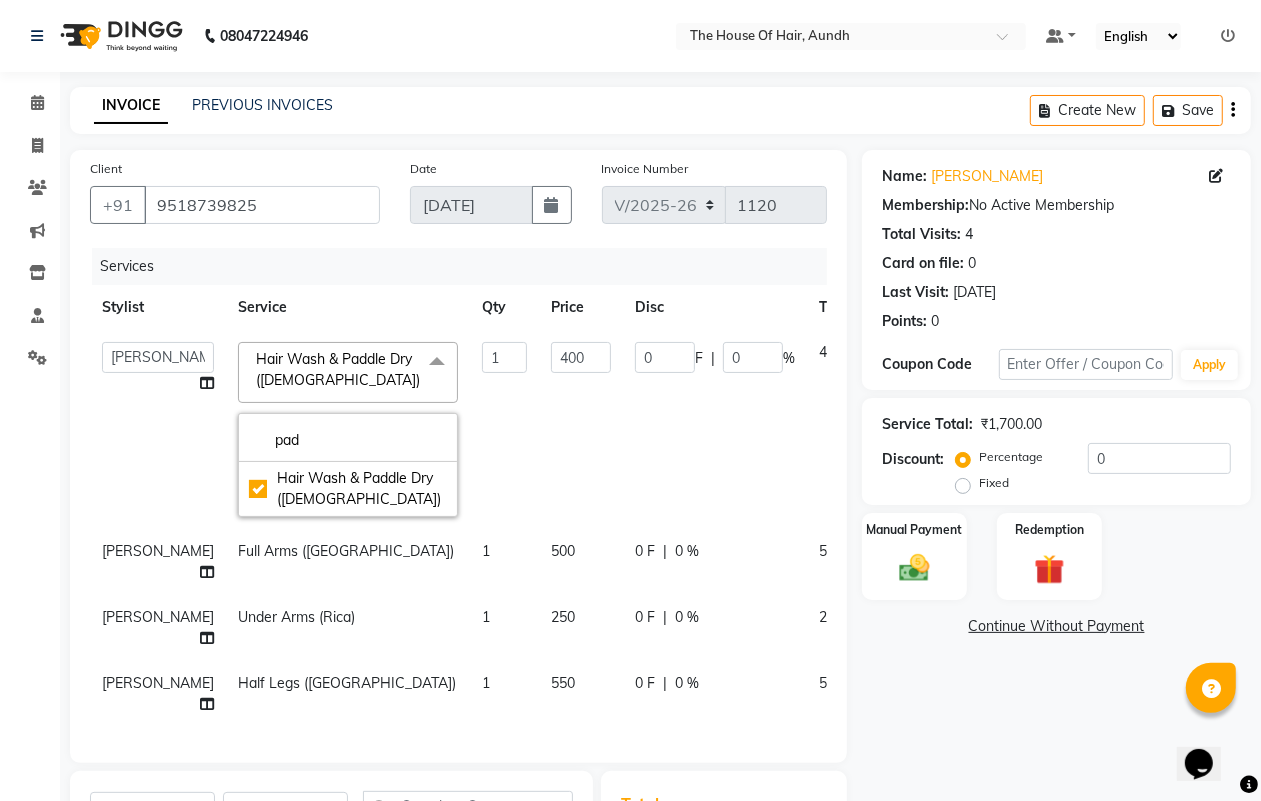 click on "Client [PHONE_NUMBER] Date [DATE] Invoice Number V/2025 V/[PHONE_NUMBER] Services Stylist Service Qty Price Disc Total Action  Aarti [PERSON_NAME]    Reshma   [PERSON_NAME]   [PERSON_NAME]   [PERSON_NAME]   [PERSON_NAME]  Hair Wash & Paddle Dry ([DEMOGRAPHIC_DATA])  x pad Hair Wash & Paddle Dry ([DEMOGRAPHIC_DATA]) 1 400 0 F | 0 % 400 [PERSON_NAME] Full Arms (Rica) 1 500 0 F | 0 % 500 [PERSON_NAME] Under Arms (Rica) 1 250 0 F | 0 % 250 [PERSON_NAME] Half Legs (Rica) 1 550 0 F | 0 % 550 Select  Service  Product  Membership  Package Voucher Prepaid Gift Card  Select Stylist [PERSON_NAME]  [PERSON_NAME] [PERSON_NAME] [PERSON_NAME] [PERSON_NAME] Haircut by [PERSON_NAME] ([DEMOGRAPHIC_DATA])  Haircut by [PERSON_NAME] ([DEMOGRAPHIC_DATA])  Haircut With Wash ([DEMOGRAPHIC_DATA])  Haircut Without Wash ([DEMOGRAPHIC_DATA])  Kids Haircut (0-7)([DEMOGRAPHIC_DATA])  Hairwash ([DEMOGRAPHIC_DATA])  [PERSON_NAME]  Clean Shave   Head Shave ([DEMOGRAPHIC_DATA])  Hair Spa (Schwarkopf) ([DEMOGRAPHIC_DATA])  Hair Spa (Loreal) ([DEMOGRAPHIC_DATA])  Head Massage ([DEMOGRAPHIC_DATA])  Head Massage With Wash ([DEMOGRAPHIC_DATA])  Chest & Back Trim  Haircut With Wash ([DEMOGRAPHIC_DATA])  Haircut Without Wash ([DEMOGRAPHIC_DATA])  Kids Hair (0-7) ([DEMOGRAPHIC_DATA])   :" 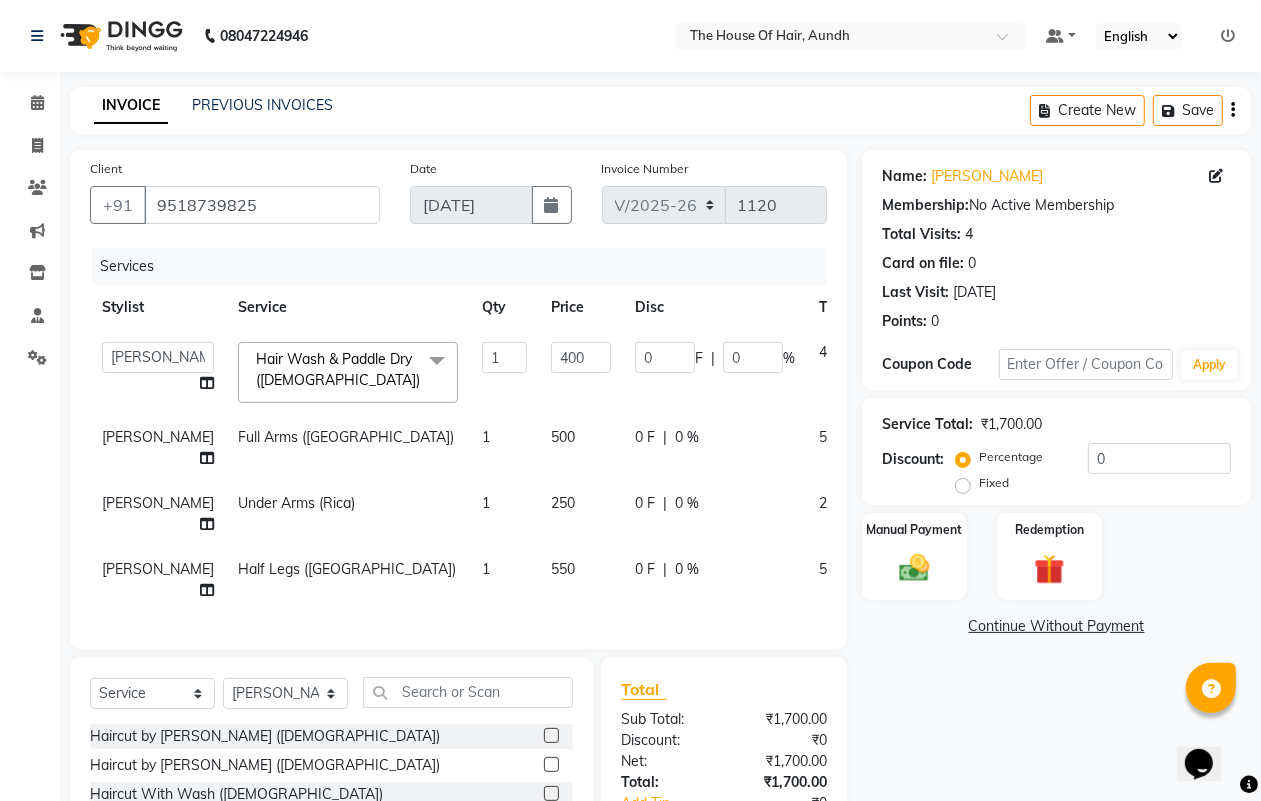 click on "Full Arms ([GEOGRAPHIC_DATA])" 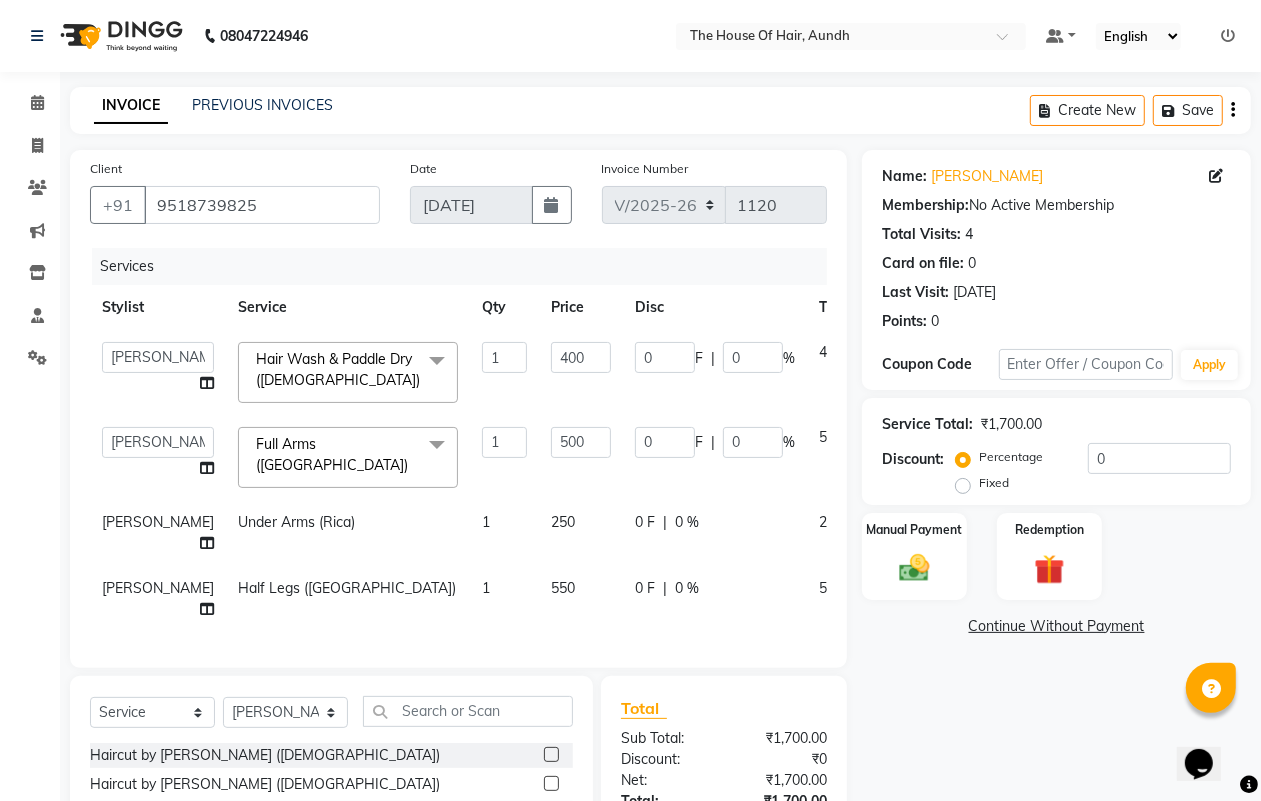 click on "Full Arms (Rica)  x" 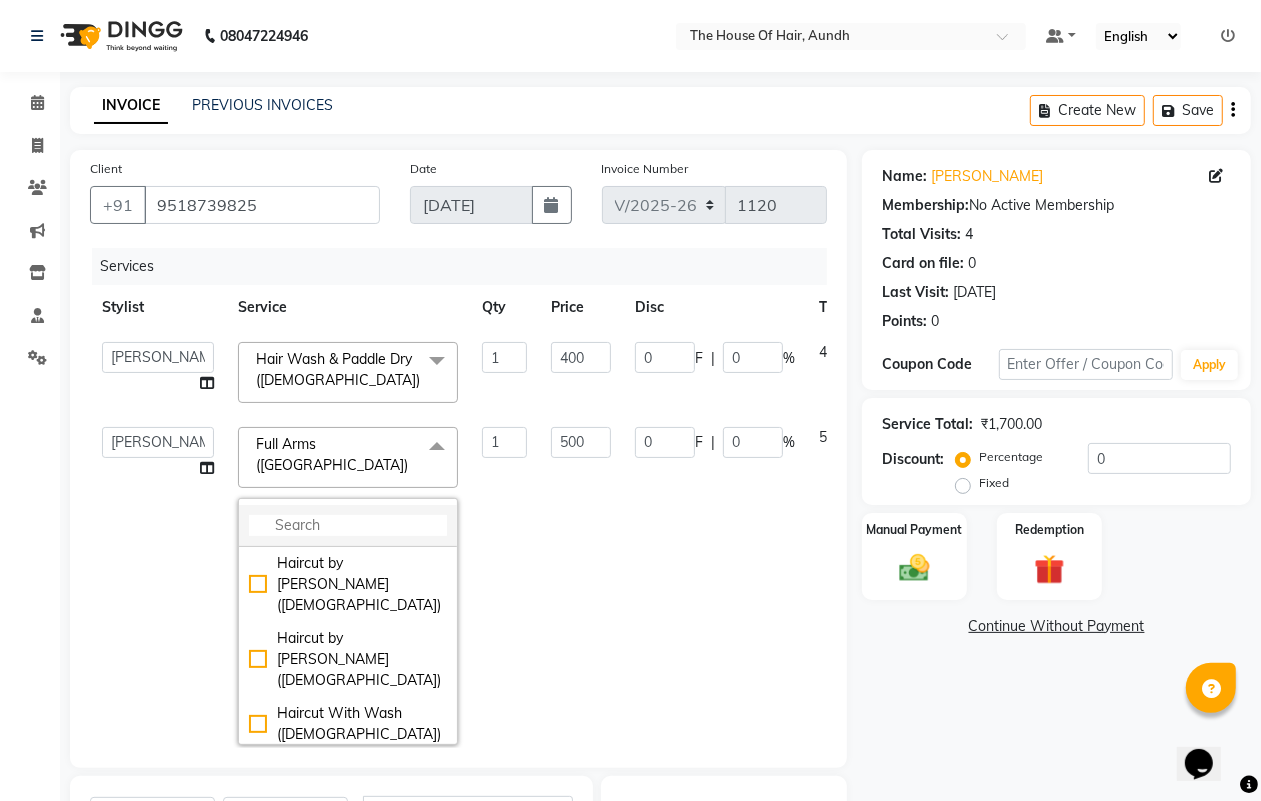 click 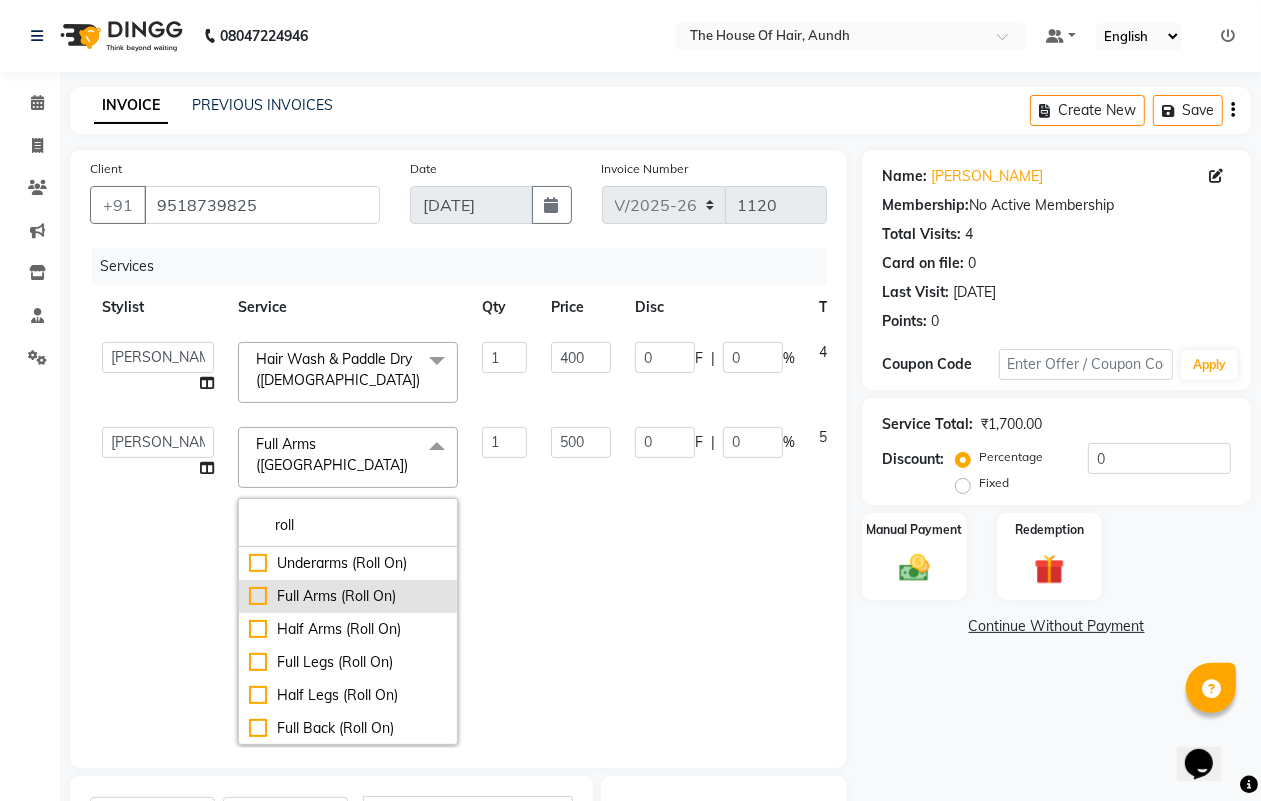 click on "Full Arms (Roll On)" 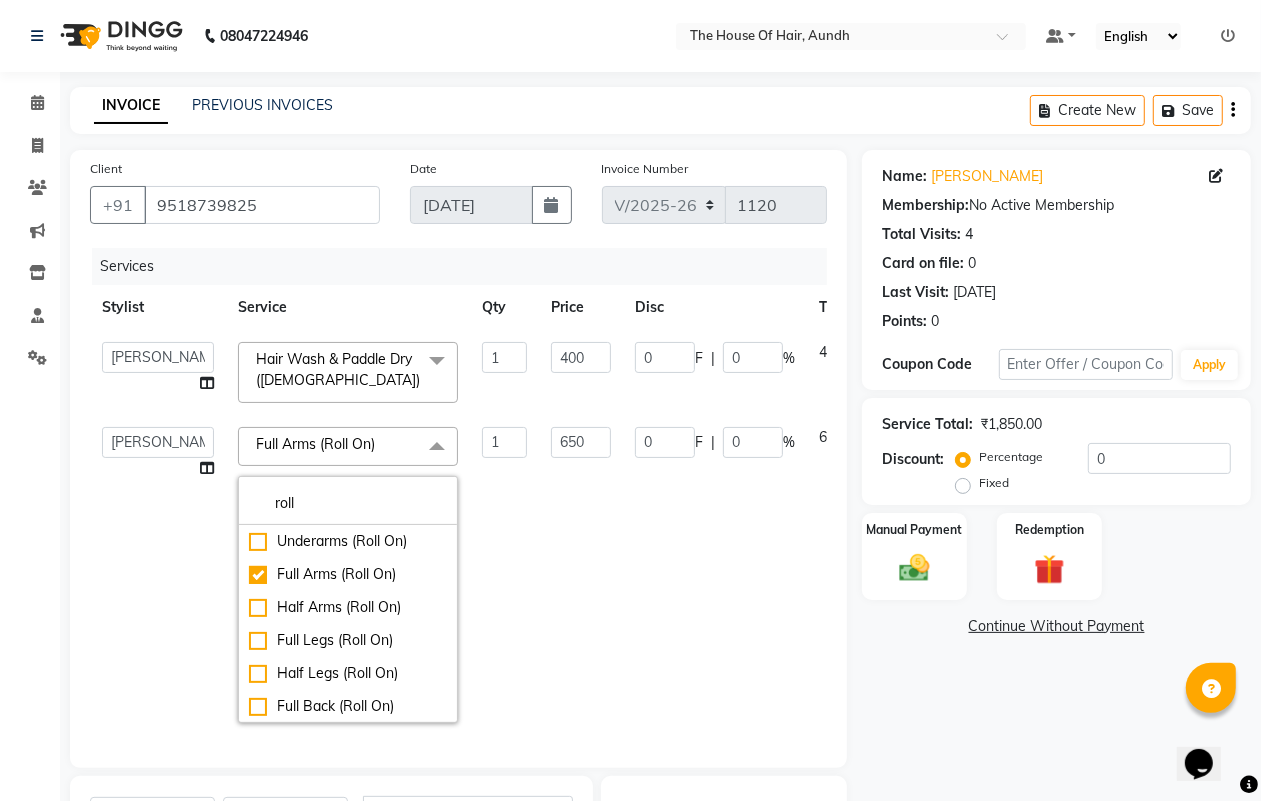 click on "Client [PHONE_NUMBER] Date [DATE] Invoice Number V/2025 V/[PHONE_NUMBER] Services Stylist Service Qty Price Disc Total Action  Aarti [PERSON_NAME]    Reshma   [PERSON_NAME]   [PERSON_NAME]   [PERSON_NAME]   [PERSON_NAME]  Hair Wash & Paddle Dry ([DEMOGRAPHIC_DATA])  x Haircut by [PERSON_NAME] ([DEMOGRAPHIC_DATA]) Haircut by [PERSON_NAME] ([DEMOGRAPHIC_DATA]) Haircut With Wash ([DEMOGRAPHIC_DATA]) Haircut Without Wash ([DEMOGRAPHIC_DATA]) Kids Haircut (0-7)([DEMOGRAPHIC_DATA]) Hairwash ([DEMOGRAPHIC_DATA]) [PERSON_NAME] Clean Shave  Head Shave ([DEMOGRAPHIC_DATA]) Hair Spa (Schwarkopf) ([DEMOGRAPHIC_DATA]) Hair Spa (Loreal) ([DEMOGRAPHIC_DATA]) Head Massage ([DEMOGRAPHIC_DATA]) Head Massage With Wash ([DEMOGRAPHIC_DATA]) Chest & Back Trim Haircut With Wash ([DEMOGRAPHIC_DATA]) Haircut Without Wash ([DEMOGRAPHIC_DATA]) Head Massage With Wash ([DEMOGRAPHIC_DATA]) Kids Hair (0-7) ([DEMOGRAPHIC_DATA]) Blow Dry With Shampoo & Conditioner ([DEMOGRAPHIC_DATA]) Only Blowdry ([DEMOGRAPHIC_DATA]) Head Massage ([DEMOGRAPHIC_DATA]) Hair Wash & Paddle Dry ([DEMOGRAPHIC_DATA]) Hair Spa (Loreal) ([DEMOGRAPHIC_DATA]) Hair Spa (Schwarzkopf) ([DEMOGRAPHIC_DATA]) Fringe ([DEMOGRAPHIC_DATA]) Tong ([DEMOGRAPHIC_DATA]) Iron Tong ([DEMOGRAPHIC_DATA]) Ironing ([DEMOGRAPHIC_DATA]) Crimping ([DEMOGRAPHIC_DATA]) Styling ([DEMOGRAPHIC_DATA]) Clear Dose ([DEMOGRAPHIC_DATA]) Clear Dose ([DEMOGRAPHIC_DATA]) French Braids ([DEMOGRAPHIC_DATA]) Only Face Cleansing" 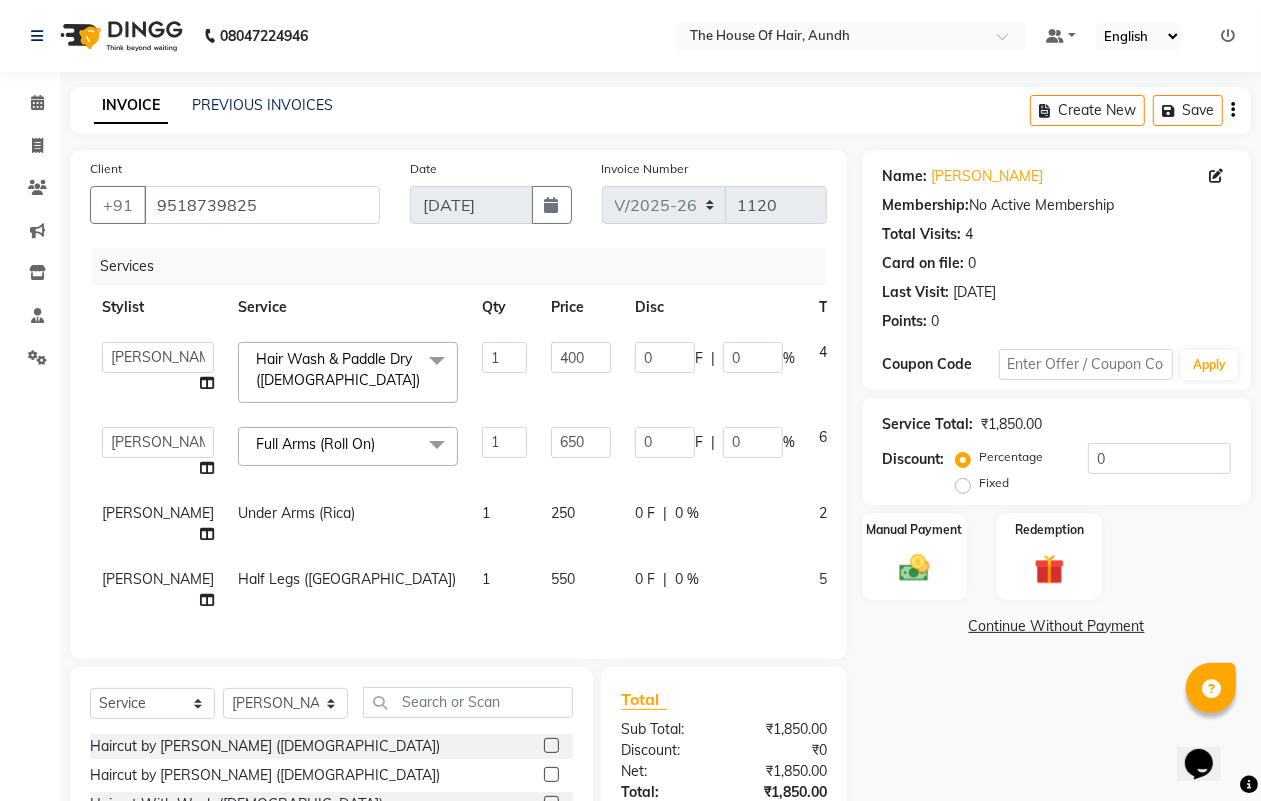 click on "Half Legs ([GEOGRAPHIC_DATA])" 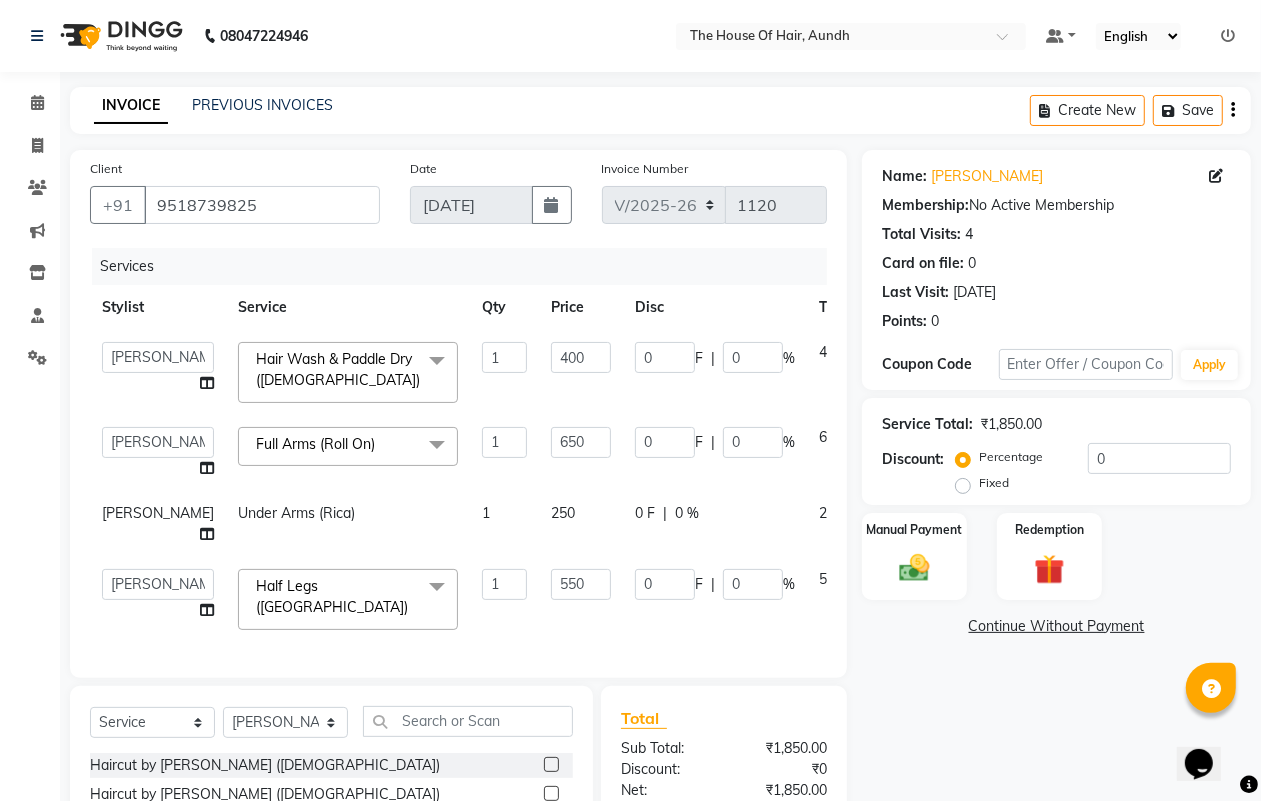 click on "Half Legs ([GEOGRAPHIC_DATA])" 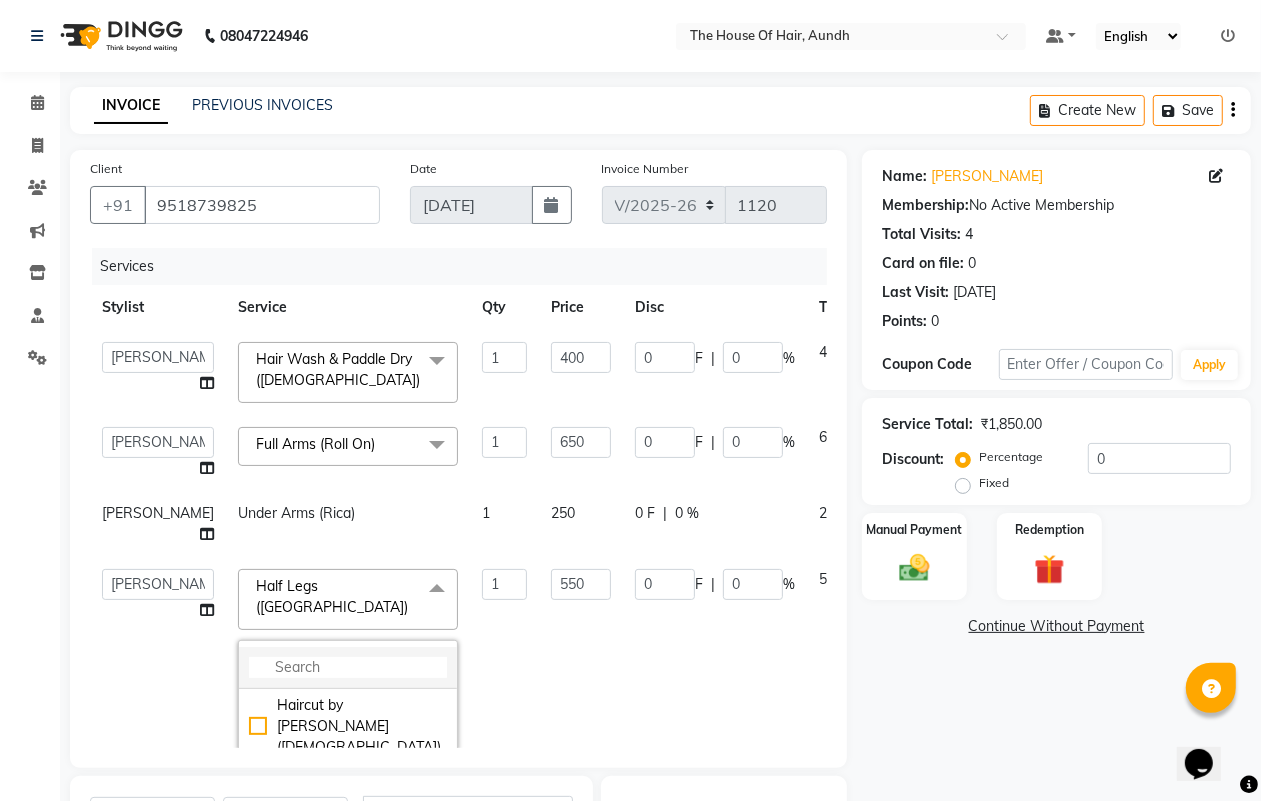 click 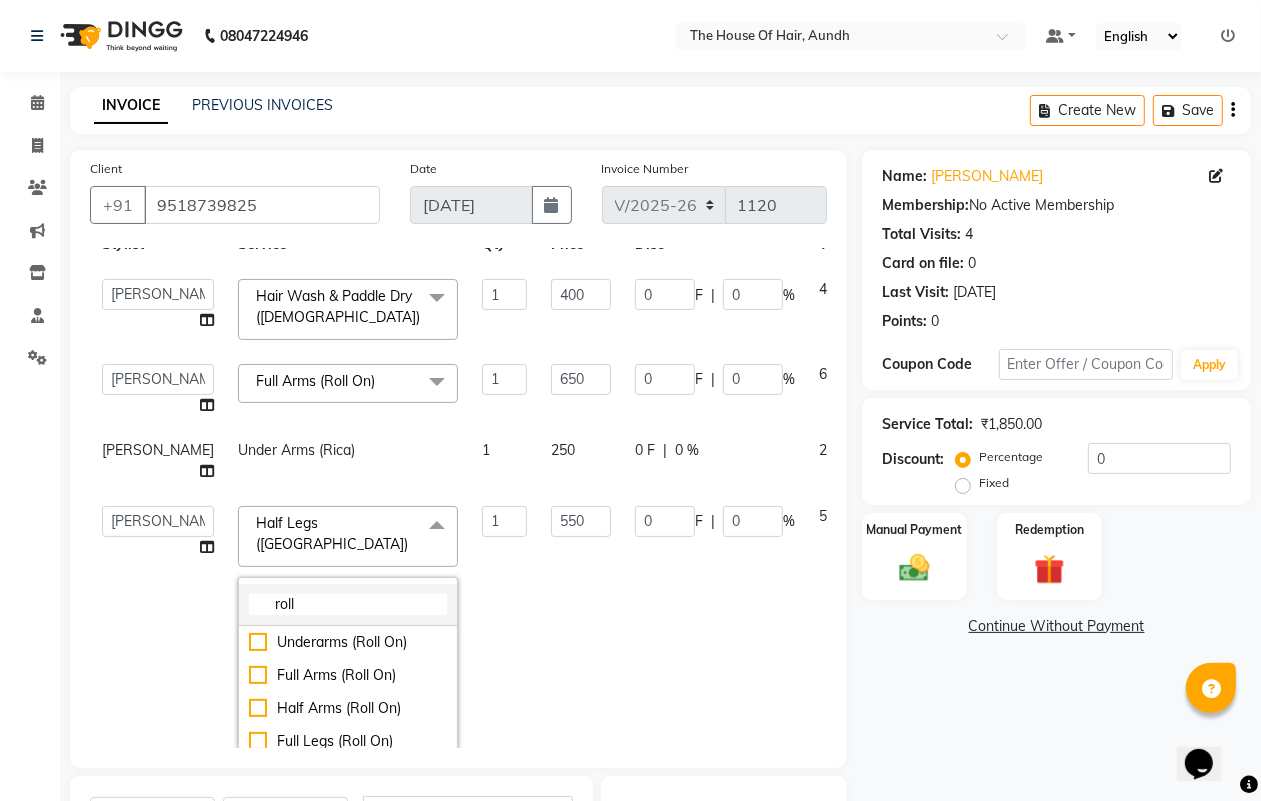 scroll, scrollTop: 125, scrollLeft: 0, axis: vertical 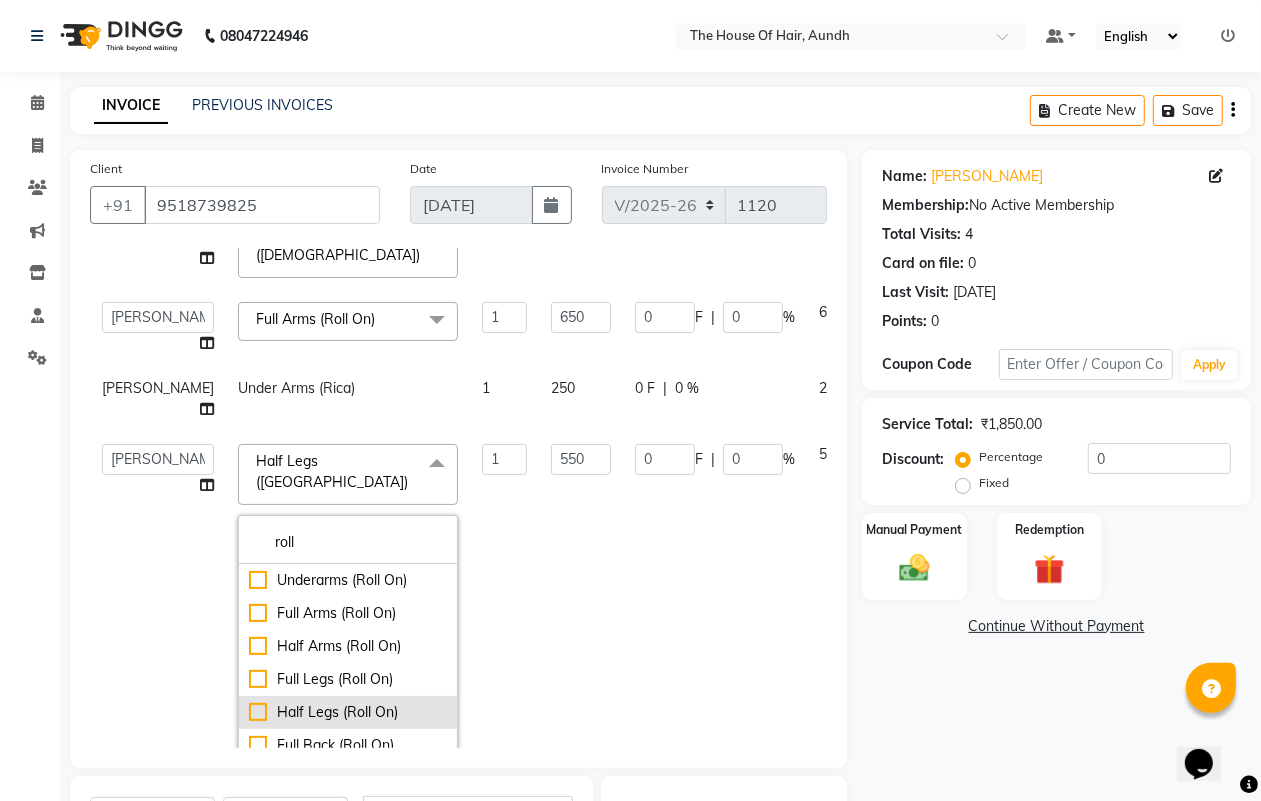 click on "Half Legs (Roll On)" 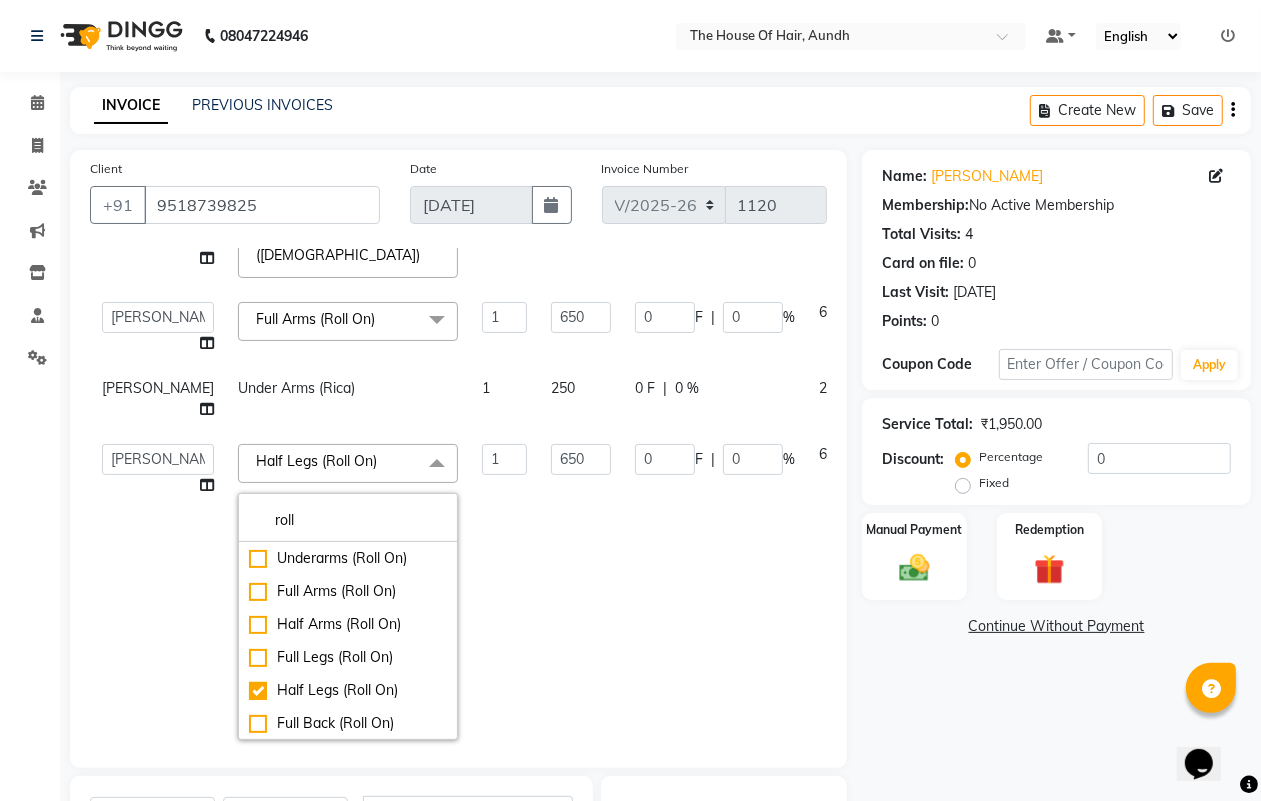 click on "Manual Payment Redemption" 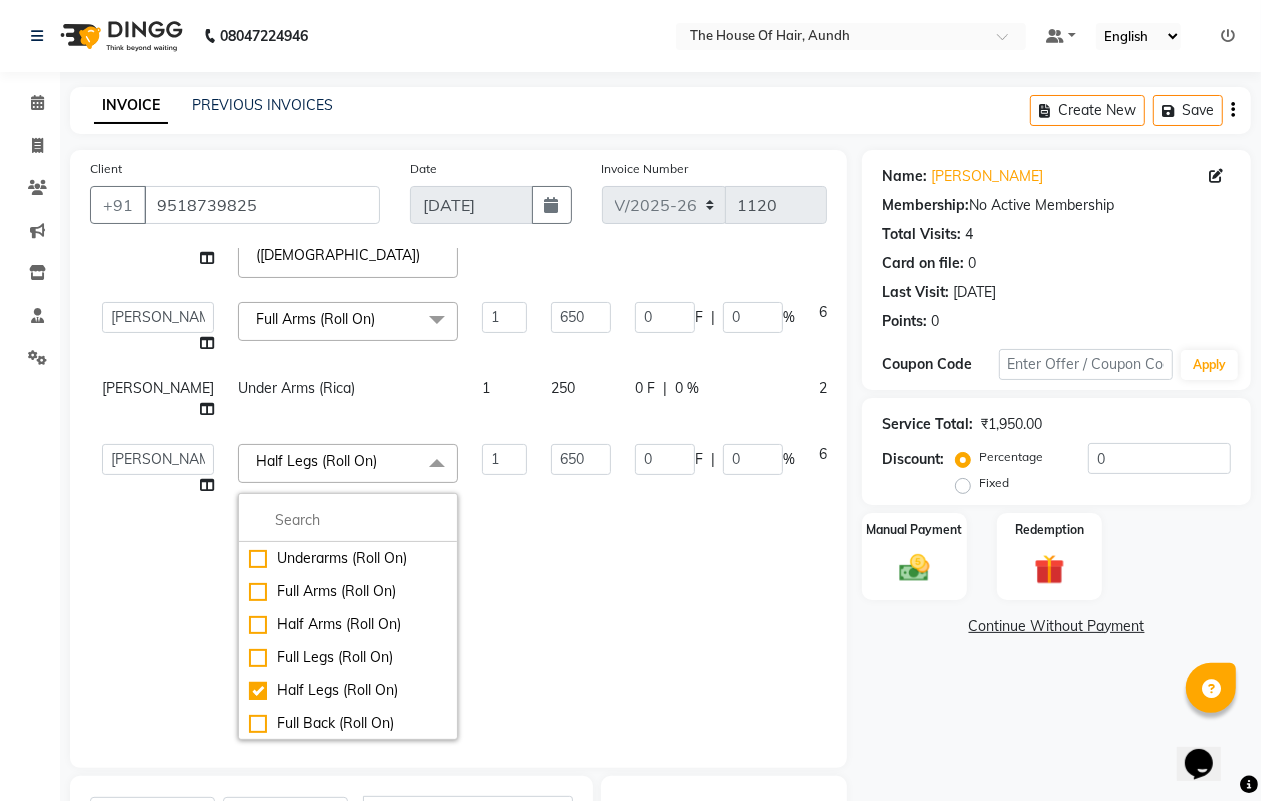 scroll, scrollTop: 0, scrollLeft: 0, axis: both 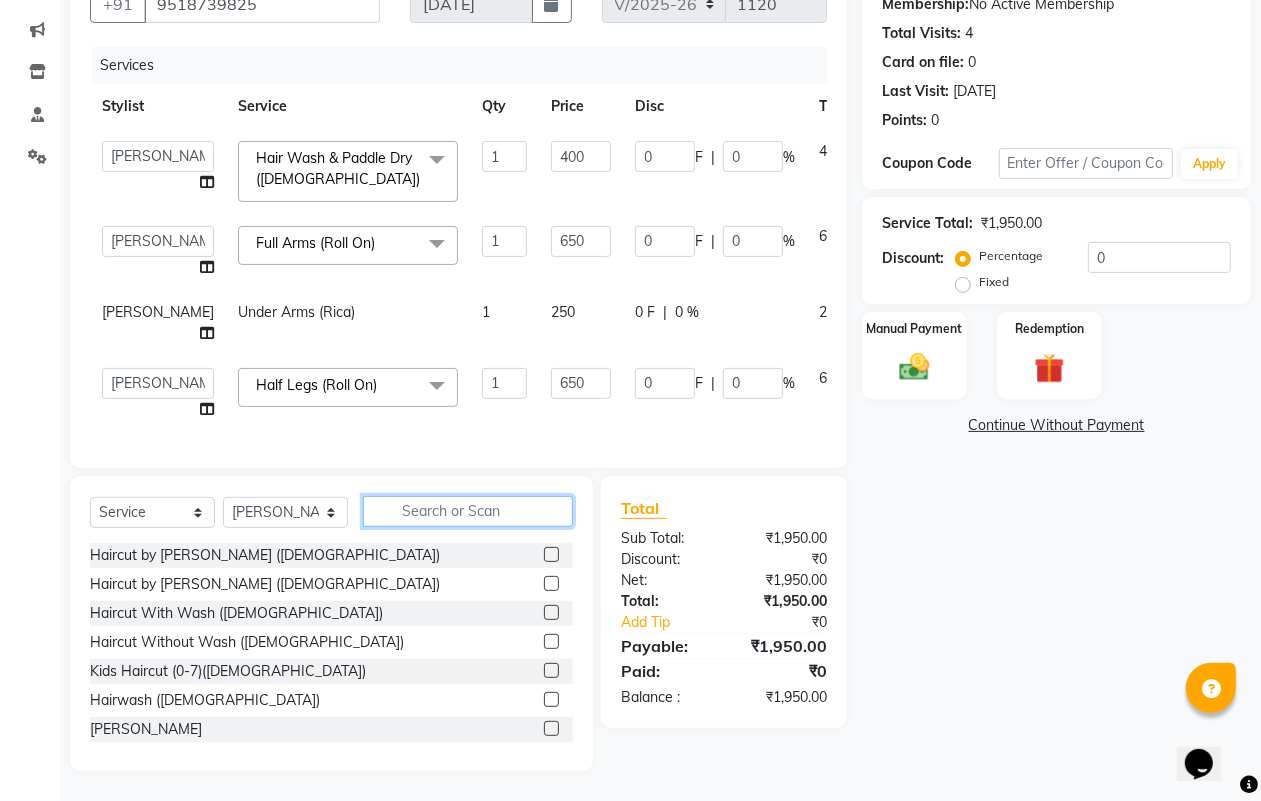 click 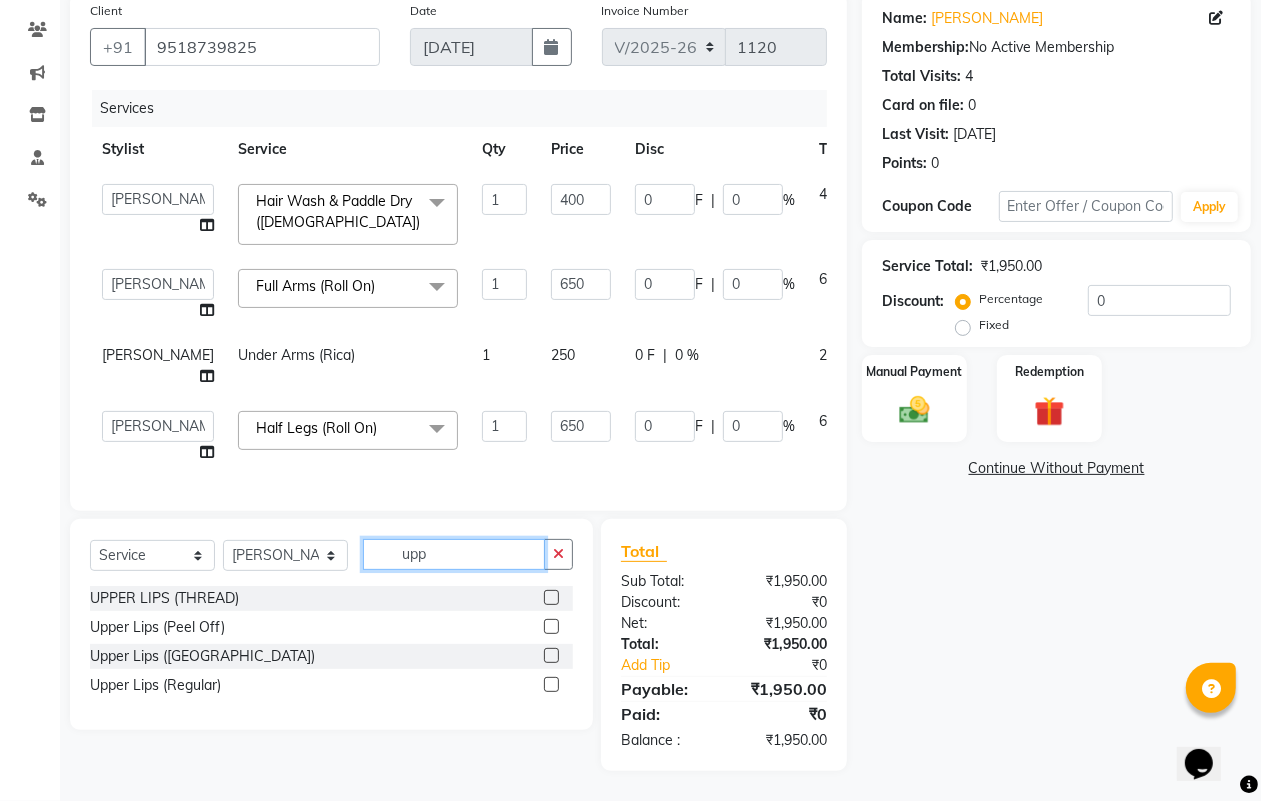 scroll, scrollTop: 197, scrollLeft: 0, axis: vertical 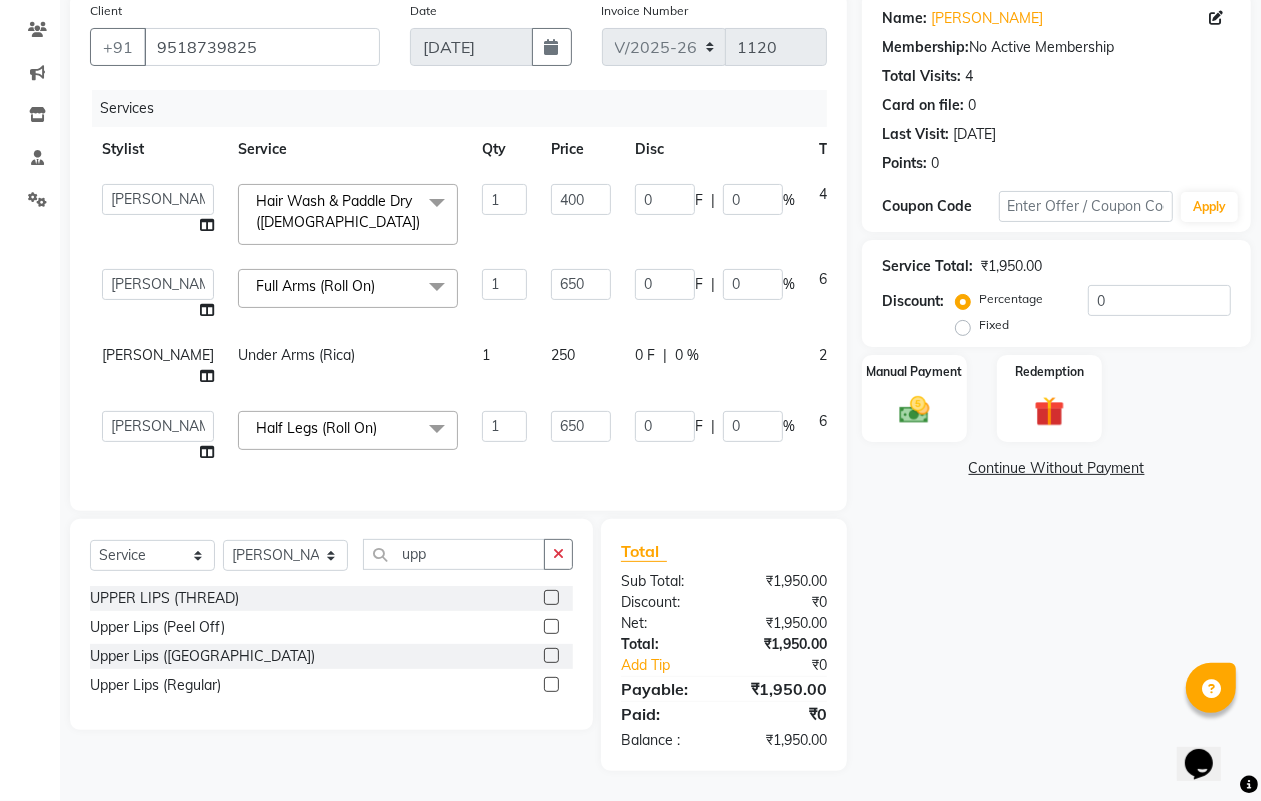 click 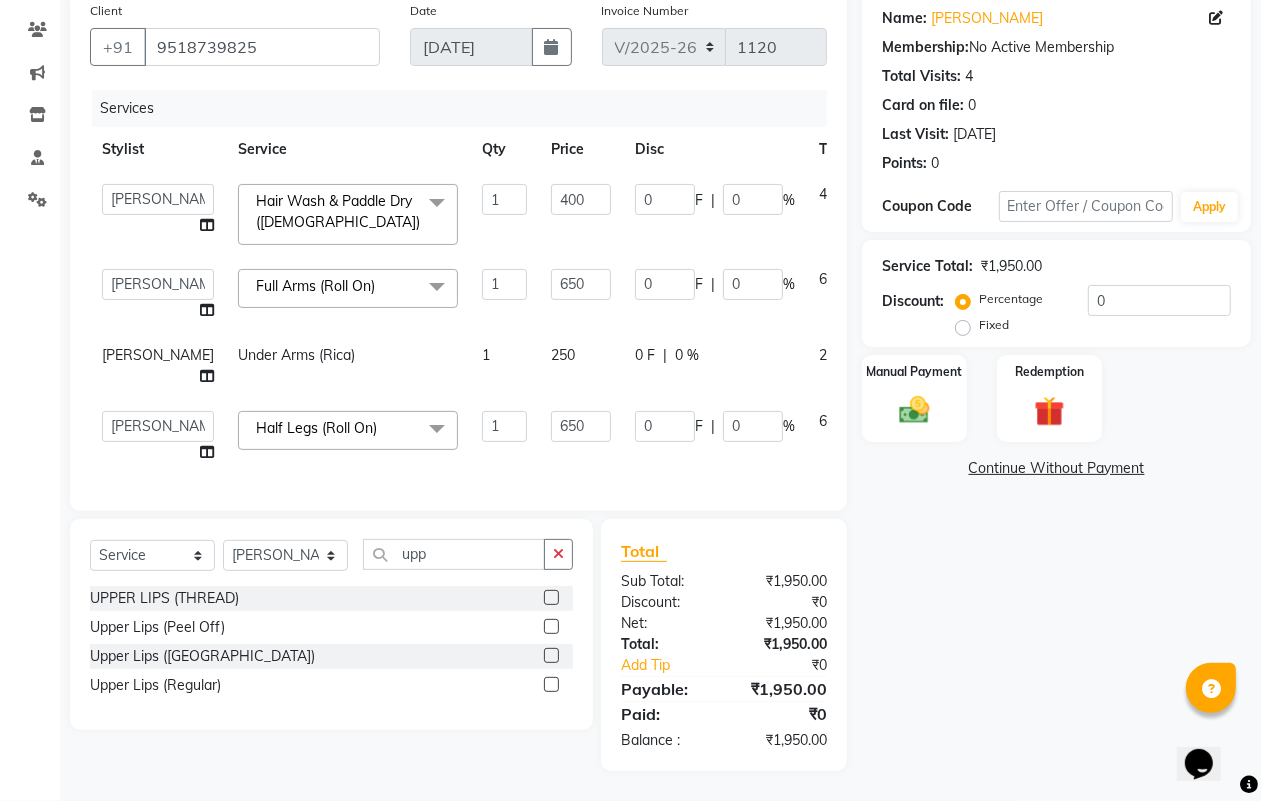 click at bounding box center [550, 627] 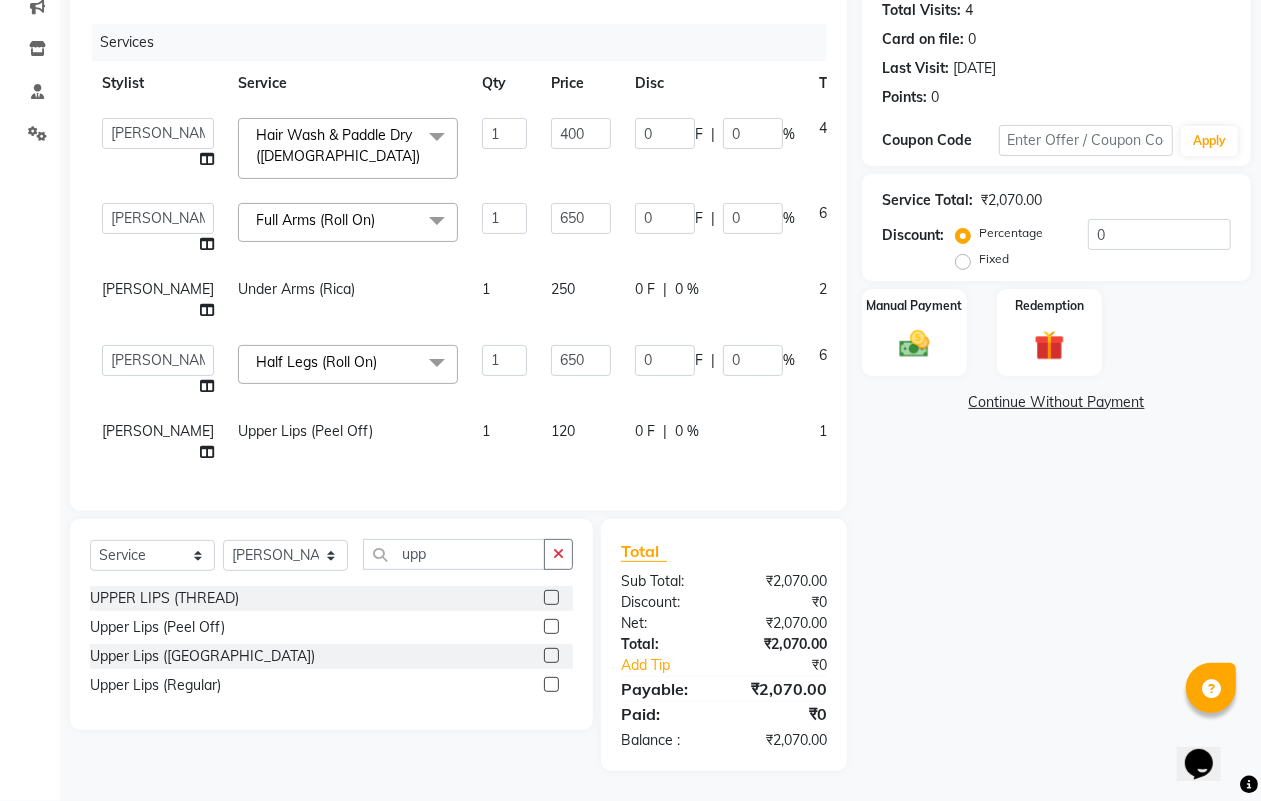 scroll, scrollTop: 6, scrollLeft: 0, axis: vertical 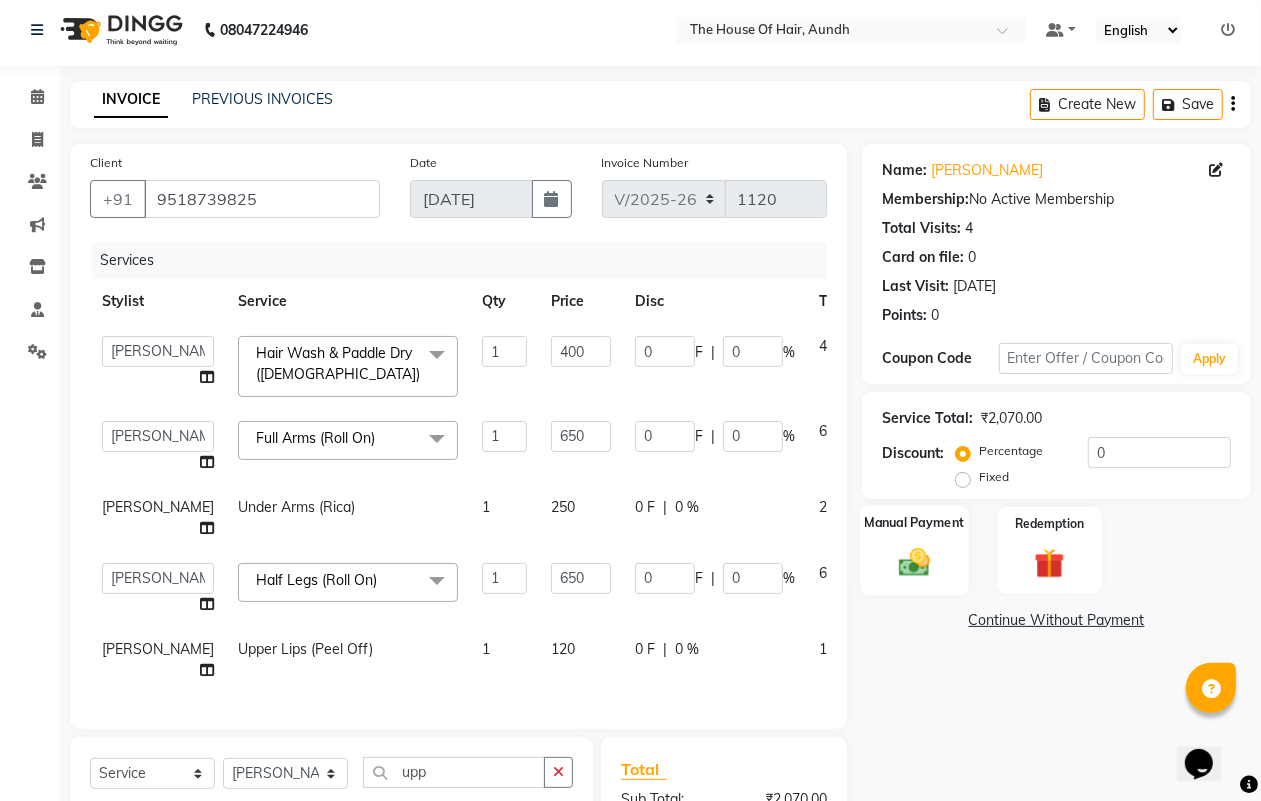 click 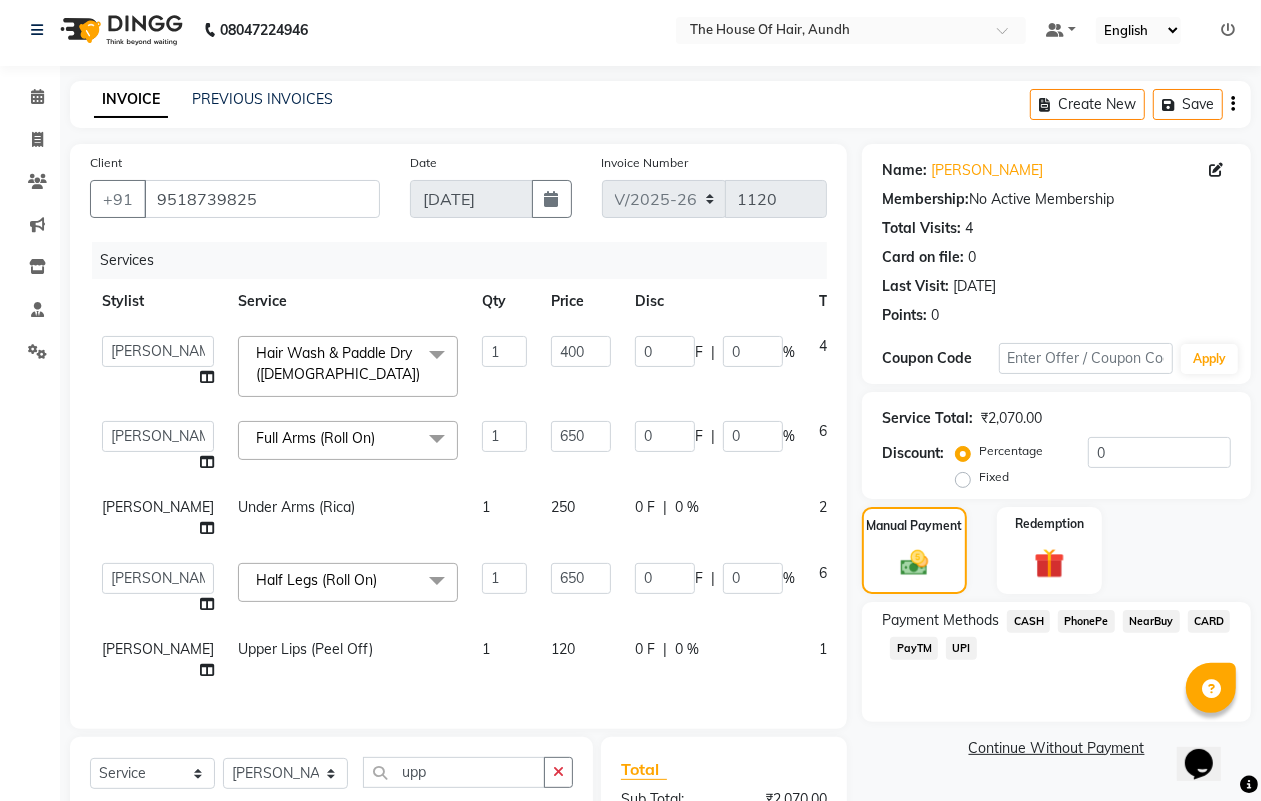 click on "UPI" 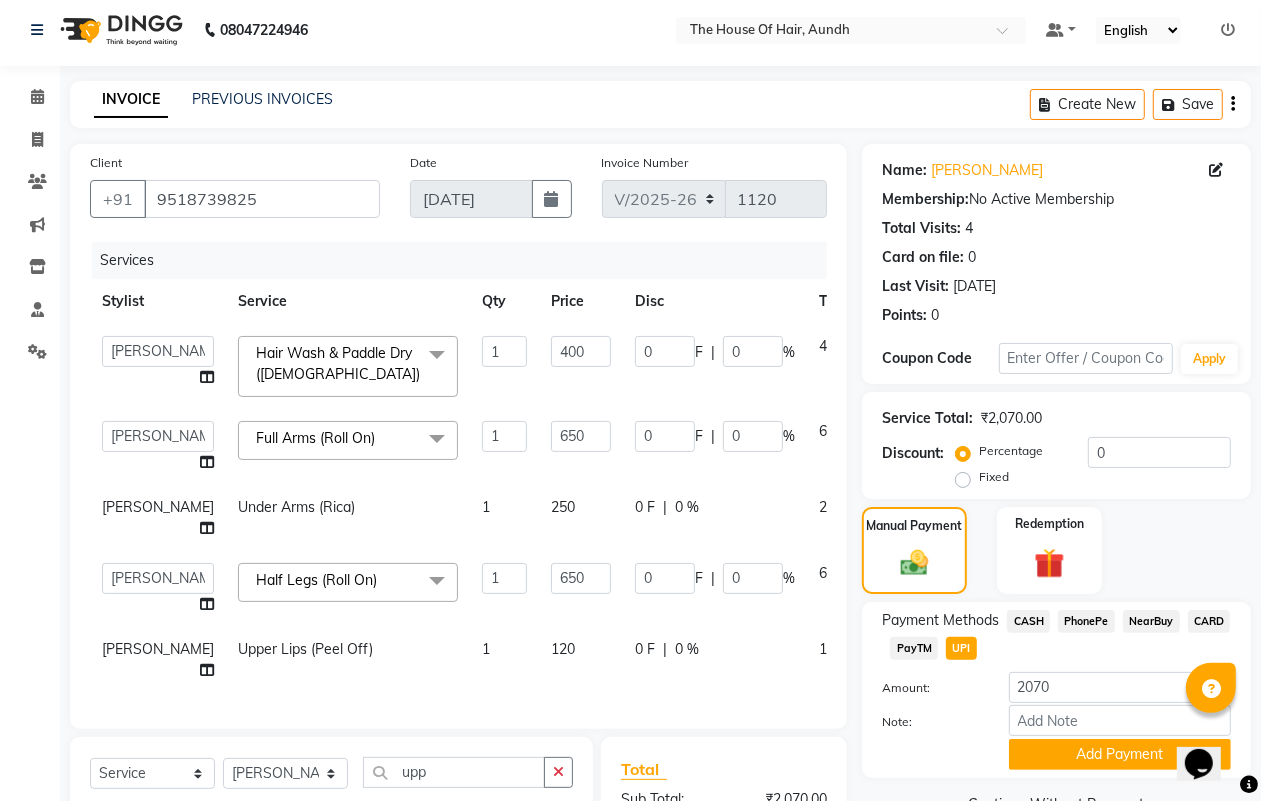 scroll, scrollTop: 256, scrollLeft: 0, axis: vertical 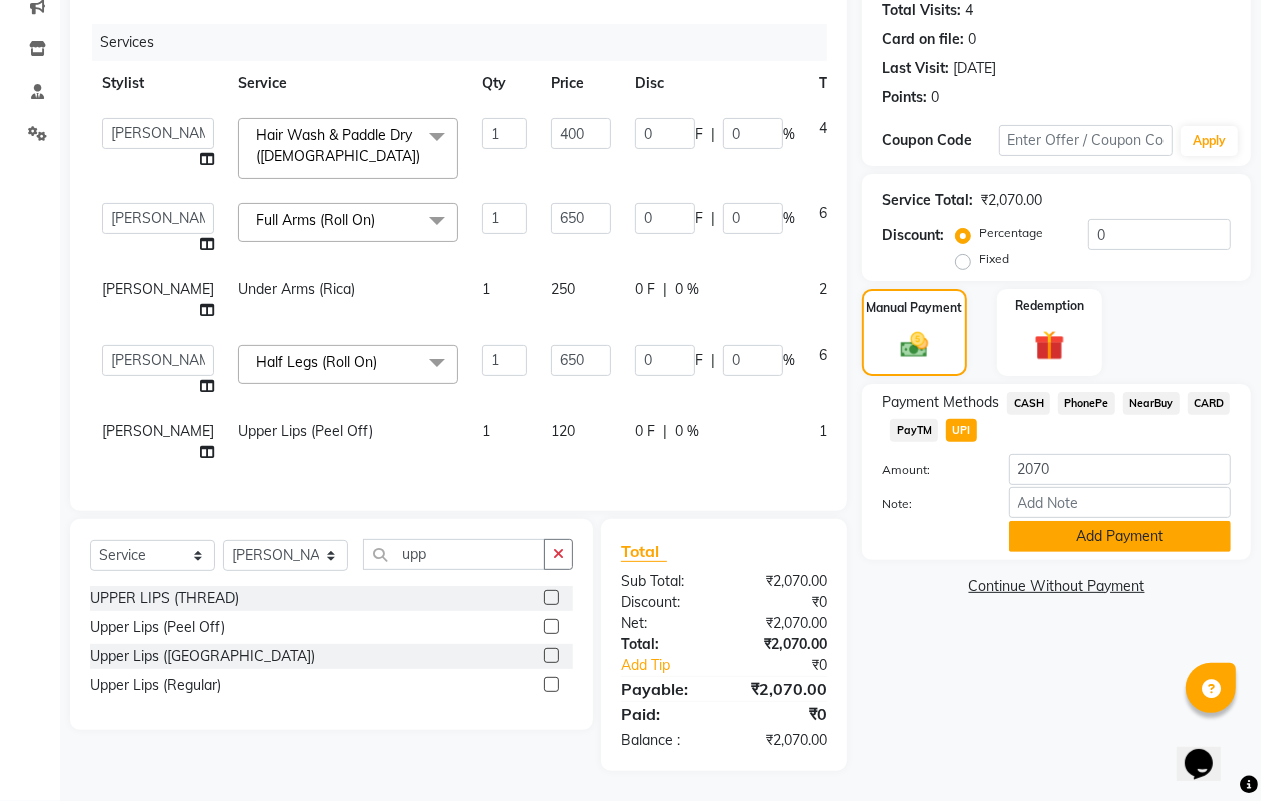 click on "Add Payment" 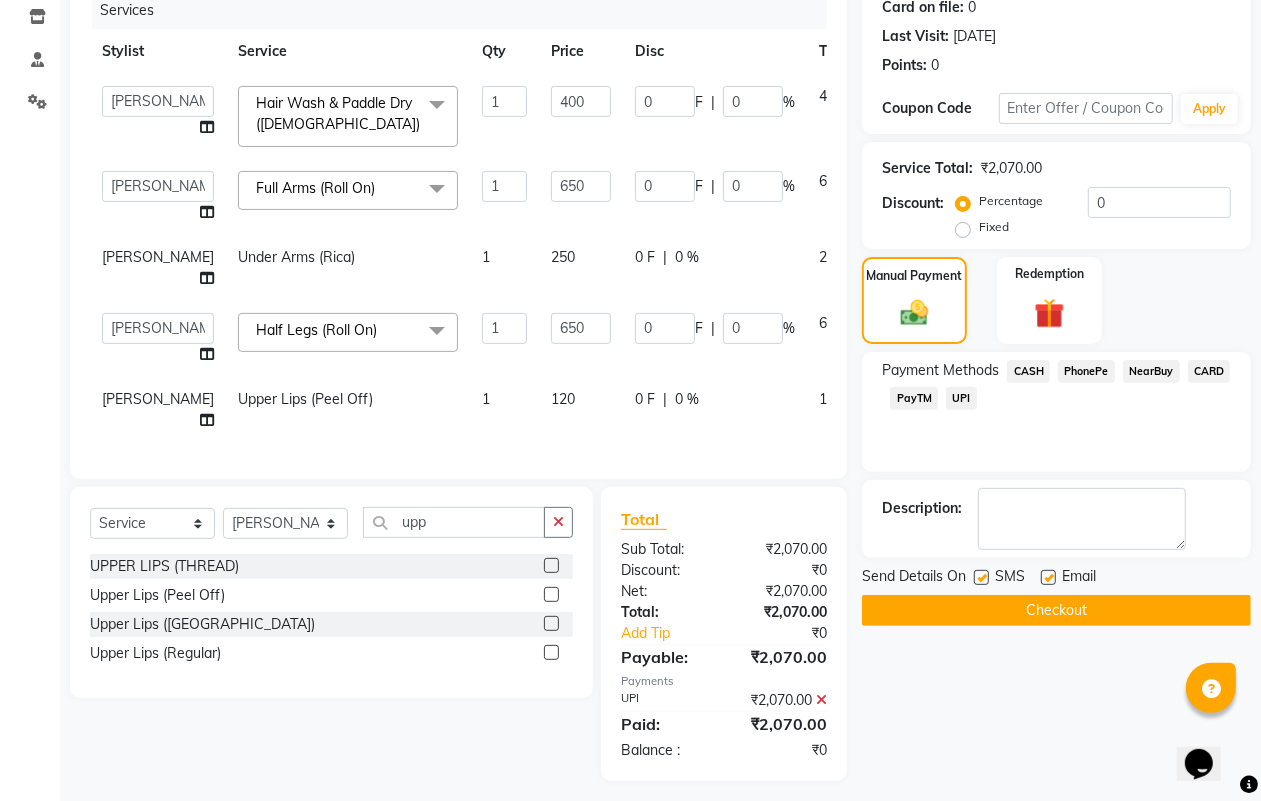 scroll, scrollTop: 298, scrollLeft: 0, axis: vertical 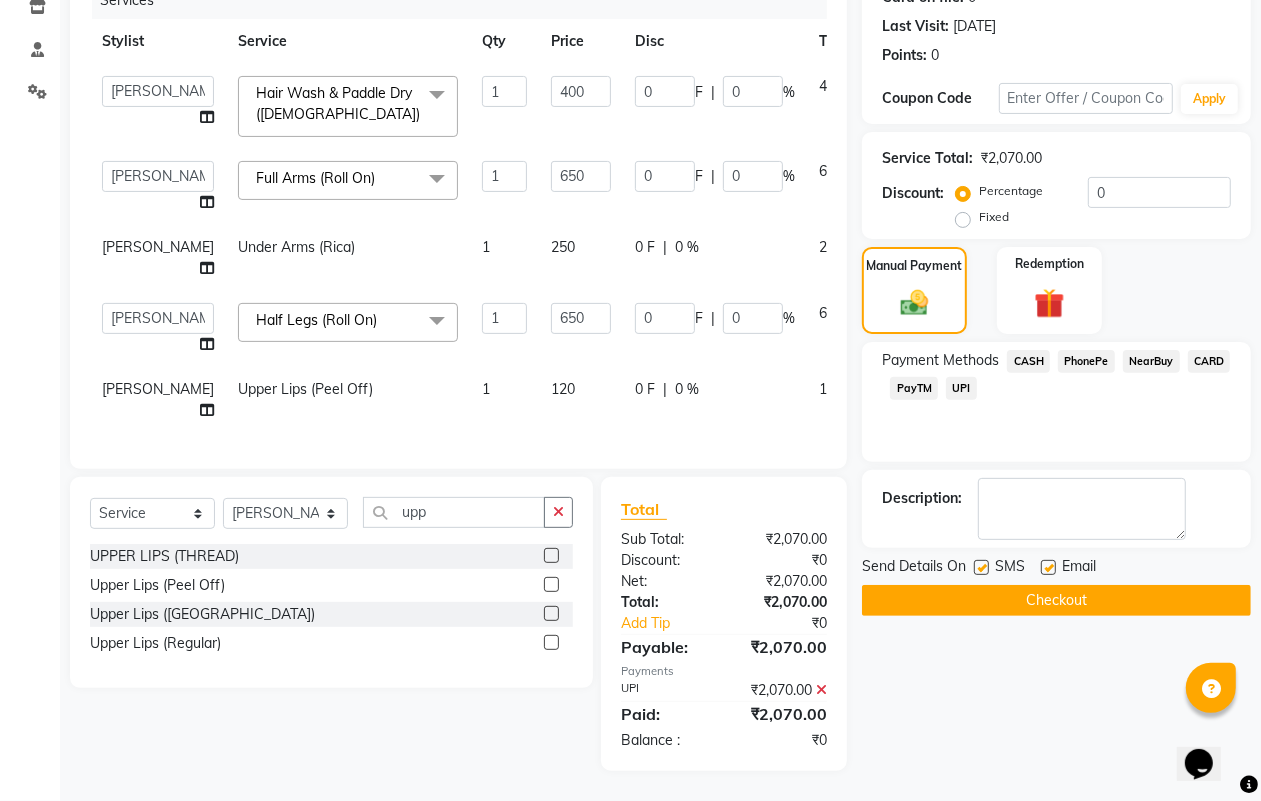 click on "Checkout" 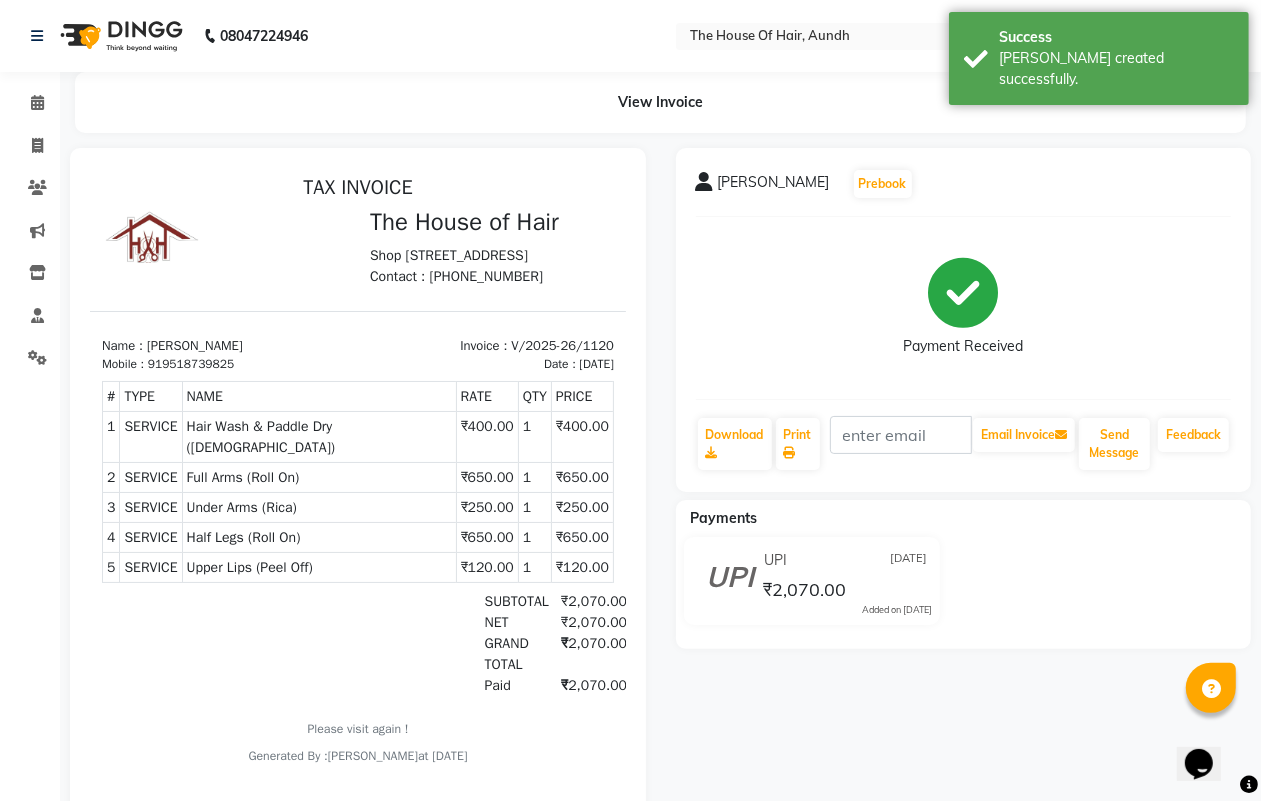 scroll, scrollTop: 0, scrollLeft: 0, axis: both 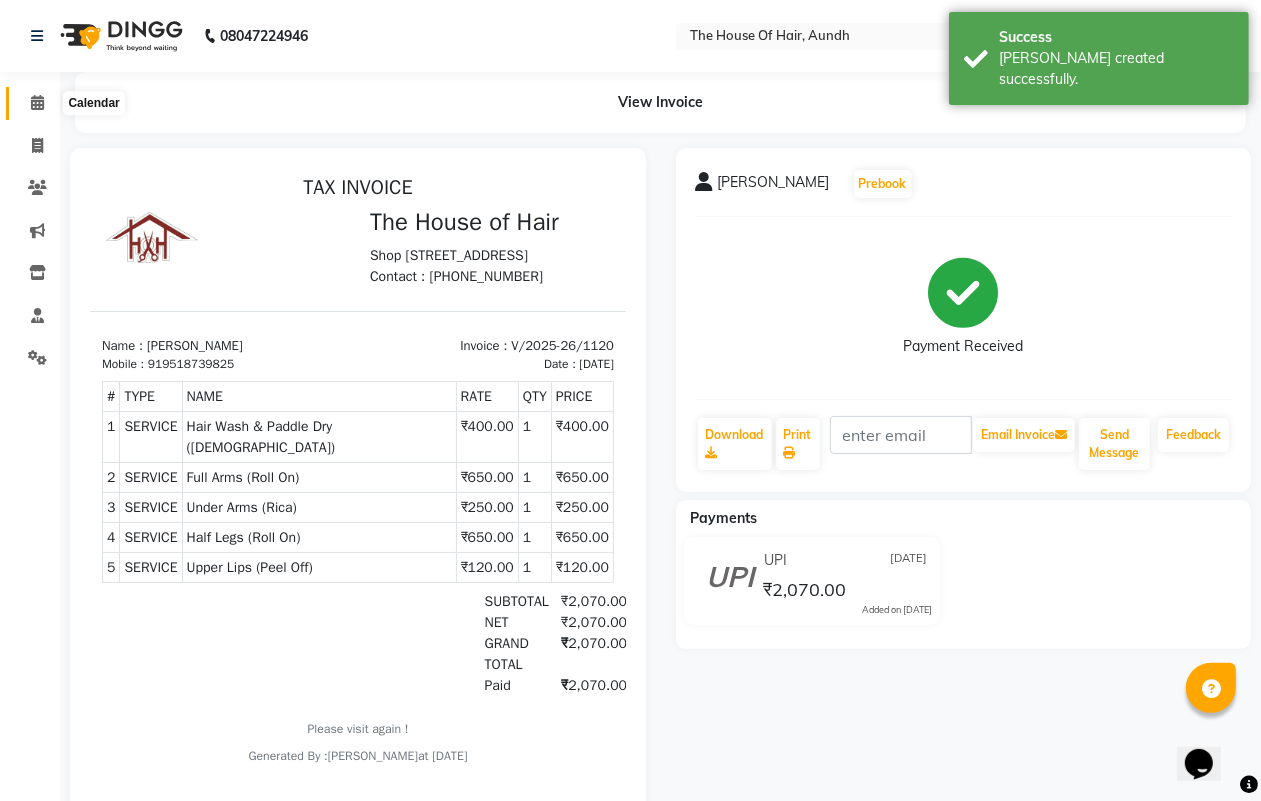 click 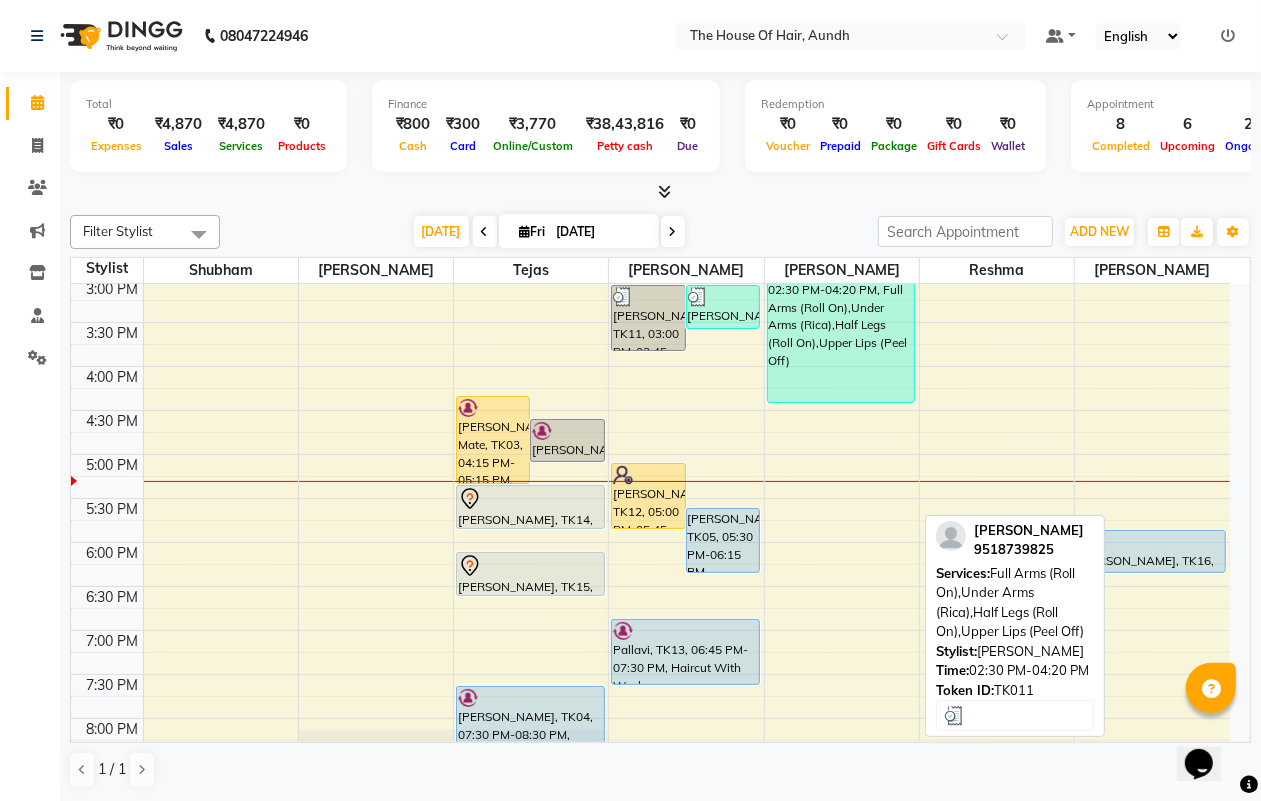 scroll, scrollTop: 625, scrollLeft: 0, axis: vertical 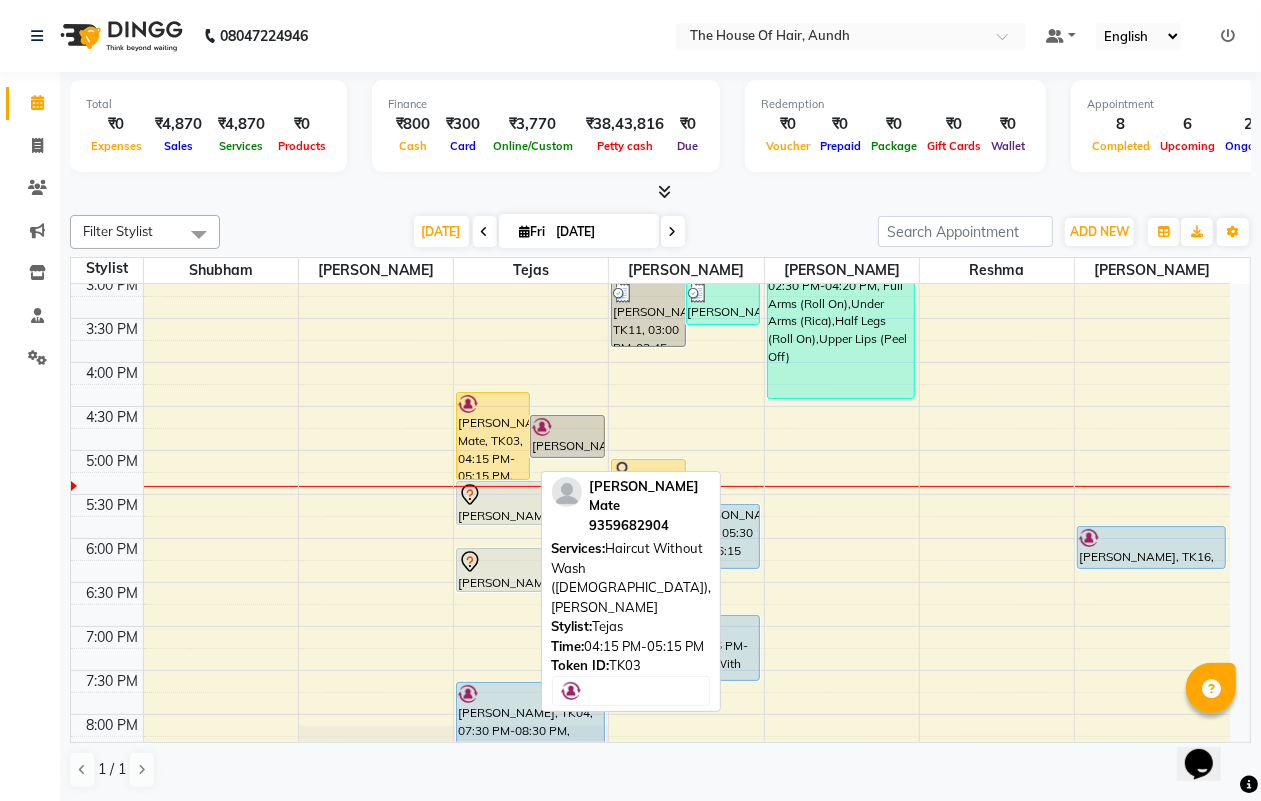 click on "[PERSON_NAME] Mate, TK03, 04:15 PM-05:15 PM, Haircut Without Wash ([DEMOGRAPHIC_DATA]),[PERSON_NAME]" at bounding box center (493, 436) 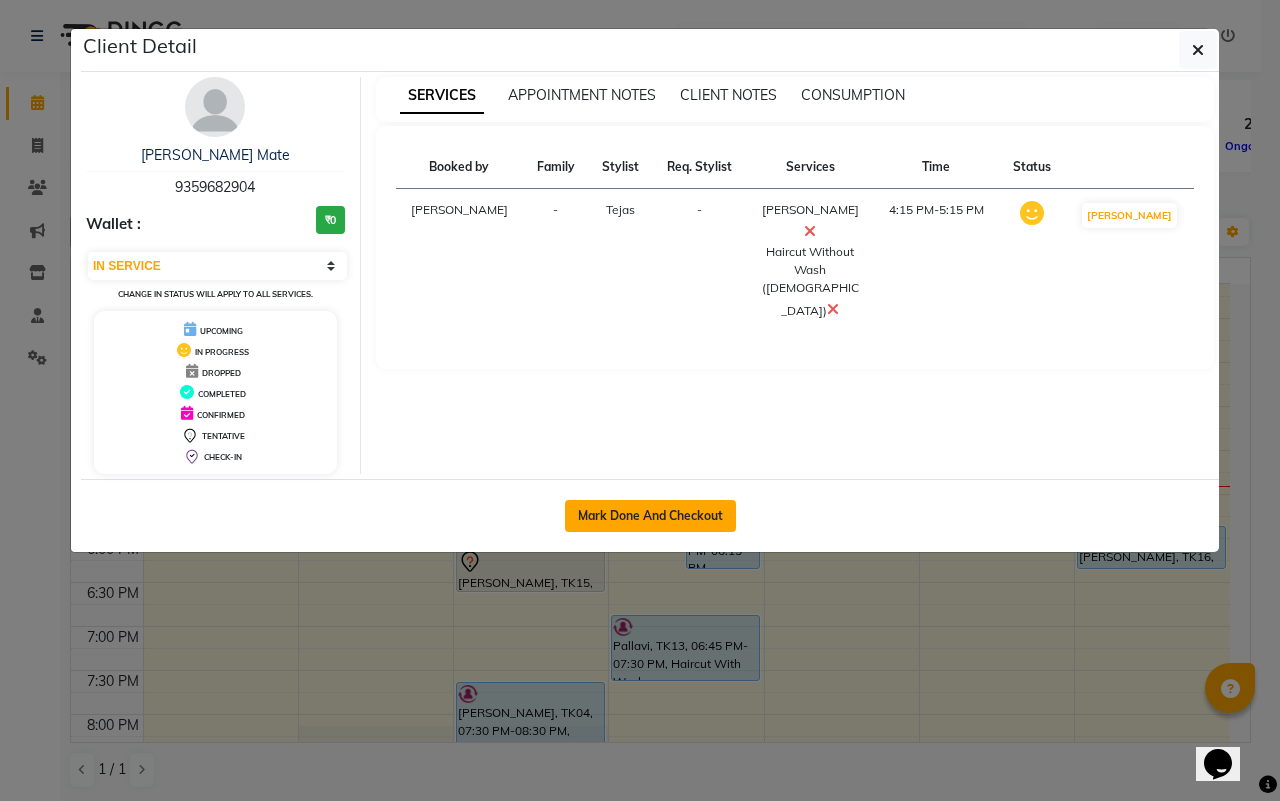 click on "Mark Done And Checkout" 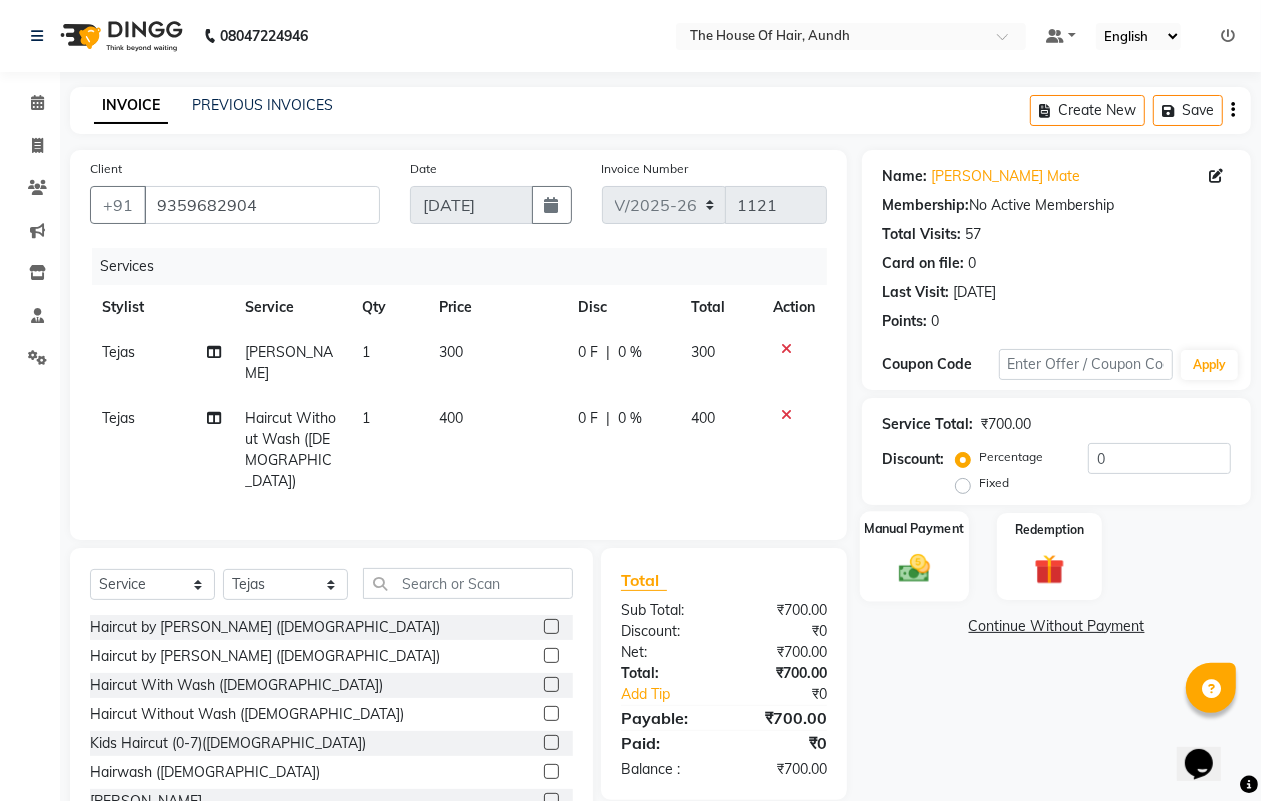 click 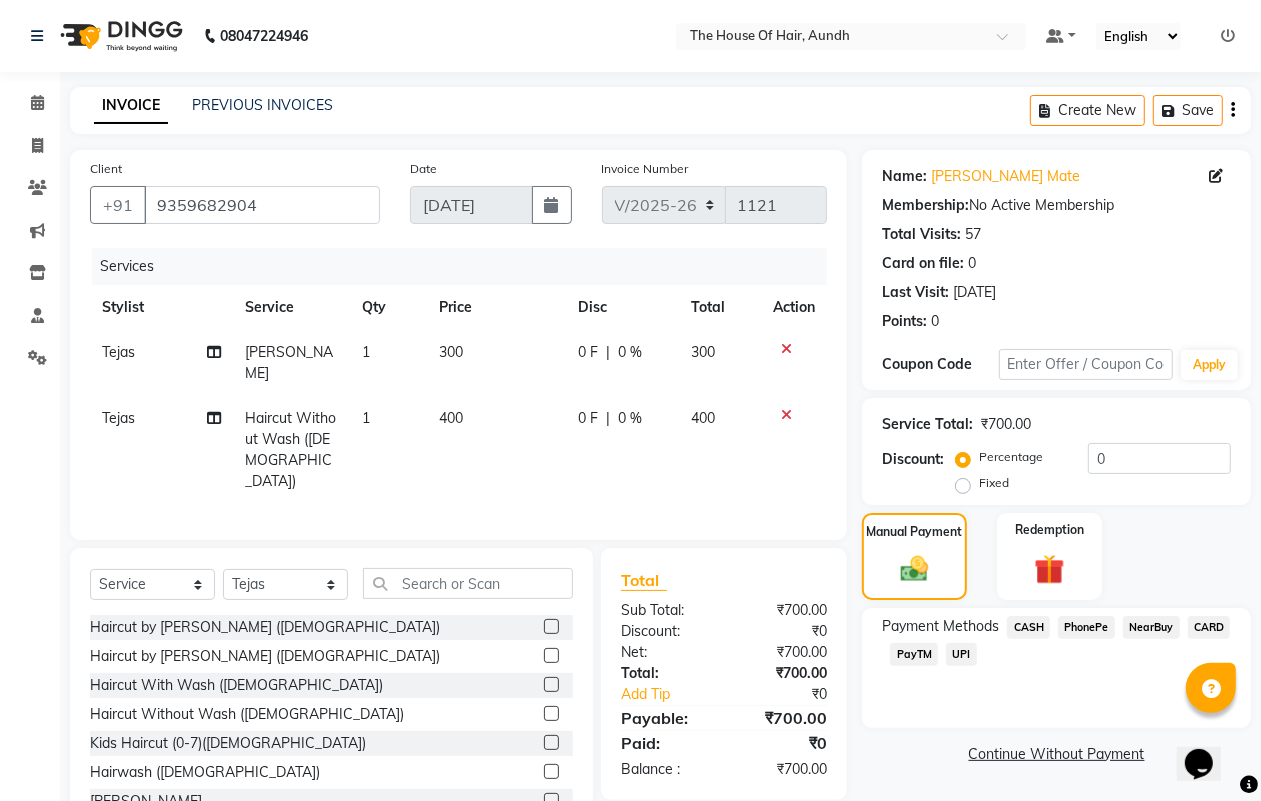 click on "CASH" 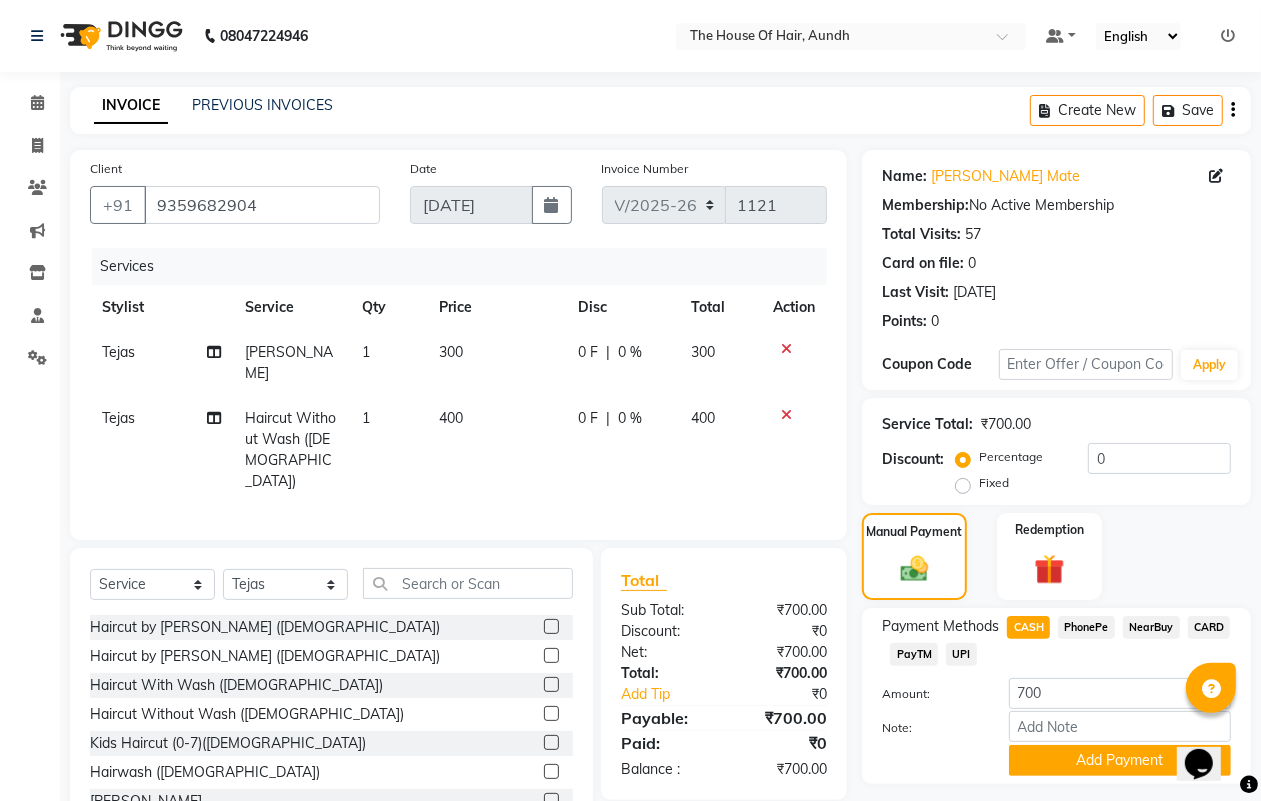 scroll, scrollTop: 52, scrollLeft: 0, axis: vertical 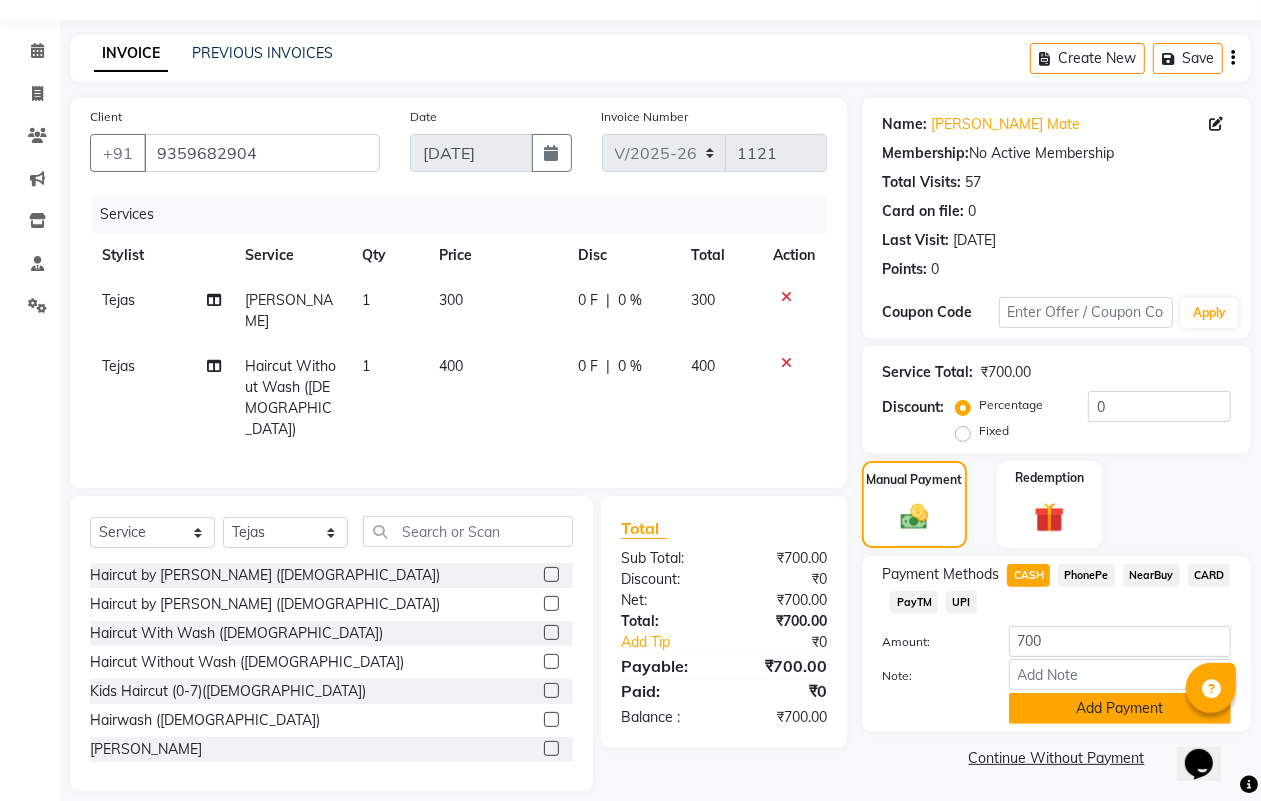 click on "Add Payment" 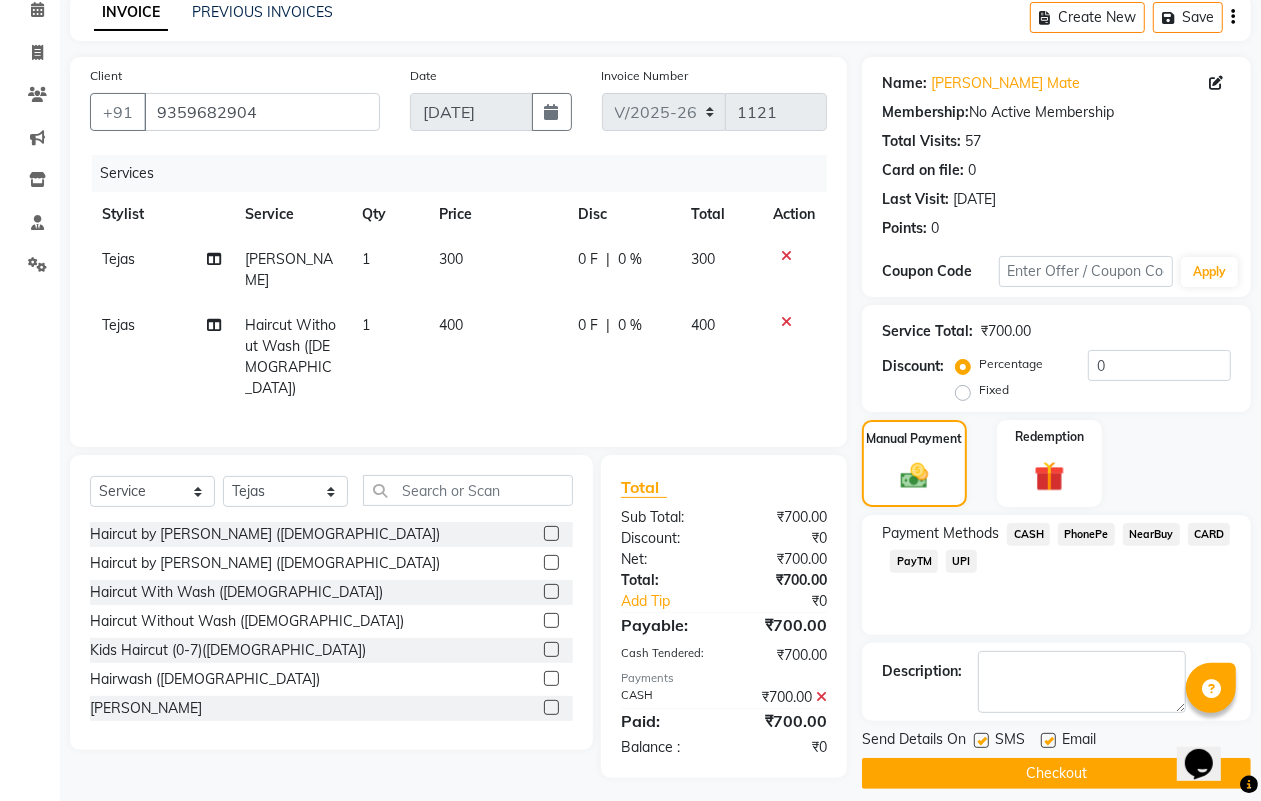 scroll, scrollTop: 111, scrollLeft: 0, axis: vertical 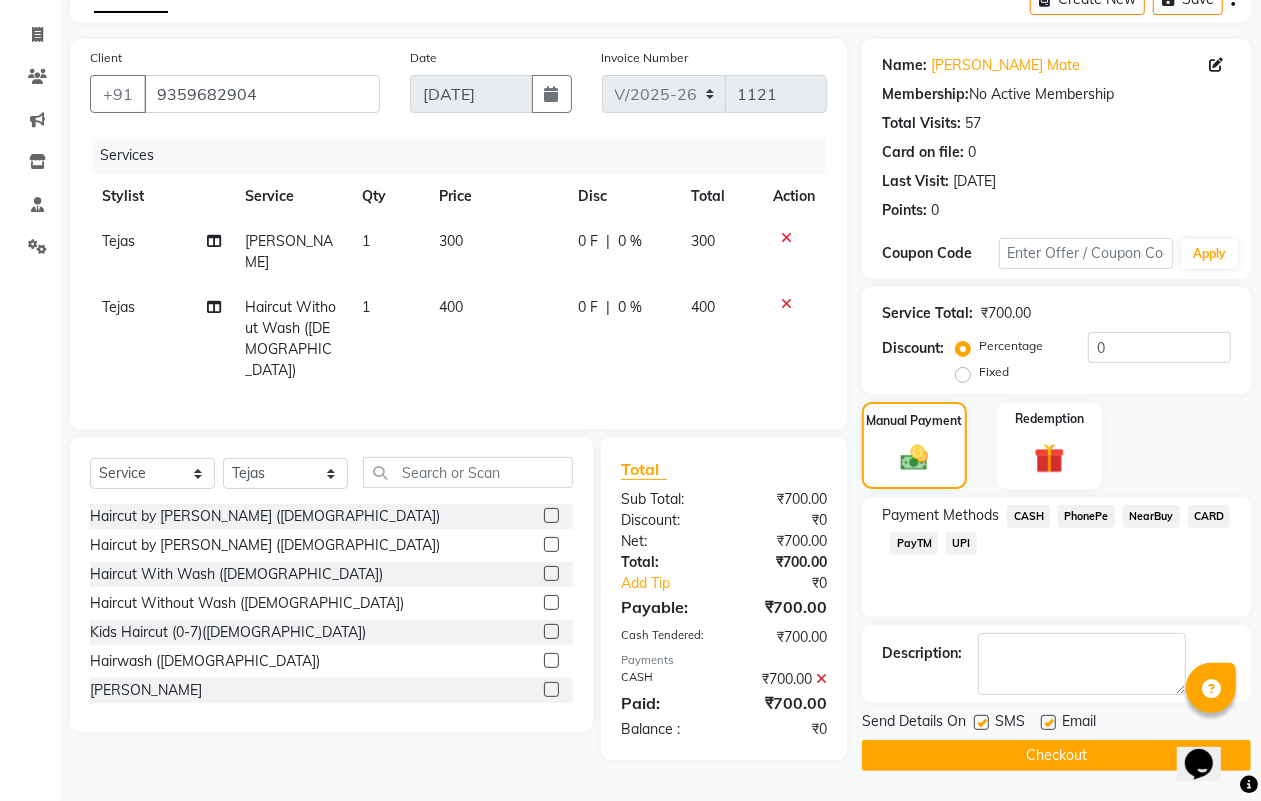 click on "Checkout" 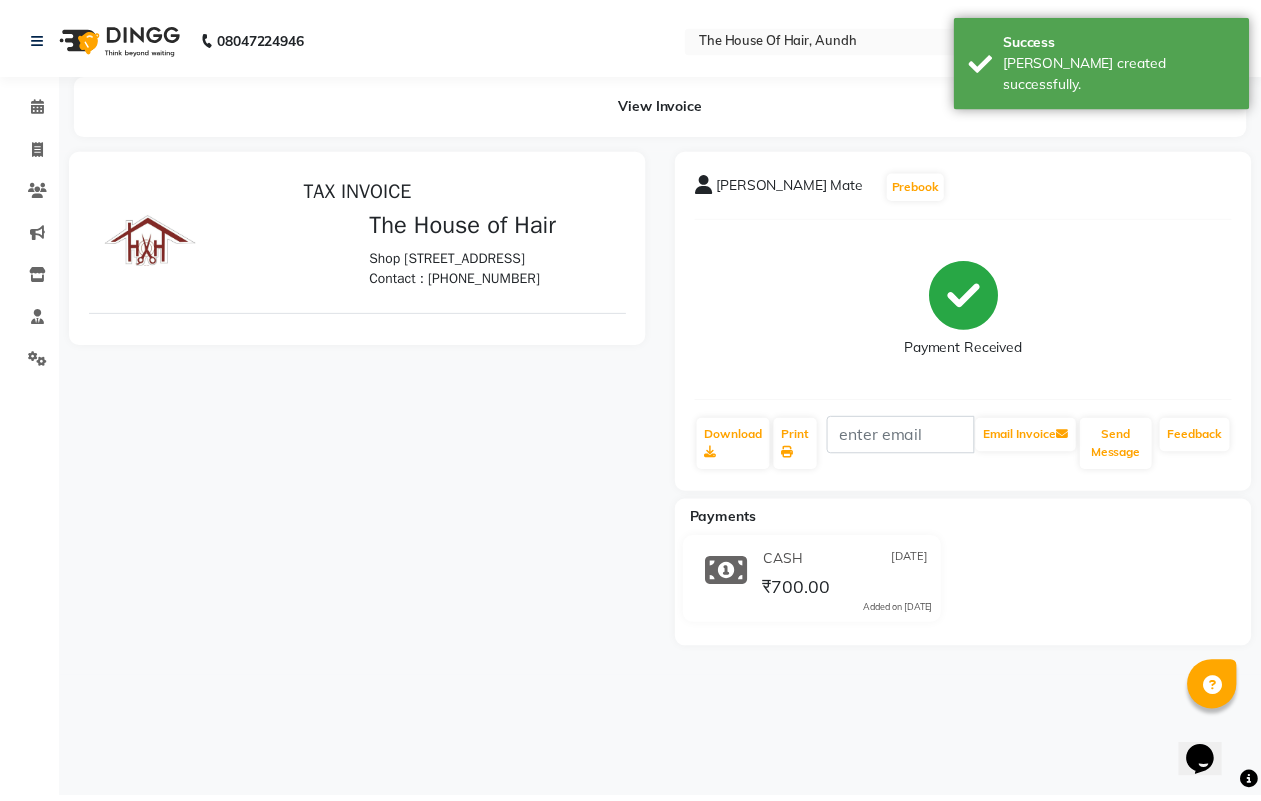scroll, scrollTop: 0, scrollLeft: 0, axis: both 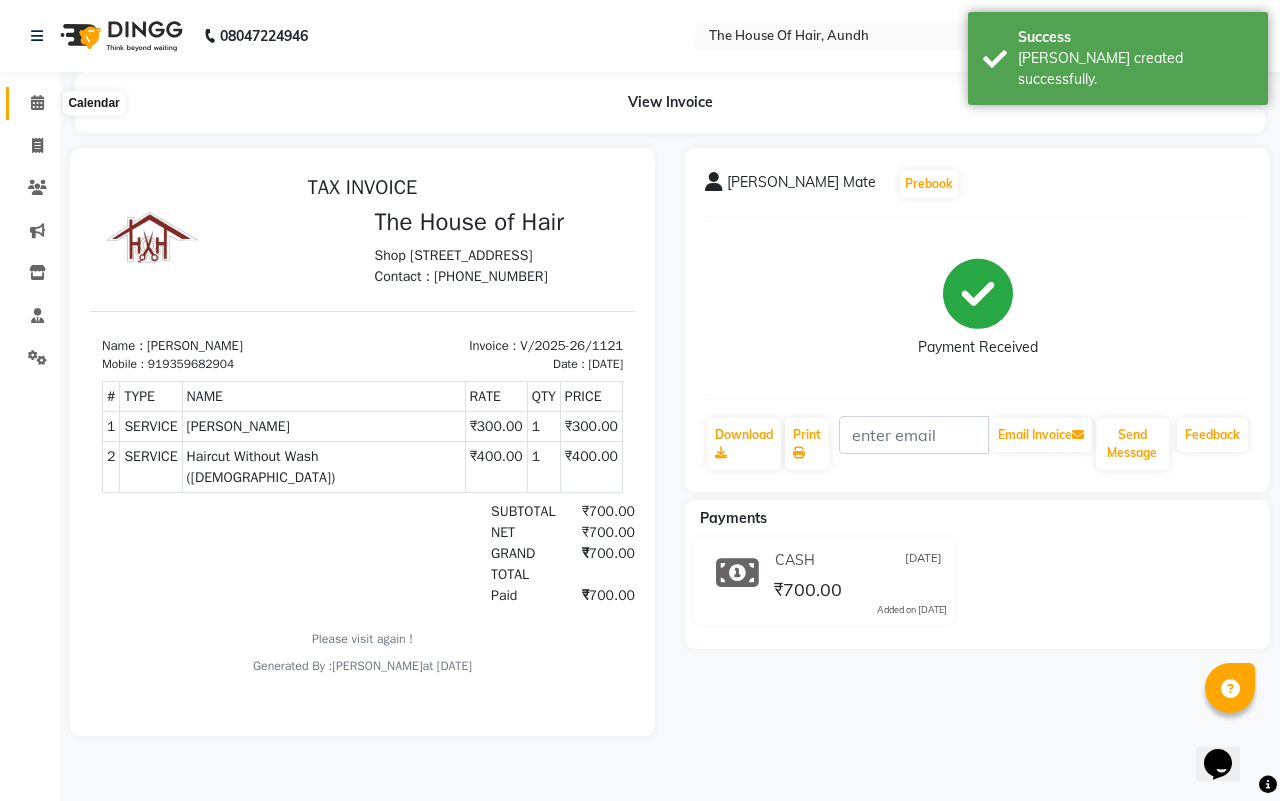 click 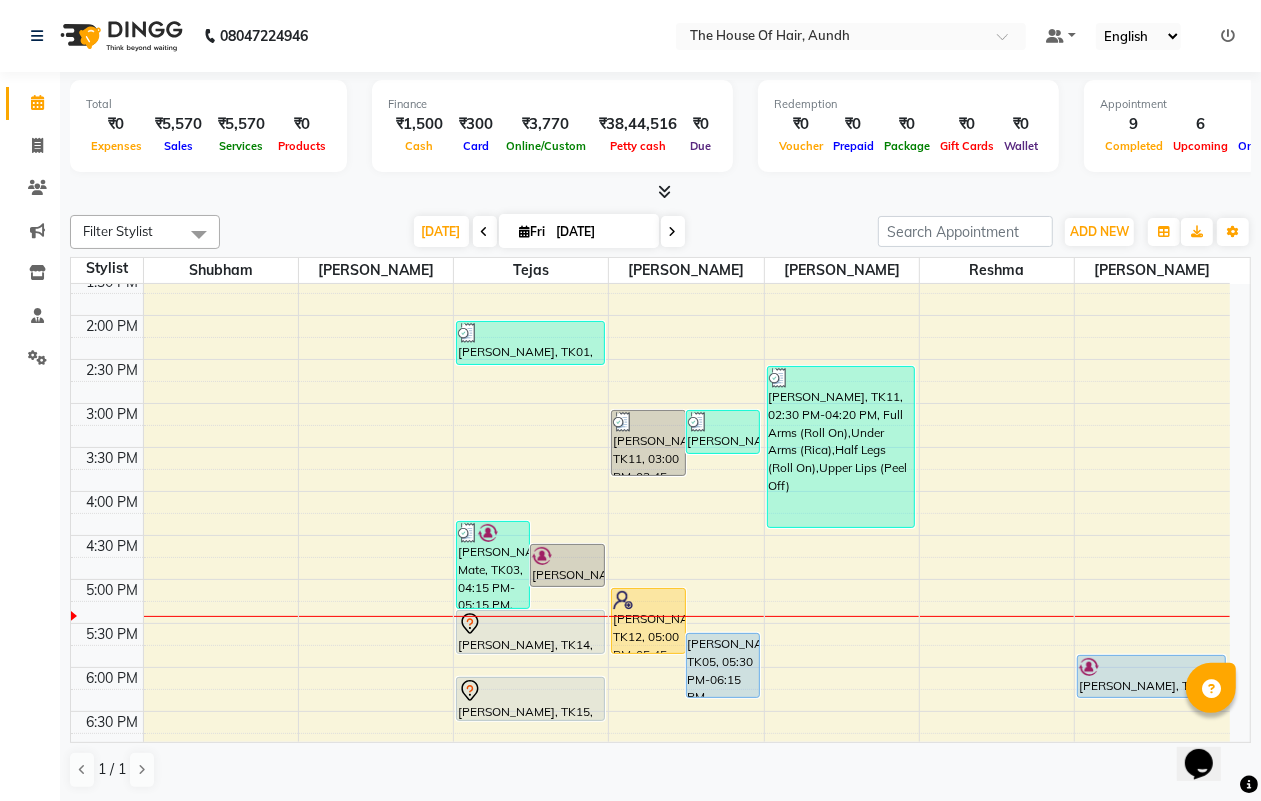 scroll, scrollTop: 500, scrollLeft: 0, axis: vertical 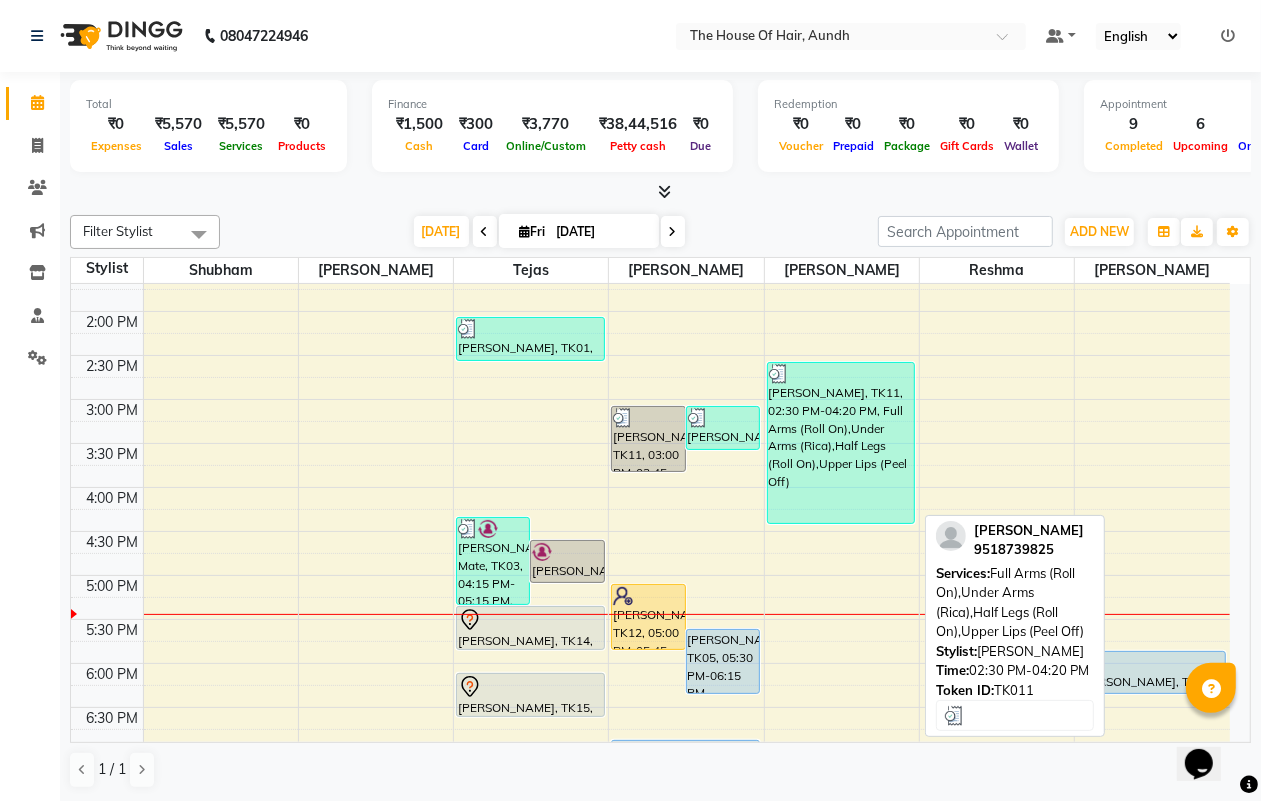 click on "[PERSON_NAME], TK11, 02:30 PM-04:20 PM, Full Arms (Roll On),Under Arms (Rica),Half Legs (Roll On),Upper Lips (Peel Off)" at bounding box center (841, 443) 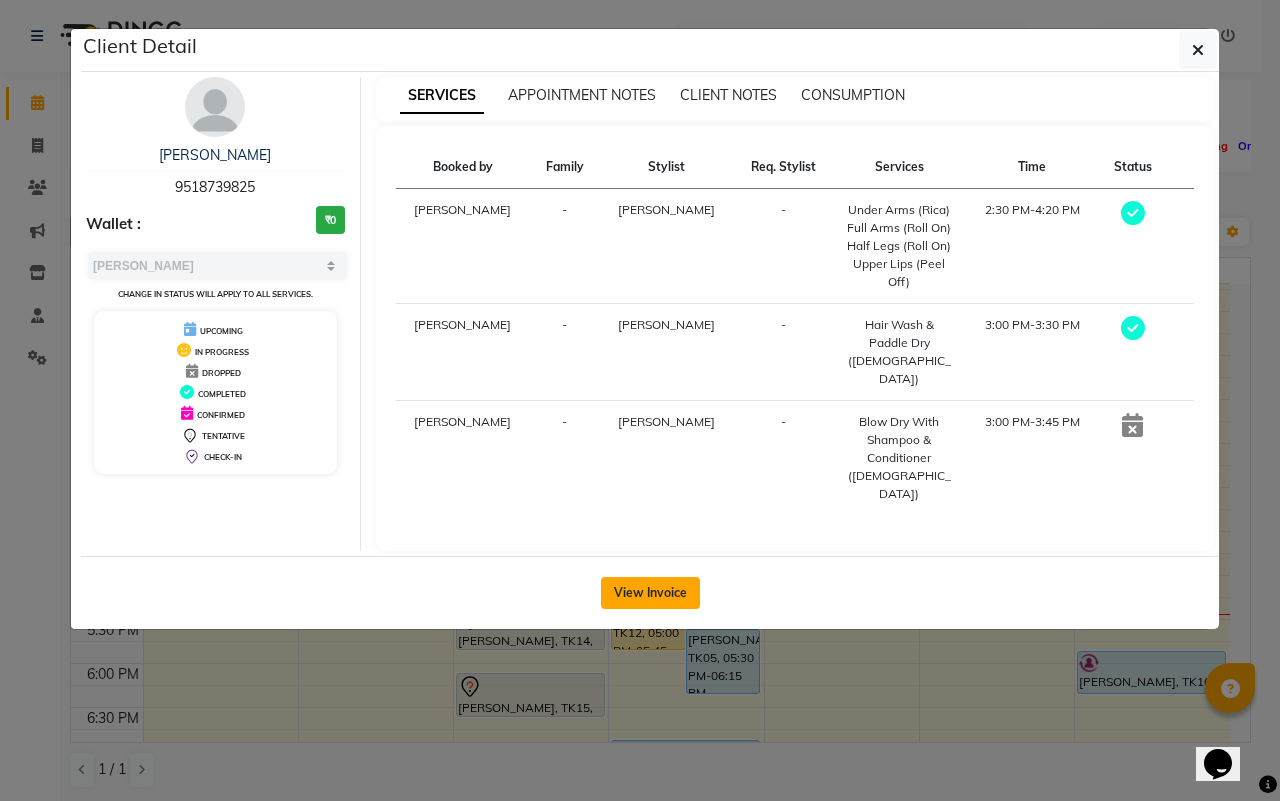 click on "View Invoice" 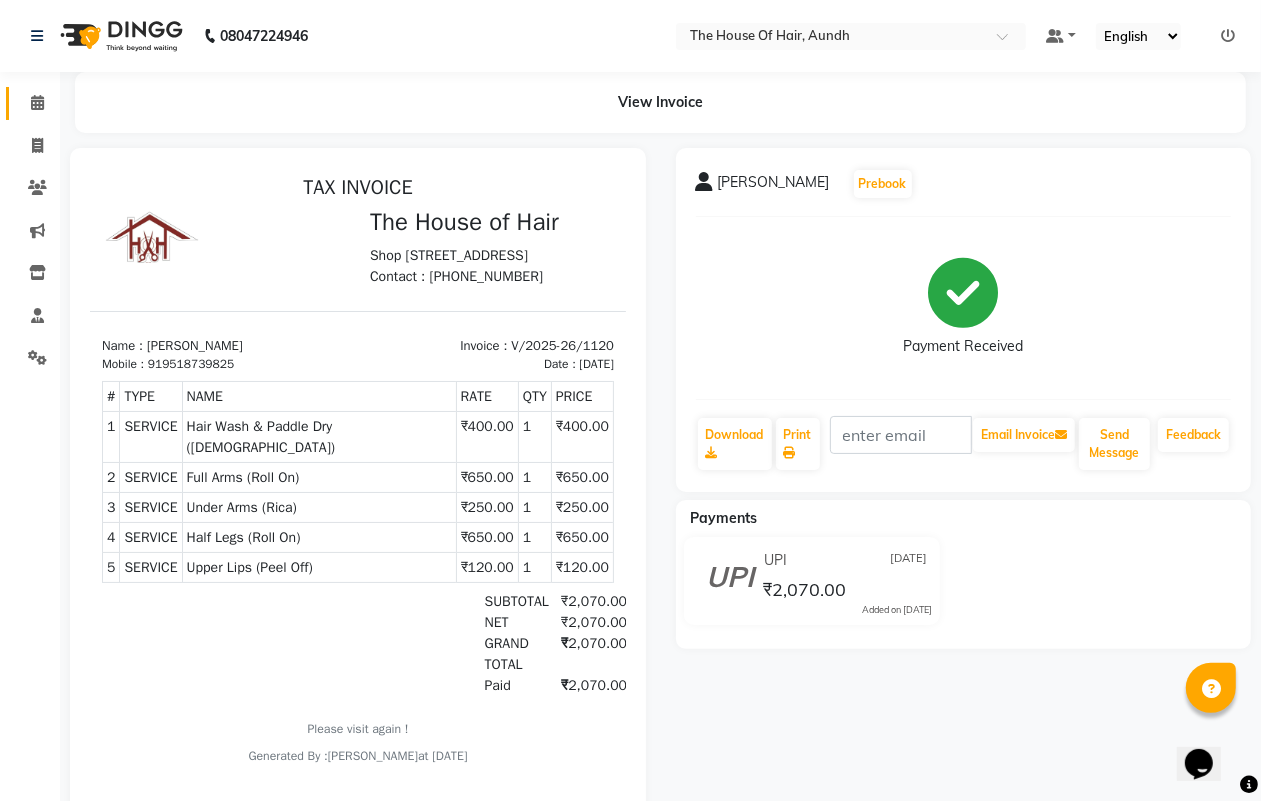 scroll, scrollTop: 75, scrollLeft: 0, axis: vertical 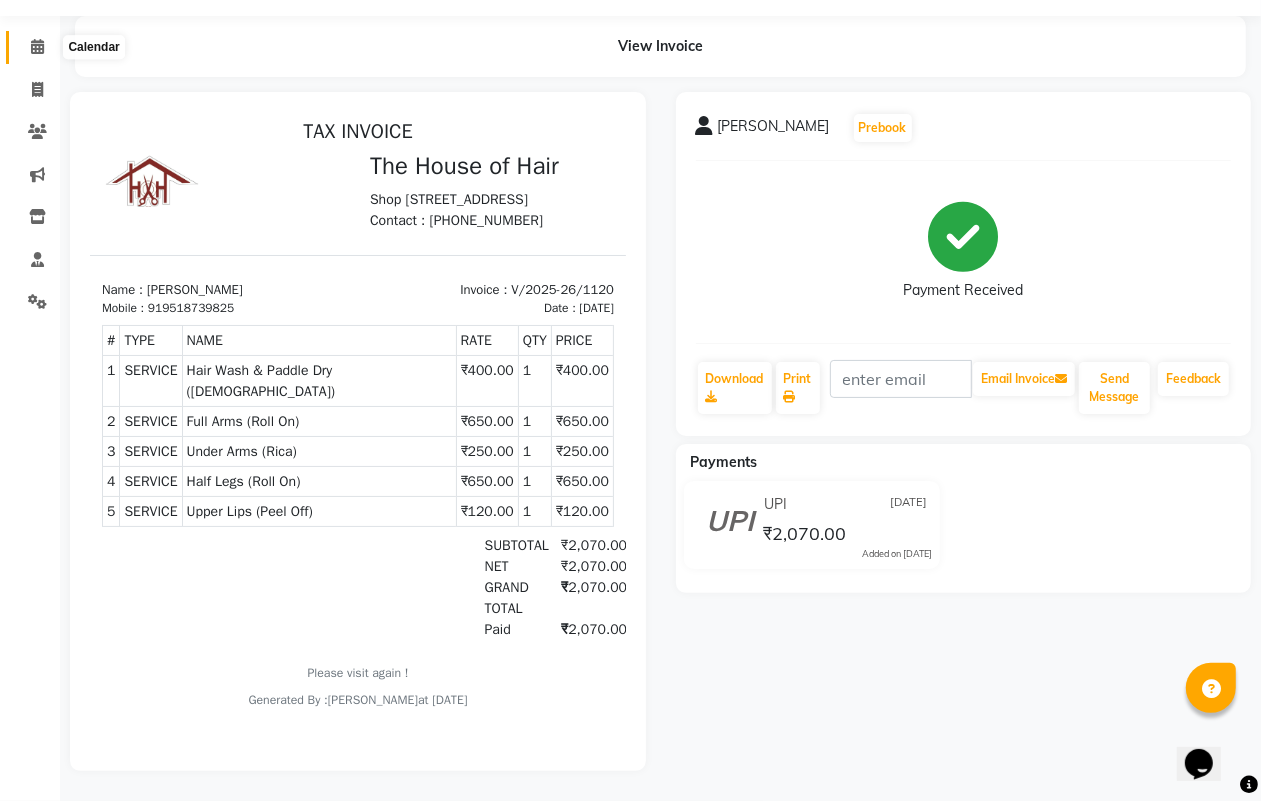 click 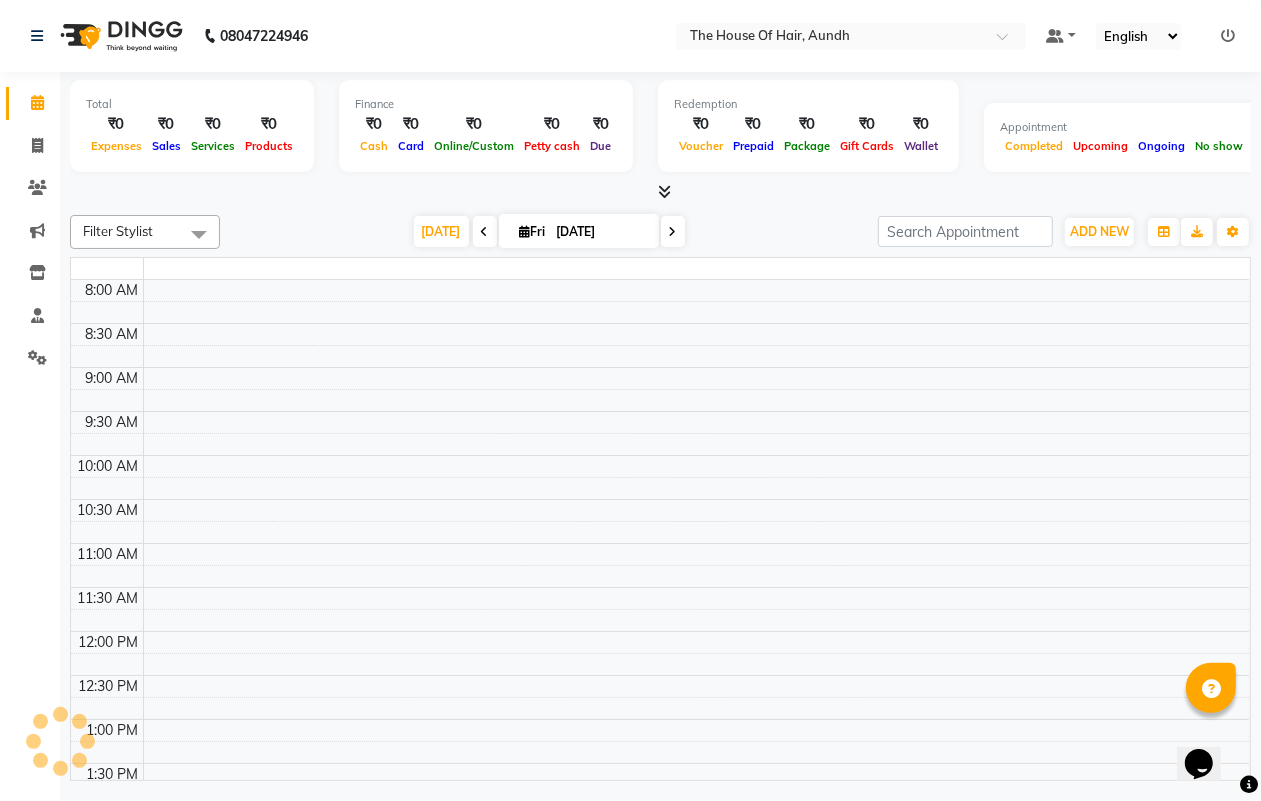 scroll, scrollTop: 0, scrollLeft: 0, axis: both 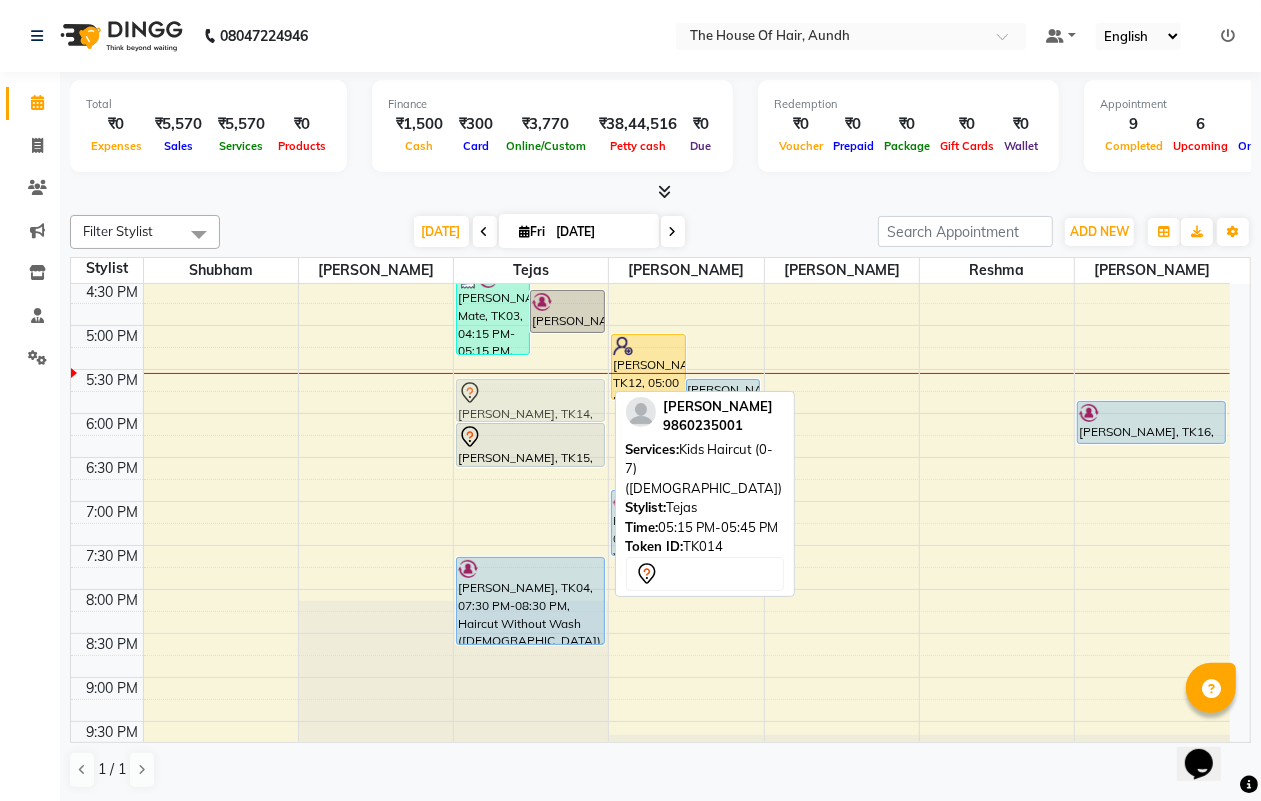 drag, startPoint x: 516, startPoint y: 363, endPoint x: 516, endPoint y: 390, distance: 27 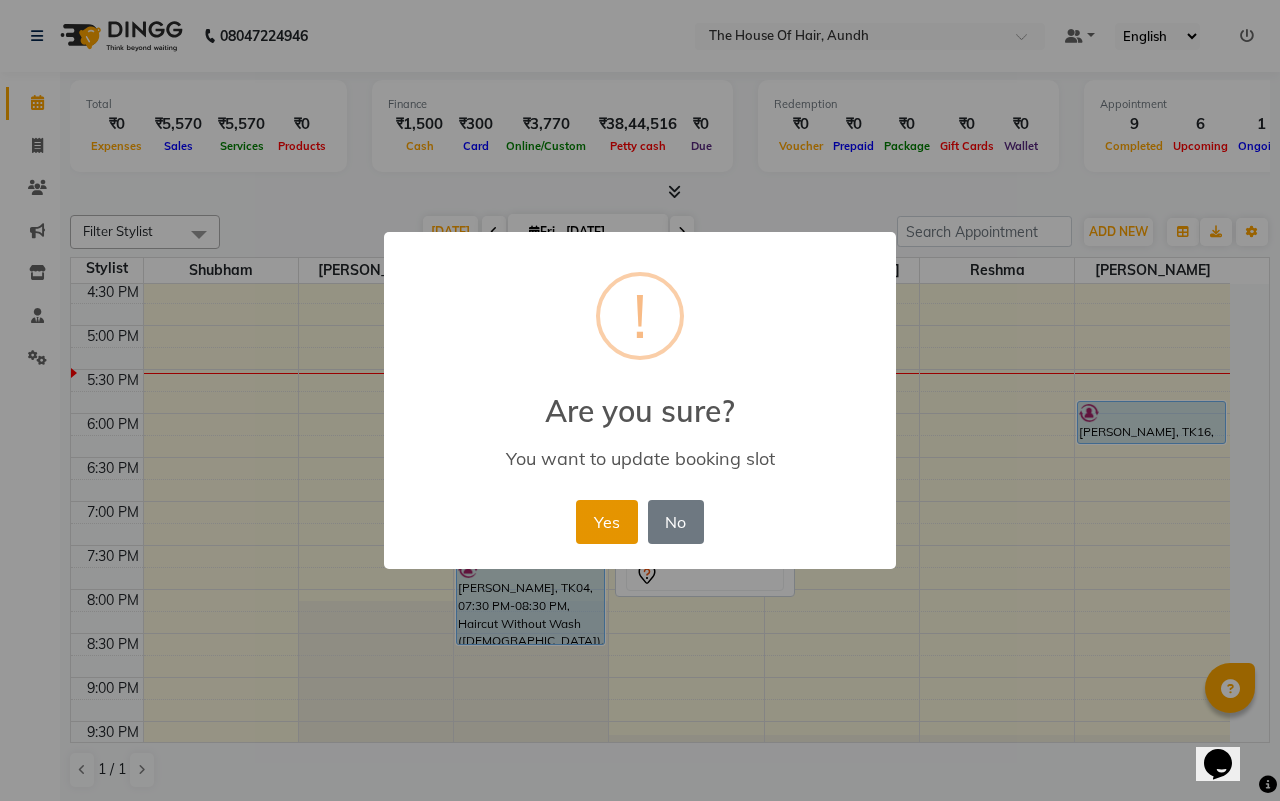 click on "Yes" at bounding box center [606, 522] 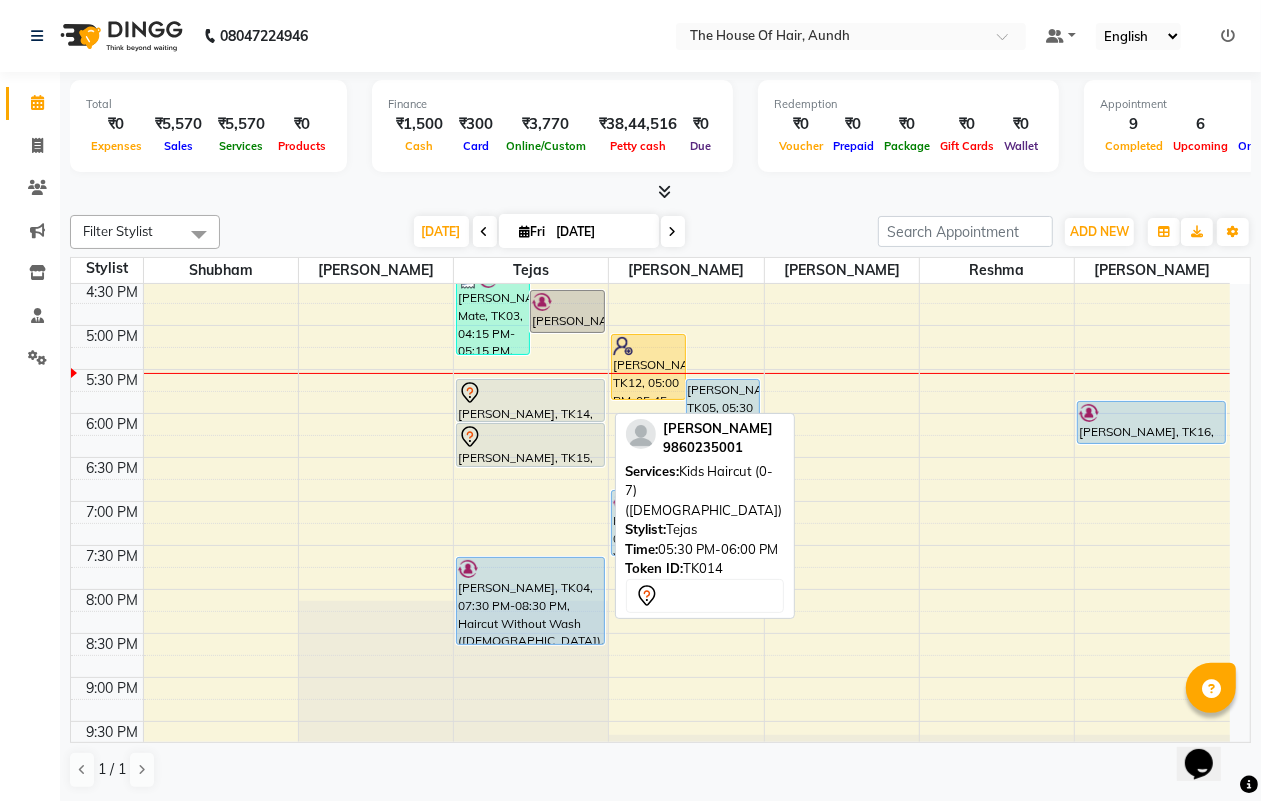 click at bounding box center [530, 393] 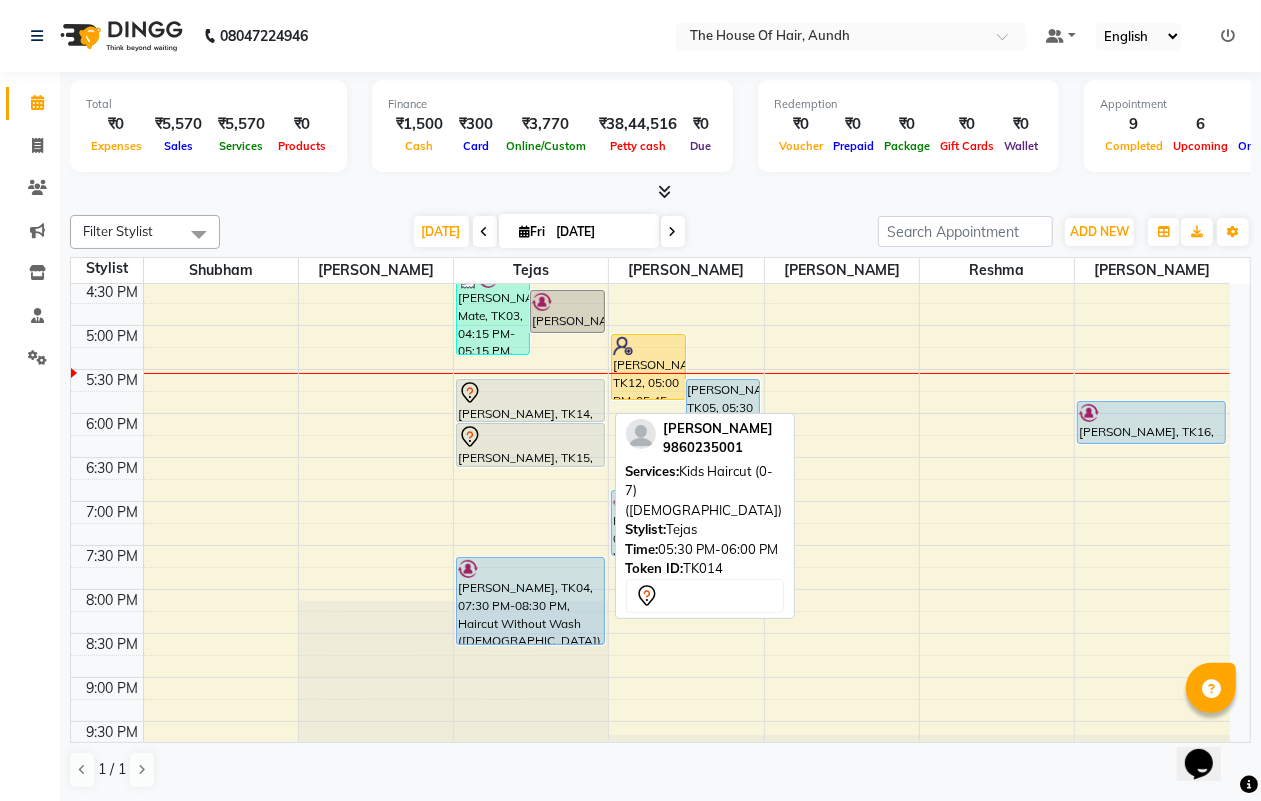 click at bounding box center (530, 393) 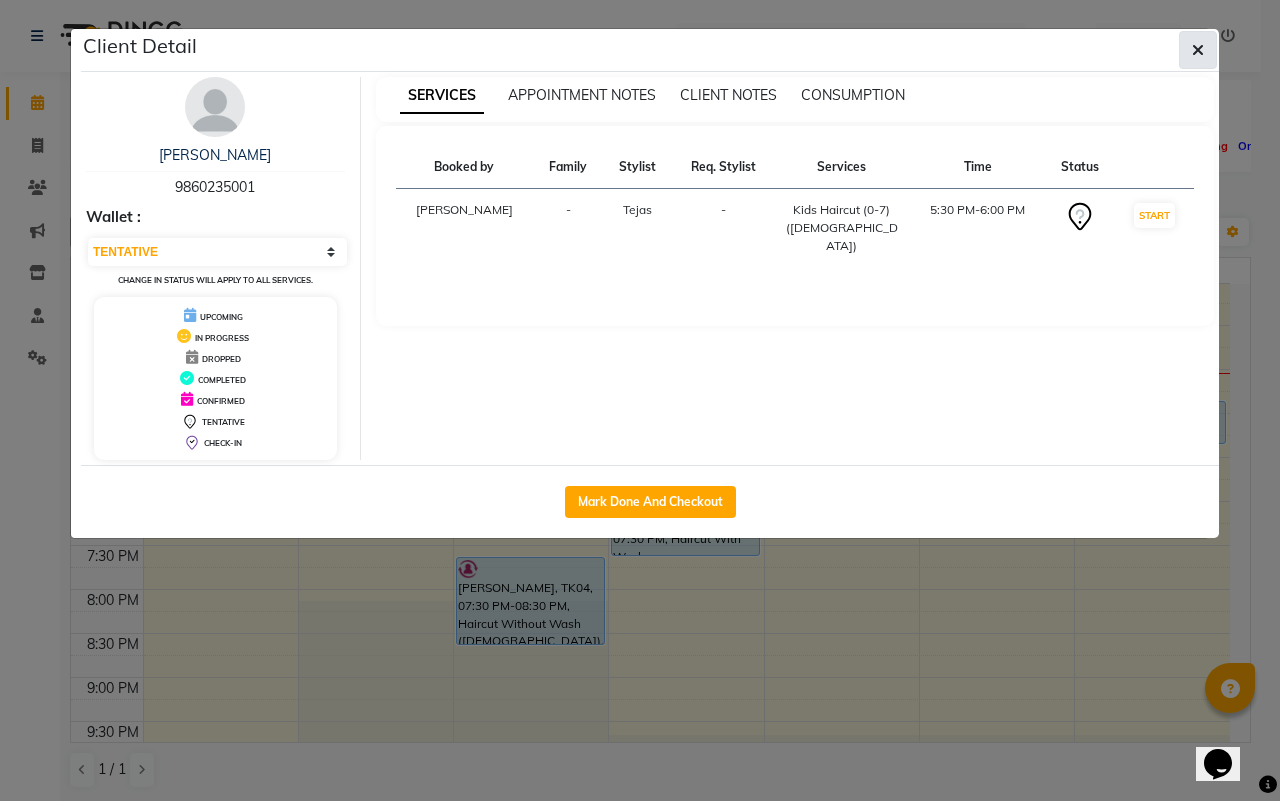 click 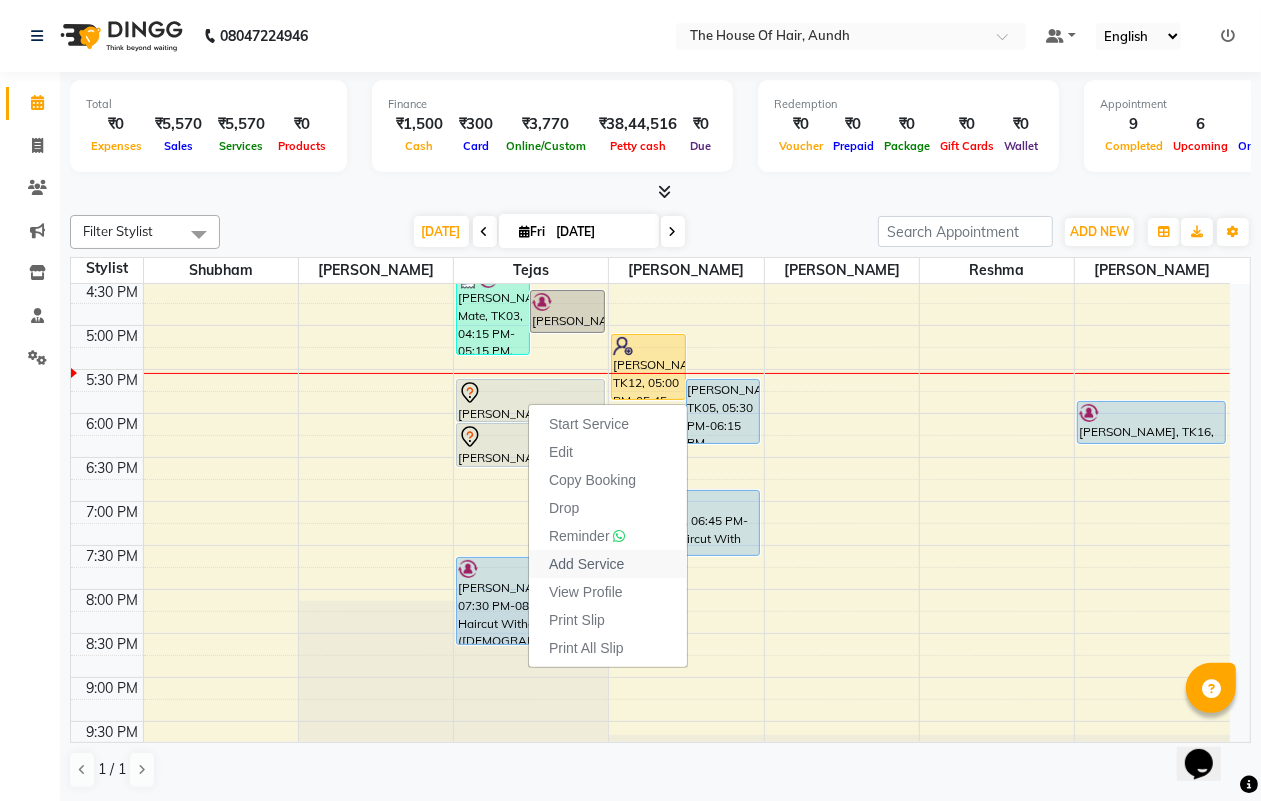 click on "Add Service" at bounding box center (586, 564) 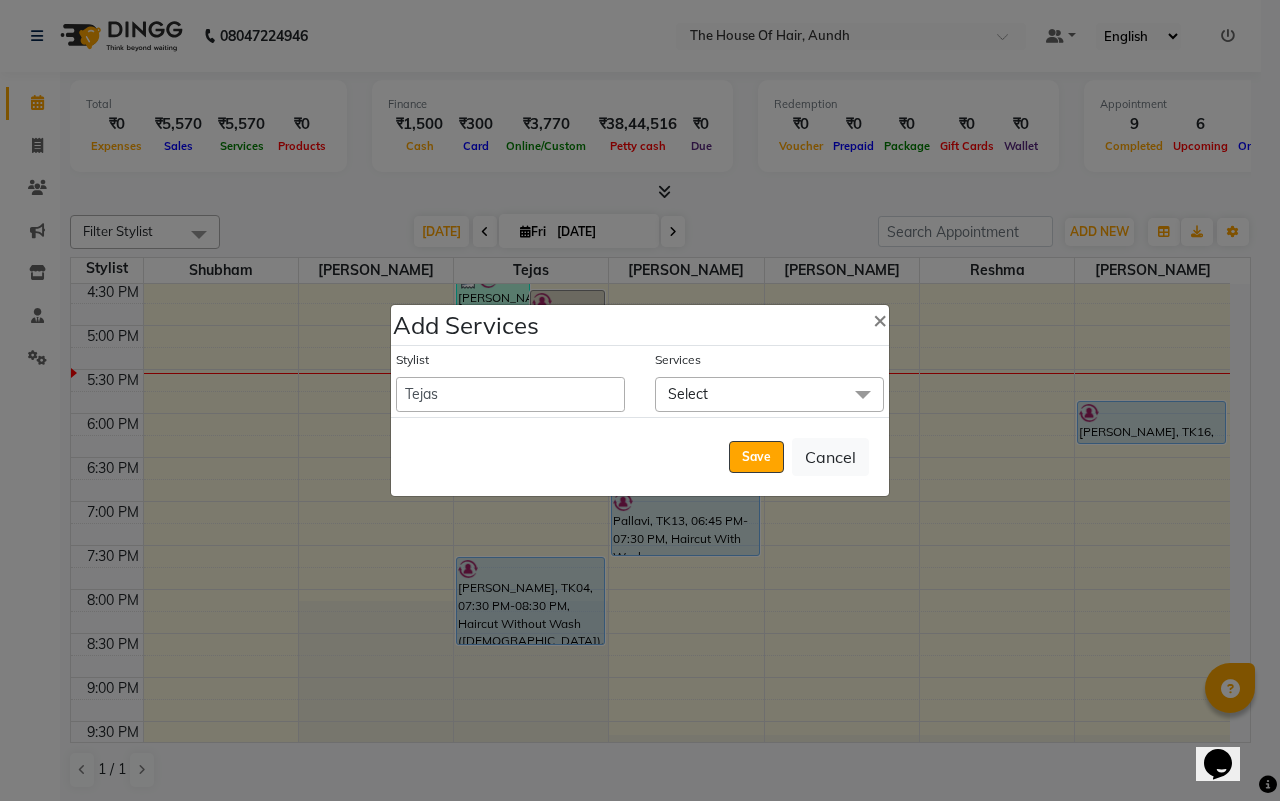 click on "Select" 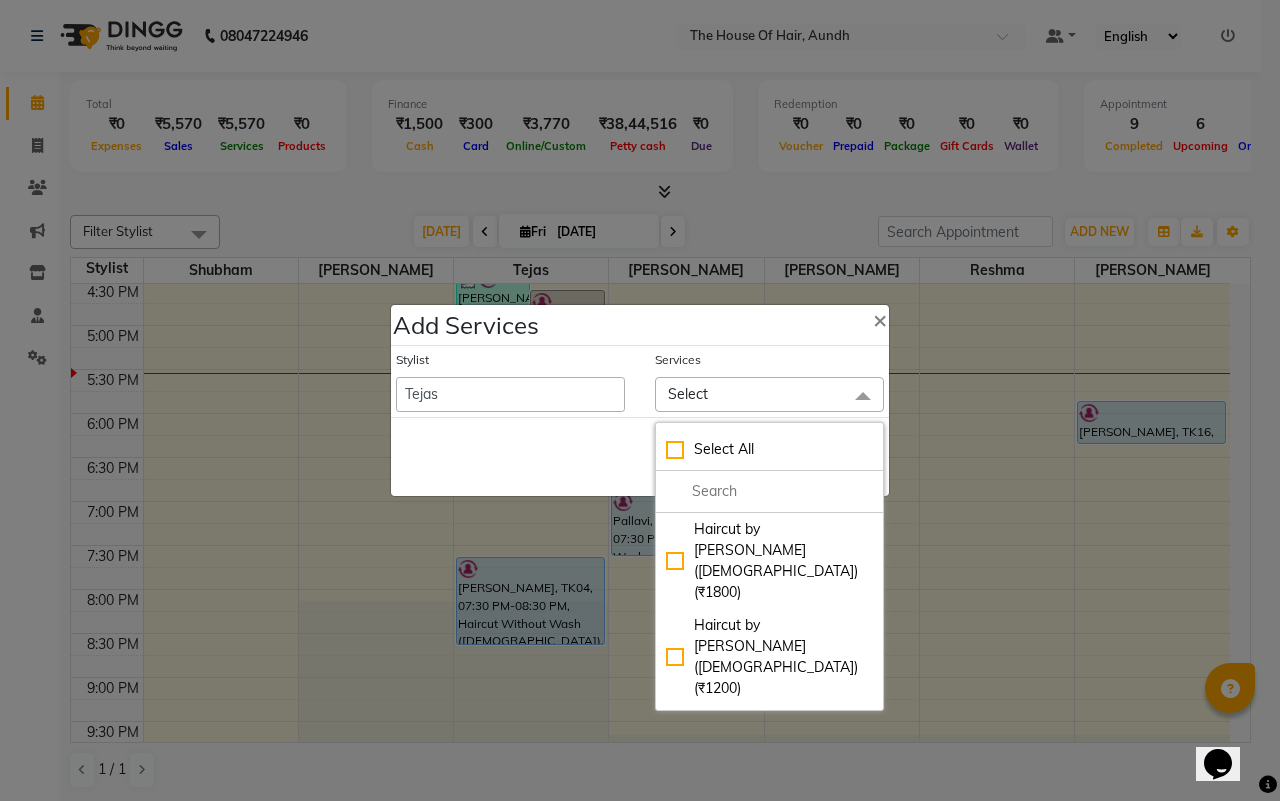 click on "Haircut Without Wash ([DEMOGRAPHIC_DATA]) (₹400)" 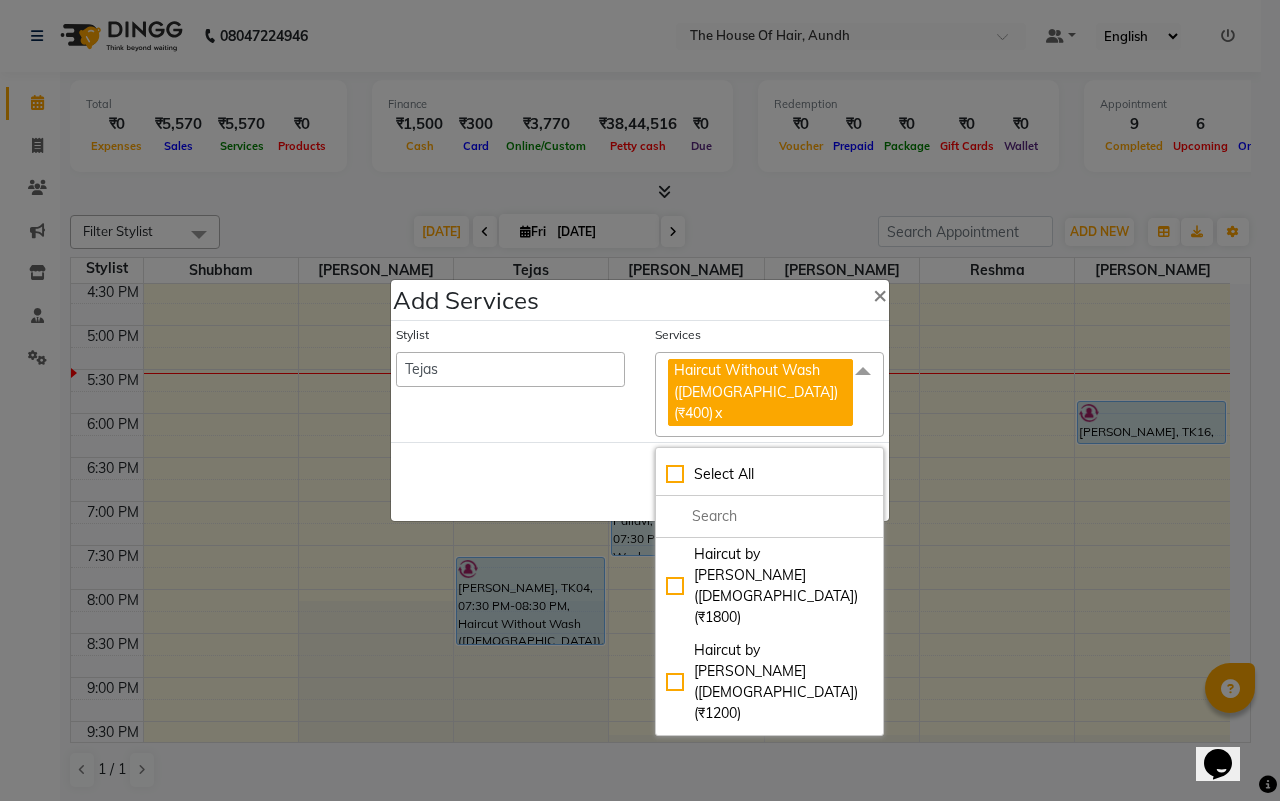 click on "Save   Cancel" 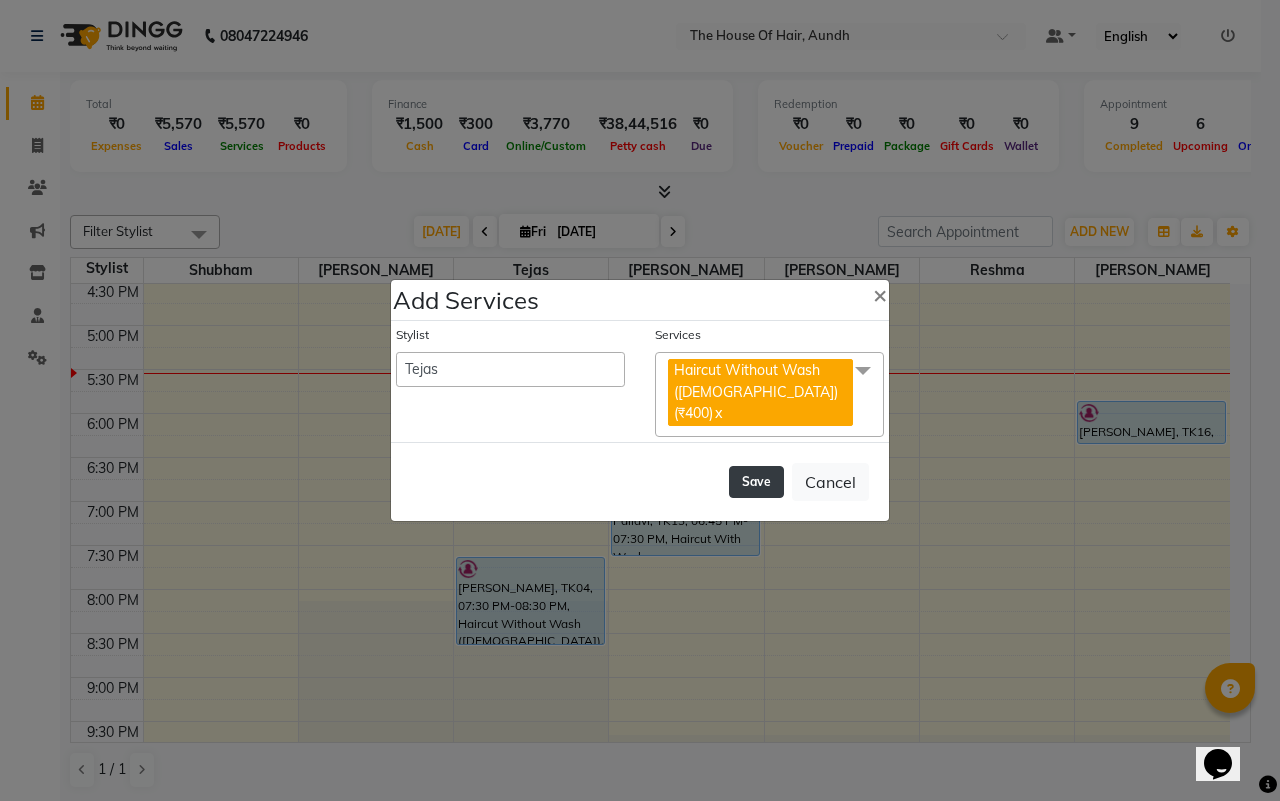 click on "Save" 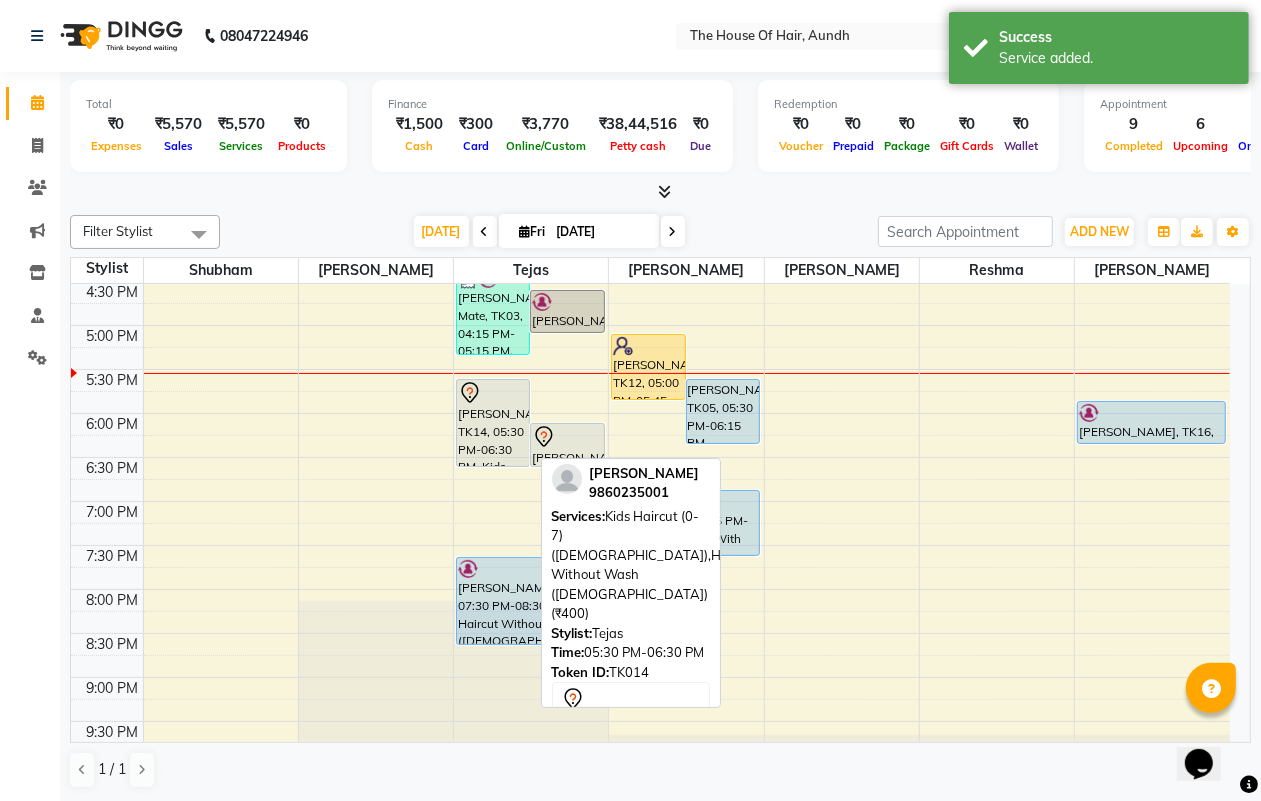 click on "[PERSON_NAME], TK14, 05:30 PM-06:30 PM, Kids Haircut (0-7)([DEMOGRAPHIC_DATA]),Haircut Without Wash ([DEMOGRAPHIC_DATA]) (₹400)" at bounding box center [493, 423] 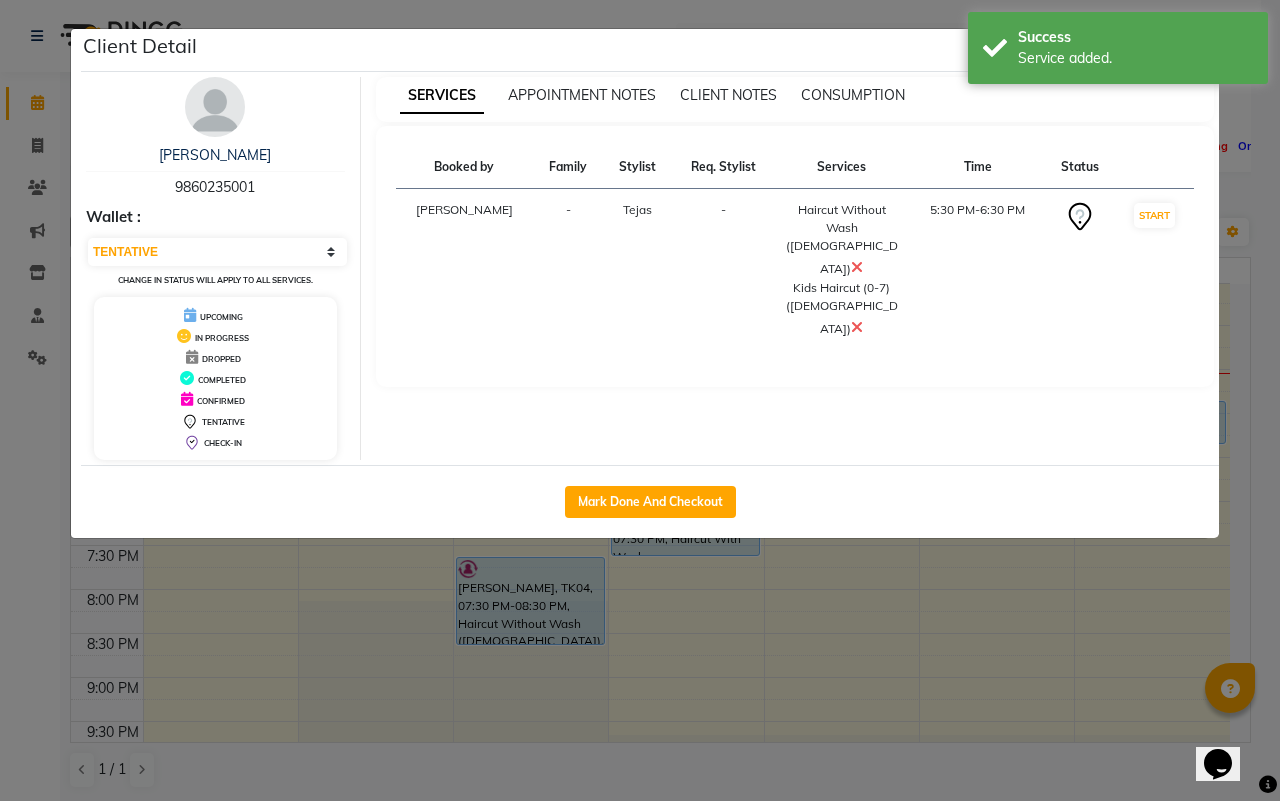 click at bounding box center (857, 327) 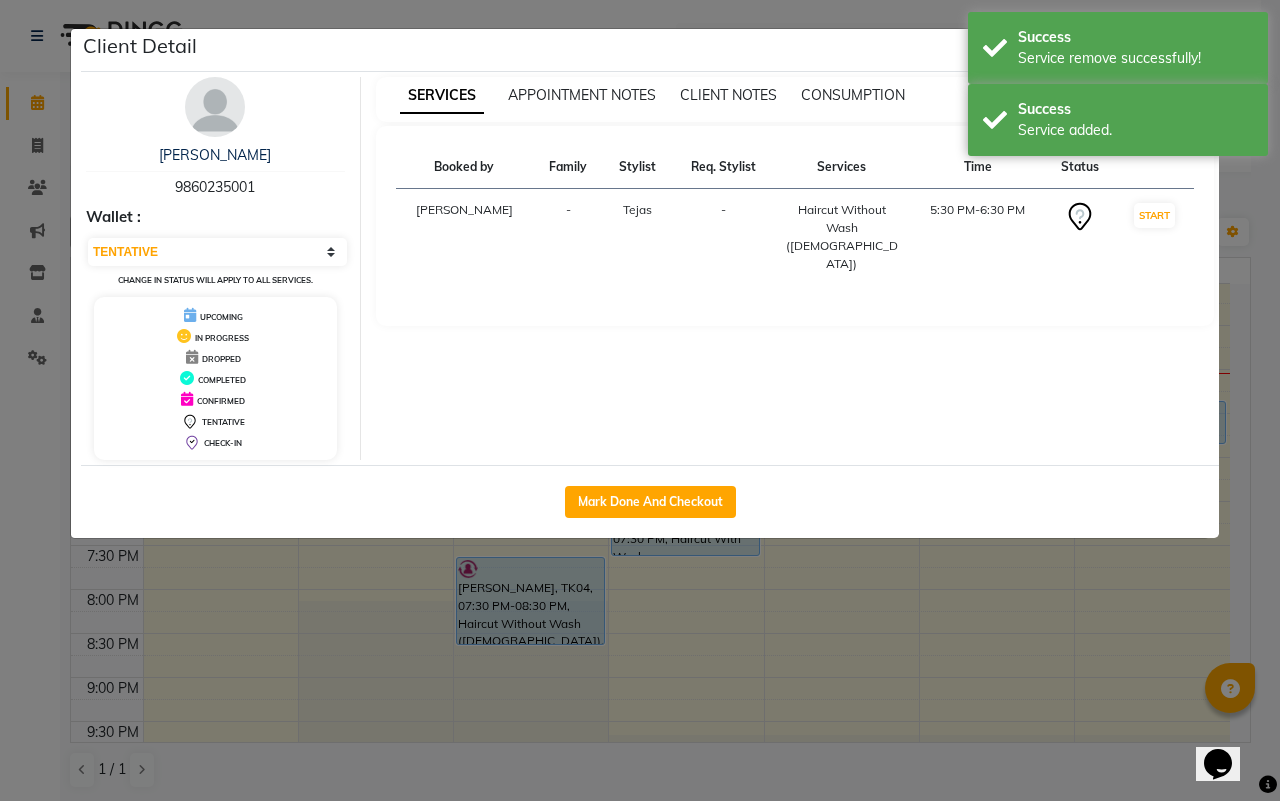 click on "Client Detail  [PERSON_NAME]   9860235001 Wallet : Select IN SERVICE CONFIRMED TENTATIVE CHECK IN MARK DONE DROPPED UPCOMING Change in status will apply to all services. UPCOMING IN PROGRESS DROPPED COMPLETED CONFIRMED TENTATIVE CHECK-IN SERVICES APPOINTMENT NOTES CLIENT NOTES CONSUMPTION Booked by Family Stylist Req. Stylist Services Time Status  [PERSON_NAME] -  Haircut Without Wash ([DEMOGRAPHIC_DATA])   5:30 PM-6:30 PM   START   Mark Done And Checkout" 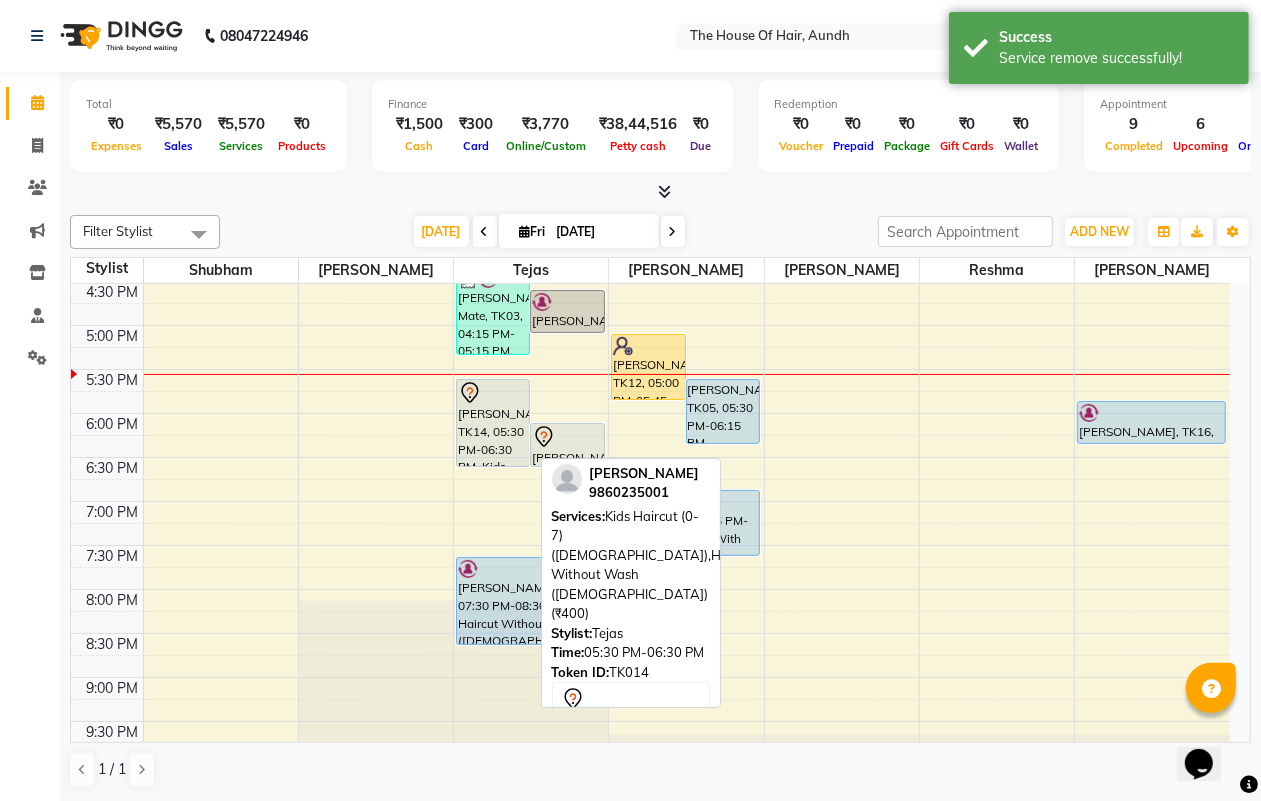 click at bounding box center [493, 466] 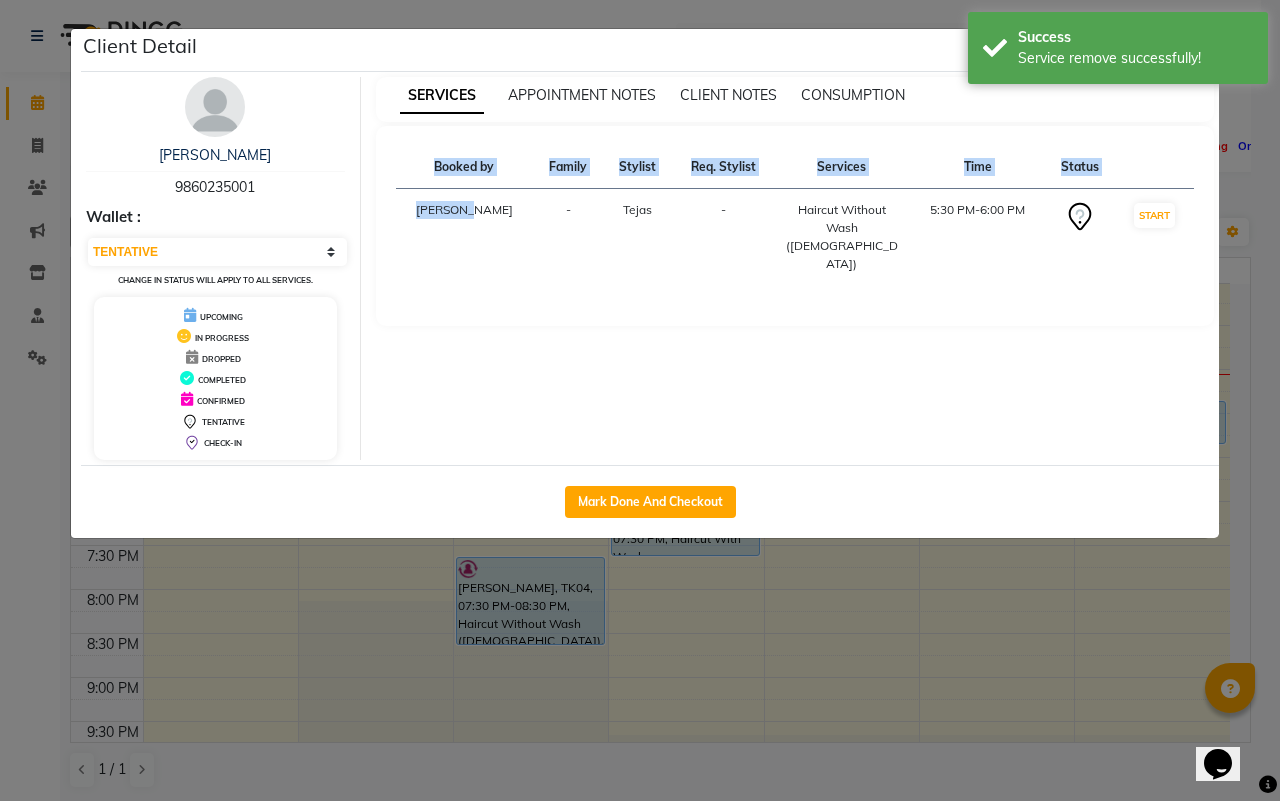 click on "Client Detail  [PERSON_NAME]   9860235001 Wallet : Select IN SERVICE CONFIRMED TENTATIVE CHECK IN MARK DONE DROPPED UPCOMING Change in status will apply to all services. UPCOMING IN PROGRESS DROPPED COMPLETED CONFIRMED TENTATIVE CHECK-IN SERVICES APPOINTMENT NOTES CLIENT NOTES CONSUMPTION Booked by Family Stylist Req. Stylist Services Time Status  [PERSON_NAME] -  Haircut Without Wash ([DEMOGRAPHIC_DATA])   5:30 PM-6:00 PM   START   Mark Done And Checkout" 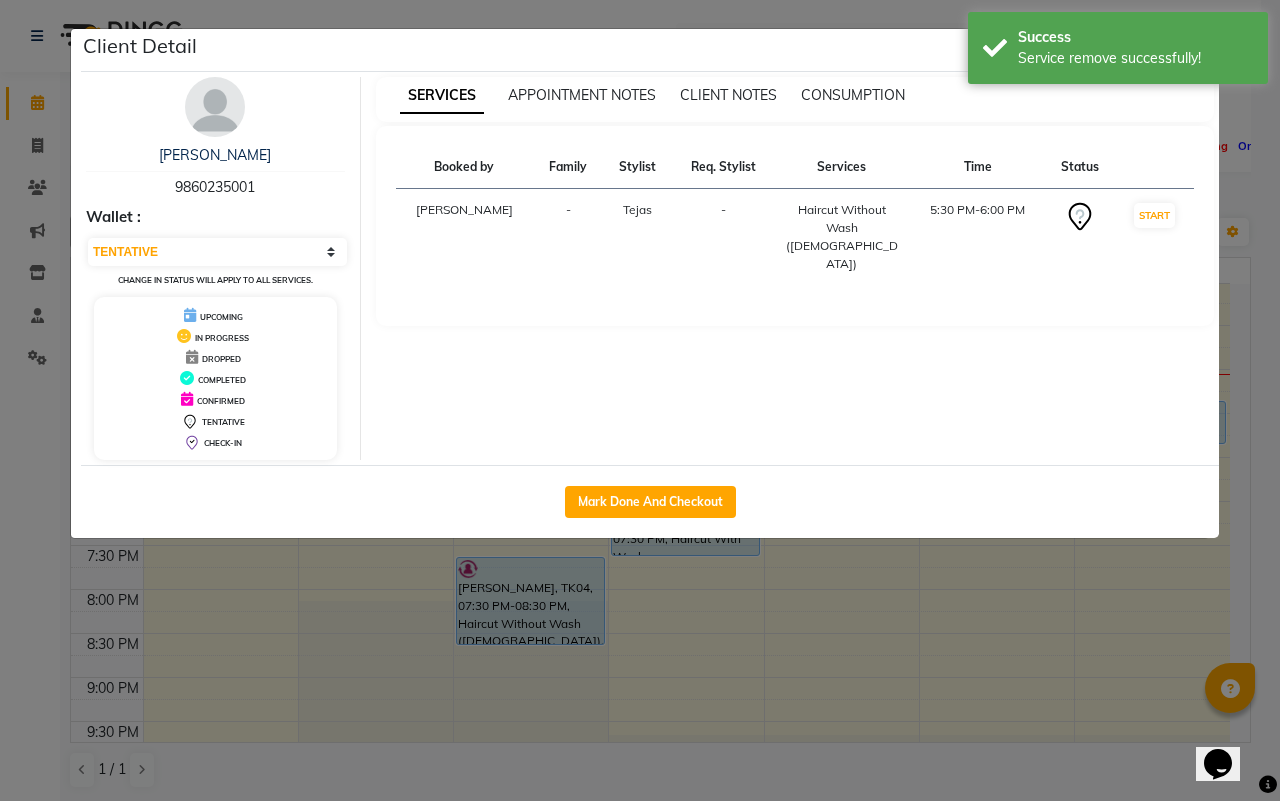 click on "Client Detail  [PERSON_NAME]   9860235001 Wallet : Select IN SERVICE CONFIRMED TENTATIVE CHECK IN MARK DONE DROPPED UPCOMING Change in status will apply to all services. UPCOMING IN PROGRESS DROPPED COMPLETED CONFIRMED TENTATIVE CHECK-IN SERVICES APPOINTMENT NOTES CLIENT NOTES CONSUMPTION Booked by Family Stylist Req. Stylist Services Time Status  [PERSON_NAME] -  Haircut Without Wash ([DEMOGRAPHIC_DATA])   5:30 PM-6:00 PM   START   Mark Done And Checkout" 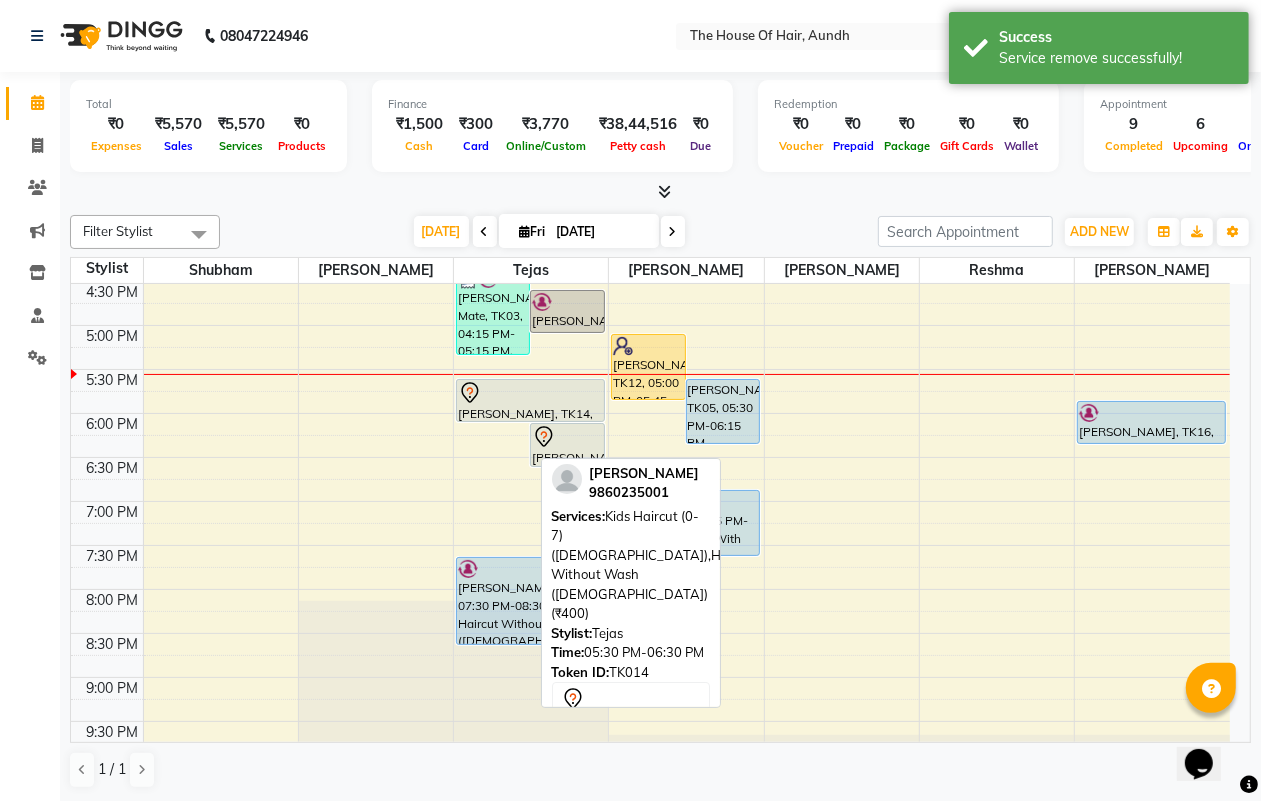 drag, startPoint x: 498, startPoint y: 461, endPoint x: 505, endPoint y: 421, distance: 40.60788 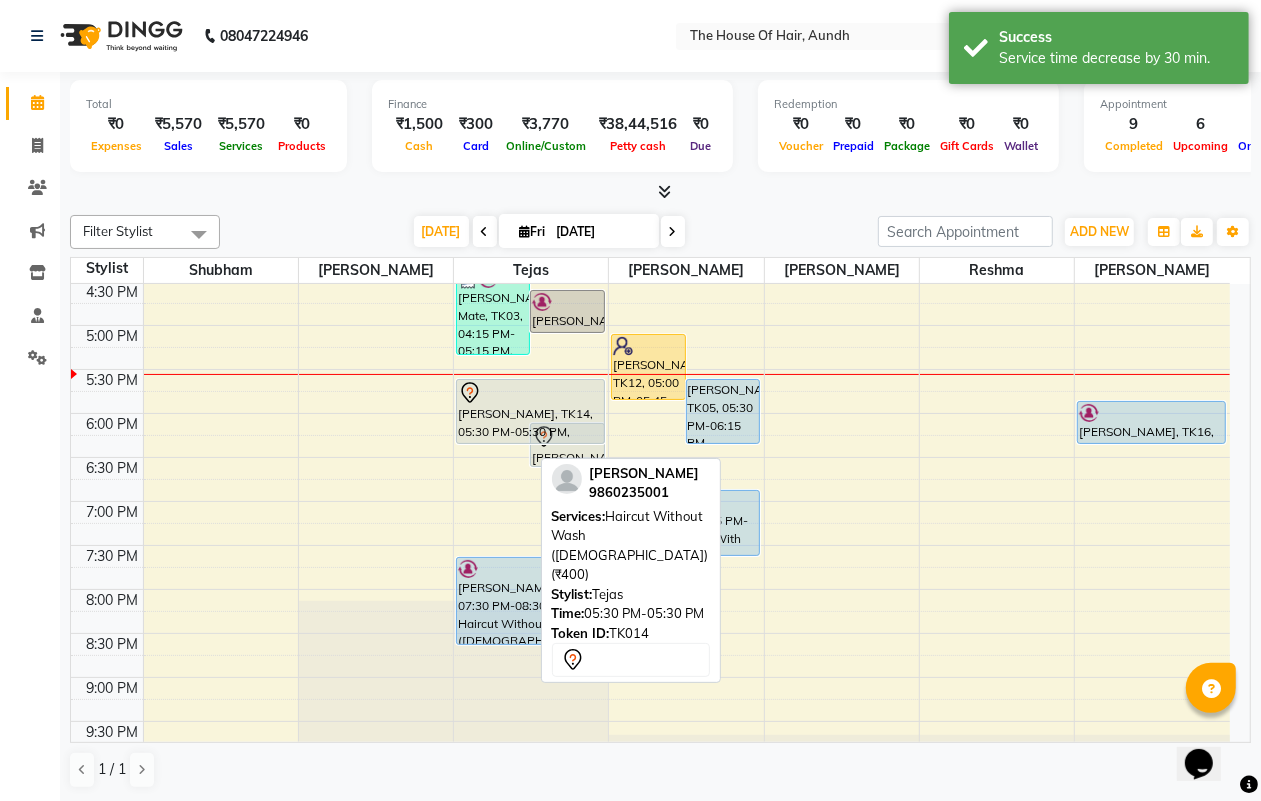 drag, startPoint x: 487, startPoint y: 462, endPoint x: 491, endPoint y: 432, distance: 30.265491 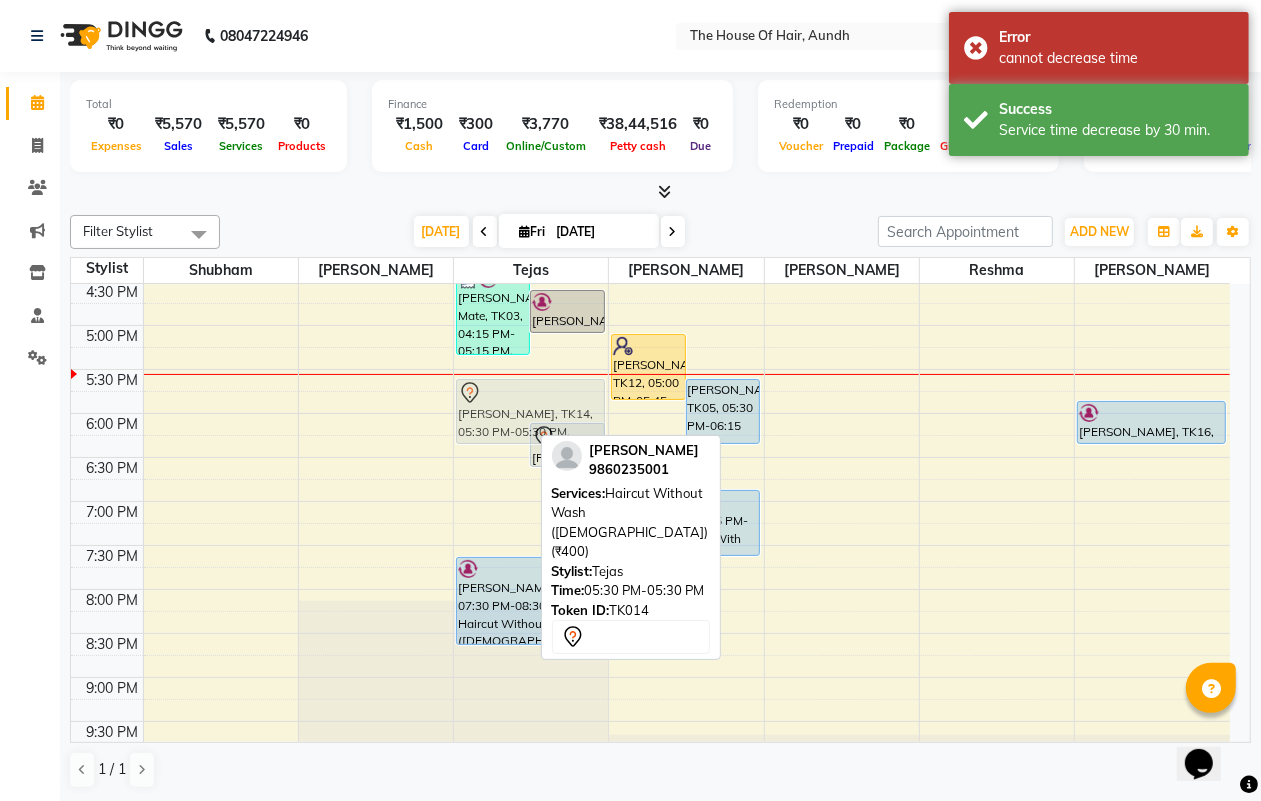 click on "[PERSON_NAME] Mate, TK03, 04:15 PM-05:15 PM, Haircut Without Wash ([DEMOGRAPHIC_DATA]),[PERSON_NAME] PATIL, TK02, 04:30 PM-05:00 PM, [PERSON_NAME] Agarwal, TK14, 05:30 PM-05:30 PM, Haircut Without Wash ([DEMOGRAPHIC_DATA]) (₹400)             Karan Jaisi, TK15, 06:00 PM-06:30 PM, Haircut With Wash ([DEMOGRAPHIC_DATA])     [PERSON_NAME], TK06, 09:45 AM-10:15 AM, [PERSON_NAME] k, TK08, 12:00 PM-12:30 PM, [PERSON_NAME] [PERSON_NAME], TK10, 01:00 PM-01:30 PM, Haircut Without Wash ([DEMOGRAPHIC_DATA])     [PERSON_NAME], TK01, 02:00 PM-02:30 PM, Haircut Without Wash ([DEMOGRAPHIC_DATA])     [PERSON_NAME], TK04, 07:30 PM-08:30 PM, Haircut Without Wash ([DEMOGRAPHIC_DATA]),[PERSON_NAME] Agarwal, TK14, 05:30 PM-05:30 PM, Haircut Without Wash ([DEMOGRAPHIC_DATA]) (₹400)" at bounding box center [531, 149] 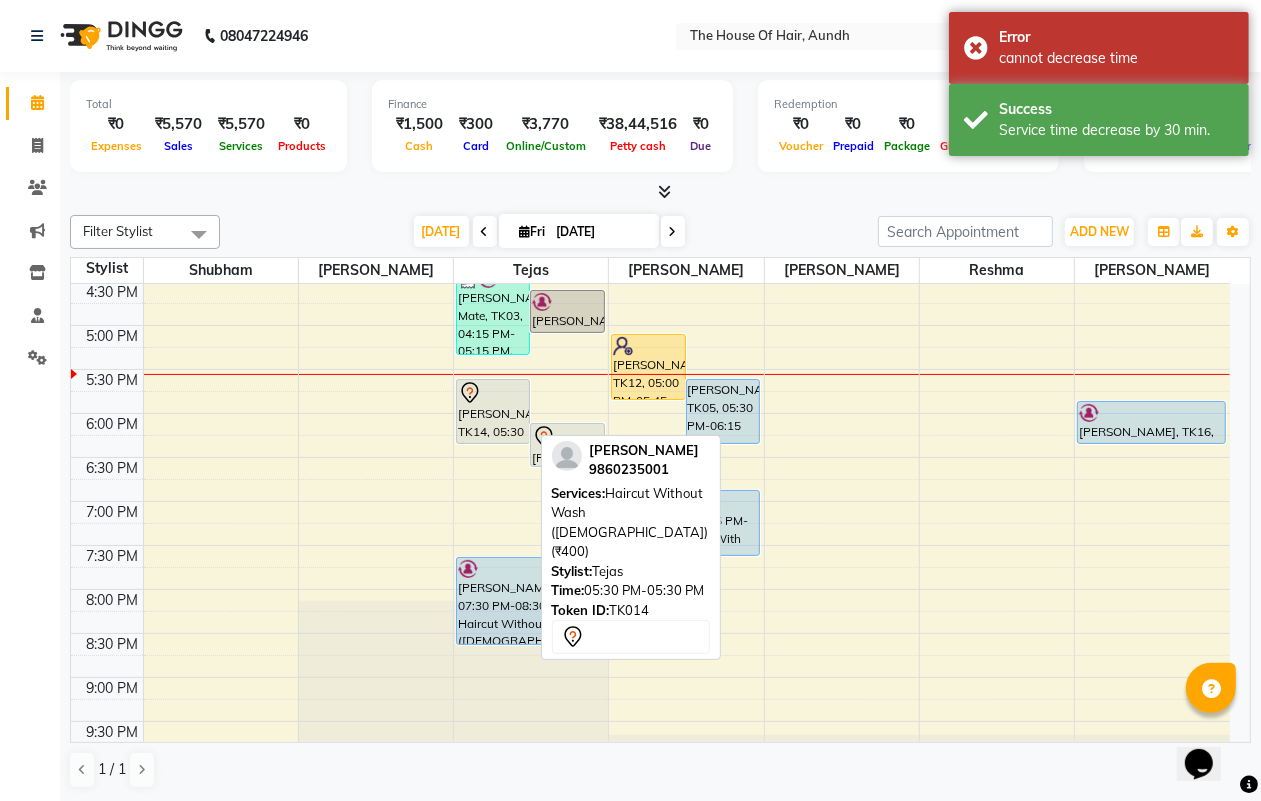 click at bounding box center (493, 393) 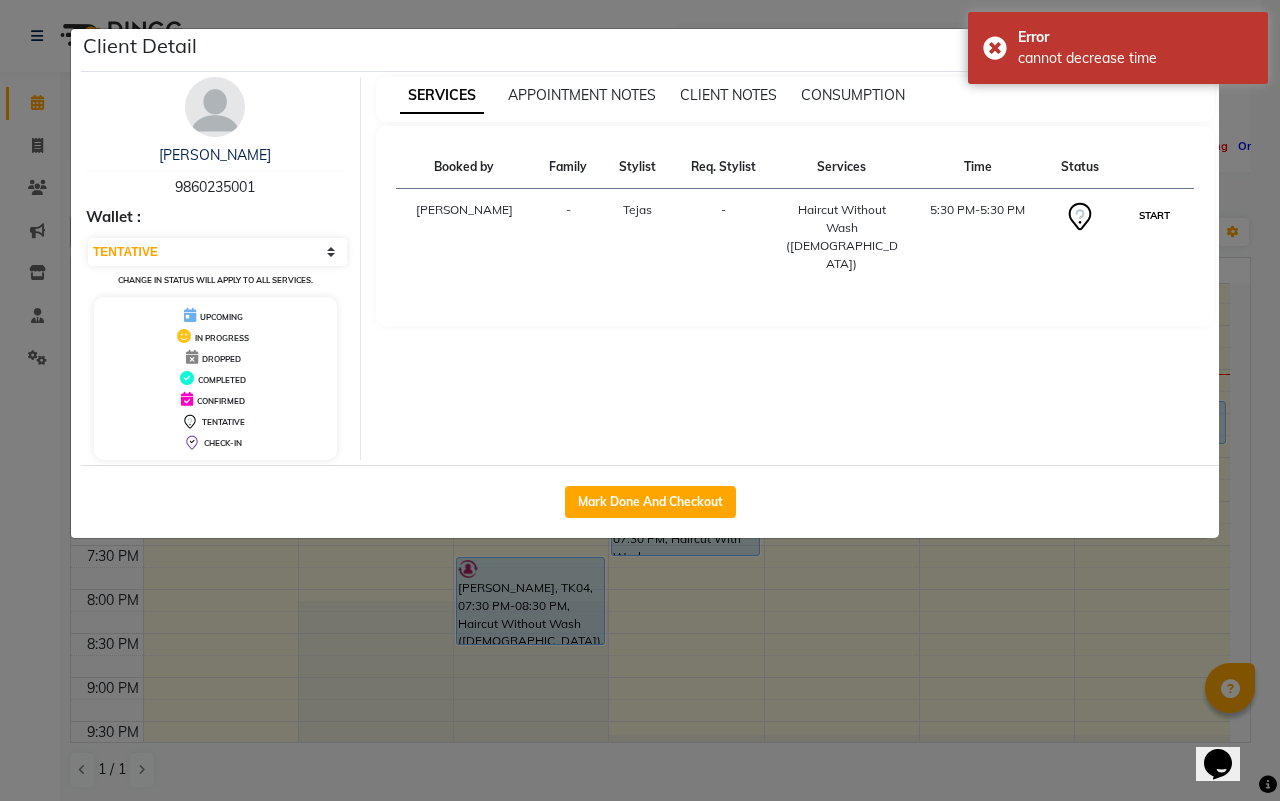 click on "START" at bounding box center (1154, 215) 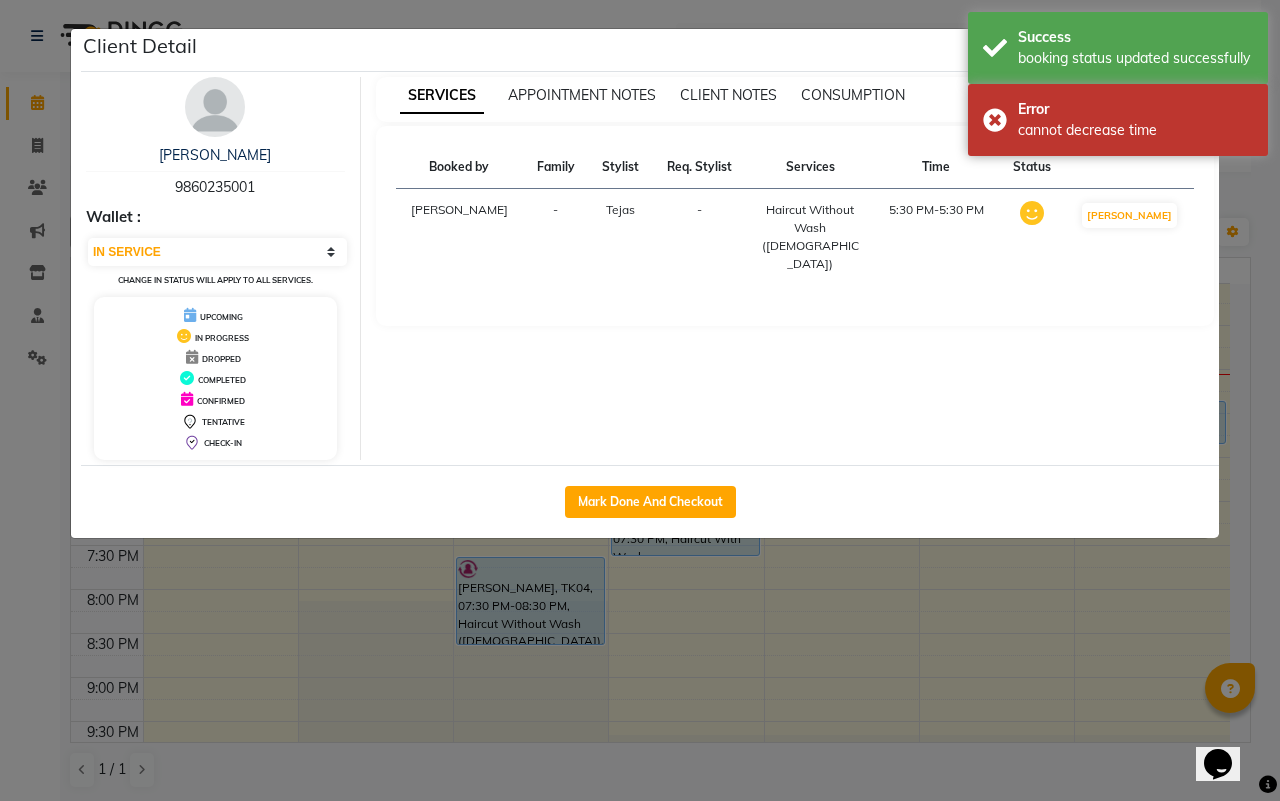 click on "Client Detail  [PERSON_NAME]   9860235001 Wallet : Select IN SERVICE CONFIRMED TENTATIVE CHECK IN MARK DONE DROPPED UPCOMING Change in status will apply to all services. UPCOMING IN PROGRESS DROPPED COMPLETED CONFIRMED TENTATIVE CHECK-IN SERVICES APPOINTMENT NOTES CLIENT NOTES CONSUMPTION Booked by Family Stylist Req. Stylist Services Time Status  [PERSON_NAME] -  Haircut Without Wash ([DEMOGRAPHIC_DATA])   5:30 PM-5:30 PM   MARK DONE   Mark Done And Checkout" 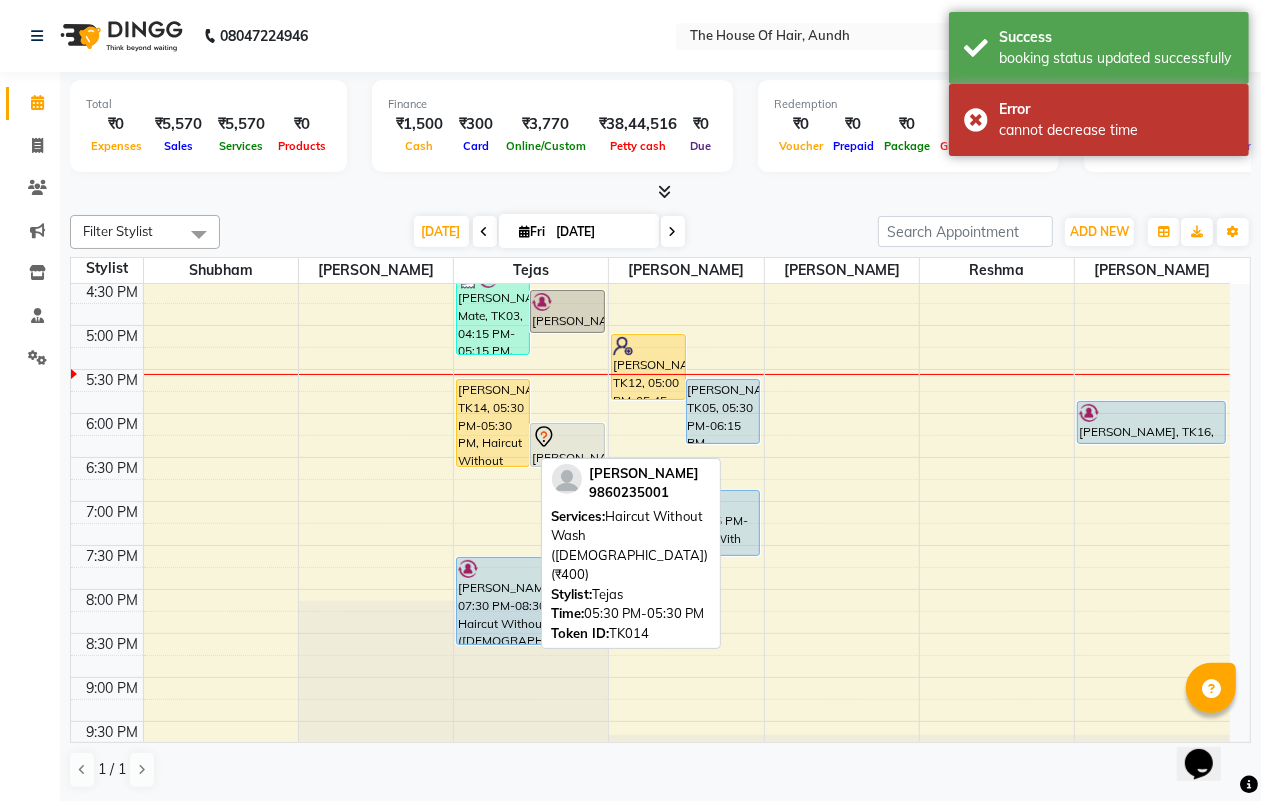 click on "[PERSON_NAME], TK14, 05:30 PM-05:30 PM, Haircut Without Wash ([DEMOGRAPHIC_DATA]) (₹400)" at bounding box center [493, 423] 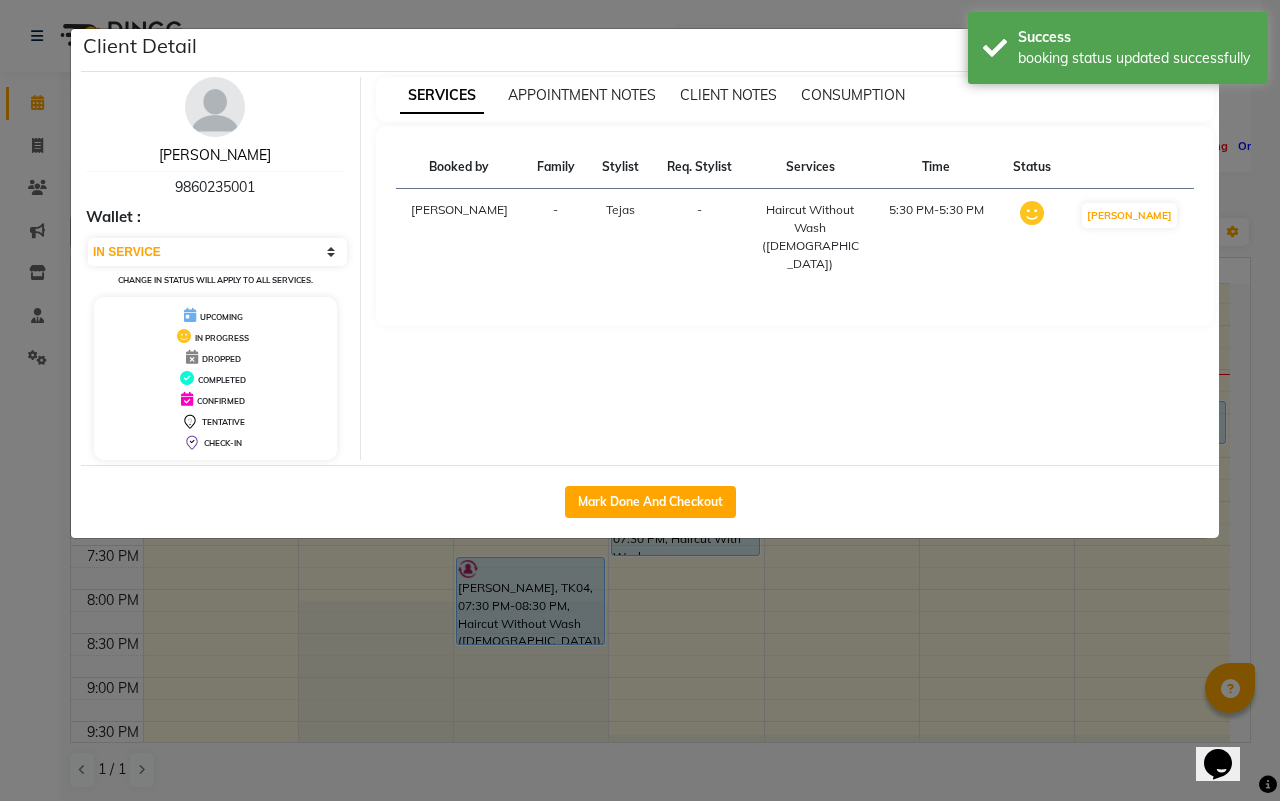 click on "[PERSON_NAME]" at bounding box center (215, 155) 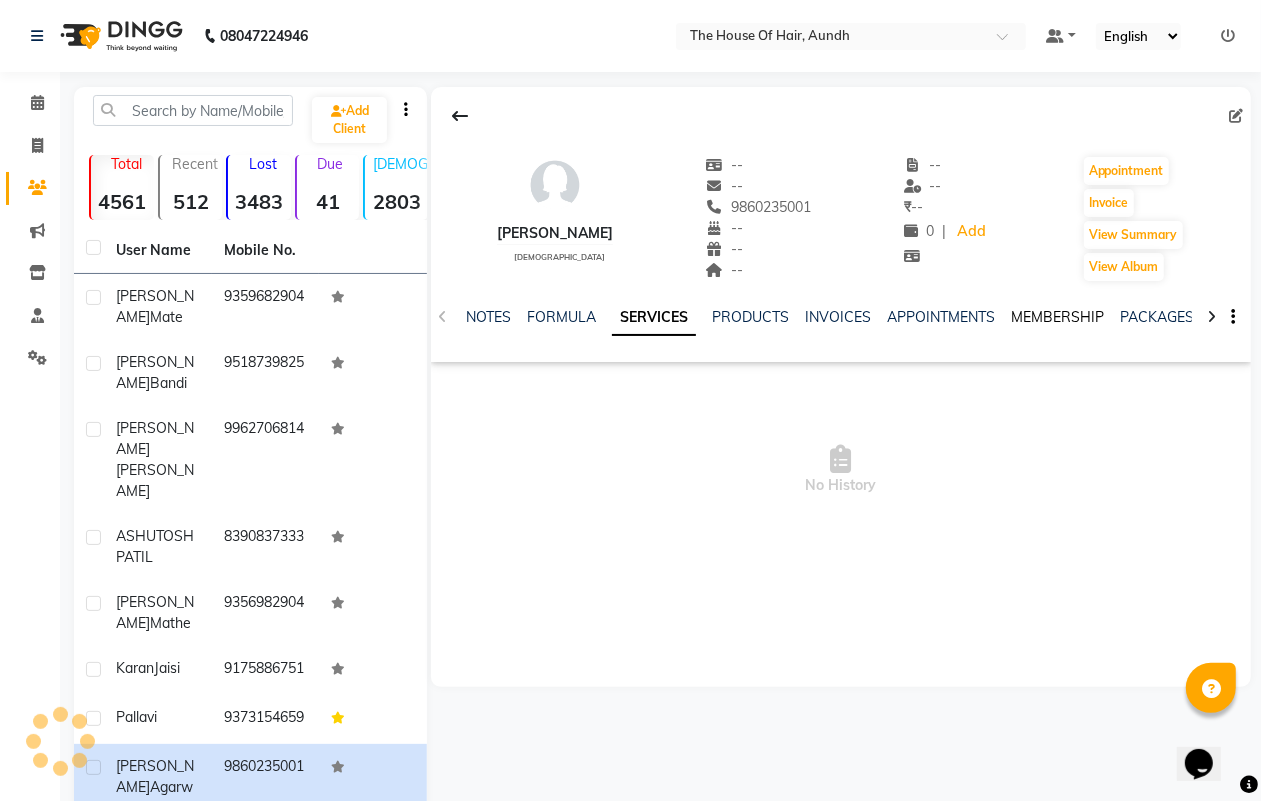 click on "MEMBERSHIP" 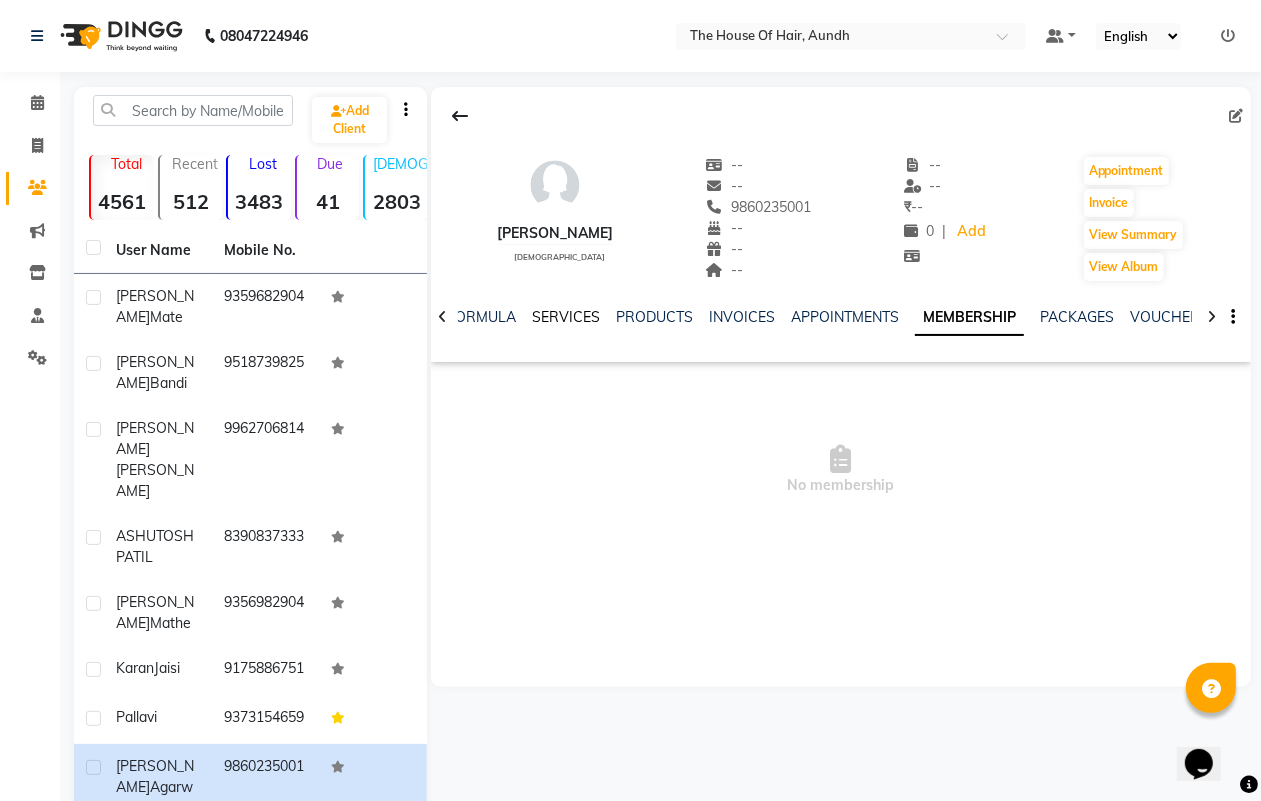click on "SERVICES" 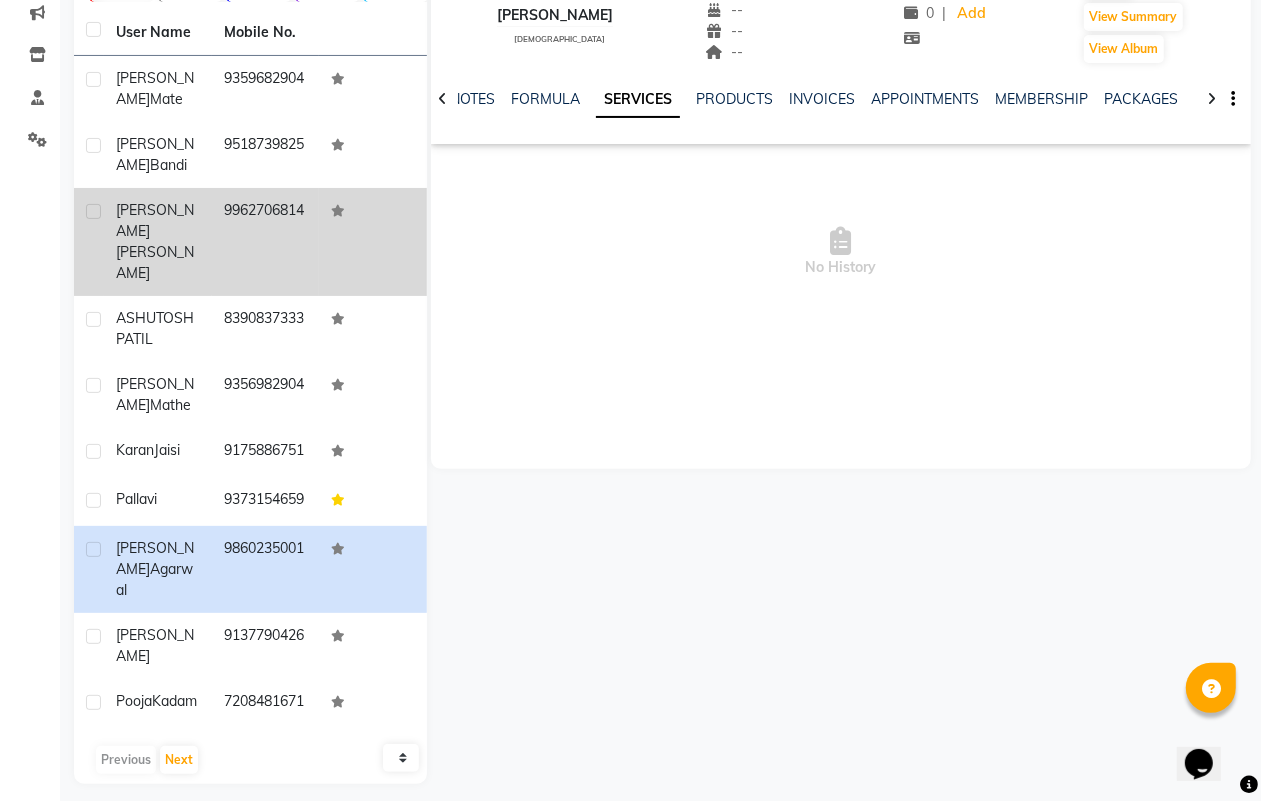 scroll, scrollTop: 0, scrollLeft: 0, axis: both 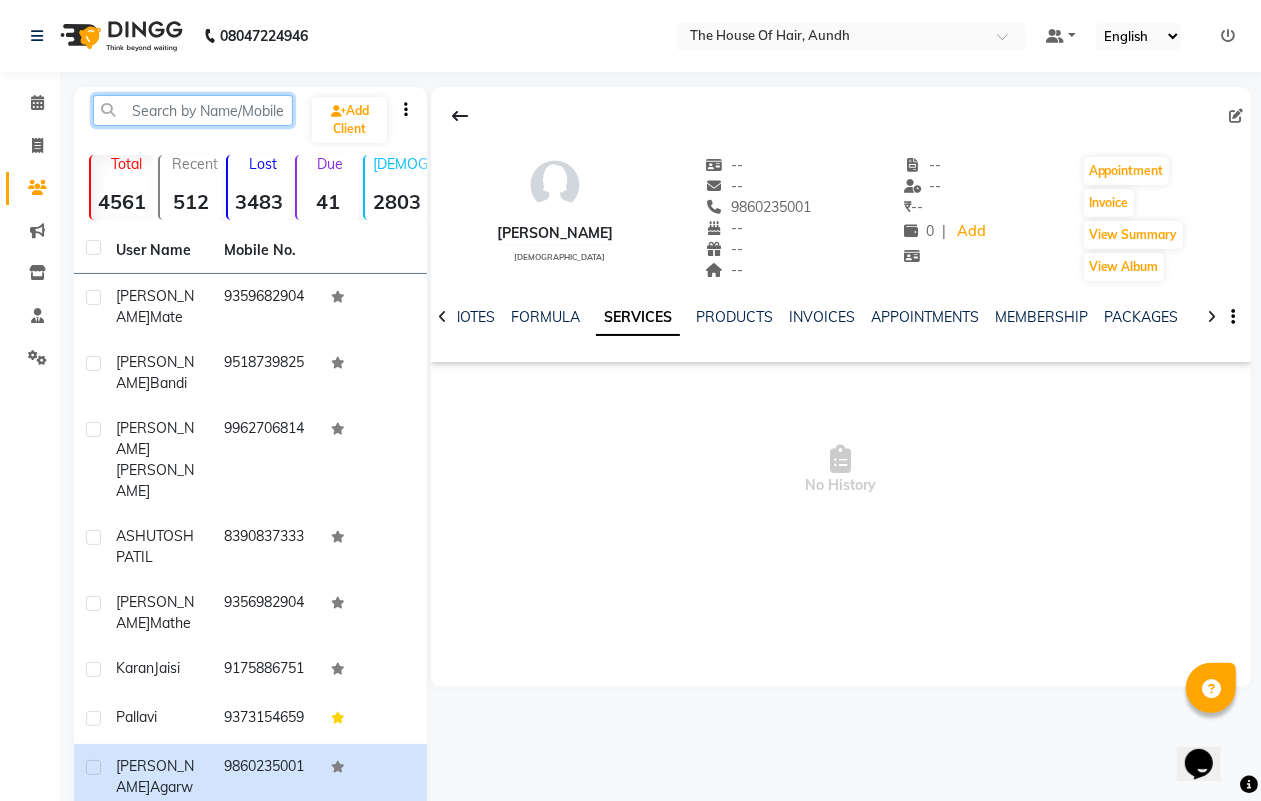 click 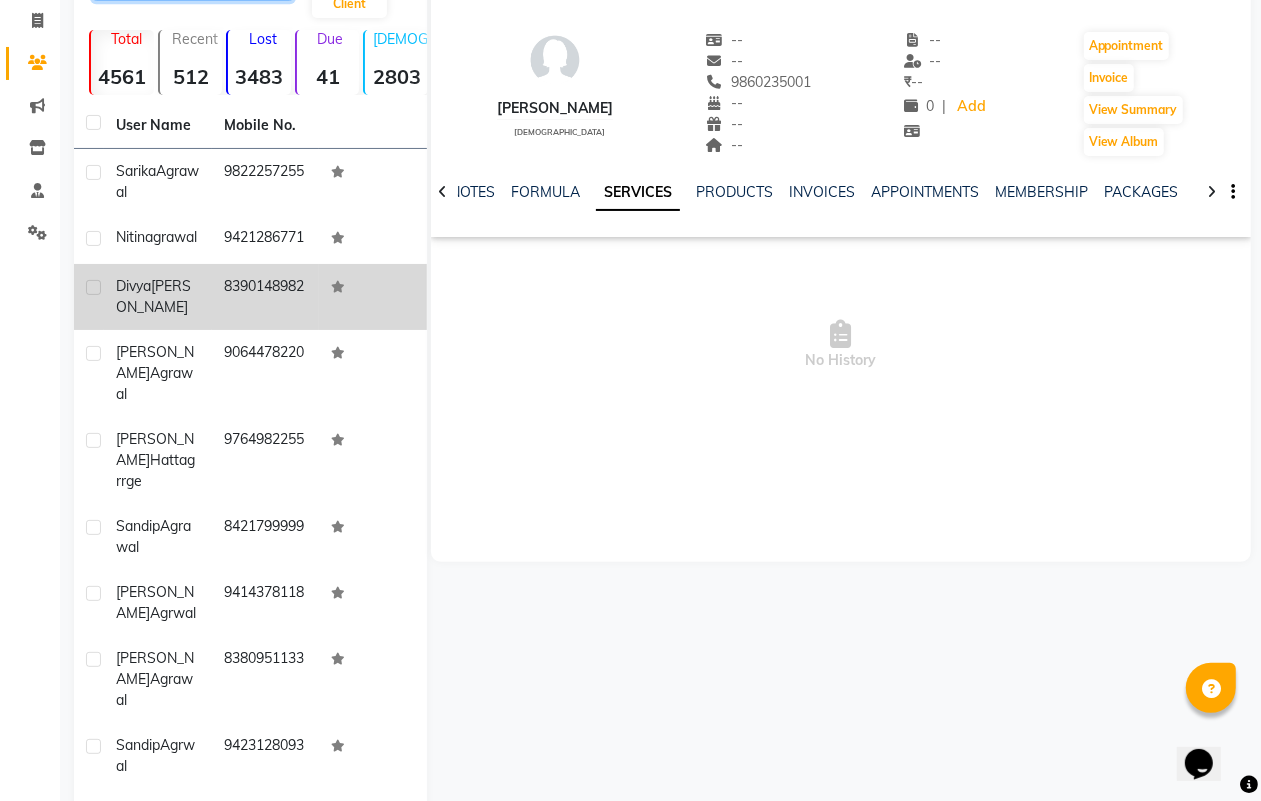 scroll, scrollTop: 218, scrollLeft: 0, axis: vertical 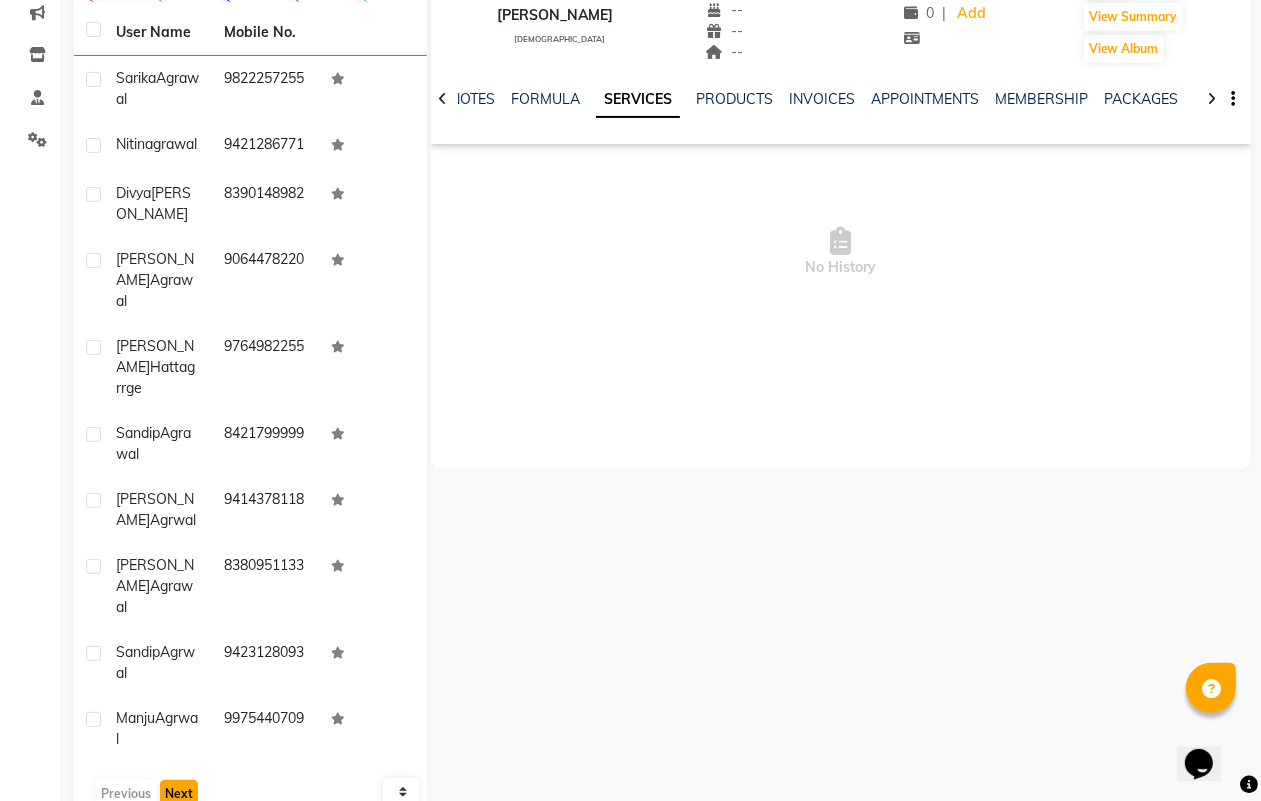 click on "Next" 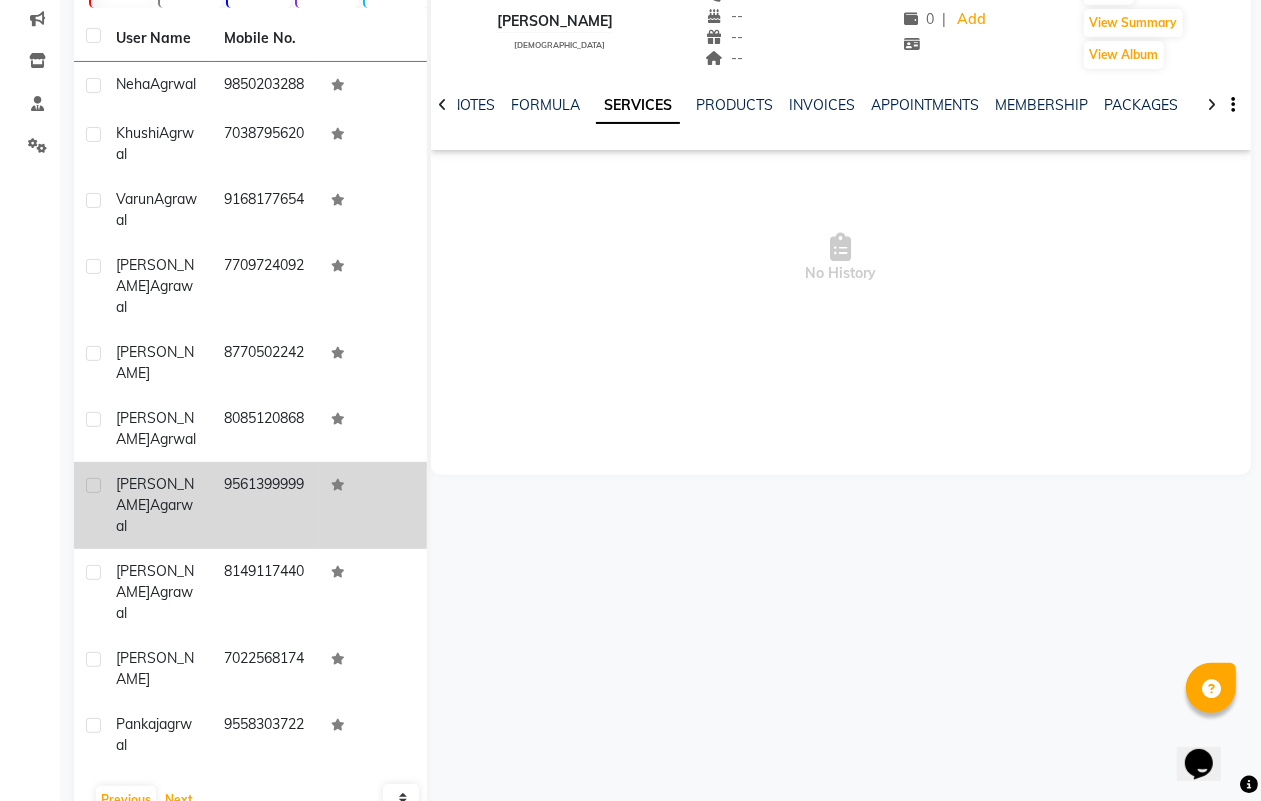 scroll, scrollTop: 218, scrollLeft: 0, axis: vertical 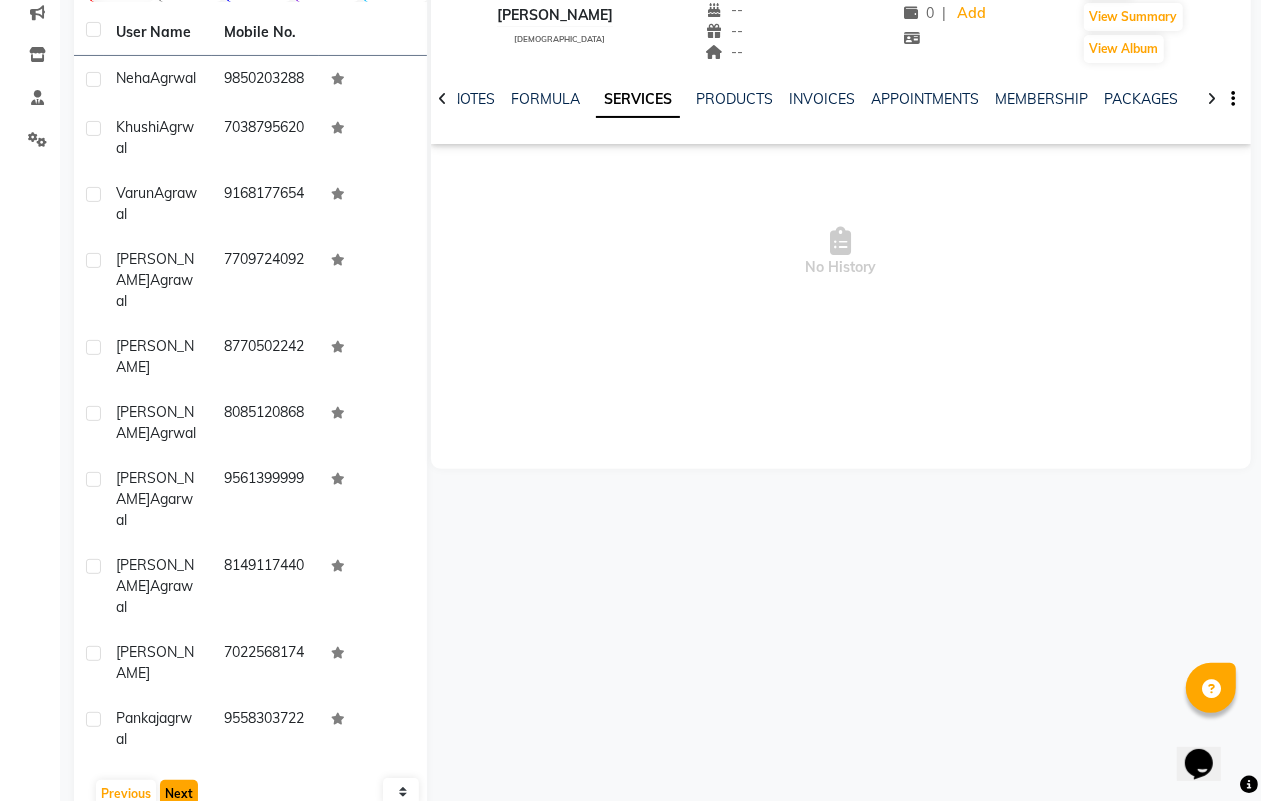 click on "Next" 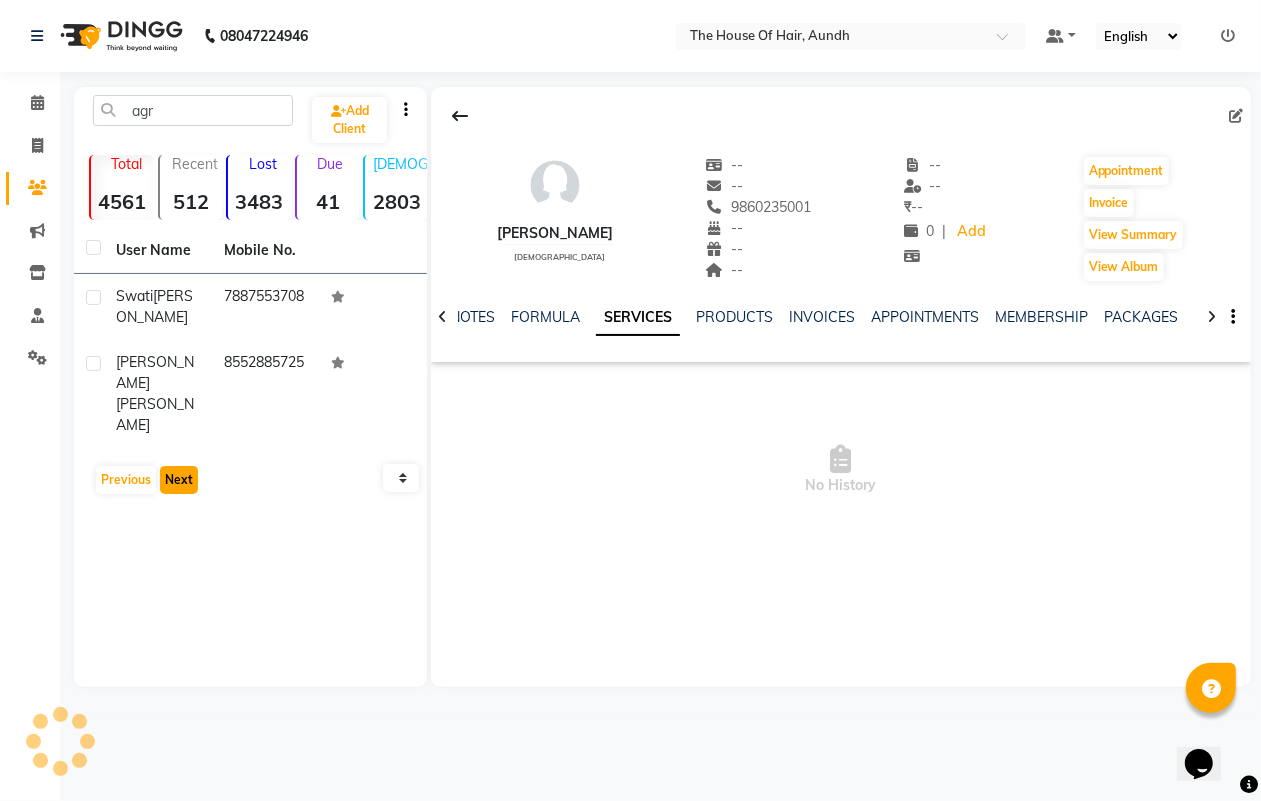 scroll, scrollTop: 0, scrollLeft: 0, axis: both 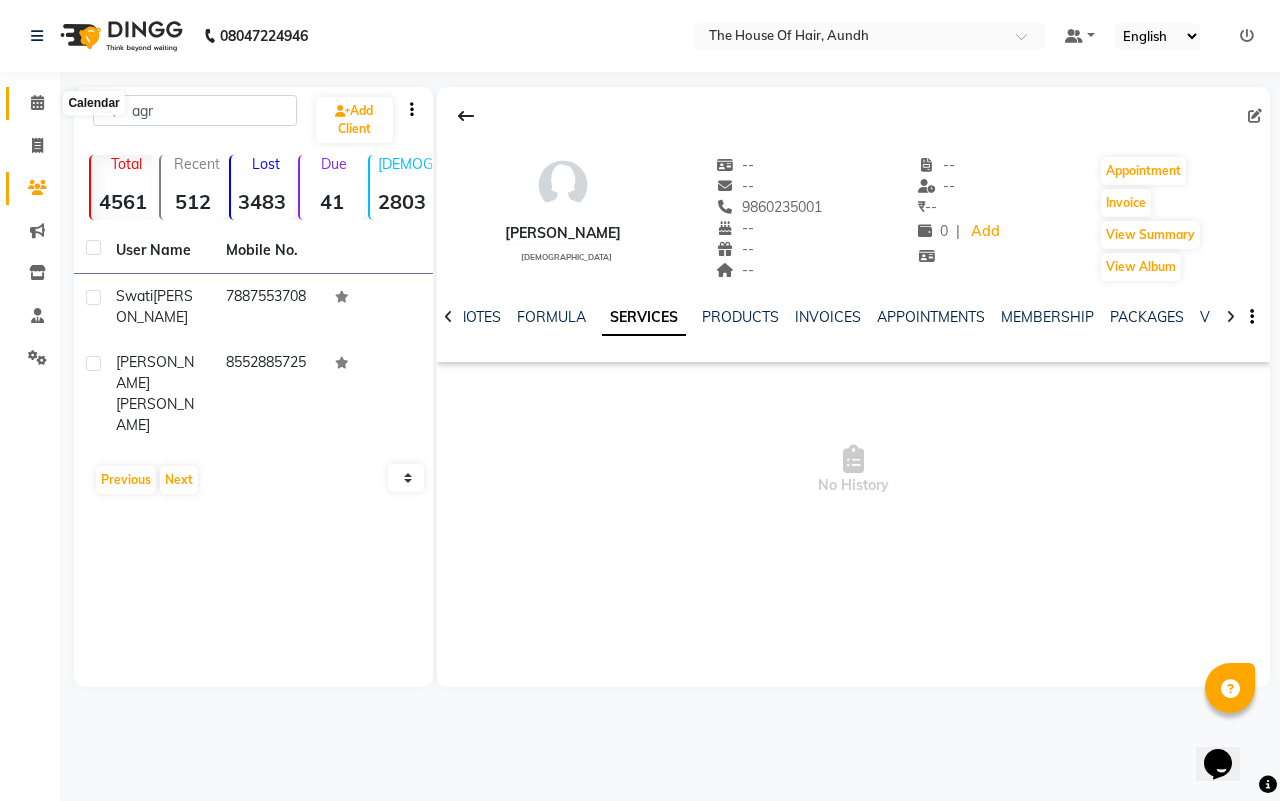 click 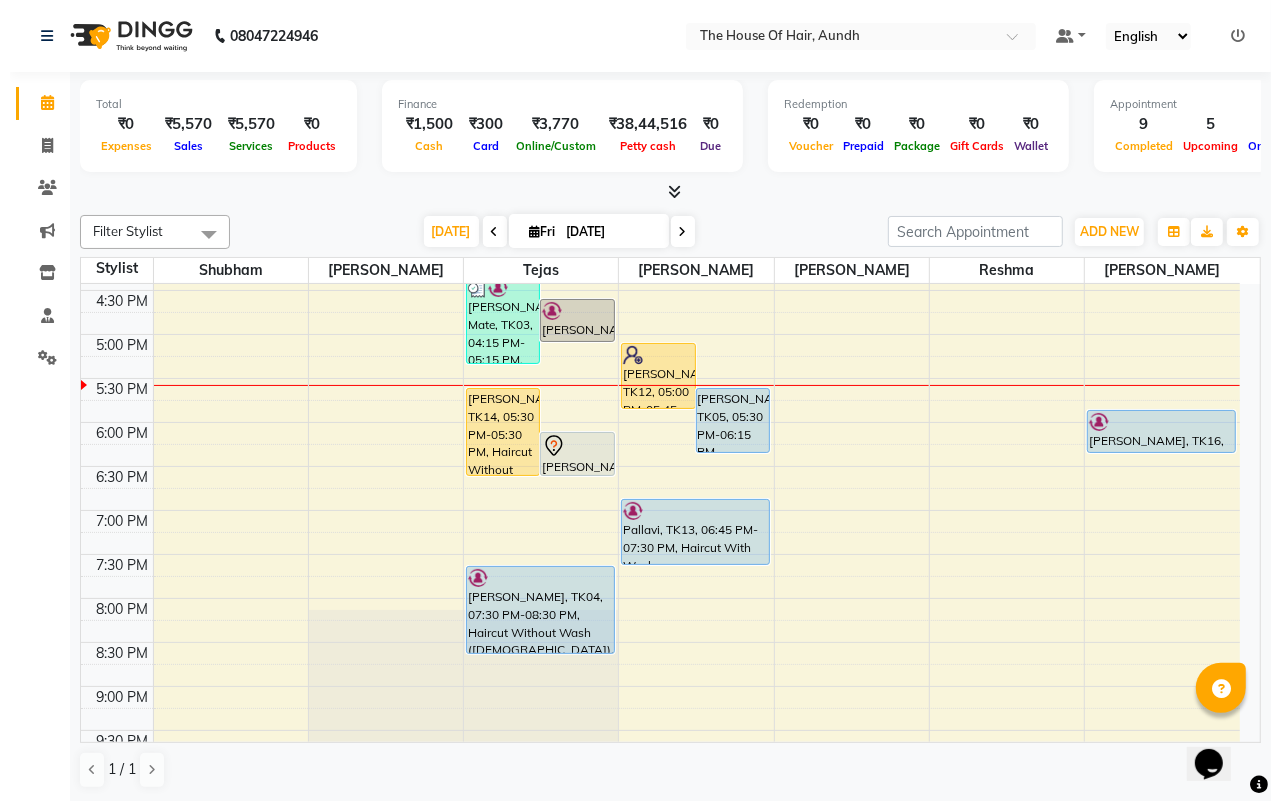 scroll, scrollTop: 787, scrollLeft: 0, axis: vertical 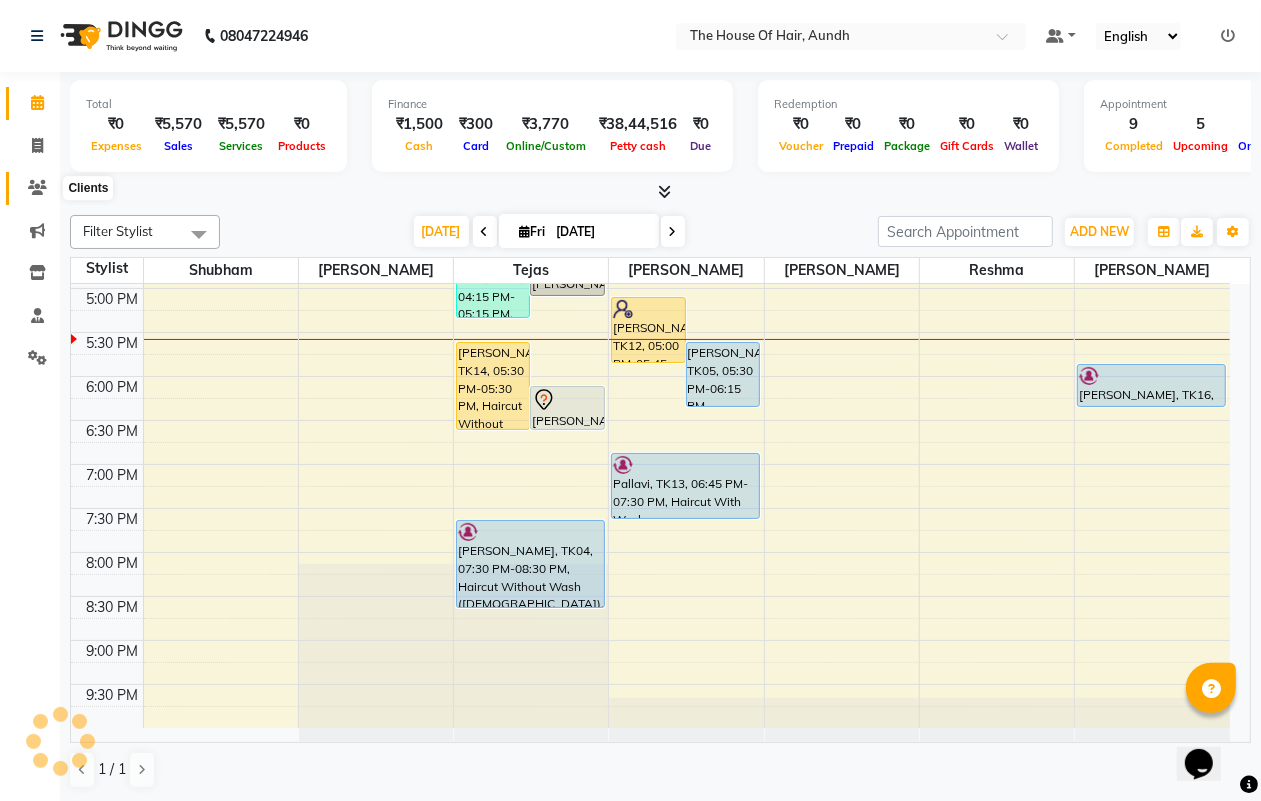 click 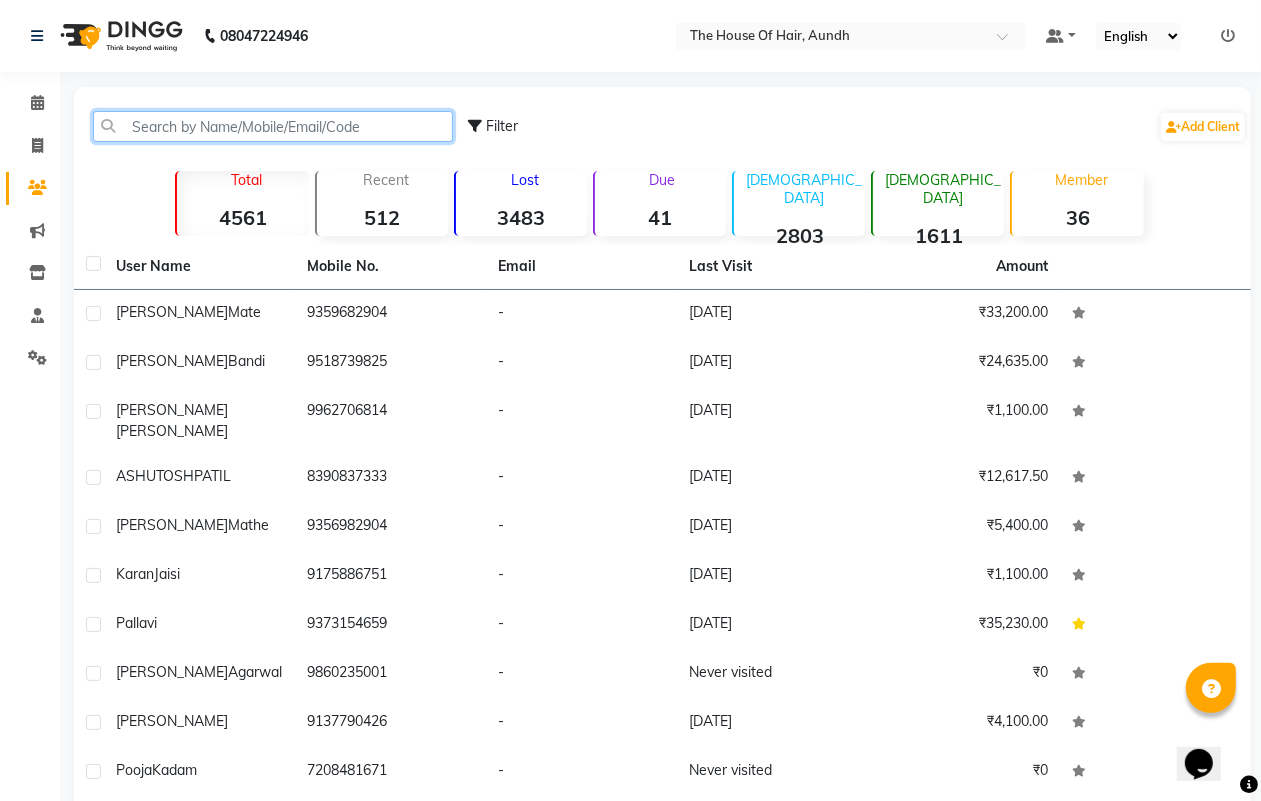 click 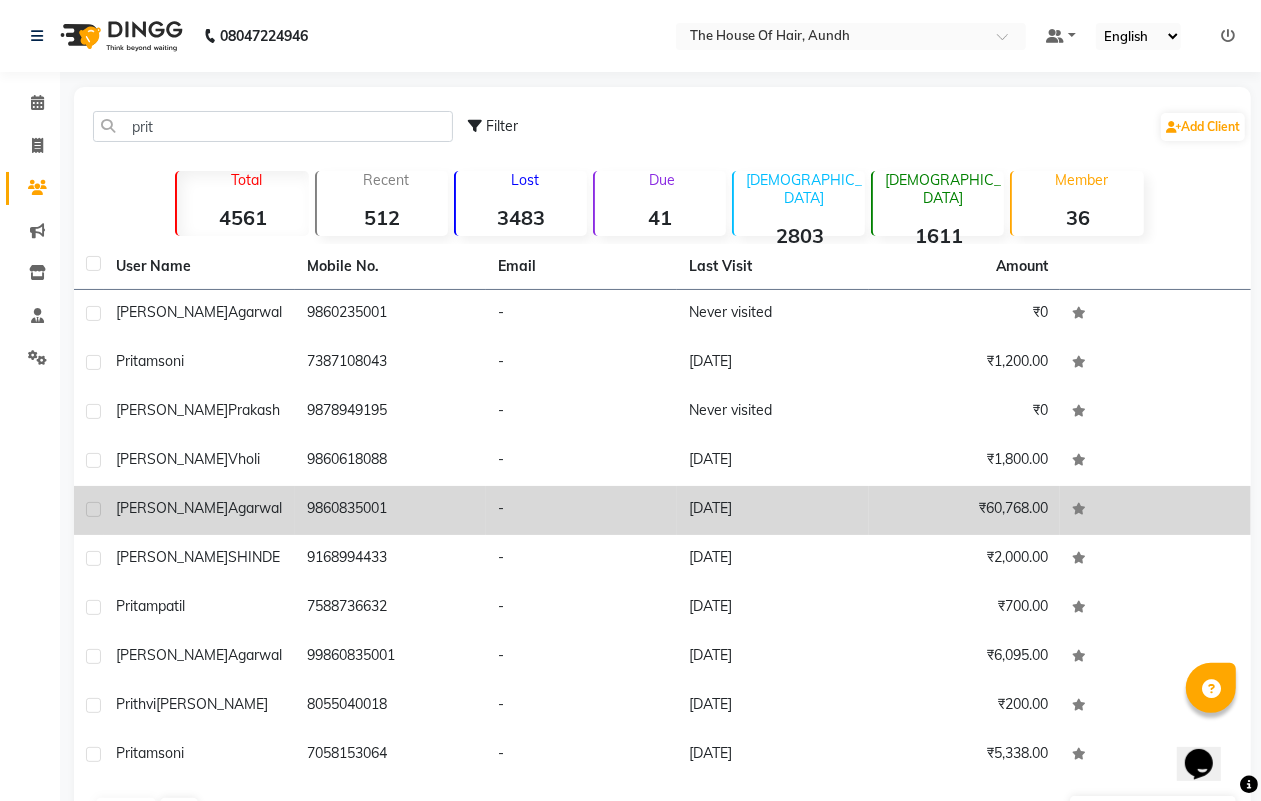 click on "9860835001" 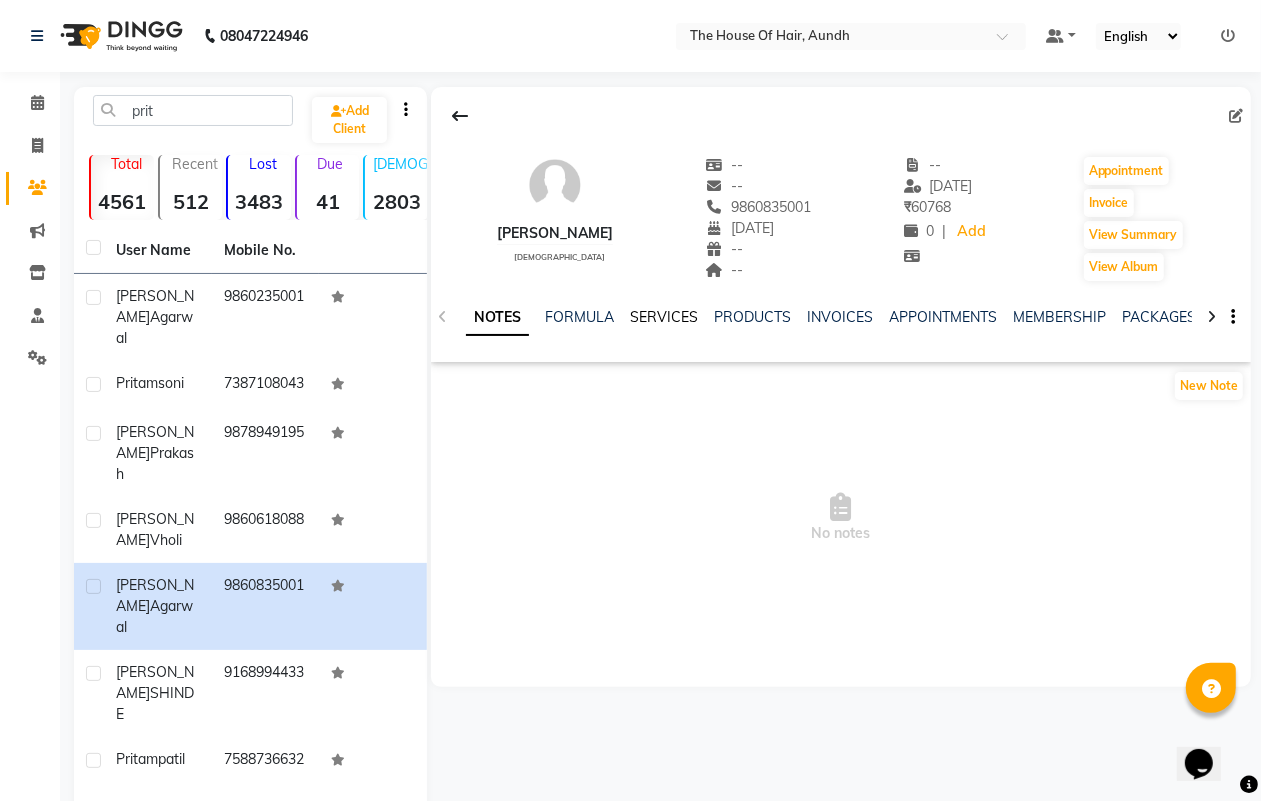 click on "SERVICES" 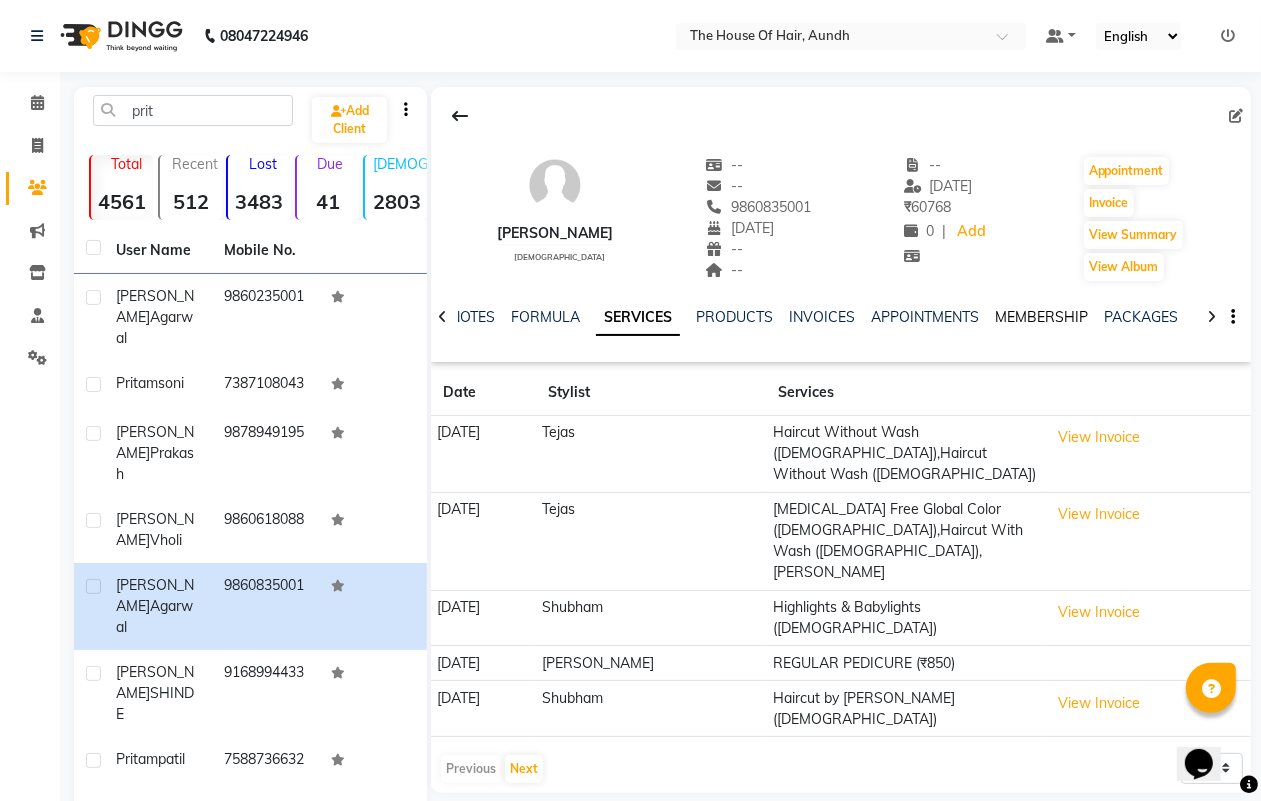 click on "MEMBERSHIP" 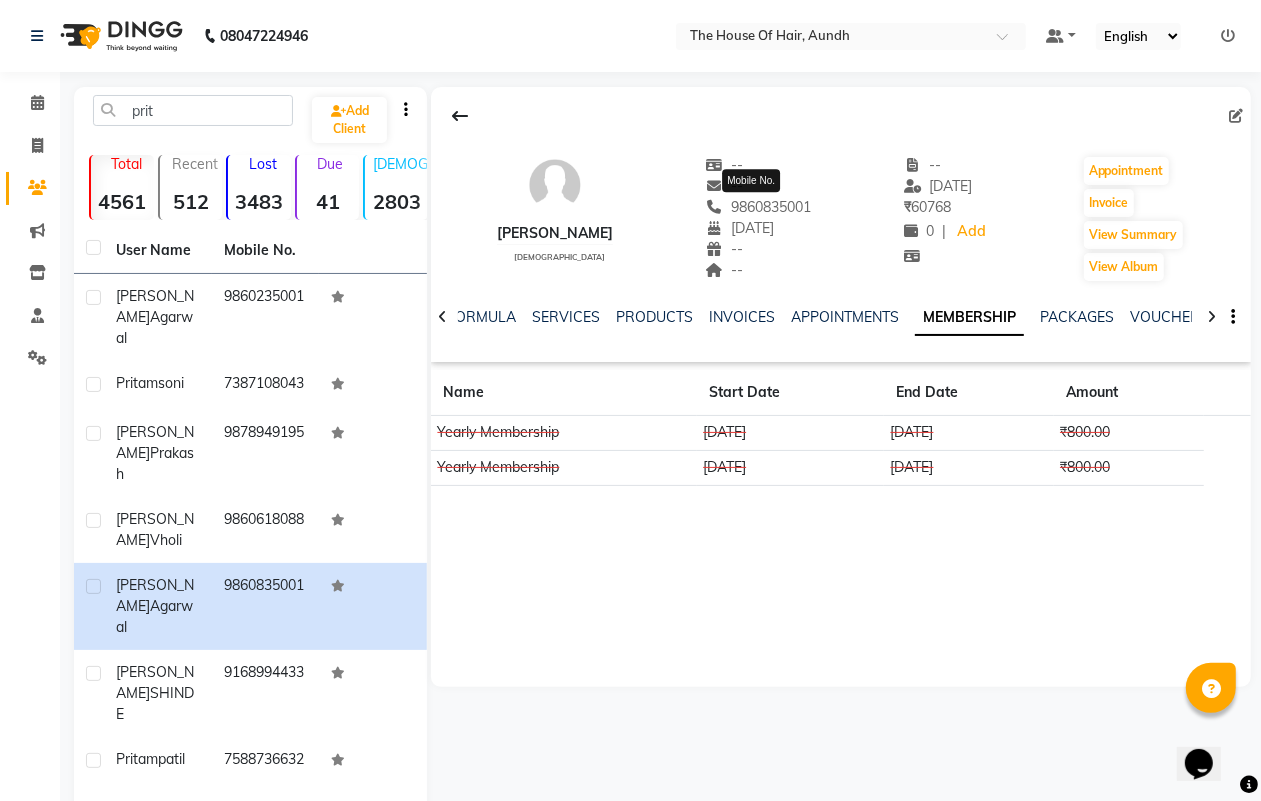 drag, startPoint x: 805, startPoint y: 205, endPoint x: 720, endPoint y: 213, distance: 85.37564 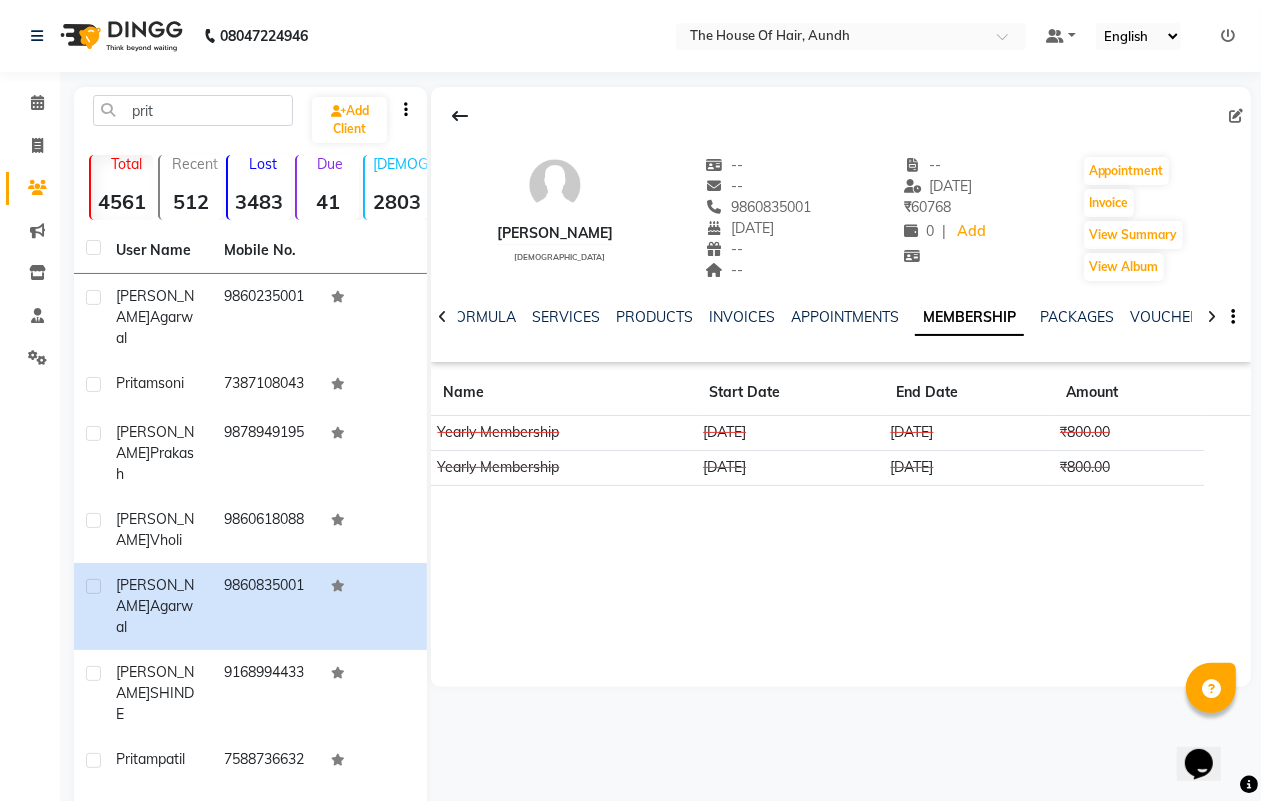 copy on "9860835001" 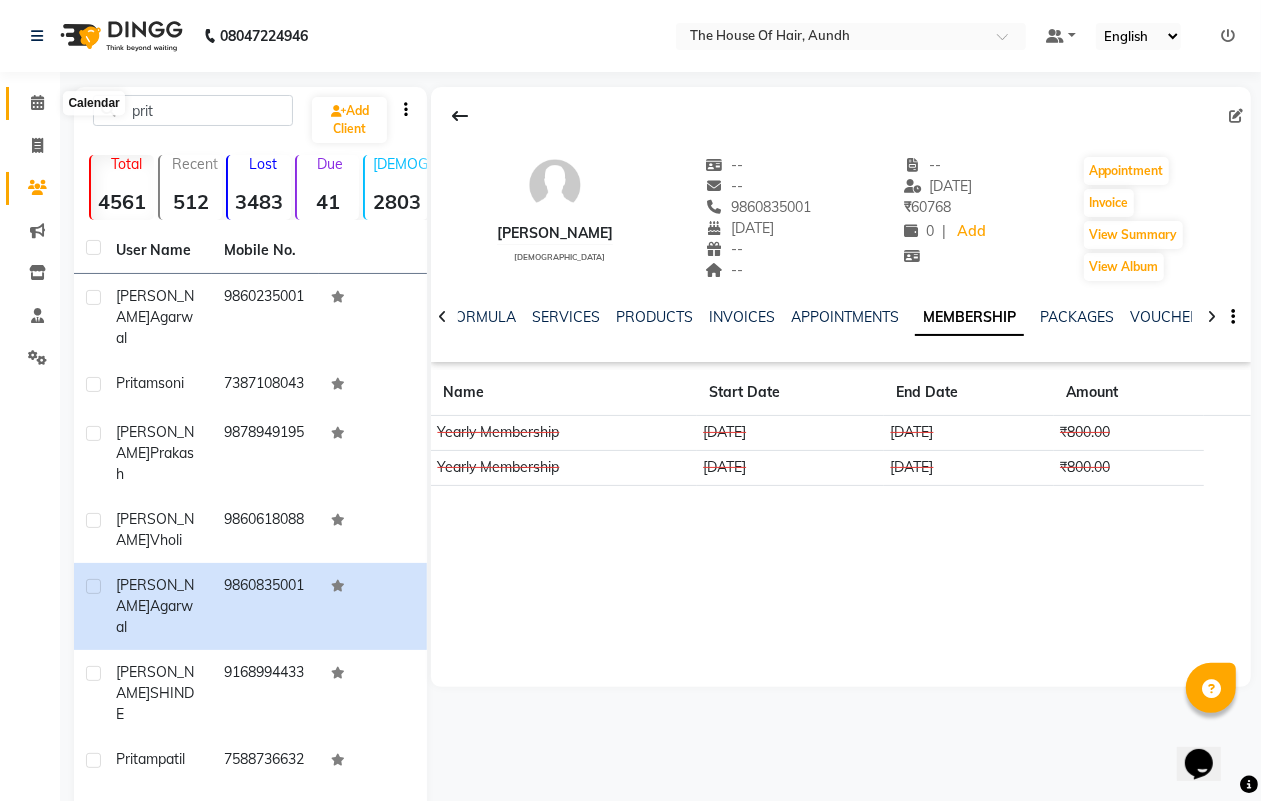 click 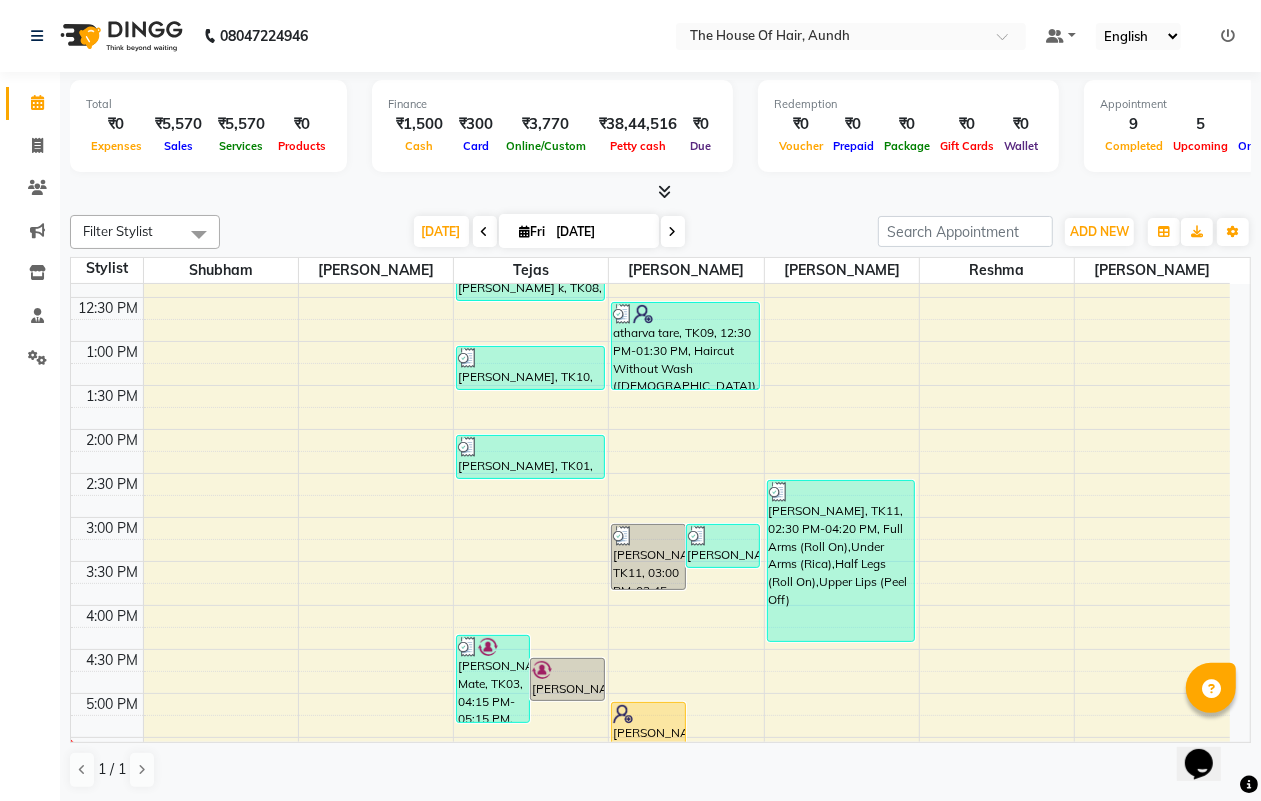 scroll, scrollTop: 625, scrollLeft: 0, axis: vertical 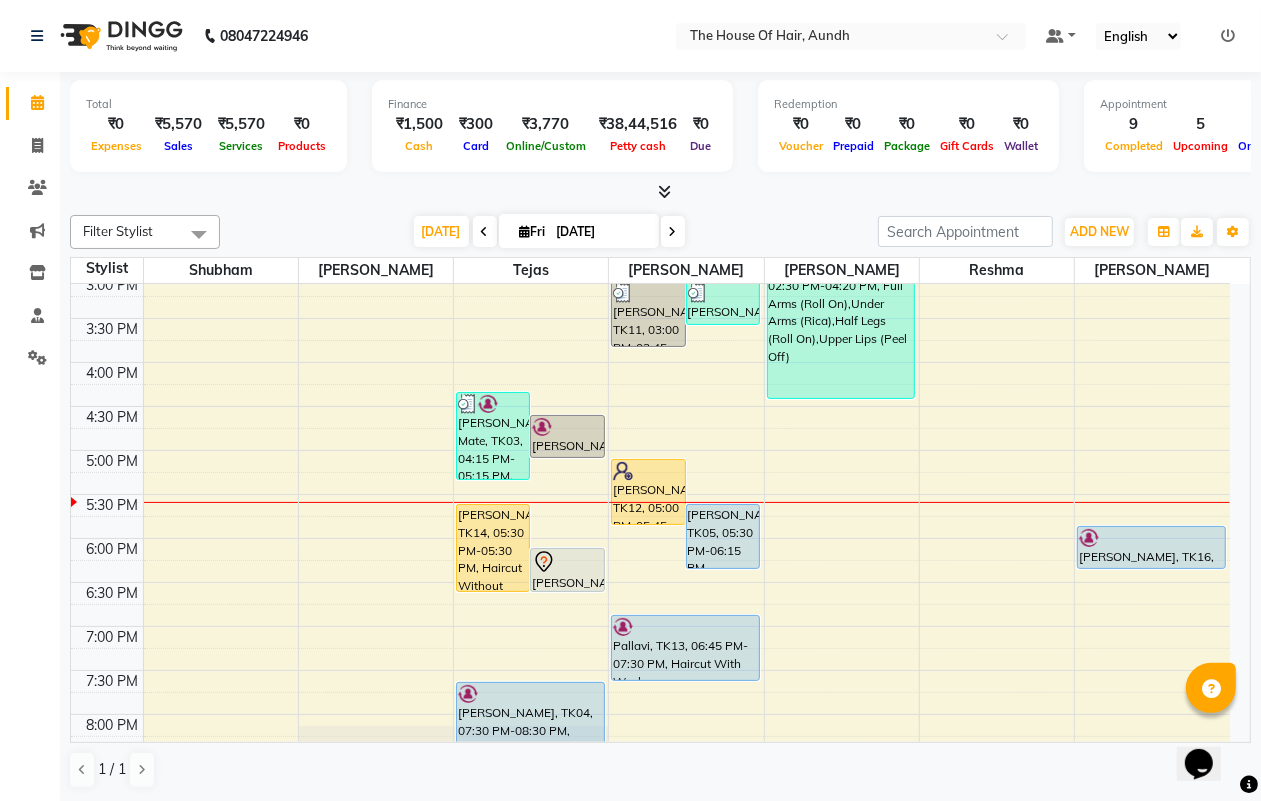 click on "8:00 AM 8:30 AM 9:00 AM 9:30 AM 10:00 AM 10:30 AM 11:00 AM 11:30 AM 12:00 PM 12:30 PM 1:00 PM 1:30 PM 2:00 PM 2:30 PM 3:00 PM 3:30 PM 4:00 PM 4:30 PM 5:00 PM 5:30 PM 6:00 PM 6:30 PM 7:00 PM 7:30 PM 8:00 PM 8:30 PM 9:00 PM 9:30 PM     [PERSON_NAME] Mate, TK03, 04:15 PM-05:15 PM, Haircut Without Wash ([DEMOGRAPHIC_DATA]),[PERSON_NAME] PATIL, TK02, 04:30 PM-05:00 PM, [PERSON_NAME] Agarwal, TK14, 05:30 PM-05:30 PM, Haircut Without Wash ([DEMOGRAPHIC_DATA]) (₹400)             Karan Jaisi, TK15, 06:00 PM-06:30 PM, Haircut With Wash ([DEMOGRAPHIC_DATA])     [PERSON_NAME], TK06, 09:45 AM-10:15 AM, [PERSON_NAME] k, TK08, 12:00 PM-12:30 PM, [PERSON_NAME] [PERSON_NAME], TK10, 01:00 PM-01:30 PM, Haircut Without Wash ([DEMOGRAPHIC_DATA])     [PERSON_NAME], TK01, 02:00 PM-02:30 PM, Haircut Without Wash ([DEMOGRAPHIC_DATA])     [PERSON_NAME], TK04, 07:30 PM-08:30 PM, Haircut Without Wash ([DEMOGRAPHIC_DATA]),[PERSON_NAME] [PERSON_NAME], TK11, 03:00 PM-03:45 PM, Blow Dry With Shampoo & Conditioner ([DEMOGRAPHIC_DATA])     [PERSON_NAME], TK11, 03:00 PM-03:30 PM, Hair Wash & Paddle Dry ([DEMOGRAPHIC_DATA])" at bounding box center (650, 274) 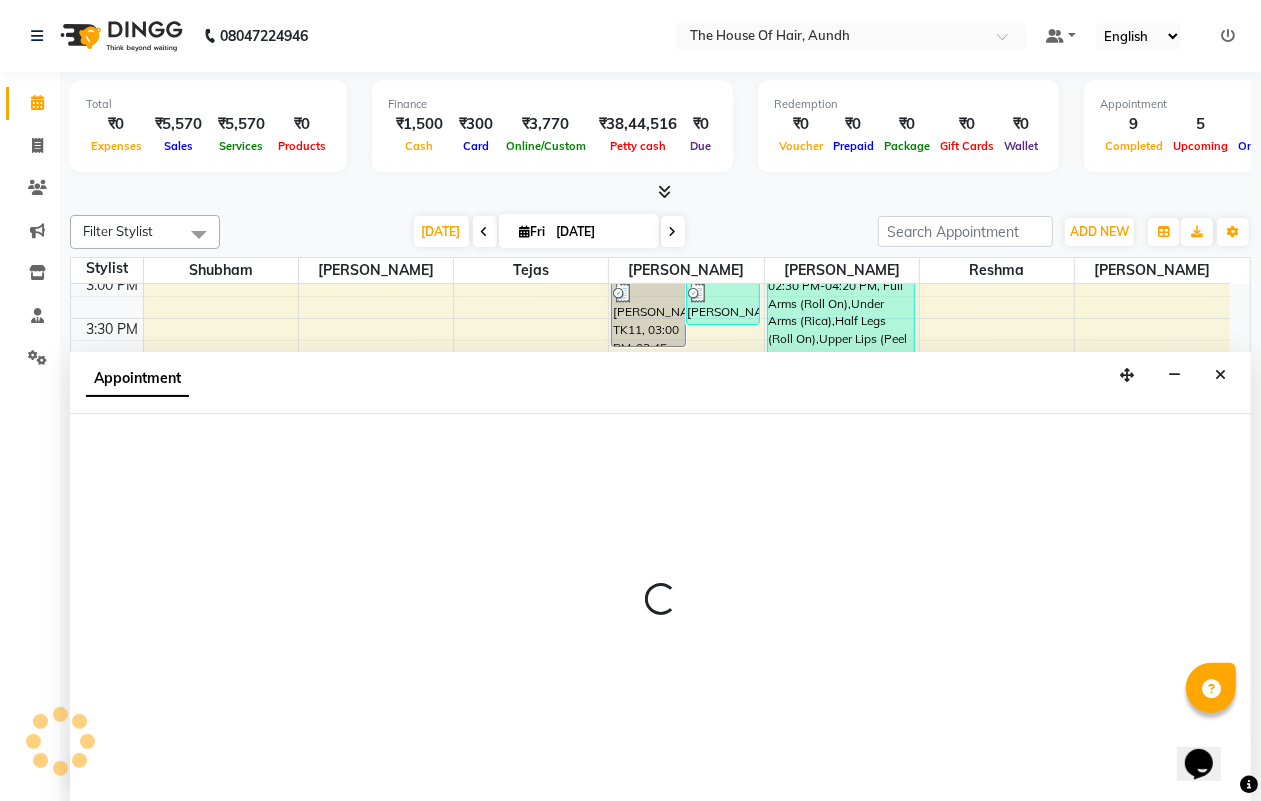 scroll, scrollTop: 1, scrollLeft: 0, axis: vertical 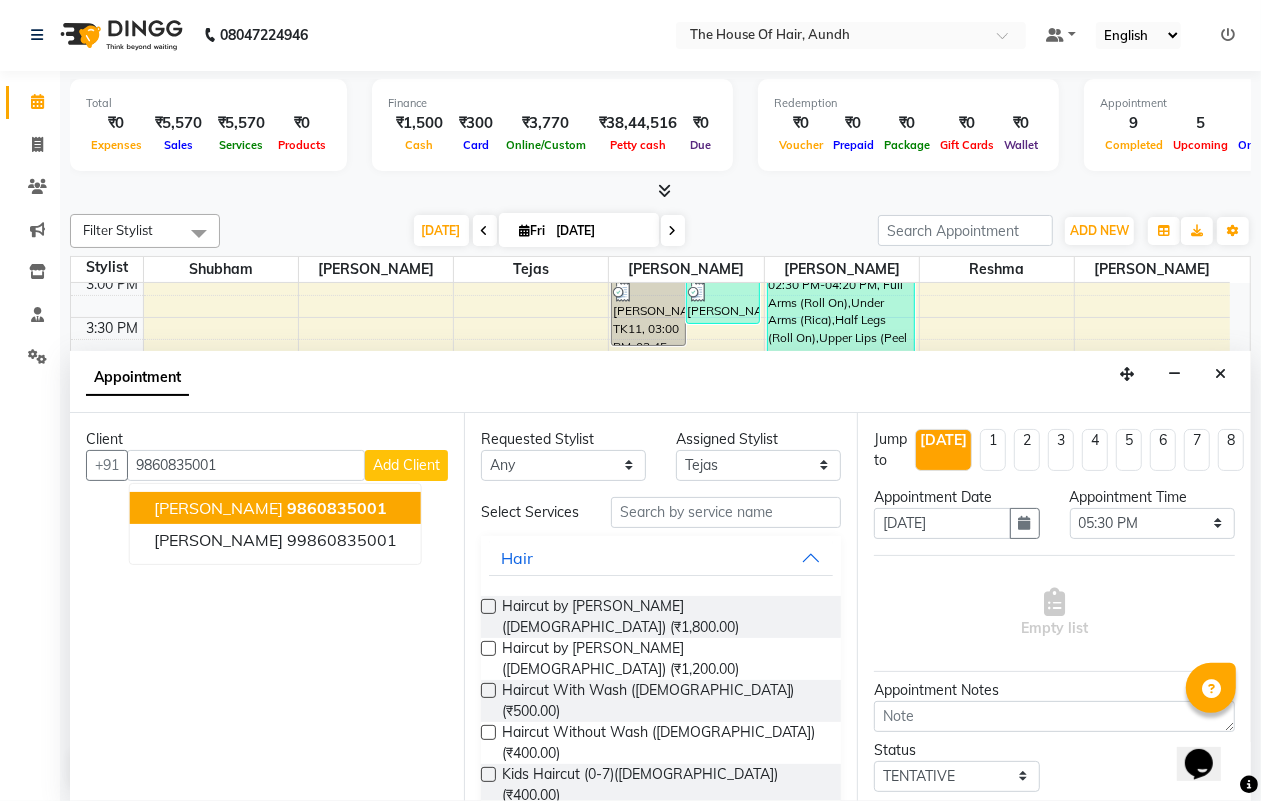 click on "[PERSON_NAME]  9860835001" at bounding box center [275, 508] 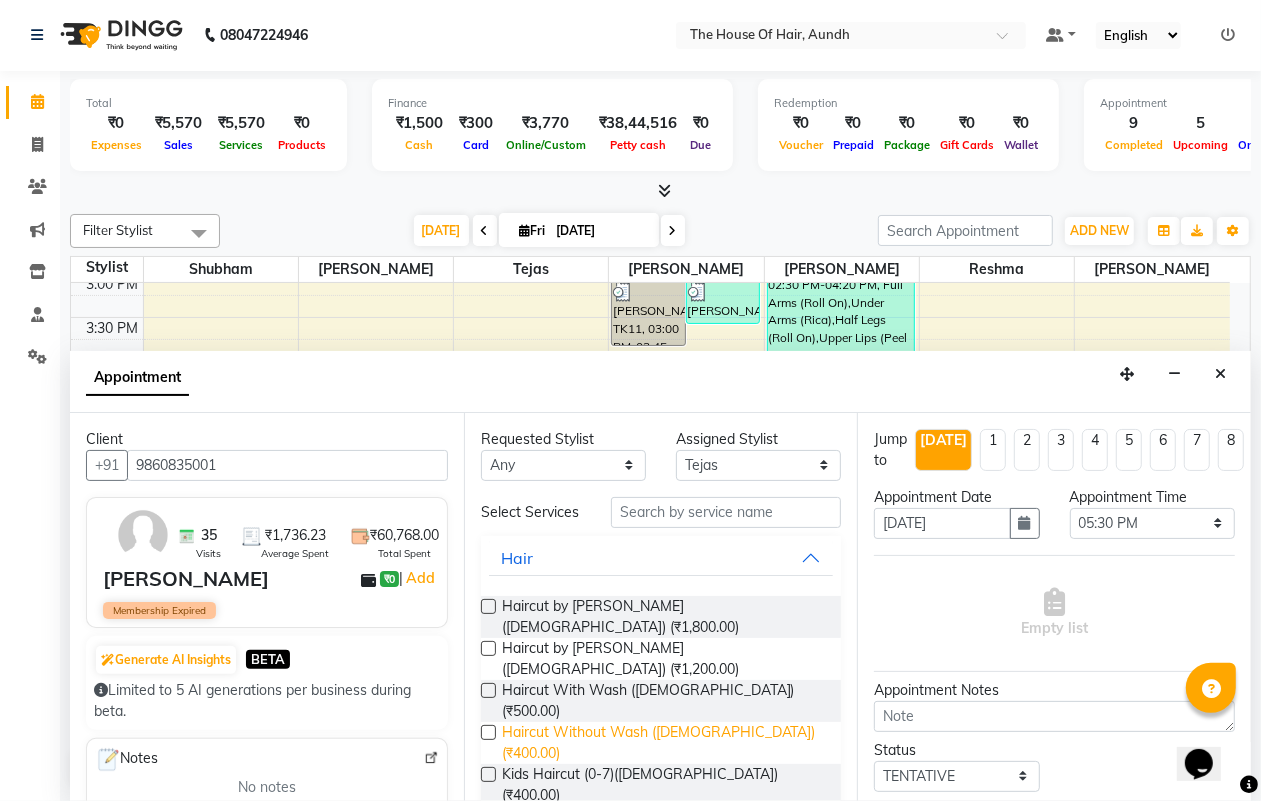click on "Haircut Without Wash ([DEMOGRAPHIC_DATA]) (₹400.00)" at bounding box center (664, 743) 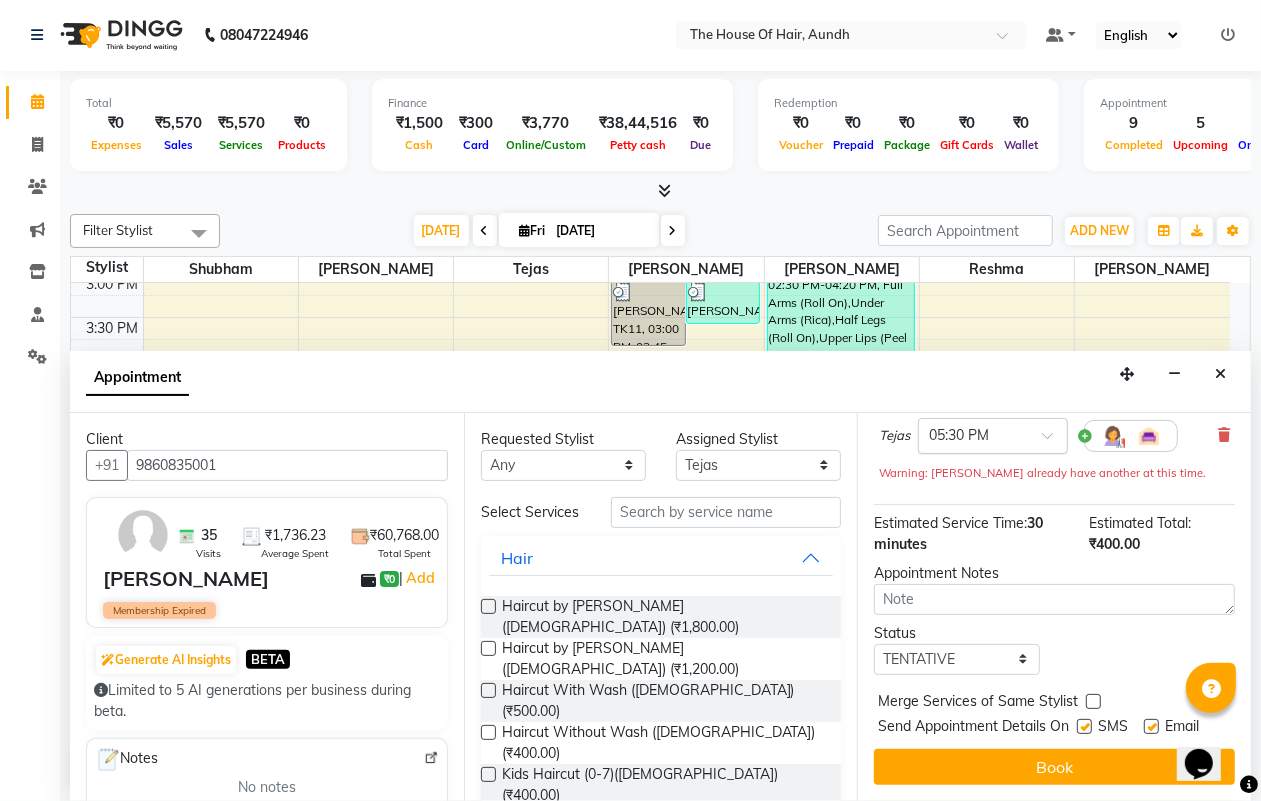 scroll, scrollTop: 216, scrollLeft: 0, axis: vertical 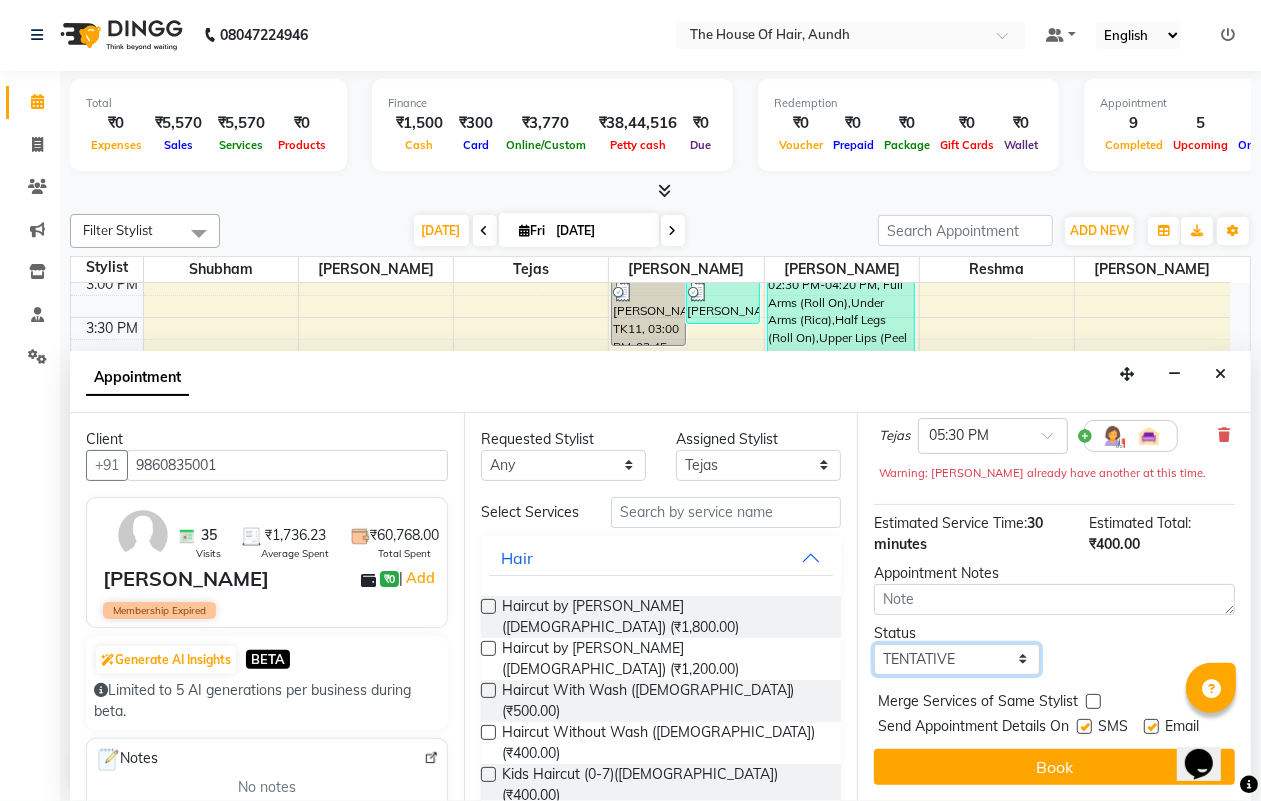 click on "Select TENTATIVE CONFIRM CHECK-IN UPCOMING" at bounding box center (956, 659) 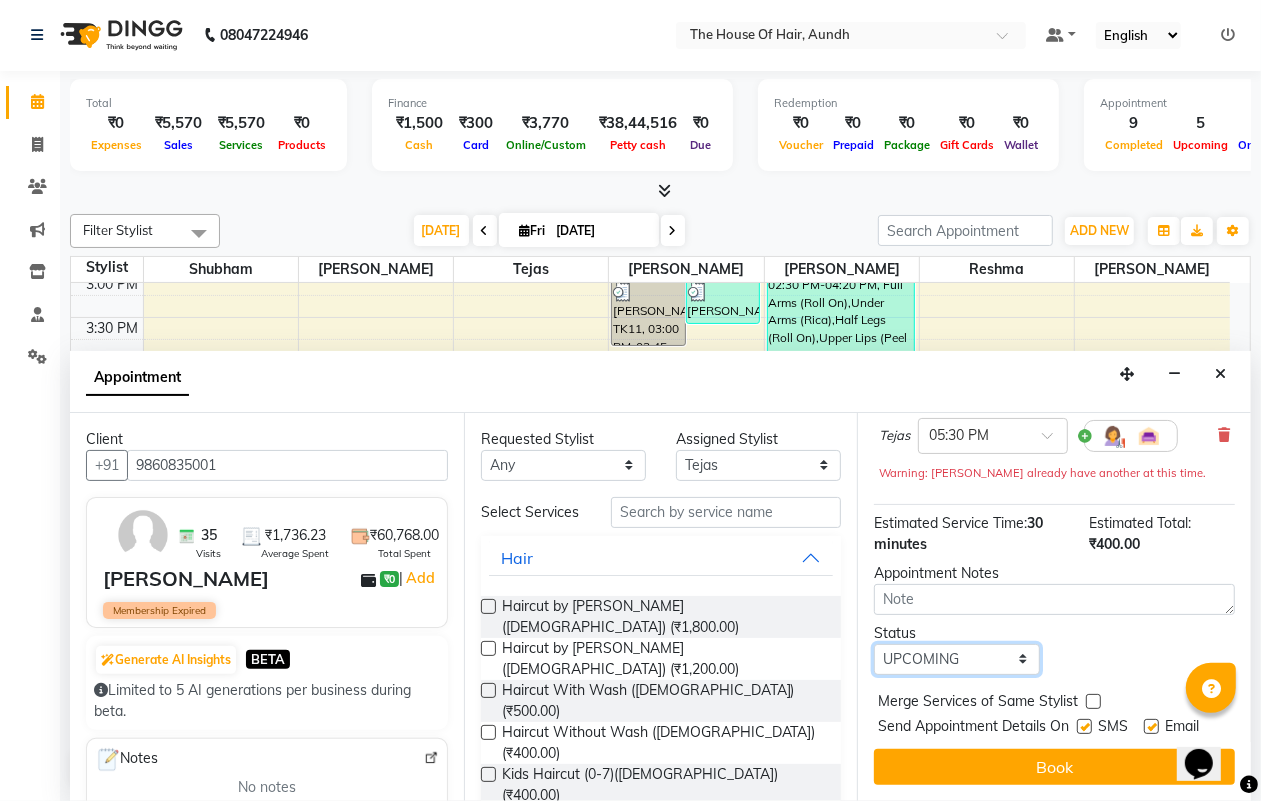 click on "Select TENTATIVE CONFIRM CHECK-IN UPCOMING" at bounding box center [956, 659] 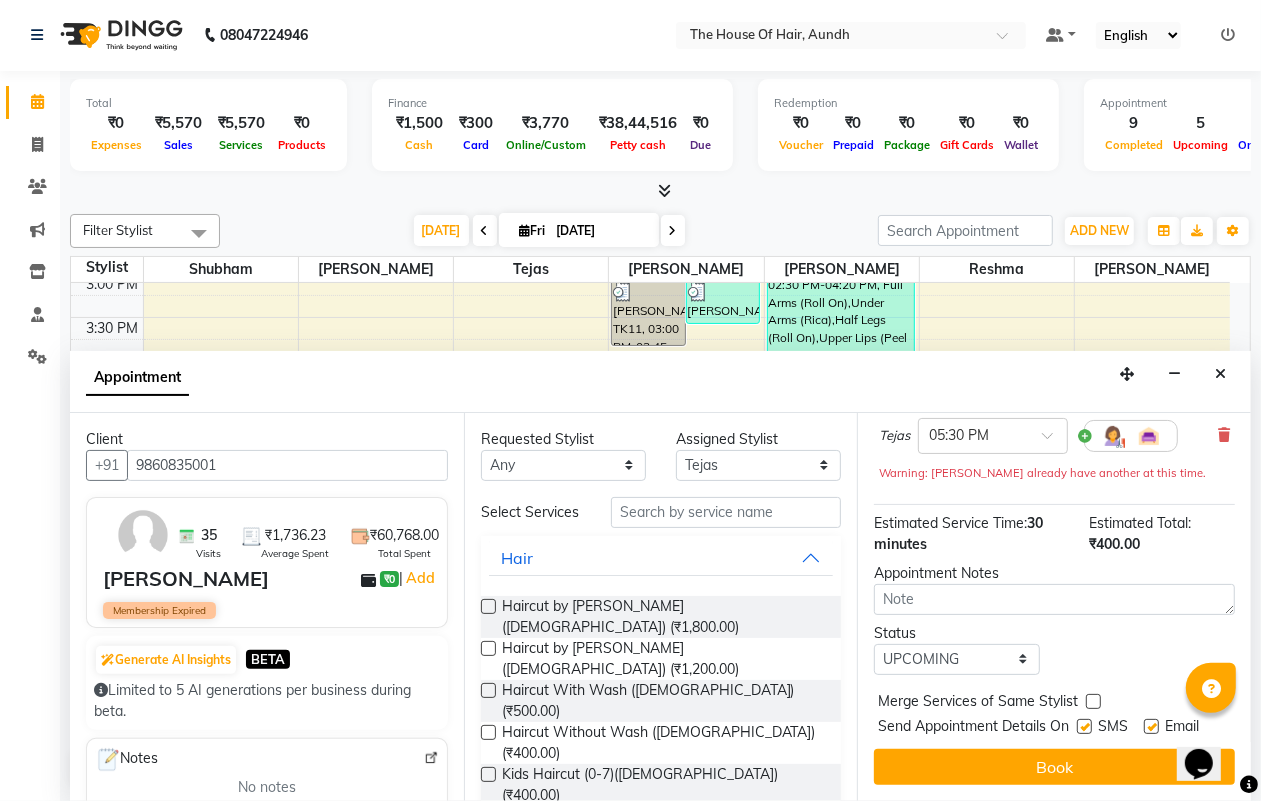 click at bounding box center [1093, 701] 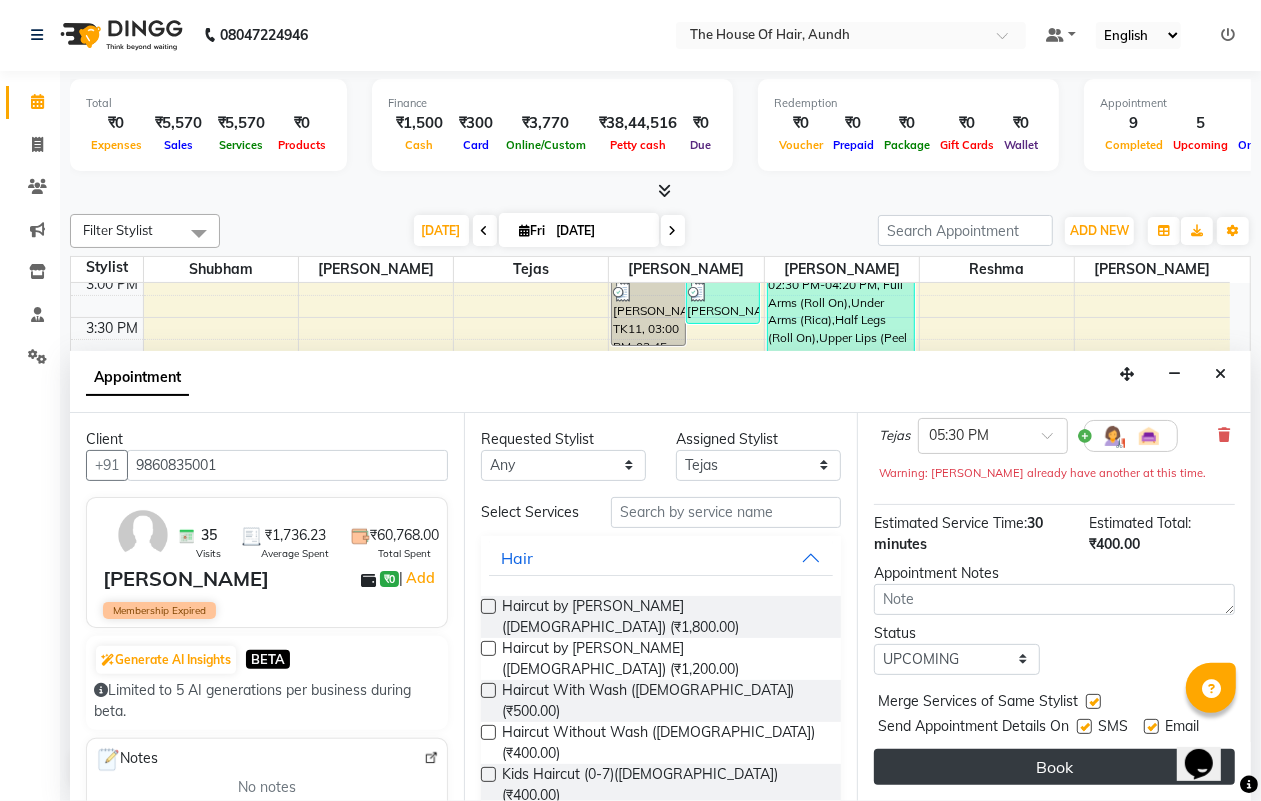 click on "Book" at bounding box center [1054, 767] 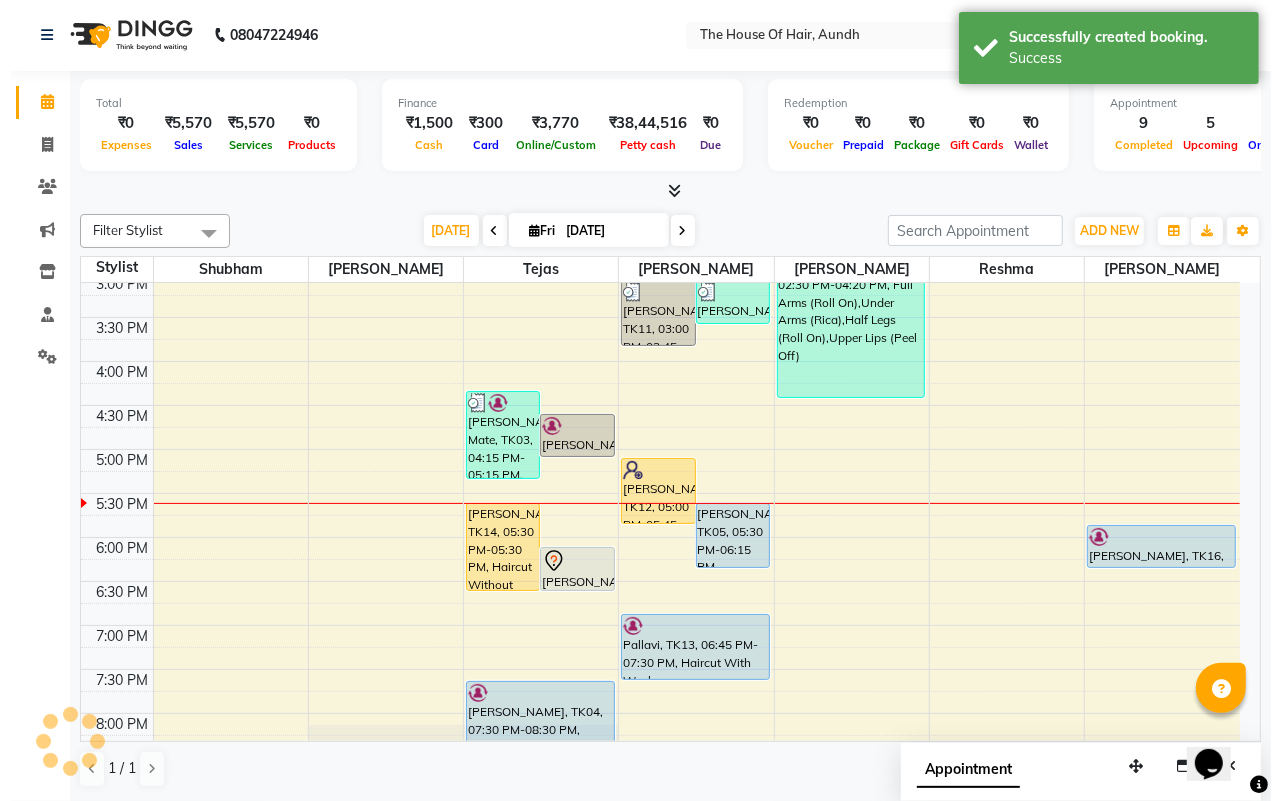 scroll, scrollTop: 0, scrollLeft: 0, axis: both 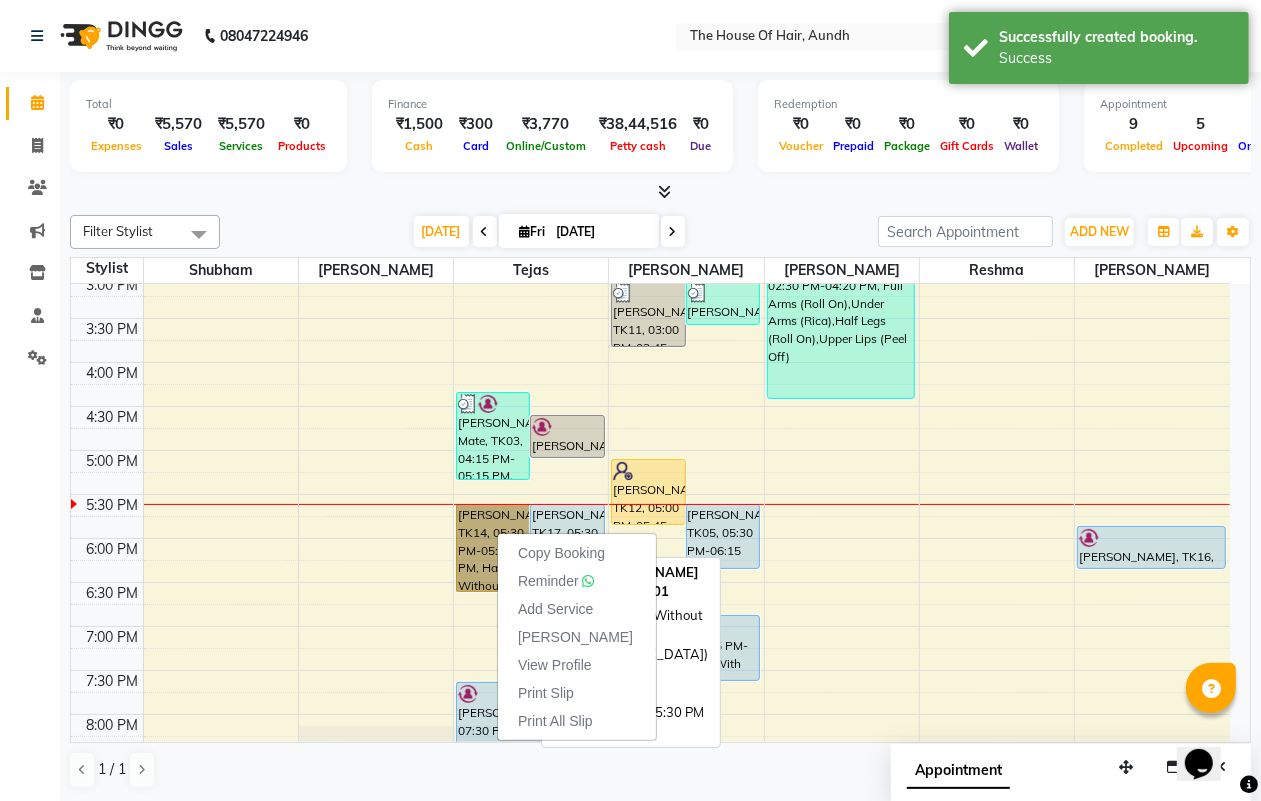 click on "[PERSON_NAME], TK14, 05:30 PM-05:30 PM, Haircut Without Wash ([DEMOGRAPHIC_DATA]) (₹400)" at bounding box center (493, 548) 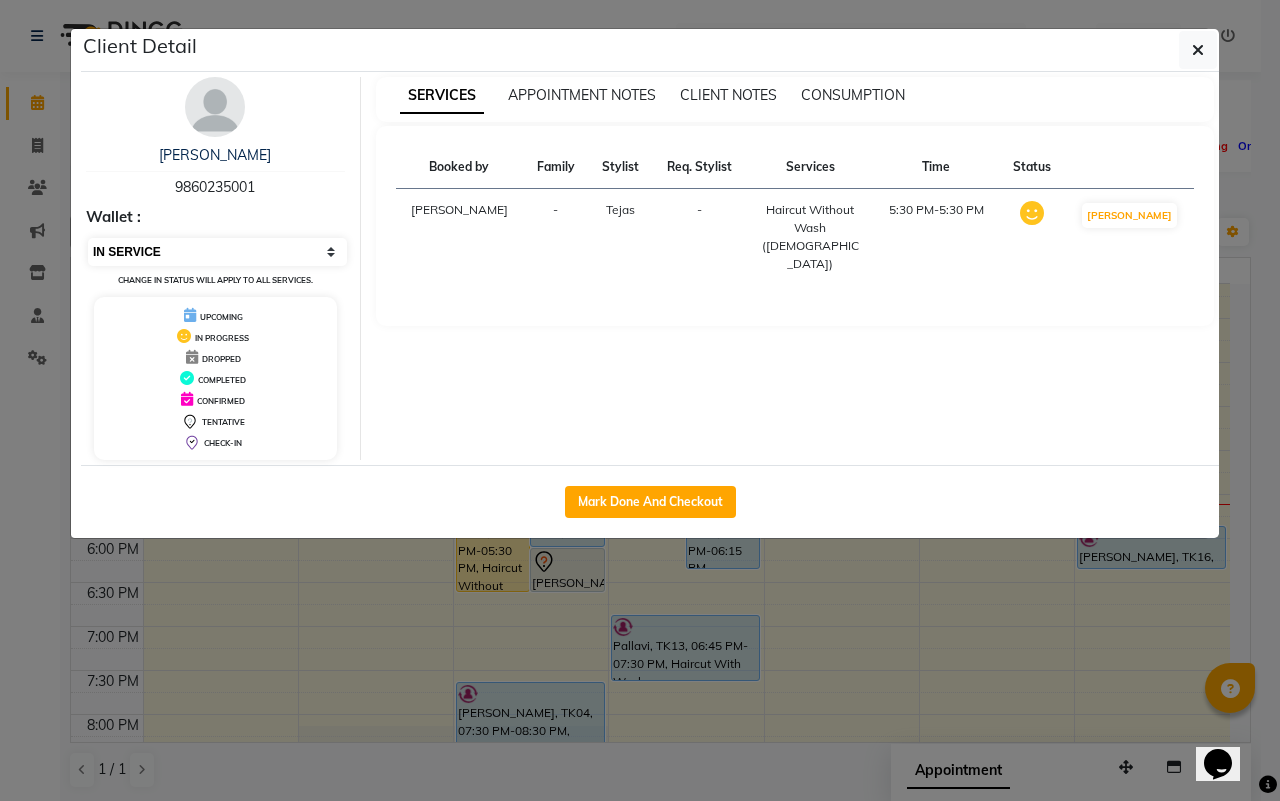 click on "Select IN SERVICE CONFIRMED TENTATIVE CHECK IN MARK DONE DROPPED UPCOMING" at bounding box center [217, 252] 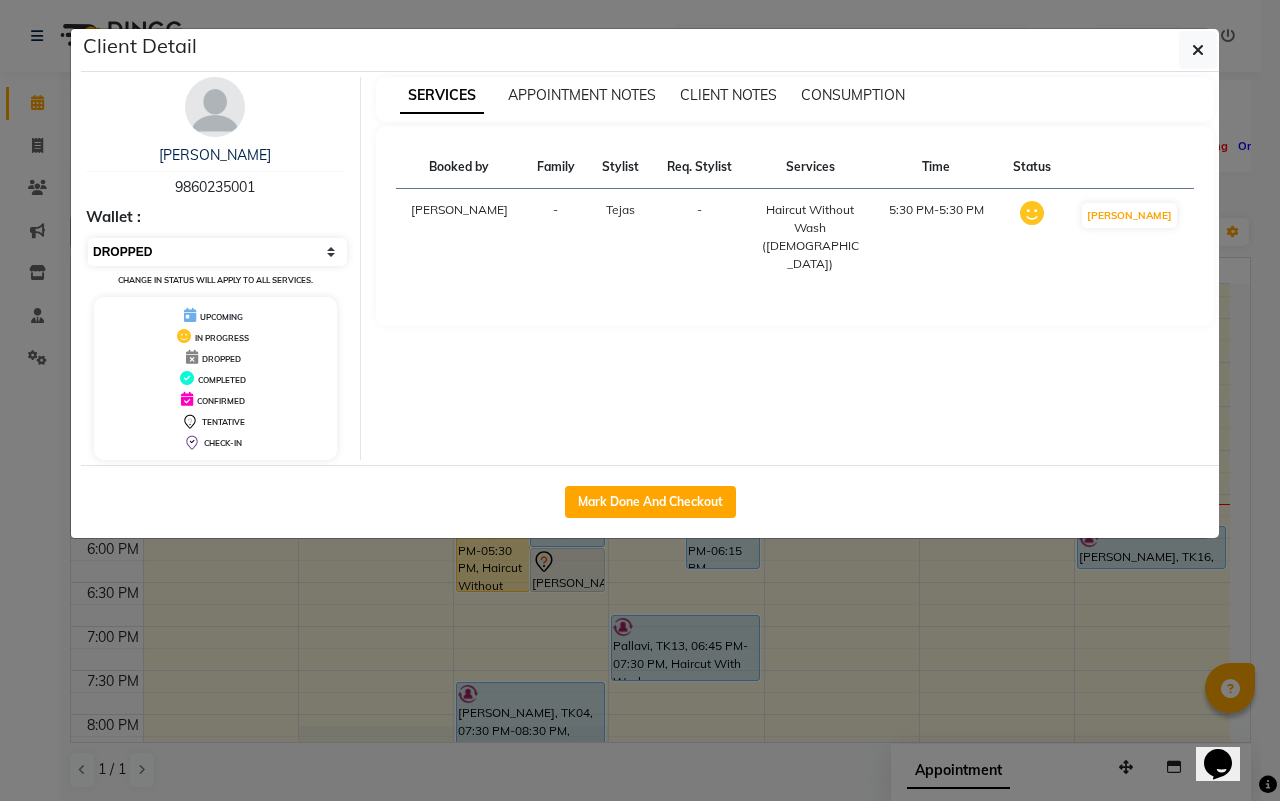 click on "Select IN SERVICE CONFIRMED TENTATIVE CHECK IN MARK DONE DROPPED UPCOMING" at bounding box center (217, 252) 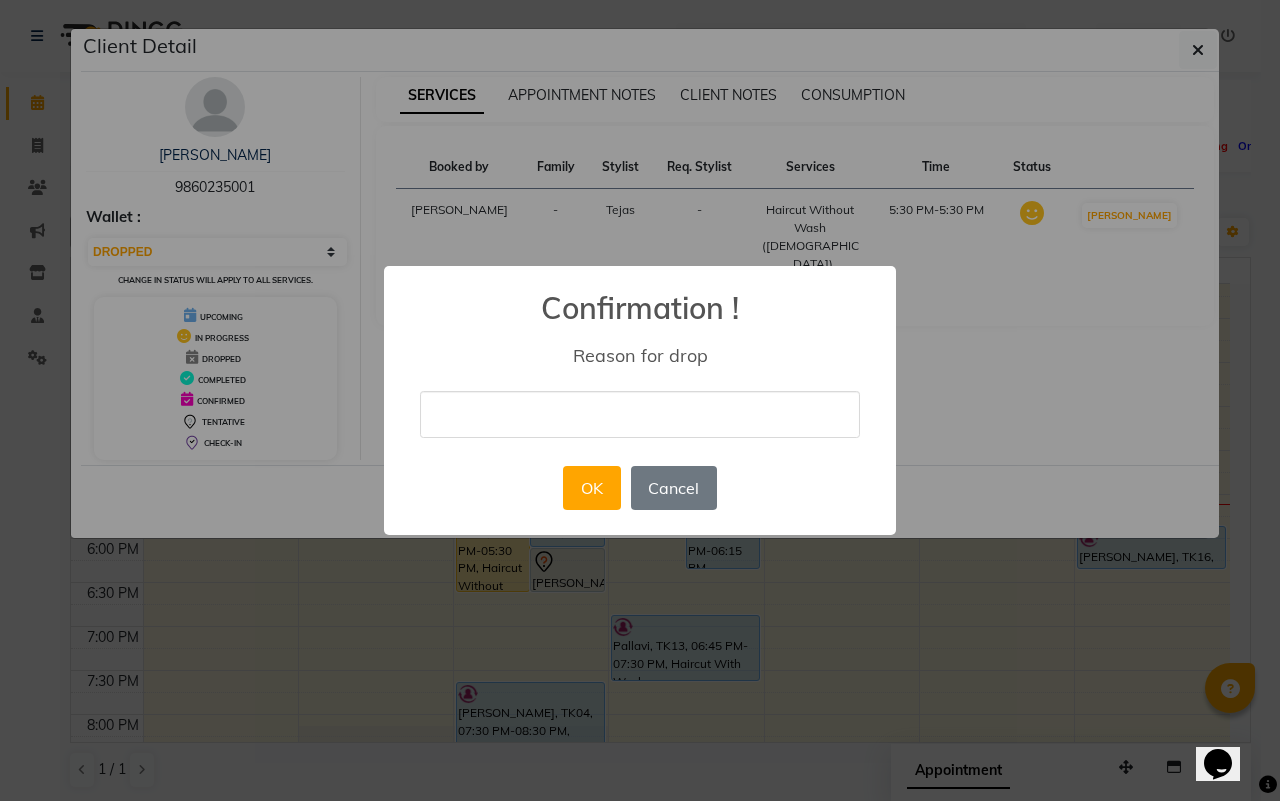 click at bounding box center [640, 414] 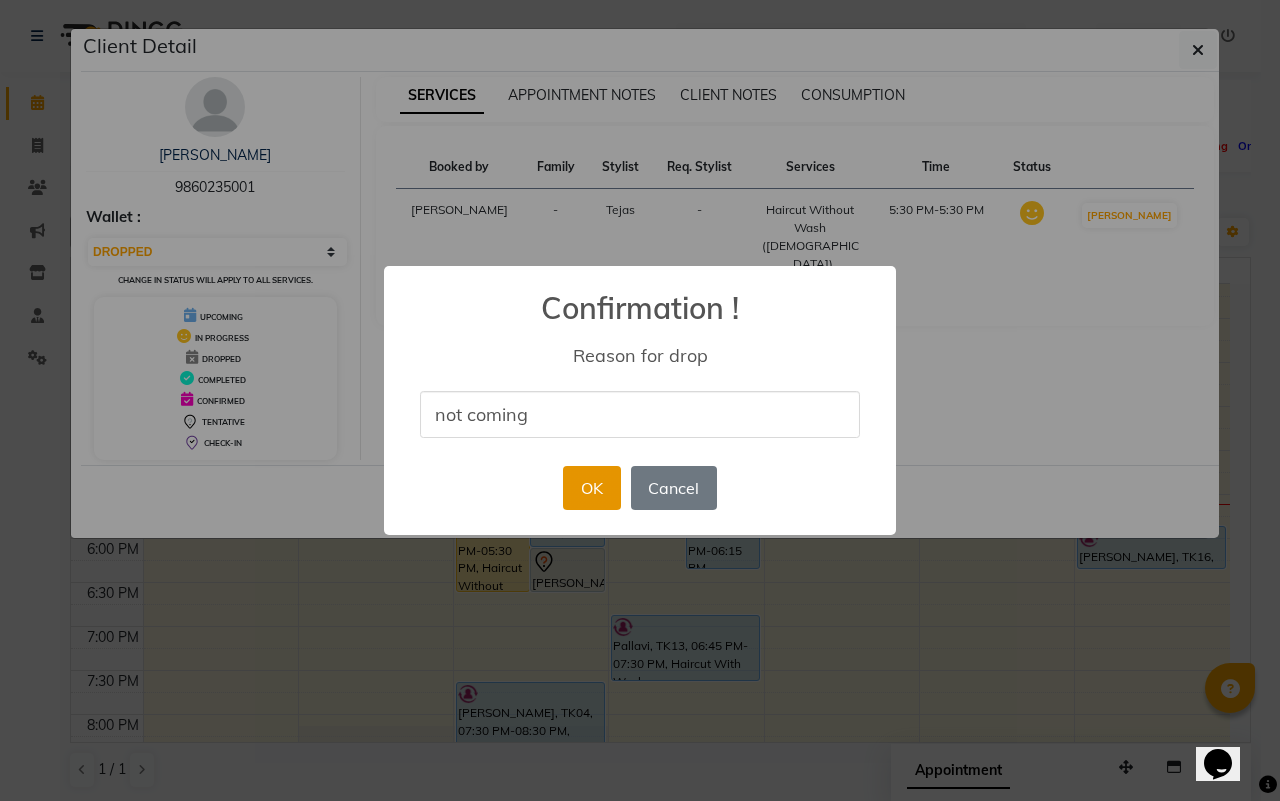click on "OK" at bounding box center [591, 488] 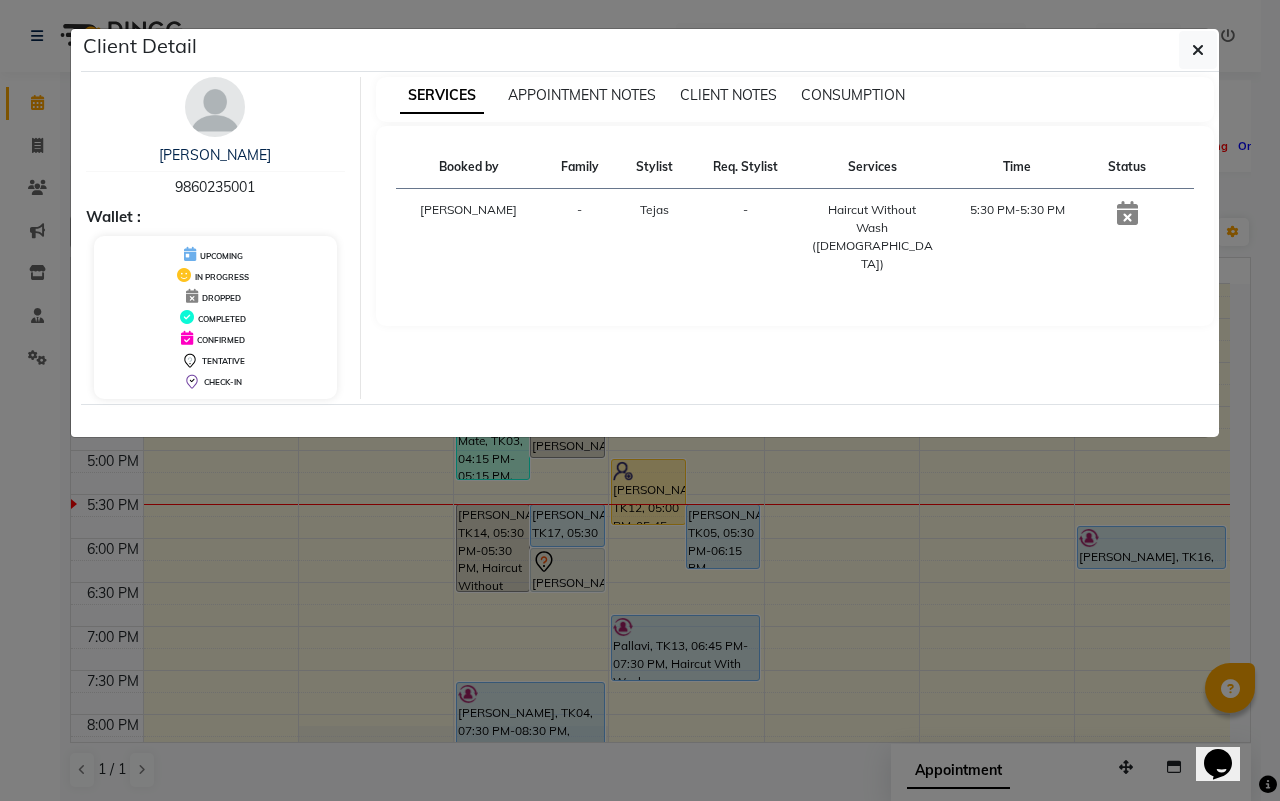click on "Client Detail  [PERSON_NAME]   9860235001 Wallet : UPCOMING IN PROGRESS DROPPED COMPLETED CONFIRMED TENTATIVE CHECK-IN SERVICES APPOINTMENT NOTES CLIENT NOTES CONSUMPTION Booked by Family Stylist Req. Stylist Services Time Status  [PERSON_NAME] -  Haircut Without Wash ([DEMOGRAPHIC_DATA])   5:30 PM-5:30 PM" 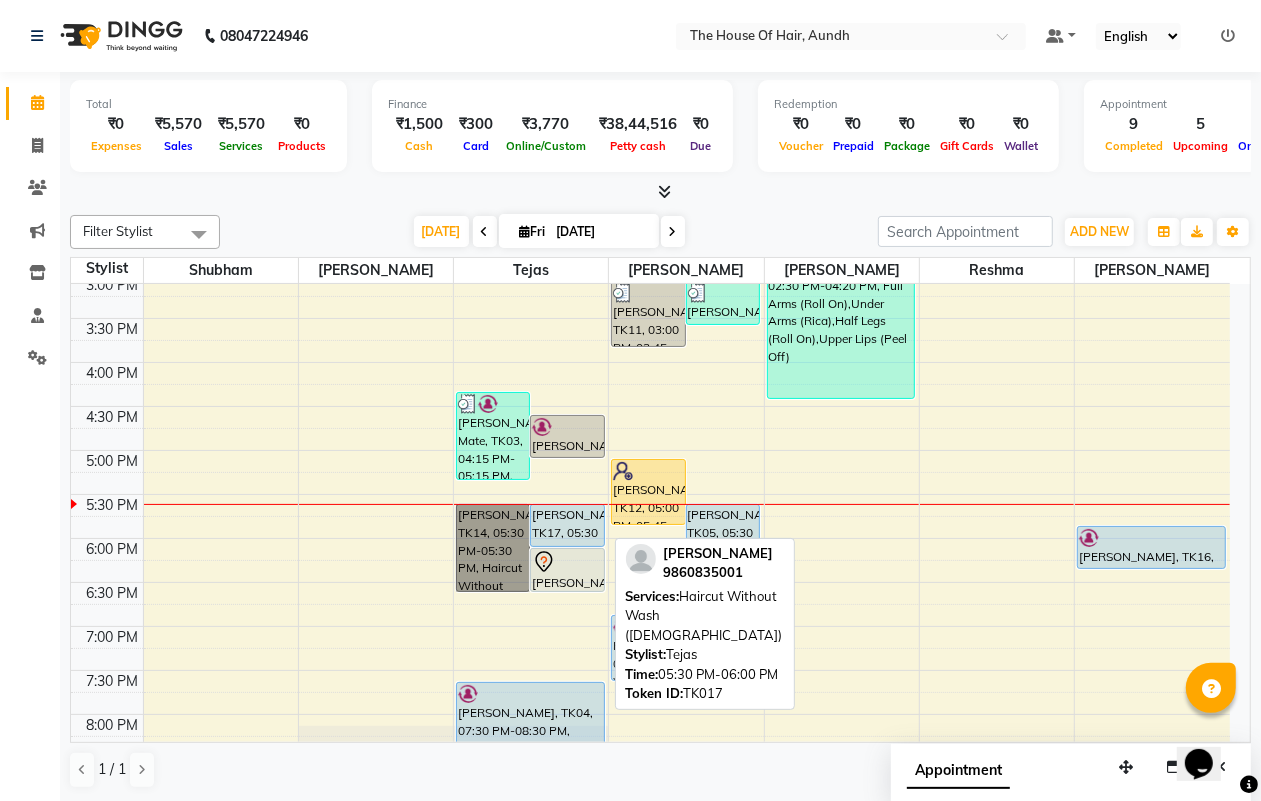 click on "[PERSON_NAME], TK17, 05:30 PM-06:00 PM, Haircut Without Wash ([DEMOGRAPHIC_DATA])" at bounding box center (567, 525) 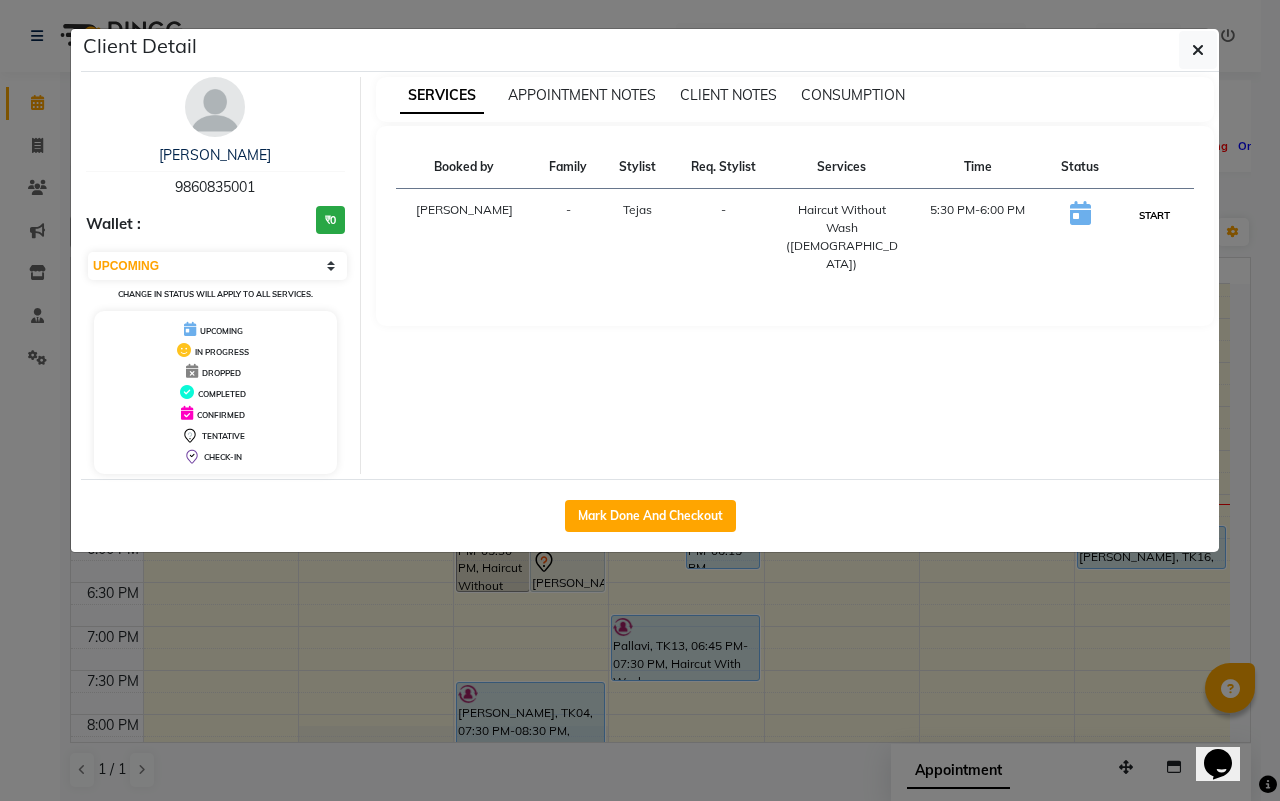 click on "START" at bounding box center [1154, 215] 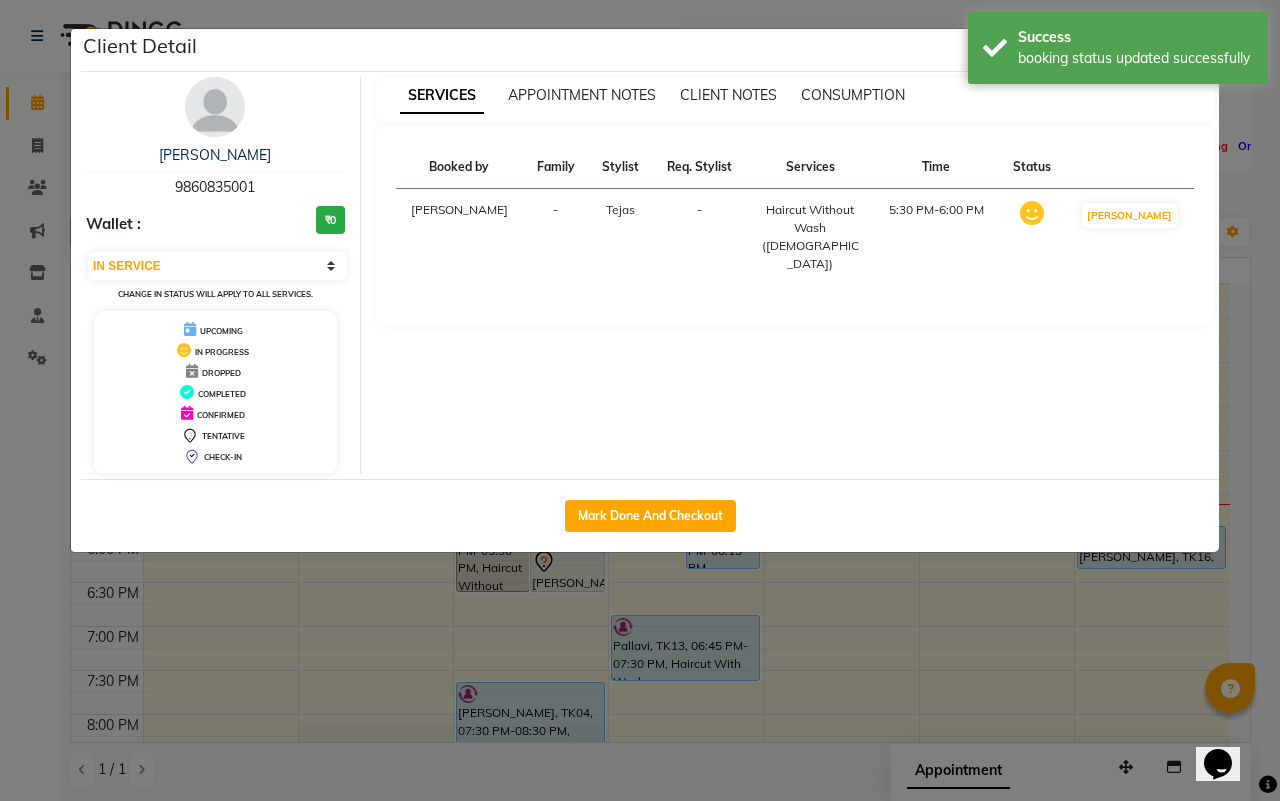 click on "Client Detail  [PERSON_NAME]   9860835001 Wallet : ₹0 Select IN SERVICE CONFIRMED TENTATIVE CHECK IN MARK DONE DROPPED UPCOMING Change in status will apply to all services. UPCOMING IN PROGRESS DROPPED COMPLETED CONFIRMED TENTATIVE CHECK-IN SERVICES APPOINTMENT NOTES CLIENT NOTES CONSUMPTION Booked by Family Stylist Req. Stylist Services Time Status  [PERSON_NAME] -  Haircut Without Wash ([DEMOGRAPHIC_DATA])   5:30 PM-6:00 PM   MARK DONE   Mark Done And Checkout" 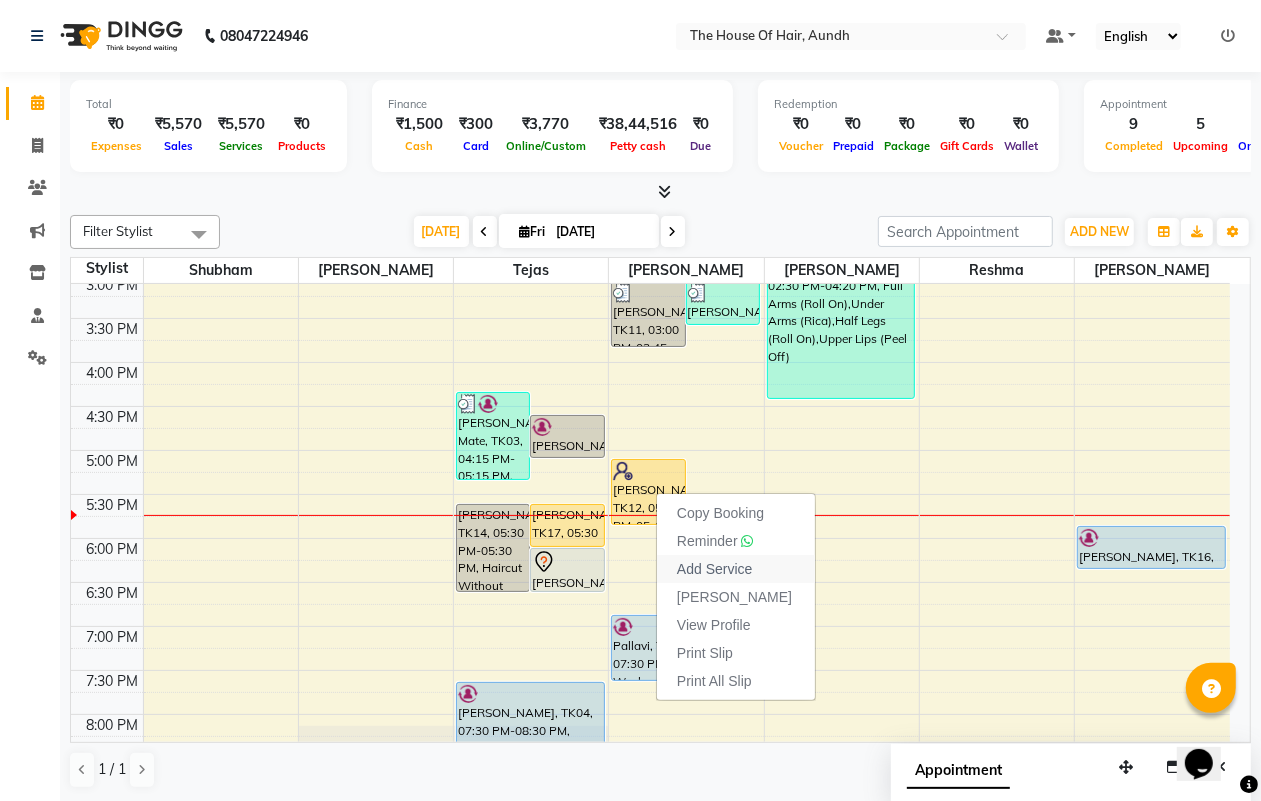 click on "Add Service" at bounding box center [714, 569] 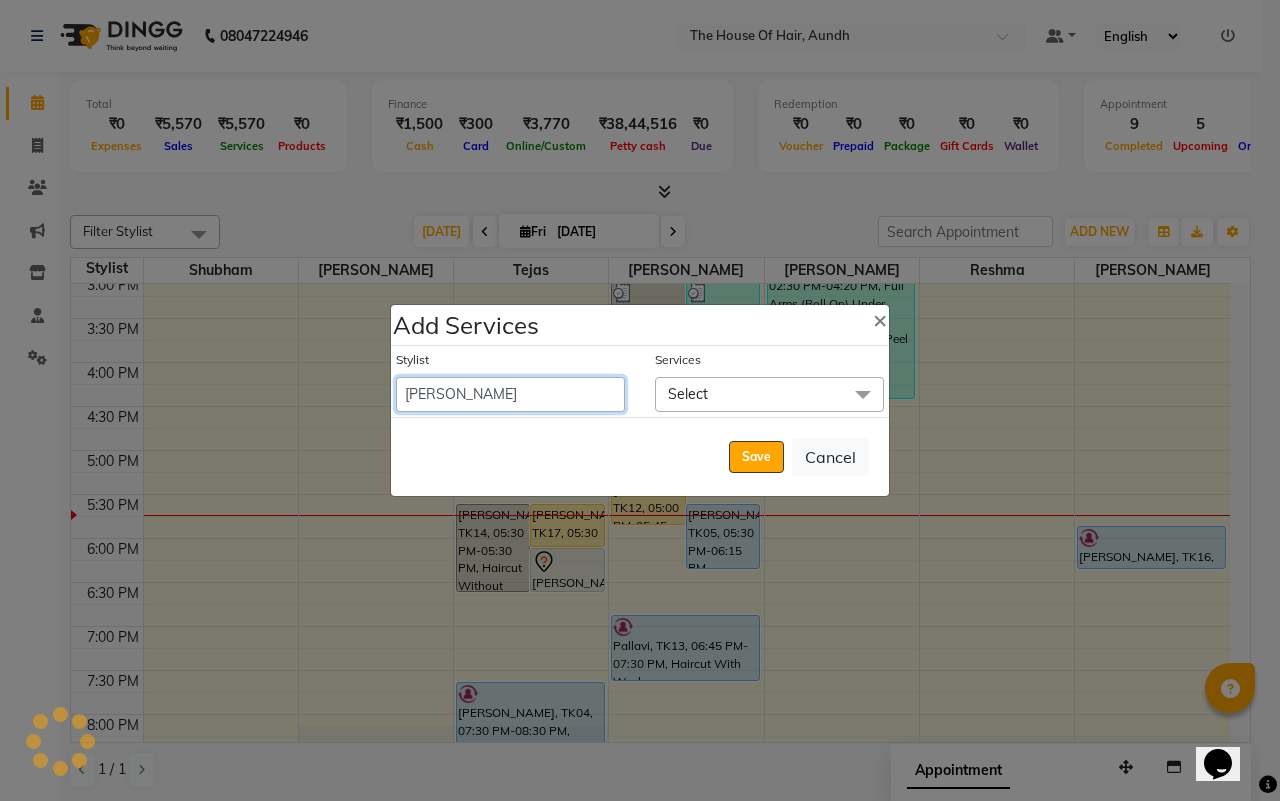 click on "[PERSON_NAME]    Reshma   [PERSON_NAME]   [PERSON_NAME]   [PERSON_NAME]   [PERSON_NAME]" at bounding box center [510, 394] 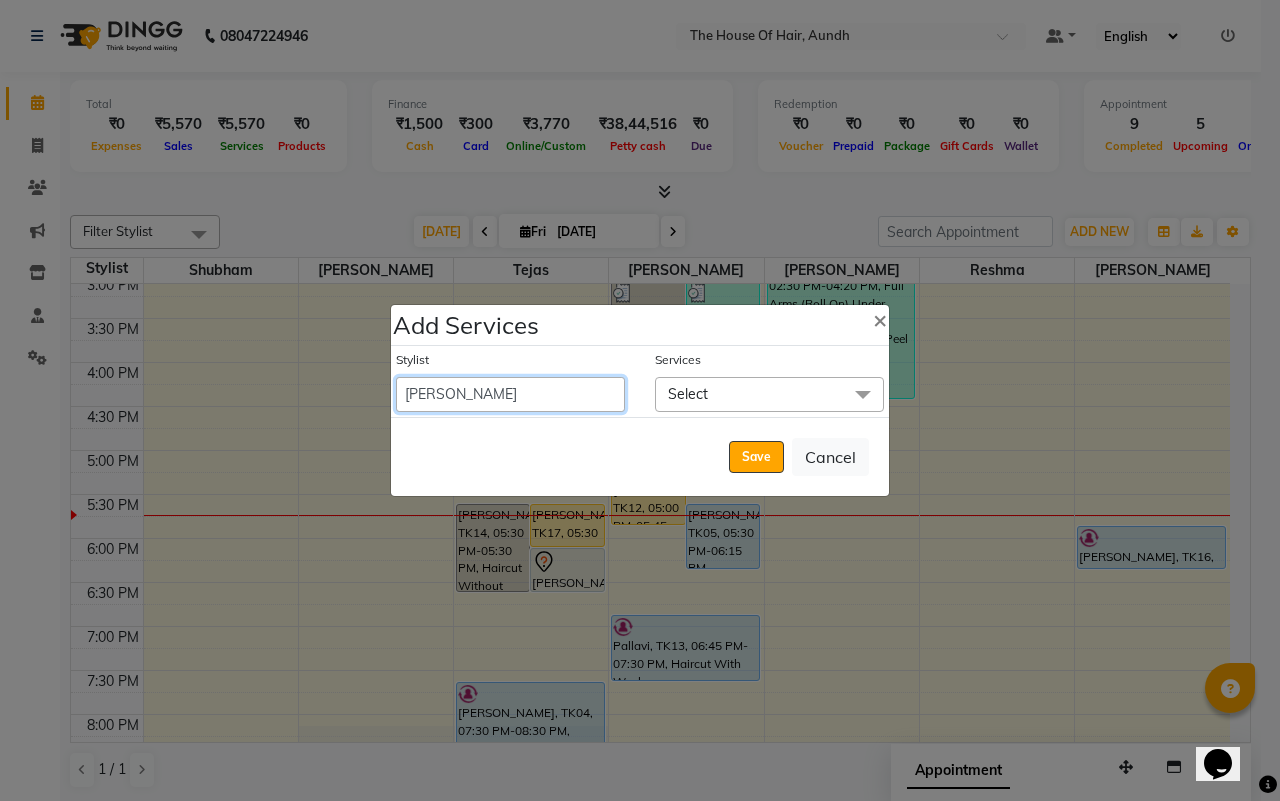 click on "[PERSON_NAME]    Reshma   [PERSON_NAME]   [PERSON_NAME]   [PERSON_NAME]   [PERSON_NAME]" at bounding box center [510, 394] 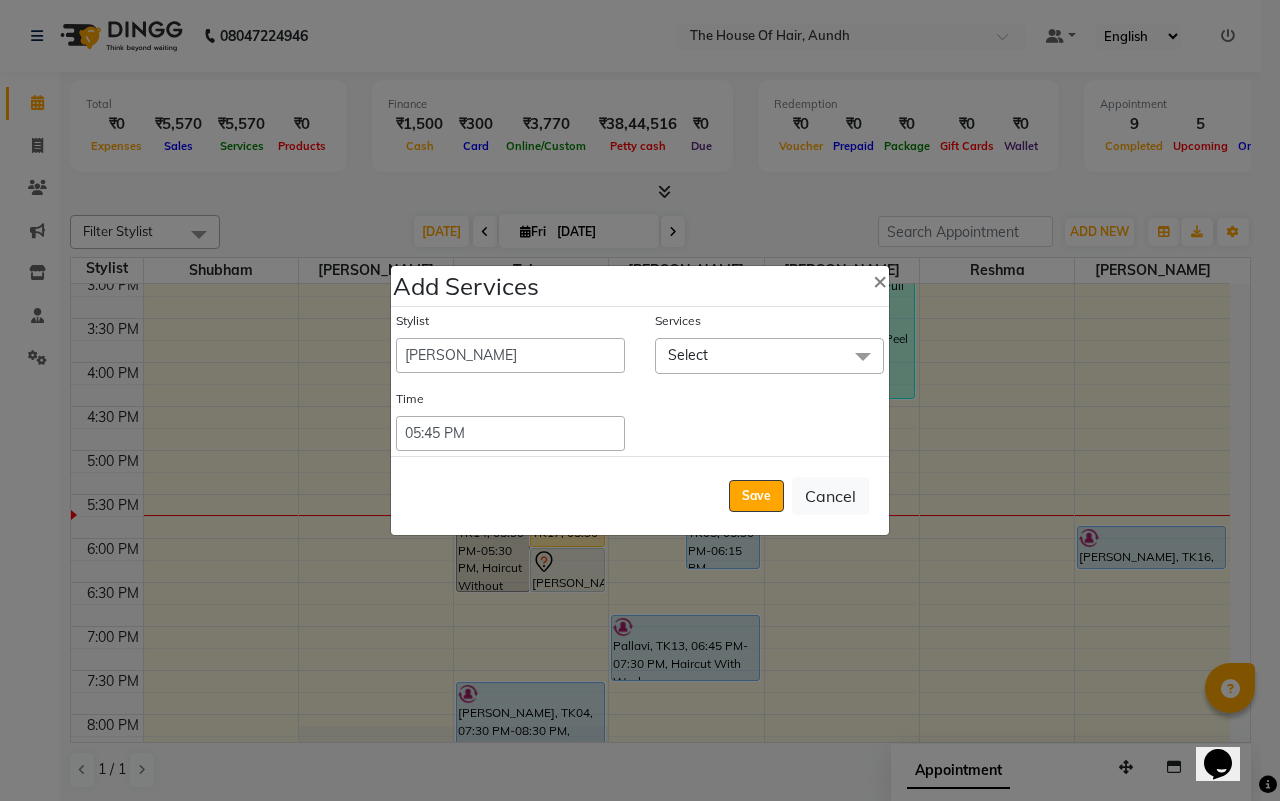 click on "Select" 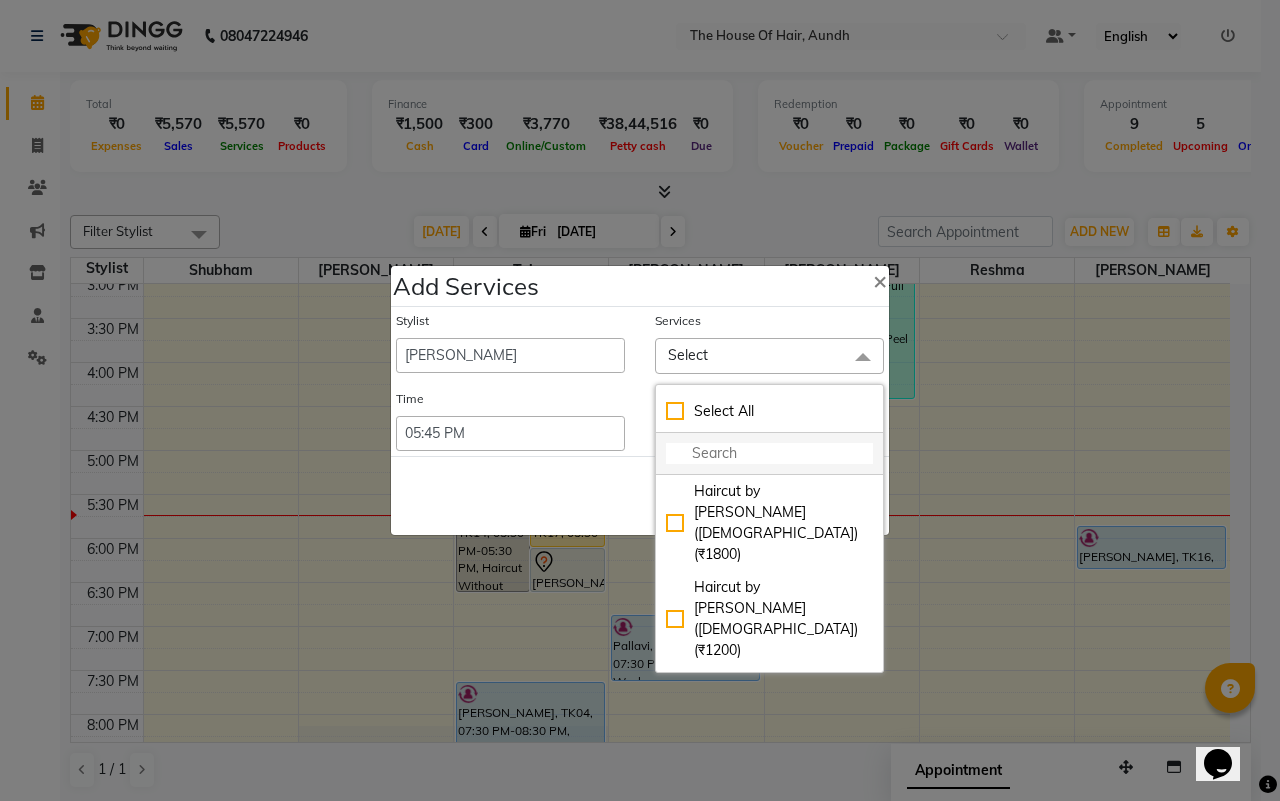 click 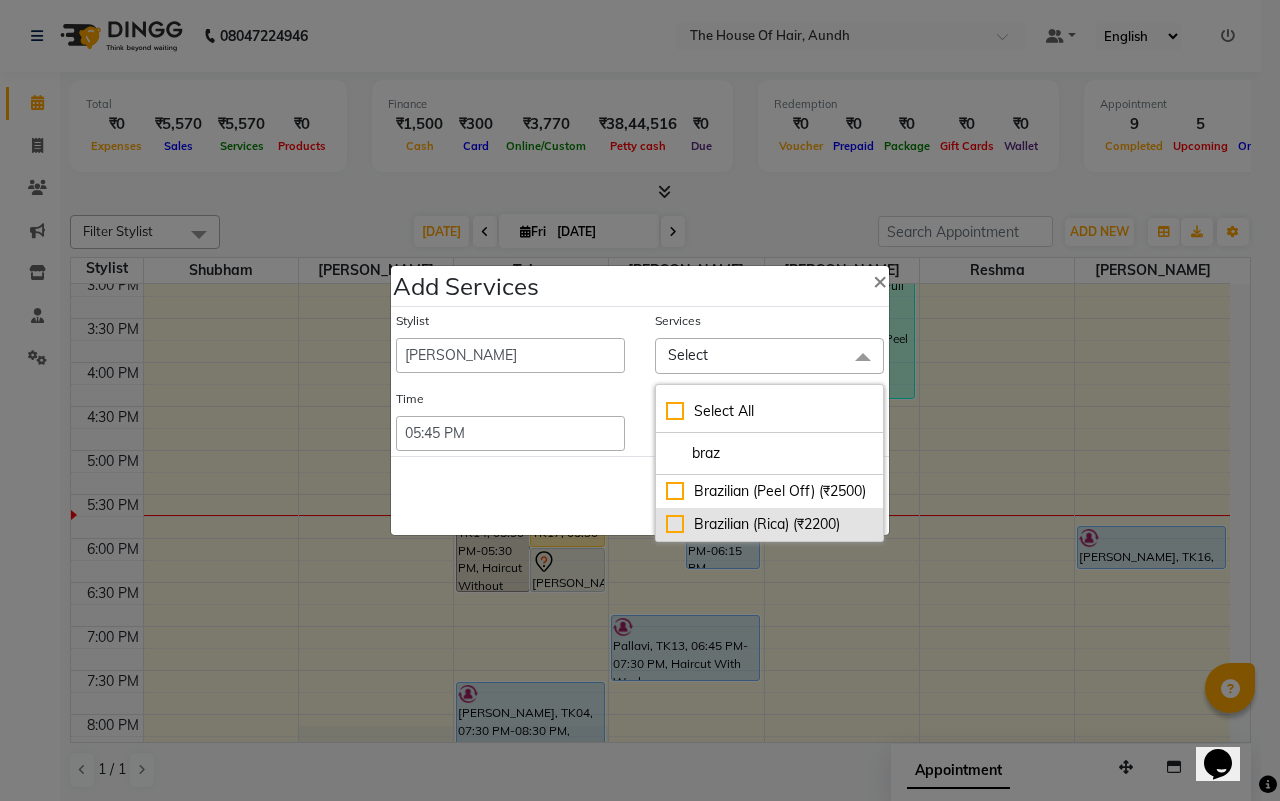 click on "Brazilian (Rica) (₹2200)" 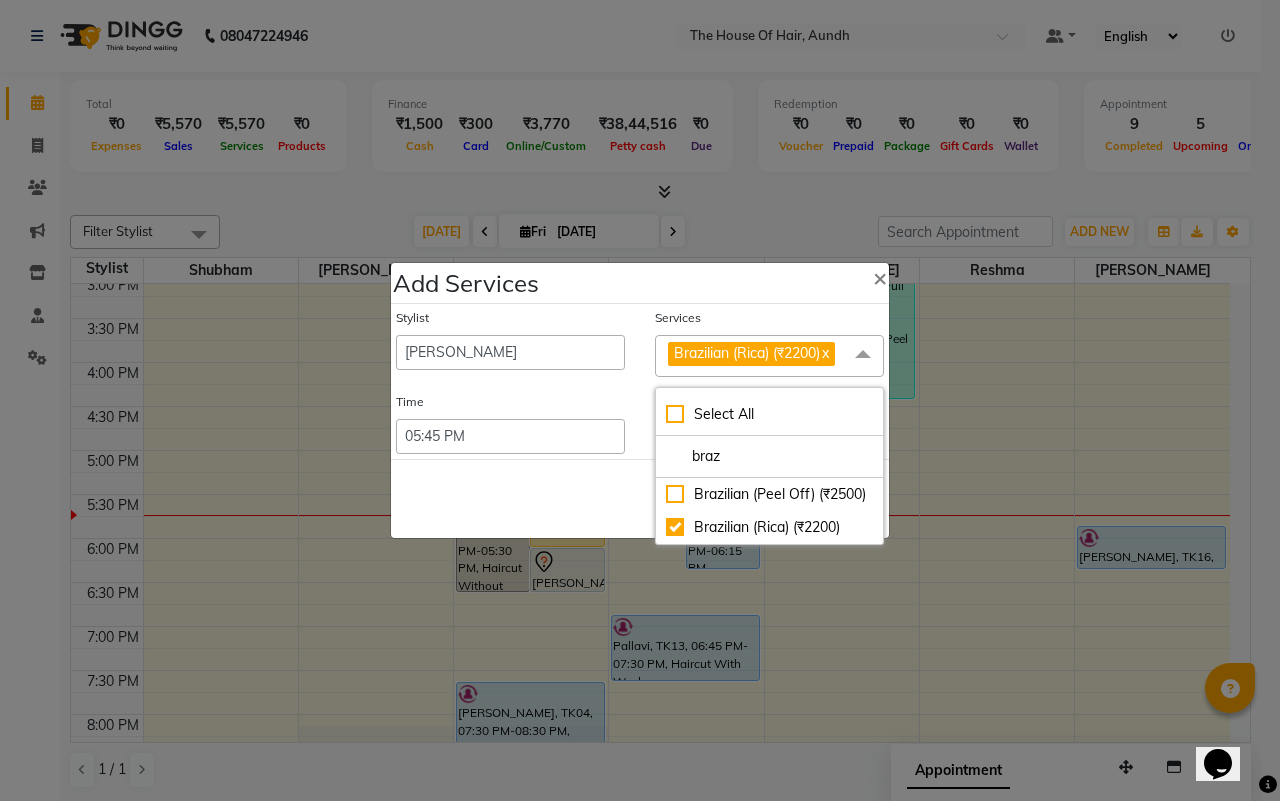 click on "Save   Cancel" 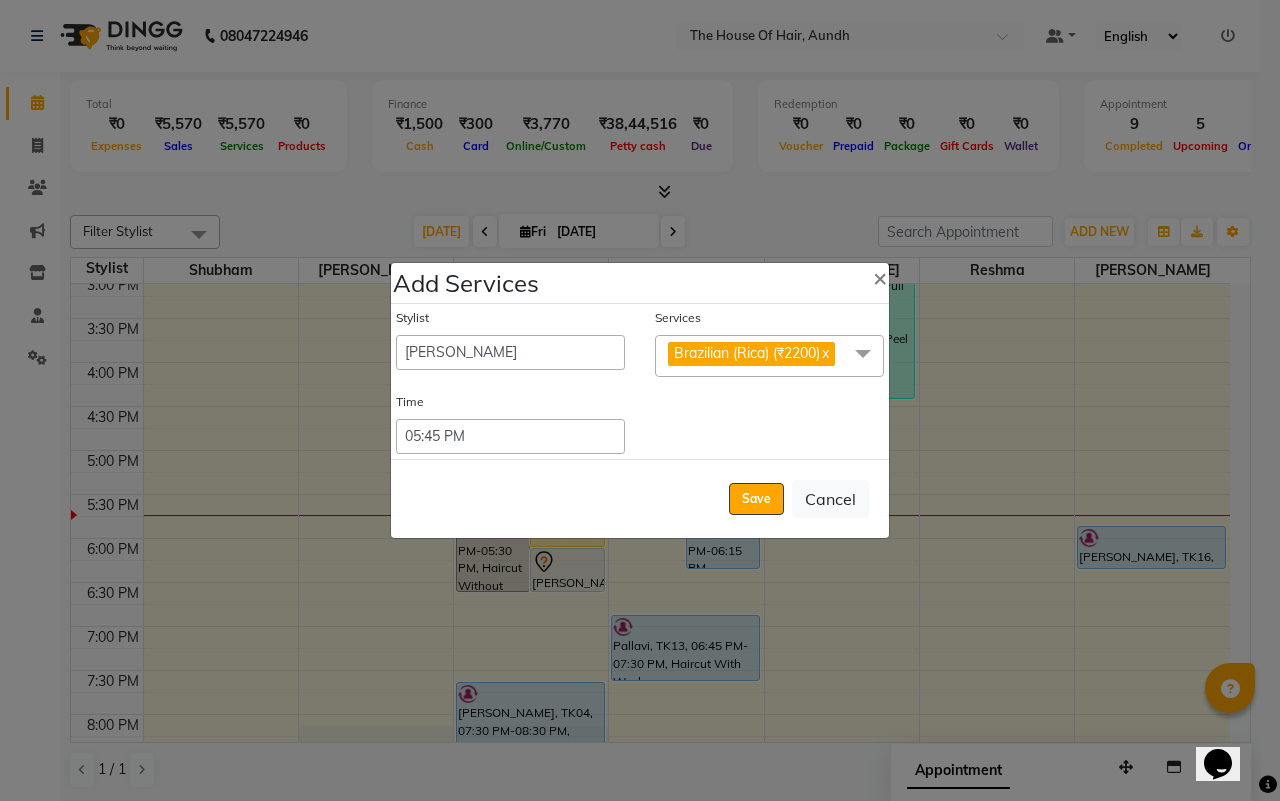 click 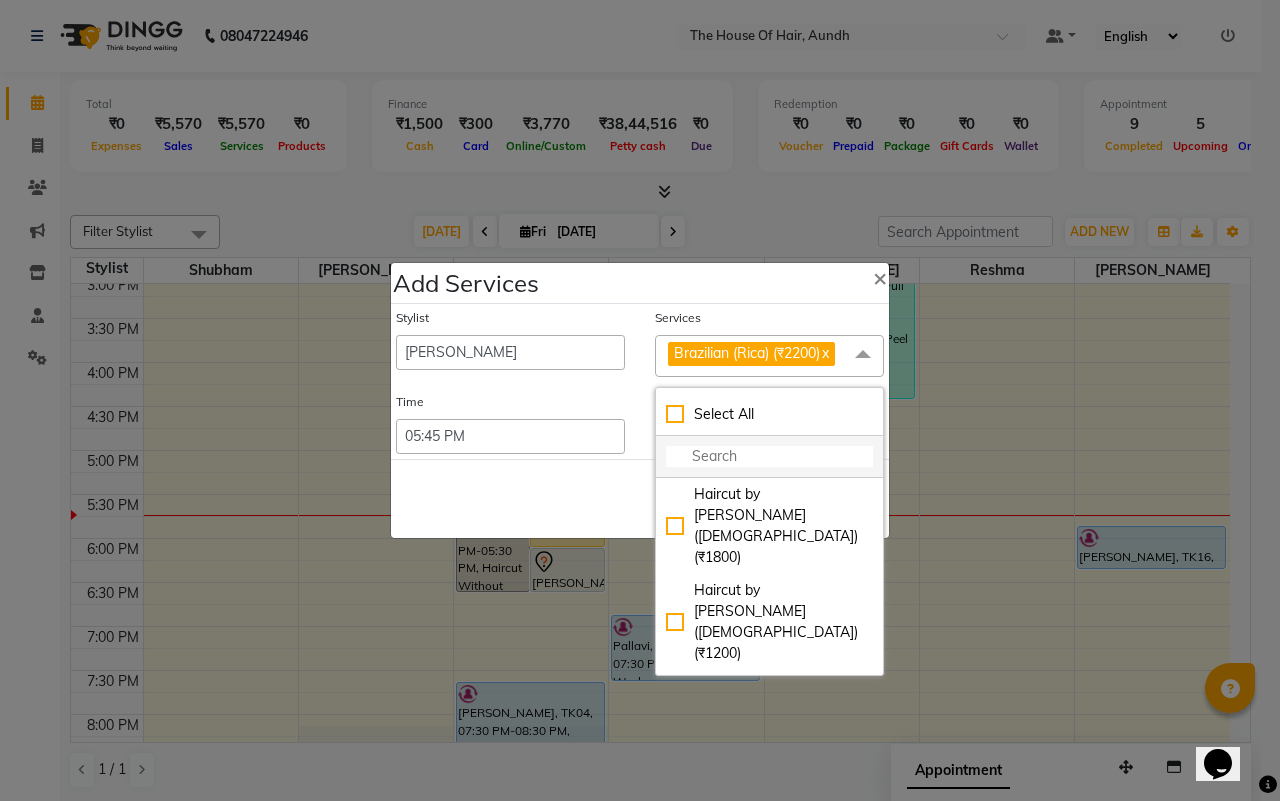 click 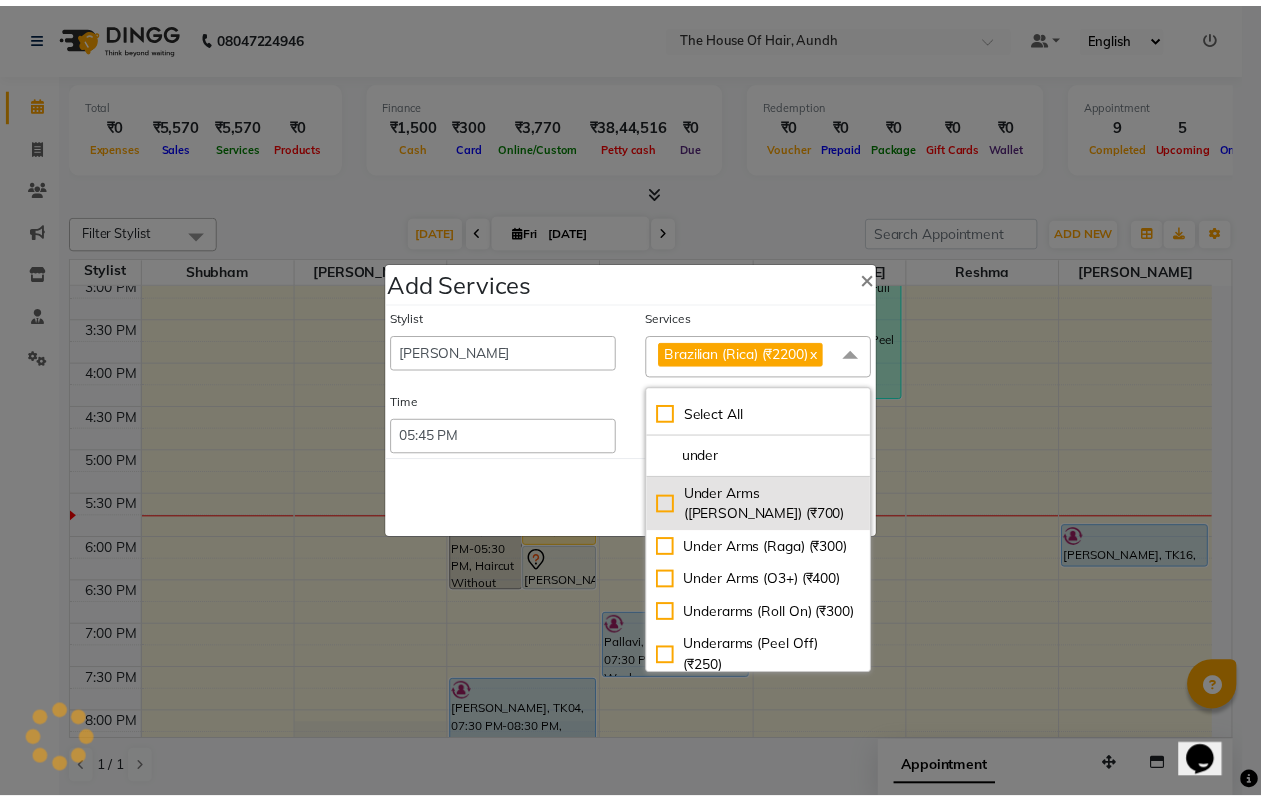 scroll, scrollTop: 125, scrollLeft: 0, axis: vertical 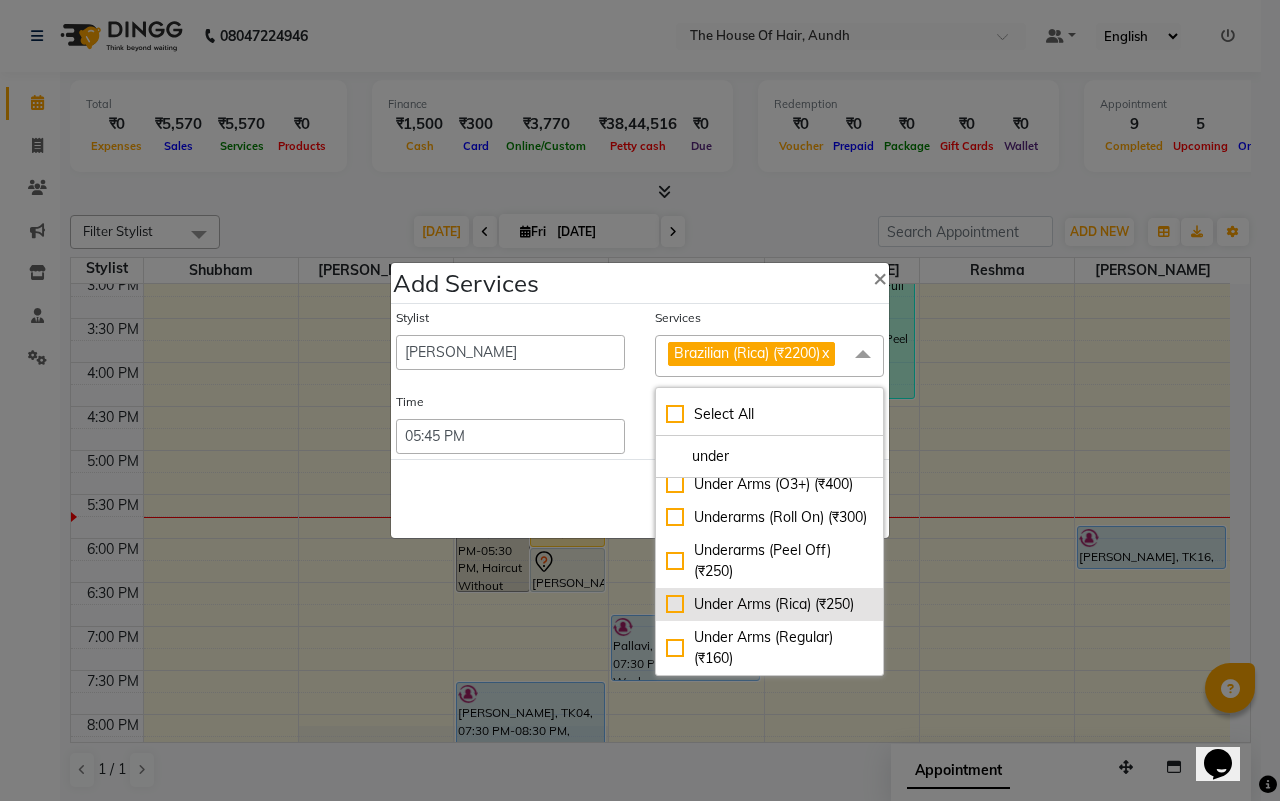 click on "Under Arms (Rica) (₹250)" 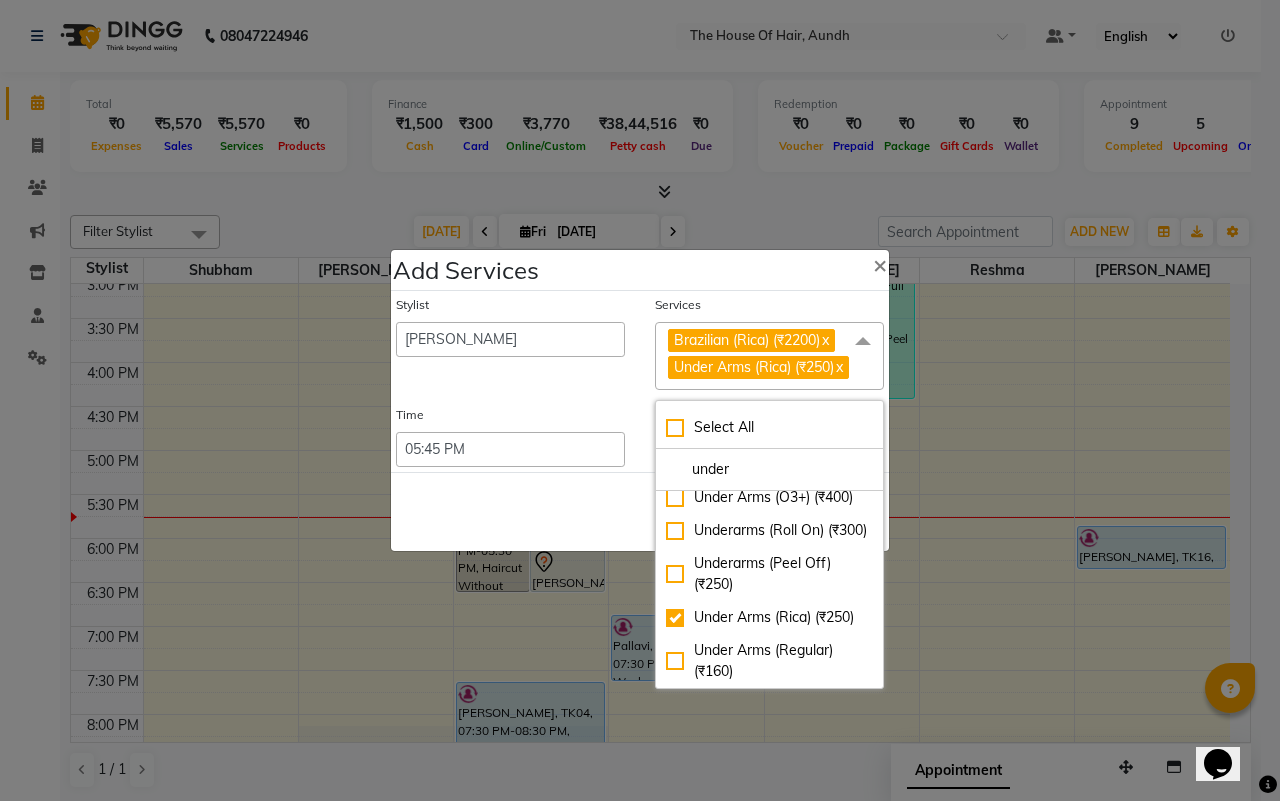 click on "Save   Cancel" 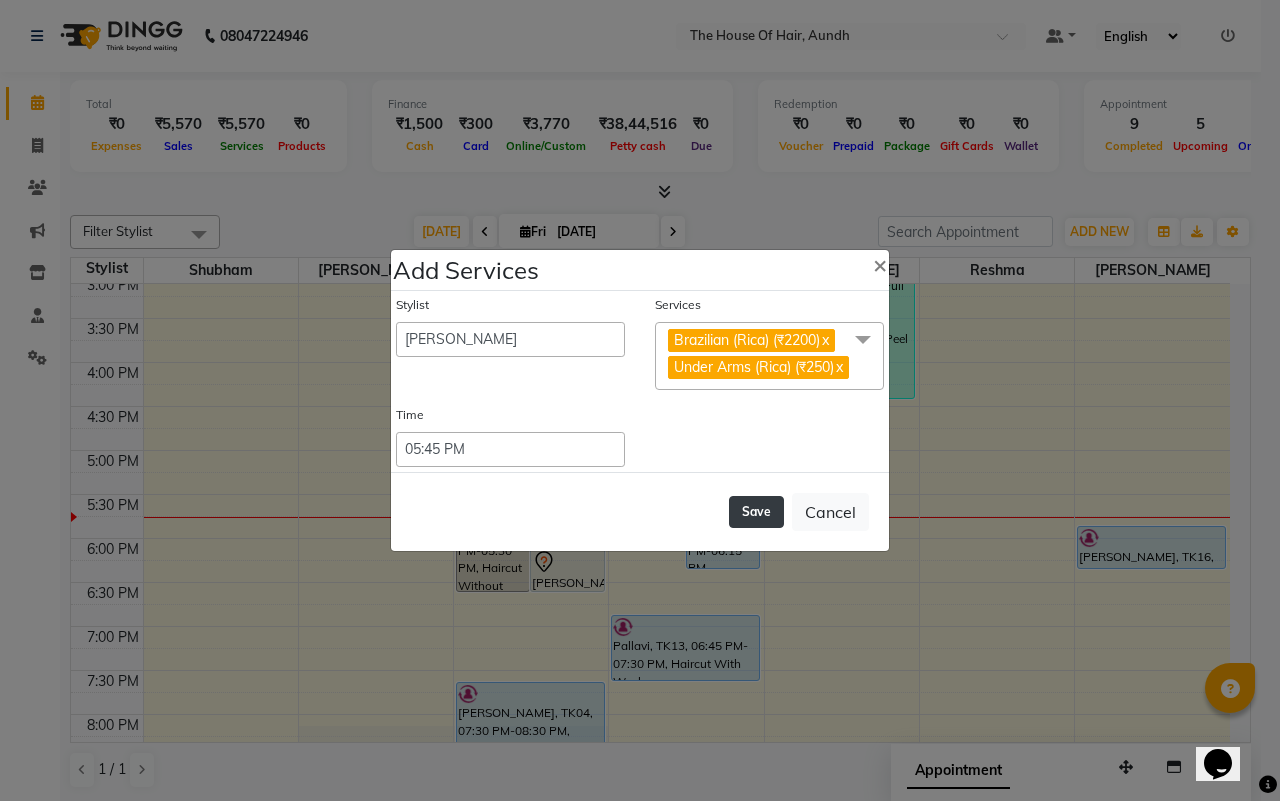 click on "Save" 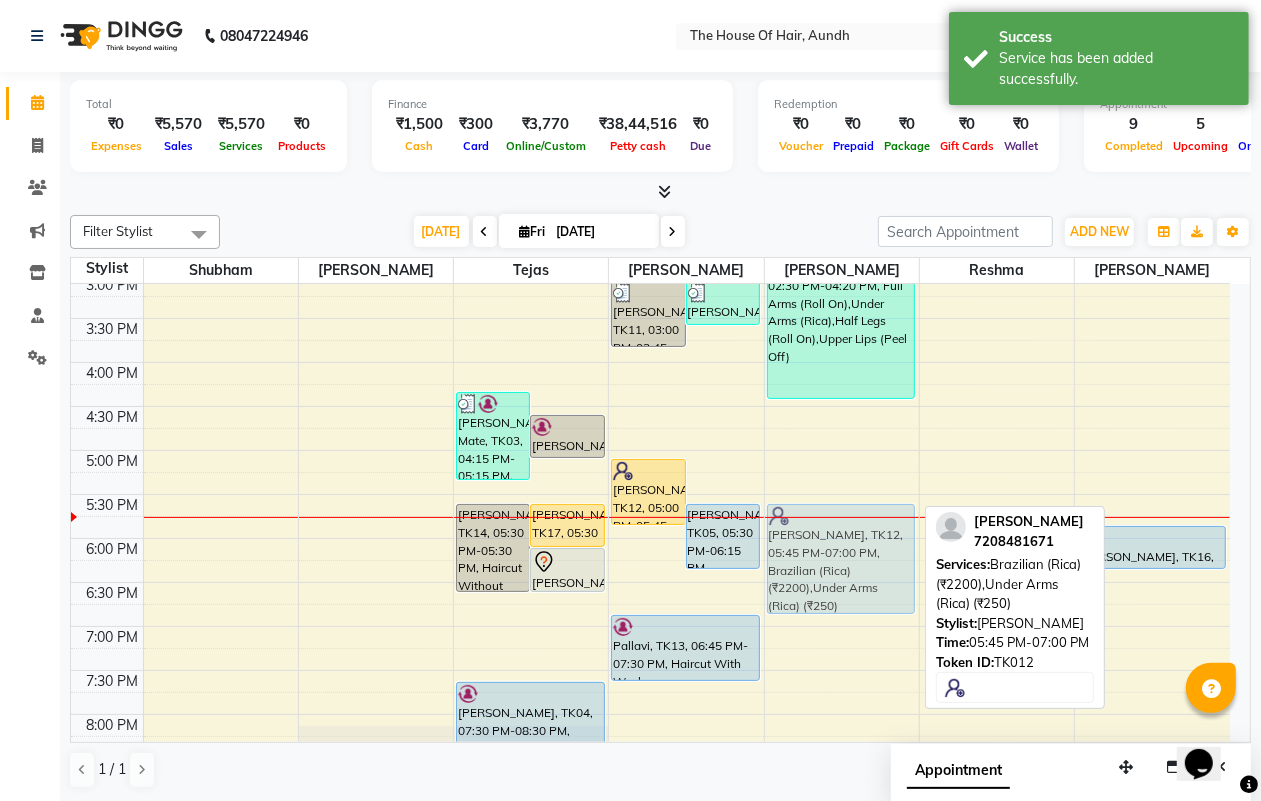 drag, startPoint x: 833, startPoint y: 558, endPoint x: 840, endPoint y: 538, distance: 21.189621 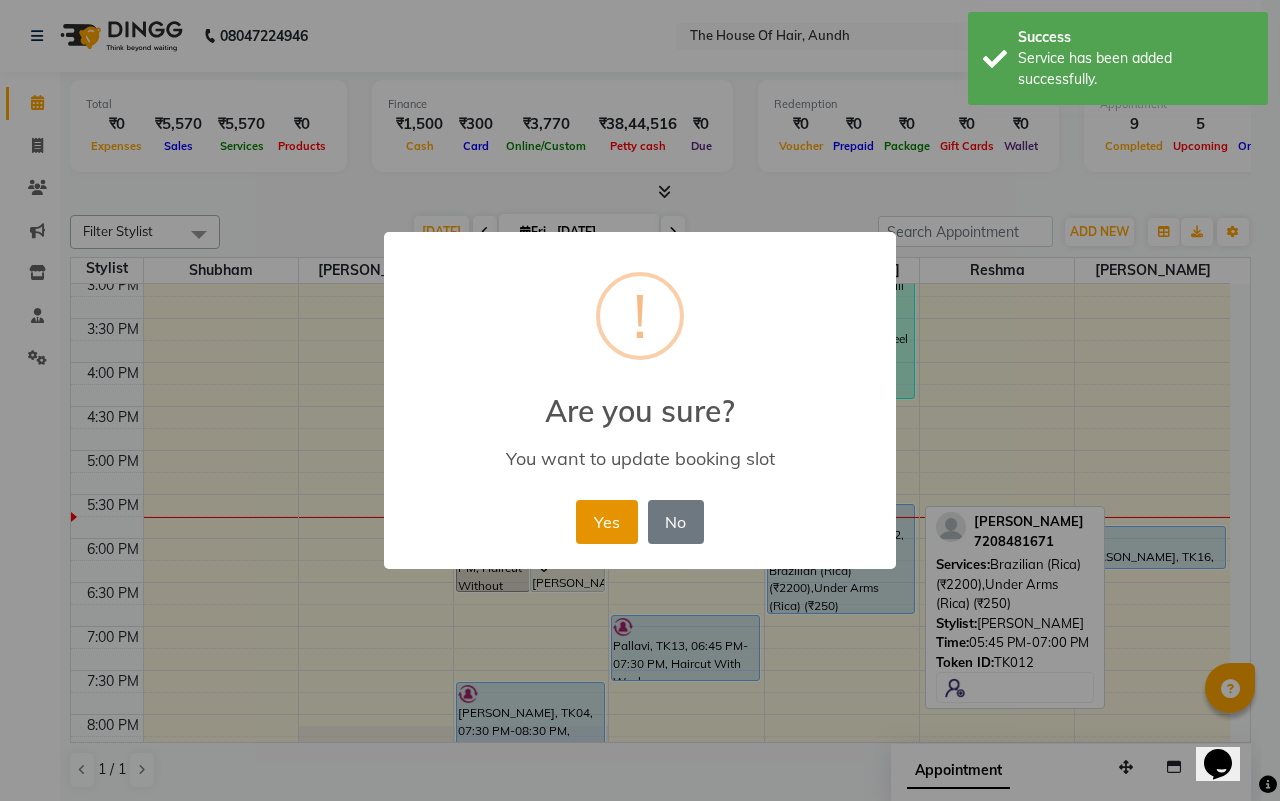 click on "Yes" at bounding box center (606, 522) 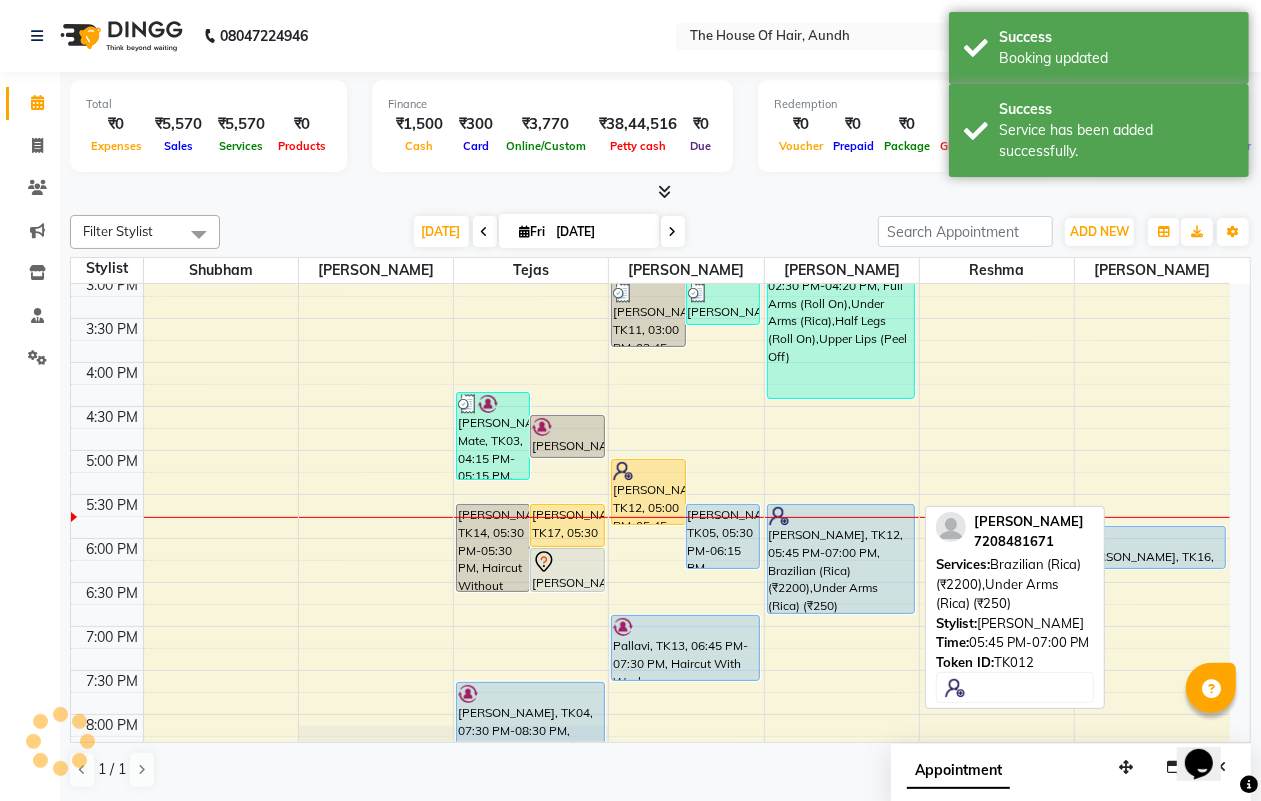 click on "[PERSON_NAME], TK12, 05:45 PM-07:00 PM, Brazilian (Rica) (₹2200),Under Arms (Rica) (₹250)" at bounding box center (841, 559) 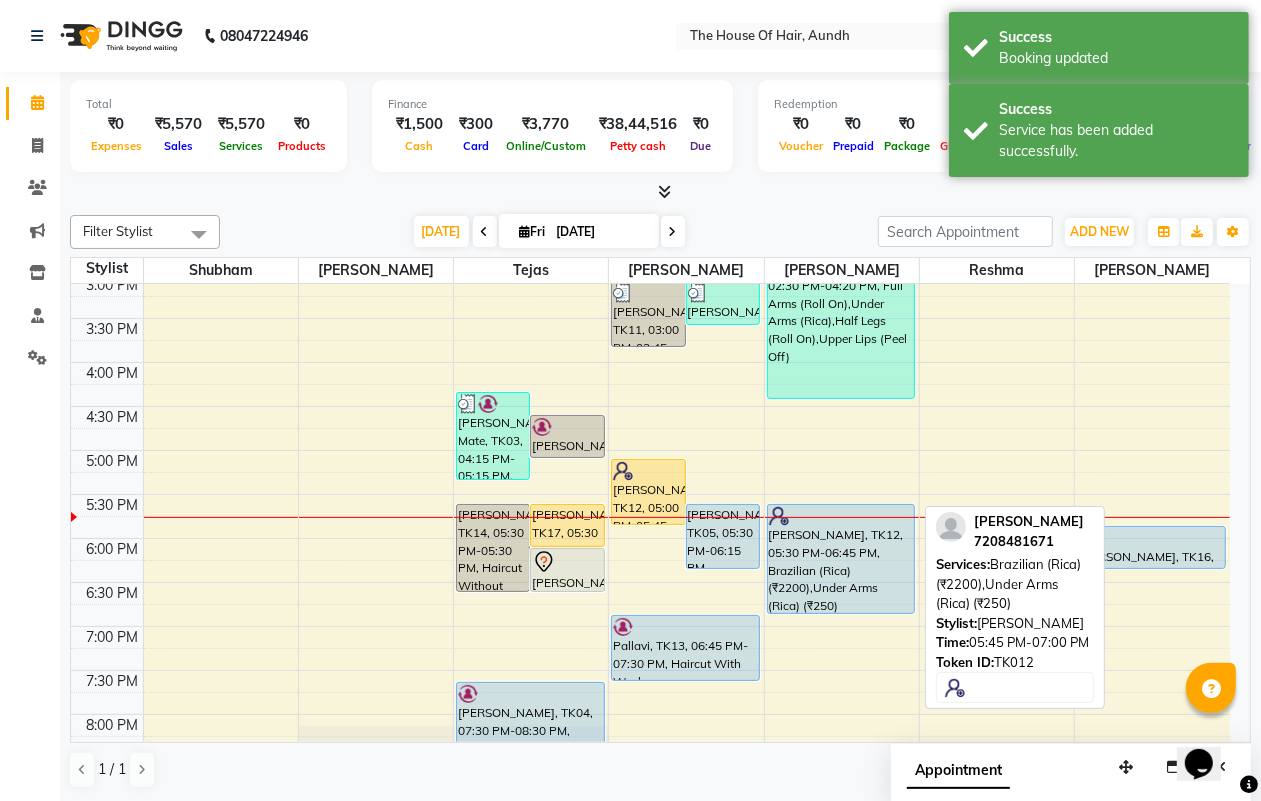 click on "[PERSON_NAME], TK12, 05:30 PM-06:45 PM, Brazilian (Rica) (₹2200),Under Arms (Rica) (₹250)" at bounding box center [841, 559] 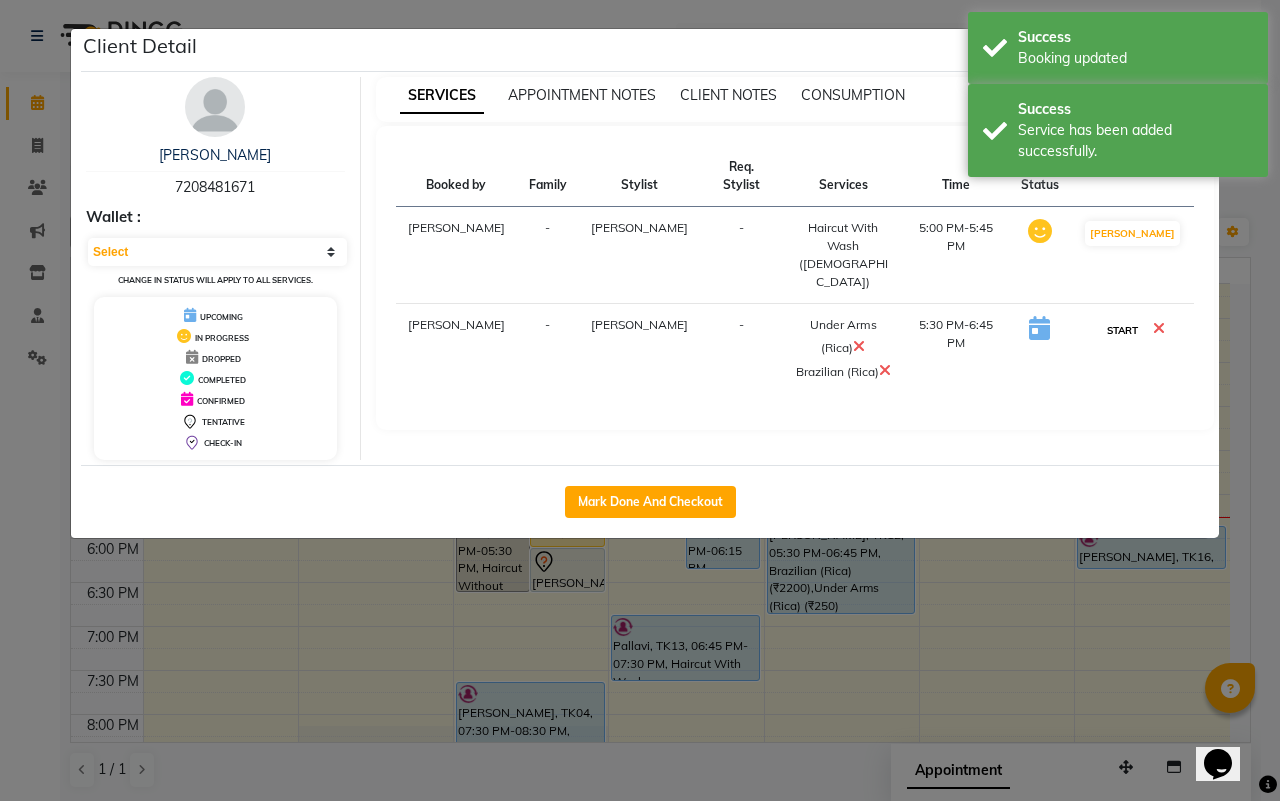 click on "START" at bounding box center [1122, 330] 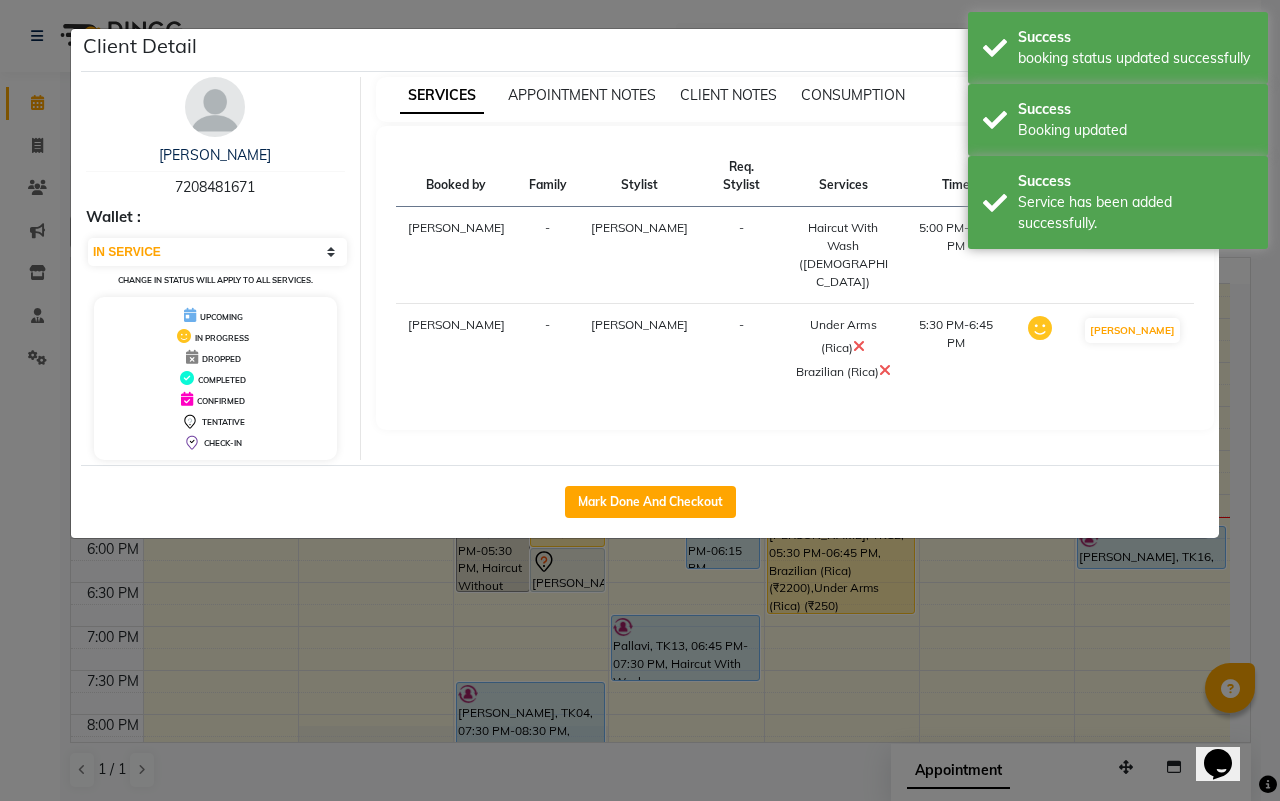 click on "Client Detail  Pooja Kadam   7208481671 Wallet : Select IN SERVICE CONFIRMED TENTATIVE CHECK IN MARK DONE DROPPED UPCOMING Change in status will apply to all services. UPCOMING IN PROGRESS DROPPED COMPLETED CONFIRMED TENTATIVE CHECK-IN SERVICES APPOINTMENT NOTES CLIENT NOTES CONSUMPTION Booked by Family Stylist Req. Stylist Services Time Status  [PERSON_NAME] -  Haircut With Wash ([DEMOGRAPHIC_DATA])   5:00 PM-5:45 PM   MARK DONE   [PERSON_NAME] -  Under Arms (Rica)   [DEMOGRAPHIC_DATA] (Rica)   5:30 PM-6:45 PM   MARK DONE   Mark Done And Checkout" 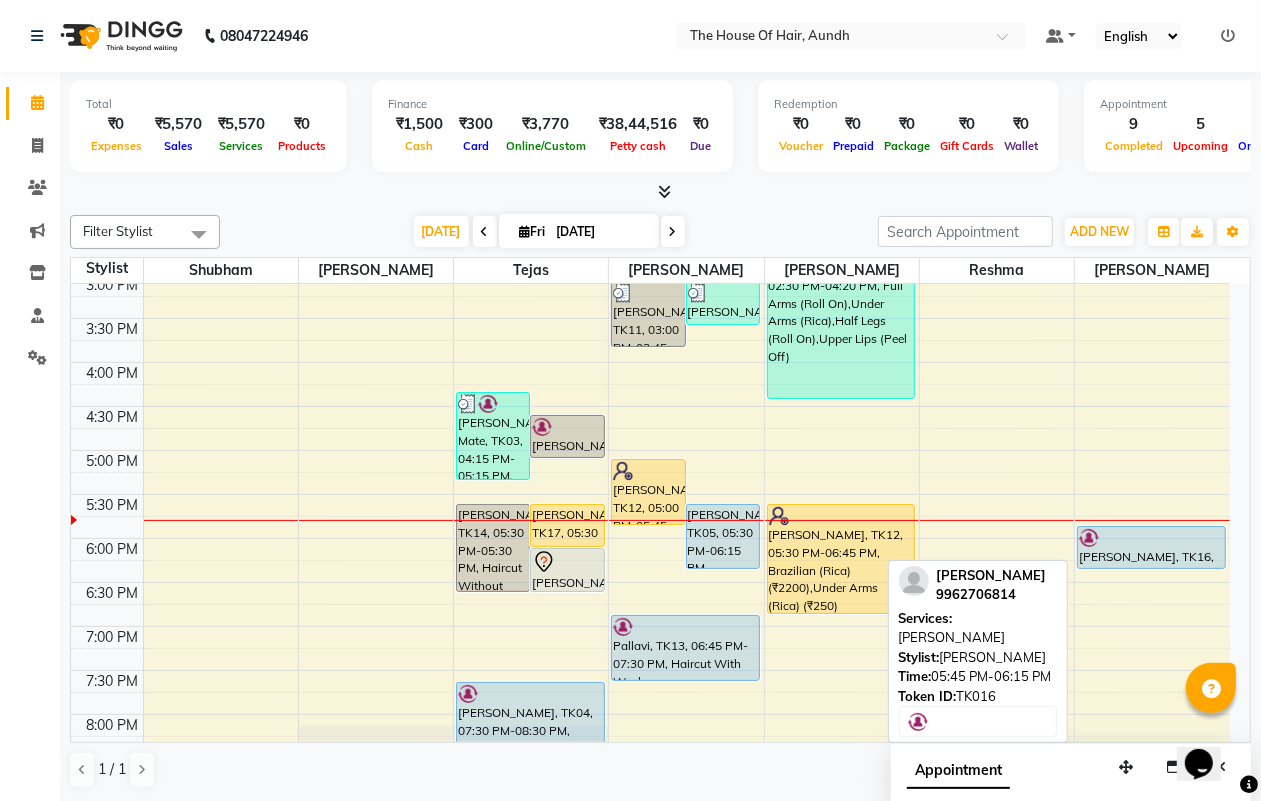 click on "[PERSON_NAME], TK16, 05:45 PM-06:15 PM, [PERSON_NAME]" at bounding box center (1151, 547) 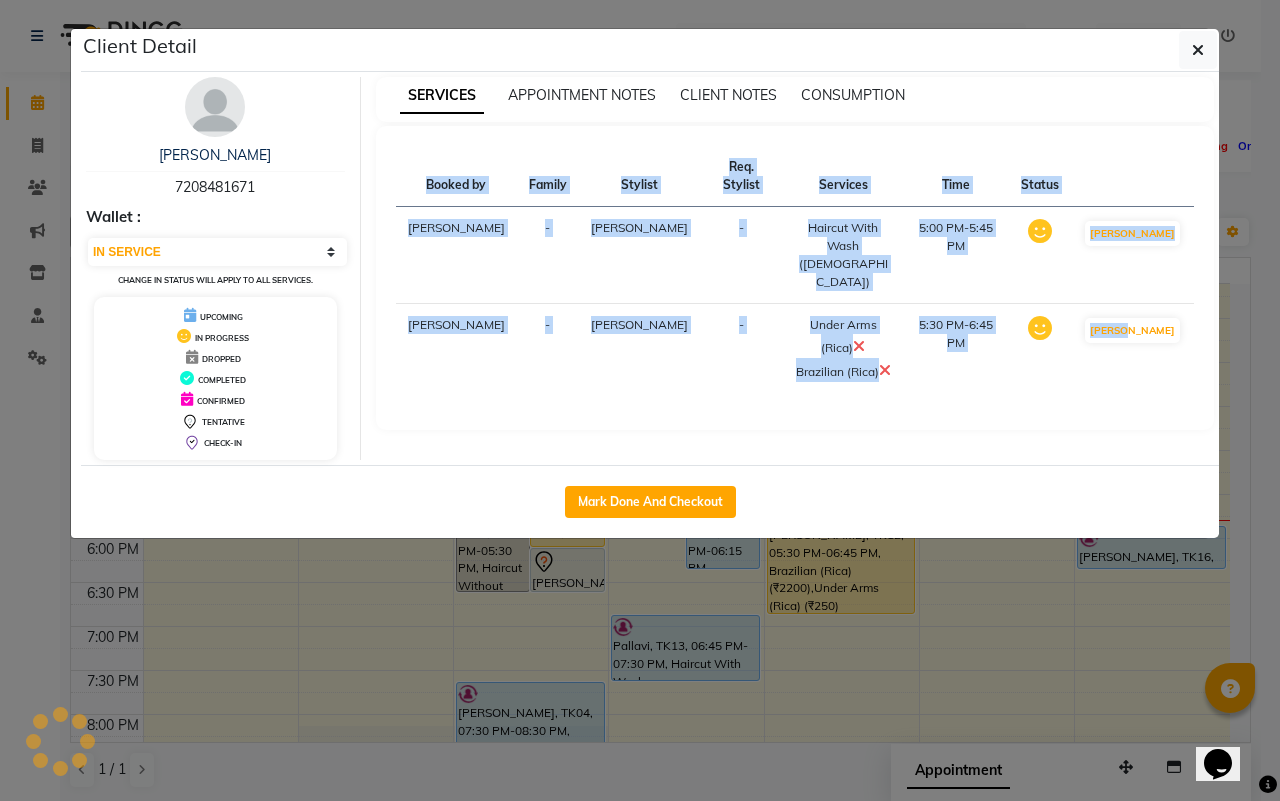 click on "Client Detail  Pooja Kadam   7208481671 Wallet : Select IN SERVICE CONFIRMED TENTATIVE CHECK IN MARK DONE DROPPED UPCOMING Change in status will apply to all services. UPCOMING IN PROGRESS DROPPED COMPLETED CONFIRMED TENTATIVE CHECK-IN SERVICES APPOINTMENT NOTES CLIENT NOTES CONSUMPTION Booked by Family Stylist Req. Stylist Services Time Status  [PERSON_NAME] -  Haircut With Wash ([DEMOGRAPHIC_DATA])   5:00 PM-5:45 PM   MARK DONE   [PERSON_NAME] -  Under Arms (Rica)   [DEMOGRAPHIC_DATA] (Rica)   5:30 PM-6:45 PM   MARK DONE   Mark Done And Checkout" 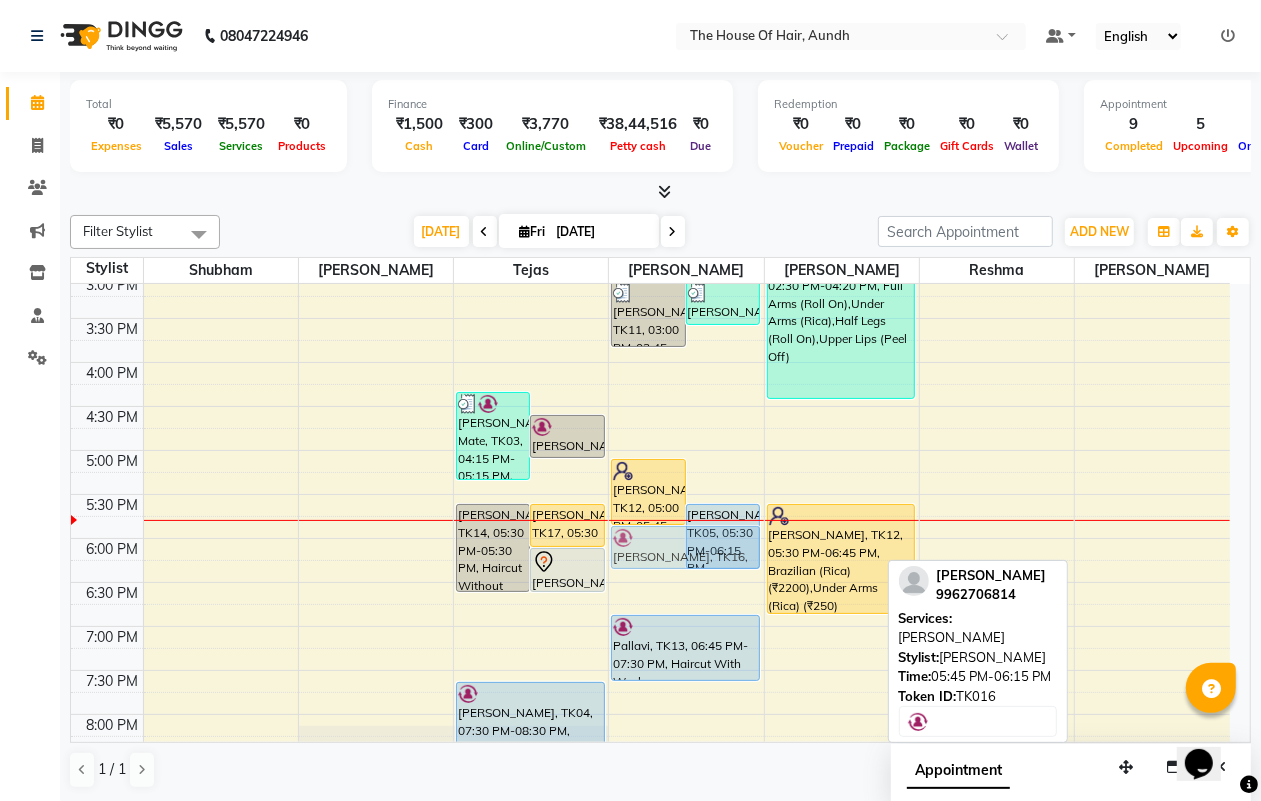 drag, startPoint x: 1100, startPoint y: 543, endPoint x: 706, endPoint y: 548, distance: 394.03174 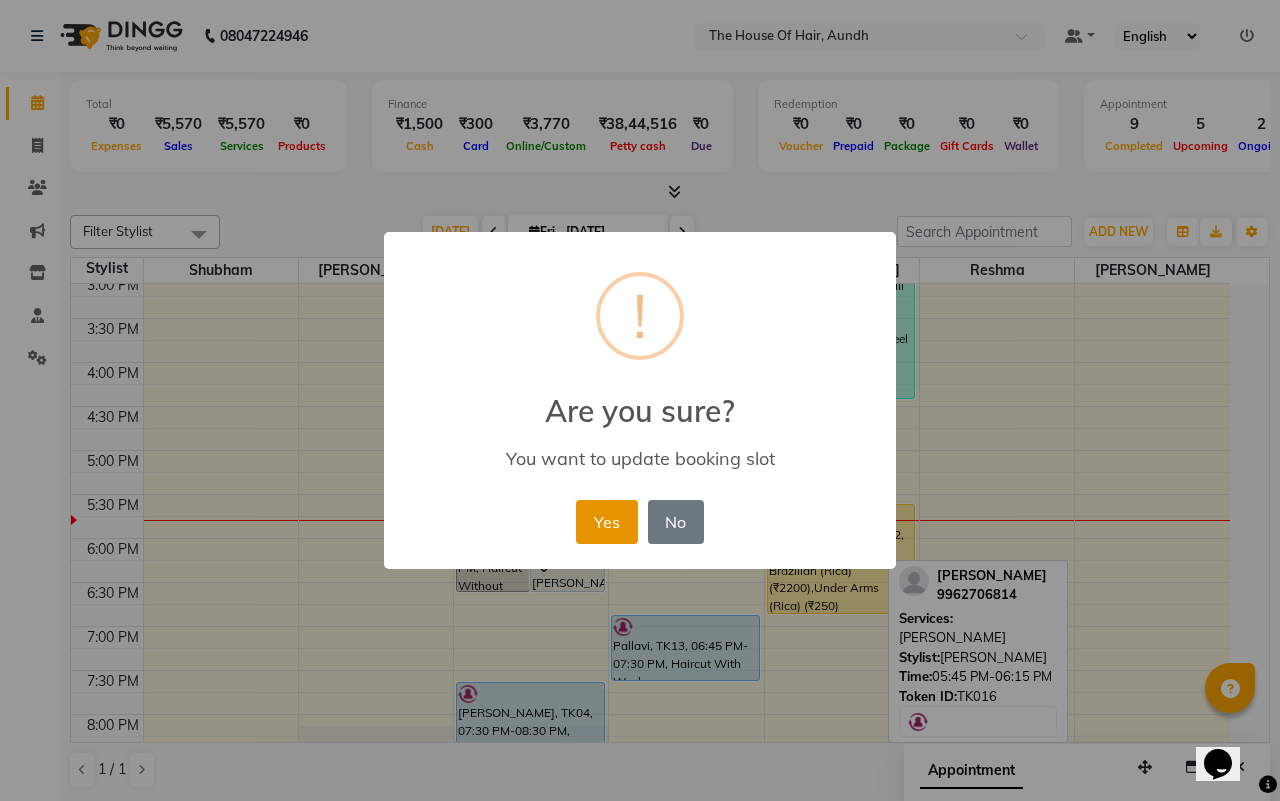 click on "Yes" at bounding box center (606, 522) 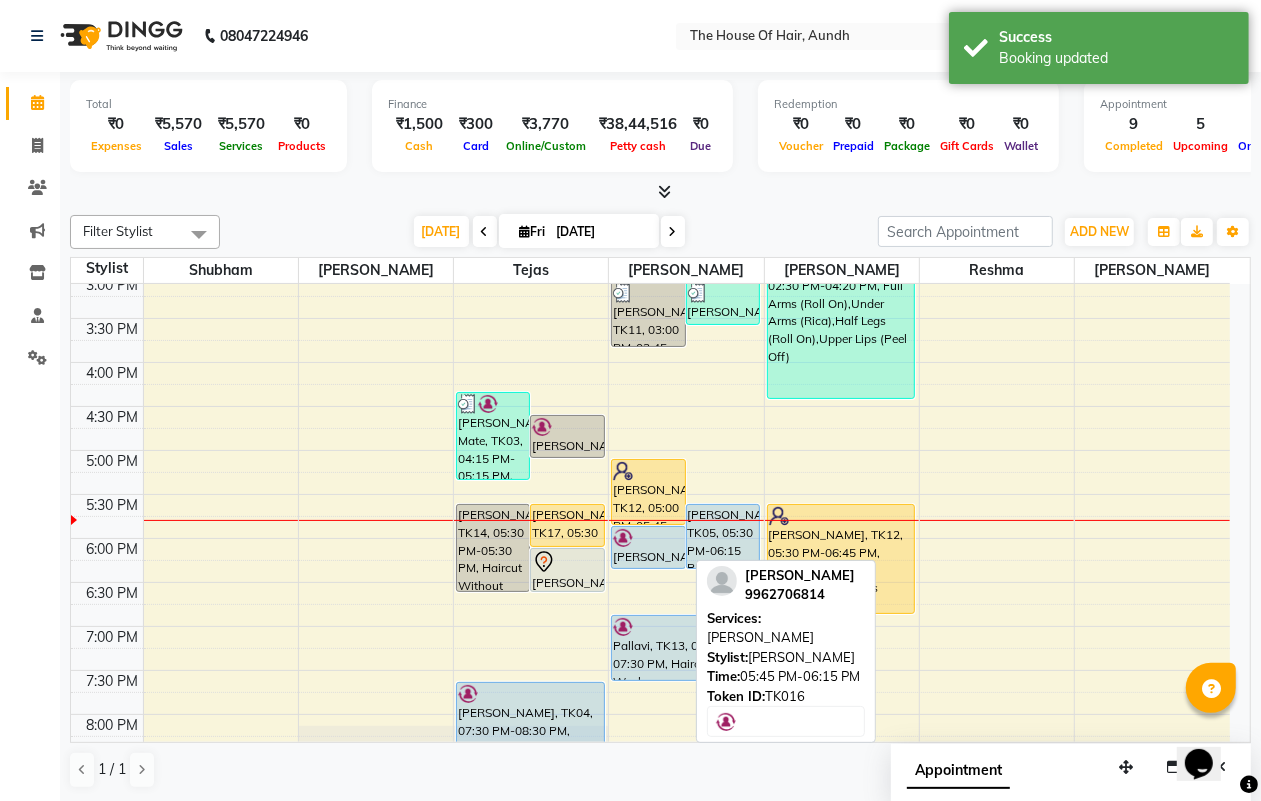 click at bounding box center [648, 538] 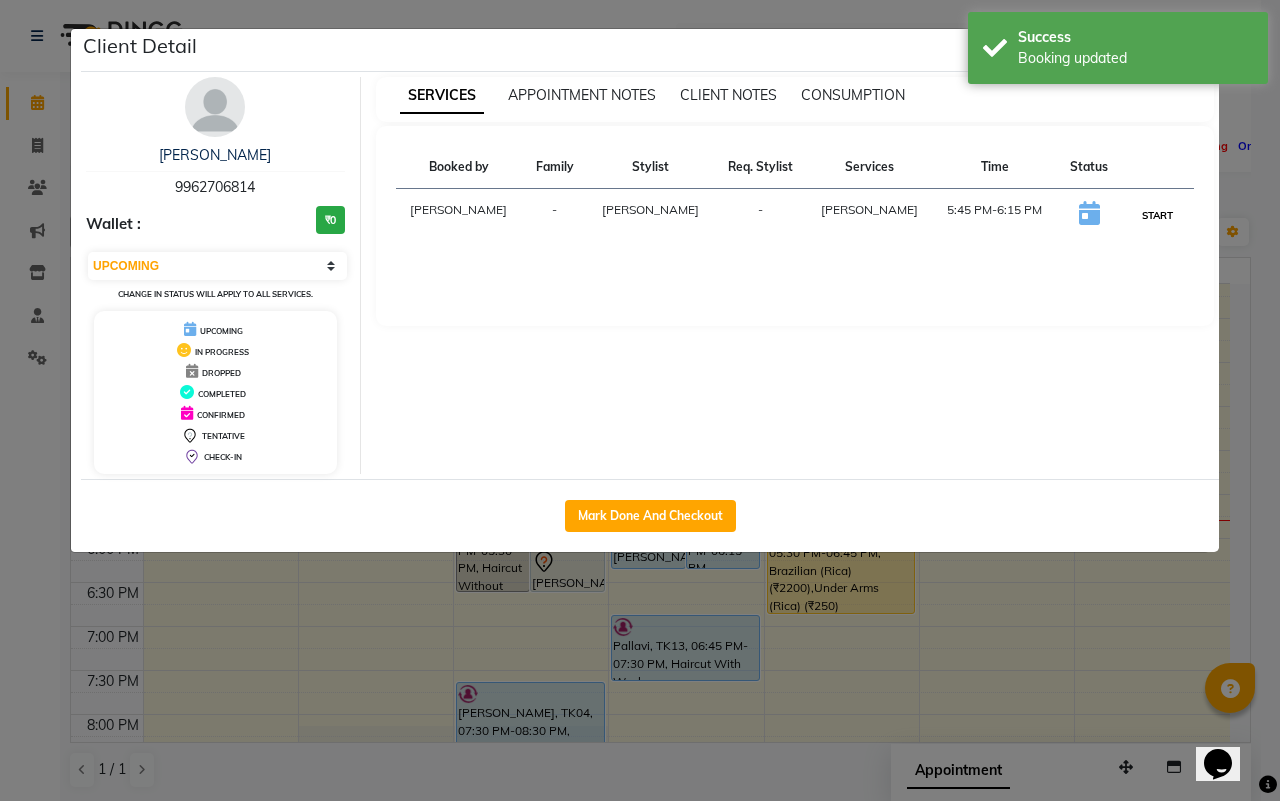 drag, startPoint x: 1146, startPoint y: 207, endPoint x: 1152, endPoint y: 226, distance: 19.924858 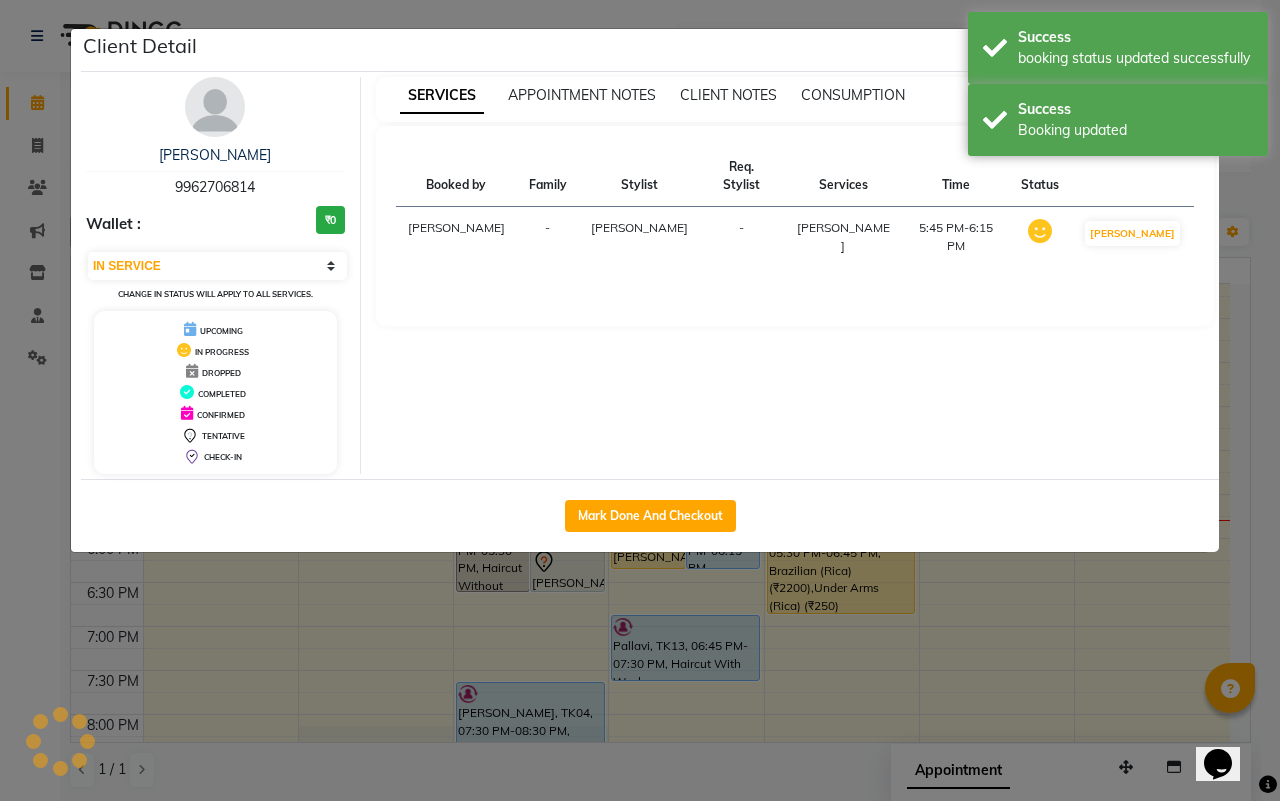 click on "Client Detail  [PERSON_NAME]   9962706814 Wallet : ₹0 Select IN SERVICE CONFIRMED TENTATIVE CHECK IN MARK DONE DROPPED UPCOMING Change in status will apply to all services. UPCOMING IN PROGRESS DROPPED COMPLETED CONFIRMED TENTATIVE CHECK-IN SERVICES APPOINTMENT NOTES CLIENT NOTES CONSUMPTION Booked by Family Stylist Req. Stylist Services Time Status  [PERSON_NAME]   5:45 PM-6:15 PM   MARK DONE   Mark Done And Checkout" 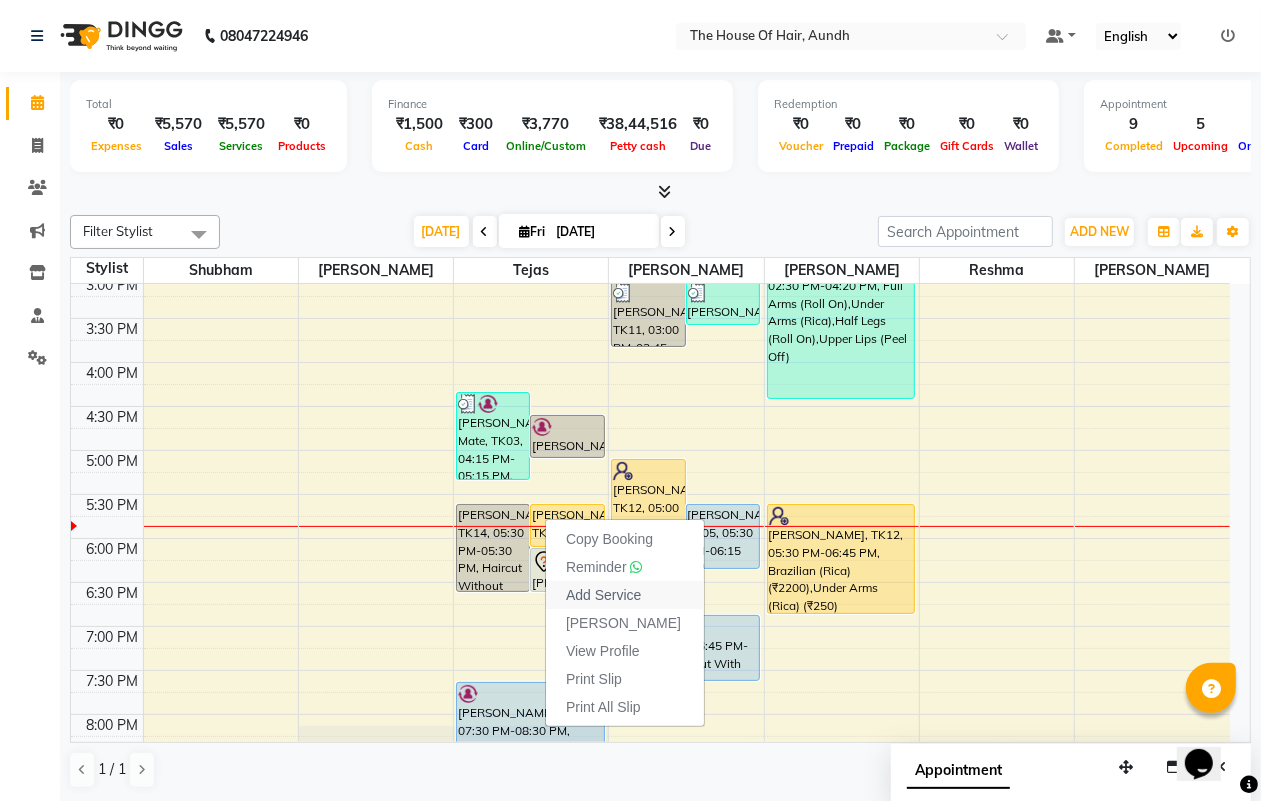click on "Add Service" at bounding box center [625, 595] 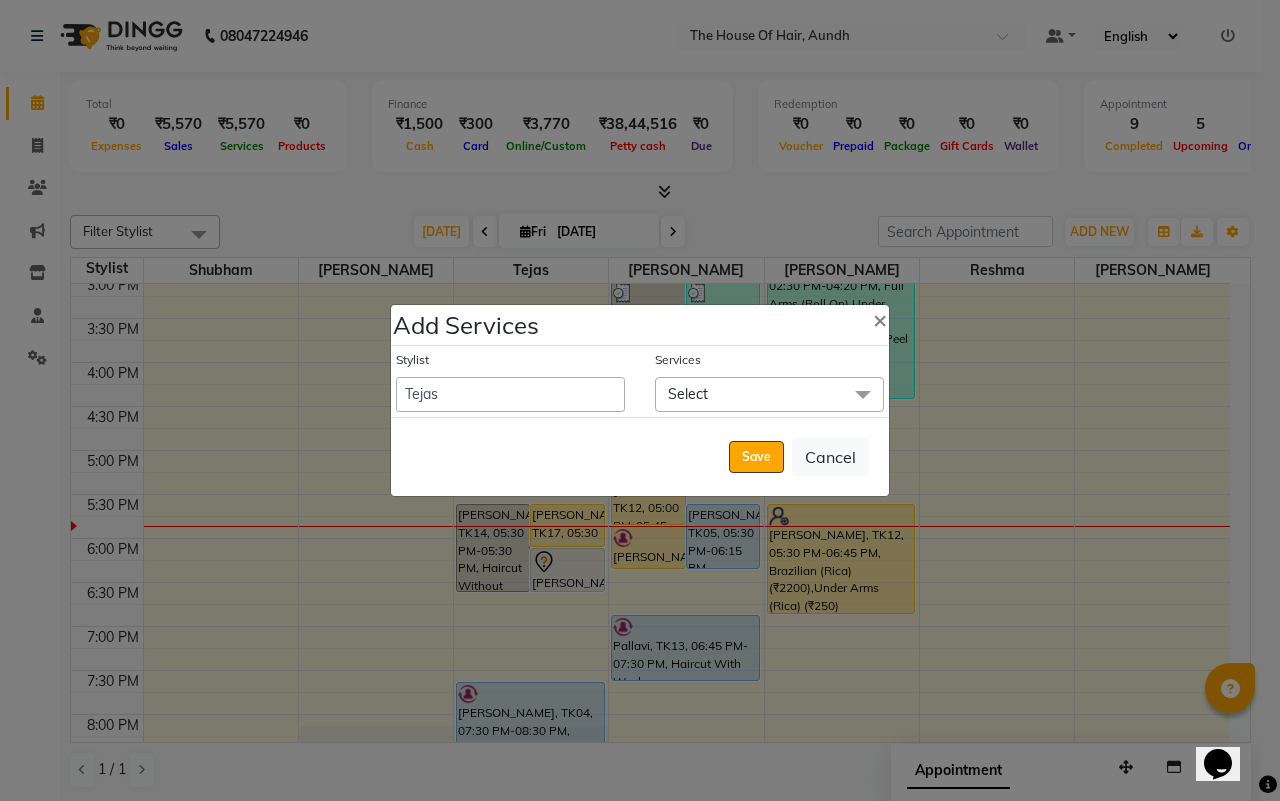 click on "Select" 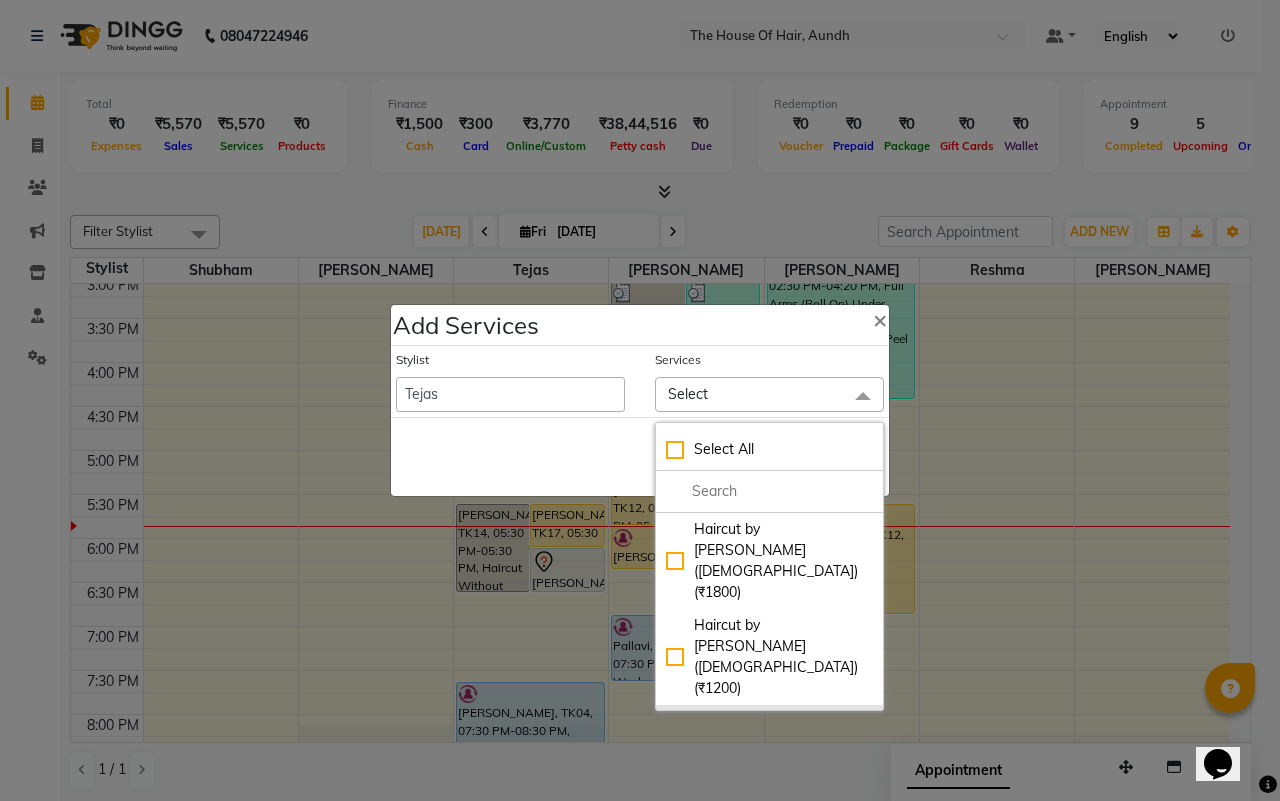 click on "Haircut With Wash ([DEMOGRAPHIC_DATA]) (₹500)" 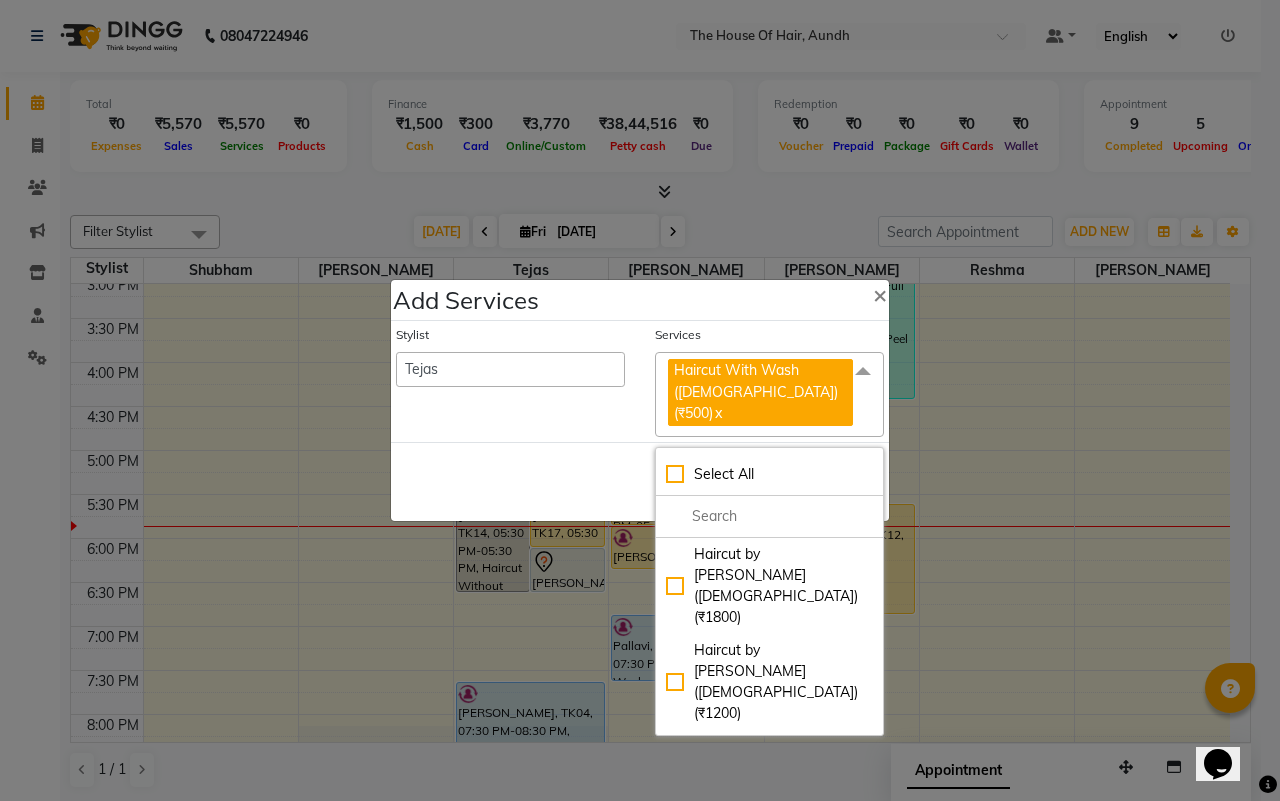 click on "Save   Cancel" 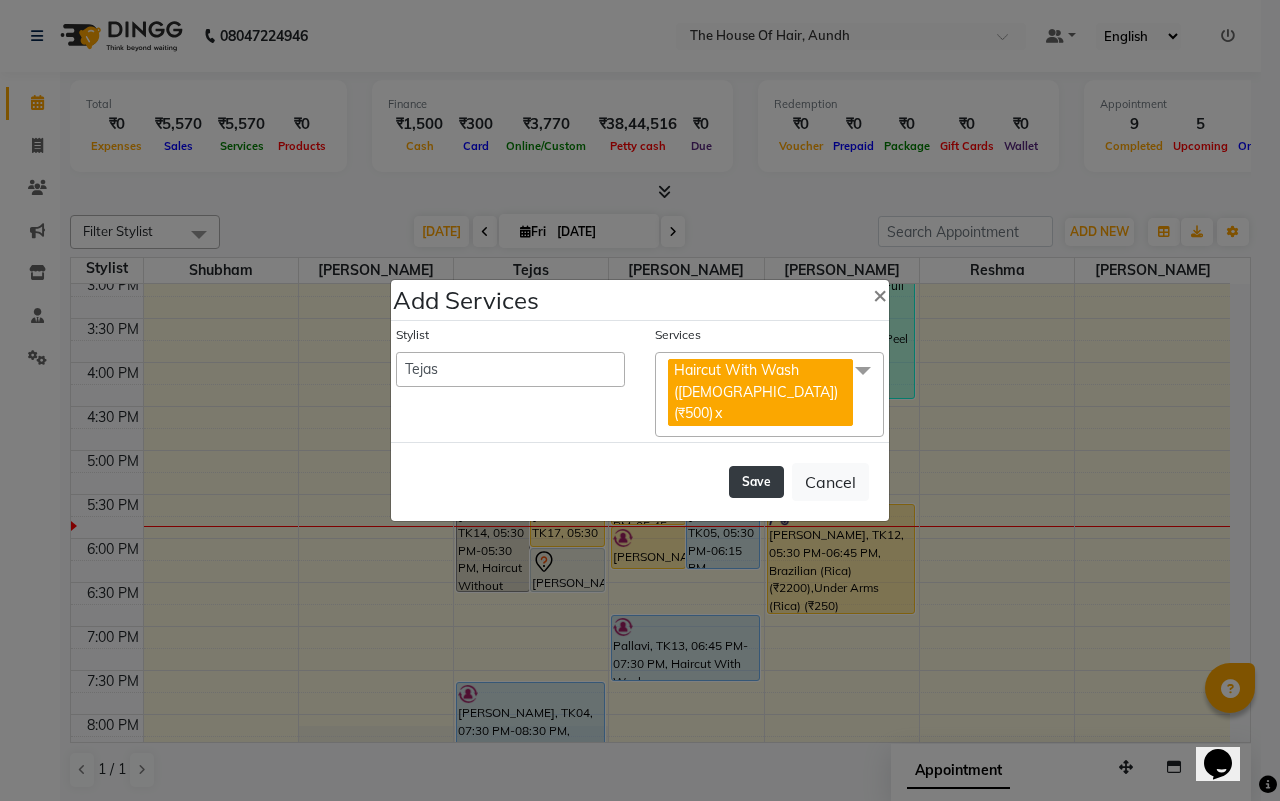 click on "Save" 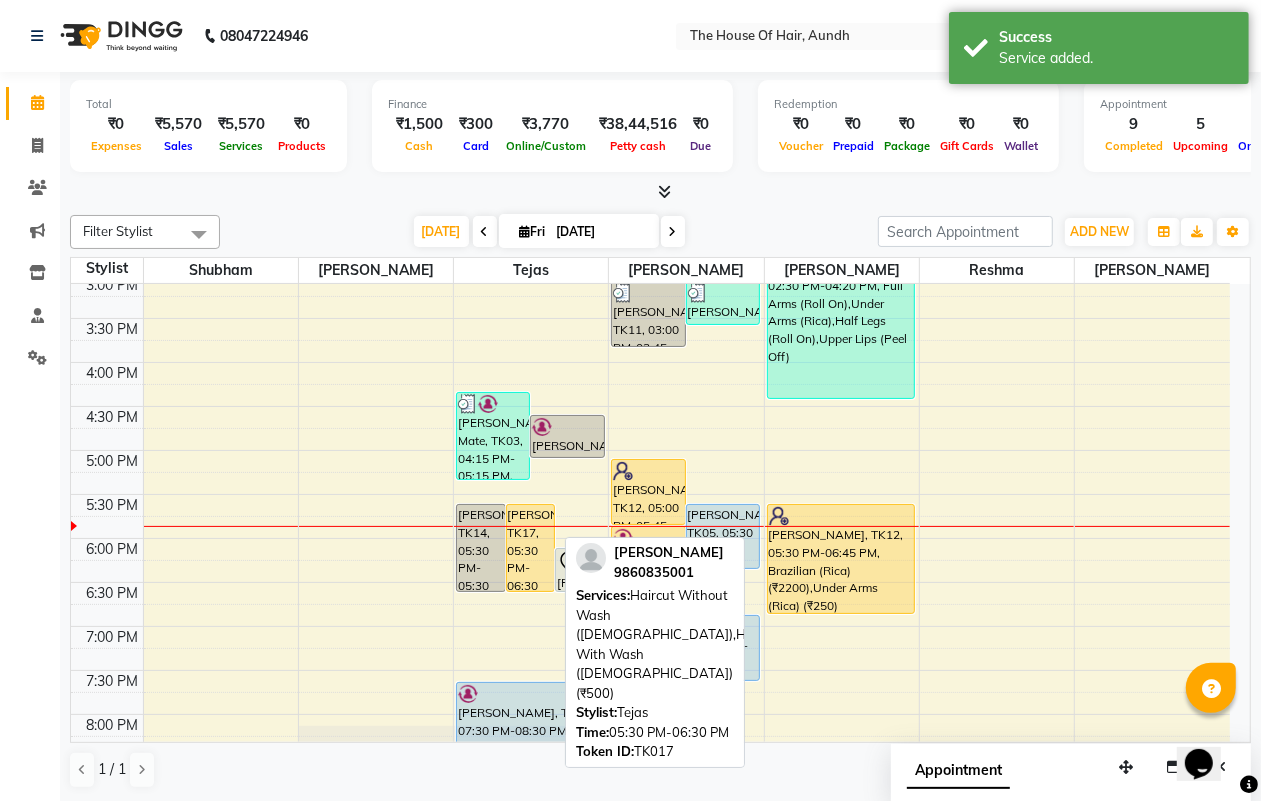 click on "[PERSON_NAME], TK17, 05:30 PM-06:30 PM, Haircut Without Wash ([DEMOGRAPHIC_DATA]),Haircut With Wash ([DEMOGRAPHIC_DATA]) (₹500)" at bounding box center [531, 548] 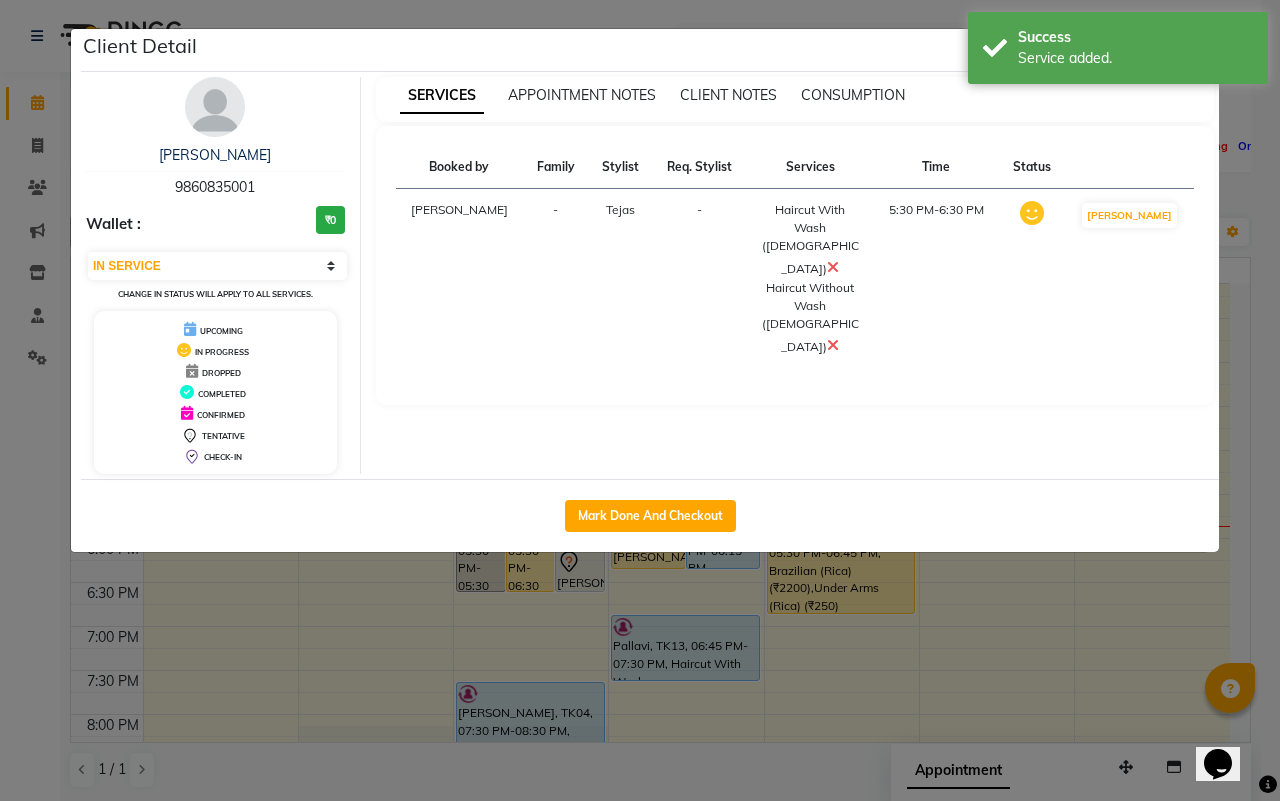 click at bounding box center [833, 345] 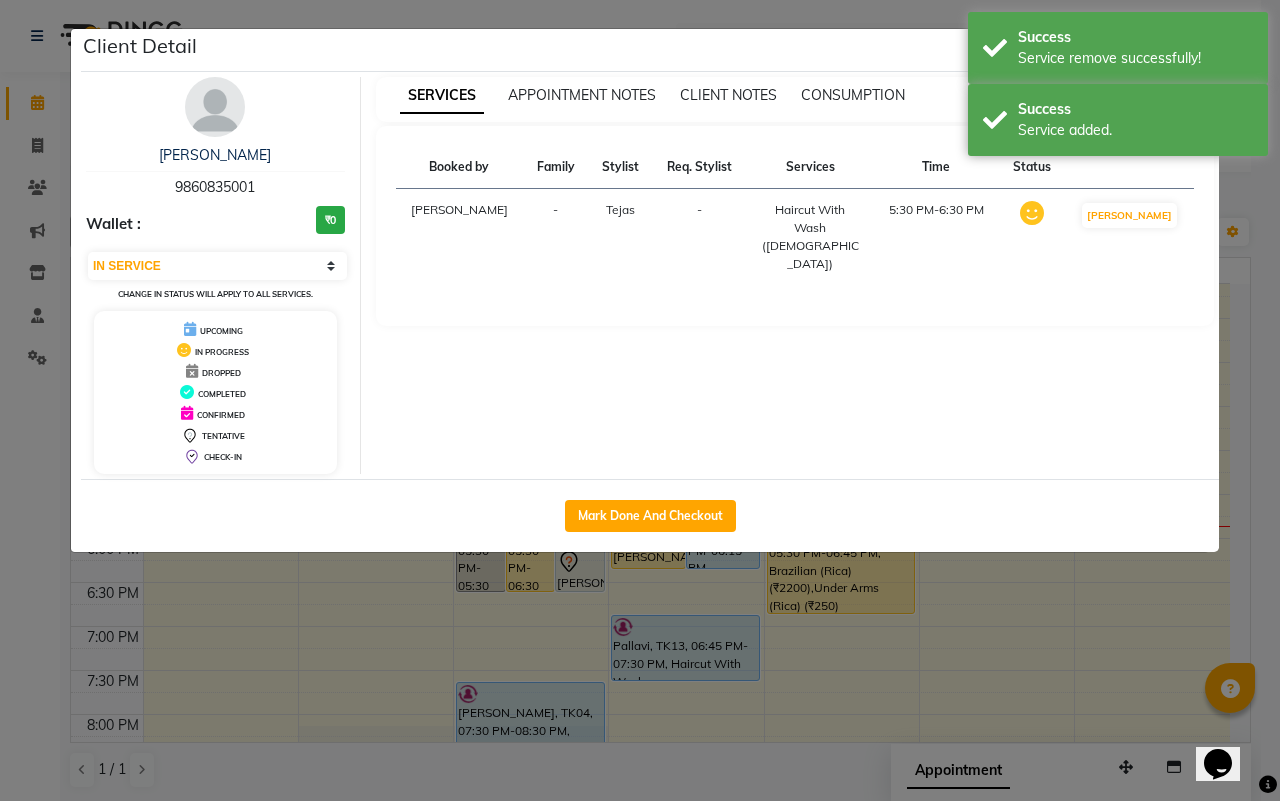 click on "Client Detail  [PERSON_NAME]   9860835001 Wallet : ₹0 Select IN SERVICE CONFIRMED TENTATIVE CHECK IN MARK DONE DROPPED UPCOMING Change in status will apply to all services. UPCOMING IN PROGRESS DROPPED COMPLETED CONFIRMED TENTATIVE CHECK-IN SERVICES APPOINTMENT NOTES CLIENT NOTES CONSUMPTION Booked by Family Stylist Req. Stylist Services Time Status  [PERSON_NAME] -  Haircut With Wash ([DEMOGRAPHIC_DATA])   5:30 PM-6:30 PM   MARK DONE   Mark Done And Checkout" 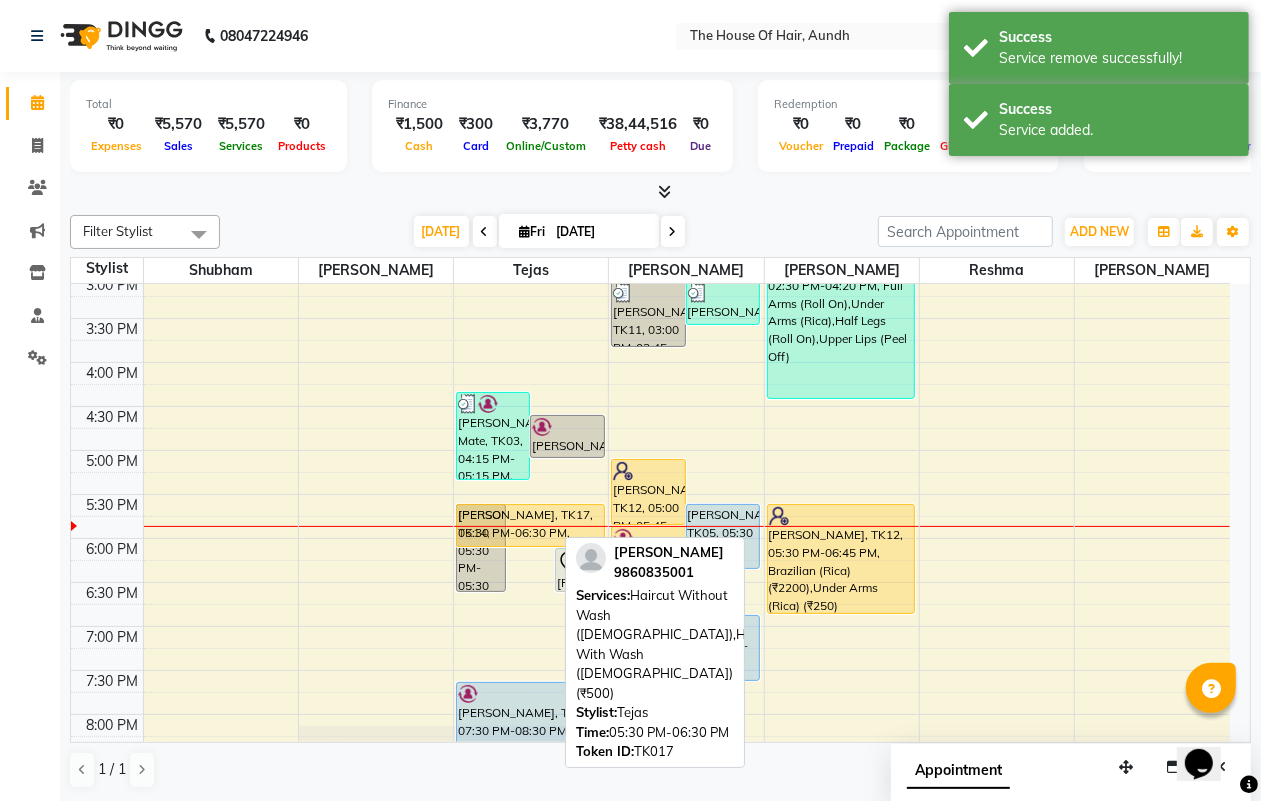 drag, startPoint x: 521, startPoint y: 587, endPoint x: 536, endPoint y: 541, distance: 48.38388 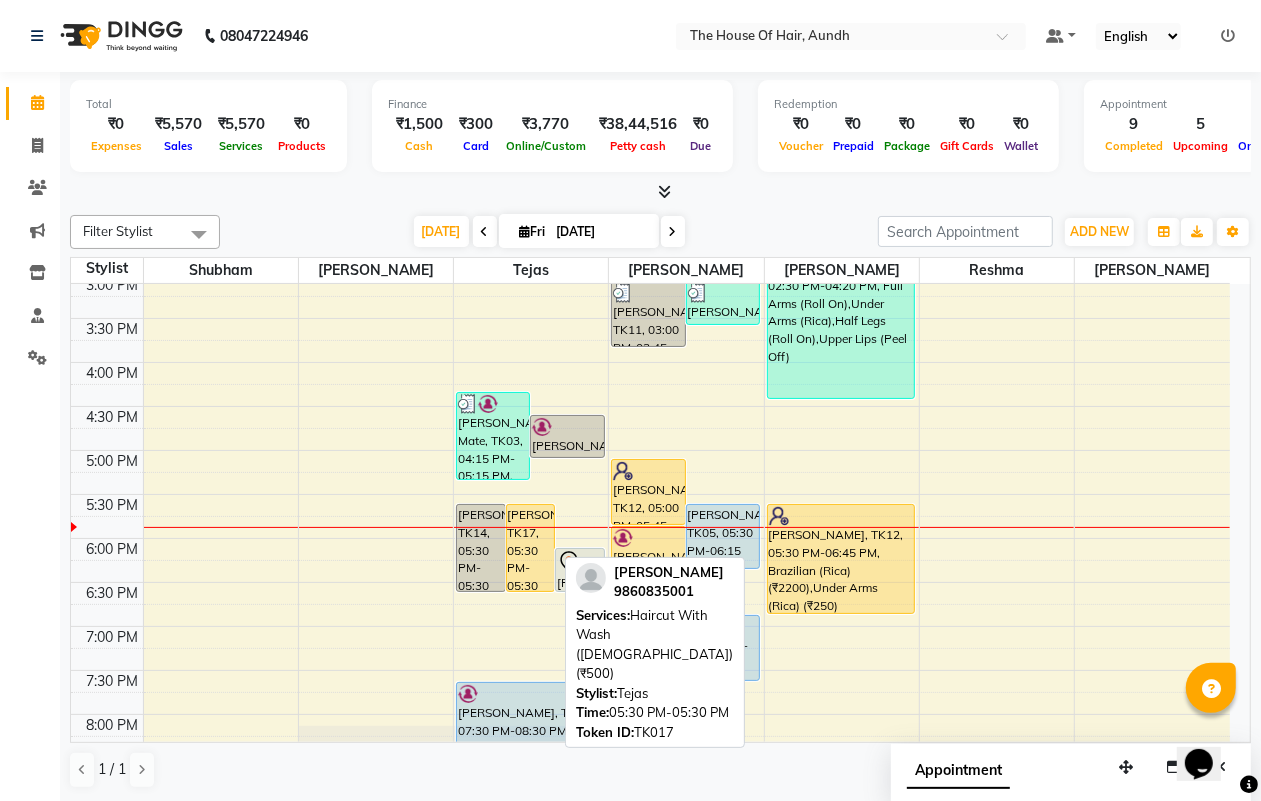 click on "[PERSON_NAME], TK17, 05:30 PM-05:30 PM, Haircut With Wash ([DEMOGRAPHIC_DATA]) (₹500)" at bounding box center [531, 548] 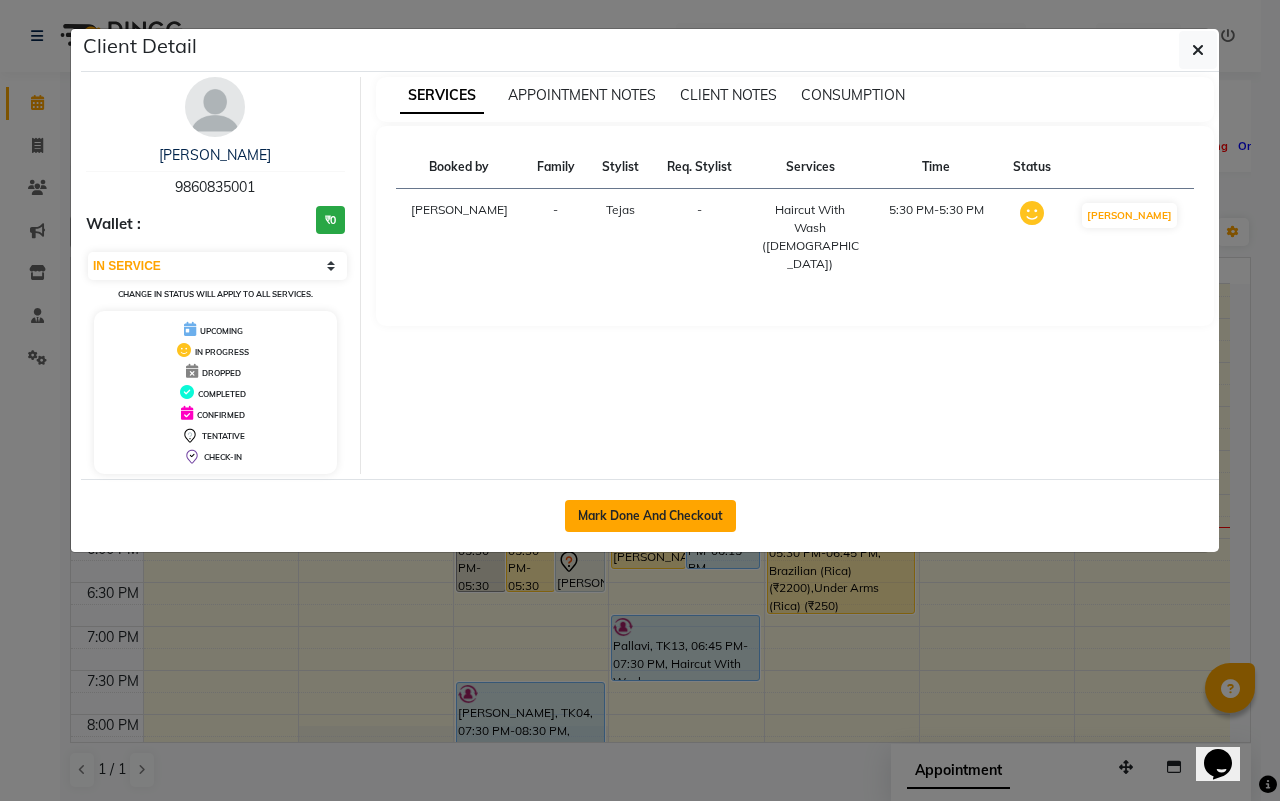 click on "Mark Done And Checkout" 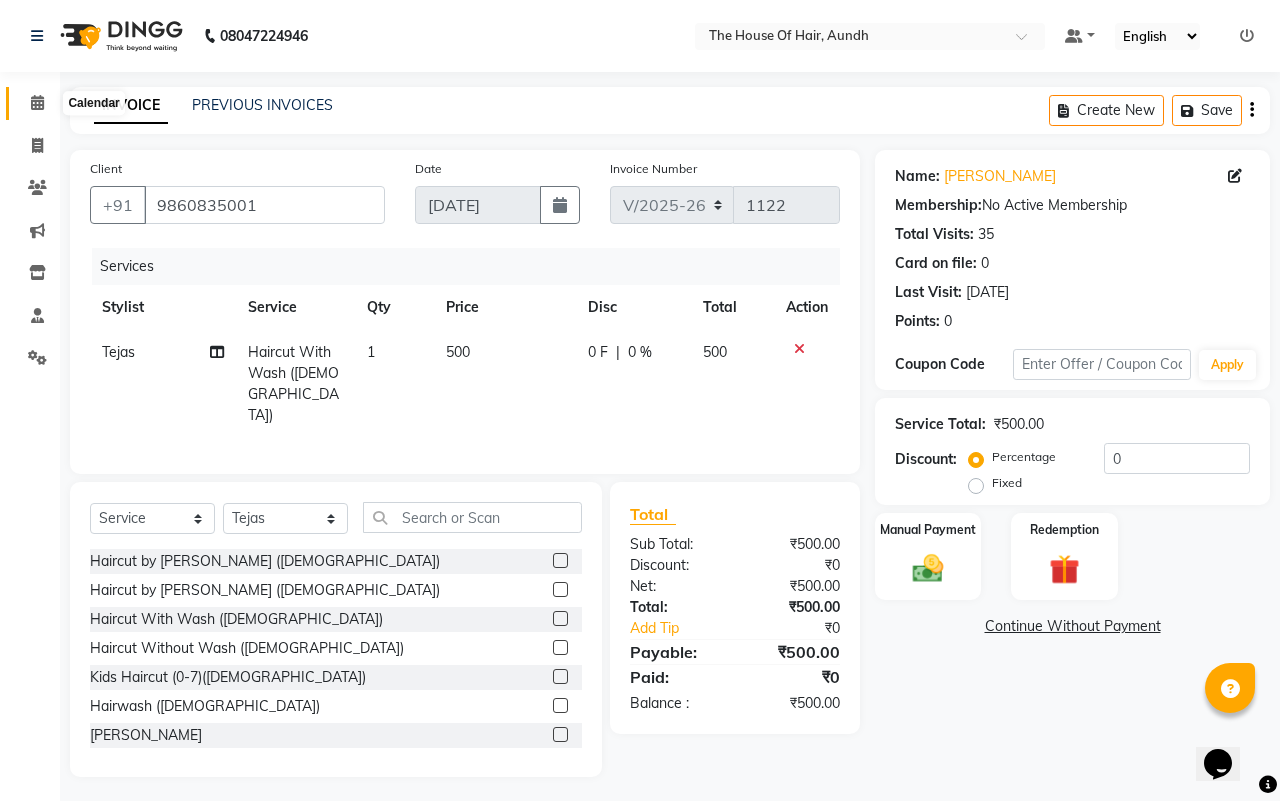 click 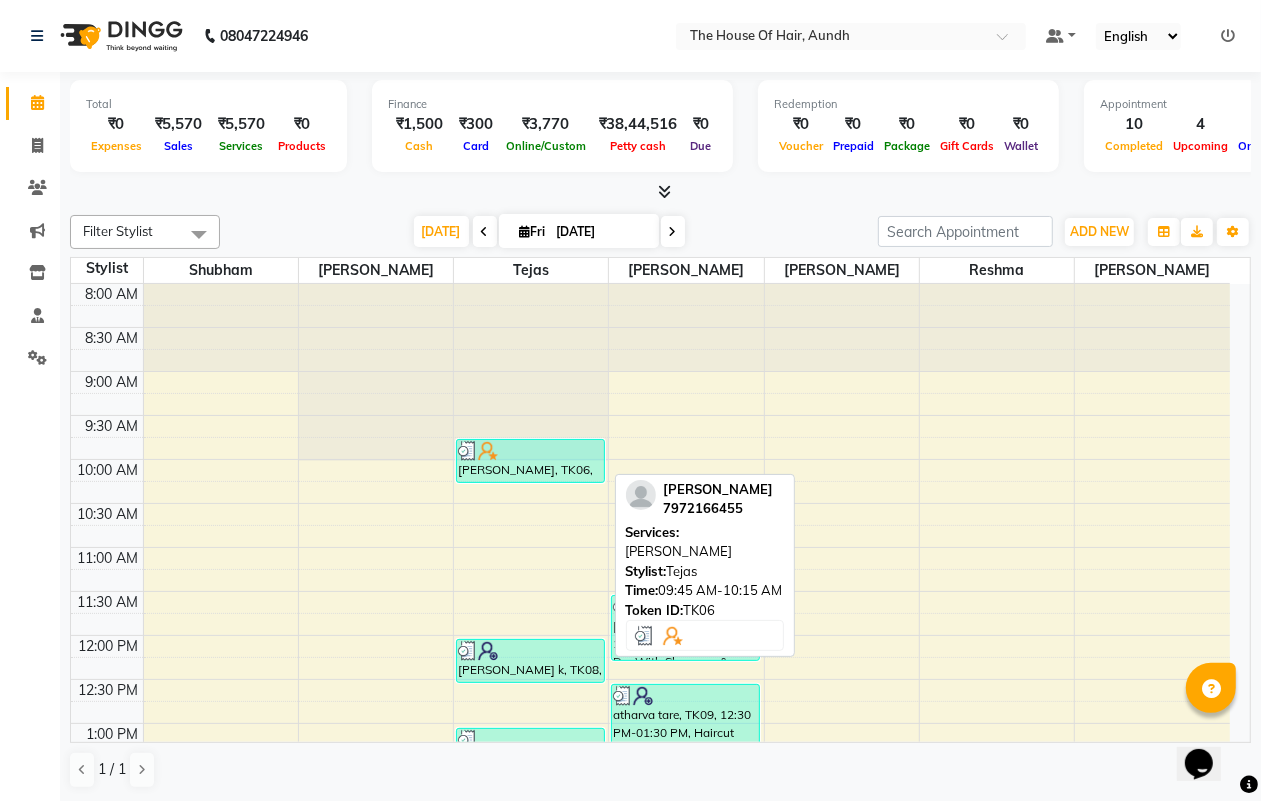 scroll, scrollTop: 625, scrollLeft: 0, axis: vertical 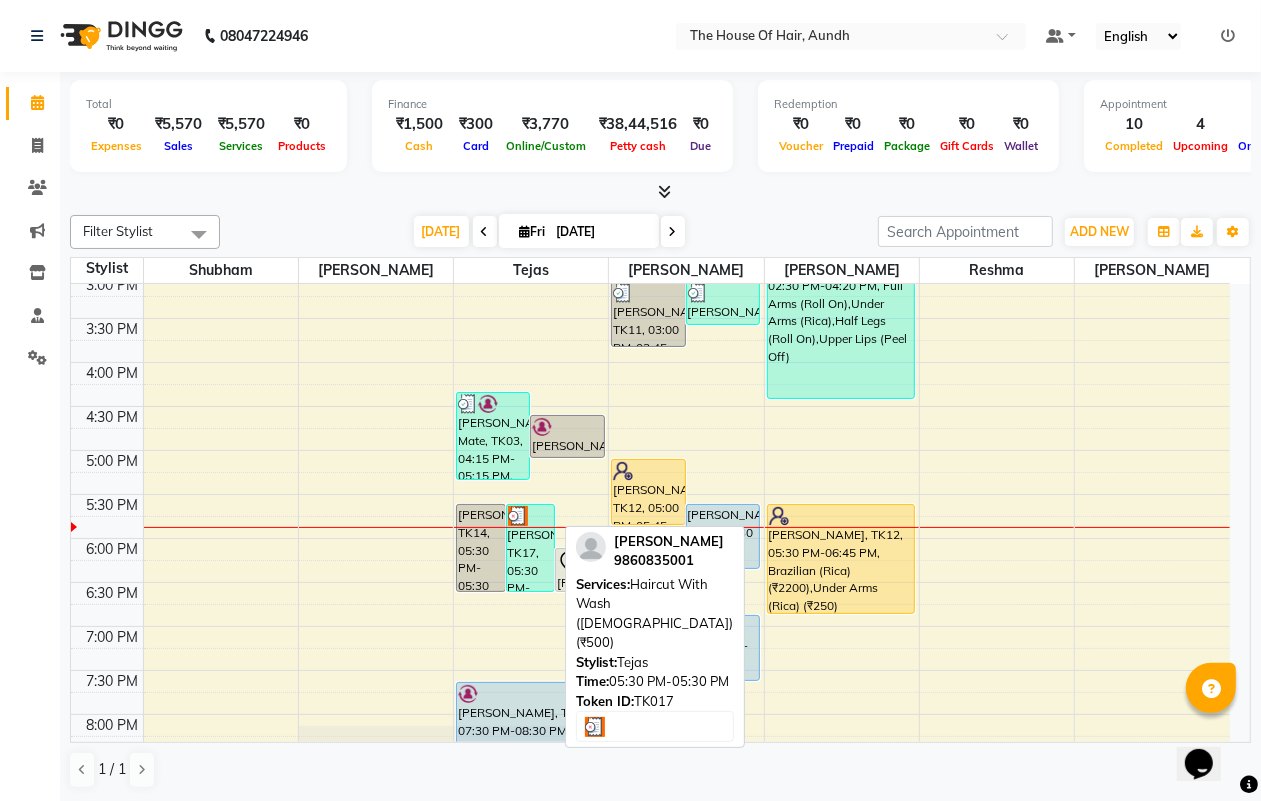 click on "[PERSON_NAME], TK17, 05:30 PM-05:30 PM, Haircut With Wash ([DEMOGRAPHIC_DATA]) (₹500)" at bounding box center (531, 548) 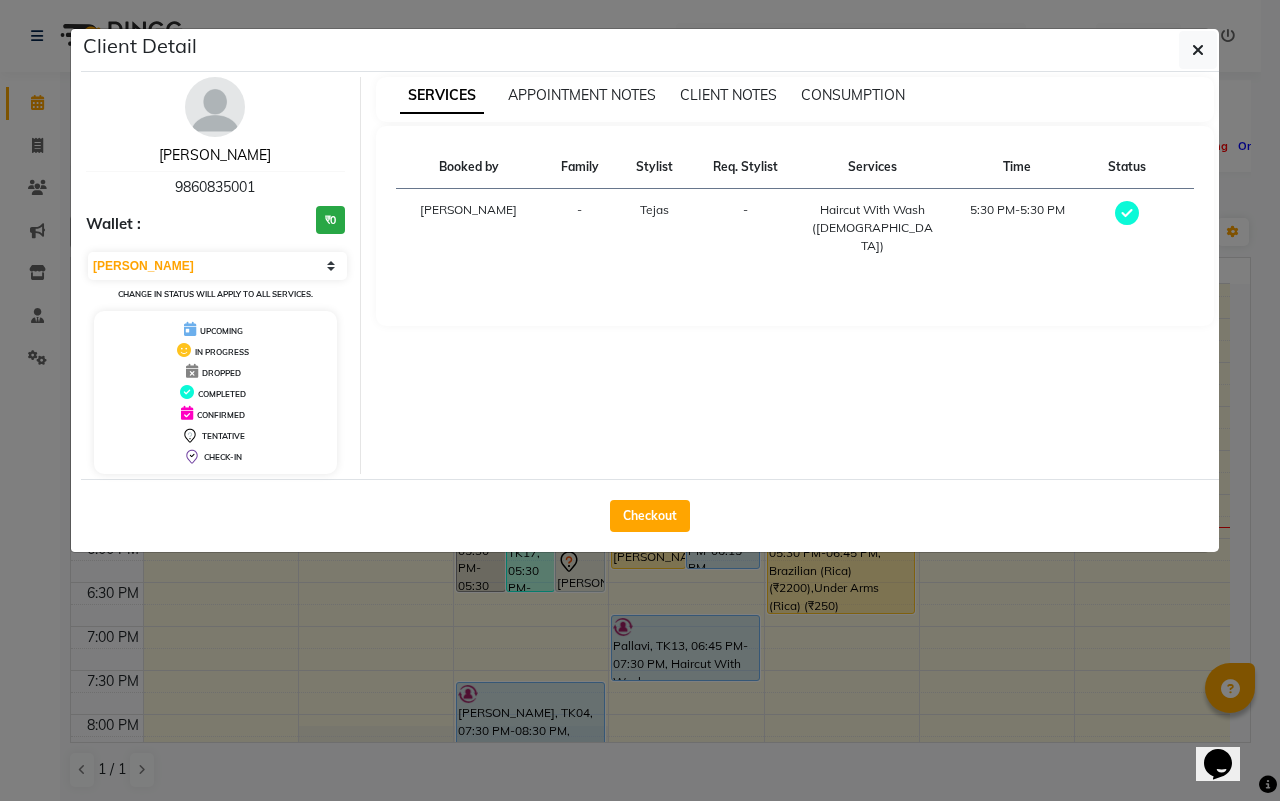 click on "[PERSON_NAME]" at bounding box center [215, 155] 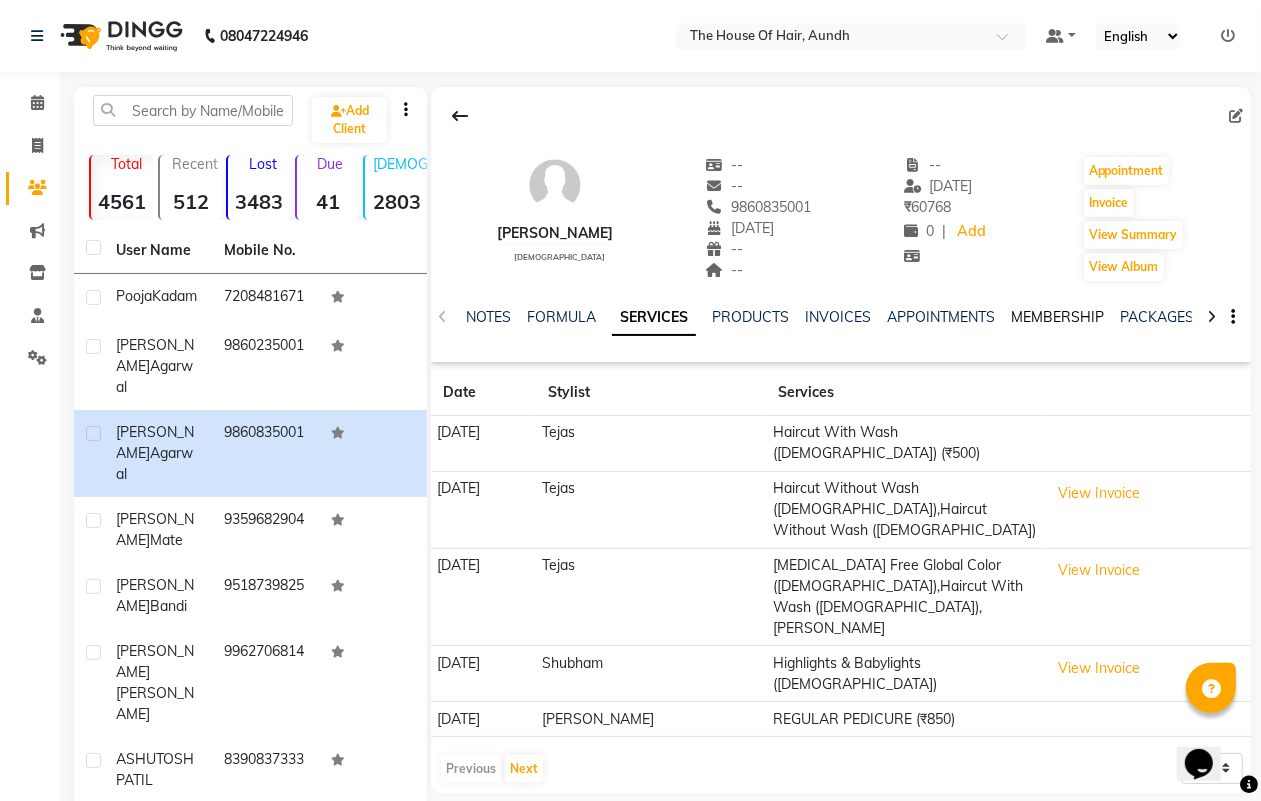 click on "MEMBERSHIP" 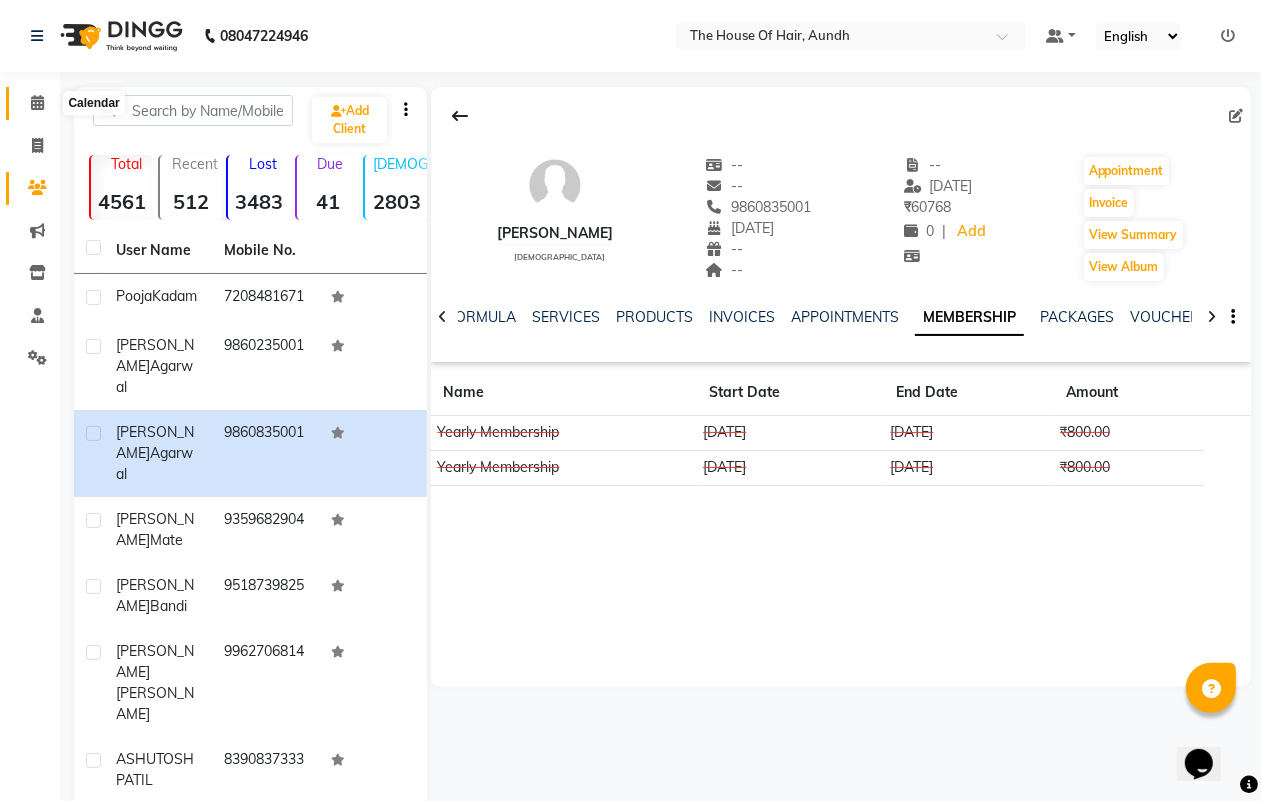 click 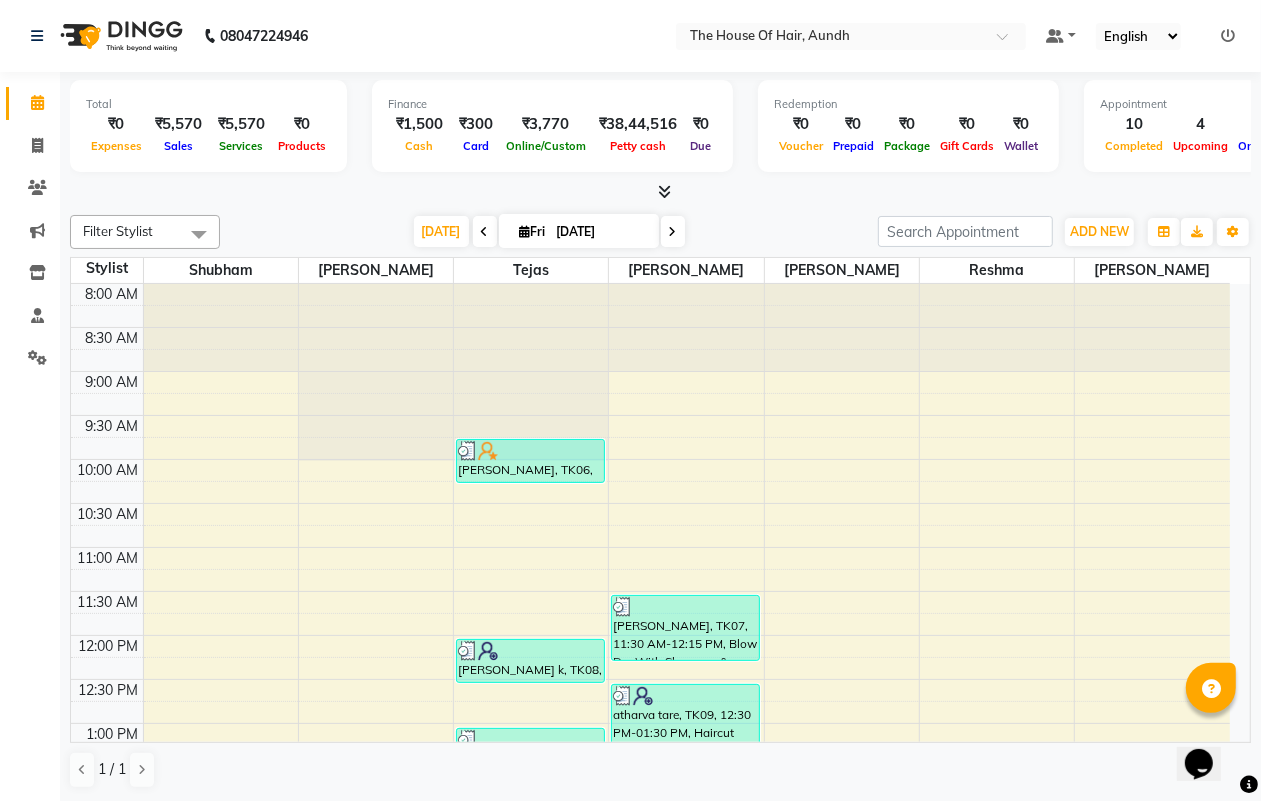 scroll, scrollTop: 625, scrollLeft: 0, axis: vertical 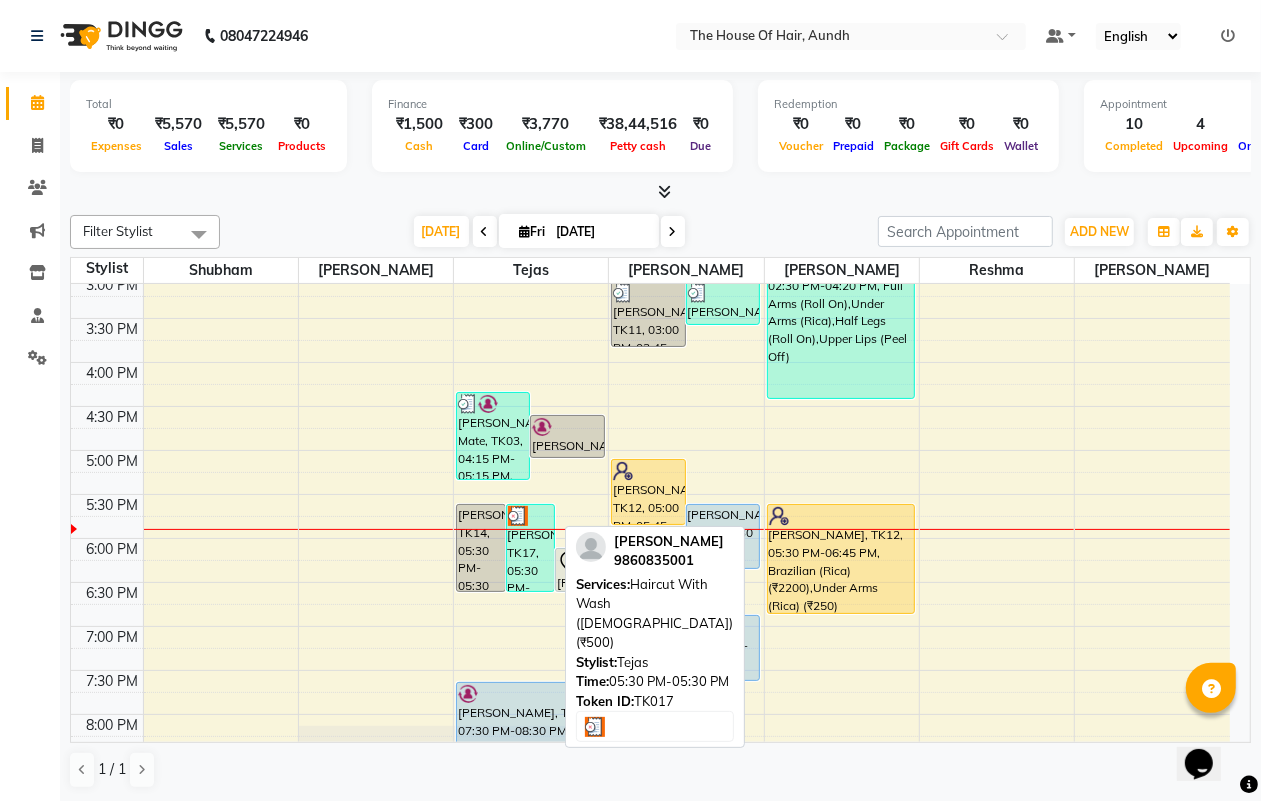click on "[PERSON_NAME], TK17, 05:30 PM-05:30 PM, Haircut With Wash ([DEMOGRAPHIC_DATA]) (₹500)" at bounding box center (531, 548) 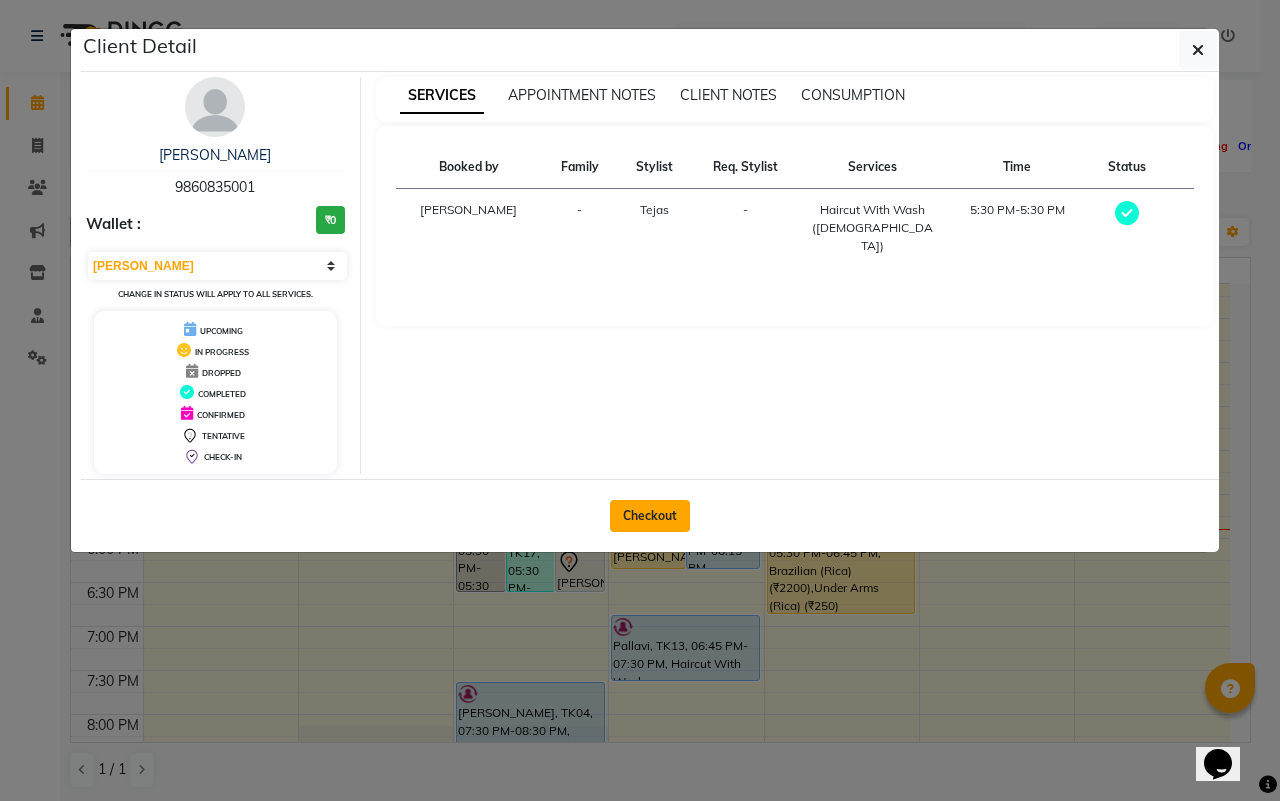 click on "Checkout" 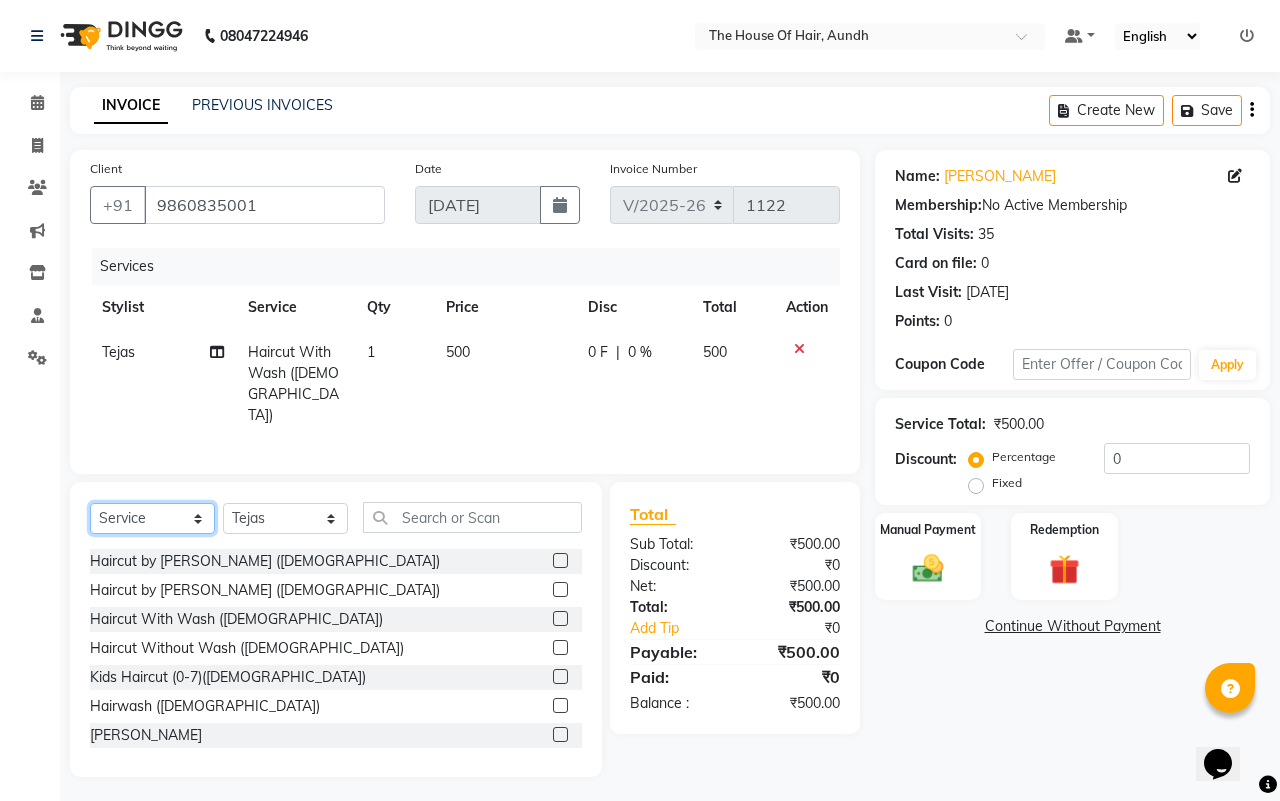 click on "Select  Service  Product  Membership  Package Voucher Prepaid Gift Card" 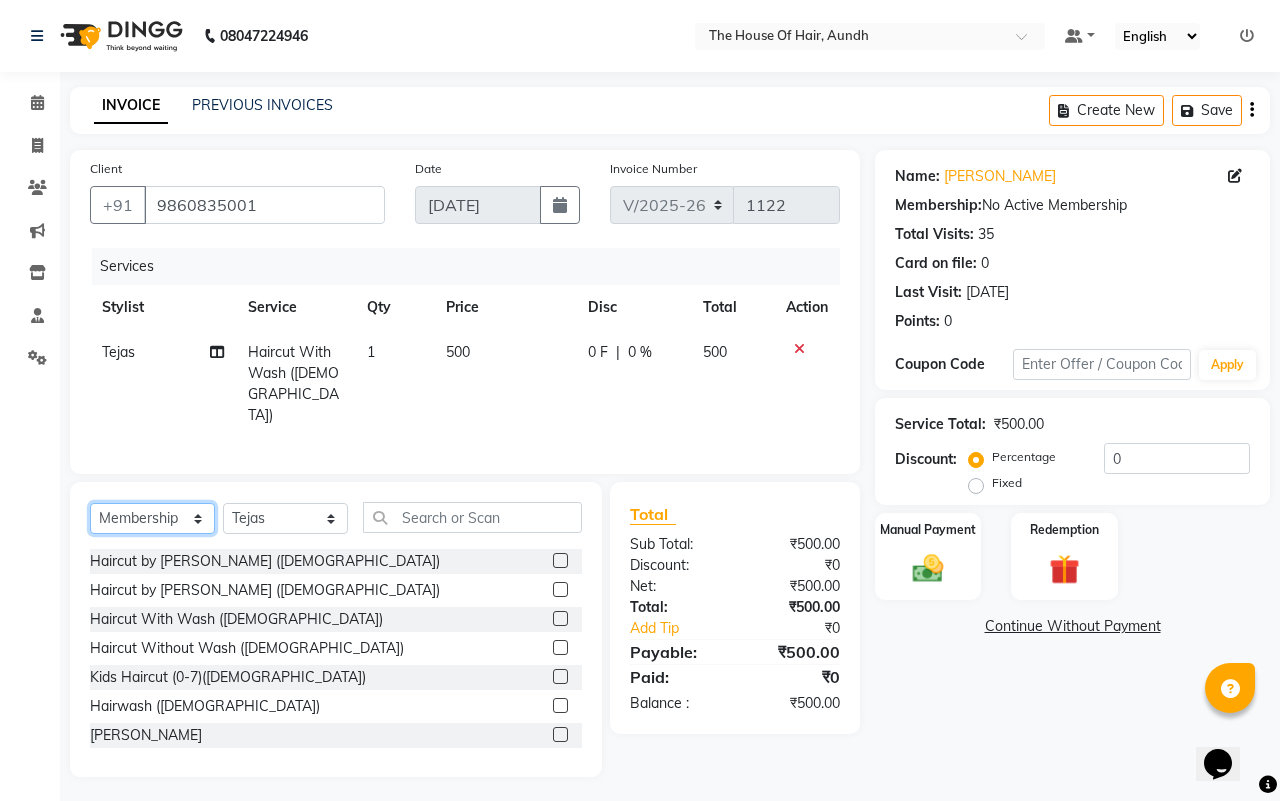 click on "Select  Service  Product  Membership  Package Voucher Prepaid Gift Card" 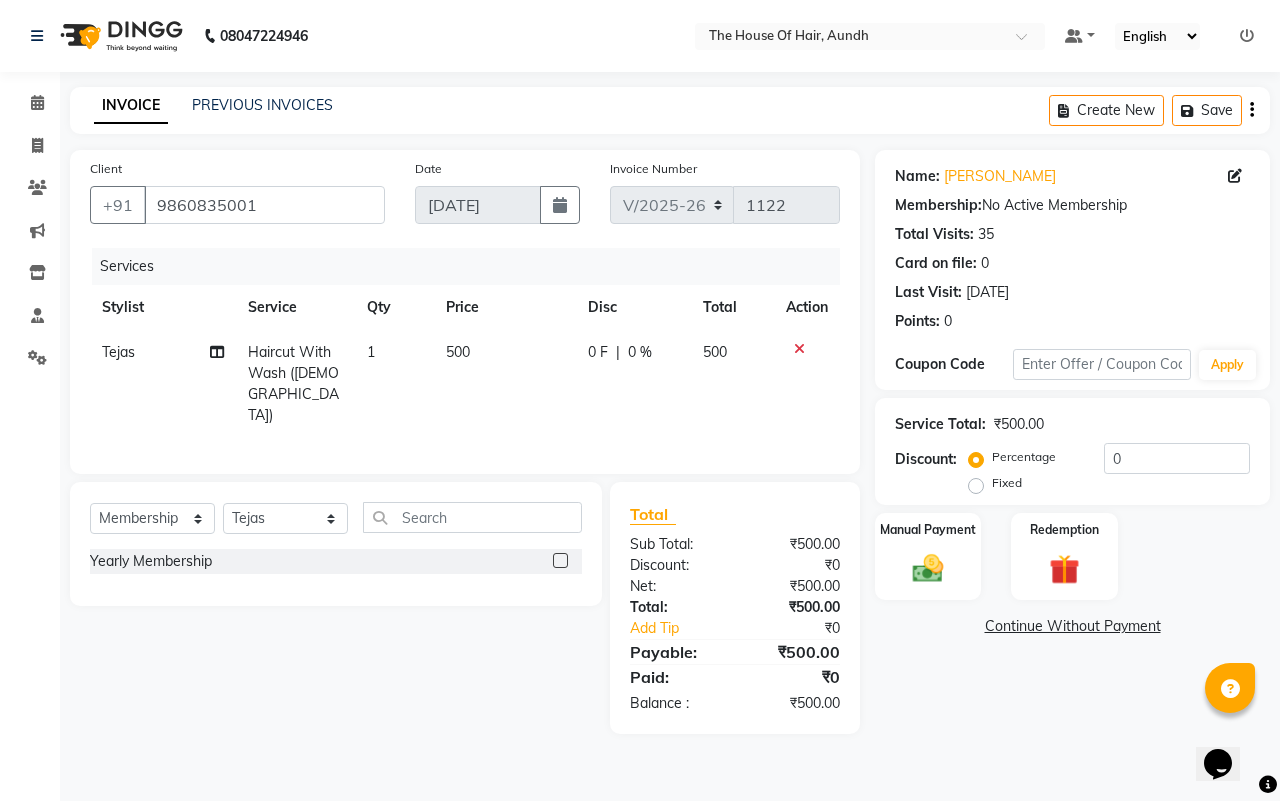 click 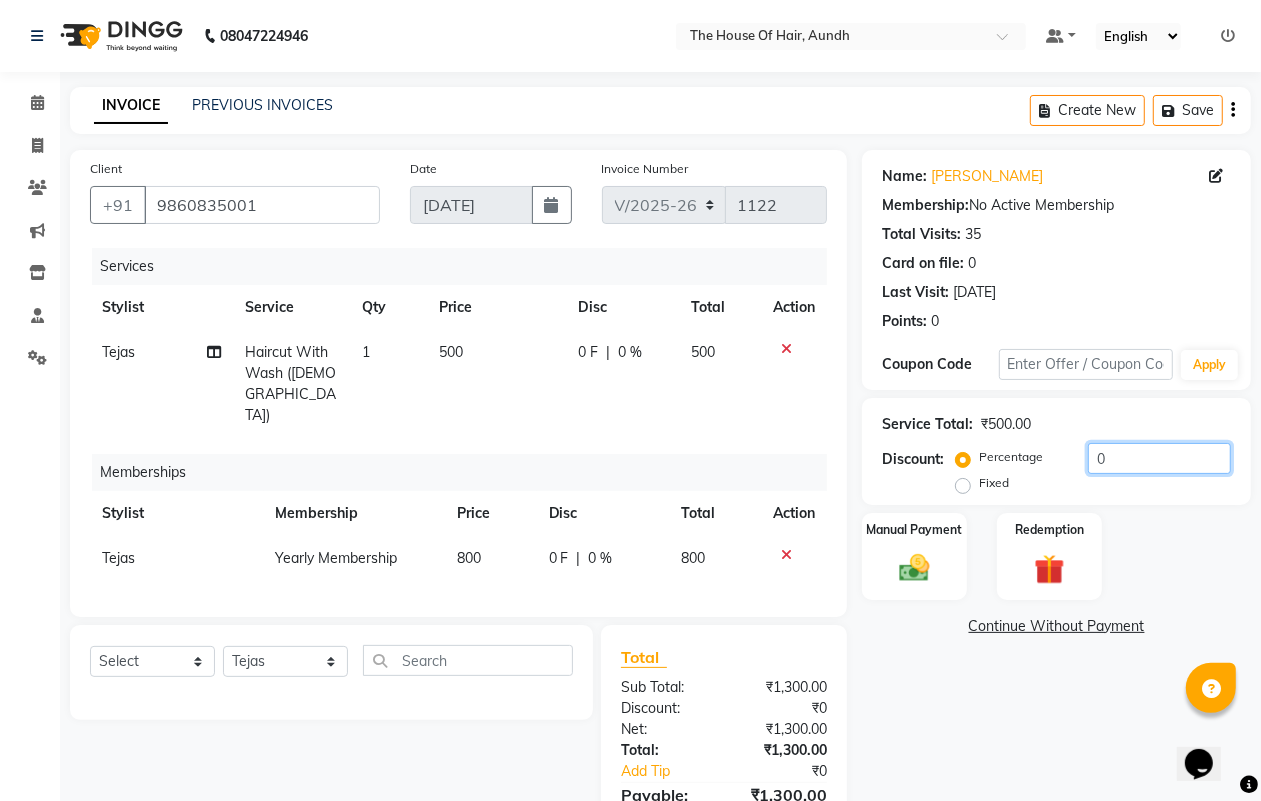 click on "0" 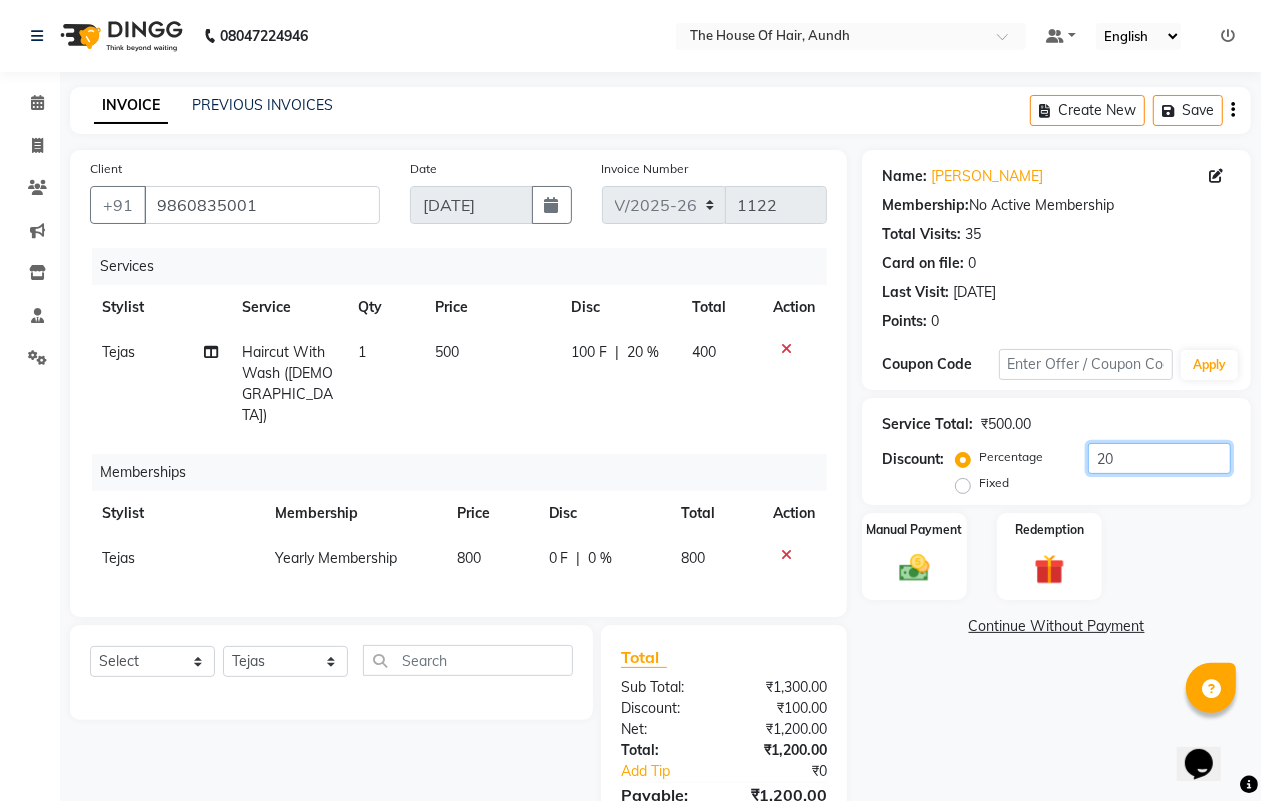 scroll, scrollTop: 82, scrollLeft: 0, axis: vertical 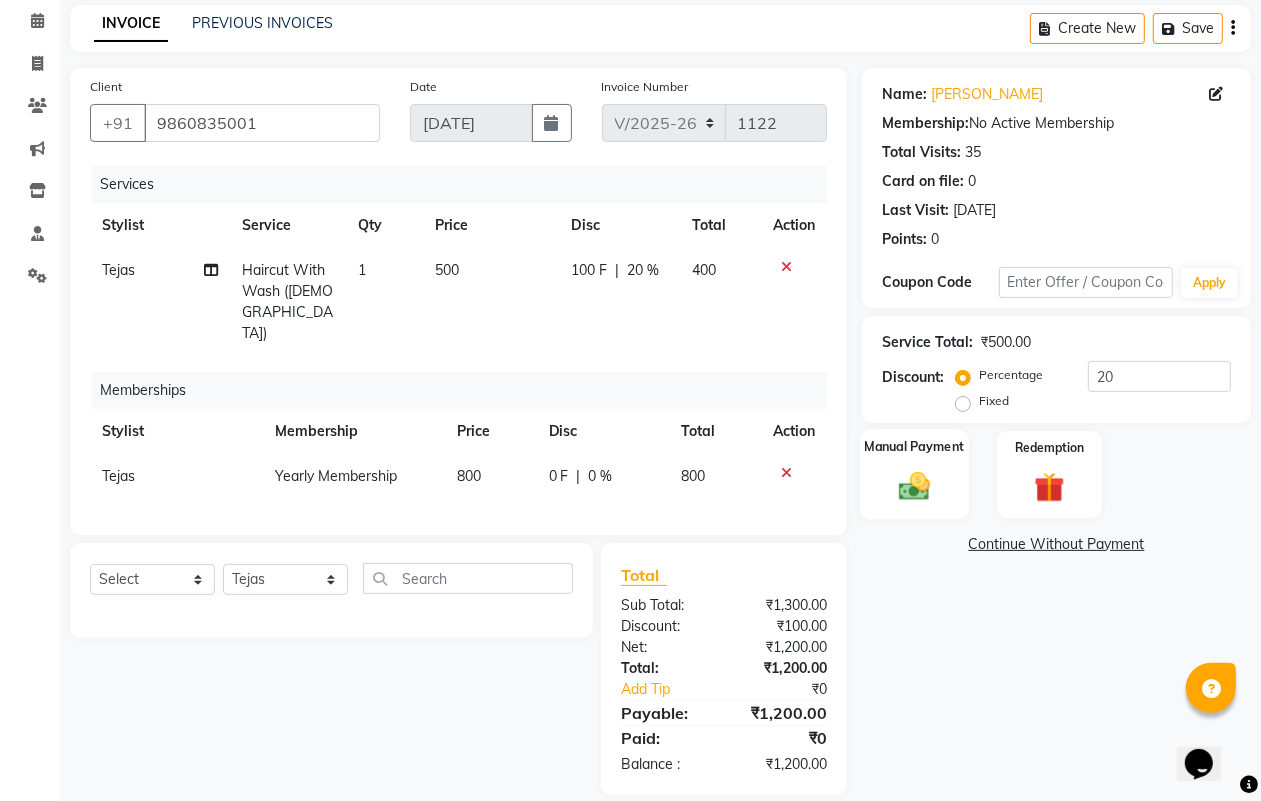 click 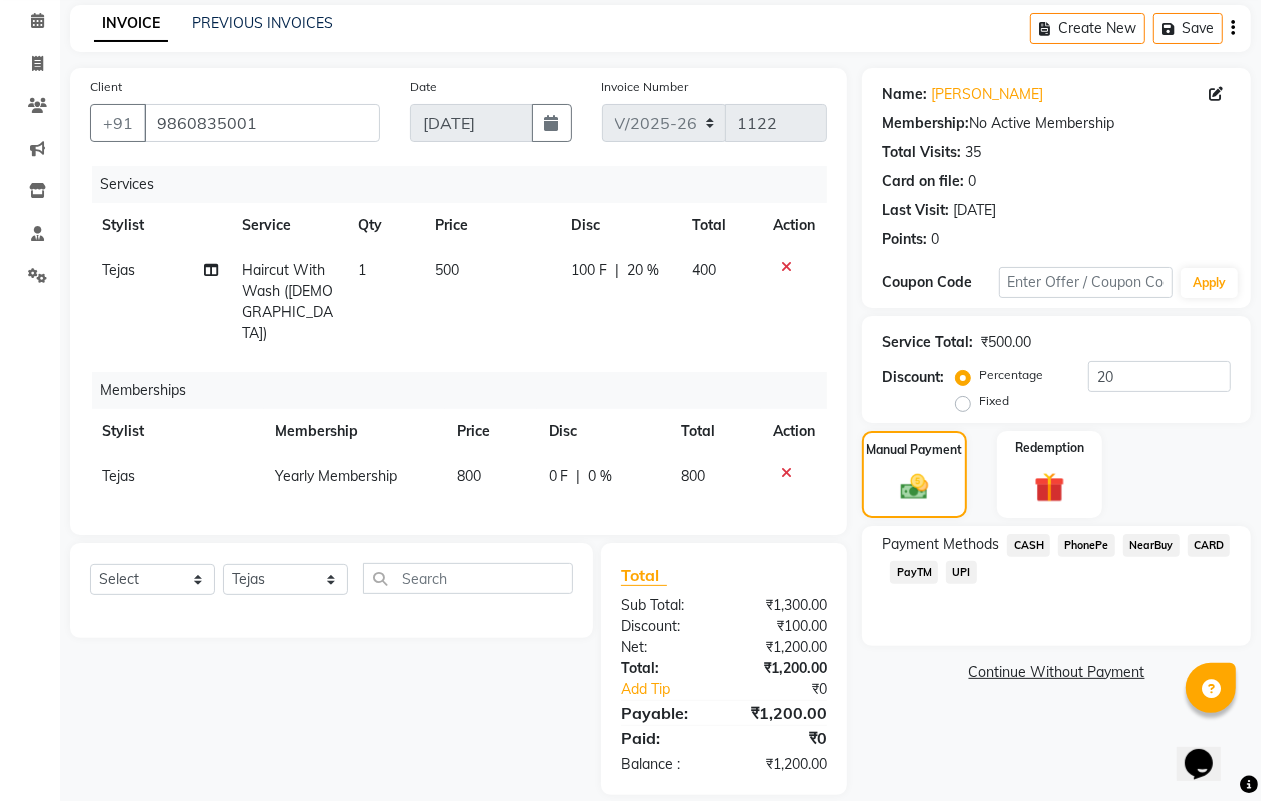 click on "CASH" 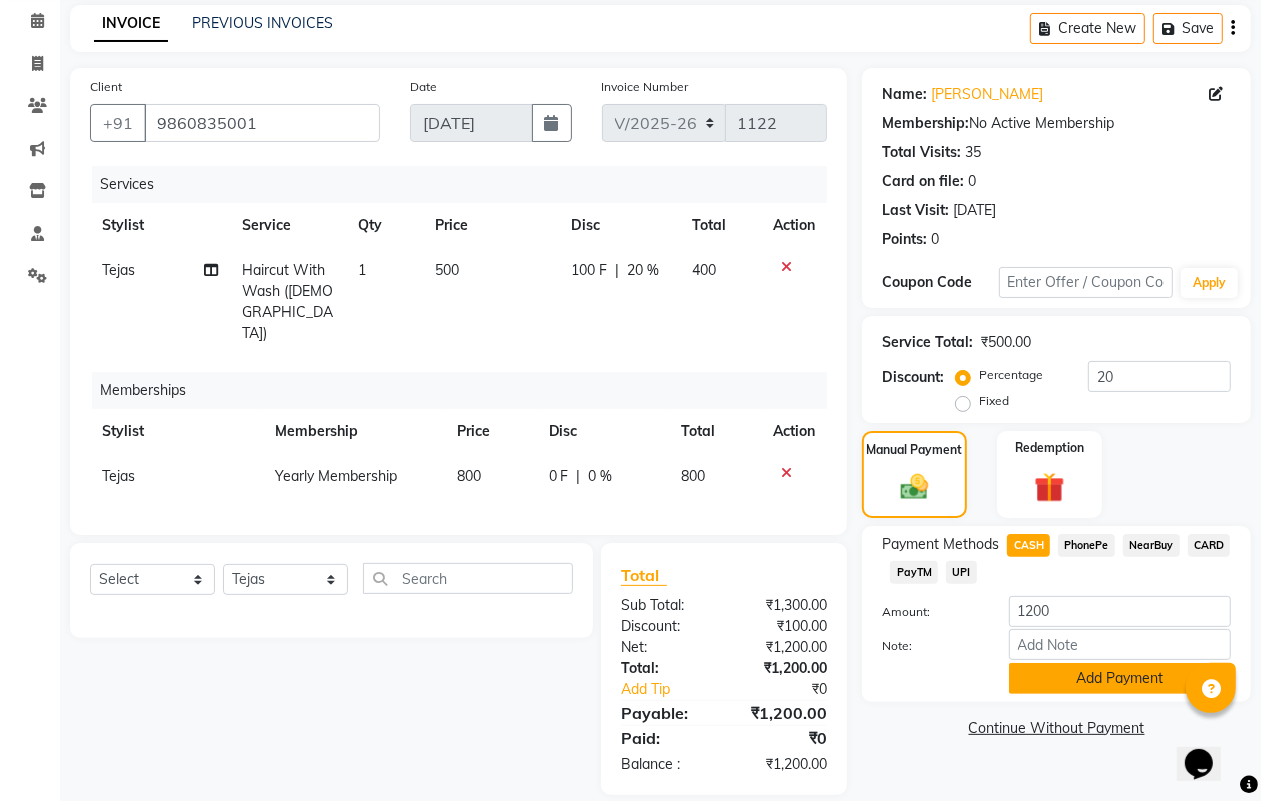 click on "Add Payment" 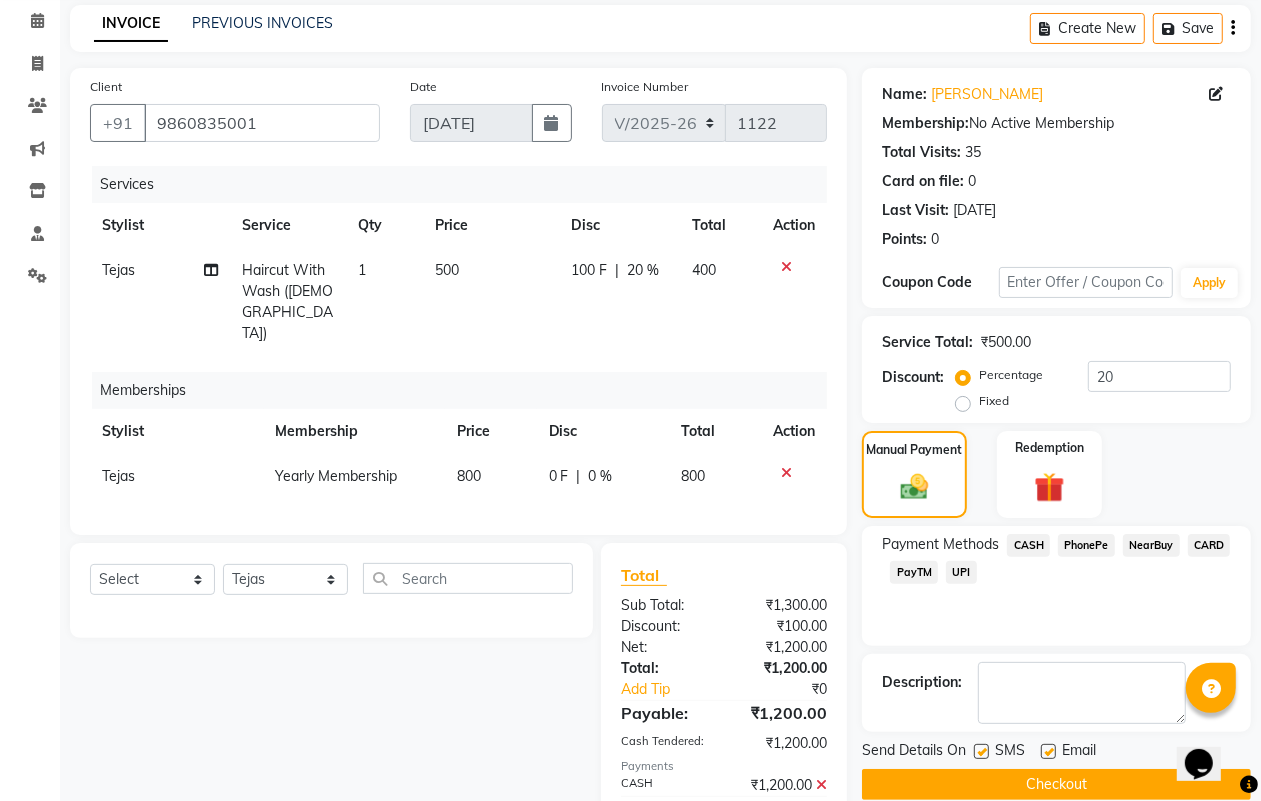 scroll, scrollTop: 152, scrollLeft: 0, axis: vertical 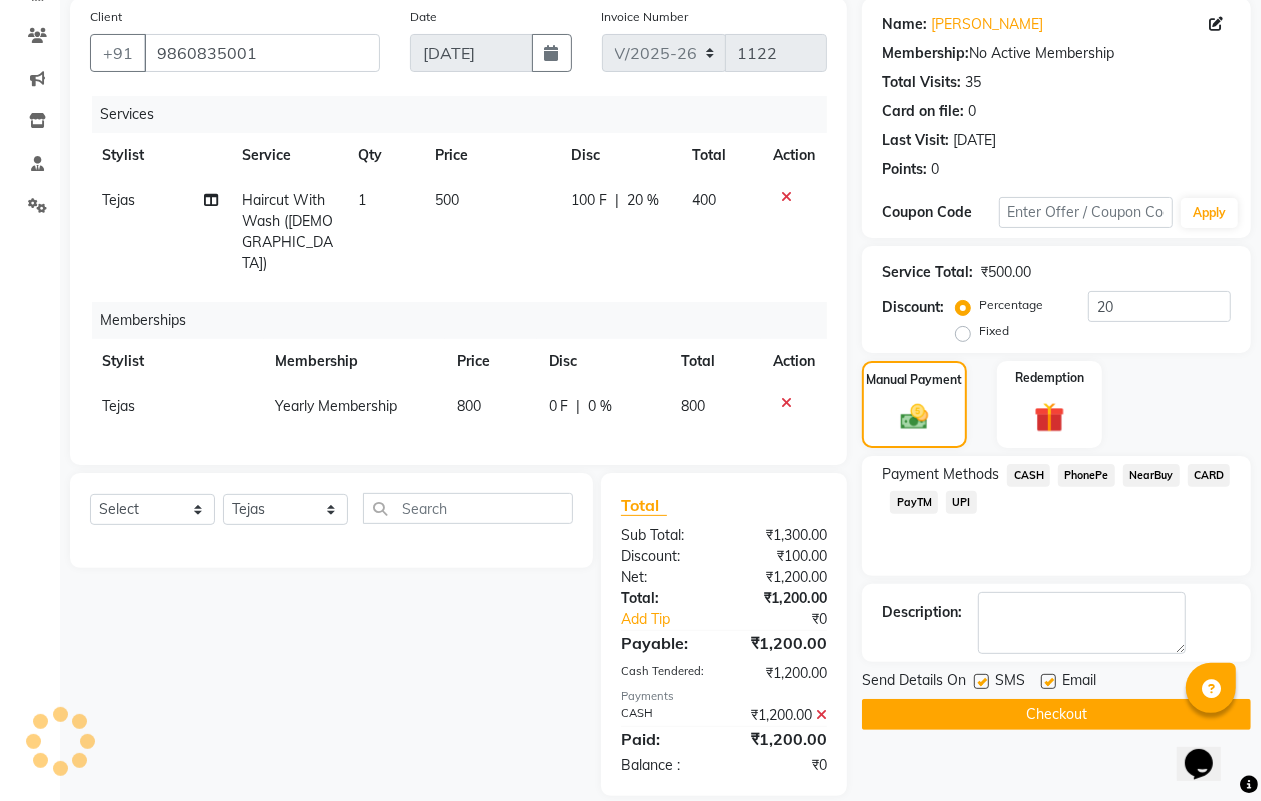 click on "Checkout" 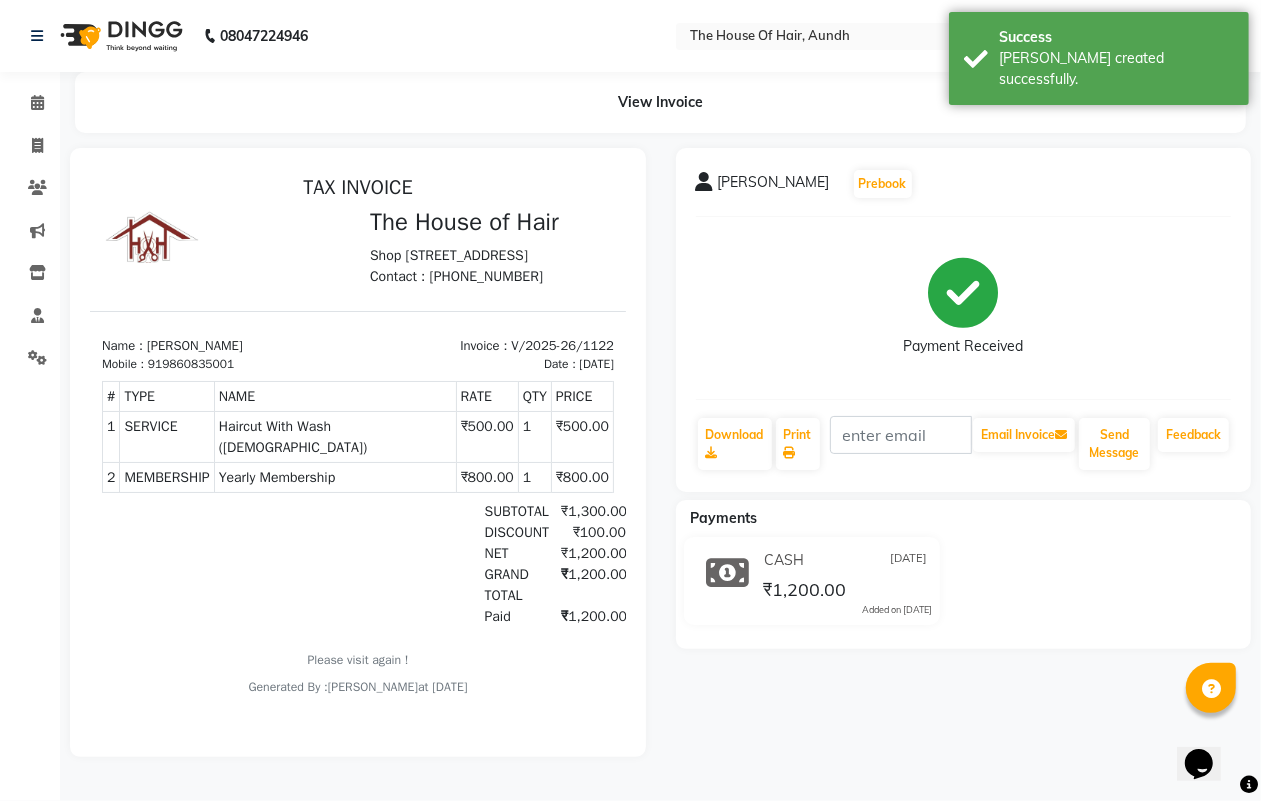 scroll, scrollTop: 0, scrollLeft: 0, axis: both 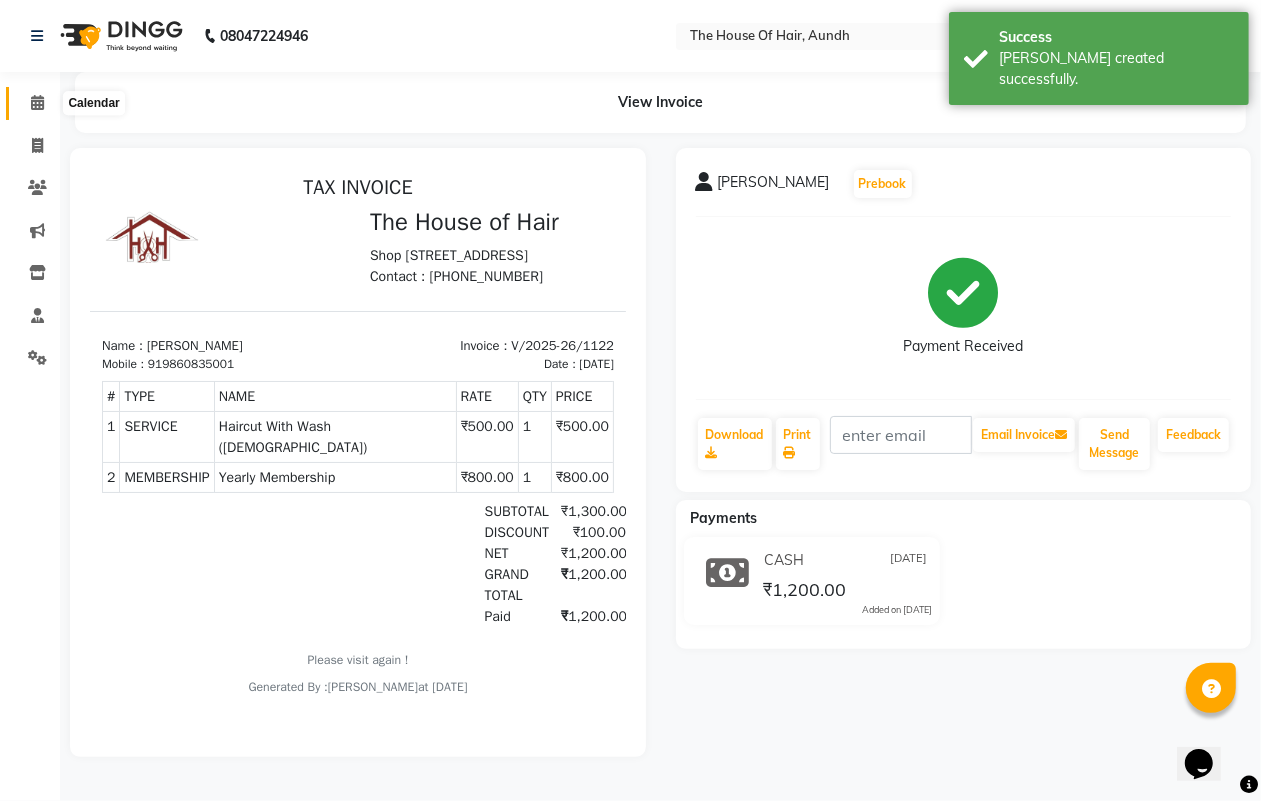 click 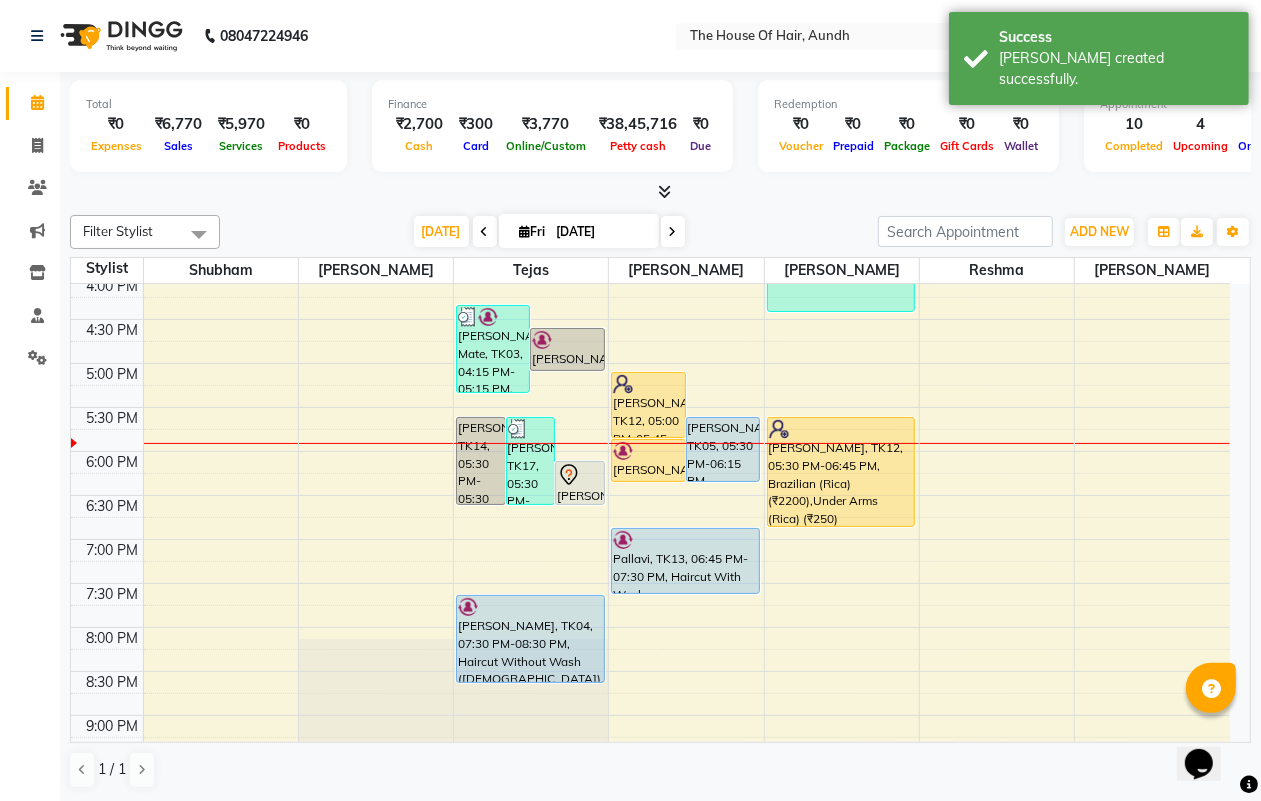 scroll, scrollTop: 750, scrollLeft: 0, axis: vertical 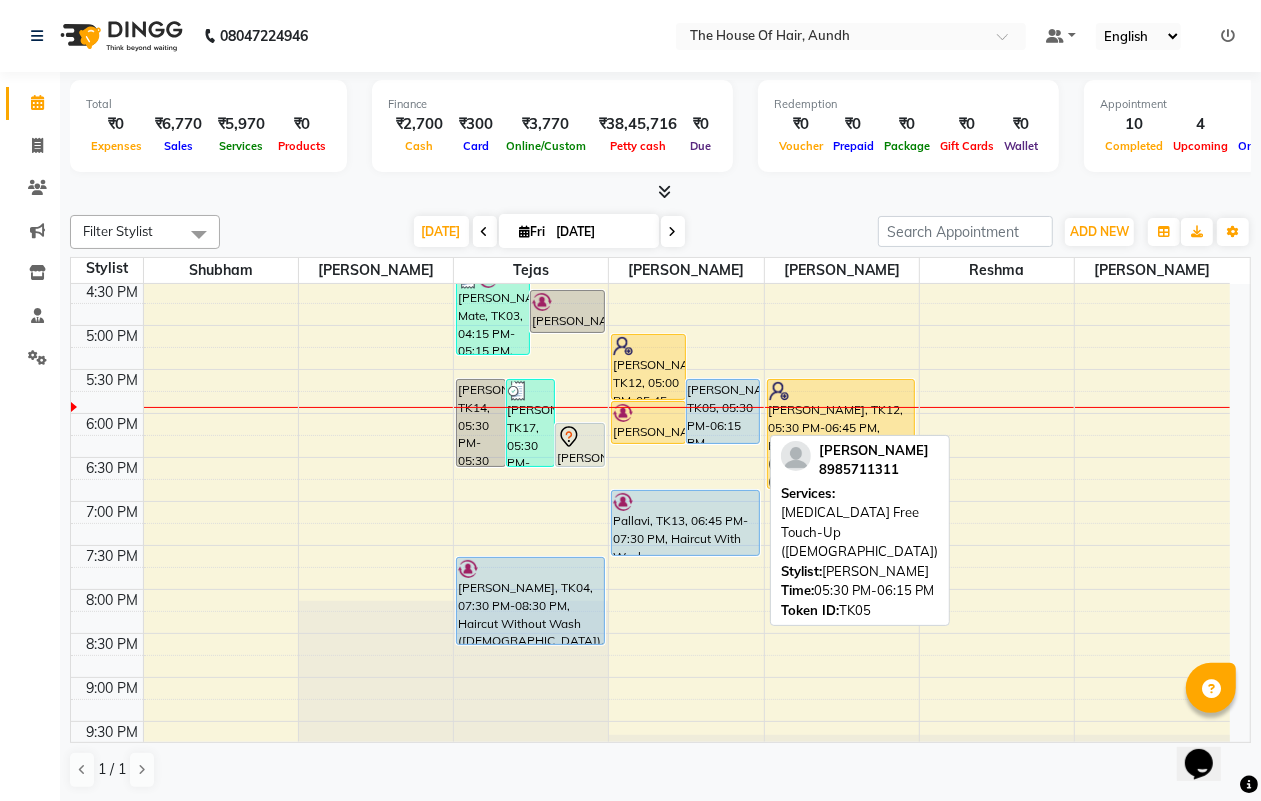 click on "[PERSON_NAME], TK05, 05:30 PM-06:15 PM, [MEDICAL_DATA] Free Touch-Up ([DEMOGRAPHIC_DATA])" at bounding box center (723, 411) 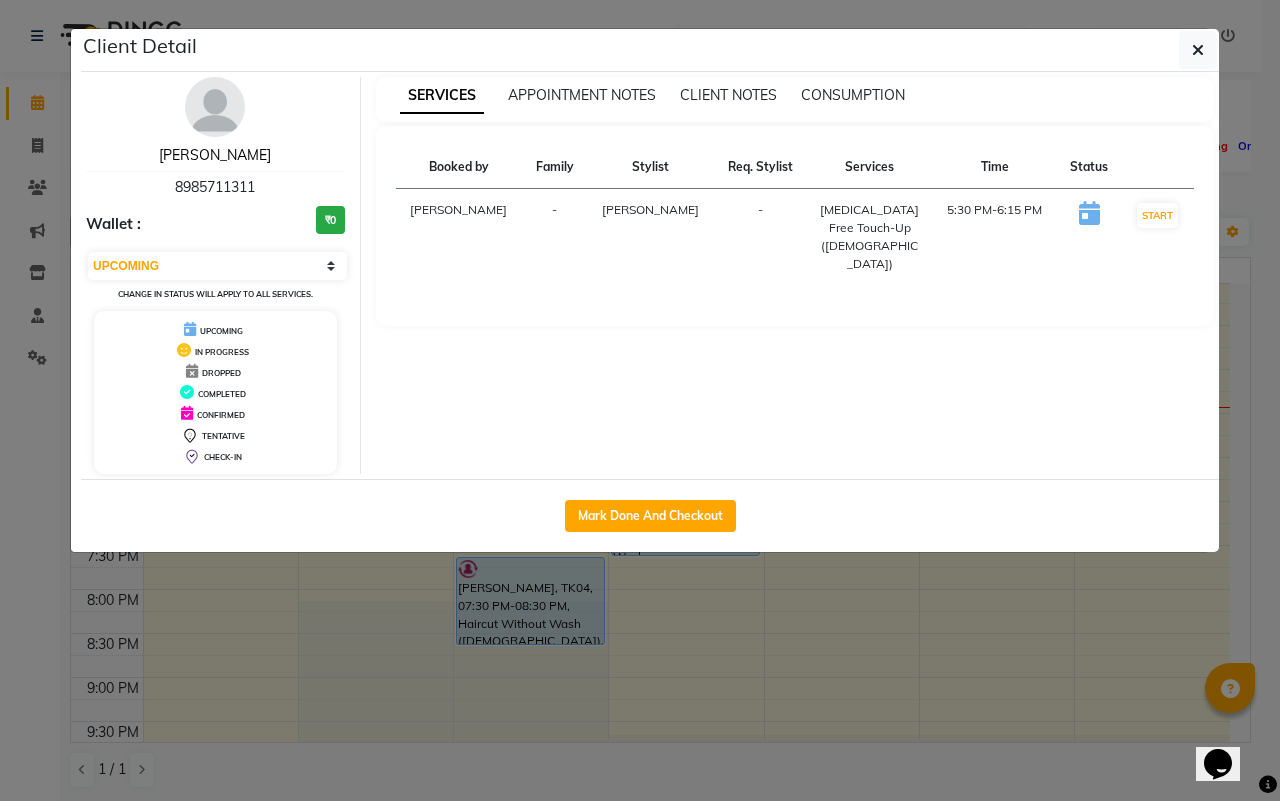 click on "[PERSON_NAME]" at bounding box center (215, 155) 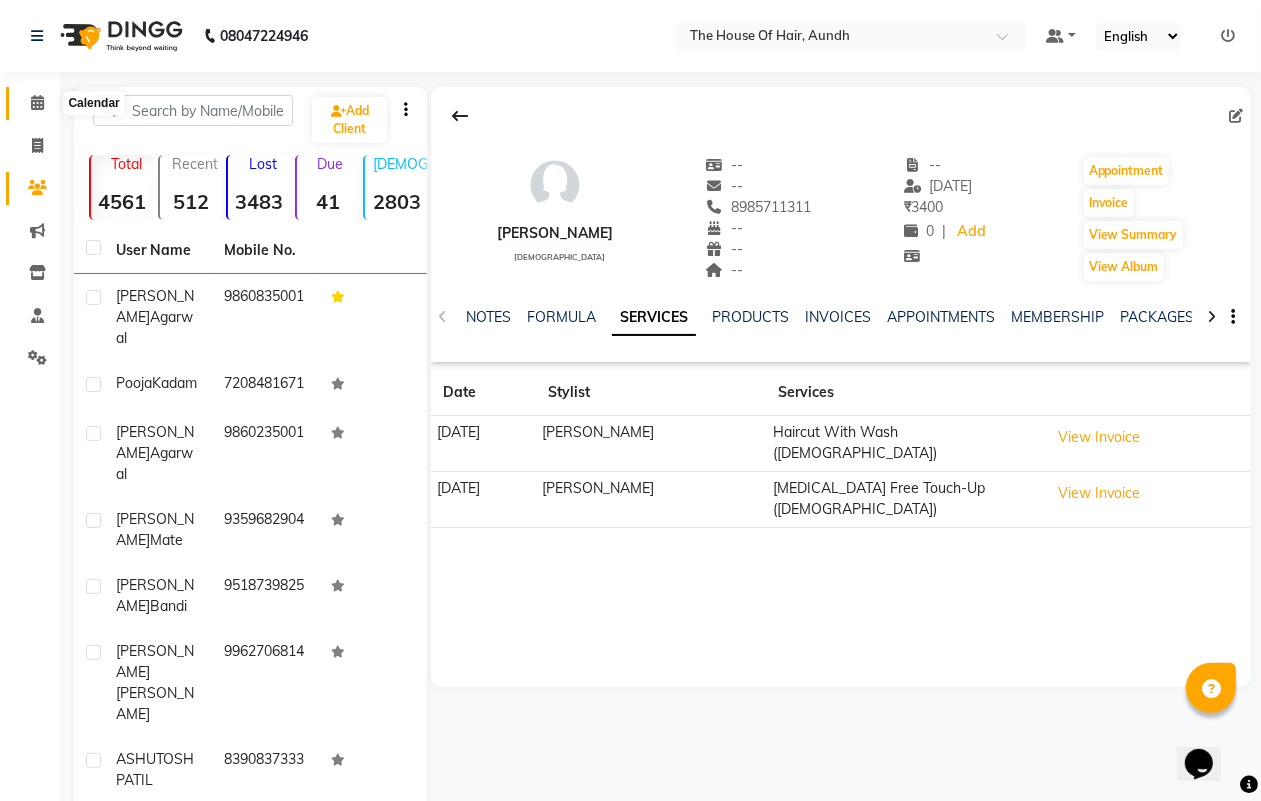 click 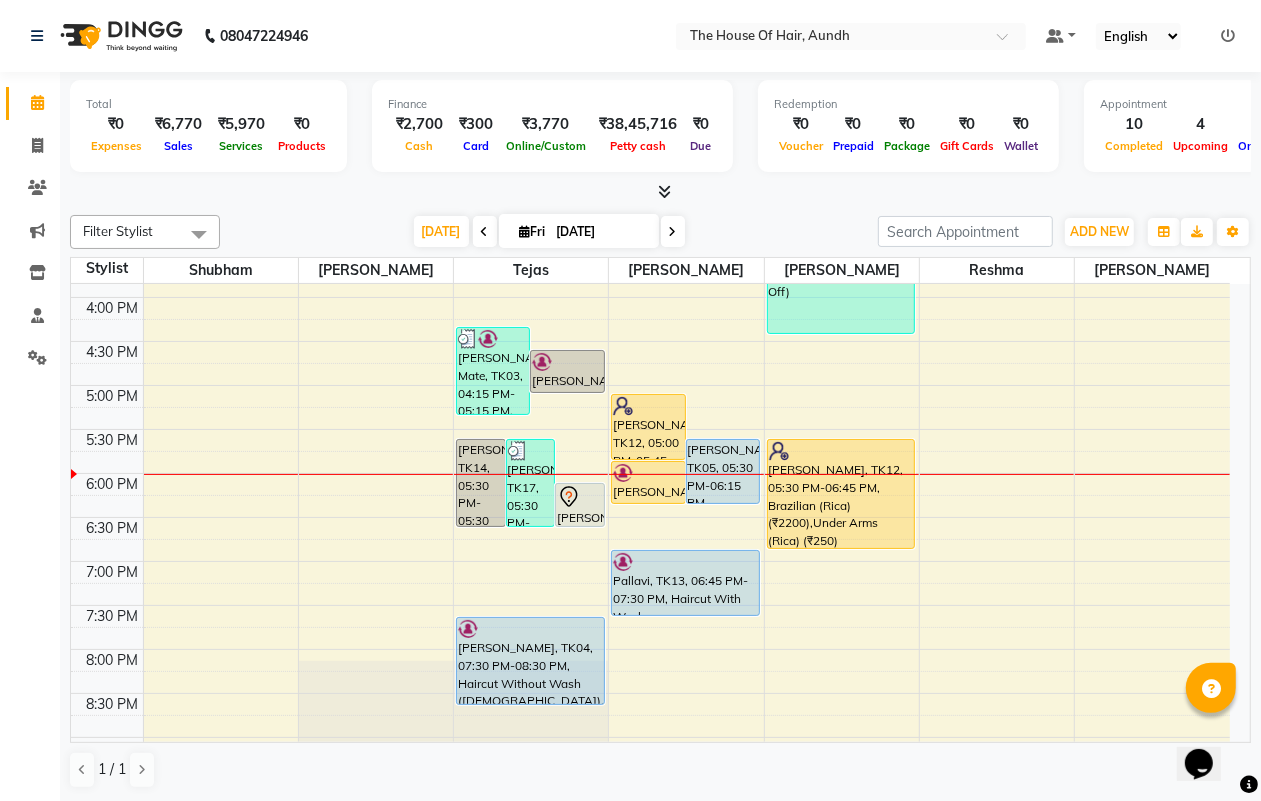 scroll, scrollTop: 750, scrollLeft: 0, axis: vertical 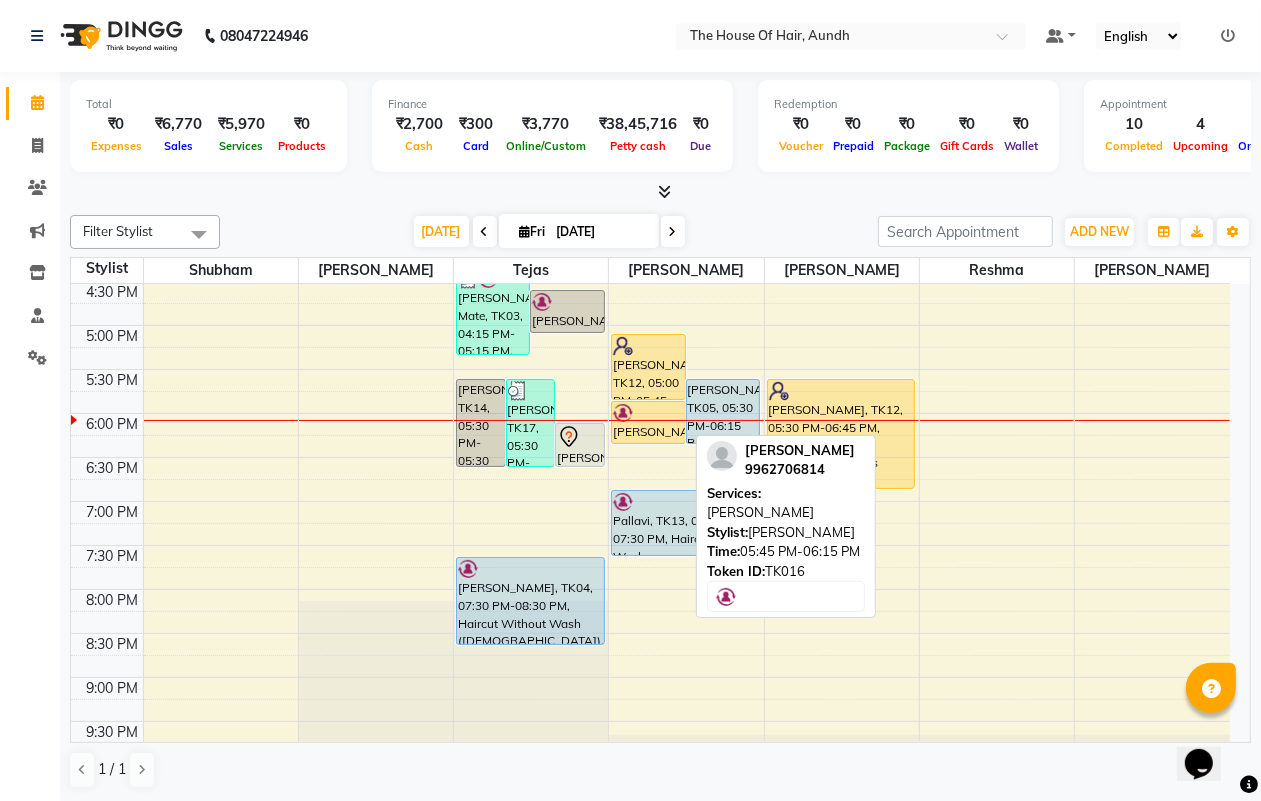 click on "[PERSON_NAME], TK16, 05:45 PM-06:15 PM, [PERSON_NAME]" at bounding box center [648, 422] 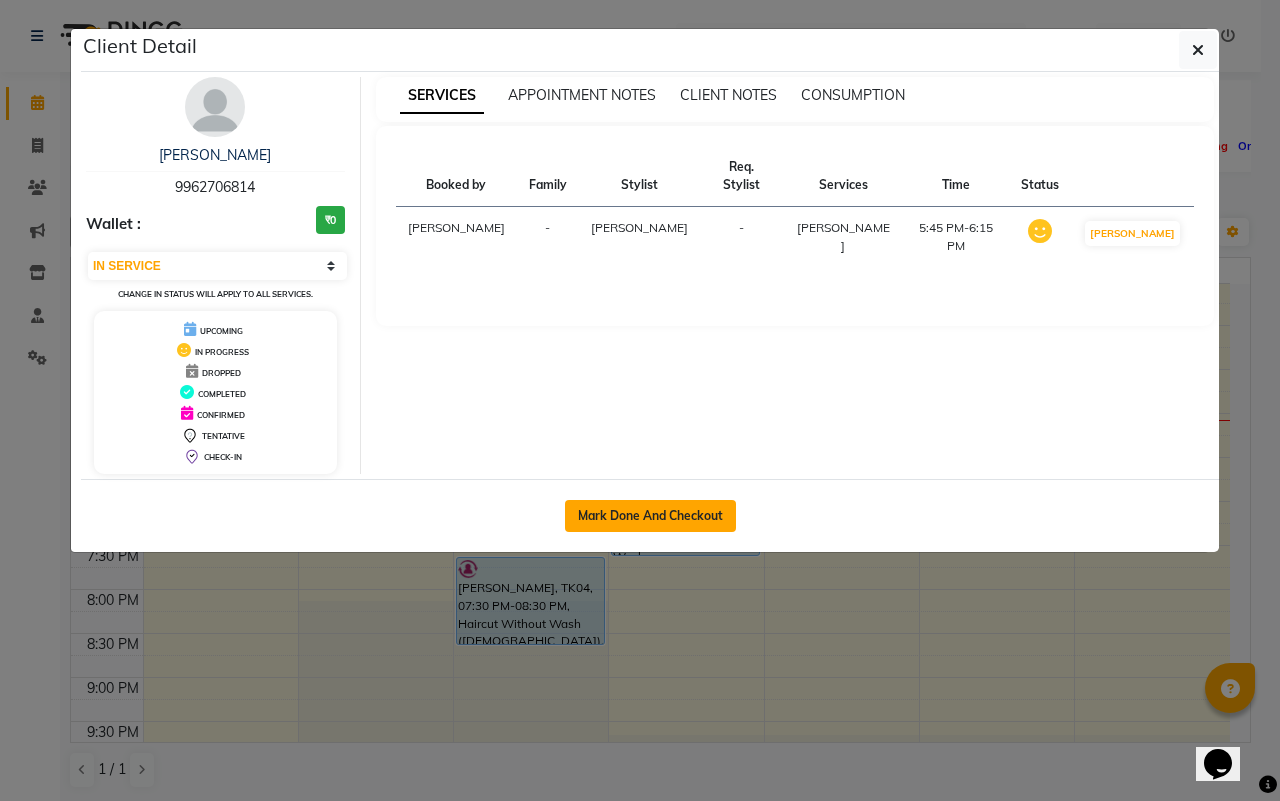 click on "Mark Done And Checkout" 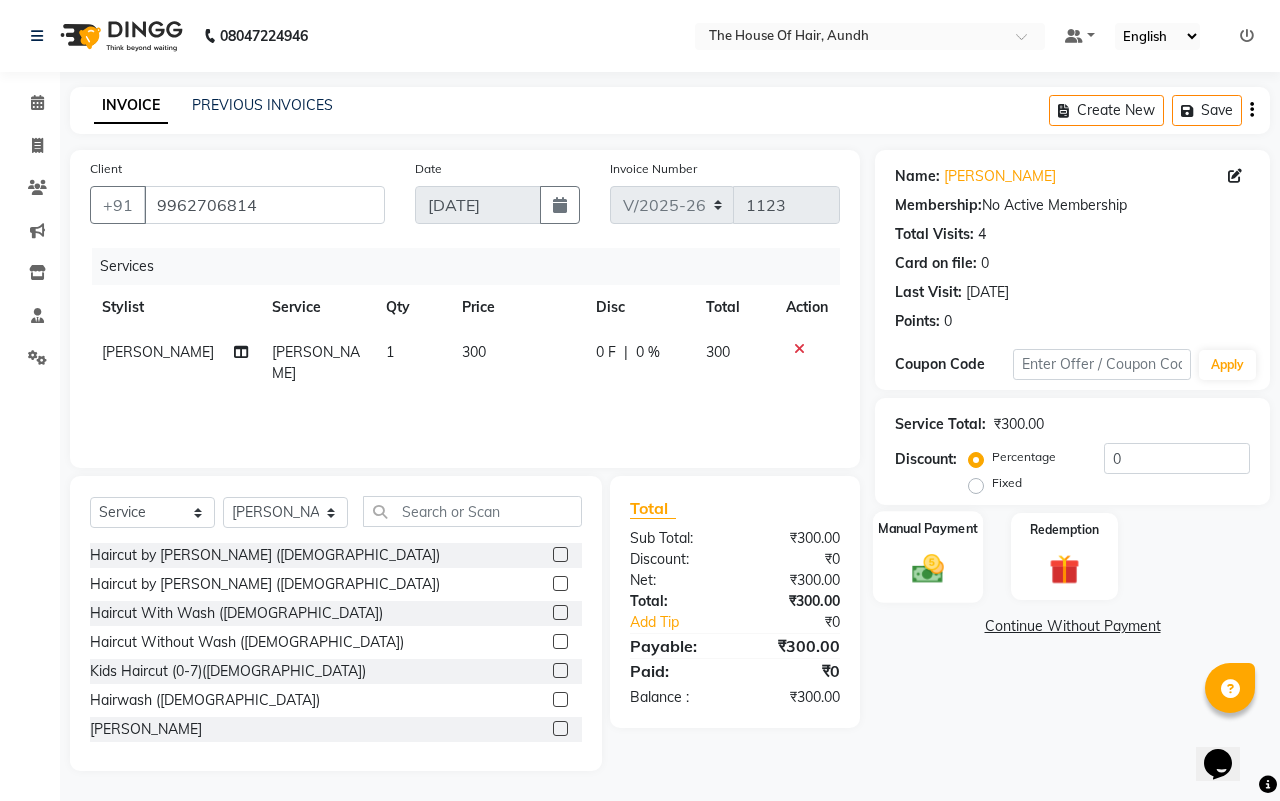 click 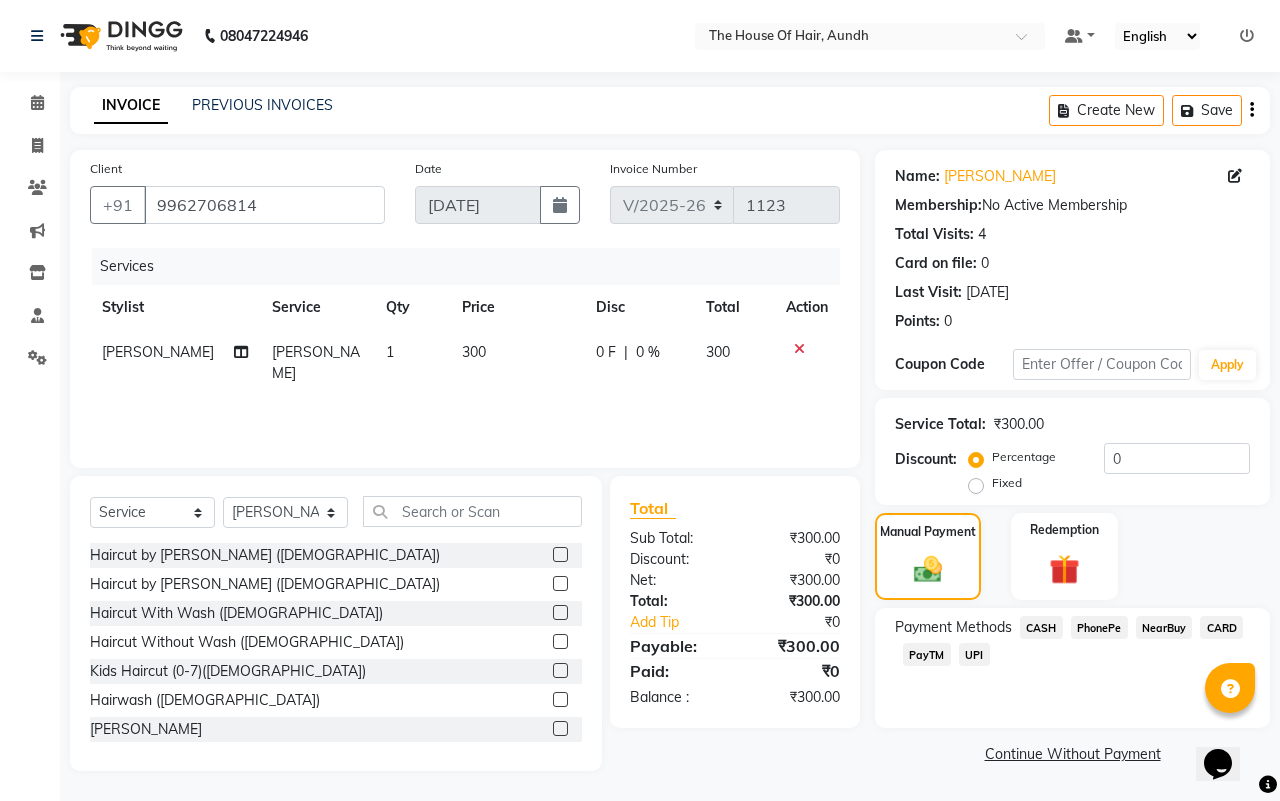 click on "UPI" 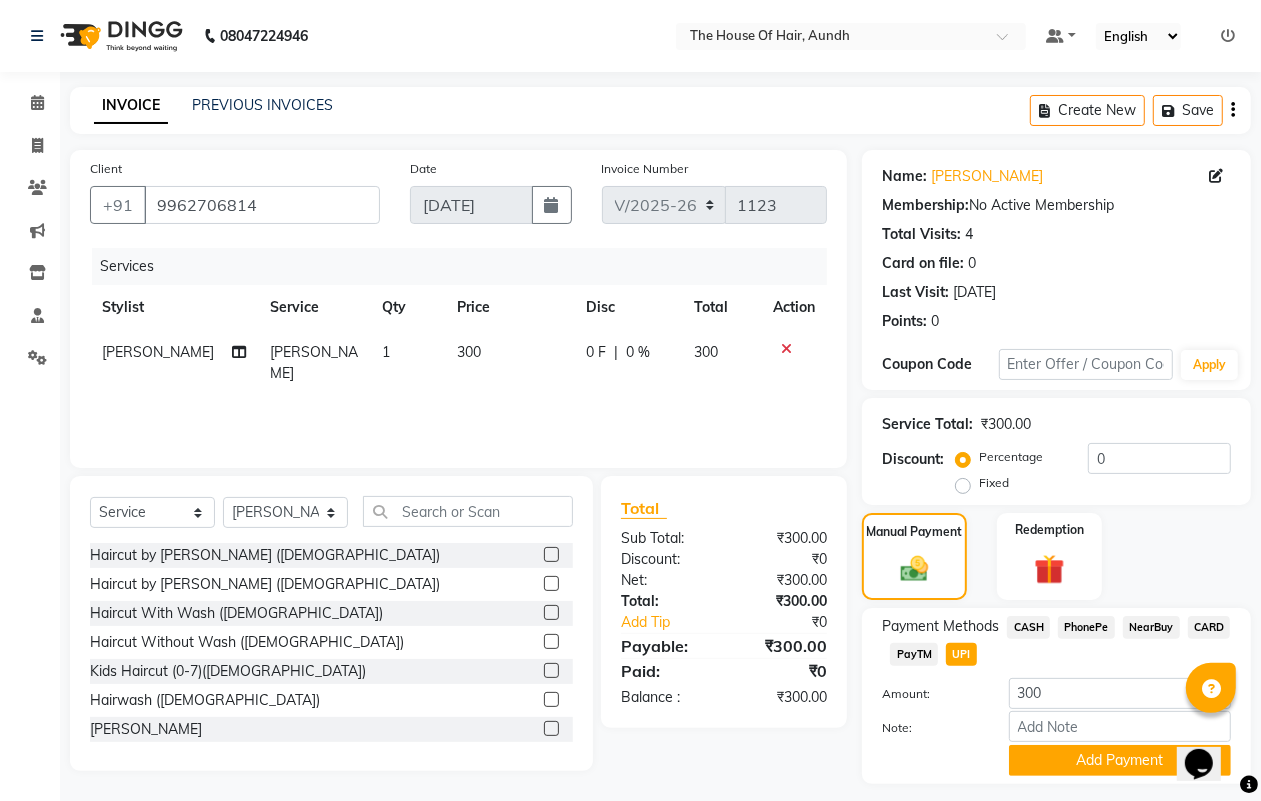 scroll, scrollTop: 52, scrollLeft: 0, axis: vertical 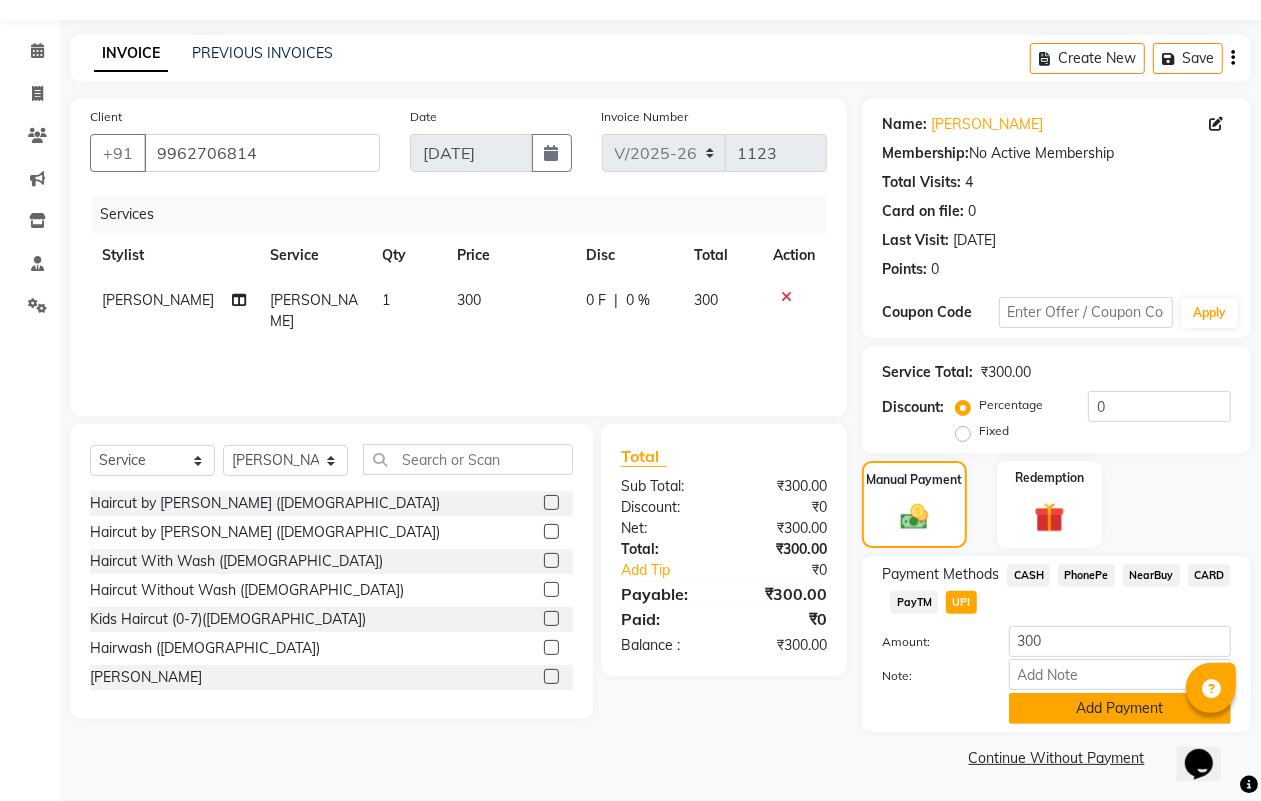 click on "Add Payment" 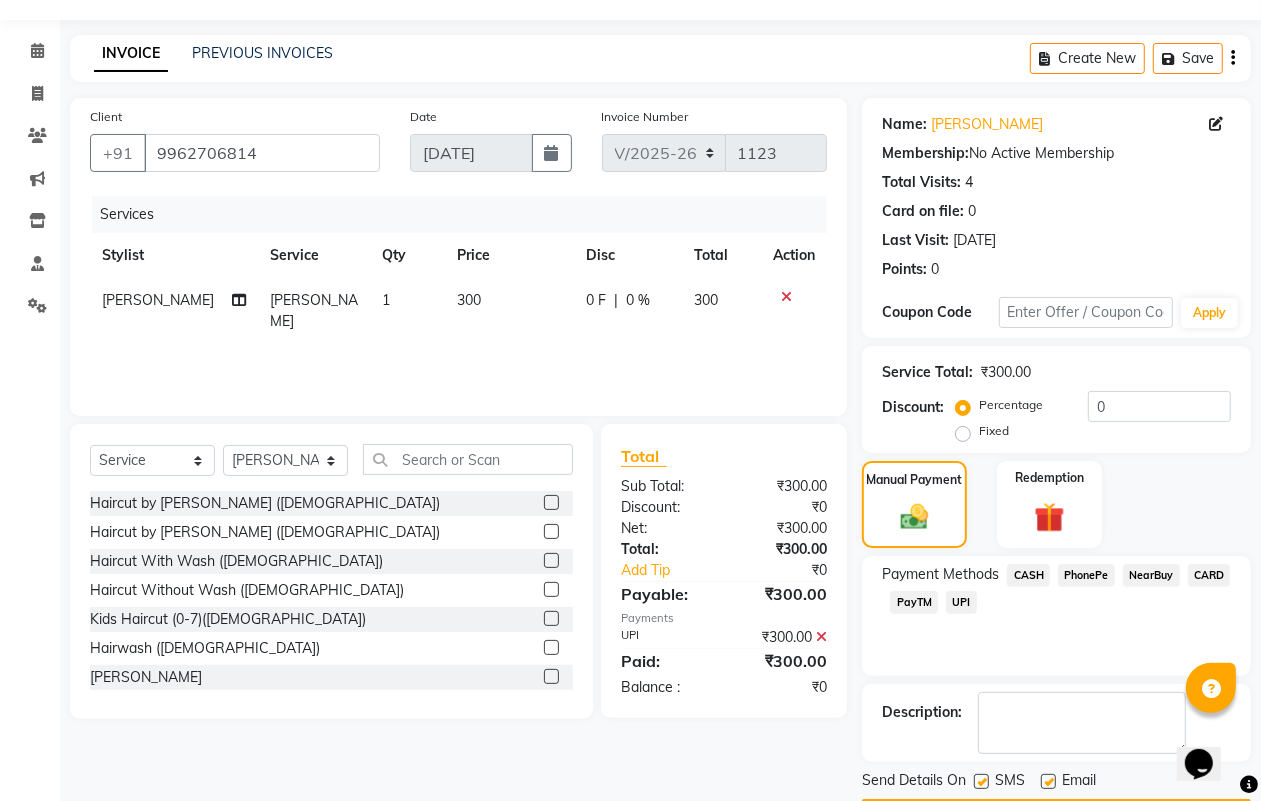 scroll, scrollTop: 111, scrollLeft: 0, axis: vertical 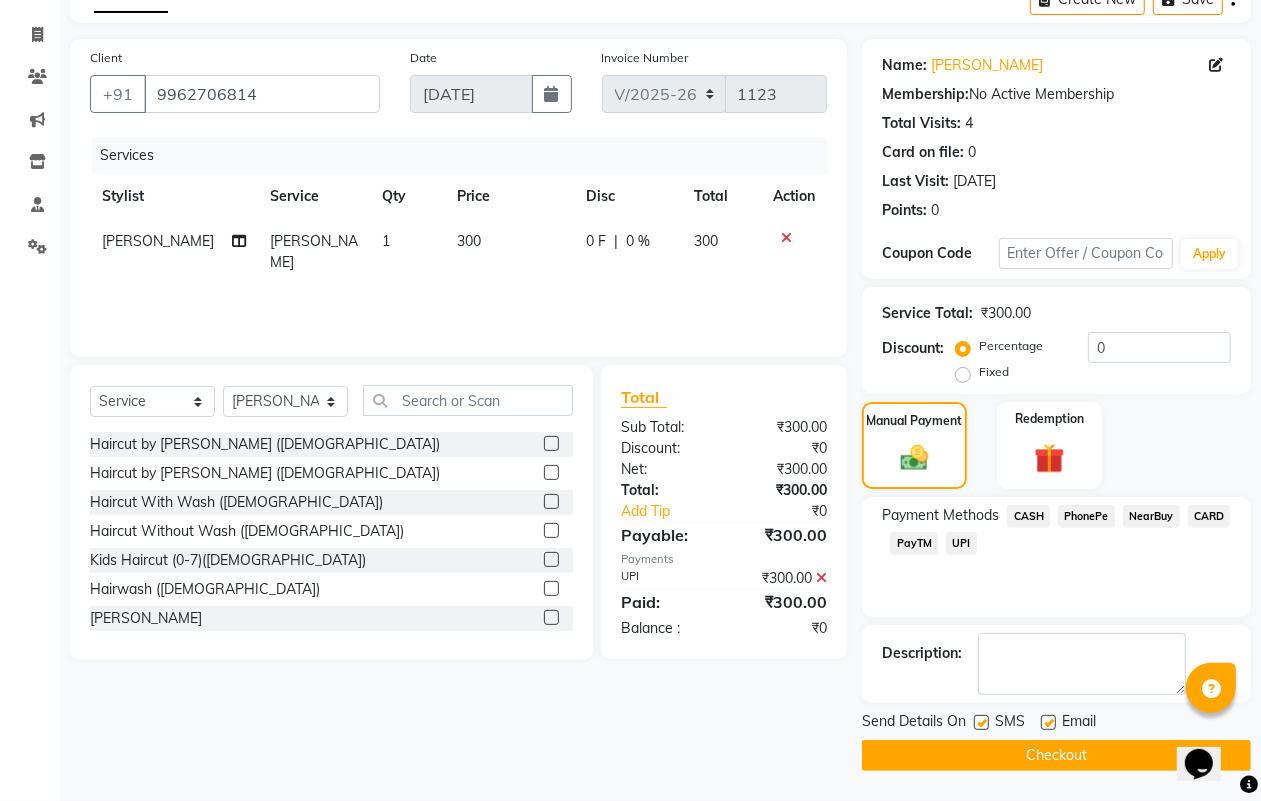 click on "Checkout" 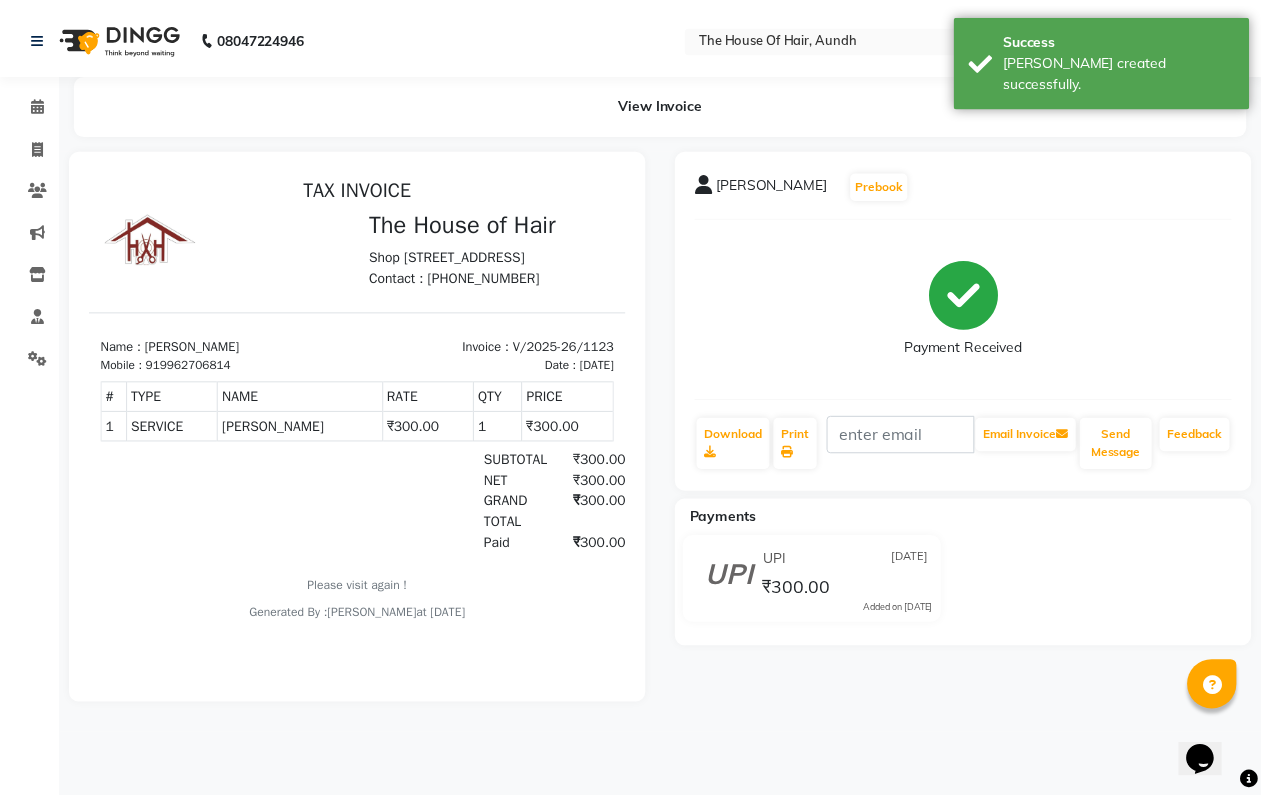 scroll, scrollTop: 0, scrollLeft: 0, axis: both 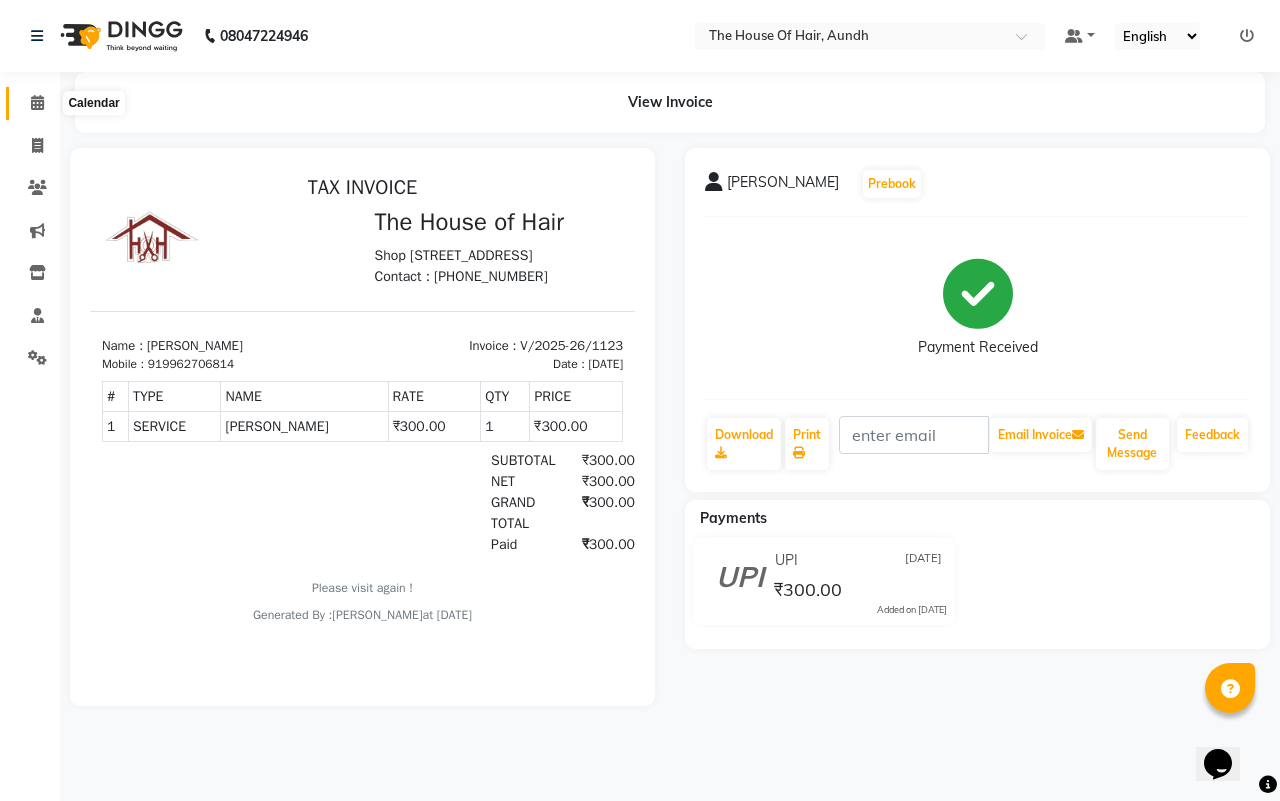 click 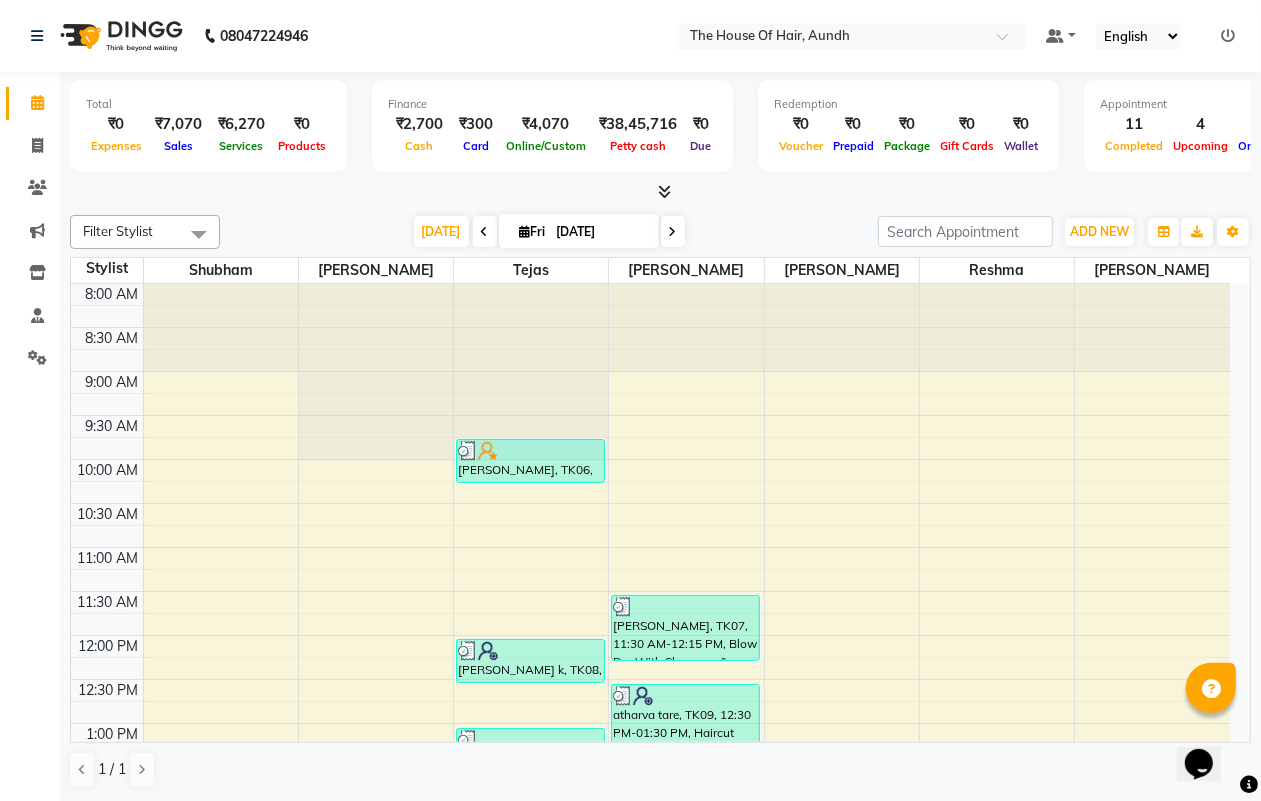 scroll, scrollTop: 625, scrollLeft: 0, axis: vertical 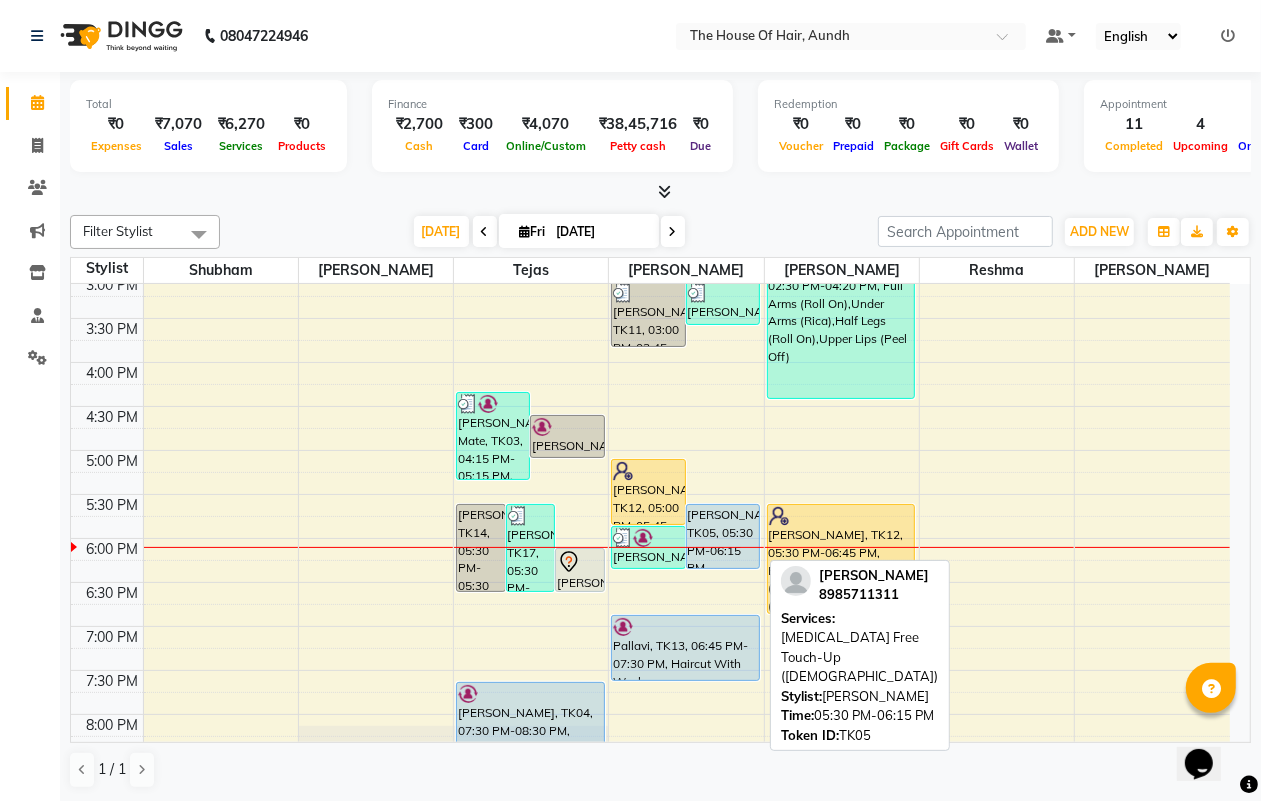 click on "[PERSON_NAME], TK05, 05:30 PM-06:15 PM, [MEDICAL_DATA] Free Touch-Up ([DEMOGRAPHIC_DATA])" at bounding box center [723, 536] 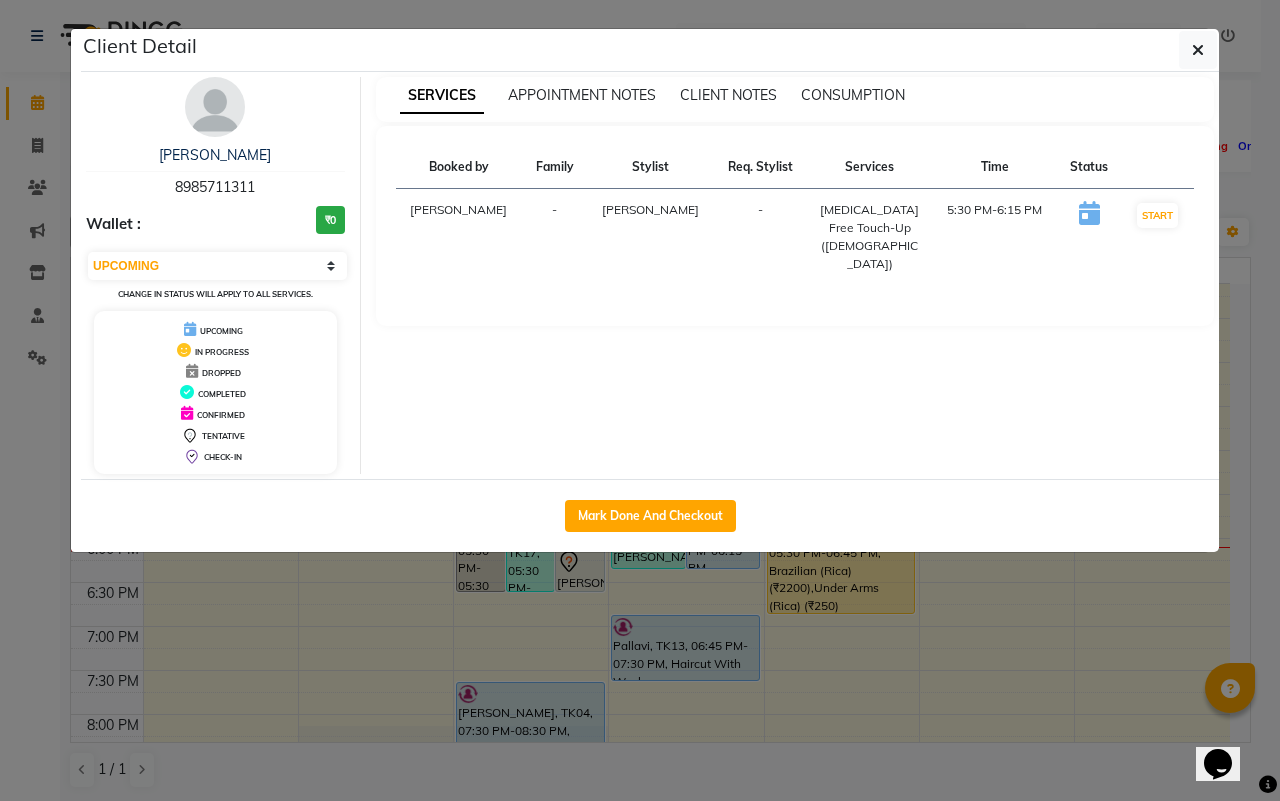 click on "Client Detail  [PERSON_NAME]   8985711311 Wallet : ₹0 Select IN SERVICE CONFIRMED TENTATIVE CHECK IN MARK DONE DROPPED UPCOMING Change in status will apply to all services. UPCOMING IN PROGRESS DROPPED COMPLETED CONFIRMED TENTATIVE CHECK-IN SERVICES APPOINTMENT NOTES CLIENT NOTES CONSUMPTION Booked by Family Stylist Req. Stylist Services Time Status  [PERSON_NAME] -  [MEDICAL_DATA] Free Touch-Up ([DEMOGRAPHIC_DATA])   5:30 PM-6:15 PM   START   Mark Done And Checkout" 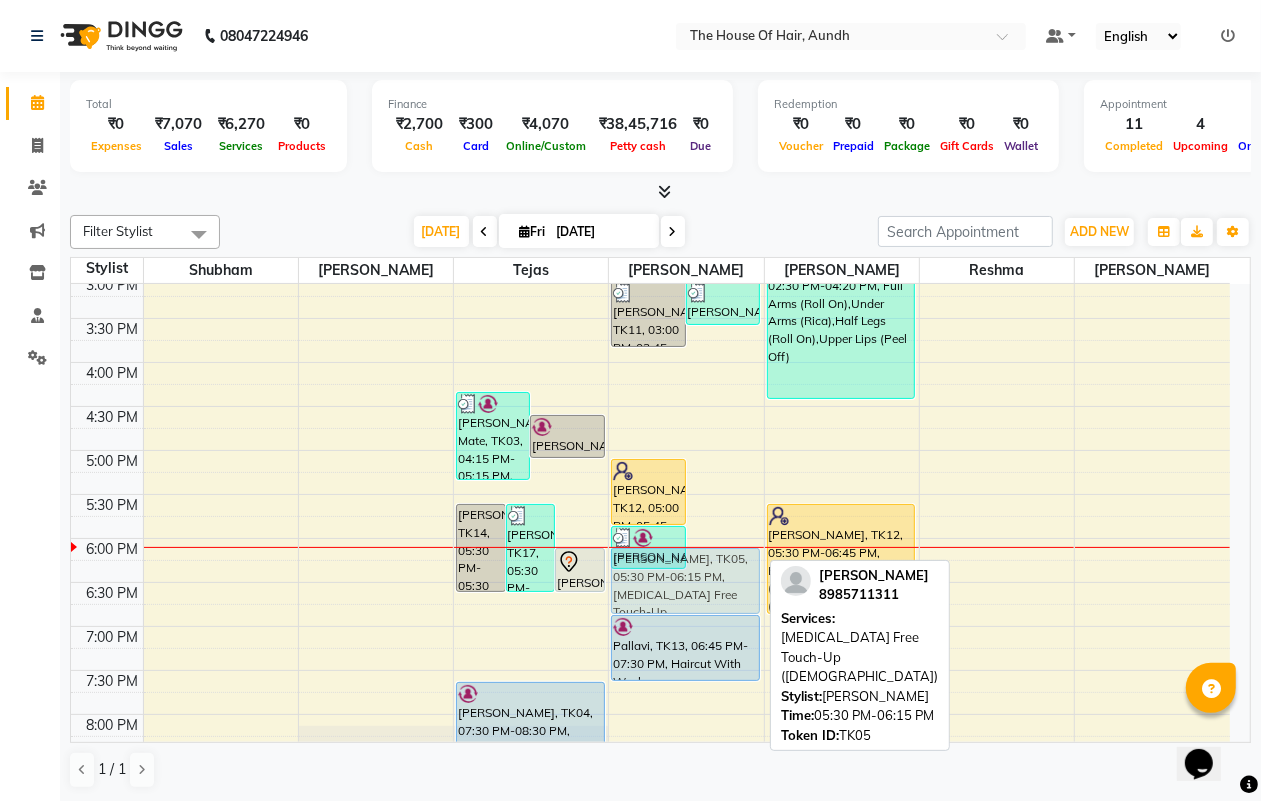 drag, startPoint x: 711, startPoint y: 518, endPoint x: 695, endPoint y: 560, distance: 44.94441 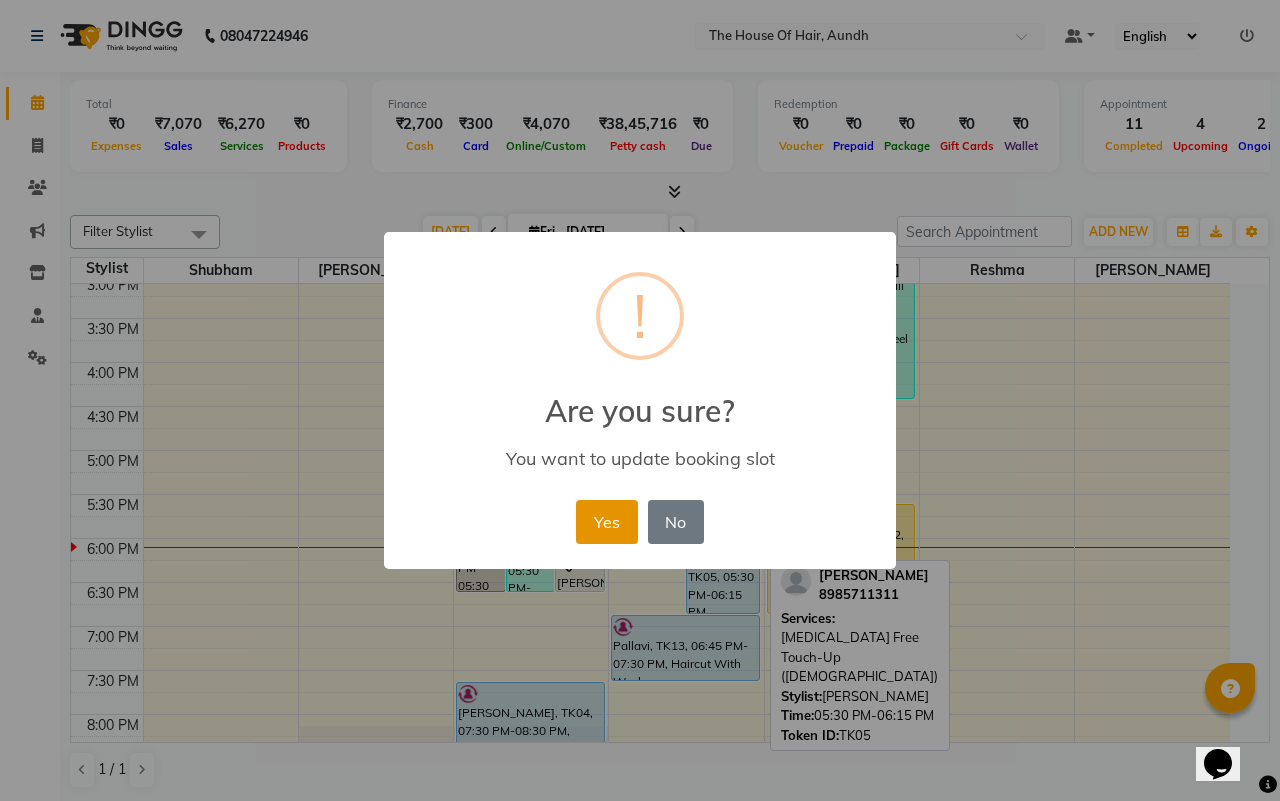 click on "Yes" at bounding box center (606, 522) 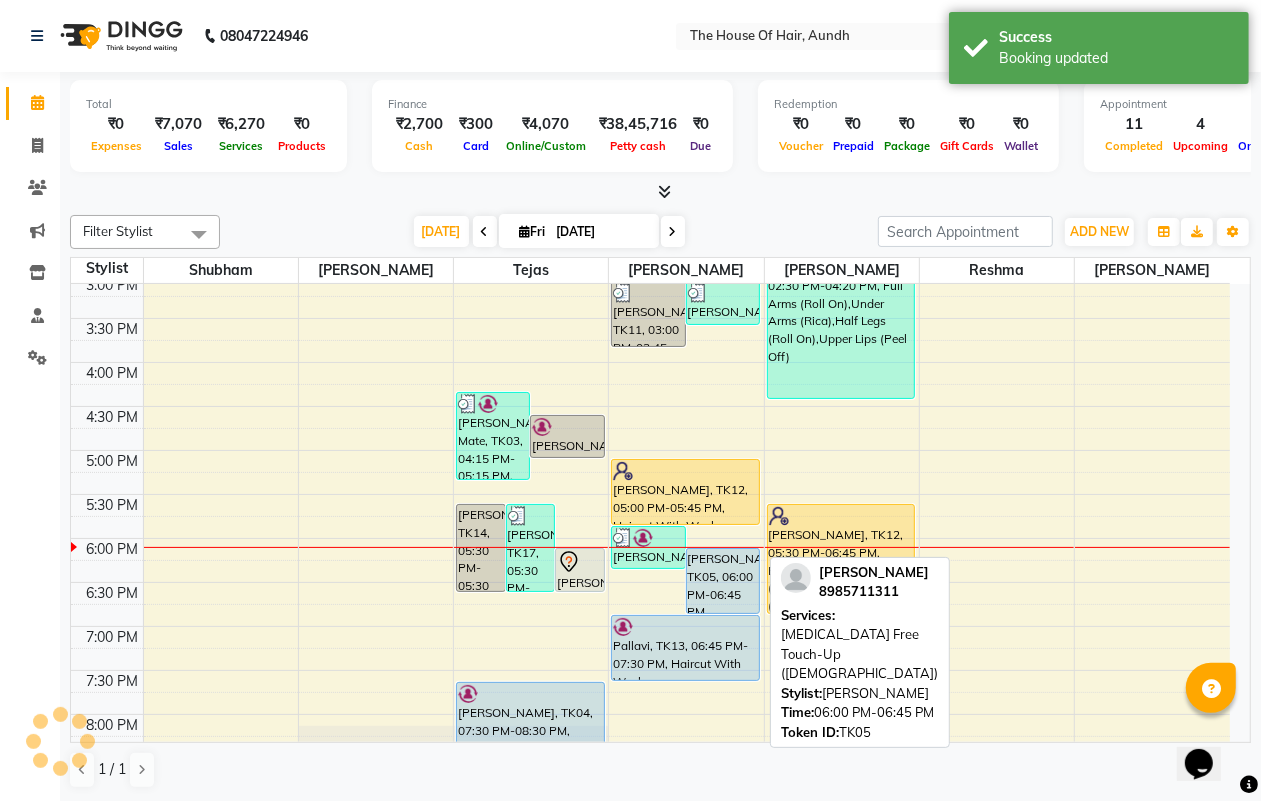click on "[PERSON_NAME], TK05, 06:00 PM-06:45 PM, [MEDICAL_DATA] Free Touch-Up ([DEMOGRAPHIC_DATA])" at bounding box center [723, 581] 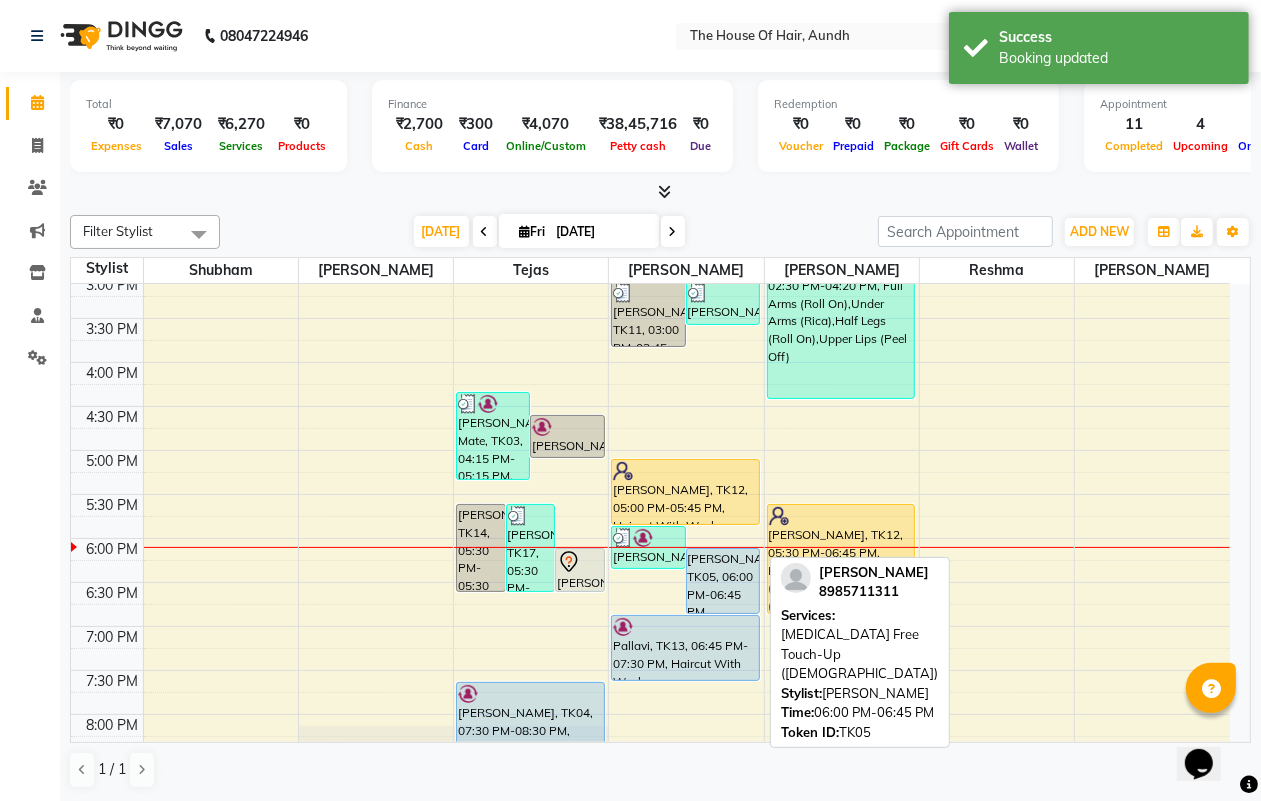click on "[PERSON_NAME], TK05, 06:00 PM-06:45 PM, [MEDICAL_DATA] Free Touch-Up ([DEMOGRAPHIC_DATA])" at bounding box center [723, 581] 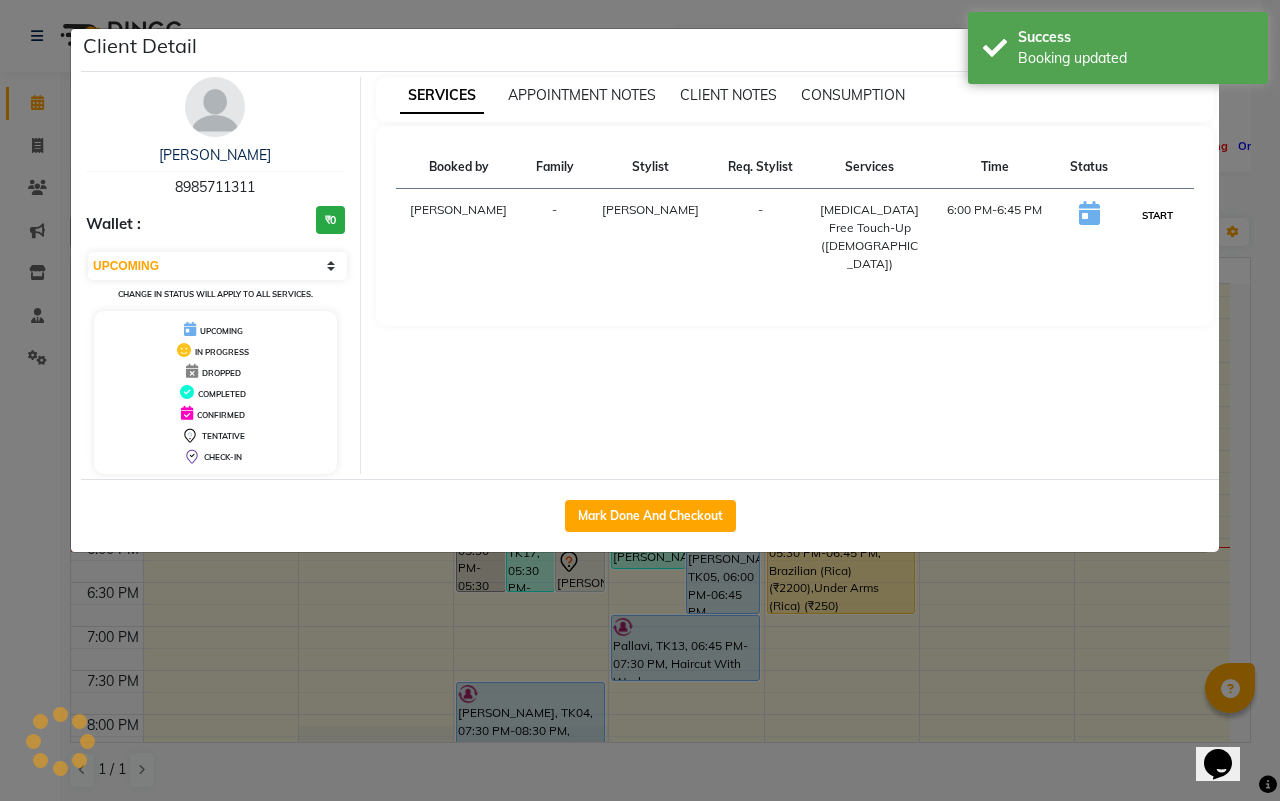 click on "START" at bounding box center [1157, 215] 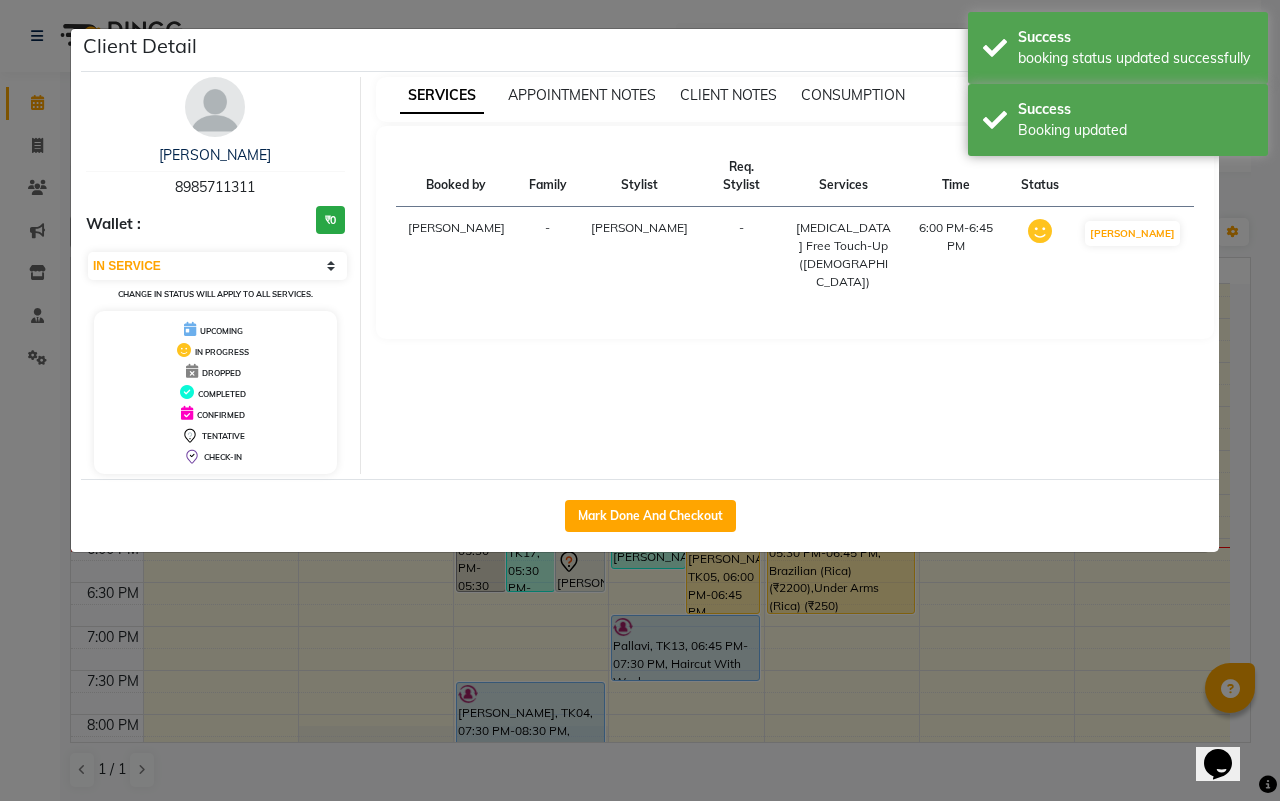 click on "Client Detail  [PERSON_NAME]   8985711311 Wallet : ₹0 Select IN SERVICE CONFIRMED TENTATIVE CHECK IN MARK DONE DROPPED UPCOMING Change in status will apply to all services. UPCOMING IN PROGRESS DROPPED COMPLETED CONFIRMED TENTATIVE CHECK-IN SERVICES APPOINTMENT NOTES CLIENT NOTES CONSUMPTION Booked by Family Stylist Req. Stylist Services Time Status  [PERSON_NAME] -  [MEDICAL_DATA] Free Touch-Up ([DEMOGRAPHIC_DATA])   6:00 PM-6:45 PM   MARK DONE   Mark Done And Checkout" 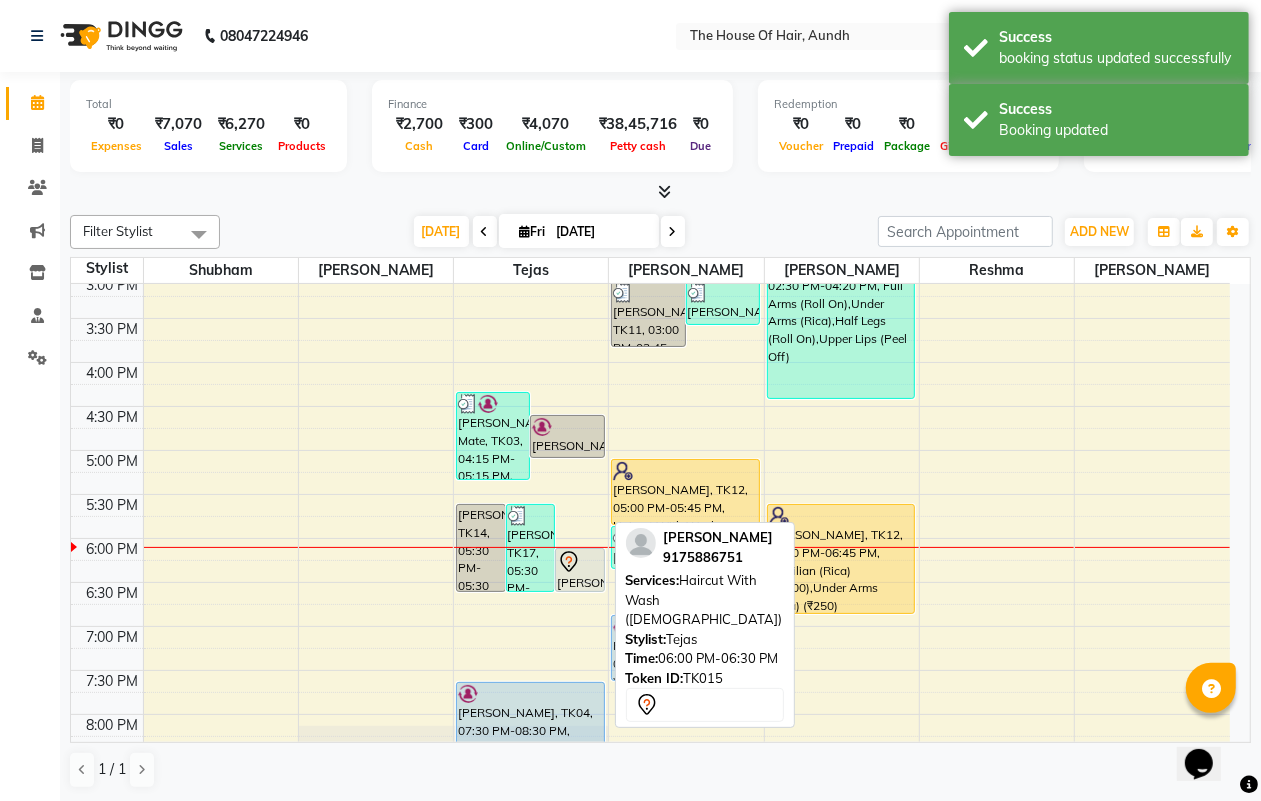 click 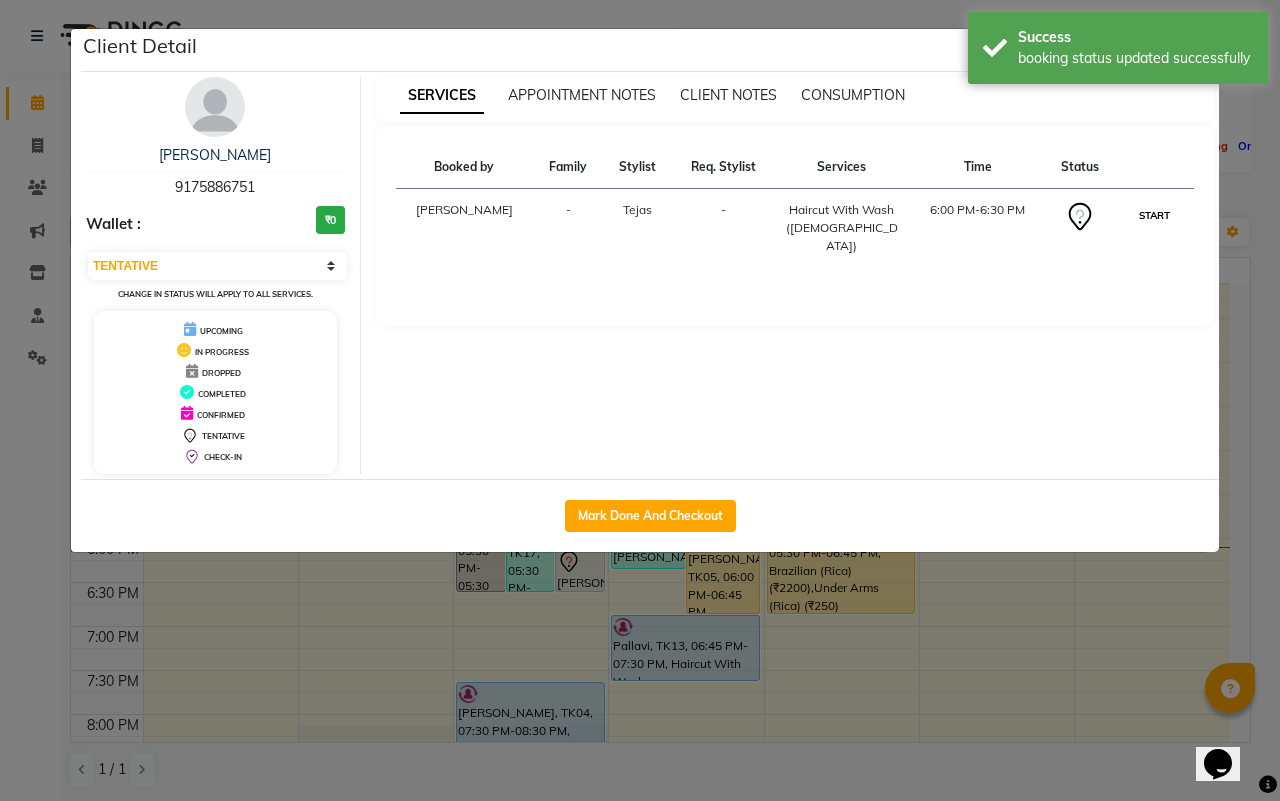 click on "START" at bounding box center [1154, 215] 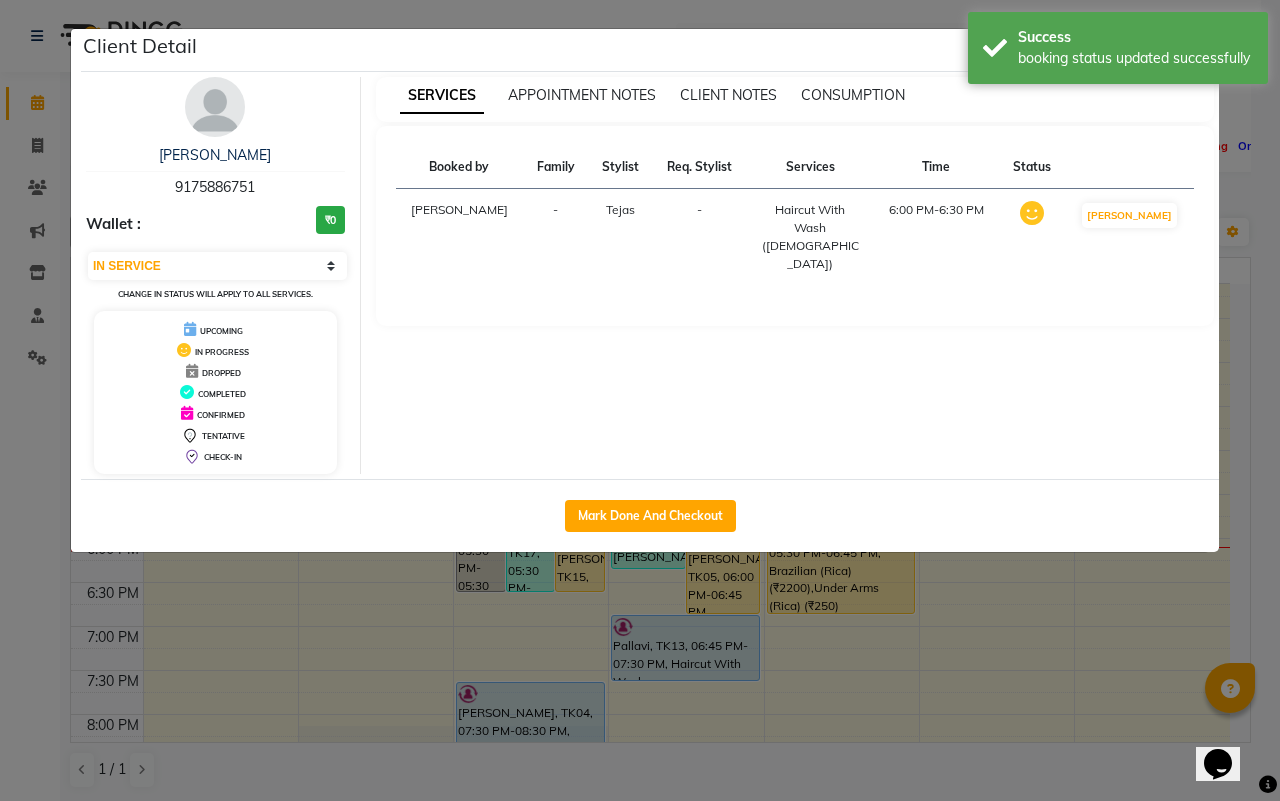 click on "Client Detail  Karan Jaisi   9175886751 Wallet : ₹0 Select IN SERVICE CONFIRMED TENTATIVE CHECK IN MARK DONE DROPPED UPCOMING Change in status will apply to all services. UPCOMING IN PROGRESS DROPPED COMPLETED CONFIRMED TENTATIVE CHECK-IN SERVICES APPOINTMENT NOTES CLIENT NOTES CONSUMPTION Booked by Family Stylist Req. Stylist Services Time Status  [PERSON_NAME] -  Haircut With Wash ([DEMOGRAPHIC_DATA])   6:00 PM-6:30 PM   MARK DONE   Mark Done And Checkout" 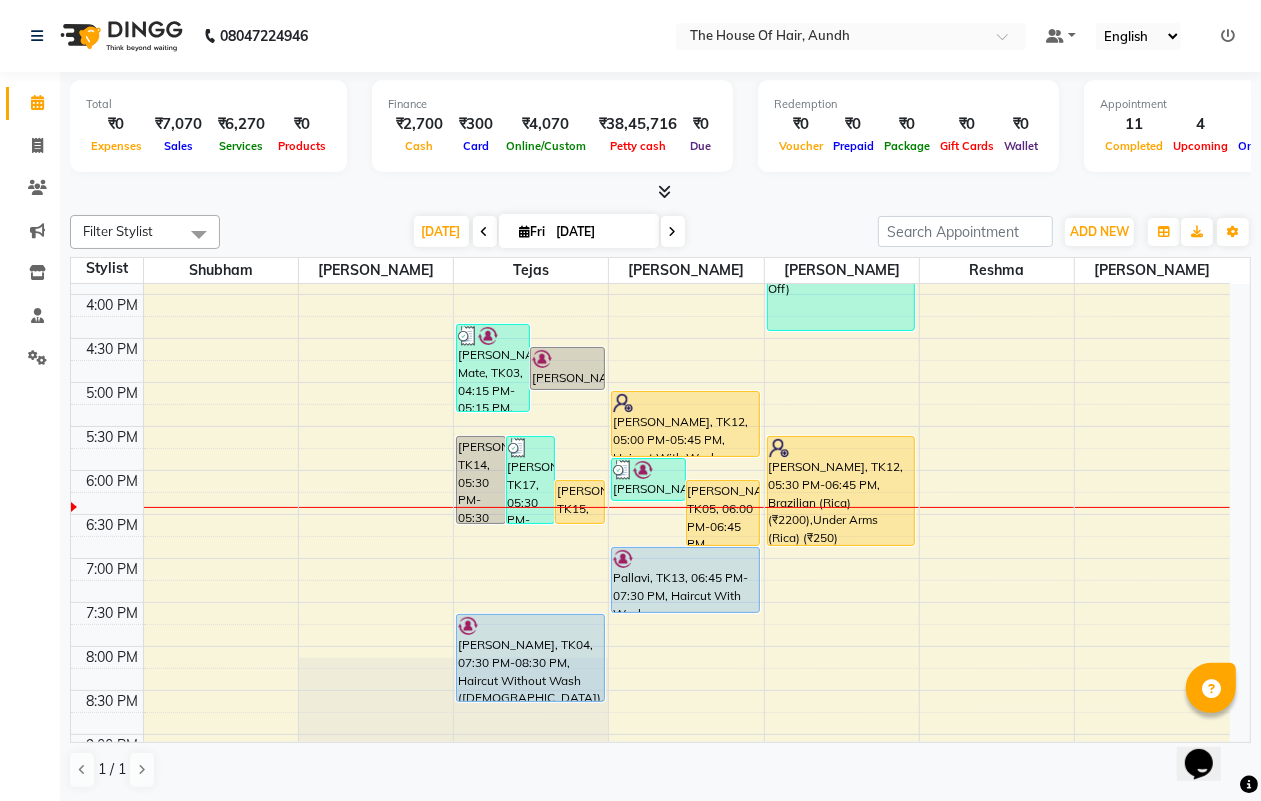 scroll, scrollTop: 750, scrollLeft: 0, axis: vertical 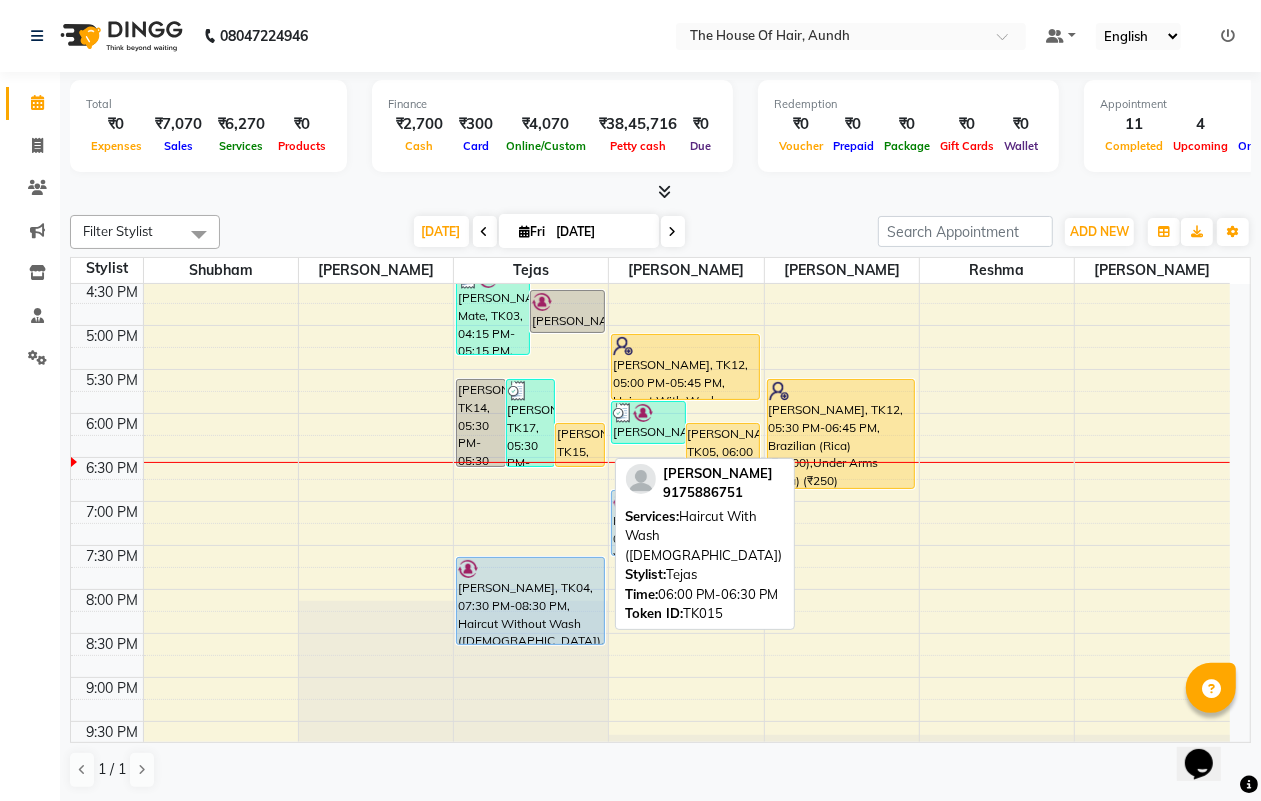click on "[PERSON_NAME], TK15, 06:00 PM-06:30 PM, Haircut With Wash ([DEMOGRAPHIC_DATA])" at bounding box center (579, 445) 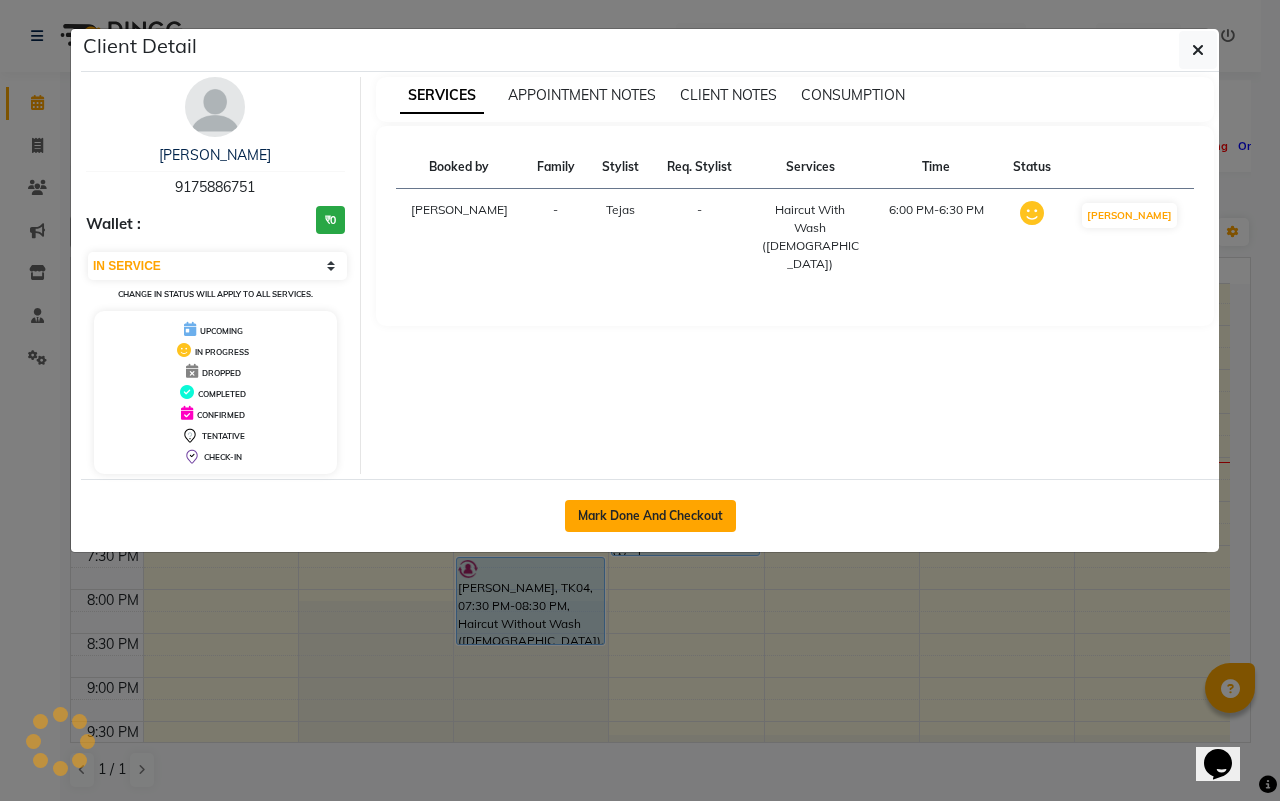 click on "Mark Done And Checkout" 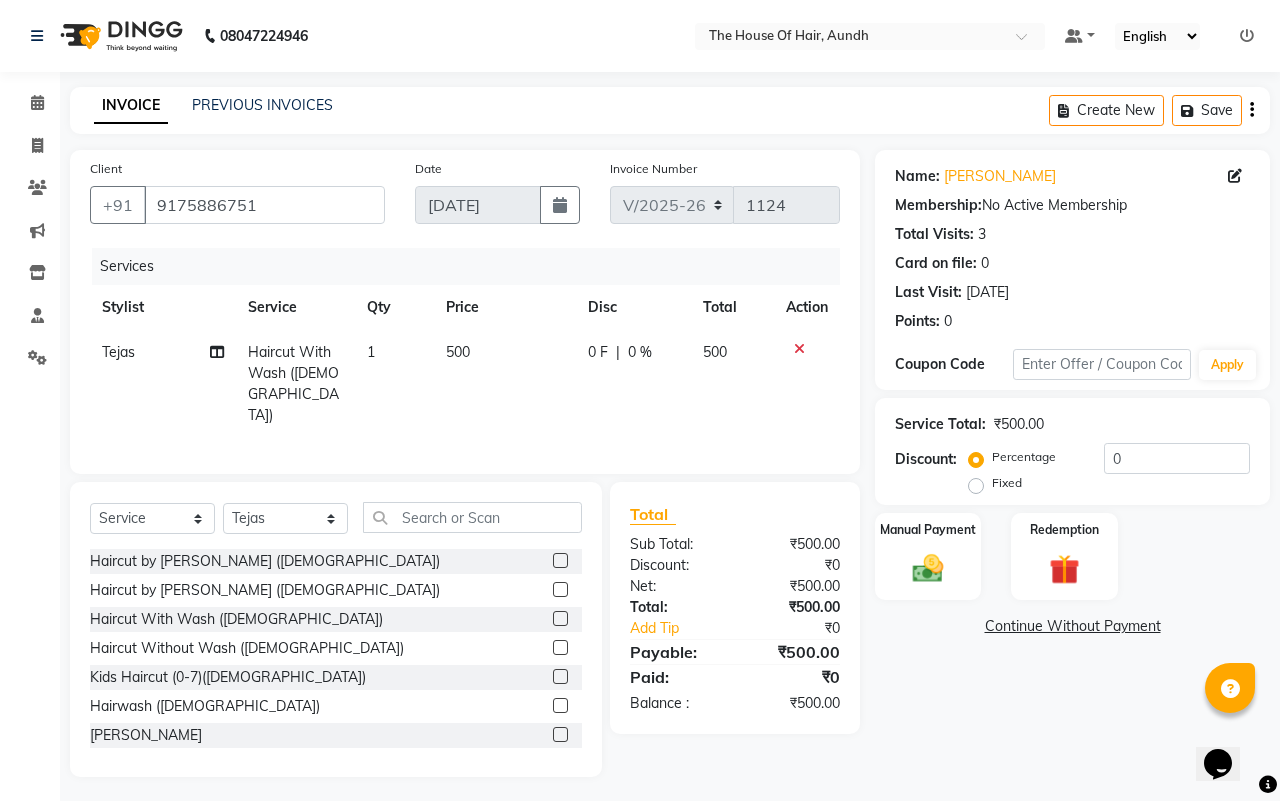 click on "Haircut With Wash ([DEMOGRAPHIC_DATA])" 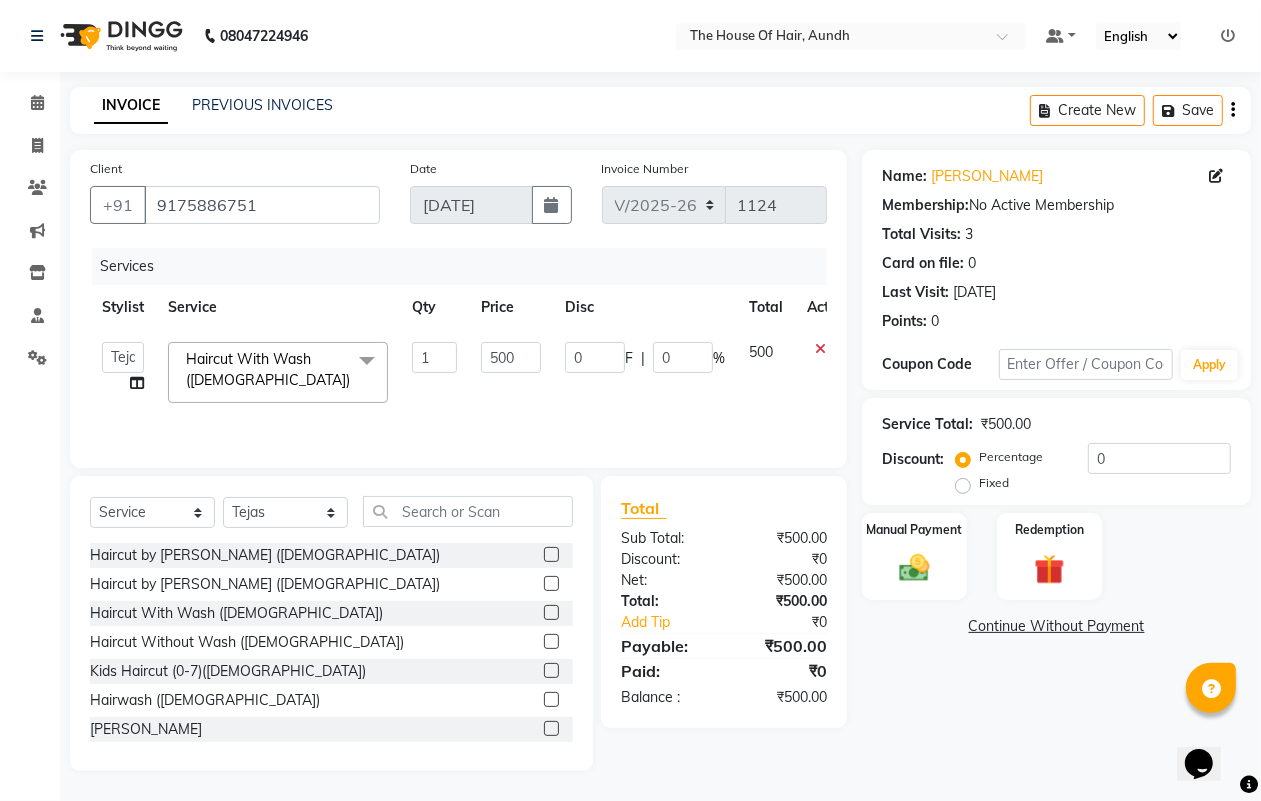 click on "Haircut With Wash ([DEMOGRAPHIC_DATA])" 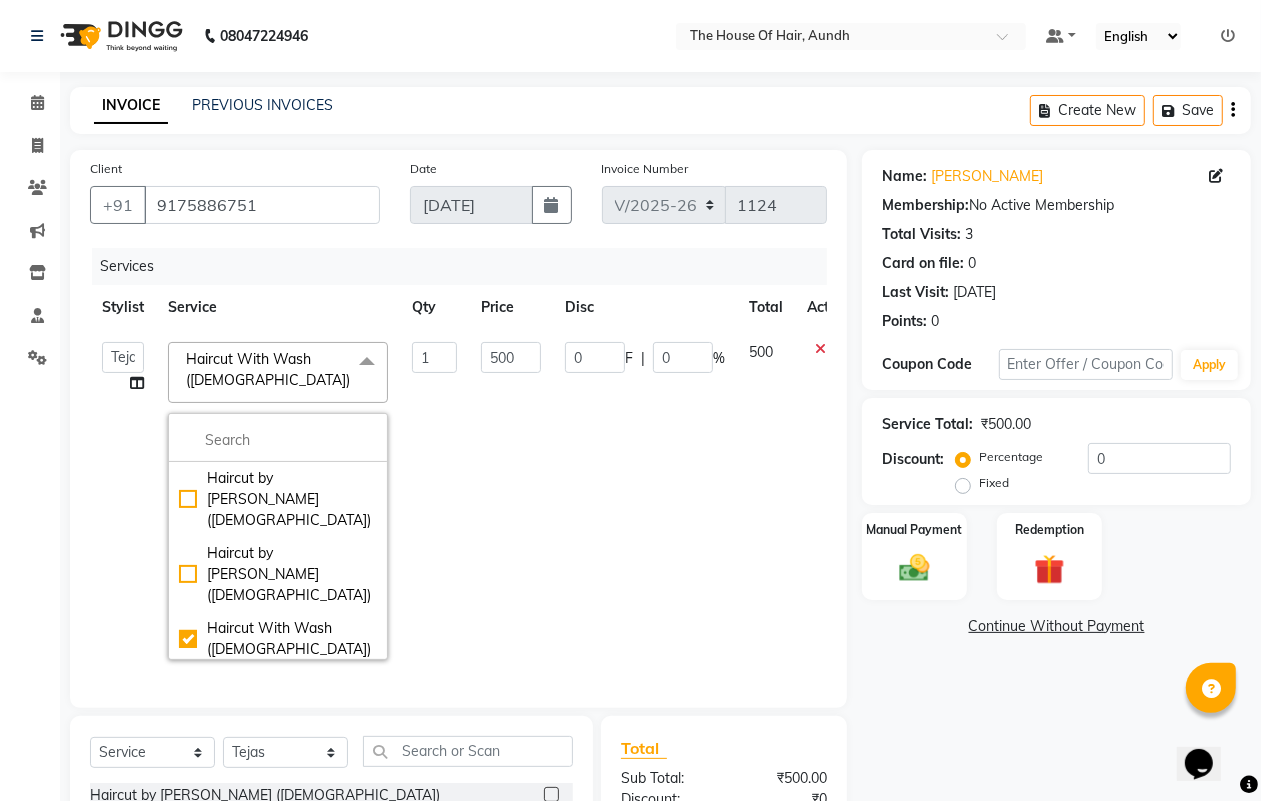 click on "Haircut Without Wash ([DEMOGRAPHIC_DATA])" 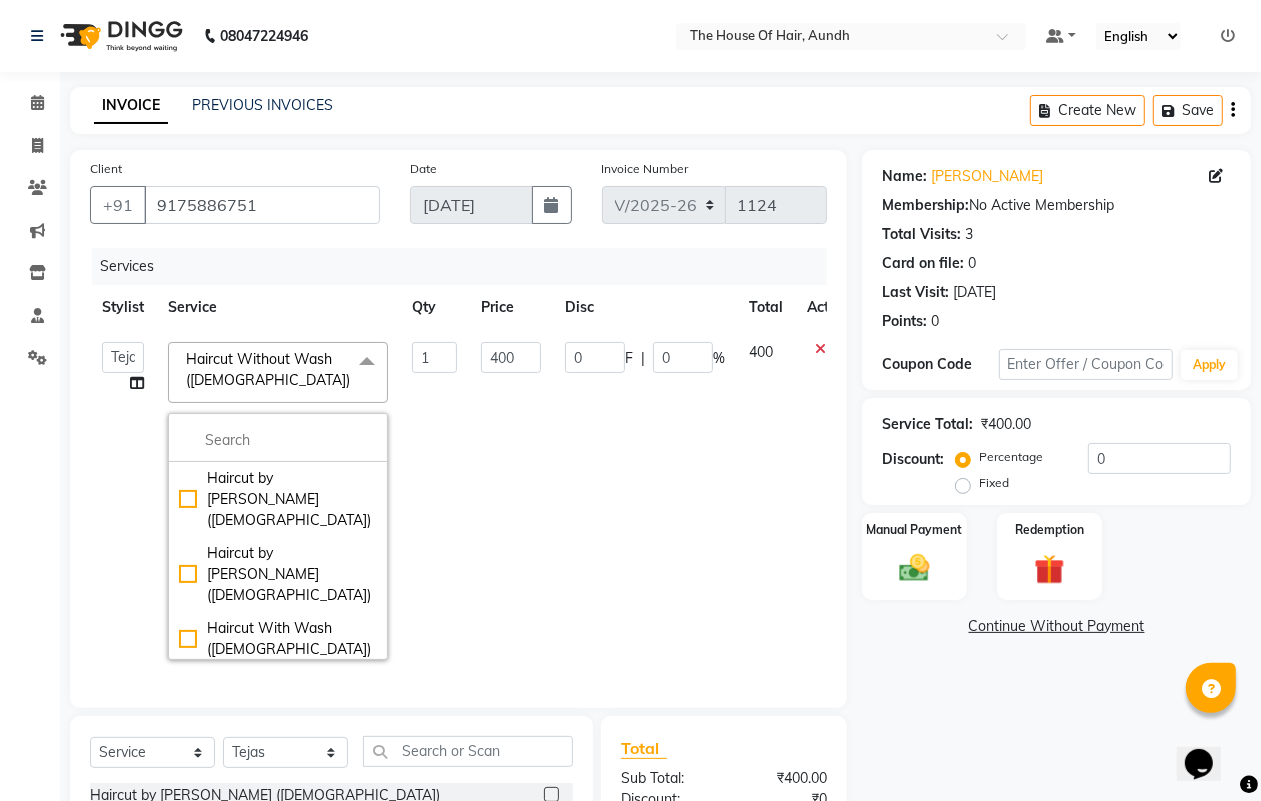 click on "Haircut Without Wash ([DEMOGRAPHIC_DATA])" 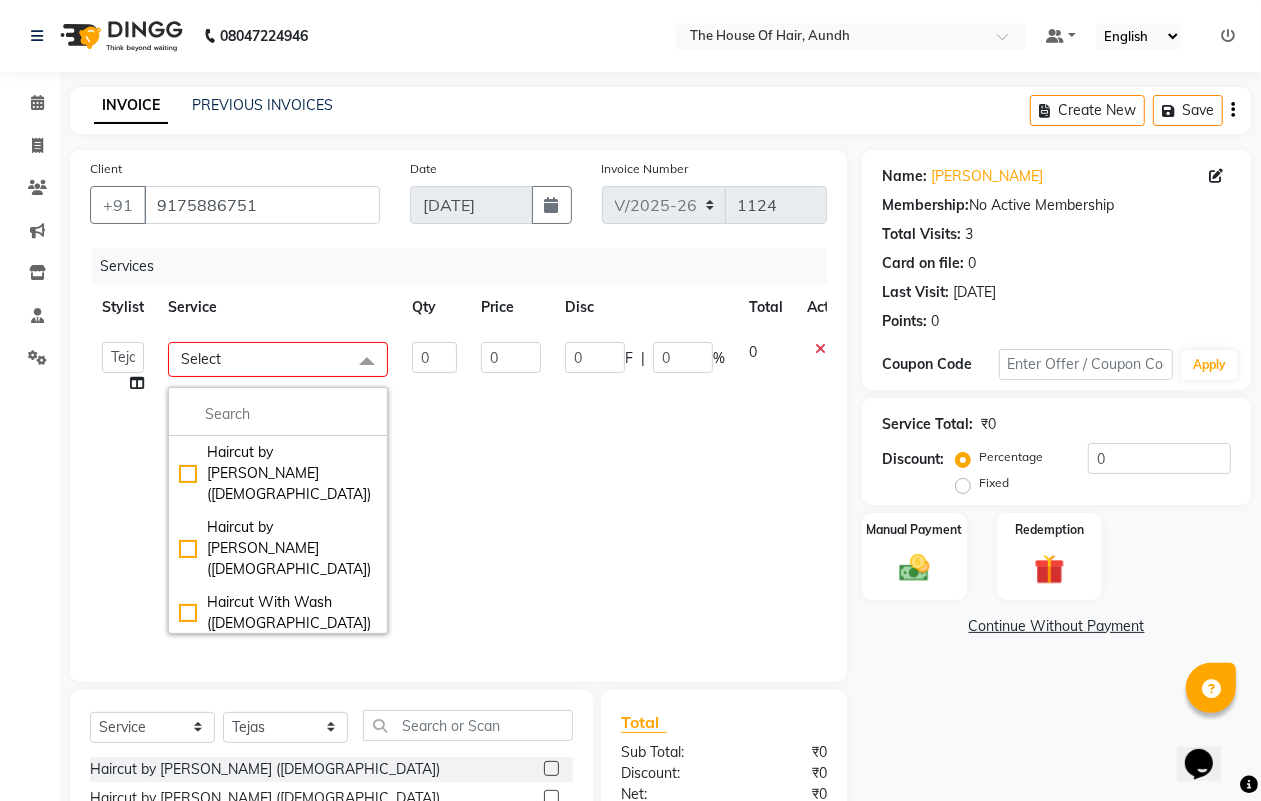 click on "Haircut Without Wash ([DEMOGRAPHIC_DATA])" 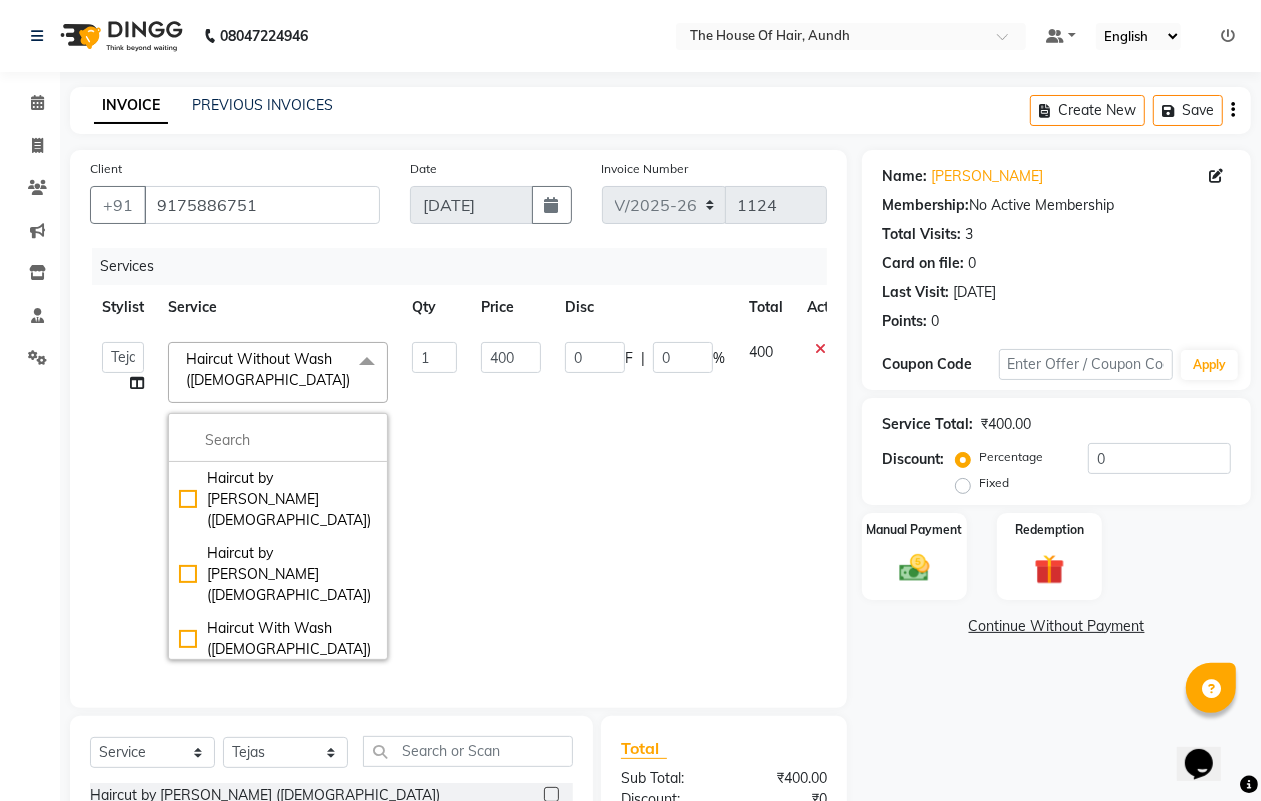 click on "Client [PHONE_NUMBER] Date [DATE] Invoice Number V/2025 V/[PHONE_NUMBER] Services Stylist Service Qty Price Disc Total Action  Aarti [PERSON_NAME]    Reshma   [PERSON_NAME]   [PERSON_NAME]   [PERSON_NAME]   [PERSON_NAME]  Haircut Without Wash ([DEMOGRAPHIC_DATA])  x Haircut by [PERSON_NAME] ([DEMOGRAPHIC_DATA]) Haircut by [PERSON_NAME] ([DEMOGRAPHIC_DATA]) Haircut With Wash ([DEMOGRAPHIC_DATA]) Haircut Without Wash ([DEMOGRAPHIC_DATA]) Kids Haircut (0-7)([DEMOGRAPHIC_DATA]) Hairwash ([DEMOGRAPHIC_DATA]) [PERSON_NAME] Clean Shave  Head Shave ([DEMOGRAPHIC_DATA]) Hair Spa (Schwarkopf) ([DEMOGRAPHIC_DATA]) Hair Spa (Loreal) ([DEMOGRAPHIC_DATA]) Head Massage ([DEMOGRAPHIC_DATA]) Head Massage With Wash ([DEMOGRAPHIC_DATA]) Chest & Back Trim Haircut With Wash ([DEMOGRAPHIC_DATA]) Haircut Without Wash ([DEMOGRAPHIC_DATA]) Head Massage With Wash ([DEMOGRAPHIC_DATA]) Kids Hair (0-7) ([DEMOGRAPHIC_DATA]) Blow Dry With Shampoo & Conditioner ([DEMOGRAPHIC_DATA]) Only Blowdry ([DEMOGRAPHIC_DATA]) Head Massage ([DEMOGRAPHIC_DATA]) Hair Wash & Paddle Dry ([DEMOGRAPHIC_DATA]) Hair Spa (Loreal) ([DEMOGRAPHIC_DATA]) Hair Spa (Schwarzkopf) ([DEMOGRAPHIC_DATA]) Fringe ([DEMOGRAPHIC_DATA]) Tong ([DEMOGRAPHIC_DATA]) Iron Tong ([DEMOGRAPHIC_DATA]) Ironing ([DEMOGRAPHIC_DATA]) Crimping ([DEMOGRAPHIC_DATA]) Styling ([DEMOGRAPHIC_DATA]) Clear Dose ([DEMOGRAPHIC_DATA]) Clear Dose ([DEMOGRAPHIC_DATA]) French Braids ([DEMOGRAPHIC_DATA]) Only Face Cleansing 1 0" 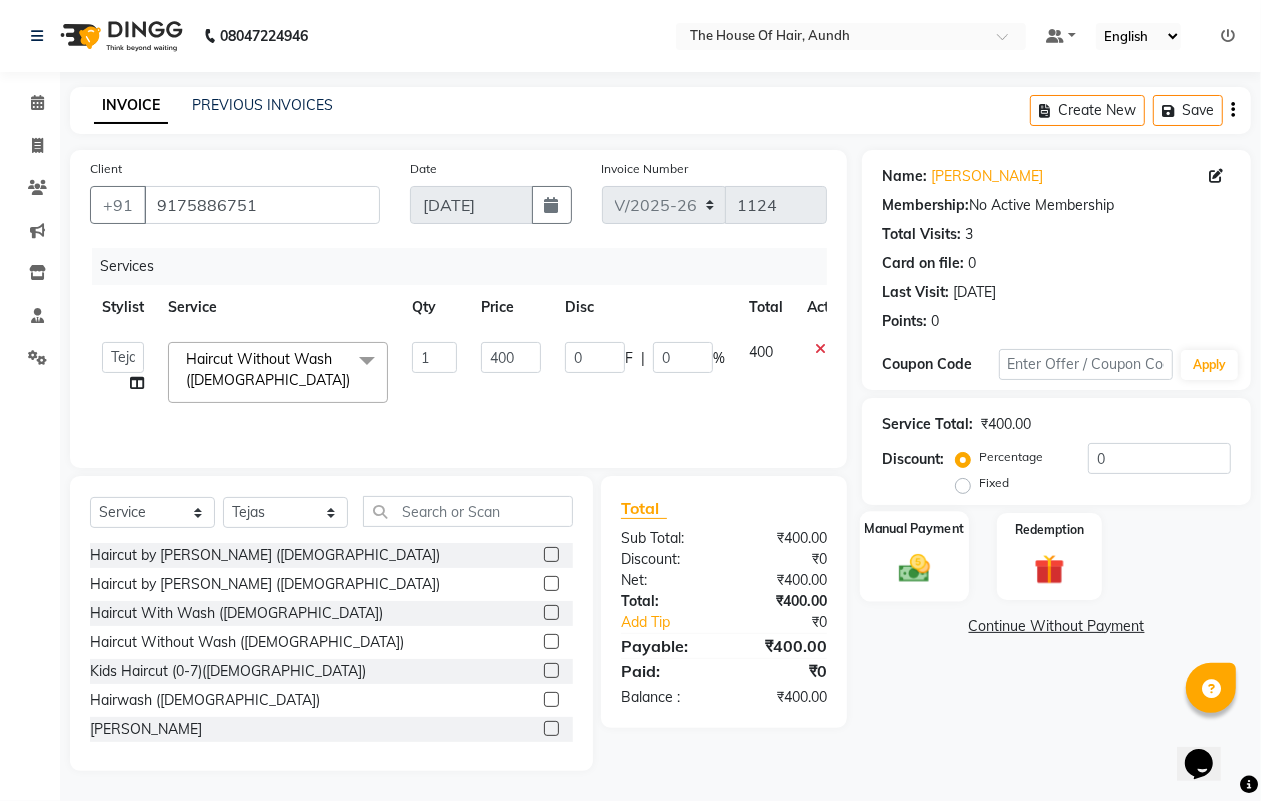 click 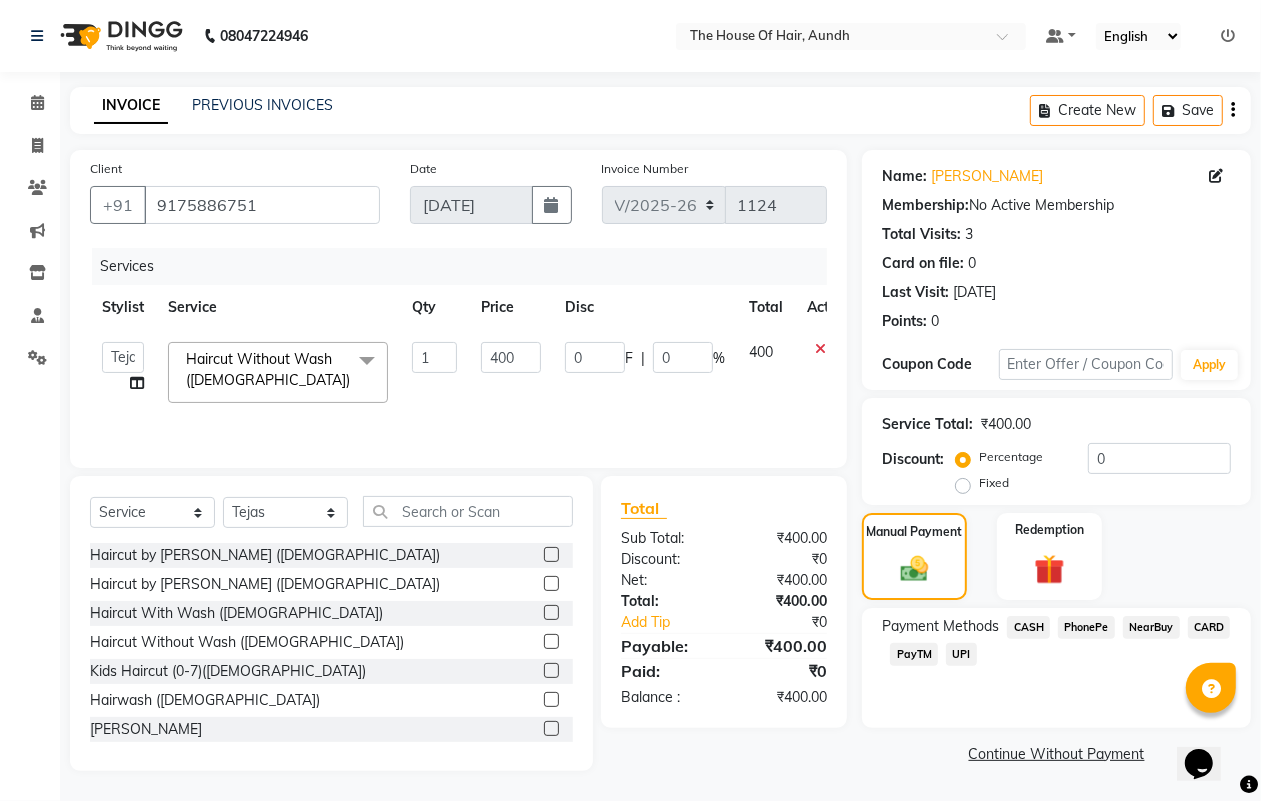 click on "CASH" 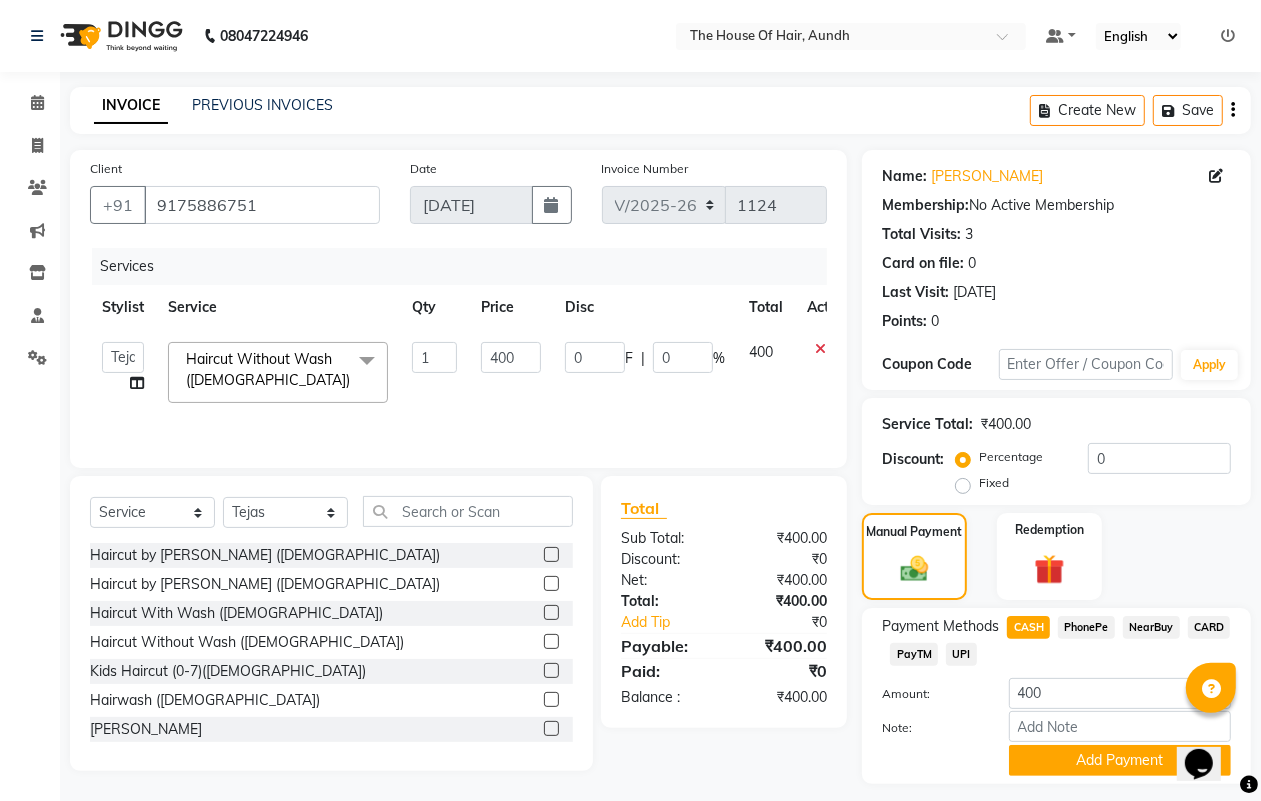 scroll, scrollTop: 52, scrollLeft: 0, axis: vertical 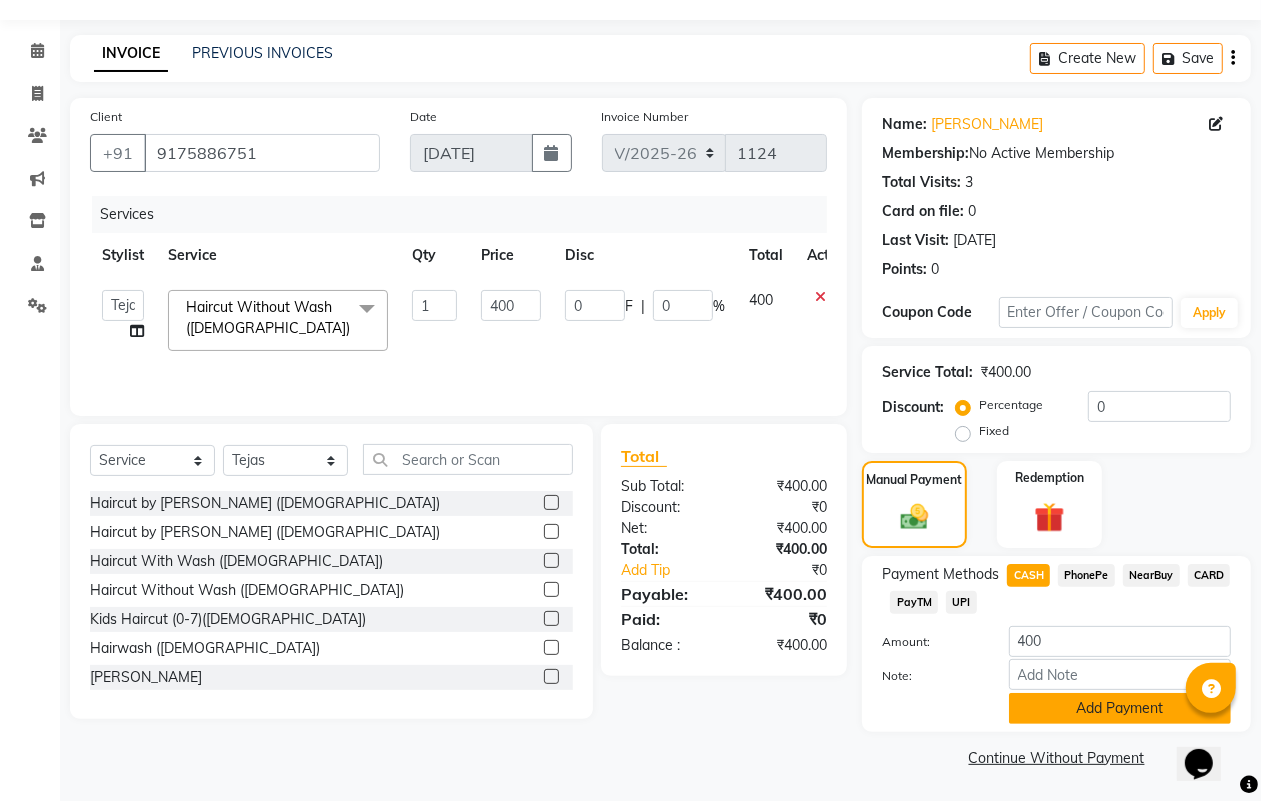 click on "Add Payment" 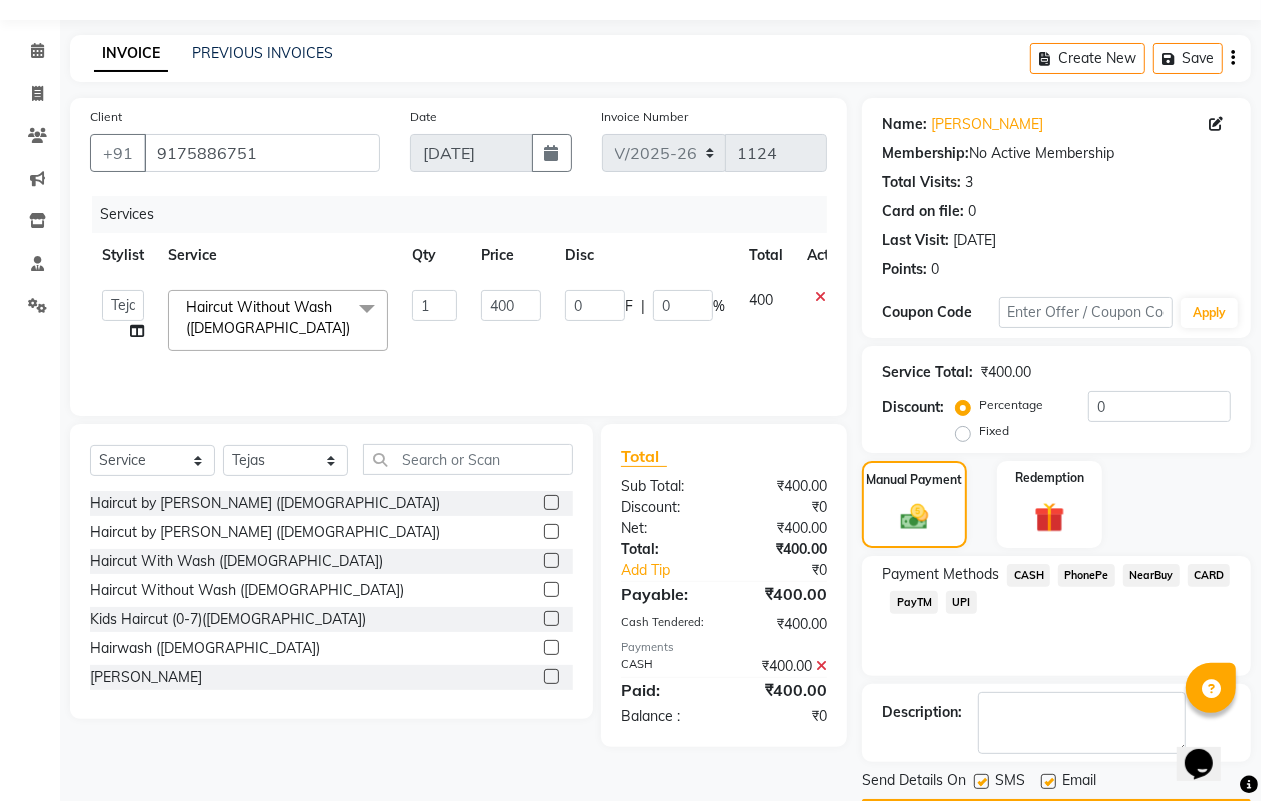 scroll, scrollTop: 111, scrollLeft: 0, axis: vertical 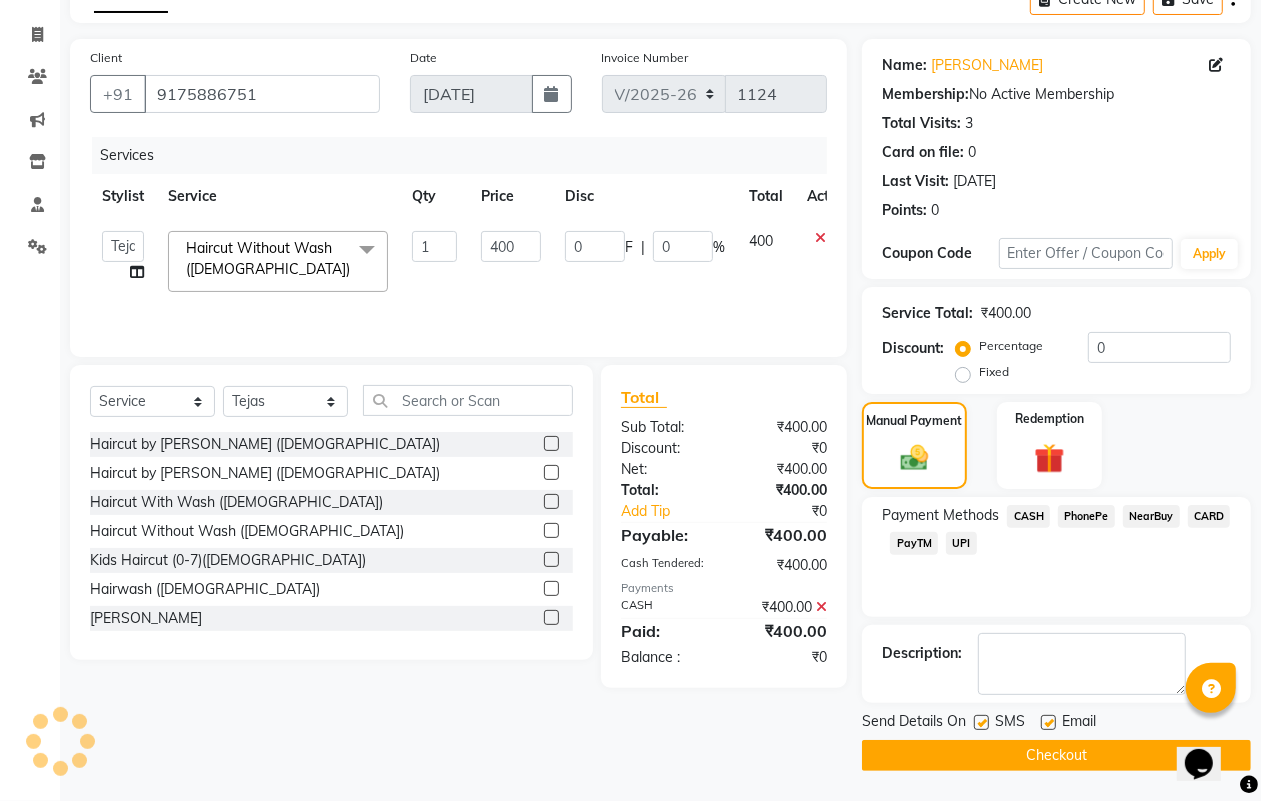 click on "Checkout" 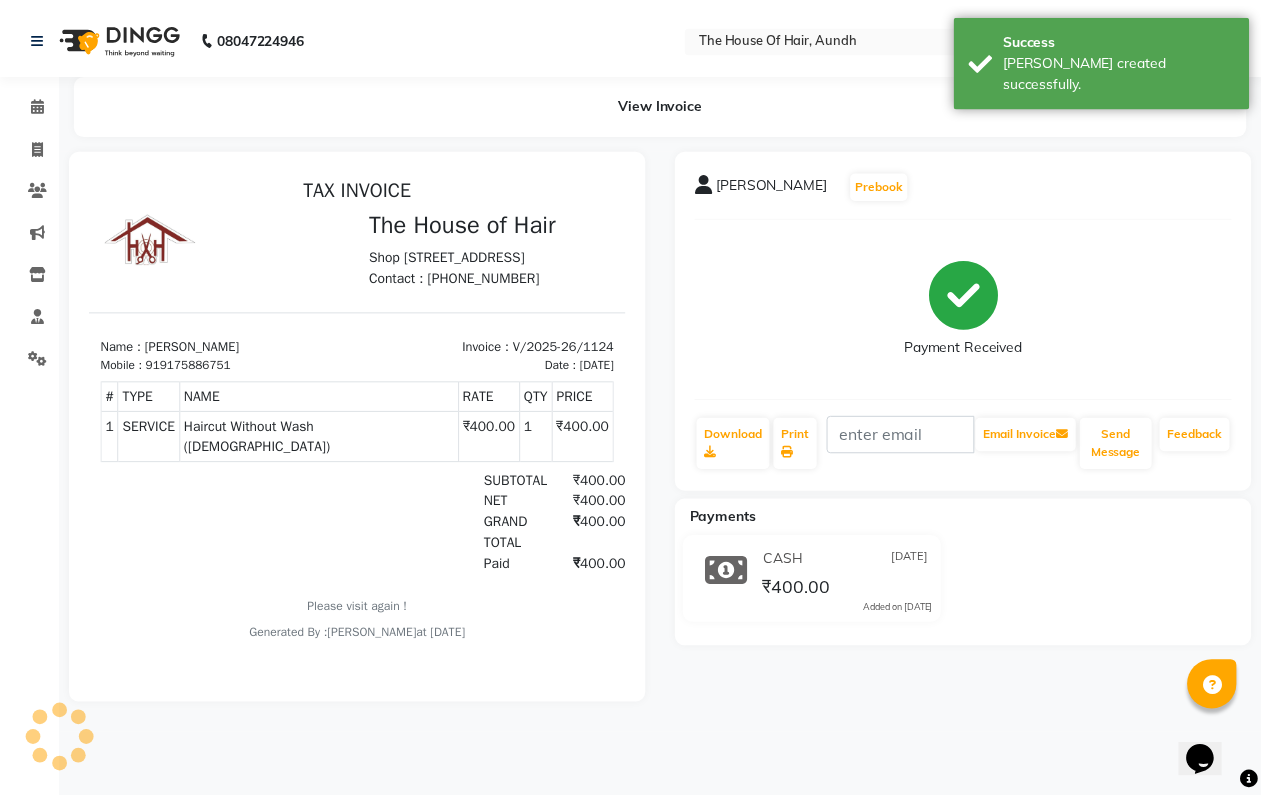 scroll, scrollTop: 0, scrollLeft: 0, axis: both 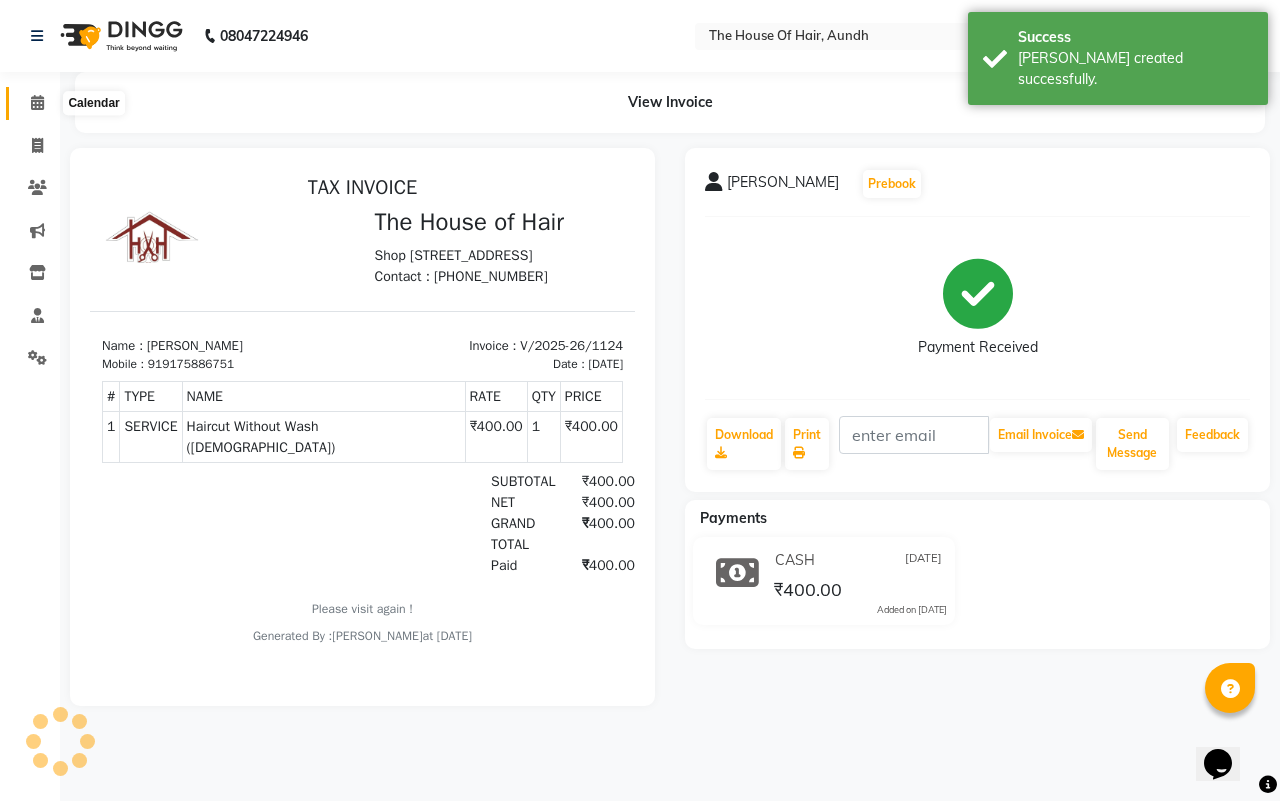 click 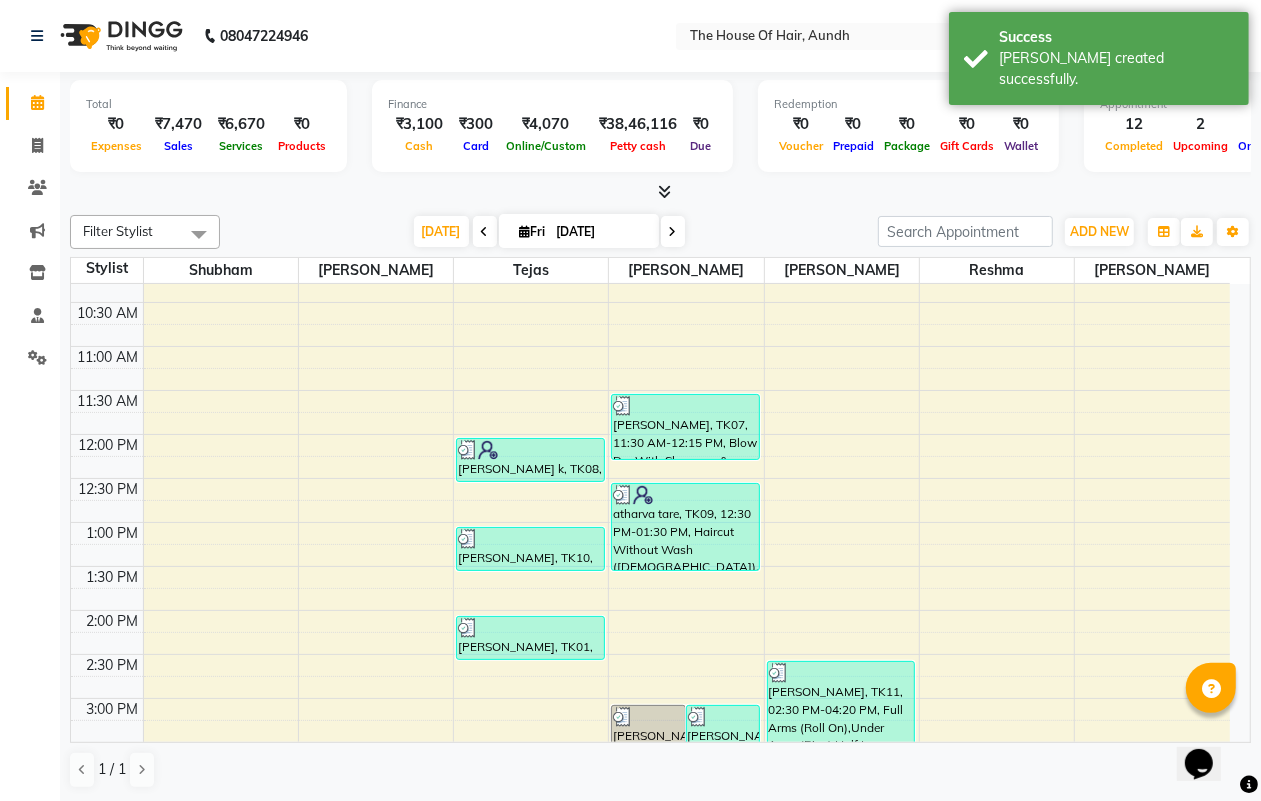 scroll, scrollTop: 750, scrollLeft: 0, axis: vertical 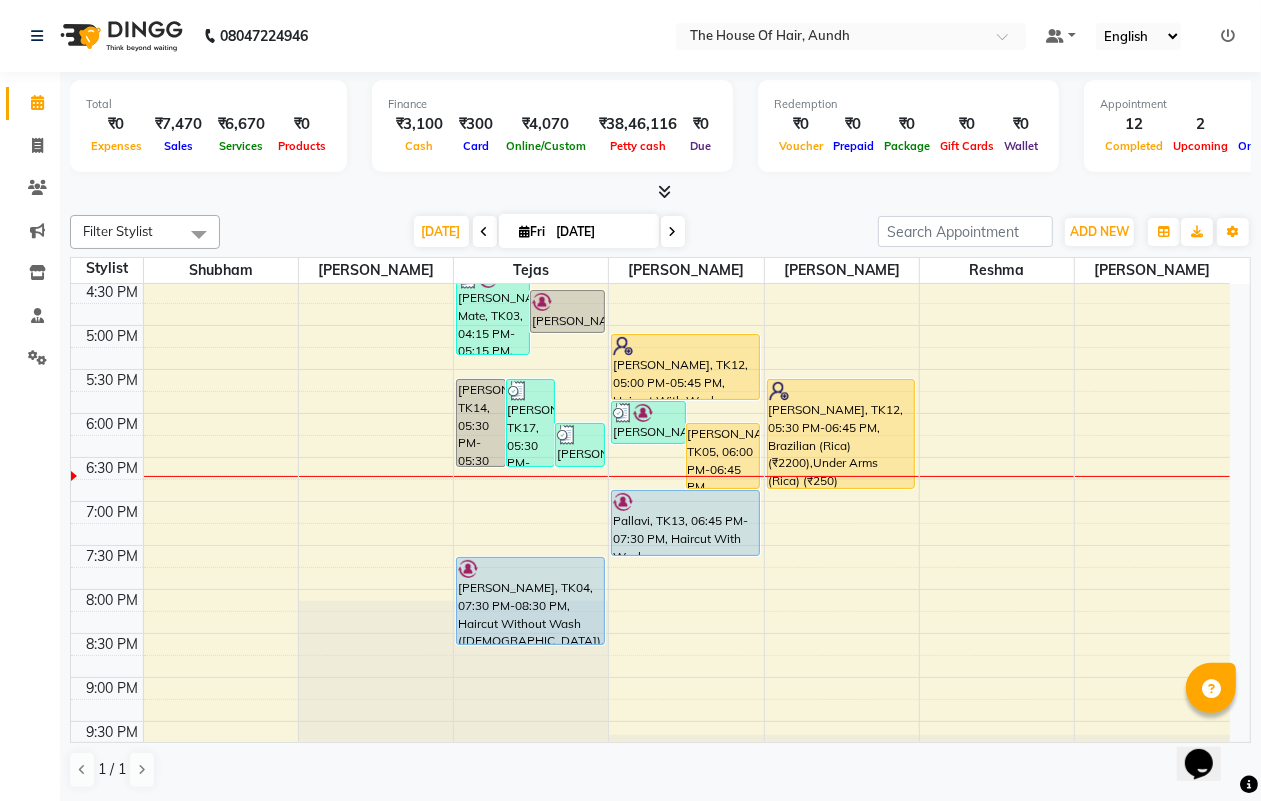 click on "8:00 AM 8:30 AM 9:00 AM 9:30 AM 10:00 AM 10:30 AM 11:00 AM 11:30 AM 12:00 PM 12:30 PM 1:00 PM 1:30 PM 2:00 PM 2:30 PM 3:00 PM 3:30 PM 4:00 PM 4:30 PM 5:00 PM 5:30 PM 6:00 PM 6:30 PM 7:00 PM 7:30 PM 8:00 PM 8:30 PM 9:00 PM 9:30 PM    [PERSON_NAME], TK14, 05:30 PM-05:30 PM, Haircut Without Wash ([DEMOGRAPHIC_DATA]) (₹400)     [PERSON_NAME], TK17, 05:30 PM-05:30 PM, Haircut With Wash ([DEMOGRAPHIC_DATA]) (₹500)     Karan Jaisi, TK15, 06:00 PM-06:30 PM, Haircut Without Wash ([DEMOGRAPHIC_DATA])     [PERSON_NAME] Mate, TK03, 04:15 PM-05:15 PM, Haircut Without Wash ([DEMOGRAPHIC_DATA]),[PERSON_NAME] PATIL, TK02, 04:30 PM-05:00 PM, [PERSON_NAME] Dhabbe, TK06, 09:45 AM-10:15 AM, [PERSON_NAME] k, TK08, 12:00 PM-12:30 PM, [PERSON_NAME] [PERSON_NAME], TK10, 01:00 PM-01:30 PM, Haircut Without Wash ([DEMOGRAPHIC_DATA])     [PERSON_NAME], TK01, 02:00 PM-02:30 PM, Haircut Without Wash ([DEMOGRAPHIC_DATA])     [PERSON_NAME], TK04, 07:30 PM-08:30 PM, Haircut Without Wash ([DEMOGRAPHIC_DATA]),[PERSON_NAME] [PERSON_NAME], TK11, 03:00 PM-03:45 PM, Blow Dry With Shampoo & Conditioner ([DEMOGRAPHIC_DATA])" at bounding box center (650, 149) 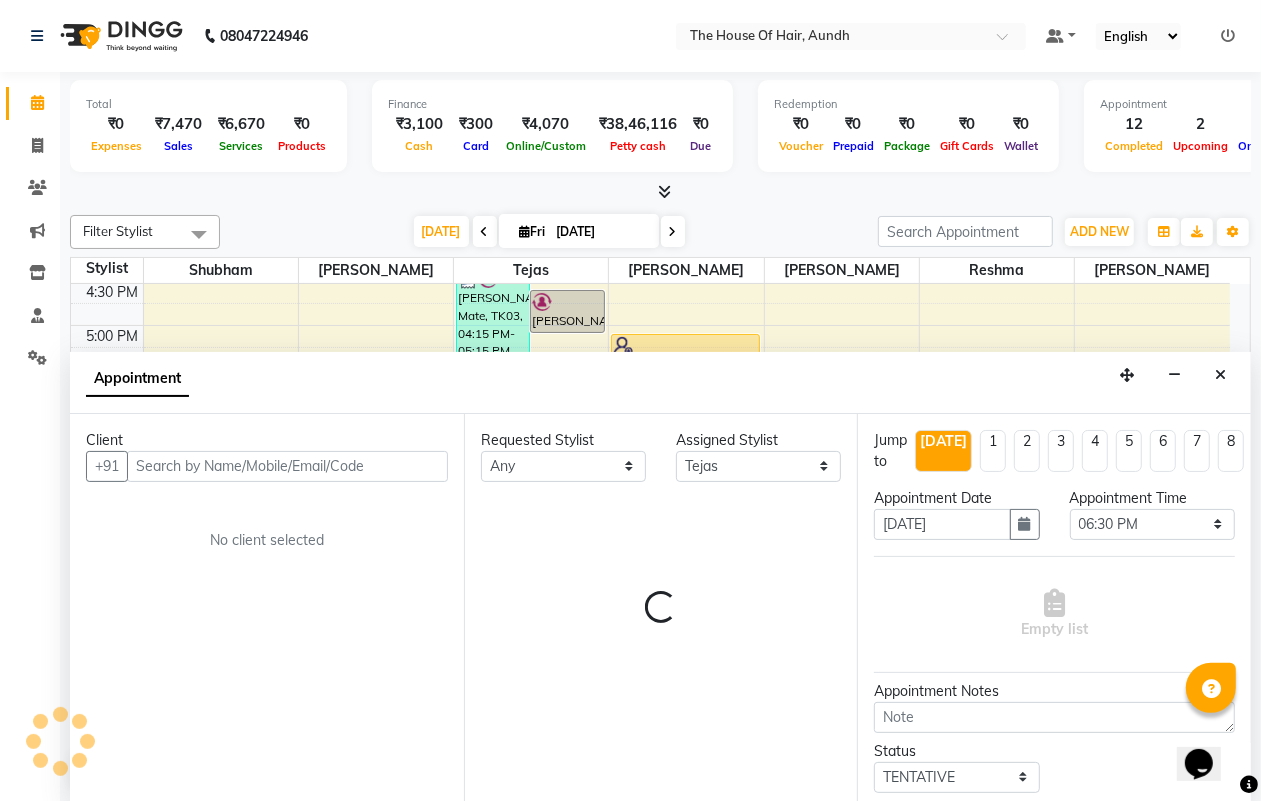 scroll, scrollTop: 1, scrollLeft: 0, axis: vertical 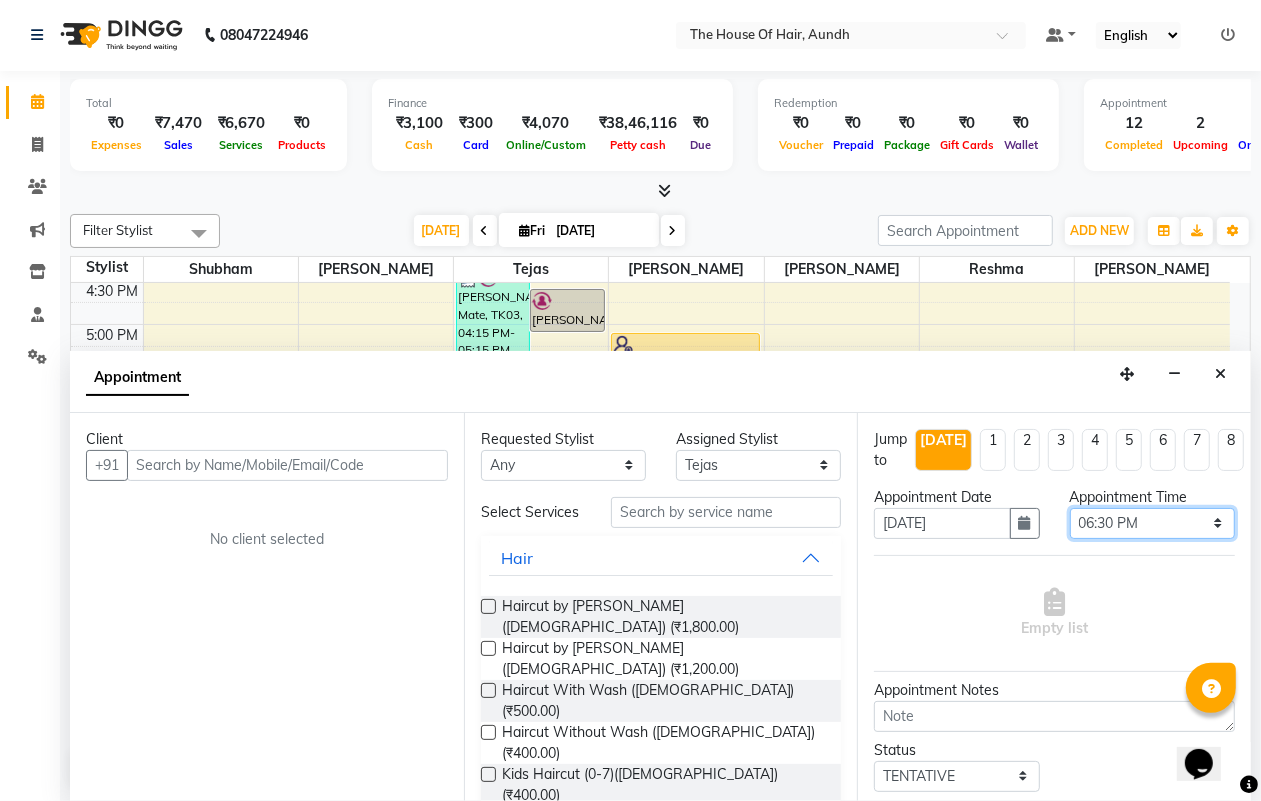 click on "Select 09:00 AM 09:15 AM 09:30 AM 09:45 AM 10:00 AM 10:15 AM 10:30 AM 10:45 AM 11:00 AM 11:15 AM 11:30 AM 11:45 AM 12:00 PM 12:15 PM 12:30 PM 12:45 PM 01:00 PM 01:15 PM 01:30 PM 01:45 PM 02:00 PM 02:15 PM 02:30 PM 02:45 PM 03:00 PM 03:15 PM 03:30 PM 03:45 PM 04:00 PM 04:15 PM 04:30 PM 04:45 PM 05:00 PM 05:15 PM 05:30 PM 05:45 PM 06:00 PM 06:15 PM 06:30 PM 06:45 PM 07:00 PM 07:15 PM 07:30 PM 07:45 PM 08:00 PM 08:15 PM 08:30 PM 08:45 PM 09:00 PM 09:15 PM 09:30 PM" at bounding box center (1152, 523) 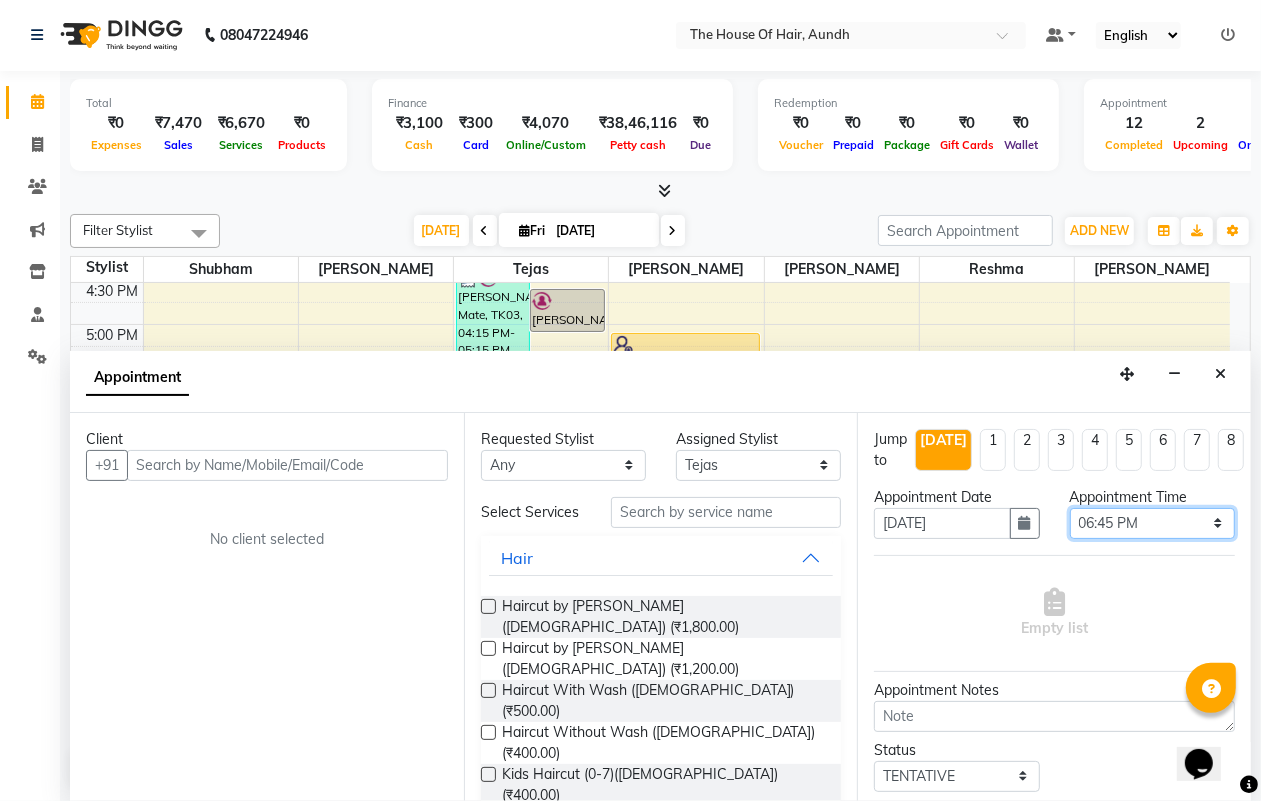 click on "Select 09:00 AM 09:15 AM 09:30 AM 09:45 AM 10:00 AM 10:15 AM 10:30 AM 10:45 AM 11:00 AM 11:15 AM 11:30 AM 11:45 AM 12:00 PM 12:15 PM 12:30 PM 12:45 PM 01:00 PM 01:15 PM 01:30 PM 01:45 PM 02:00 PM 02:15 PM 02:30 PM 02:45 PM 03:00 PM 03:15 PM 03:30 PM 03:45 PM 04:00 PM 04:15 PM 04:30 PM 04:45 PM 05:00 PM 05:15 PM 05:30 PM 05:45 PM 06:00 PM 06:15 PM 06:30 PM 06:45 PM 07:00 PM 07:15 PM 07:30 PM 07:45 PM 08:00 PM 08:15 PM 08:30 PM 08:45 PM 09:00 PM 09:15 PM 09:30 PM" at bounding box center (1152, 523) 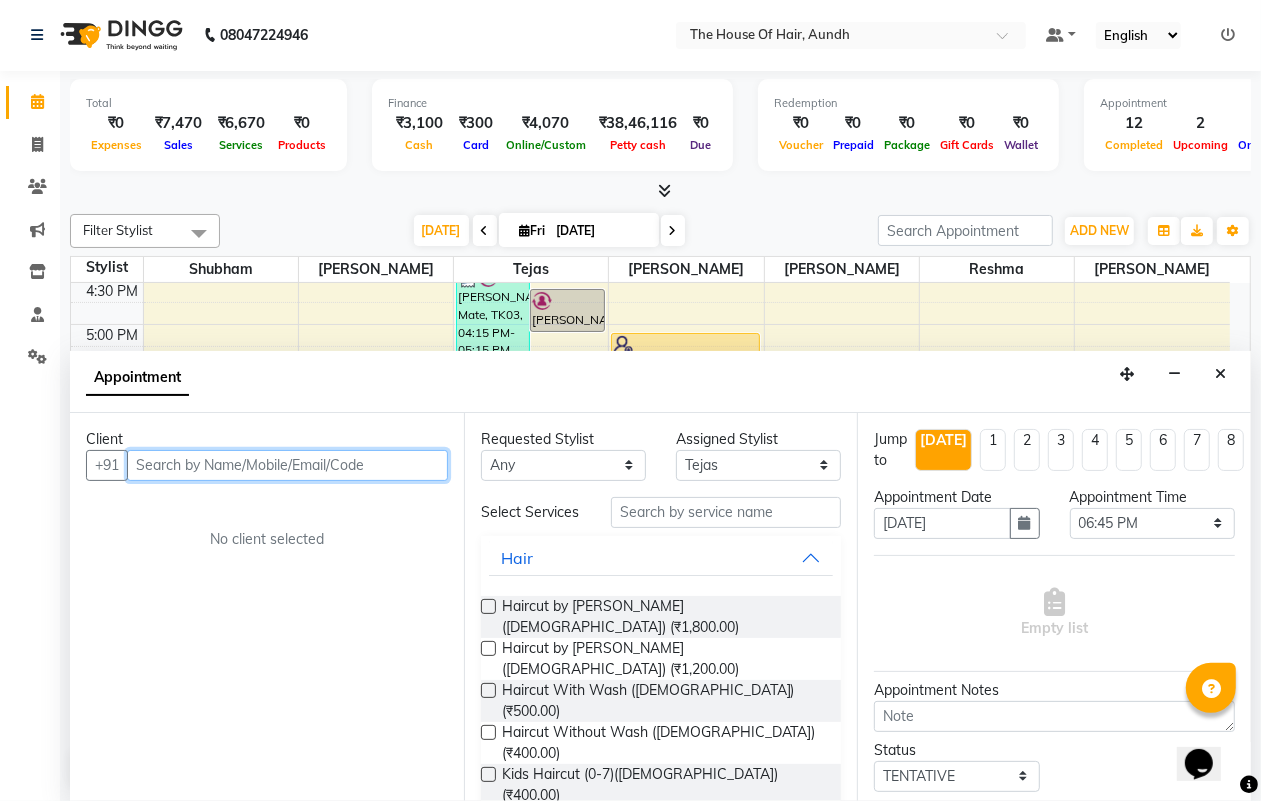 click at bounding box center (287, 465) 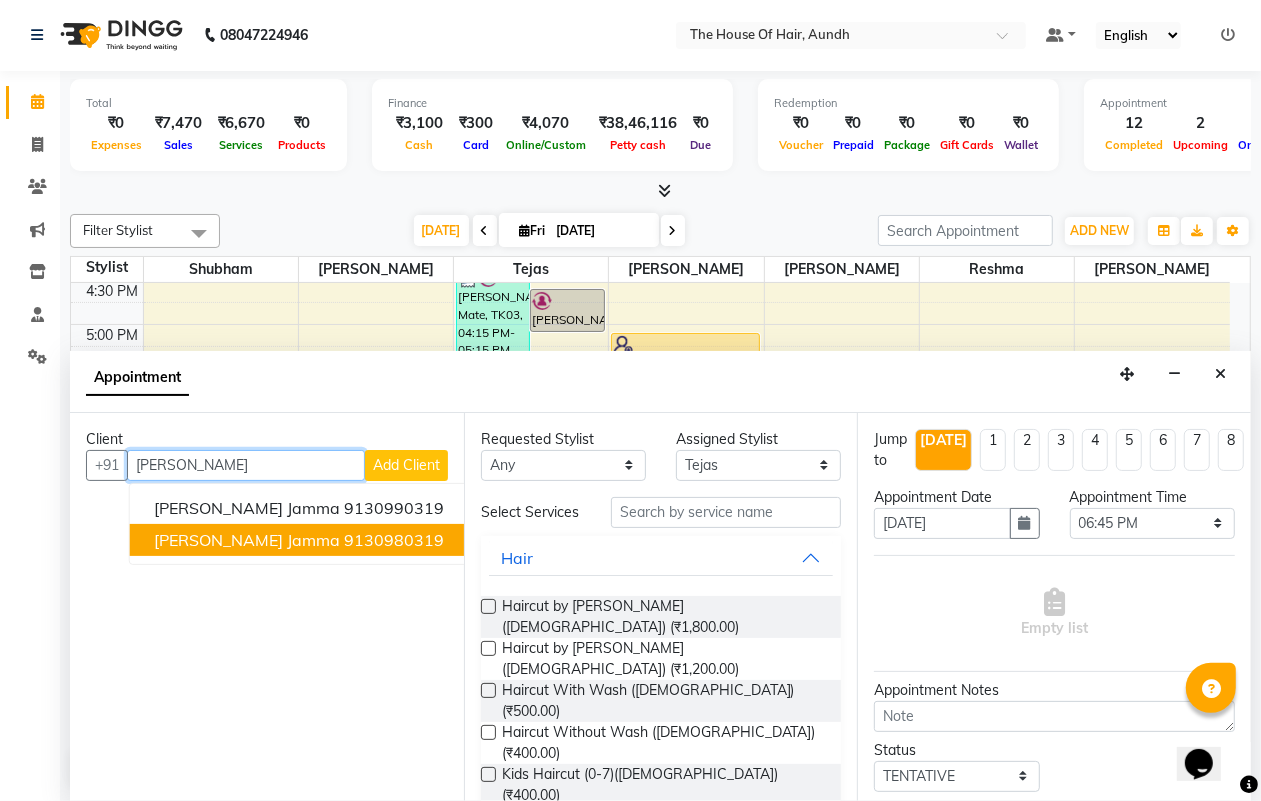 click on "9130980319" at bounding box center (394, 540) 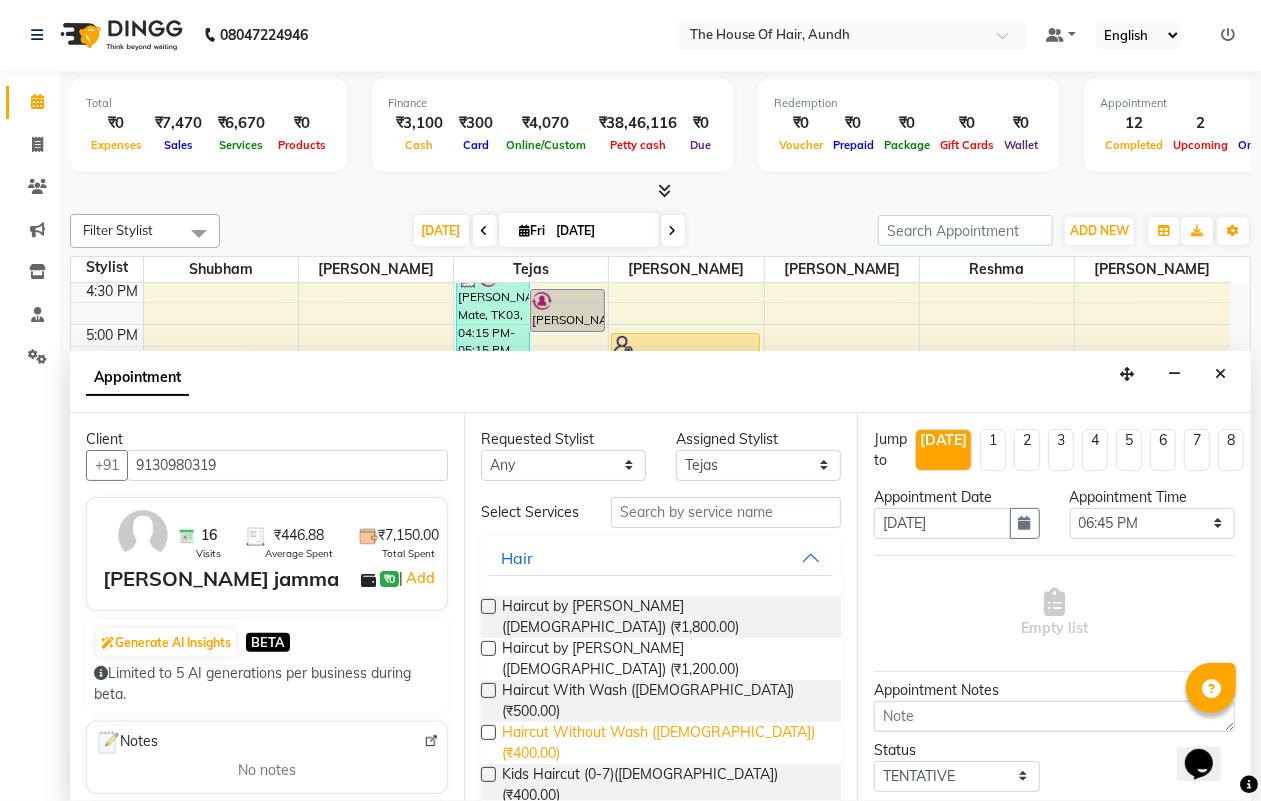click on "Haircut Without Wash ([DEMOGRAPHIC_DATA]) (₹400.00)" at bounding box center [664, 743] 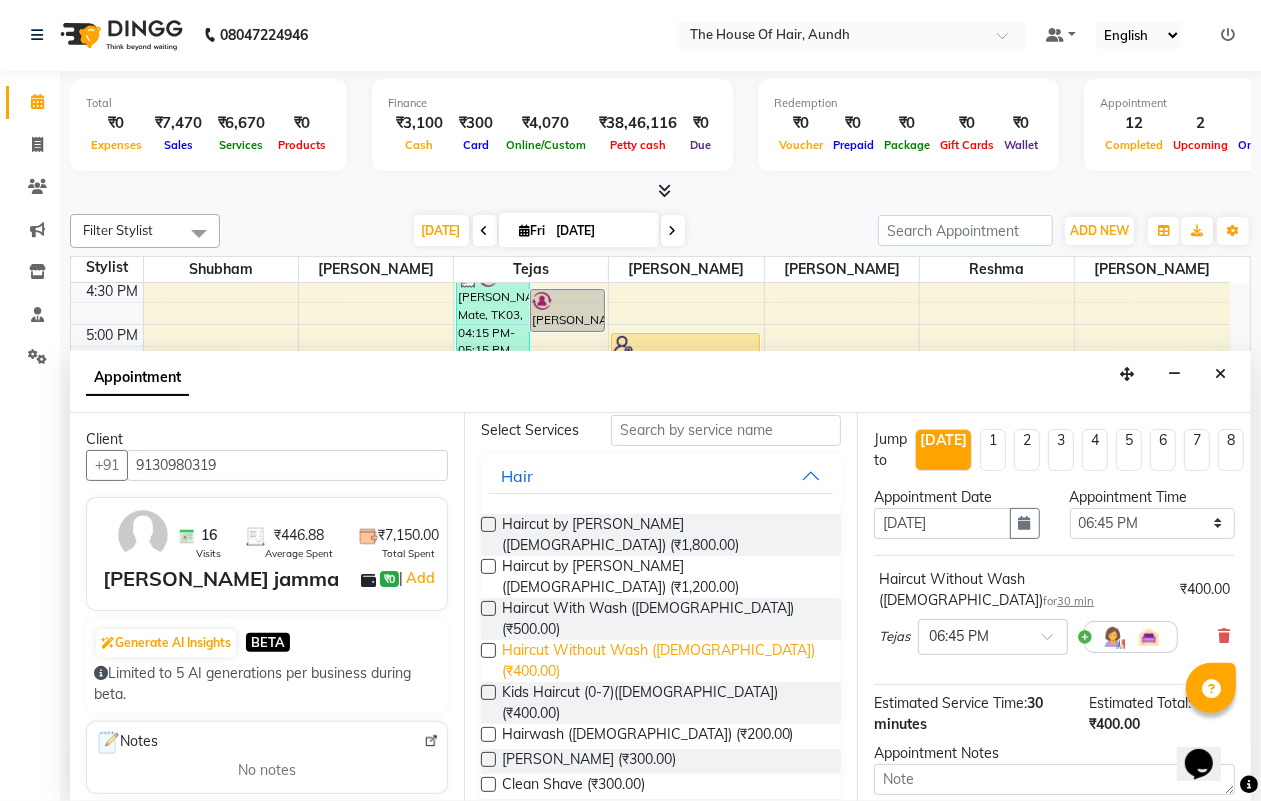 scroll, scrollTop: 125, scrollLeft: 0, axis: vertical 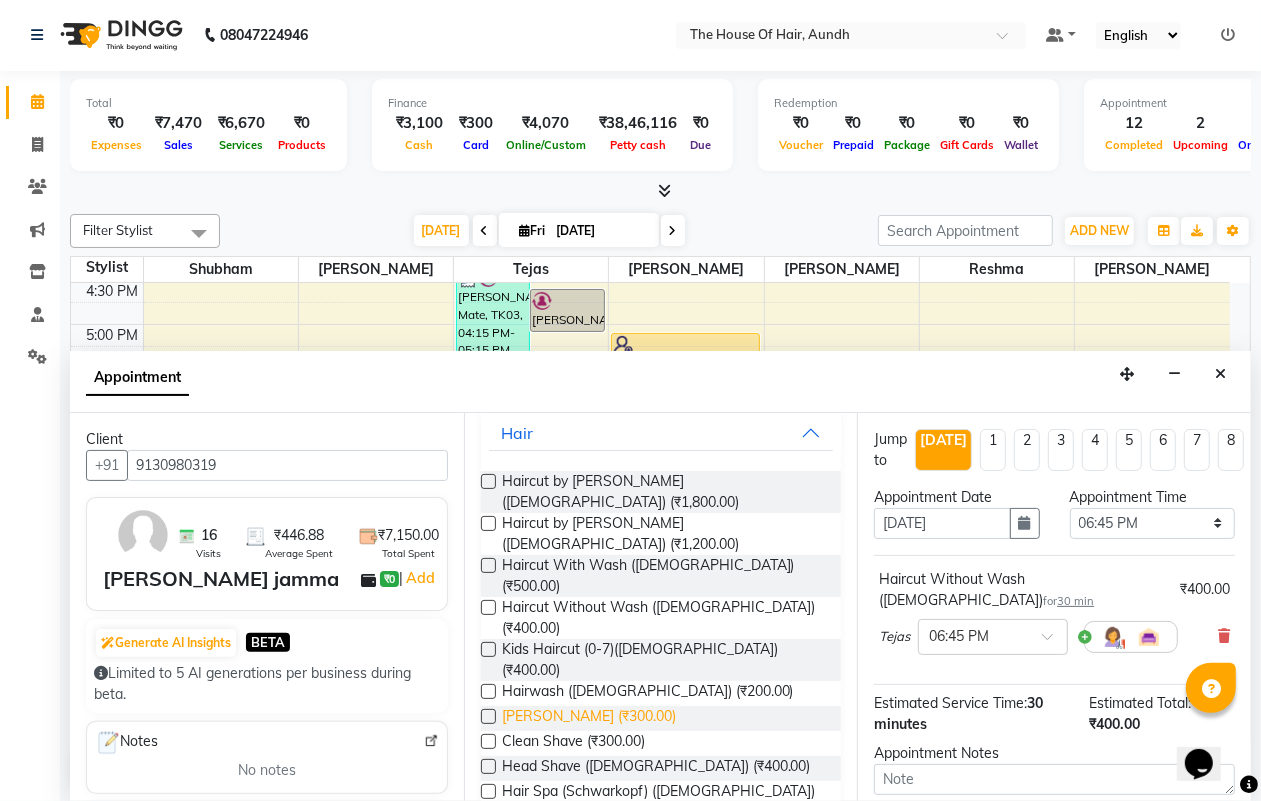 click on "[PERSON_NAME] (₹300.00)" at bounding box center [589, 718] 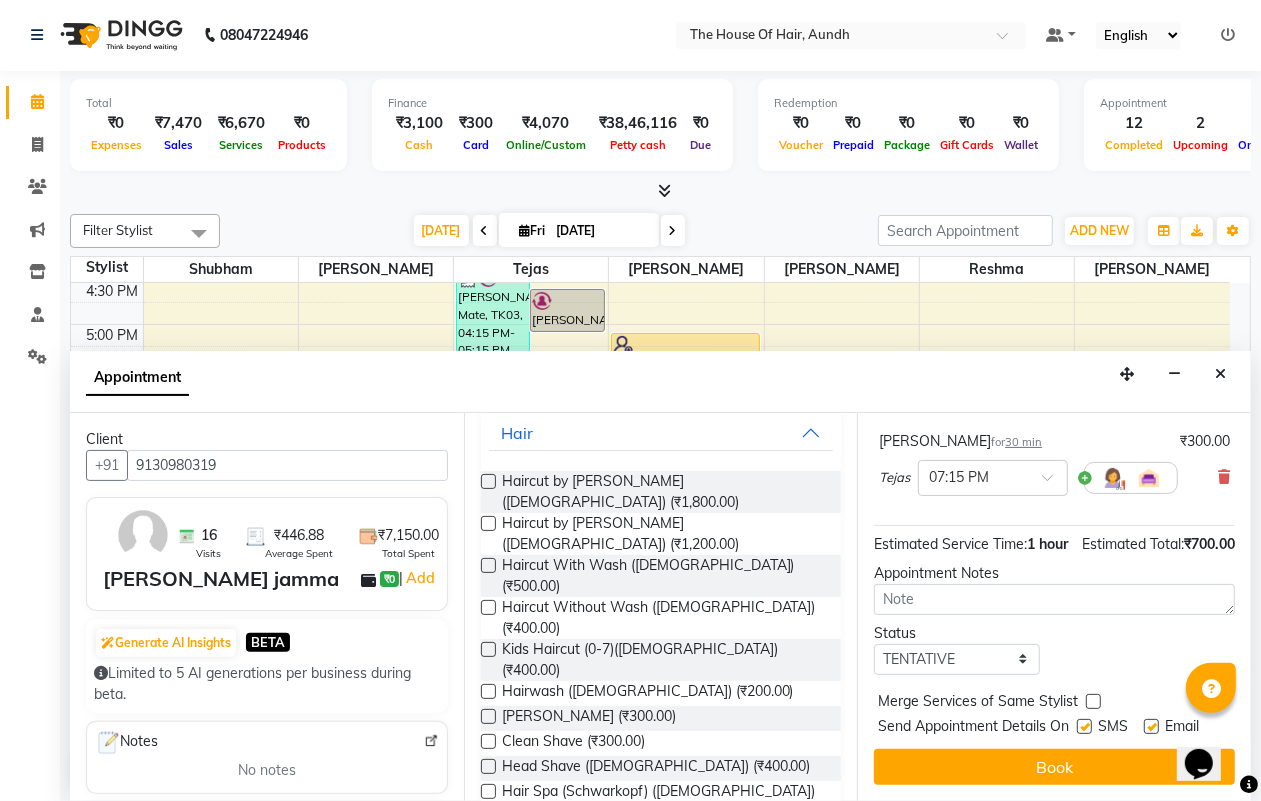 scroll, scrollTop: 286, scrollLeft: 0, axis: vertical 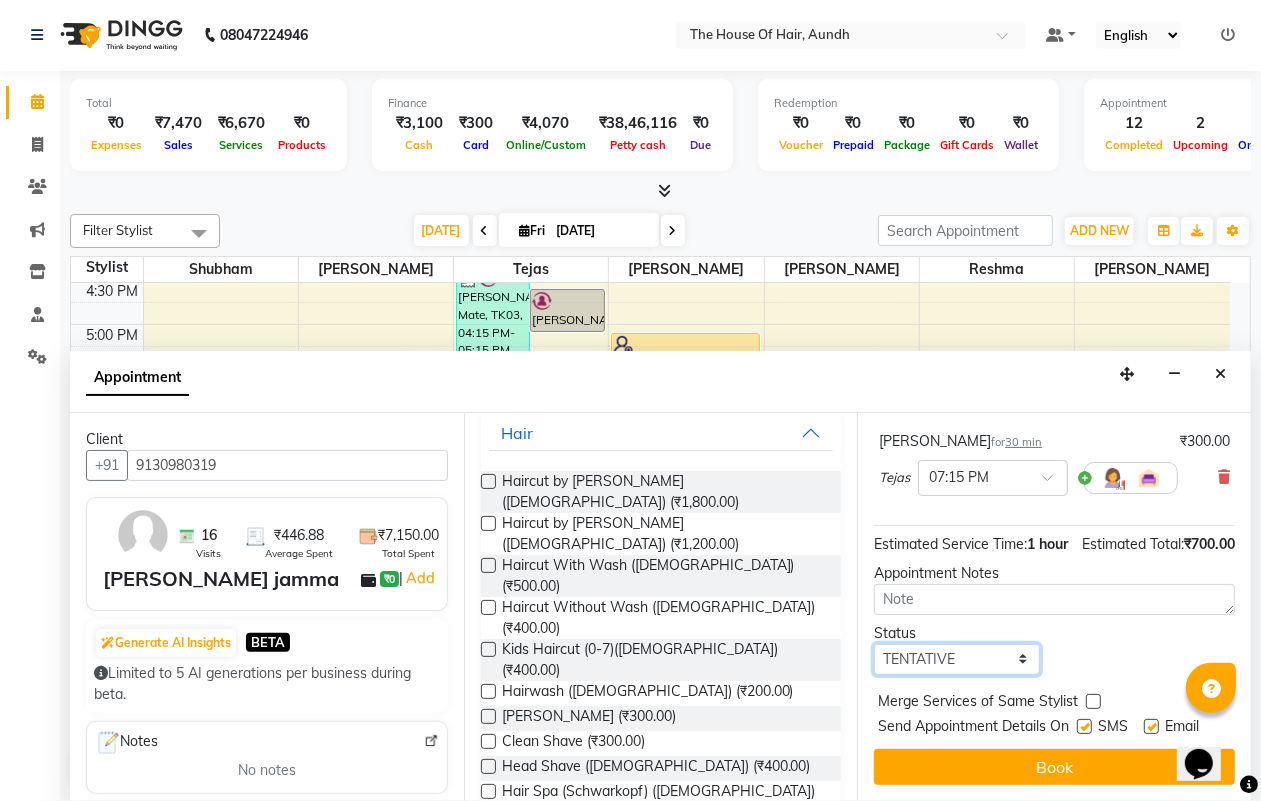click on "Select TENTATIVE CONFIRM CHECK-IN UPCOMING" at bounding box center (956, 659) 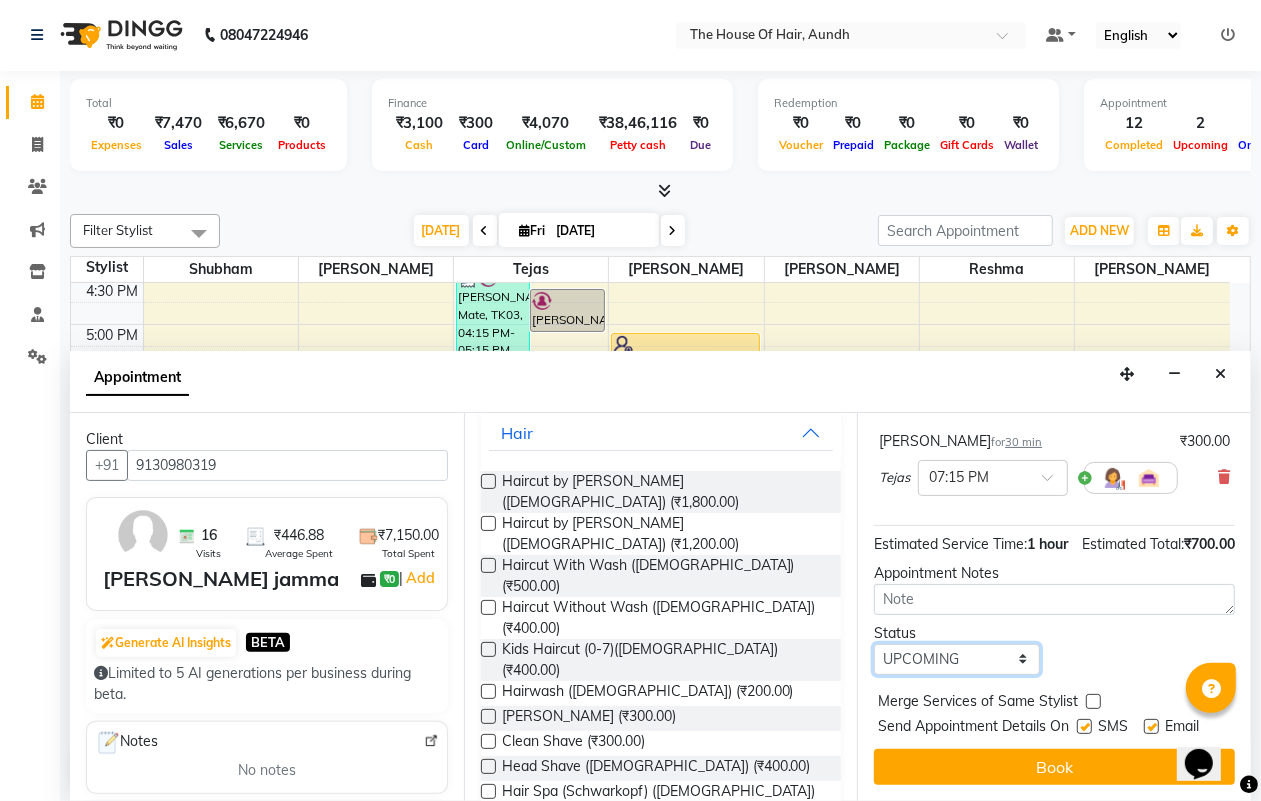 click on "Select TENTATIVE CONFIRM CHECK-IN UPCOMING" at bounding box center (956, 659) 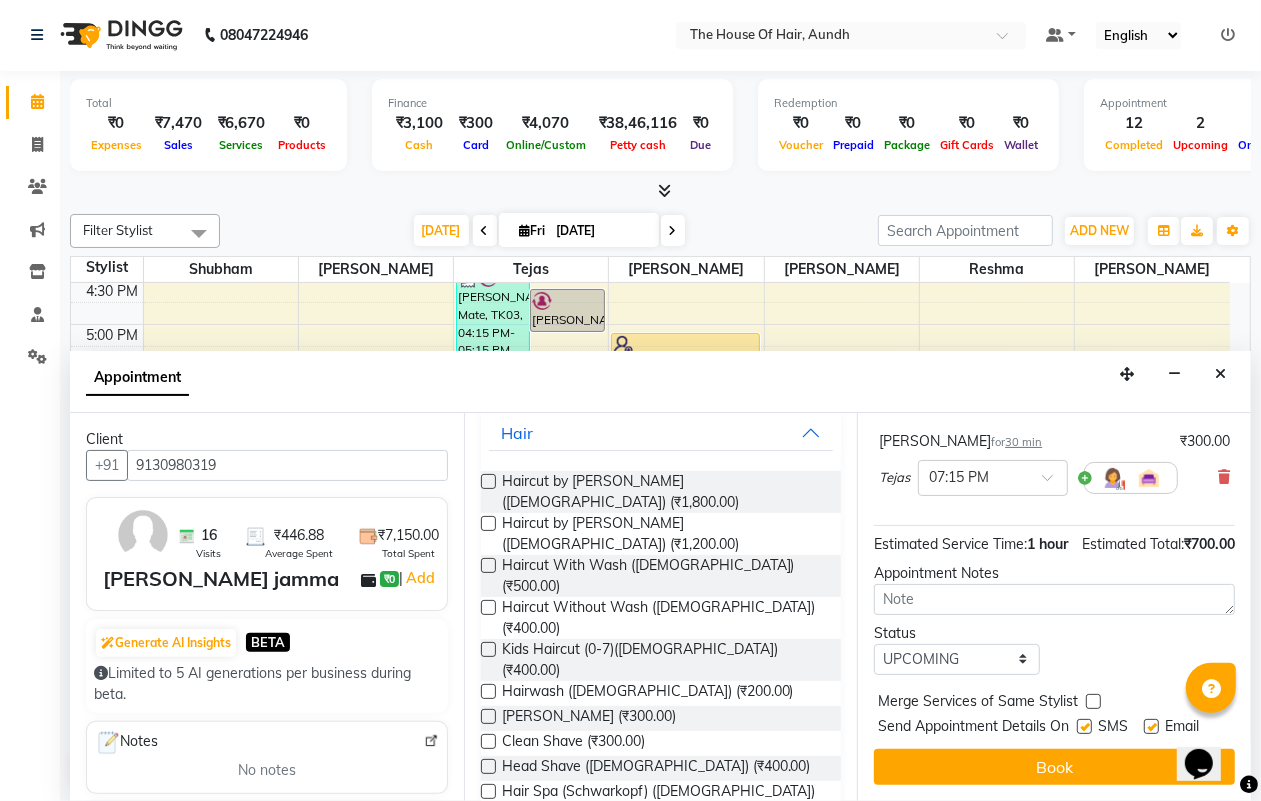 click at bounding box center [1093, 701] 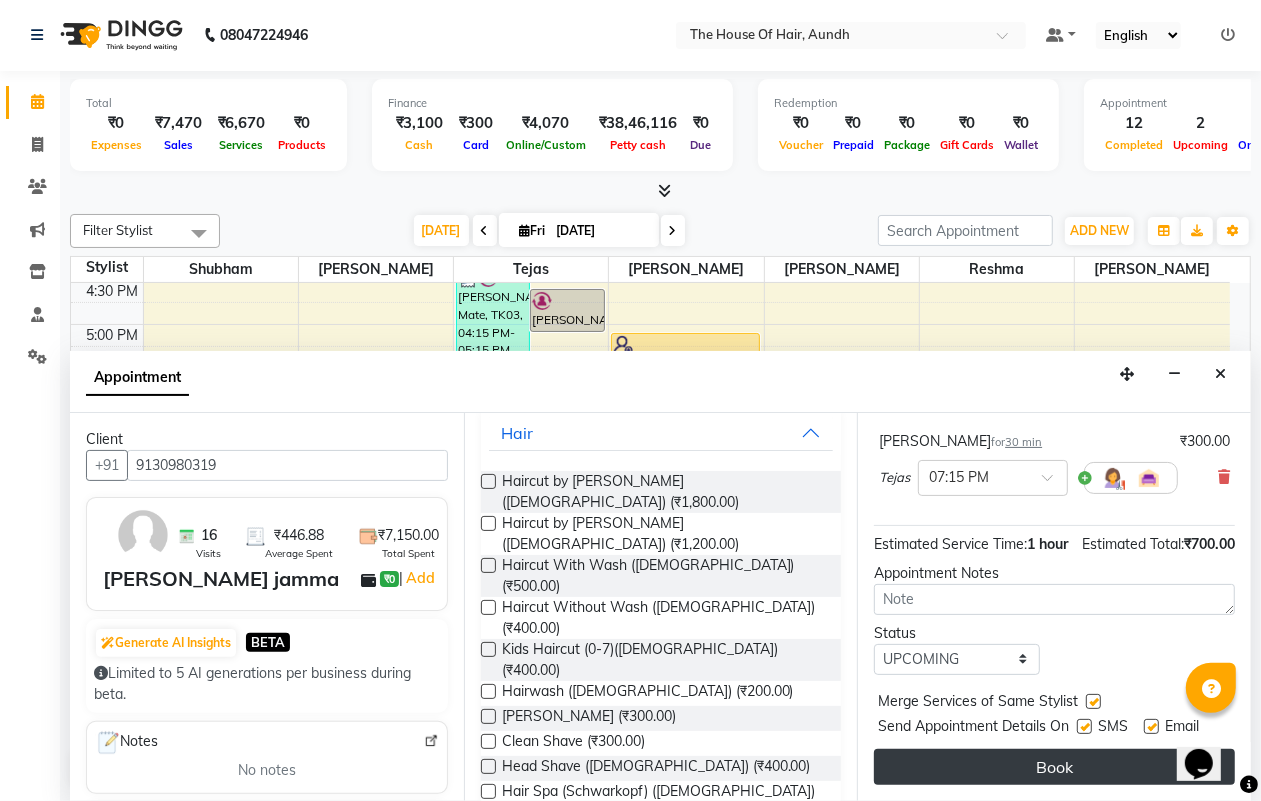 click on "Book" at bounding box center [1054, 767] 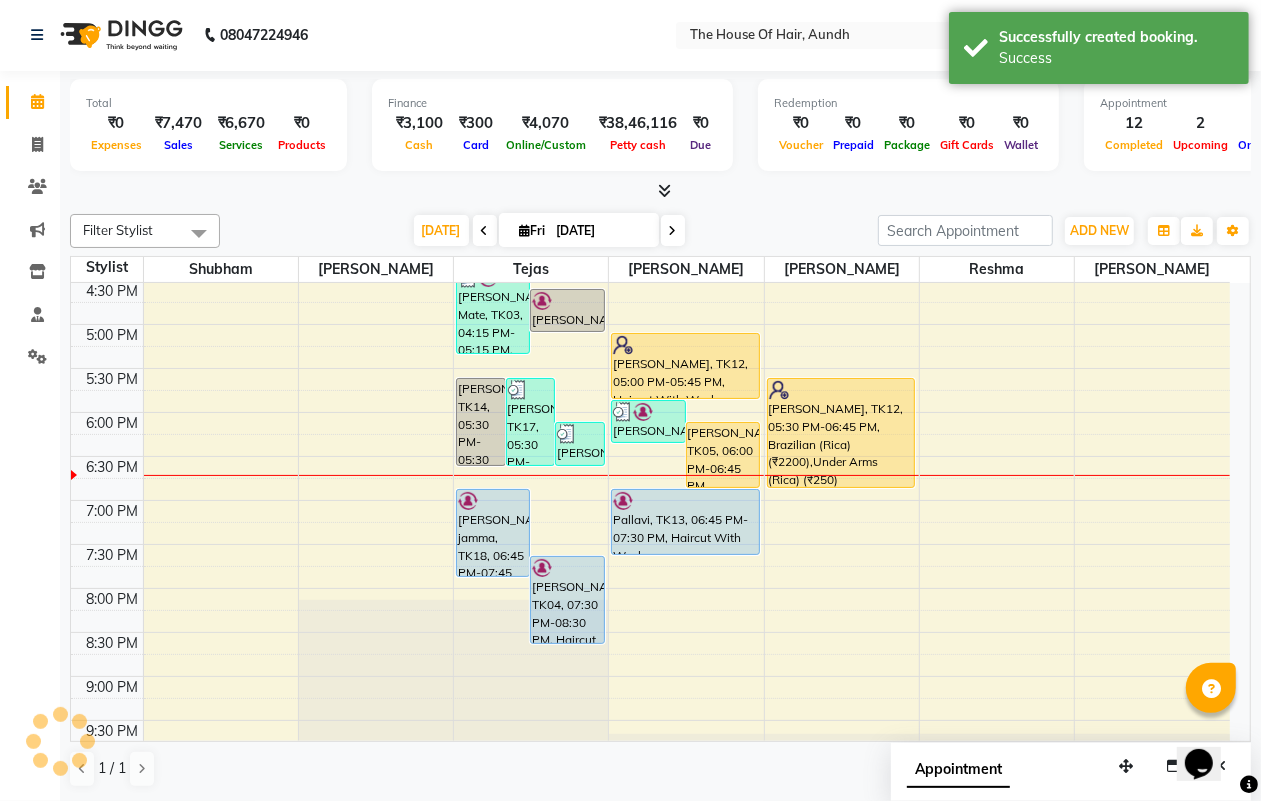 scroll, scrollTop: 0, scrollLeft: 0, axis: both 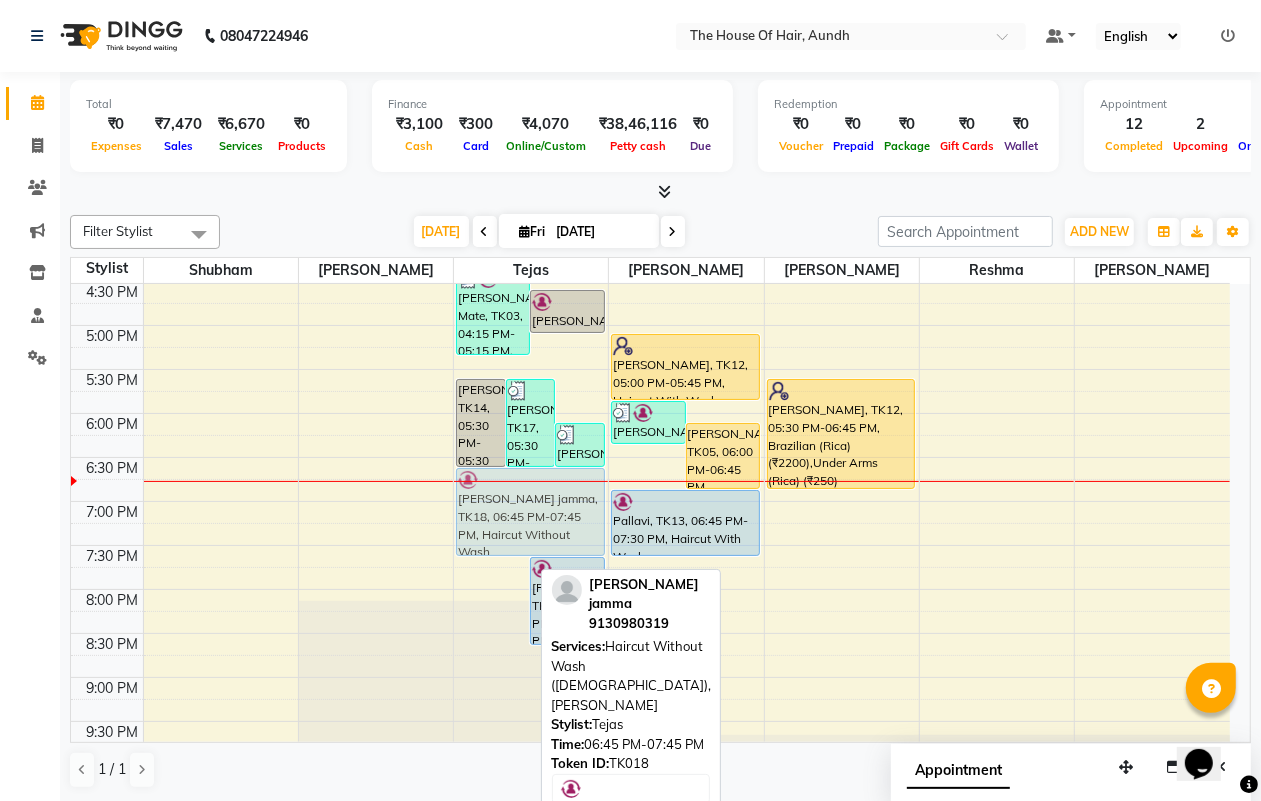 click on "[PERSON_NAME], TK14, 05:30 PM-05:30 PM, Haircut Without Wash ([DEMOGRAPHIC_DATA]) (₹400)     [PERSON_NAME], TK17, 05:30 PM-05:30 PM, Haircut With Wash ([DEMOGRAPHIC_DATA]) (₹500)     Karan Jaisi, TK15, 06:00 PM-06:30 PM, Haircut Without Wash ([DEMOGRAPHIC_DATA])     [PERSON_NAME] Mate, TK03, 04:15 PM-05:15 PM, Haircut Without Wash ([DEMOGRAPHIC_DATA]),[PERSON_NAME] PATIL, TK02, 04:30 PM-05:00 PM, [PERSON_NAME] jamma, TK18, 06:45 PM-07:45 PM, Haircut Without Wash ([DEMOGRAPHIC_DATA]),[PERSON_NAME]     [PERSON_NAME], TK04, 07:30 PM-08:30 PM, Haircut Without Wash ([DEMOGRAPHIC_DATA]),[PERSON_NAME] Dhabbe, TK06, 09:45 AM-10:15 AM, [PERSON_NAME] k, TK08, 12:00 PM-12:30 PM, [PERSON_NAME] [PERSON_NAME], TK10, 01:00 PM-01:30 PM, Haircut Without Wash ([DEMOGRAPHIC_DATA])     [PERSON_NAME], TK01, 02:00 PM-02:30 PM, Haircut Without Wash ([DEMOGRAPHIC_DATA])     [PERSON_NAME] jamma, TK18, 06:45 PM-07:45 PM, Haircut Without Wash ([DEMOGRAPHIC_DATA]),[PERSON_NAME]" at bounding box center (531, 149) 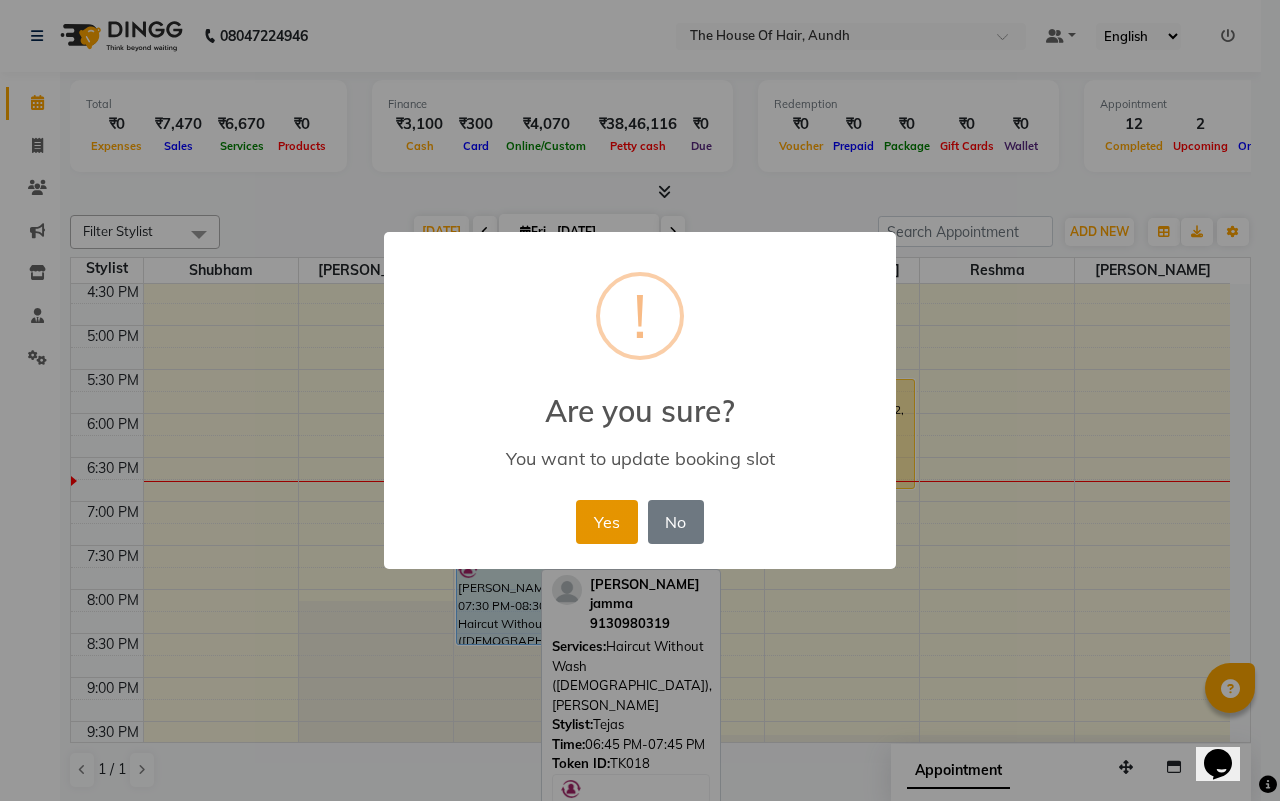 click on "Yes" at bounding box center (606, 522) 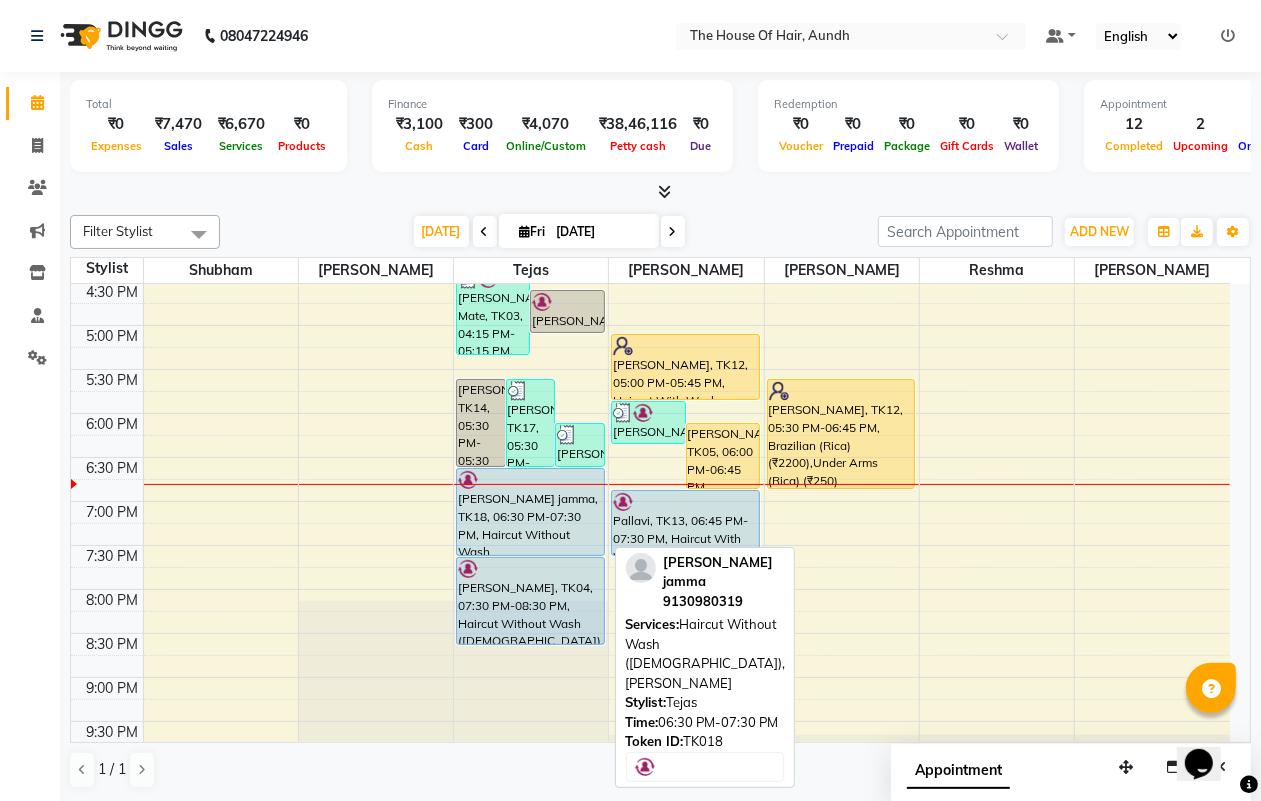 click on "[PERSON_NAME] jamma, TK18, 06:30 PM-07:30 PM, Haircut Without Wash ([DEMOGRAPHIC_DATA]),[PERSON_NAME]" at bounding box center [530, 512] 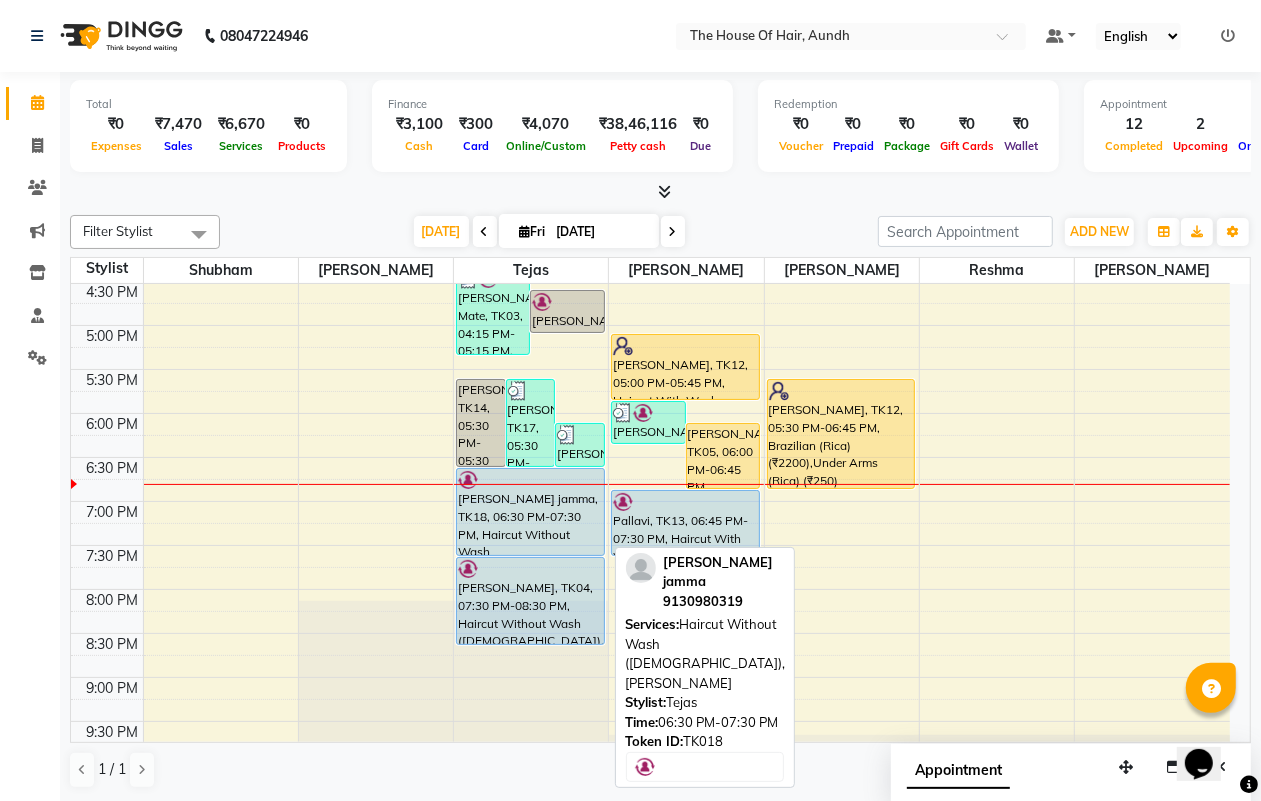 click on "[PERSON_NAME] jamma, TK18, 06:30 PM-07:30 PM, Haircut Without Wash ([DEMOGRAPHIC_DATA]),[PERSON_NAME]" at bounding box center (530, 512) 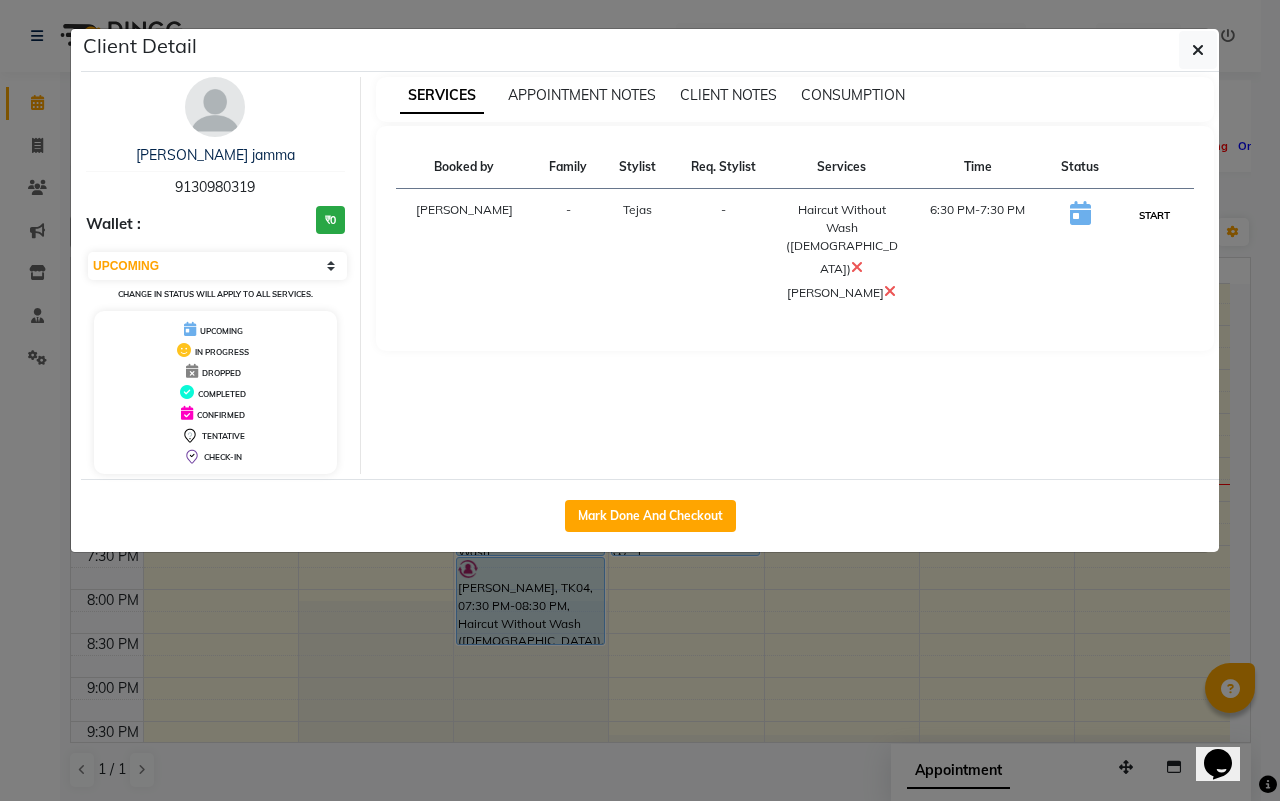 click on "START" at bounding box center (1154, 215) 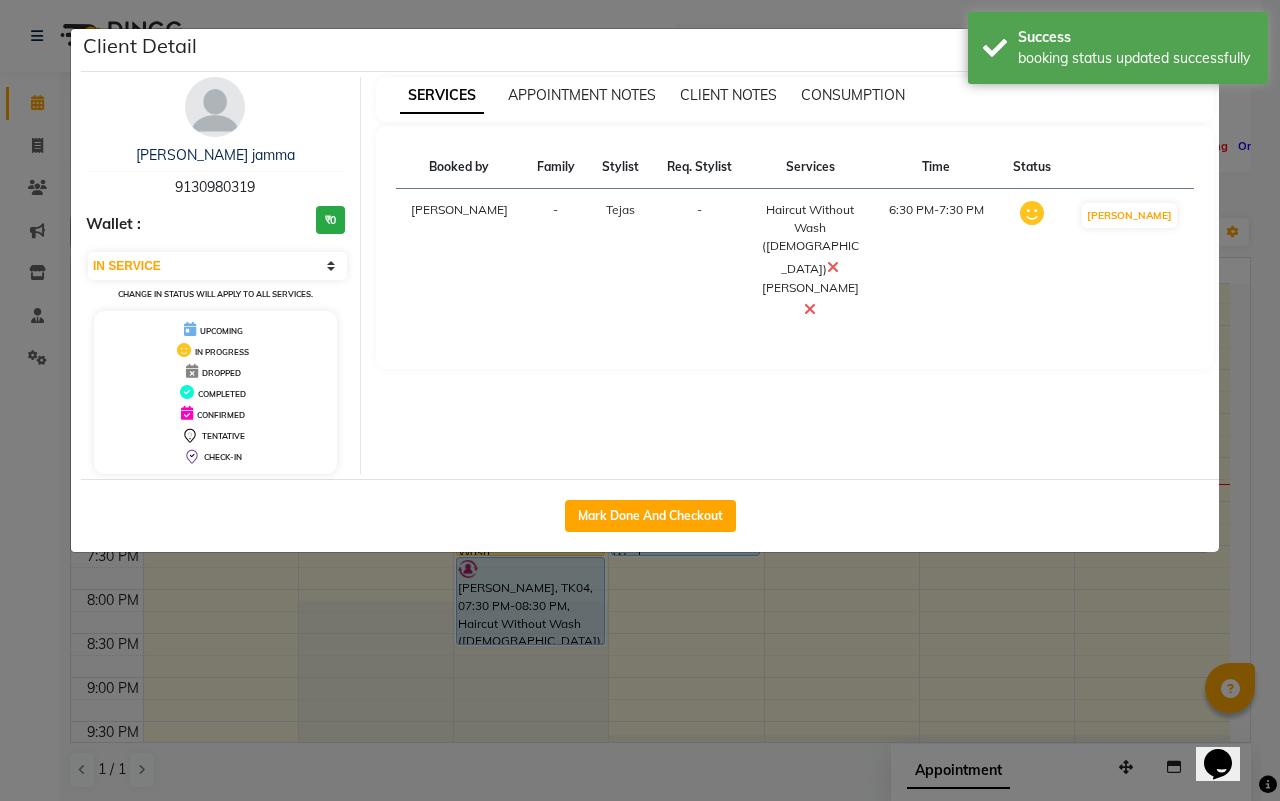 click on "Client Detail  [PERSON_NAME] jamma   9130980319 Wallet : ₹0 Select IN SERVICE CONFIRMED TENTATIVE CHECK IN MARK DONE DROPPED UPCOMING Change in status will apply to all services. UPCOMING IN PROGRESS DROPPED COMPLETED CONFIRMED TENTATIVE CHECK-IN SERVICES APPOINTMENT NOTES CLIENT NOTES CONSUMPTION Booked by Family Stylist Req. Stylist Services Time Status  [PERSON_NAME] -  Haircut Without Wash ([DEMOGRAPHIC_DATA])   [PERSON_NAME]   6:30 PM-7:30 PM   MARK DONE   Mark Done And Checkout" 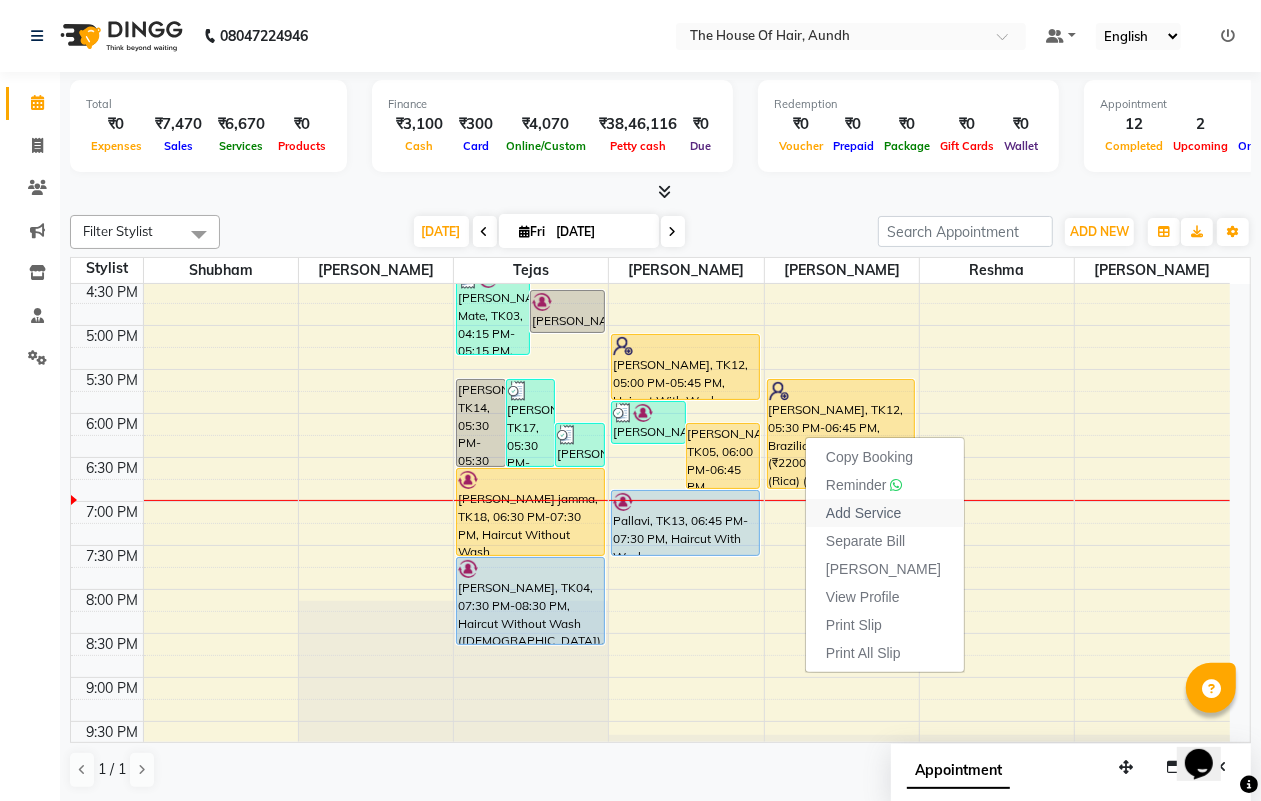 click on "Add Service" at bounding box center (863, 513) 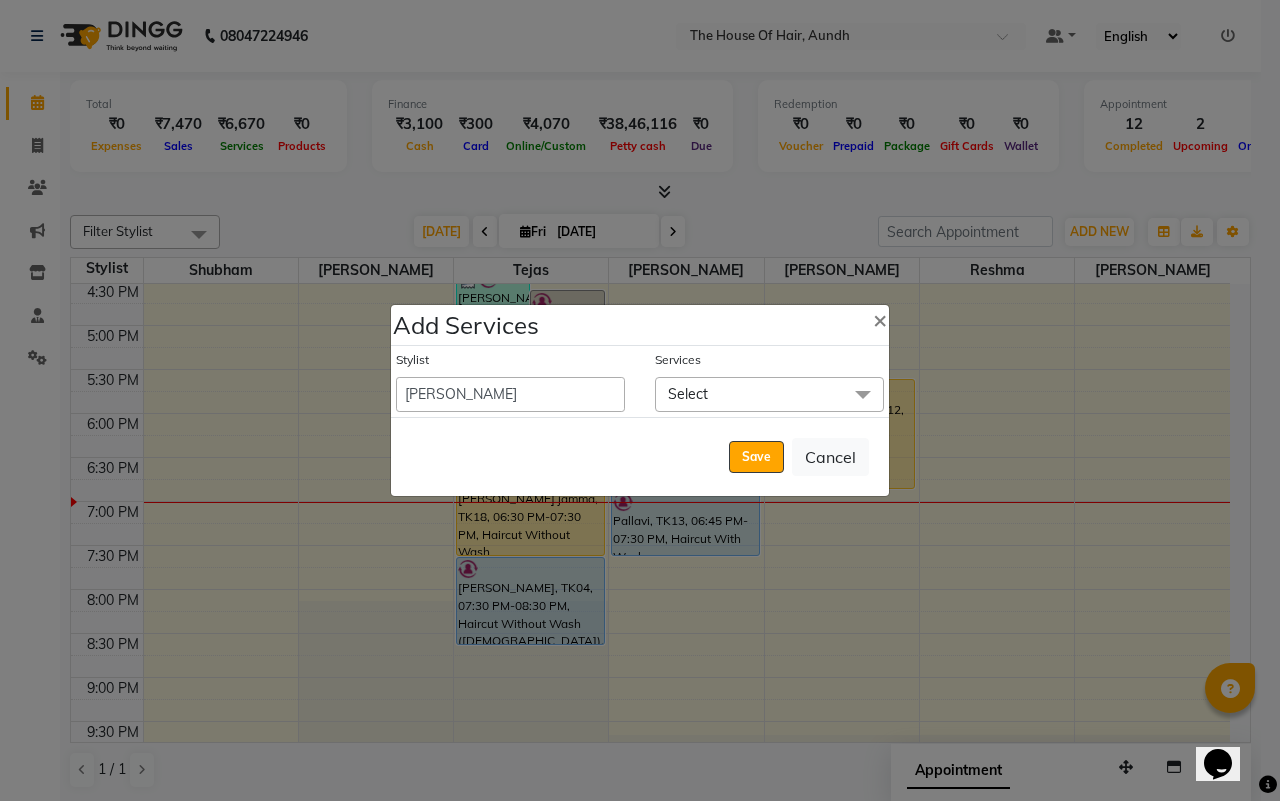 click on "Select" 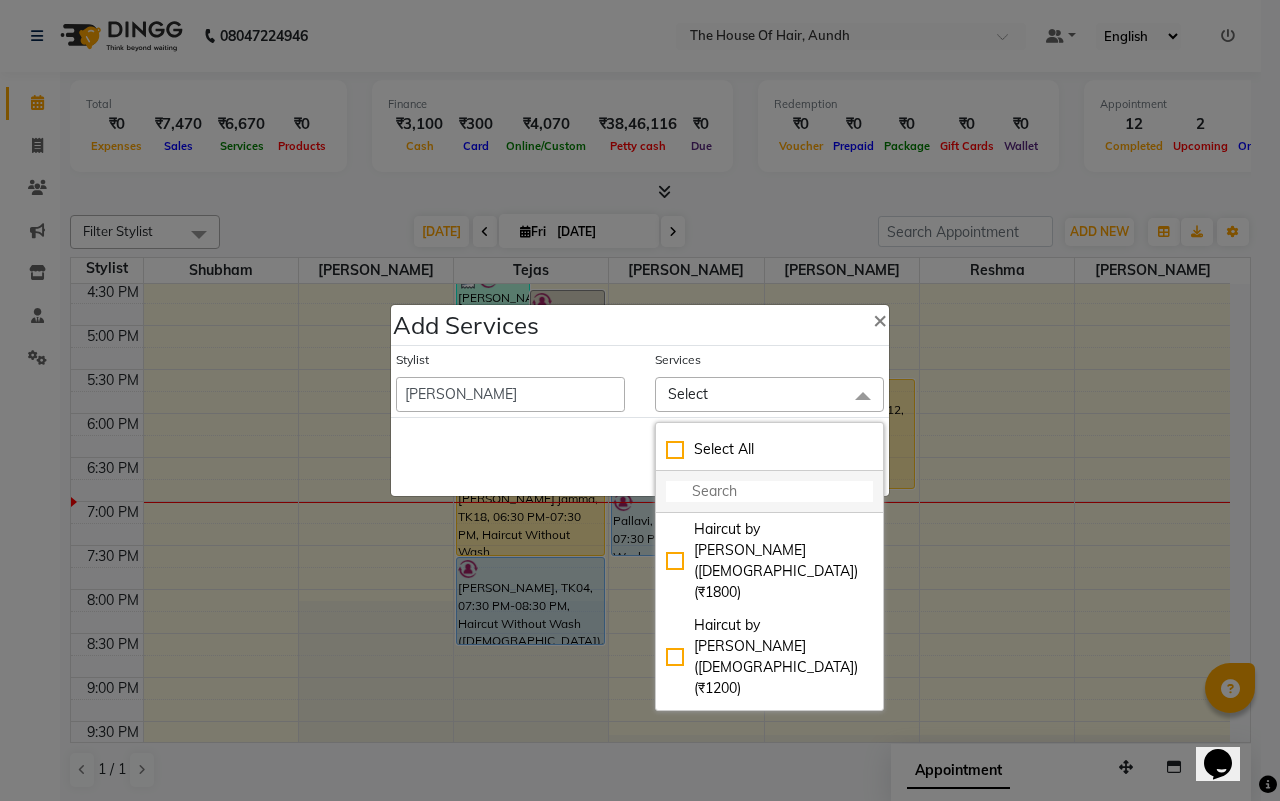 click 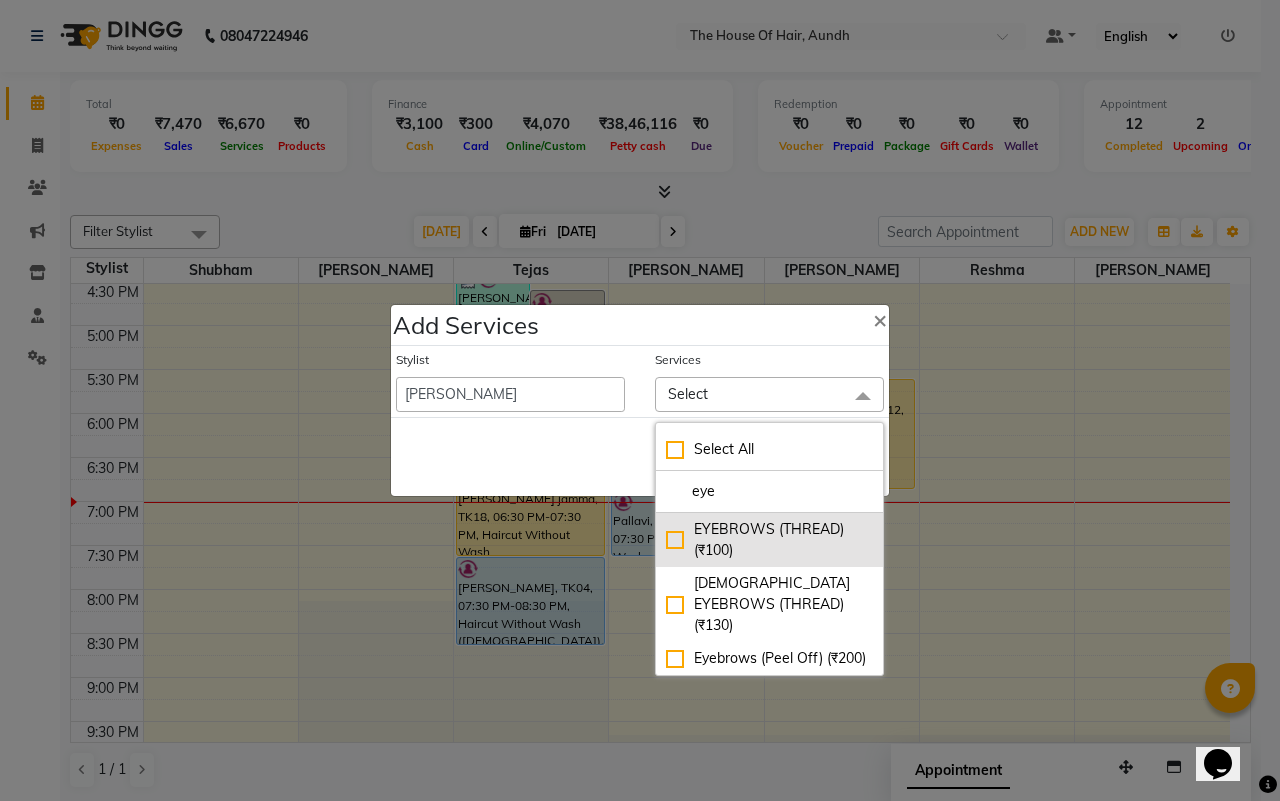 click on "EYEBROWS (THREAD) (₹100)" 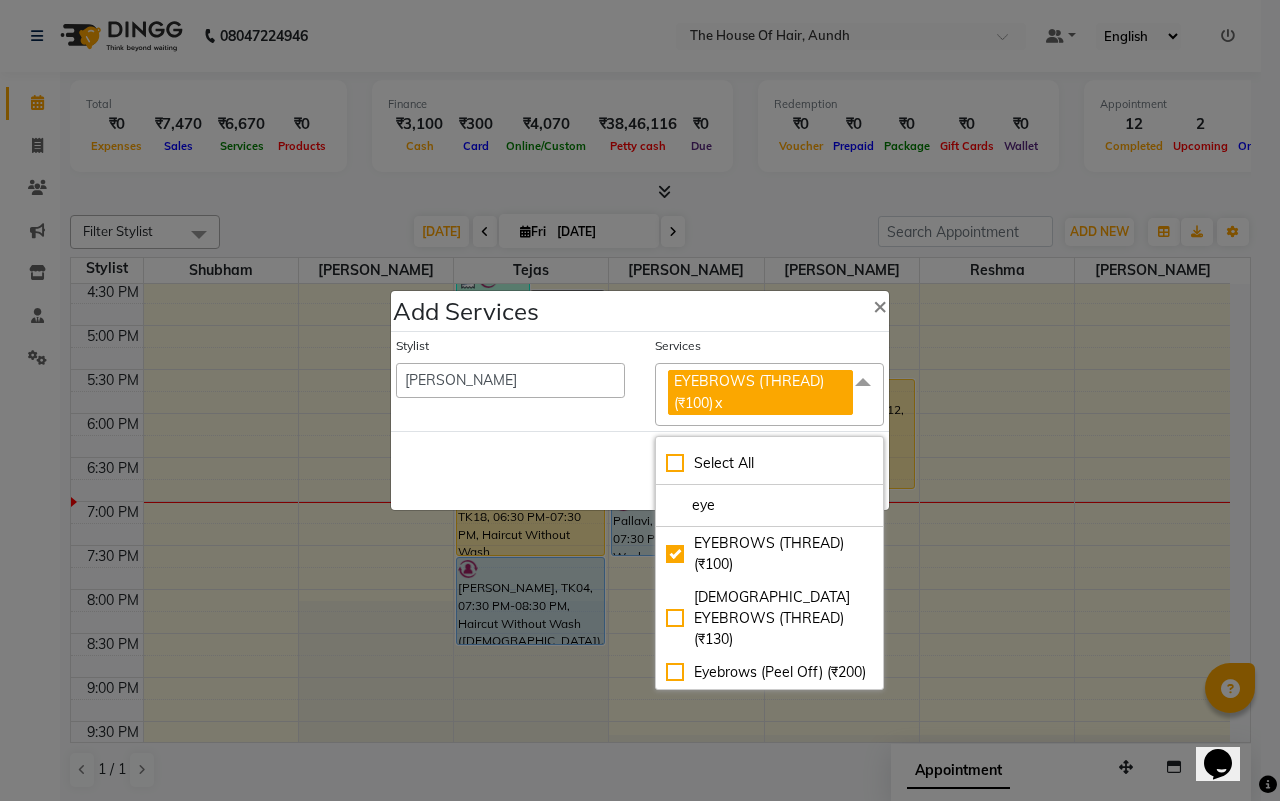 click on "Save   Cancel" 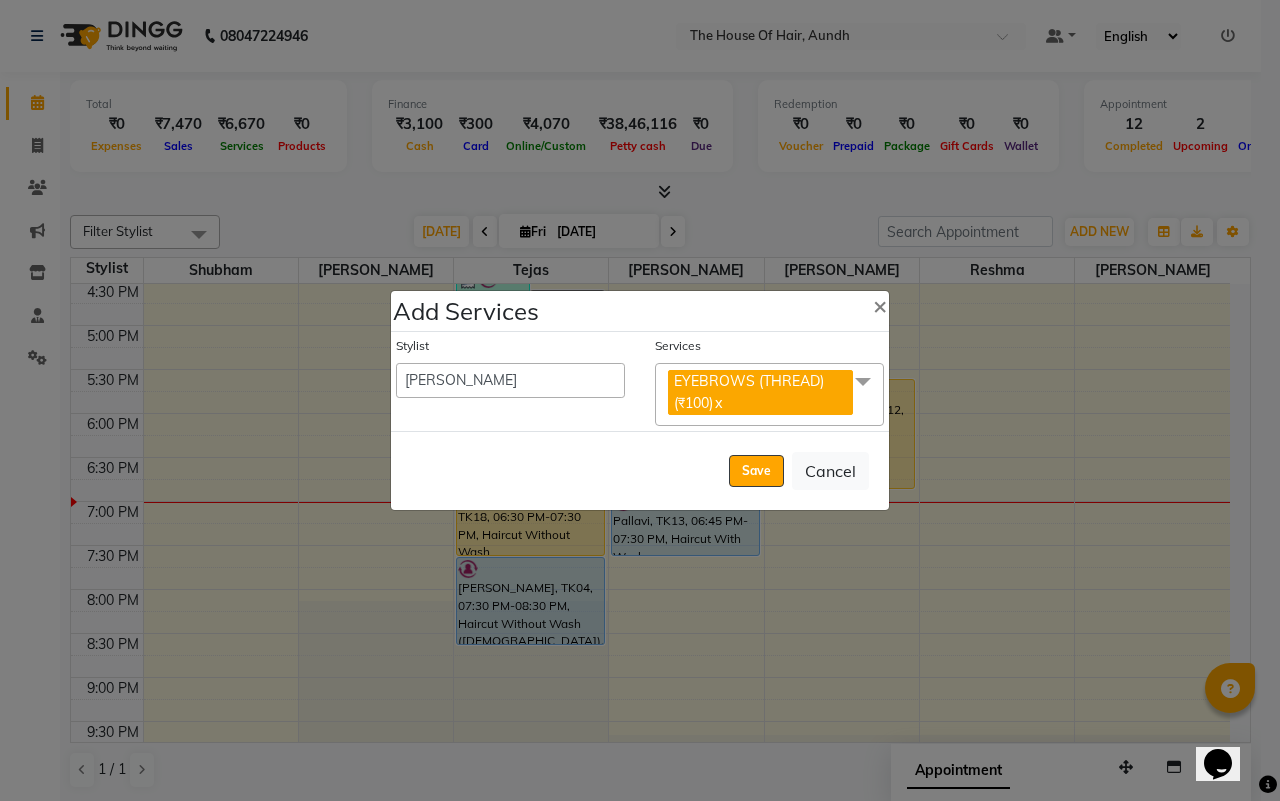 click 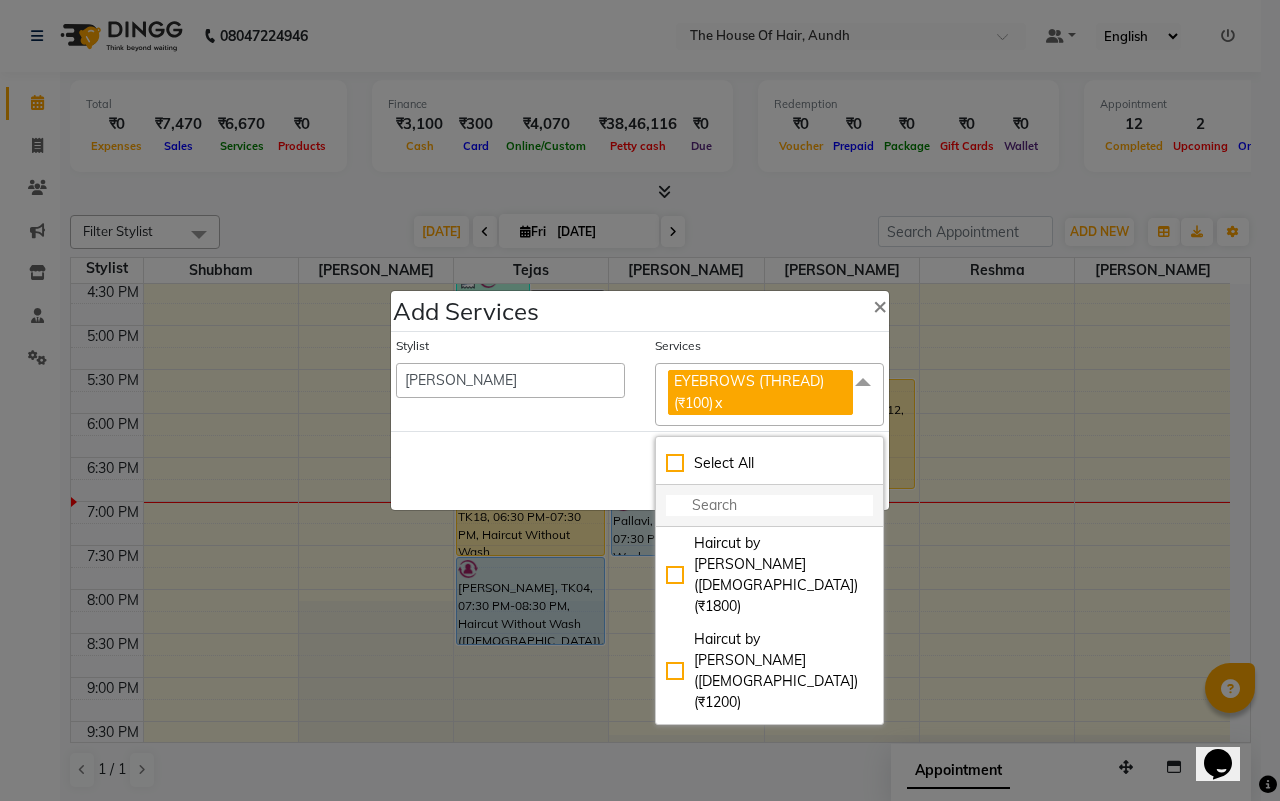 click 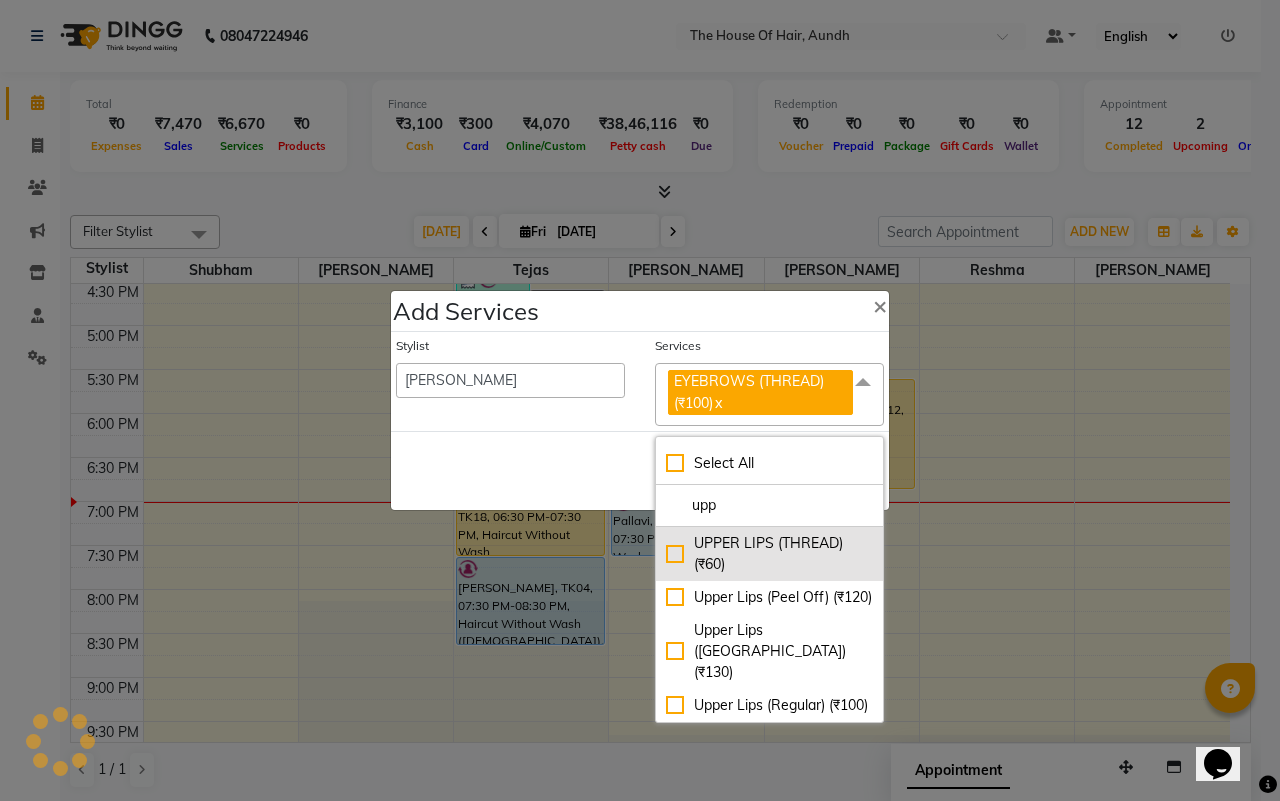 click on "UPPER LIPS (THREAD) (₹60)" 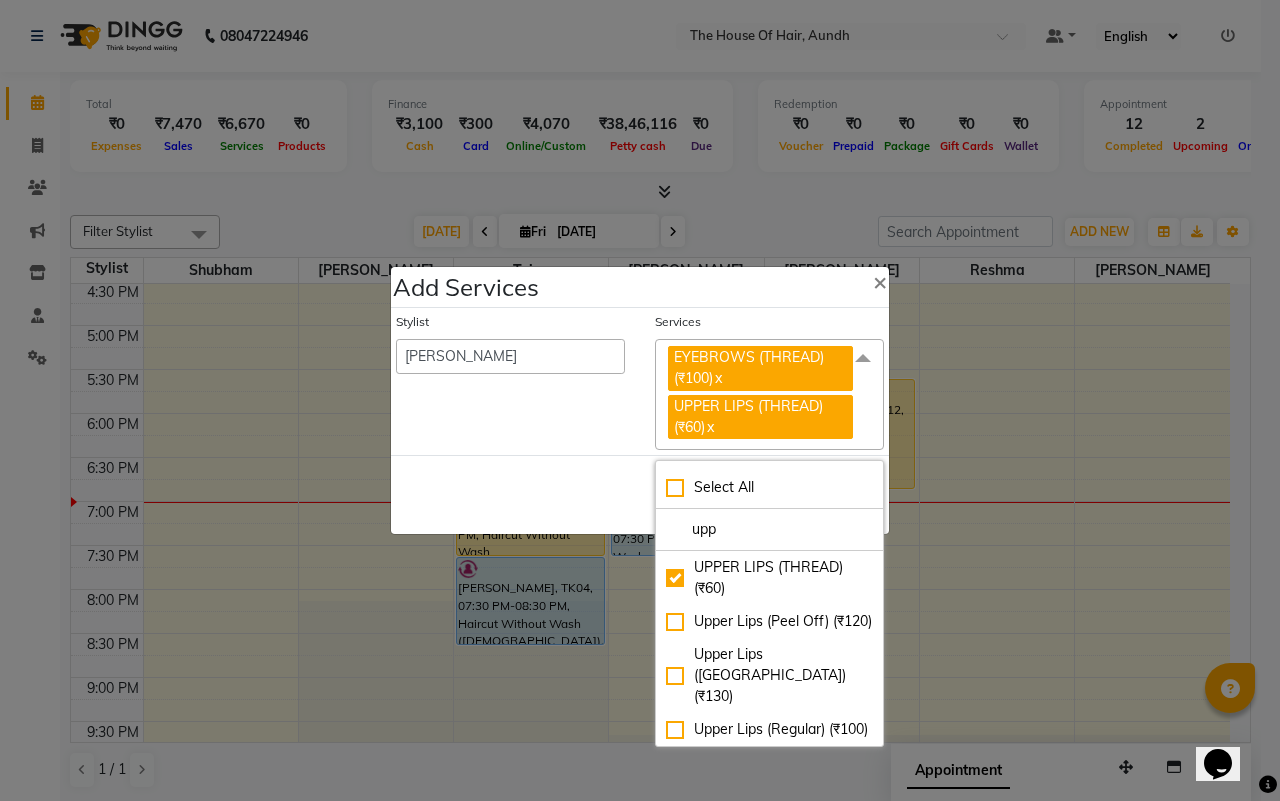 click on "Save   Cancel" 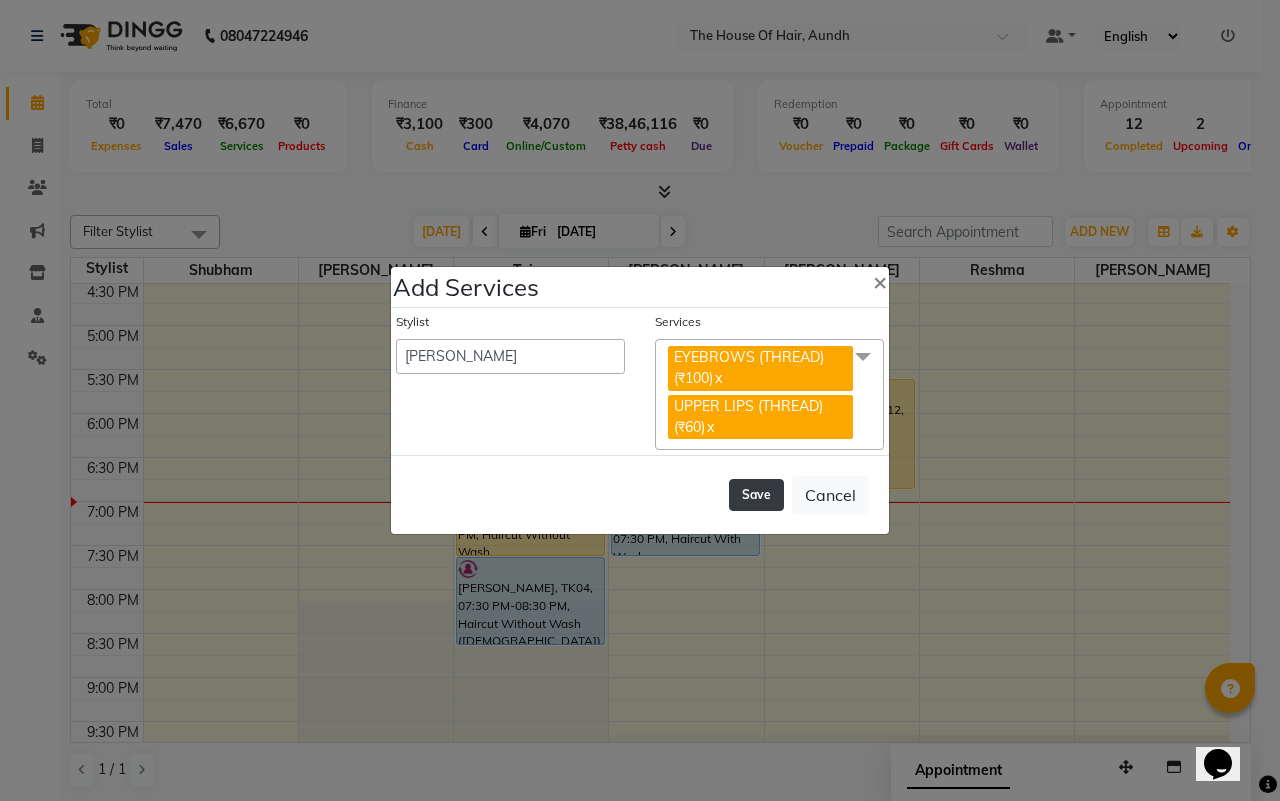 click on "Save" 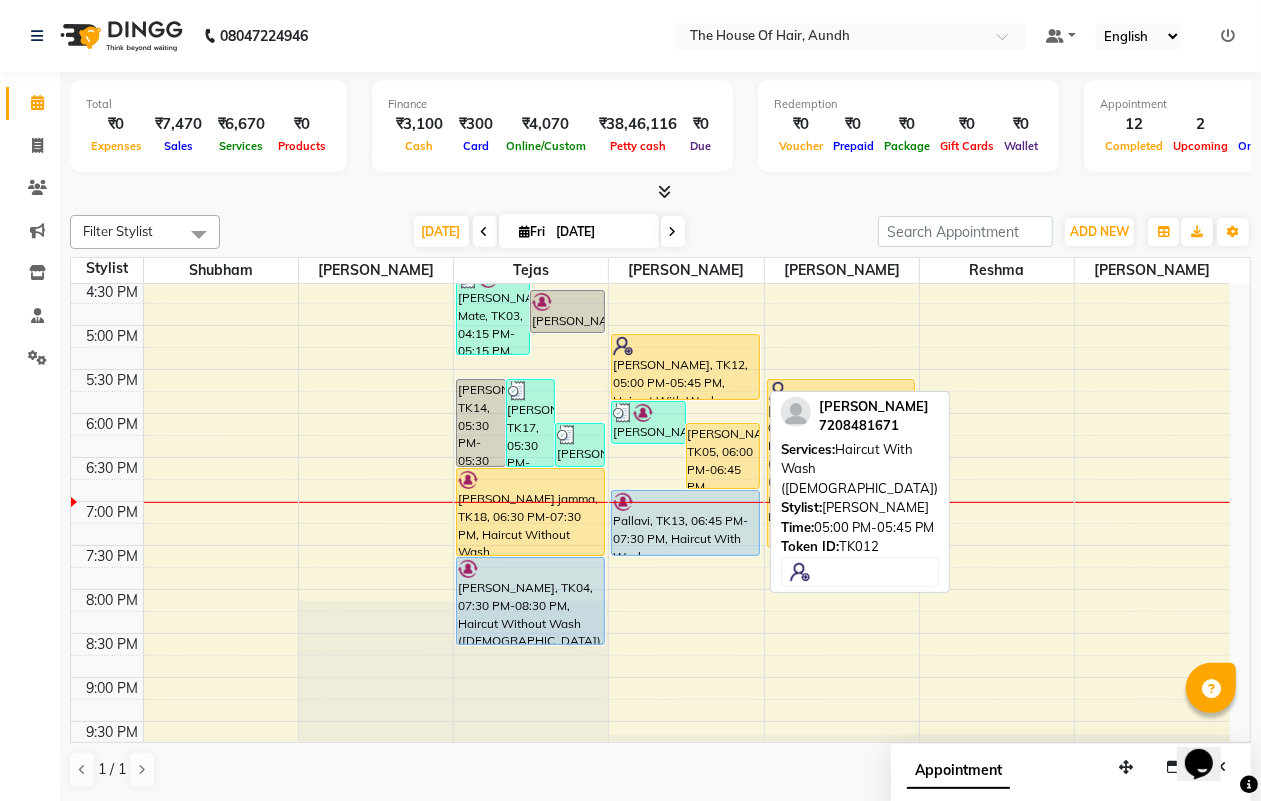 click on "[PERSON_NAME], TK12, 05:00 PM-05:45 PM, Haircut With Wash ([DEMOGRAPHIC_DATA])" at bounding box center (685, 367) 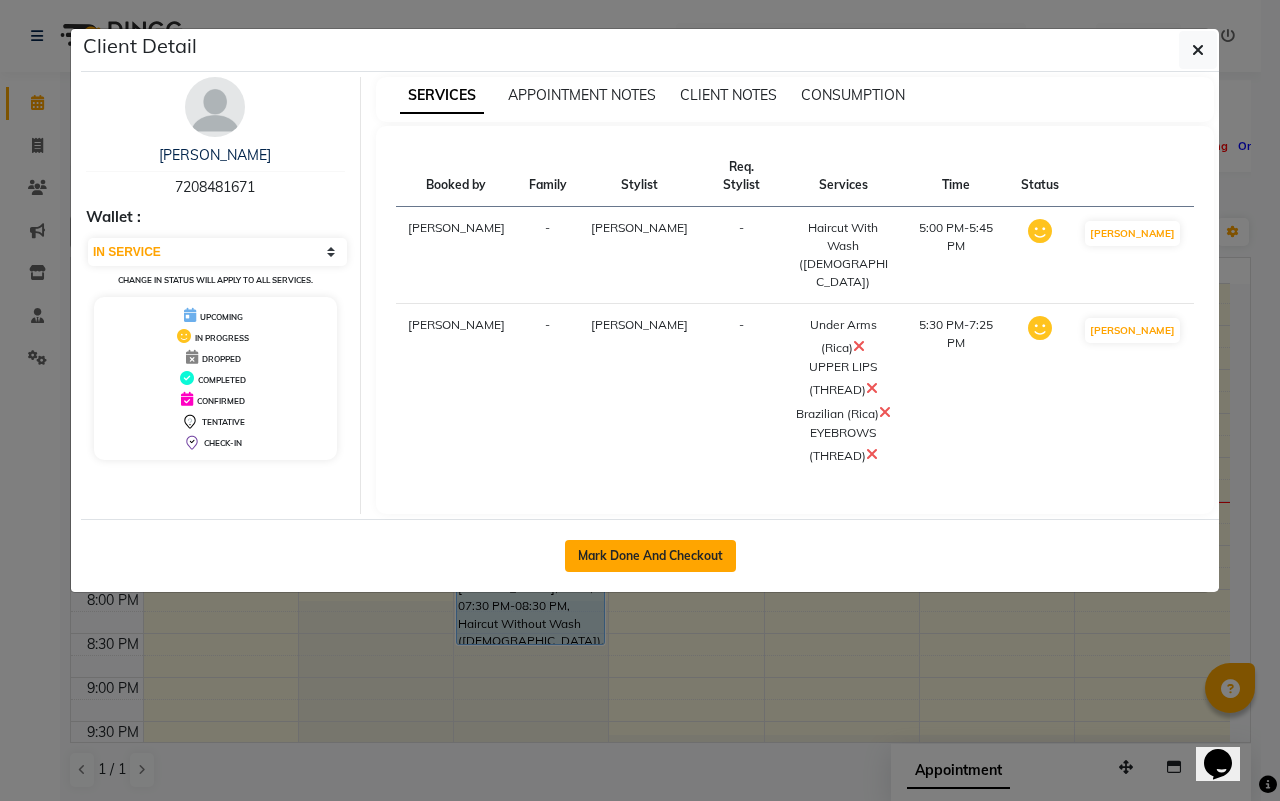 click on "Mark Done And Checkout" 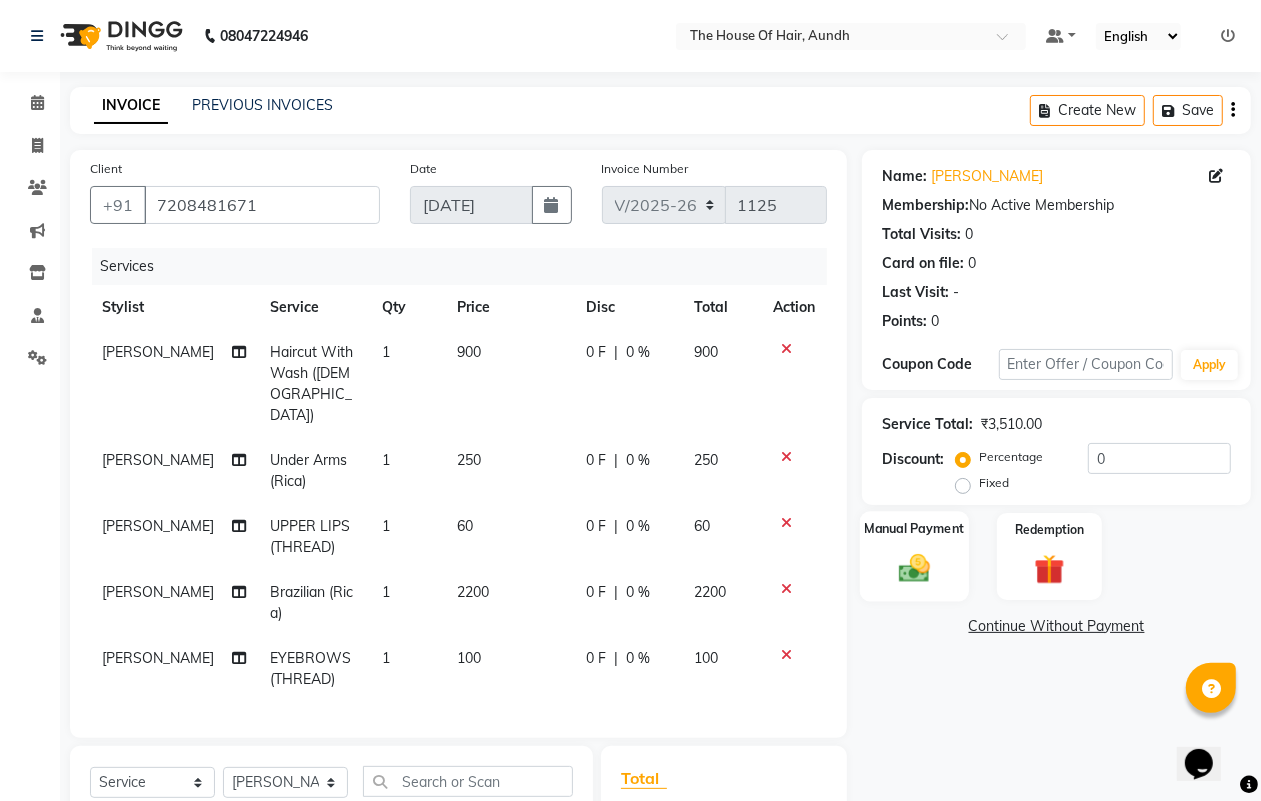 scroll, scrollTop: 267, scrollLeft: 0, axis: vertical 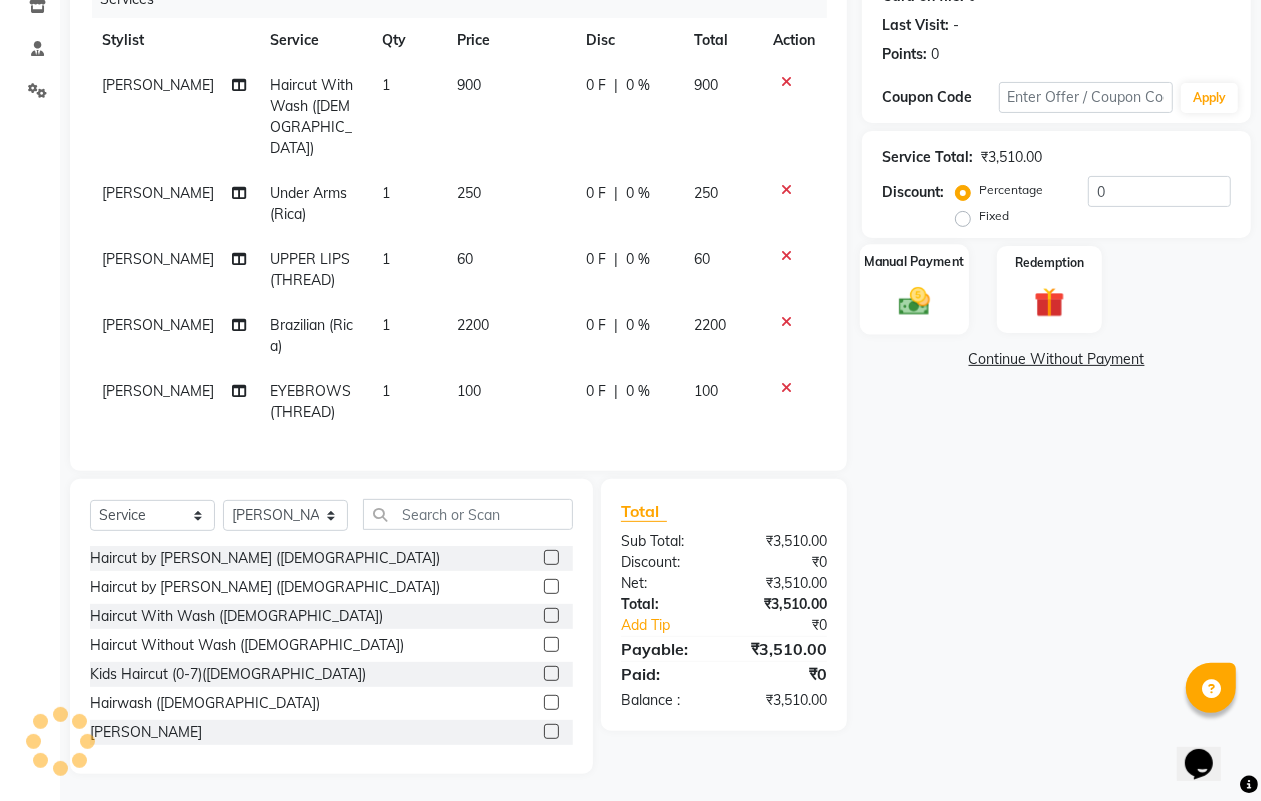 click 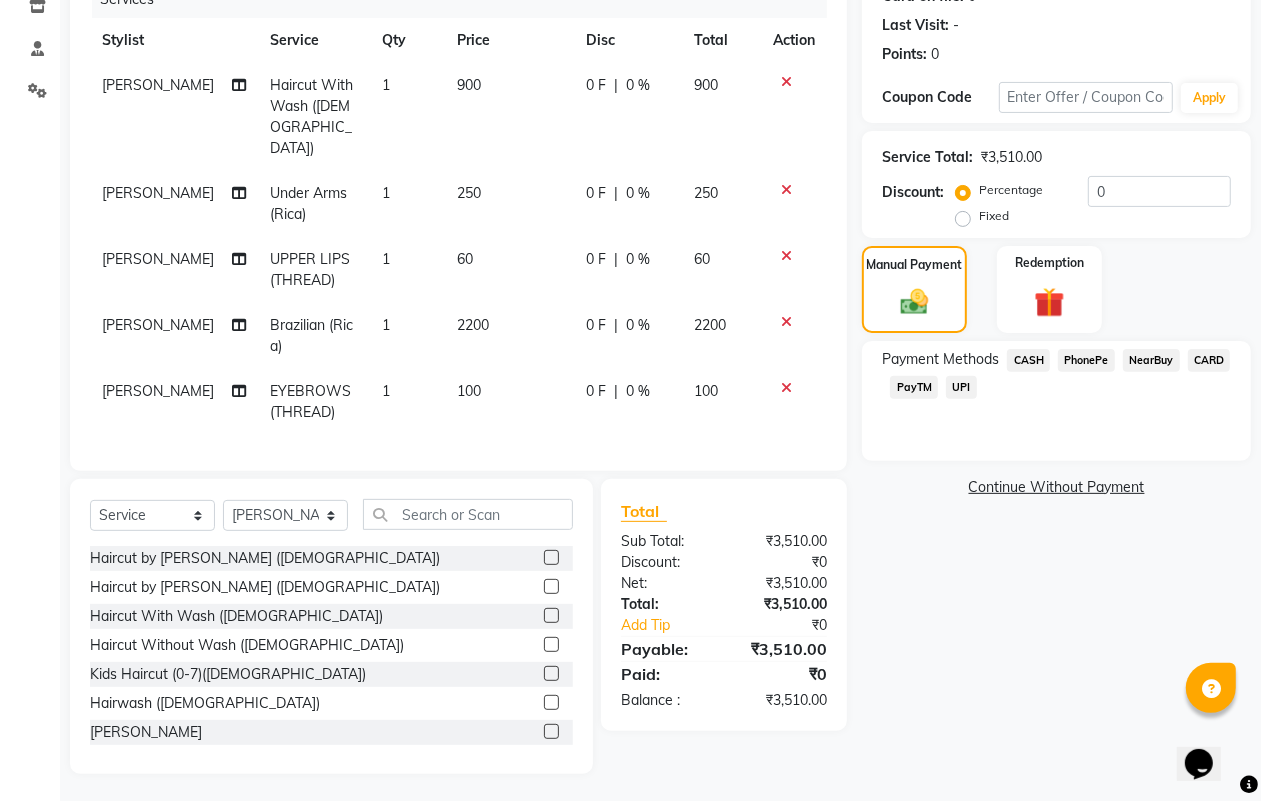 click on "UPI" 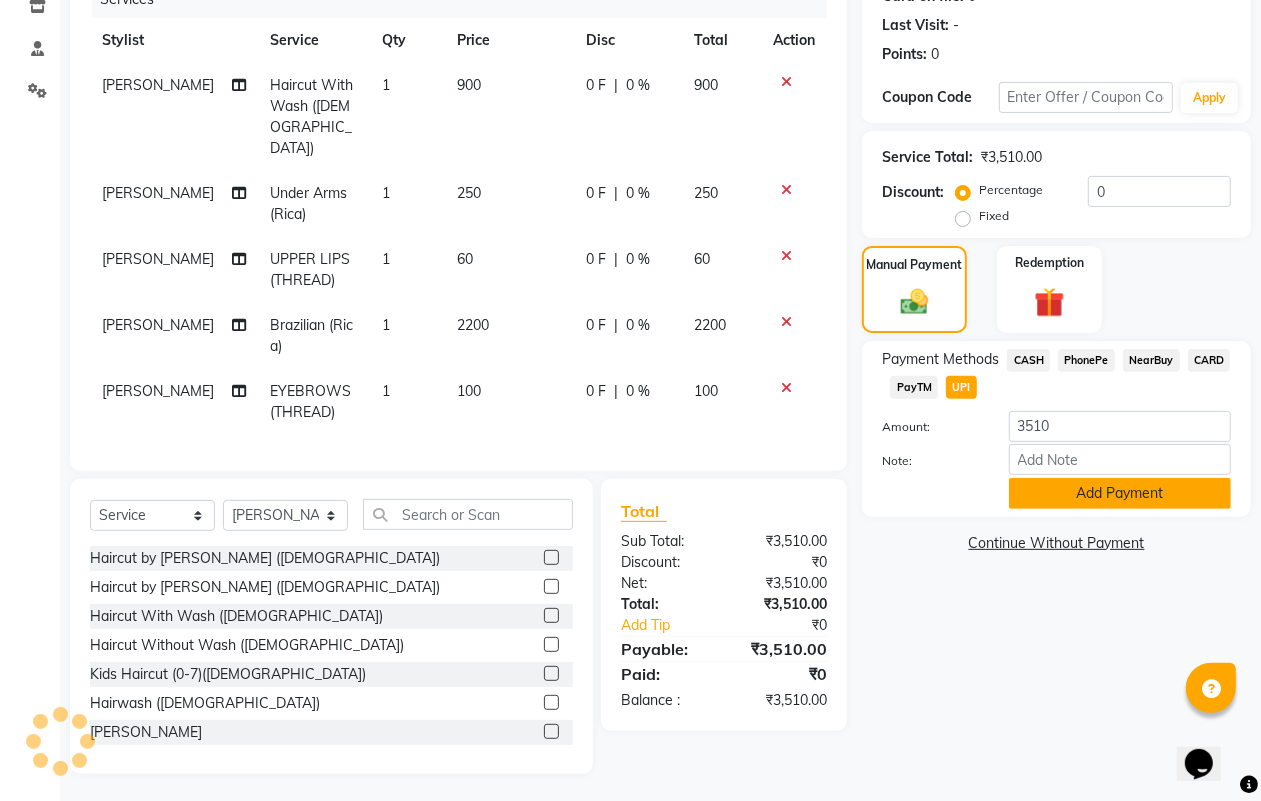 click on "Add Payment" 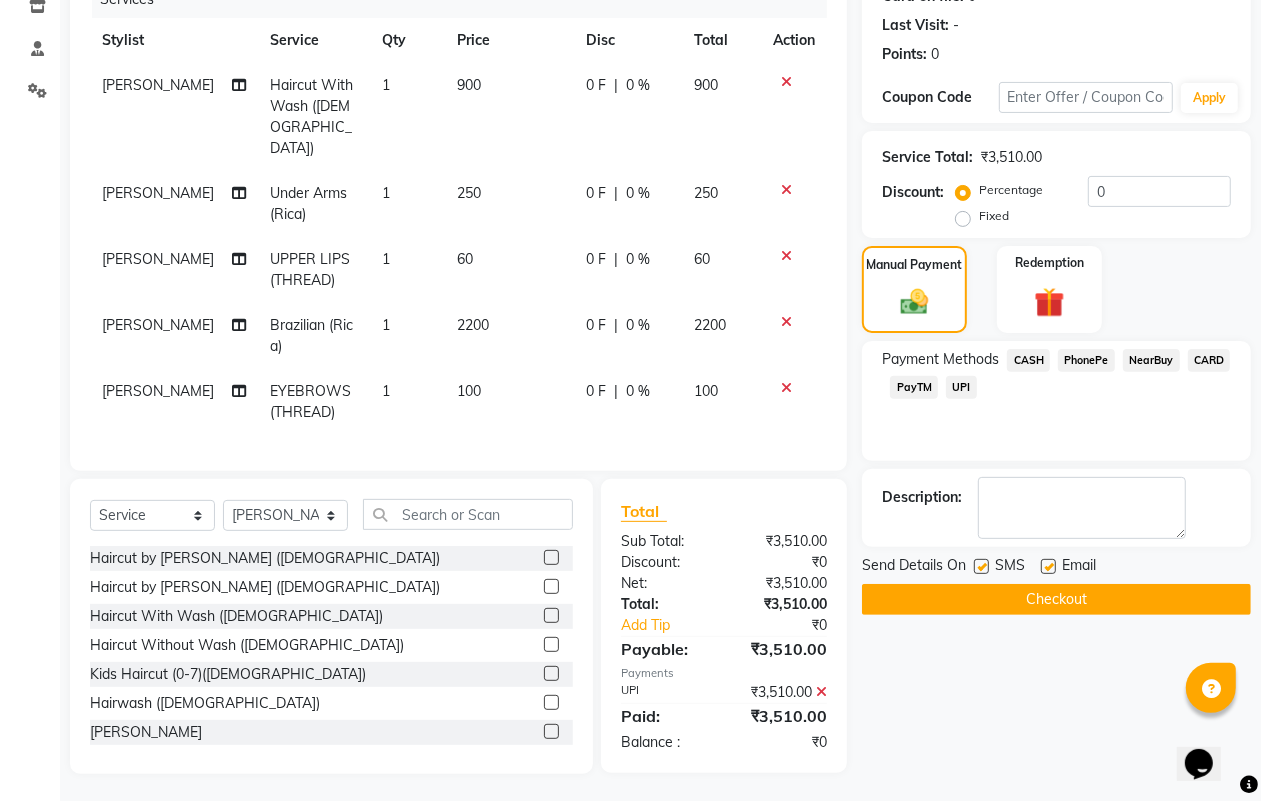 click on "Checkout" 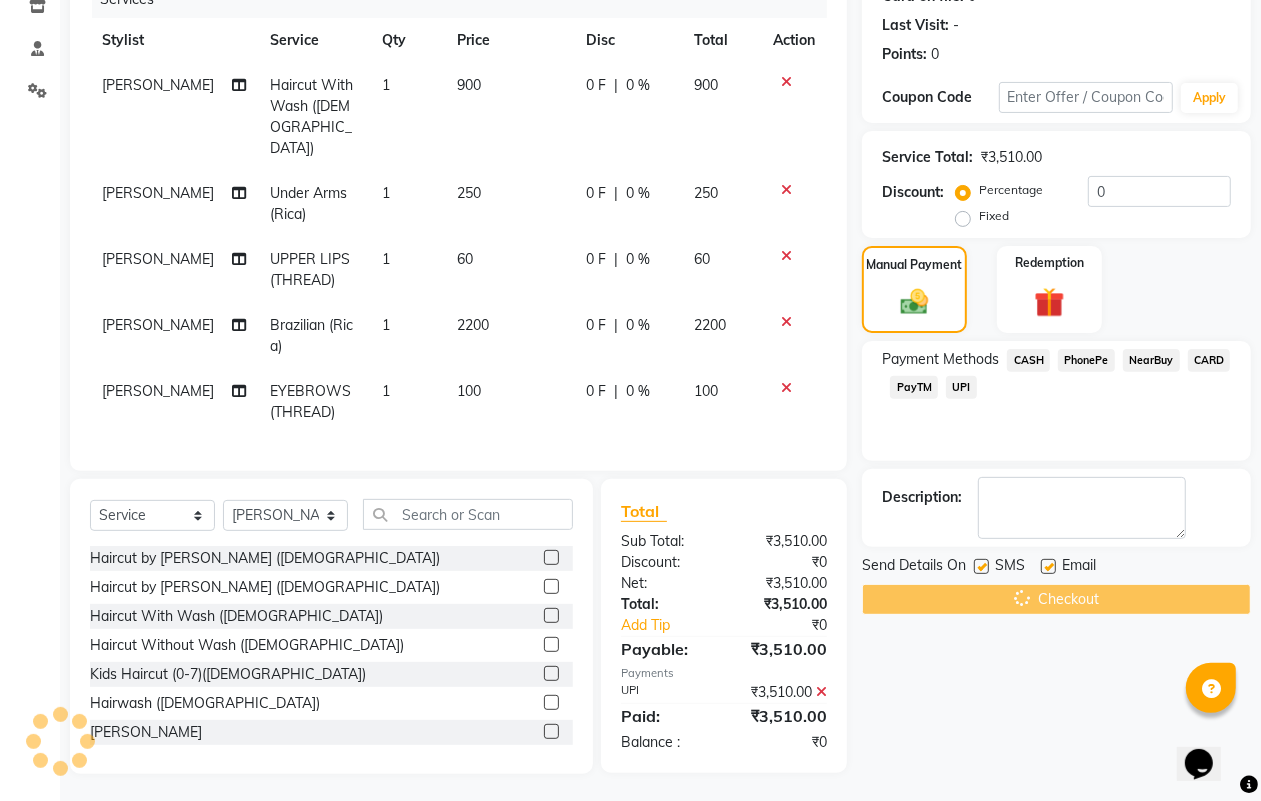 scroll, scrollTop: 0, scrollLeft: 0, axis: both 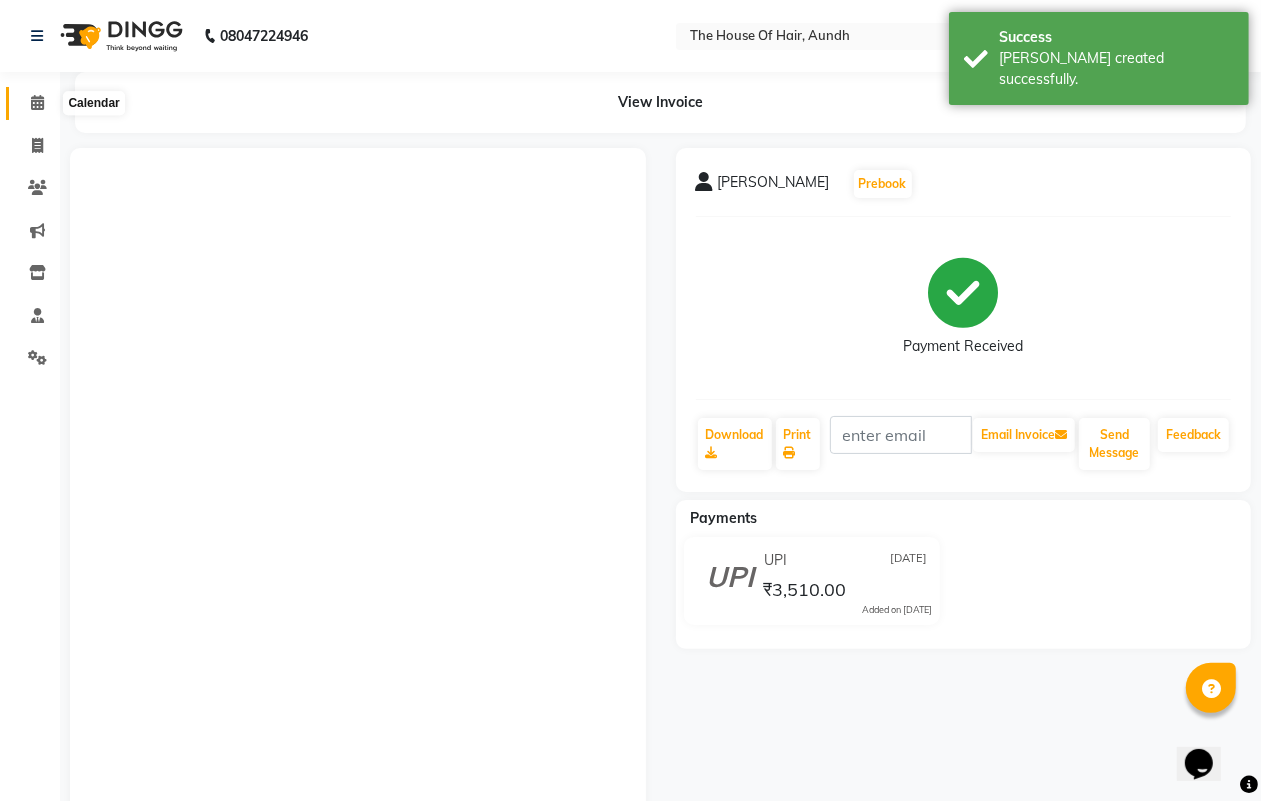 click 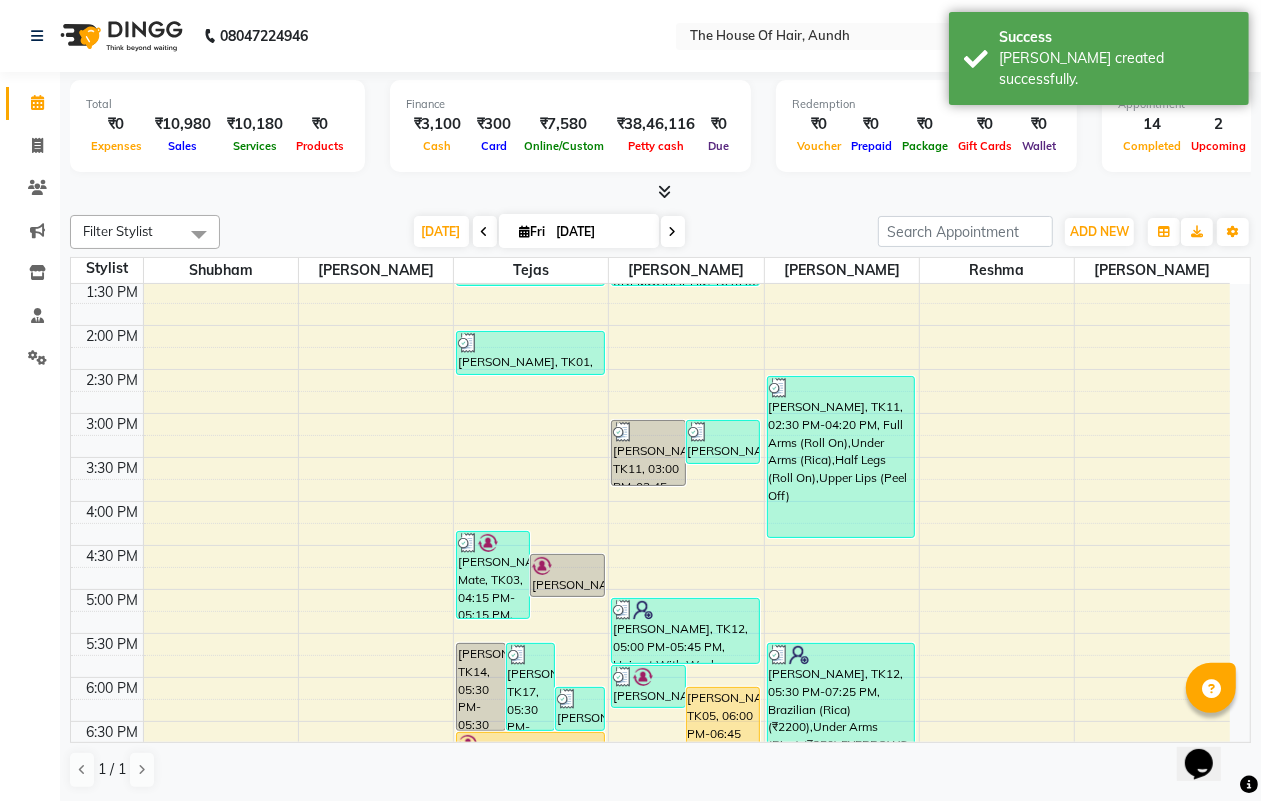 scroll, scrollTop: 625, scrollLeft: 0, axis: vertical 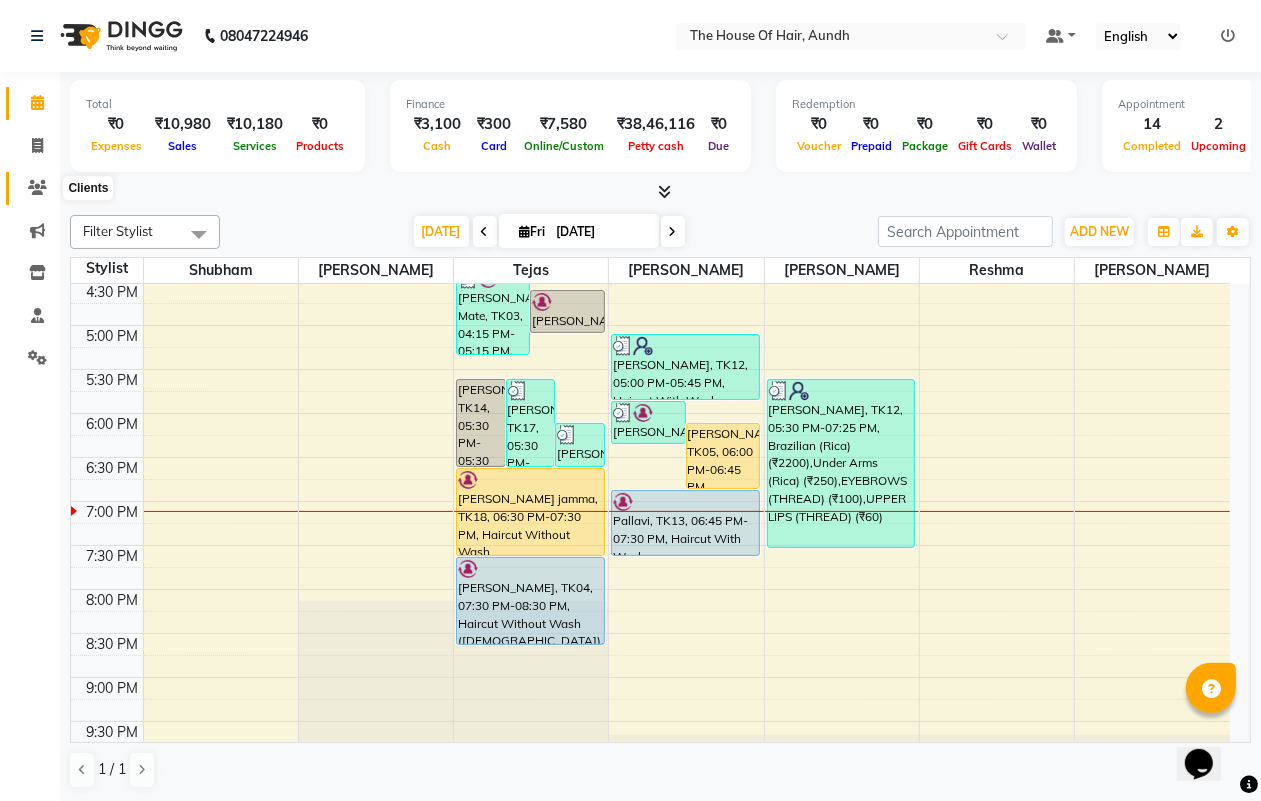 click 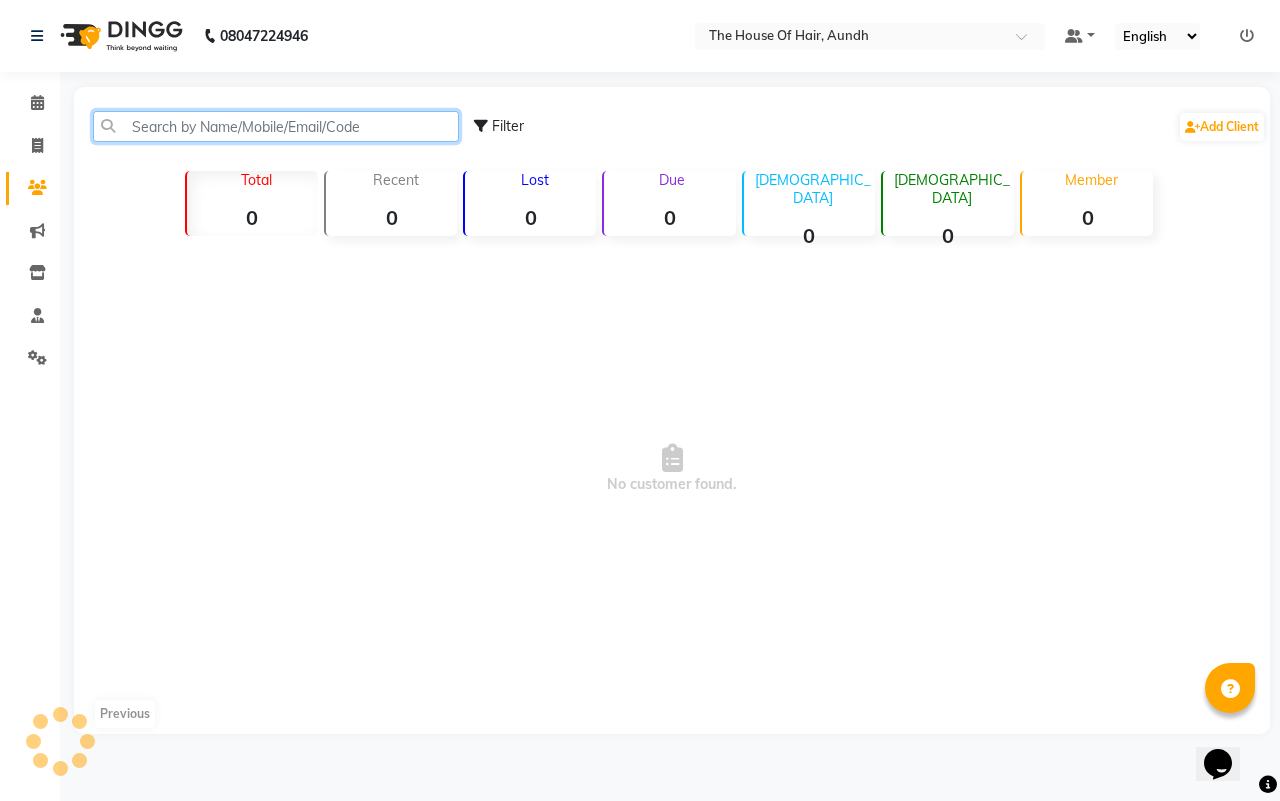 click 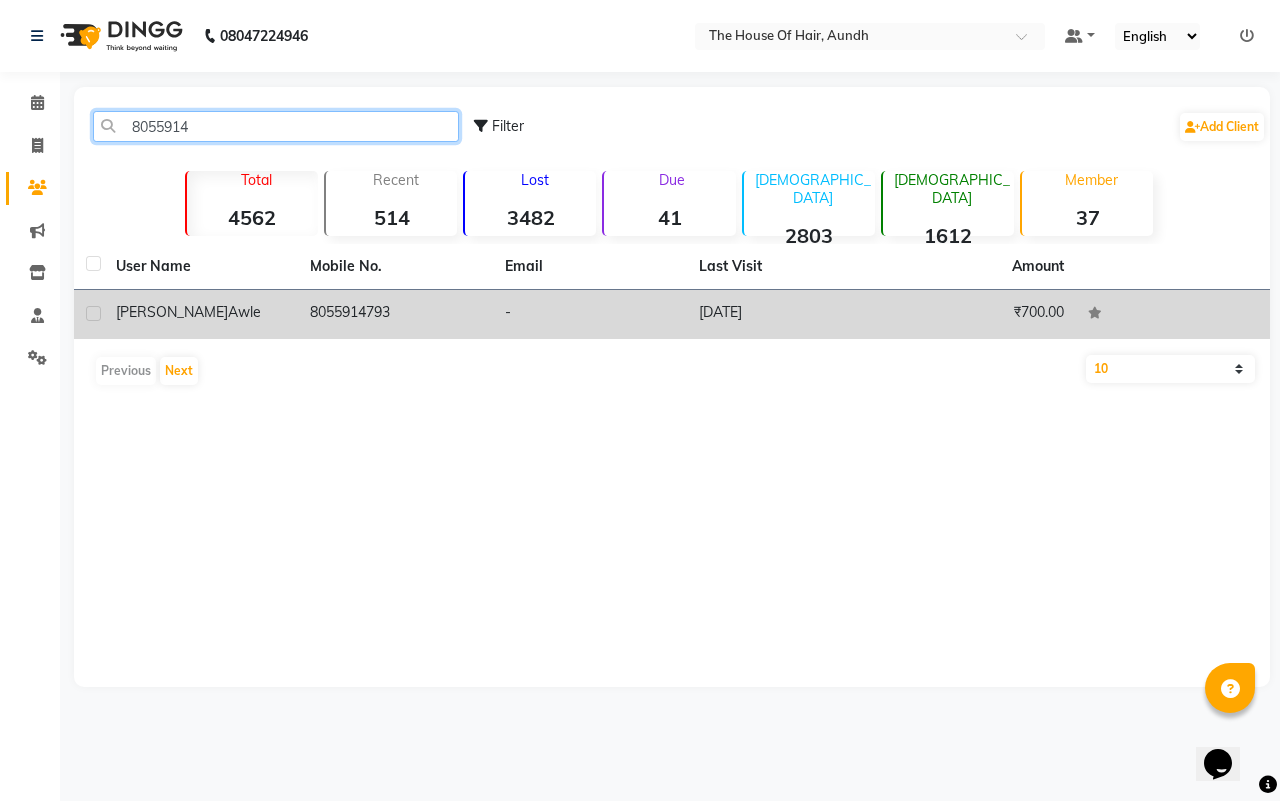 type on "8055914" 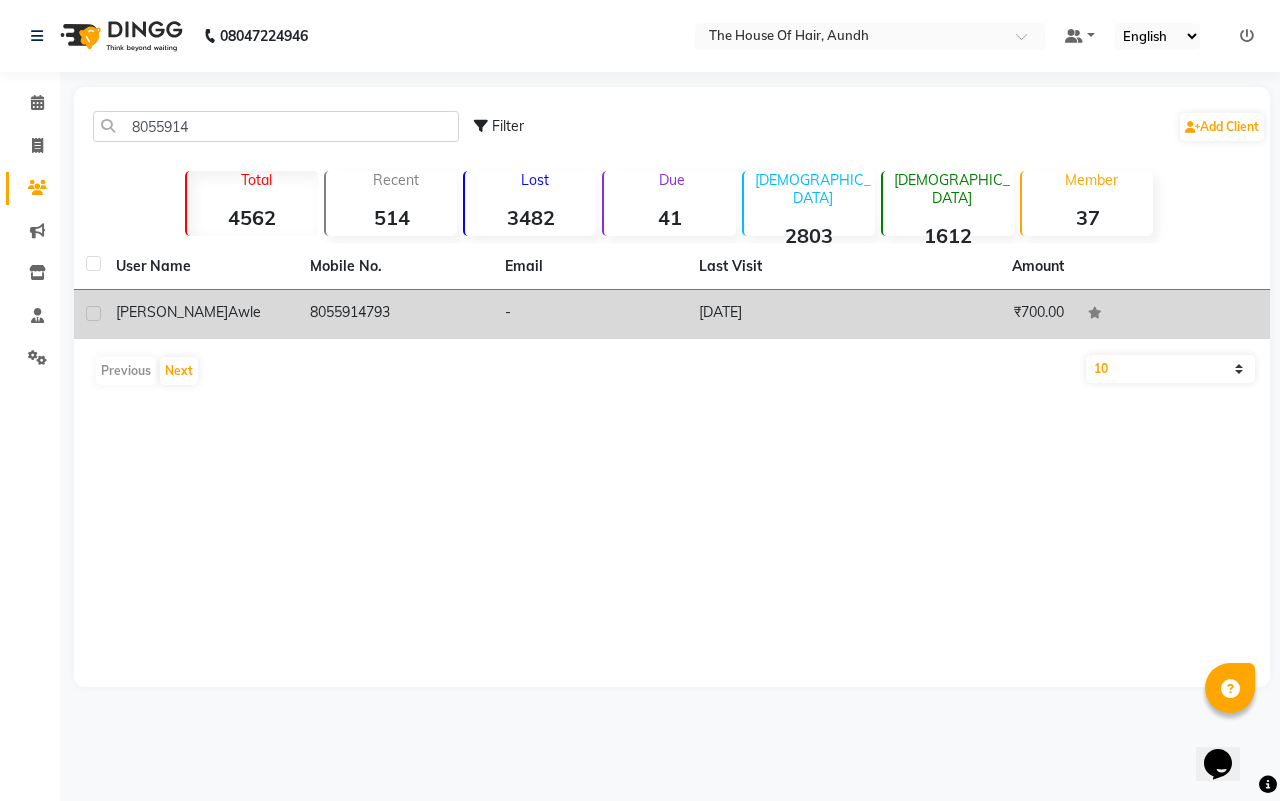 click on "8055914793" 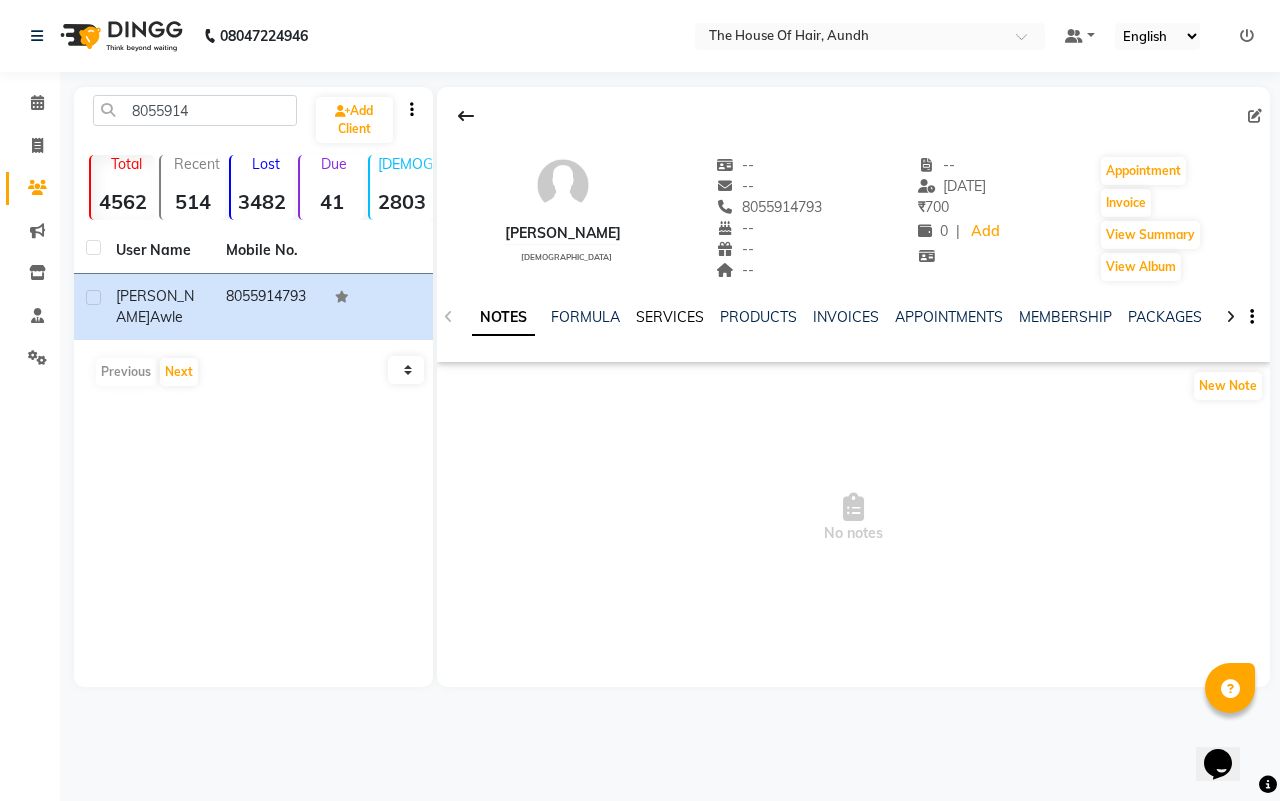 click on "SERVICES" 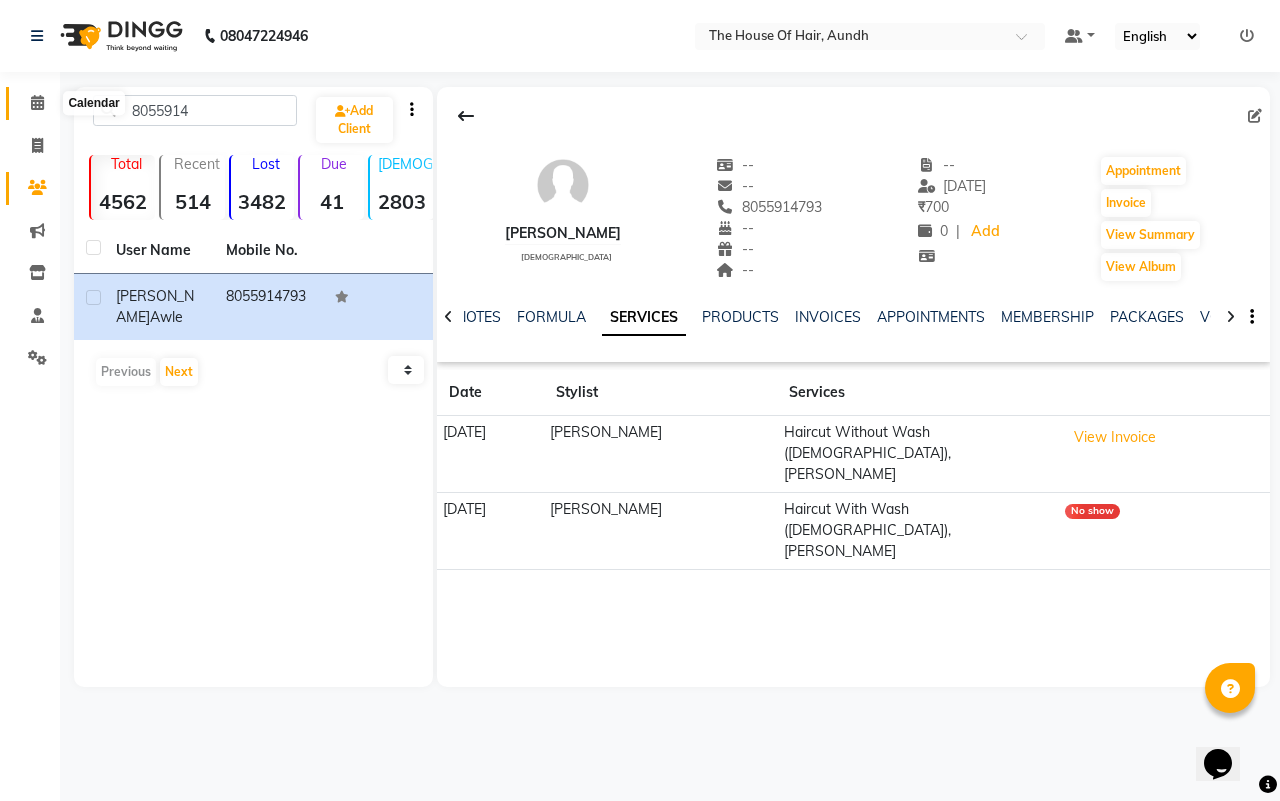 click 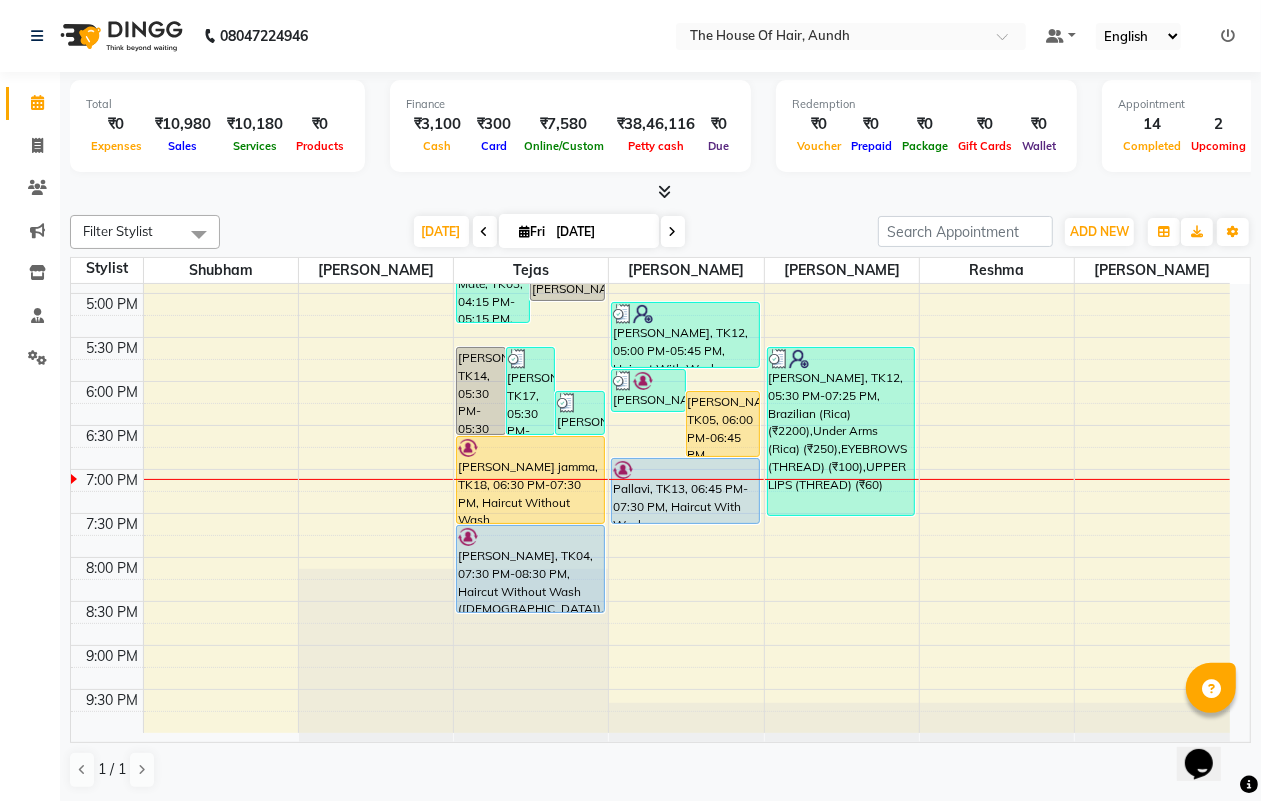 scroll, scrollTop: 787, scrollLeft: 0, axis: vertical 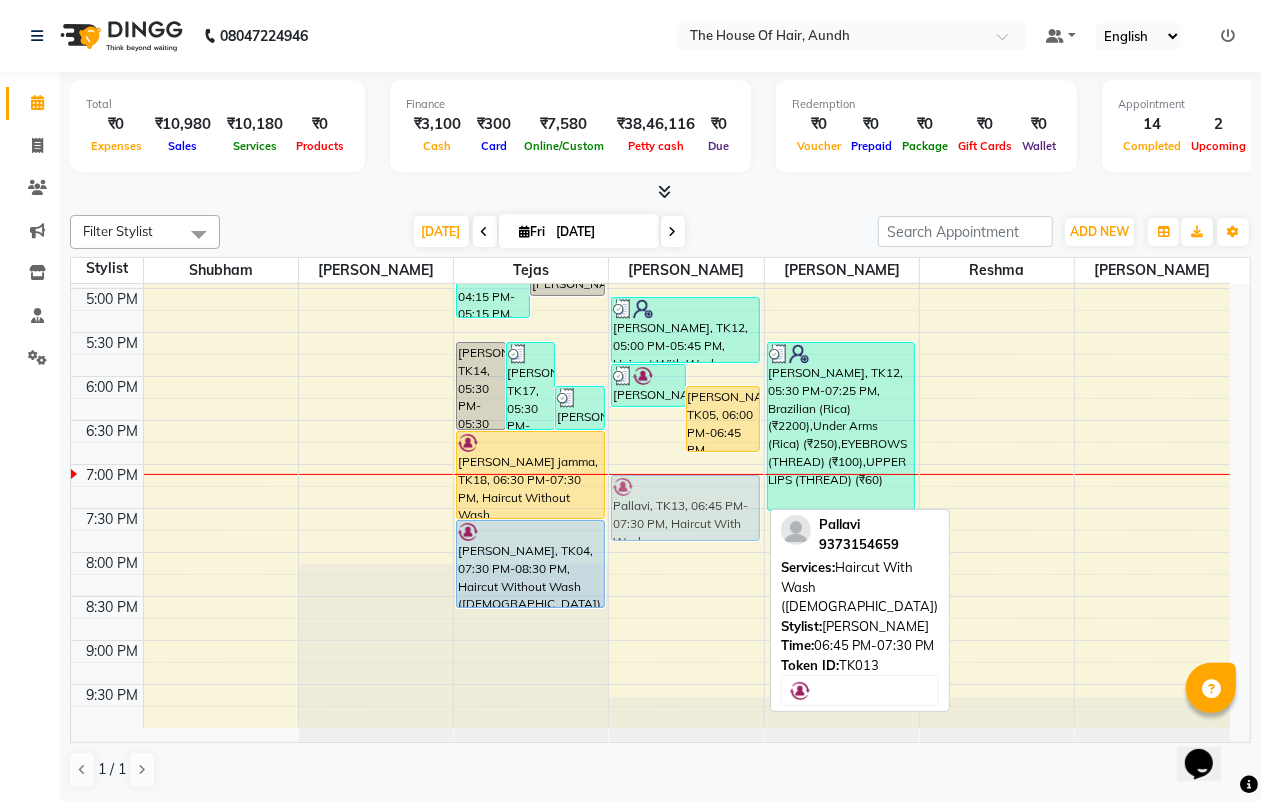 click on "Shivali Bandi, TK11, 03:00 PM-03:45 PM, Blow Dry With Shampoo & Conditioner (Female)     Shivali Bandi, TK11, 03:00 PM-03:30 PM, Hair Wash & Paddle Dry (Female)     nithin muppaneni, TK16, 05:45 PM-06:15 PM, Beard    DEEPALI KOLI, TK05, 06:00 PM-06:45 PM, Ammonia Free Touch-Up (Female)     Anusha Nair, TK07, 11:30 AM-12:15 PM, Blow Dry With Shampoo & Conditioner (Female)     atharva tare, TK09, 12:30 PM-01:30 PM, Haircut Without Wash (Male),Beard     Pooja Kadam, TK12, 05:00 PM-05:45 PM, Haircut With Wash (Female)     Pallavi, TK13, 06:45 PM-07:30 PM, Haircut With Wash (Female)     Pallavi, TK13, 06:45 PM-07:30 PM, Haircut With Wash (Female)" at bounding box center (686, 112) 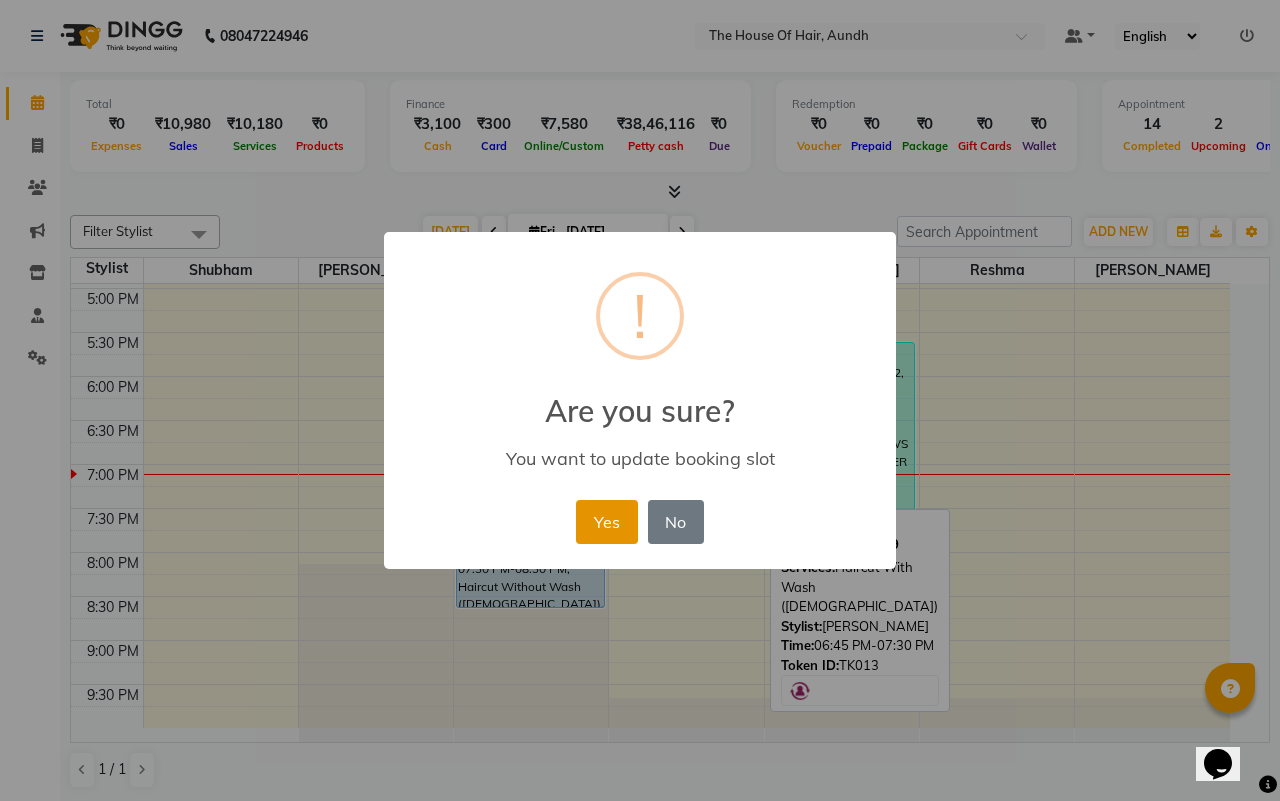 click on "Yes" at bounding box center [606, 522] 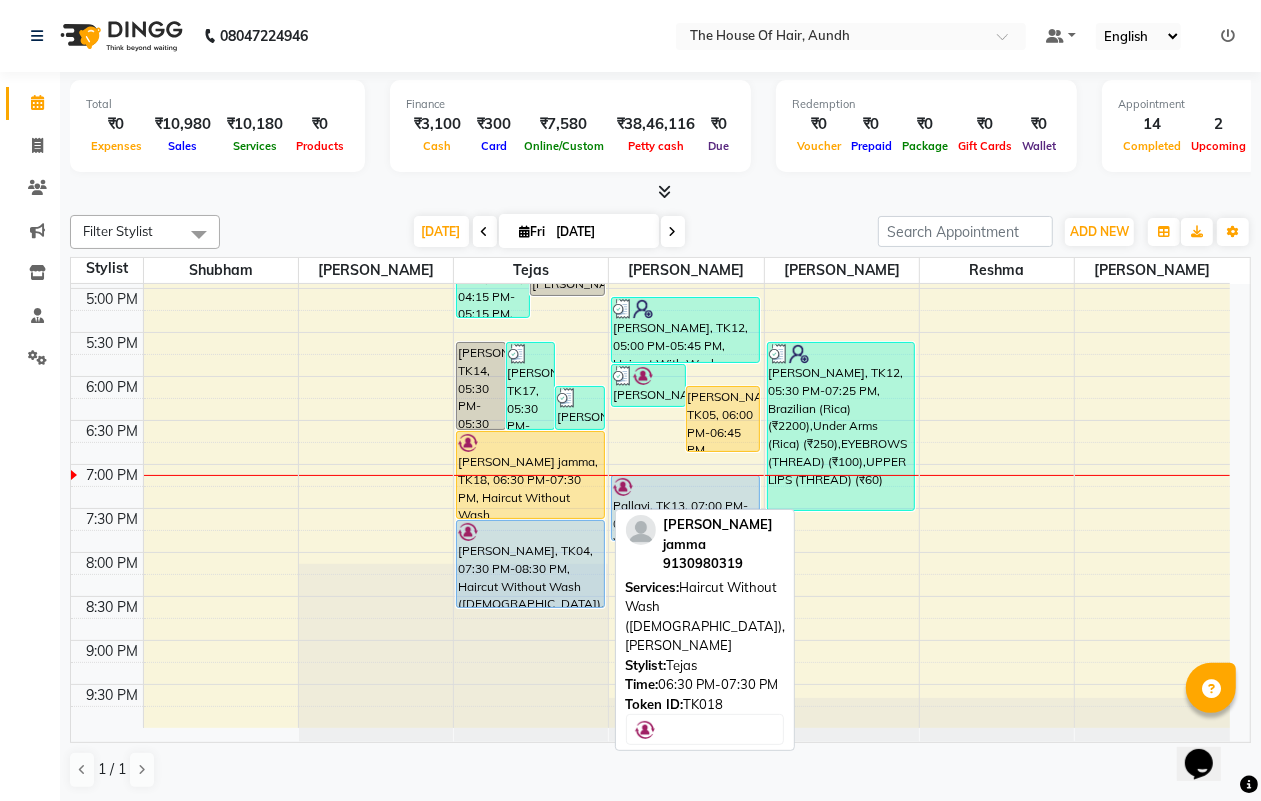click on "[PERSON_NAME] jamma, TK18, 06:30 PM-07:30 PM, Haircut Without Wash ([DEMOGRAPHIC_DATA]),[PERSON_NAME]" at bounding box center [530, 475] 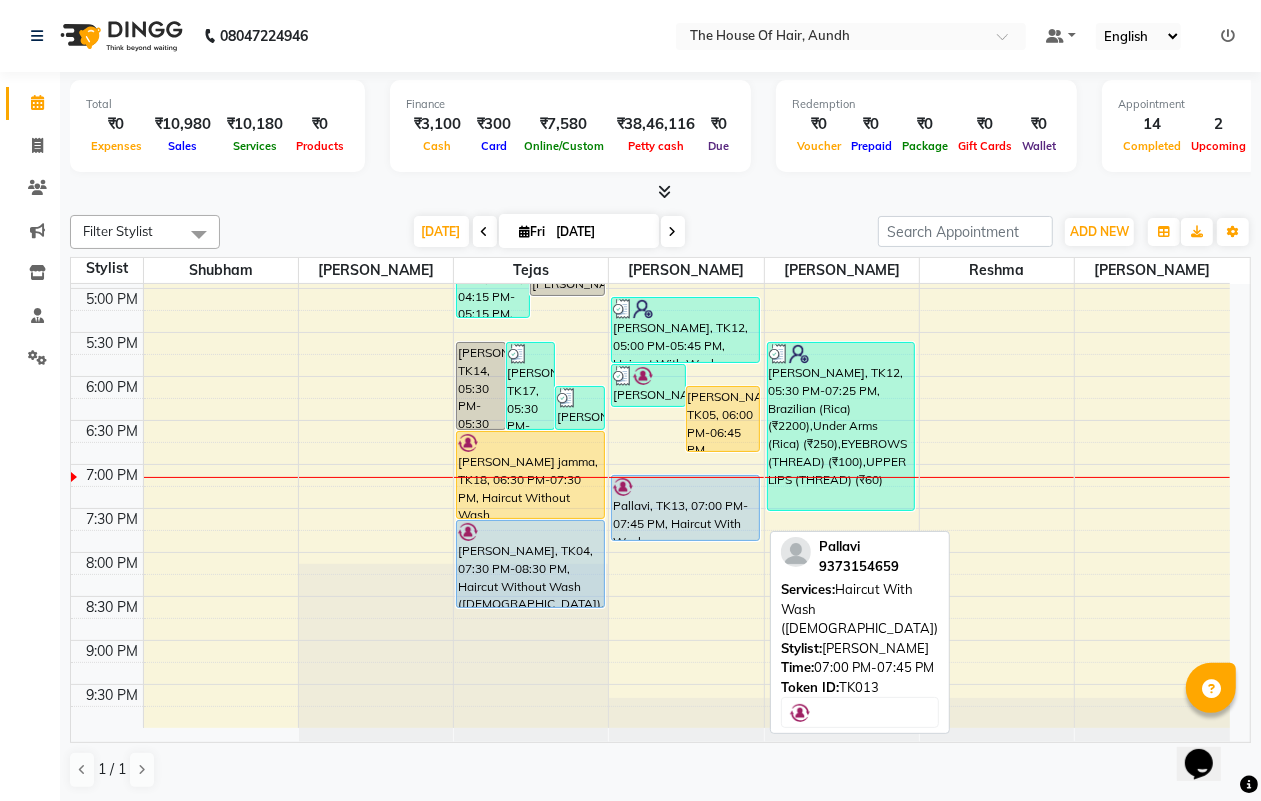 click on "Pallavi, TK13, 07:00 PM-07:45 PM, Haircut With Wash (Female)" at bounding box center (685, 508) 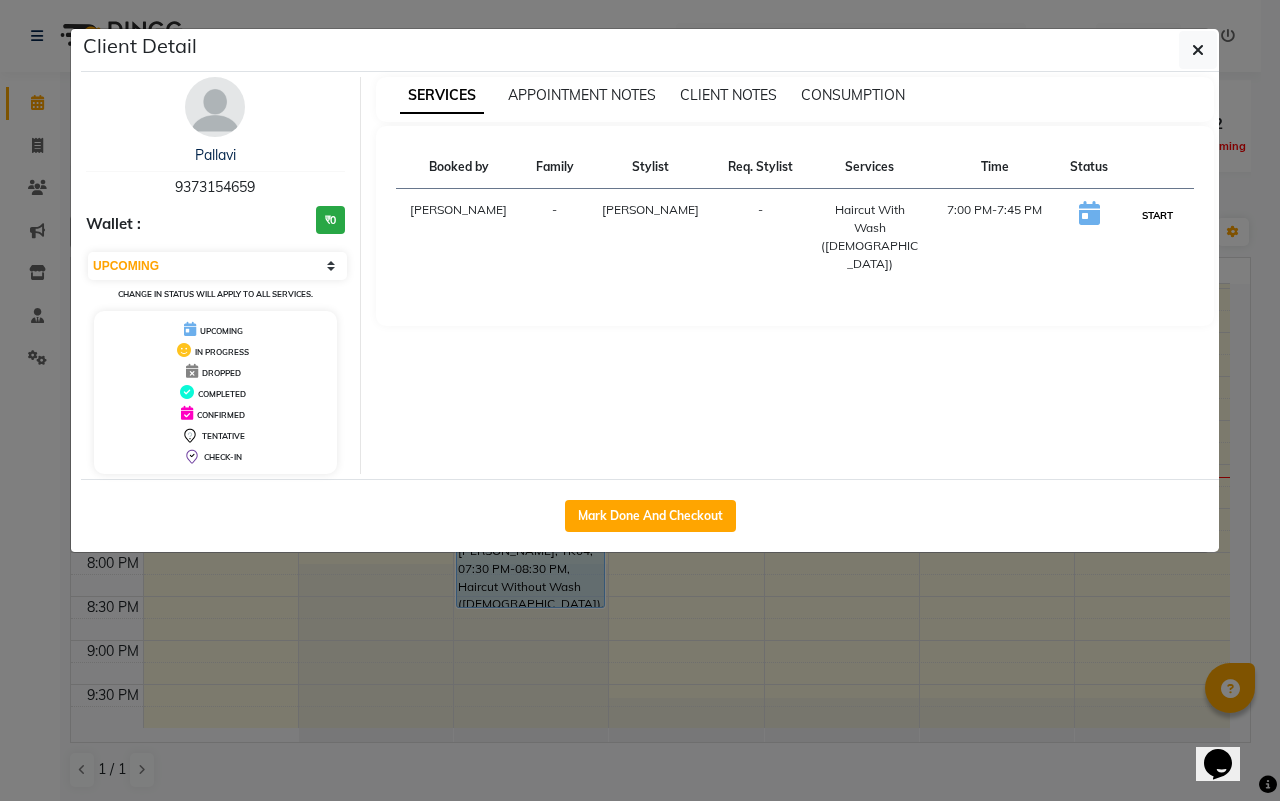 click on "START" at bounding box center [1157, 215] 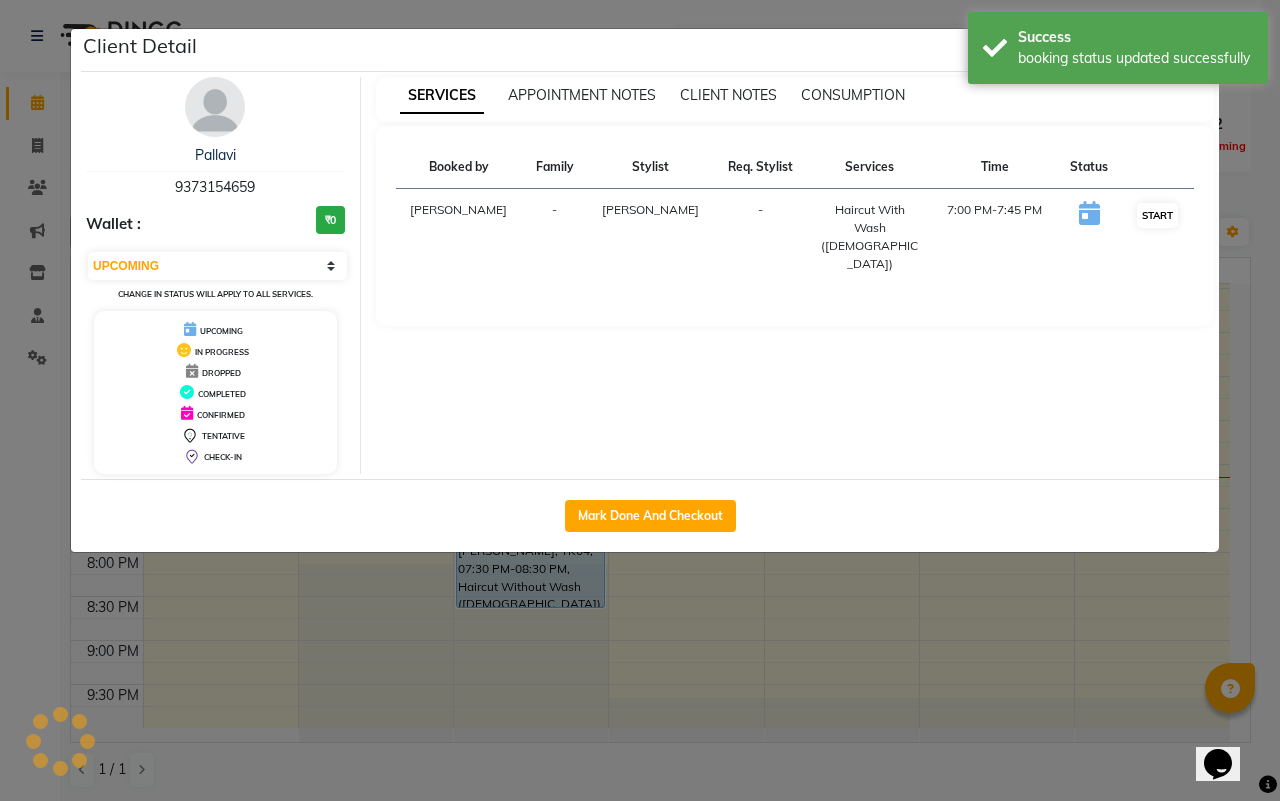 select on "1" 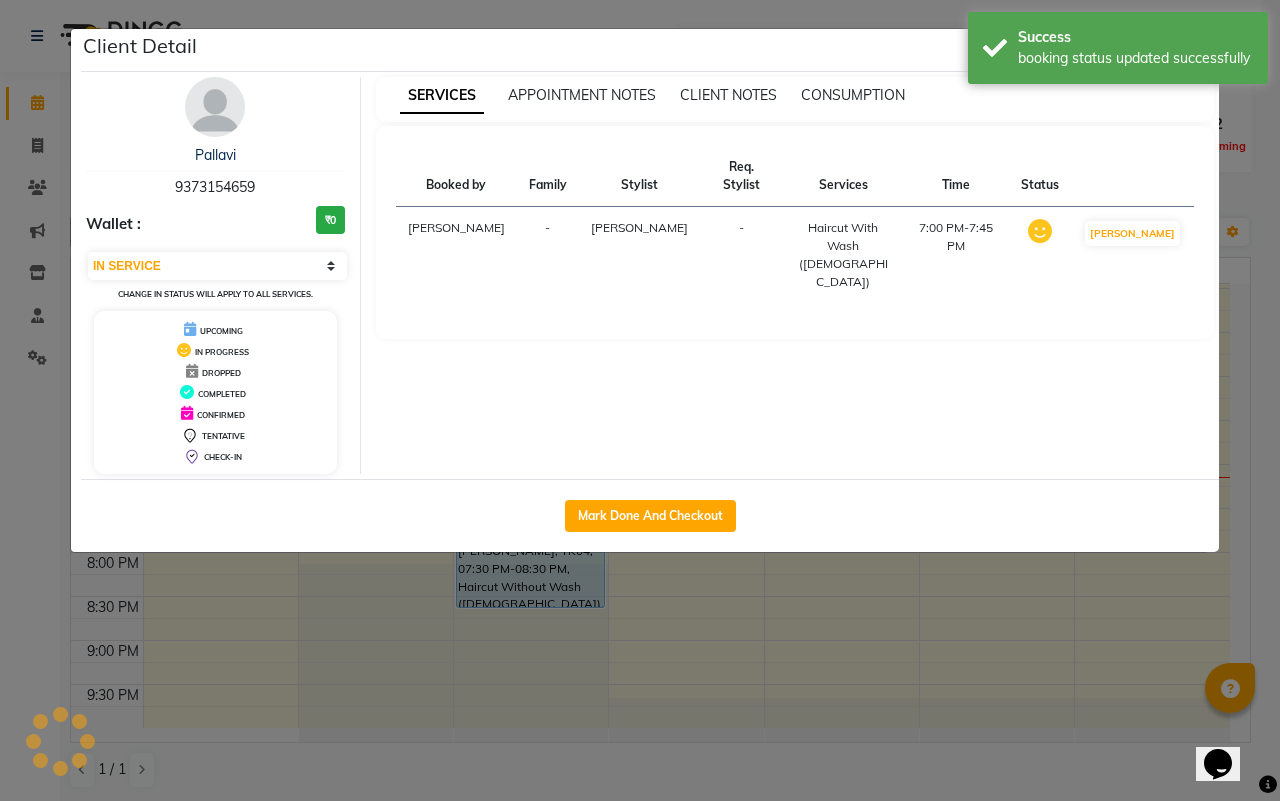 click on "Client Detail  Pallavi    9373154659 Wallet : ₹0 Select IN SERVICE CONFIRMED TENTATIVE CHECK IN MARK DONE DROPPED UPCOMING Change in status will apply to all services. UPCOMING IN PROGRESS DROPPED COMPLETED CONFIRMED TENTATIVE CHECK-IN SERVICES APPOINTMENT NOTES CLIENT NOTES CONSUMPTION Booked by Family Stylist Req. Stylist Services Time Status  Kritika   - Rushikesh Raut -  Haircut With Wash (Female)   7:00 PM-7:45 PM   MARK DONE   Mark Done And Checkout" 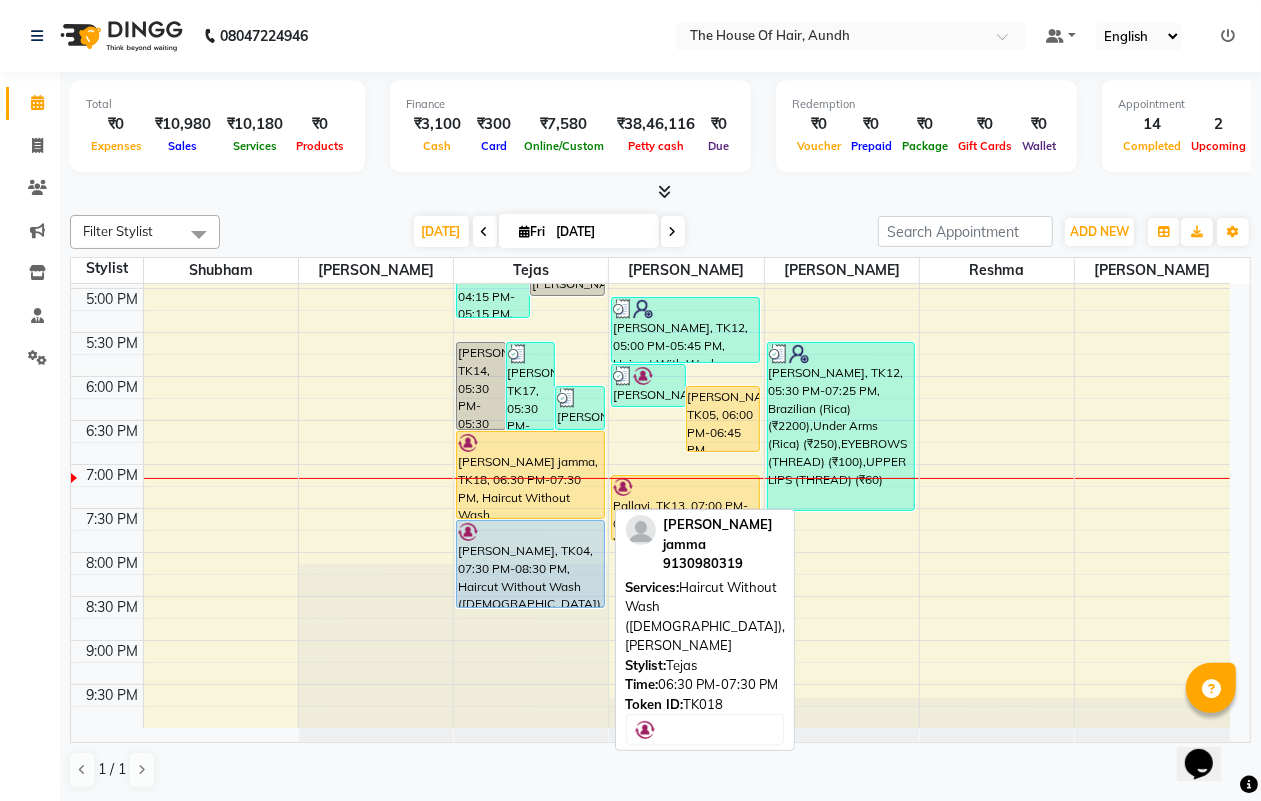 click on "[PERSON_NAME] jamma, TK18, 06:30 PM-07:30 PM, Haircut Without Wash ([DEMOGRAPHIC_DATA]),[PERSON_NAME]" at bounding box center (530, 475) 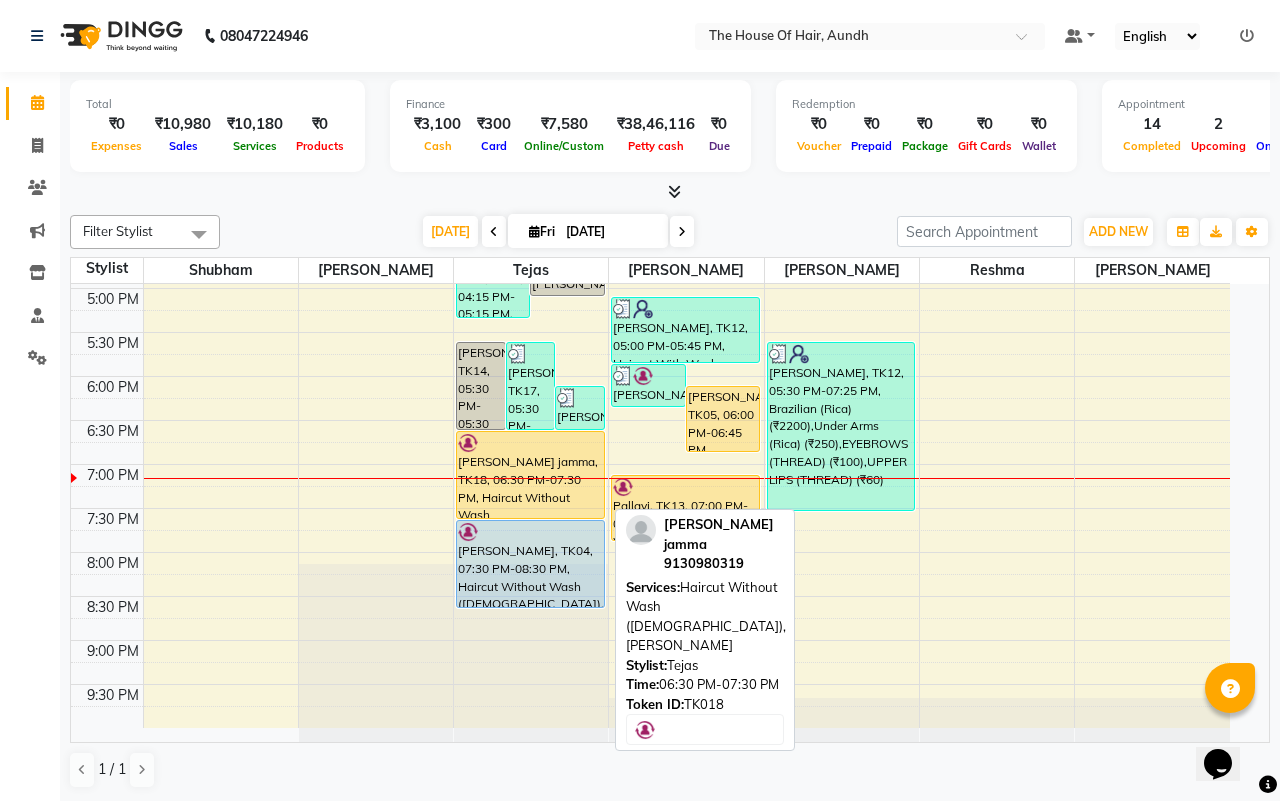 select on "1" 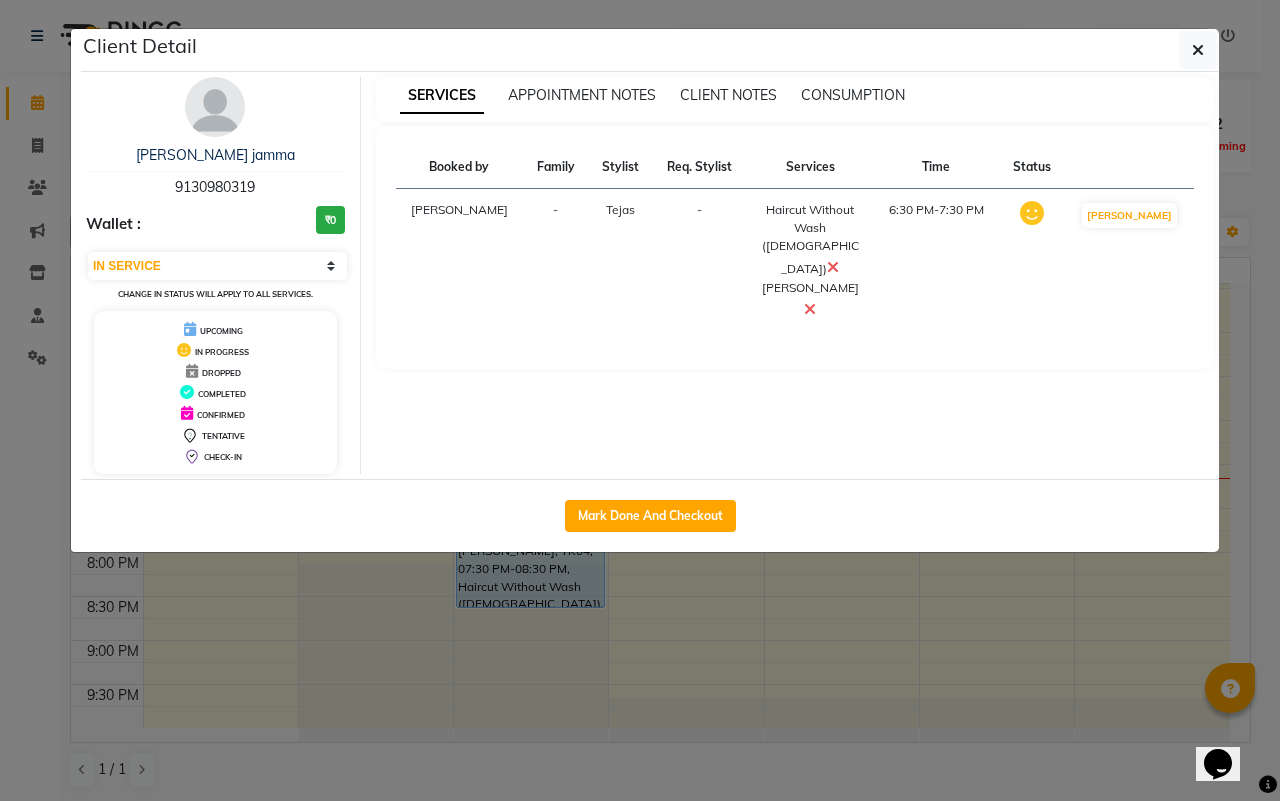 click at bounding box center [833, 267] 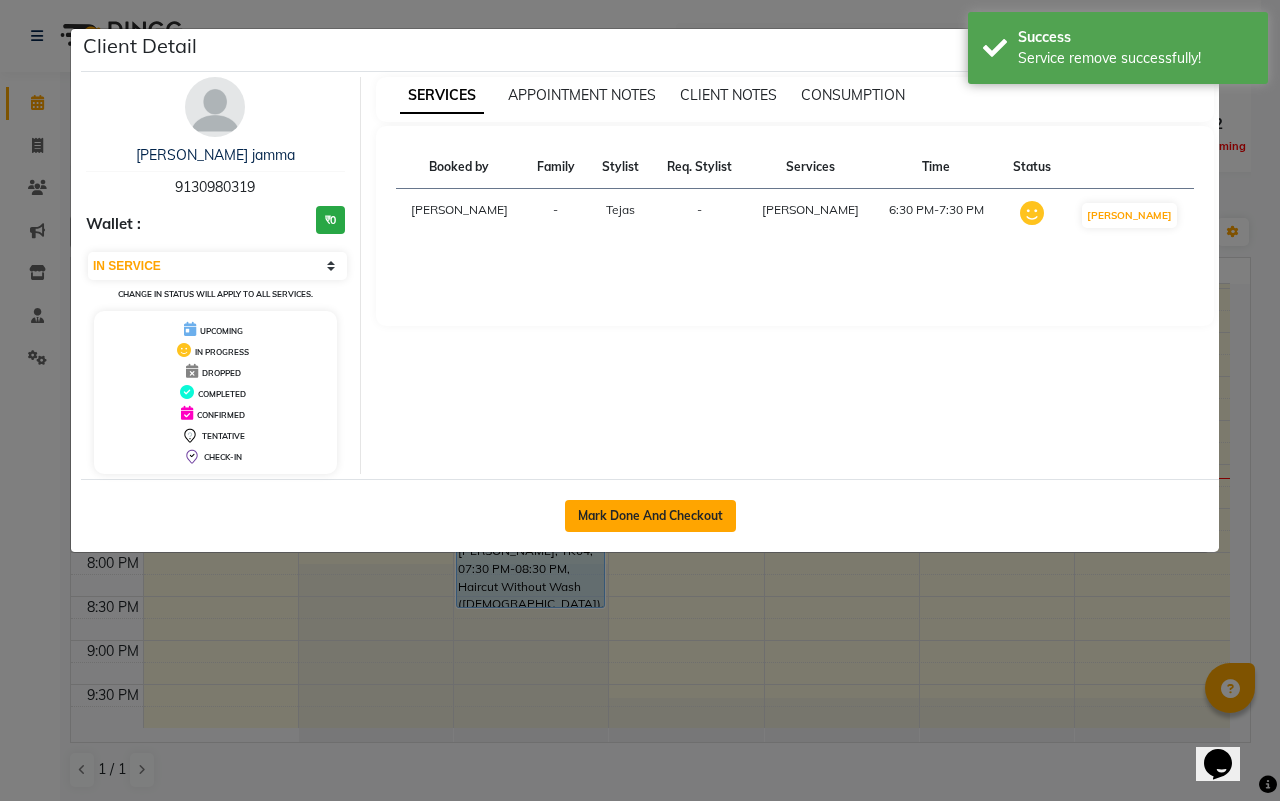 click on "Mark Done And Checkout" 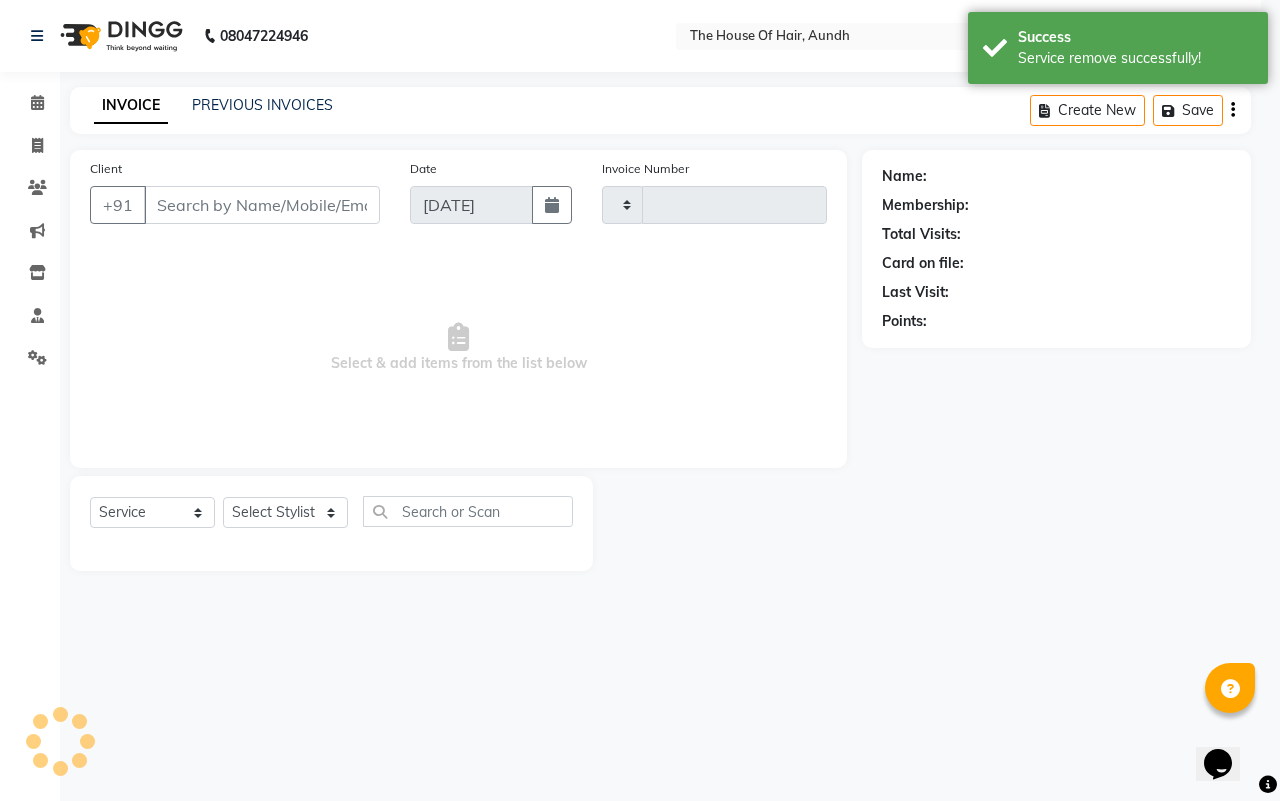 type on "1126" 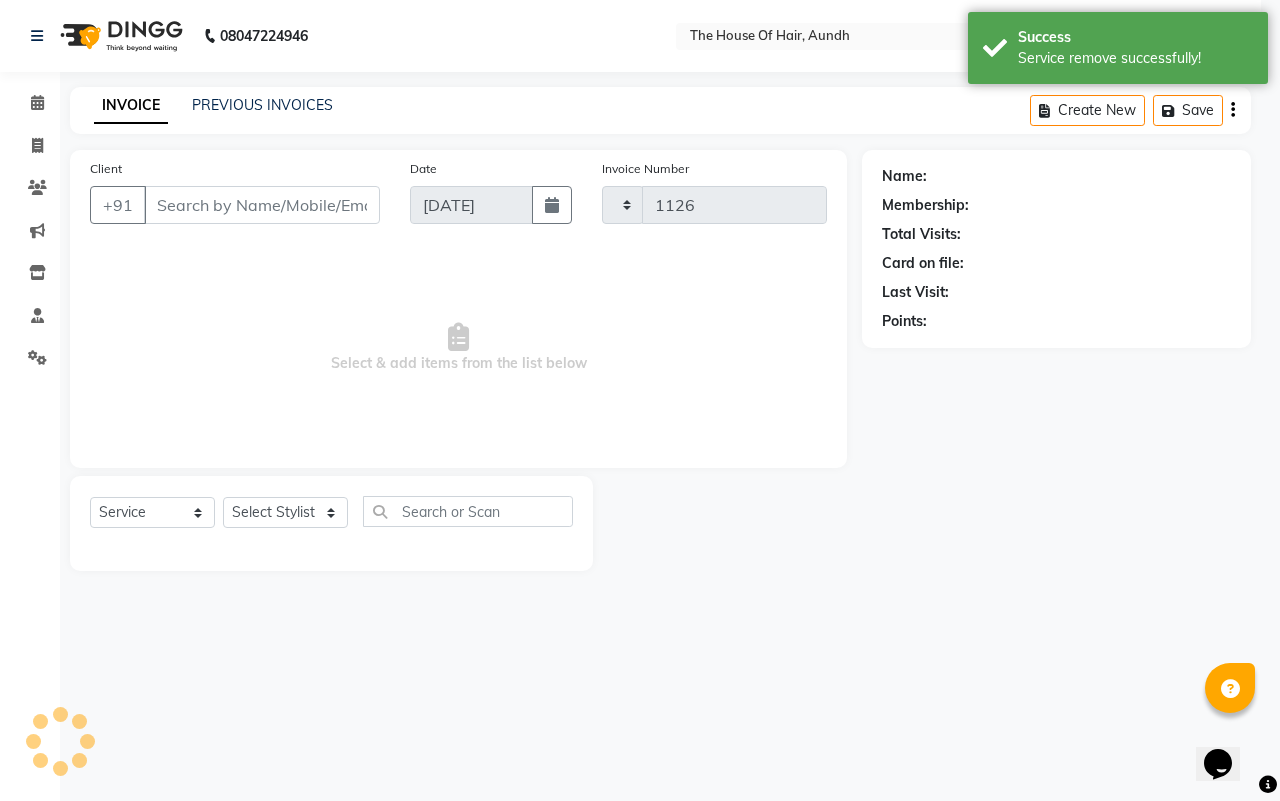 select on "26" 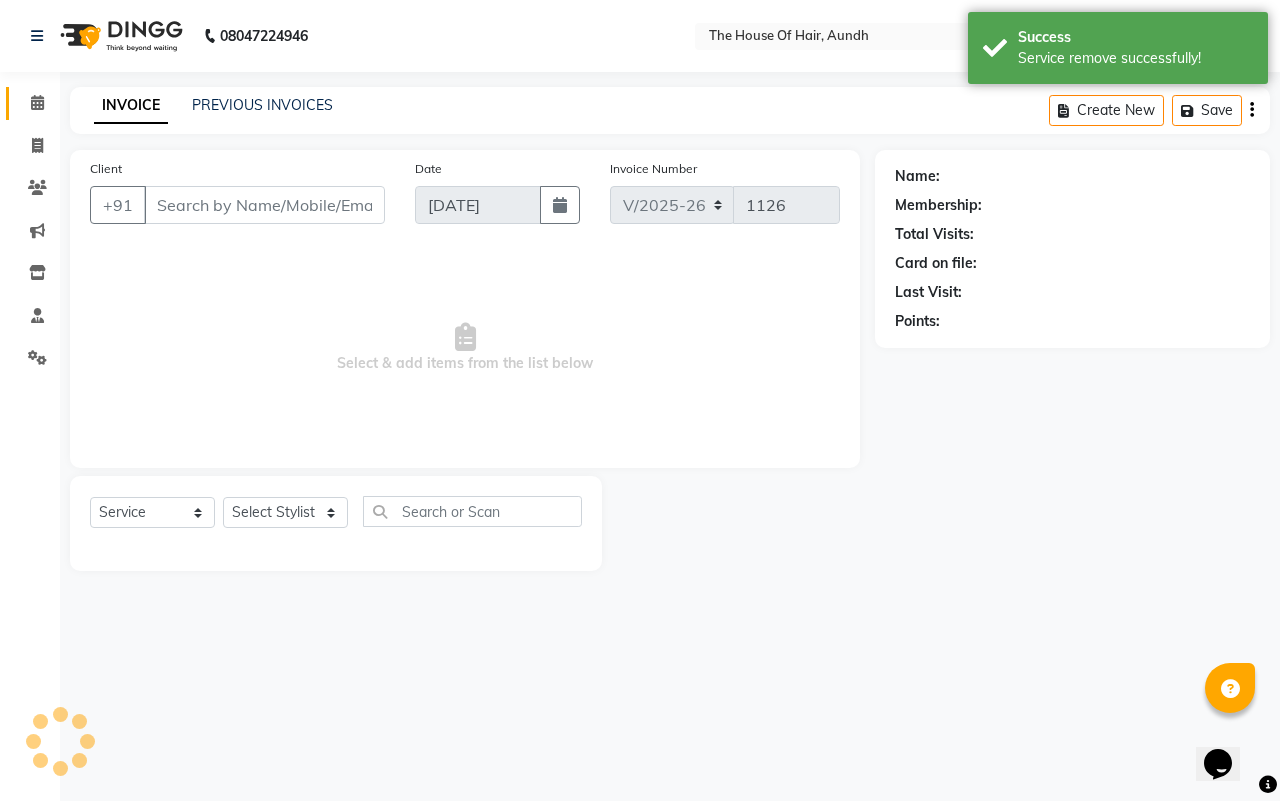 type on "9130980319" 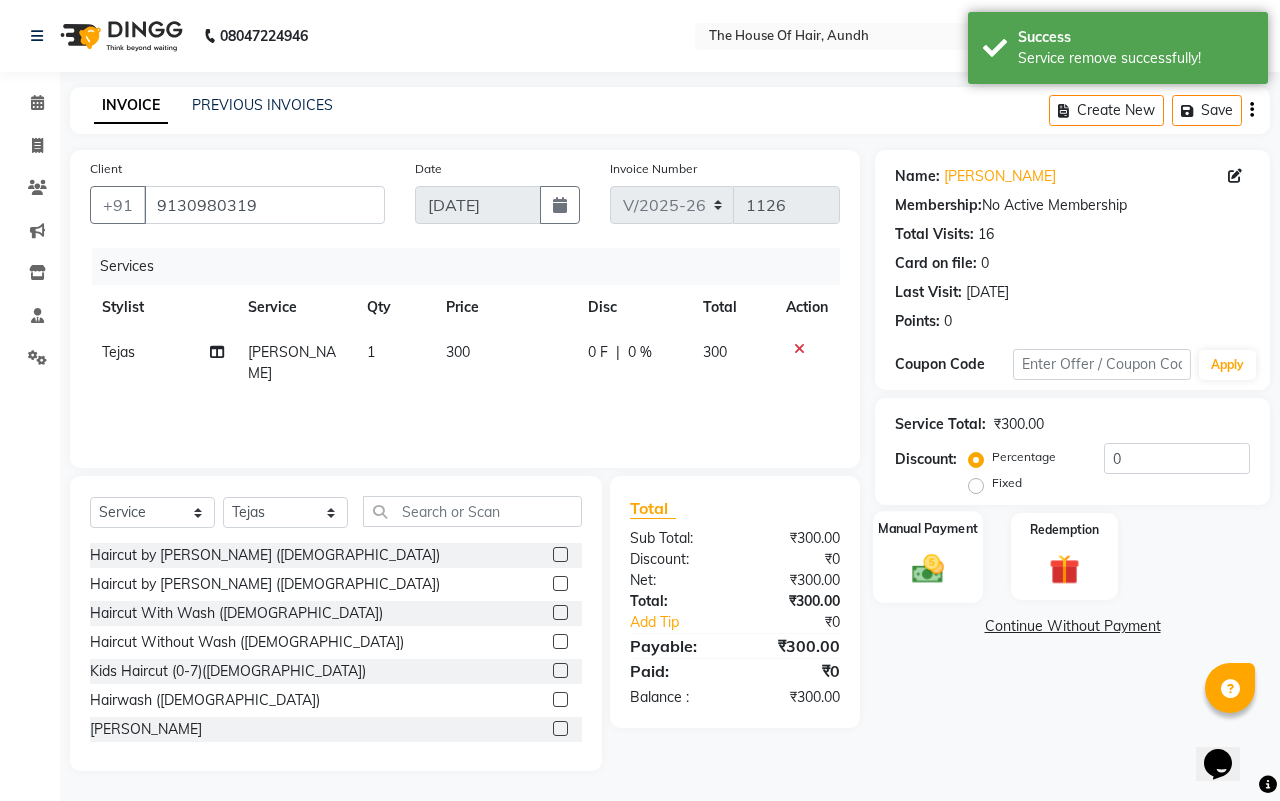 click on "Manual Payment" 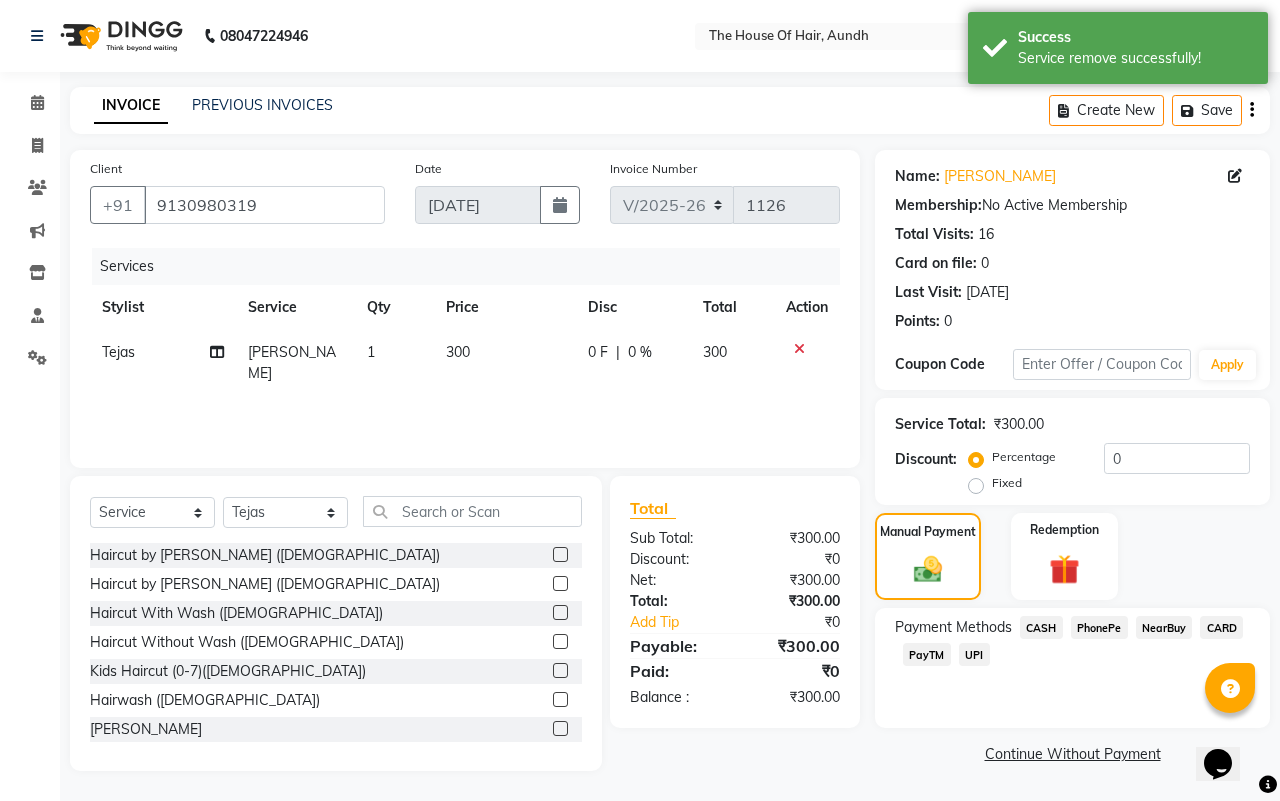 click on "UPI" 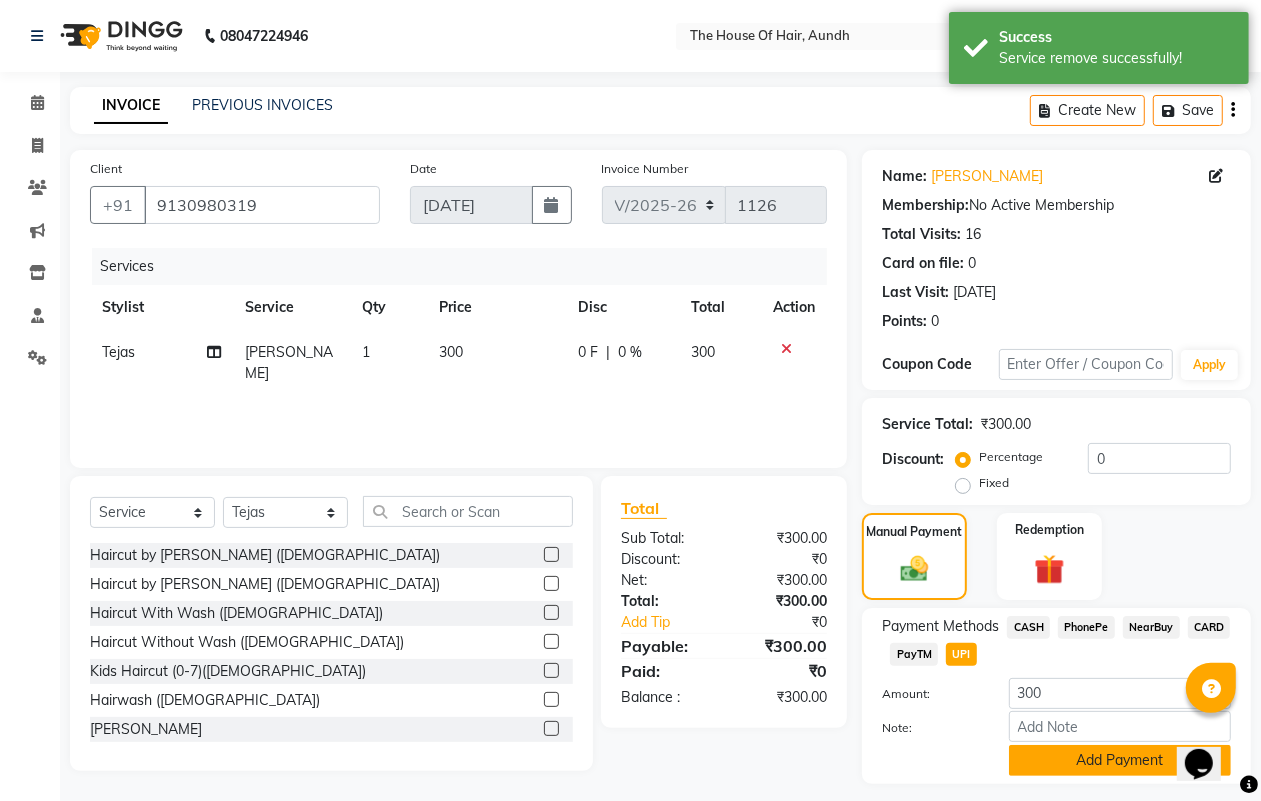click on "Add Payment" 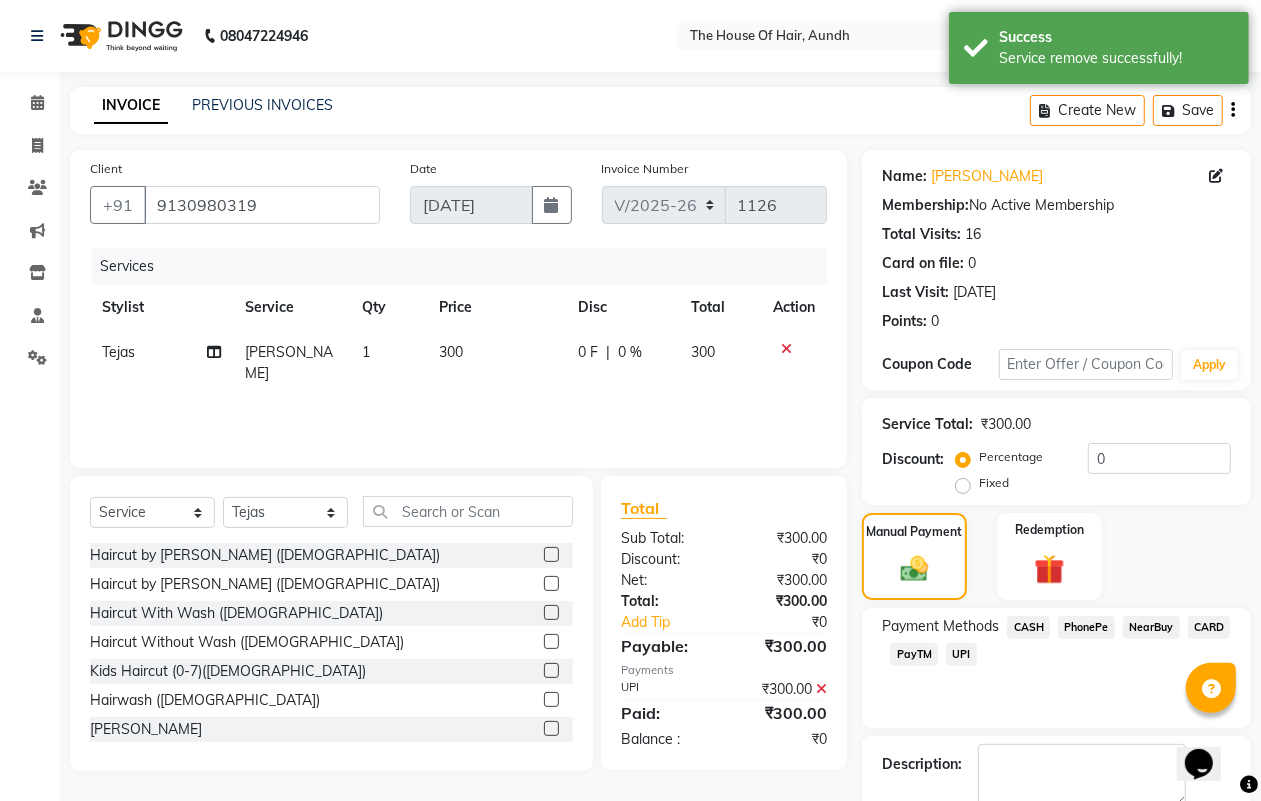 scroll, scrollTop: 111, scrollLeft: 0, axis: vertical 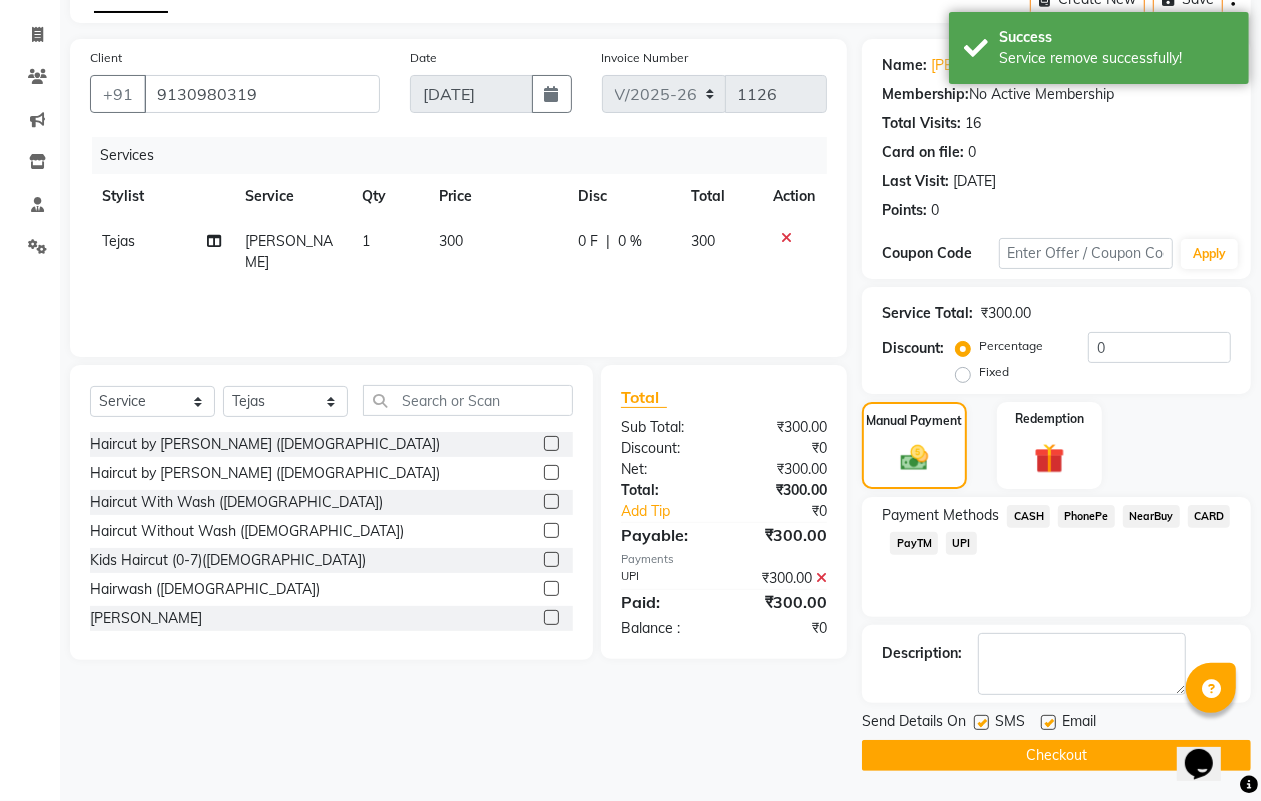 click on "Checkout" 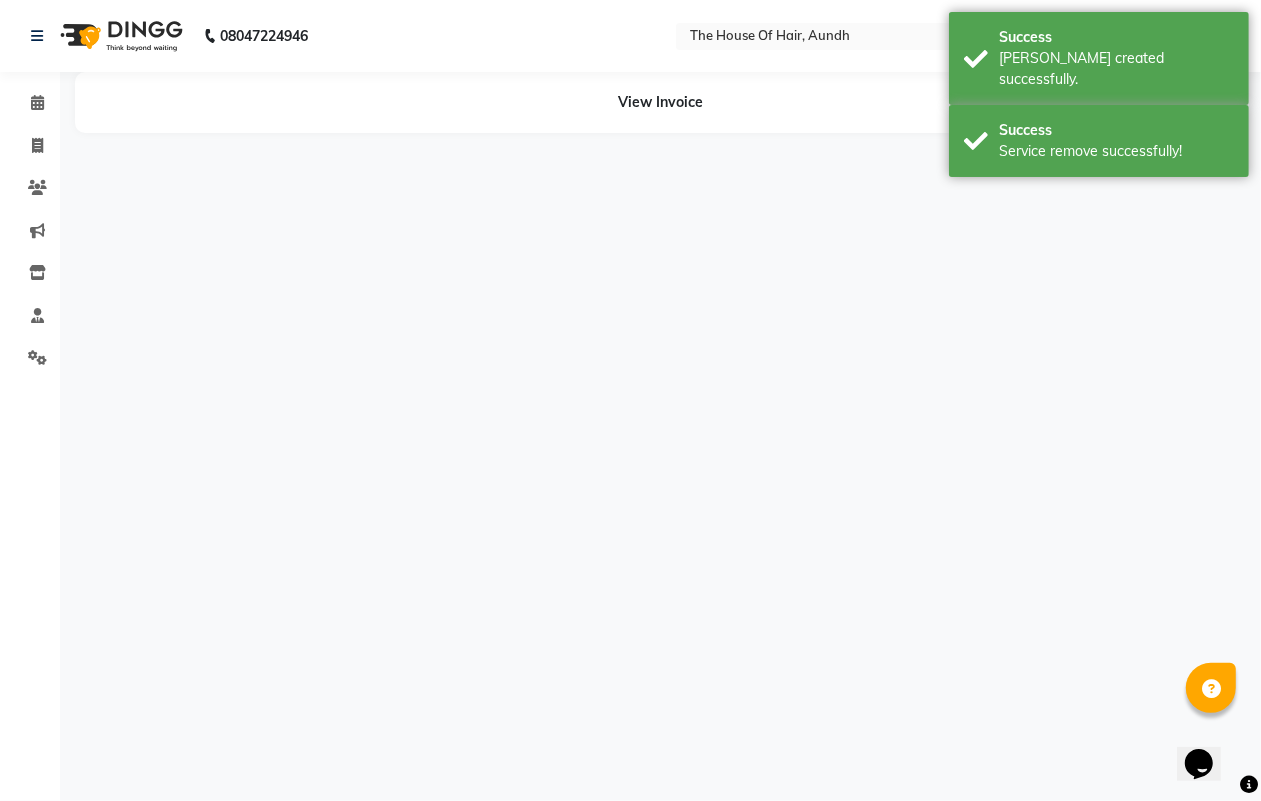 scroll, scrollTop: 0, scrollLeft: 0, axis: both 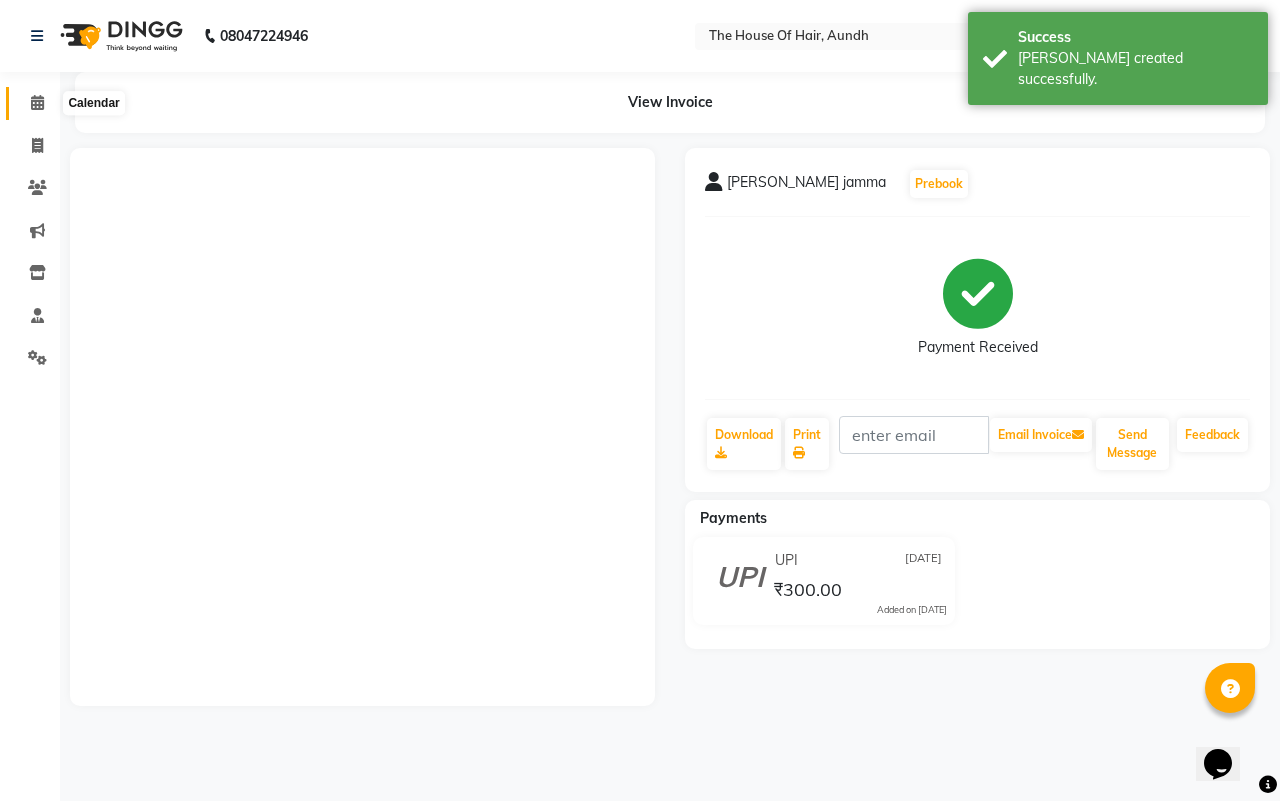 click 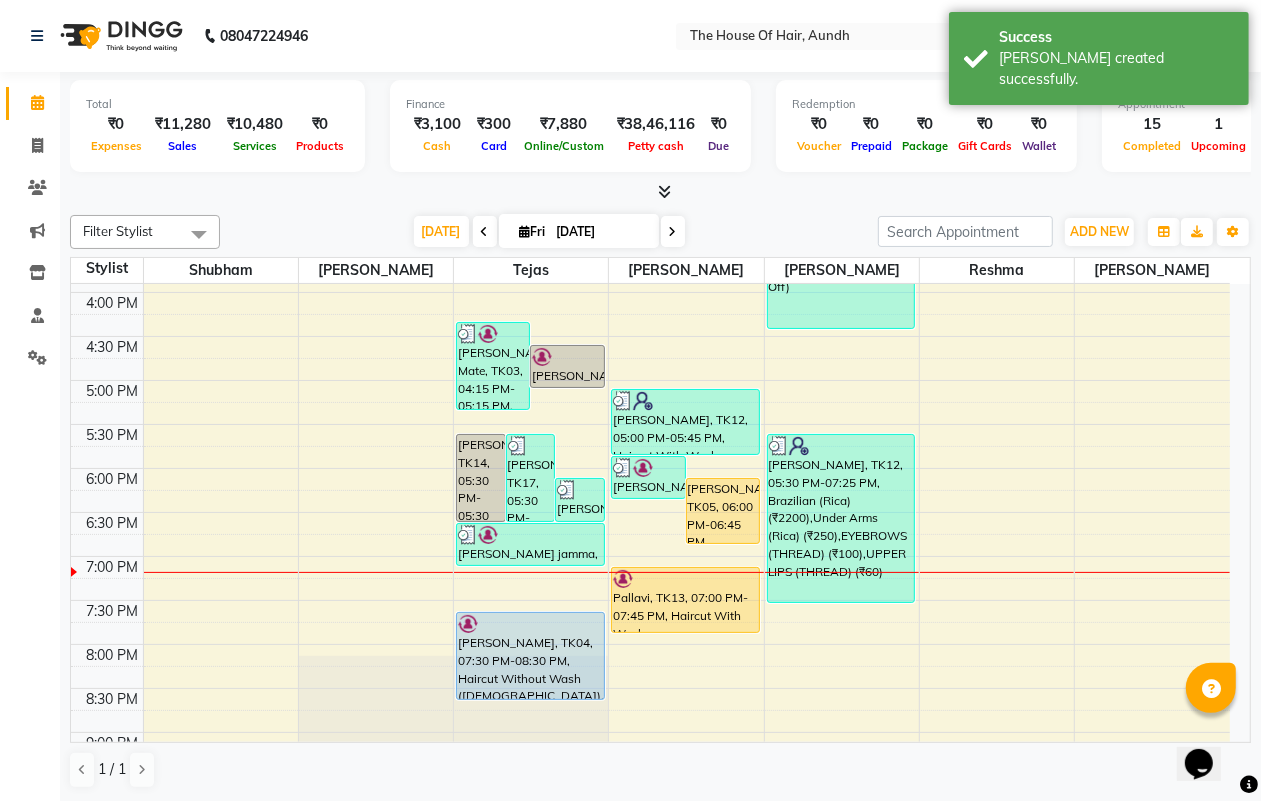 scroll, scrollTop: 750, scrollLeft: 0, axis: vertical 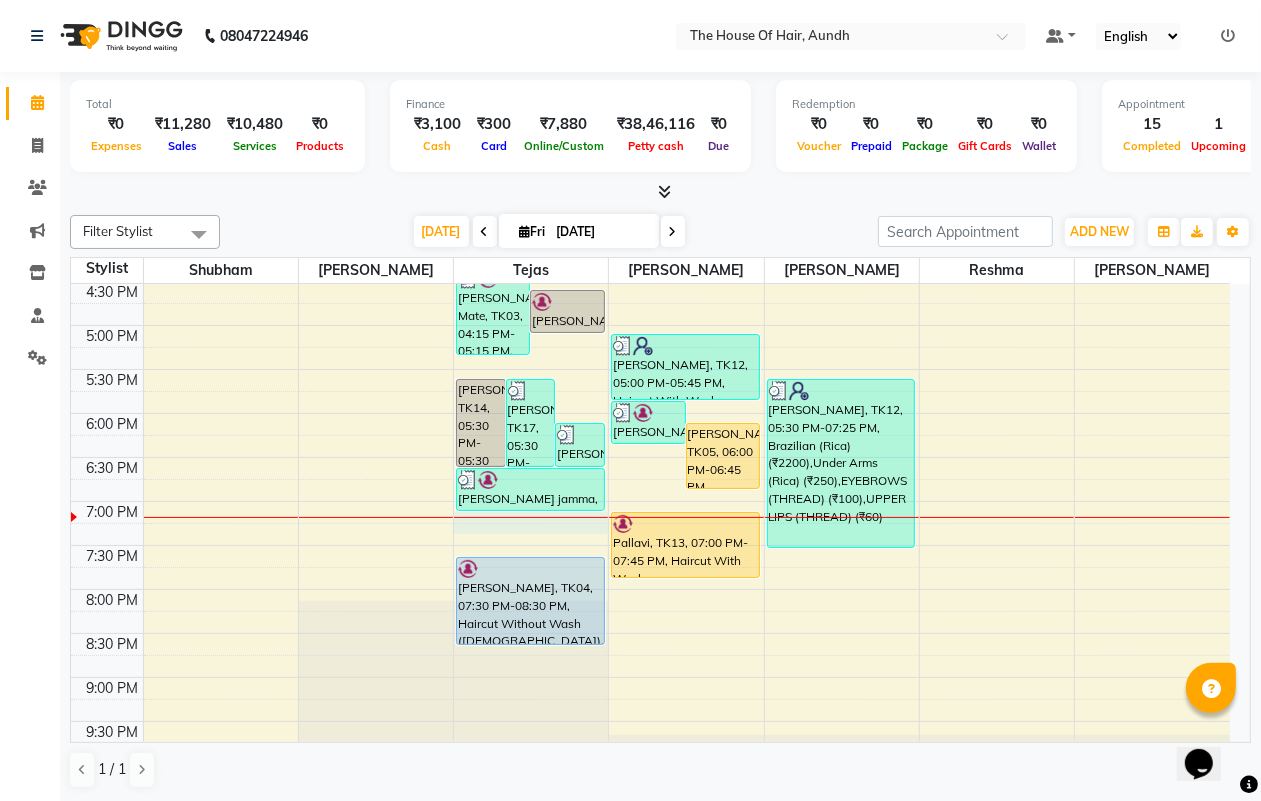 click on "8:00 AM 8:30 AM 9:00 AM 9:30 AM 10:00 AM 10:30 AM 11:00 AM 11:30 AM 12:00 PM 12:30 PM 1:00 PM 1:30 PM 2:00 PM 2:30 PM 3:00 PM 3:30 PM 4:00 PM 4:30 PM 5:00 PM 5:30 PM 6:00 PM 6:30 PM 7:00 PM 7:30 PM 8:00 PM 8:30 PM 9:00 PM 9:30 PM    Priti Agarwal, TK14, 05:30 PM-05:30 PM, Haircut Without Wash (Male) (₹400)     Priti Agarwal, TK17, 05:30 PM-05:30 PM, Haircut With Wash (Male) (₹500)     Karan Jaisi, TK15, 06:00 PM-06:30 PM, Haircut Without Wash (Male)     Omkar Mate, TK03, 04:15 PM-05:15 PM, Haircut Without Wash (Male),Beard     ASHUTOSH PATIL, TK02, 04:30 PM-05:00 PM, Beard     Dhanraj Dhabbe, TK06, 09:45 AM-10:15 AM, Beard     abhijeet k, TK08, 12:00 PM-12:30 PM, Beard     kshitij nair, TK10, 01:00 PM-01:30 PM, Haircut Without Wash (Male)     Lutz, TK01, 02:00 PM-02:30 PM, Haircut Without Wash (Male)     neel jamma, TK18, 06:30 PM-07:00 PM, Beard     omkar Mathe, TK04, 07:30 PM-08:30 PM, Haircut Without Wash (Male),Beard         Shivali Bandi, TK11, 03:00 PM-03:30 PM, Hair Wash & Paddle Dry (Female)" at bounding box center [650, 149] 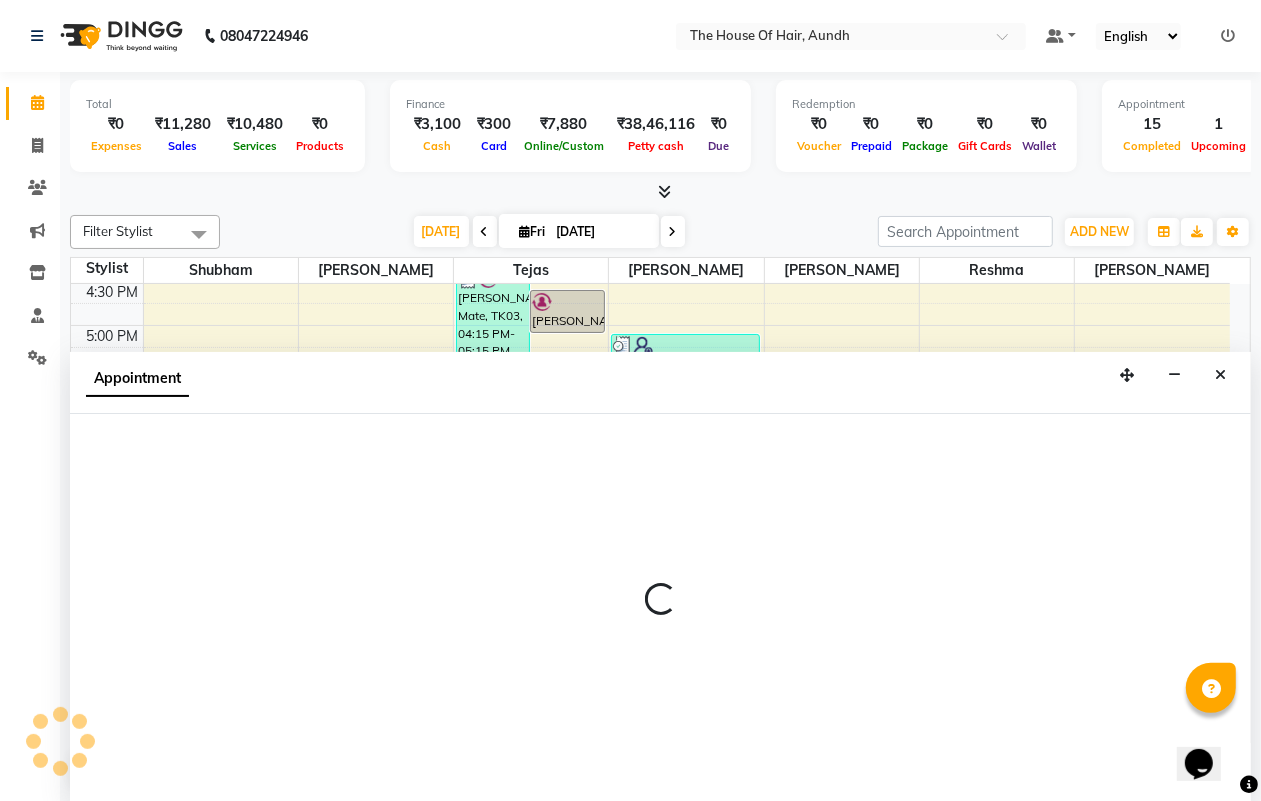 scroll, scrollTop: 1, scrollLeft: 0, axis: vertical 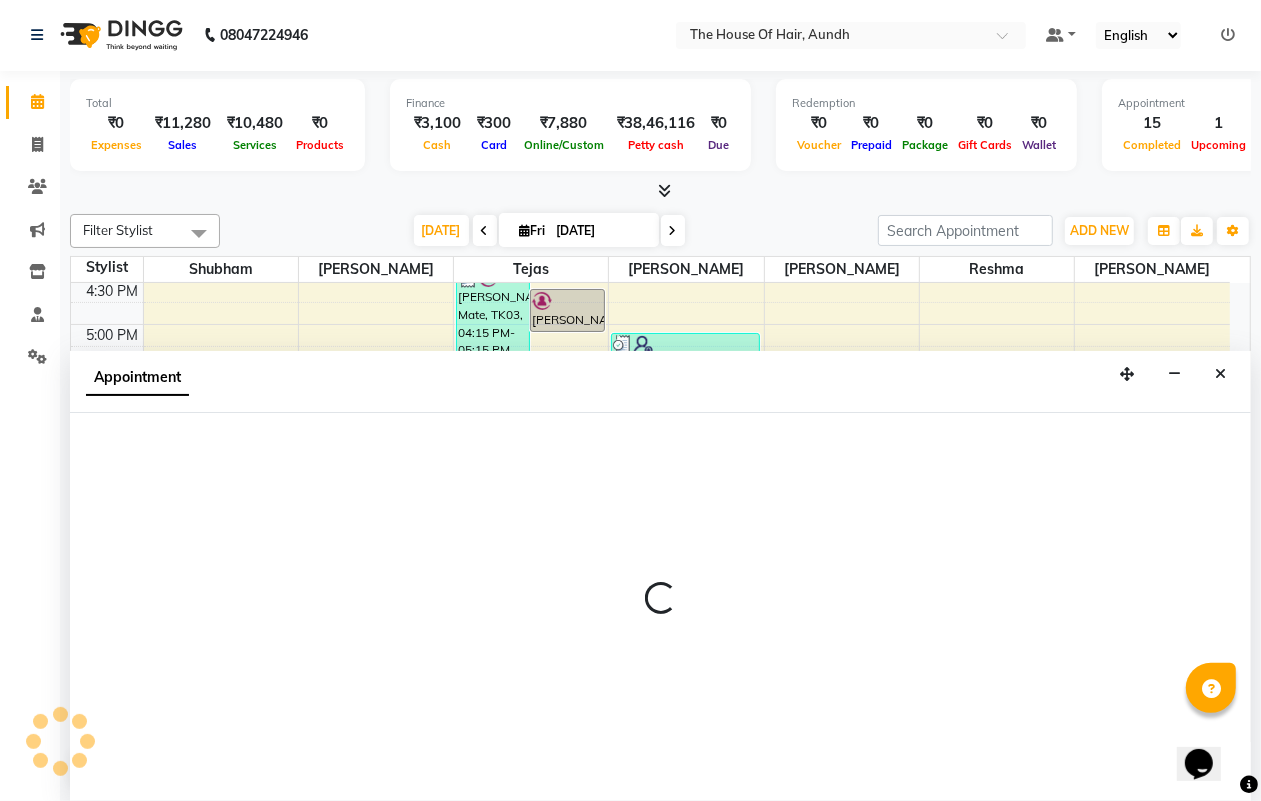 select on "6864" 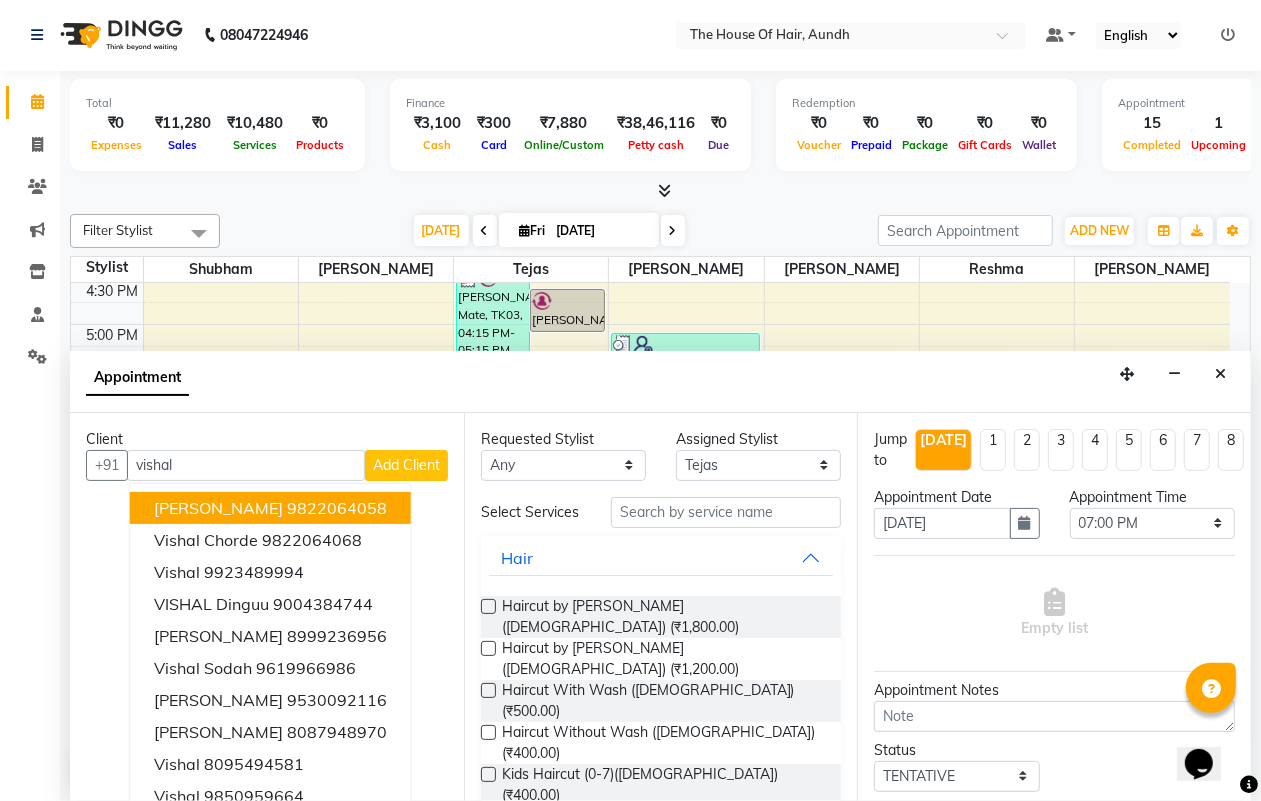 click on "Vishal Chordia  9822064058" at bounding box center [270, 508] 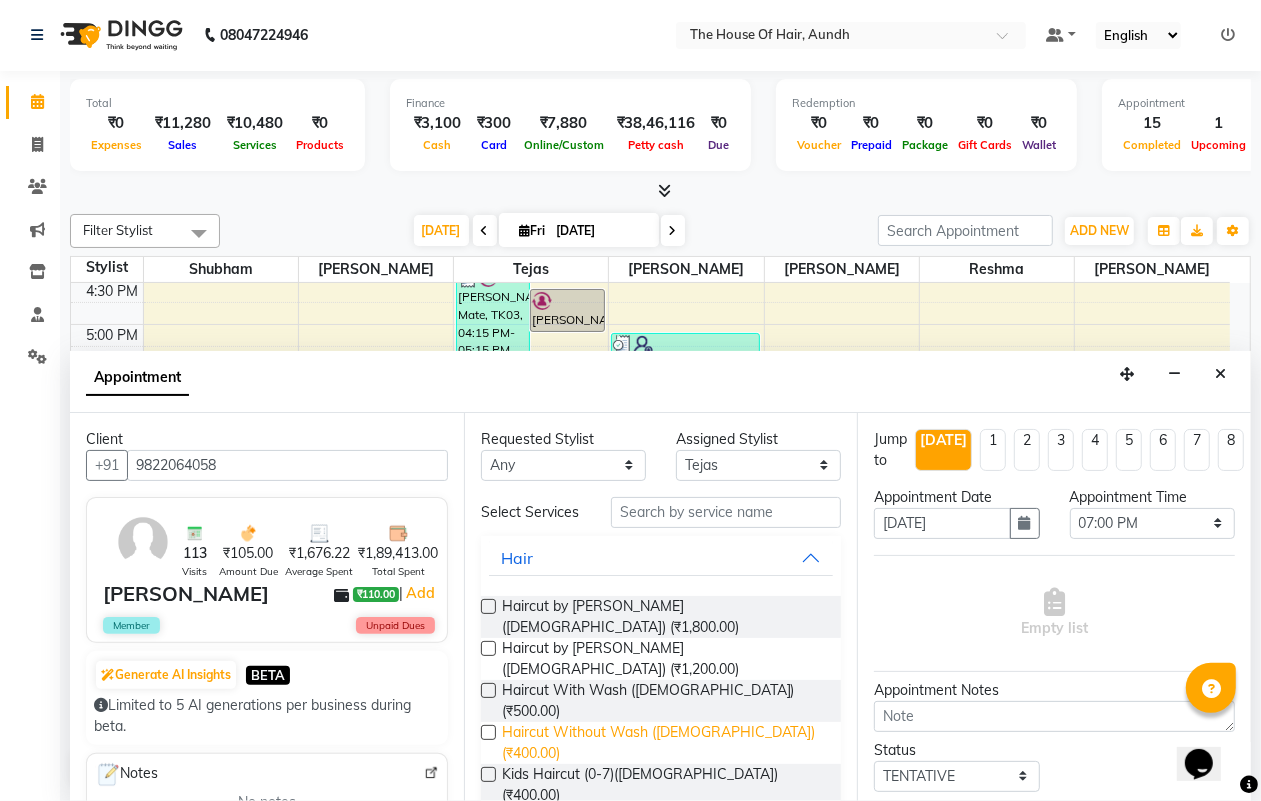 type on "9822064058" 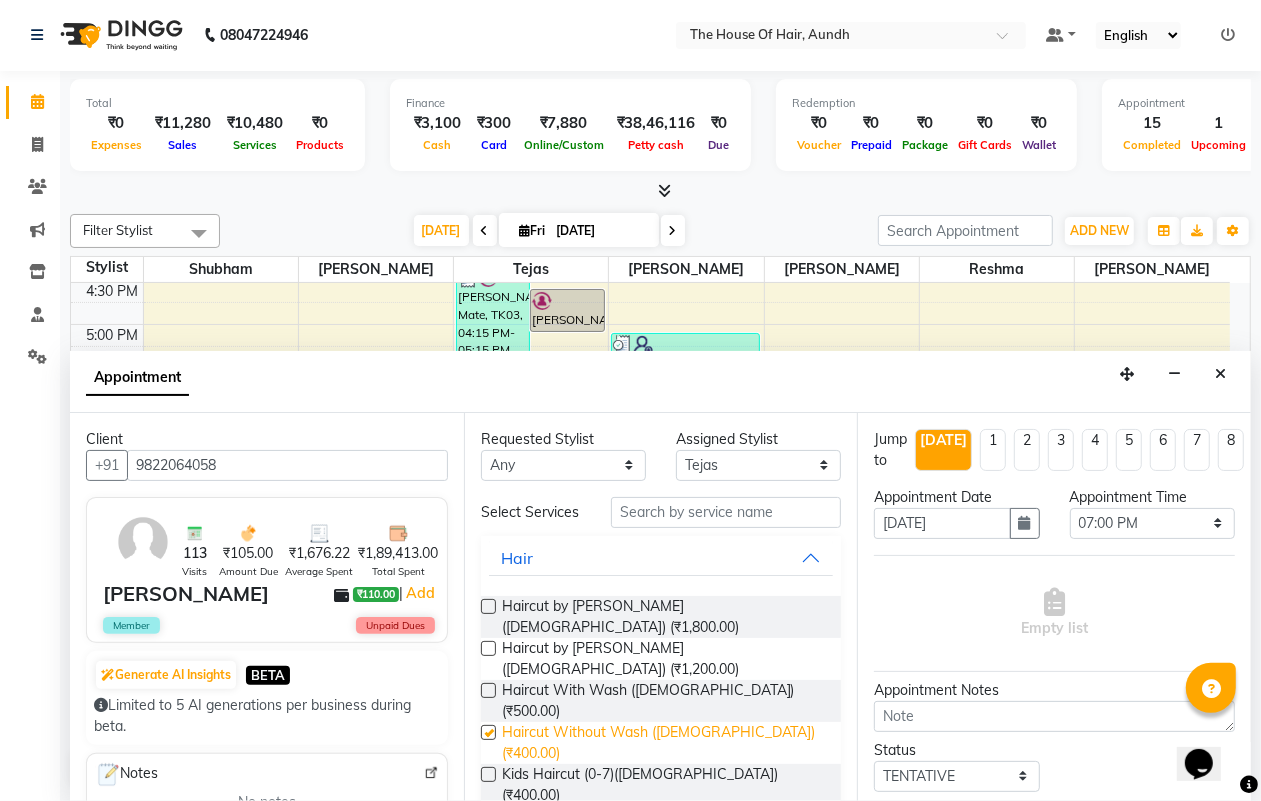checkbox on "false" 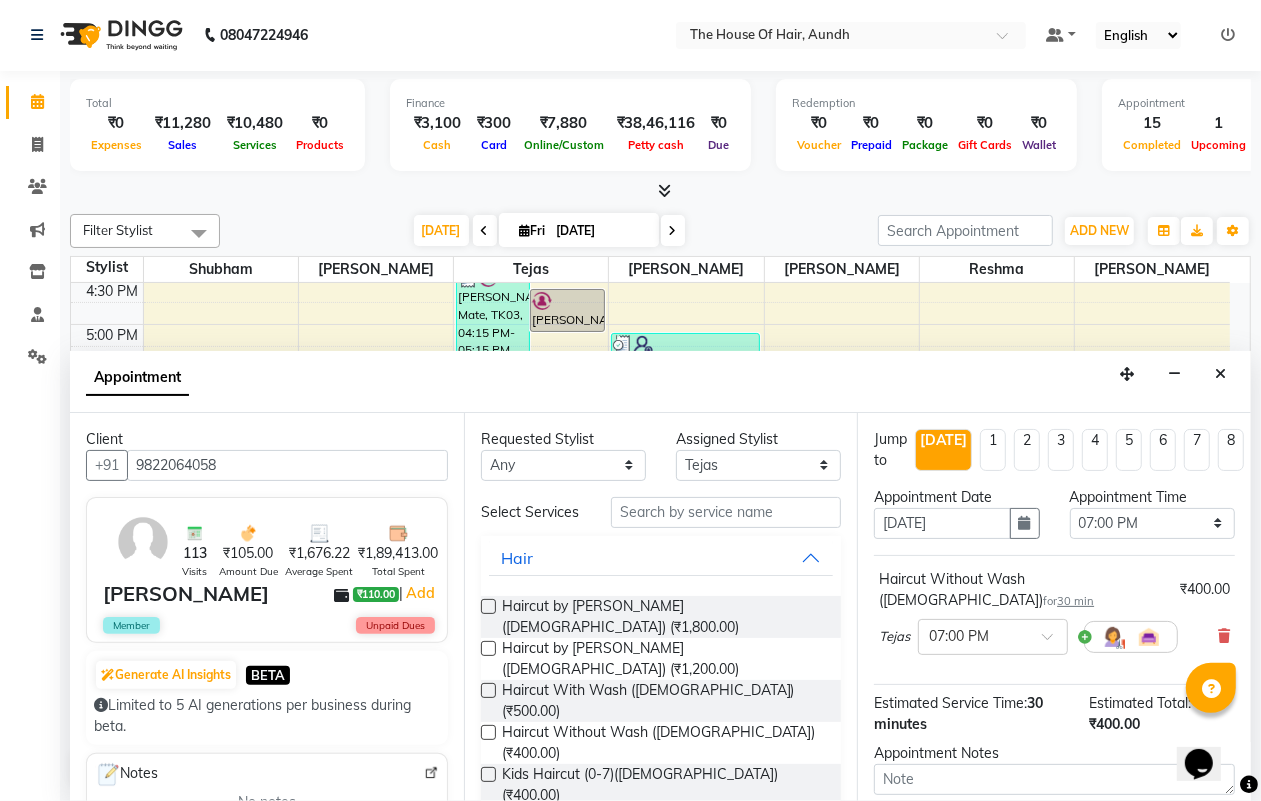 scroll, scrollTop: 125, scrollLeft: 0, axis: vertical 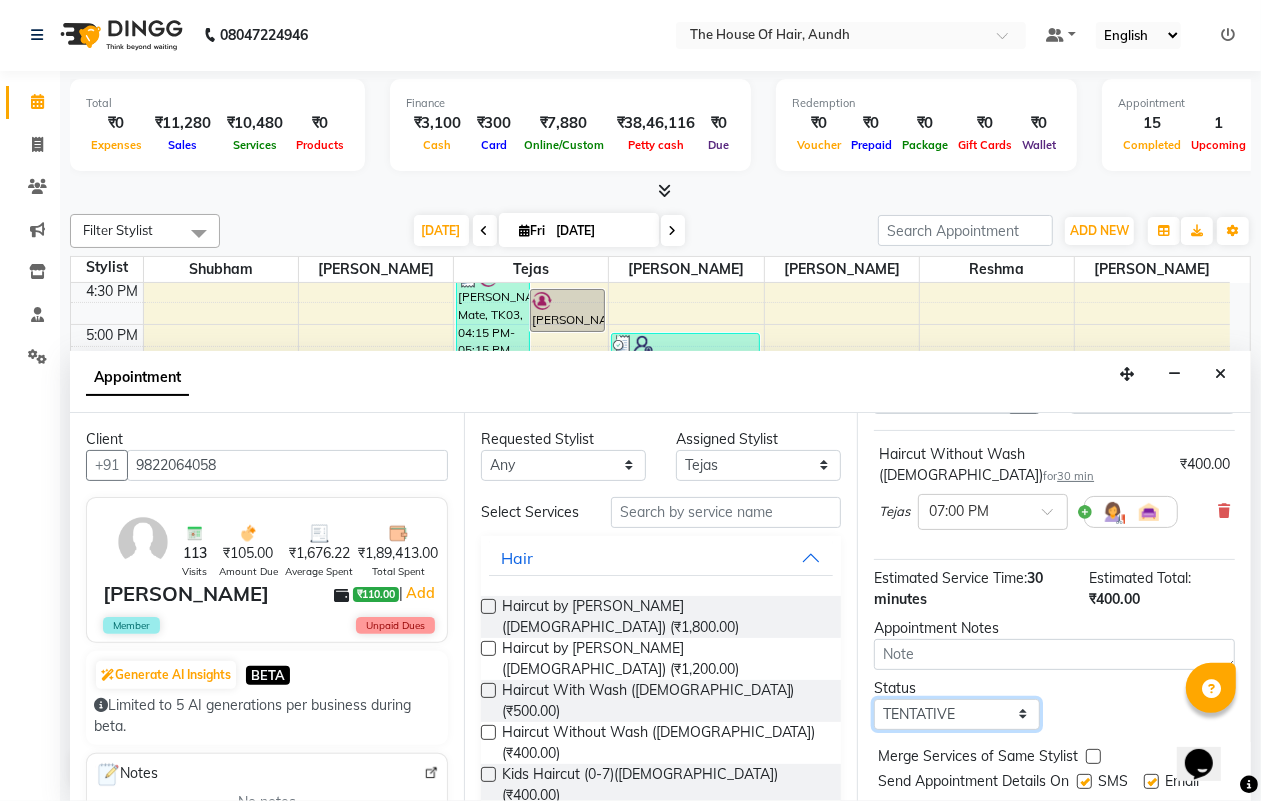 click on "Select TENTATIVE CONFIRM CHECK-IN UPCOMING" at bounding box center [956, 714] 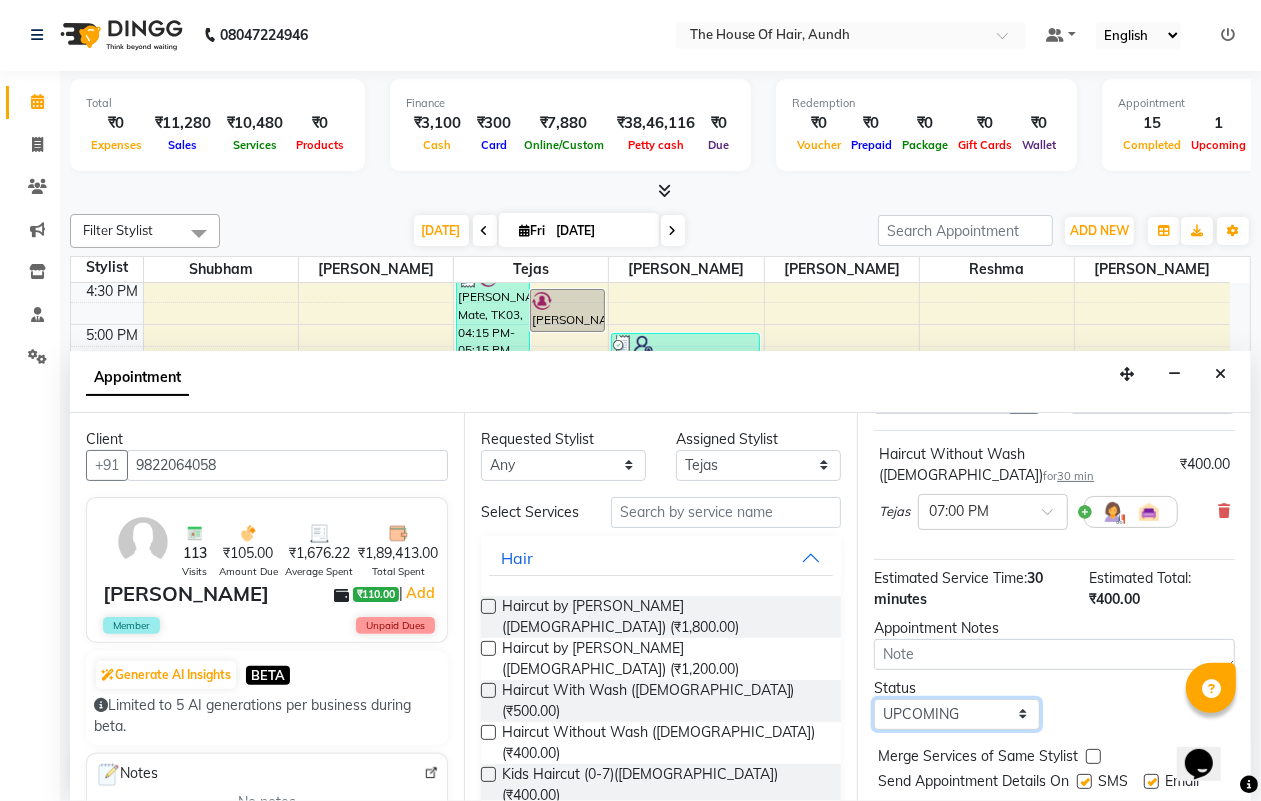 click on "Select TENTATIVE CONFIRM CHECK-IN UPCOMING" at bounding box center (956, 714) 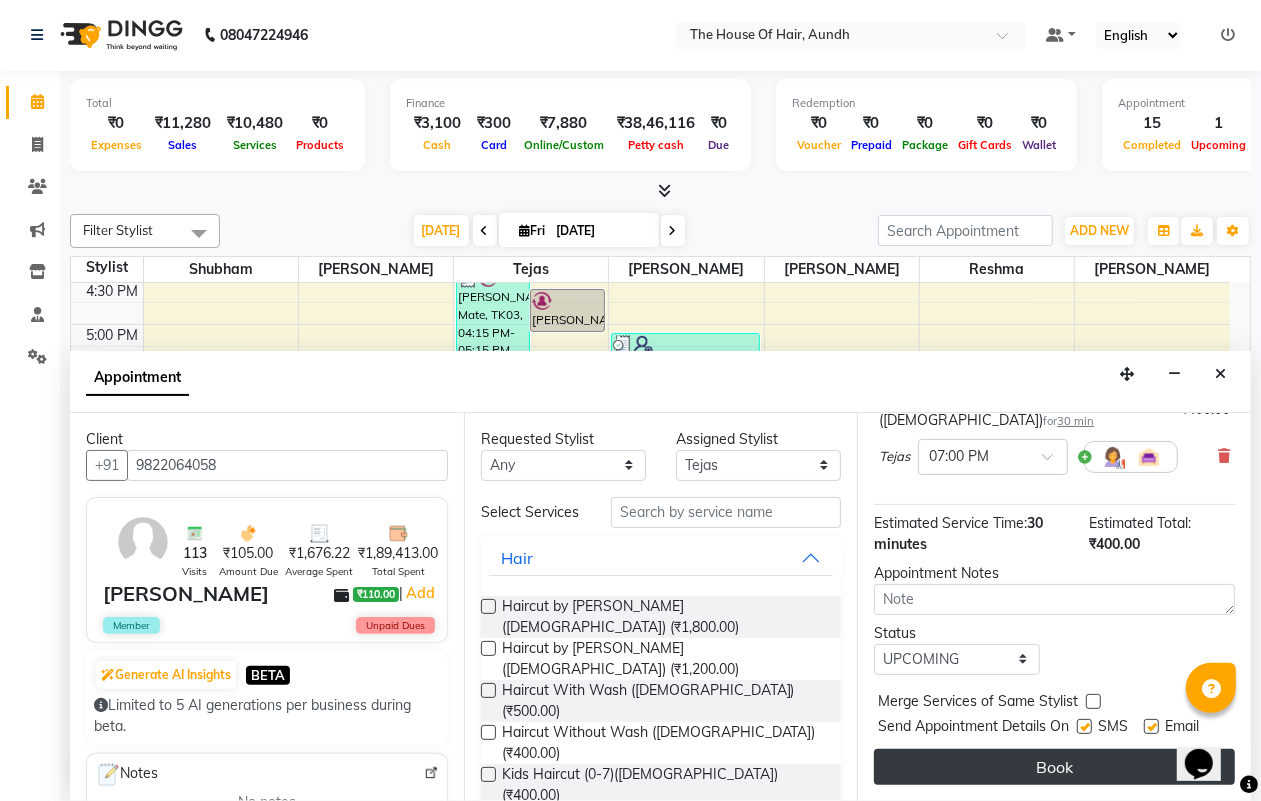 click on "Book" at bounding box center [1054, 767] 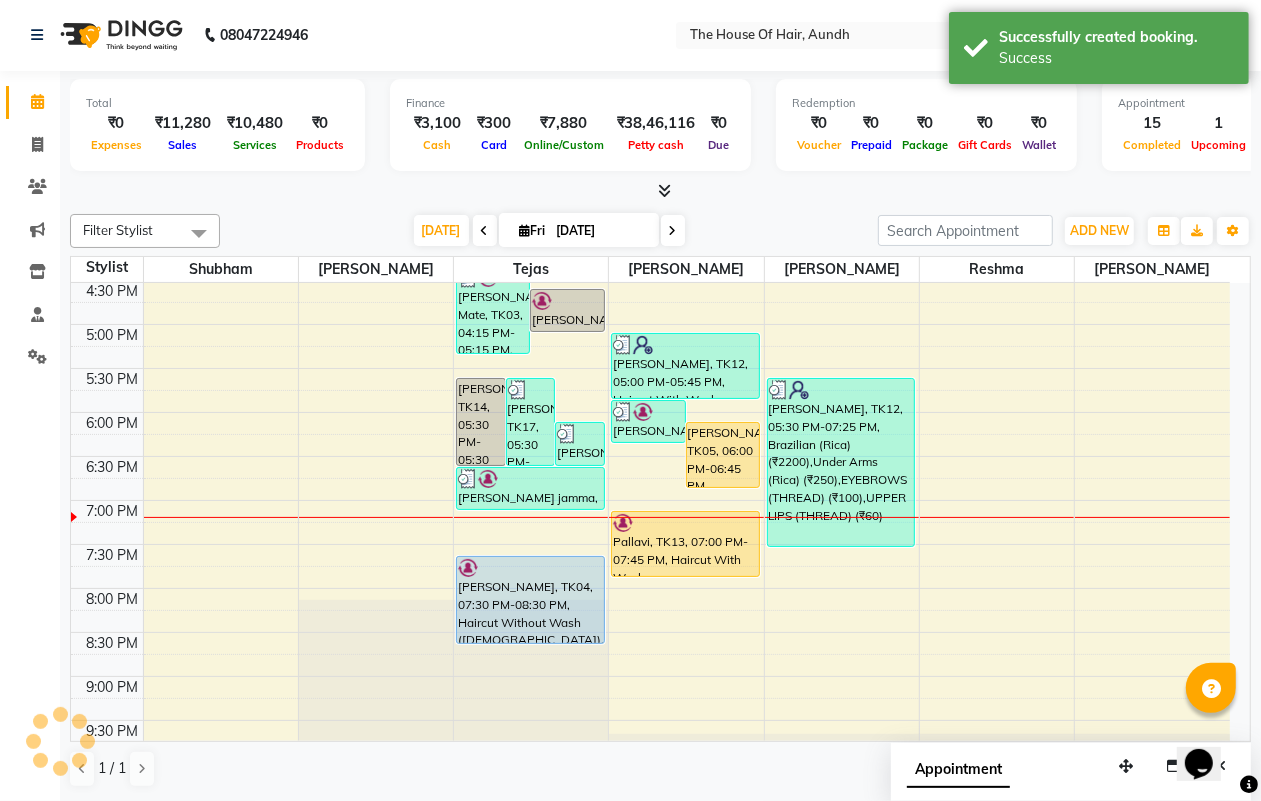 scroll, scrollTop: 0, scrollLeft: 0, axis: both 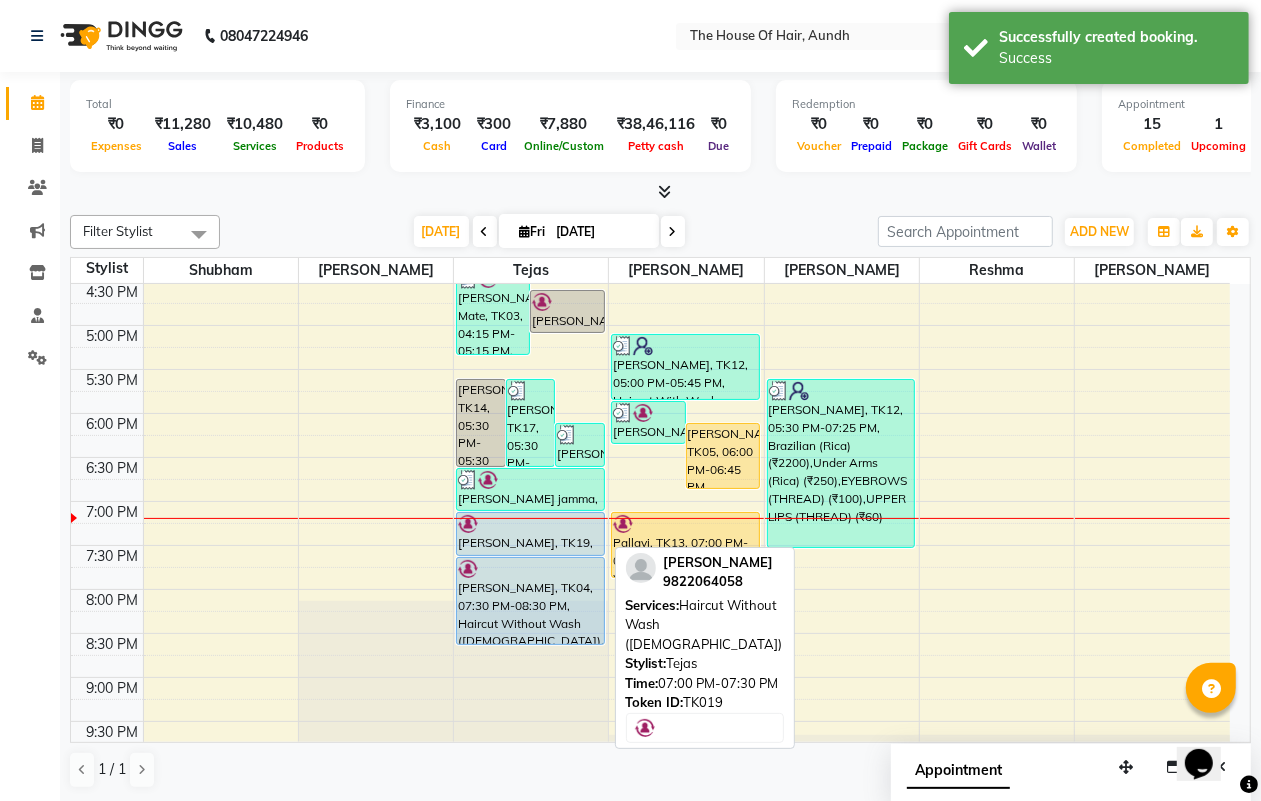 click at bounding box center (530, 524) 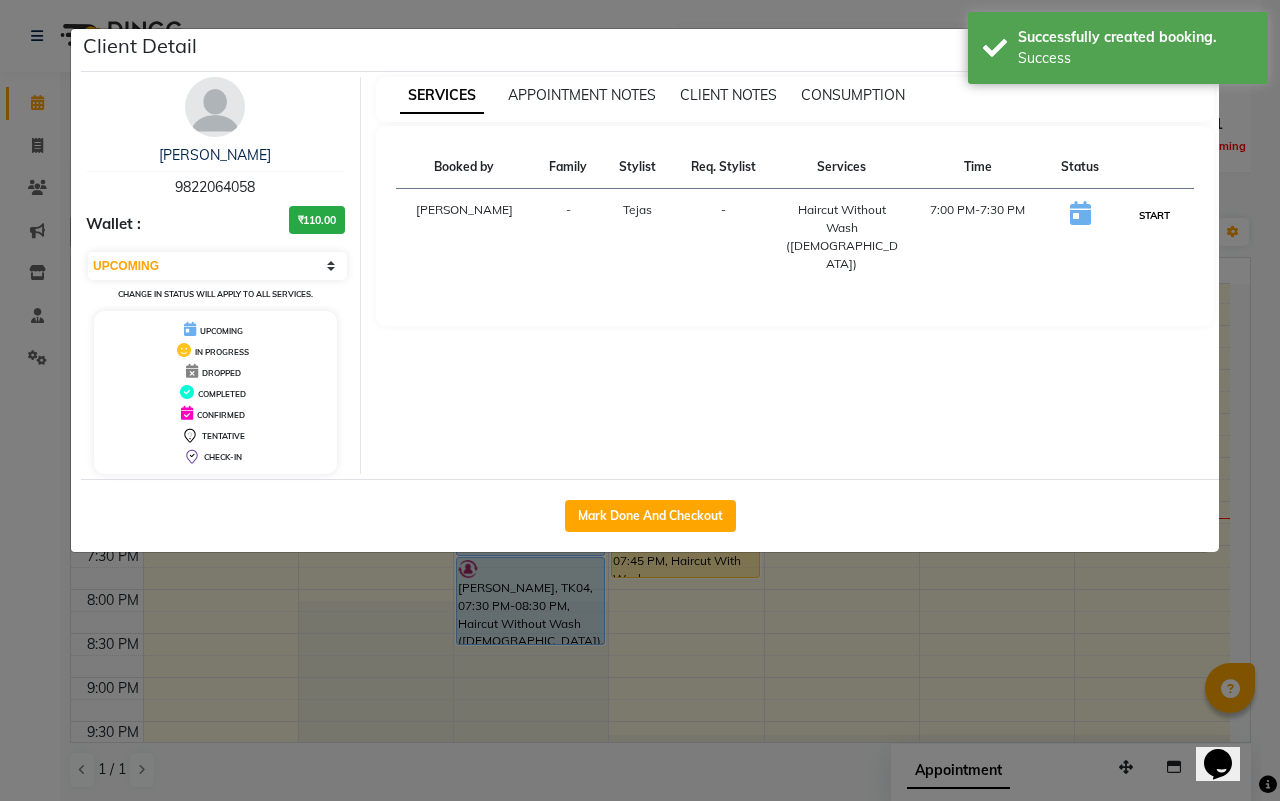 click on "START" at bounding box center [1154, 215] 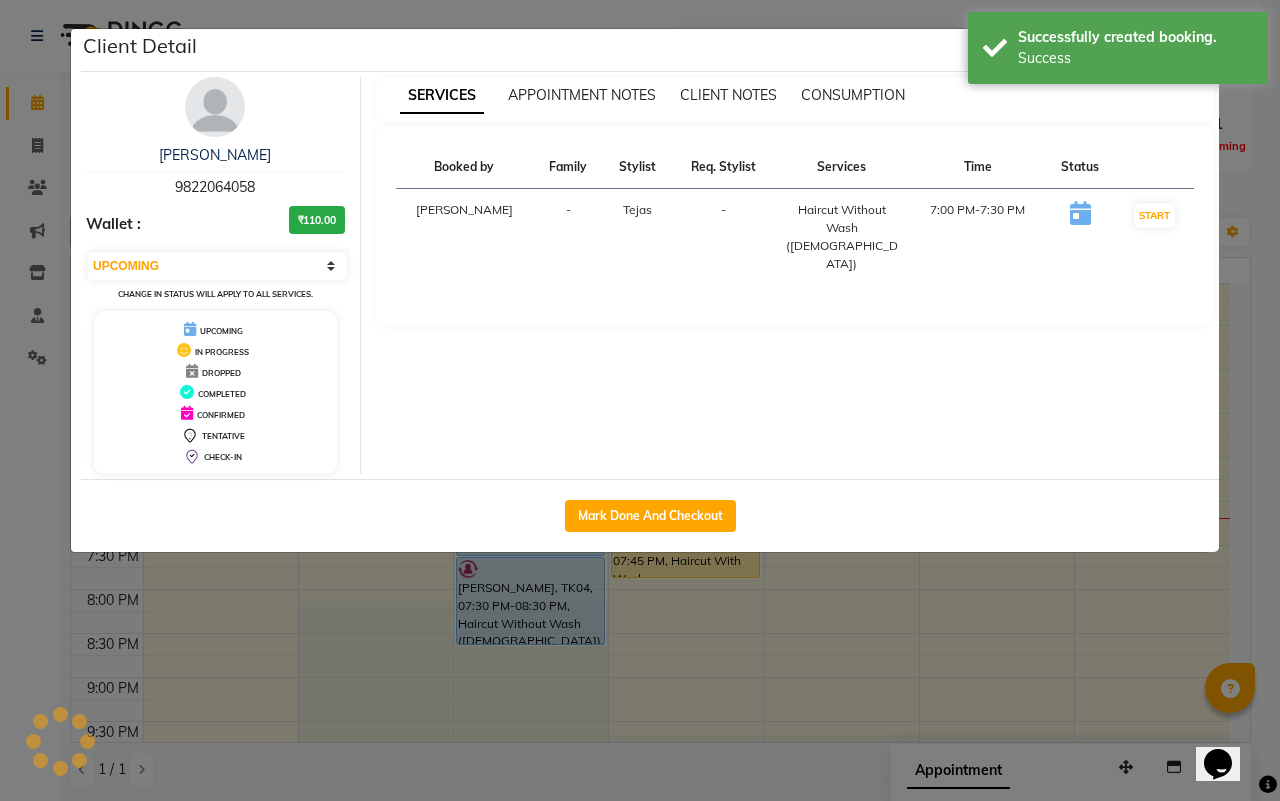 select on "1" 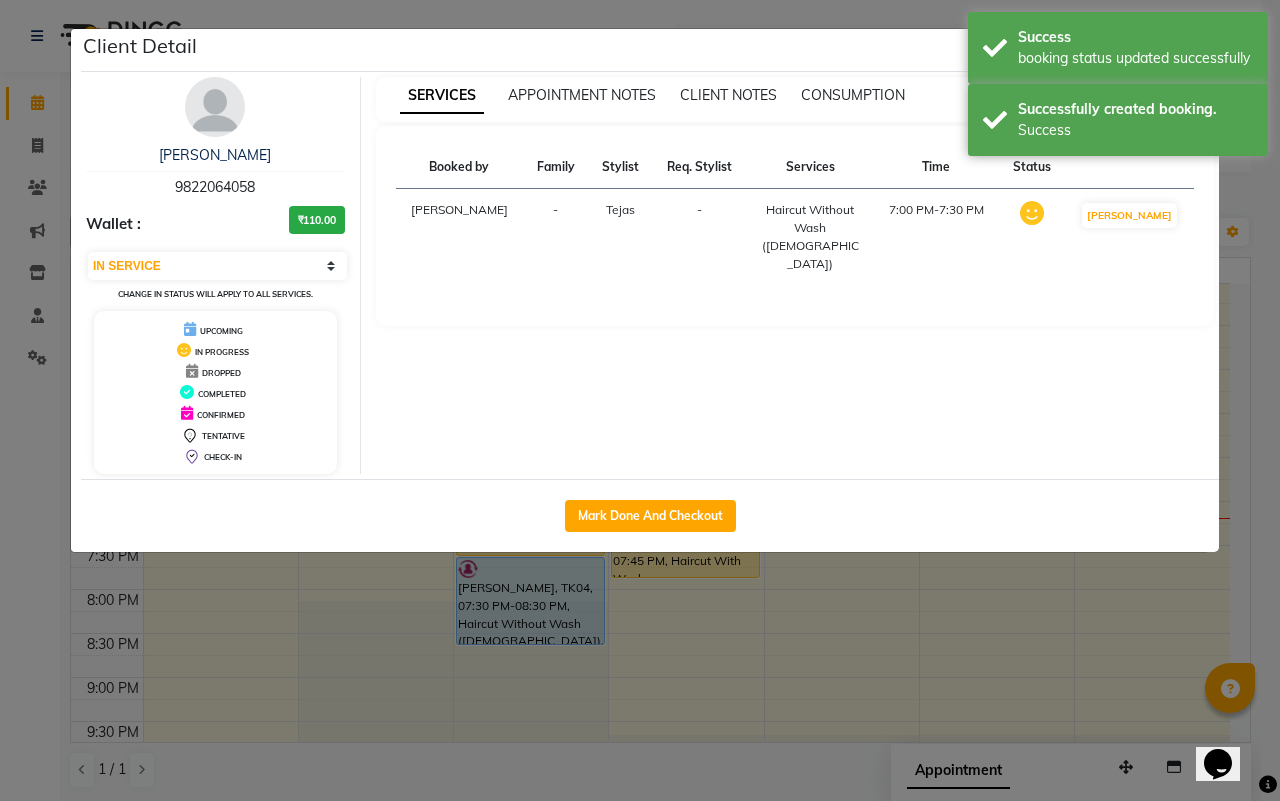click on "Client Detail  Vishal Chordia   9822064058 Wallet : ₹110.00 Select IN SERVICE CONFIRMED TENTATIVE CHECK IN MARK DONE DROPPED UPCOMING Change in status will apply to all services. UPCOMING IN PROGRESS DROPPED COMPLETED CONFIRMED TENTATIVE CHECK-IN SERVICES APPOINTMENT NOTES CLIENT NOTES CONSUMPTION Booked by Family Stylist Req. Stylist Services Time Status  Kritika   - Tejas -  Haircut Without Wash (Male)   7:00 PM-7:30 PM   MARK DONE   Mark Done And Checkout" 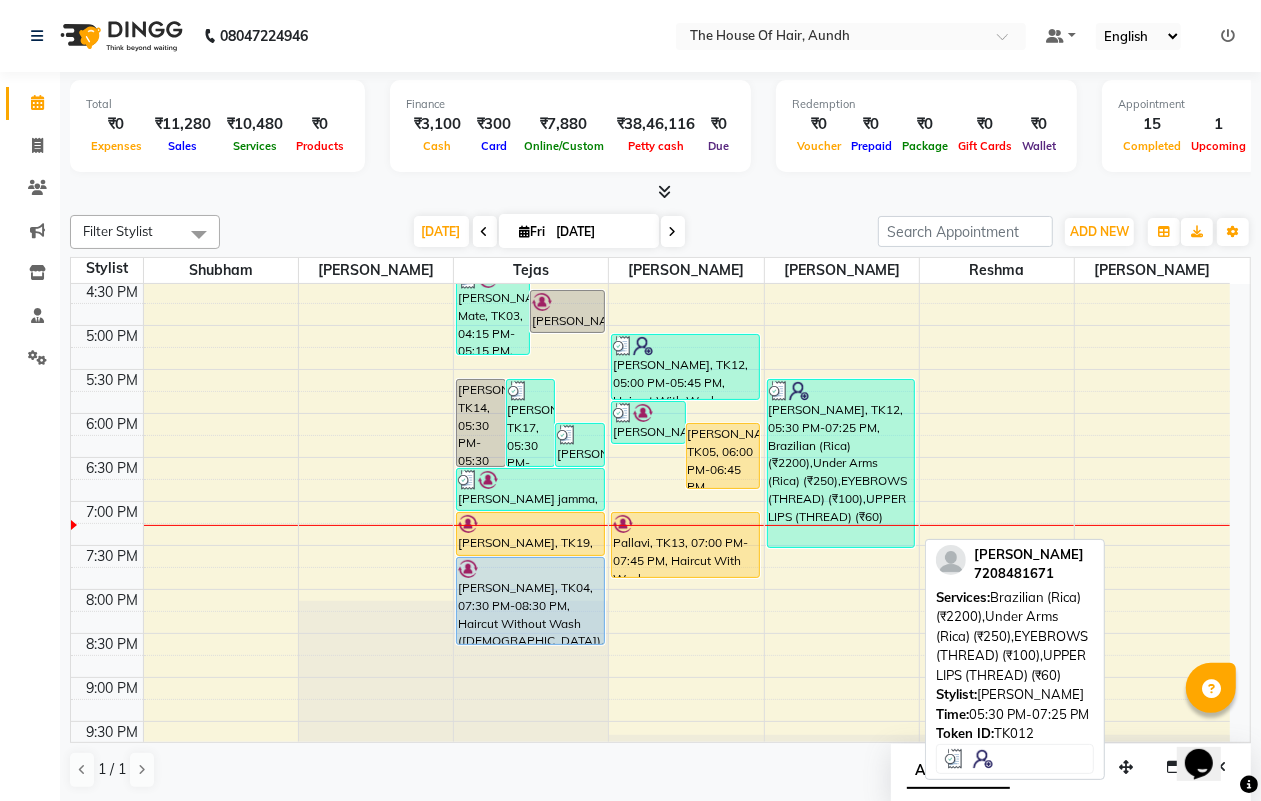 click on "[PERSON_NAME], TK12, 05:30 PM-07:25 PM, Brazilian (Rica) (₹2200),Under Arms (Rica) (₹250),EYEBROWS (THREAD) (₹100),UPPER LIPS (THREAD) (₹60)" at bounding box center [841, 463] 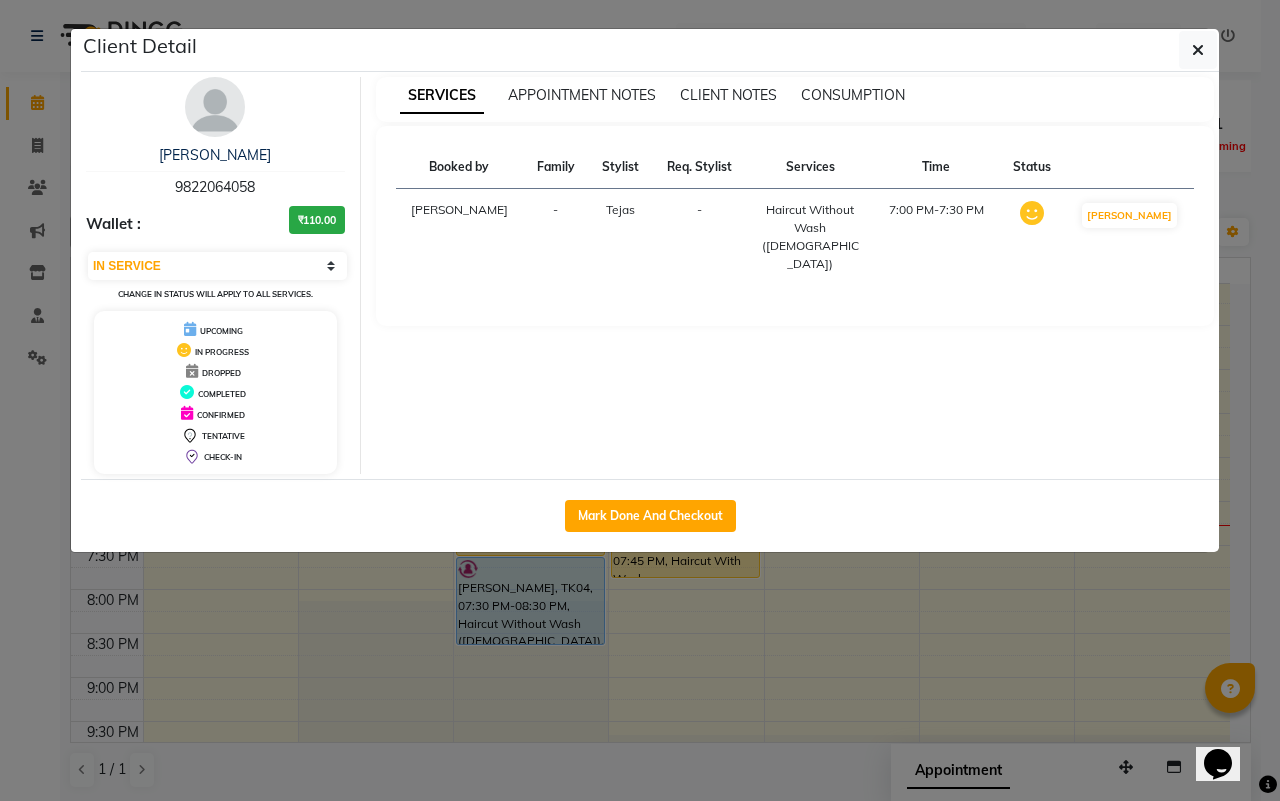 select on "3" 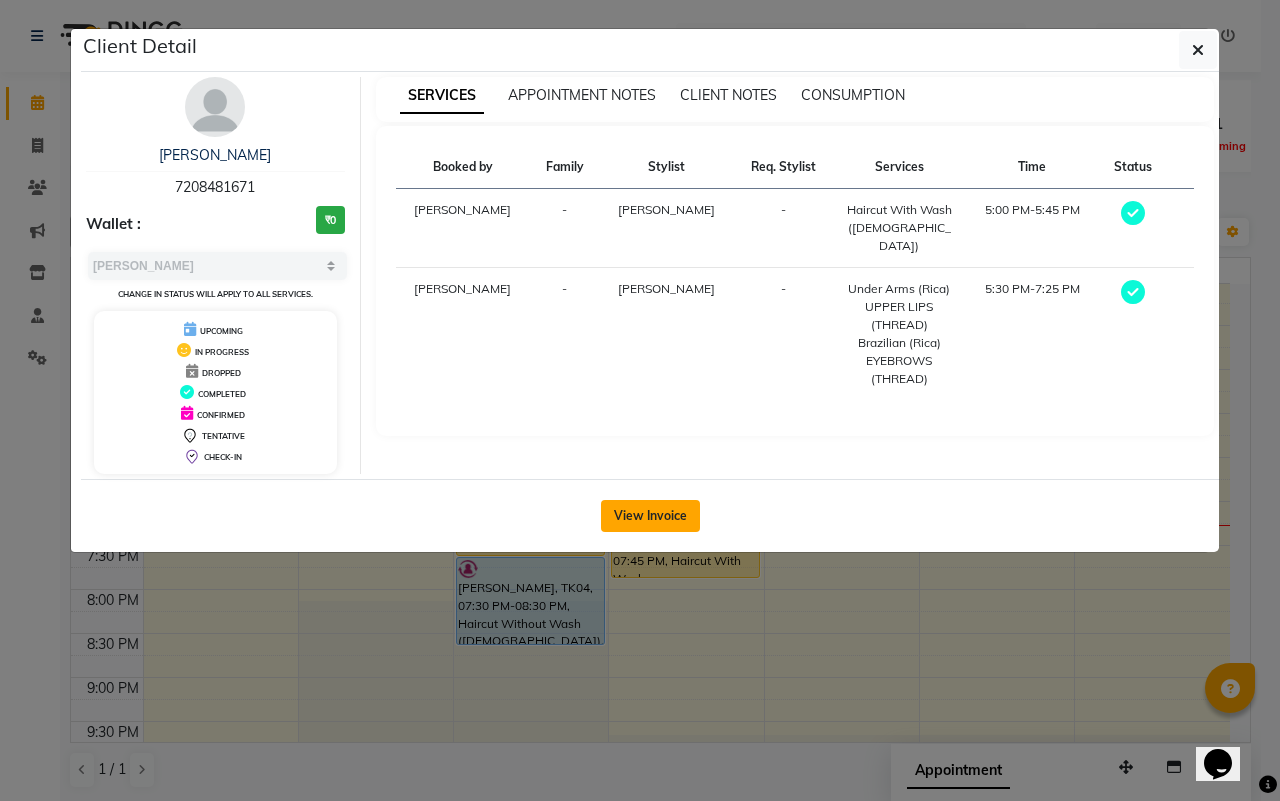 click on "View Invoice" 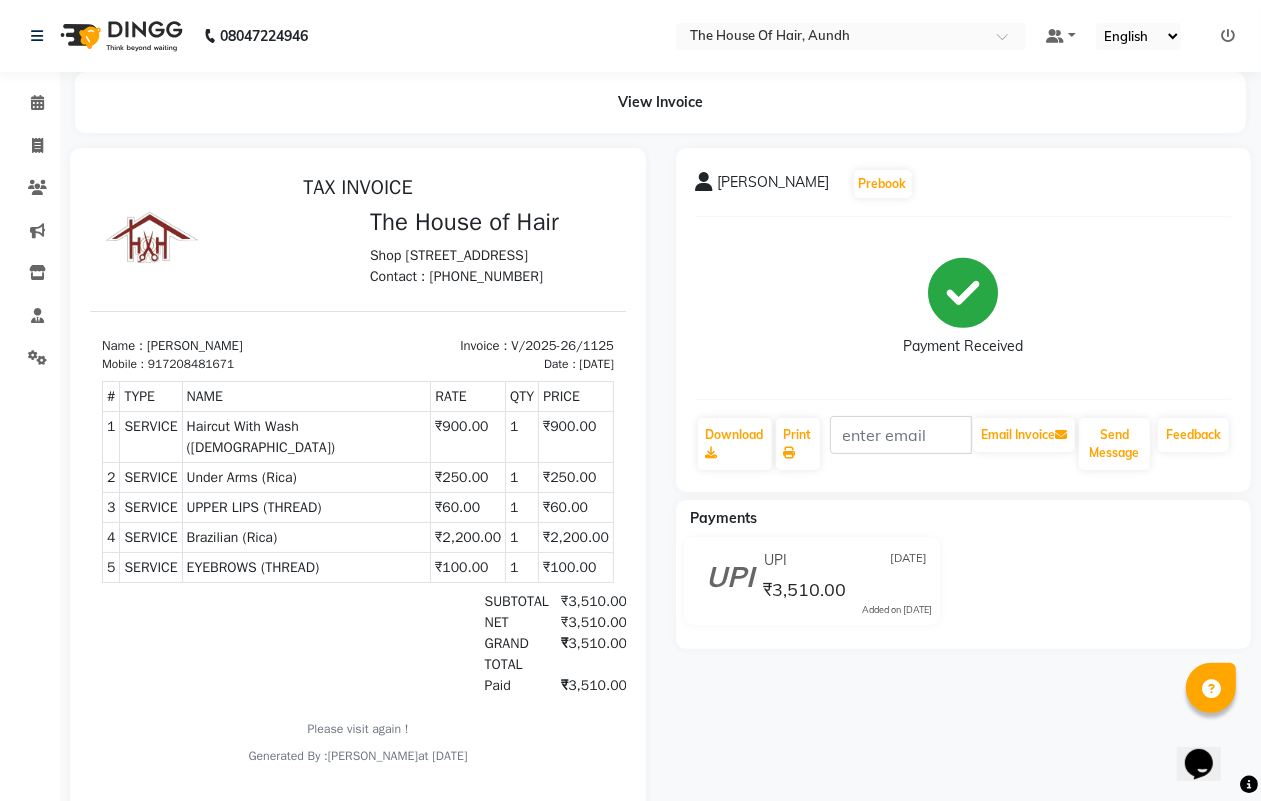 scroll, scrollTop: 0, scrollLeft: 0, axis: both 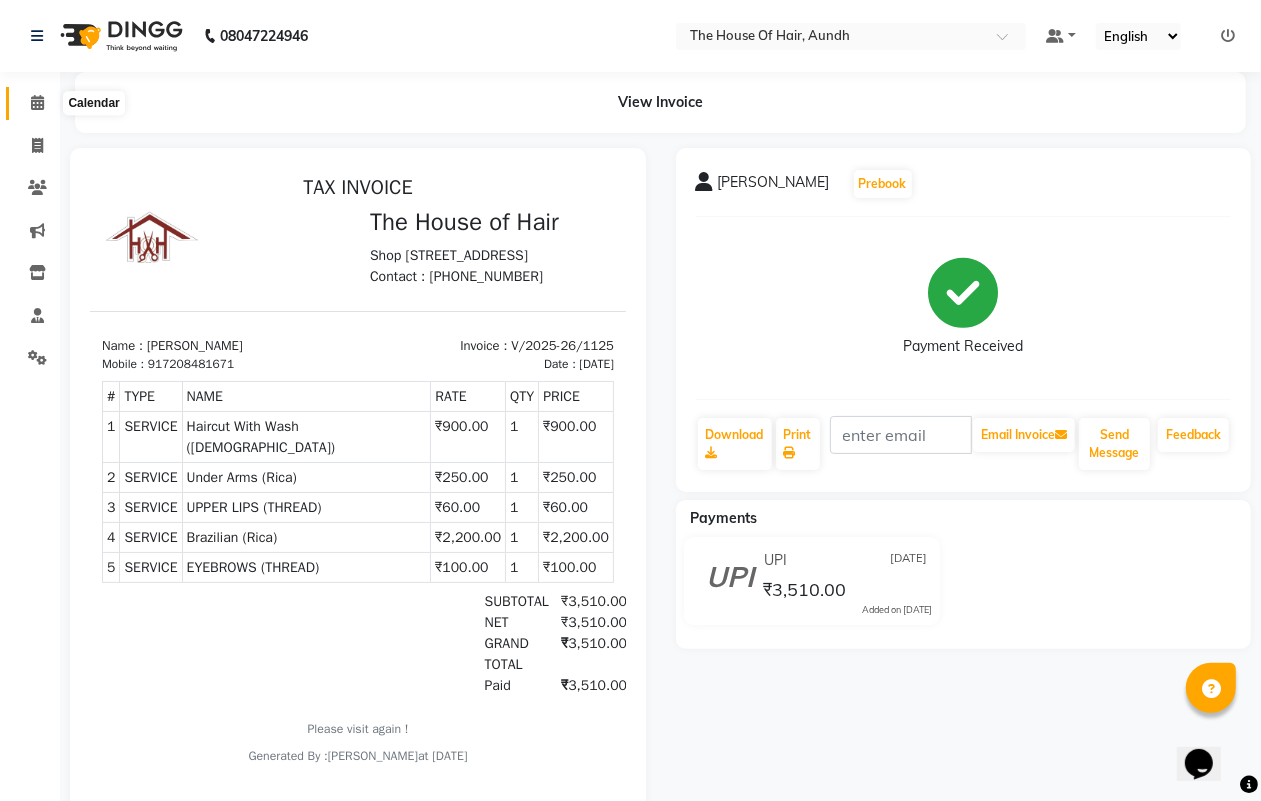 click 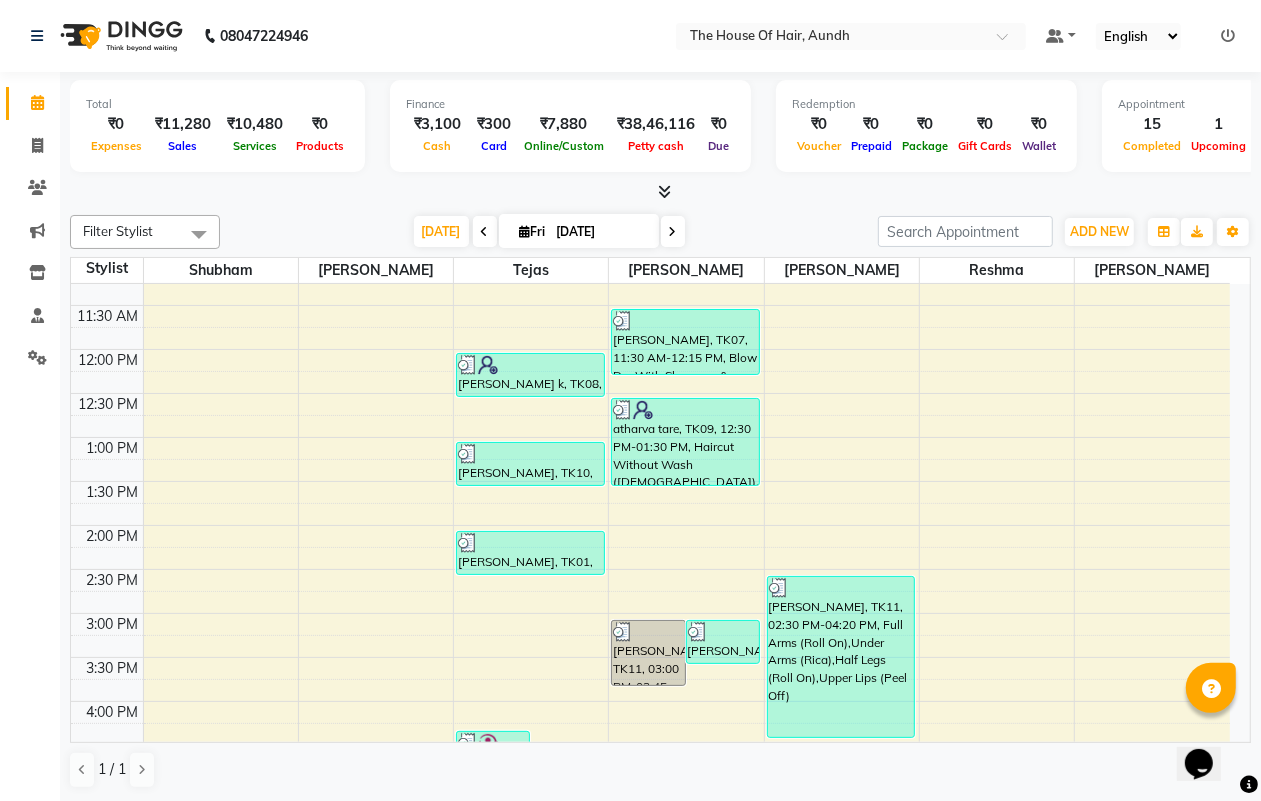 scroll, scrollTop: 750, scrollLeft: 0, axis: vertical 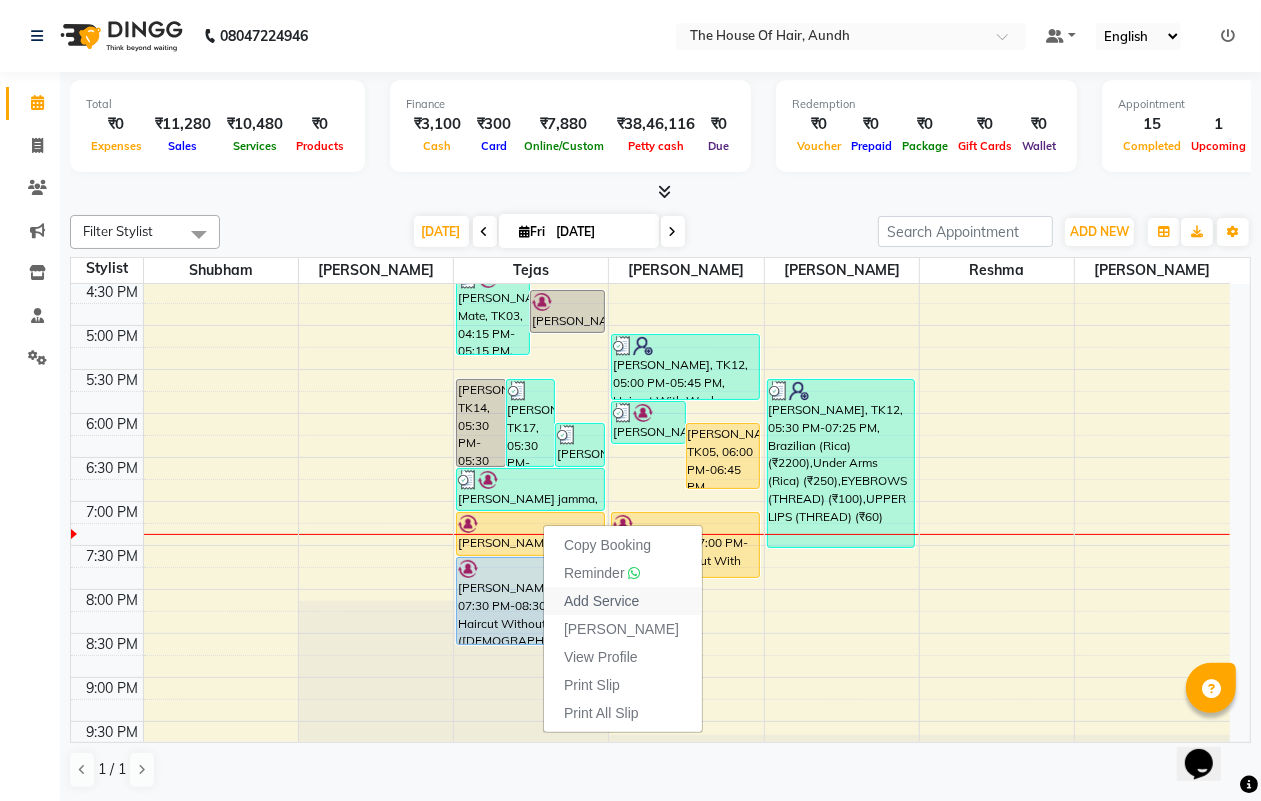 click on "Add Service" at bounding box center [601, 601] 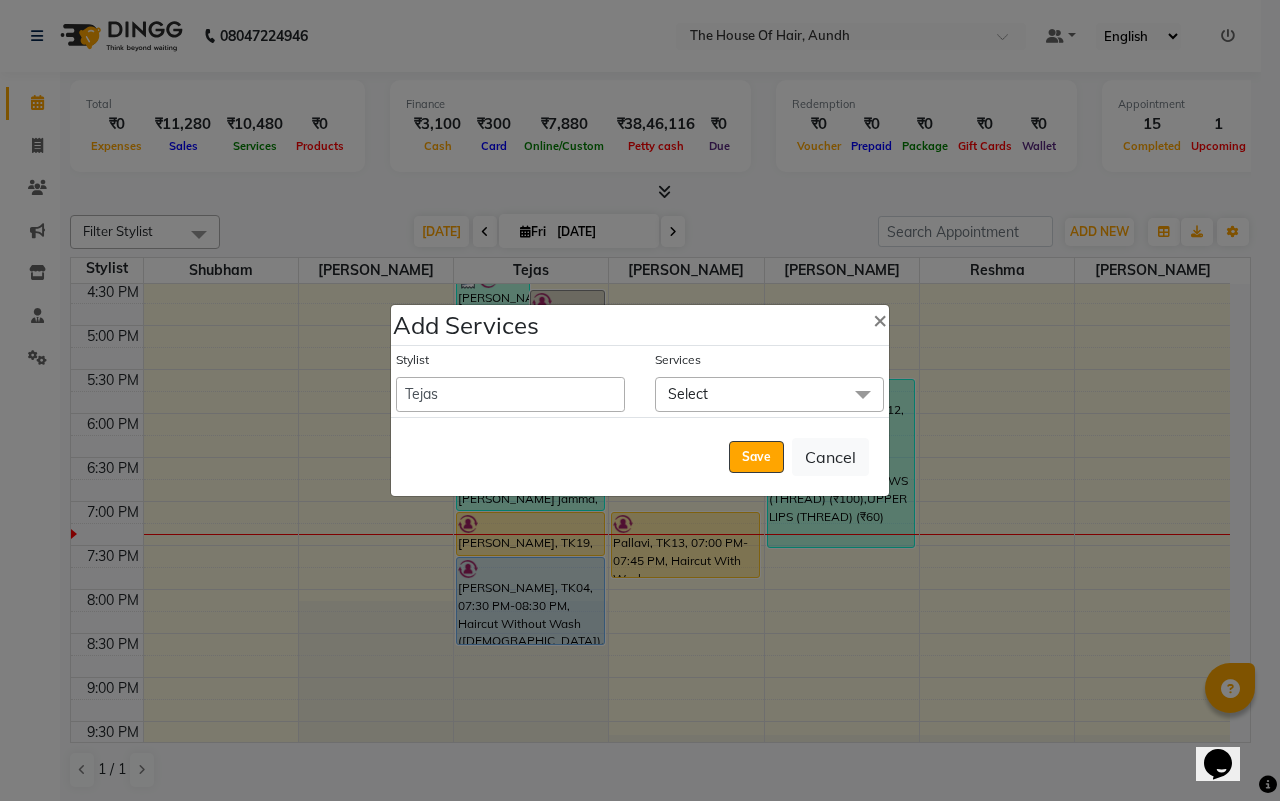 click on "Select" 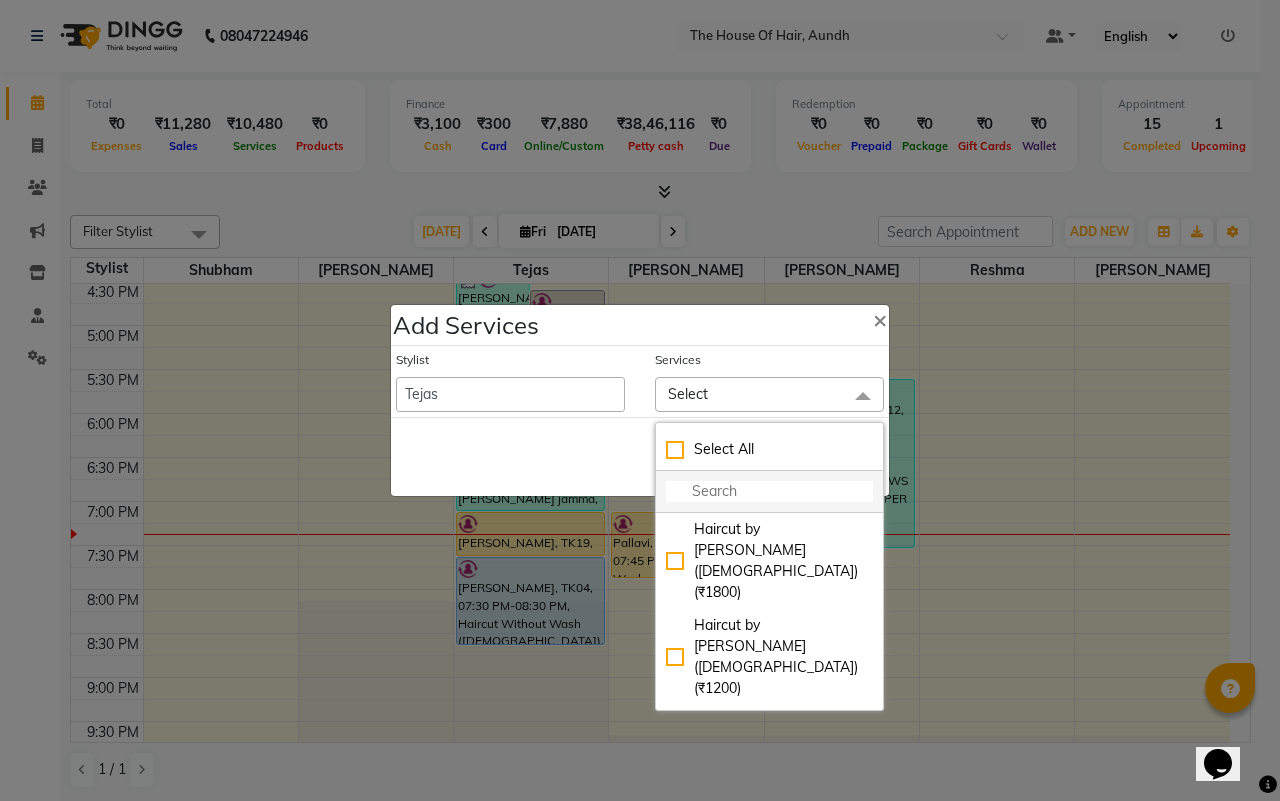 click 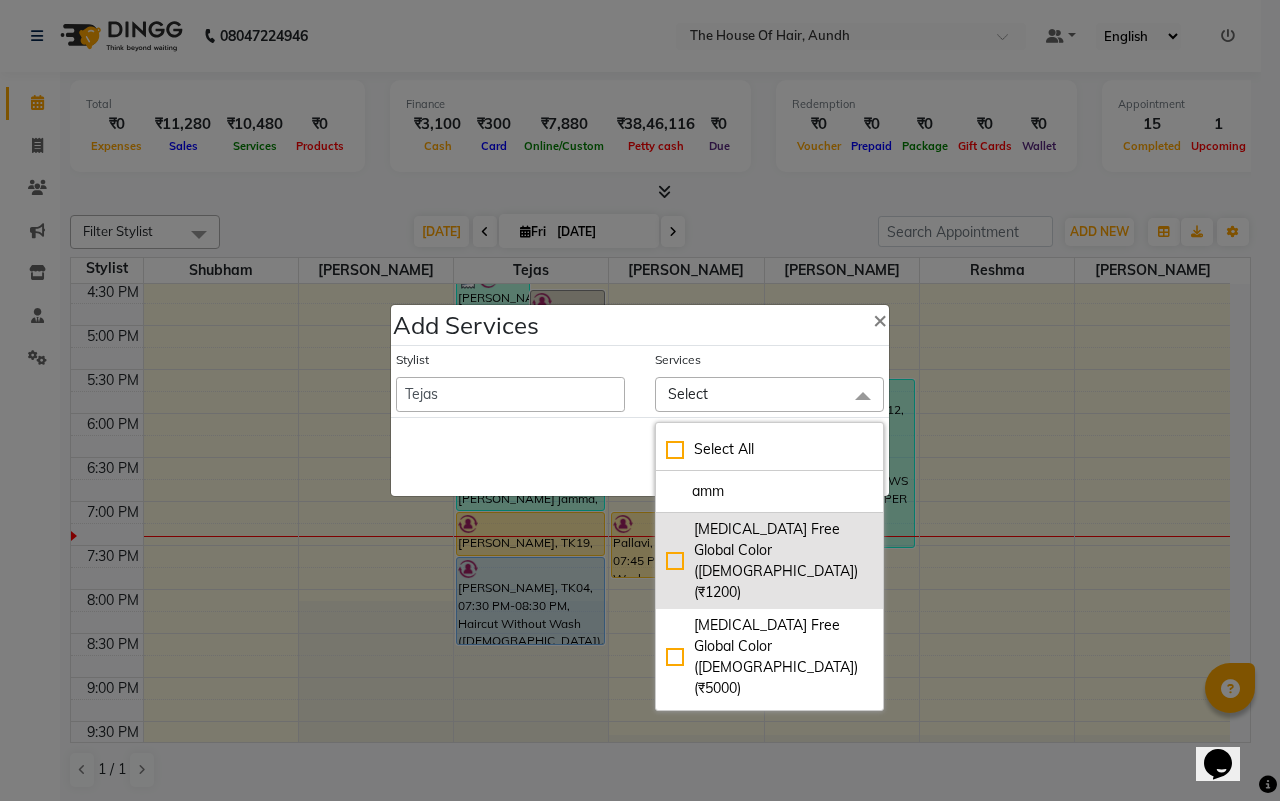 type on "amm" 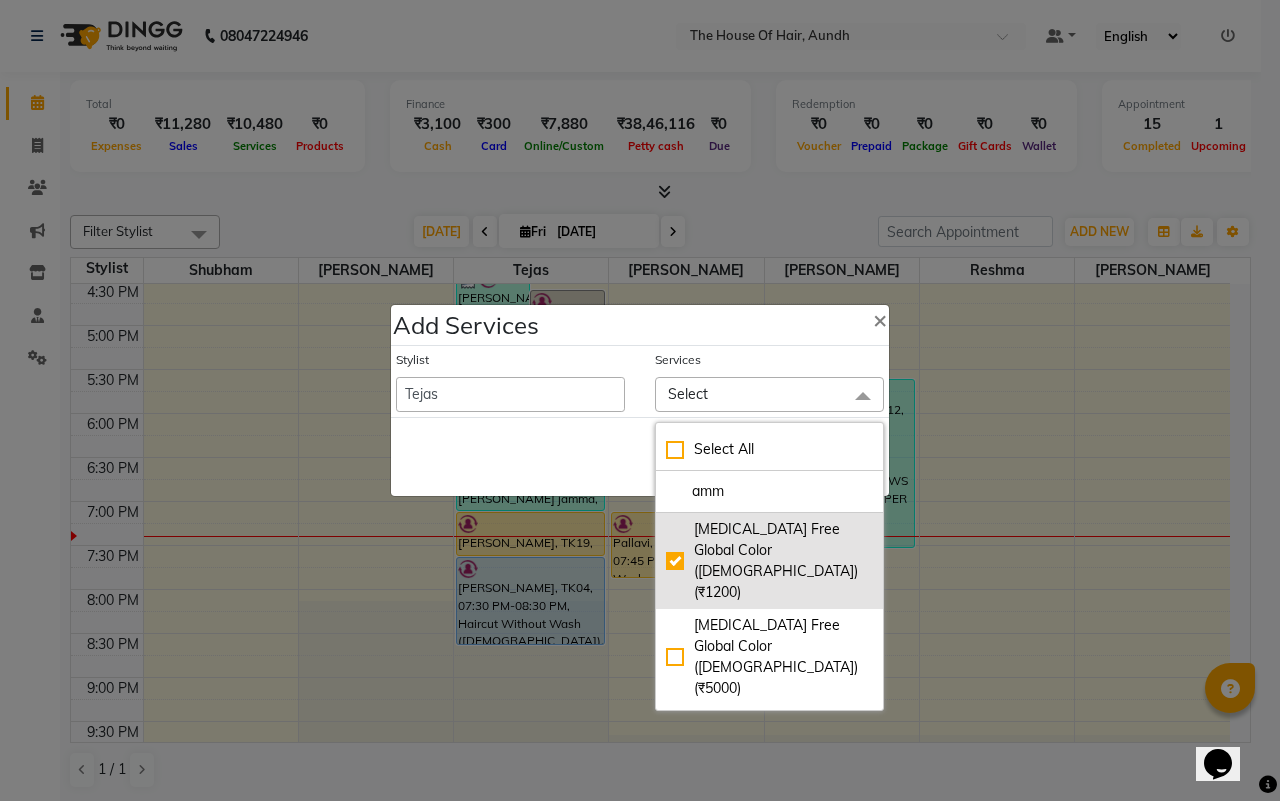 checkbox on "true" 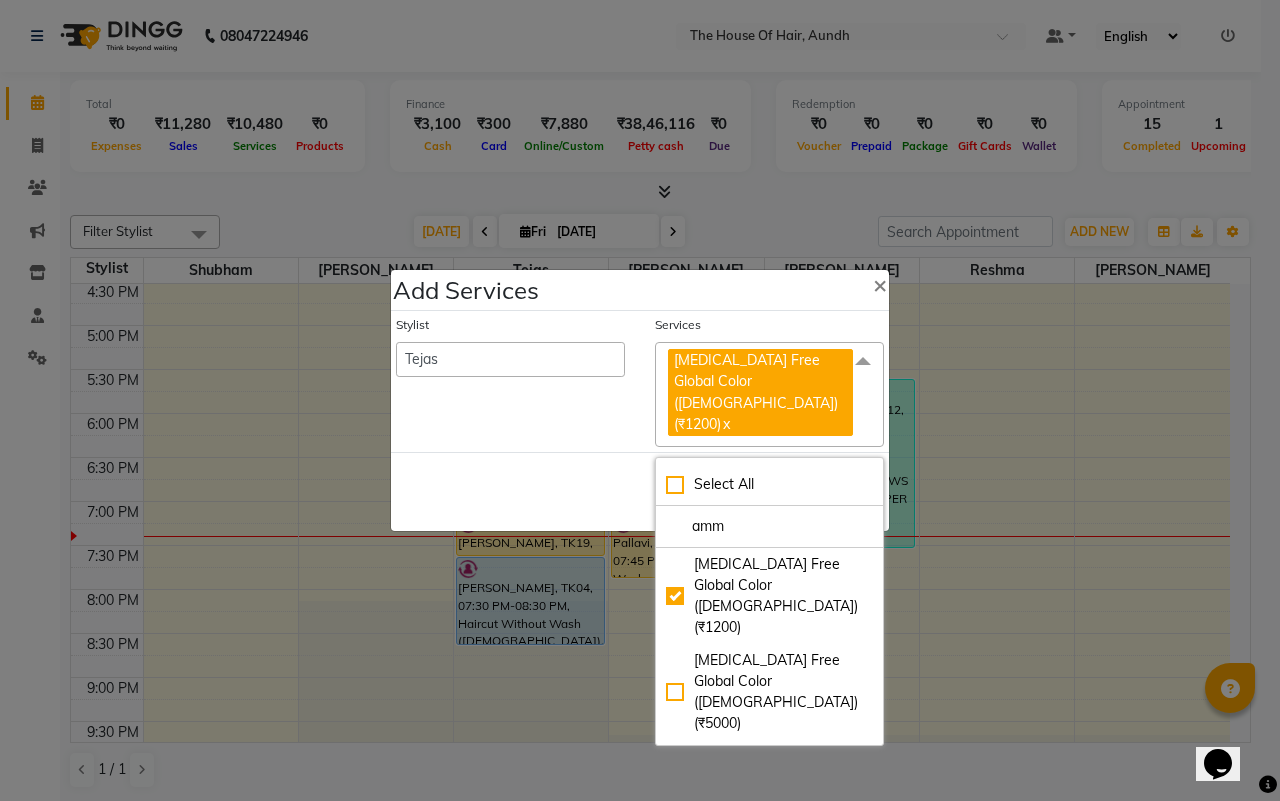 click on "Save   Cancel" 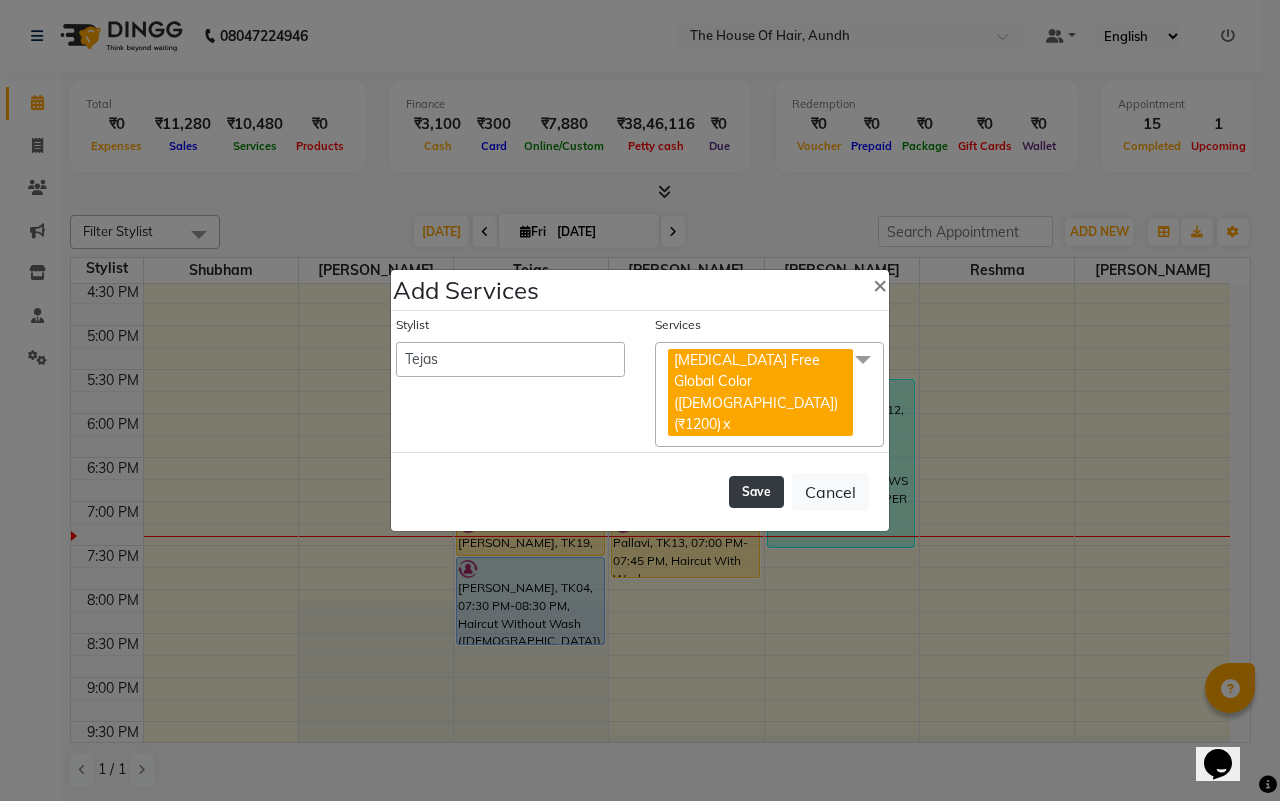click on "Save" 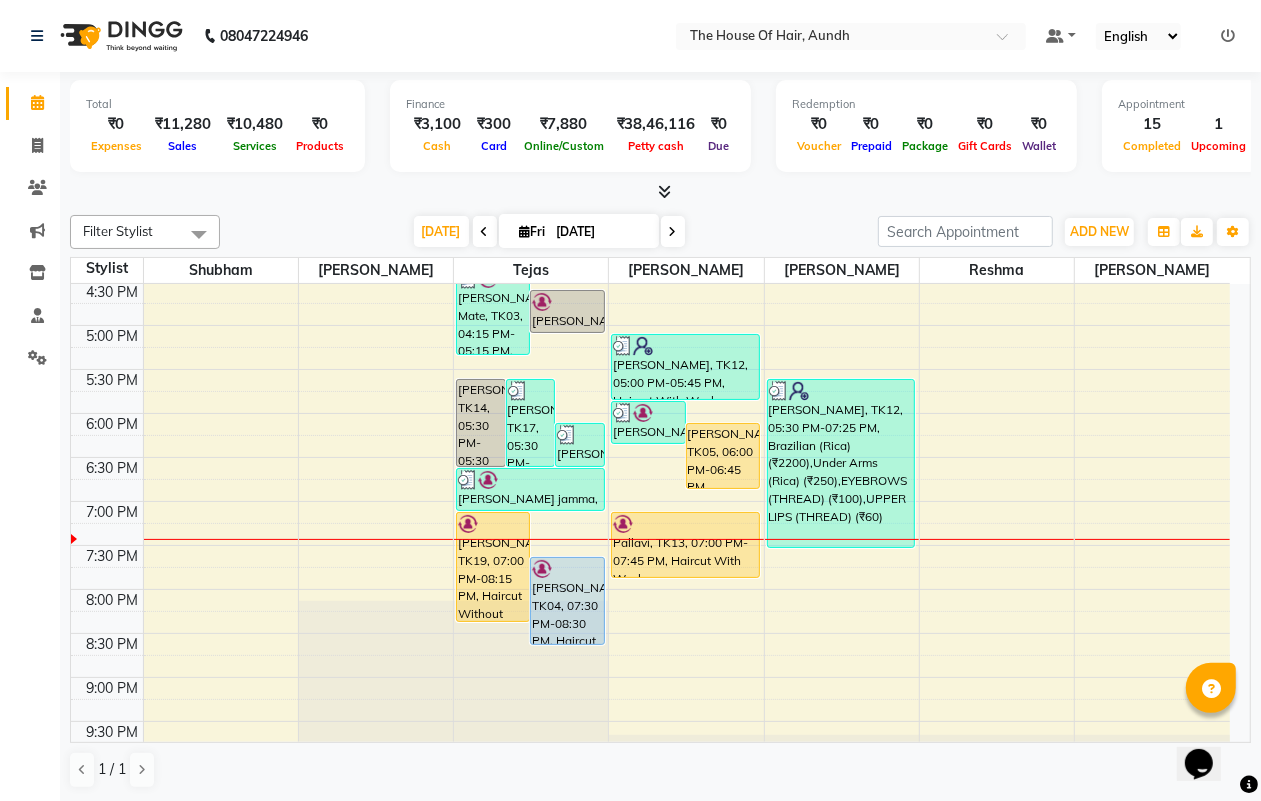 click at bounding box center [673, 231] 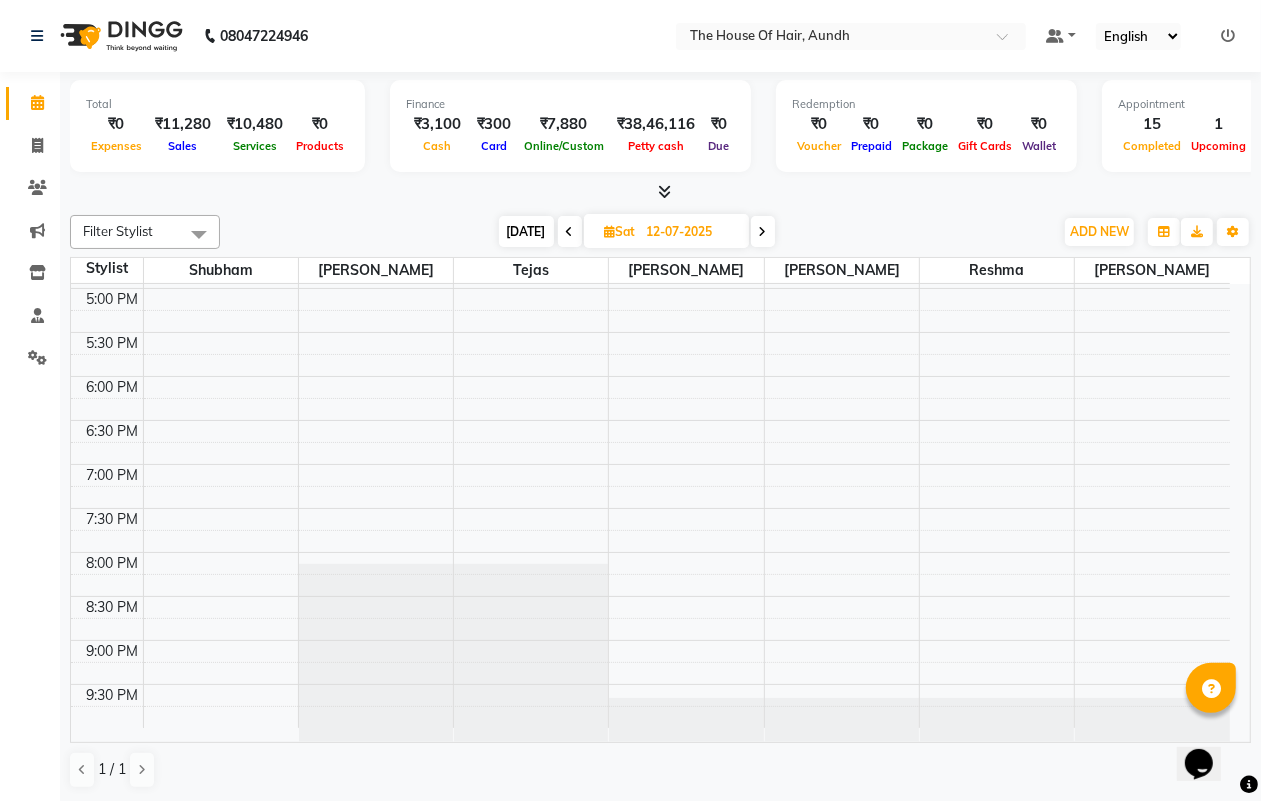 scroll, scrollTop: 787, scrollLeft: 0, axis: vertical 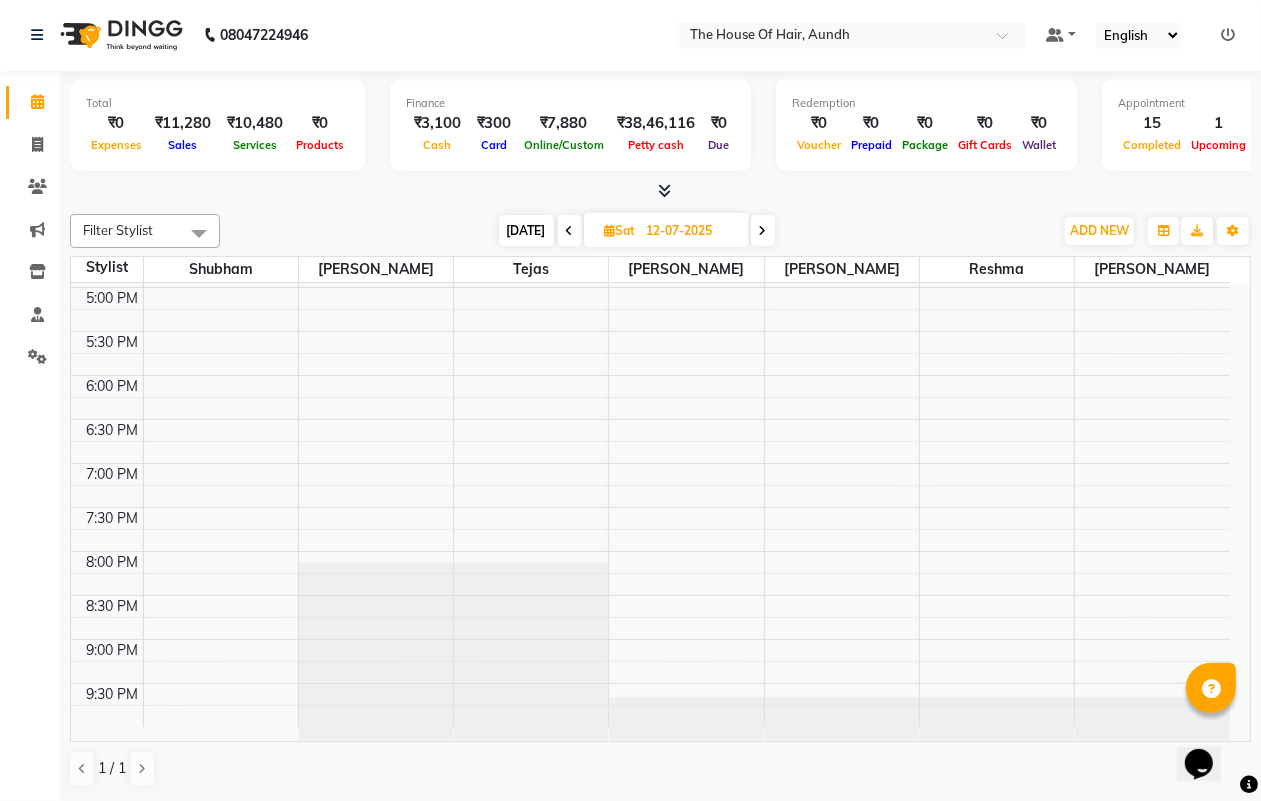 click on "[DATE]" at bounding box center [526, 230] 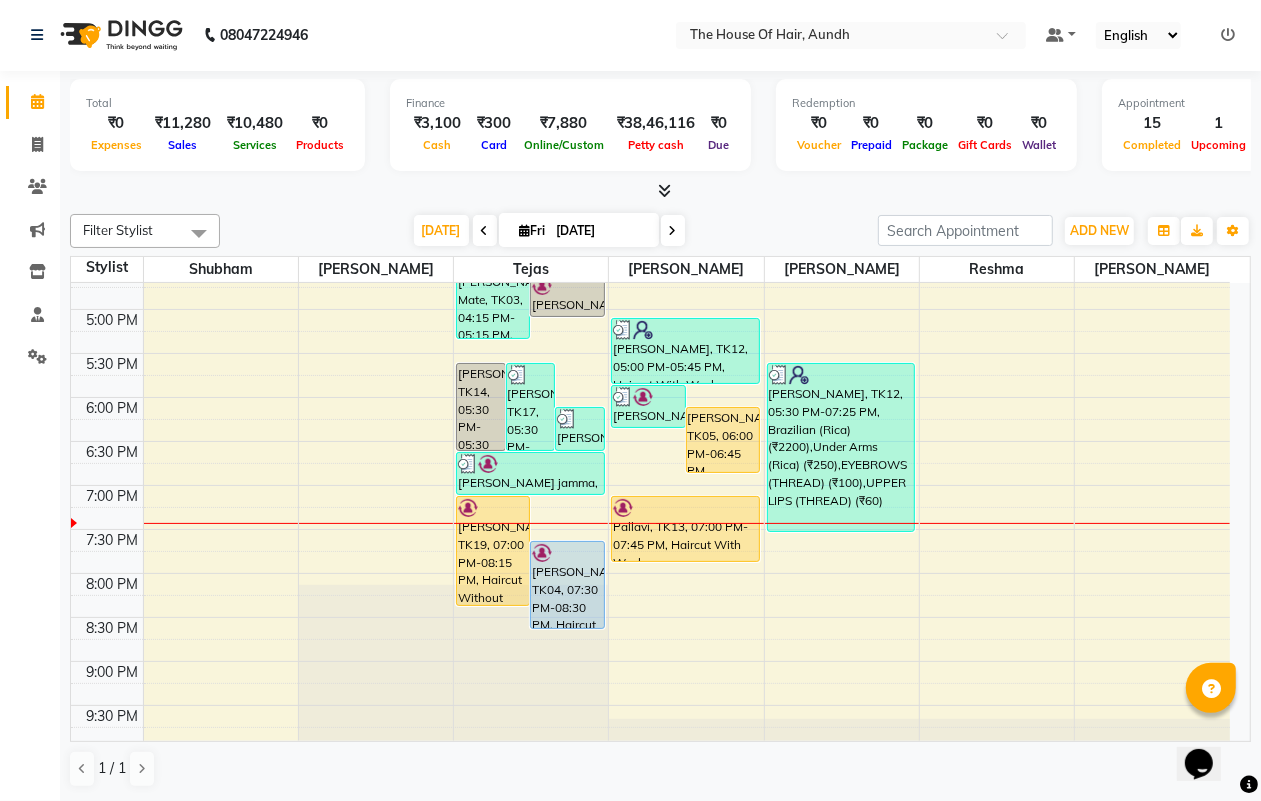 scroll, scrollTop: 787, scrollLeft: 0, axis: vertical 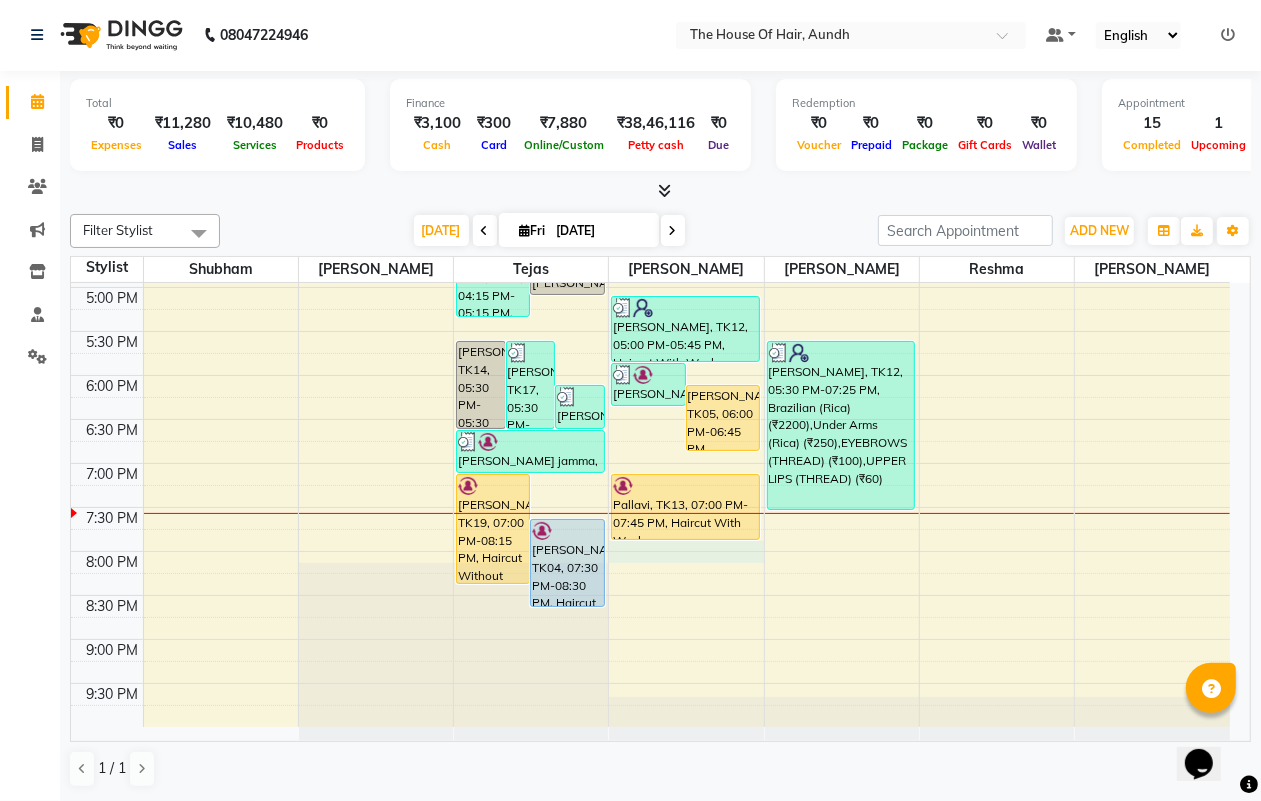click on "8:00 AM 8:30 AM 9:00 AM 9:30 AM 10:00 AM 10:30 AM 11:00 AM 11:30 AM 12:00 PM 12:30 PM 1:00 PM 1:30 PM 2:00 PM 2:30 PM 3:00 PM 3:30 PM 4:00 PM 4:30 PM 5:00 PM 5:30 PM 6:00 PM 6:30 PM 7:00 PM 7:30 PM 8:00 PM 8:30 PM 9:00 PM 9:30 PM    Priti Agarwal, TK14, 05:30 PM-05:30 PM, Haircut Without Wash (Male) (₹400)     Priti Agarwal, TK17, 05:30 PM-05:30 PM, Haircut With Wash (Male) (₹500)     Karan Jaisi, TK15, 06:00 PM-06:30 PM, Haircut Without Wash (Male)     Omkar Mate, TK03, 04:15 PM-05:15 PM, Haircut Without Wash (Male),Beard     ASHUTOSH PATIL, TK02, 04:30 PM-05:00 PM, Beard     Vishal Chordia, TK19, 07:00 PM-08:15 PM, Haircut Without Wash (Male),Ammonia Free Global Color (Male) (₹1200)     omkar Mathe, TK04, 07:30 PM-08:30 PM, Haircut Without Wash (Male),Beard     Dhanraj Dhabbe, TK06, 09:45 AM-10:15 AM, Beard     abhijeet k, TK08, 12:00 PM-12:30 PM, Beard     kshitij nair, TK10, 01:00 PM-01:30 PM, Haircut Without Wash (Male)     Lutz, TK01, 02:00 PM-02:30 PM, Haircut Without Wash (Male)" at bounding box center [650, 111] 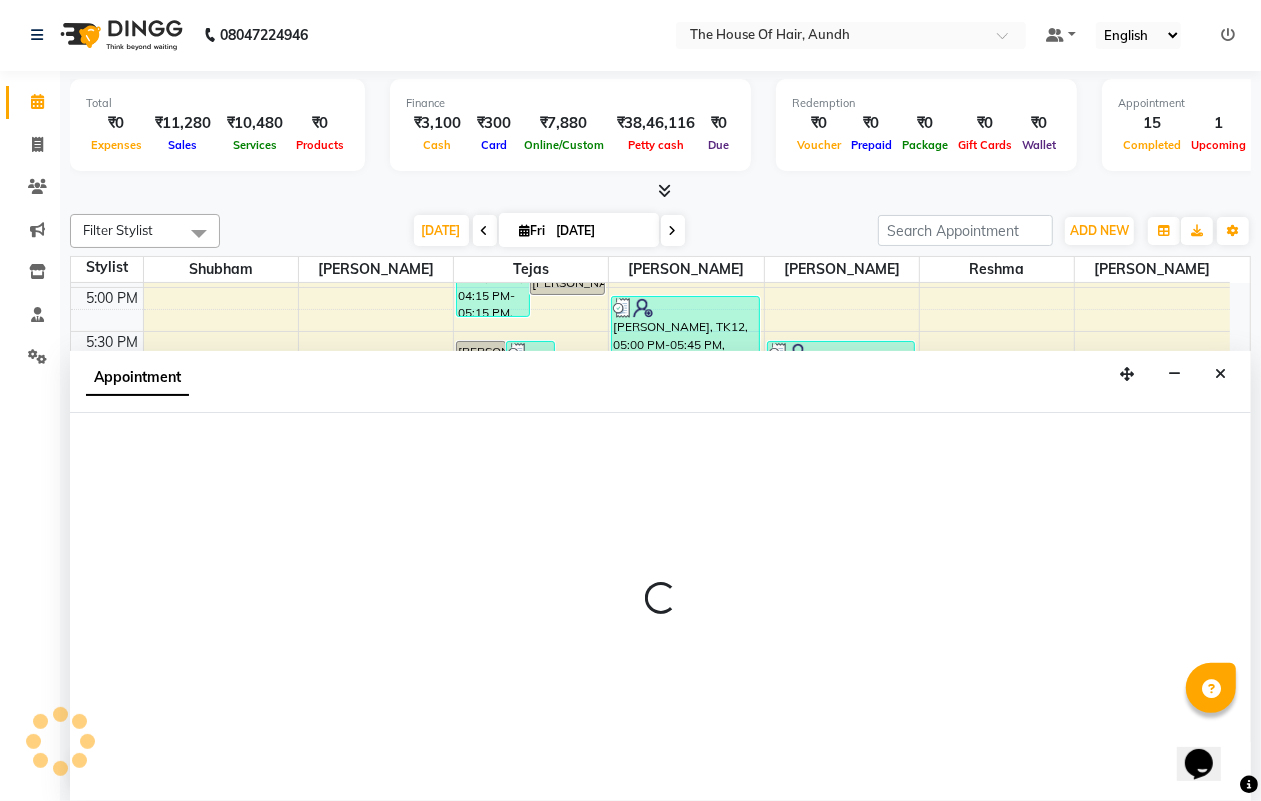 select on "32779" 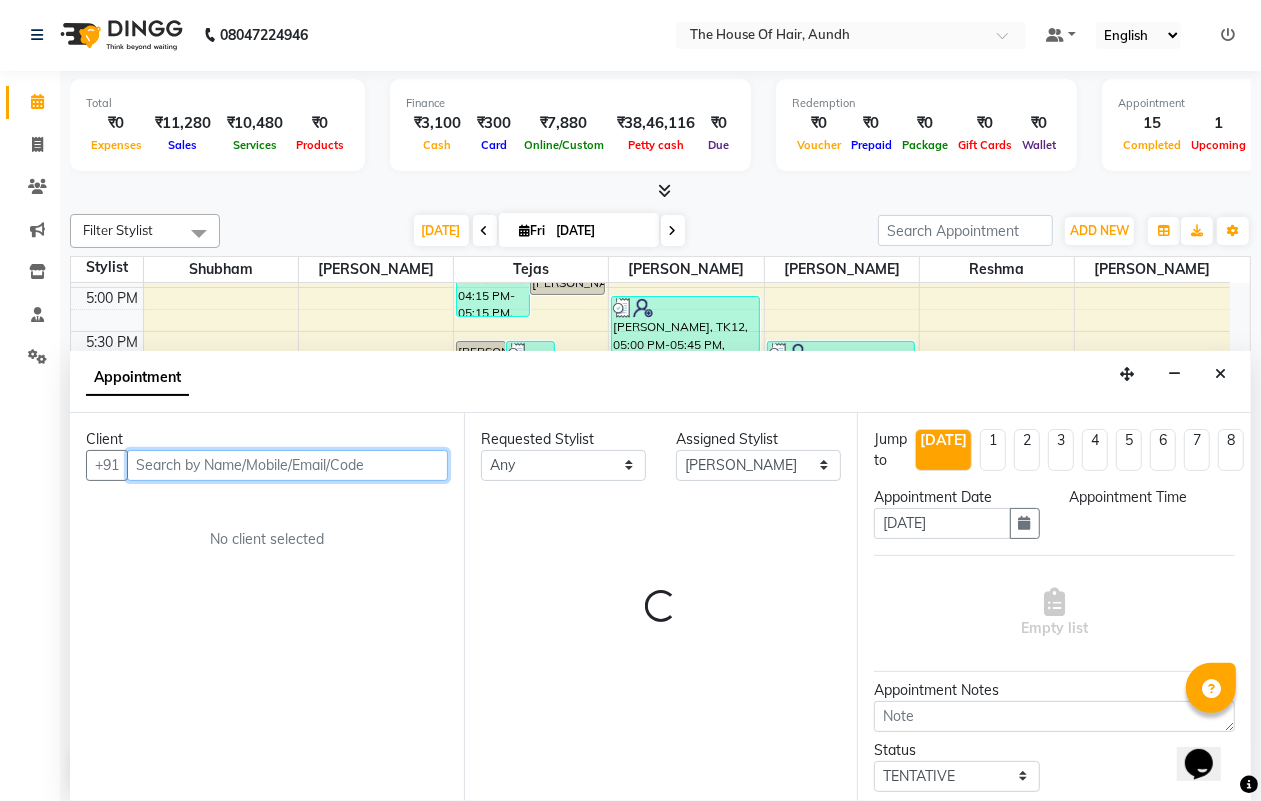 select on "1185" 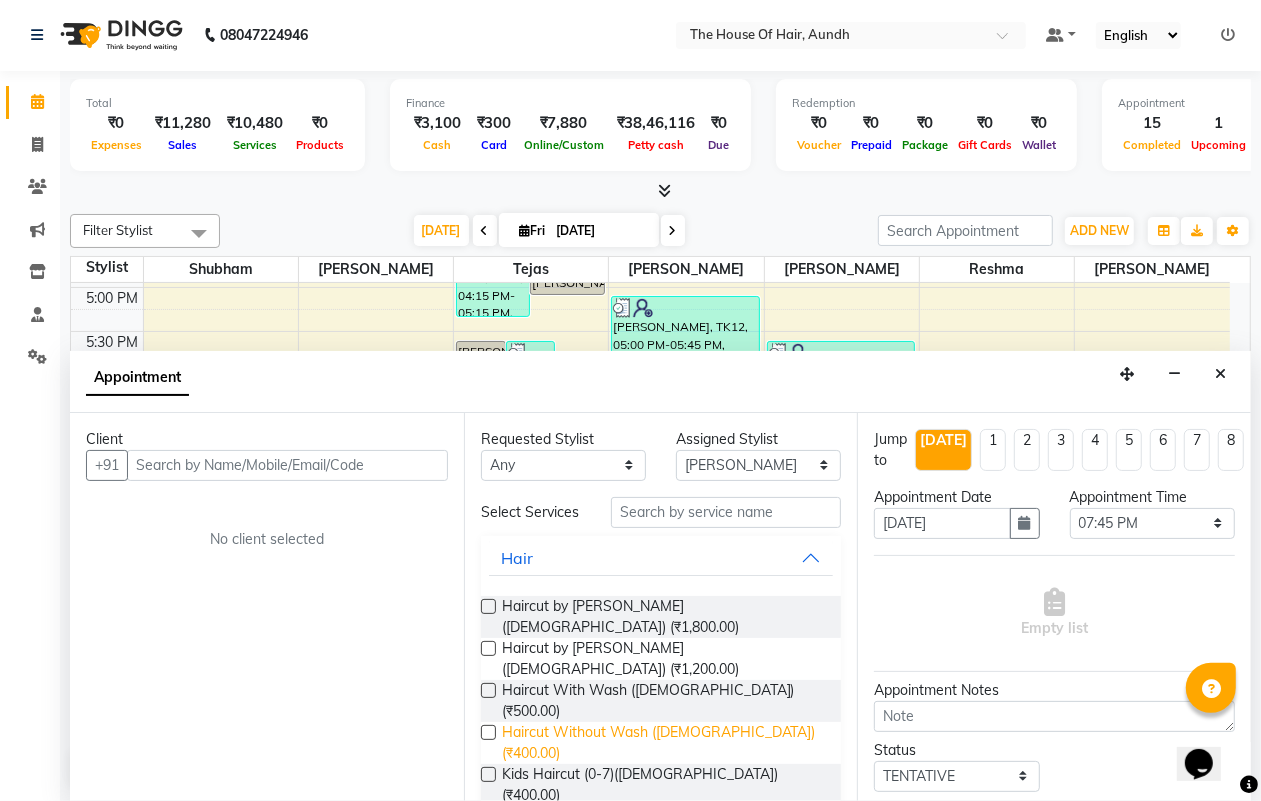click on "Haircut Without Wash ([DEMOGRAPHIC_DATA]) (₹400.00)" at bounding box center (664, 743) 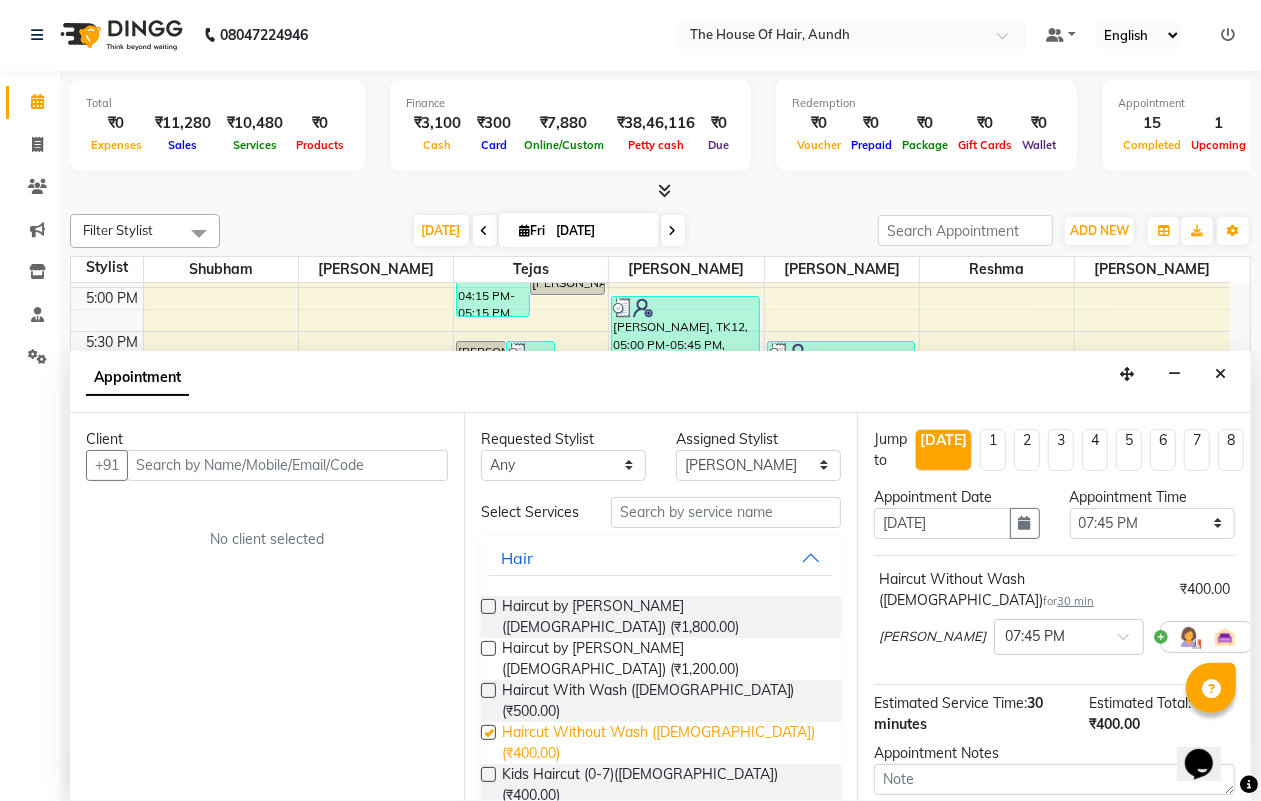 checkbox on "false" 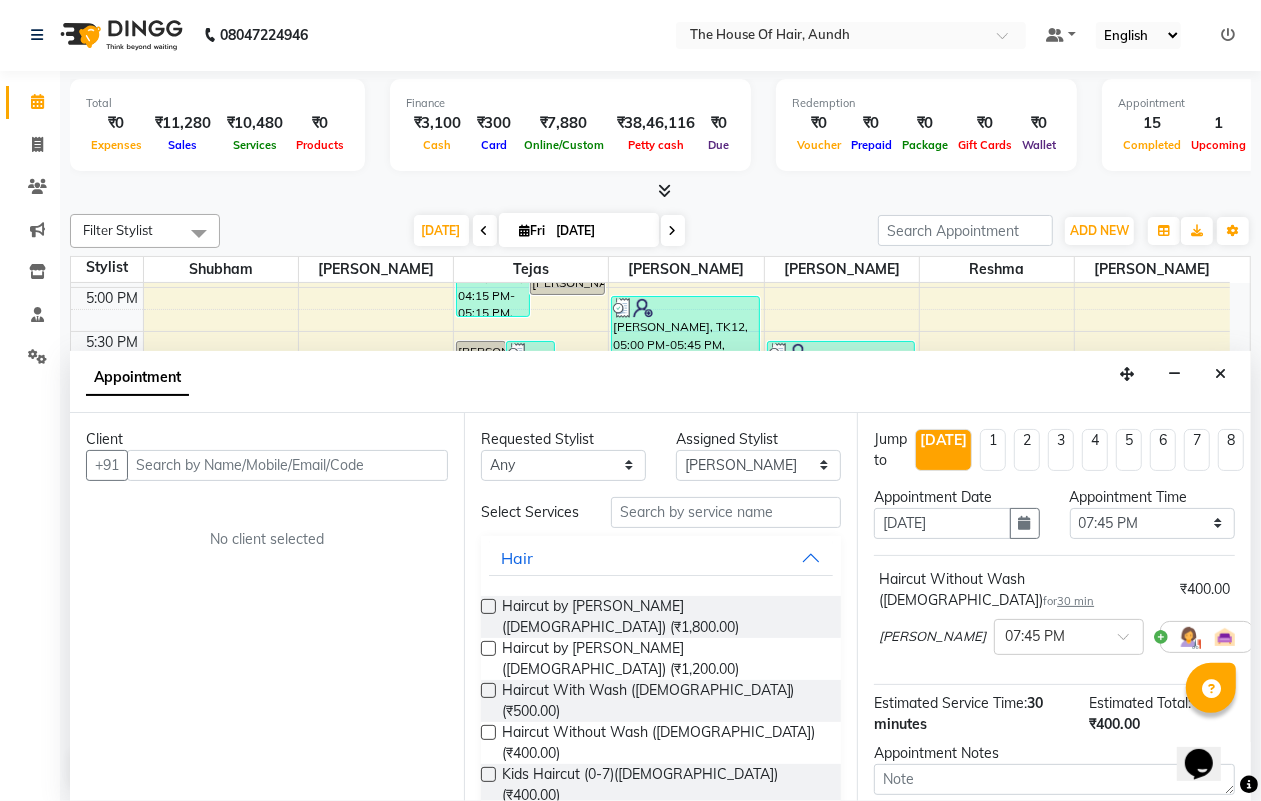 click on "[PERSON_NAME] (₹300.00)" at bounding box center (589, 843) 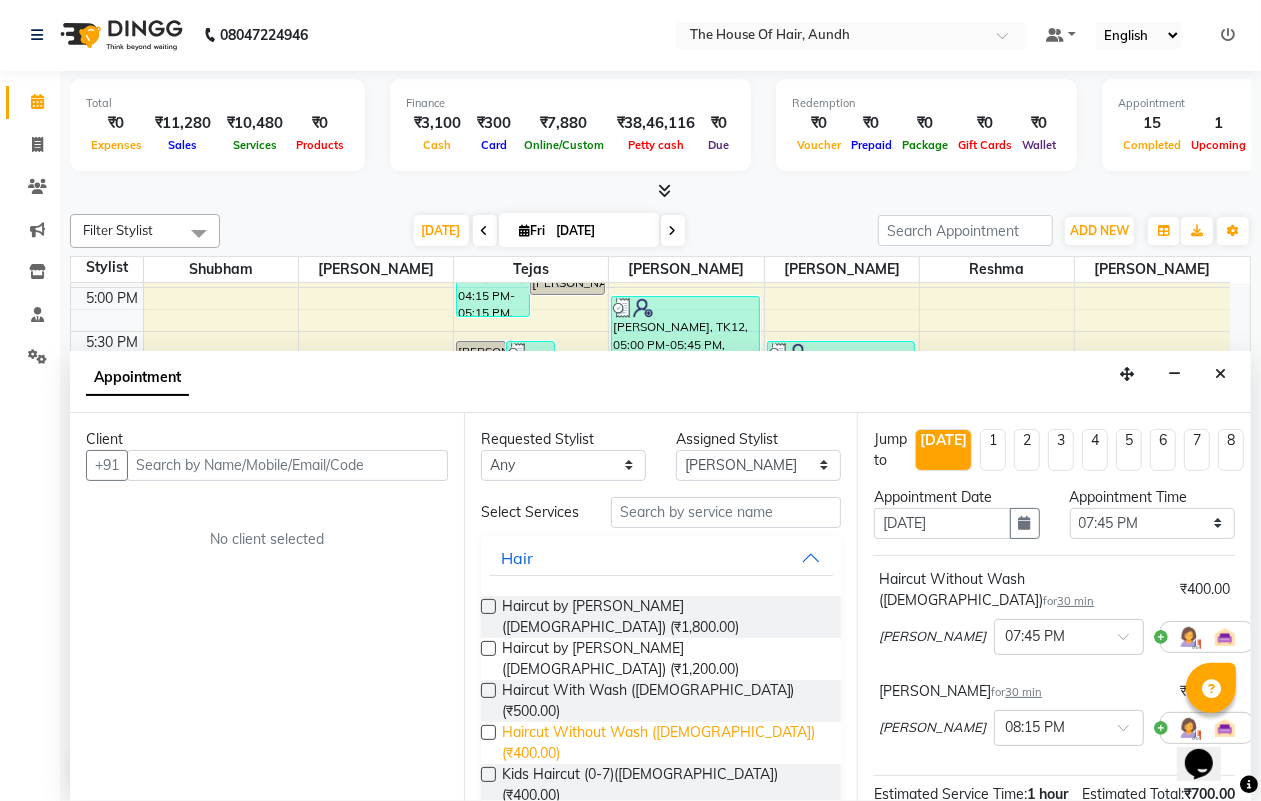 checkbox on "false" 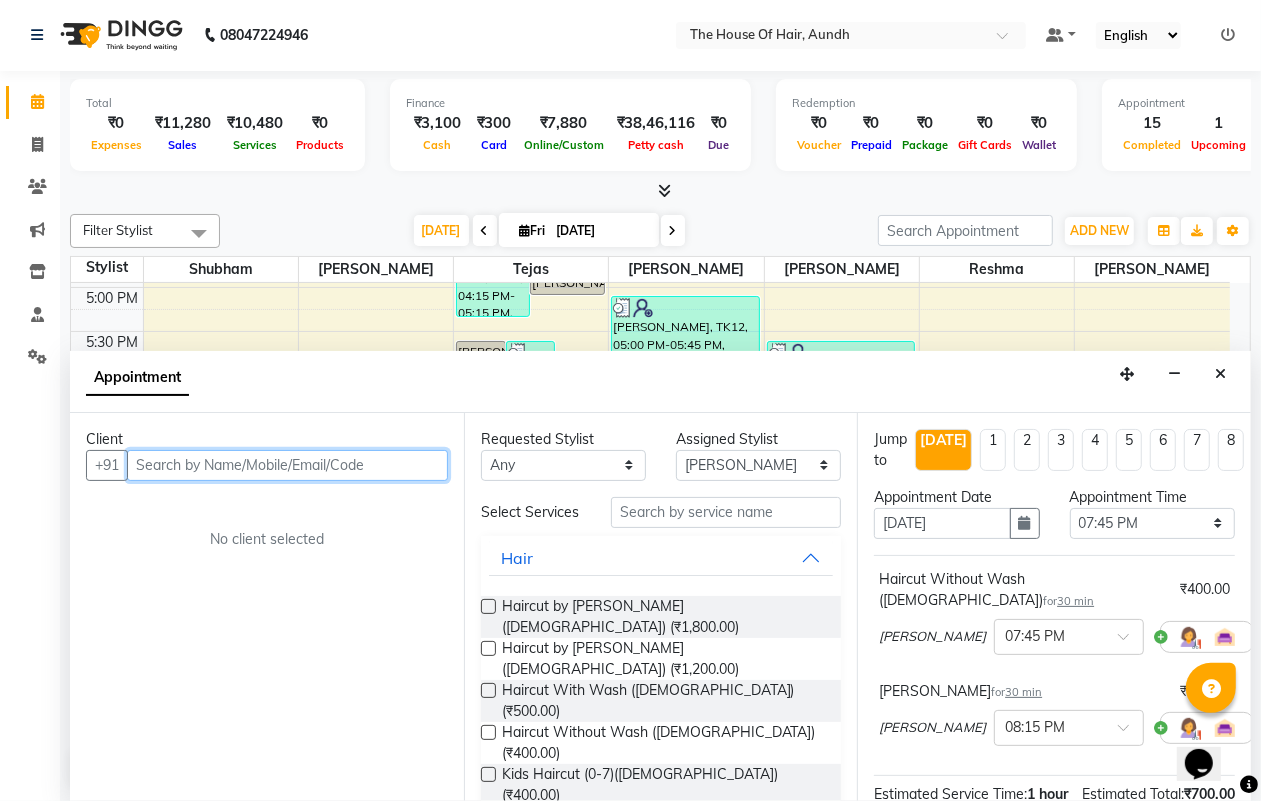 click at bounding box center (287, 465) 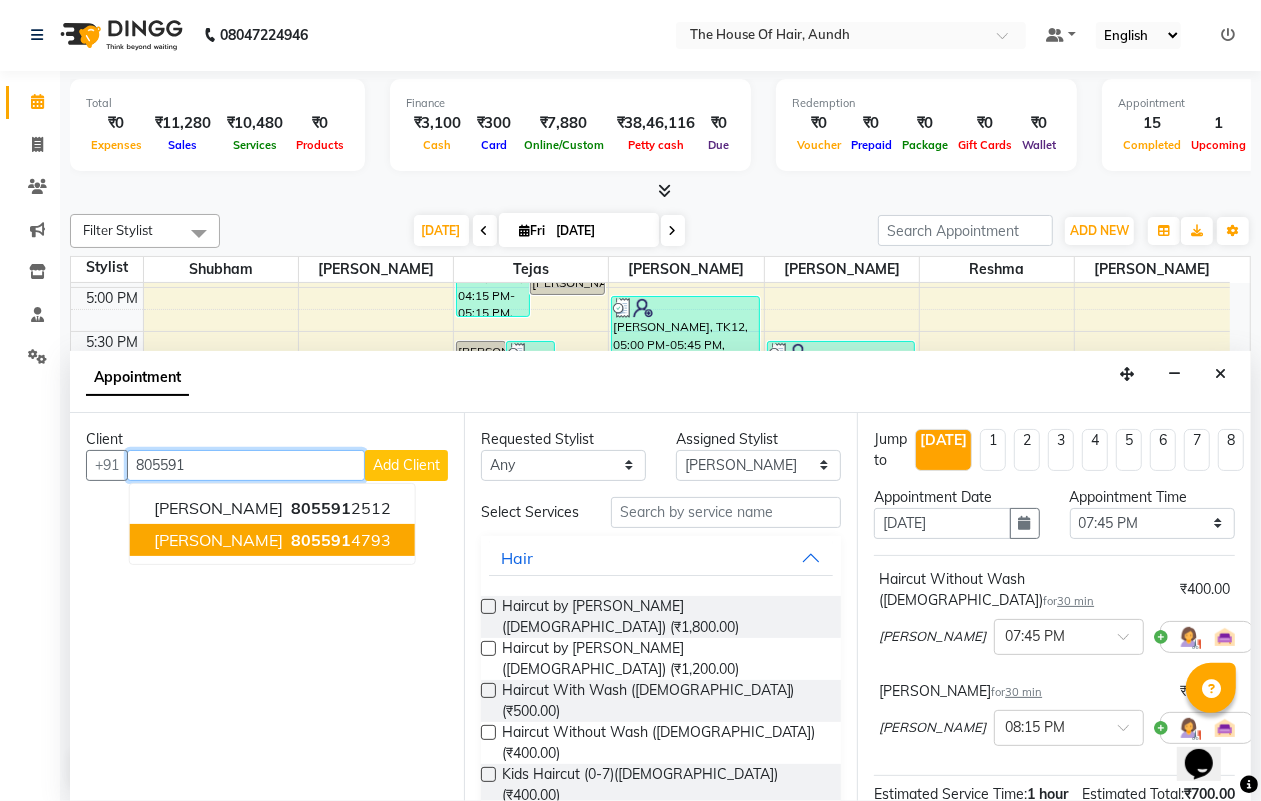 click on "805591" at bounding box center [321, 540] 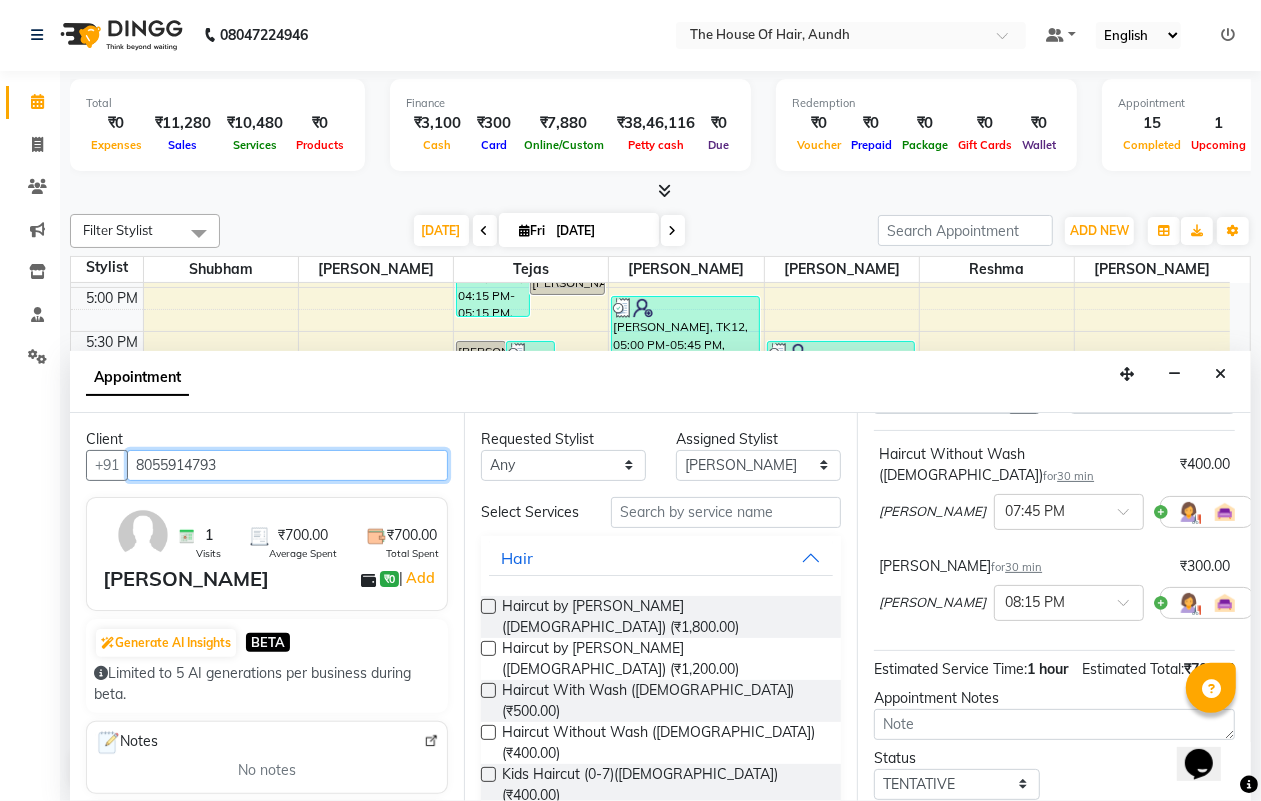 scroll, scrollTop: 250, scrollLeft: 0, axis: vertical 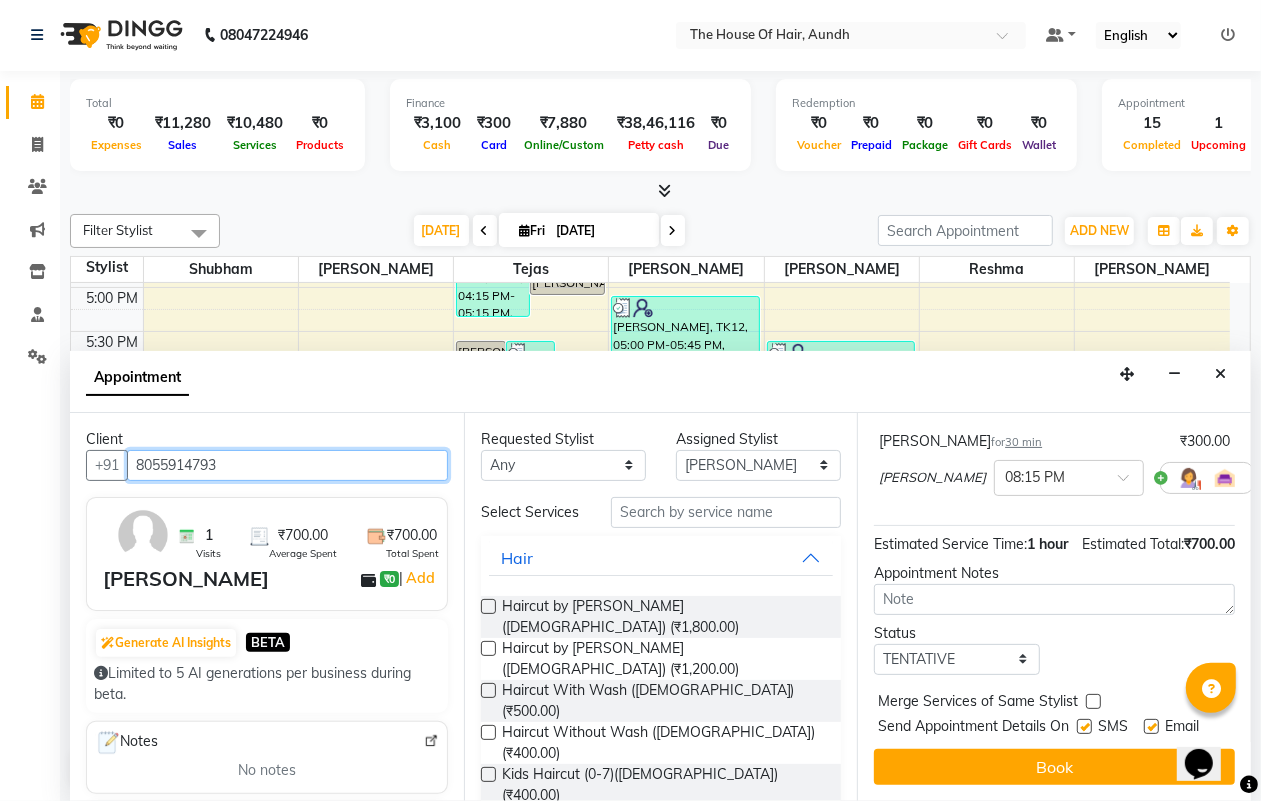type on "8055914793" 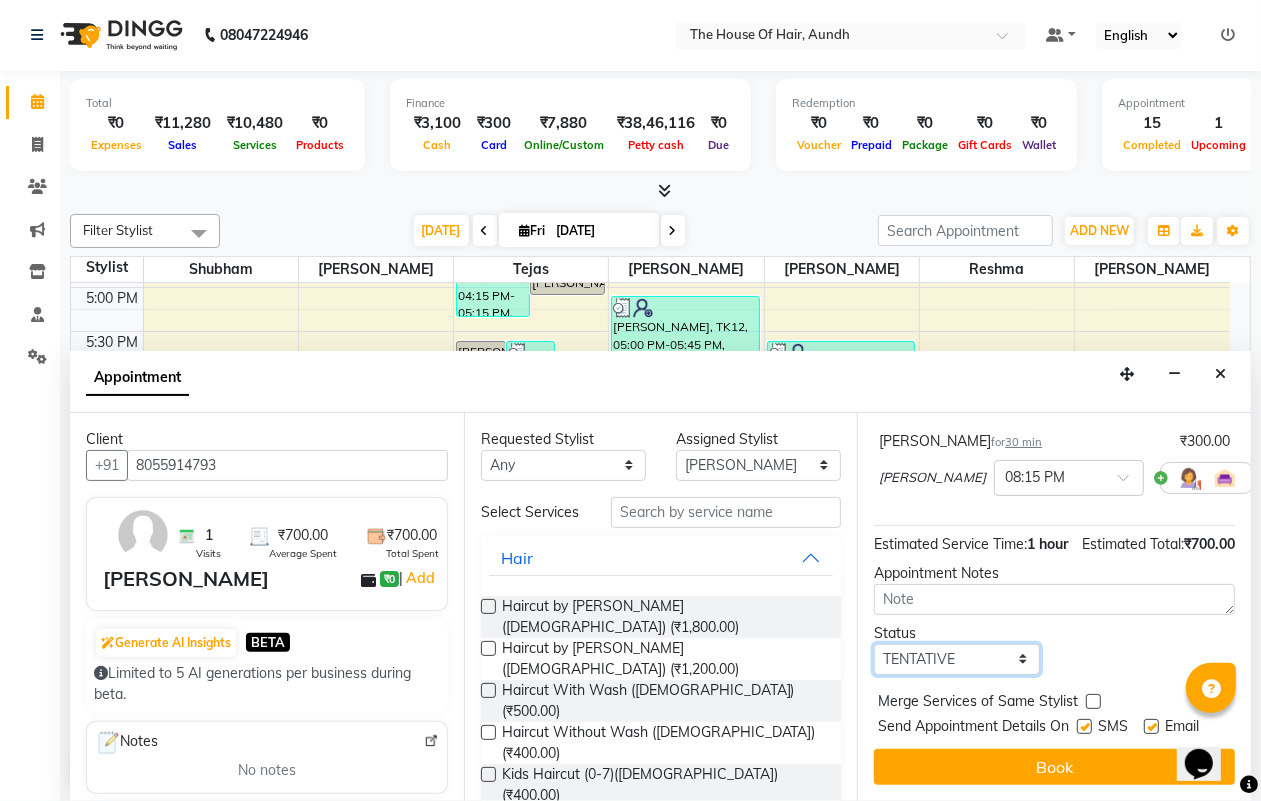 click on "Select TENTATIVE CONFIRM CHECK-IN UPCOMING" at bounding box center (956, 659) 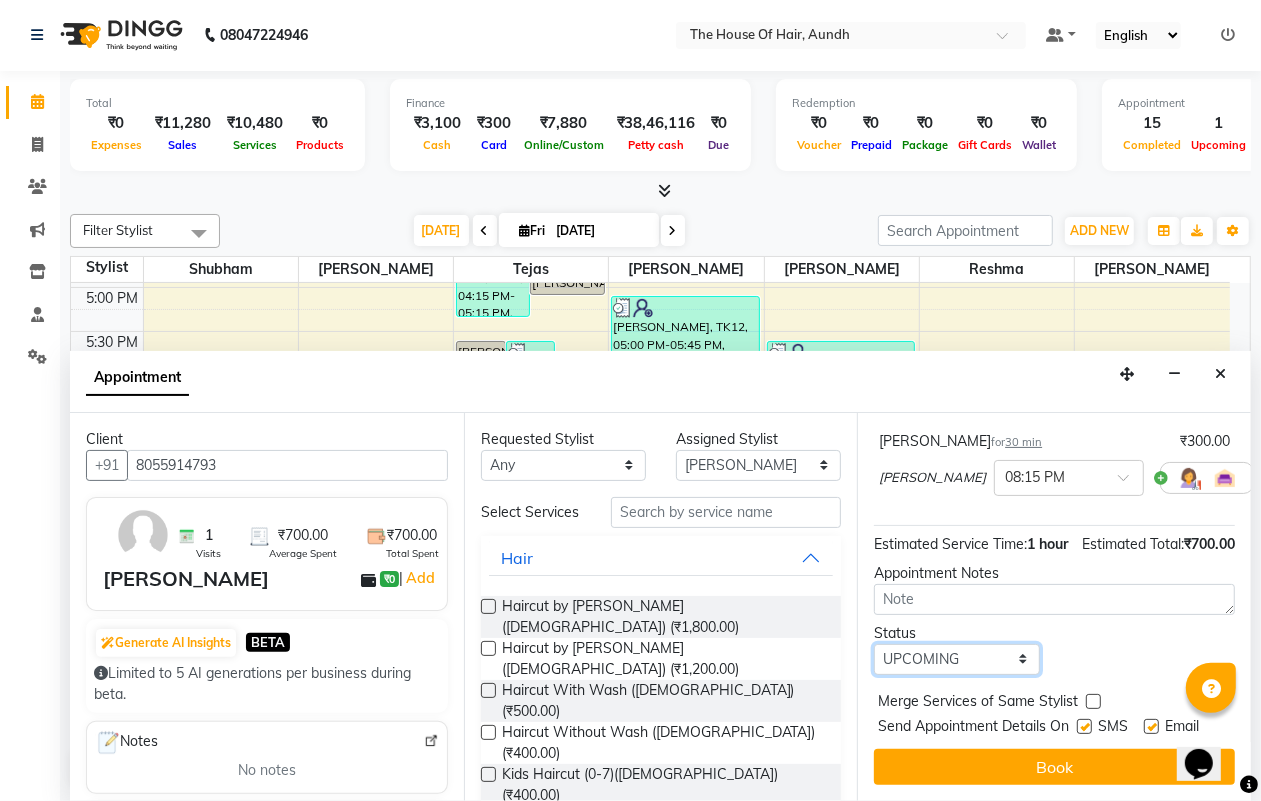 click on "Select TENTATIVE CONFIRM CHECK-IN UPCOMING" at bounding box center [956, 659] 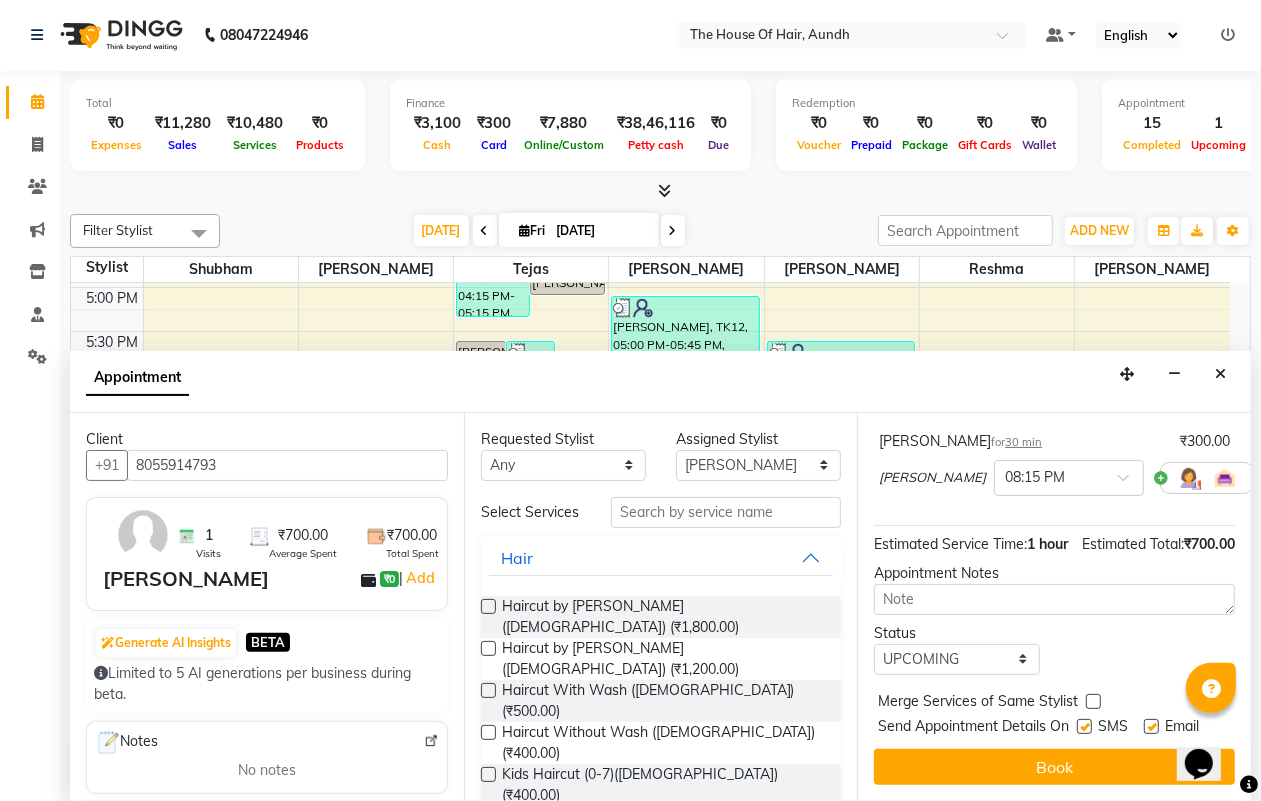 click at bounding box center [1093, 701] 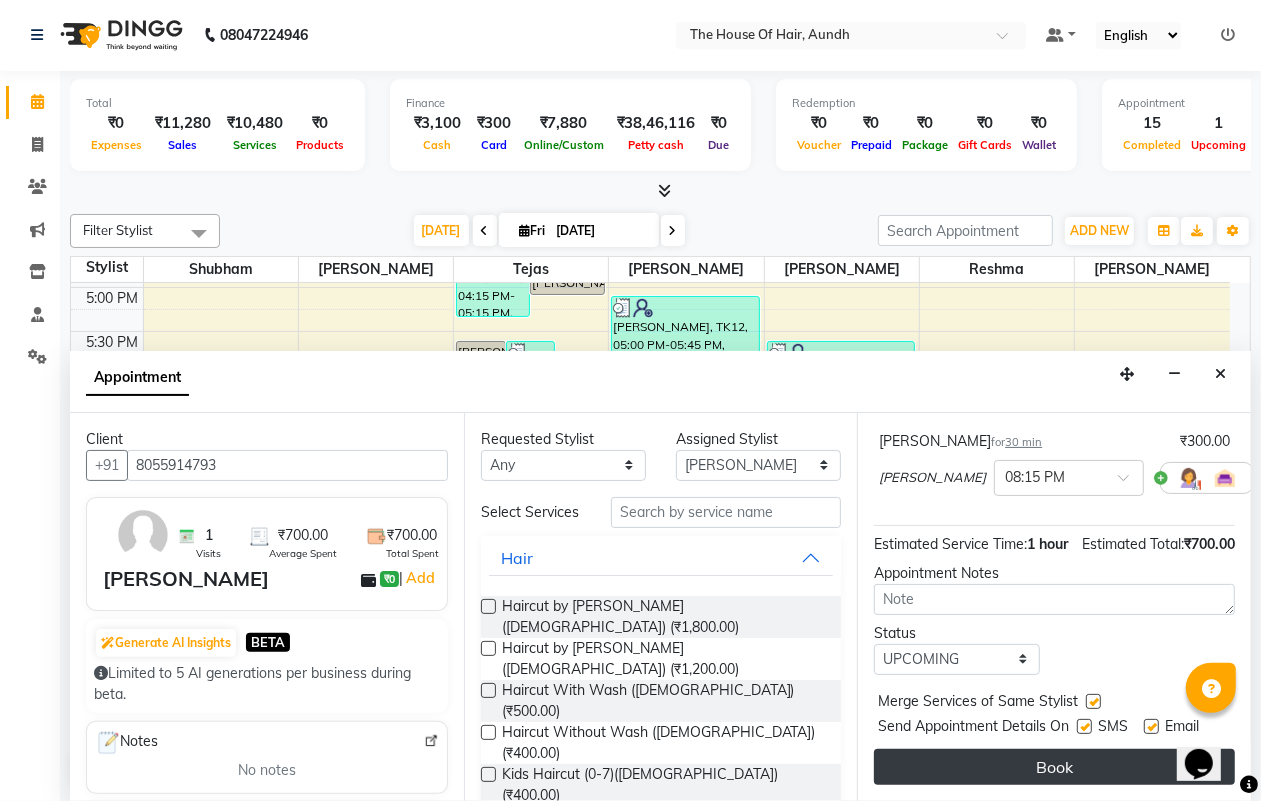 click on "Book" at bounding box center (1054, 767) 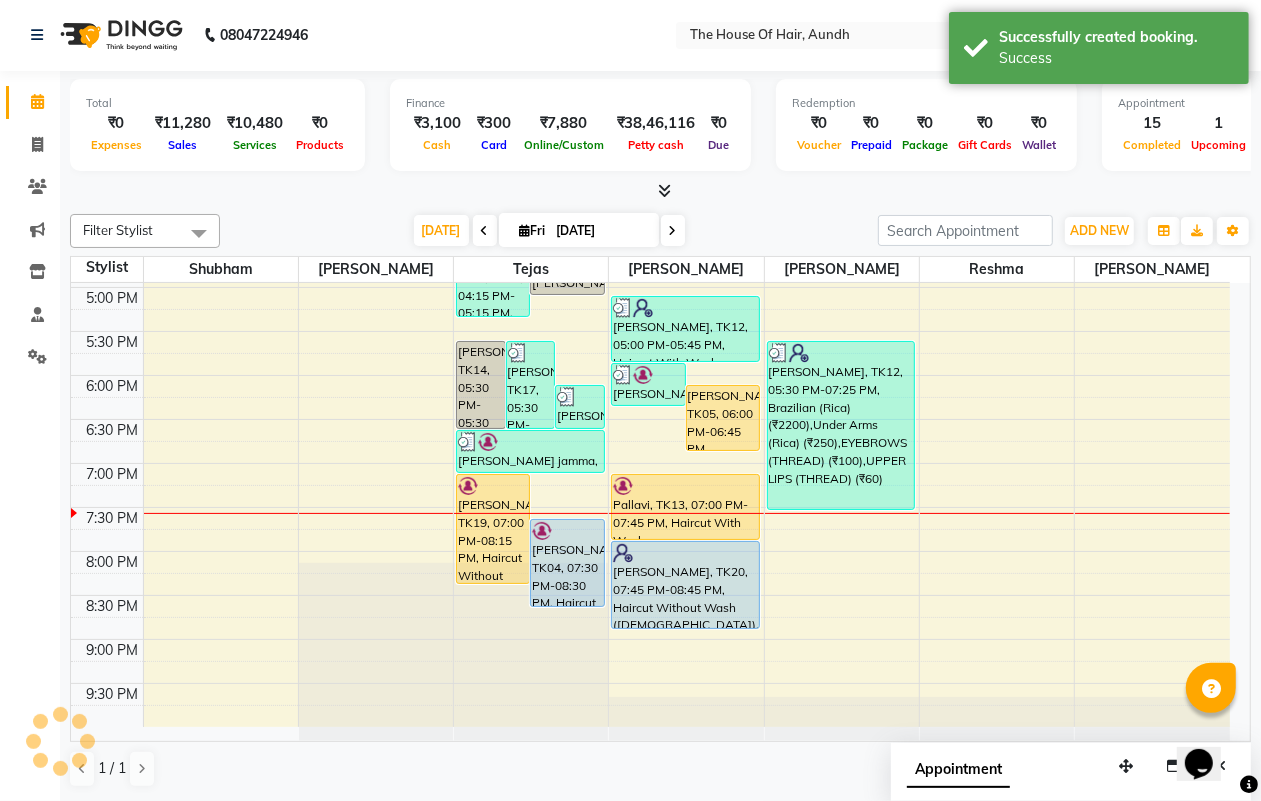 scroll, scrollTop: 0, scrollLeft: 0, axis: both 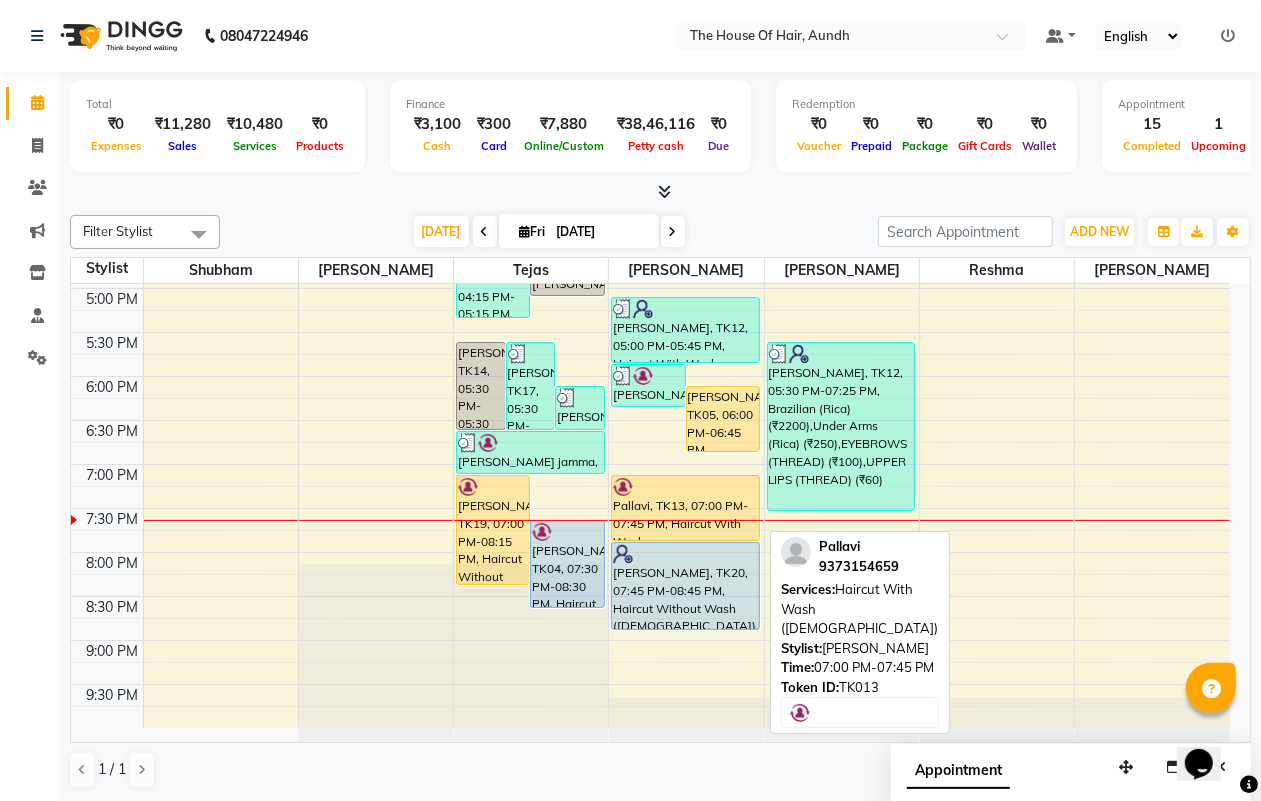 click on "Pallavi, TK13, 07:00 PM-07:45 PM, Haircut With Wash (Female)" at bounding box center [685, 508] 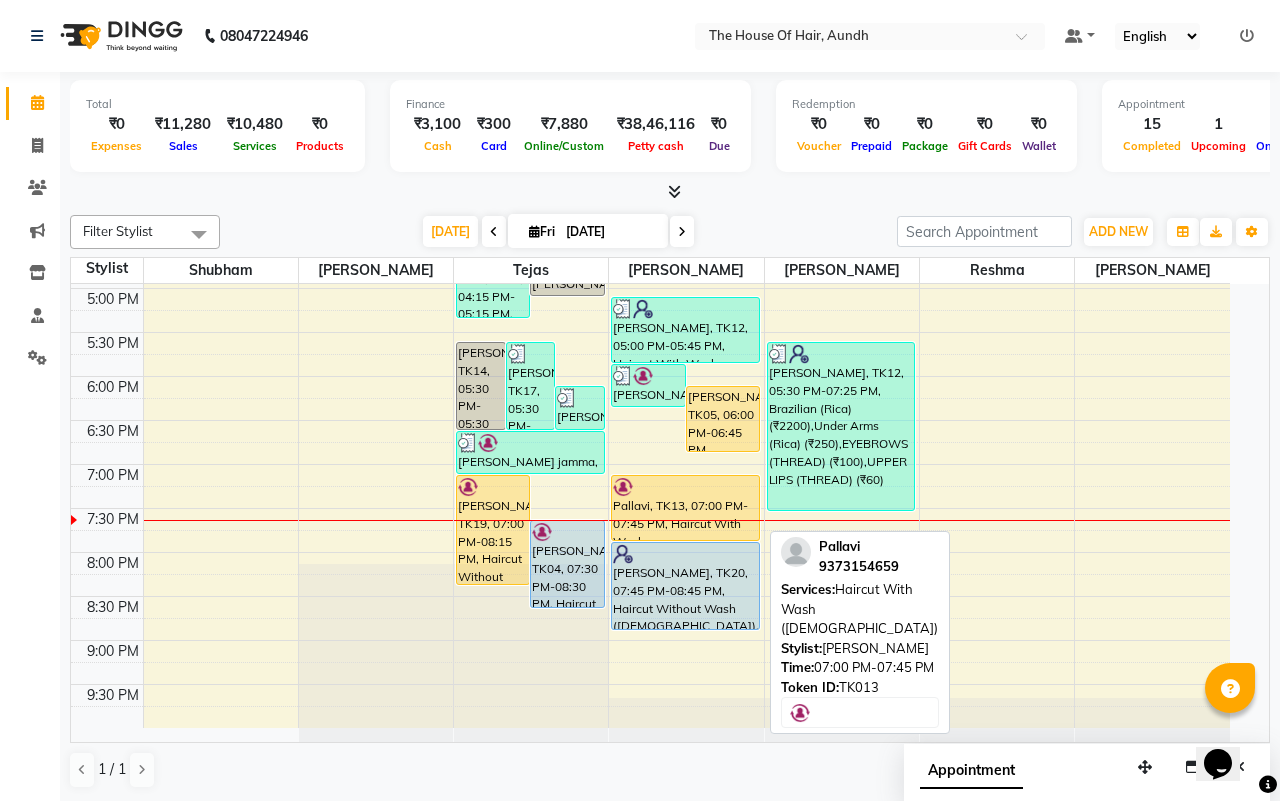 select on "1" 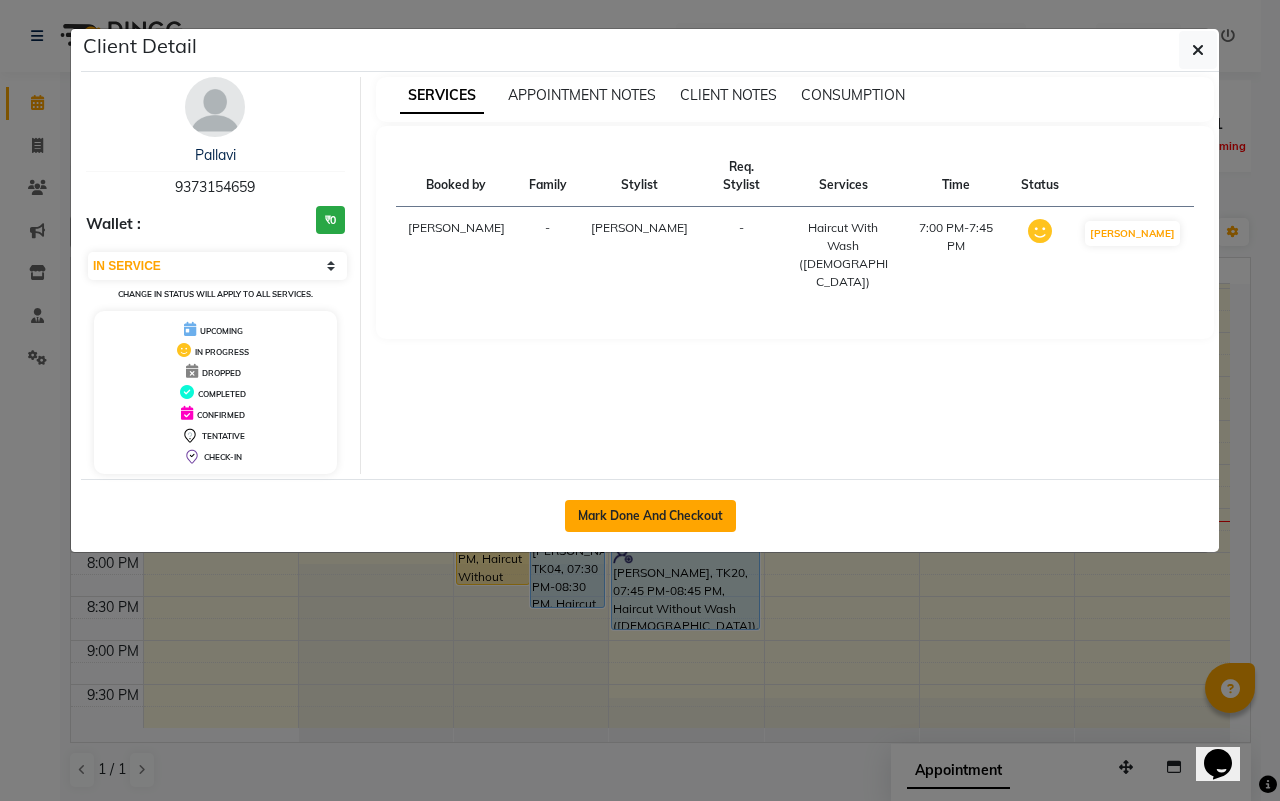 click on "Mark Done And Checkout" 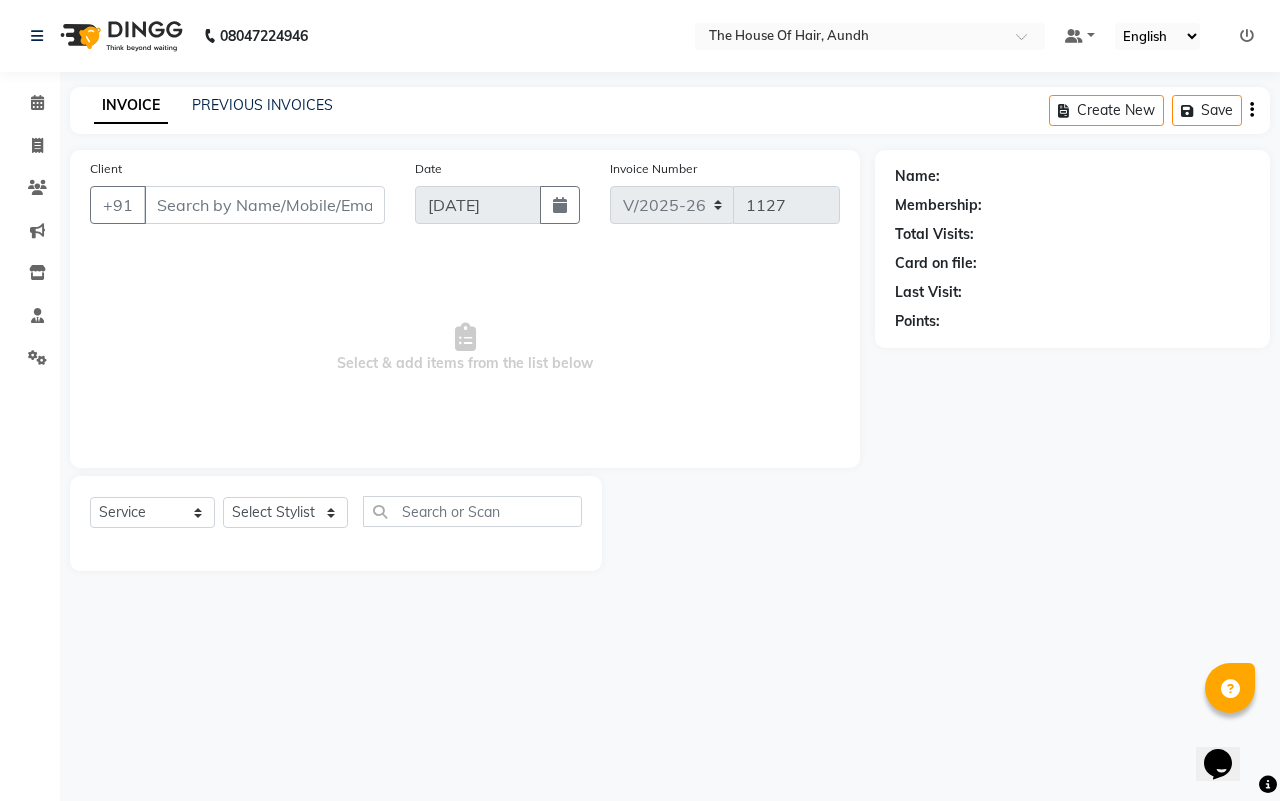 type on "9373154659" 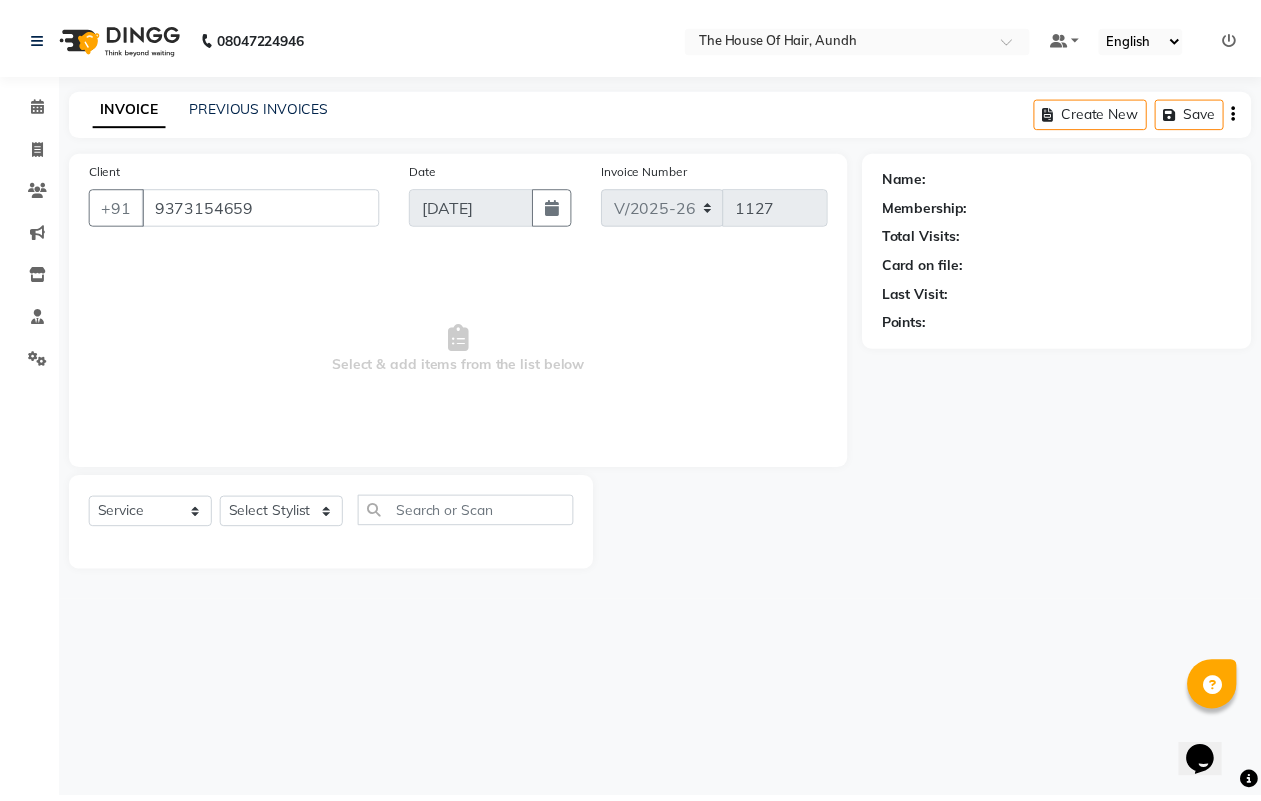 select on "32779" 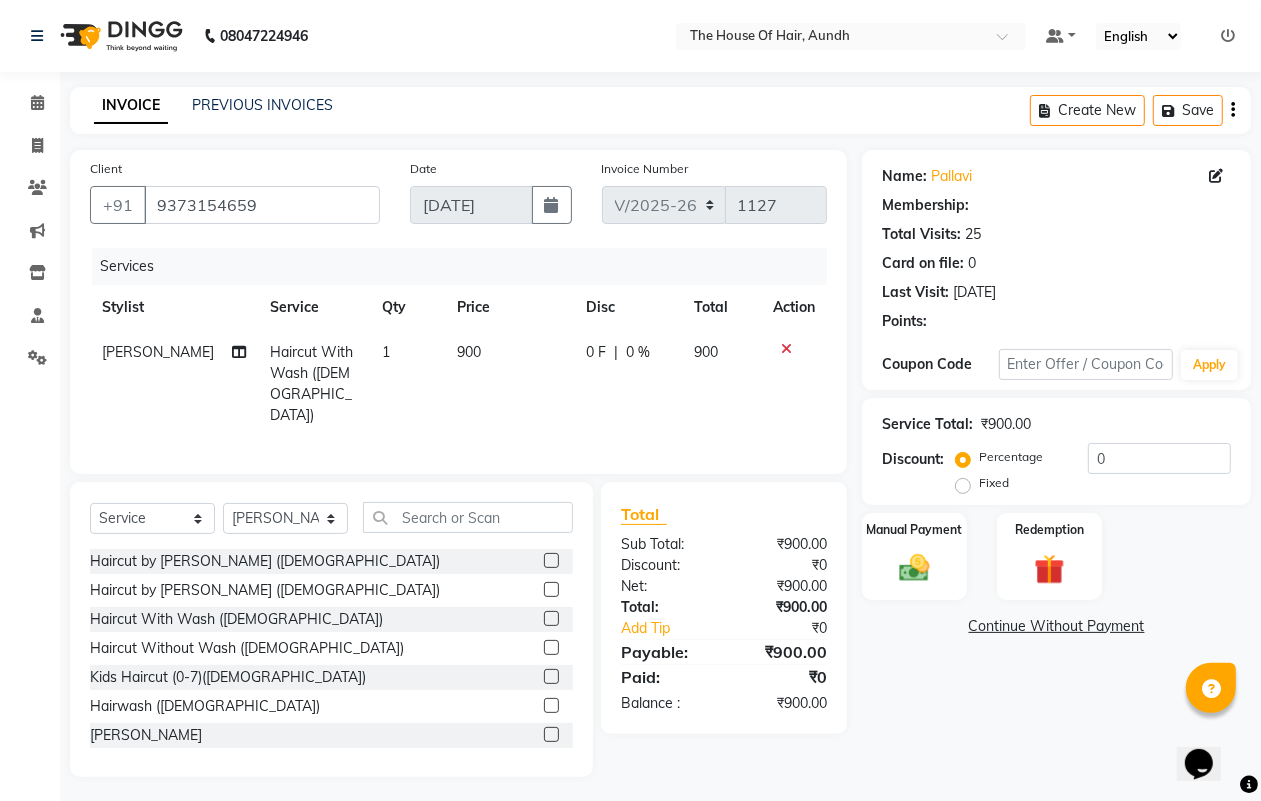 select on "1: Object" 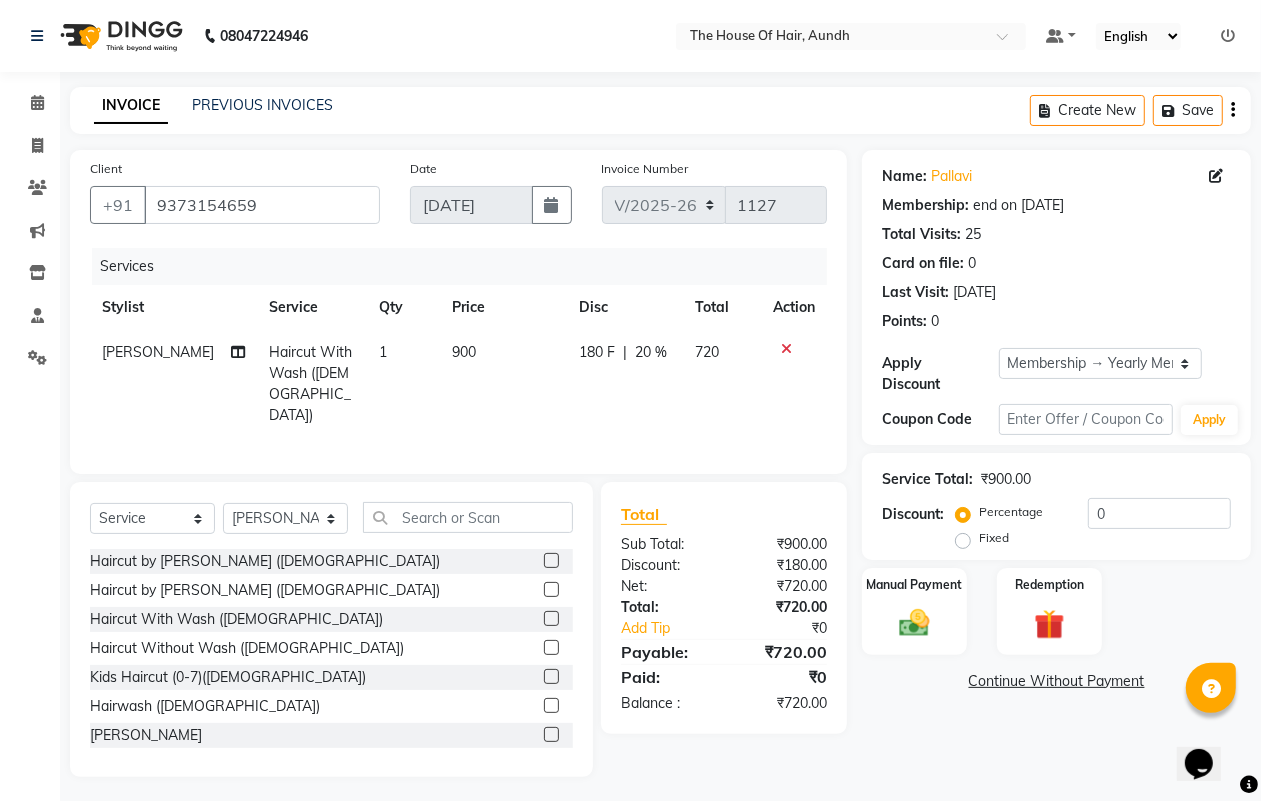 type on "20" 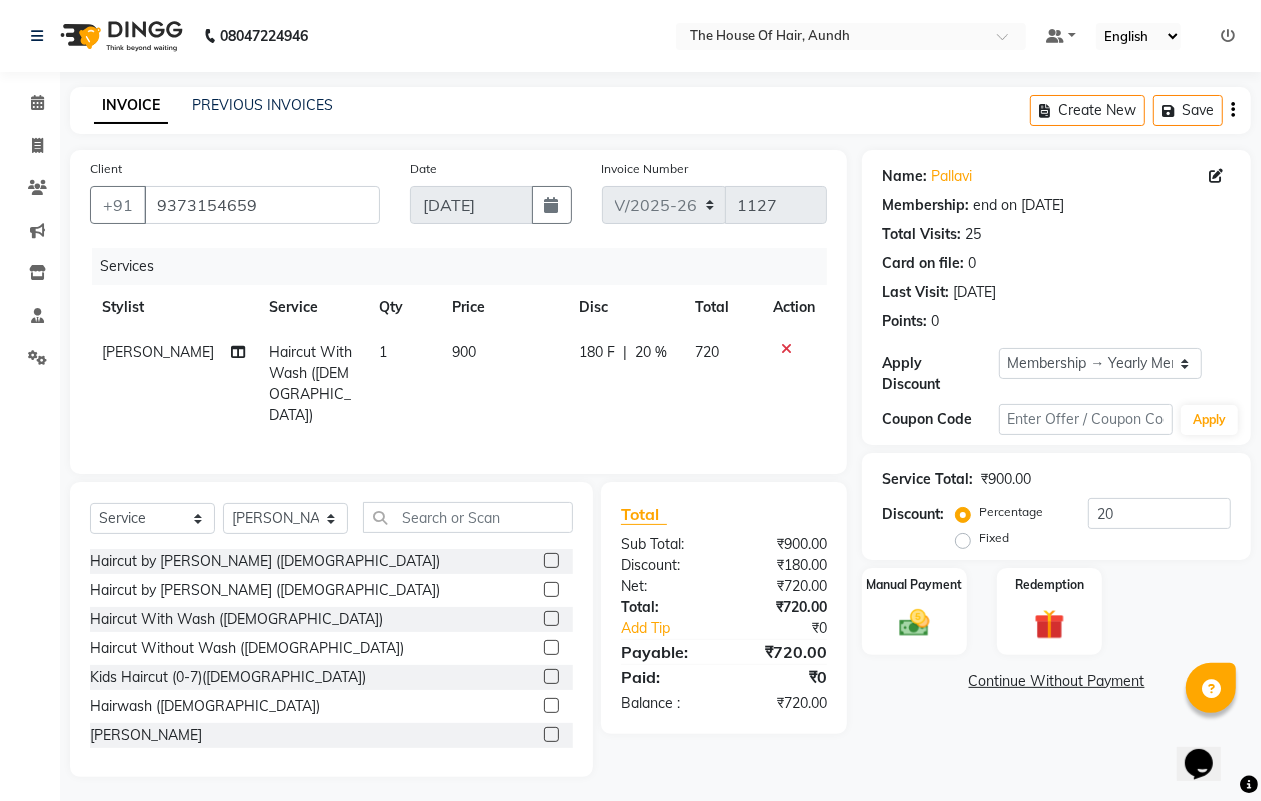 click on "Haircut With Wash ([DEMOGRAPHIC_DATA])" 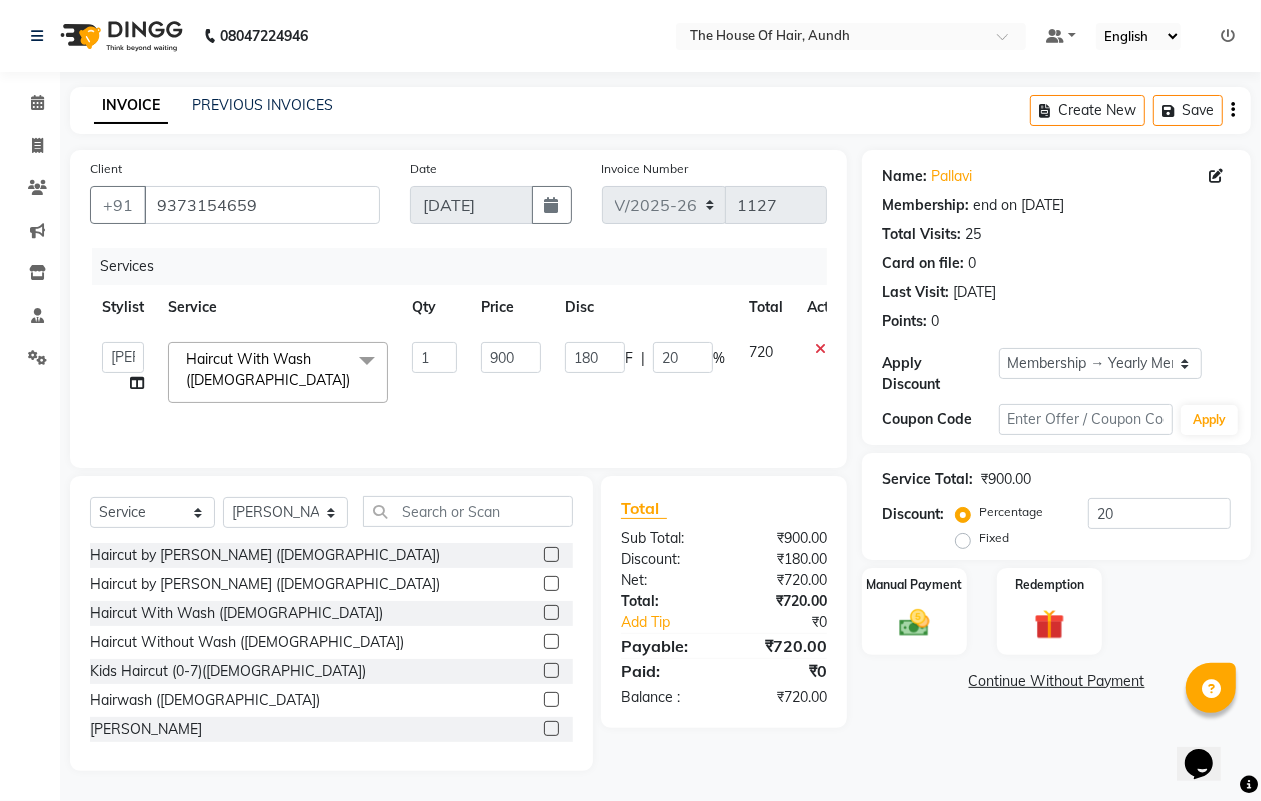 click on "Haircut With Wash (Female)  x" 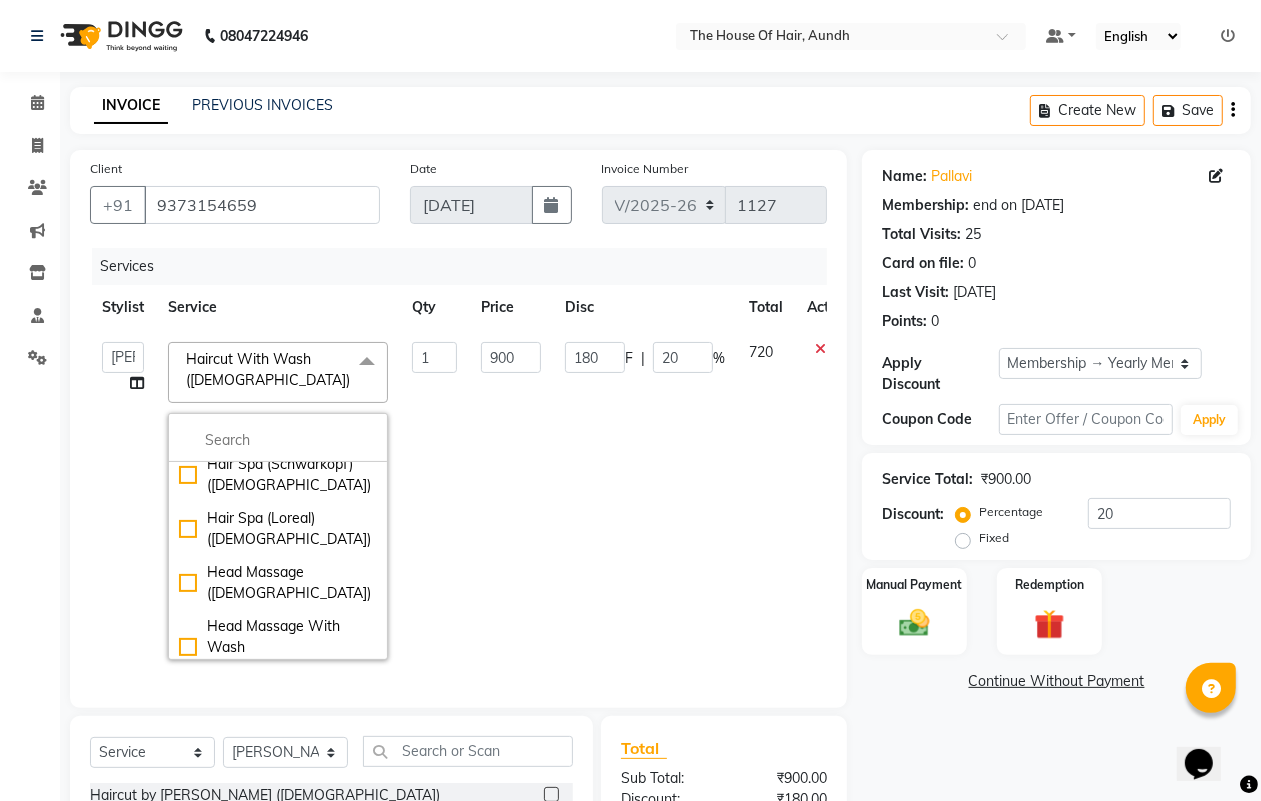 scroll, scrollTop: 625, scrollLeft: 0, axis: vertical 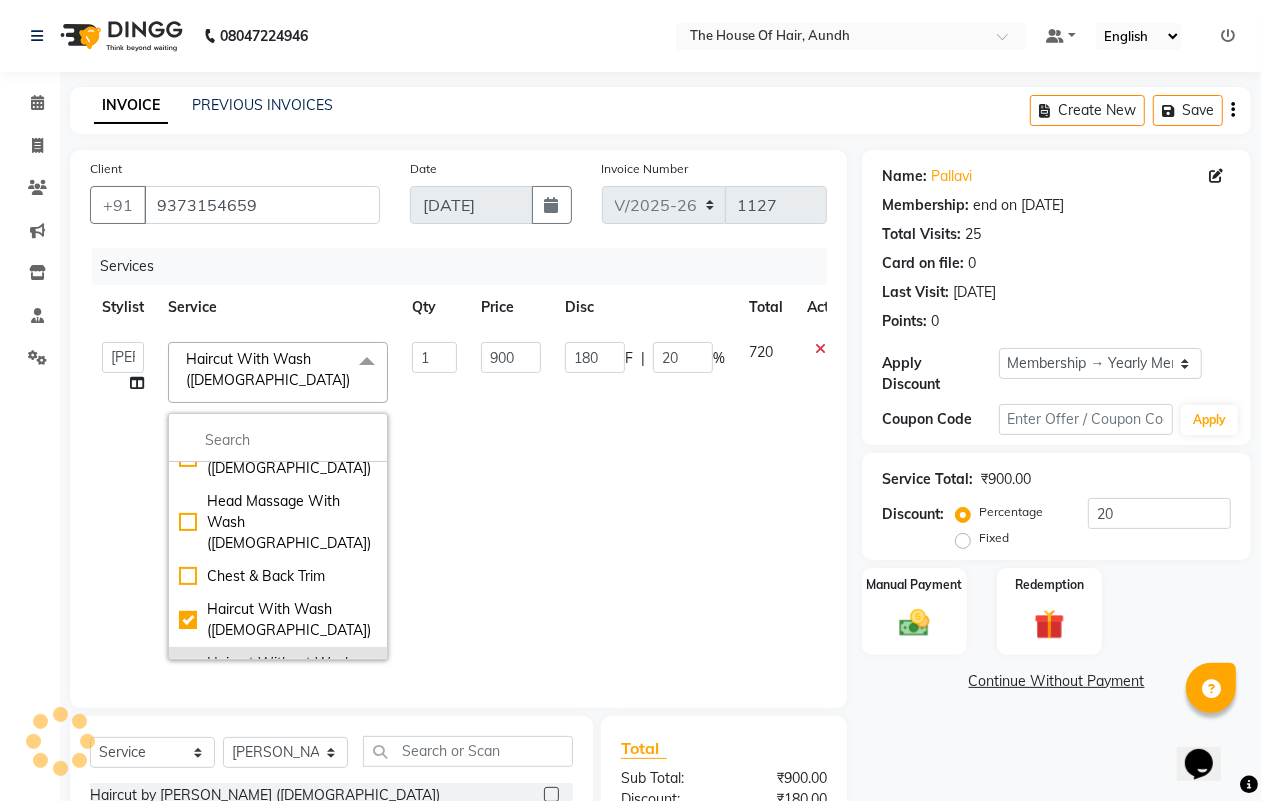 click on "Haircut Without Wash ([DEMOGRAPHIC_DATA])" 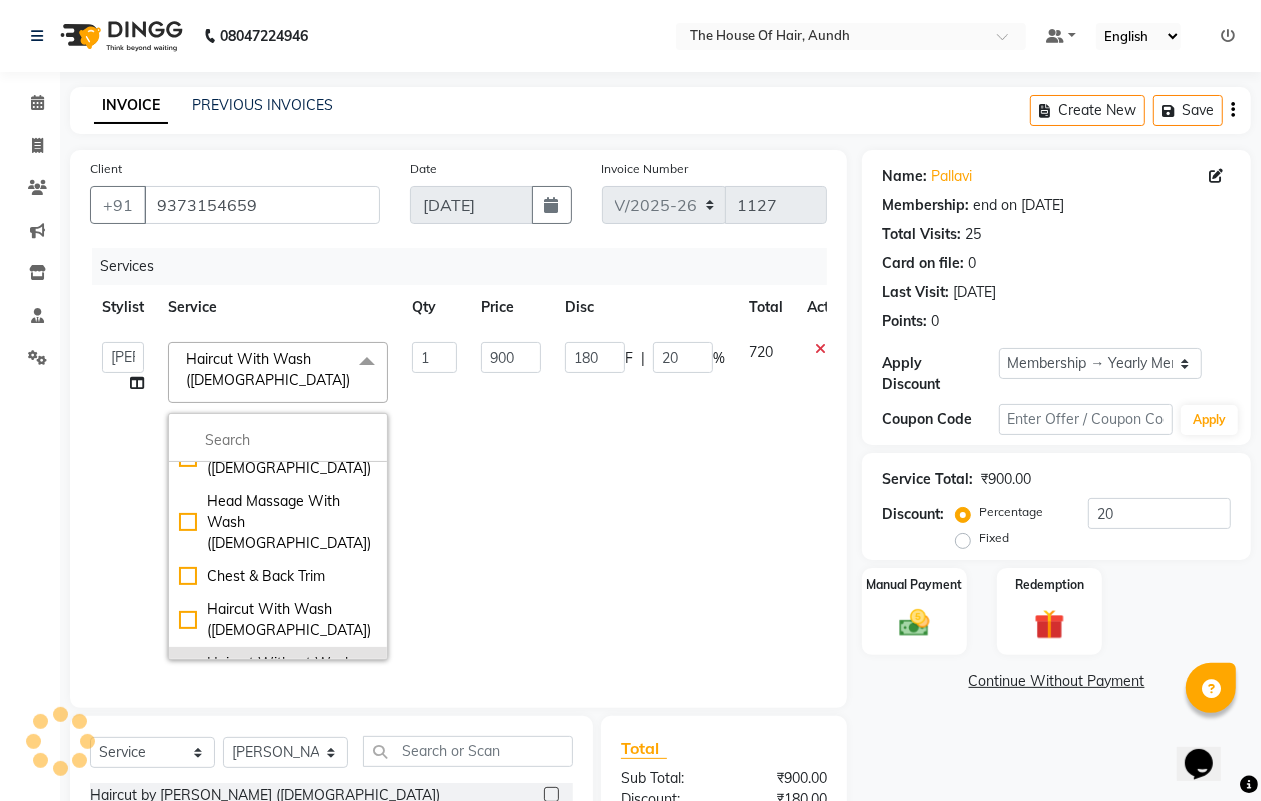 checkbox on "false" 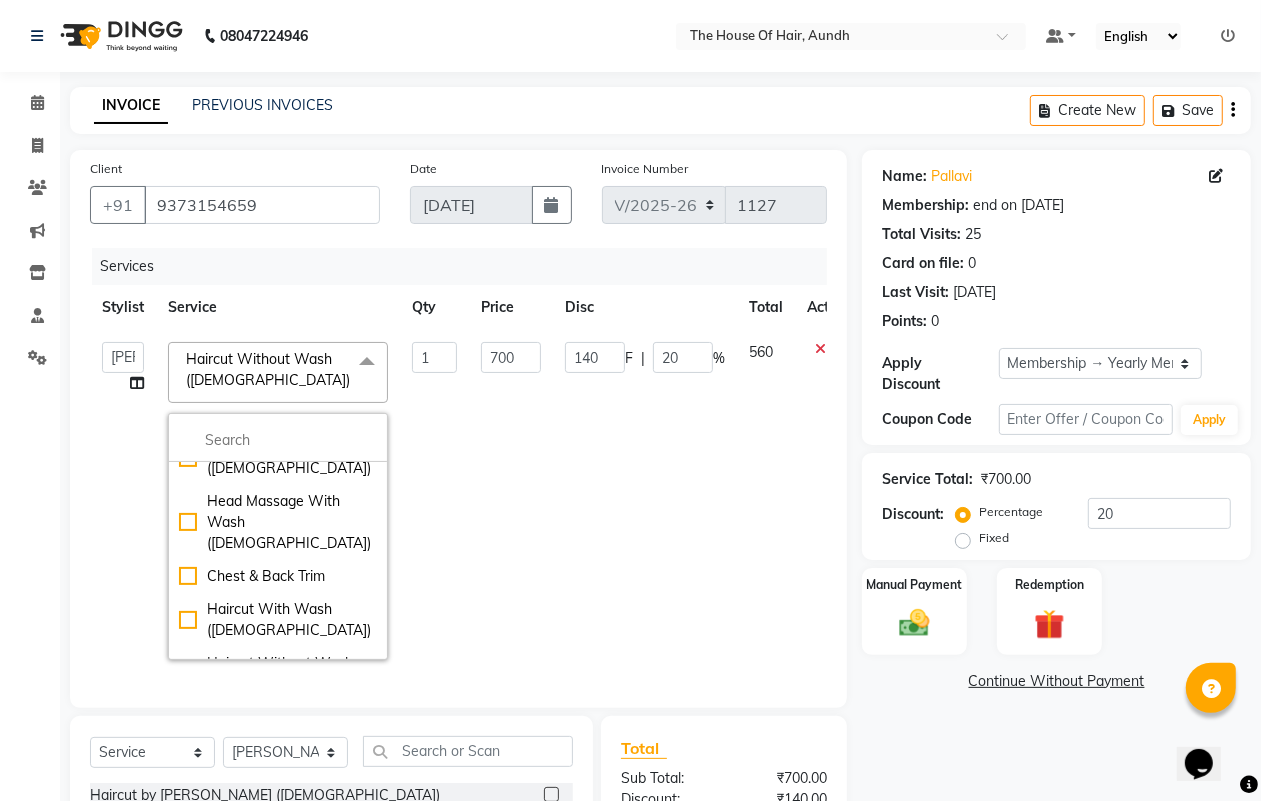 click on "Client +91 9373154659 Date 11-07-2025 Invoice Number V/2025 V/2025-26 1127 Services Stylist Service Qty Price Disc Total Action  Aarti Chaudhari   Kritika    Reshma   Rushikesh Raut   Shubham   Sonia   Tejas  Haircut Without Wash (Female)  x Haircut by Shubham (Female) Haircut by Shubham (Male) Haircut With Wash (Male) Haircut Without Wash (Male) Kids Haircut (0-7)(Male) Hairwash (Male) Beard Clean Shave  Head Shave (Male) Hair Spa (Schwarkopf) (Male) Hair Spa (Loreal) (Male) Head Massage (Male) Head Massage With Wash (Male) Chest & Back Trim Haircut With Wash (Female) Haircut Without Wash (Female) Head Massage With Wash (Female) Kids Hair (0-7) (Female) Blow Dry With Shampoo & Conditioner (Female) Only Blowdry (Female) Head Massage (Female) Hair Wash & Paddle Dry (Female) Hair Spa (Loreal) (Female) Hair Spa (Schwarzkopf) (Female) Fringe (Female) Tong (Female) Iron Tong (Female) Ironing (Female) Crimping (Female) Styling (Male) Clear Dose (Male) Clear Dose (Female) French Braids (Male) Only Face Cleansing 1" 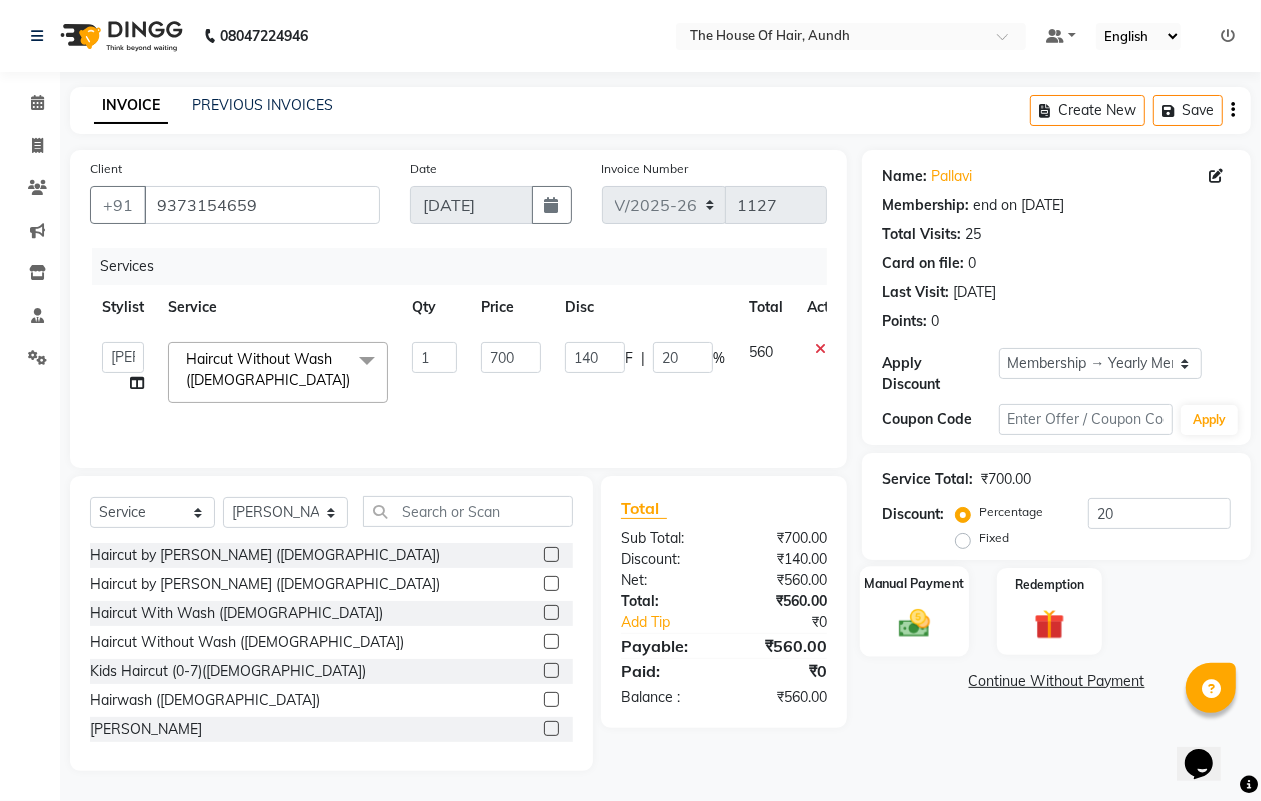 click on "Manual Payment" 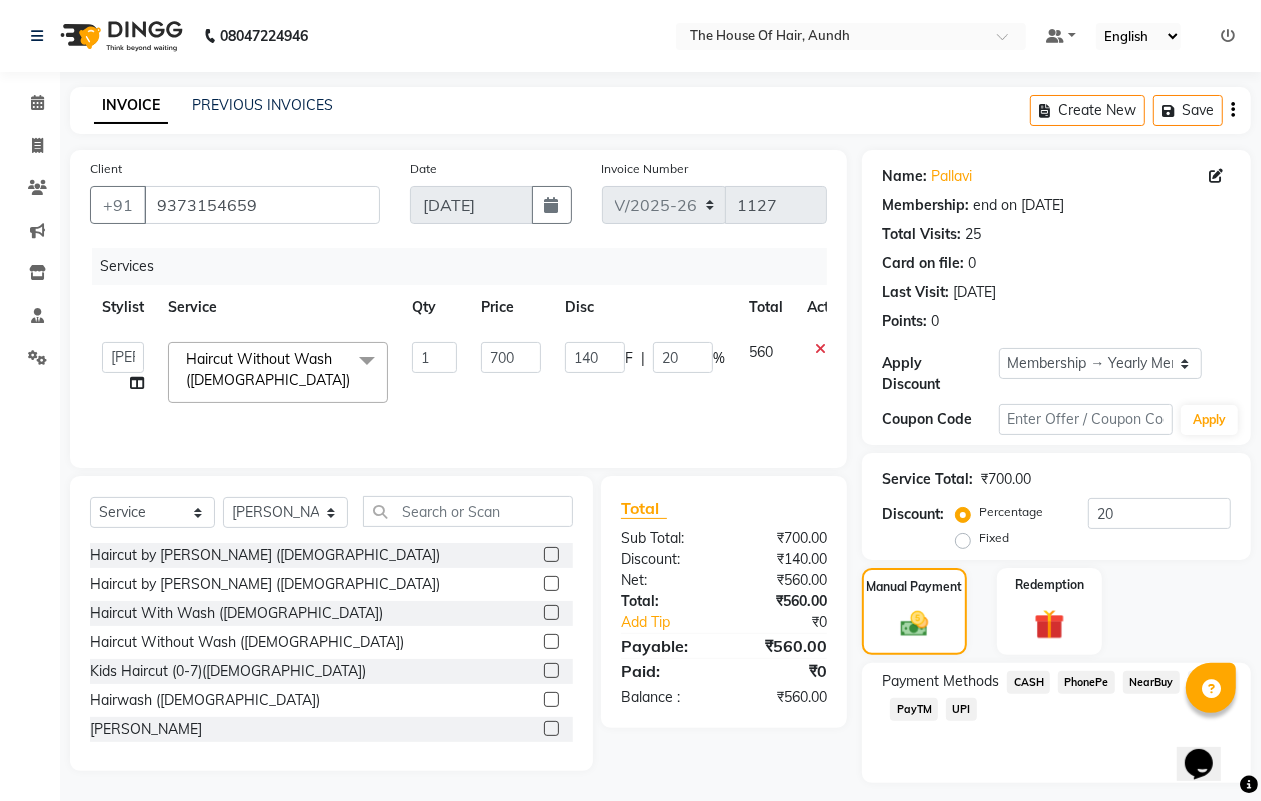 click on "UPI" 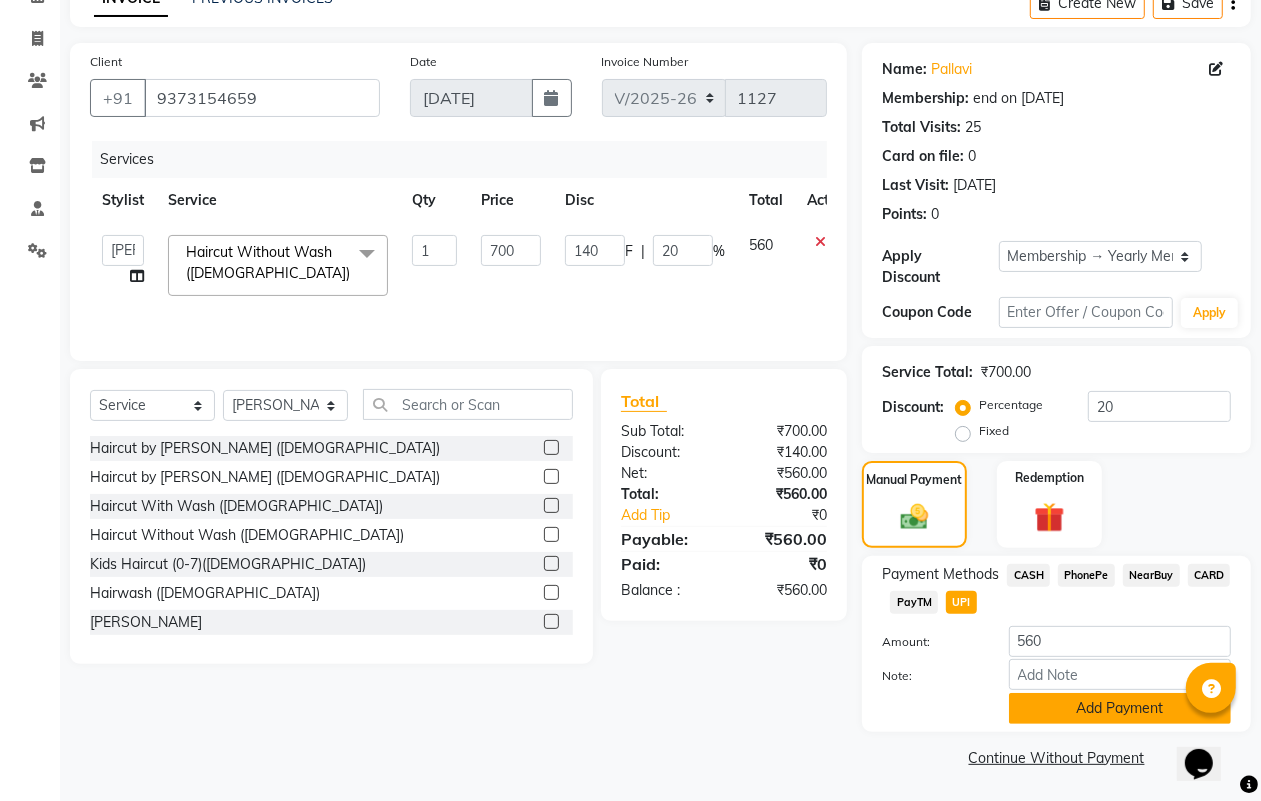 click on "Add Payment" 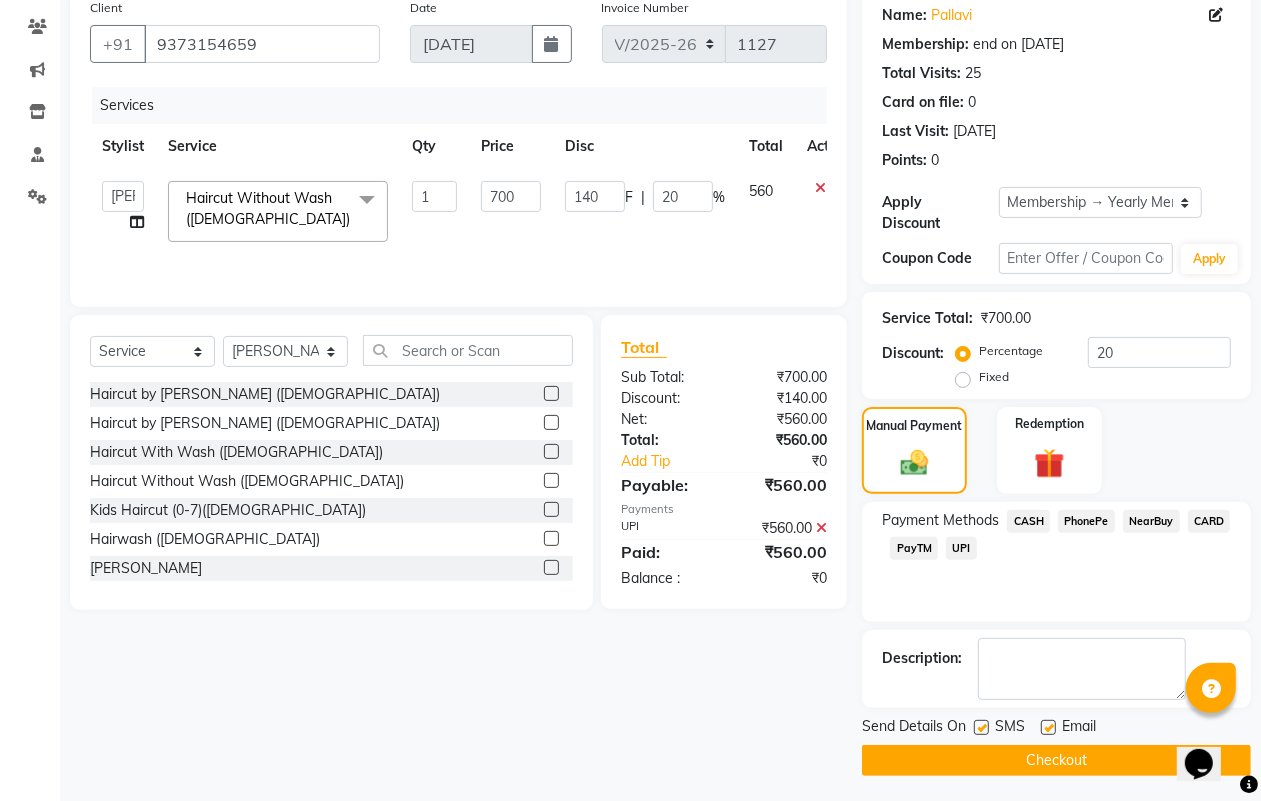 scroll, scrollTop: 166, scrollLeft: 0, axis: vertical 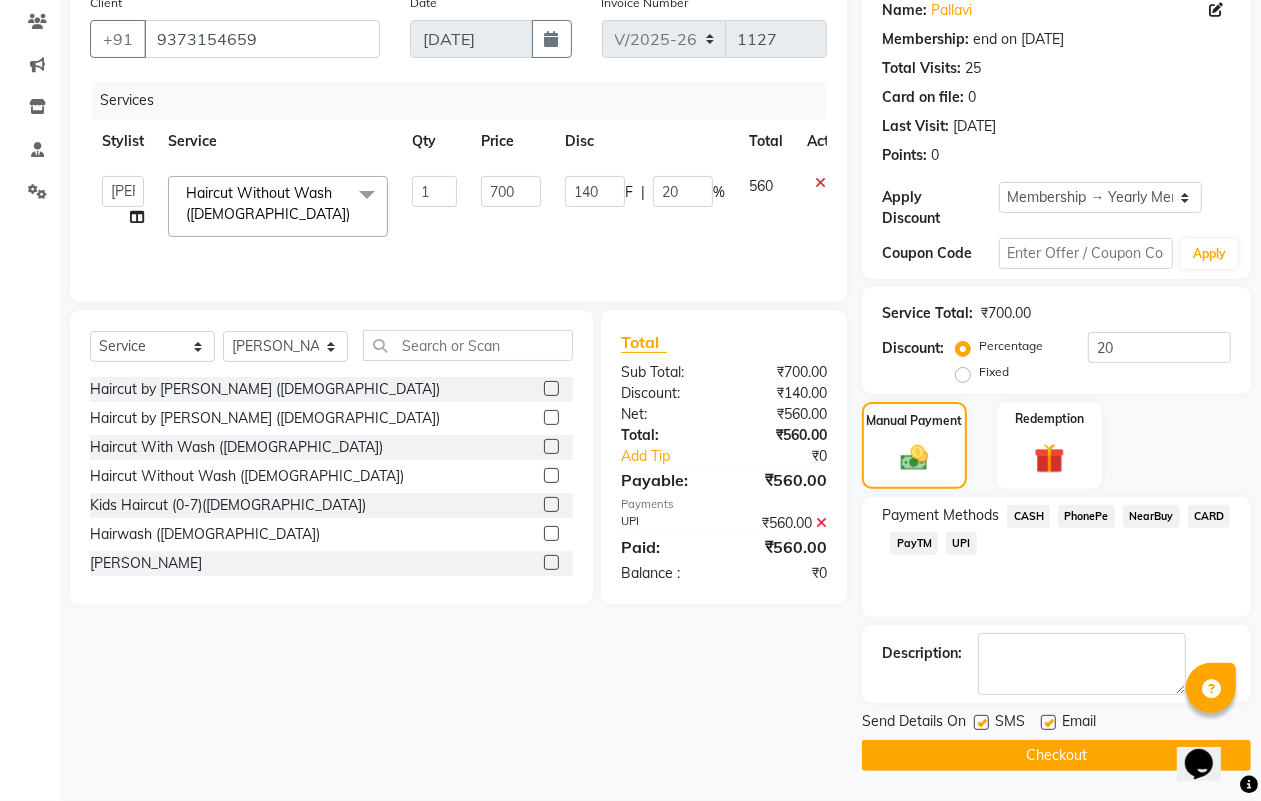 click on "Checkout" 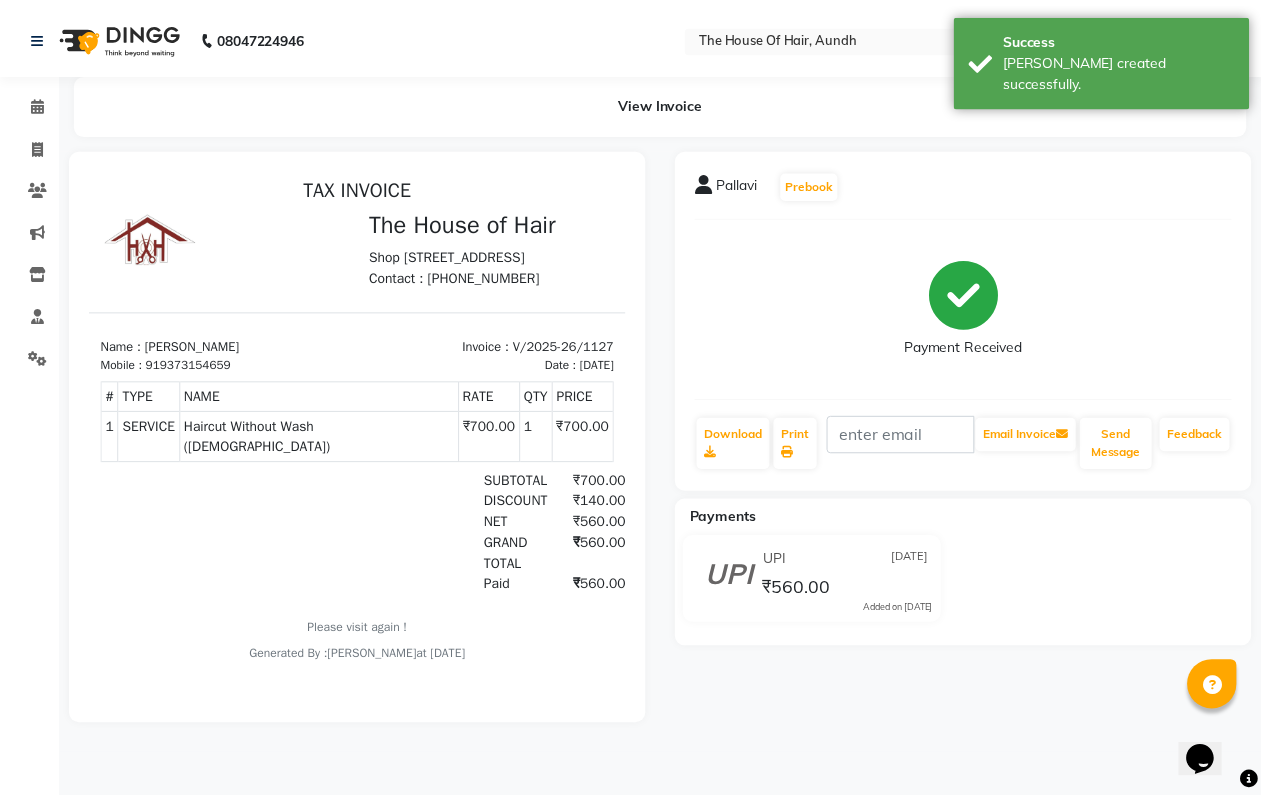 scroll, scrollTop: 0, scrollLeft: 0, axis: both 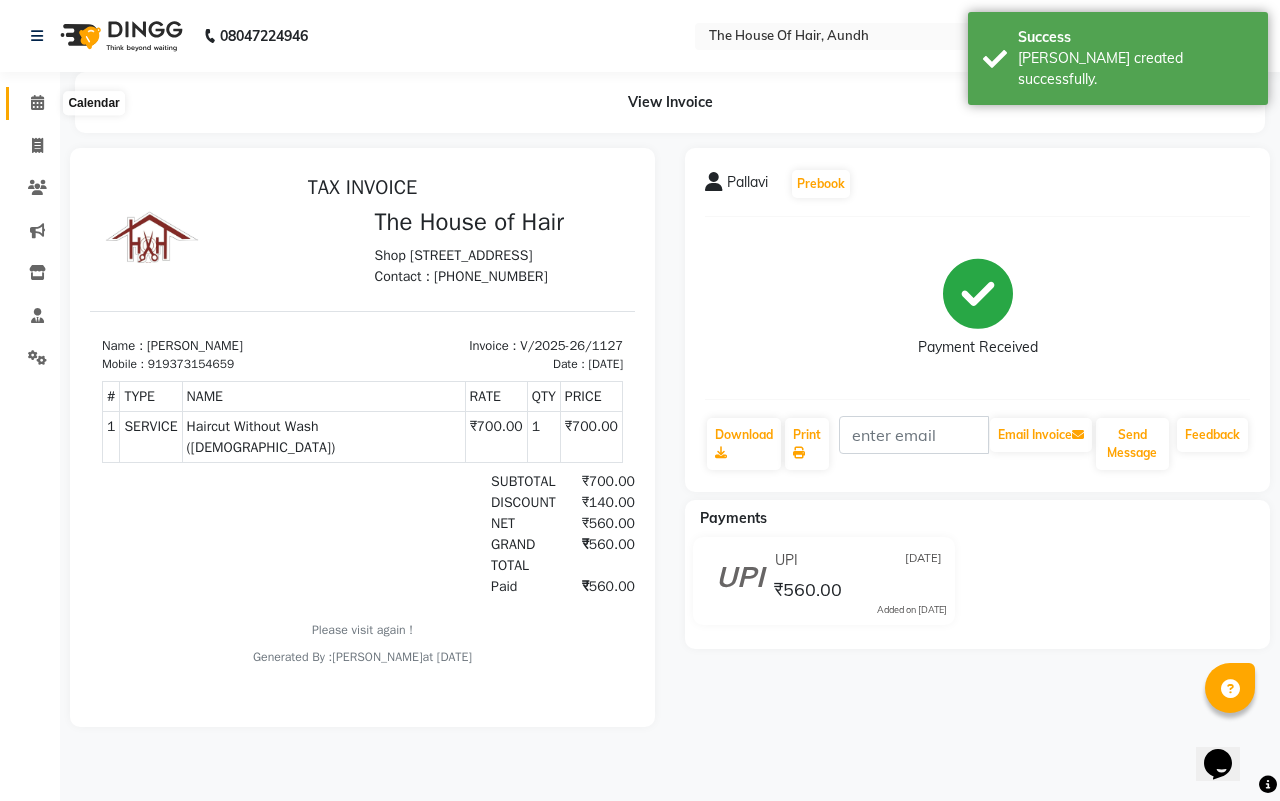 click 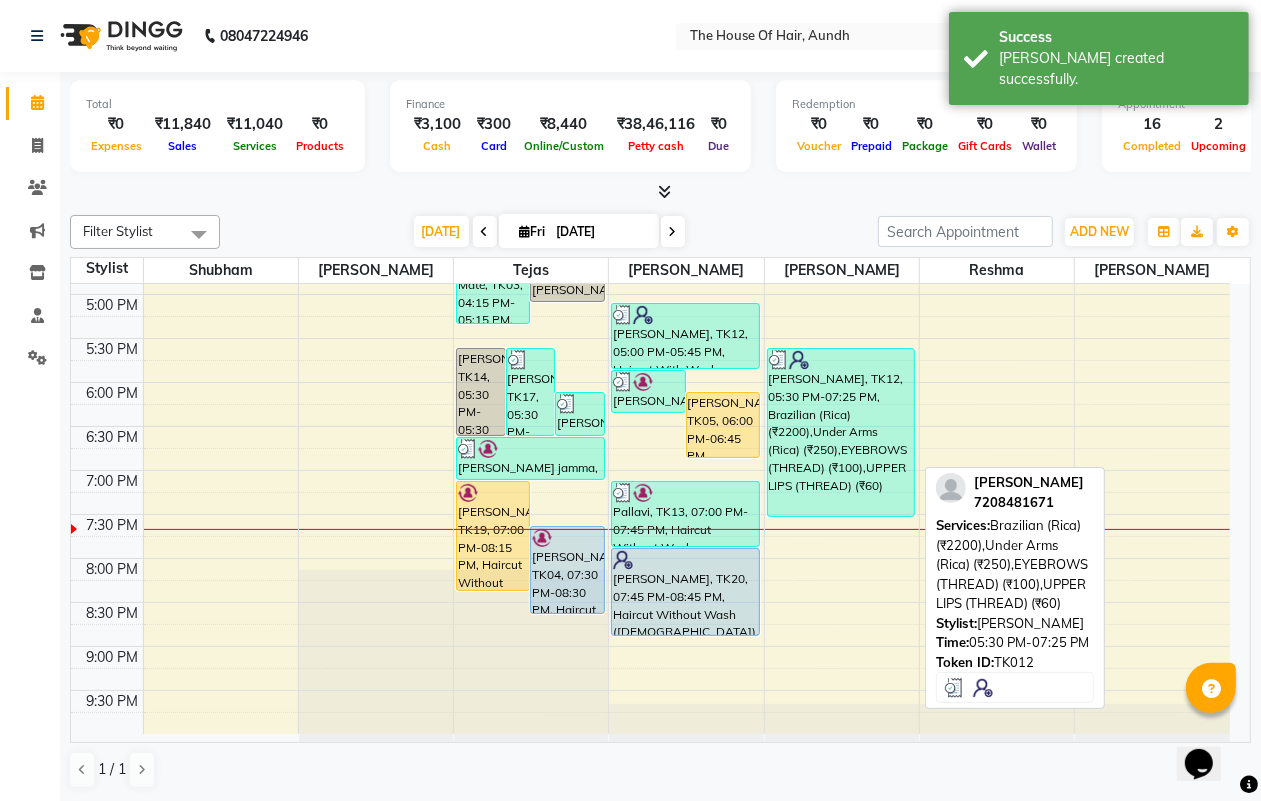 scroll, scrollTop: 787, scrollLeft: 0, axis: vertical 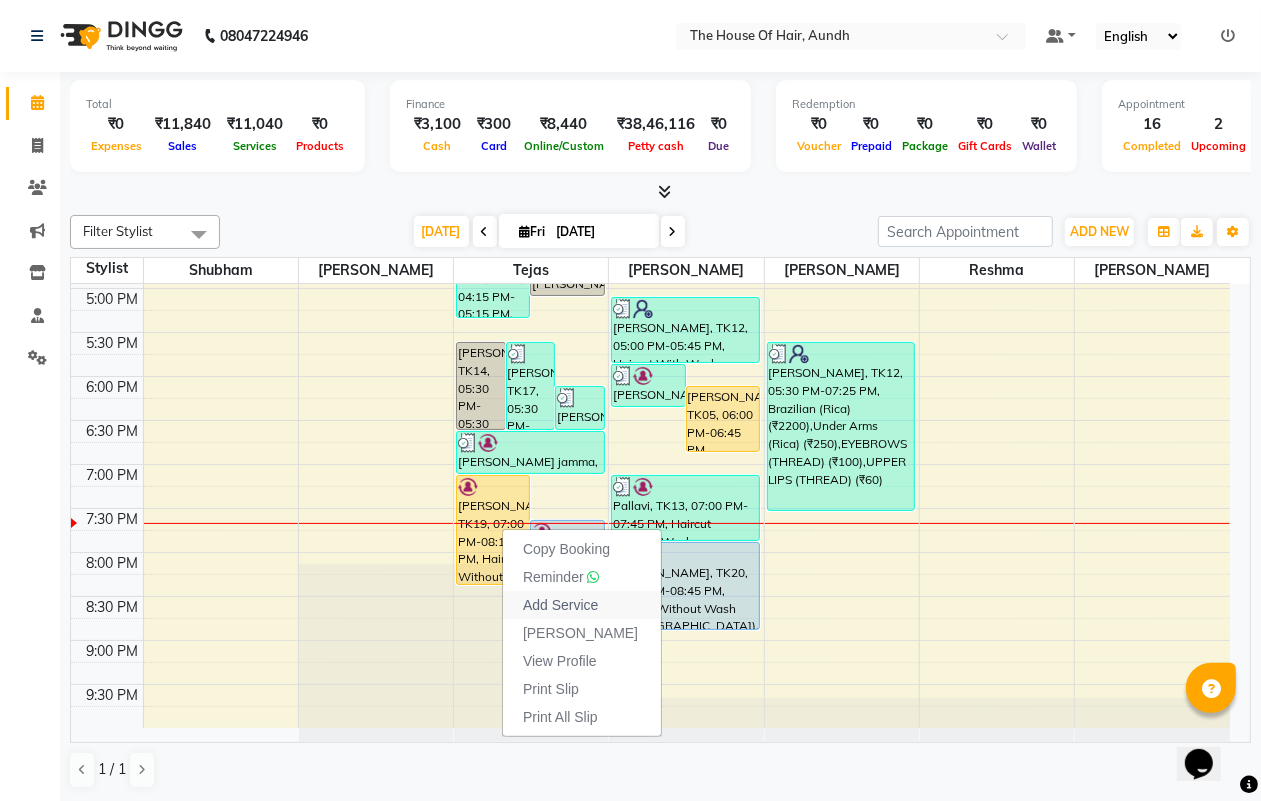 click on "Add Service" at bounding box center [560, 605] 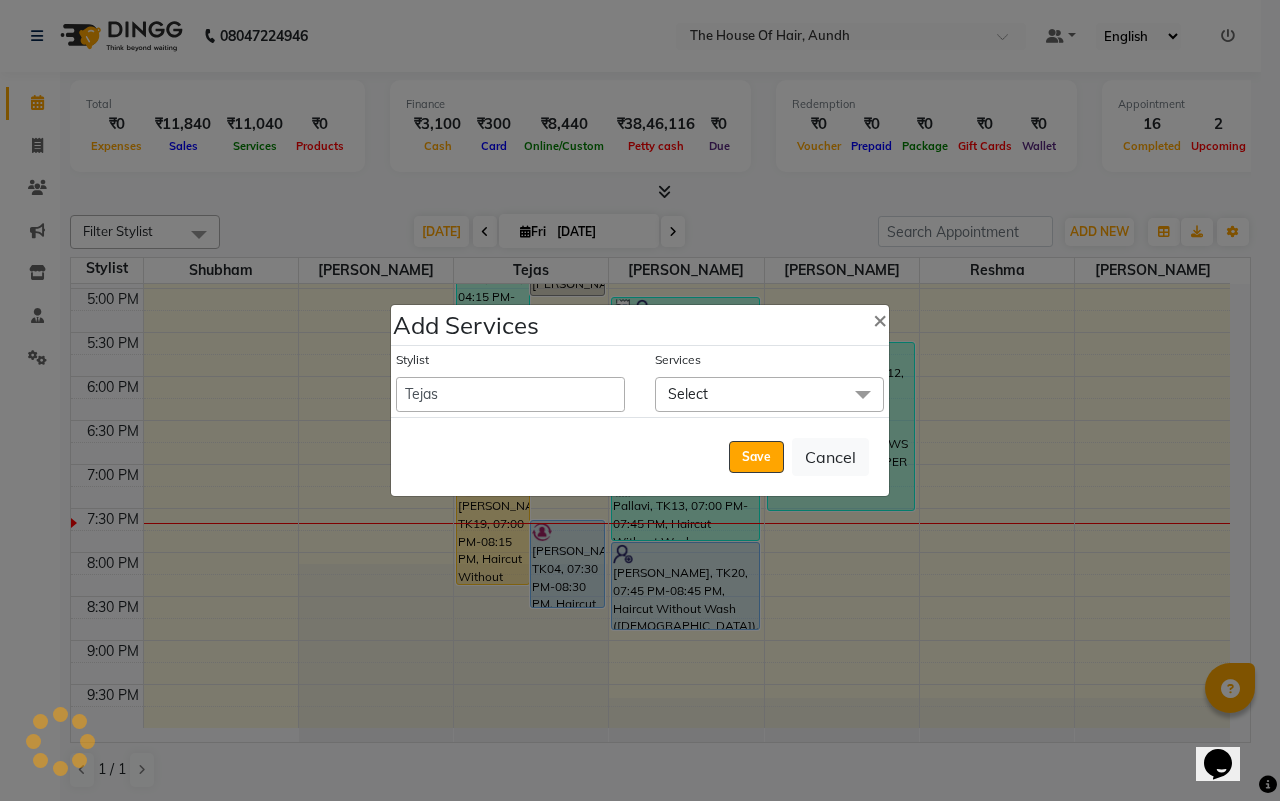 click on "Select" 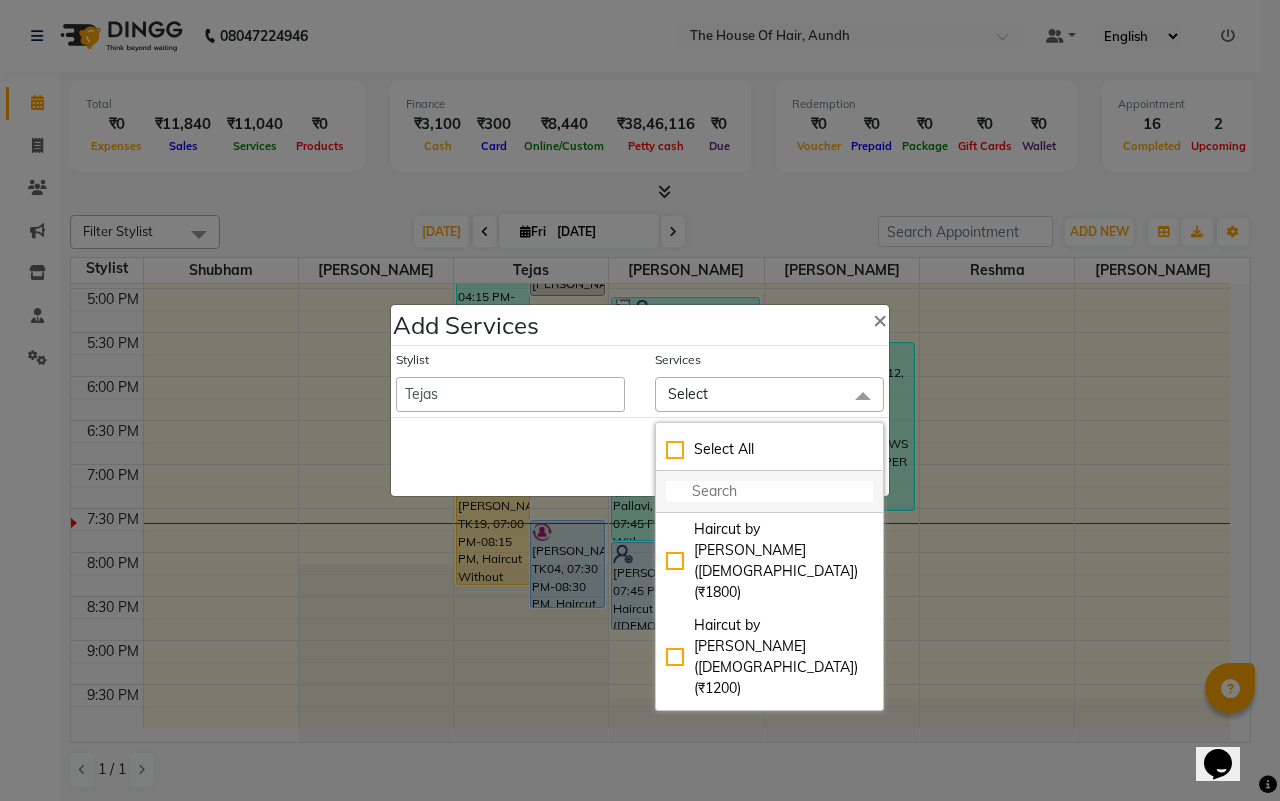 click 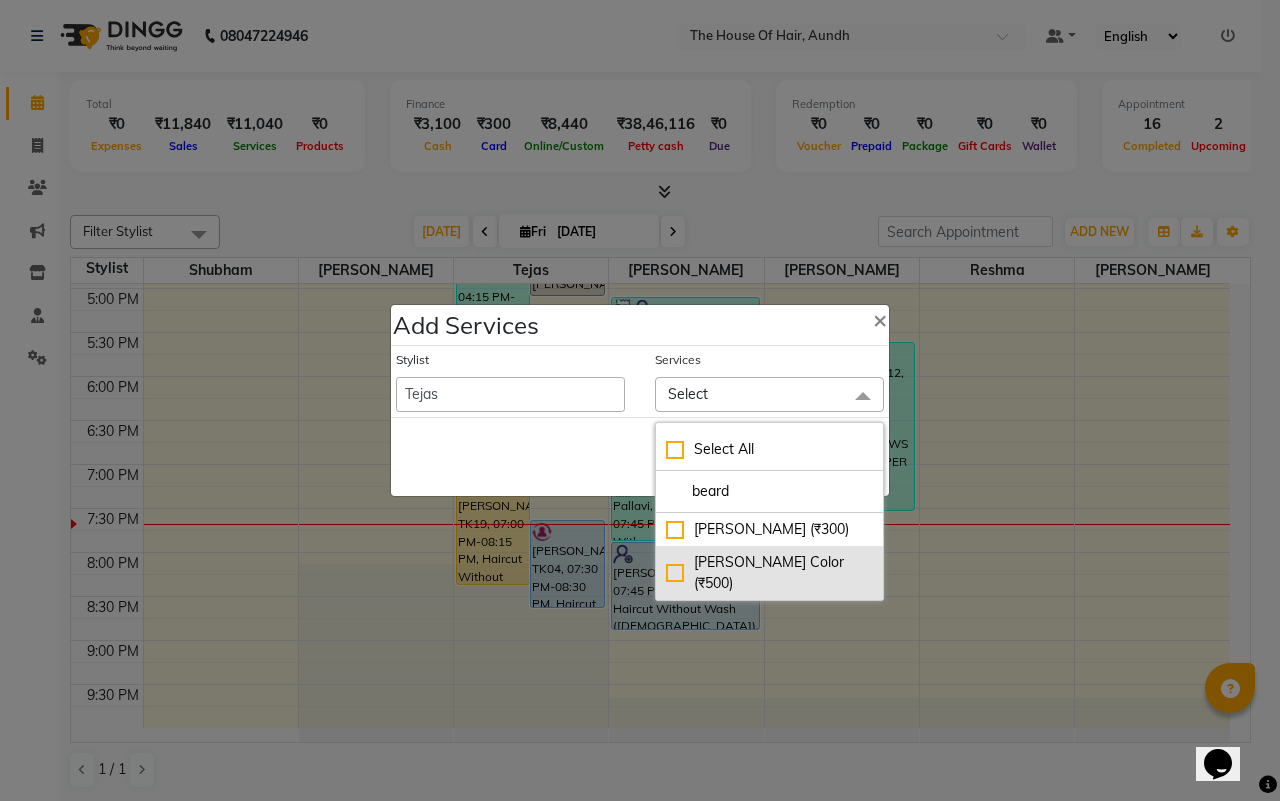 type on "beard" 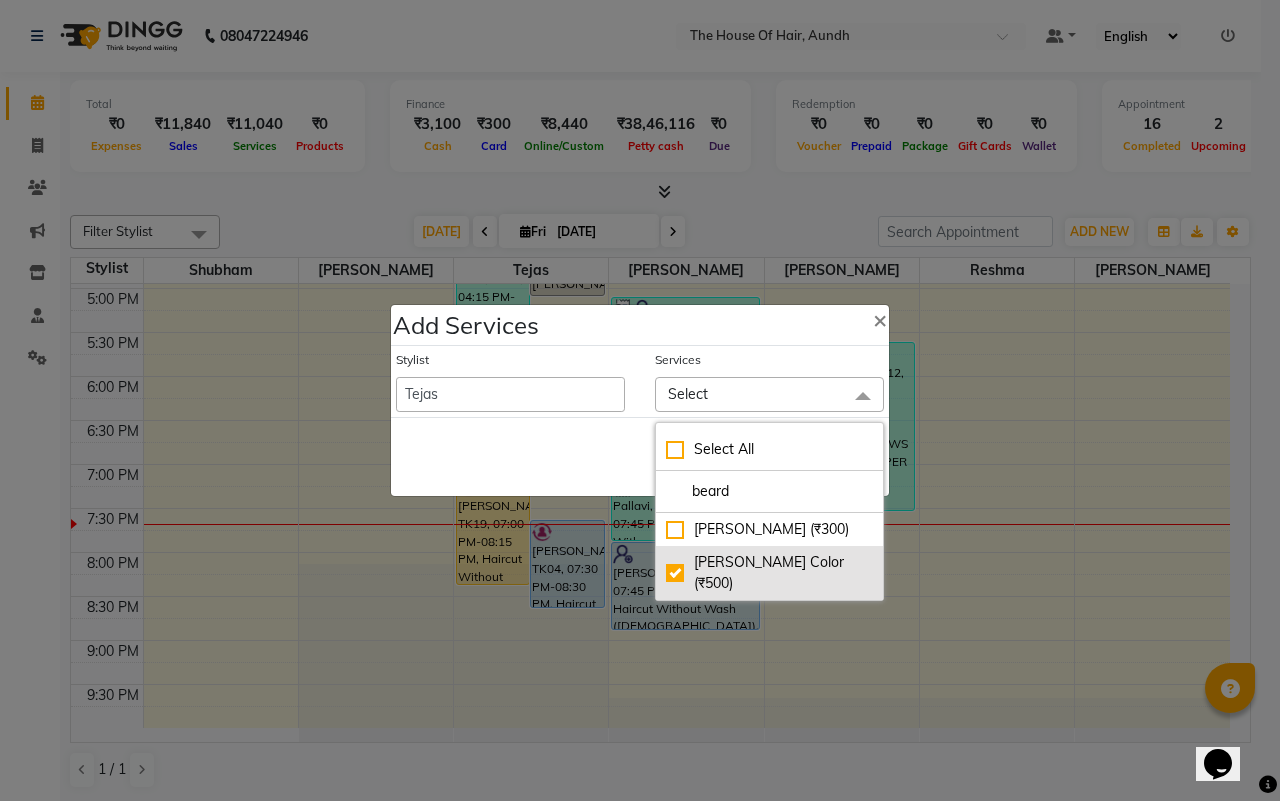 checkbox on "true" 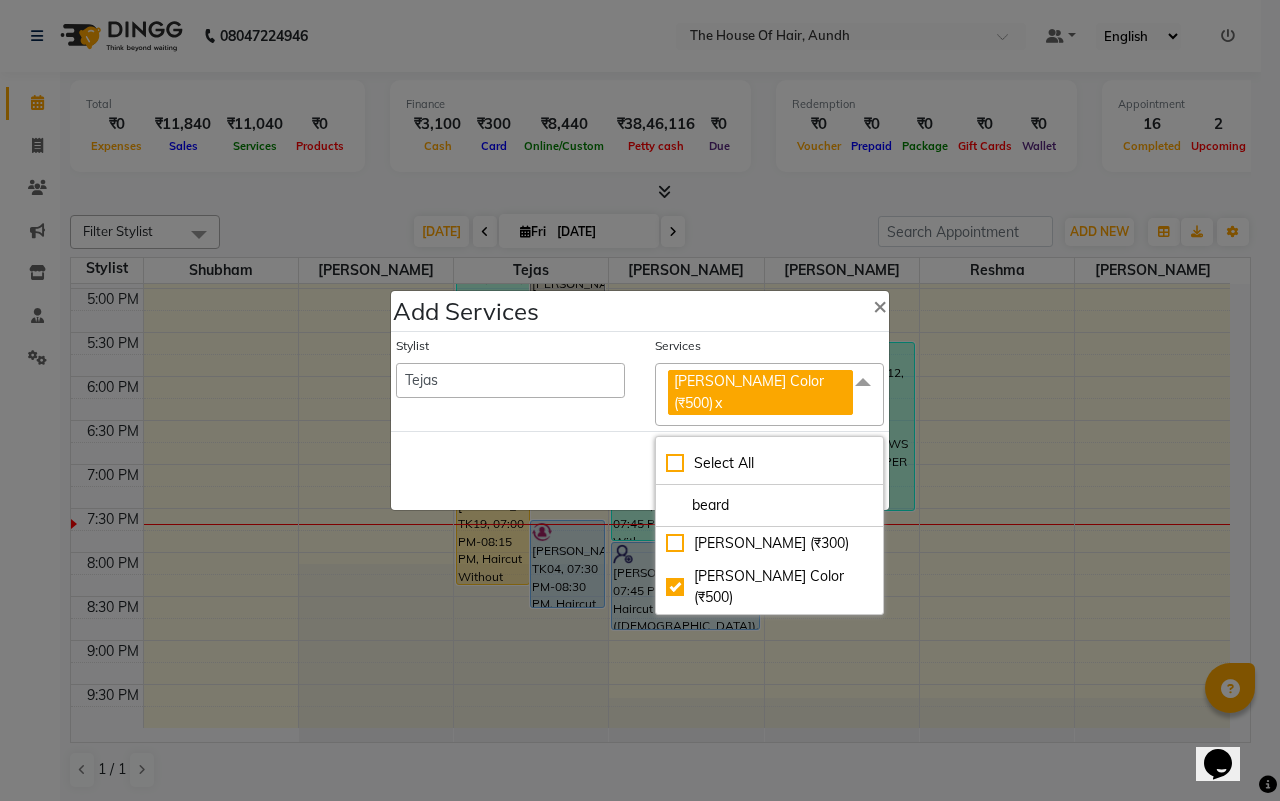 drag, startPoint x: 541, startPoint y: 456, endPoint x: 576, endPoint y: 455, distance: 35.014282 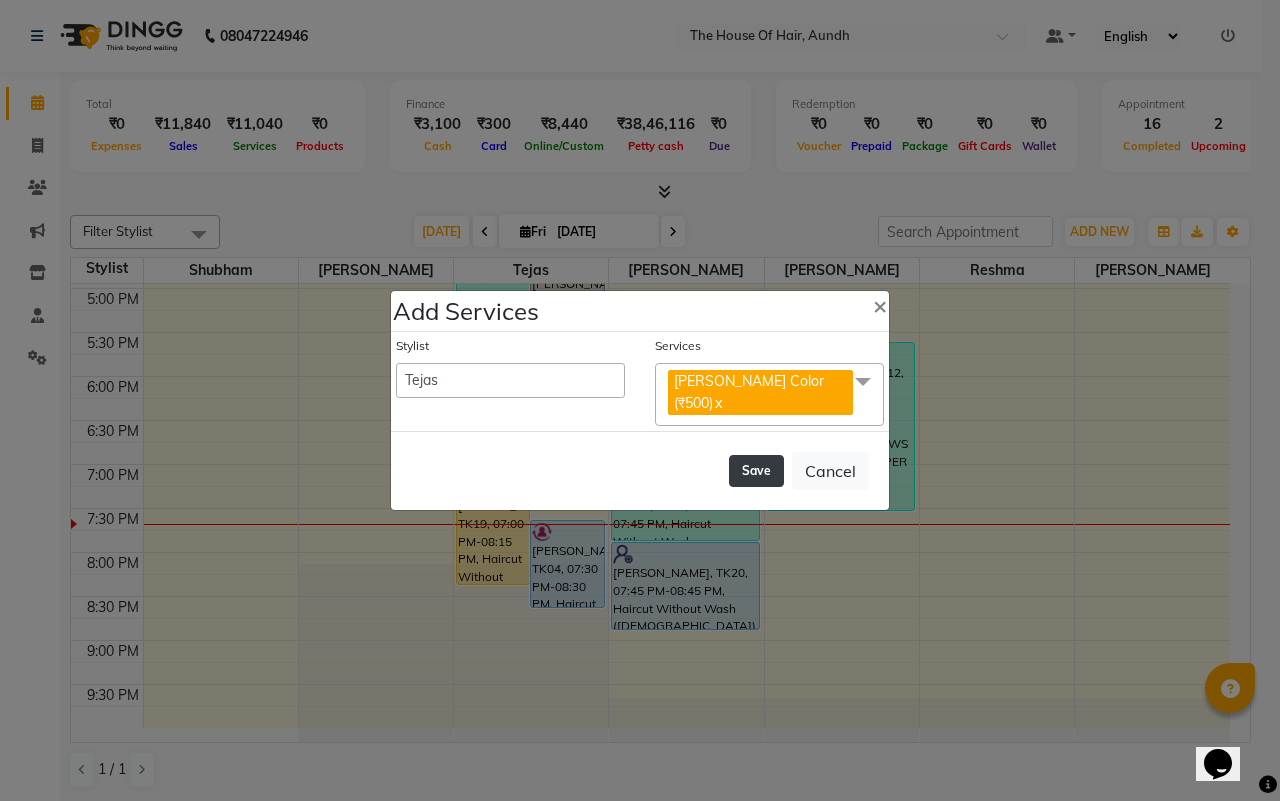 click on "Save" 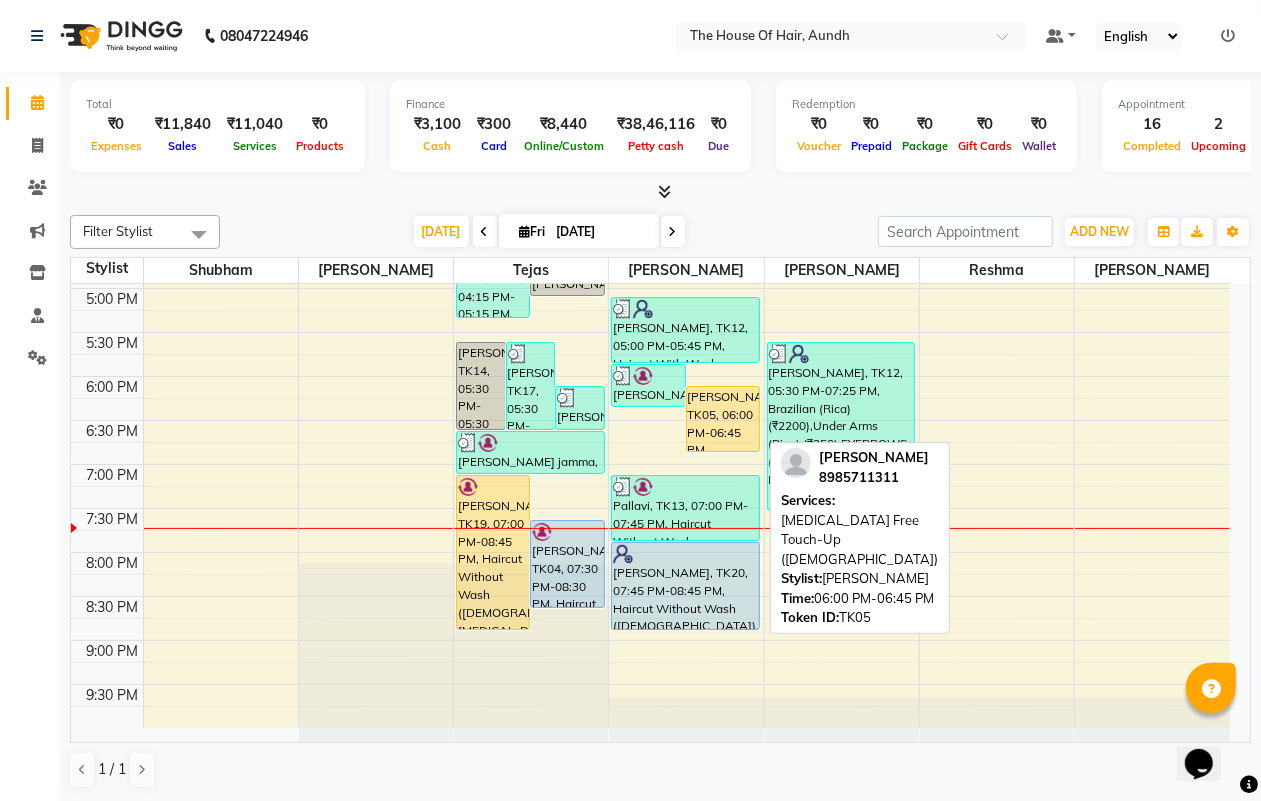 click on "[PERSON_NAME], TK05, 06:00 PM-06:45 PM, [MEDICAL_DATA] Free Touch-Up ([DEMOGRAPHIC_DATA])" at bounding box center [723, 419] 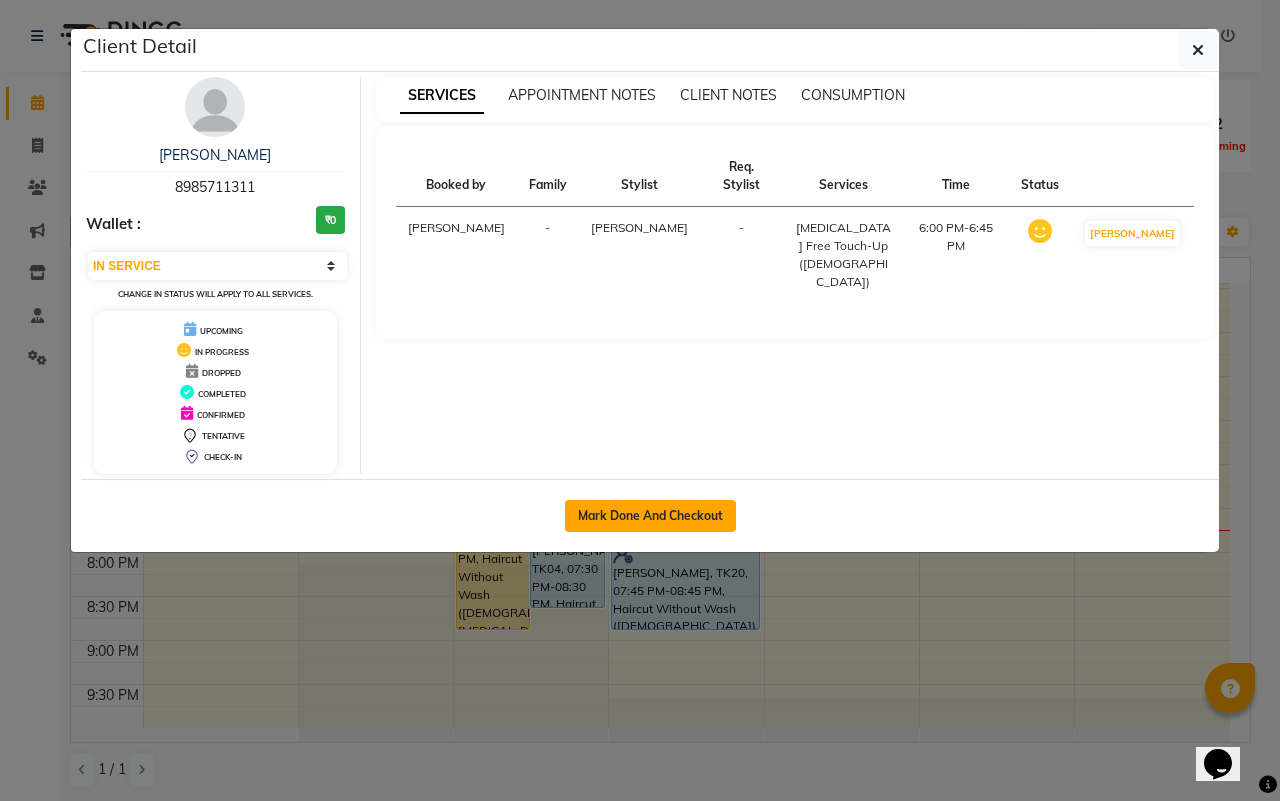 click on "Mark Done And Checkout" 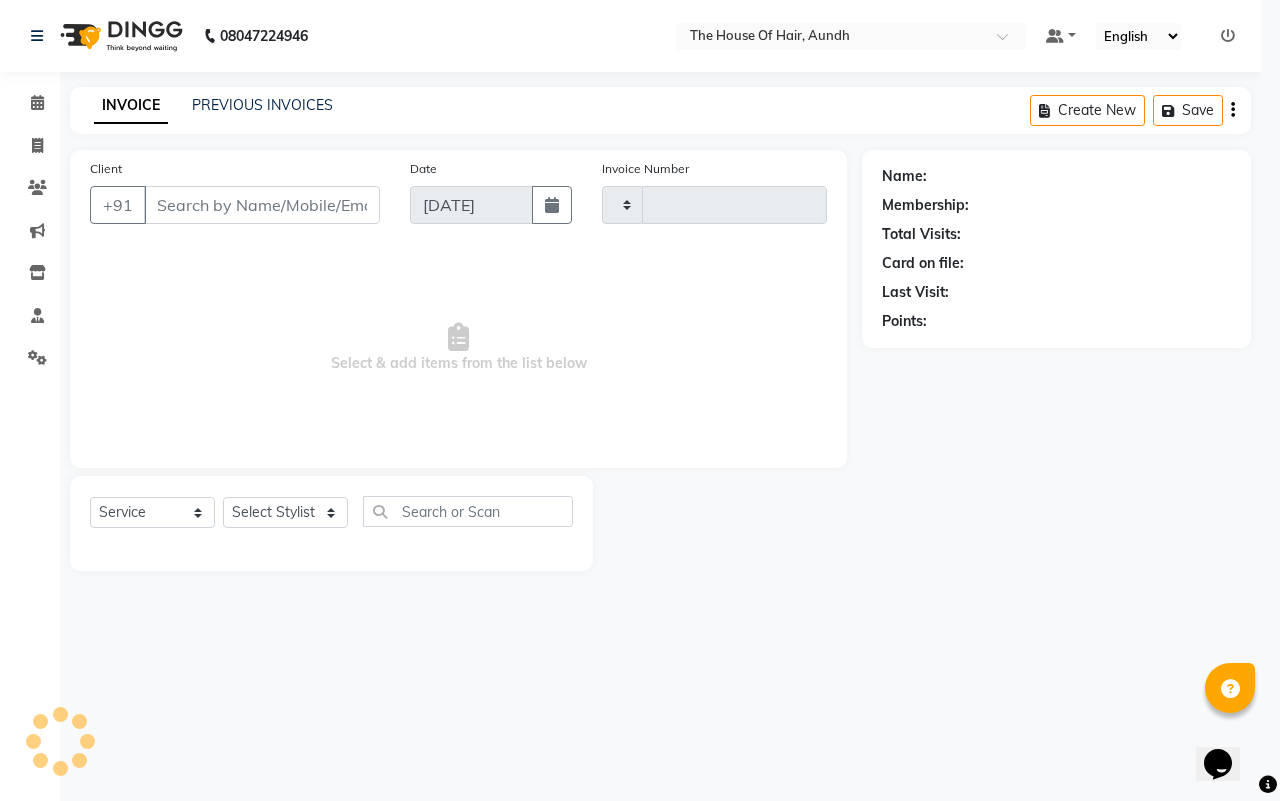 type on "1128" 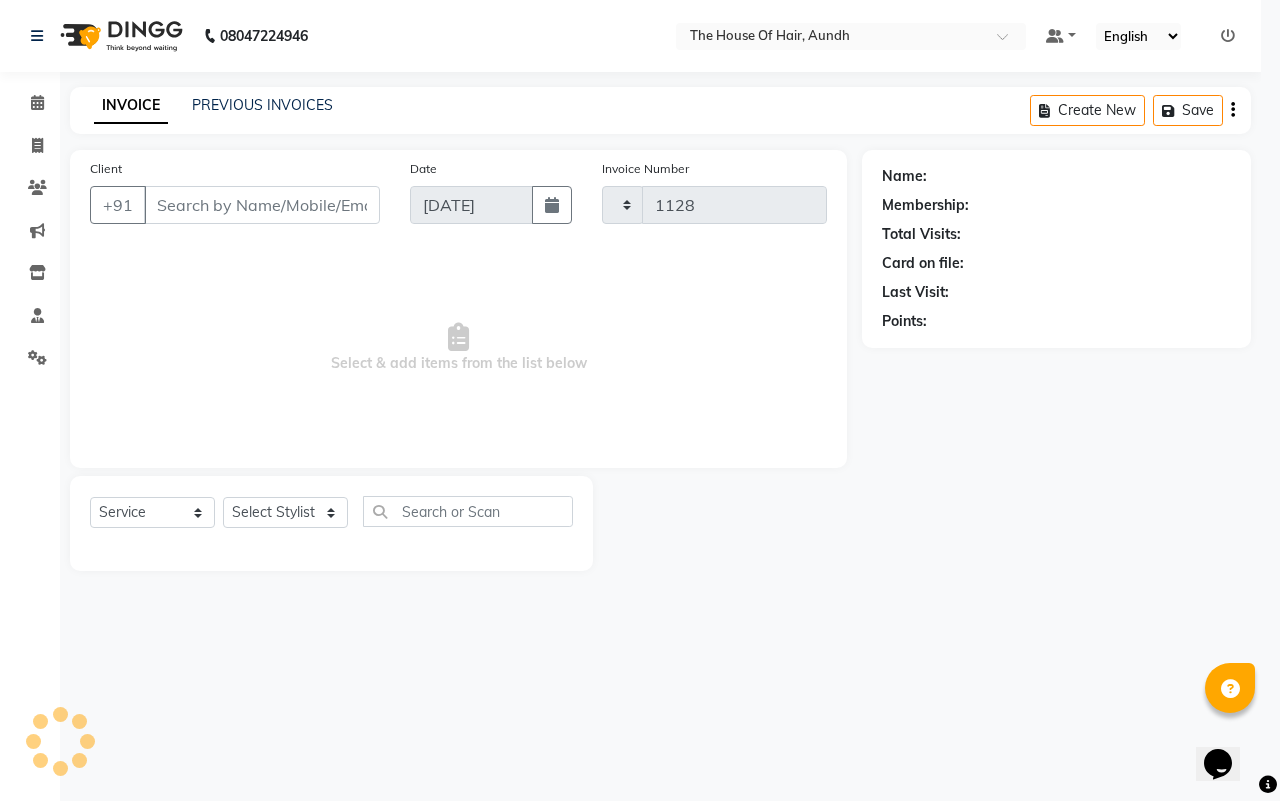 select on "26" 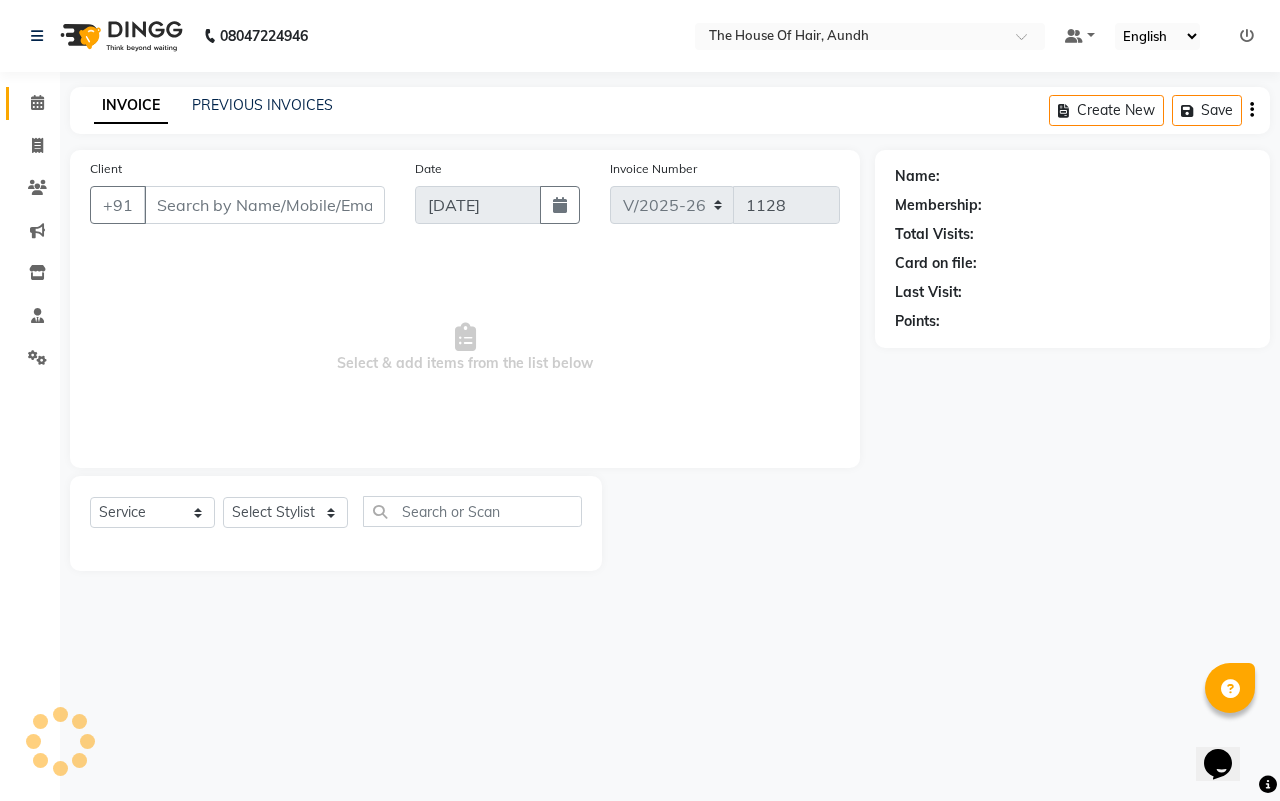 type on "8985711311" 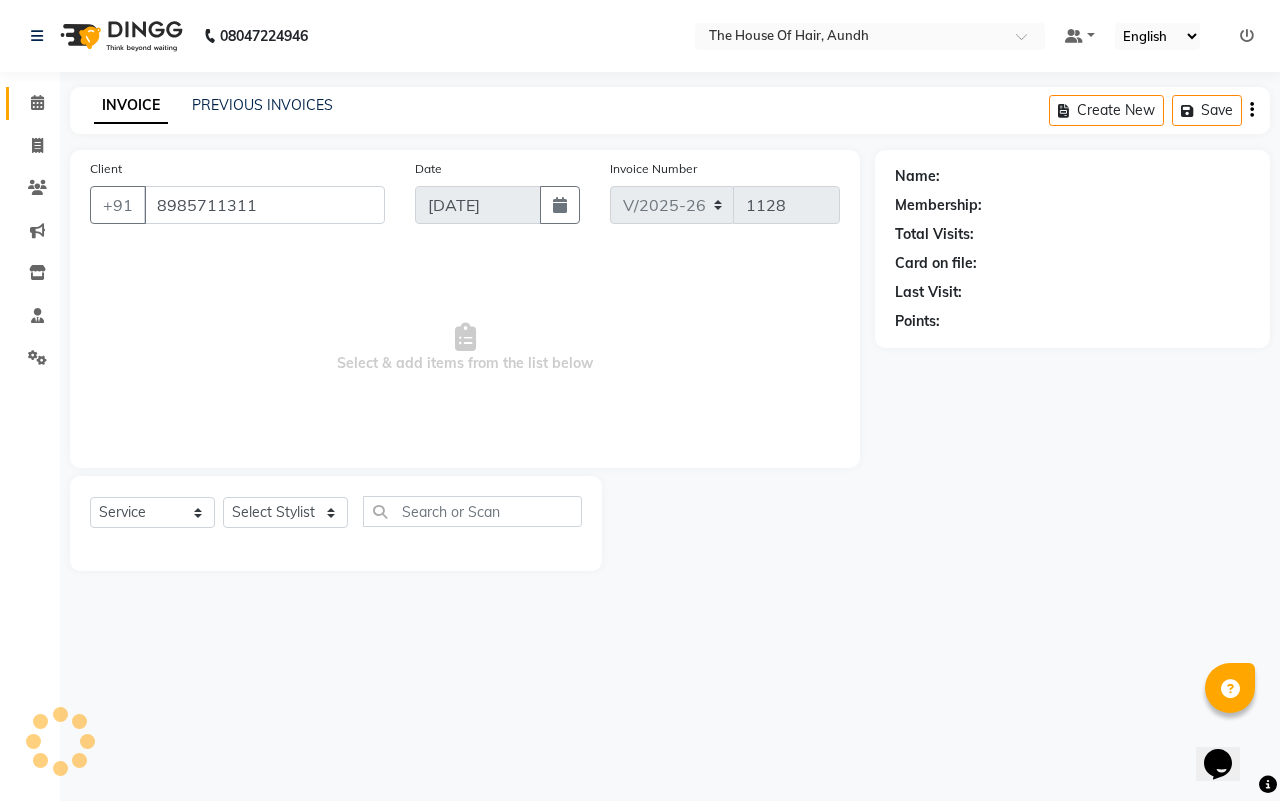 select on "32779" 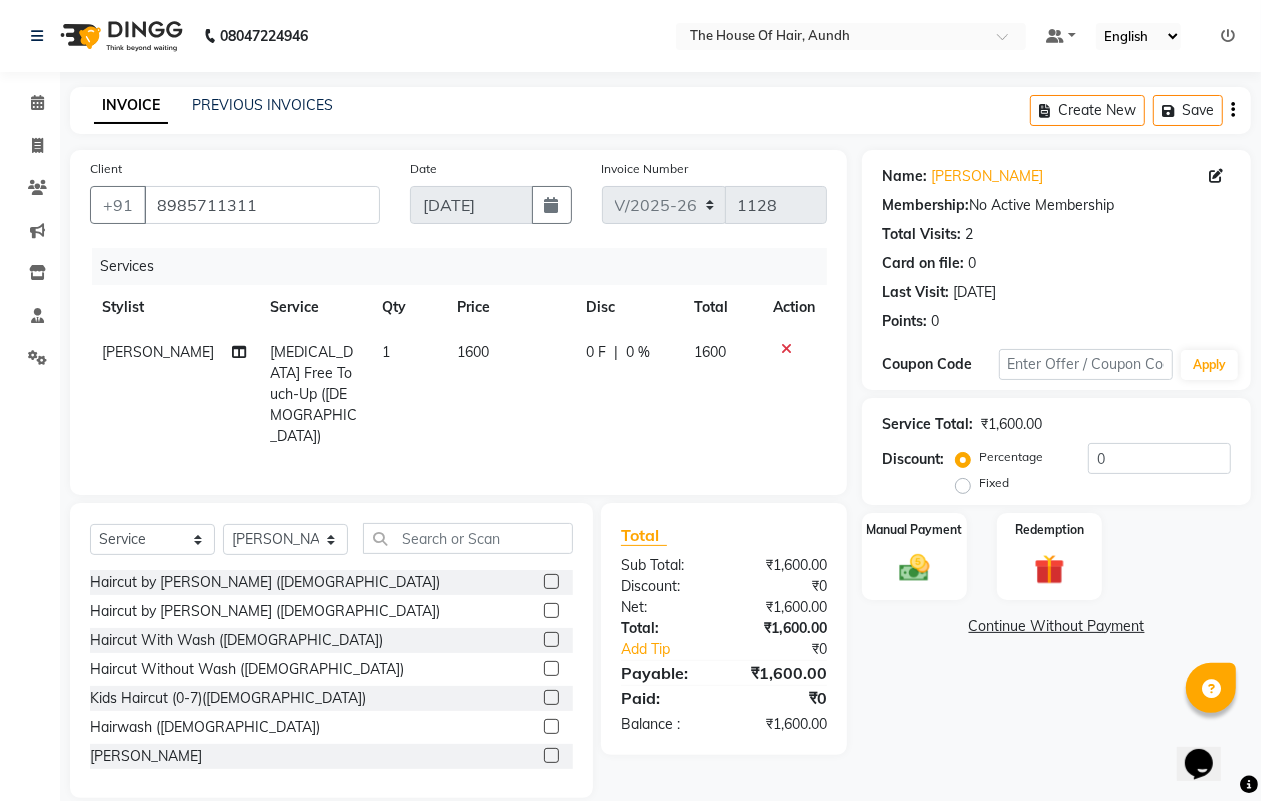 click on "1600" 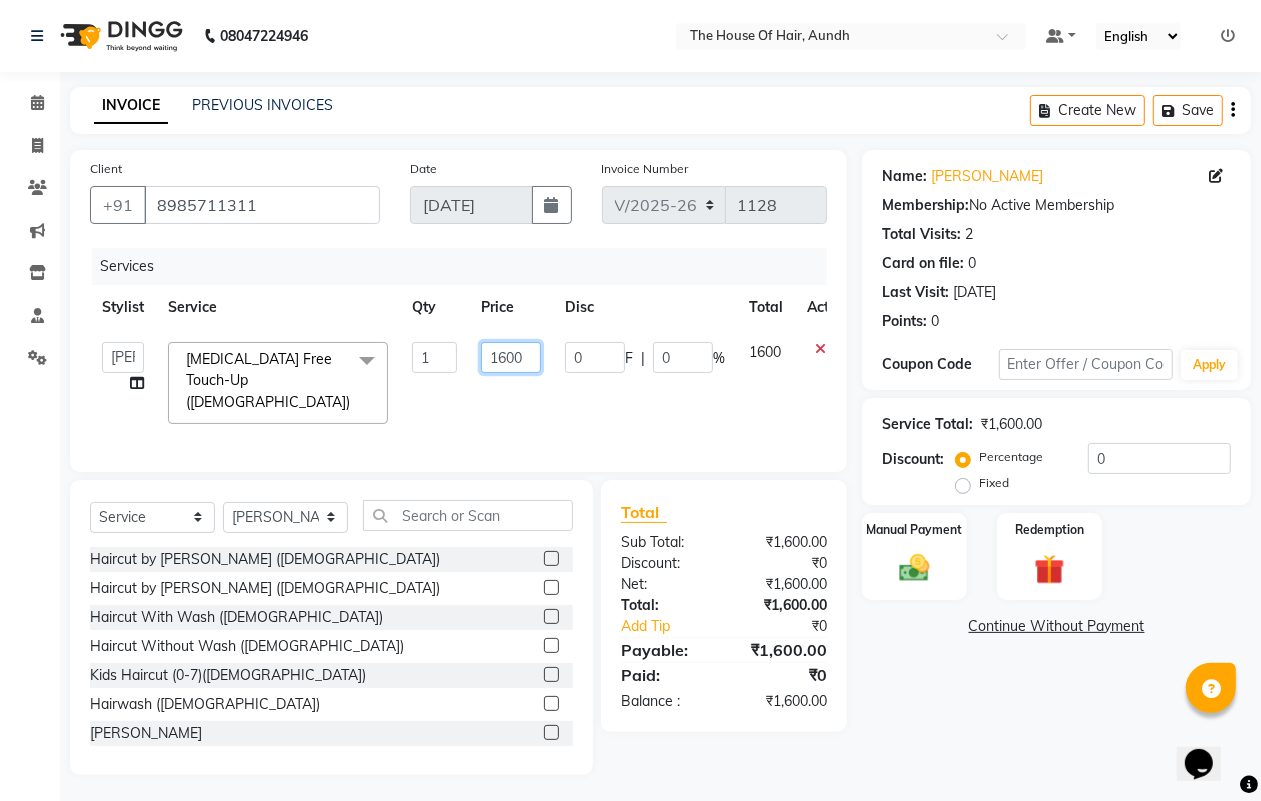 drag, startPoint x: 528, startPoint y: 356, endPoint x: 463, endPoint y: 370, distance: 66.4906 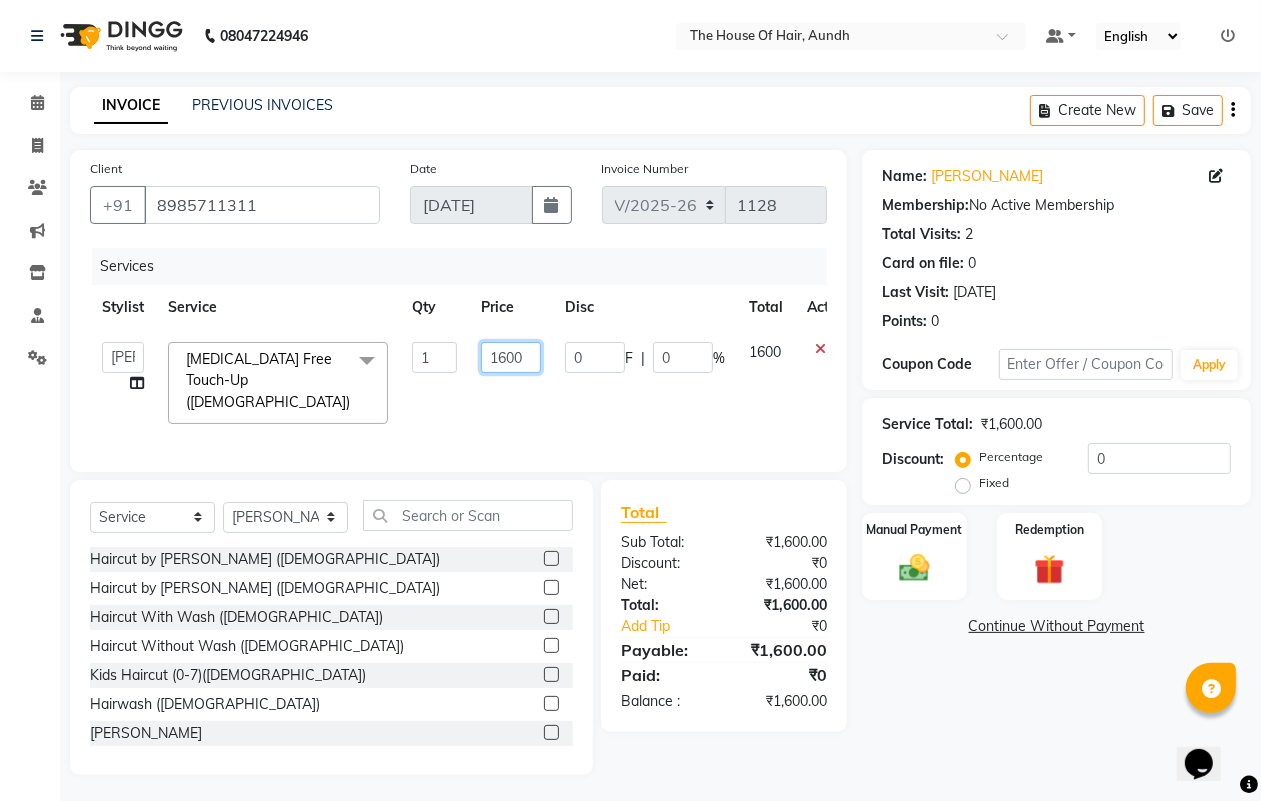 click on "Aarti Chaudhari   Kritika    Reshma   Rushikesh Raut   Shubham   Sonia   Tejas  Ammonia Free Touch-Up (Female)  x Haircut by Shubham (Female) Haircut by Shubham (Male) Haircut With Wash (Male) Haircut Without Wash (Male) Kids Haircut (0-7)(Male) Hairwash (Male) Beard Clean Shave  Head Shave (Male) Hair Spa (Schwarkopf) (Male) Hair Spa (Loreal) (Male) Head Massage (Male) Head Massage With Wash (Male) Chest & Back Trim Haircut With Wash (Female) Haircut Without Wash (Female) Head Massage With Wash (Female) Kids Hair (0-7) (Female) Blow Dry With Shampoo & Conditioner (Female) Only Blowdry (Female) Head Massage (Female) Hair Wash & Paddle Dry (Female) Hair Spa (Loreal) (Female) Hair Spa (Schwarzkopf) (Female) Fringe (Female) Tong (Female) Iron Tong (Female) Ironing (Female) Crimping (Female) Styling (Male) Clear Dose (Male) Clear Dose (Female) French Braids (Male) Only Face Cleansing Hands Trim Hair Restoration Treatment(Female) Hair Restoration Treatment(Male) Global Color (Male) Global Color (Female) 1 1600 0" 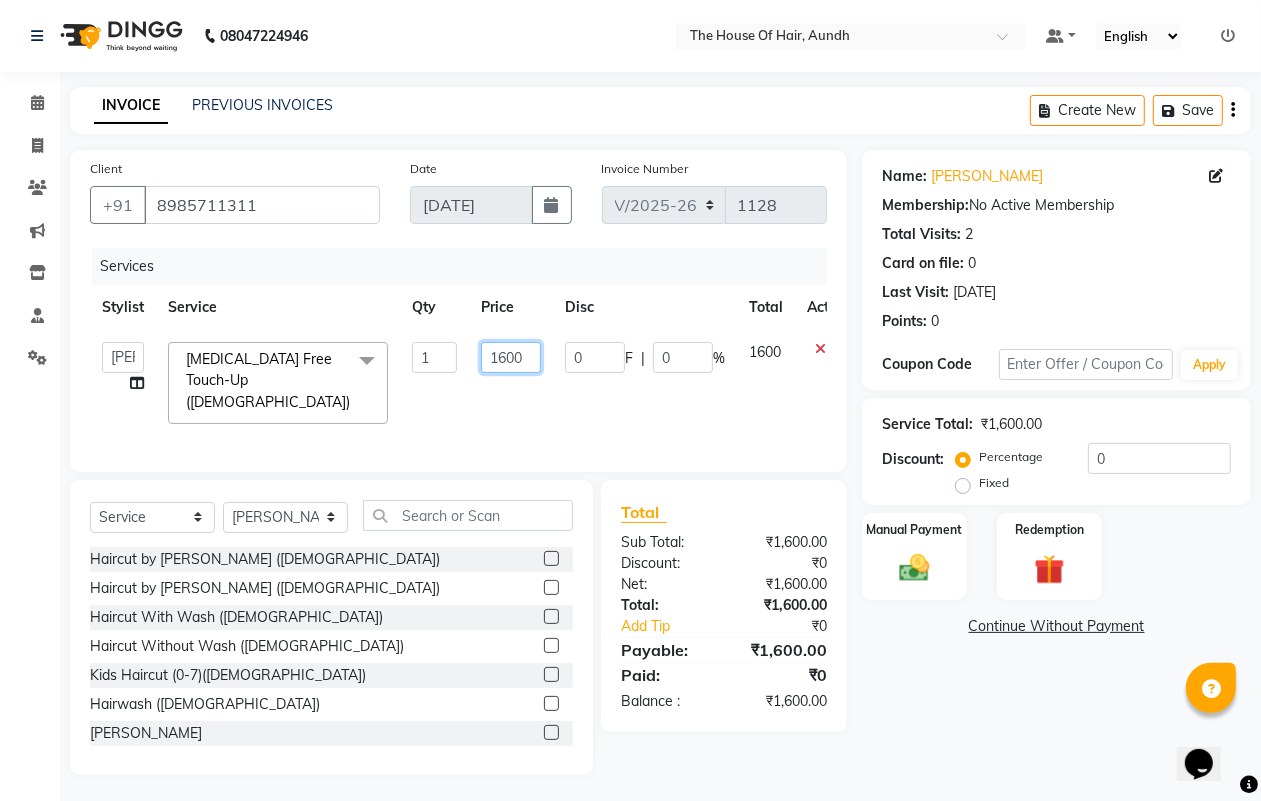 type on "0" 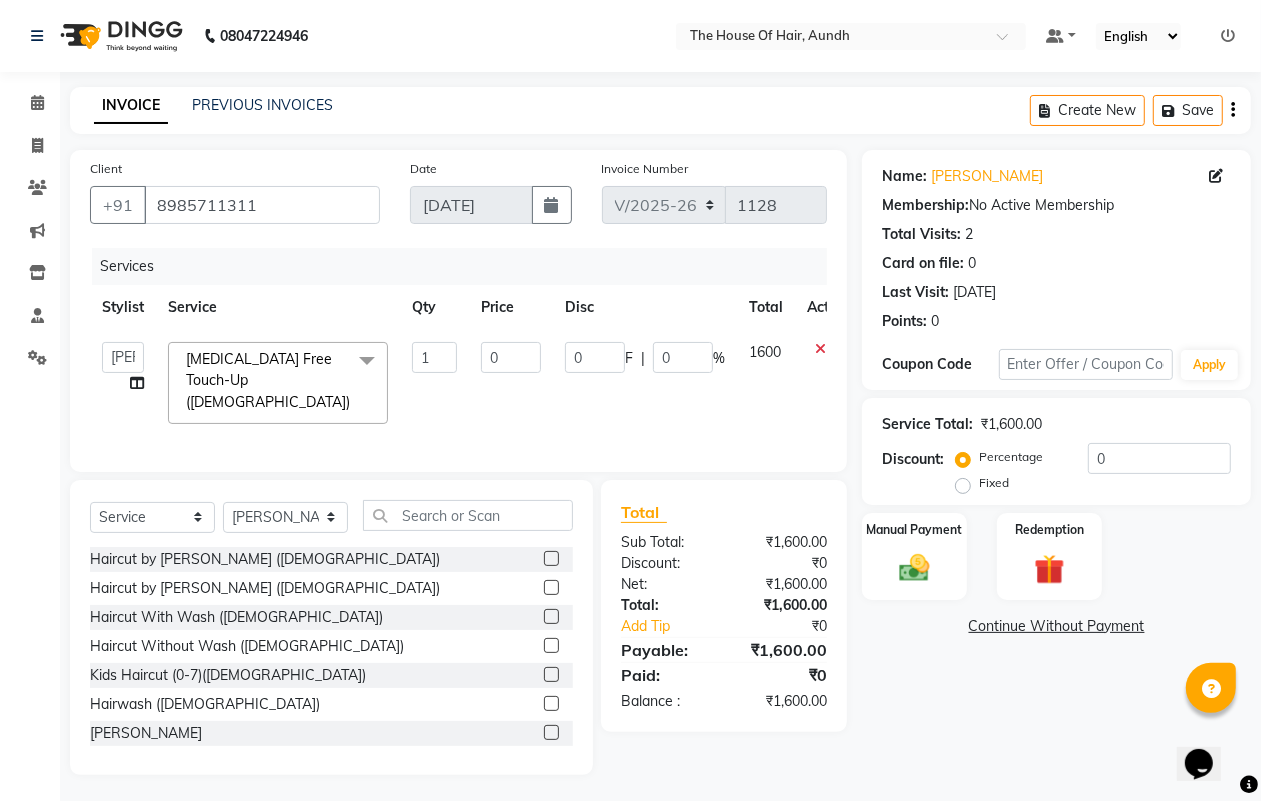 click on "Client +91 8985711311 Date 11-07-2025 Invoice Number V/2025 V/2025-26 1128 Services Stylist Service Qty Price Disc Total Action  Aarti Chaudhari   Kritika    Reshma   Rushikesh Raut   Shubham   Sonia   Tejas  Ammonia Free Touch-Up (Female)  x Haircut by Shubham (Female) Haircut by Shubham (Male) Haircut With Wash (Male) Haircut Without Wash (Male) Kids Haircut (0-7)(Male) Hairwash (Male) Beard Clean Shave  Head Shave (Male) Hair Spa (Schwarkopf) (Male) Hair Spa (Loreal) (Male) Head Massage (Male) Head Massage With Wash (Male) Chest & Back Trim Haircut With Wash (Female) Haircut Without Wash (Female) Head Massage With Wash (Female) Kids Hair (0-7) (Female) Blow Dry With Shampoo & Conditioner (Female) Only Blowdry (Female) Head Massage (Female) Hair Wash & Paddle Dry (Female) Hair Spa (Loreal) (Female) Hair Spa (Schwarzkopf) (Female) Fringe (Female) Tong (Female) Iron Tong (Female) Ironing (Female) Crimping (Female) Styling (Male) Clear Dose (Male) Clear Dose (Female) French Braids (Male) Only Face Cleansing 1" 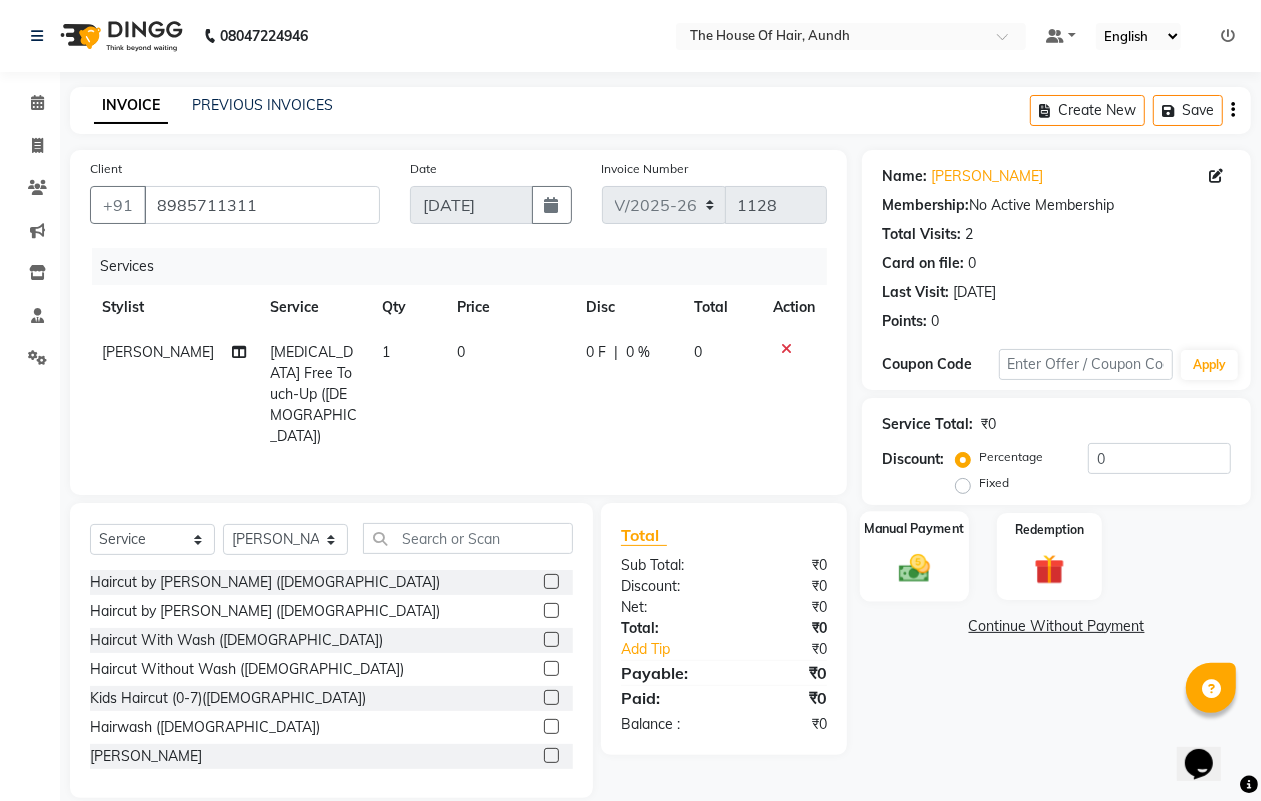 click 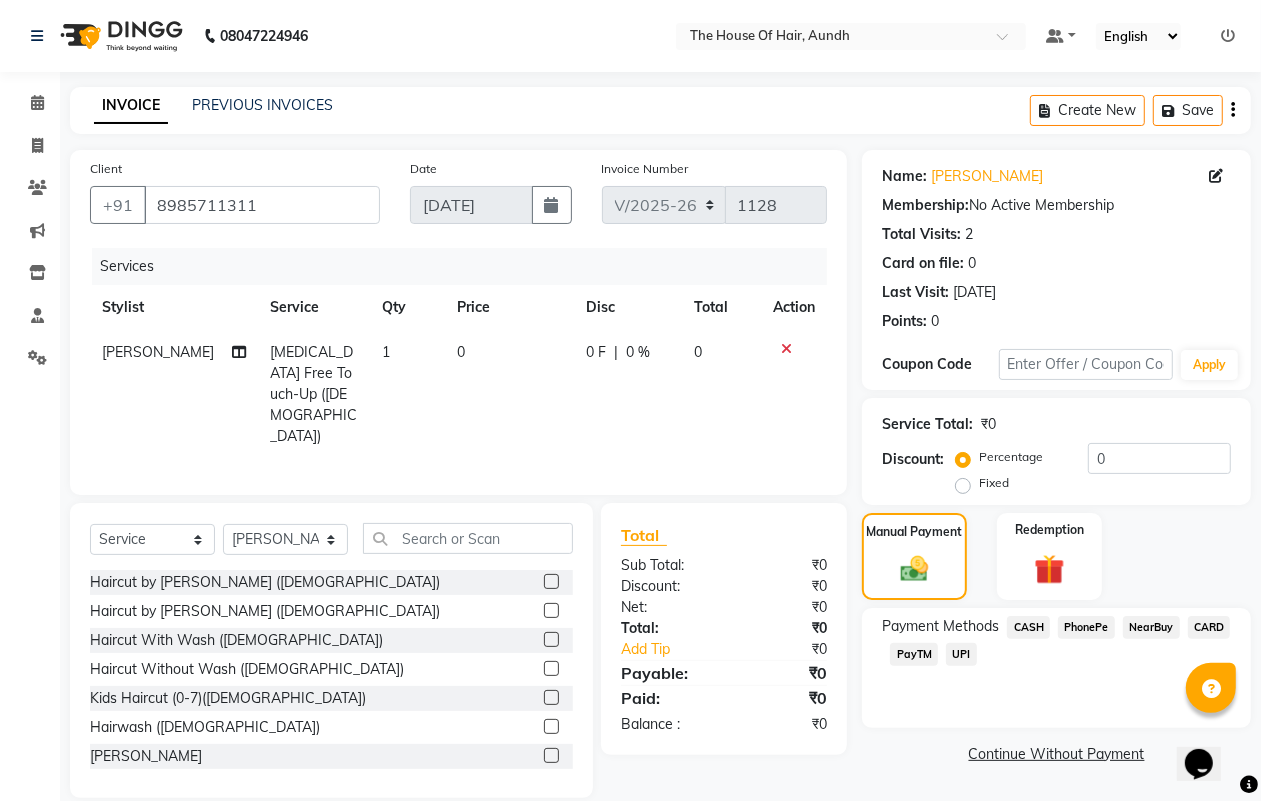click on "UPI" 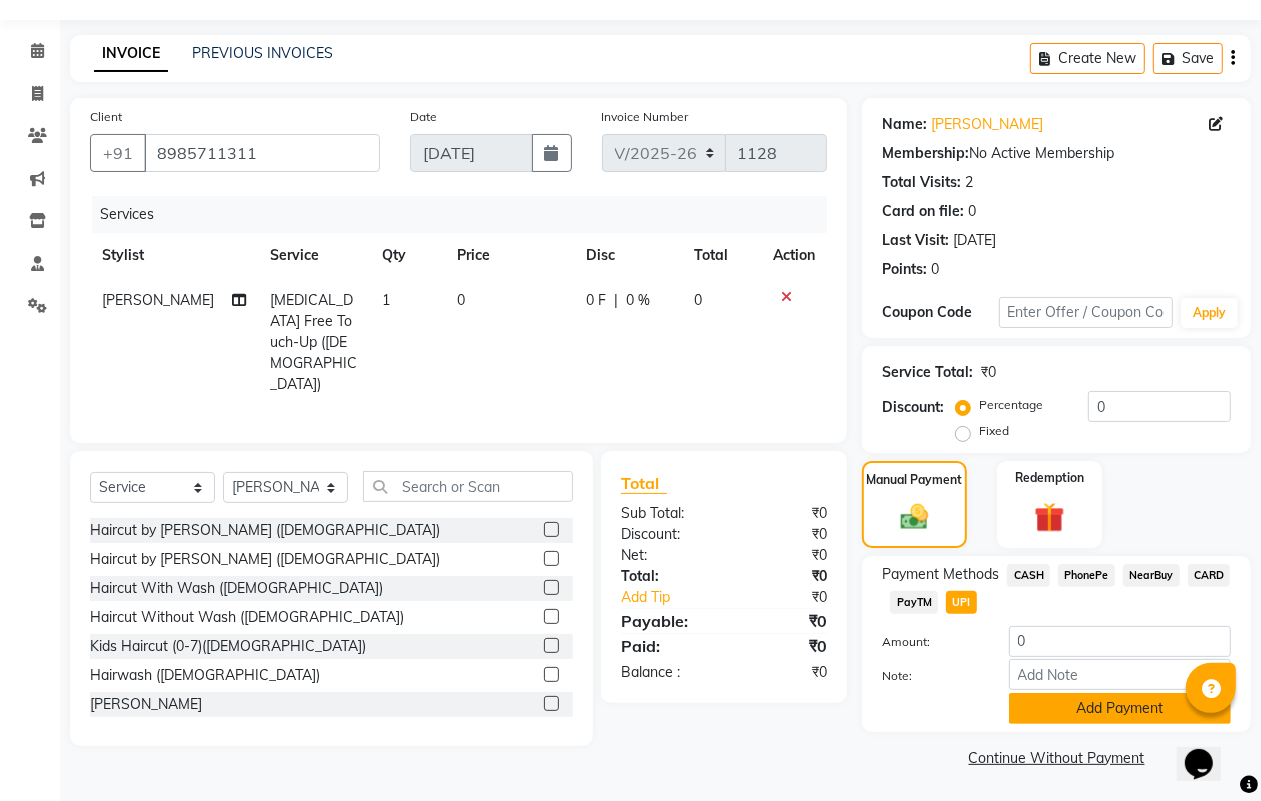 click on "Add Payment" 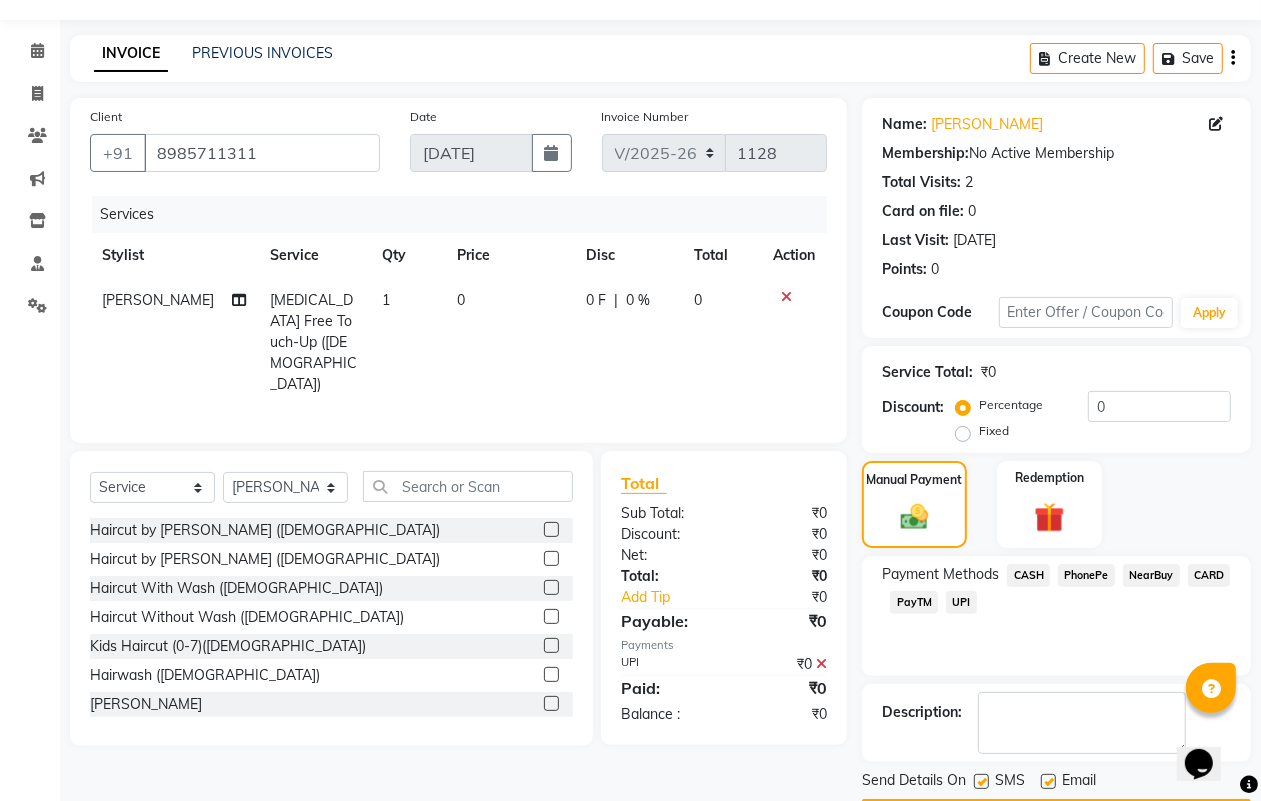 scroll, scrollTop: 111, scrollLeft: 0, axis: vertical 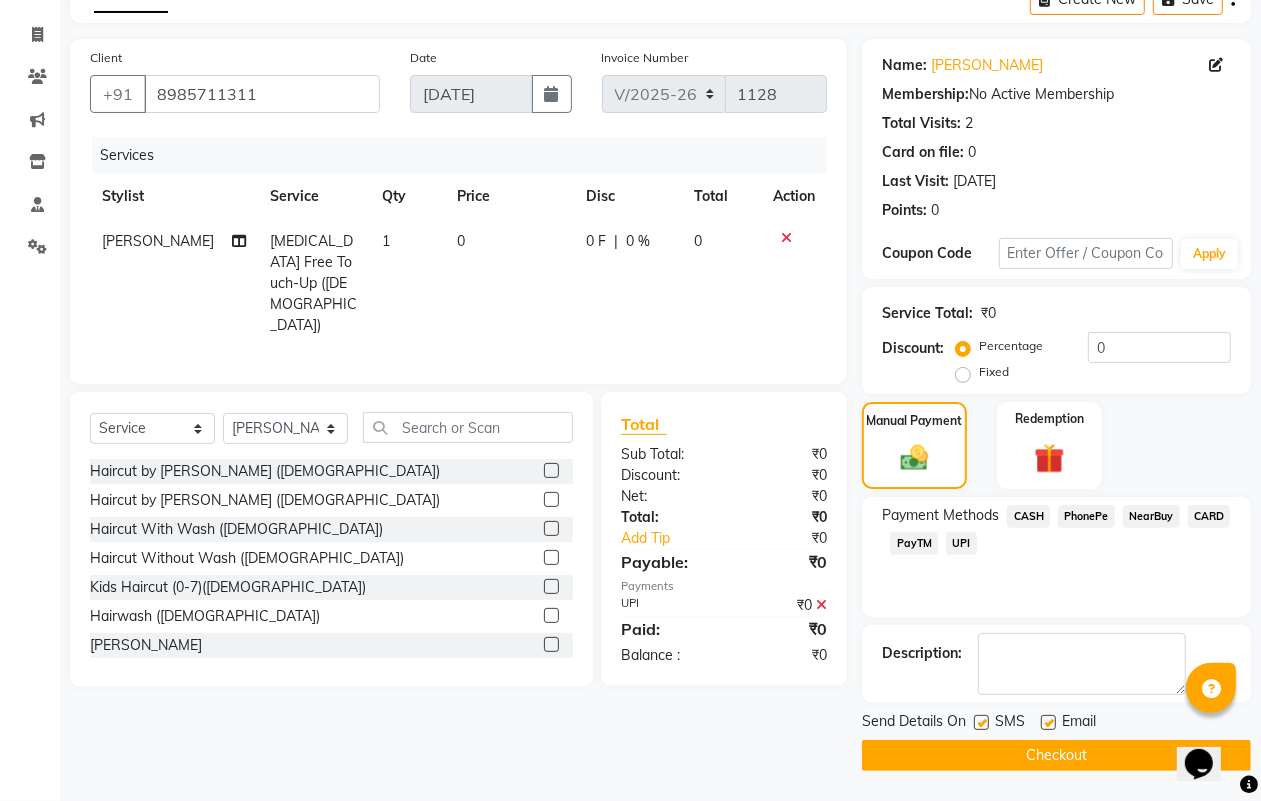 click on "Checkout" 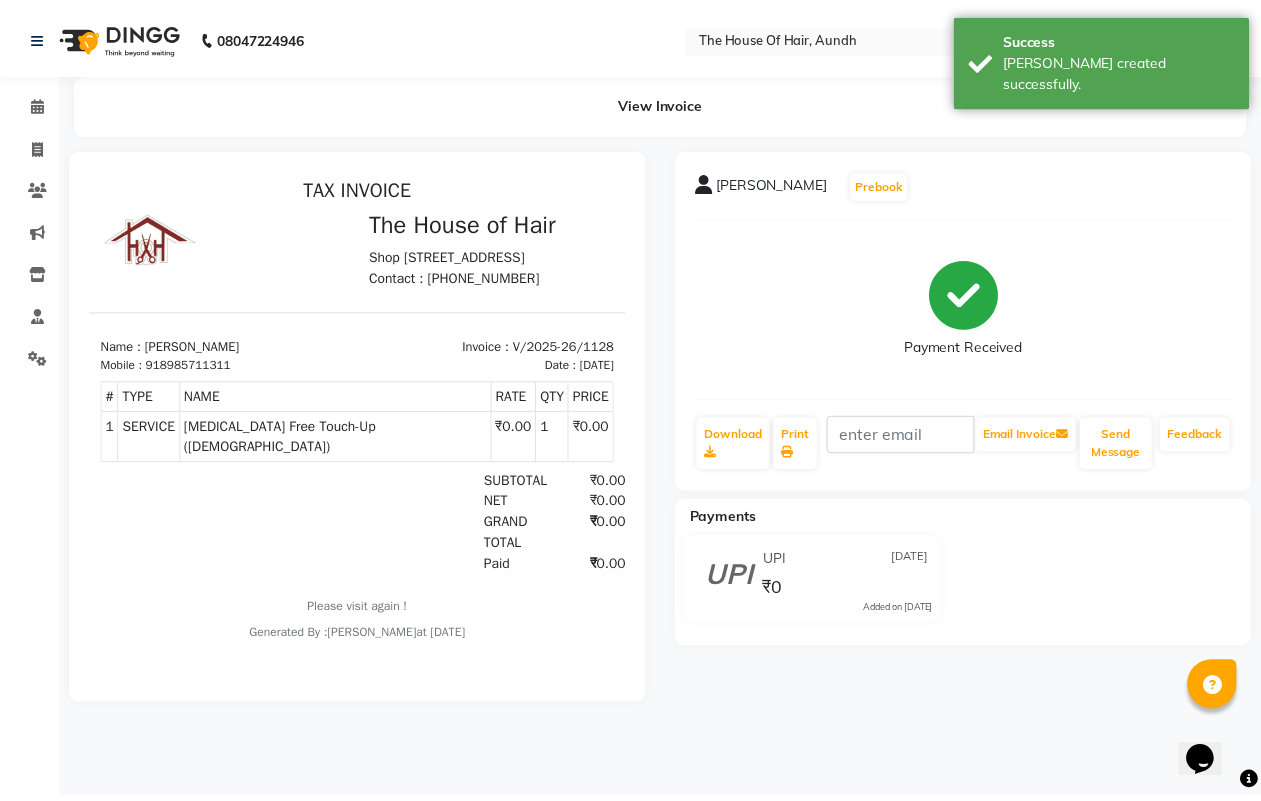 scroll, scrollTop: 0, scrollLeft: 0, axis: both 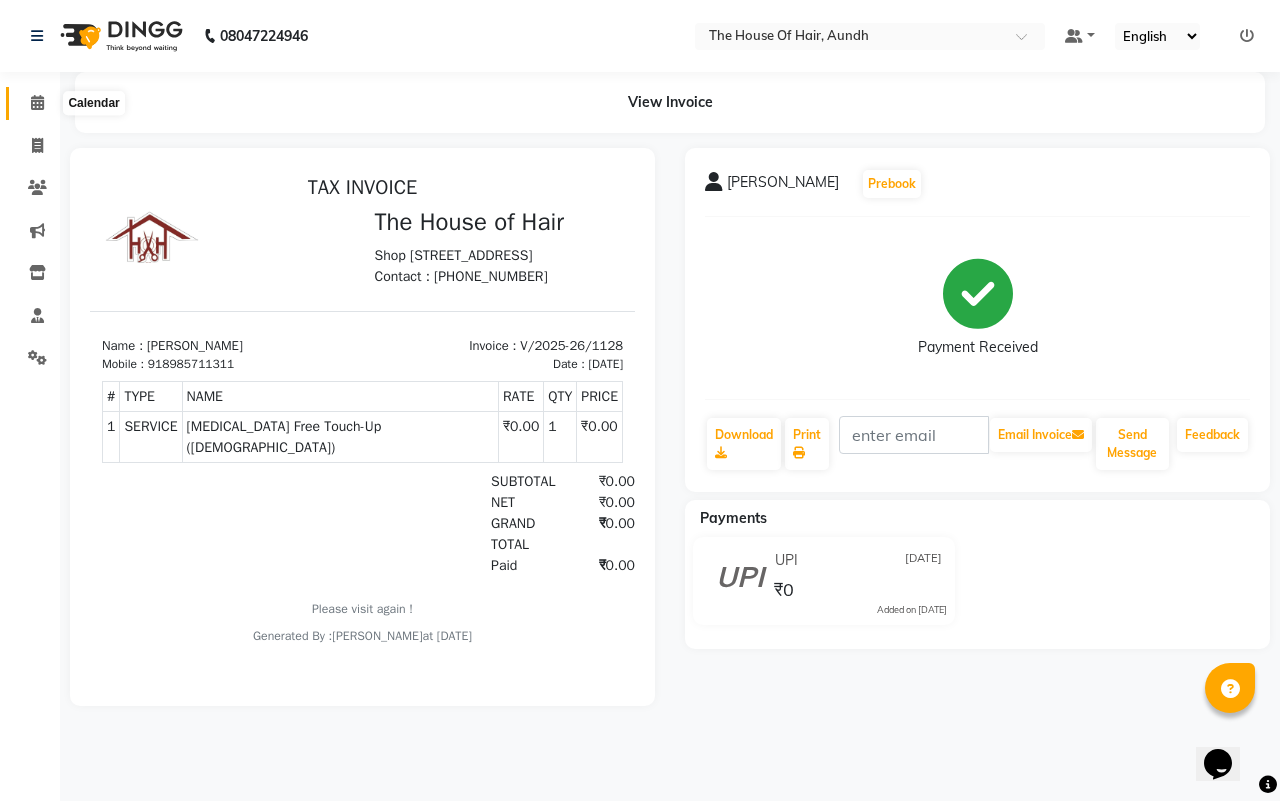 click 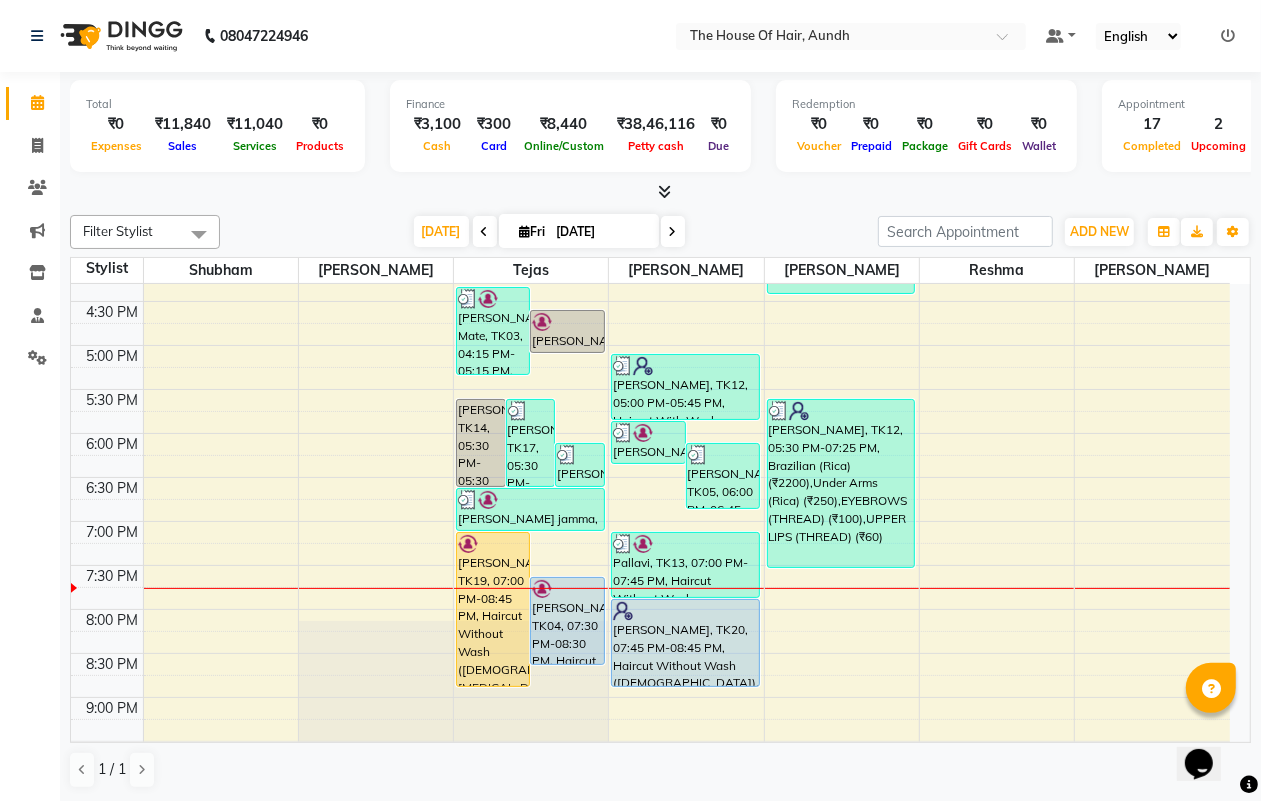 scroll, scrollTop: 787, scrollLeft: 0, axis: vertical 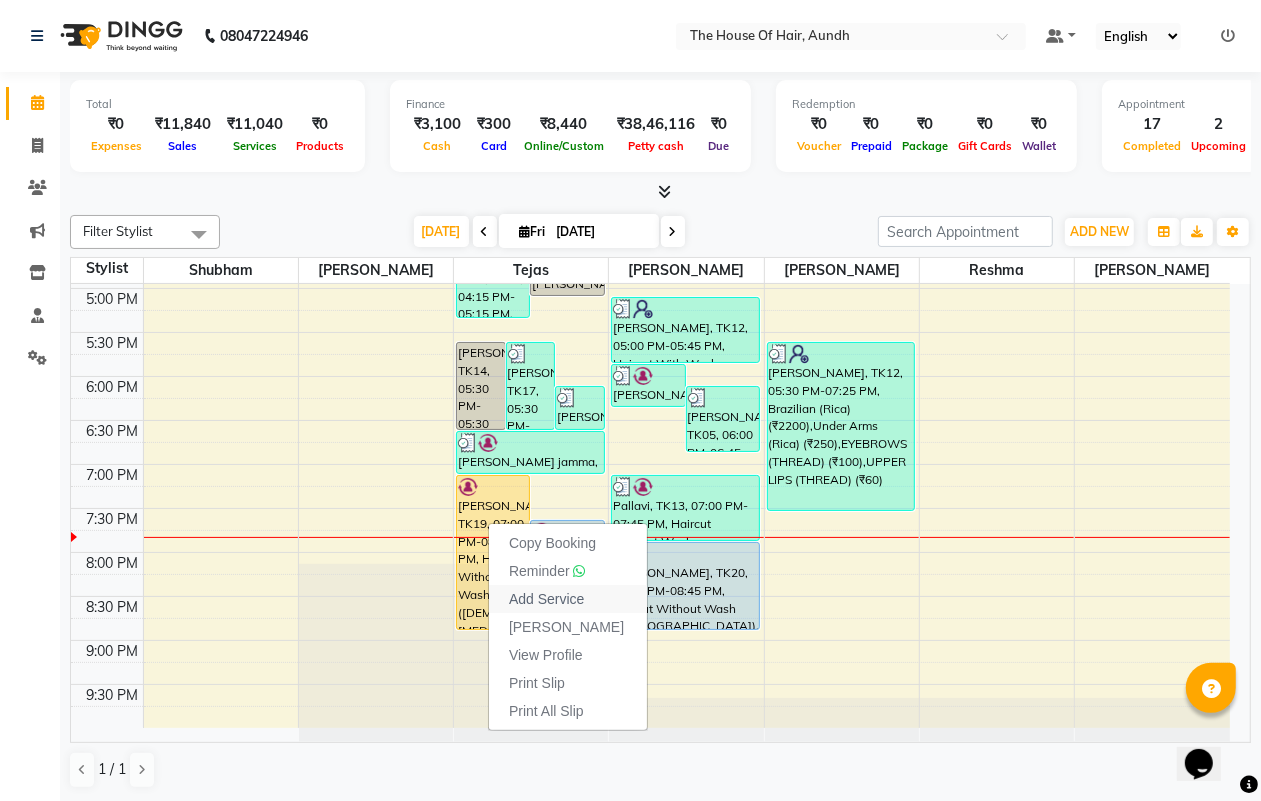 click on "Add Service" at bounding box center (546, 599) 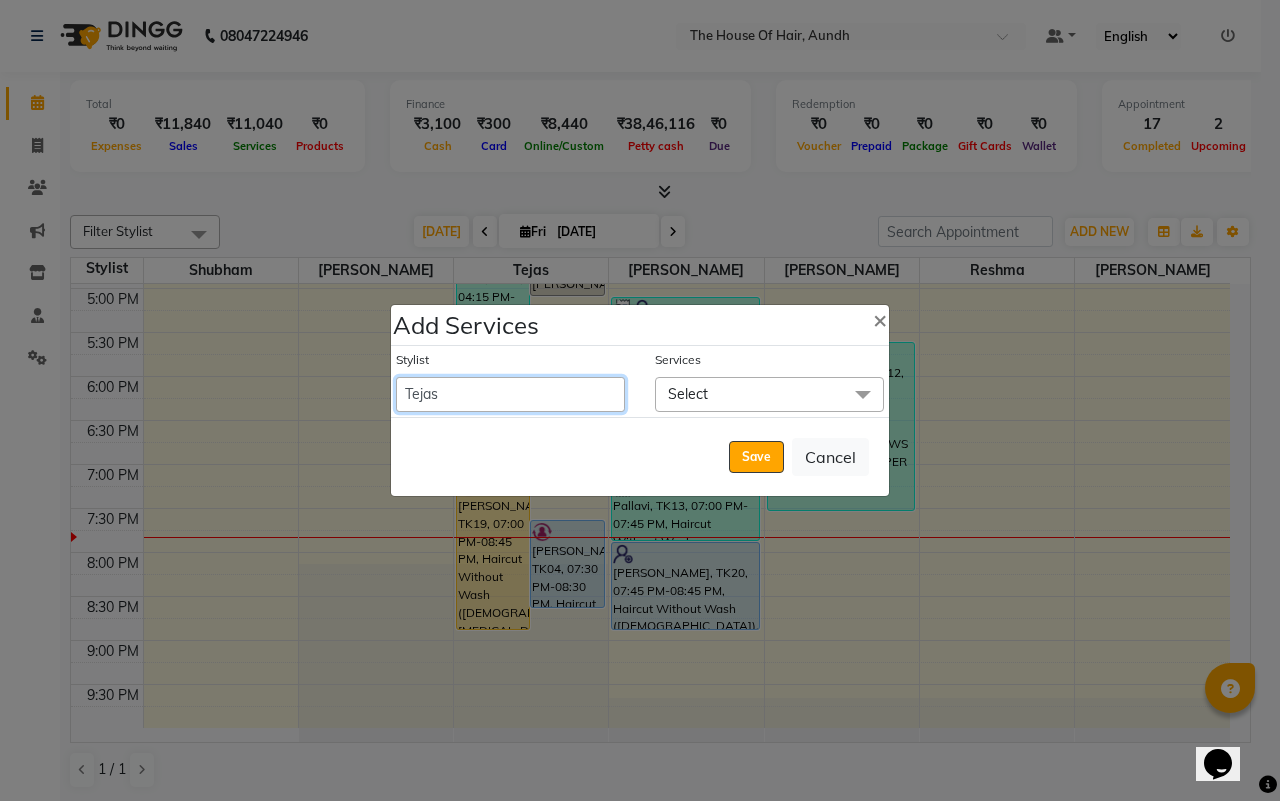 click on "[PERSON_NAME]    Reshma   [PERSON_NAME]   [PERSON_NAME]   [PERSON_NAME]   [PERSON_NAME]" at bounding box center [510, 394] 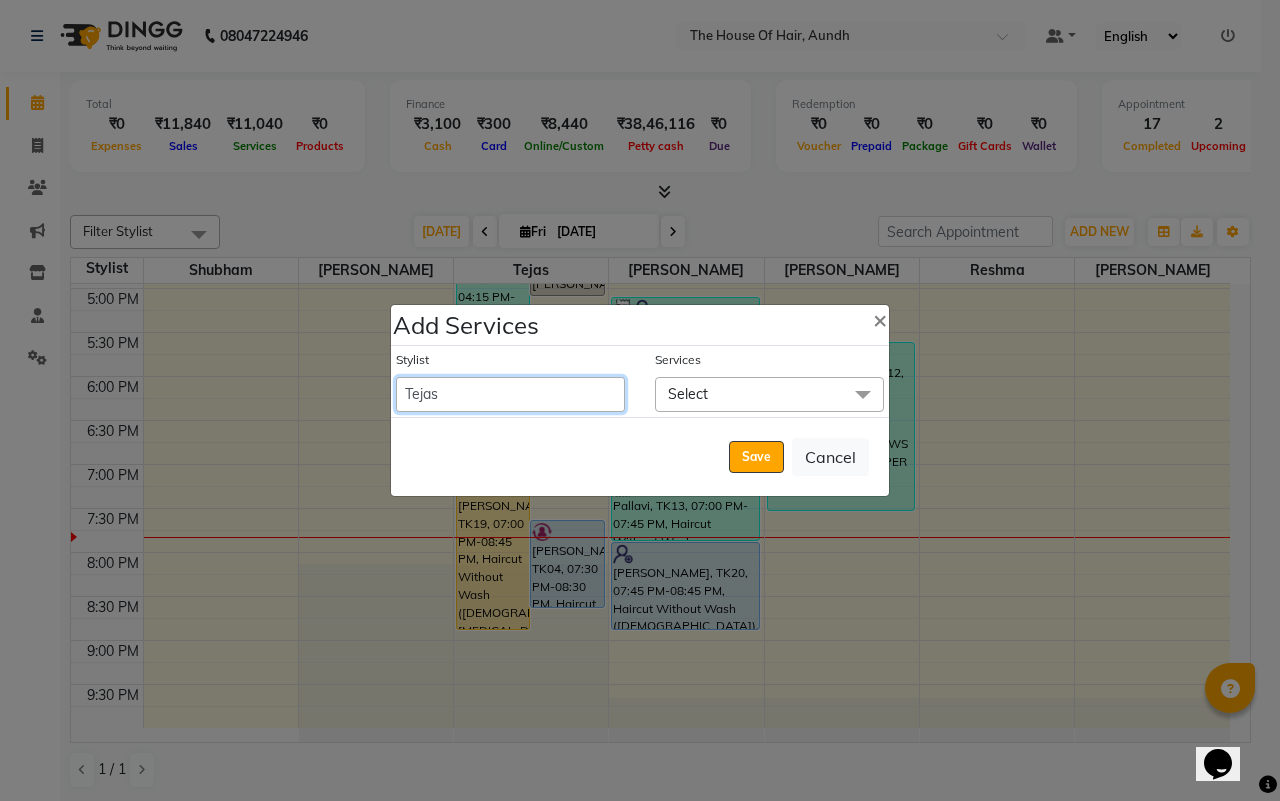 select on "26196" 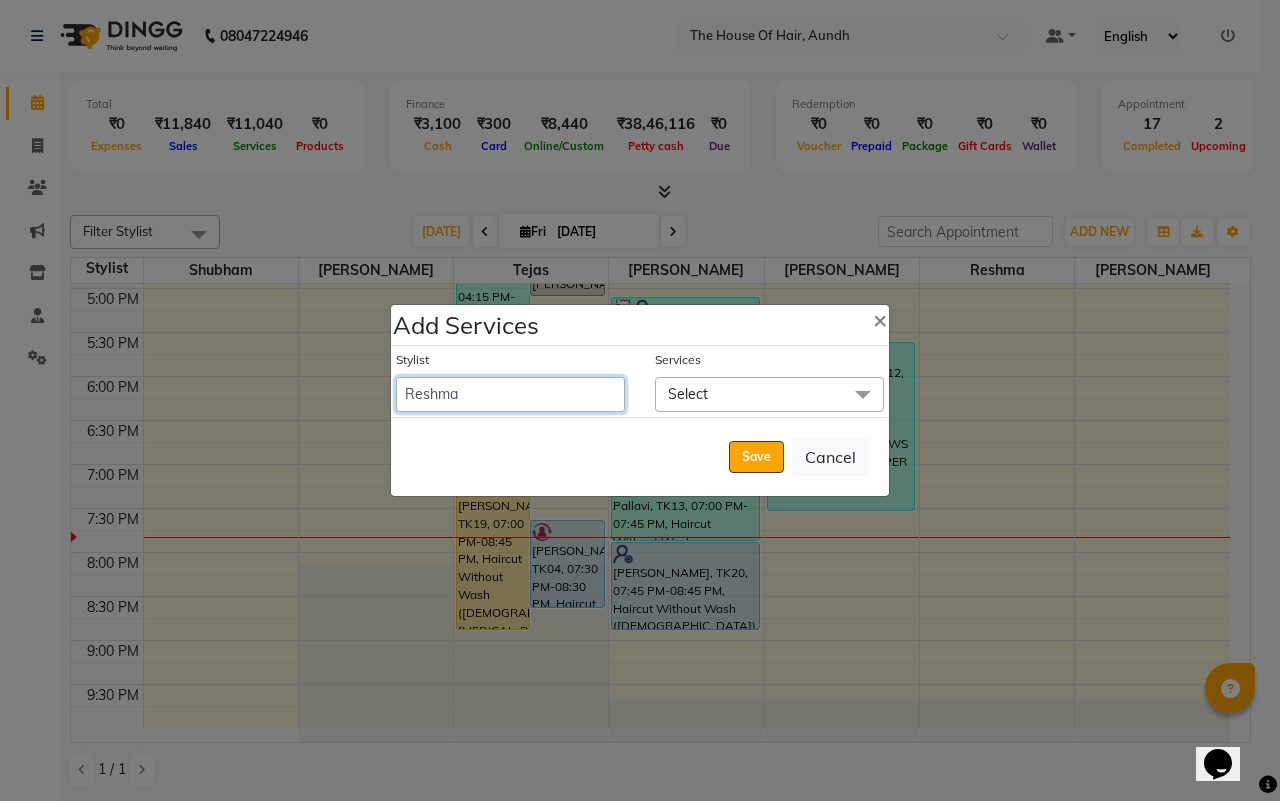 click on "[PERSON_NAME]    Reshma   [PERSON_NAME]   [PERSON_NAME]   [PERSON_NAME]   [PERSON_NAME]" at bounding box center [510, 394] 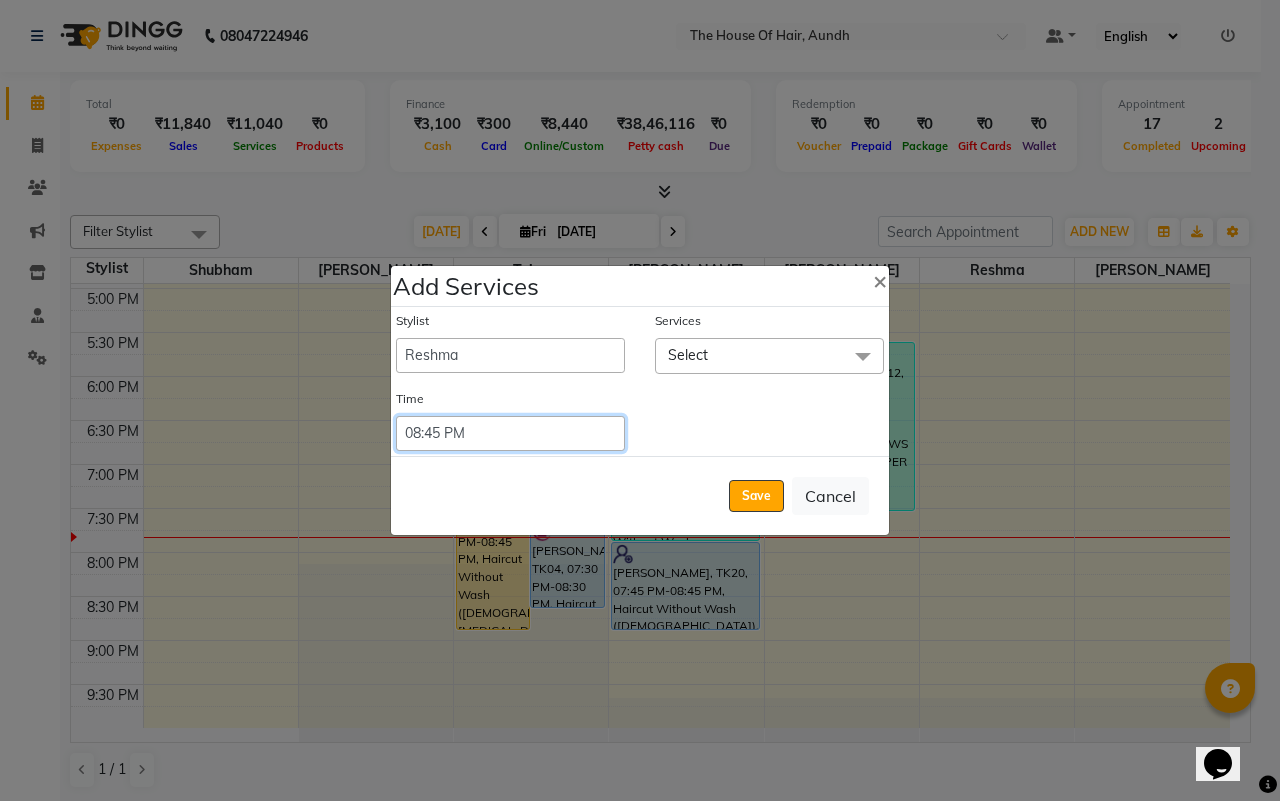 click on "Select 09:00 AM  09:15 AM  09:30 AM  09:45 AM  10:00 AM  10:15 AM  10:30 AM  10:45 AM  11:00 AM  11:15 AM  11:30 AM  11:45 AM  12:00 PM  12:15 PM  12:30 PM  12:45 PM  01:00 PM  01:15 PM  01:30 PM  01:45 PM  02:00 PM  02:15 PM  02:30 PM  02:45 PM  03:00 PM  03:15 PM  03:30 PM  03:45 PM  04:00 PM  04:15 PM  04:30 PM  04:45 PM  05:00 PM  05:15 PM  05:30 PM  05:45 PM  06:00 PM  06:15 PM  06:30 PM  06:45 PM  07:00 PM  07:15 PM  07:30 PM  07:45 PM  08:00 PM  08:15 PM  08:30 PM  08:45 PM  09:00 PM  09:15 PM  09:30 PM  09:45 PM  10:00 PM  10:15 PM  10:30 PM  10:45 PM  11:00 PM  11:15 PM  11:30 PM  11:45 PM  12:00 PM  12:15 PM  12:30 PM  12:45 PM" at bounding box center (510, 433) 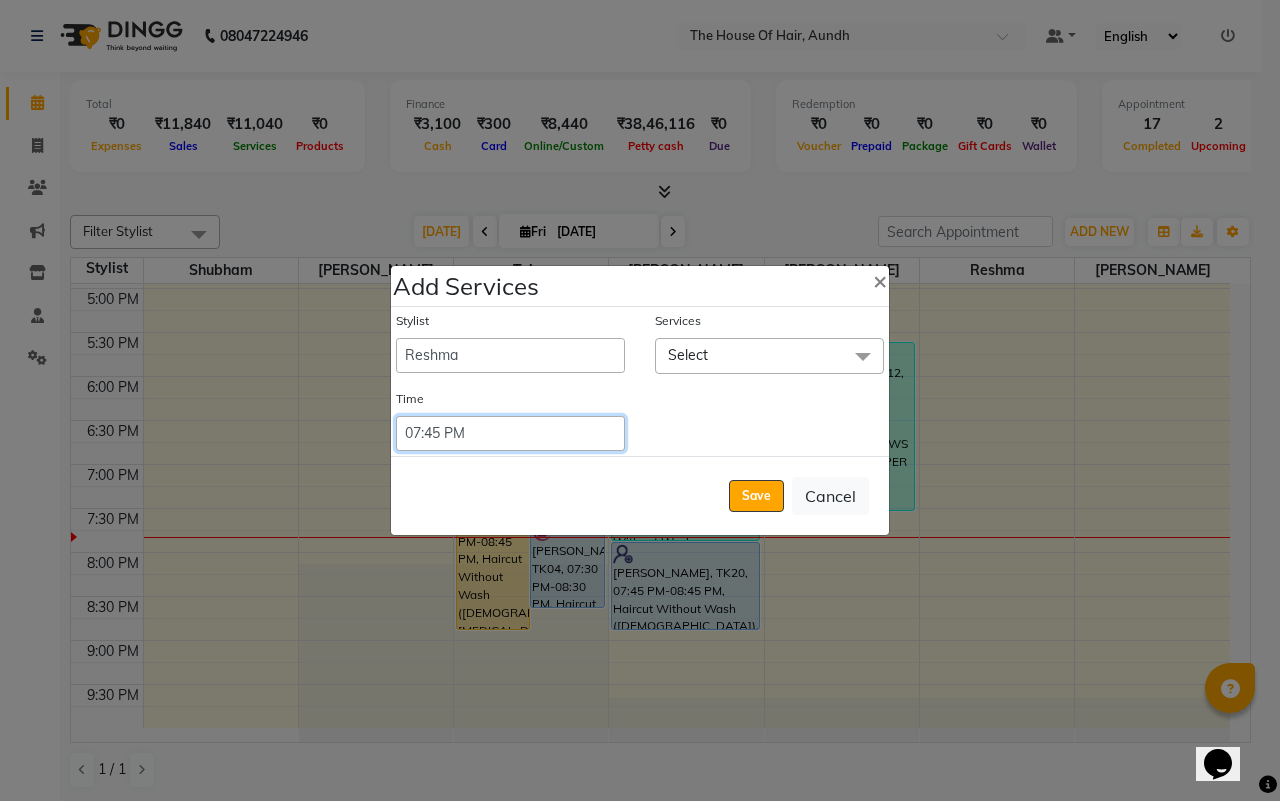 click on "Select 09:00 AM  09:15 AM  09:30 AM  09:45 AM  10:00 AM  10:15 AM  10:30 AM  10:45 AM  11:00 AM  11:15 AM  11:30 AM  11:45 AM  12:00 PM  12:15 PM  12:30 PM  12:45 PM  01:00 PM  01:15 PM  01:30 PM  01:45 PM  02:00 PM  02:15 PM  02:30 PM  02:45 PM  03:00 PM  03:15 PM  03:30 PM  03:45 PM  04:00 PM  04:15 PM  04:30 PM  04:45 PM  05:00 PM  05:15 PM  05:30 PM  05:45 PM  06:00 PM  06:15 PM  06:30 PM  06:45 PM  07:00 PM  07:15 PM  07:30 PM  07:45 PM  08:00 PM  08:15 PM  08:30 PM  08:45 PM  09:00 PM  09:15 PM  09:30 PM  09:45 PM  10:00 PM  10:15 PM  10:30 PM  10:45 PM  11:00 PM  11:15 PM  11:30 PM  11:45 PM  12:00 PM  12:15 PM  12:30 PM  12:45 PM" at bounding box center (510, 433) 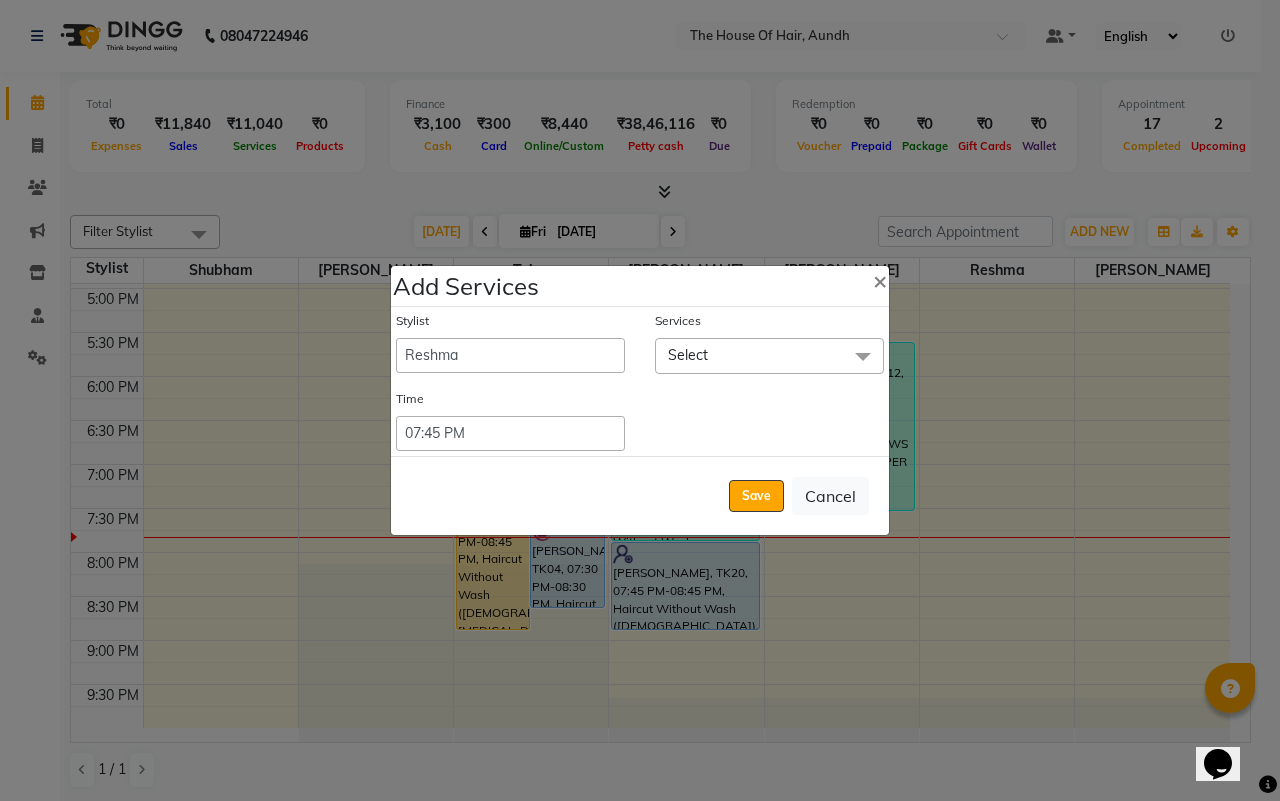click on "Select" 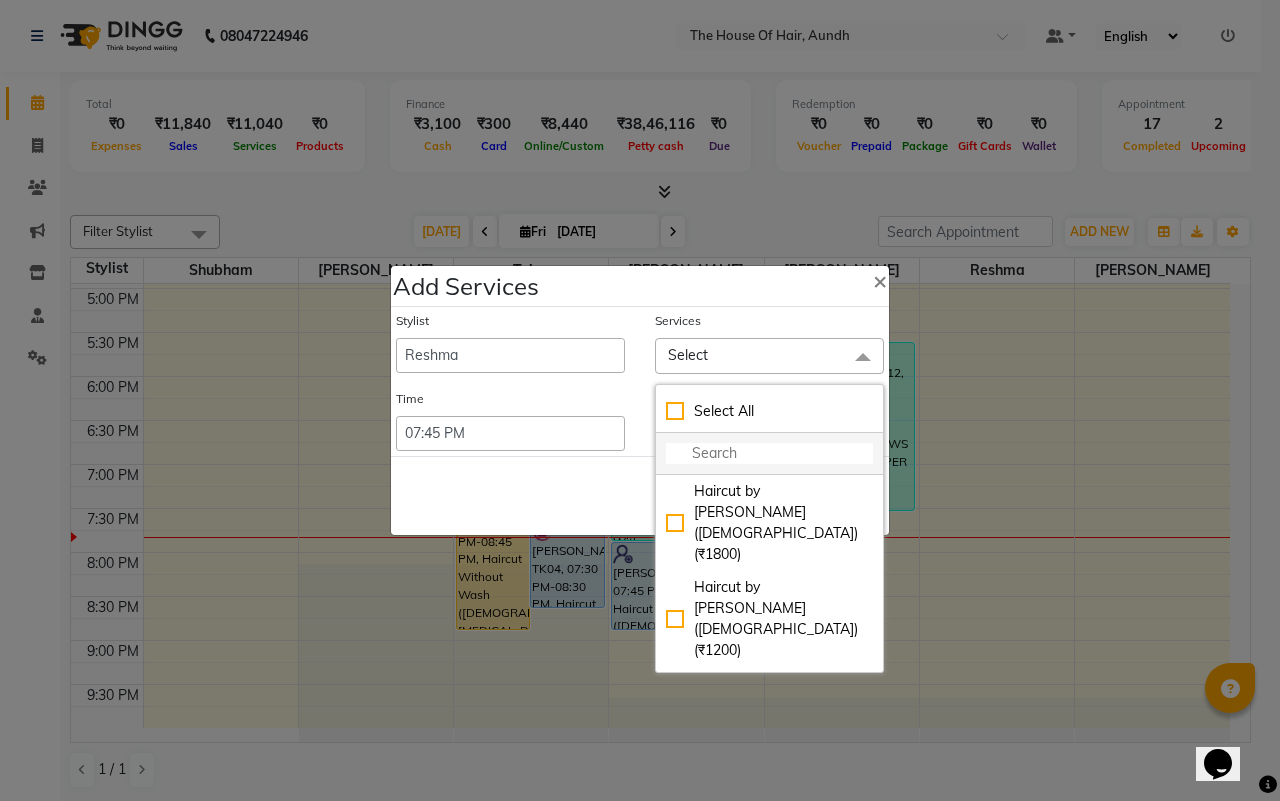 click 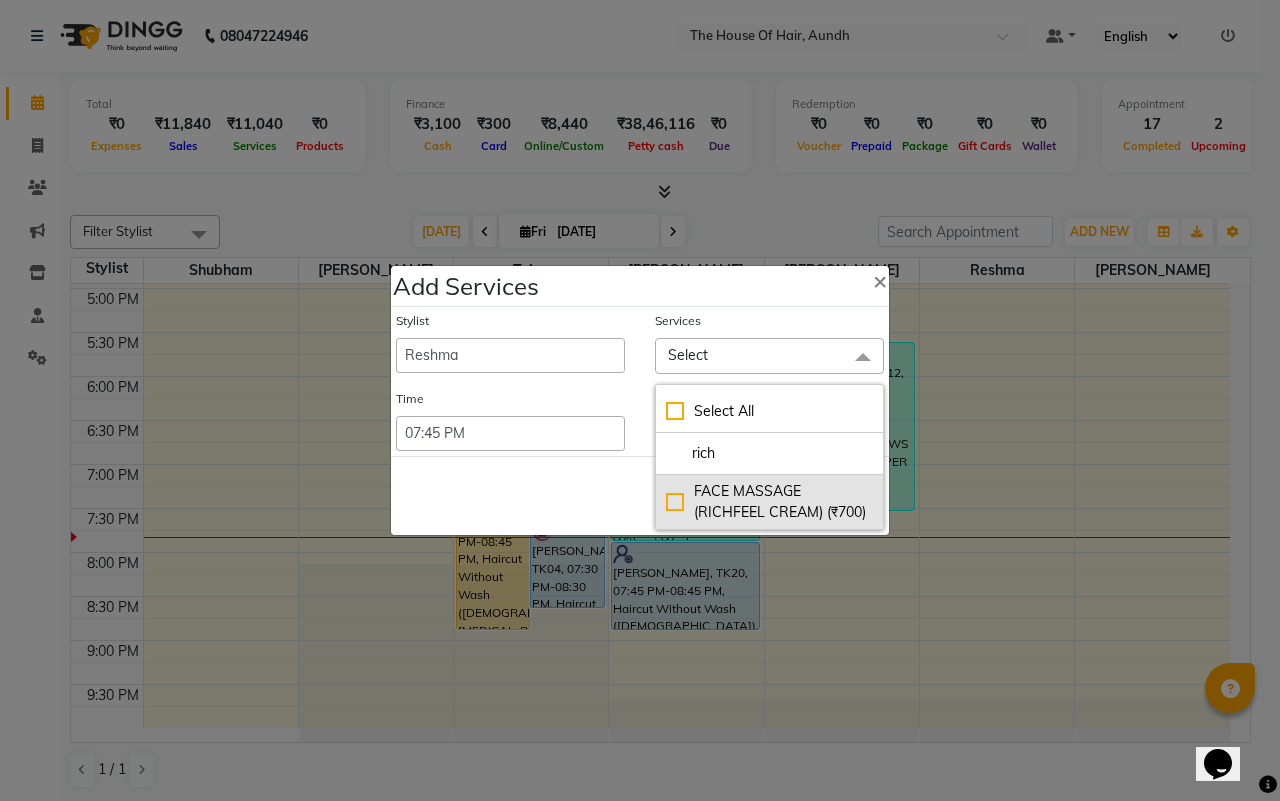 type on "rich" 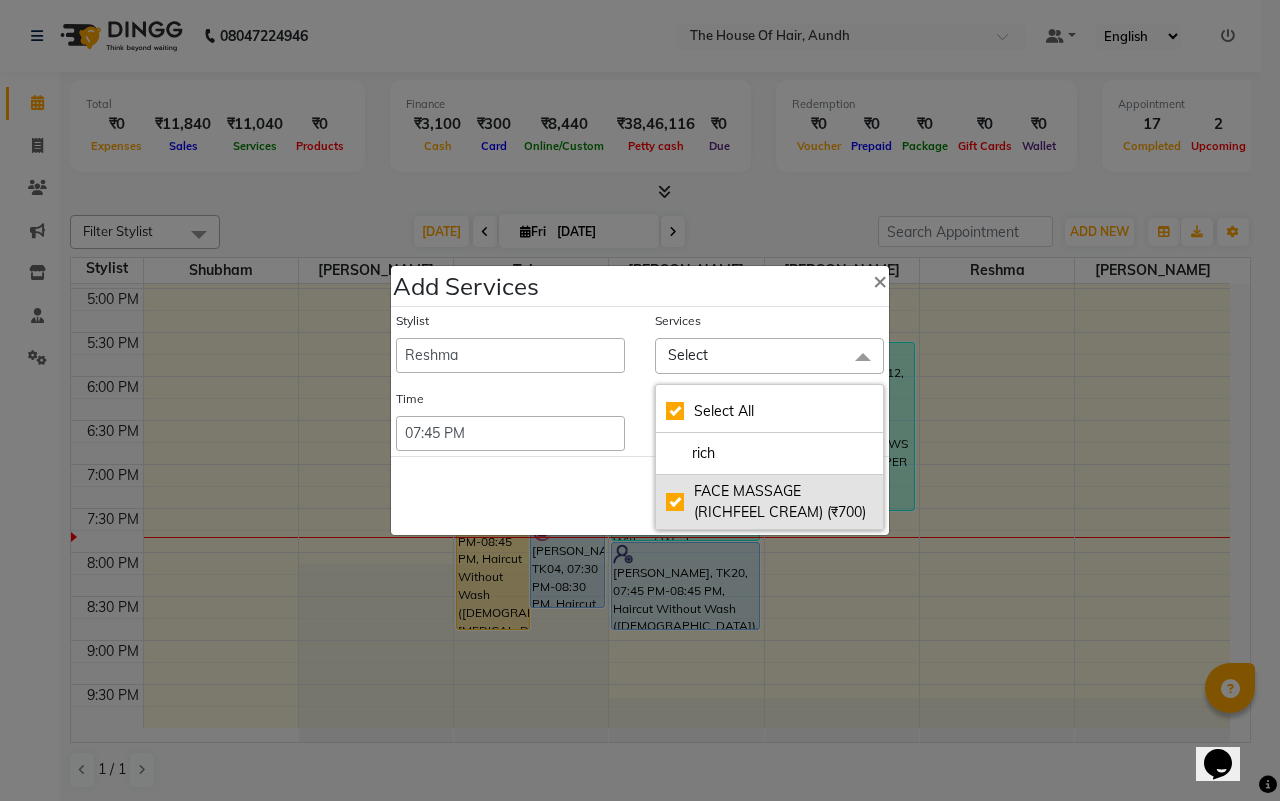 checkbox on "true" 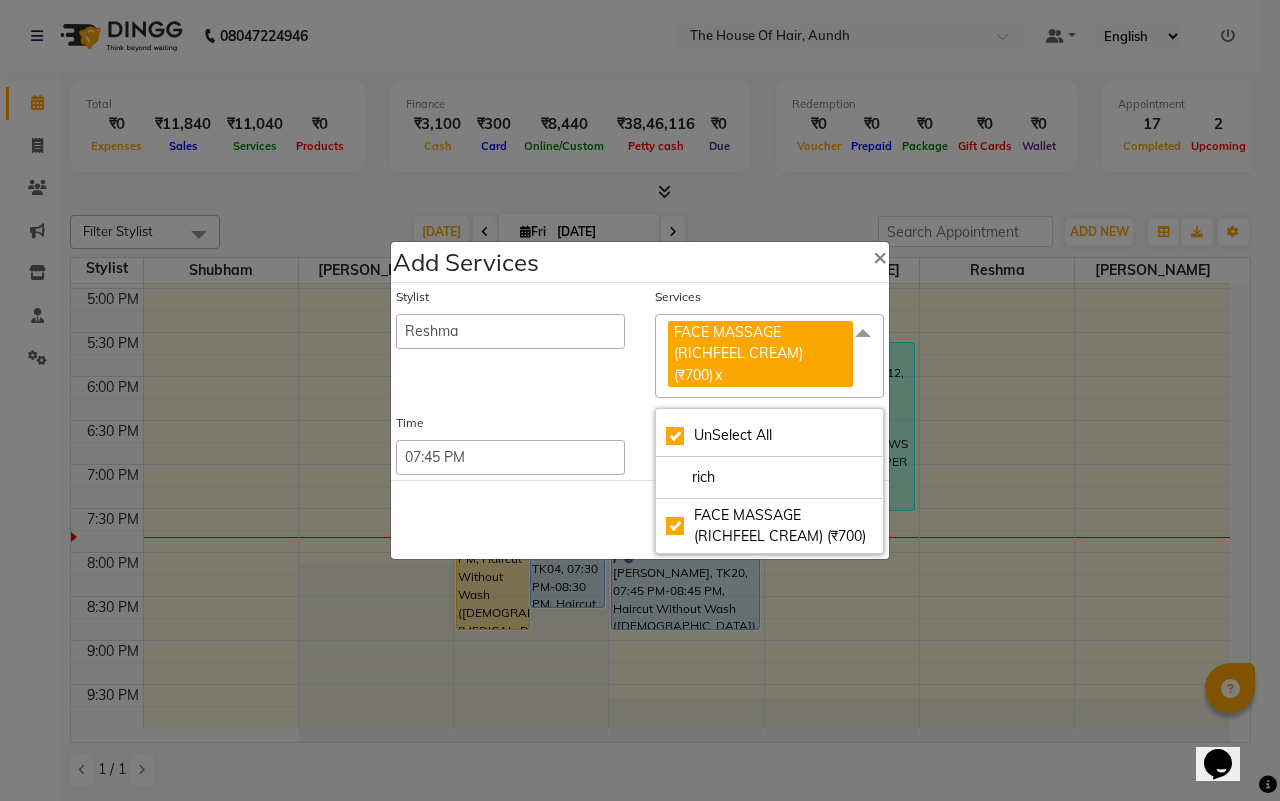 click on "Save   Cancel" 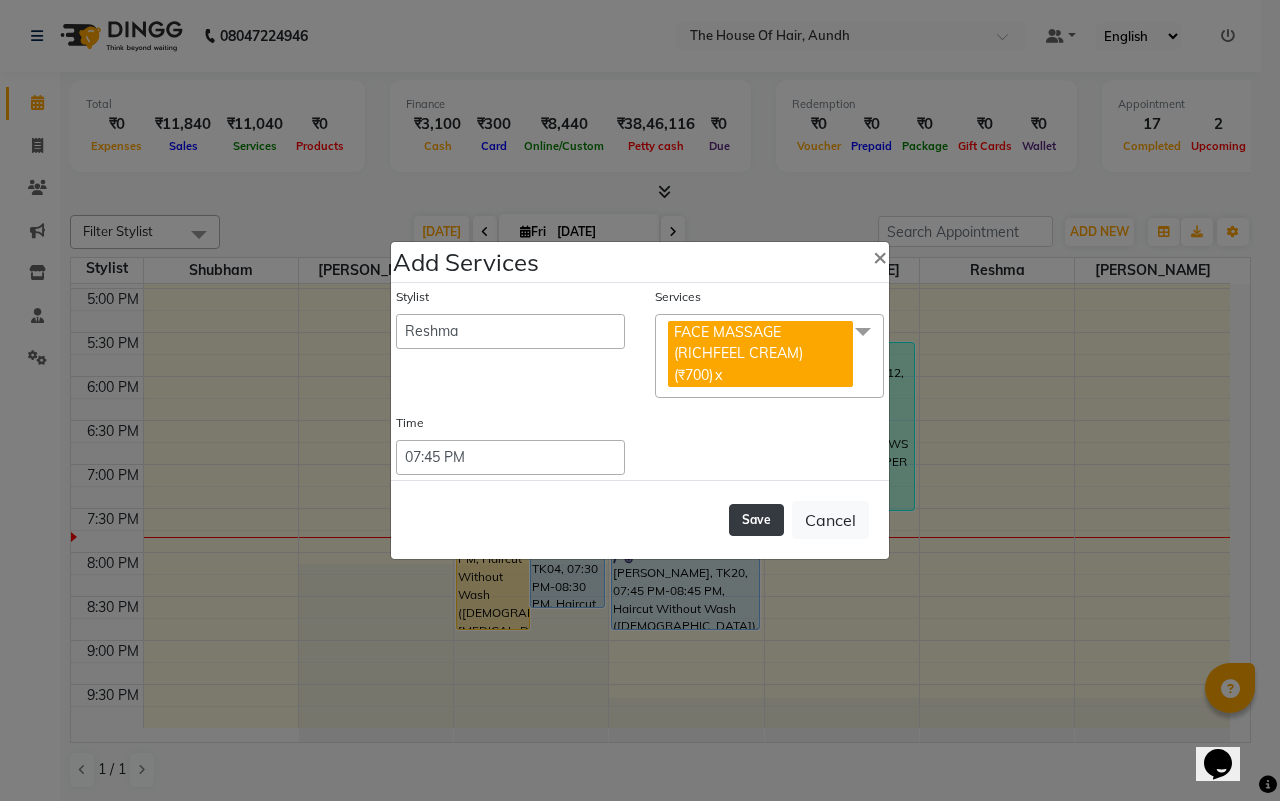 click on "Save" 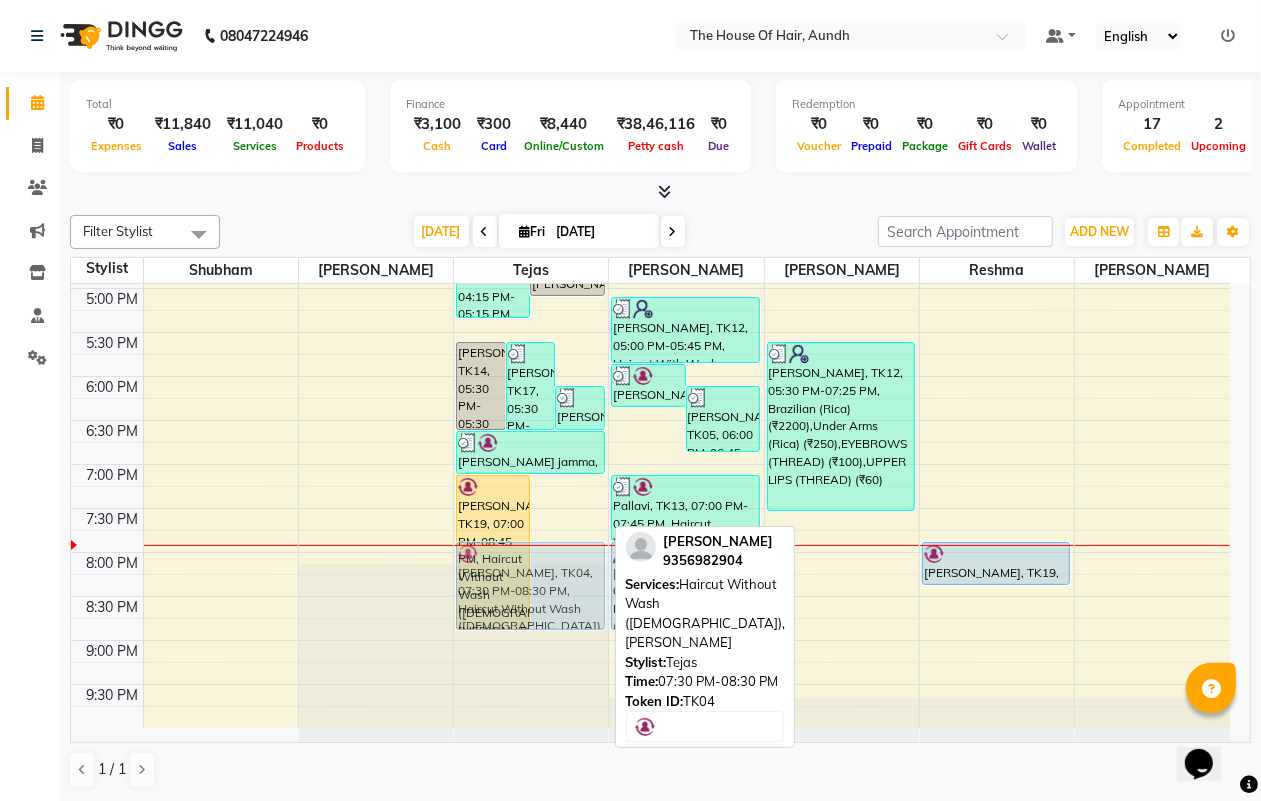 click on "Priti Agarwal, TK14, 05:30 PM-05:30 PM, Haircut Without Wash (Male) (₹400)     Priti Agarwal, TK17, 05:30 PM-05:30 PM, Haircut With Wash (Male) (₹500)     Karan Jaisi, TK15, 06:00 PM-06:30 PM, Haircut Without Wash (Male)     Omkar Mate, TK03, 04:15 PM-05:15 PM, Haircut Without Wash (Male),Beard     ASHUTOSH PATIL, TK02, 04:30 PM-05:00 PM, Beard     Vishal Chordia, TK19, 07:00 PM-08:45 PM, Haircut Without Wash (Male),Ammonia Free Global Color (Male) (₹1200),Beard Color (₹500)     omkar Mathe, TK04, 07:30 PM-08:30 PM, Haircut Without Wash (Male),Beard     Dhanraj Dhabbe, TK06, 09:45 AM-10:15 AM, Beard     abhijeet k, TK08, 12:00 PM-12:30 PM, Beard     kshitij nair, TK10, 01:00 PM-01:30 PM, Haircut Without Wash (Male)     Lutz, TK01, 02:00 PM-02:30 PM, Haircut Without Wash (Male)     neel jamma, TK18, 06:30 PM-07:00 PM, Beard     omkar Mathe, TK04, 07:30 PM-08:30 PM, Haircut Without Wash (Male),Beard" at bounding box center (531, 112) 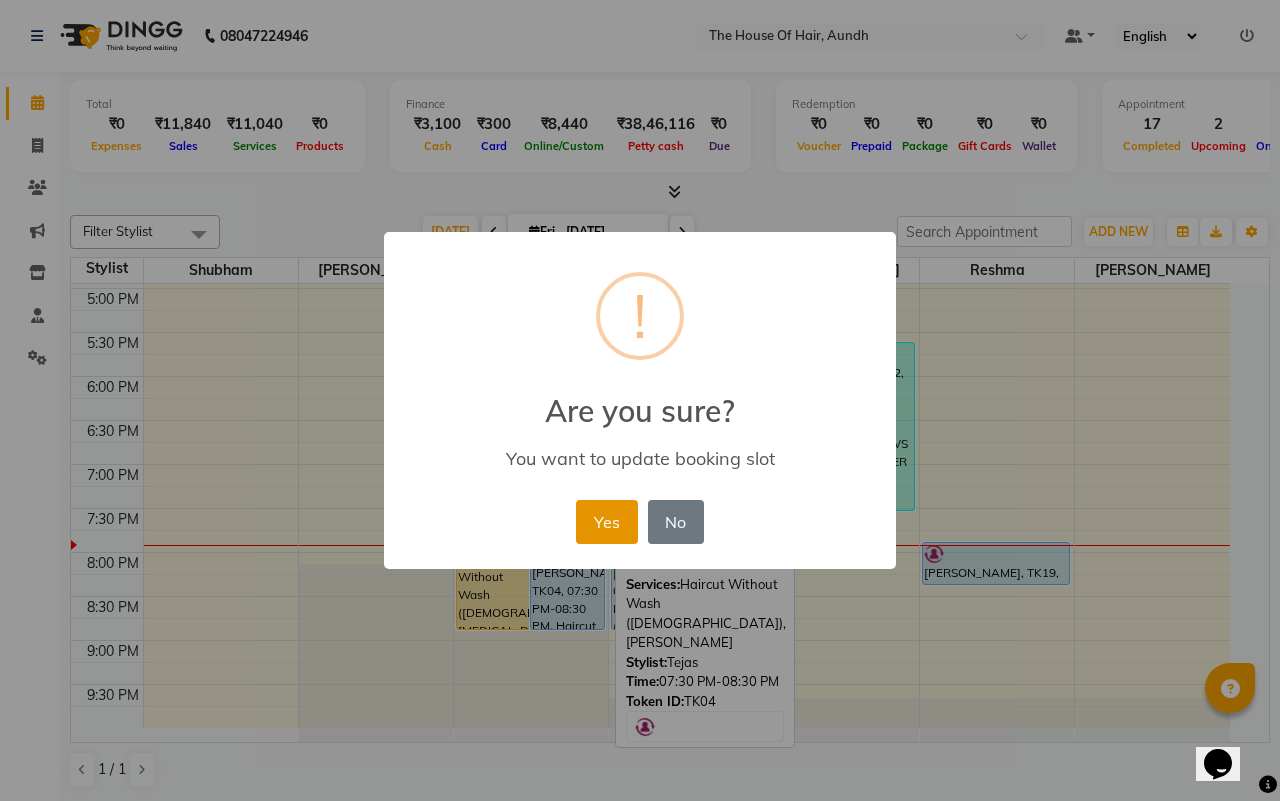 click on "Yes" at bounding box center (606, 522) 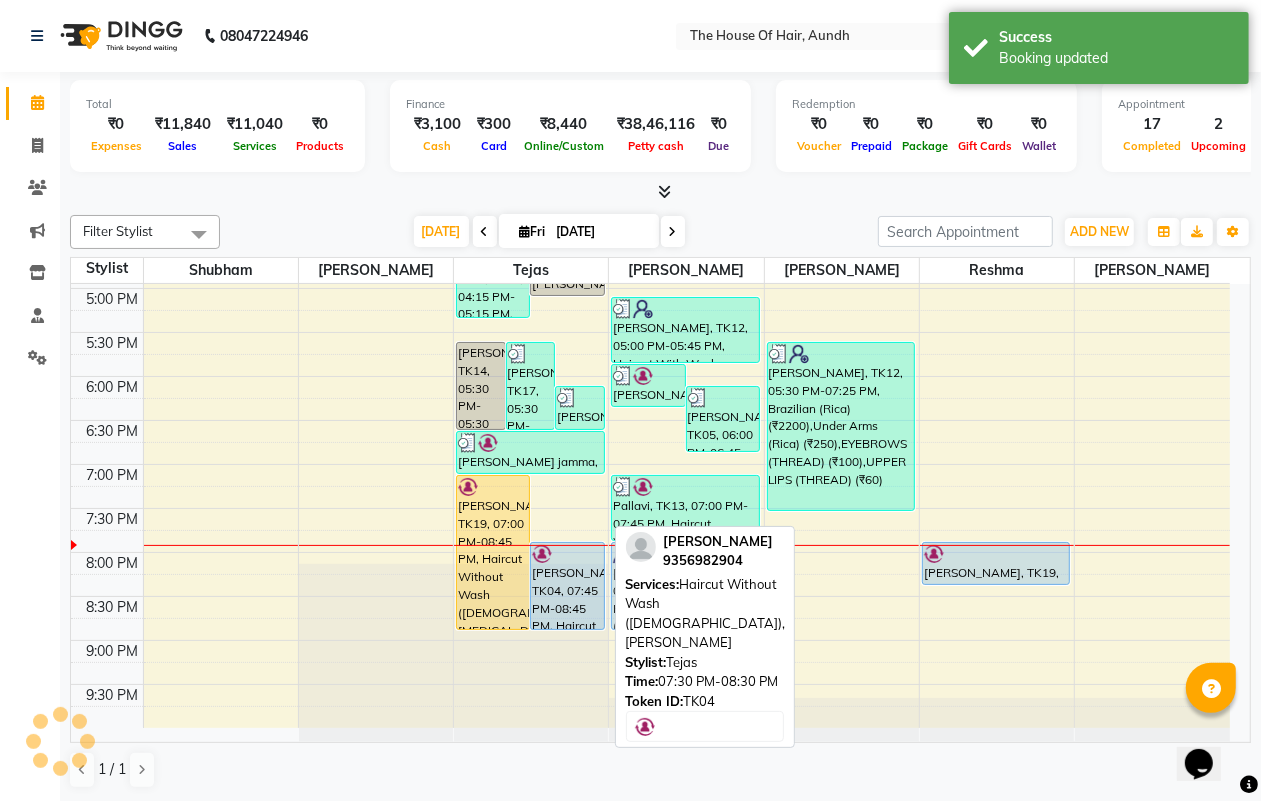 click on "omkar Mathe, TK04, 07:45 PM-08:45 PM, Haircut Without Wash (Male),Beard" at bounding box center [567, 586] 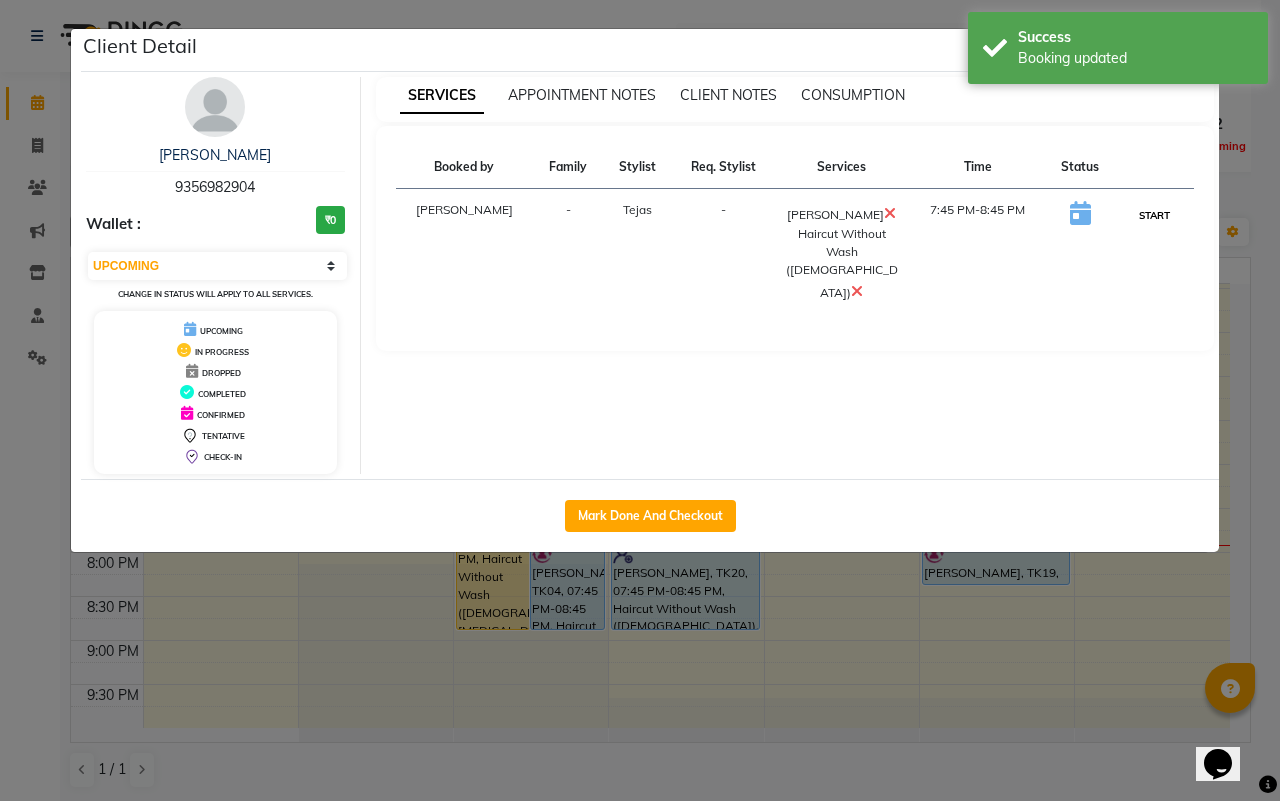 click on "START" at bounding box center (1154, 215) 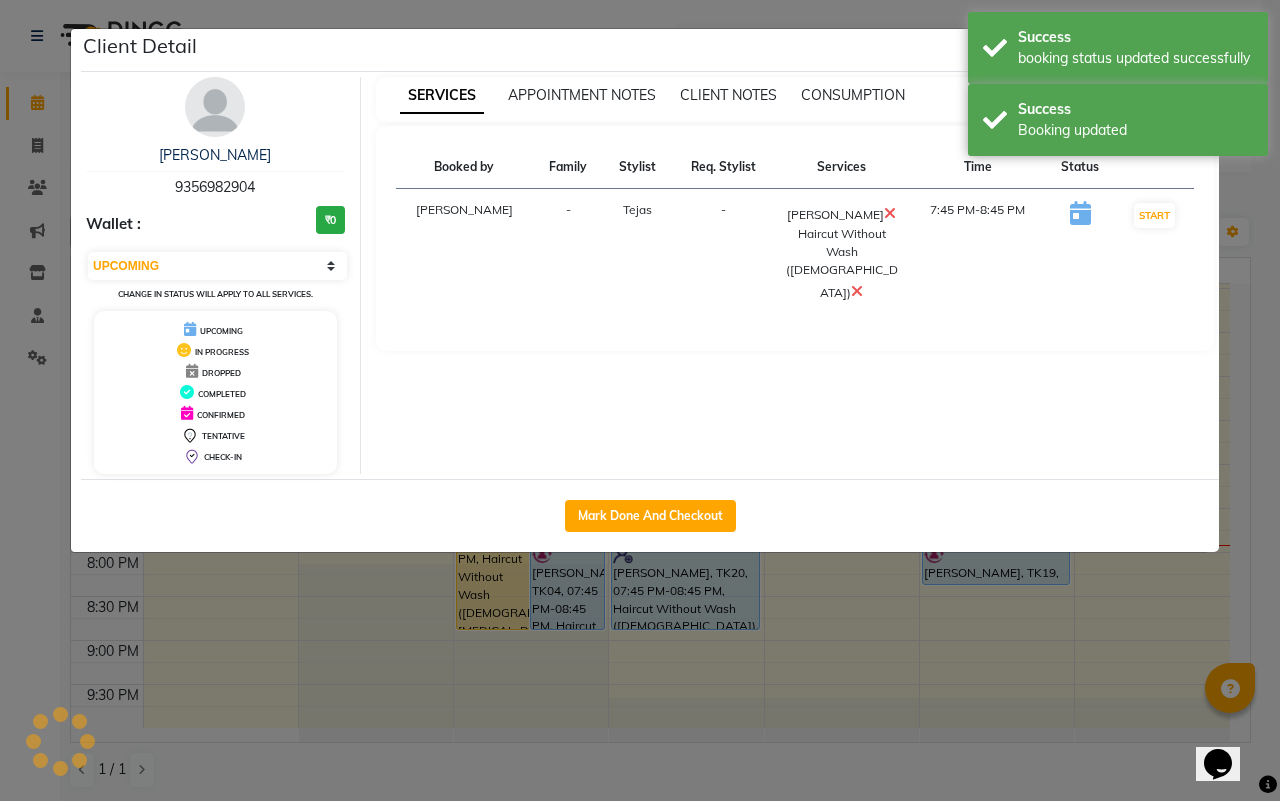 select on "1" 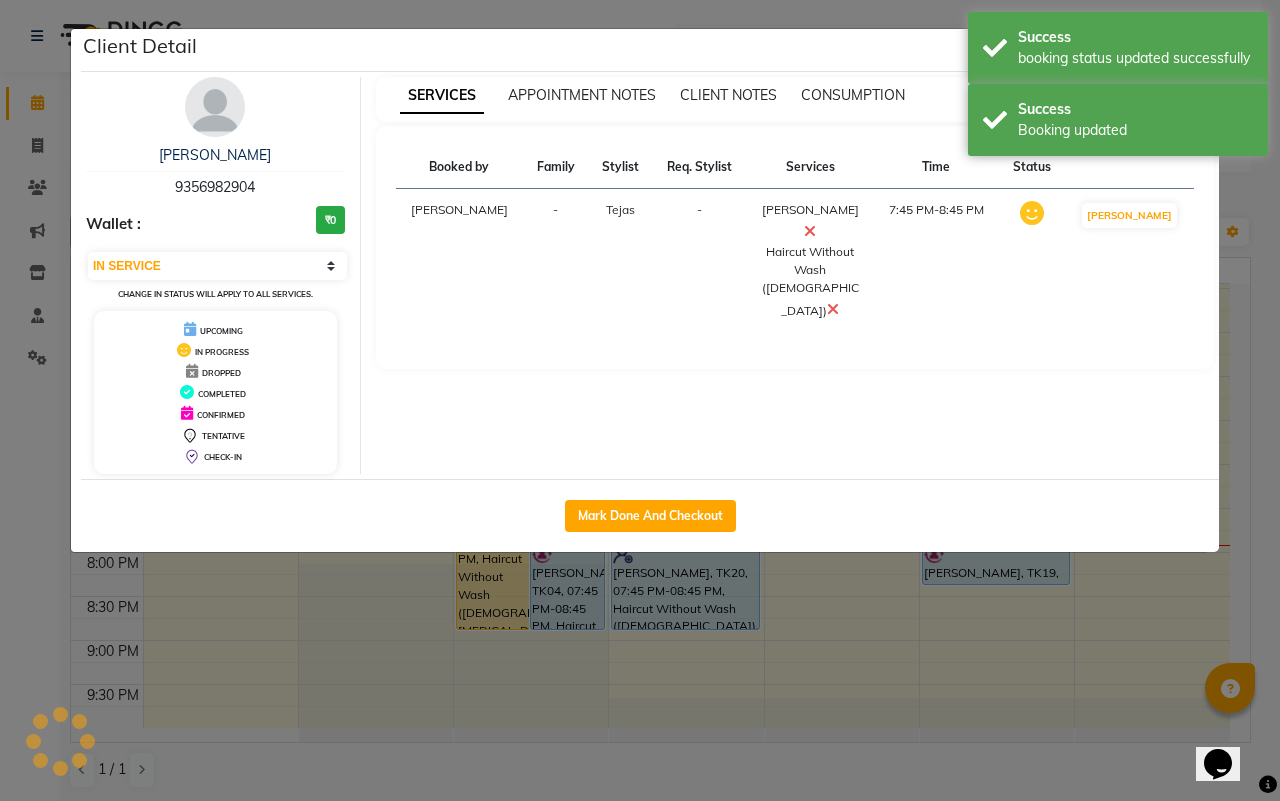click on "Client Detail  omkar Mathe   9356982904 Wallet : ₹0 Select IN SERVICE CONFIRMED TENTATIVE CHECK IN MARK DONE DROPPED UPCOMING Change in status will apply to all services. UPCOMING IN PROGRESS DROPPED COMPLETED CONFIRMED TENTATIVE CHECK-IN SERVICES APPOINTMENT NOTES CLIENT NOTES CONSUMPTION Booked by Family Stylist Req. Stylist Services Time Status  Kritika   - Tejas -  Beard   Haircut Without Wash (Male)   7:45 PM-8:45 PM   MARK DONE   Mark Done And Checkout" 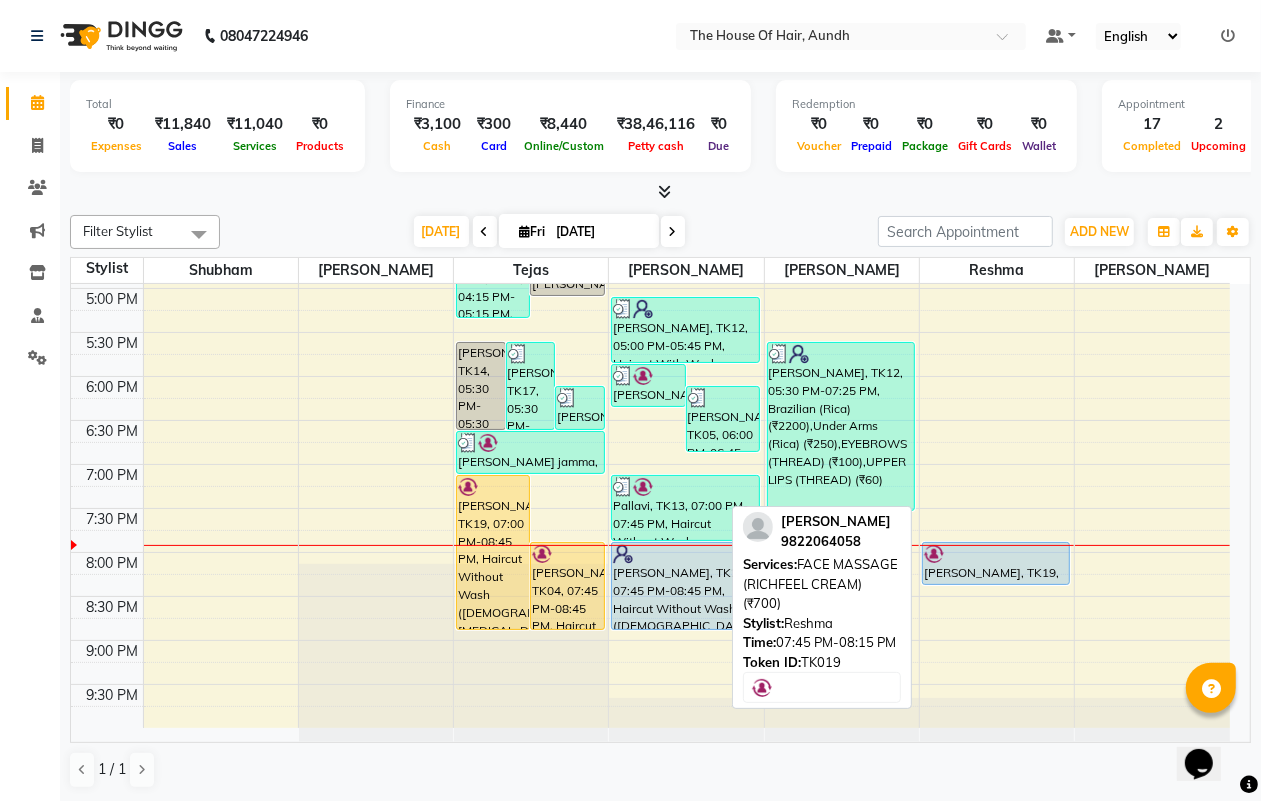 click at bounding box center [996, 584] 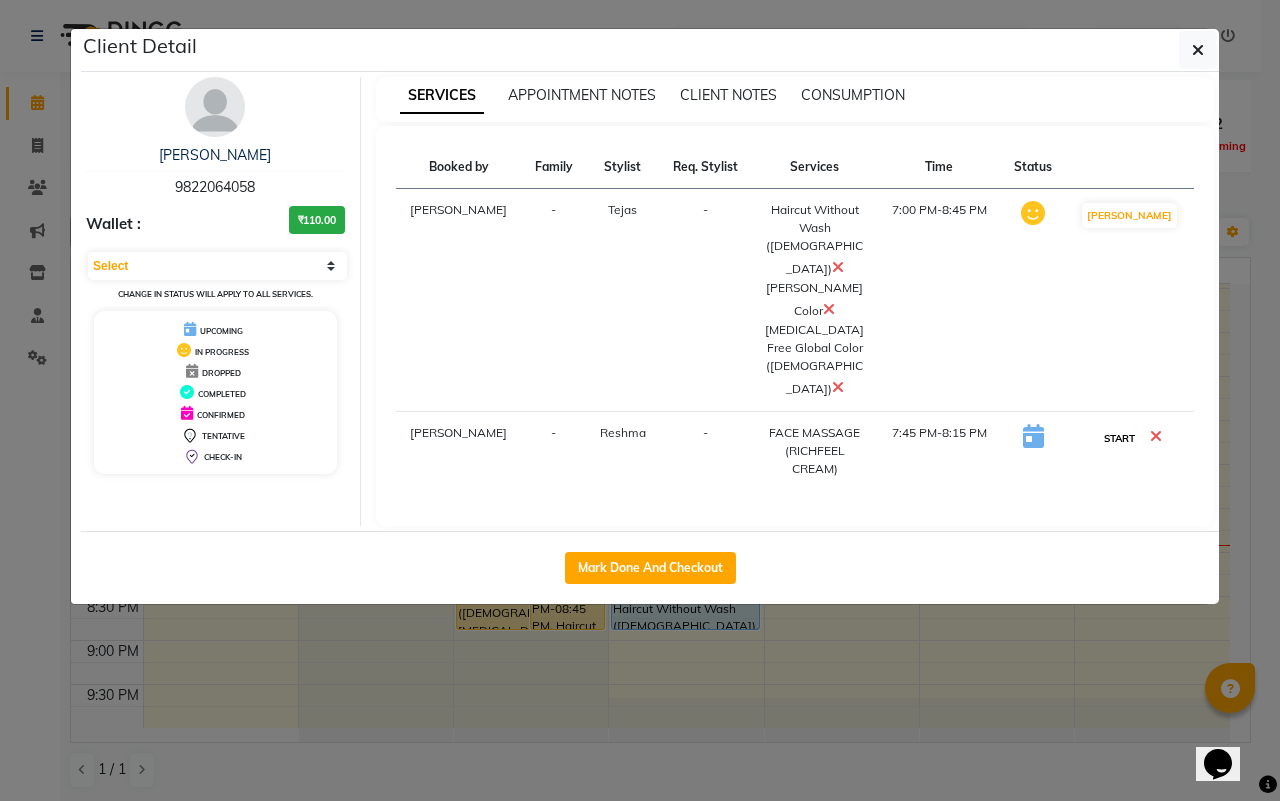 click on "START" at bounding box center (1119, 438) 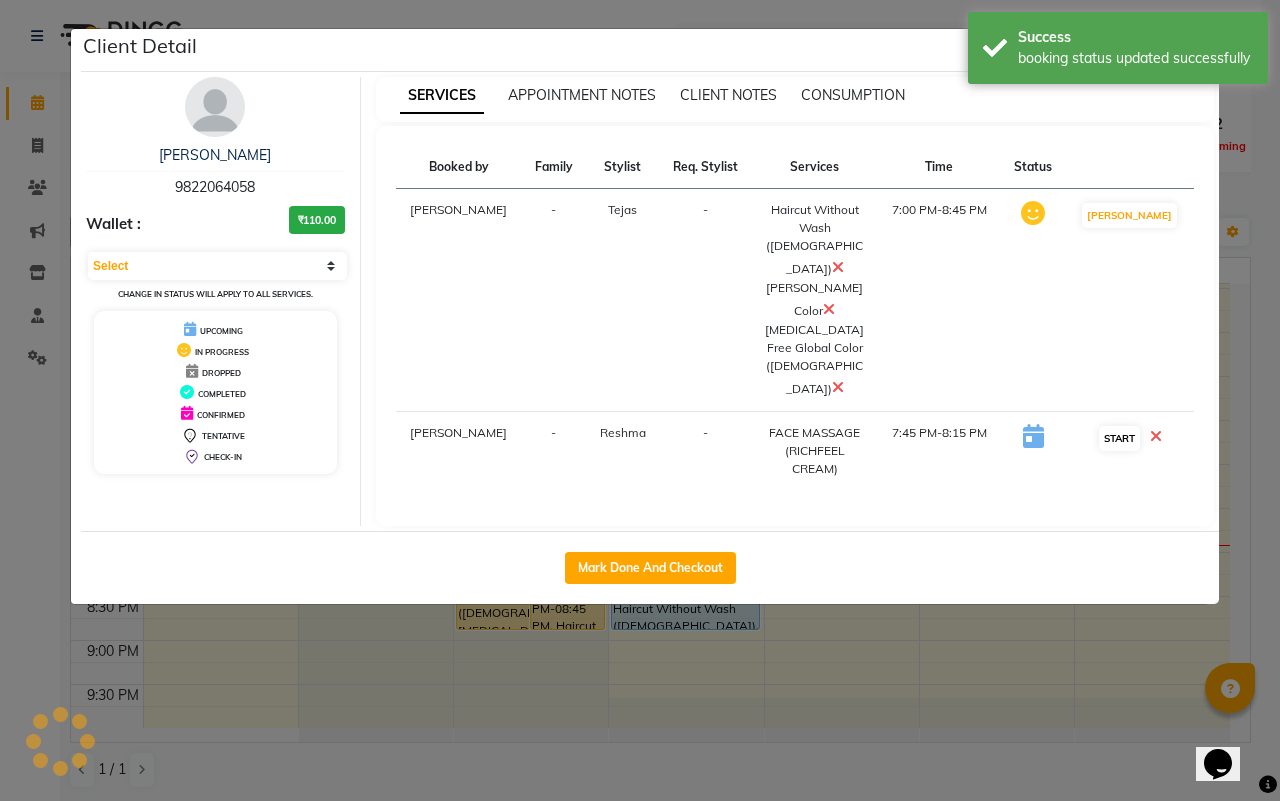 select on "1" 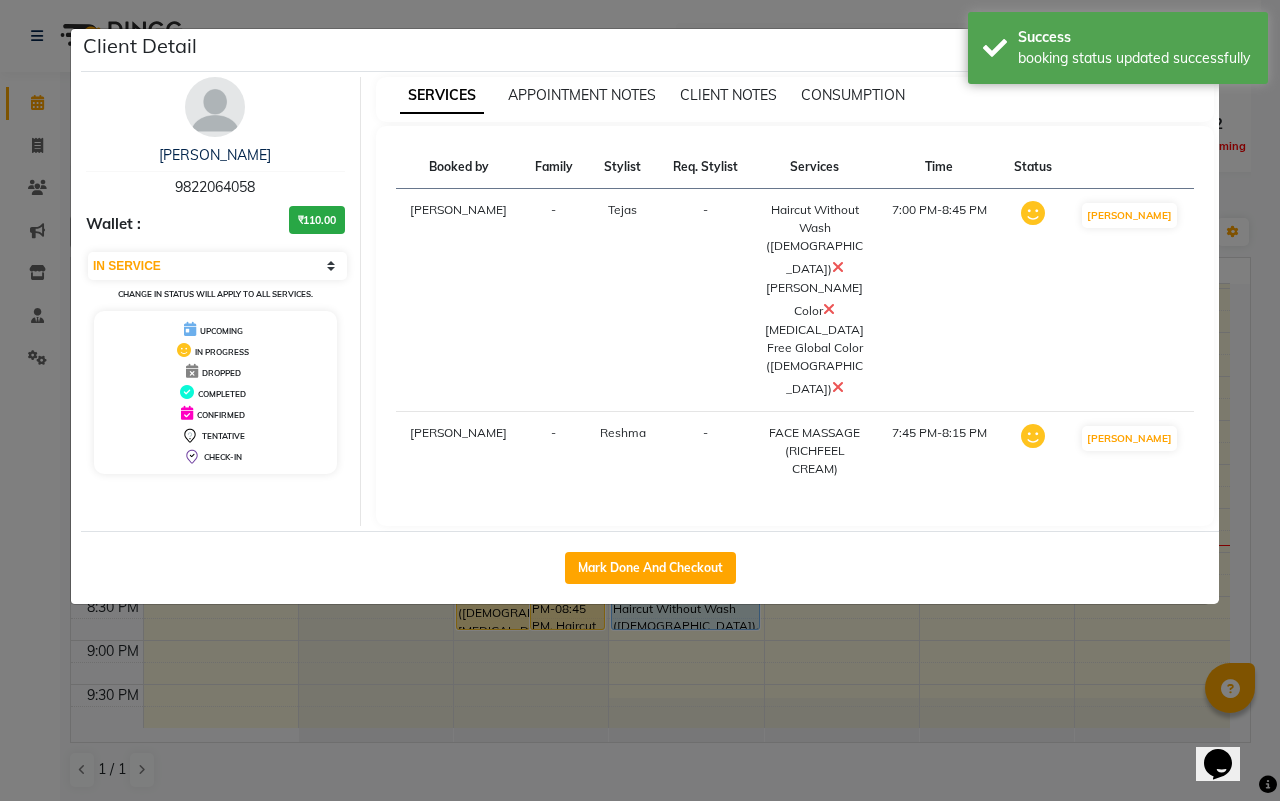 click on "Client Detail  Vishal Chordia   9822064058 Wallet : ₹110.00 Select IN SERVICE CONFIRMED TENTATIVE CHECK IN MARK DONE DROPPED UPCOMING Change in status will apply to all services. UPCOMING IN PROGRESS DROPPED COMPLETED CONFIRMED TENTATIVE CHECK-IN SERVICES APPOINTMENT NOTES CLIENT NOTES CONSUMPTION Booked by Family Stylist Req. Stylist Services Time Status  Kritika   - Tejas -  Haircut Without Wash (Male)   Beard Color   Ammonia Free Global Color (Male)   7:00 PM-8:45 PM   MARK DONE   Kritika   - Reshma -  FACE MASSAGE (RICHFEEL CREAM)   7:45 PM-8:15 PM   MARK DONE   Mark Done And Checkout" 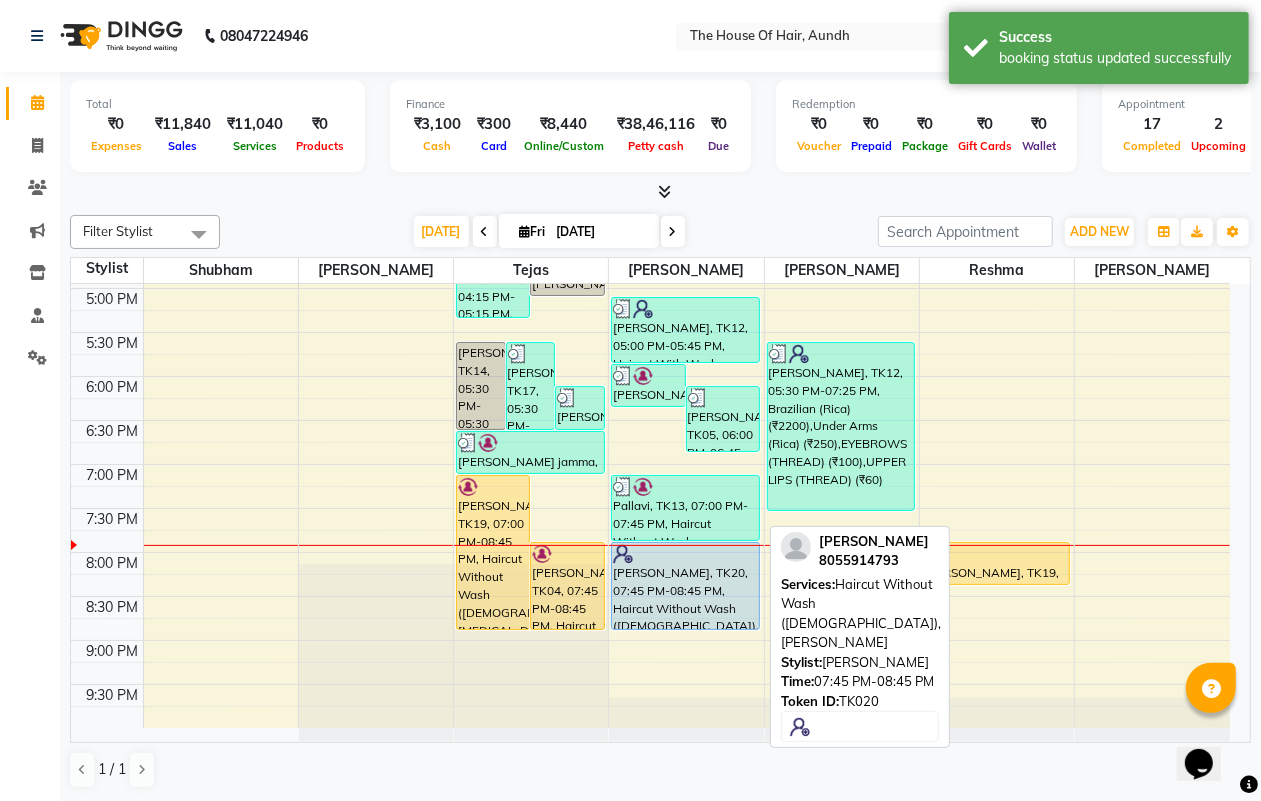 click on "chaitanya awle, TK20, 07:45 PM-08:45 PM, Haircut Without Wash (Male),Beard" at bounding box center (685, 586) 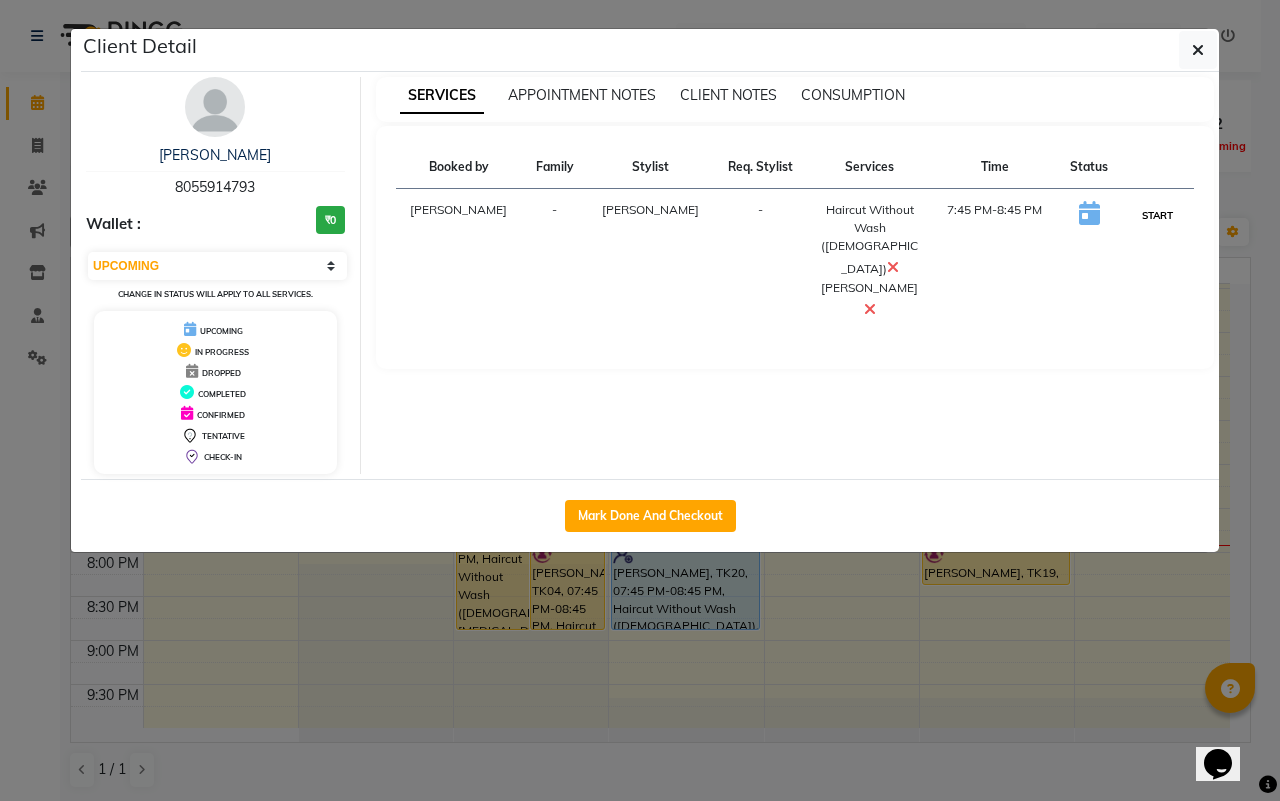 click on "START" at bounding box center [1157, 215] 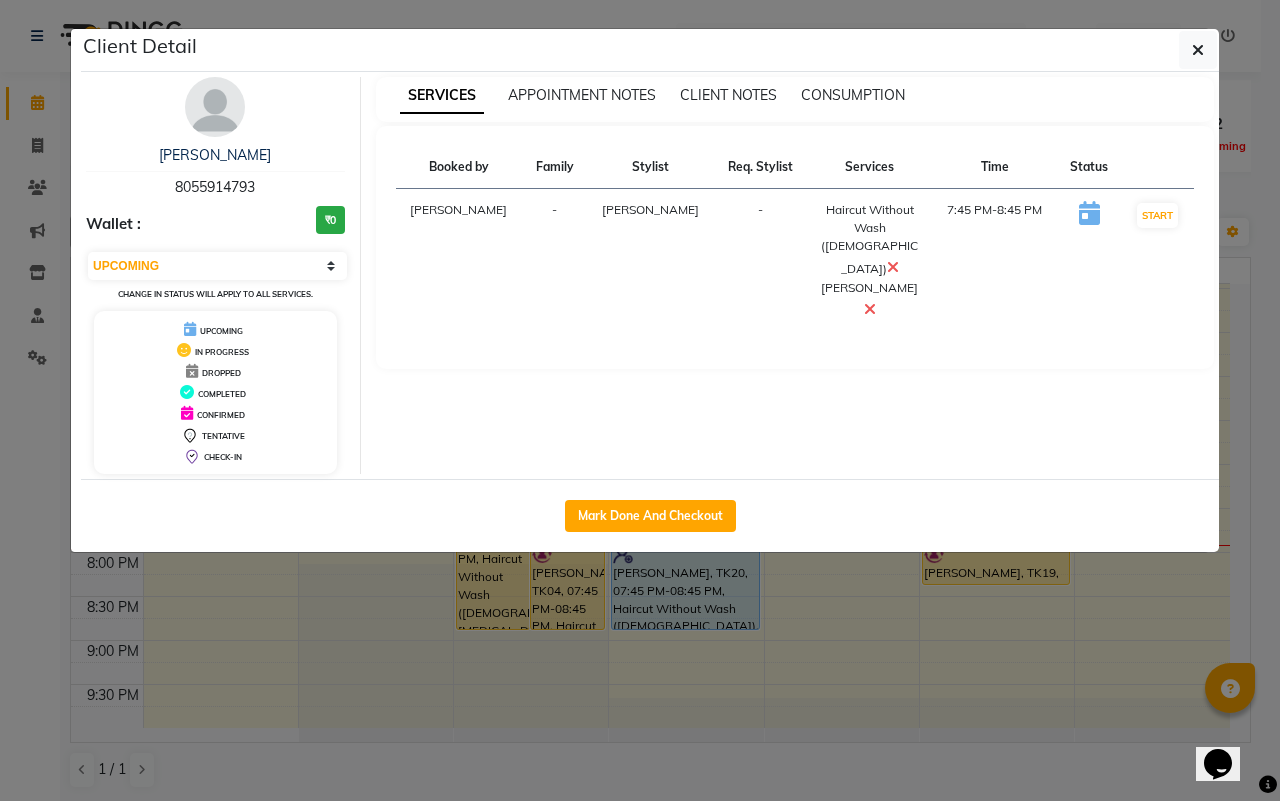 select on "1" 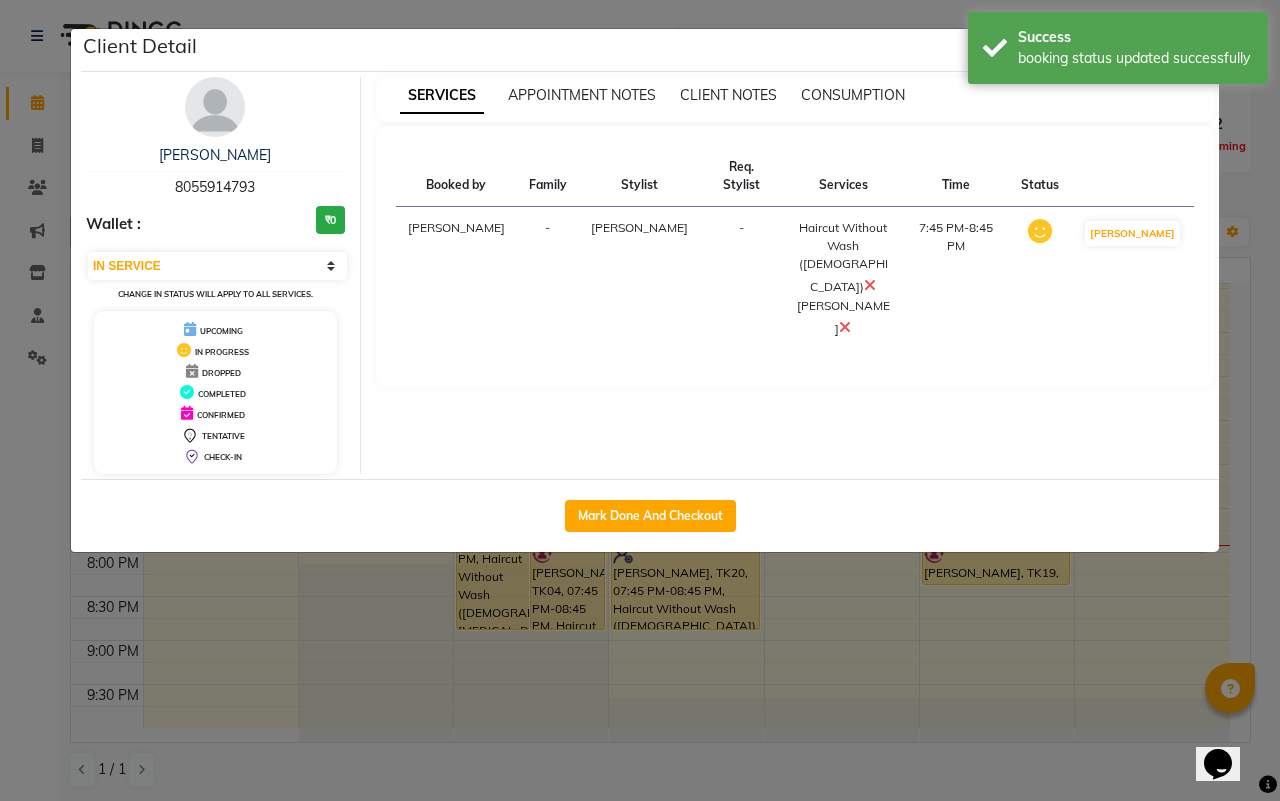 click on "Client Detail  chaitanya awle   8055914793 Wallet : ₹0 Select IN SERVICE CONFIRMED TENTATIVE CHECK IN MARK DONE DROPPED UPCOMING Change in status will apply to all services. UPCOMING IN PROGRESS DROPPED COMPLETED CONFIRMED TENTATIVE CHECK-IN SERVICES APPOINTMENT NOTES CLIENT NOTES CONSUMPTION Booked by Family Stylist Req. Stylist Services Time Status  Kritika   - Rushikesh Raut -  Haircut Without Wash (Male)   Beard   7:45 PM-8:45 PM   MARK DONE   Mark Done And Checkout" 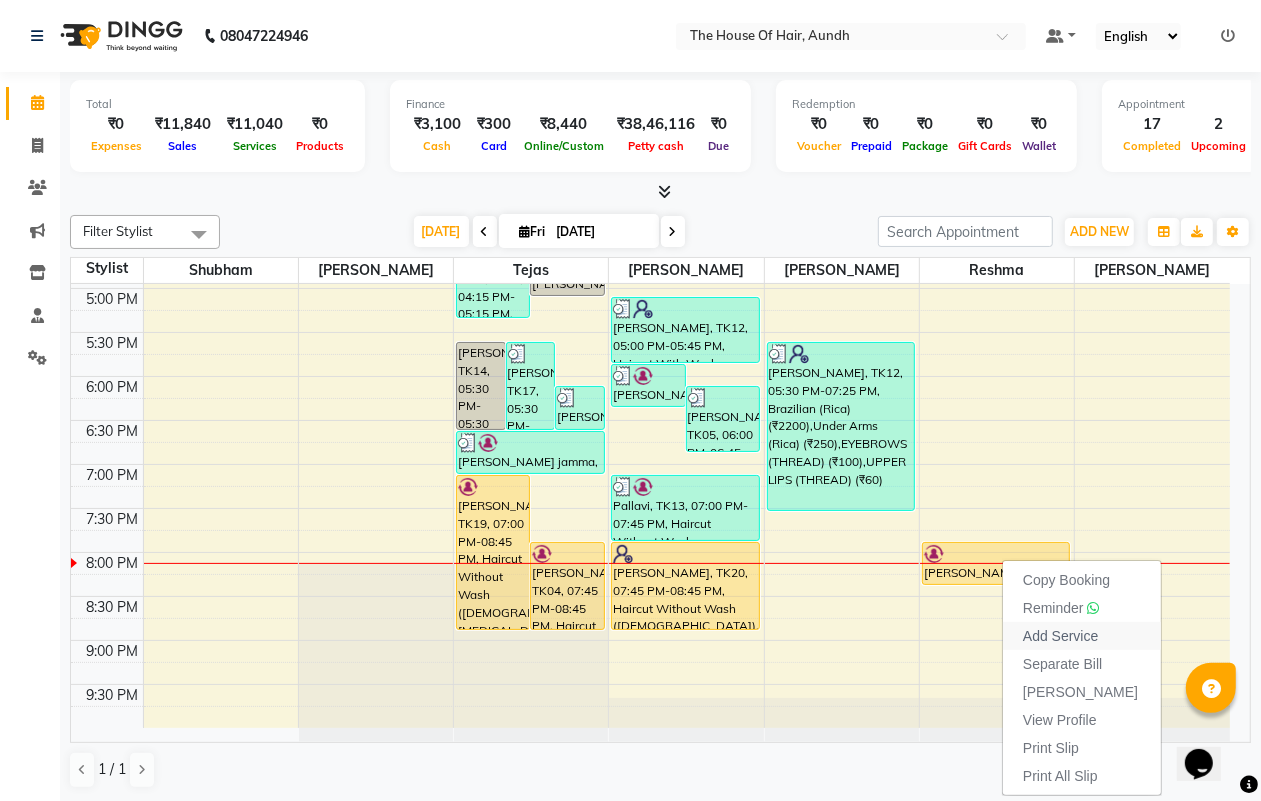 click on "Add Service" at bounding box center (1060, 636) 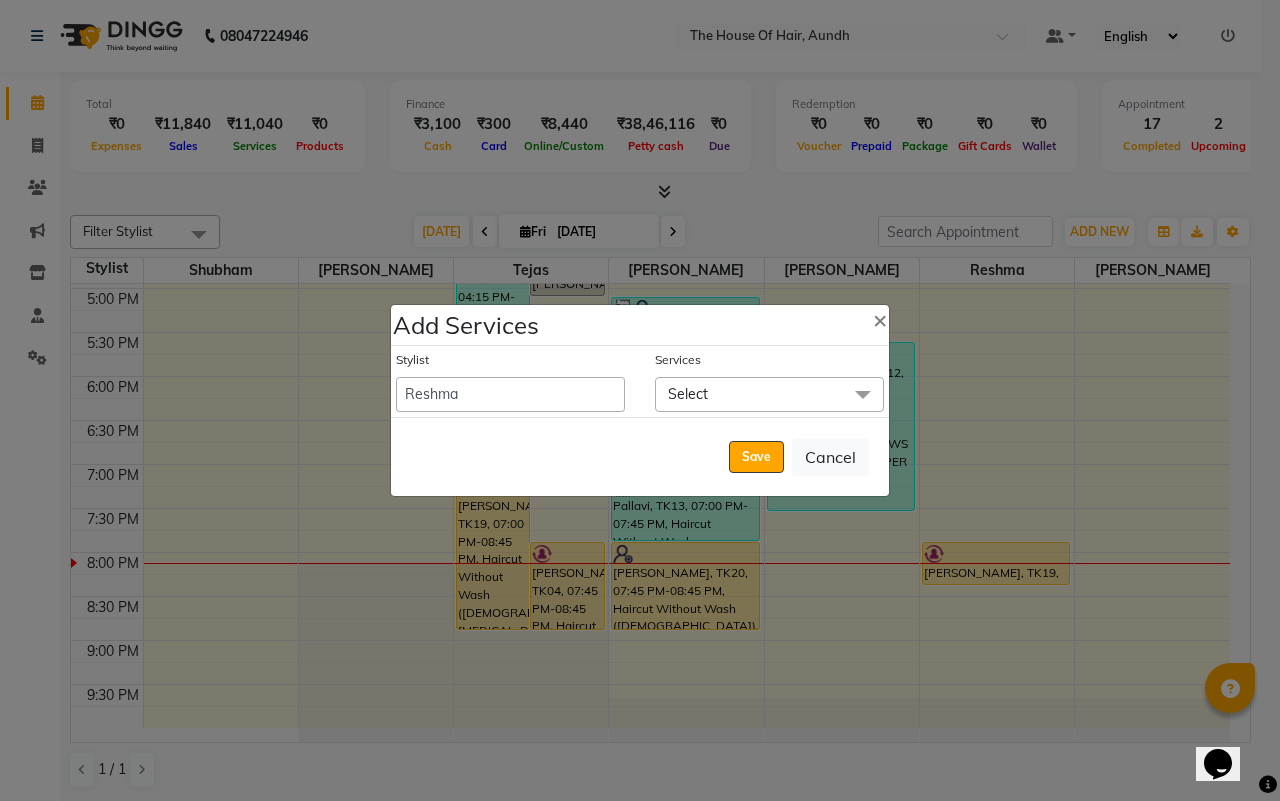 click on "Select" 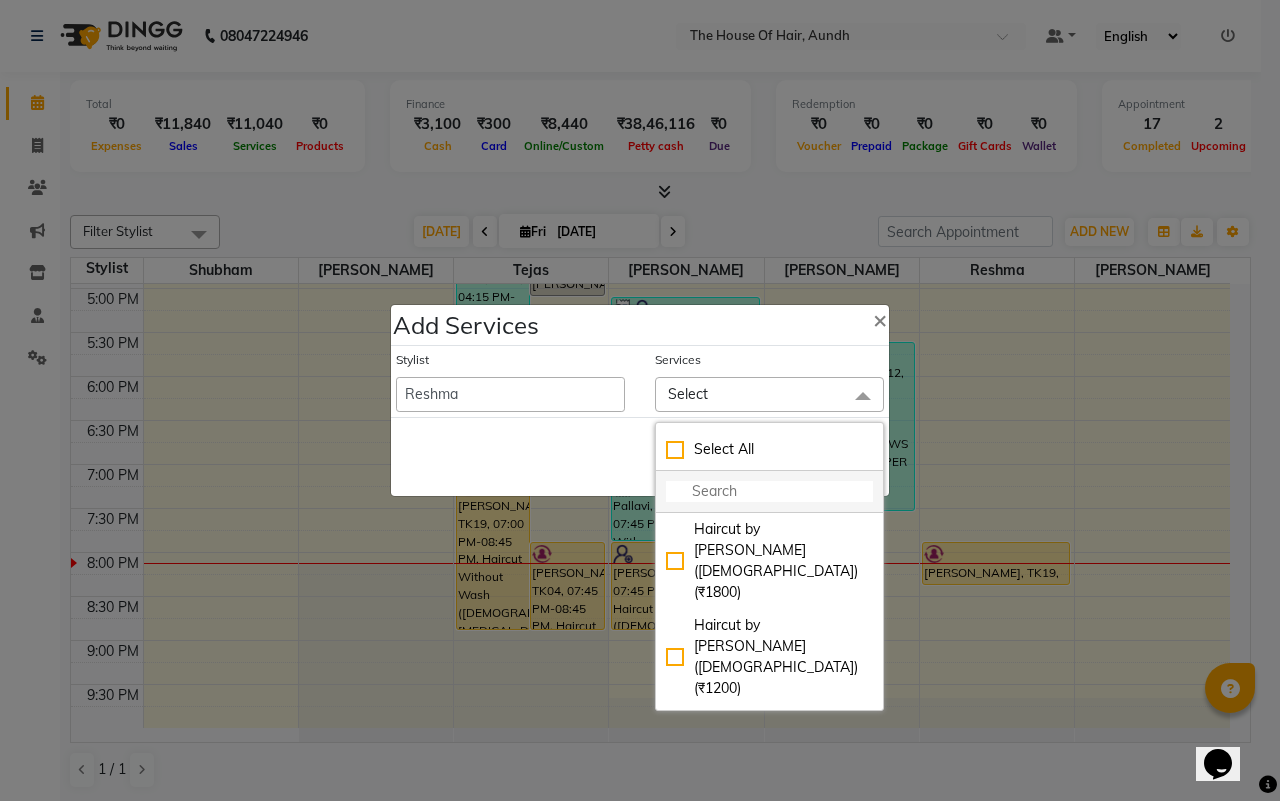 click 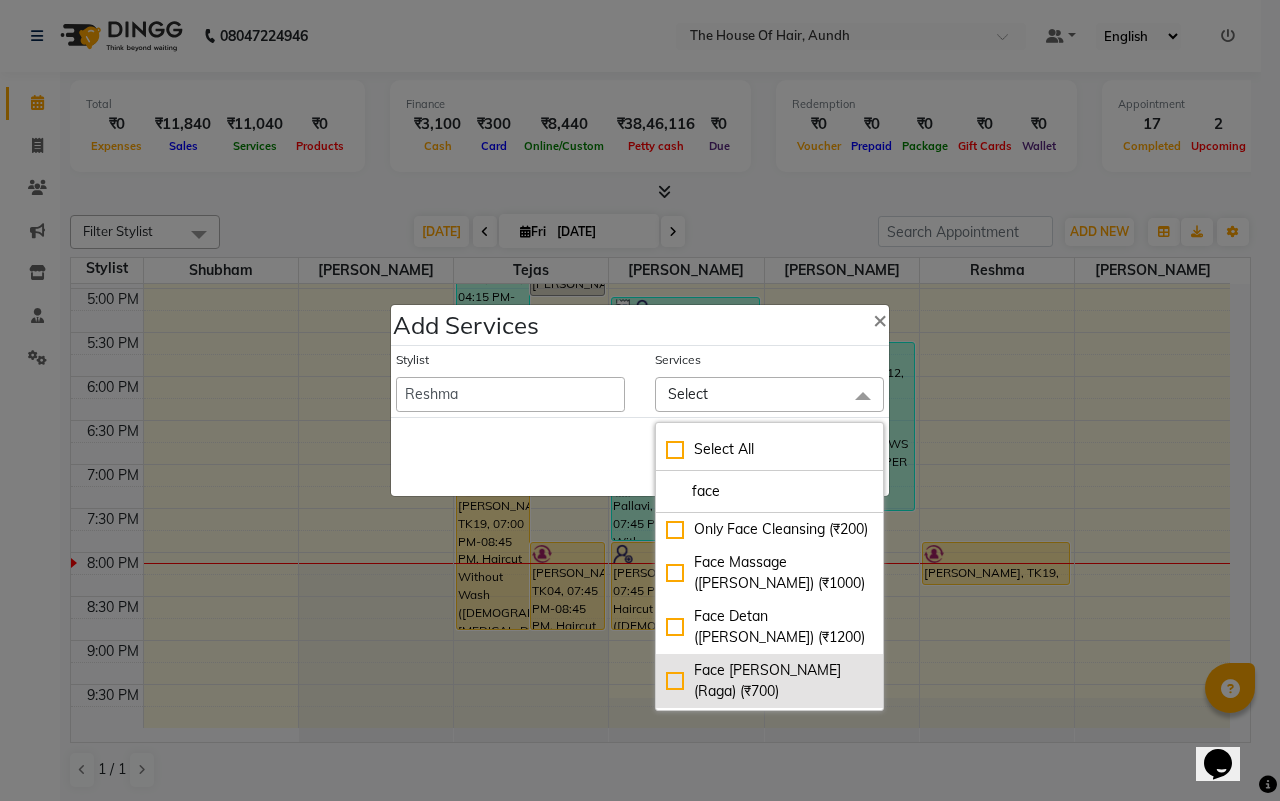 type on "face" 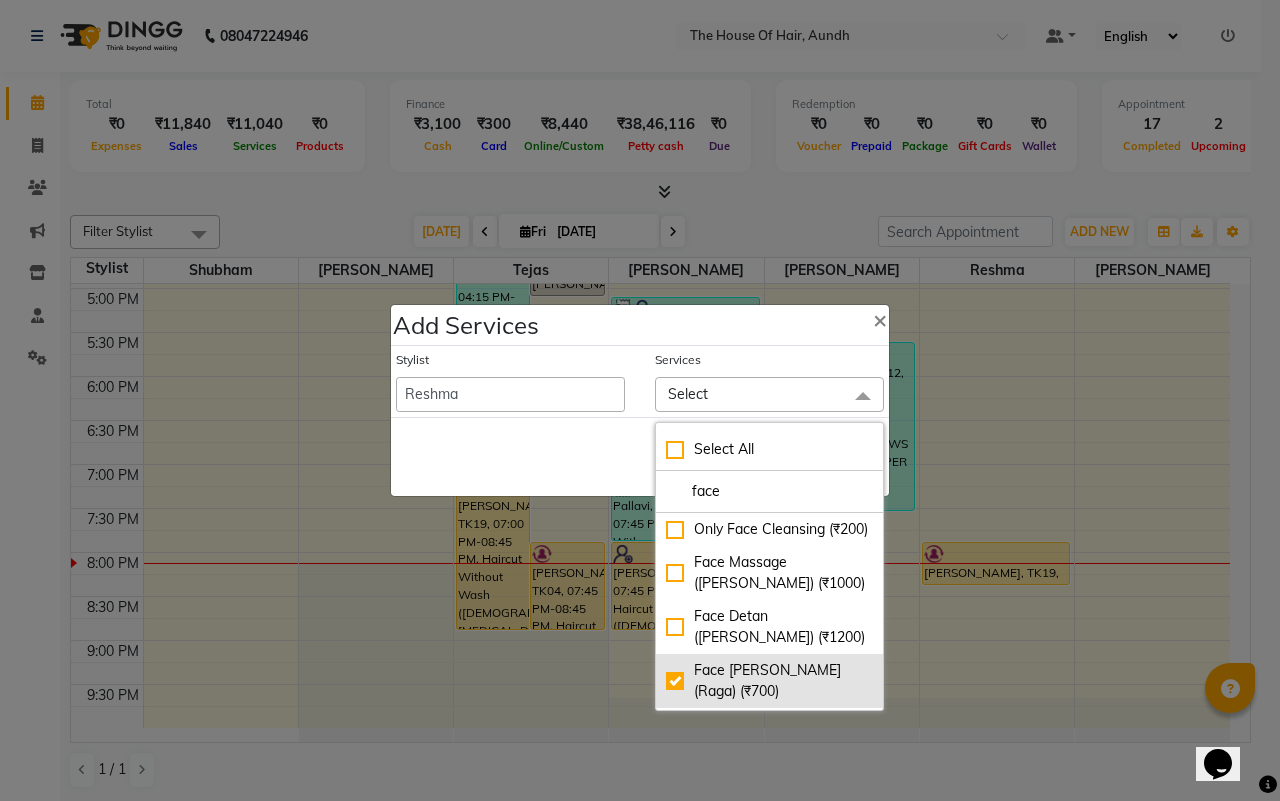 checkbox on "true" 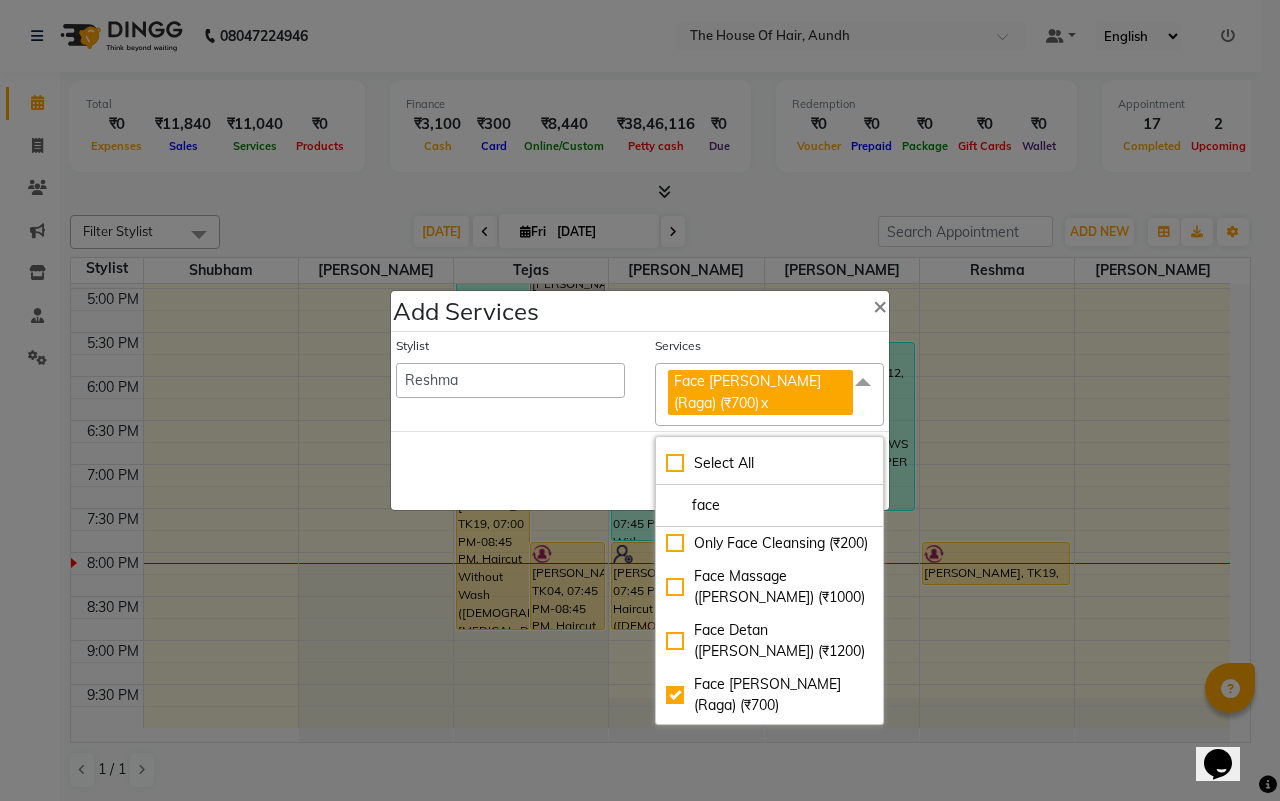 click on "Save   Cancel" 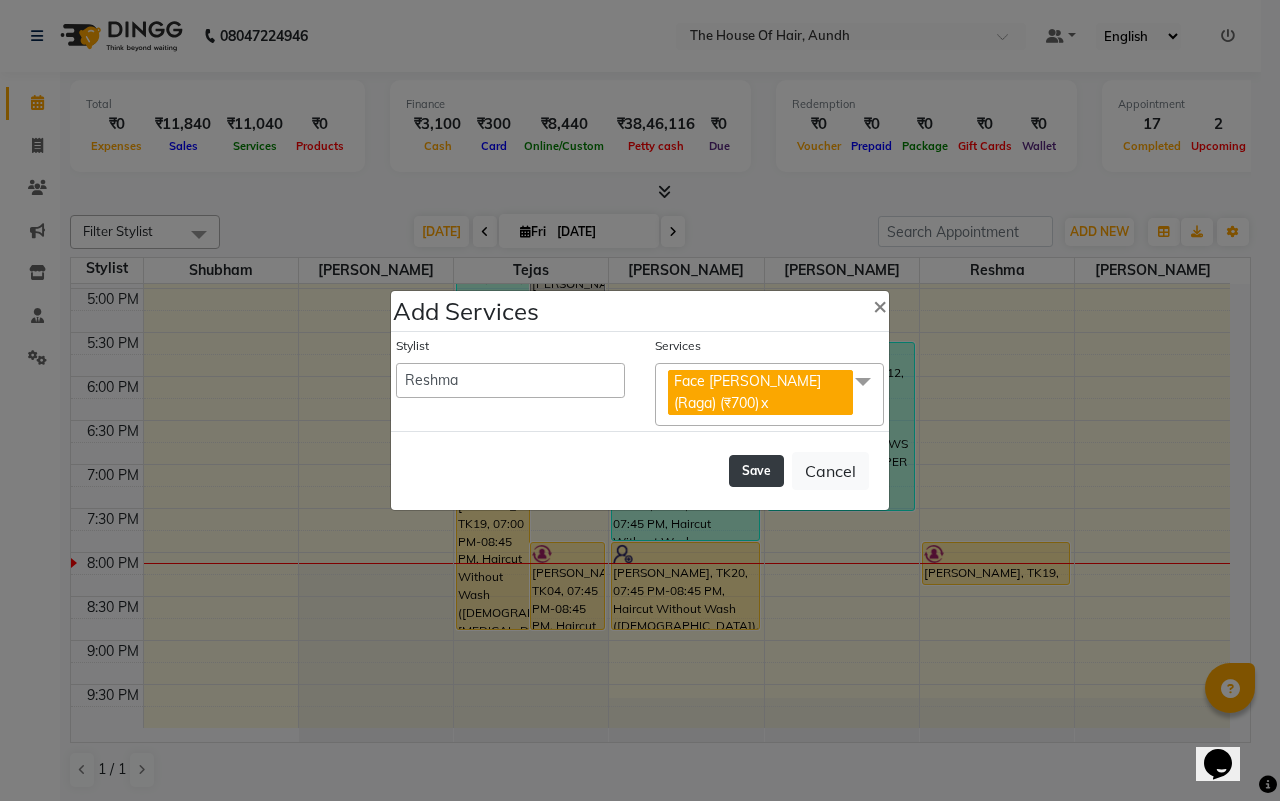 click on "Save" 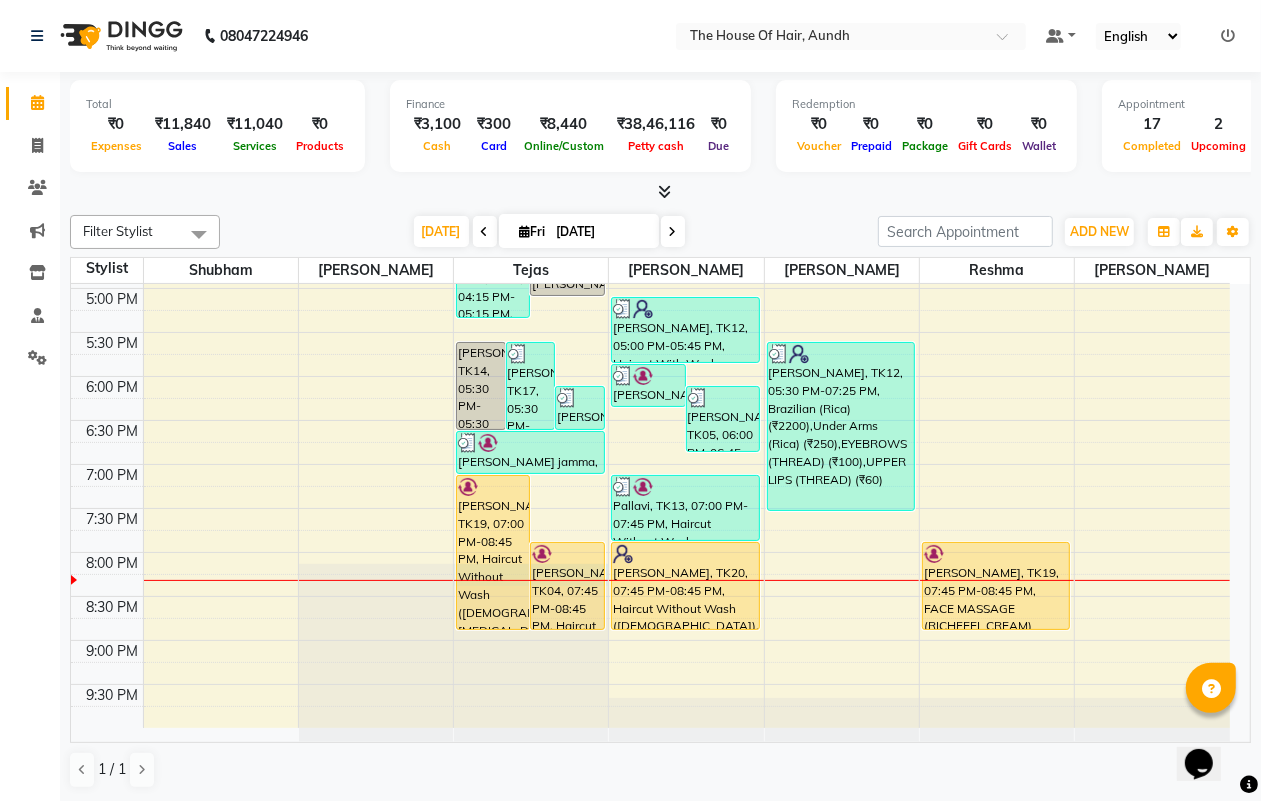 click at bounding box center (531, 580) 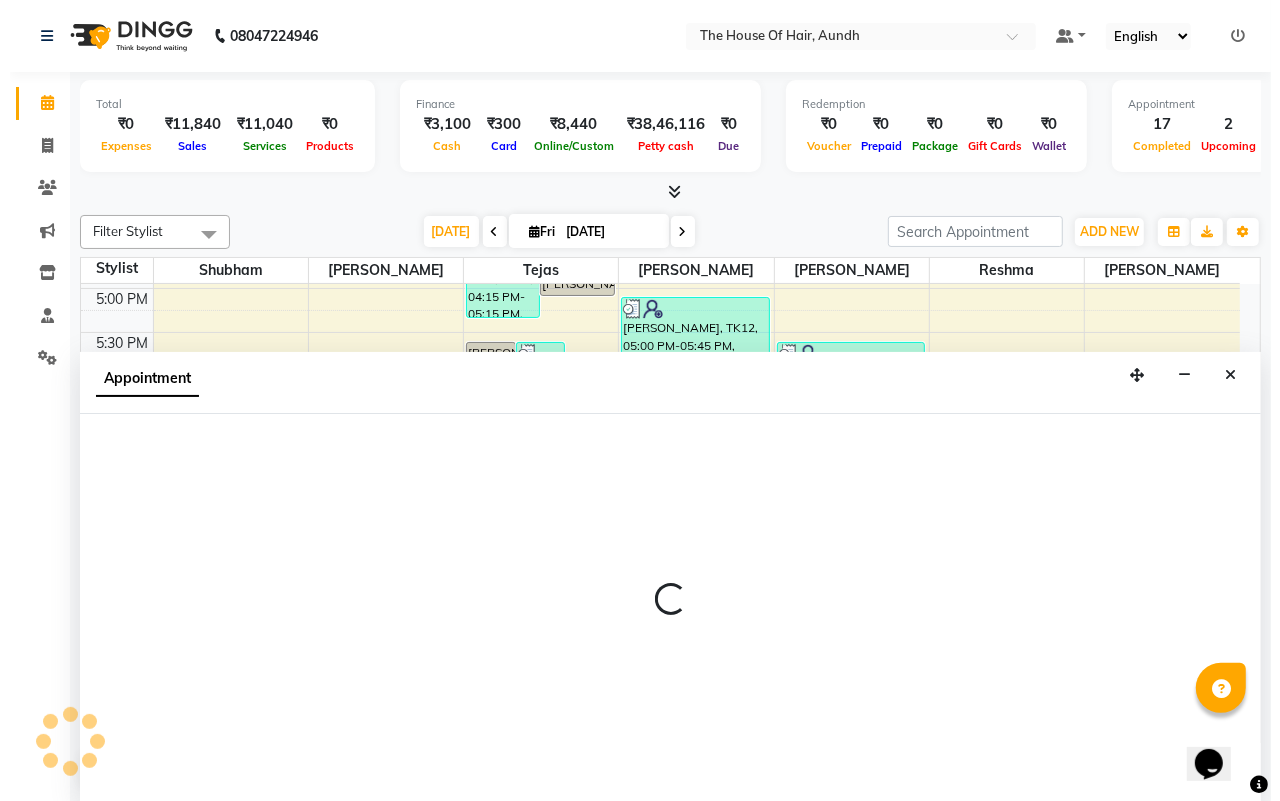 scroll, scrollTop: 1, scrollLeft: 0, axis: vertical 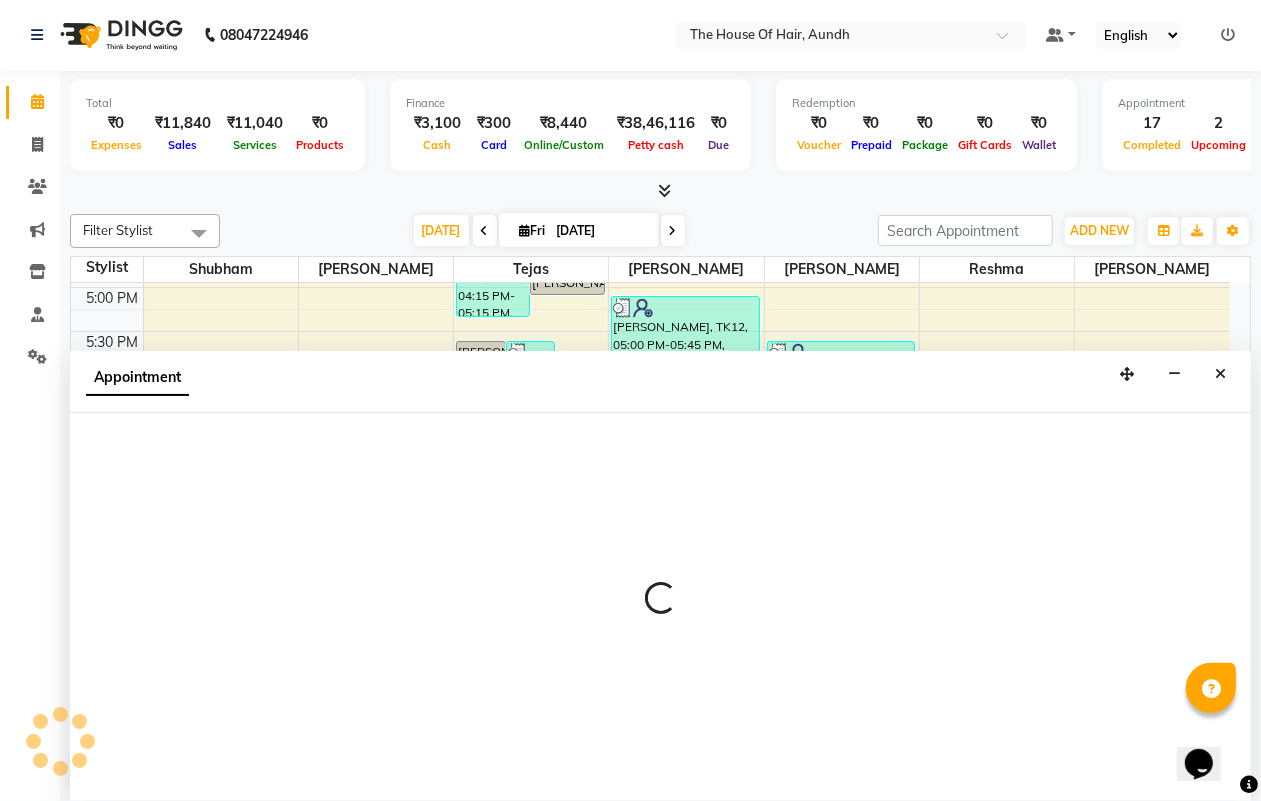 select on "6864" 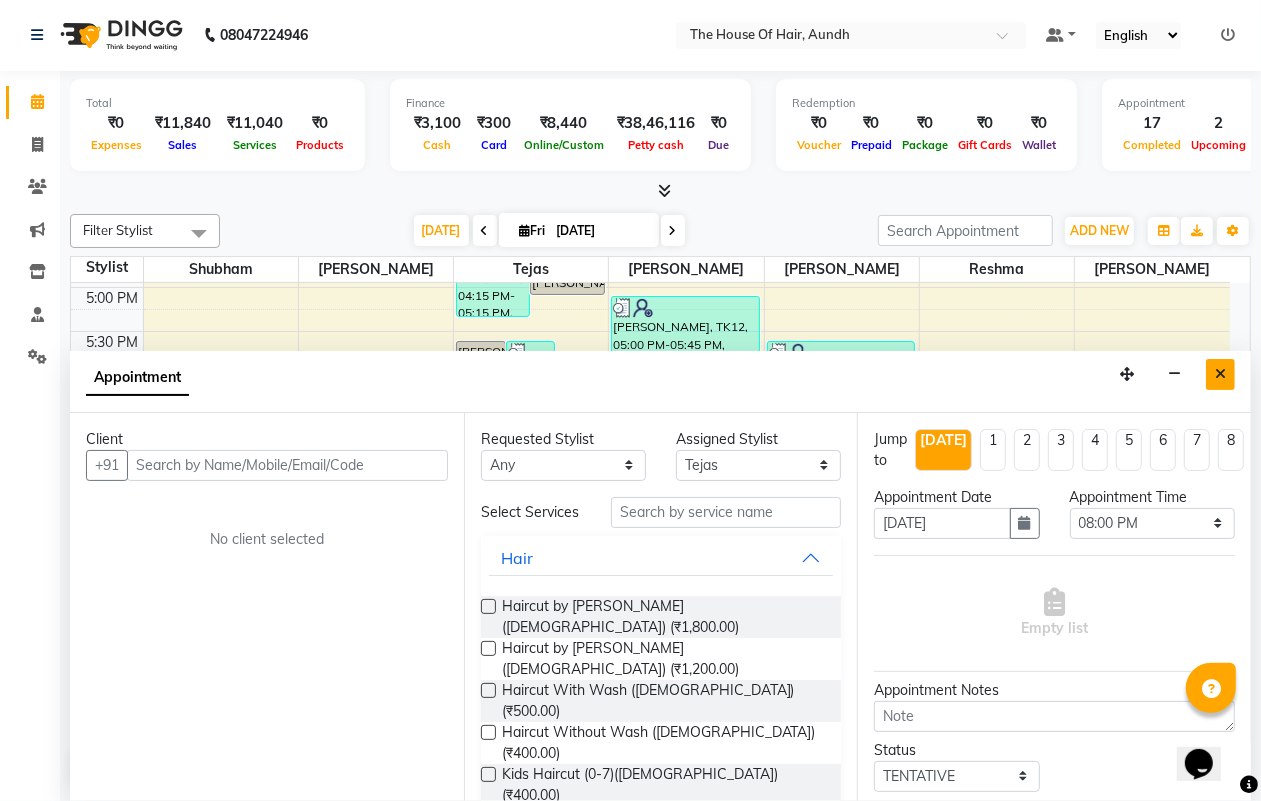 click at bounding box center [1220, 374] 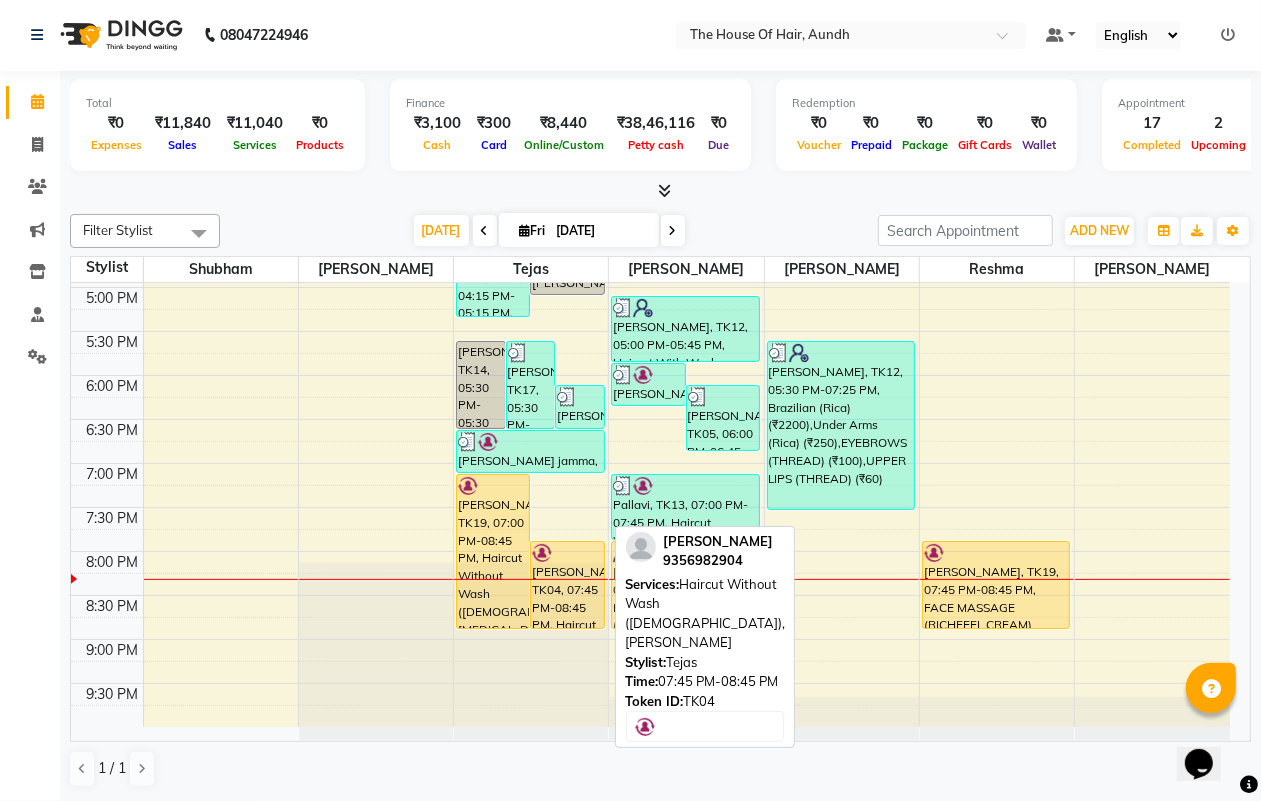 click at bounding box center (567, 553) 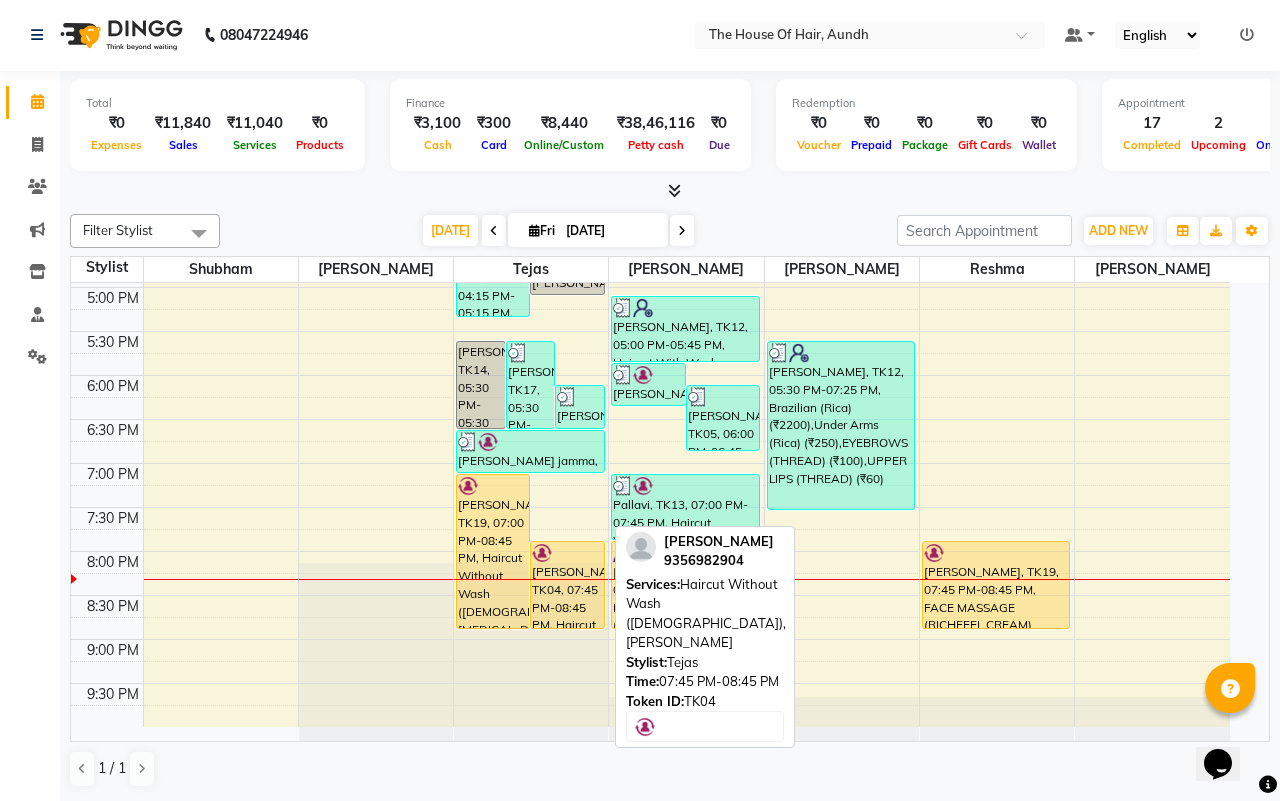 select on "1" 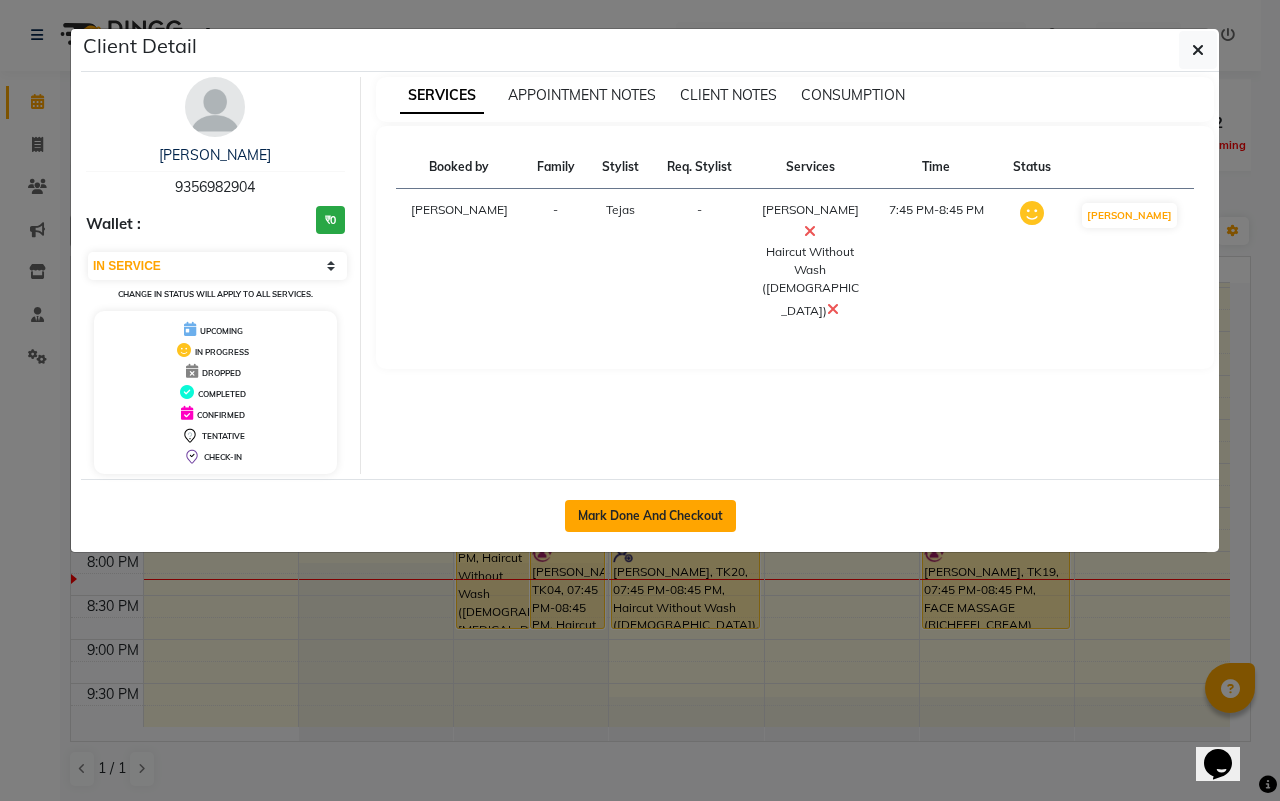 click on "Mark Done And Checkout" 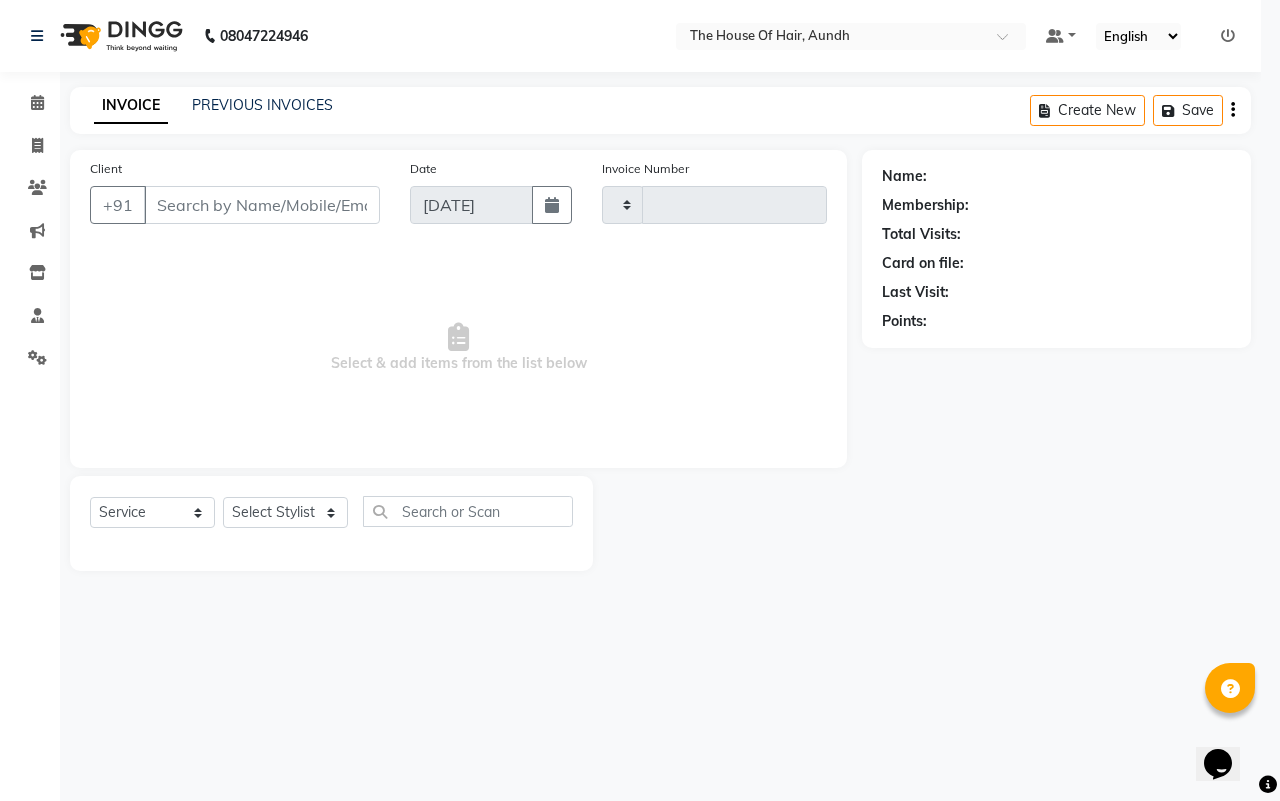 type on "1129" 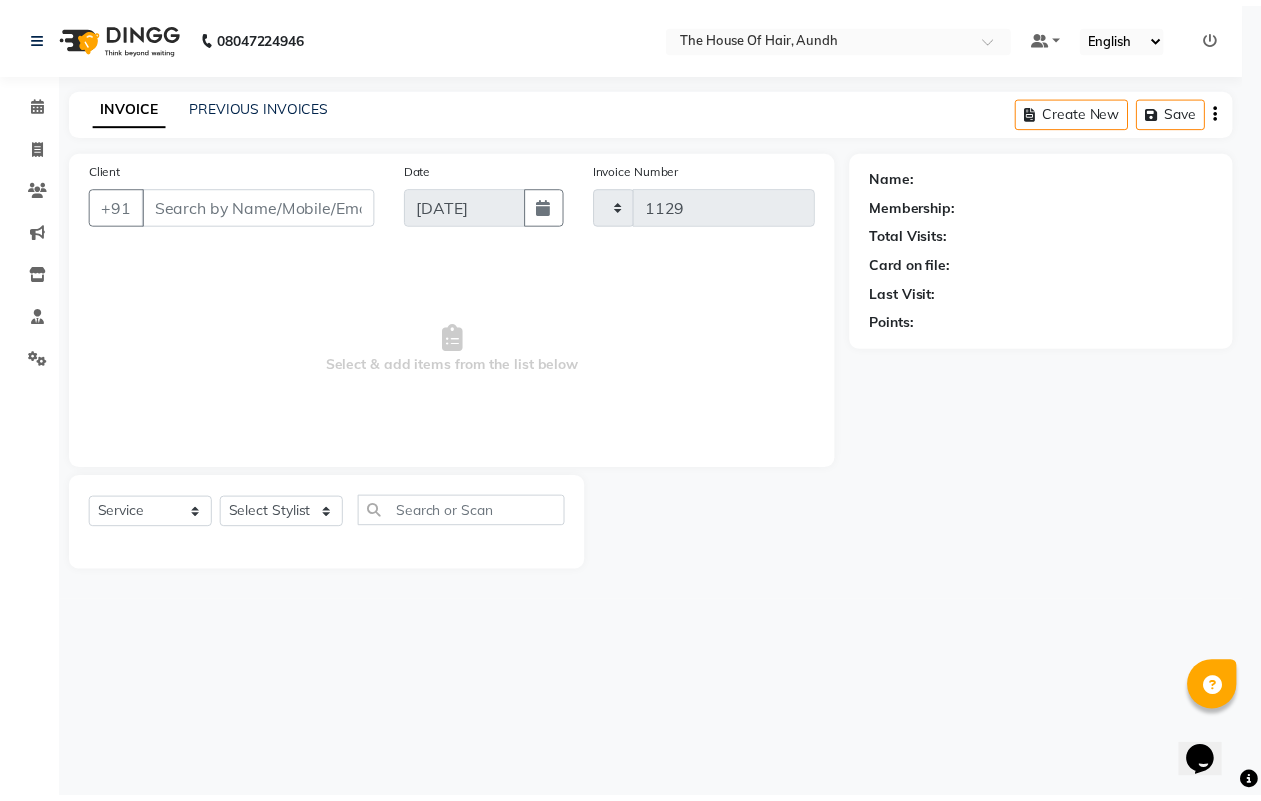 scroll, scrollTop: 0, scrollLeft: 0, axis: both 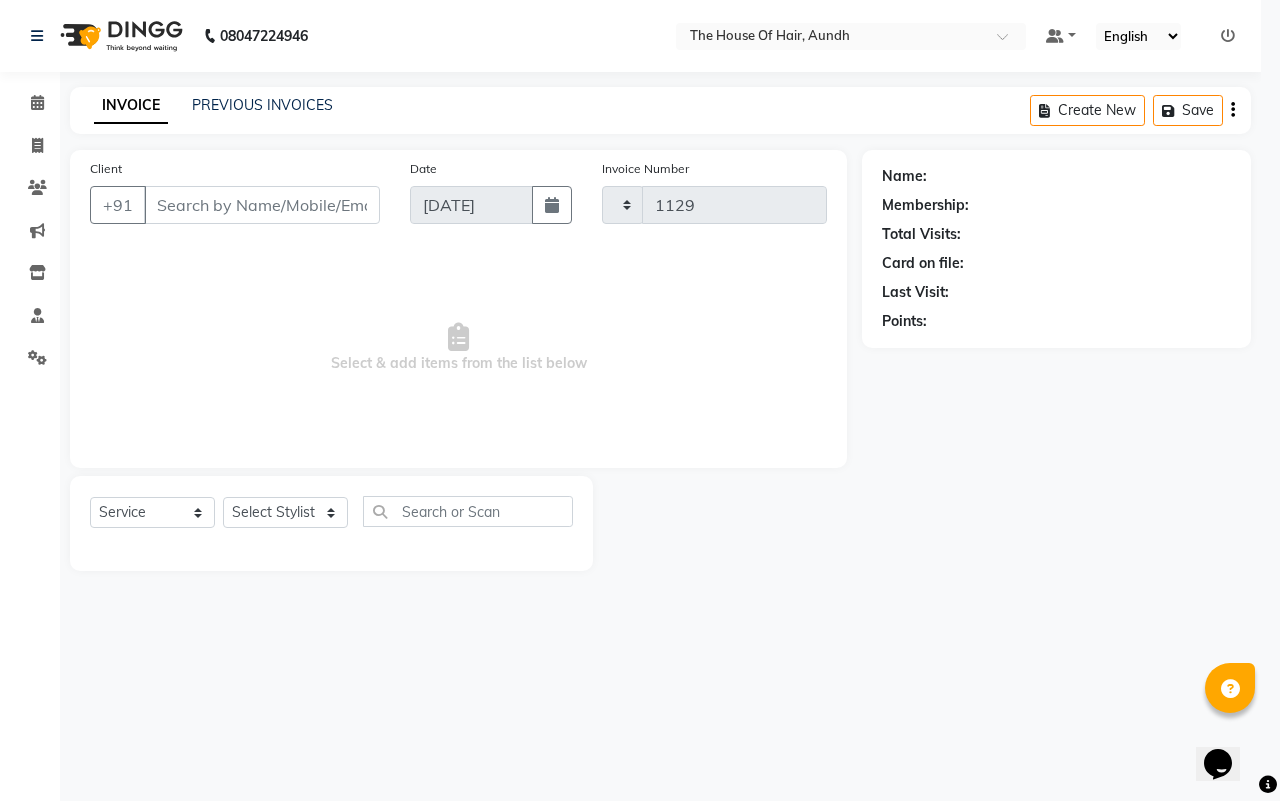 select on "26" 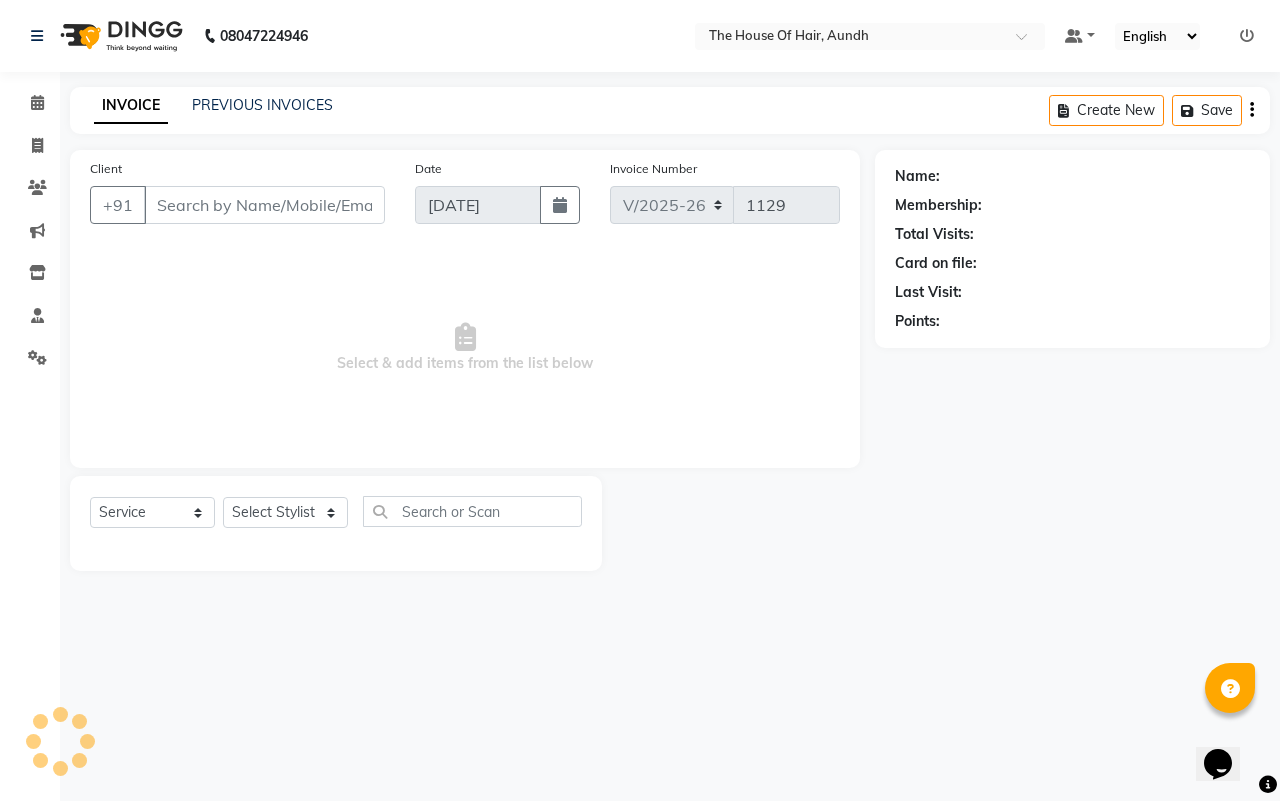 type on "9356982904" 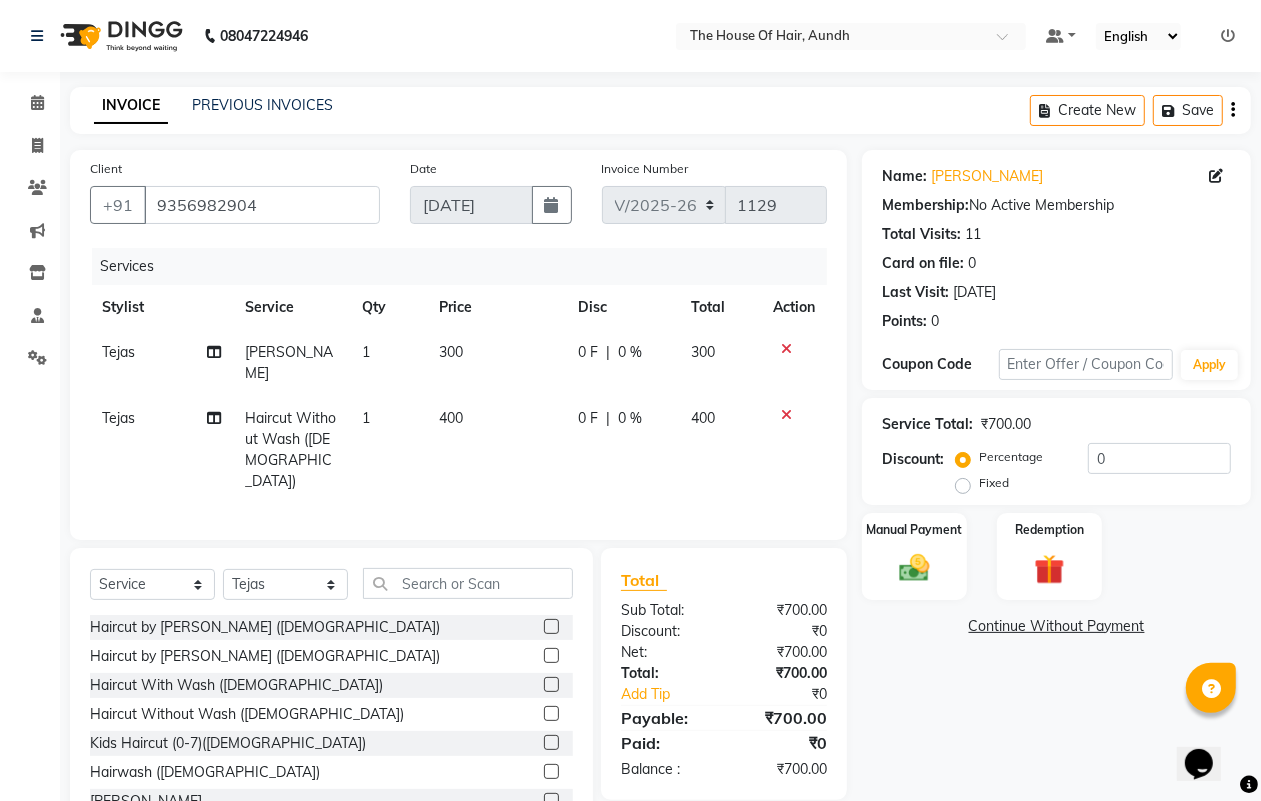 click 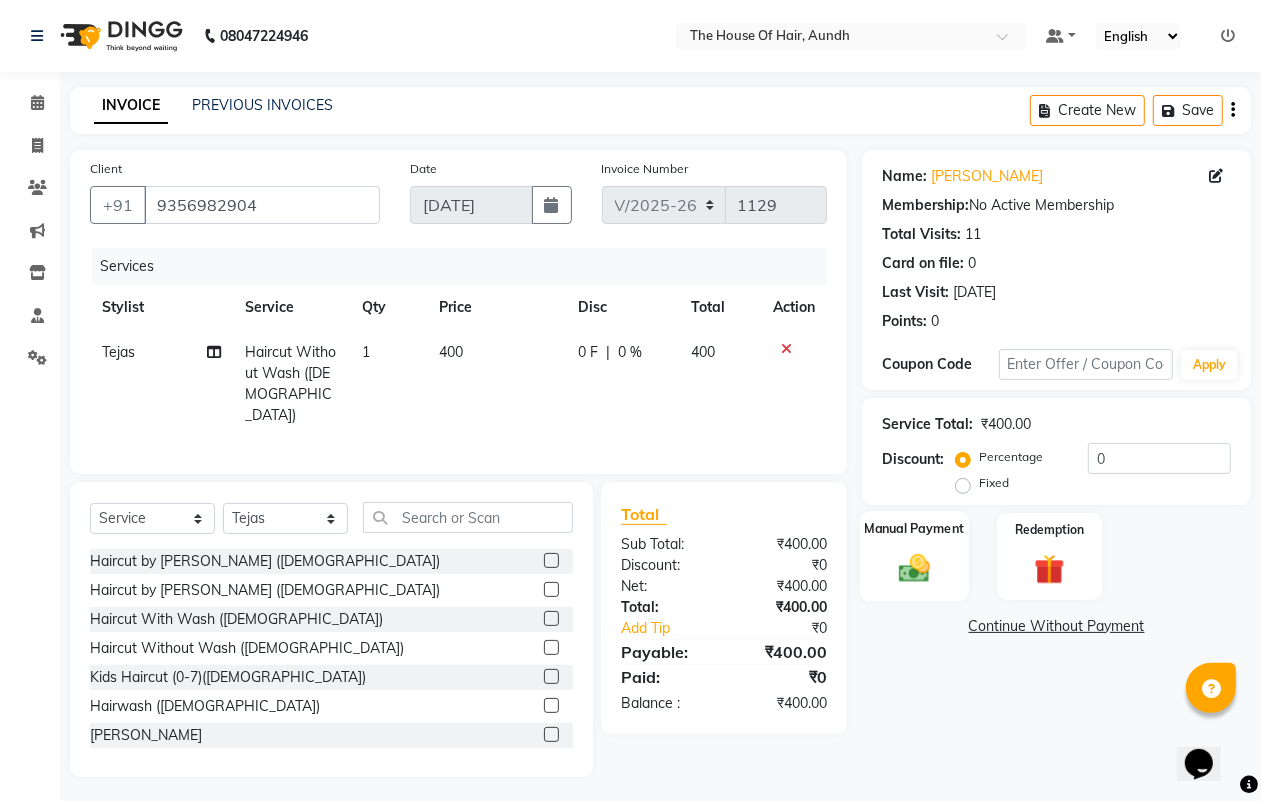 click 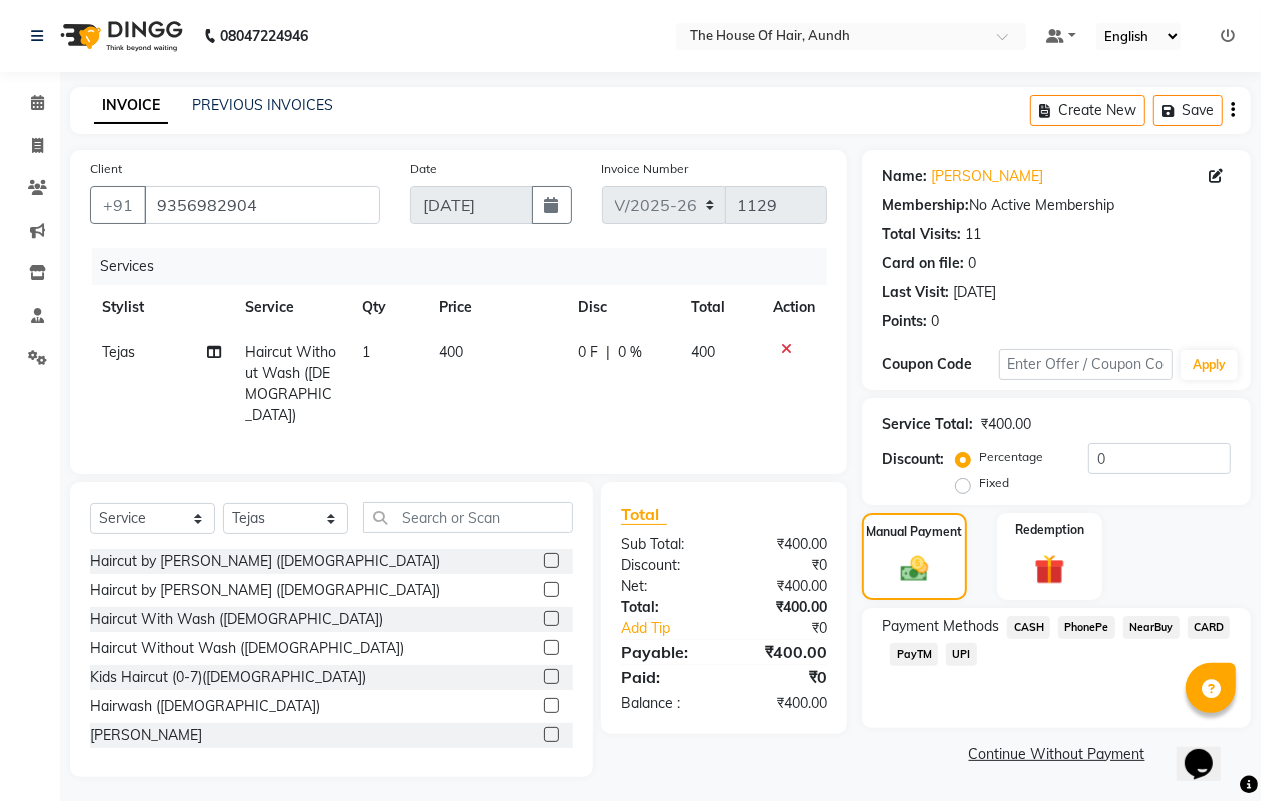 click on "CASH" 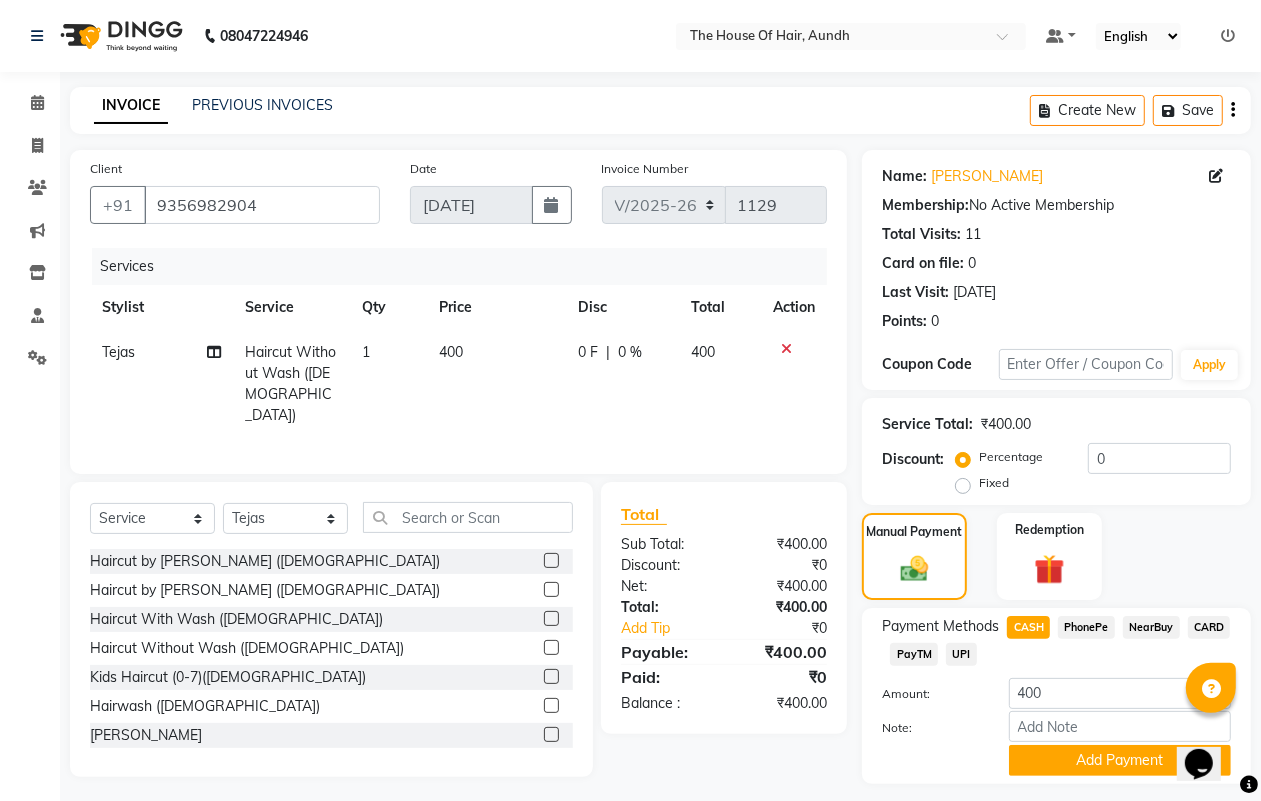 scroll, scrollTop: 52, scrollLeft: 0, axis: vertical 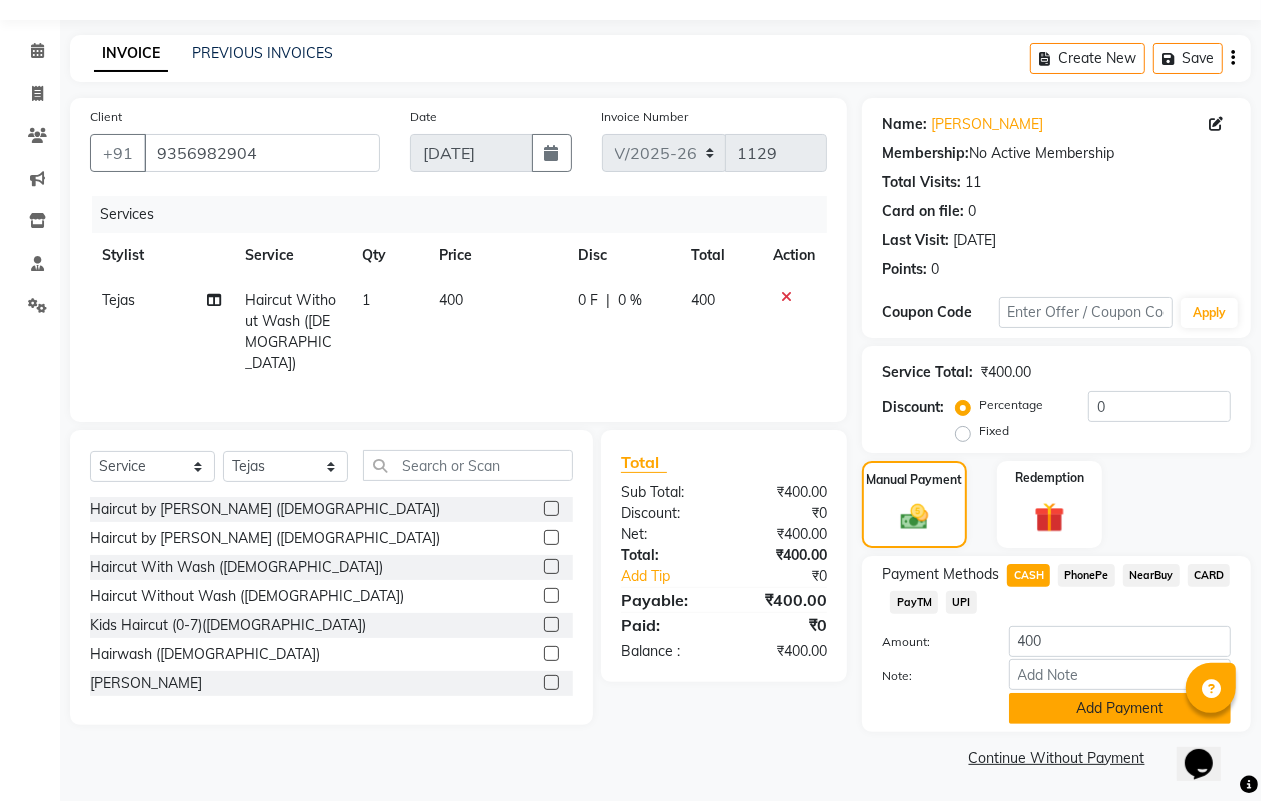 click on "Add Payment" 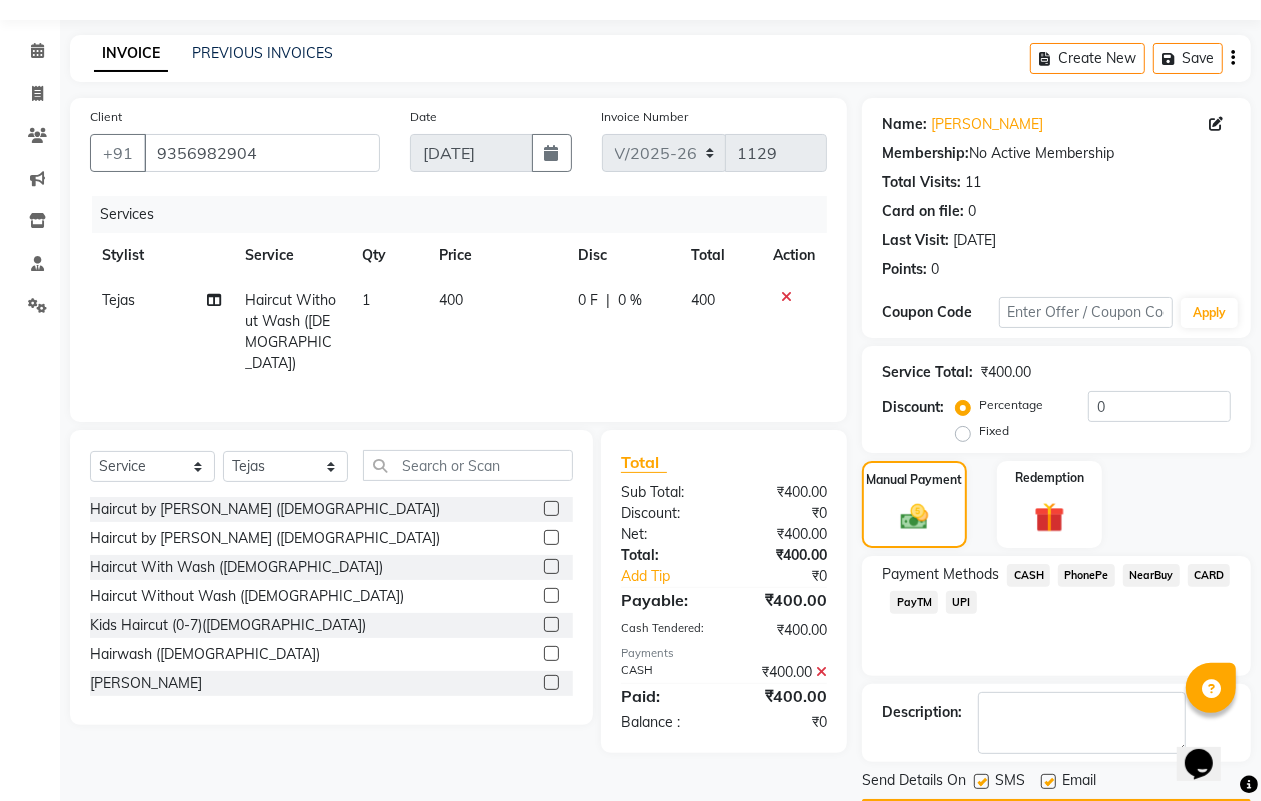 scroll, scrollTop: 111, scrollLeft: 0, axis: vertical 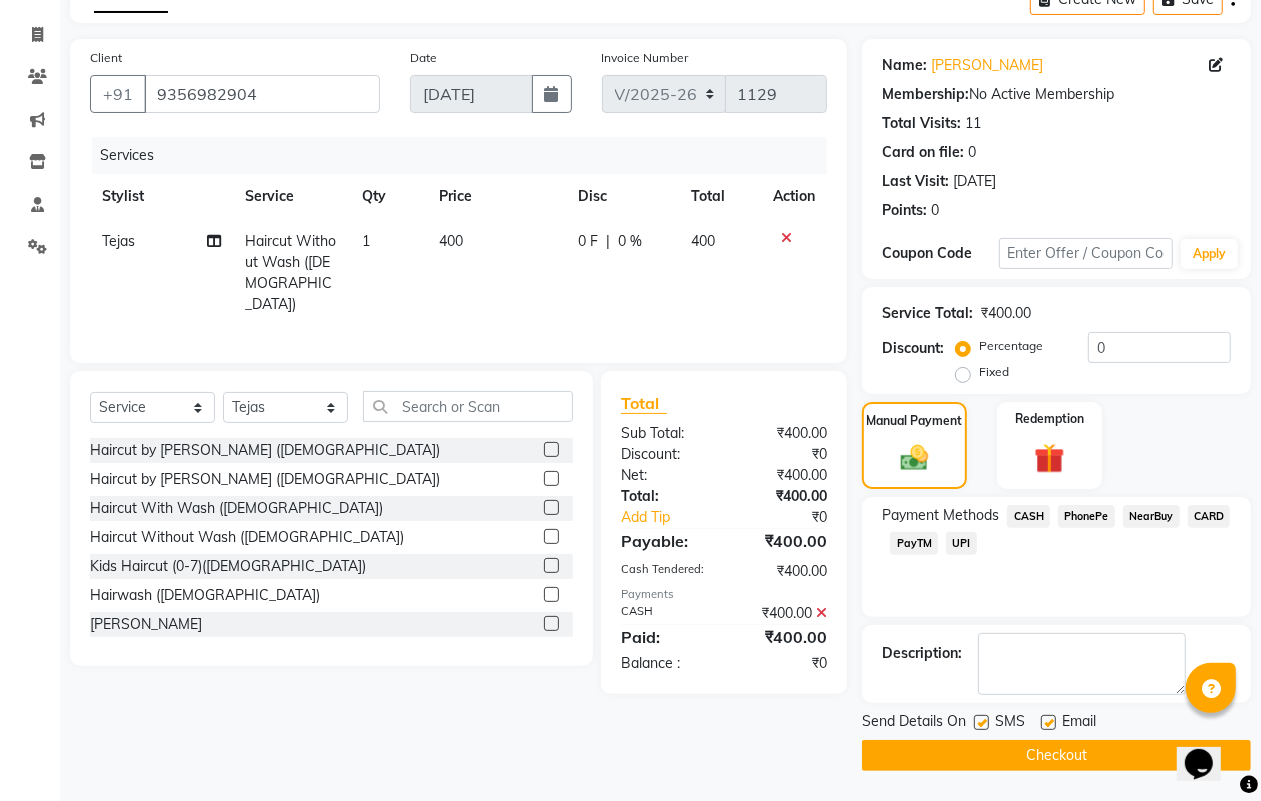 click on "Checkout" 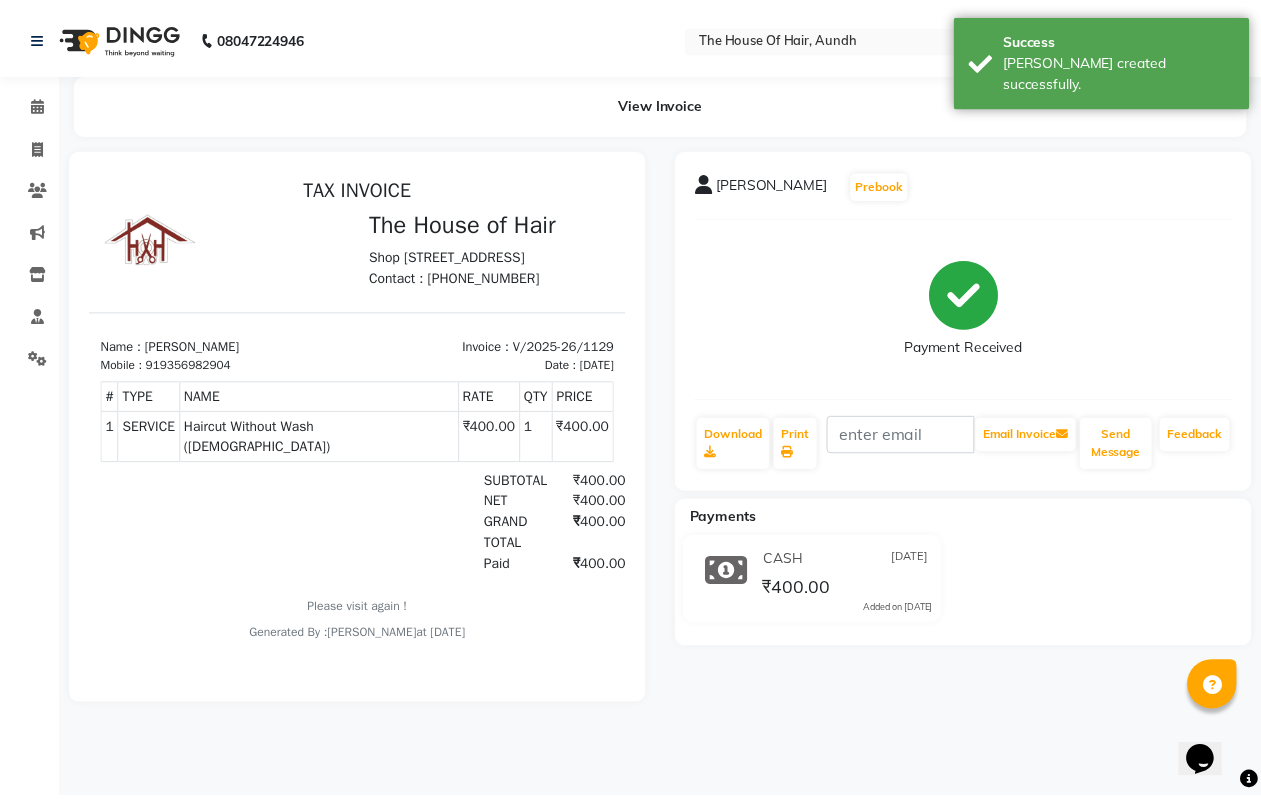 scroll, scrollTop: 0, scrollLeft: 0, axis: both 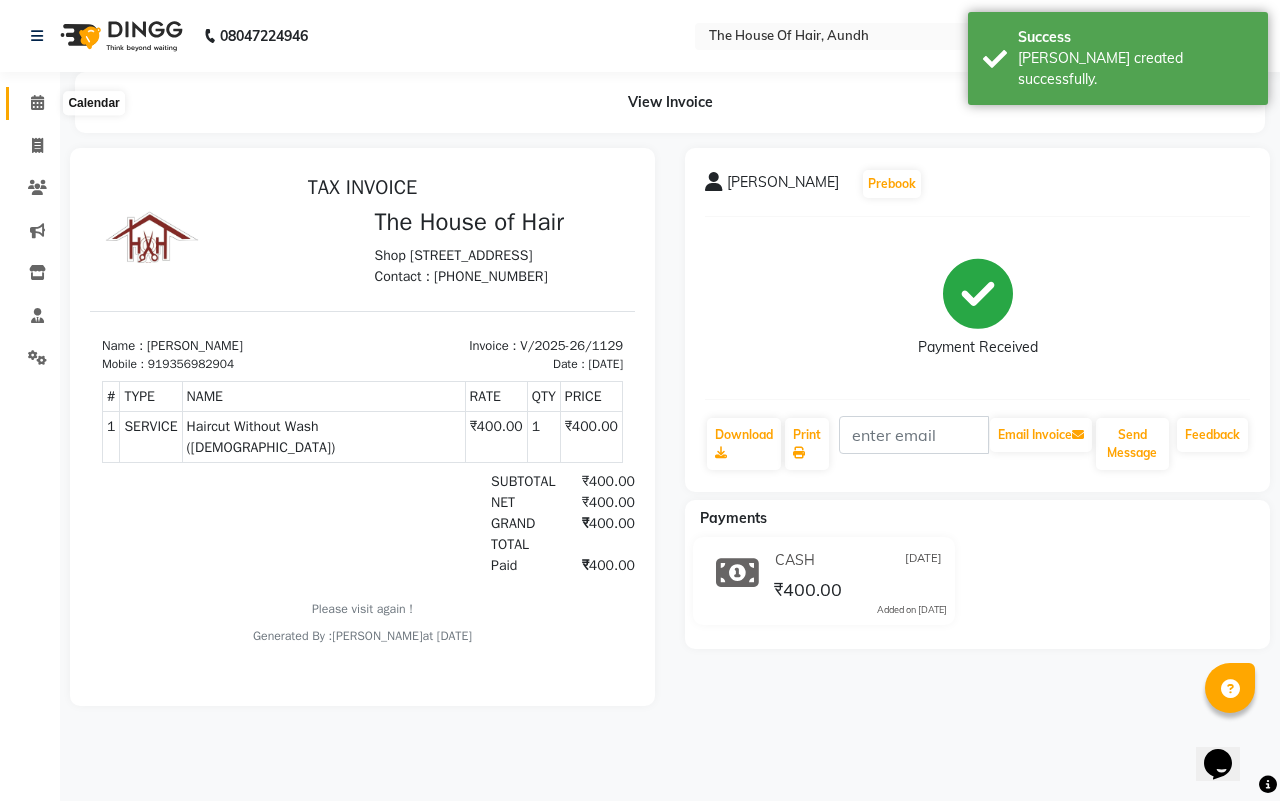 click 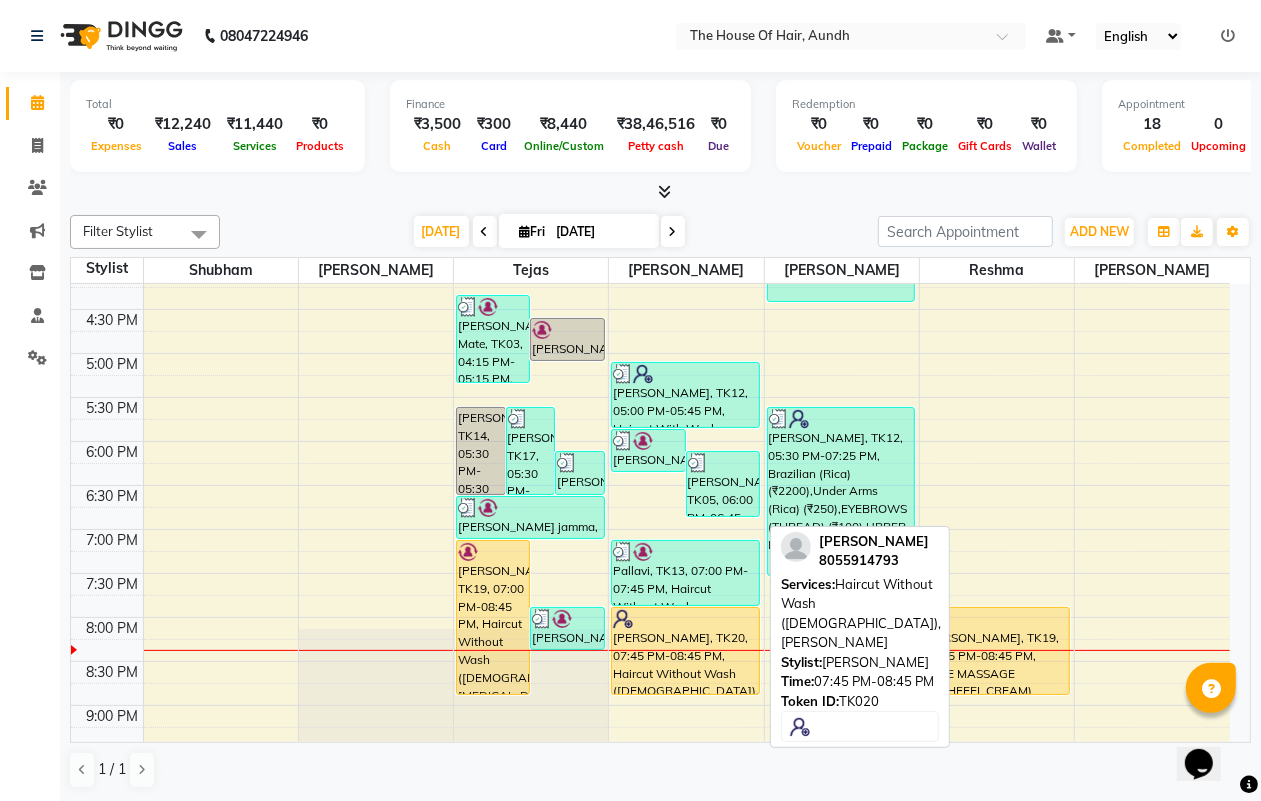 scroll, scrollTop: 787, scrollLeft: 0, axis: vertical 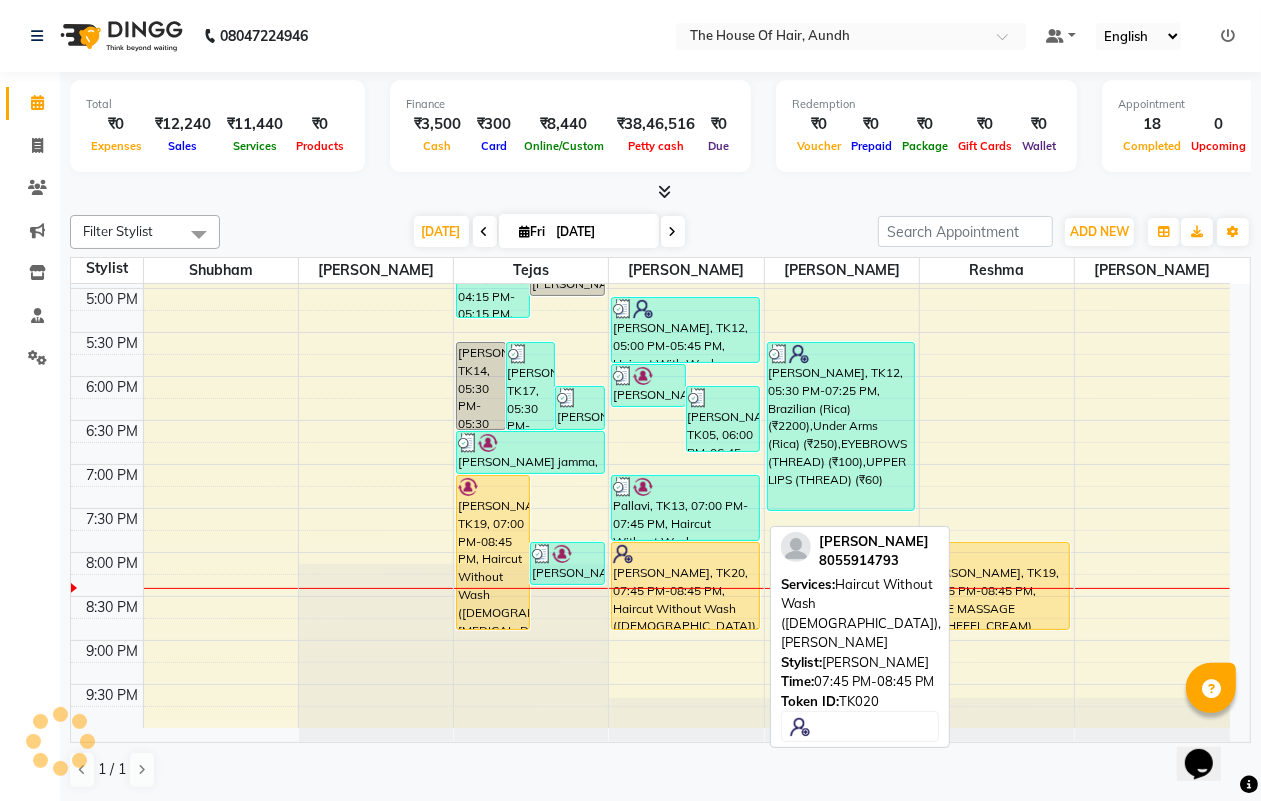 click on "chaitanya awle, TK20, 07:45 PM-08:45 PM, Haircut Without Wash (Male),Beard" at bounding box center [685, 586] 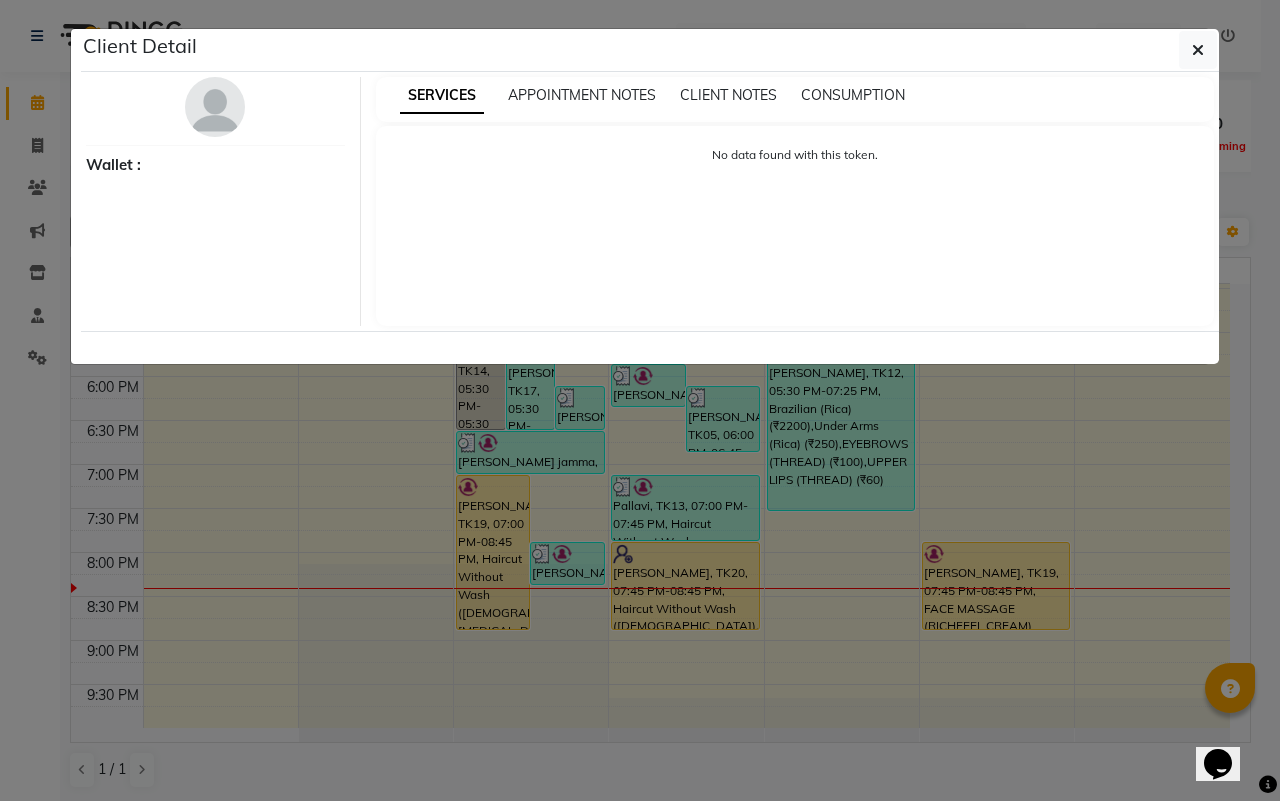 select on "1" 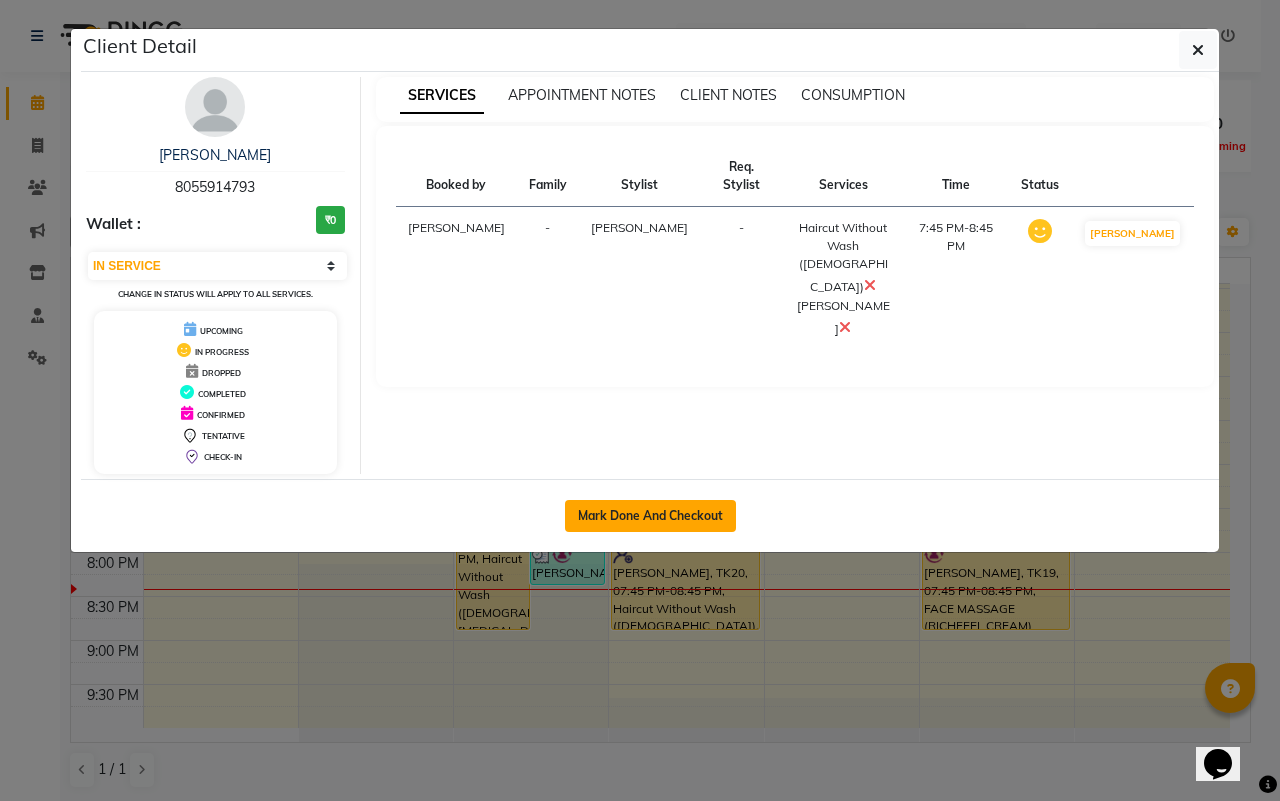 click on "Mark Done And Checkout" 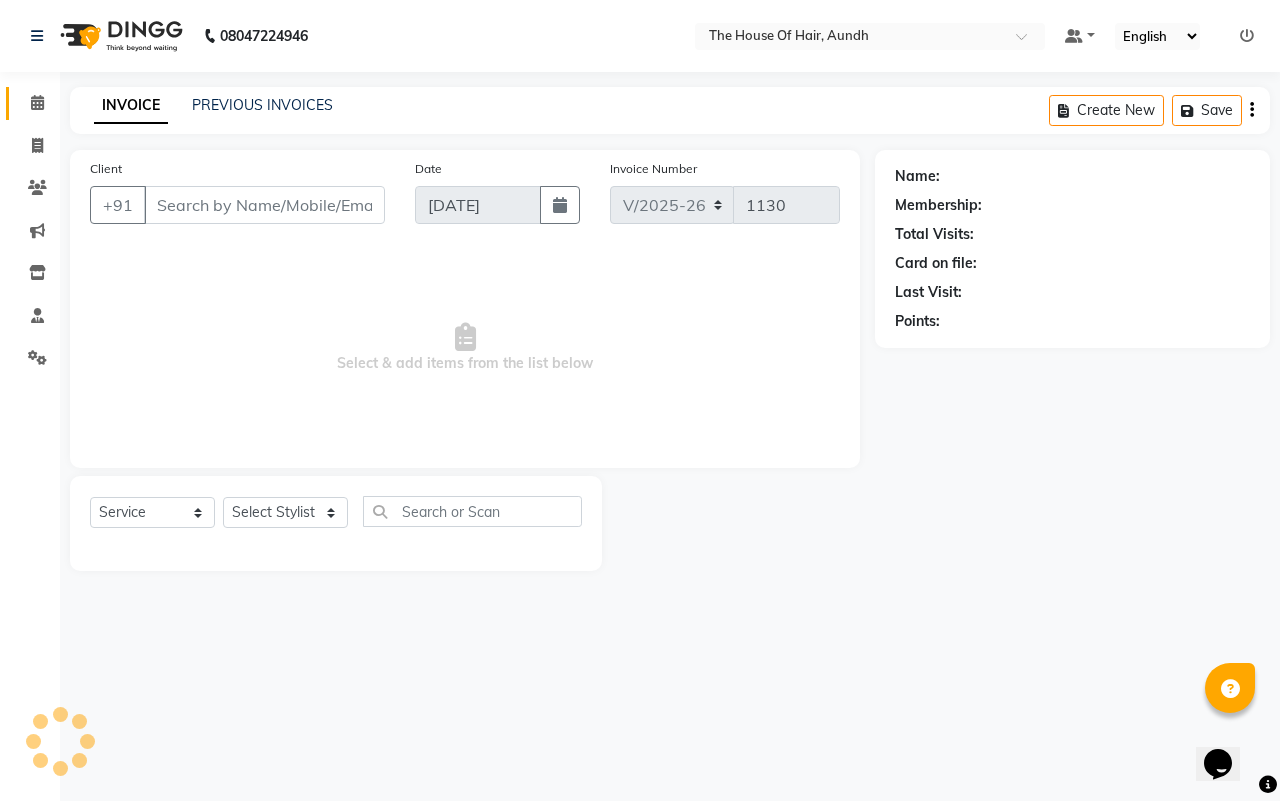 type on "8055914793" 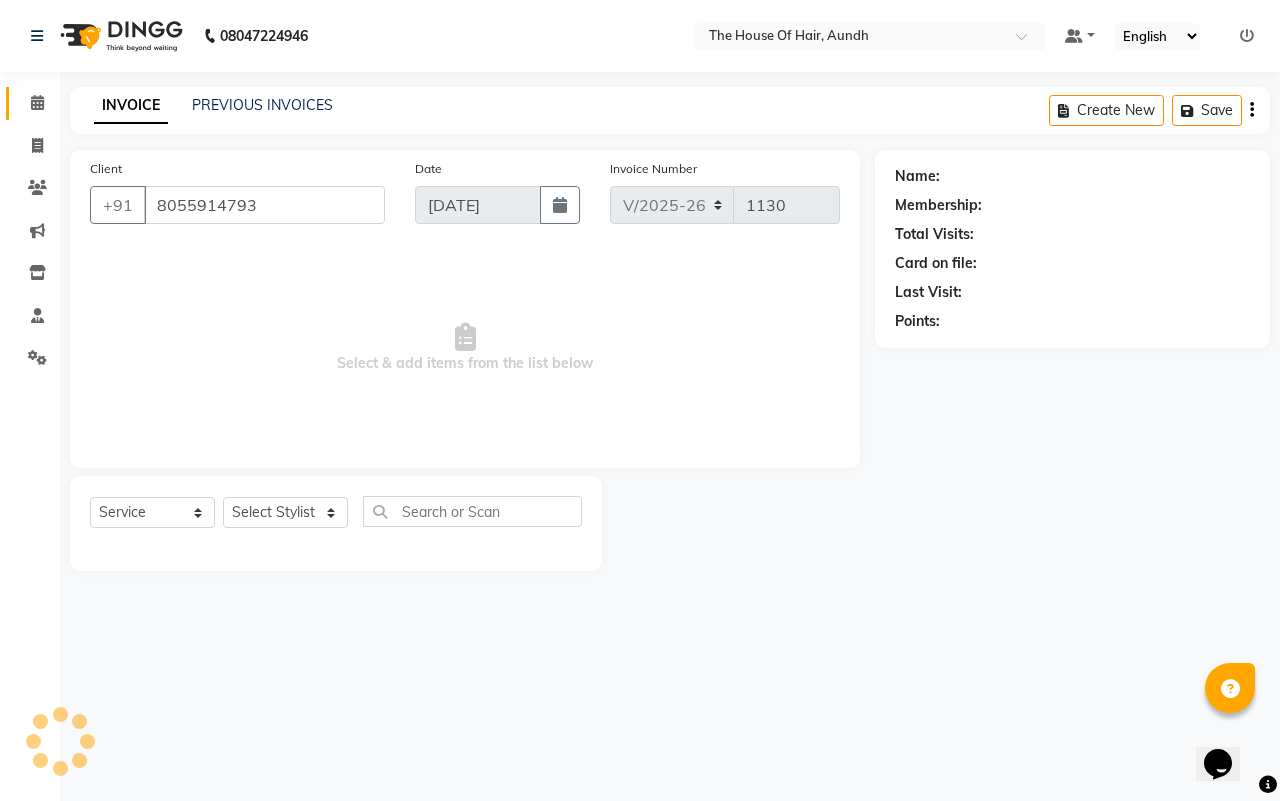 select on "32779" 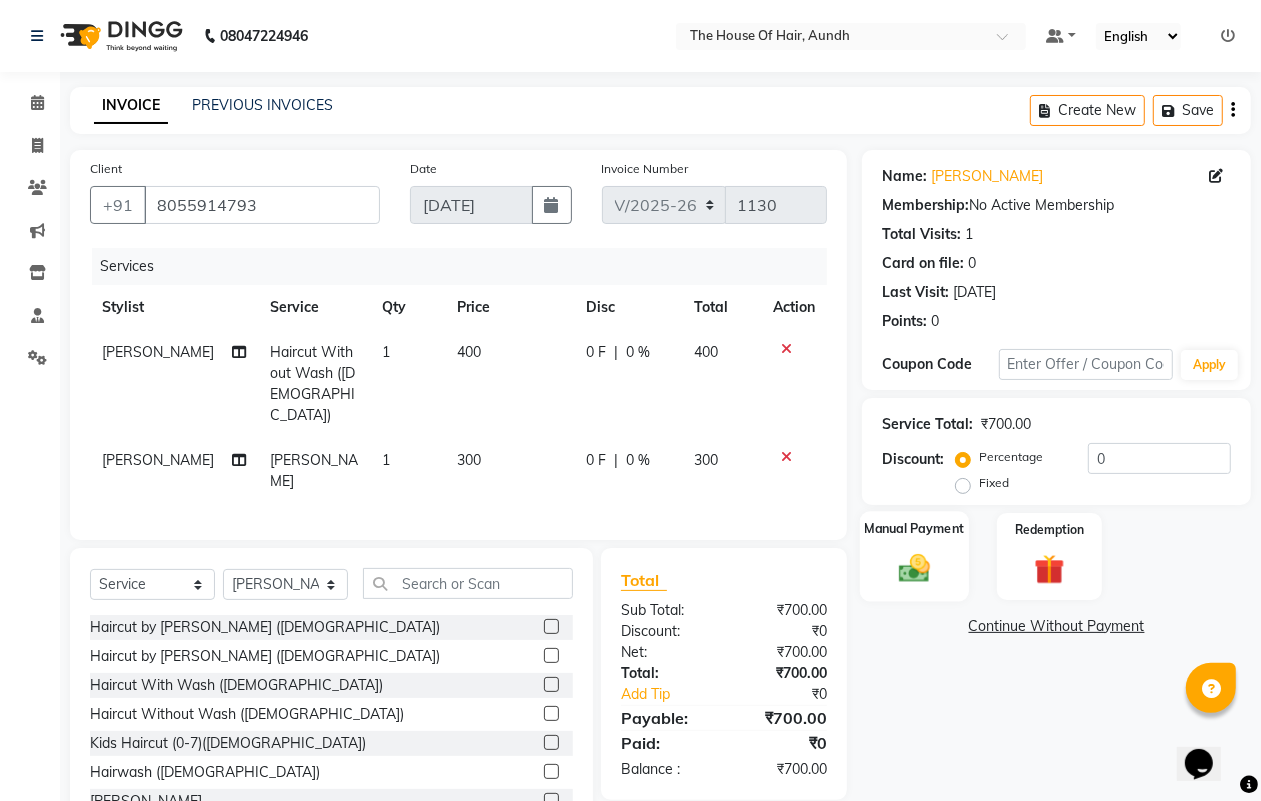 click 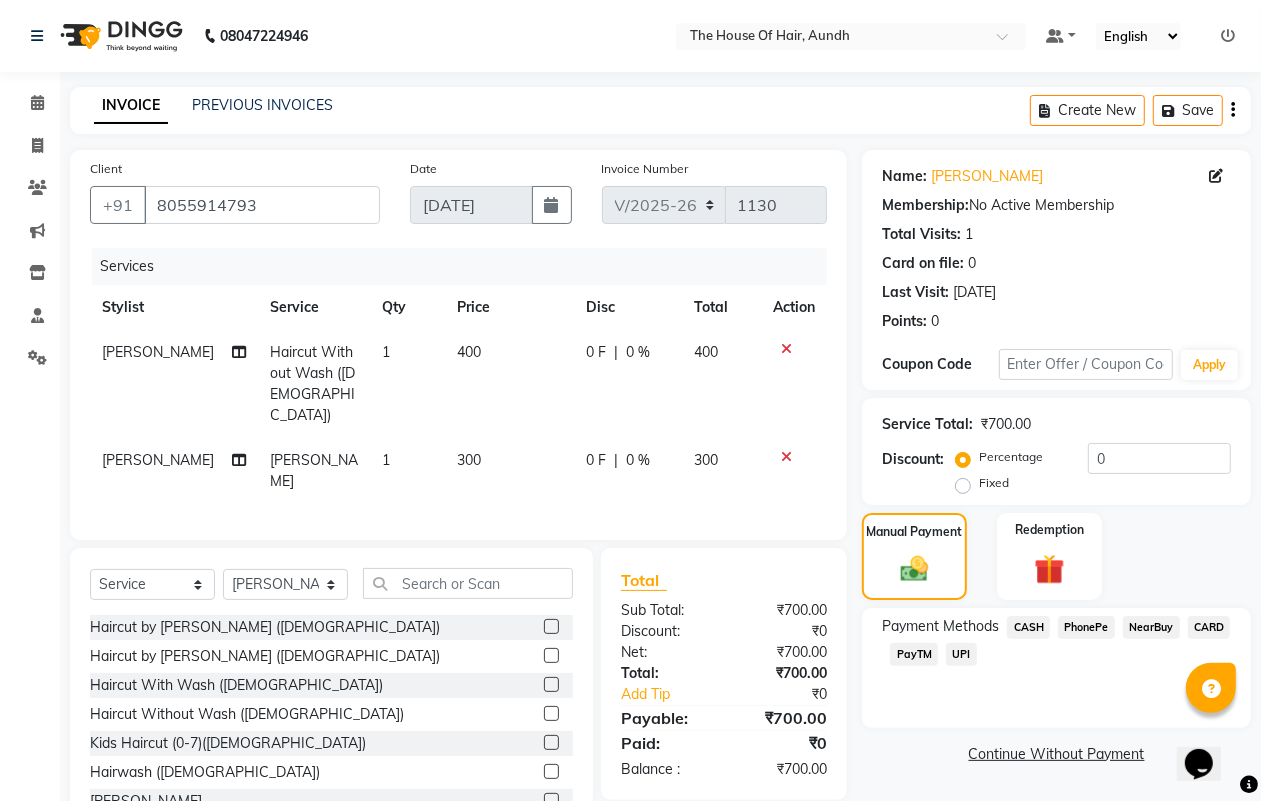 click on "UPI" 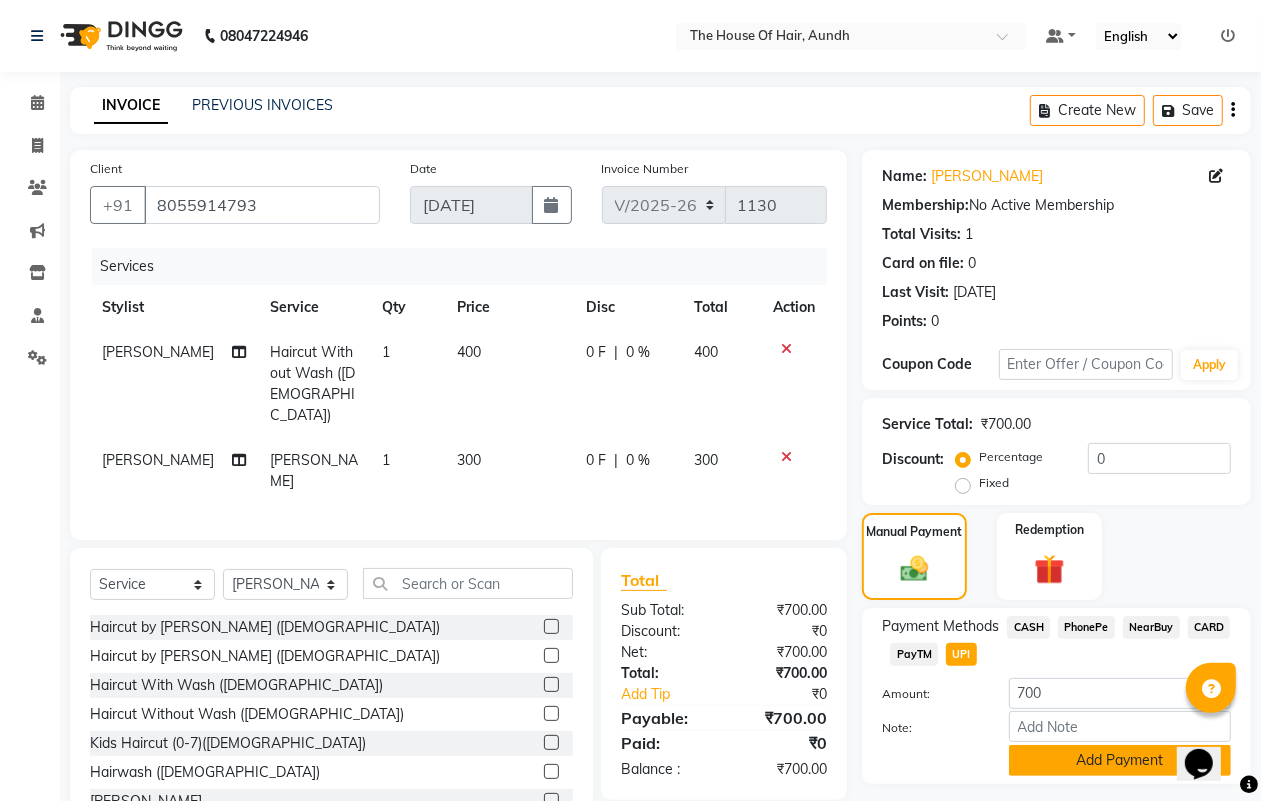 scroll, scrollTop: 52, scrollLeft: 0, axis: vertical 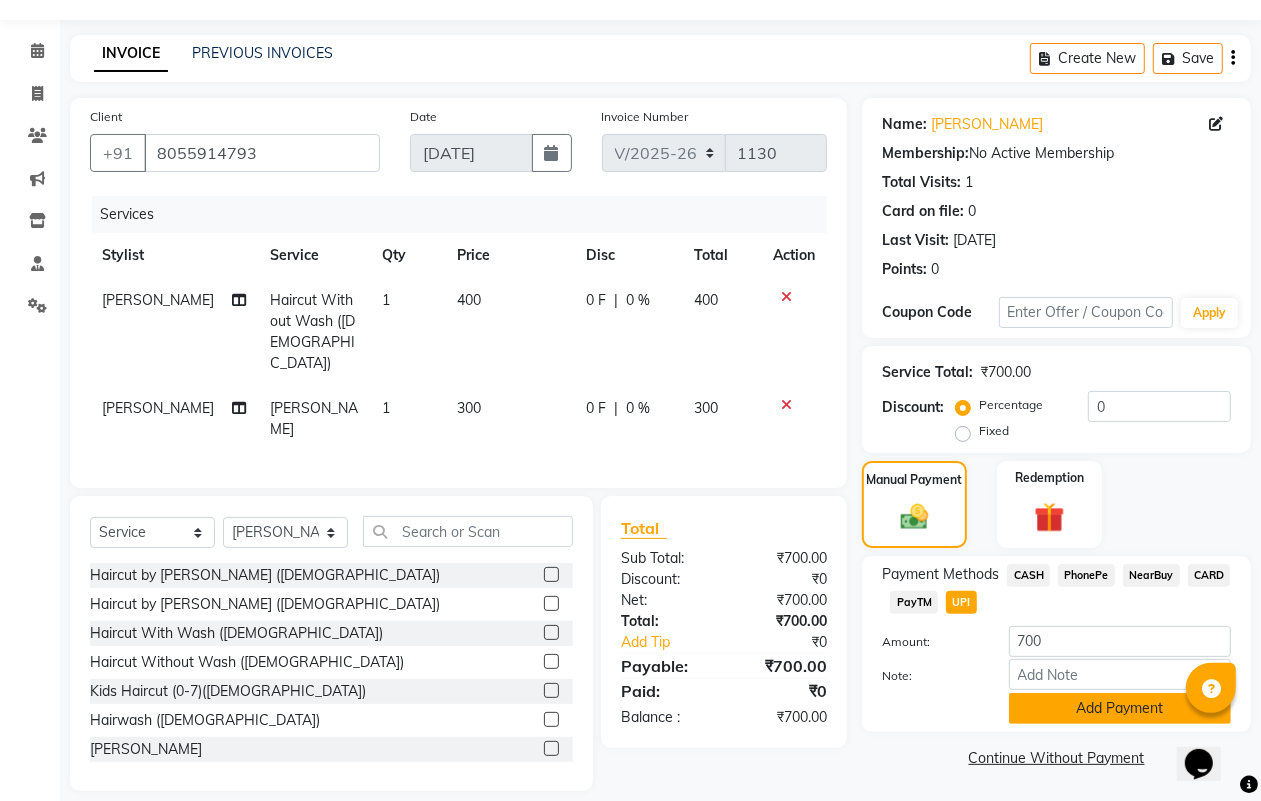 click on "Add Payment" 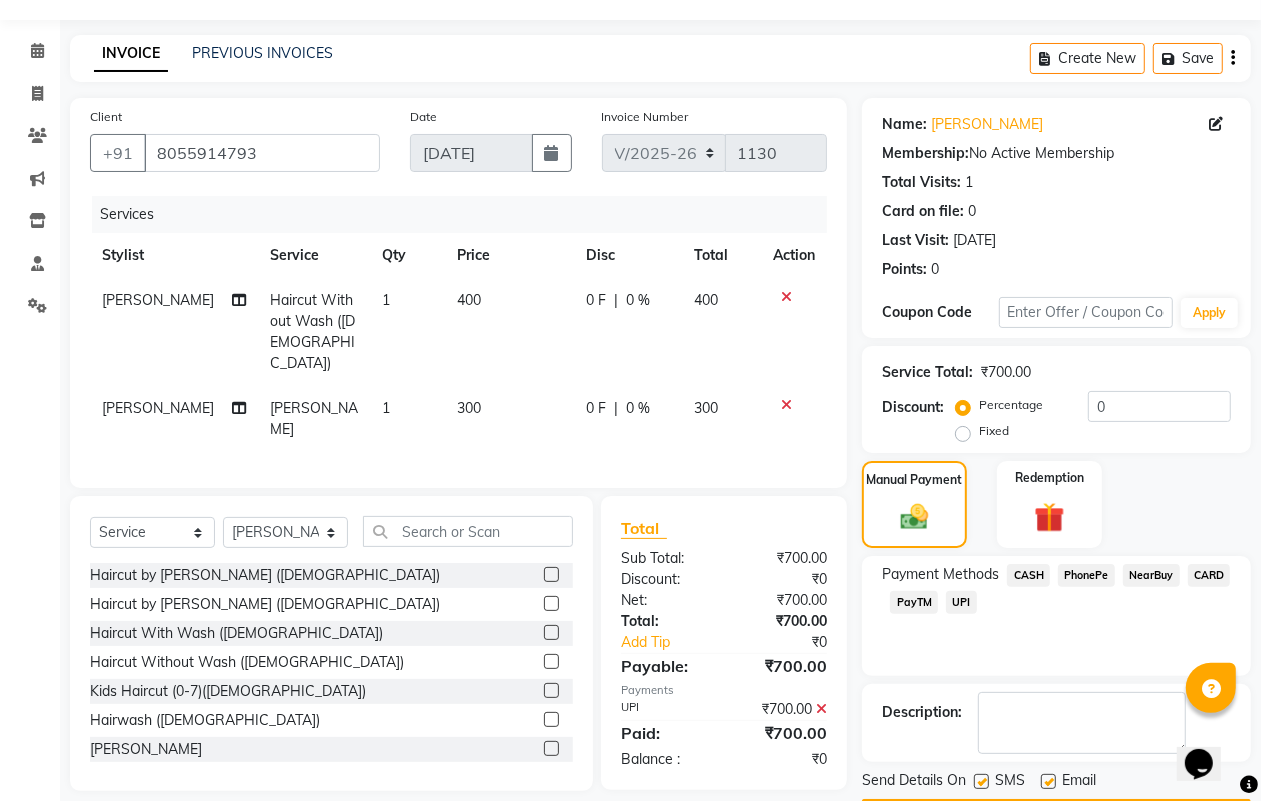 scroll, scrollTop: 111, scrollLeft: 0, axis: vertical 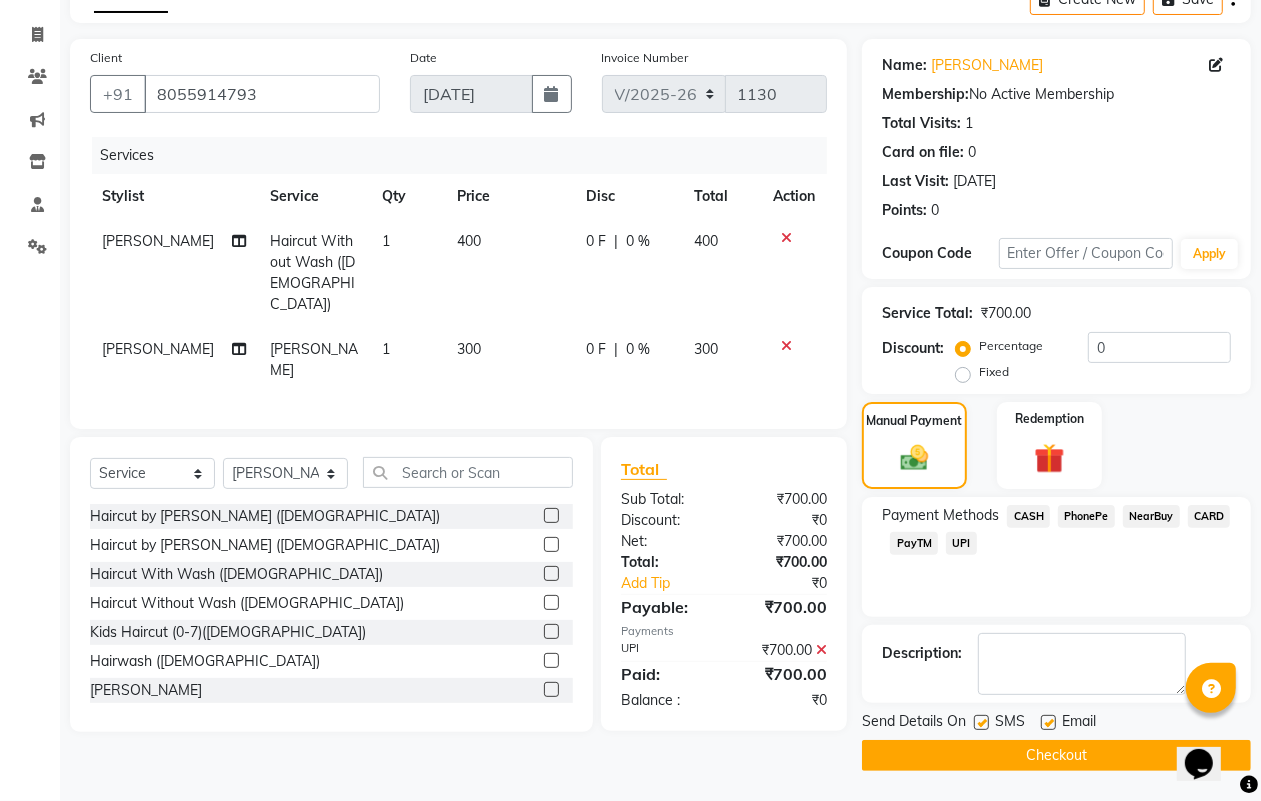 click on "Checkout" 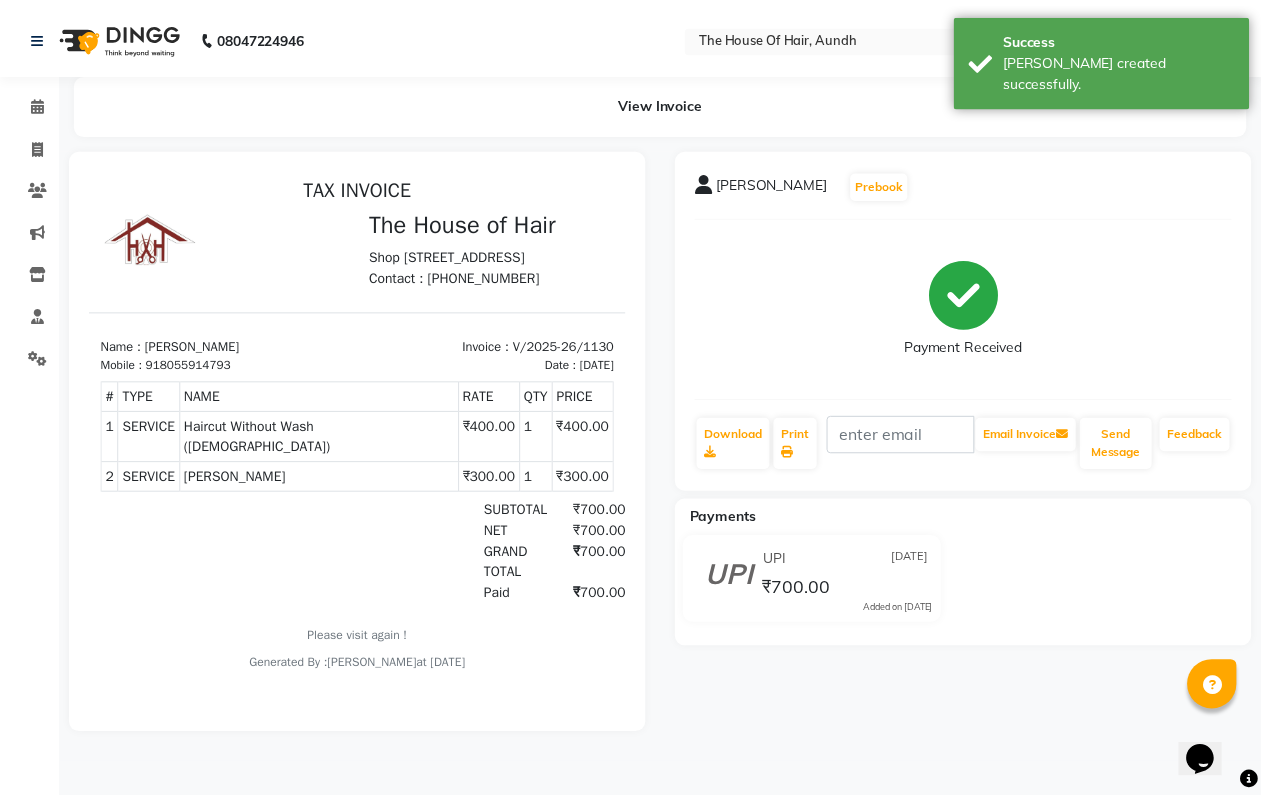 scroll, scrollTop: 0, scrollLeft: 0, axis: both 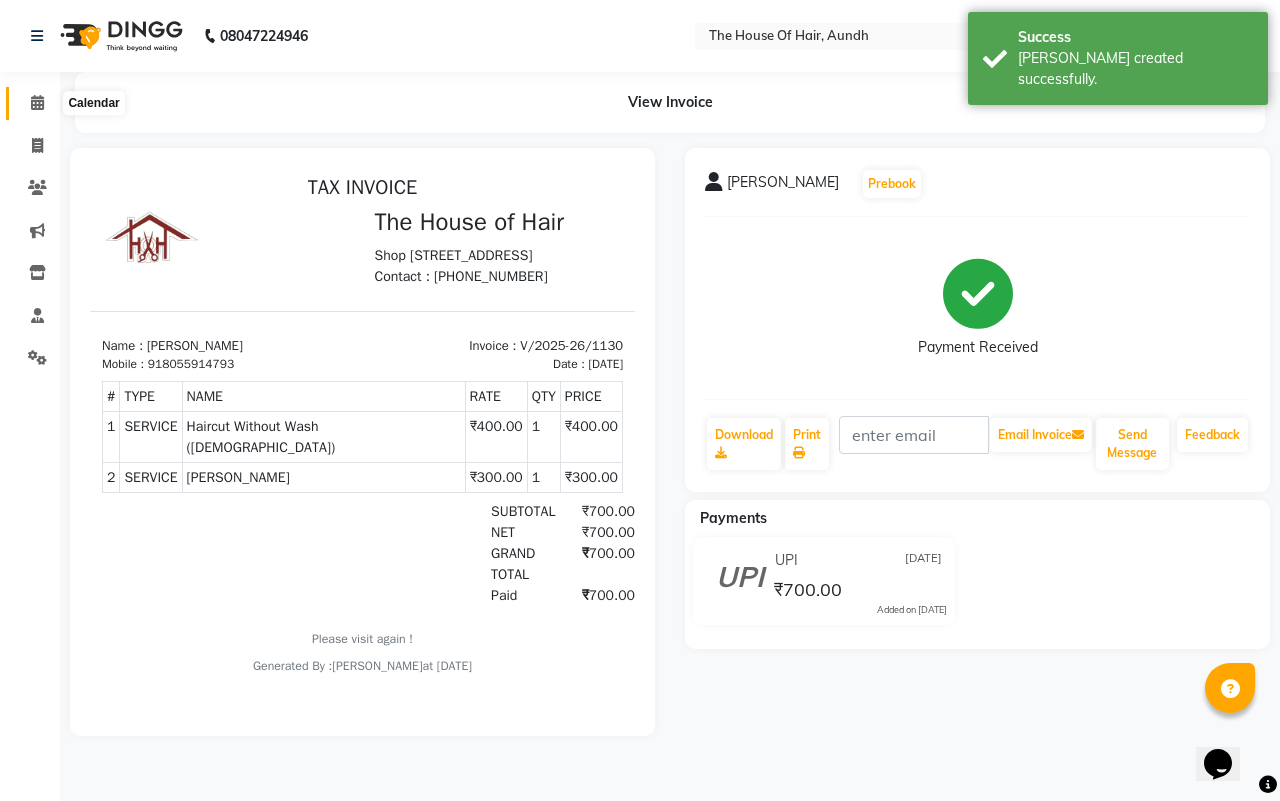 click 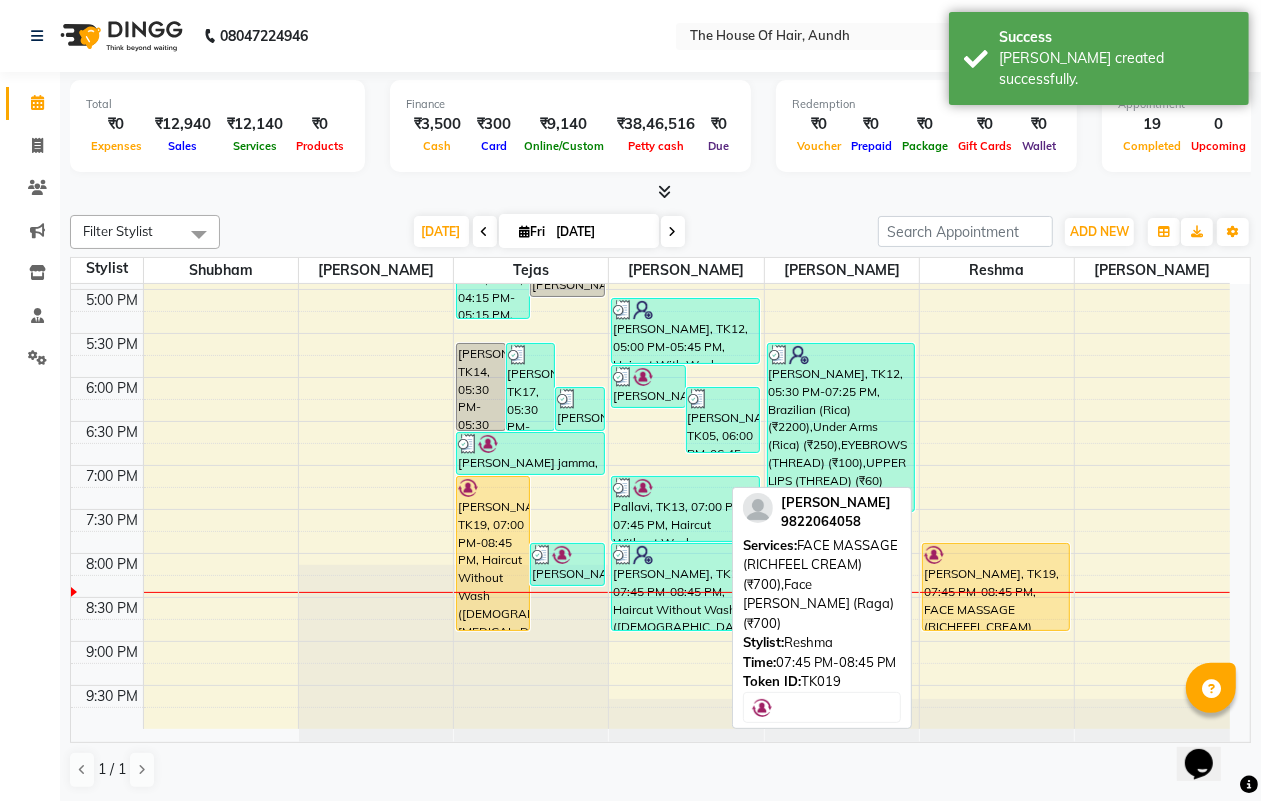 scroll, scrollTop: 787, scrollLeft: 0, axis: vertical 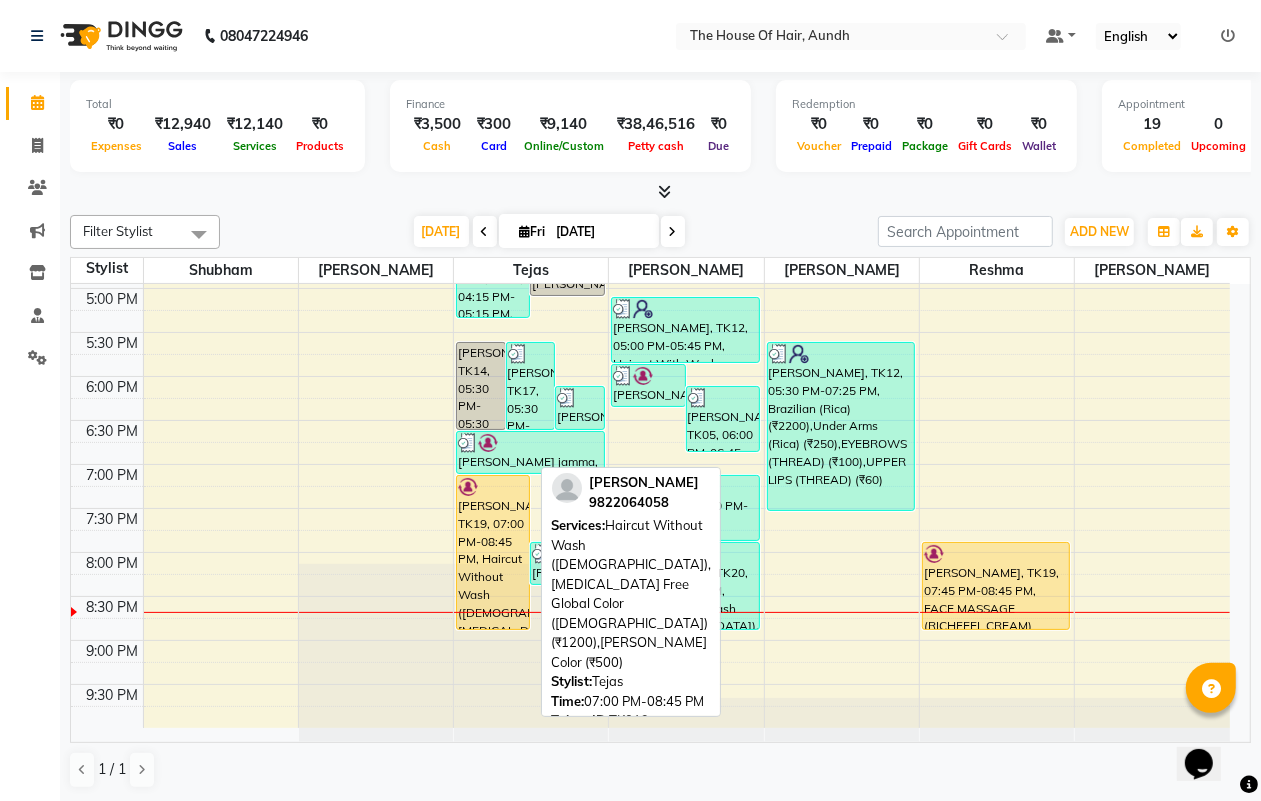 click on "Vishal Chordia, TK19, 07:00 PM-08:45 PM, Haircut Without Wash (Male),Ammonia Free Global Color (Male) (₹1200),Beard Color (₹500)" at bounding box center (493, 552) 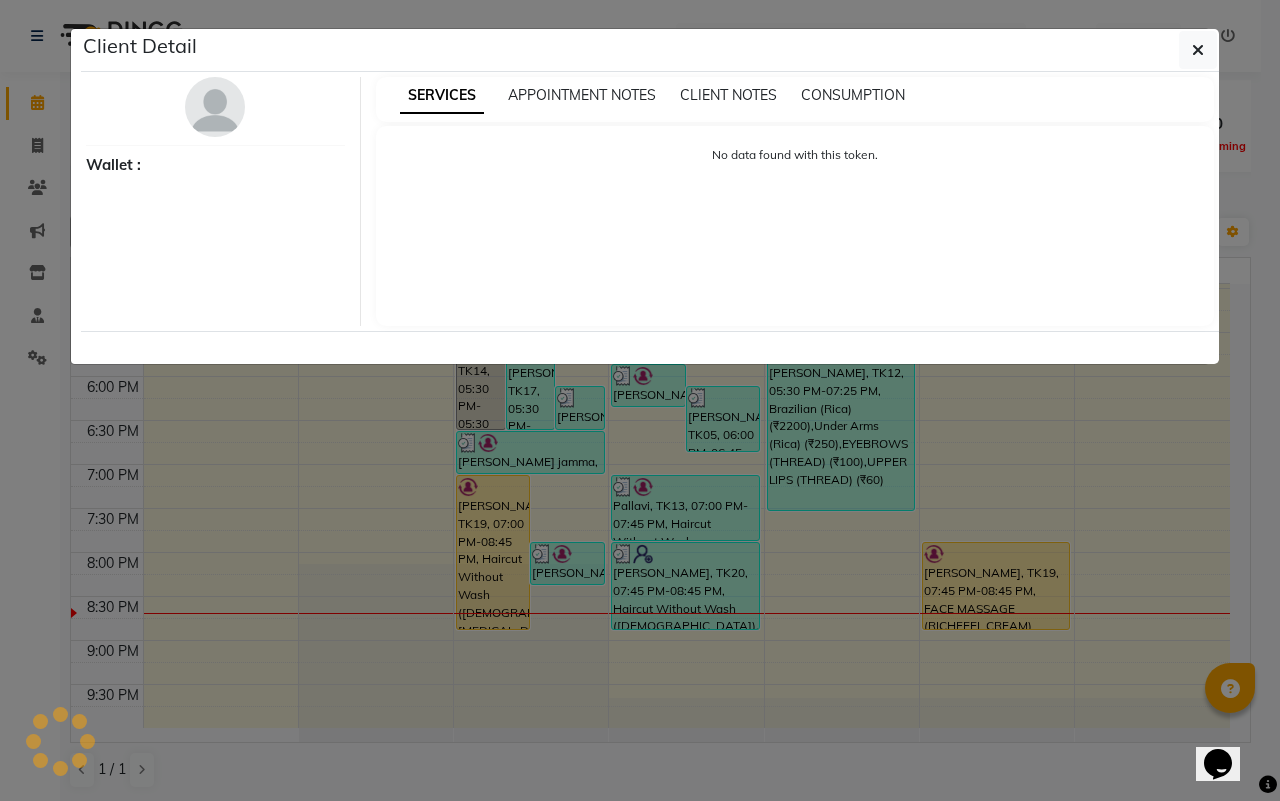 select on "1" 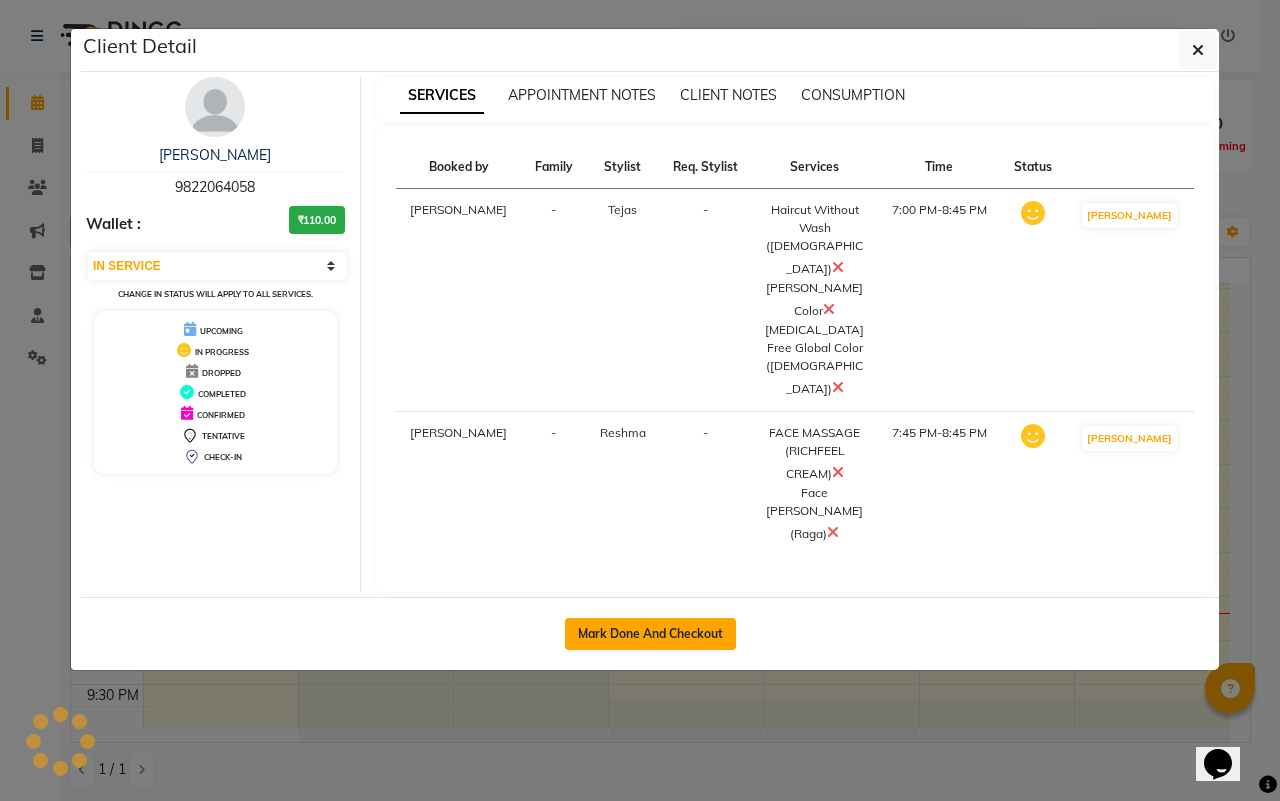 click on "Mark Done And Checkout" 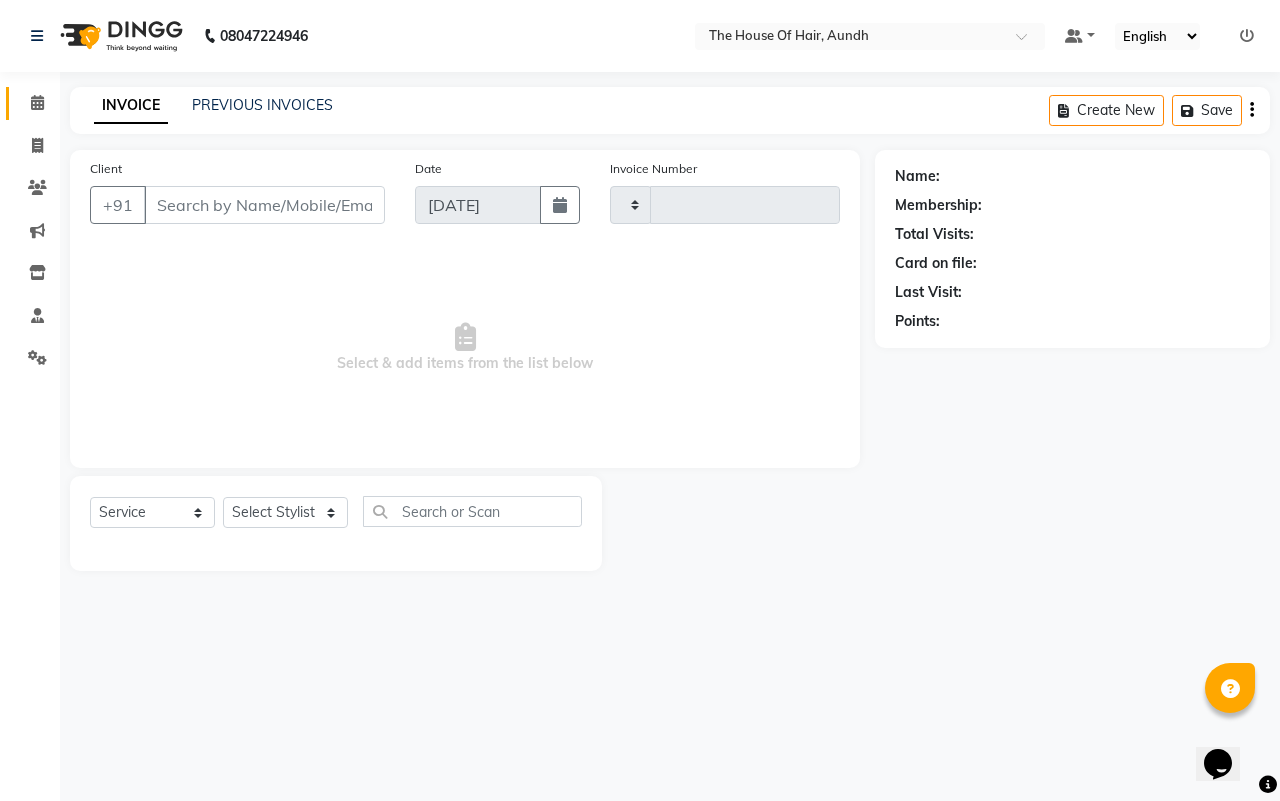 type on "1131" 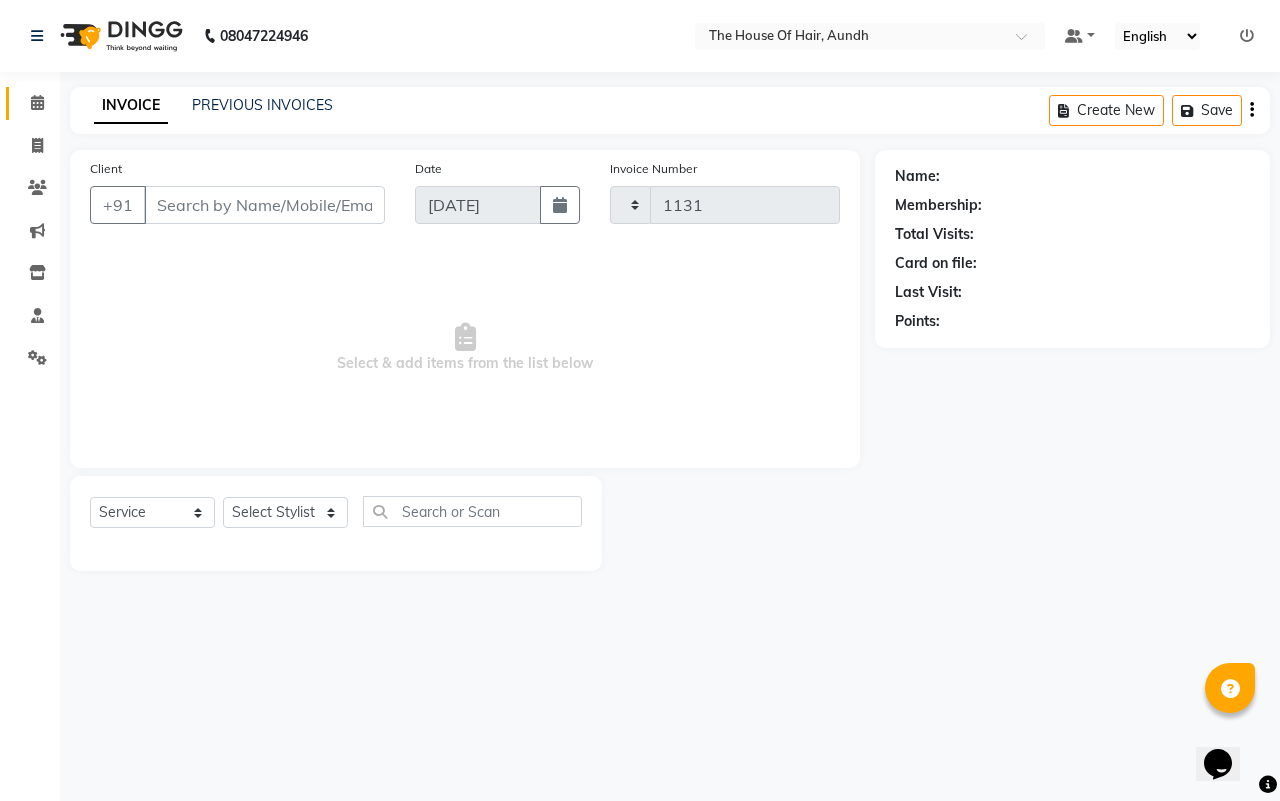 select on "26" 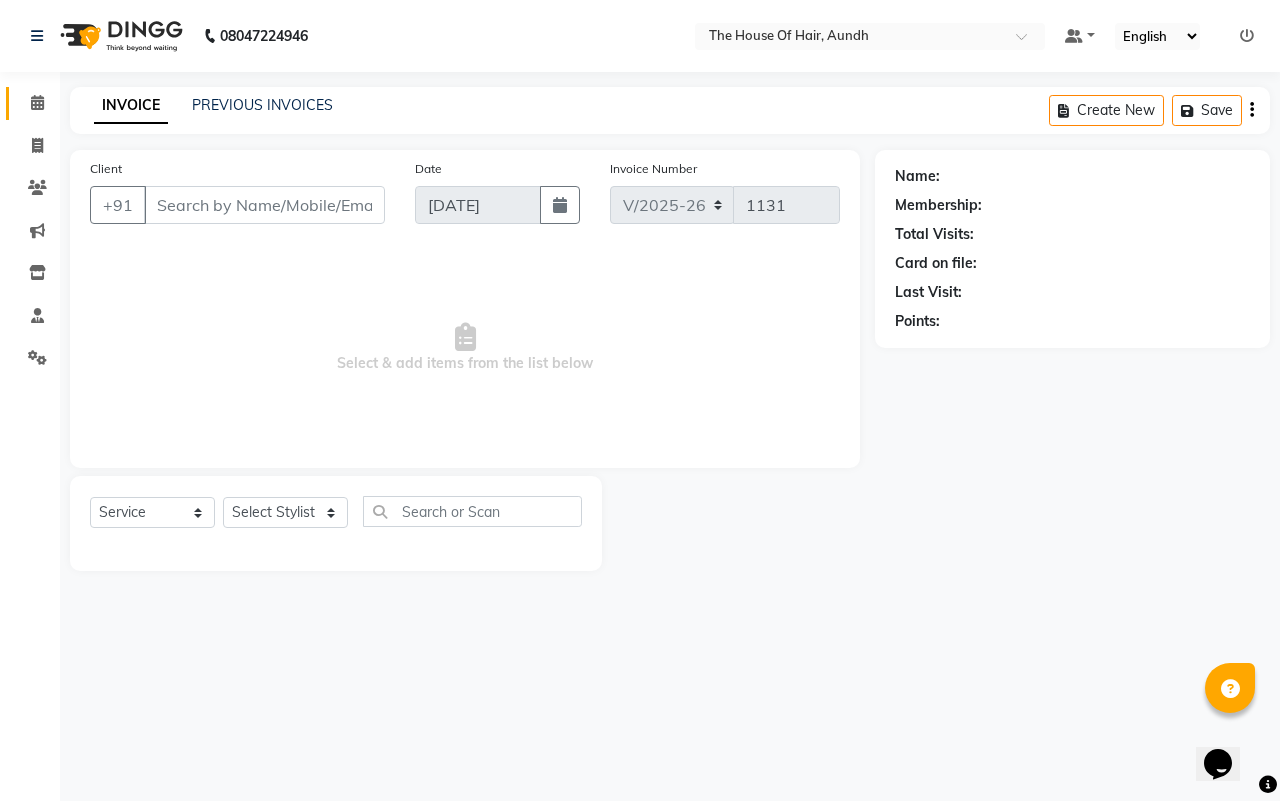 type on "9822064058" 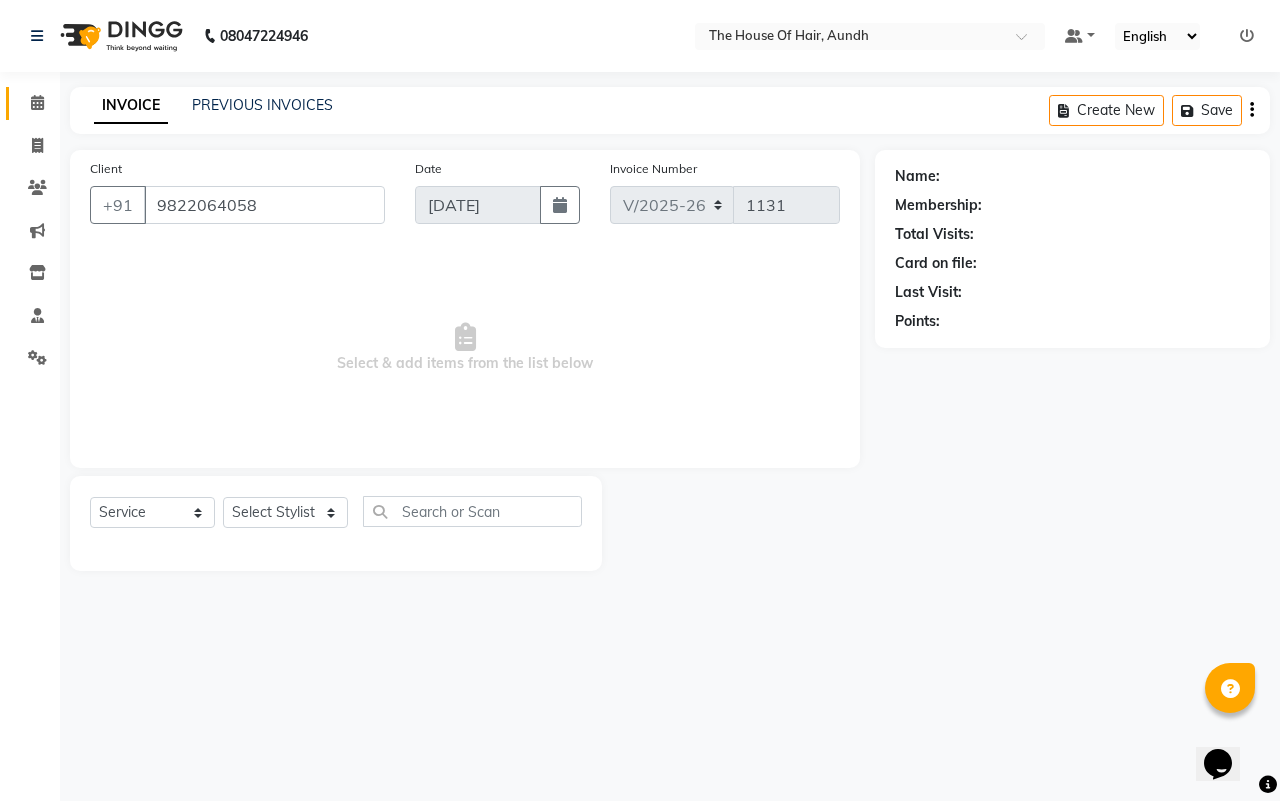 select on "26196" 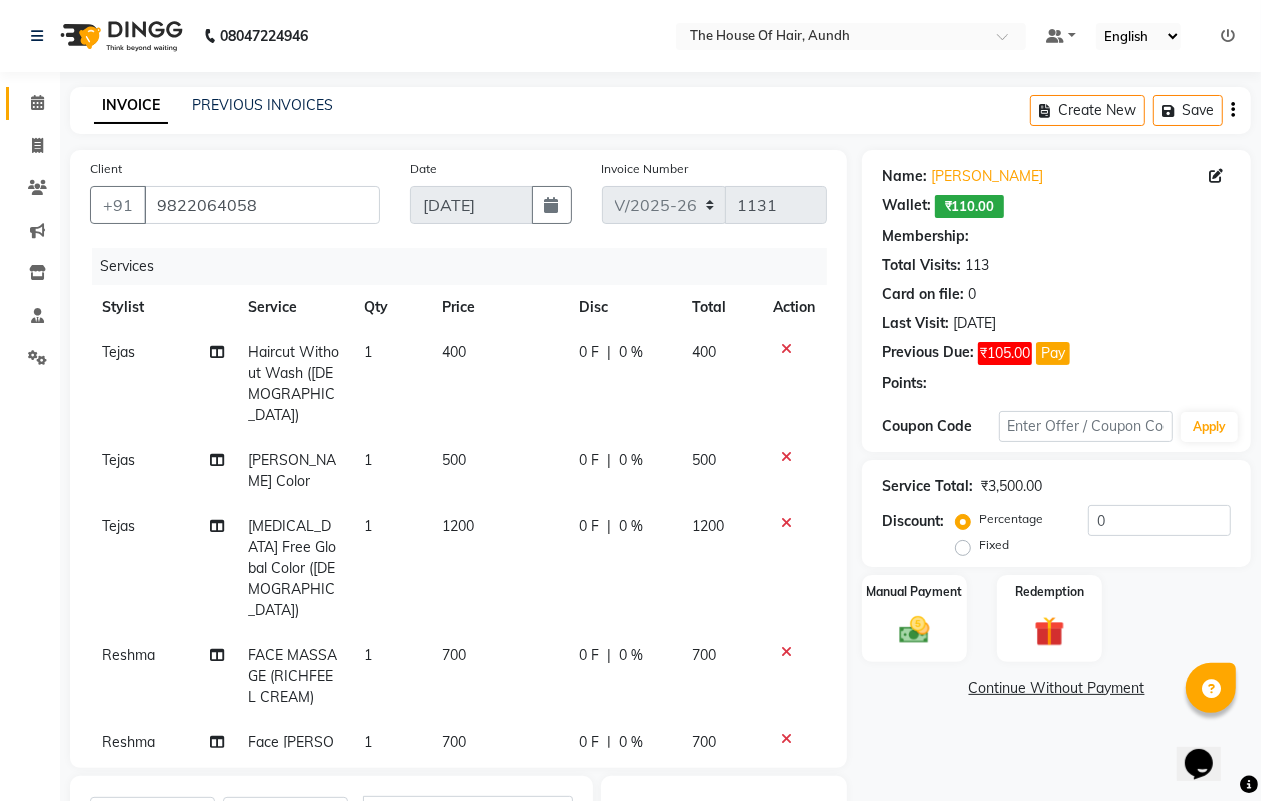 select on "1: Object" 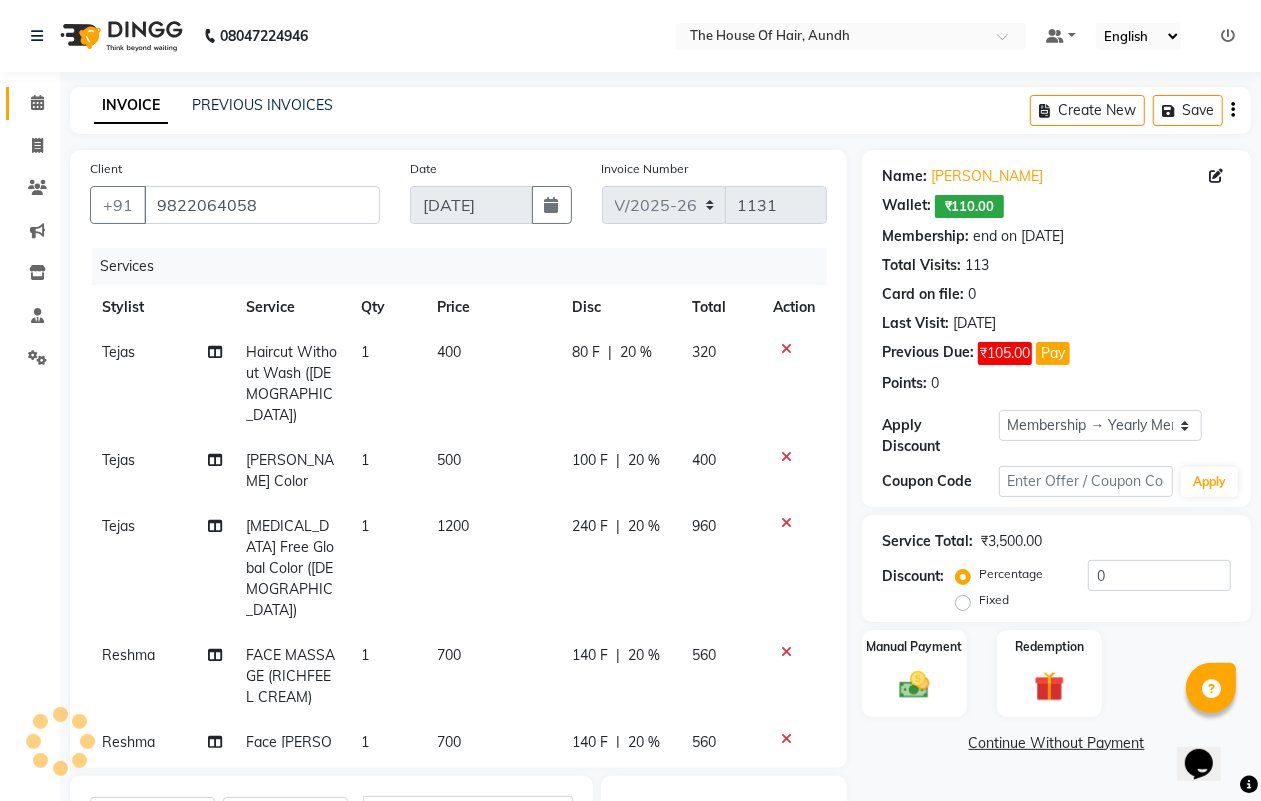 type on "20" 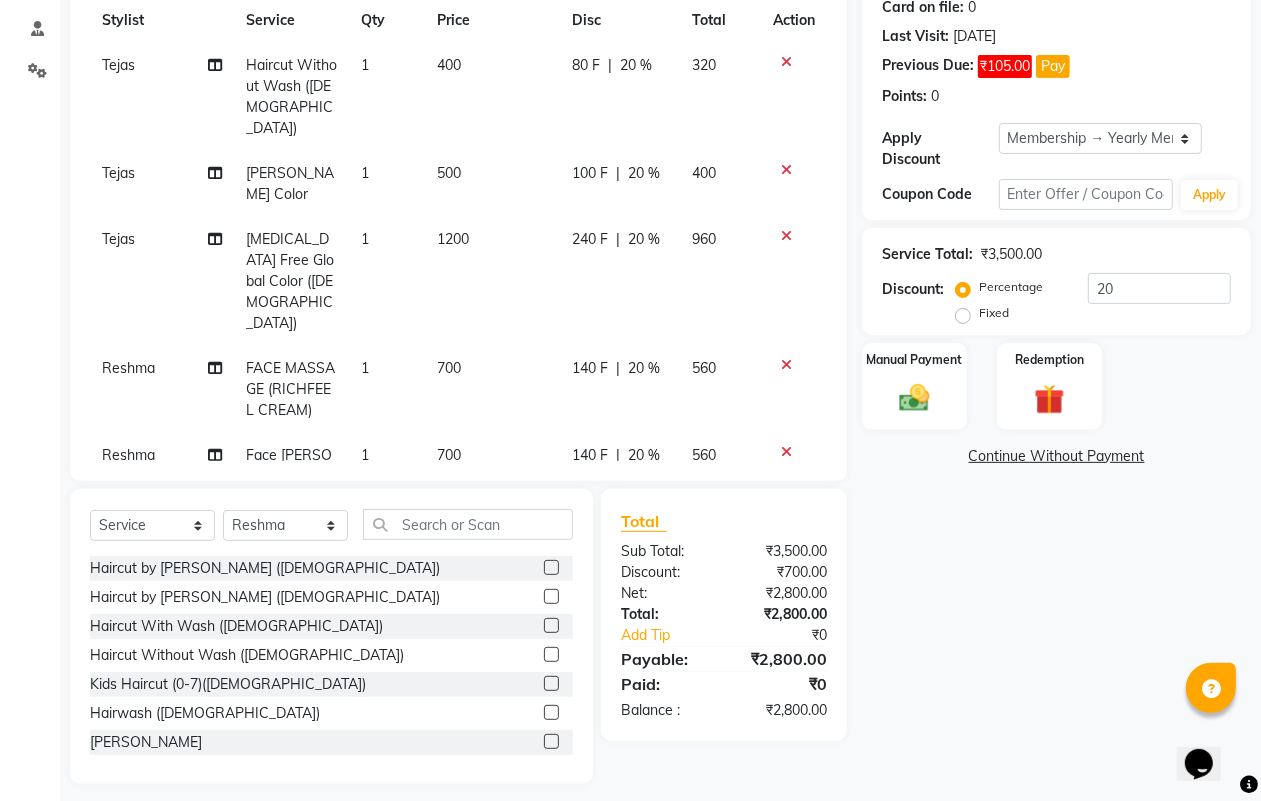 scroll, scrollTop: 162, scrollLeft: 0, axis: vertical 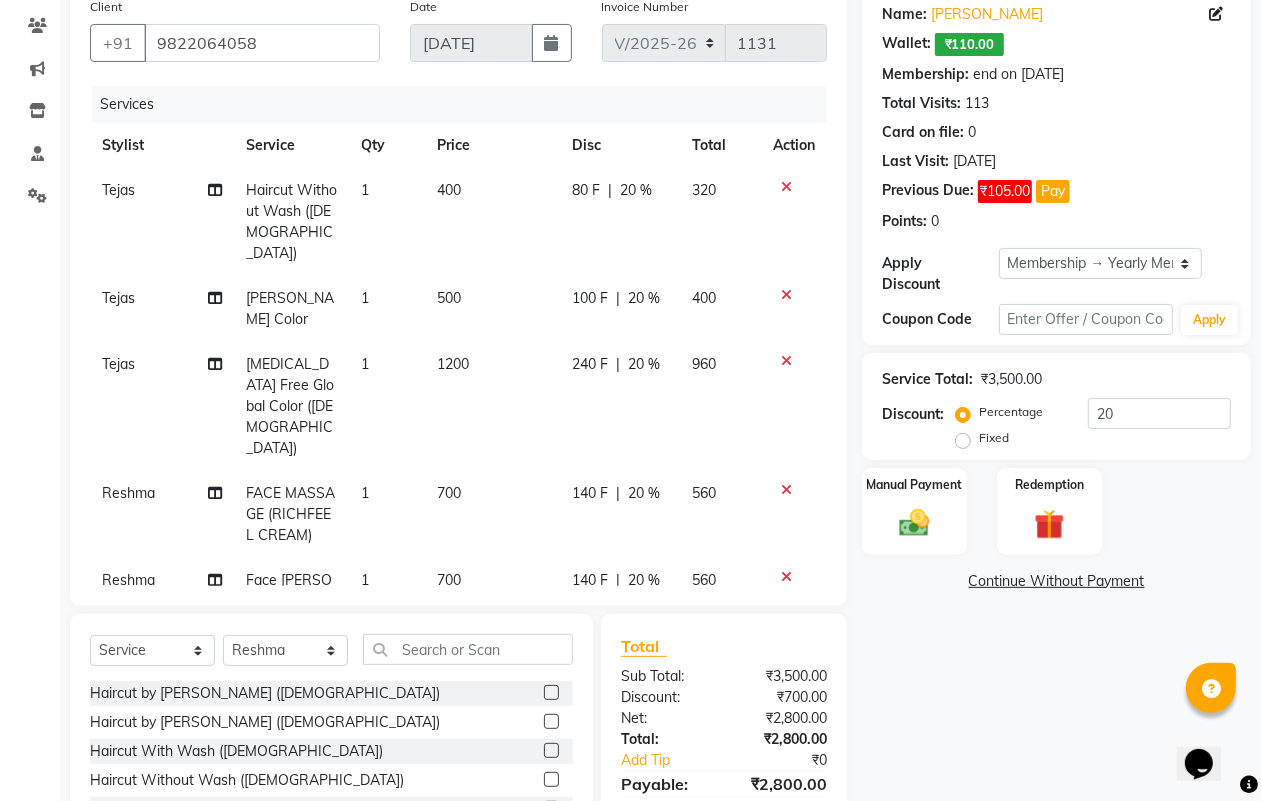 click 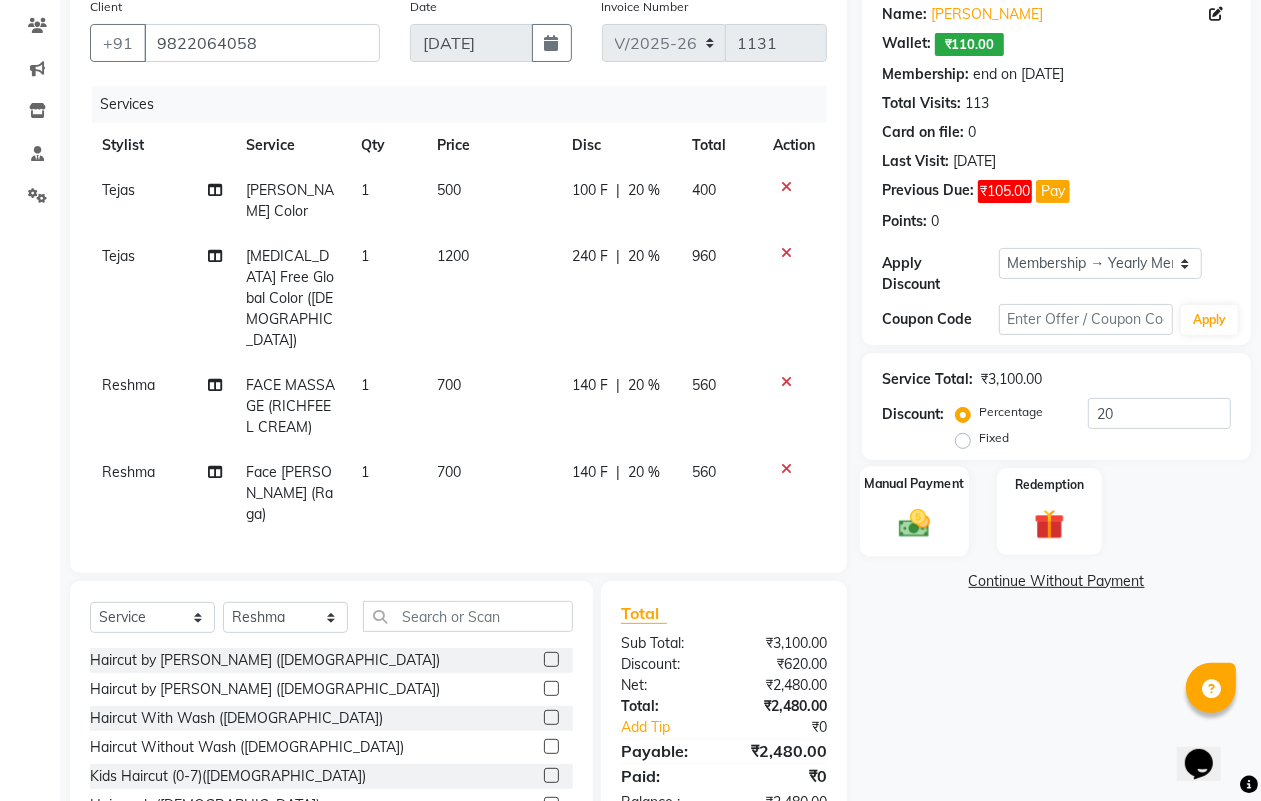 scroll, scrollTop: 201, scrollLeft: 0, axis: vertical 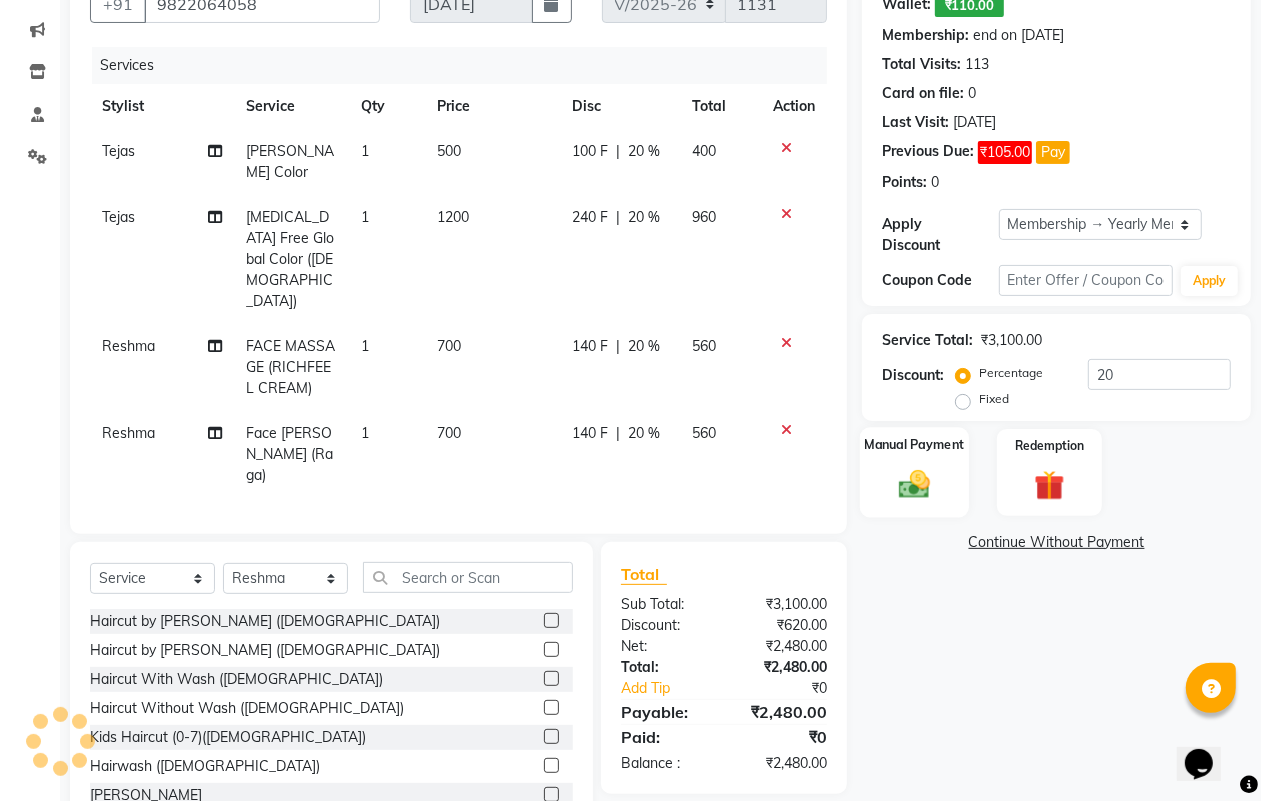 click 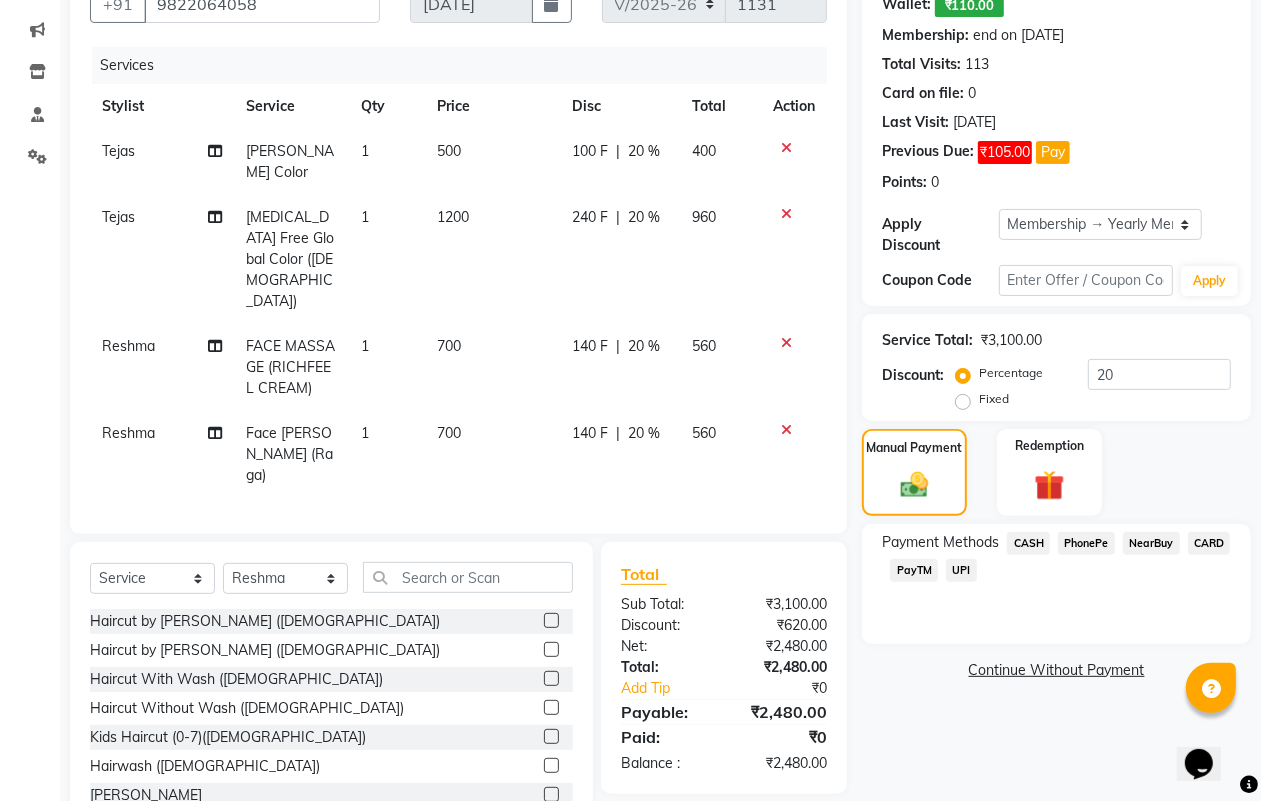 click on "UPI" 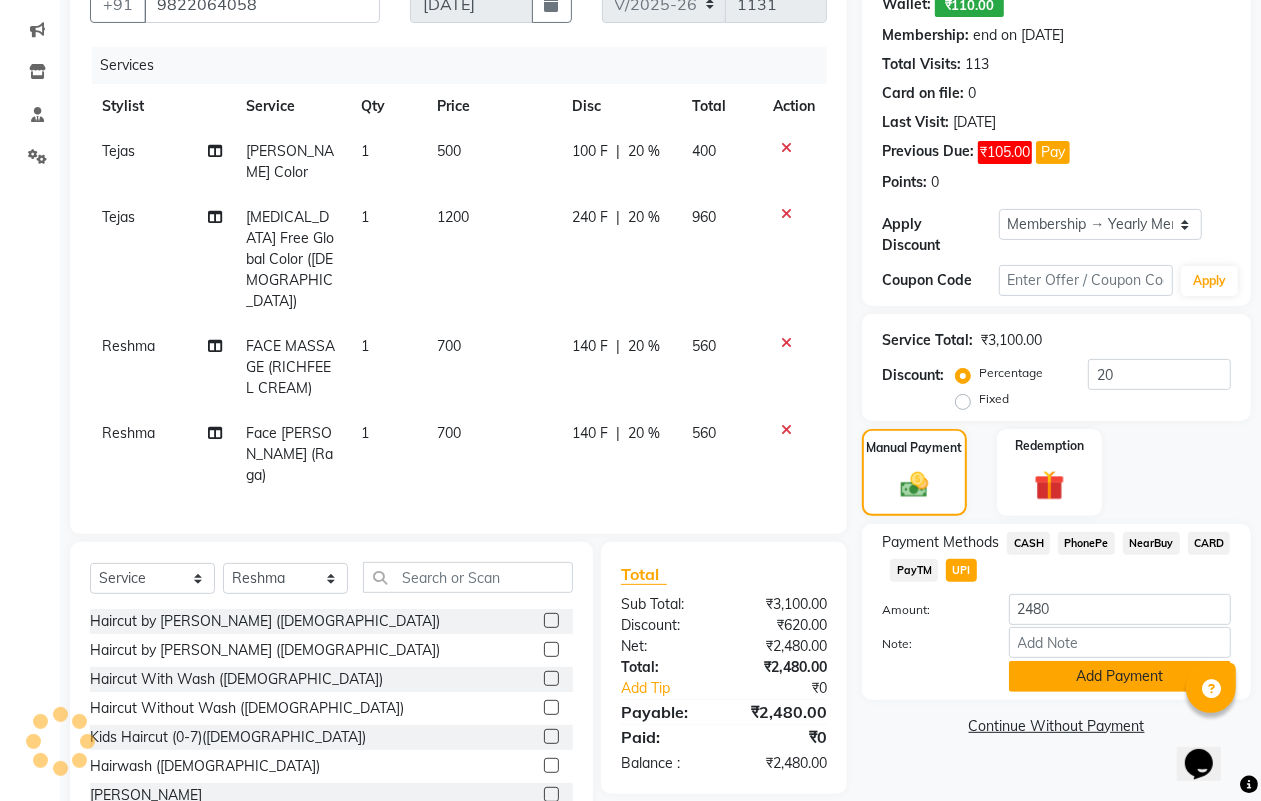 click on "Add Payment" 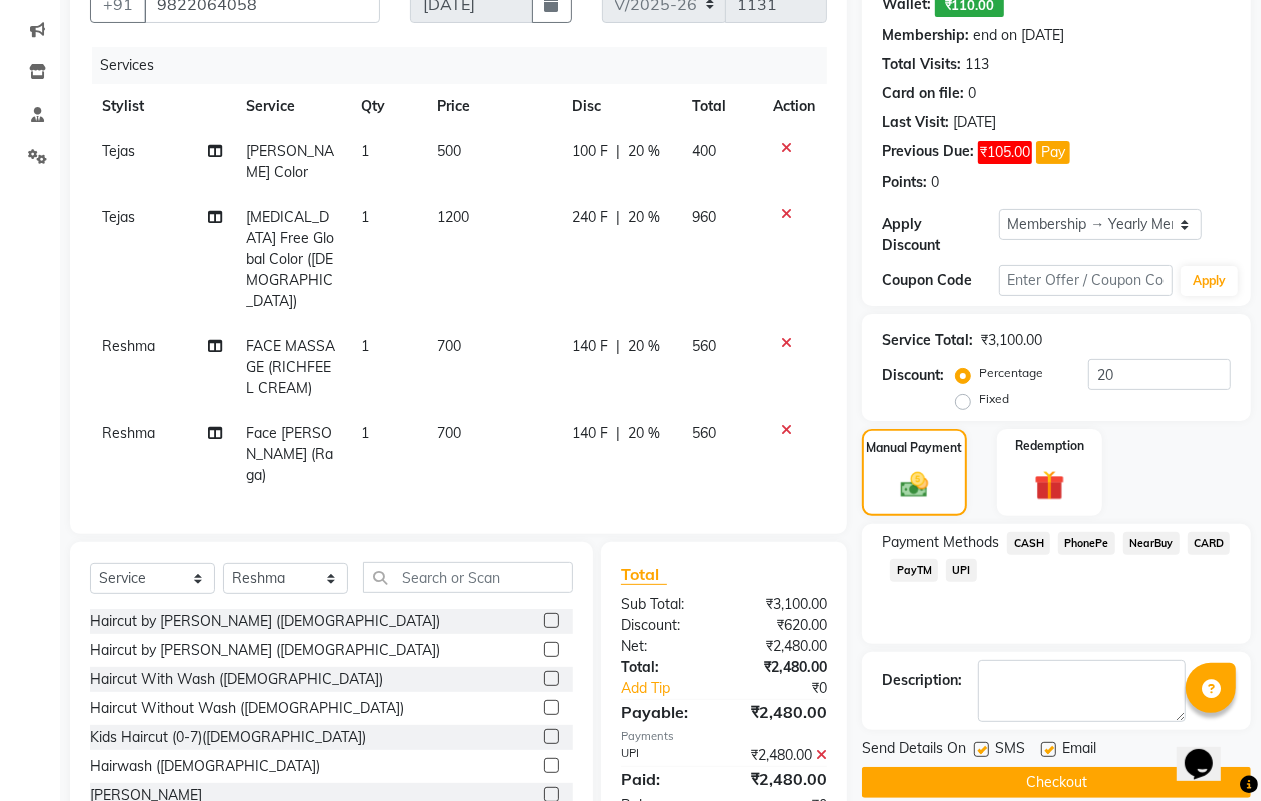 scroll, scrollTop: 228, scrollLeft: 0, axis: vertical 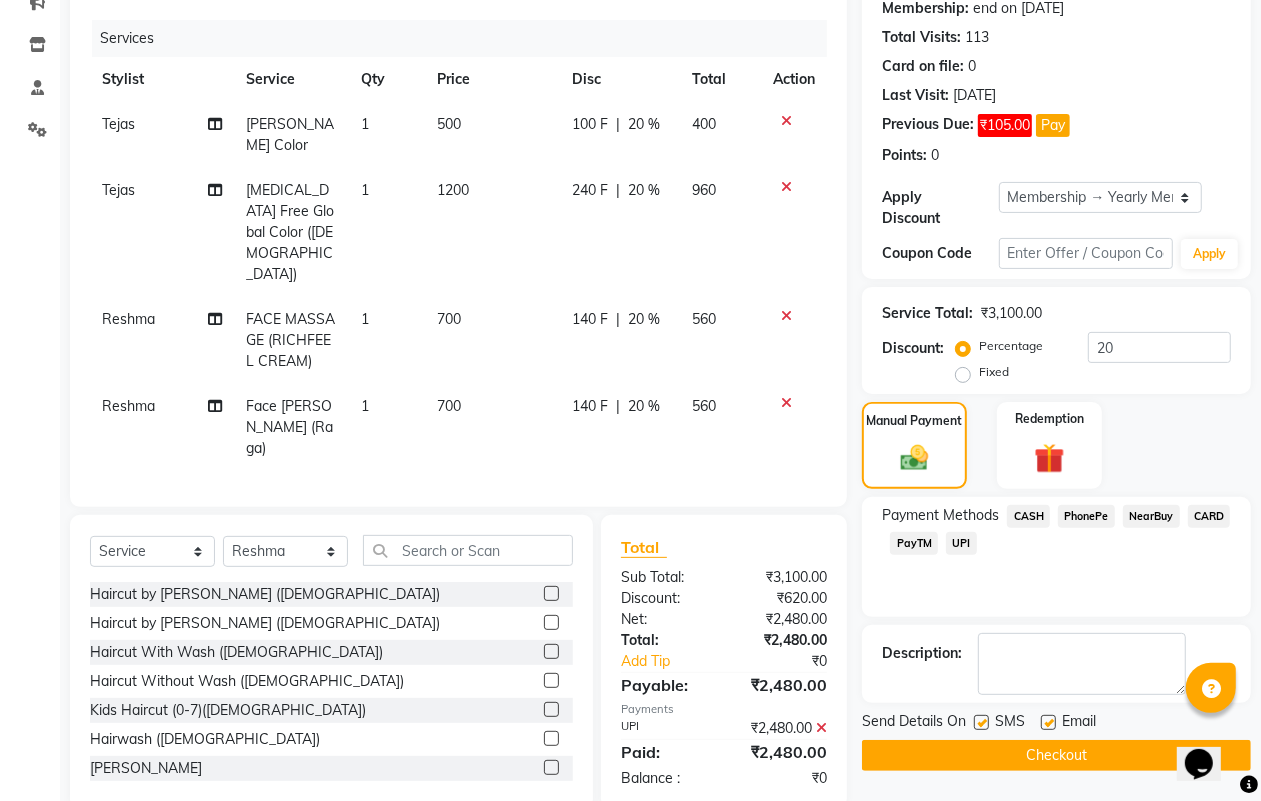 click on "Checkout" 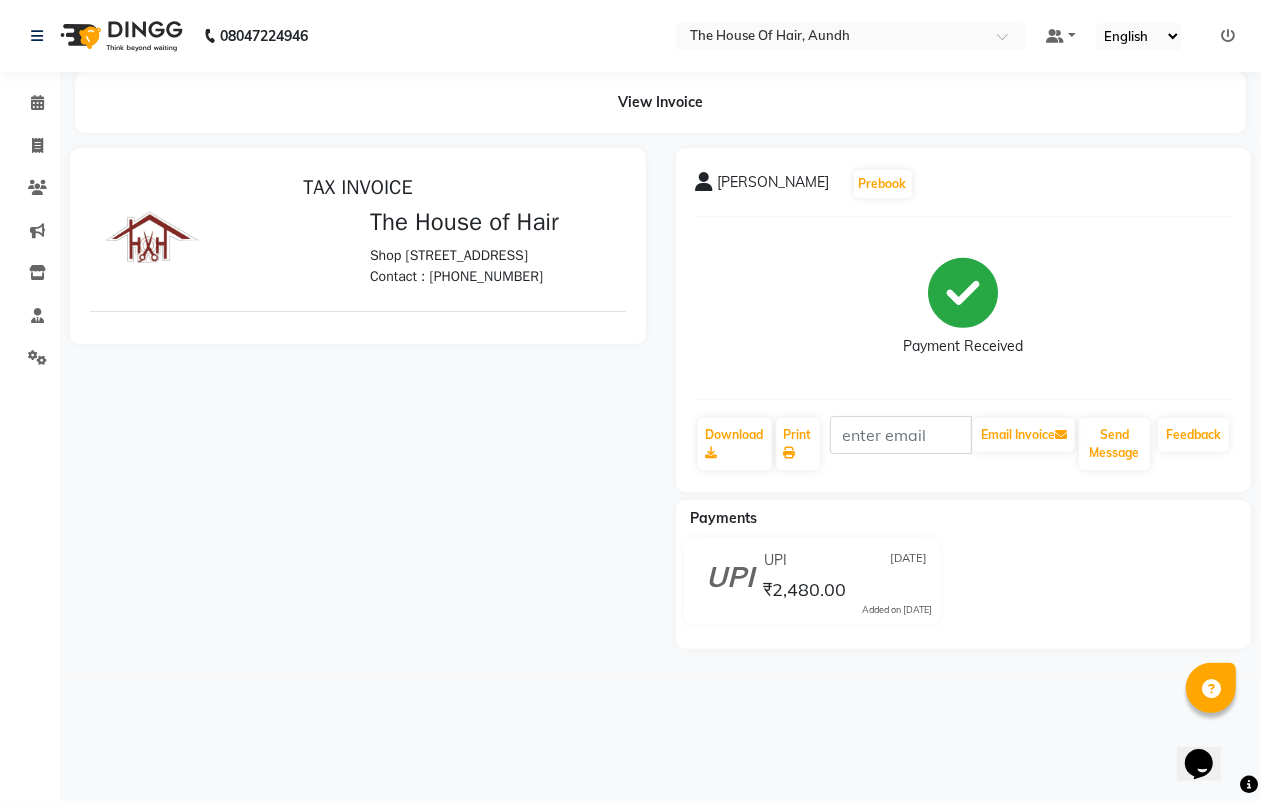 scroll, scrollTop: 0, scrollLeft: 0, axis: both 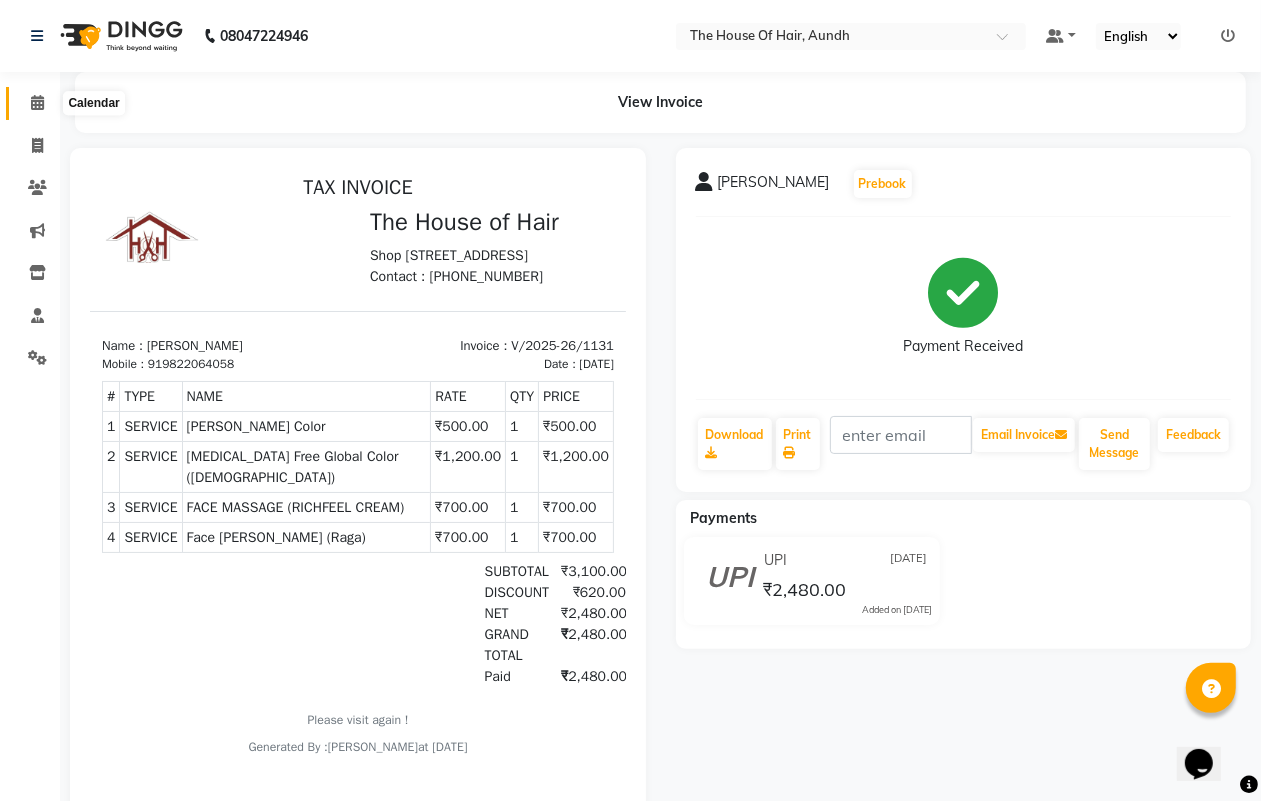 click 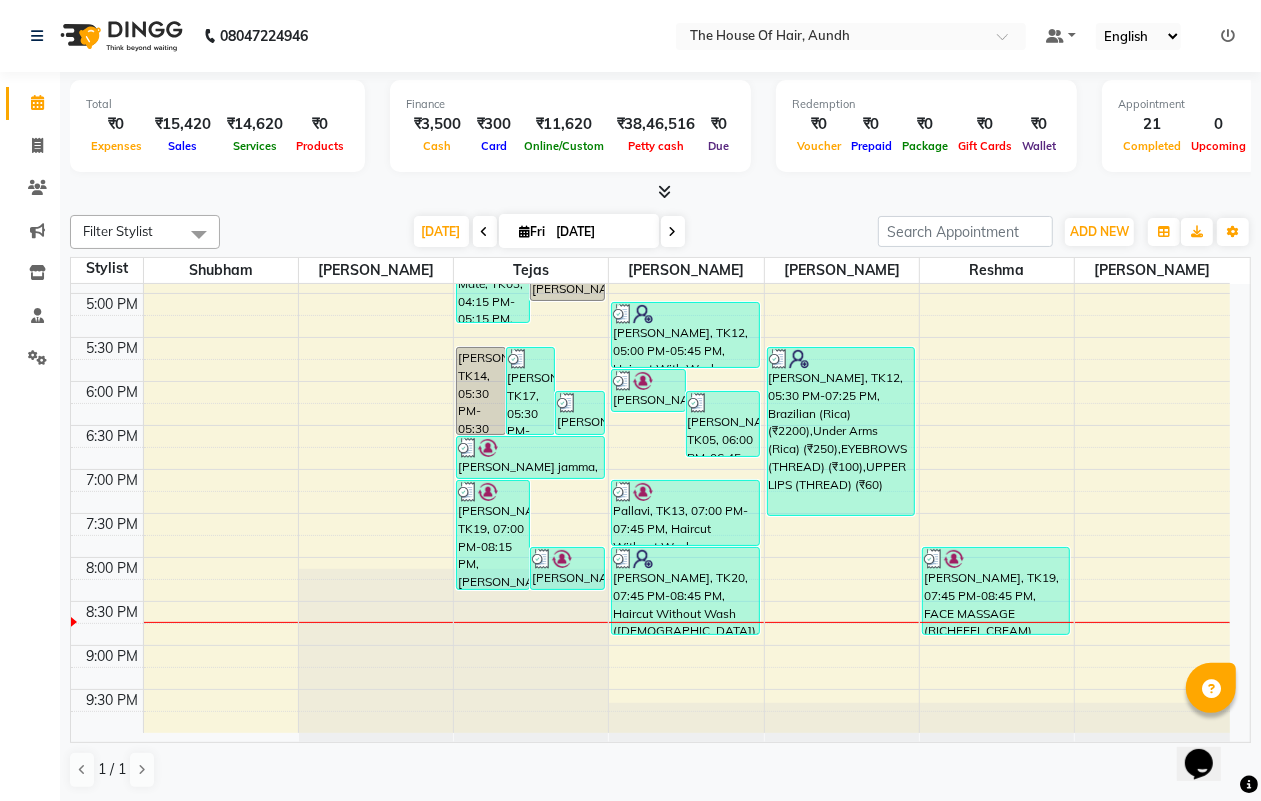 scroll, scrollTop: 787, scrollLeft: 0, axis: vertical 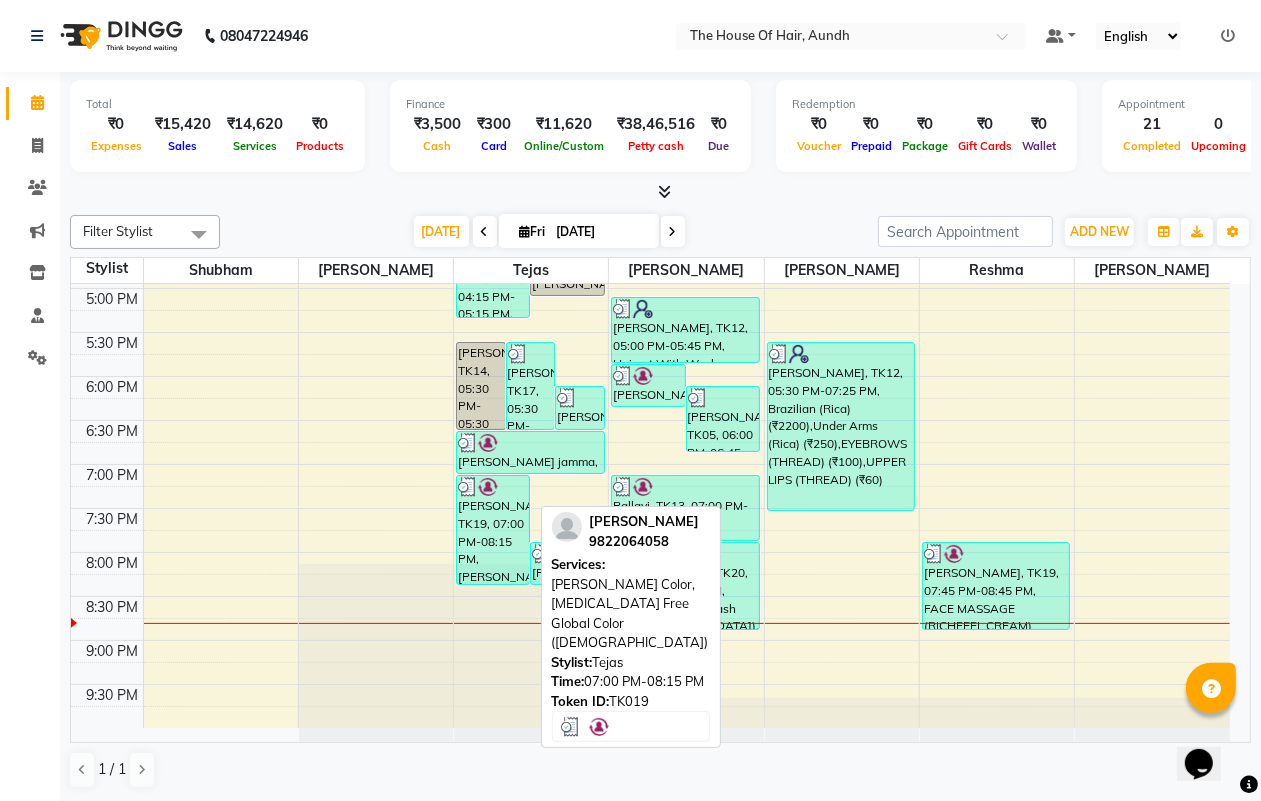 click on "Vishal Chordia, TK19, 07:00 PM-08:15 PM, Beard Color,Ammonia Free Global Color (Male)" at bounding box center (493, 530) 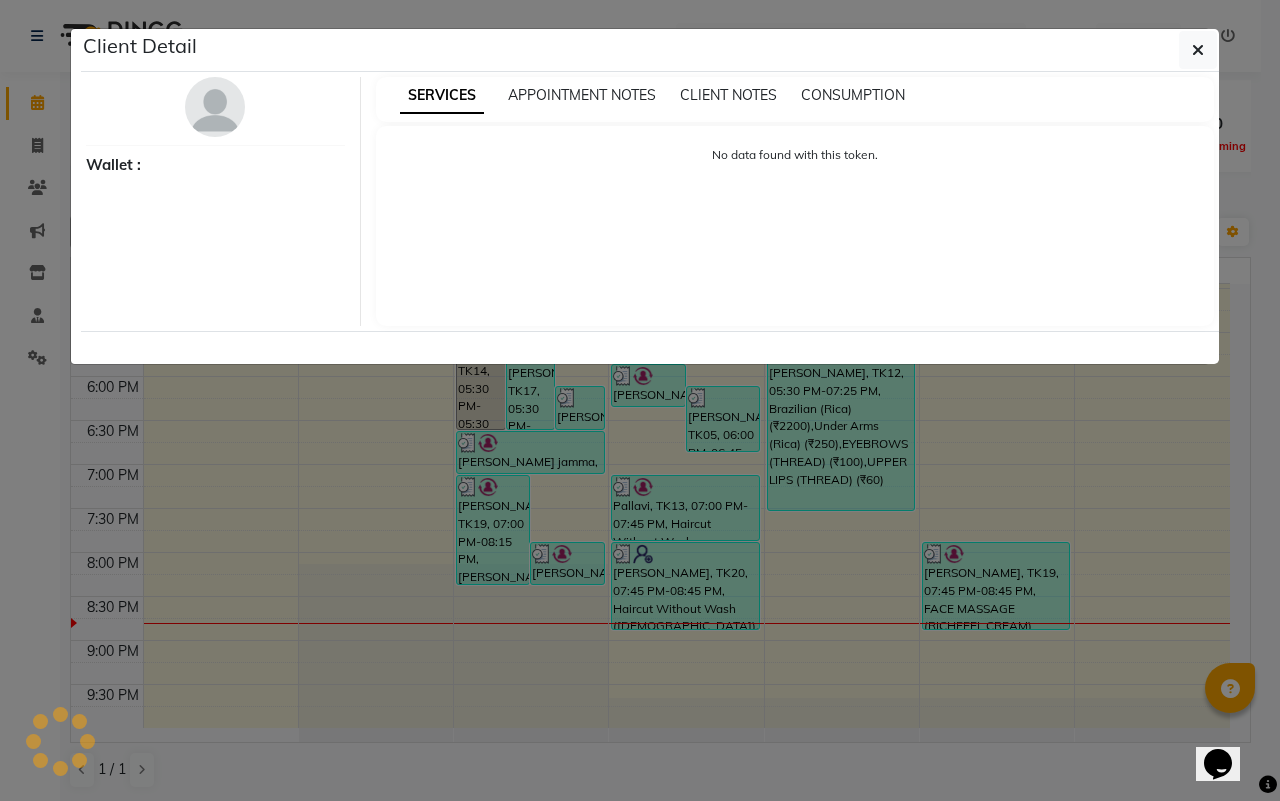 select on "3" 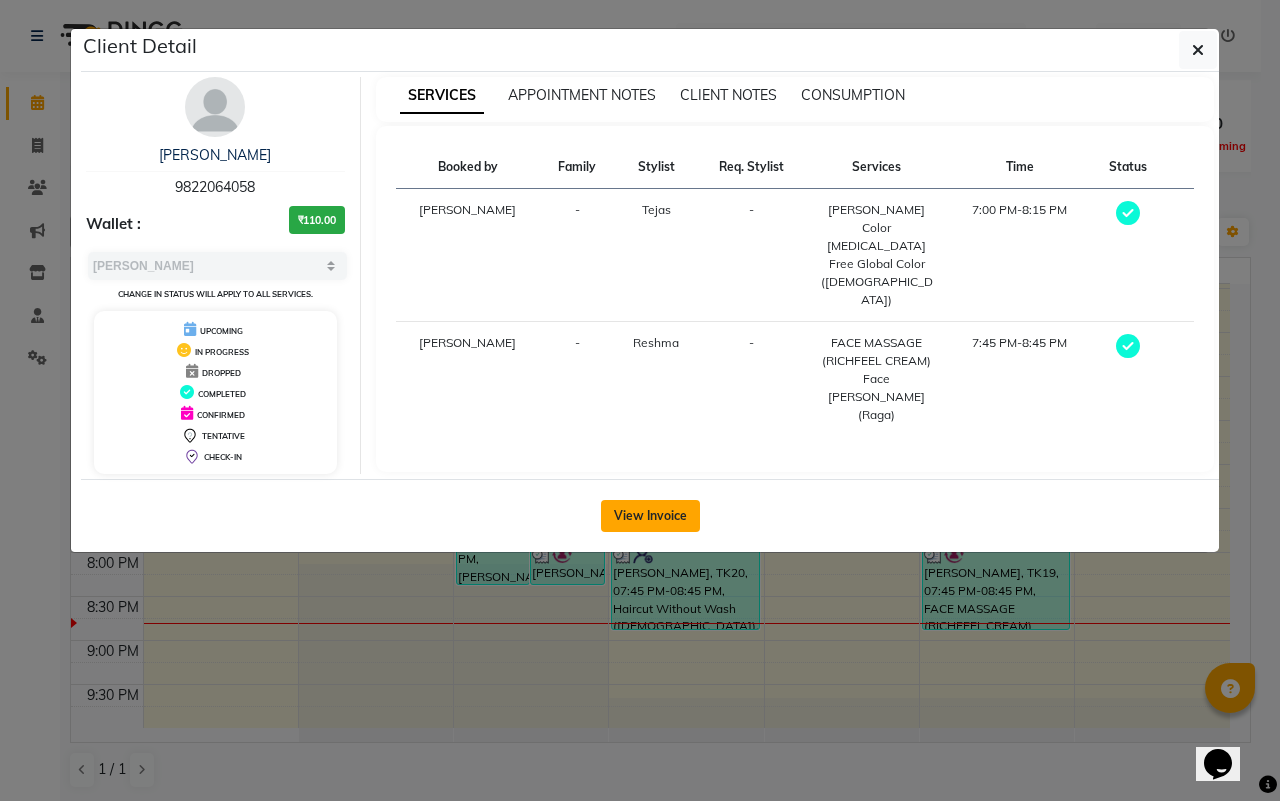 click on "View Invoice" 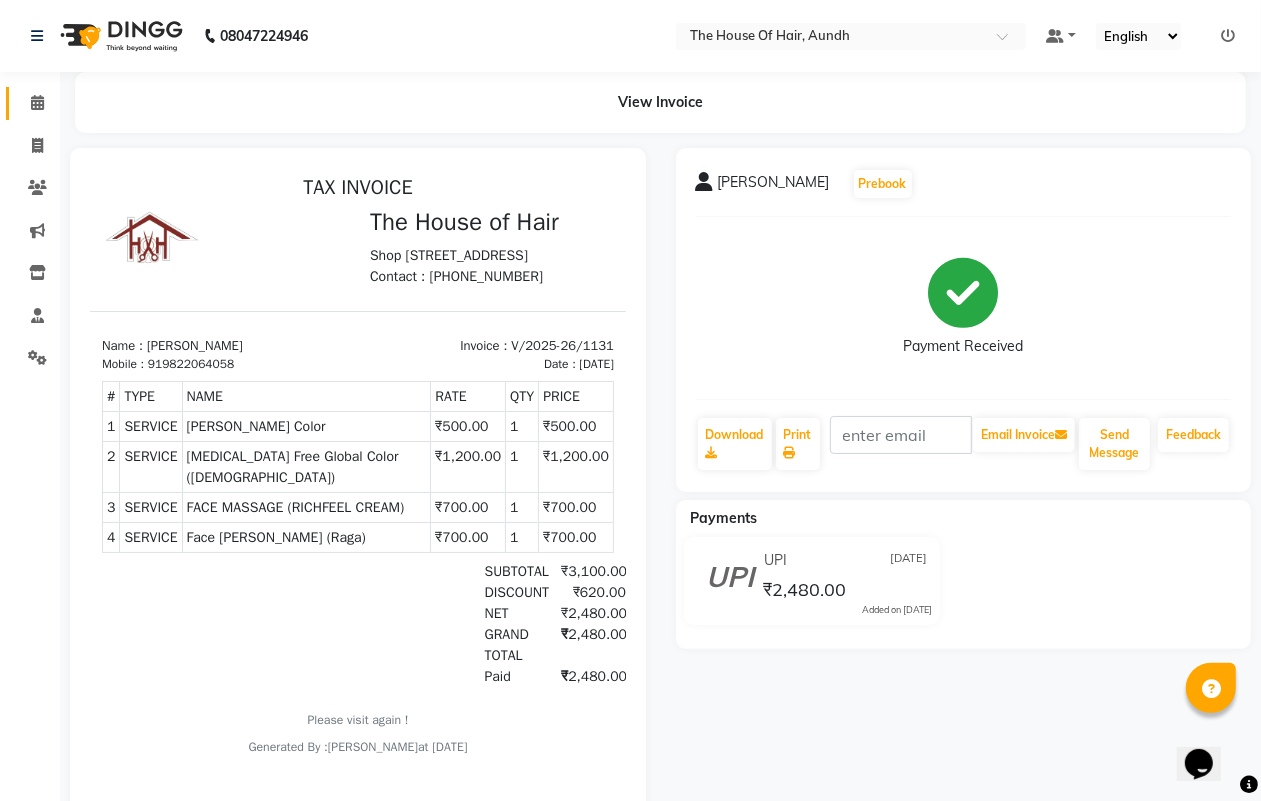 scroll, scrollTop: 0, scrollLeft: 0, axis: both 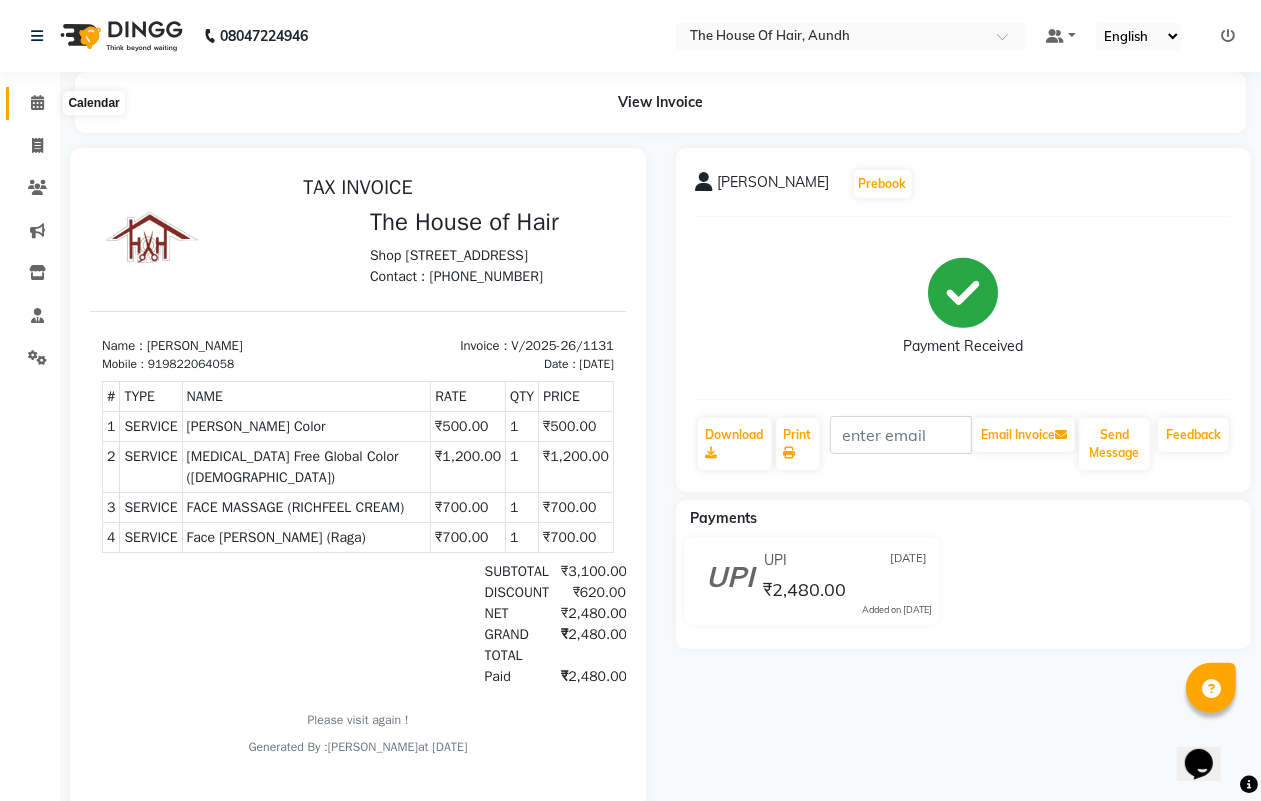 click 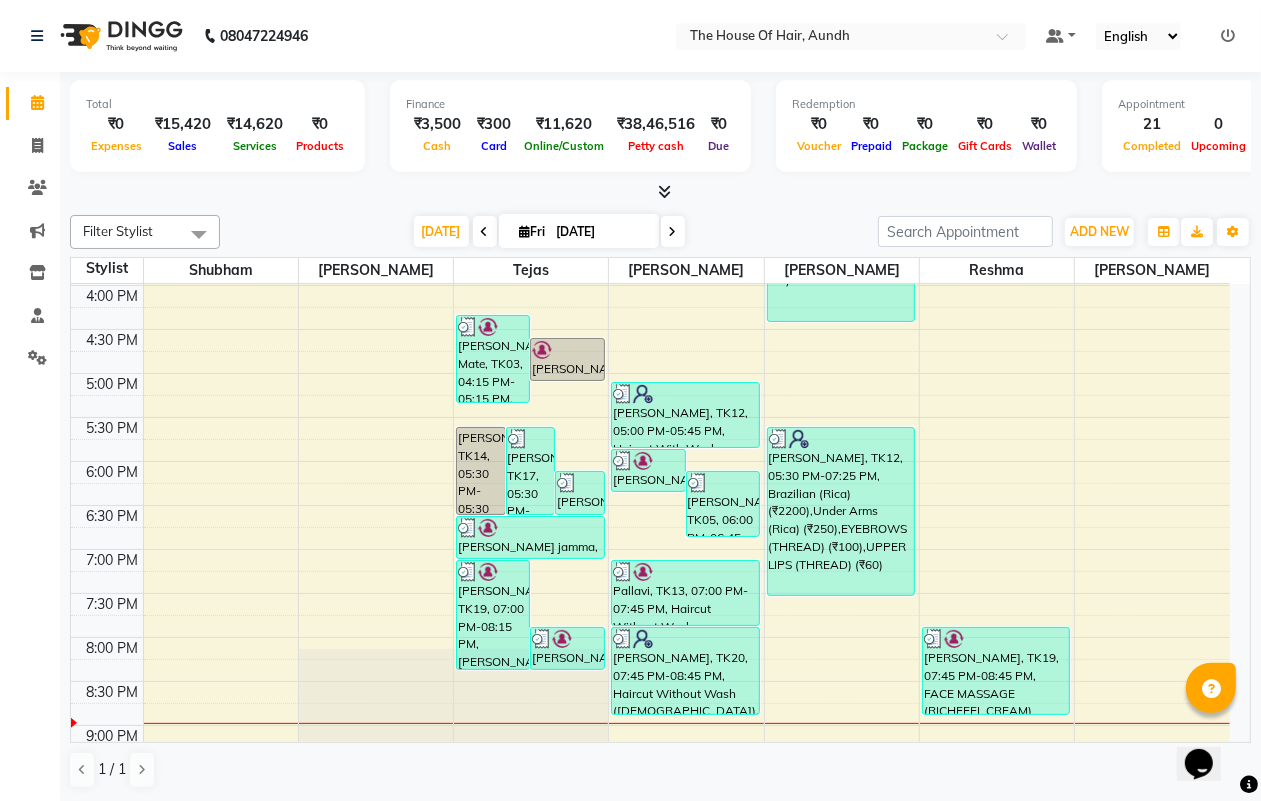 scroll, scrollTop: 787, scrollLeft: 0, axis: vertical 